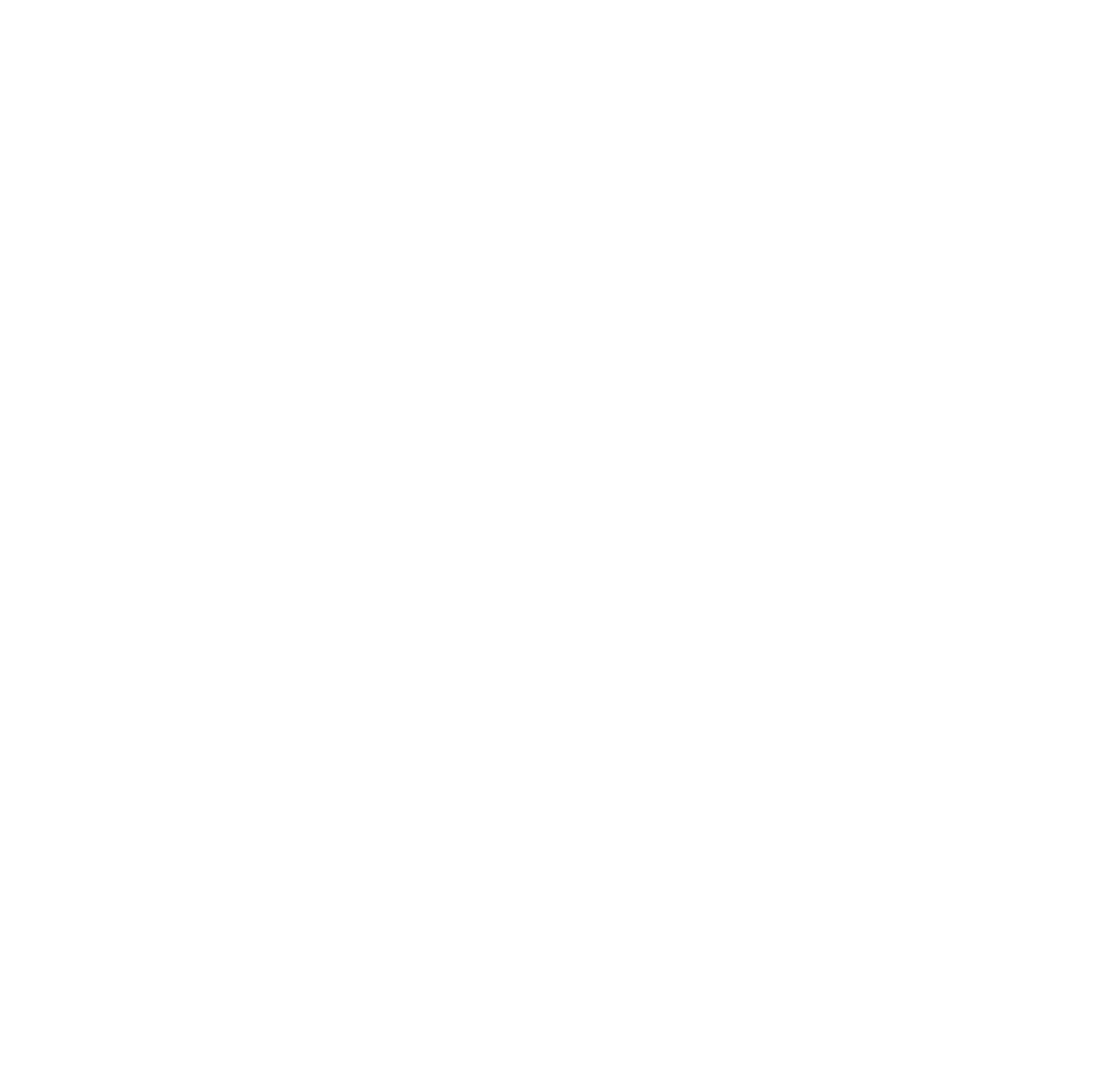 scroll, scrollTop: 0, scrollLeft: 0, axis: both 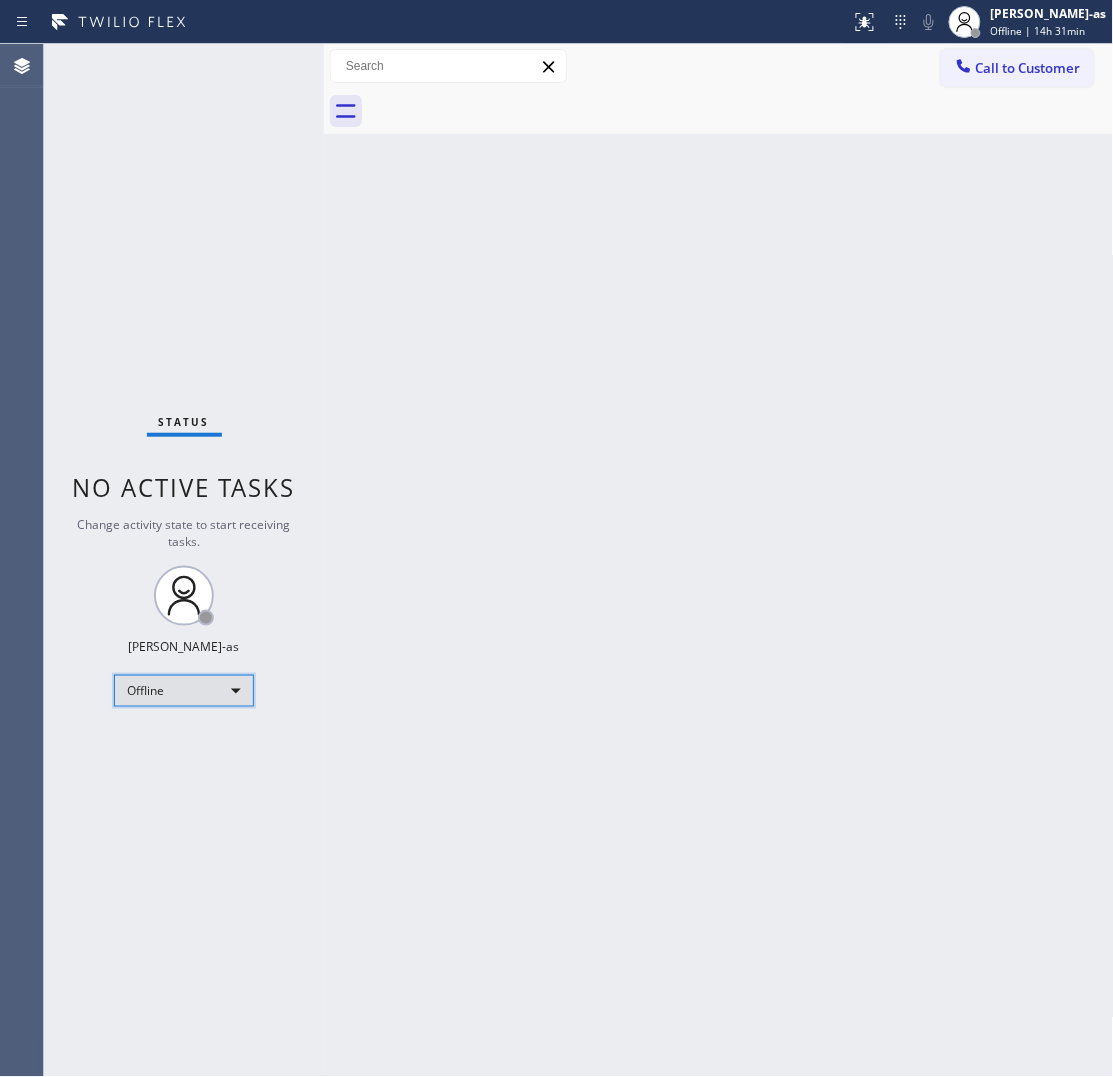 click on "Offline" at bounding box center [184, 691] 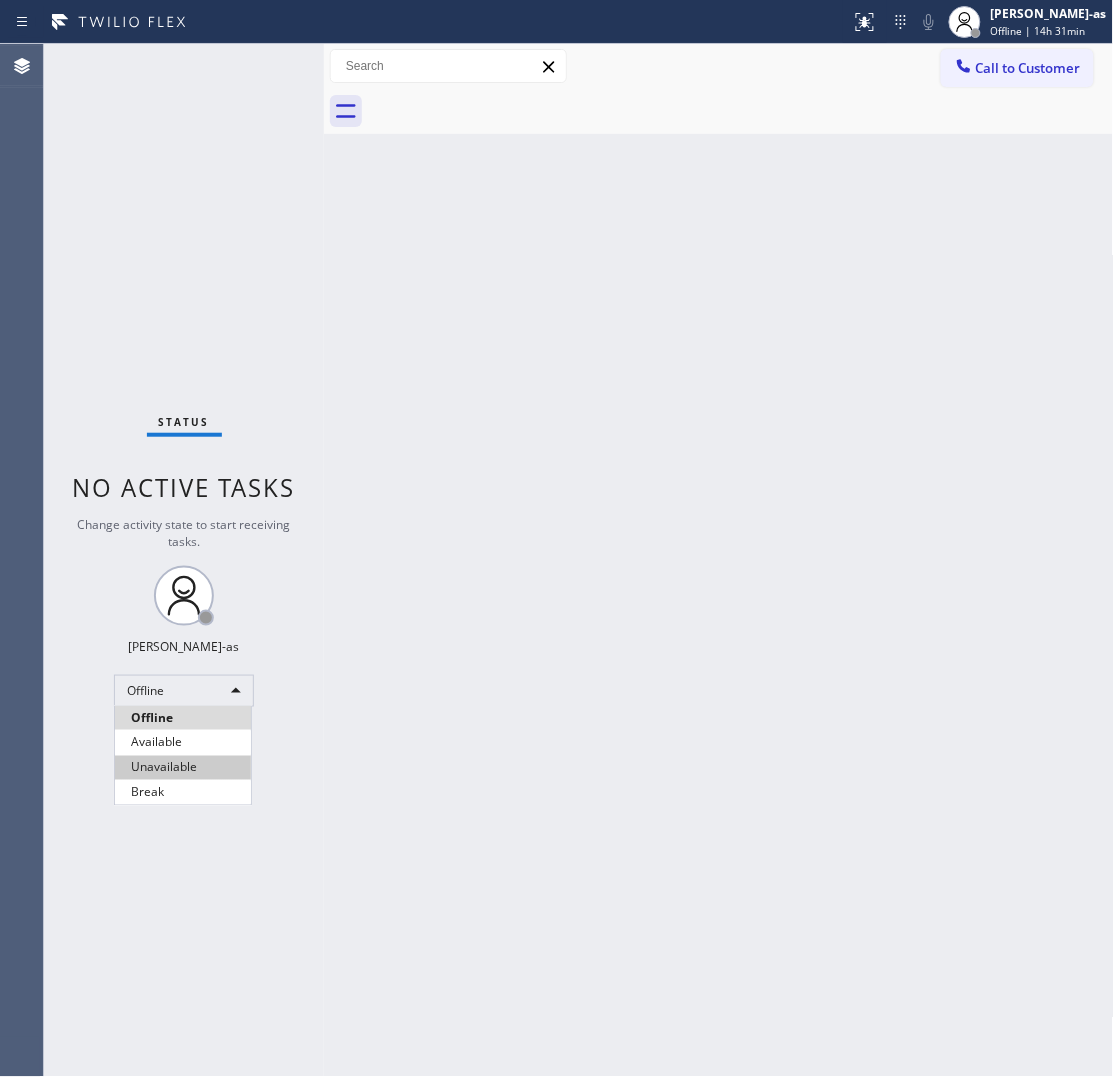 click on "Unavailable" at bounding box center (183, 768) 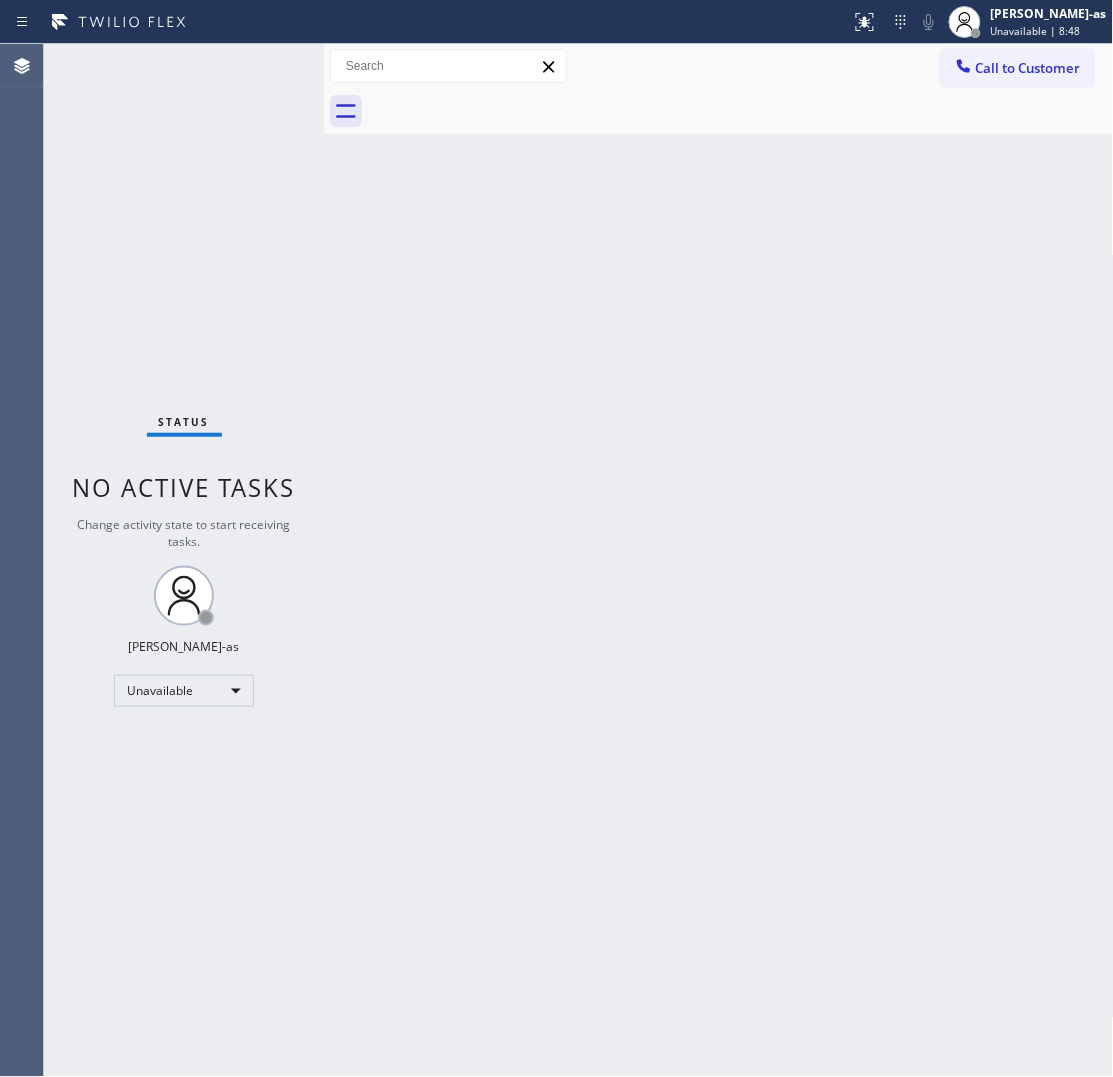 click on "Back to Dashboard Change Sender ID Customers Technicians Select a contact Outbound call Technician Search Technician Your caller id phone number Your caller id phone number Call Technician info Name   Phone none Address none Change Sender ID HVAC +18559994417 5 Star Appliance +18557314952 Appliance Repair +18554611149 Plumbing +18889090120 Air Duct Cleaning +18006865038  Electricians +18005688664 Cancel Change Check personal SMS Reset Change No tabs Call to Customer Outbound call Location Search location Your caller id phone number Customer number Call Outbound call Technician Search Technician Your caller id phone number Your caller id phone number Call" at bounding box center (719, 560) 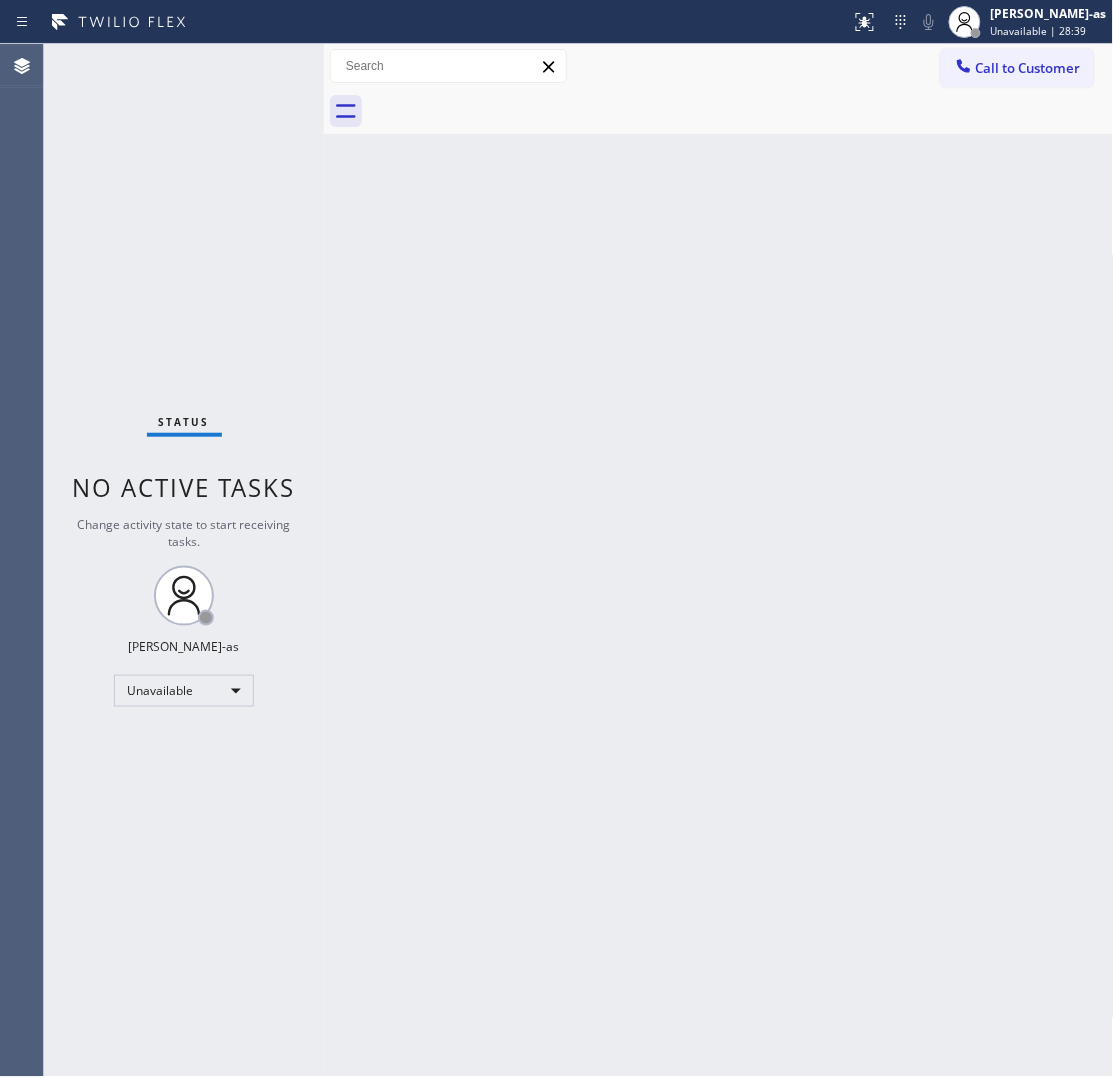 click on "Back to Dashboard Change Sender ID Customers Technicians Select a contact Outbound call Technician Search Technician Your caller id phone number Your caller id phone number Call Technician info Name   Phone none Address none Change Sender ID HVAC +18559994417 5 Star Appliance +18557314952 Appliance Repair +18554611149 Plumbing +18889090120 Air Duct Cleaning +18006865038  Electricians +18005688664 Cancel Change Check personal SMS Reset Change No tabs Call to Customer Outbound call Location Search location Your caller id phone number Customer number Call Outbound call Technician Search Technician Your caller id phone number Your caller id phone number Call" at bounding box center [719, 560] 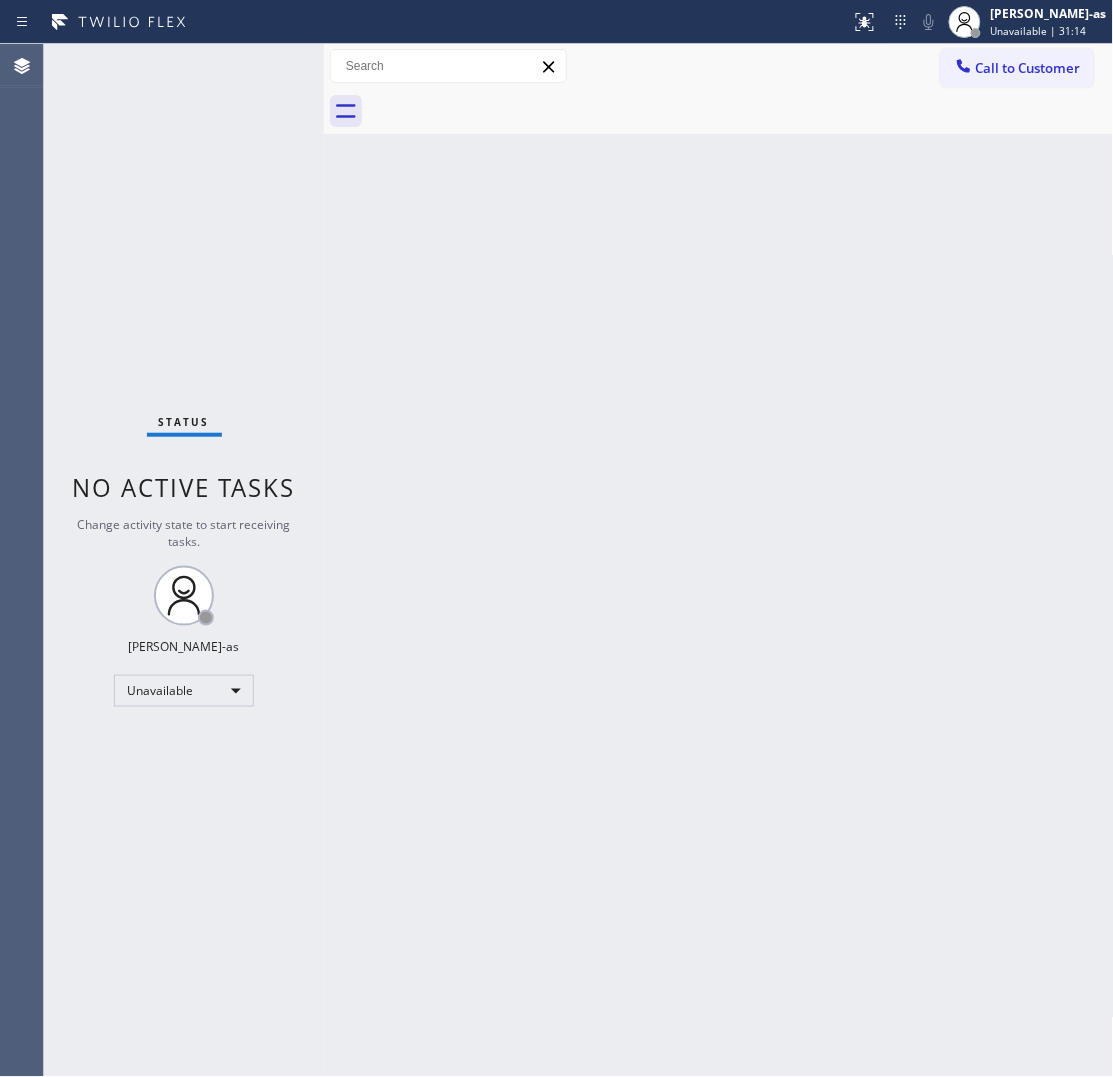 click on "Back to Dashboard Change Sender ID Customers Technicians Select a contact Outbound call Technician Search Technician Your caller id phone number Your caller id phone number Call Technician info Name   Phone none Address none Change Sender ID HVAC +18559994417 5 Star Appliance +18557314952 Appliance Repair +18554611149 Plumbing +18889090120 Air Duct Cleaning +18006865038  Electricians +18005688664 Cancel Change Check personal SMS Reset Change No tabs Call to Customer Outbound call Location Search location Your caller id phone number Customer number Call Outbound call Technician Search Technician Your caller id phone number Your caller id phone number Call" at bounding box center (719, 560) 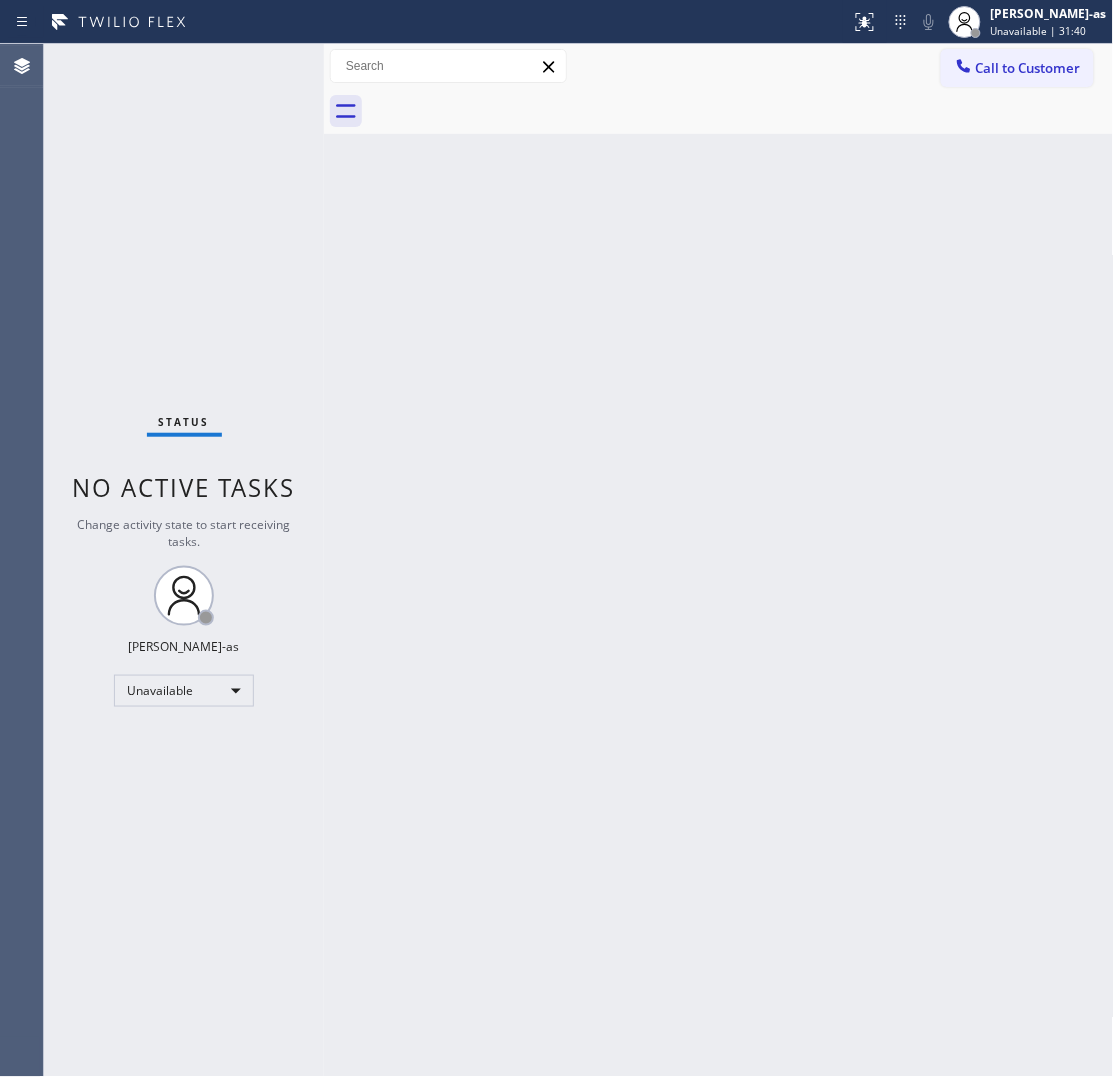click on "Call to Customer" at bounding box center (1028, 68) 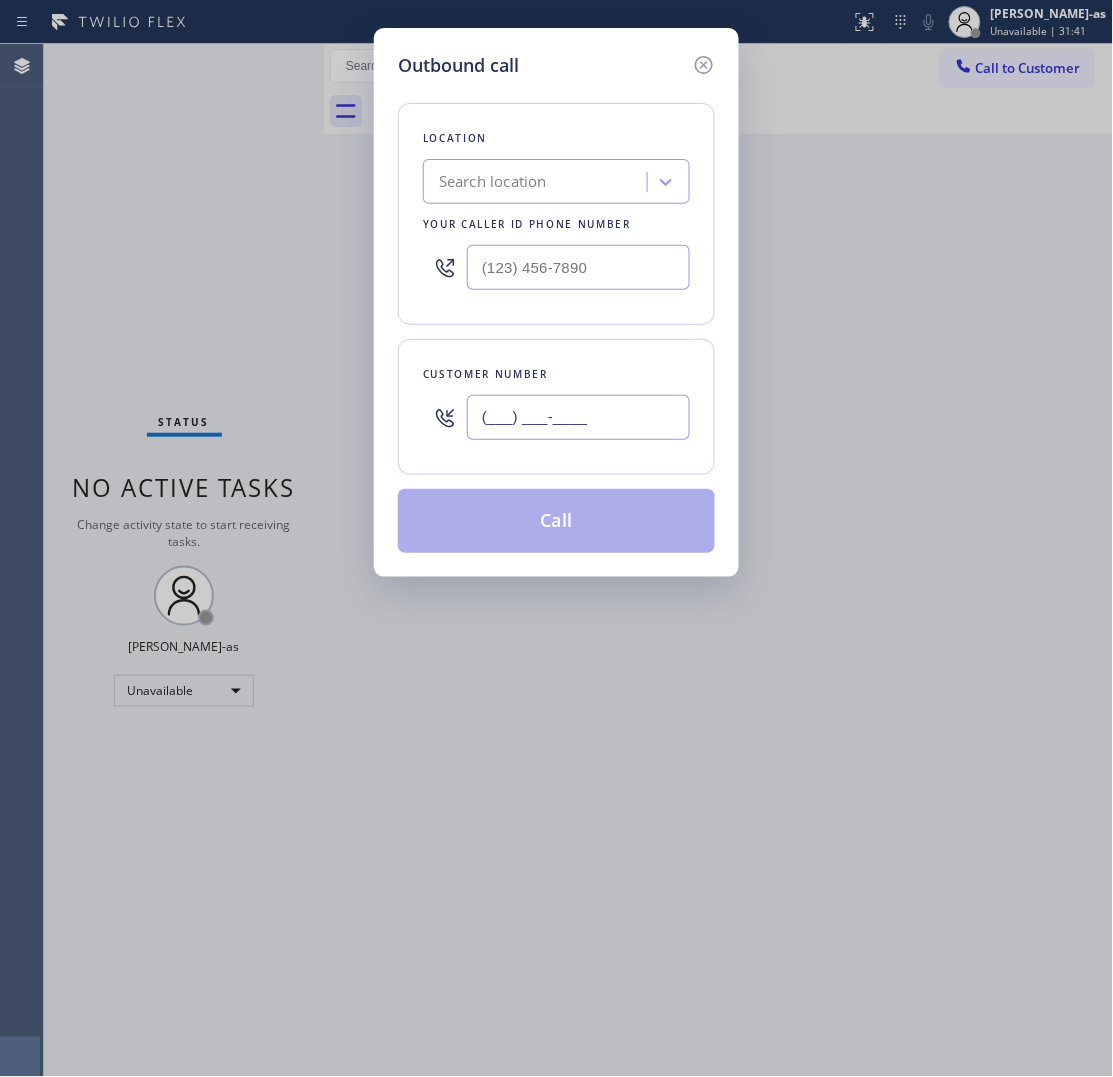 click on "(___) ___-____" at bounding box center (578, 417) 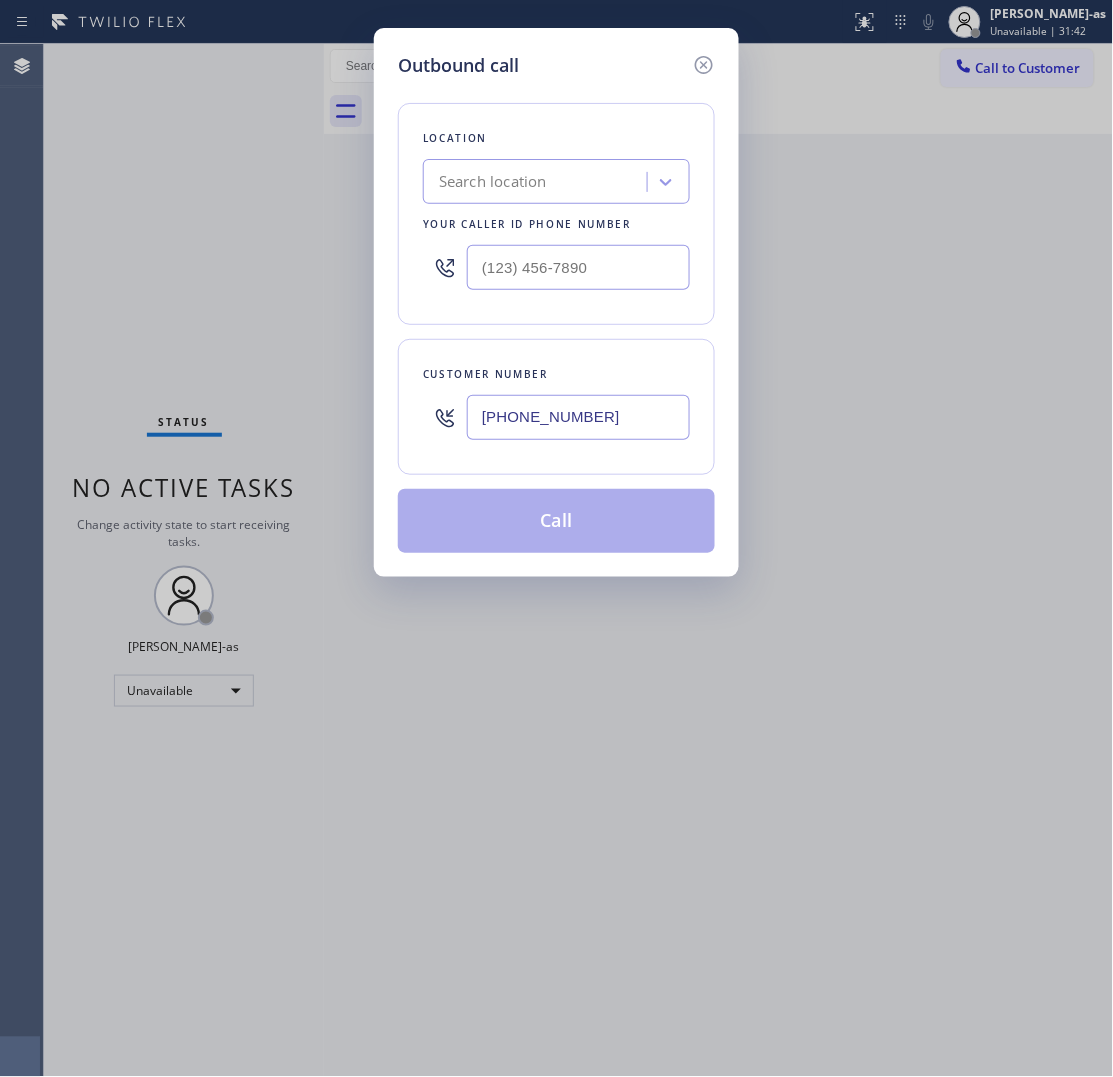 type on "(312) 940-0730" 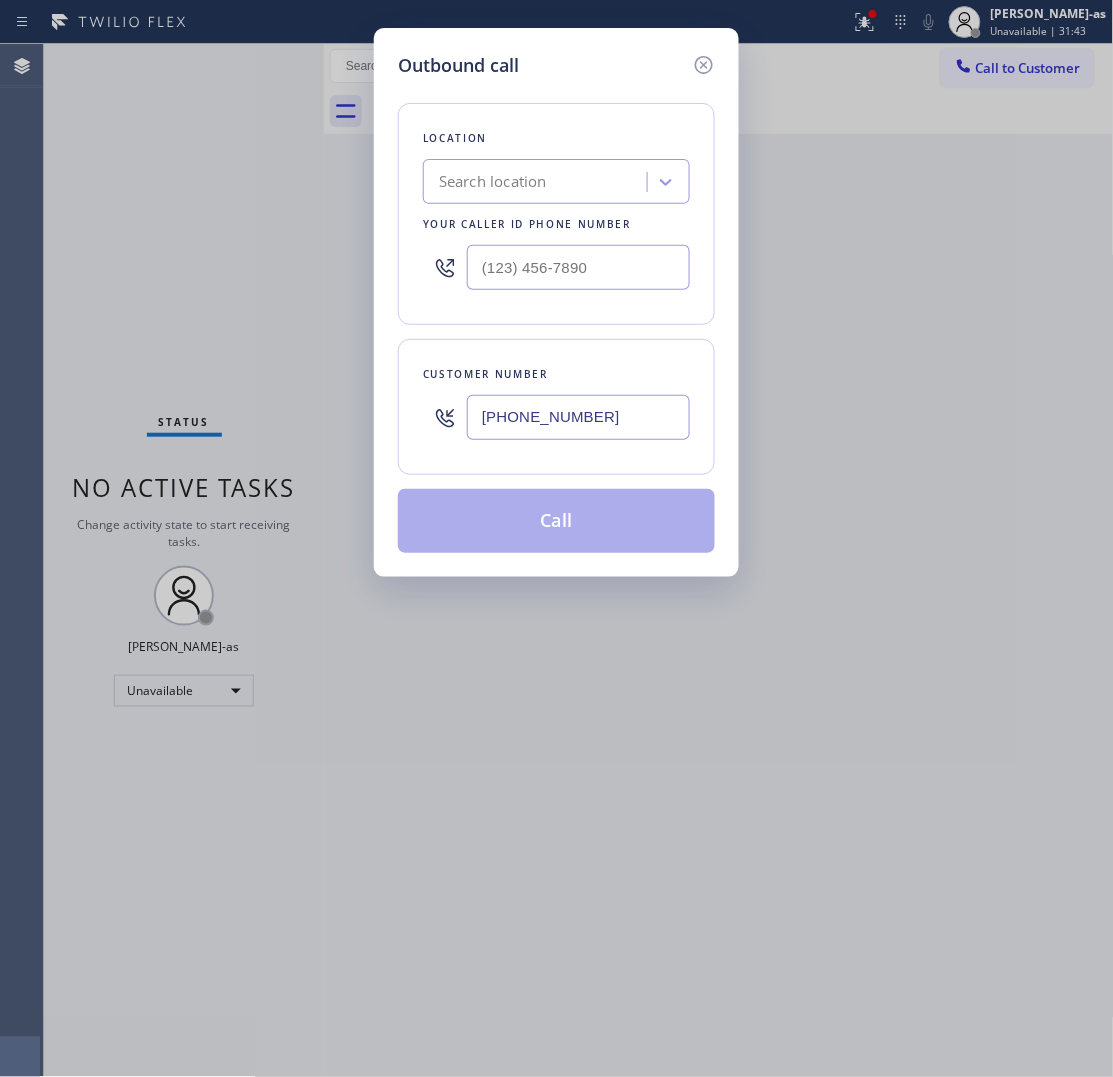 click at bounding box center [578, 267] 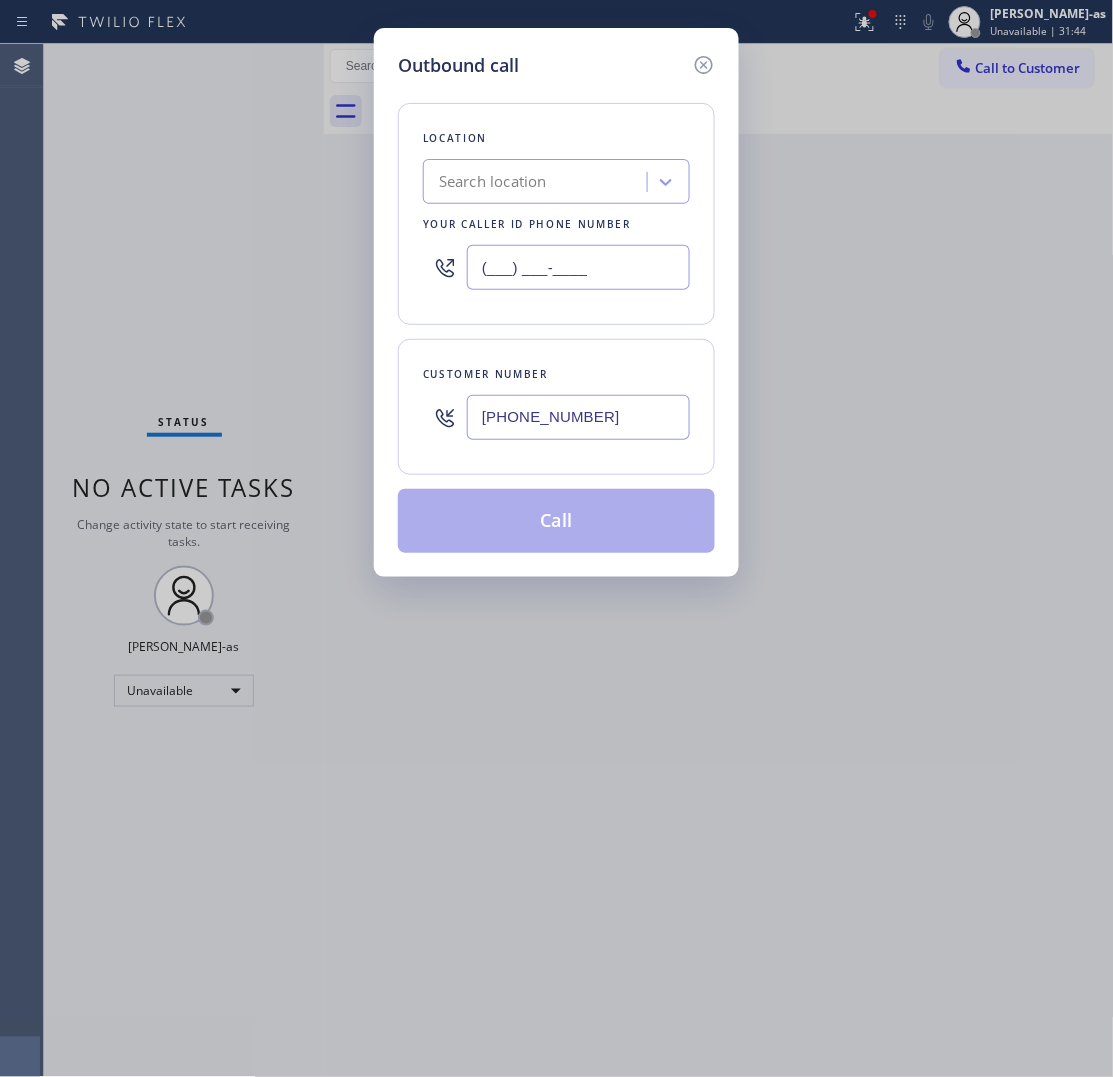click on "(___) ___-____" at bounding box center (578, 267) 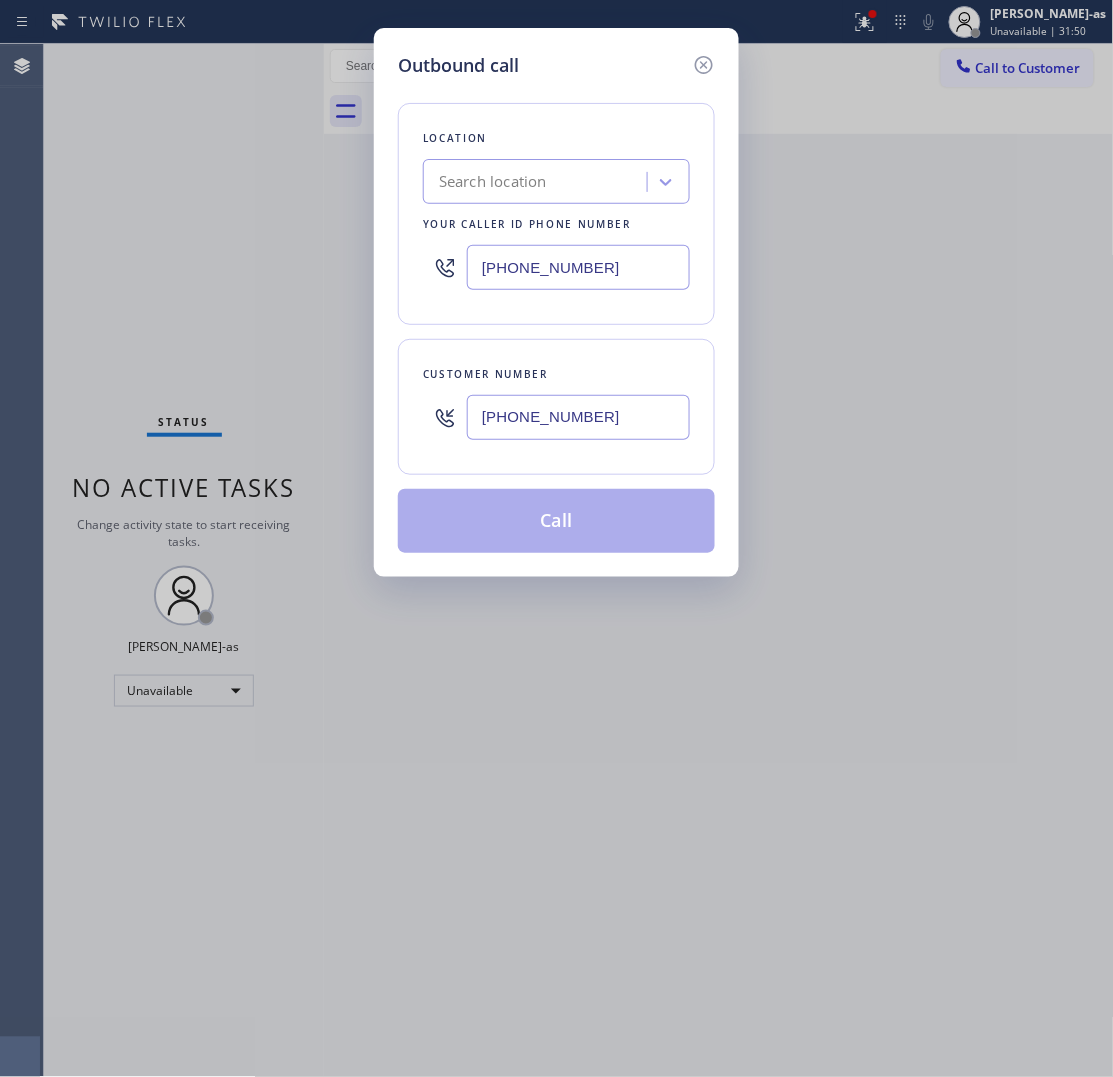type on "(312) 766-7460" 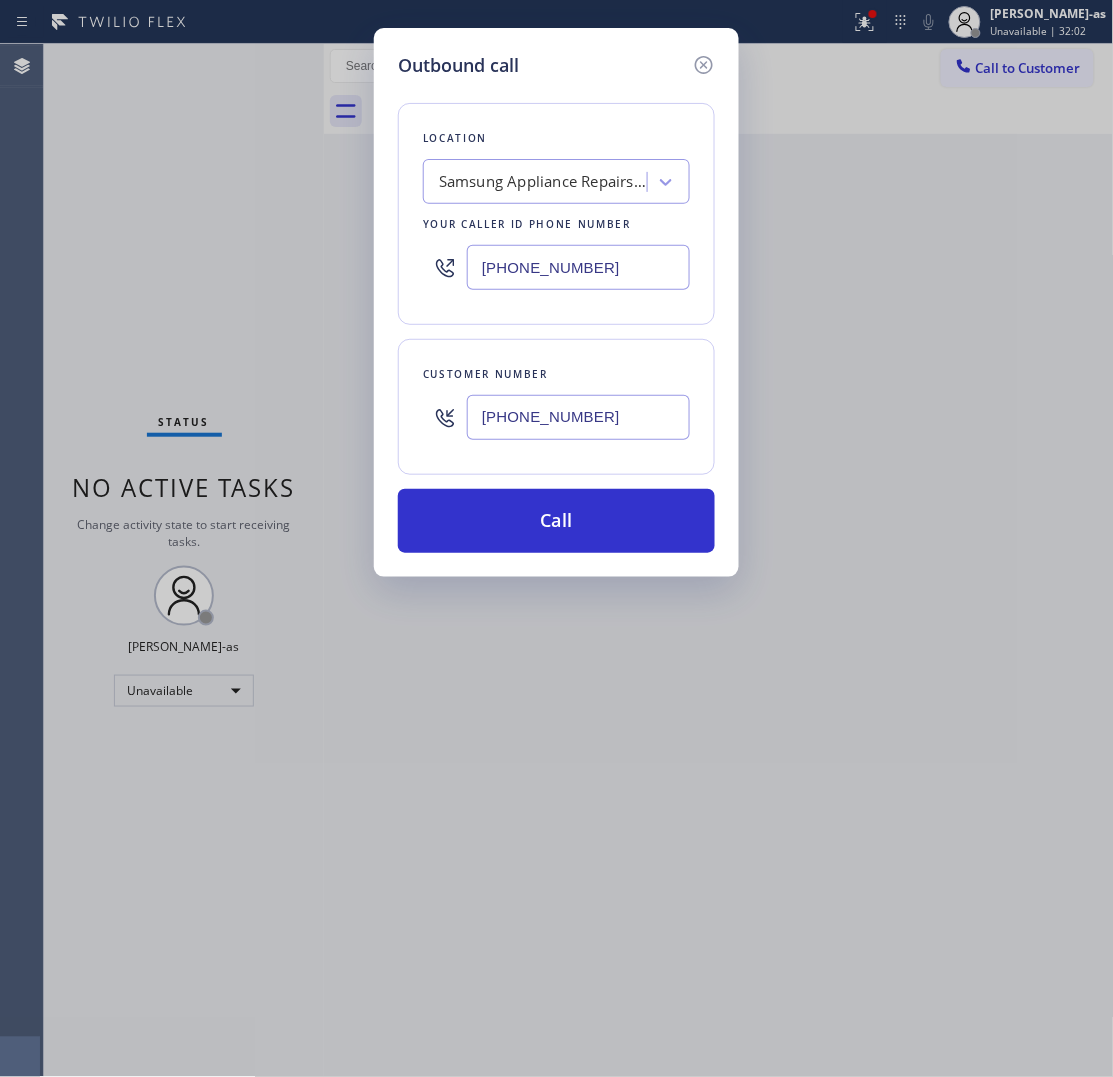 click 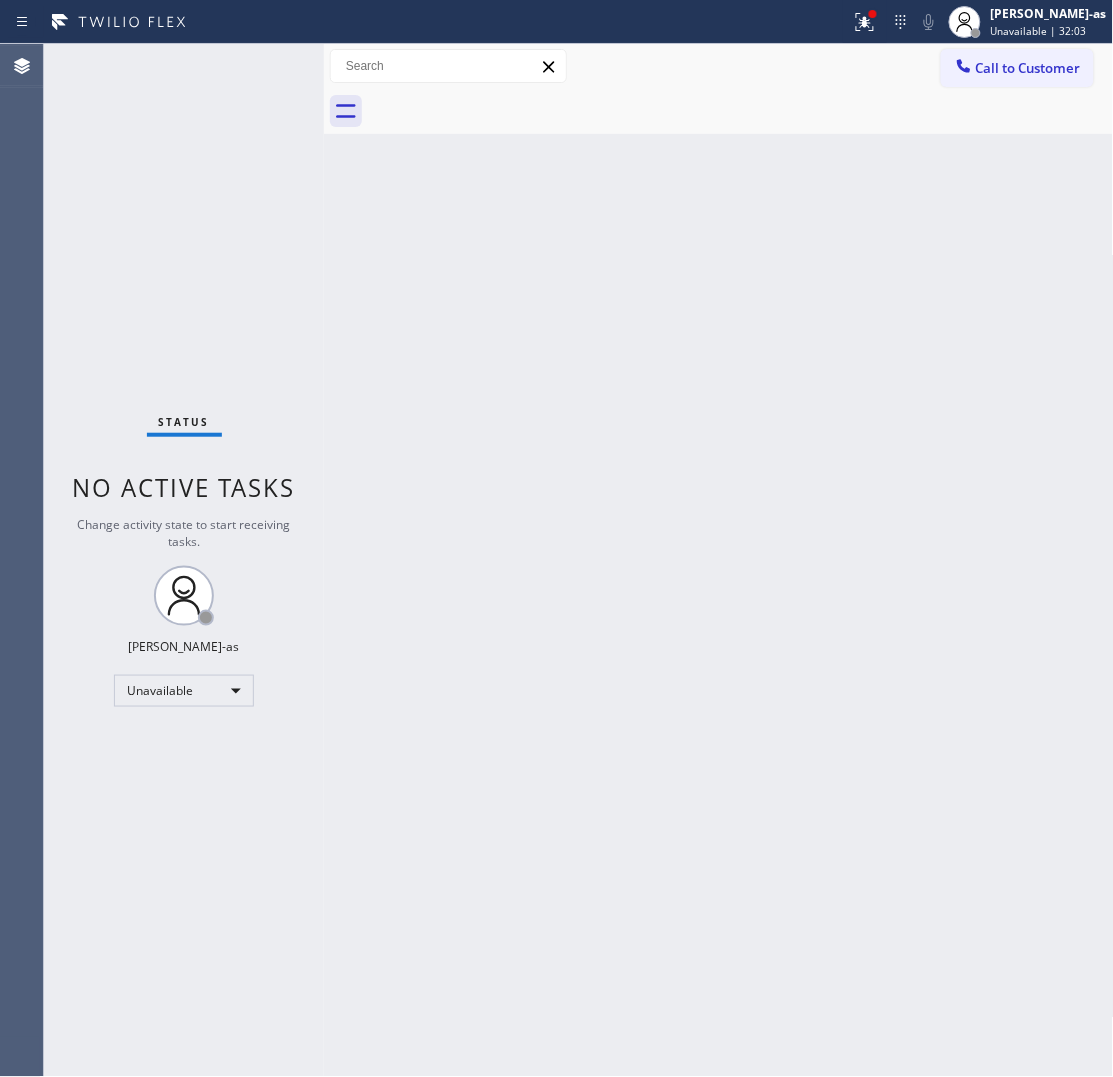 click on "Back to Dashboard Change Sender ID Customers Technicians Select a contact Outbound call Technician Search Technician Your caller id phone number Your caller id phone number Call Technician info Name   Phone none Address none Change Sender ID HVAC +18559994417 5 Star Appliance +18557314952 Appliance Repair +18554611149 Plumbing +18889090120 Air Duct Cleaning +18006865038  Electricians +18005688664 Cancel Change Check personal SMS Reset Change No tabs Call to Customer Outbound call Location Search location Your caller id phone number Customer number Call Outbound call Technician Search Technician Your caller id phone number Your caller id phone number Call" at bounding box center (719, 560) 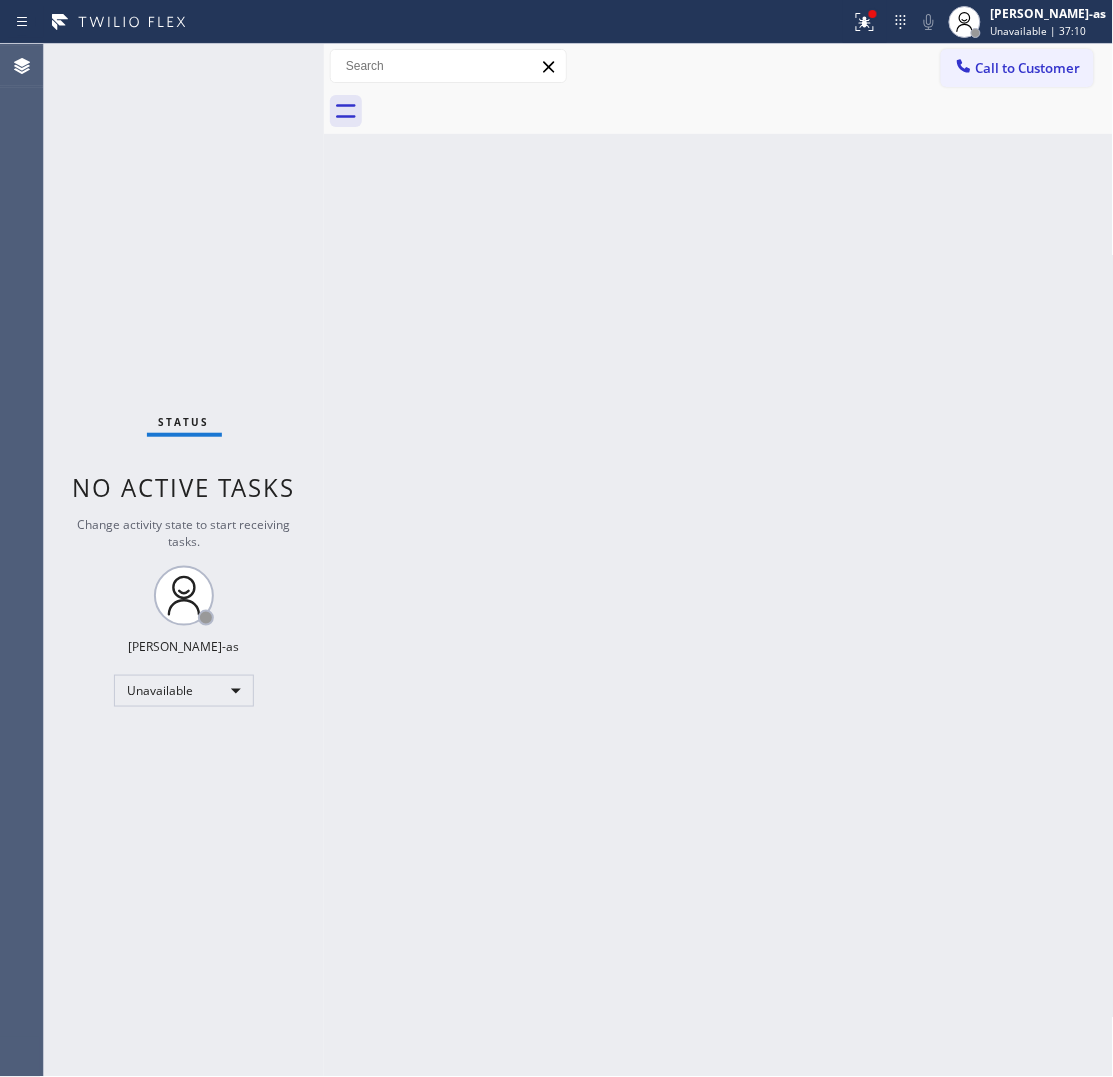 click on "Back to Dashboard Change Sender ID Customers Technicians Select a contact Outbound call Technician Search Technician Your caller id phone number Your caller id phone number Call Technician info Name   Phone none Address none Change Sender ID HVAC +18559994417 5 Star Appliance +18557314952 Appliance Repair +18554611149 Plumbing +18889090120 Air Duct Cleaning +18006865038  Electricians +18005688664 Cancel Change Check personal SMS Reset Change No tabs Call to Customer Outbound call Location Samsung Appliance Repairs Chicago Your caller id phone number (312) 766-7460 Customer number Call Outbound call Technician Search Technician Your caller id phone number Your caller id phone number Call" at bounding box center (719, 560) 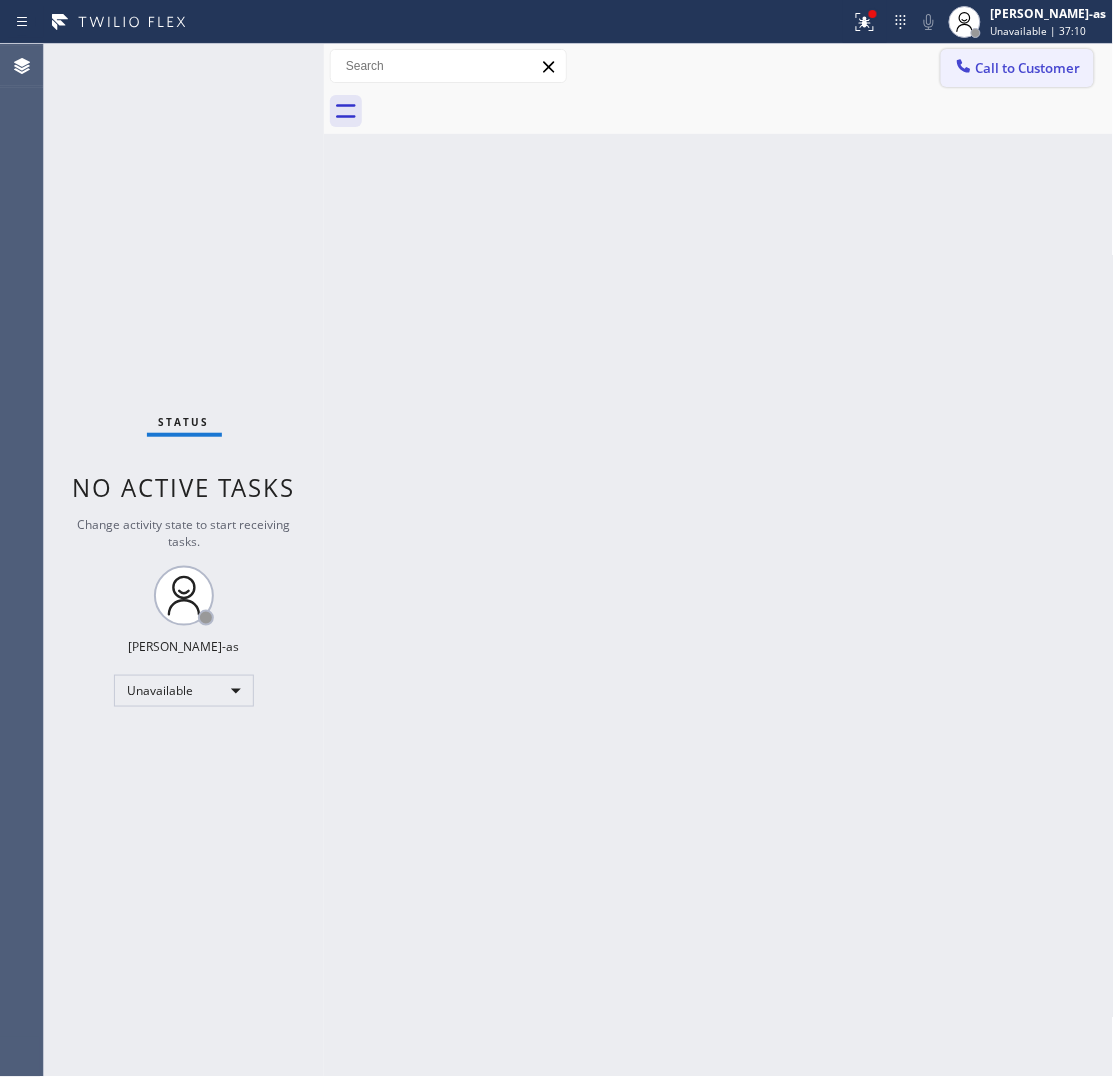 click on "Call to Customer" at bounding box center [1028, 68] 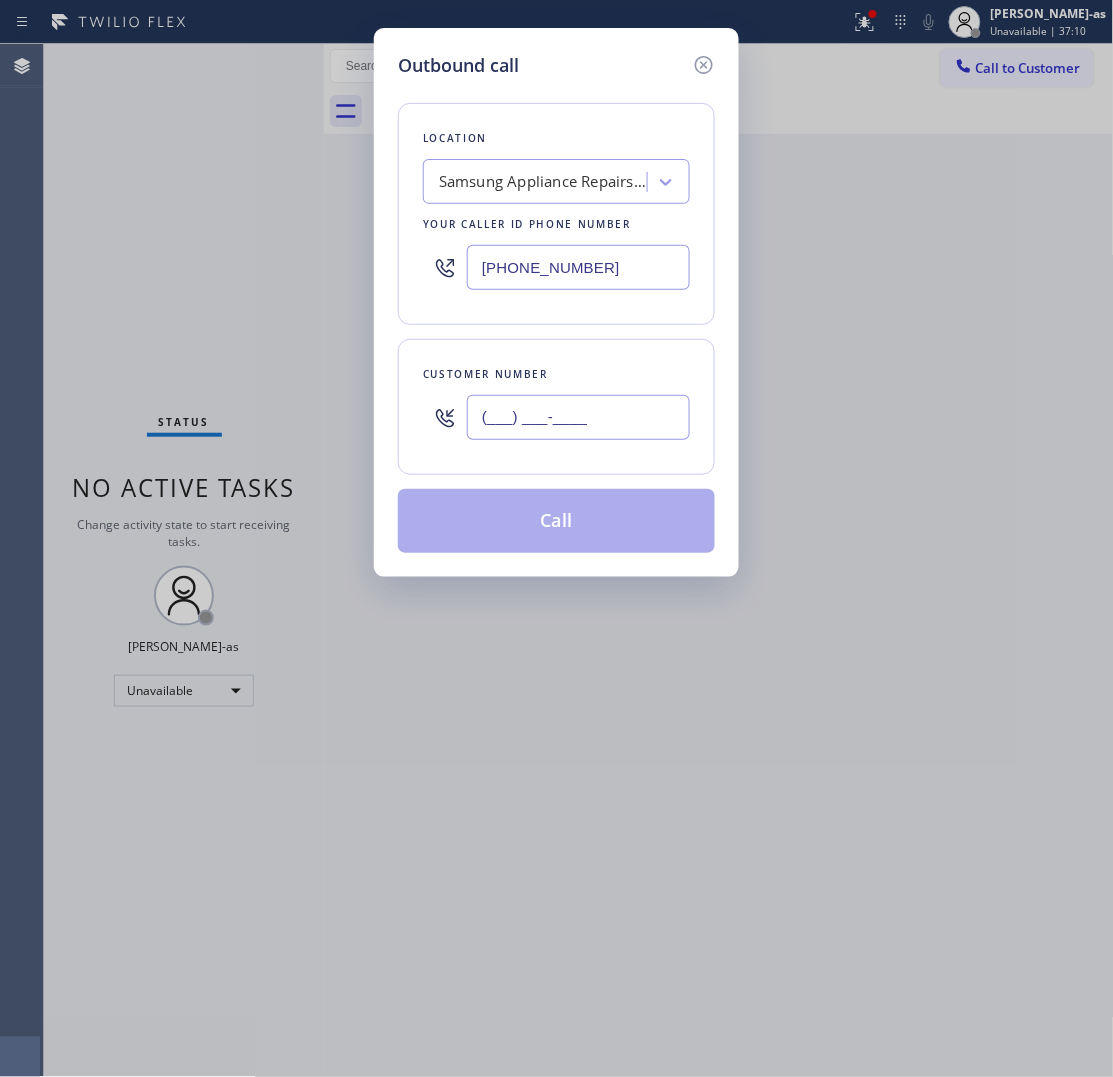 click on "(___) ___-____" at bounding box center [578, 417] 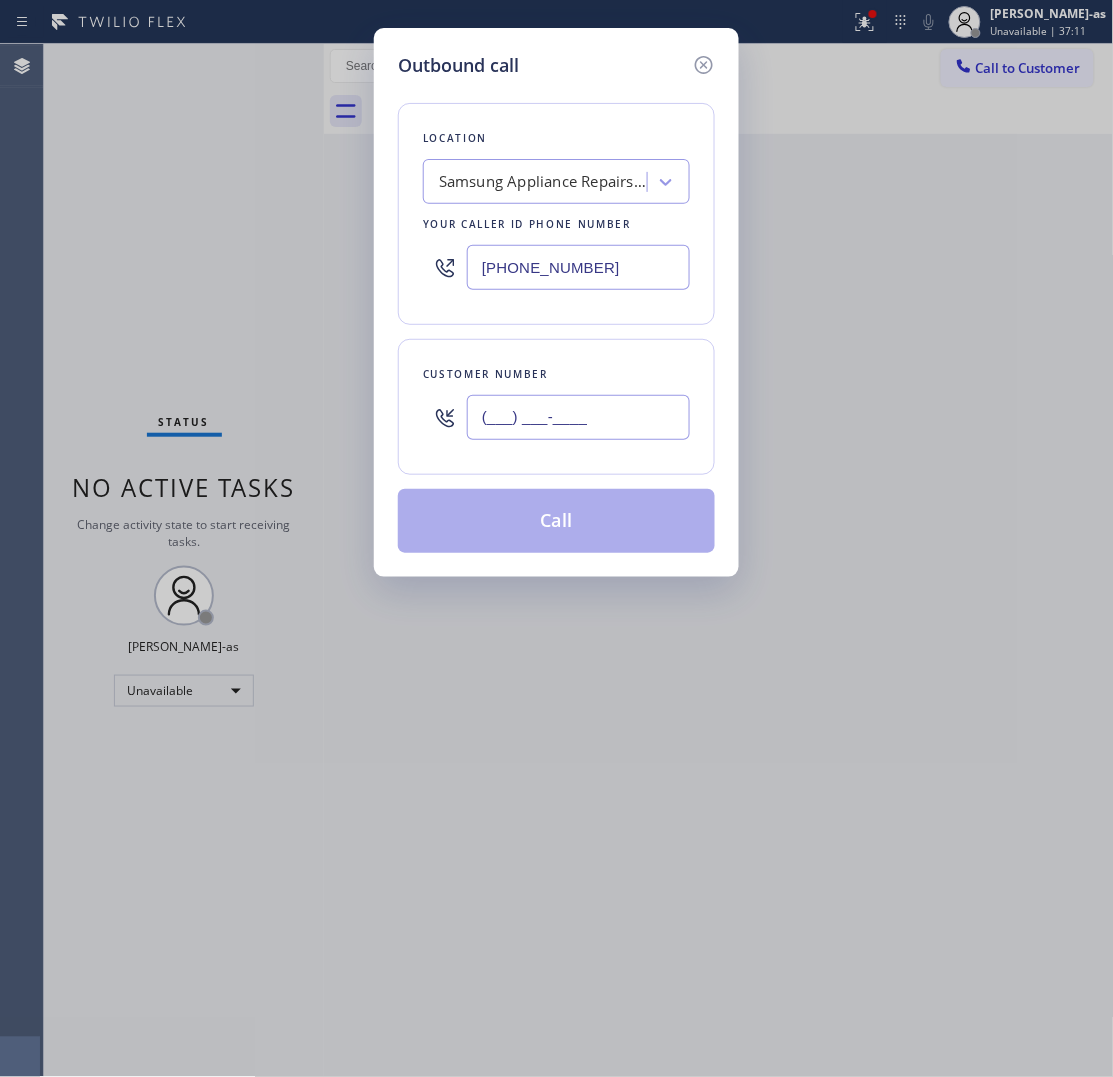 paste on "415) 823-1042" 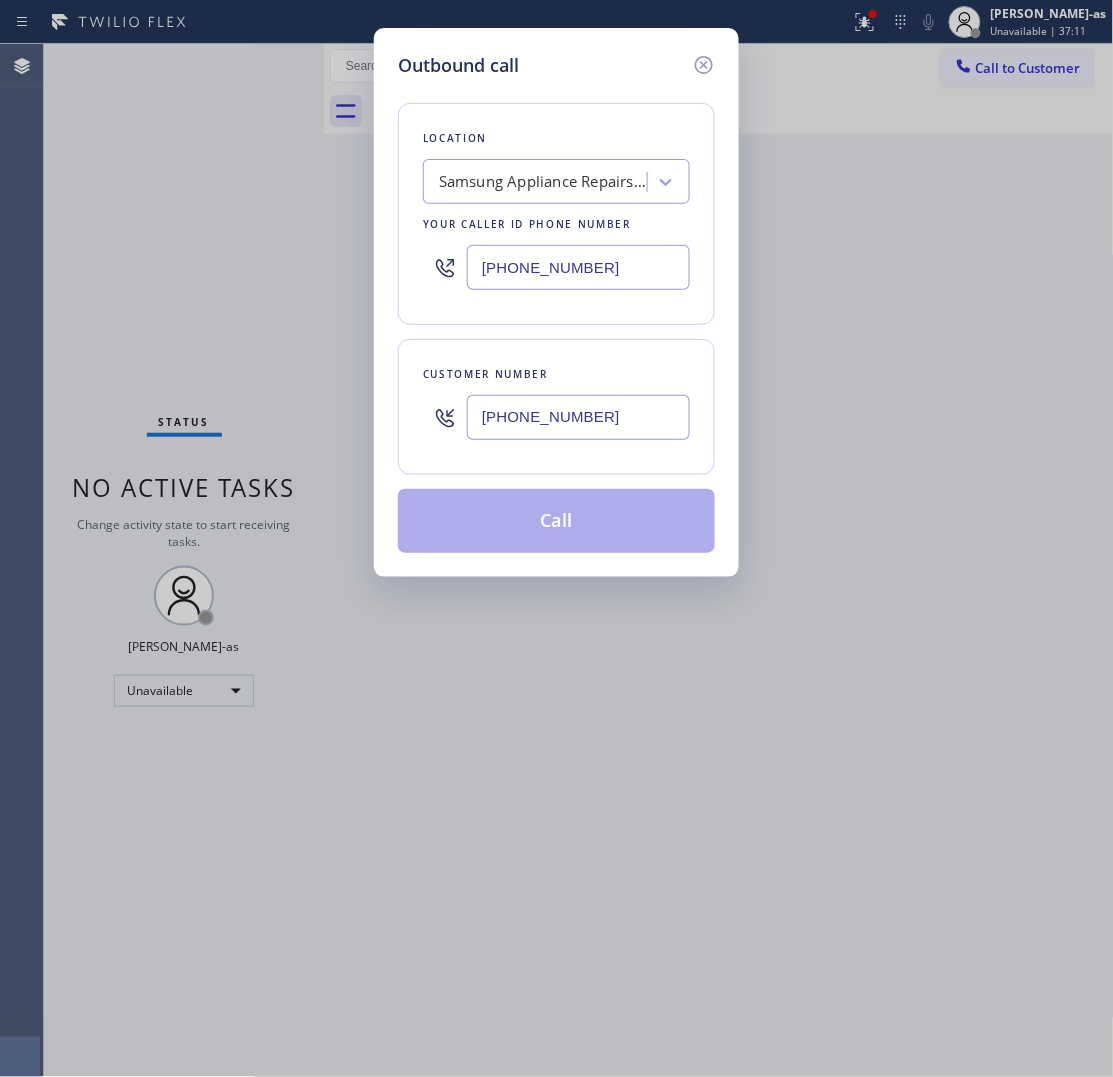 type on "(415) 823-1042" 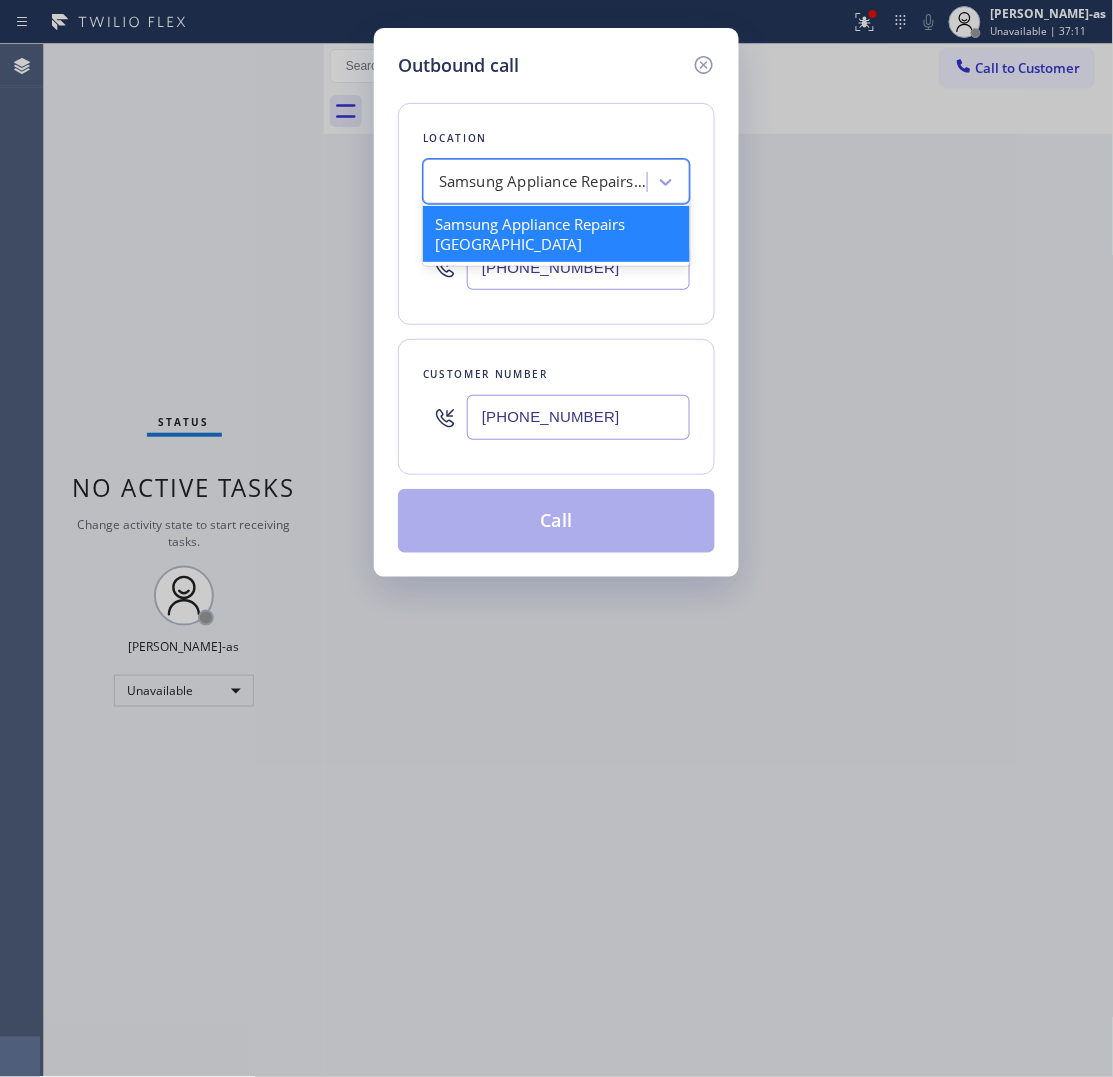 click on "Samsung Appliance Repairs Chicago" at bounding box center (544, 182) 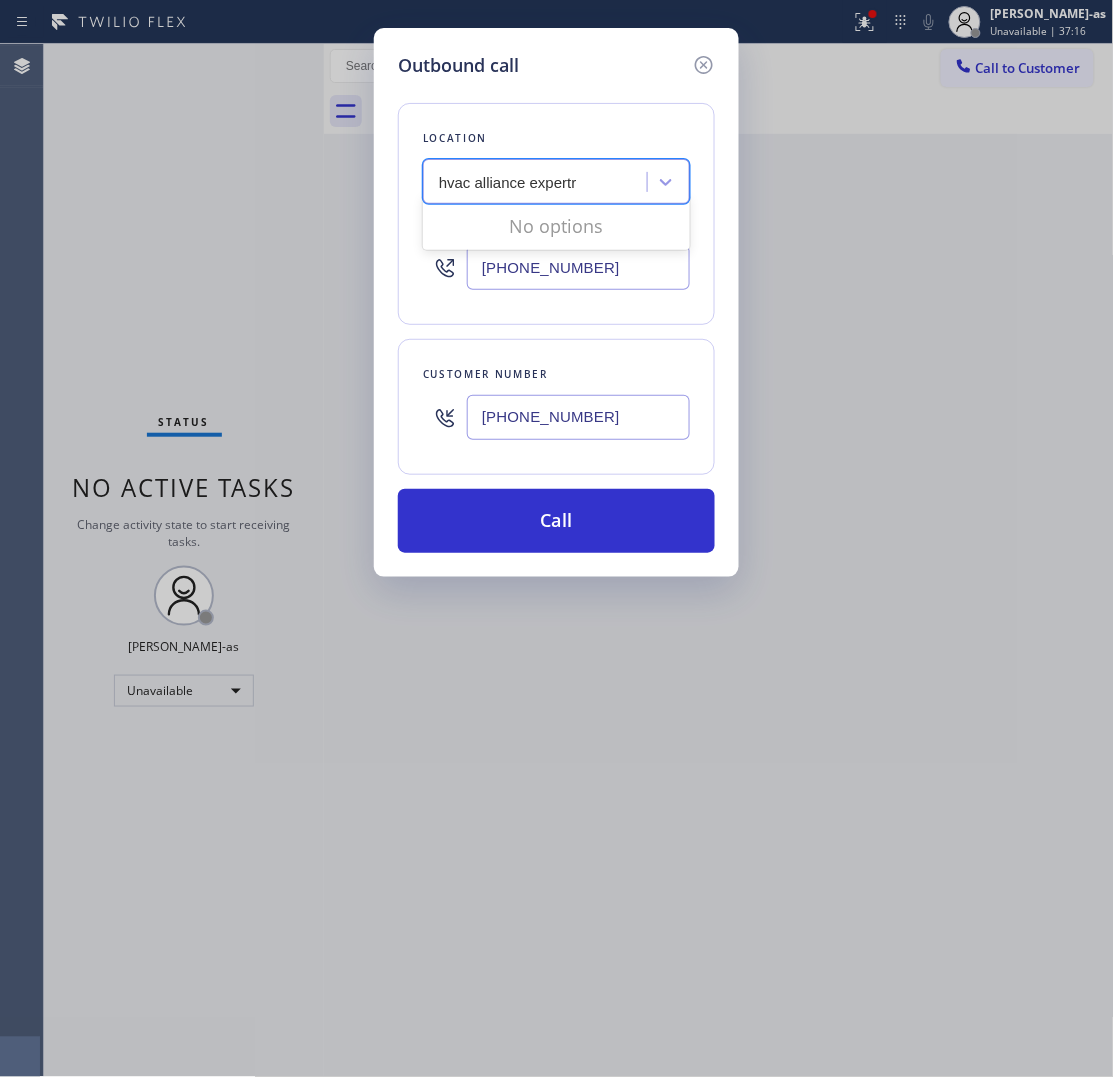 type on "hvac alliance expert" 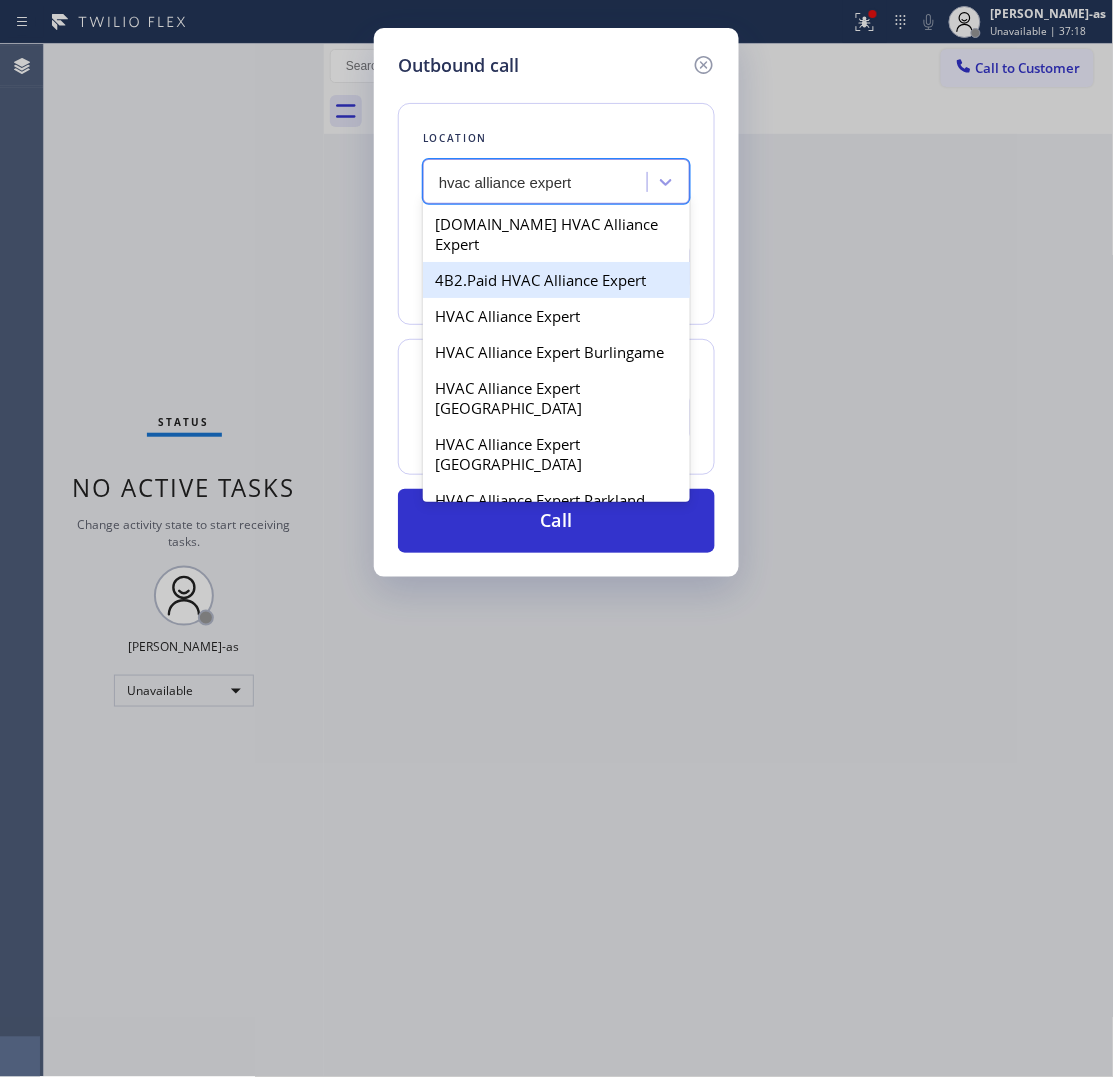 click on "4B2.Paid HVAC Alliance Expert" at bounding box center (556, 280) 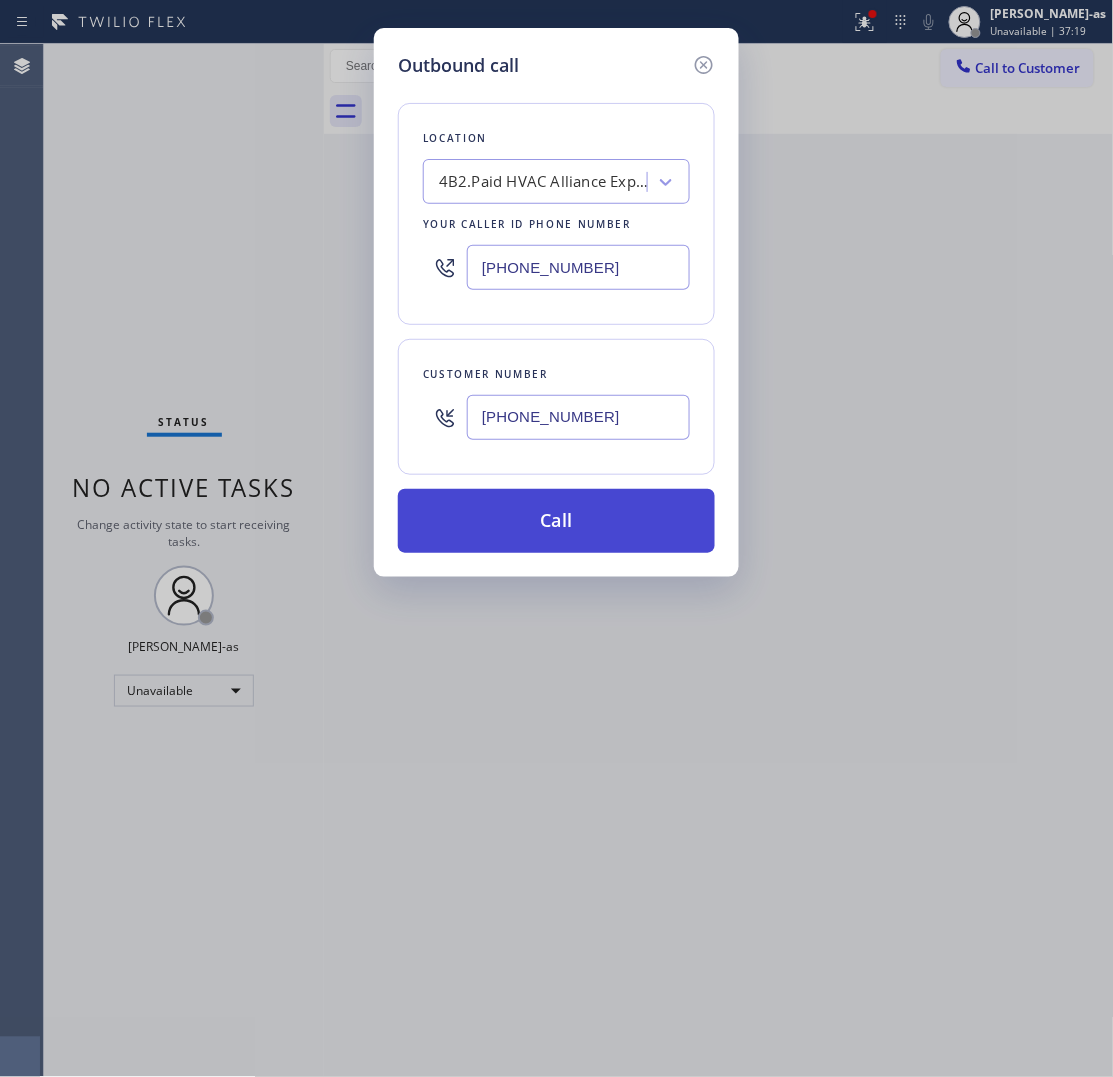 click on "Call" at bounding box center [556, 521] 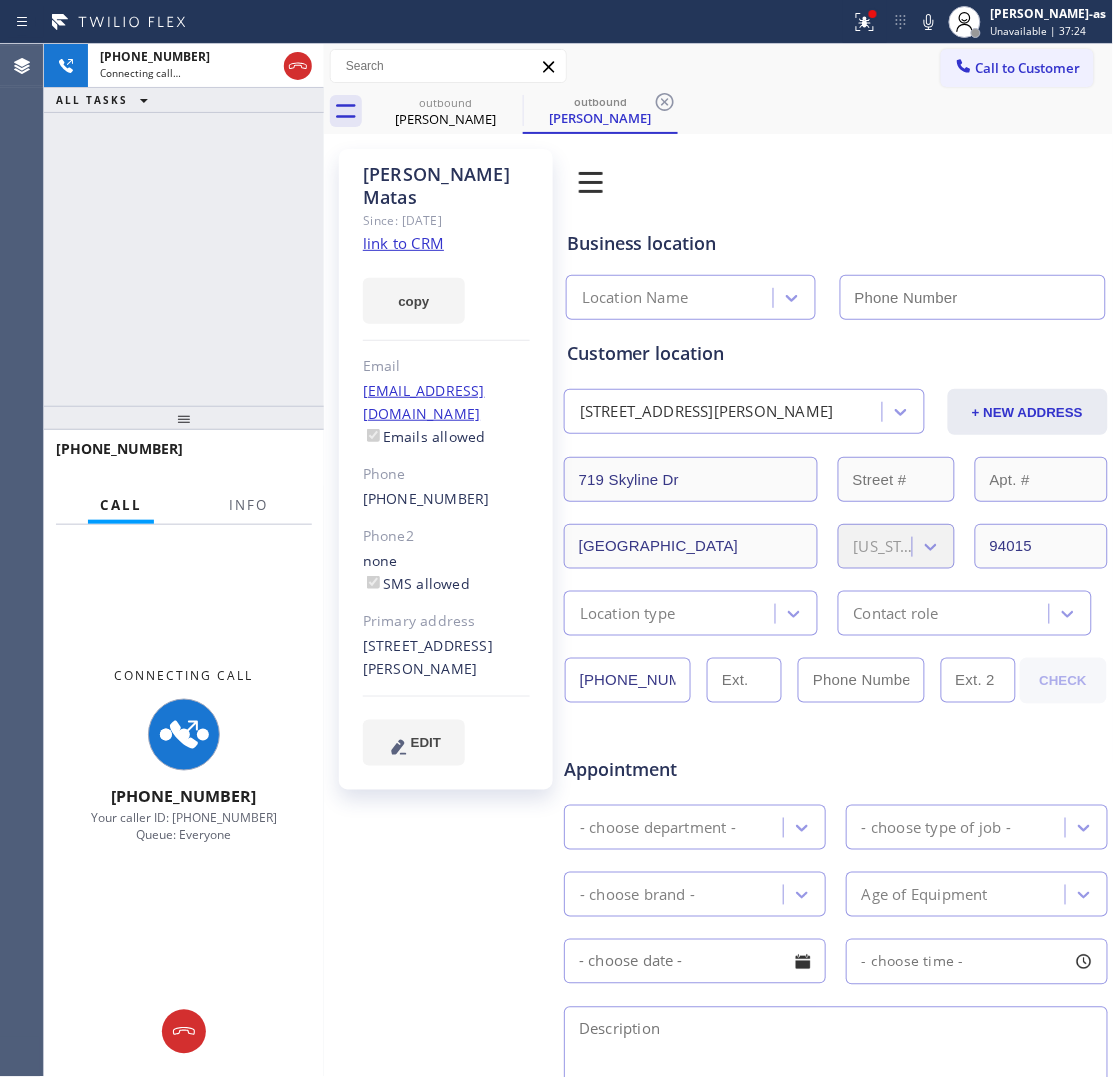 type on "(855) 999-4417" 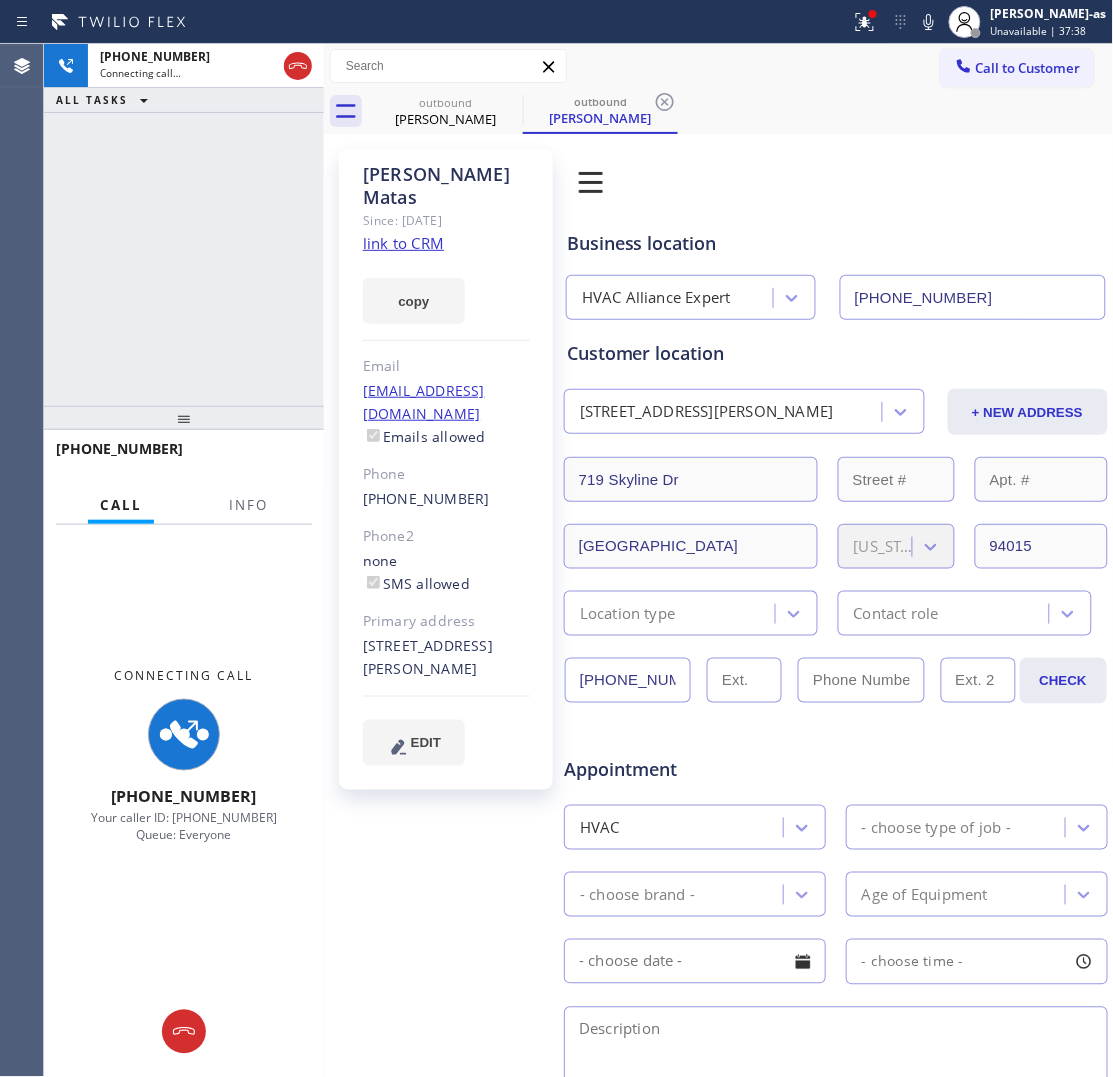 click on "link to CRM" 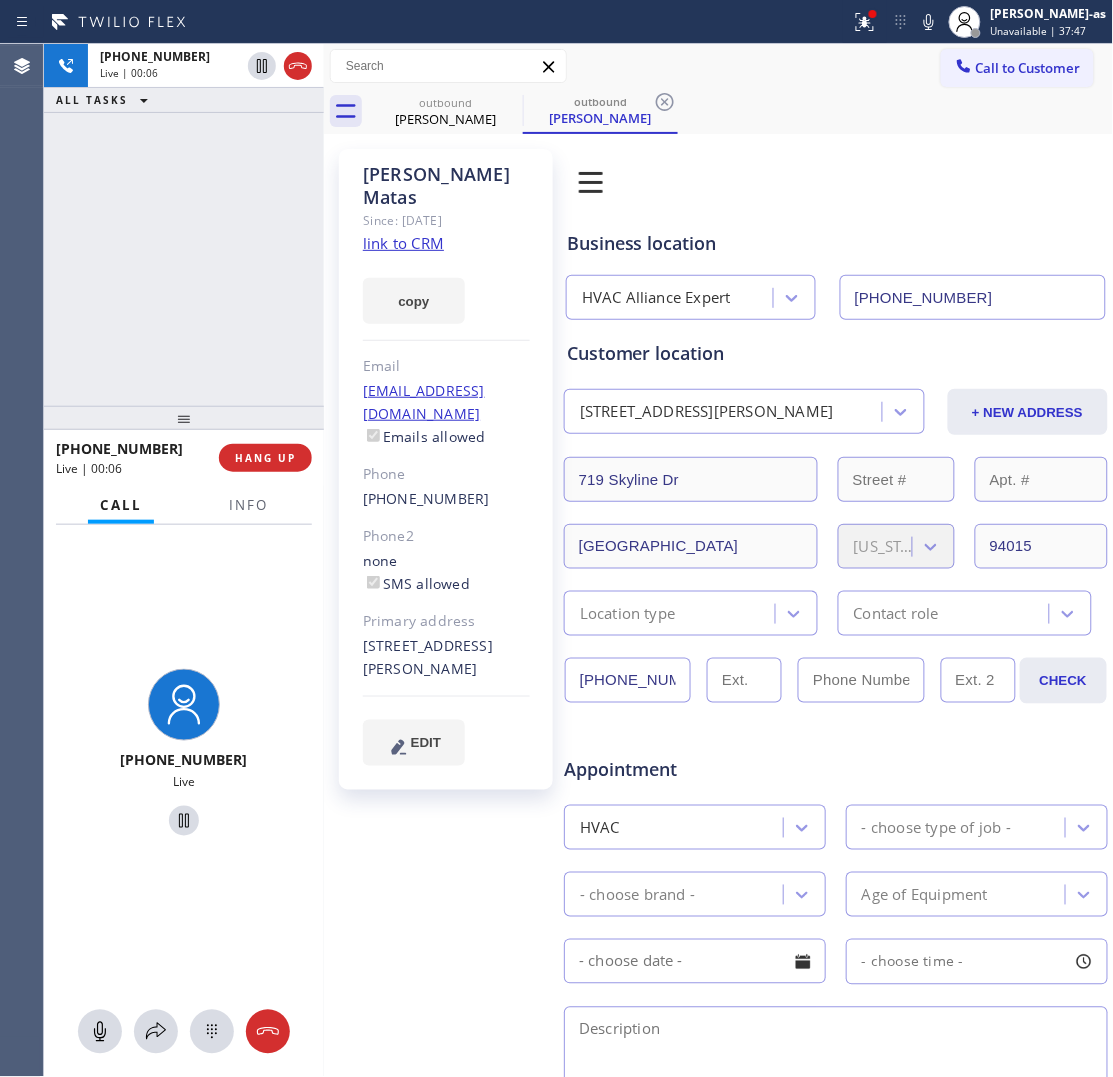 drag, startPoint x: 242, startPoint y: 286, endPoint x: 321, endPoint y: 198, distance: 118.258194 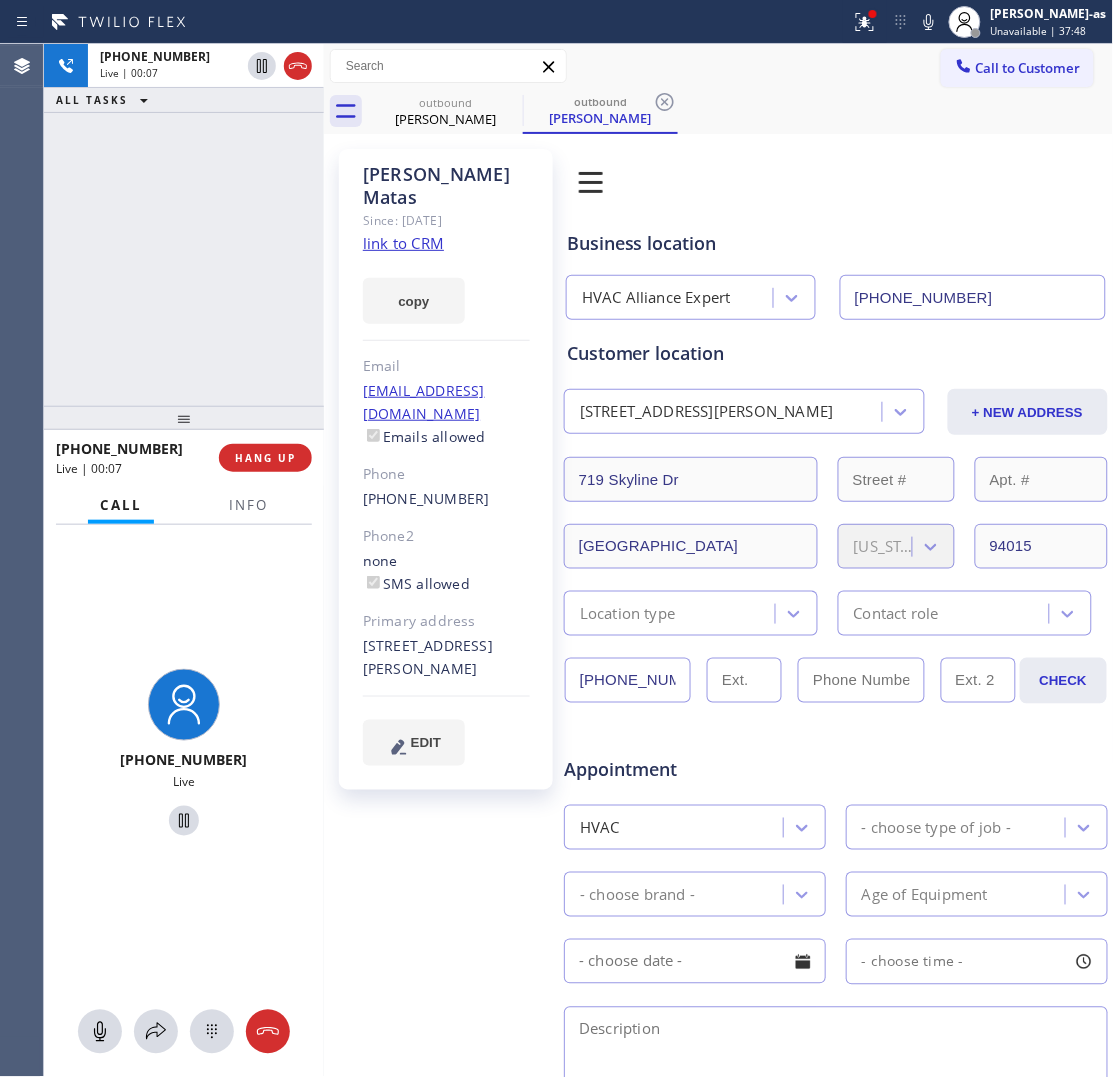 click 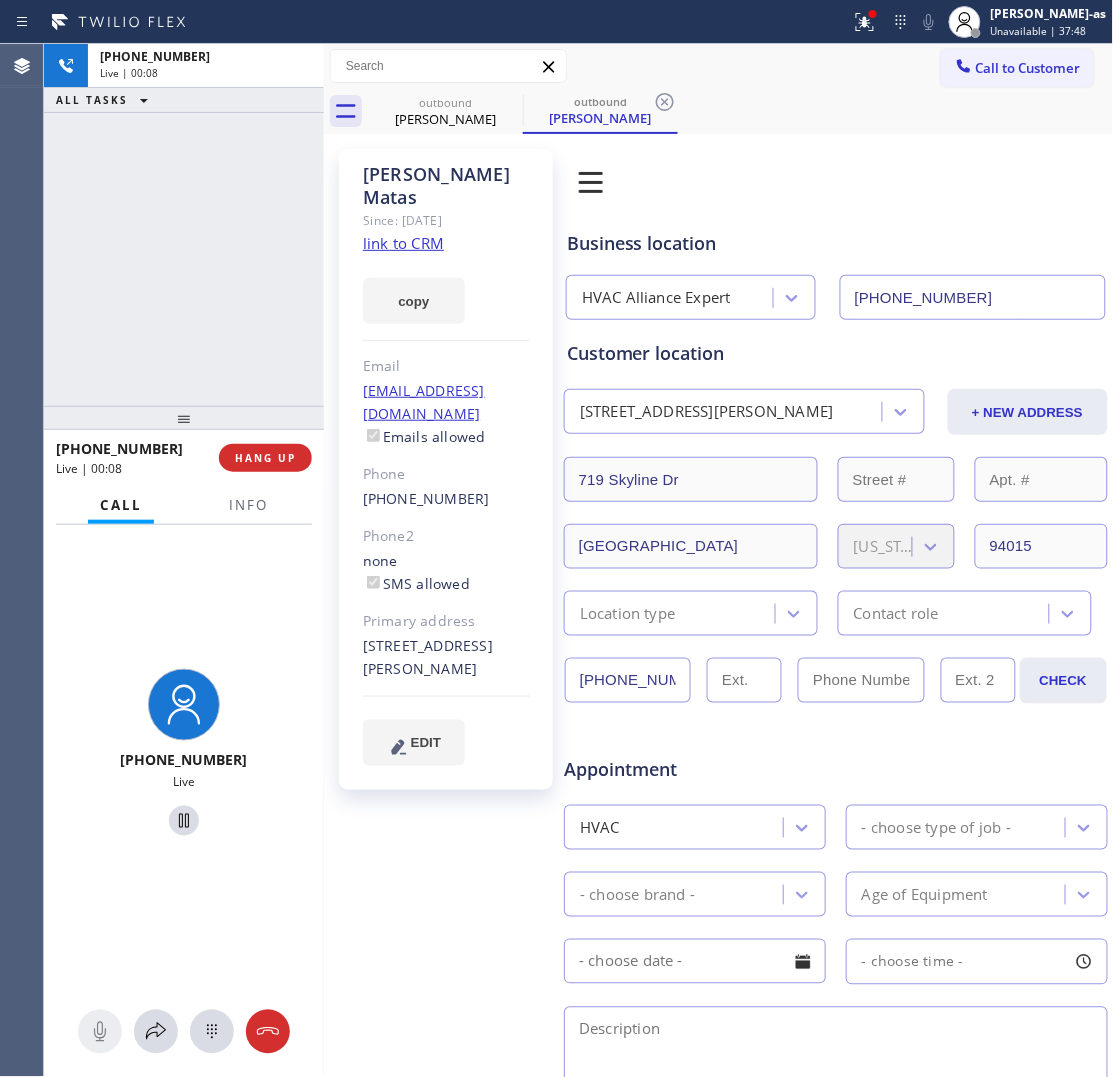 drag, startPoint x: 257, startPoint y: 322, endPoint x: 283, endPoint y: 411, distance: 92.72001 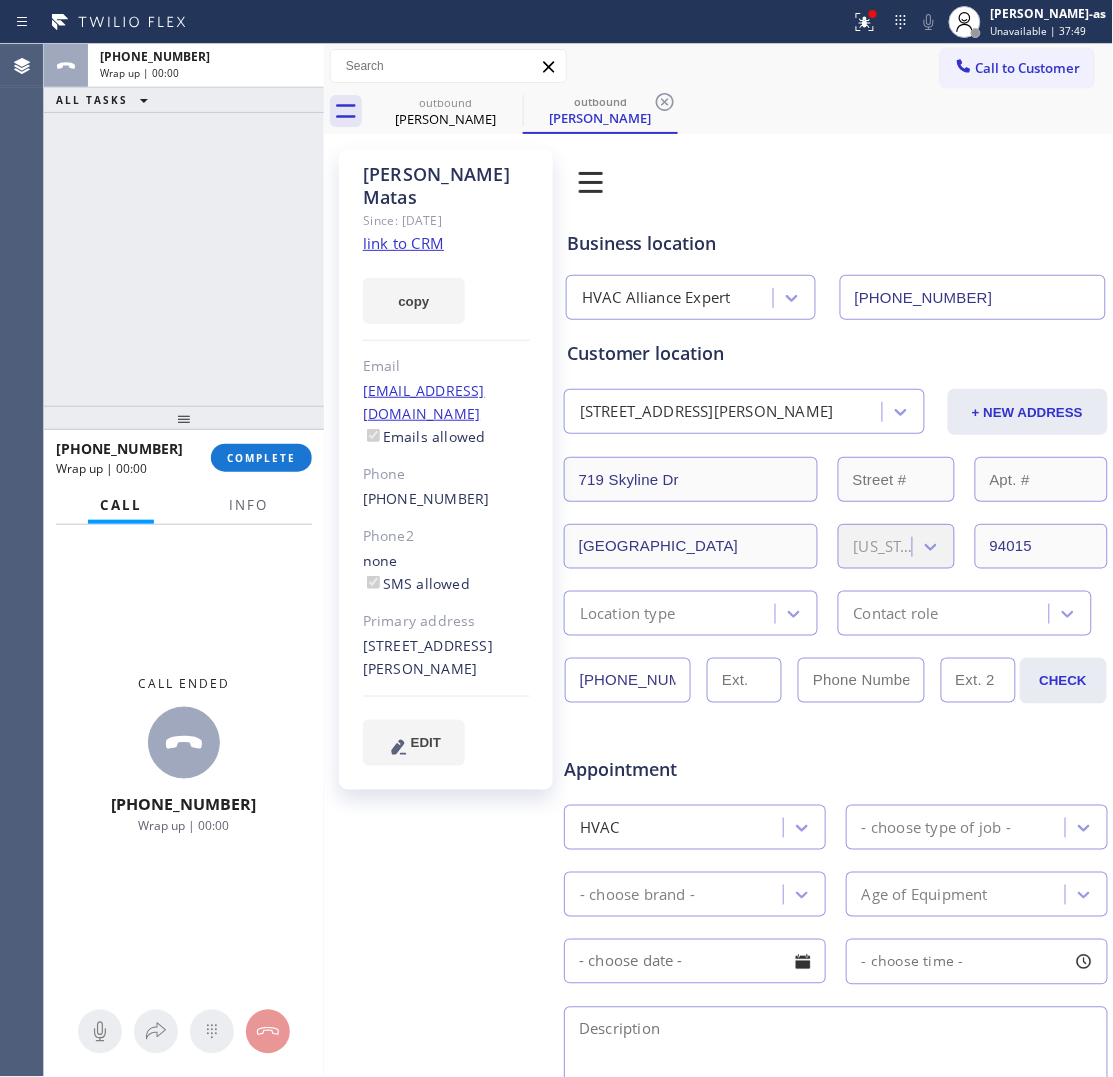 drag, startPoint x: 270, startPoint y: 467, endPoint x: 270, endPoint y: 415, distance: 52 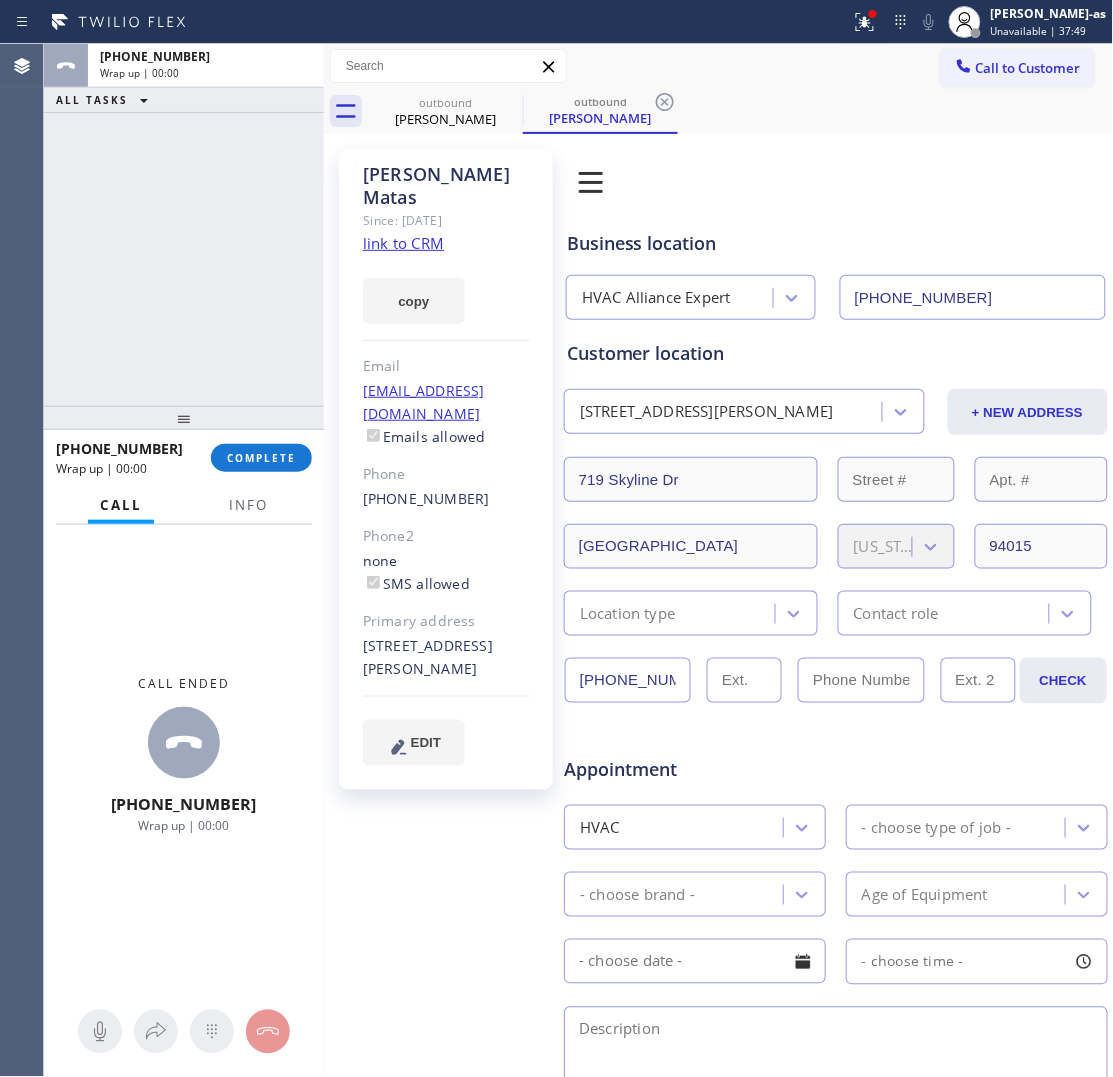 click on "COMPLETE" at bounding box center (261, 458) 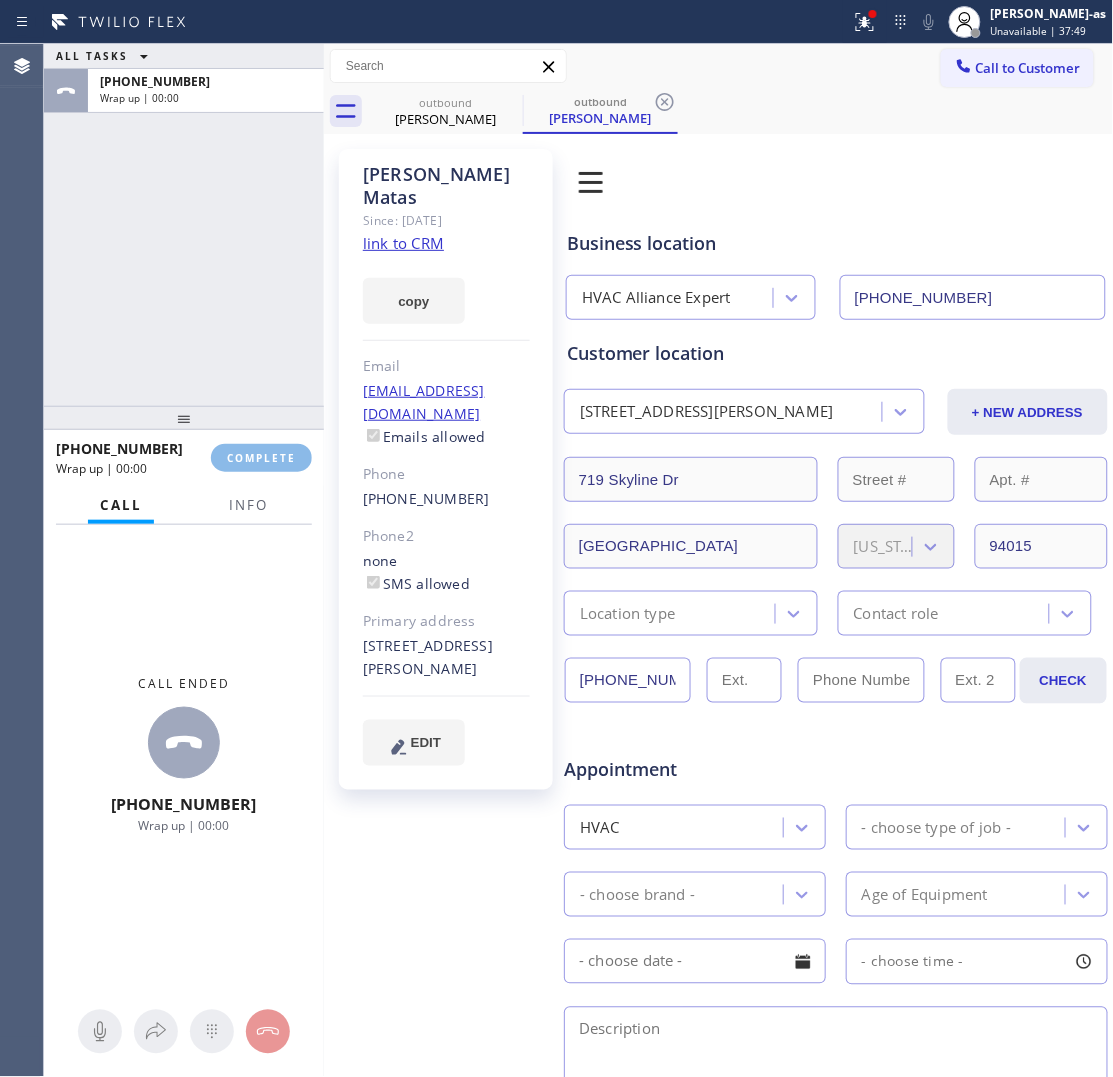 click on "ALL TASKS ALL TASKS ACTIVE TASKS TASKS IN WRAP UP +14158231042 Wrap up | 00:00" at bounding box center [184, 225] 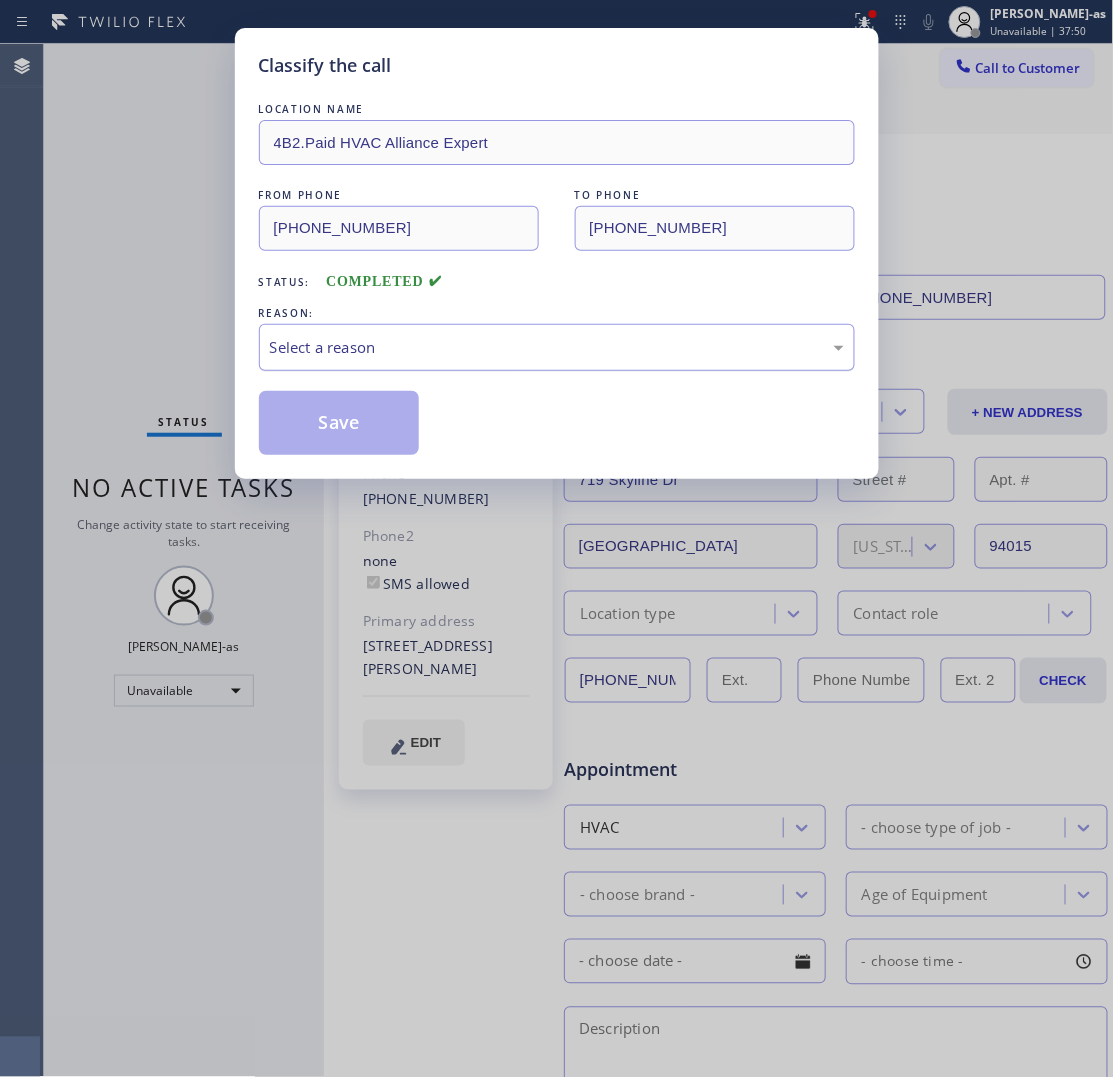 click on "Select a reason" at bounding box center [557, 347] 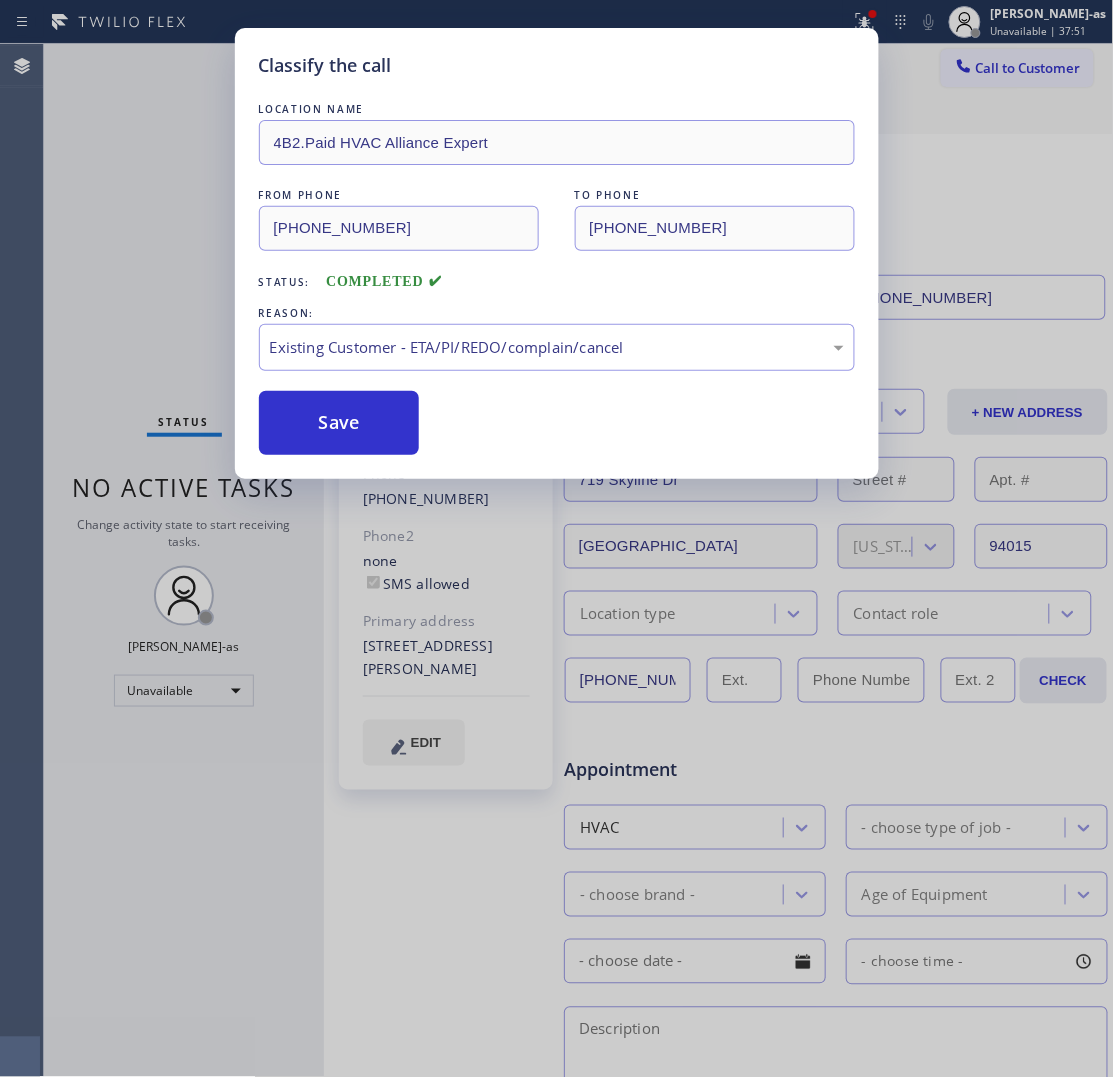 drag, startPoint x: 333, startPoint y: 417, endPoint x: 213, endPoint y: 8, distance: 426.24054 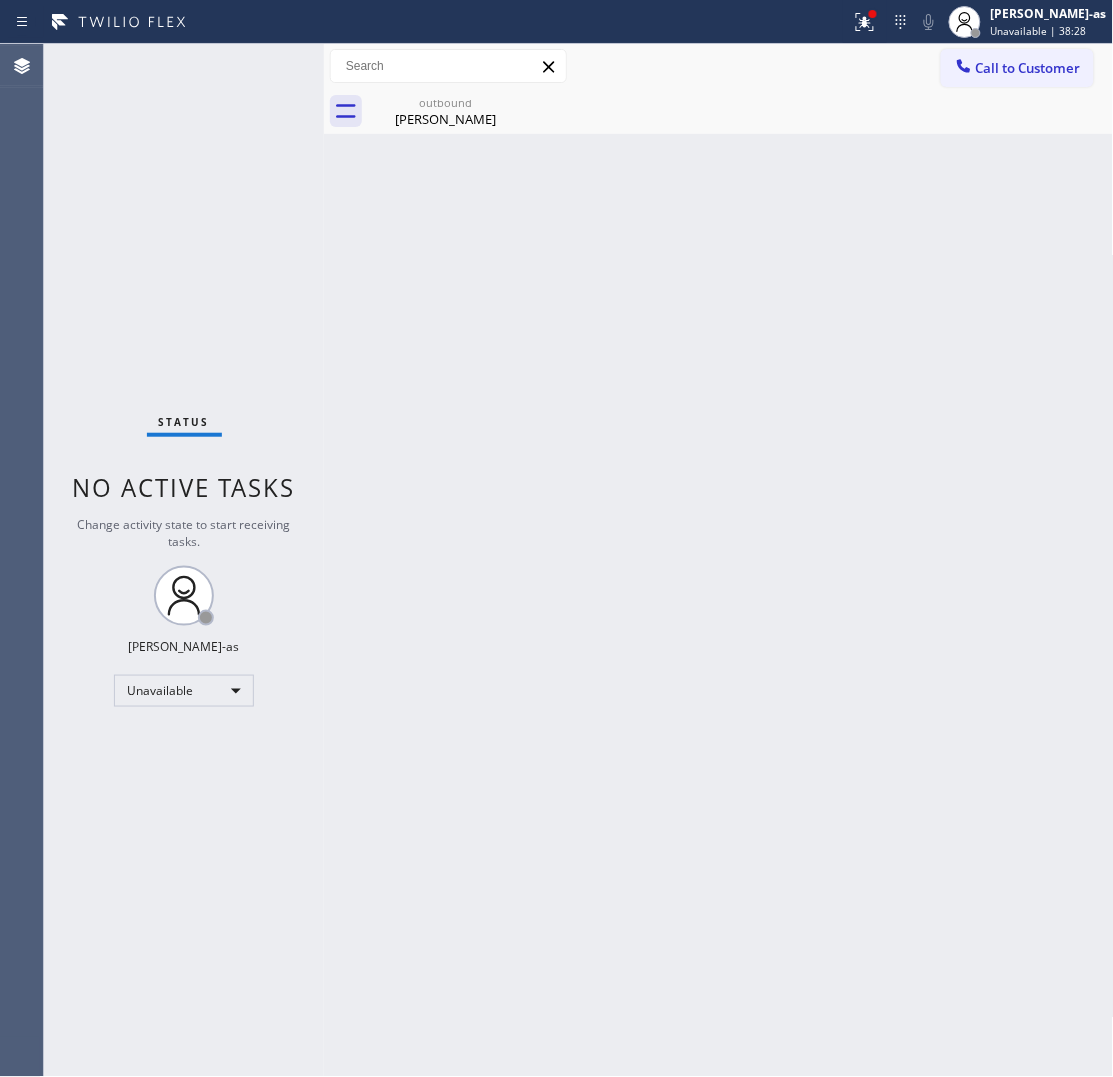 click on "Call to Customer" at bounding box center [1017, 68] 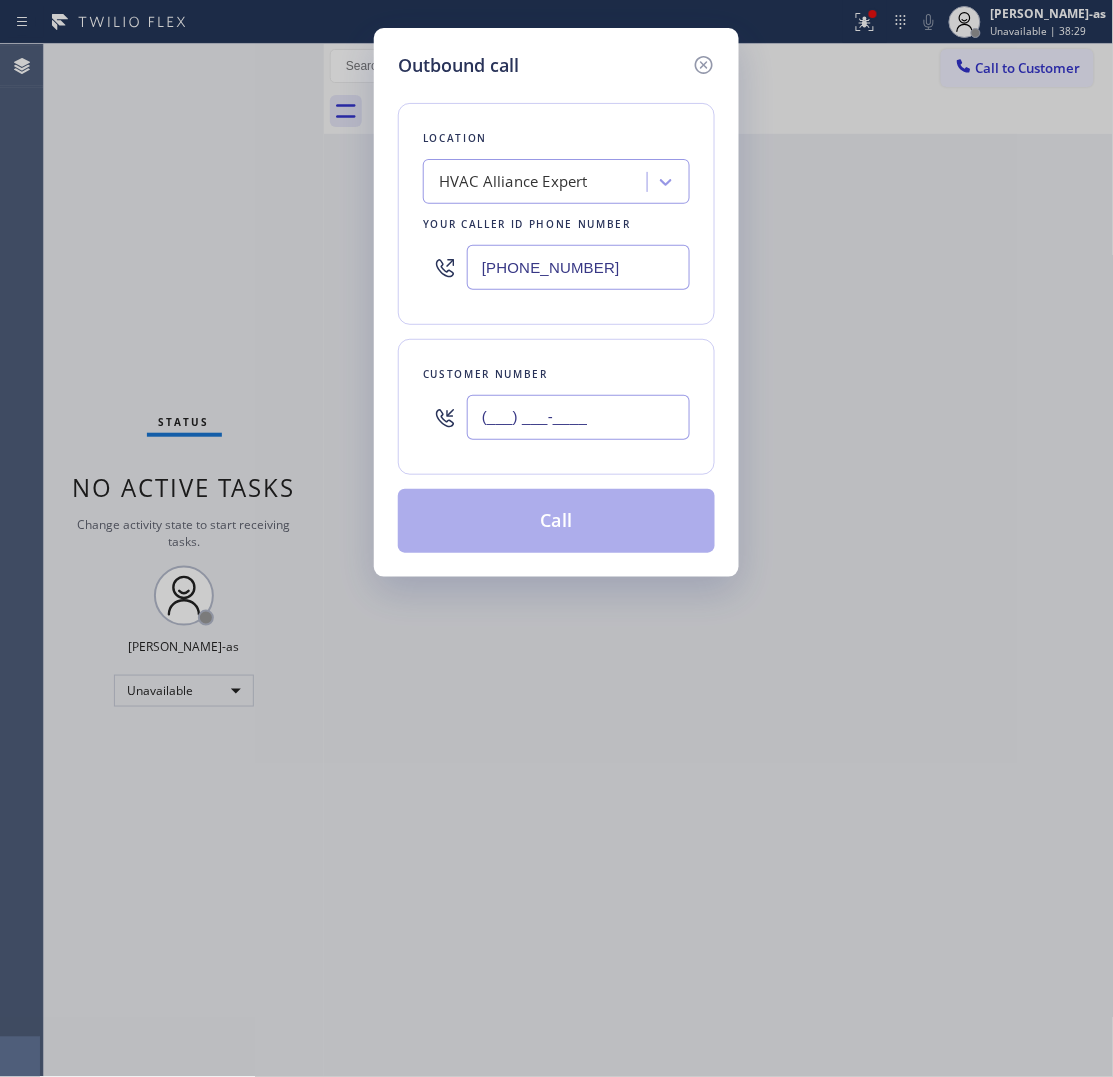 click on "(___) ___-____" at bounding box center [578, 417] 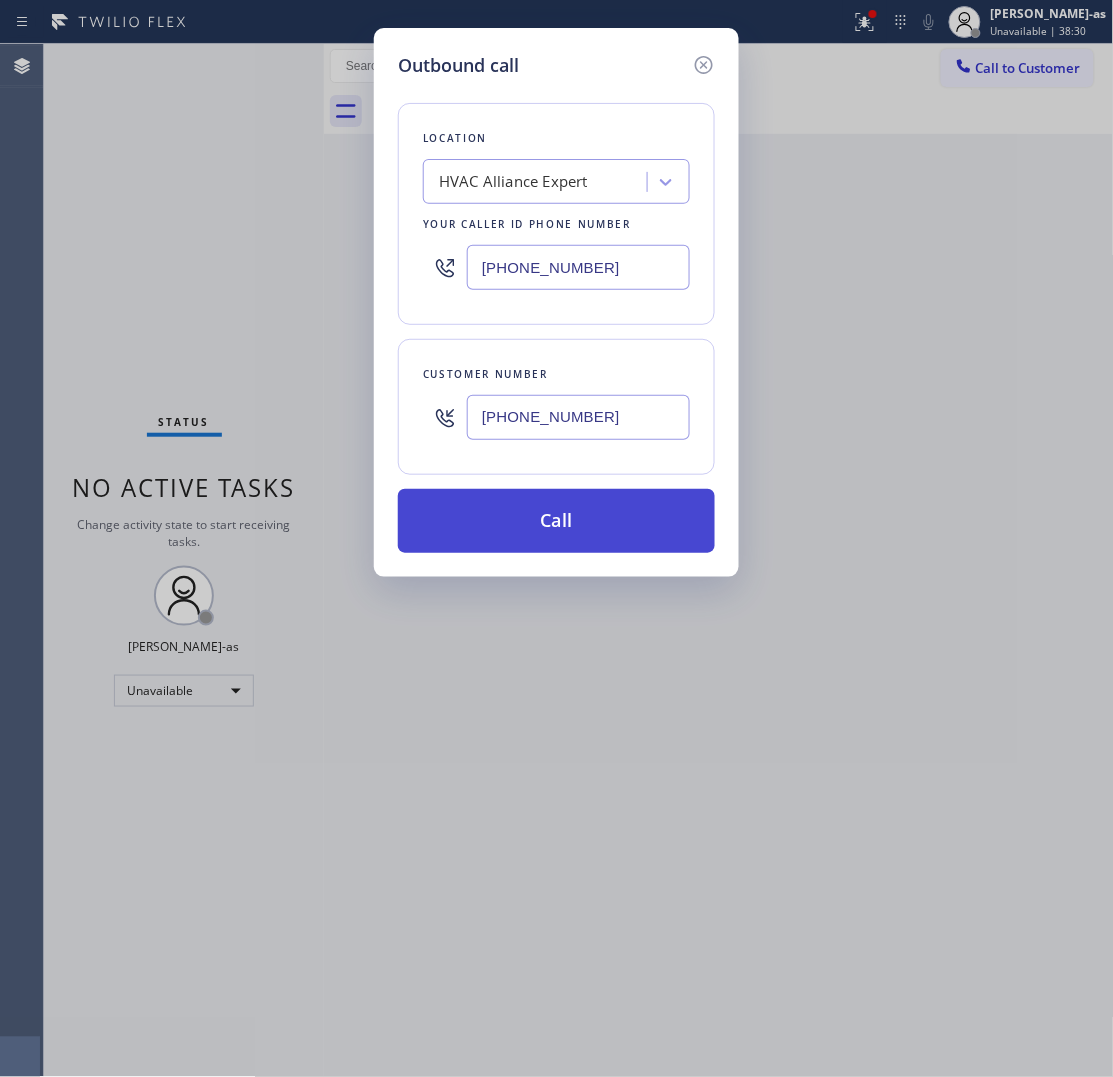 type on "(949) 266-7150" 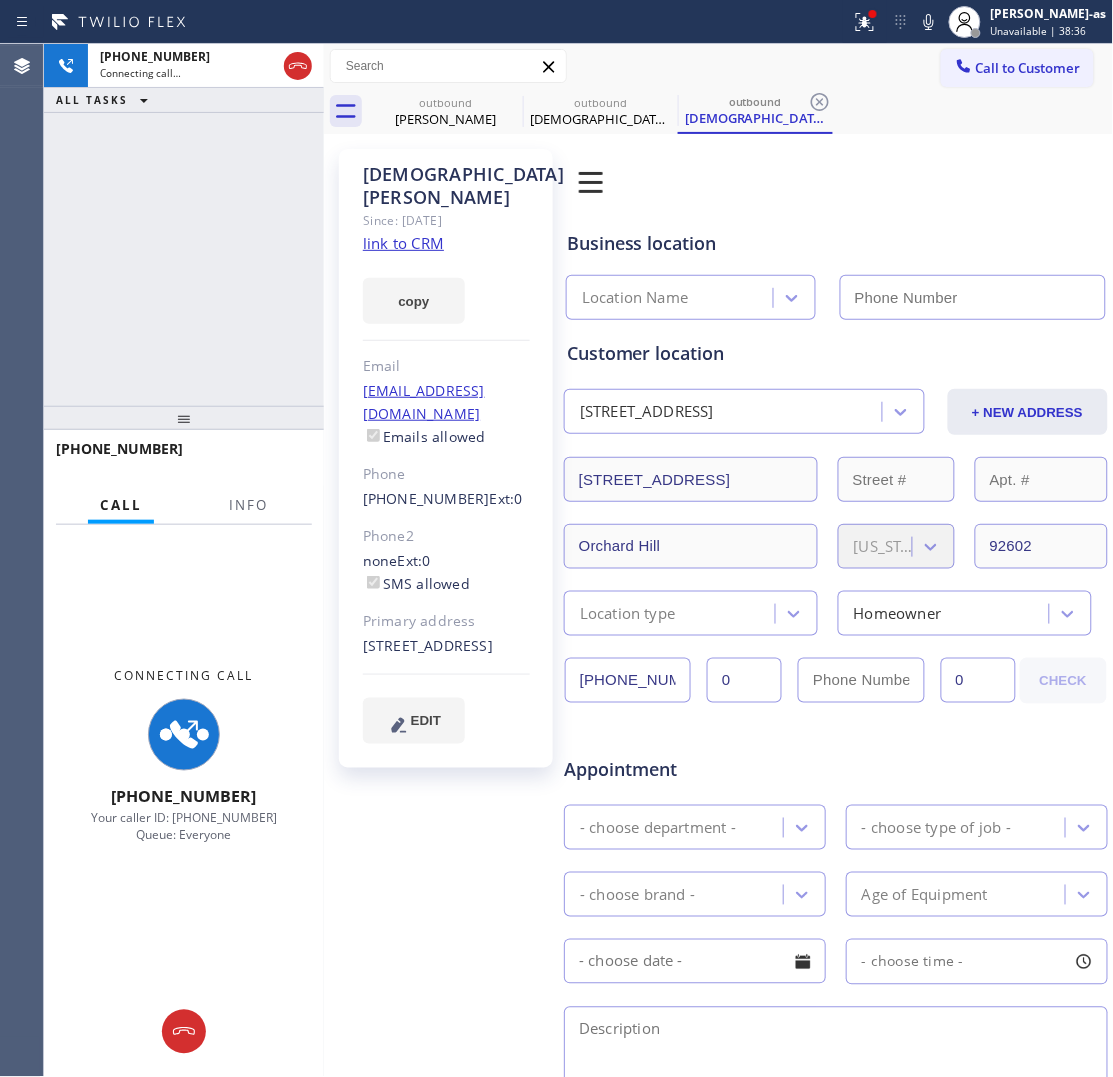 type on "(855) 999-4417" 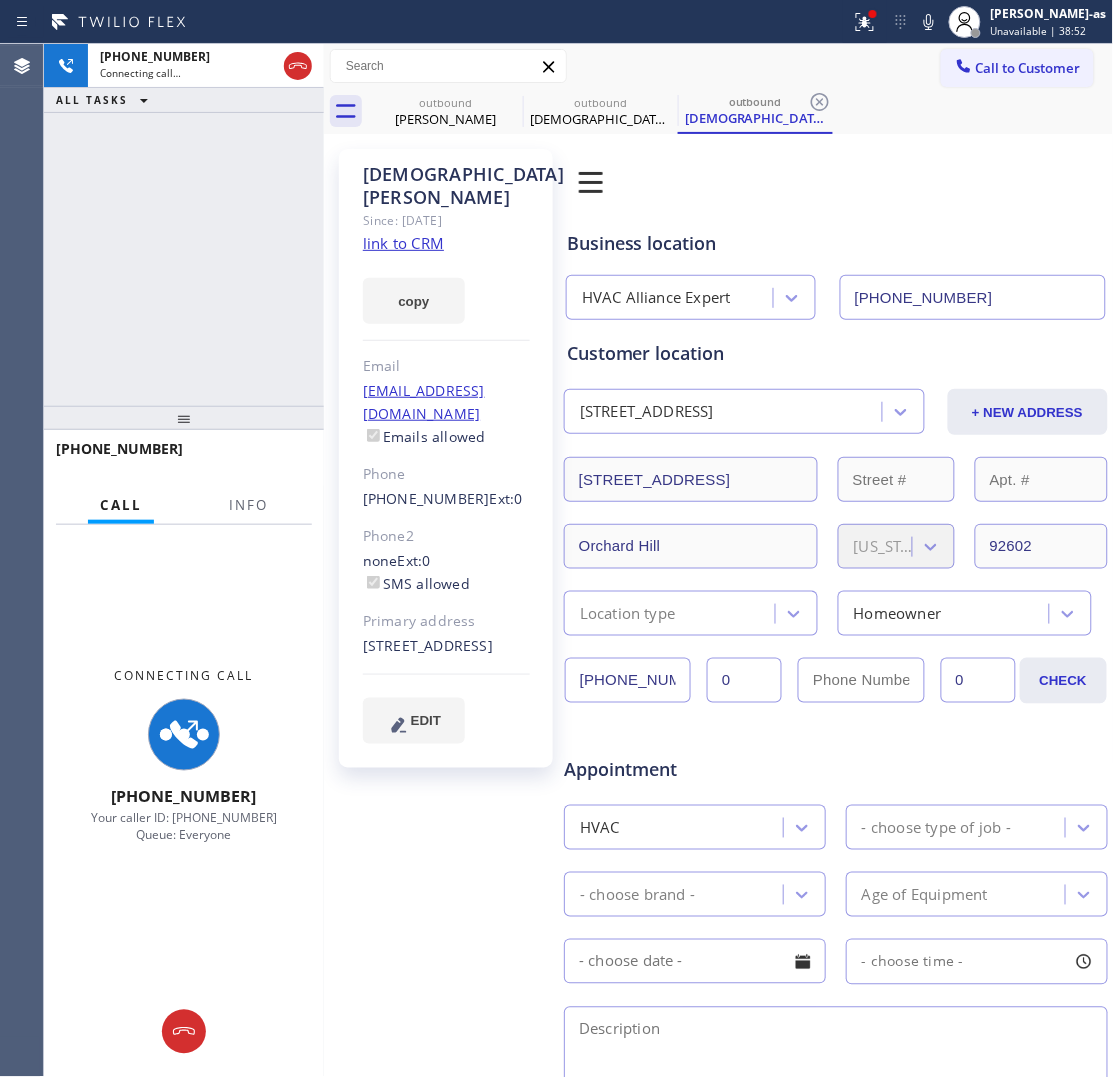 click on "link to CRM" 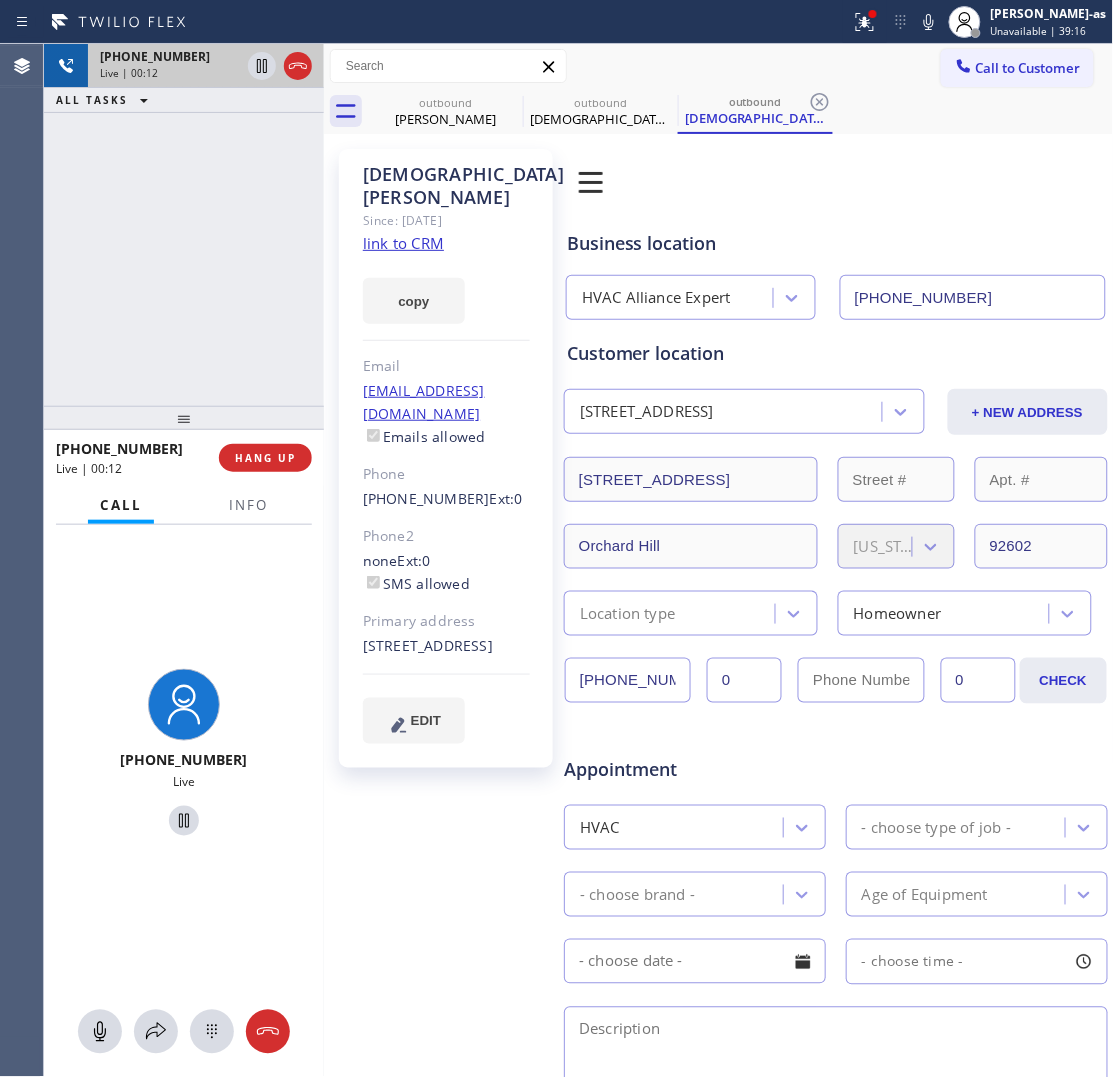 click at bounding box center [280, 66] 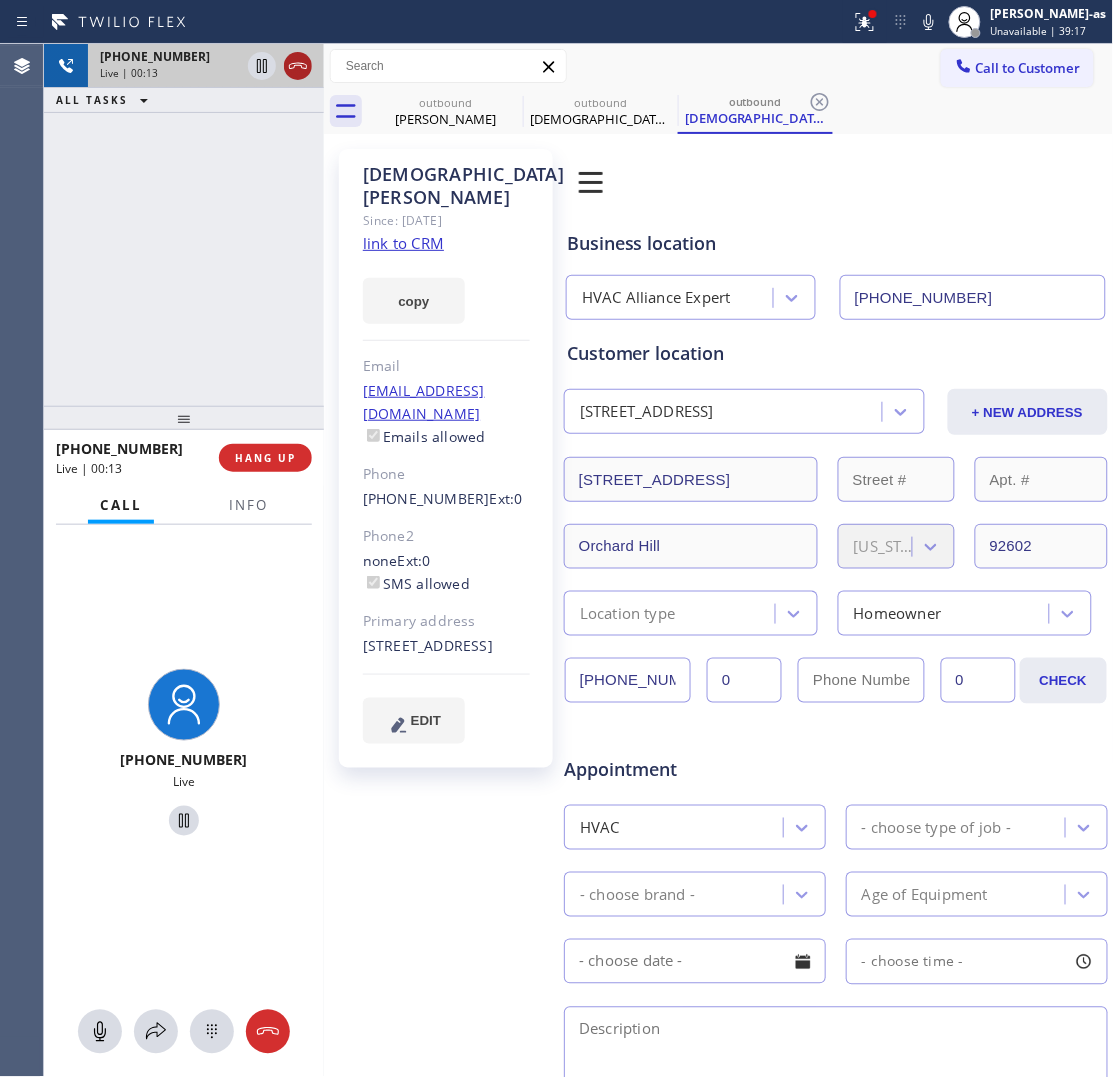 click 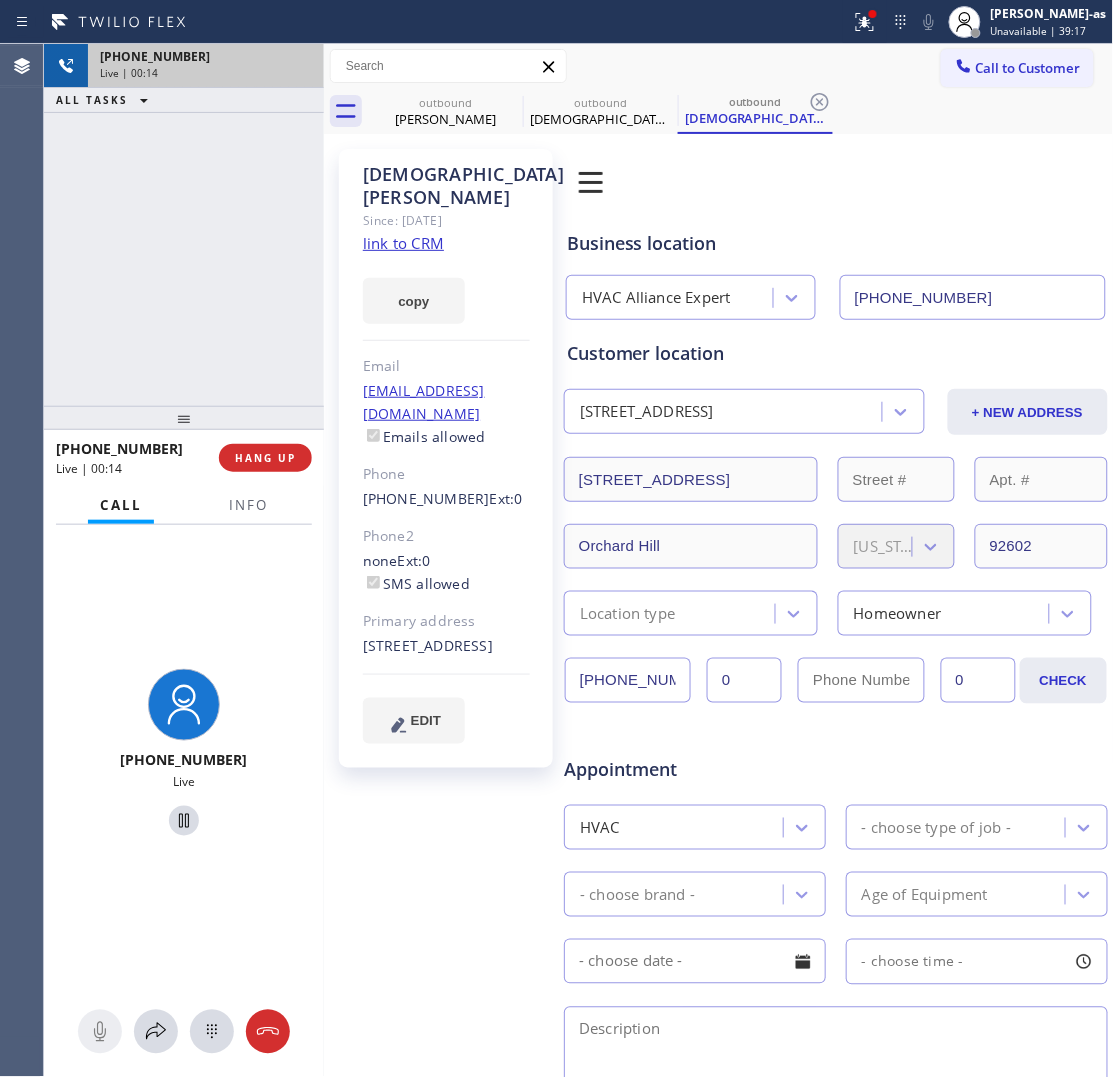 click on "Call Info" at bounding box center [184, 506] 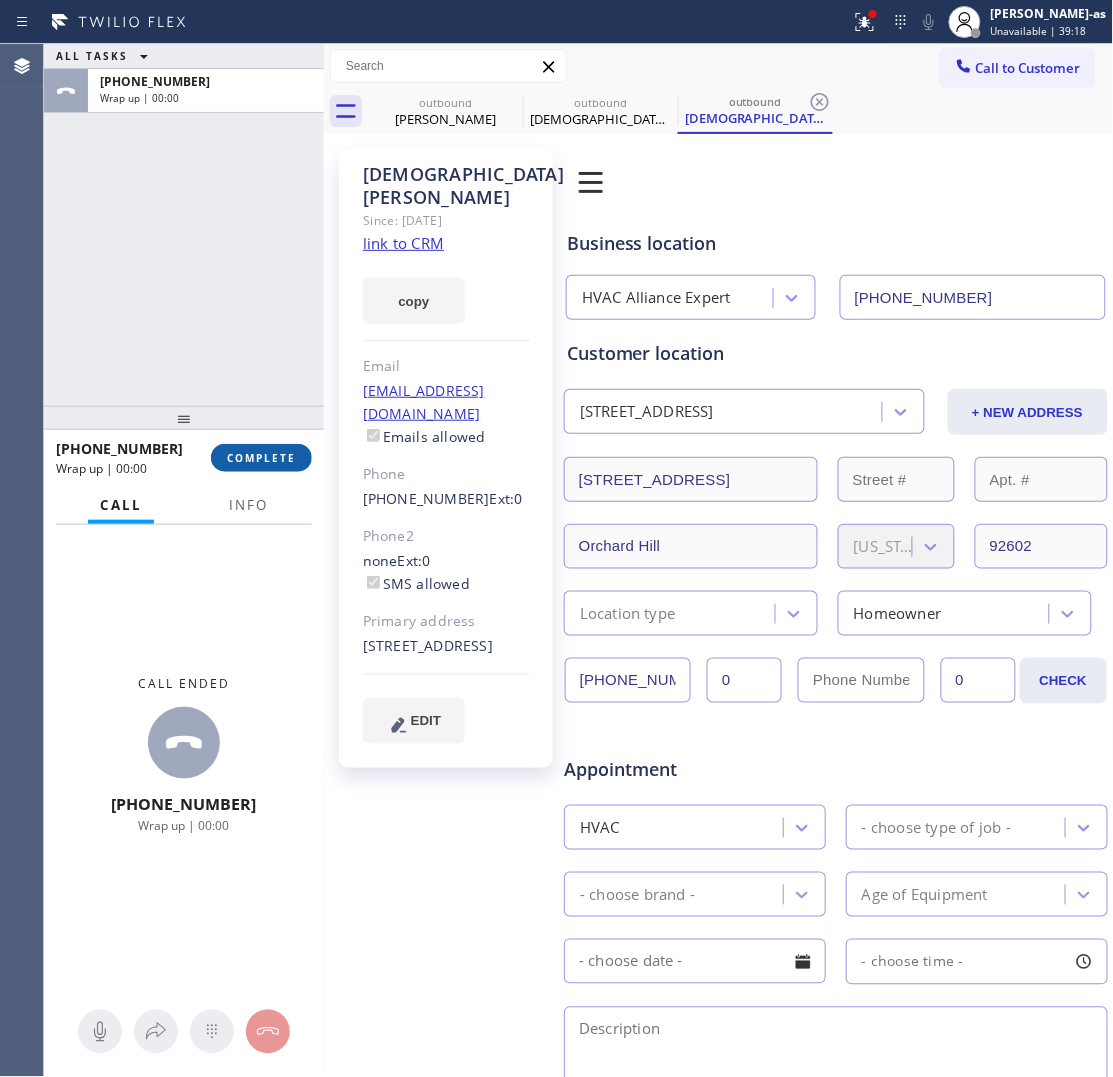 click on "COMPLETE" at bounding box center (261, 458) 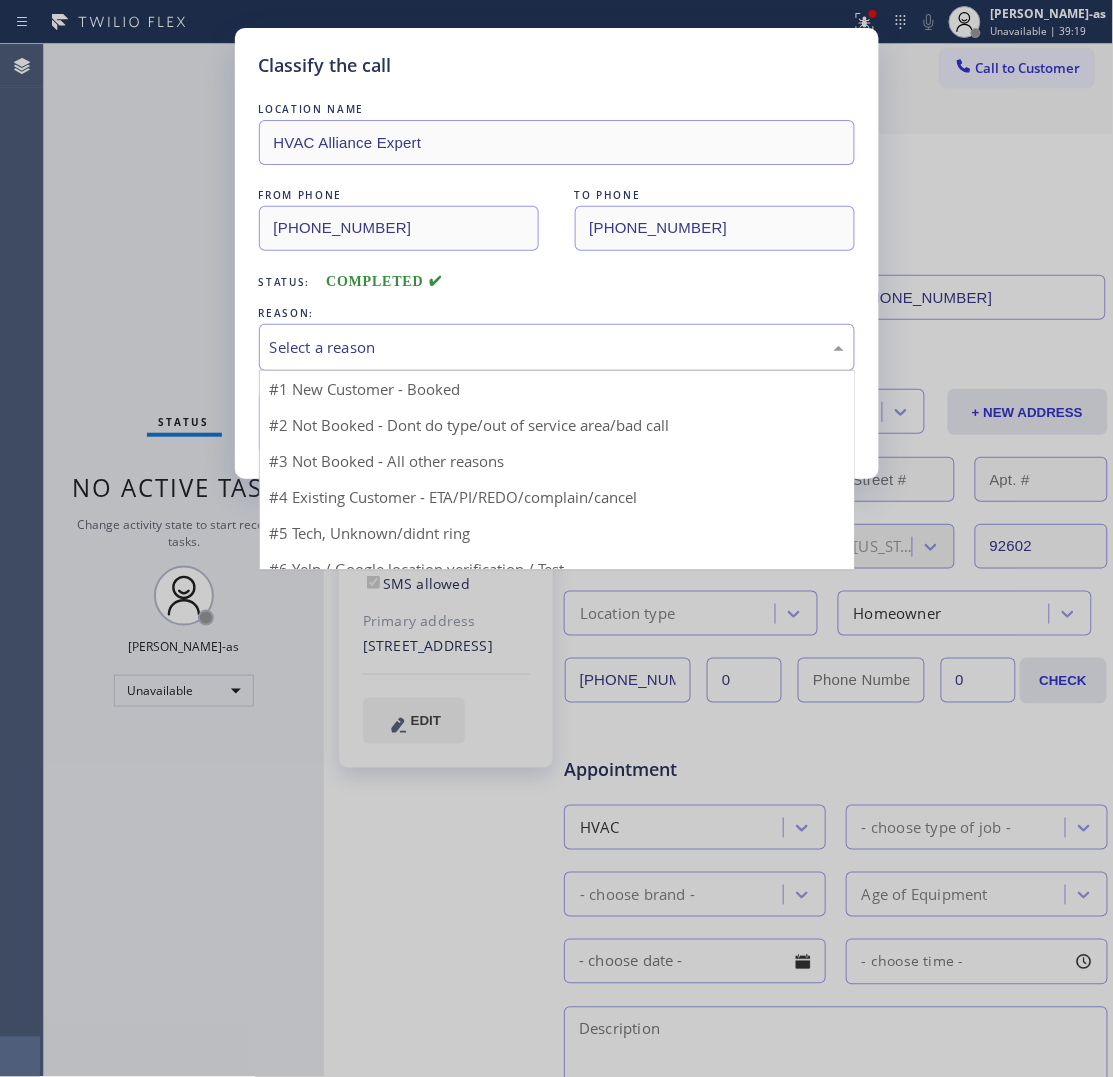click on "Select a reason" at bounding box center (557, 347) 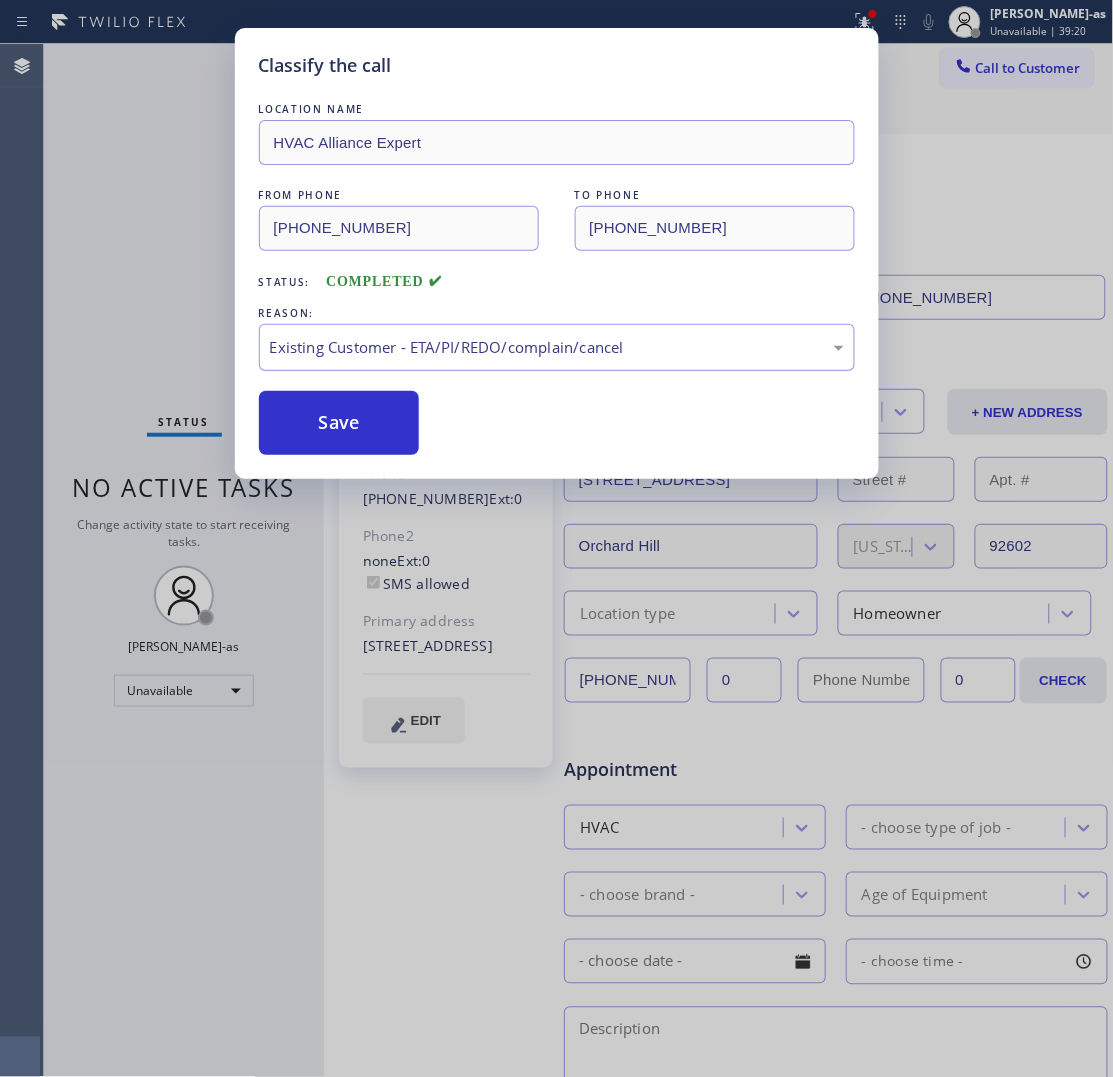 click on "Save" at bounding box center [339, 423] 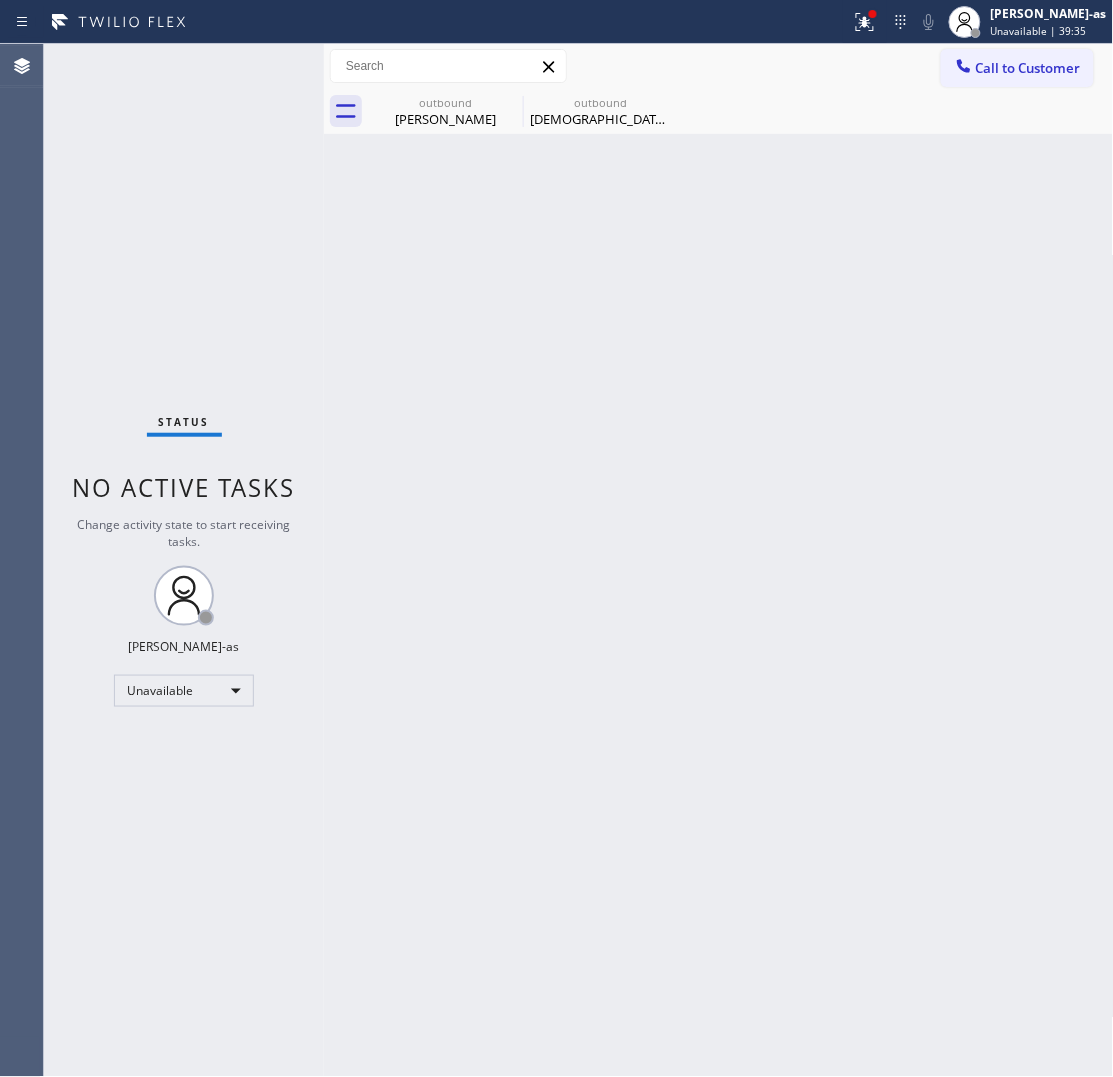 click on "Back to Dashboard Change Sender ID Customers Technicians Select a contact Outbound call Location Search location Your caller id phone number Customer number Call Customer info Name   Phone none Address none Change Sender ID HVAC +18559994417 5 Star Appliance +18557314952 Appliance Repair +18554611149 Plumbing +18889090120 Air Duct Cleaning +18006865038  Electricians +18005688664 Cancel Change Check personal SMS Reset Change outbound Raymond Matas outbound Shiyan Xiao Call to Customer Outbound call Location HVAC Alliance Expert Your caller id phone number (855) 999-4417 Customer number Call Outbound call Technician Search Technician Your caller id phone number Your caller id phone number Call outbound Raymond Matas outbound Shiyan Xiao Raymond   Matas Since: 20 may 2020 link to CRM copy Email sting_ray49@hotmail.com  Emails allowed Phone (415) 823-1042 Phone2 none  SMS allowed Primary address  719 Skyline Dr Daly City, 94015 CA EDIT Outbound call Location HVAC Alliance Expert Your caller id phone number Call -" at bounding box center [719, 560] 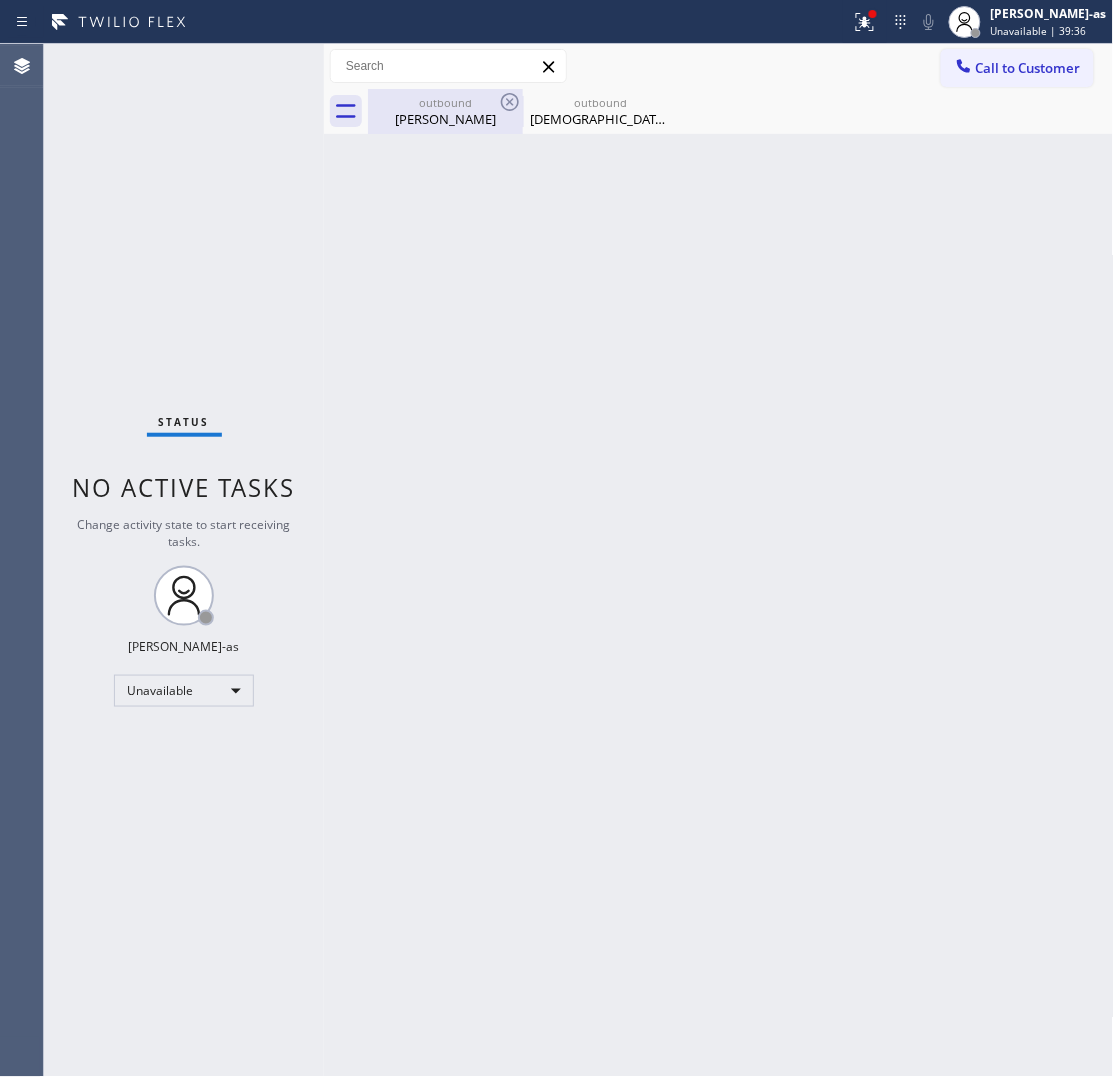 click on "outbound" at bounding box center [445, 102] 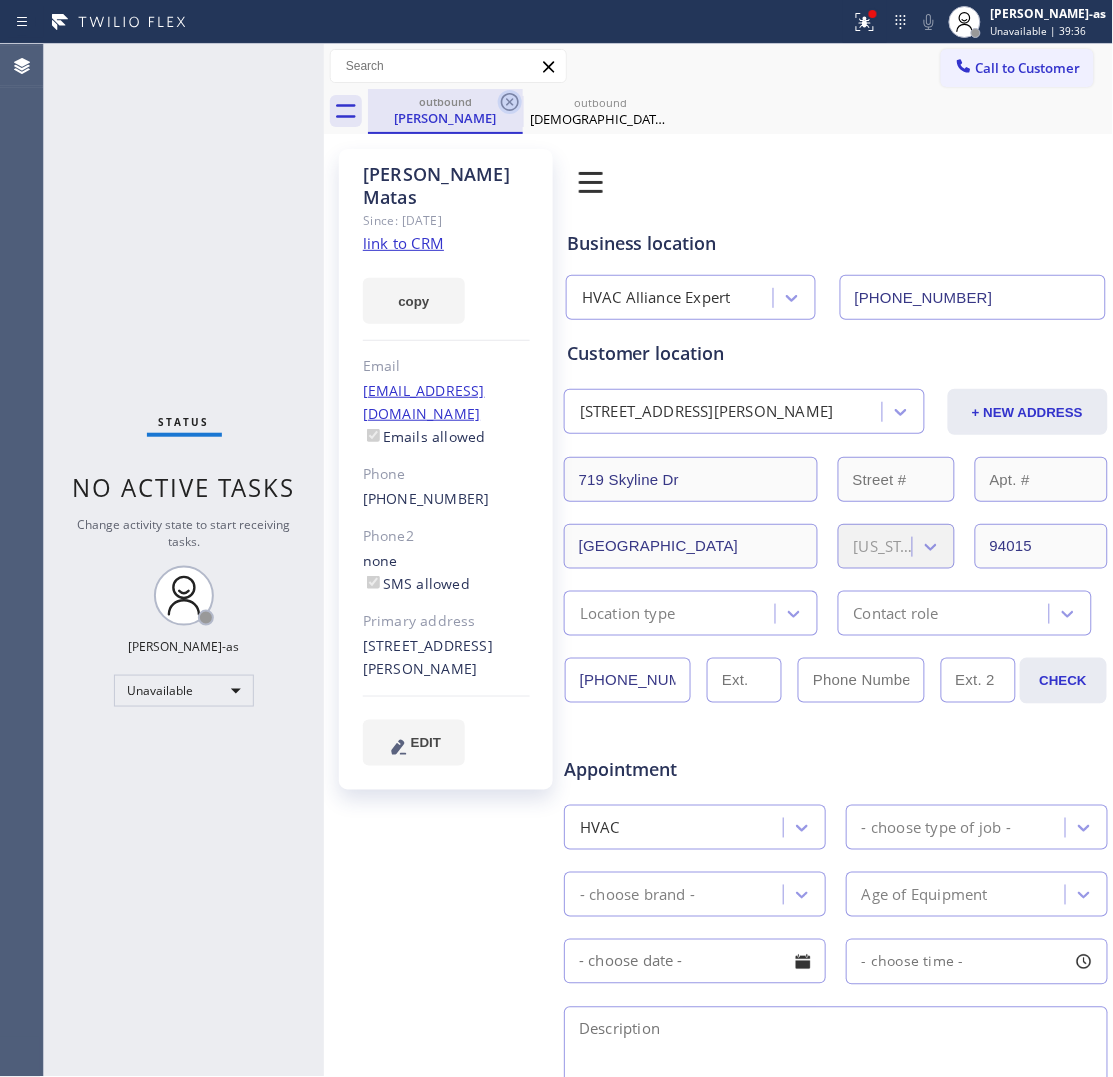click 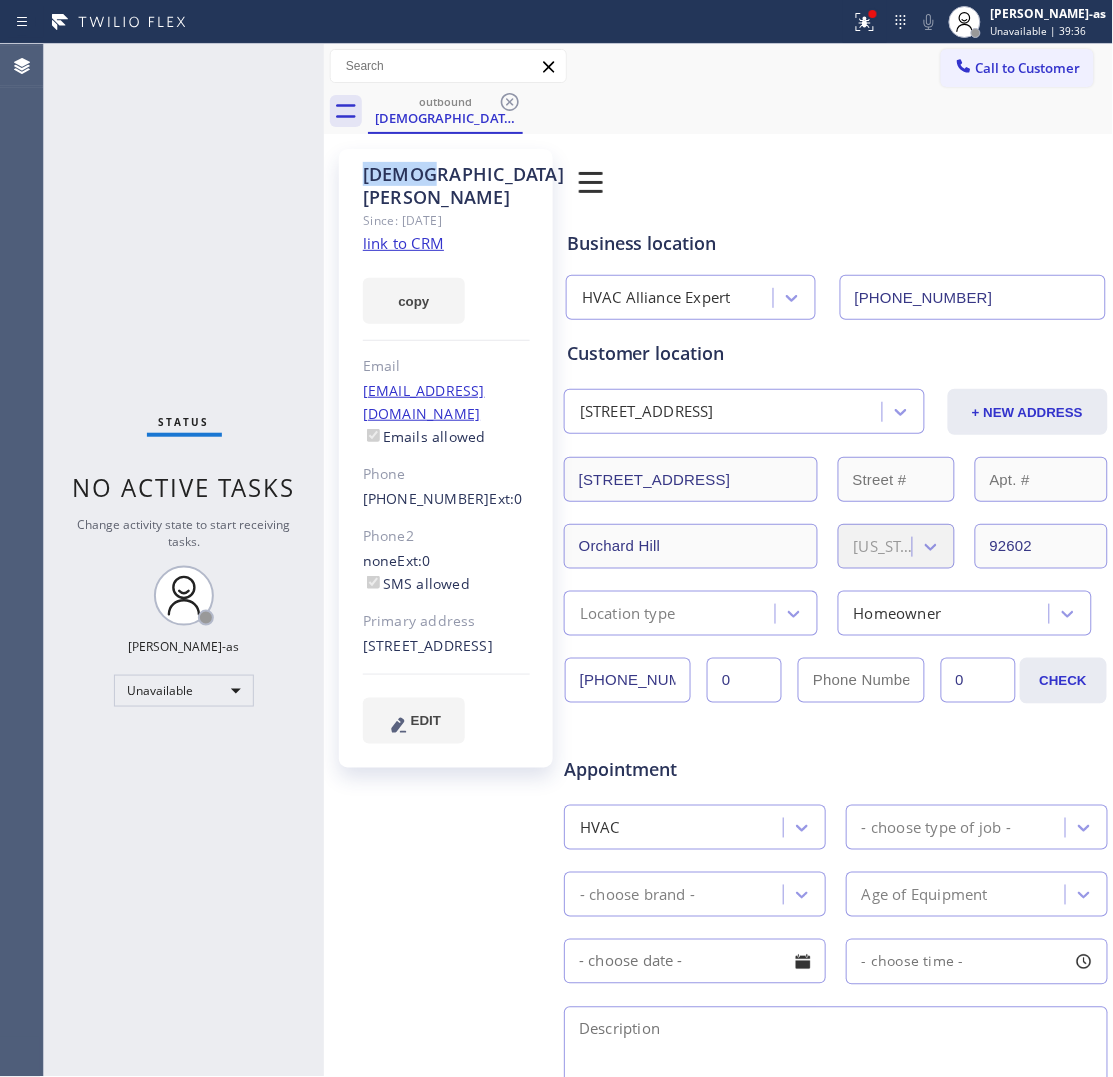 click 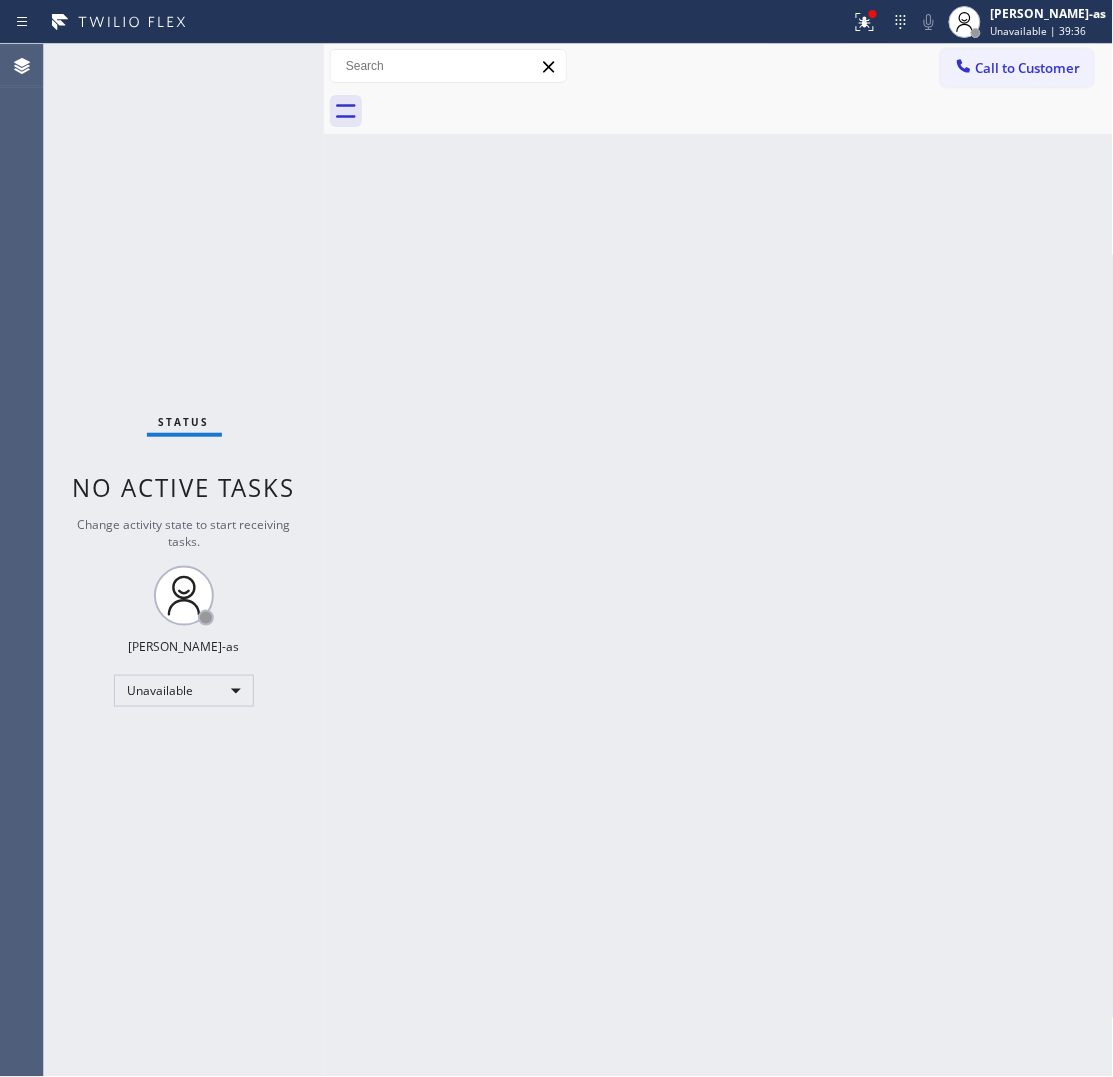click at bounding box center (741, 111) 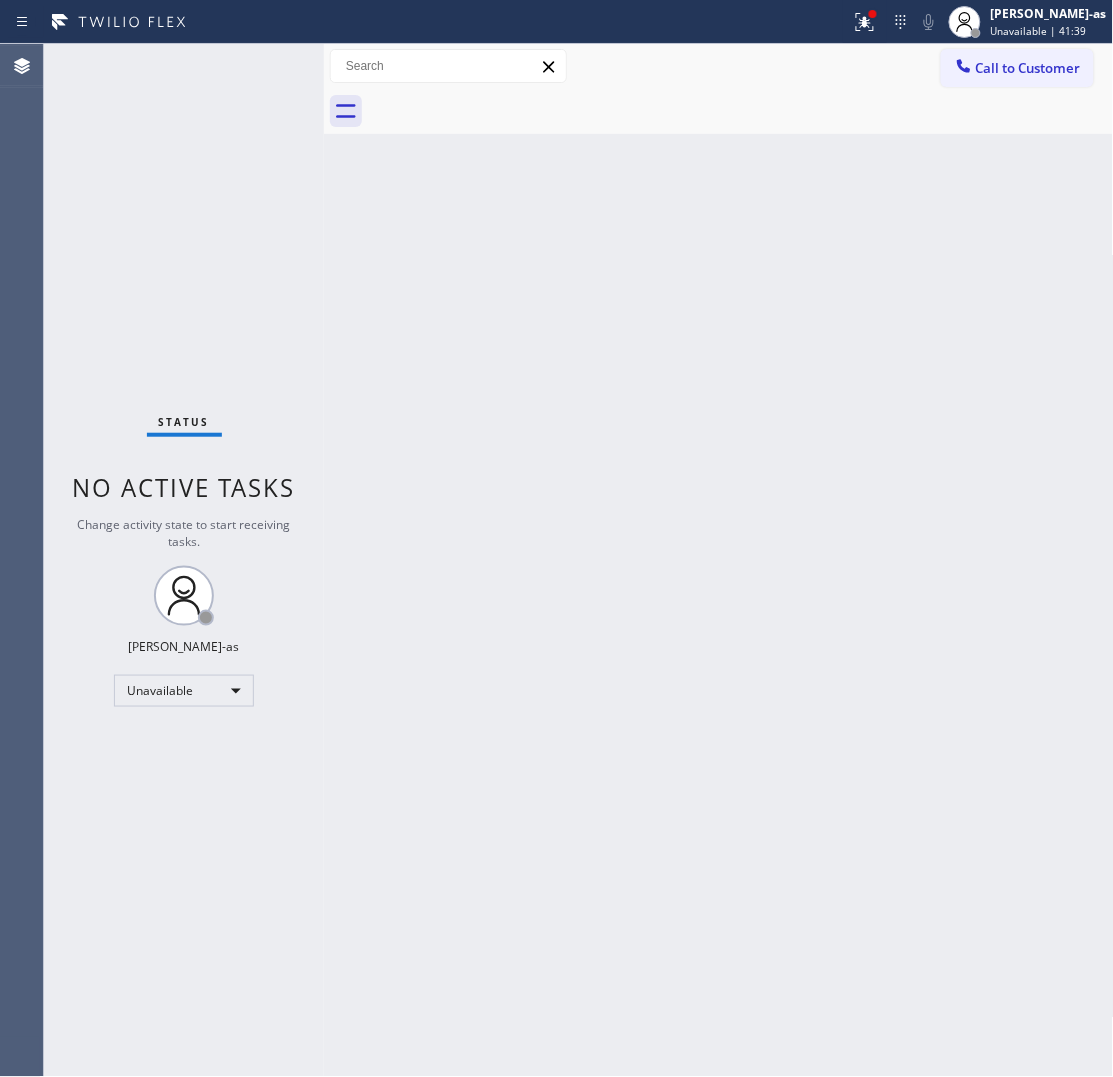 click on "Back to Dashboard Change Sender ID Customers Technicians Select a contact Outbound call Location Search location Your caller id phone number Customer number Call Customer info Name   Phone none Address none Change Sender ID HVAC +18559994417 5 Star Appliance +18557314952 Appliance Repair +18554611149 Plumbing +18889090120 Air Duct Cleaning +18006865038  Electricians +18005688664 Cancel Change Check personal SMS Reset Change No tabs Call to Customer Outbound call Location HVAC Alliance Expert Your caller id phone number (855) 999-4417 Customer number Call Outbound call Technician Search Technician Your caller id phone number Your caller id phone number Call" at bounding box center (719, 560) 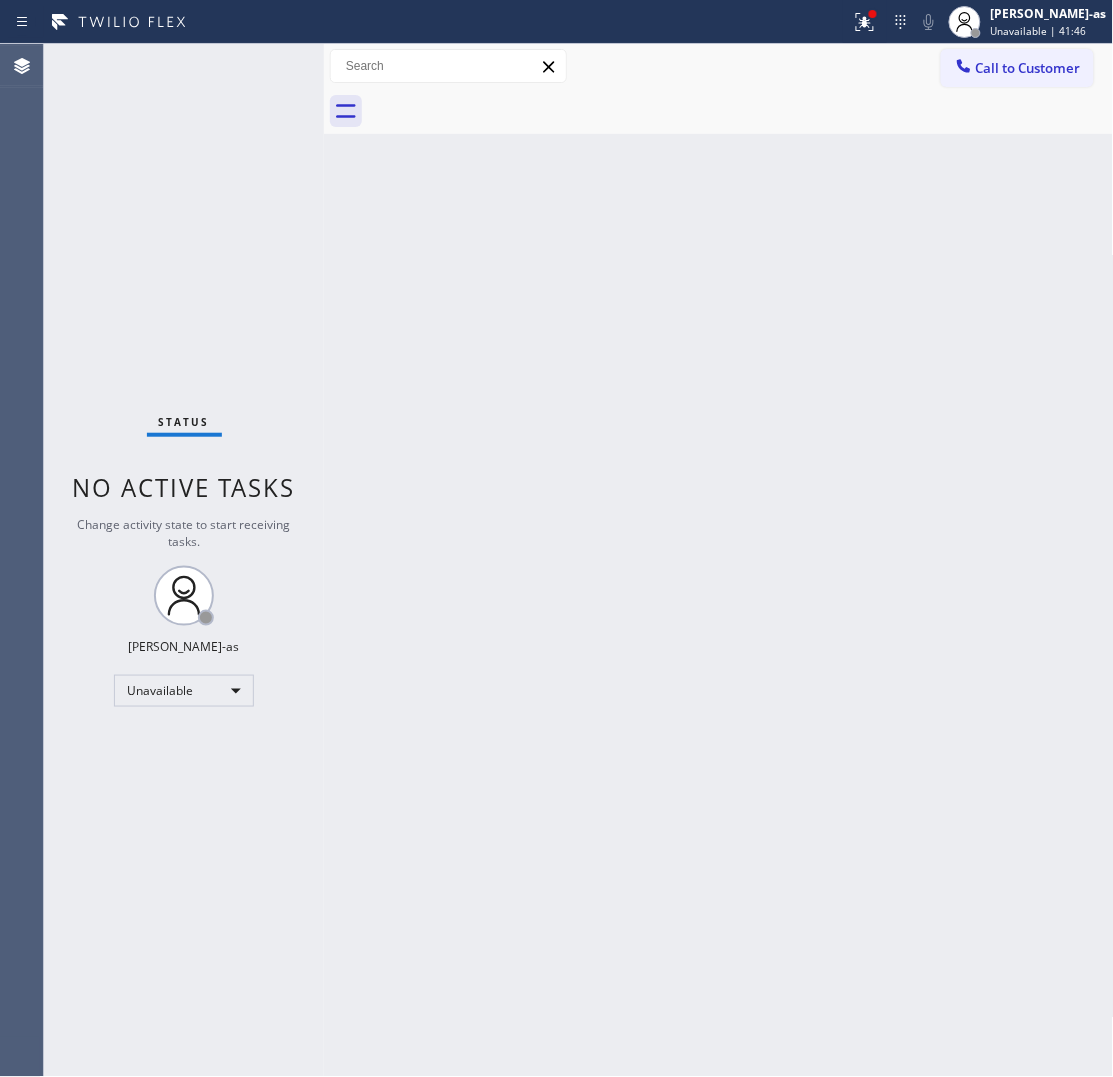 click on "Back to Dashboard Change Sender ID Customers Technicians Select a contact Outbound call Location Search location Your caller id phone number Customer number Call Customer info Name   Phone none Address none Change Sender ID HVAC +18559994417 5 Star Appliance +18557314952 Appliance Repair +18554611149 Plumbing +18889090120 Air Duct Cleaning +18006865038  Electricians +18005688664 Cancel Change Check personal SMS Reset Change No tabs Call to Customer Outbound call Location HVAC Alliance Expert Your caller id phone number (855) 999-4417 Customer number Call Outbound call Technician Search Technician Your caller id phone number Your caller id phone number Call" at bounding box center [719, 560] 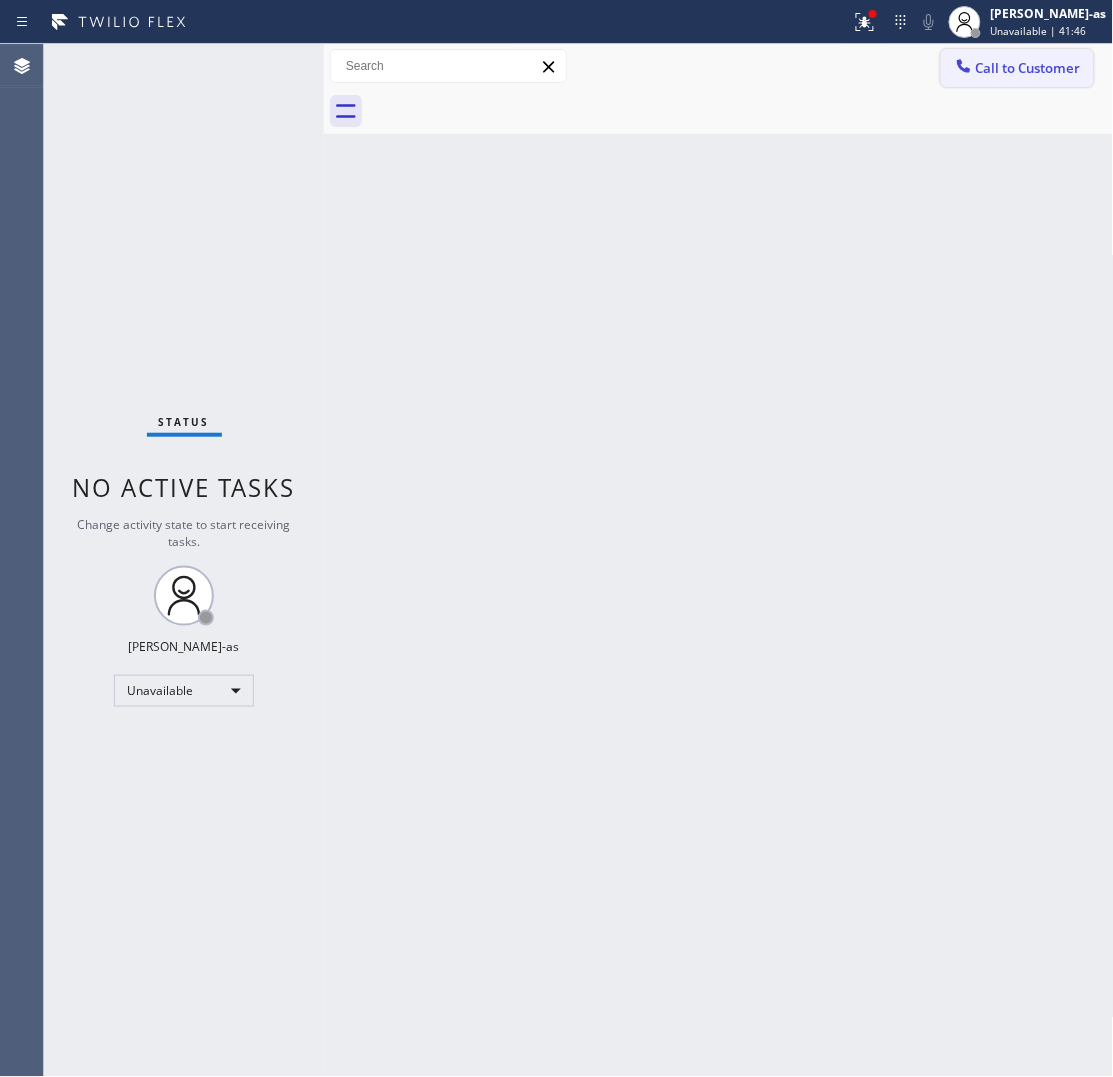 click on "Call to Customer" at bounding box center (1028, 68) 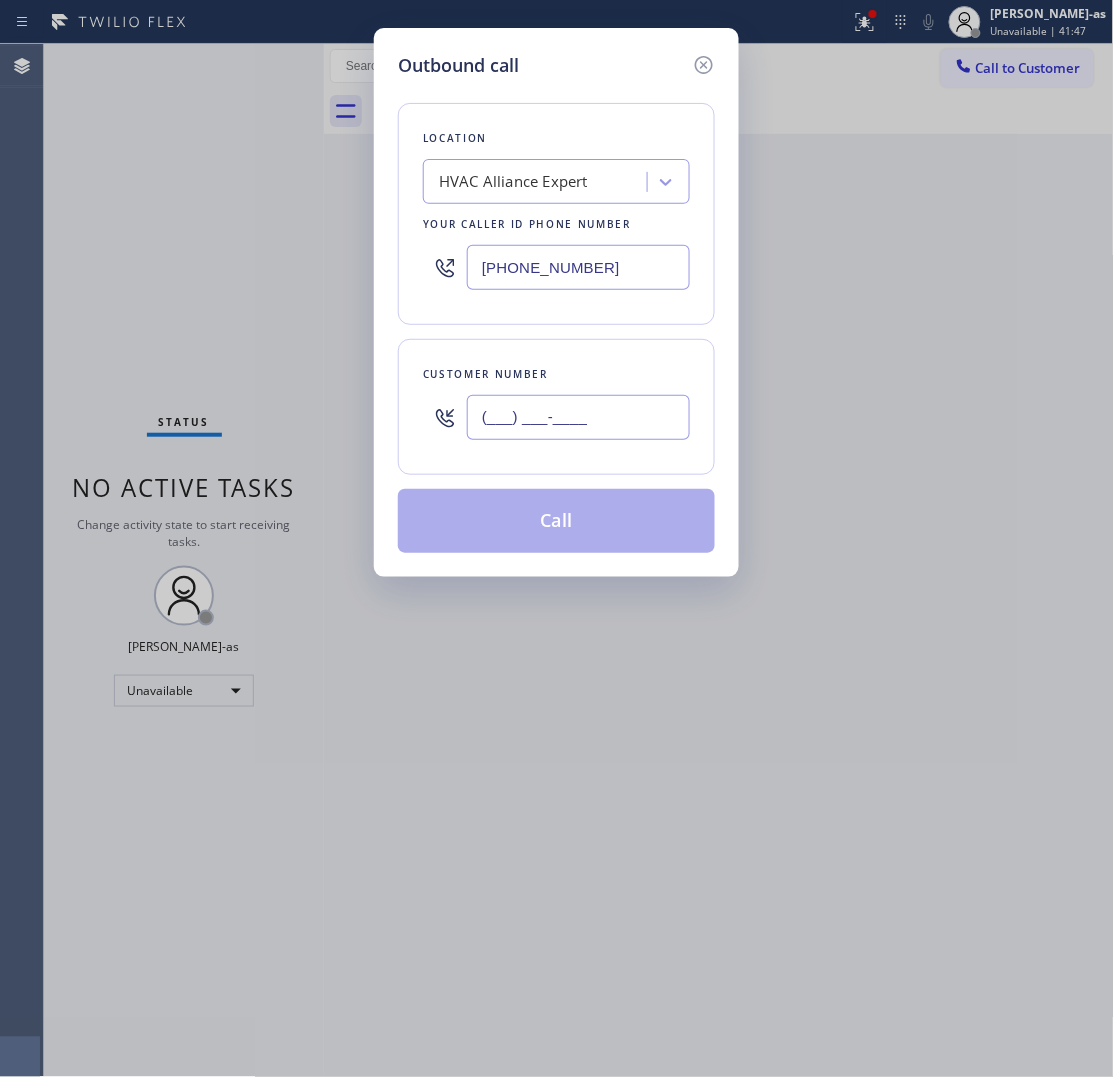 click on "(___) ___-____" at bounding box center [578, 417] 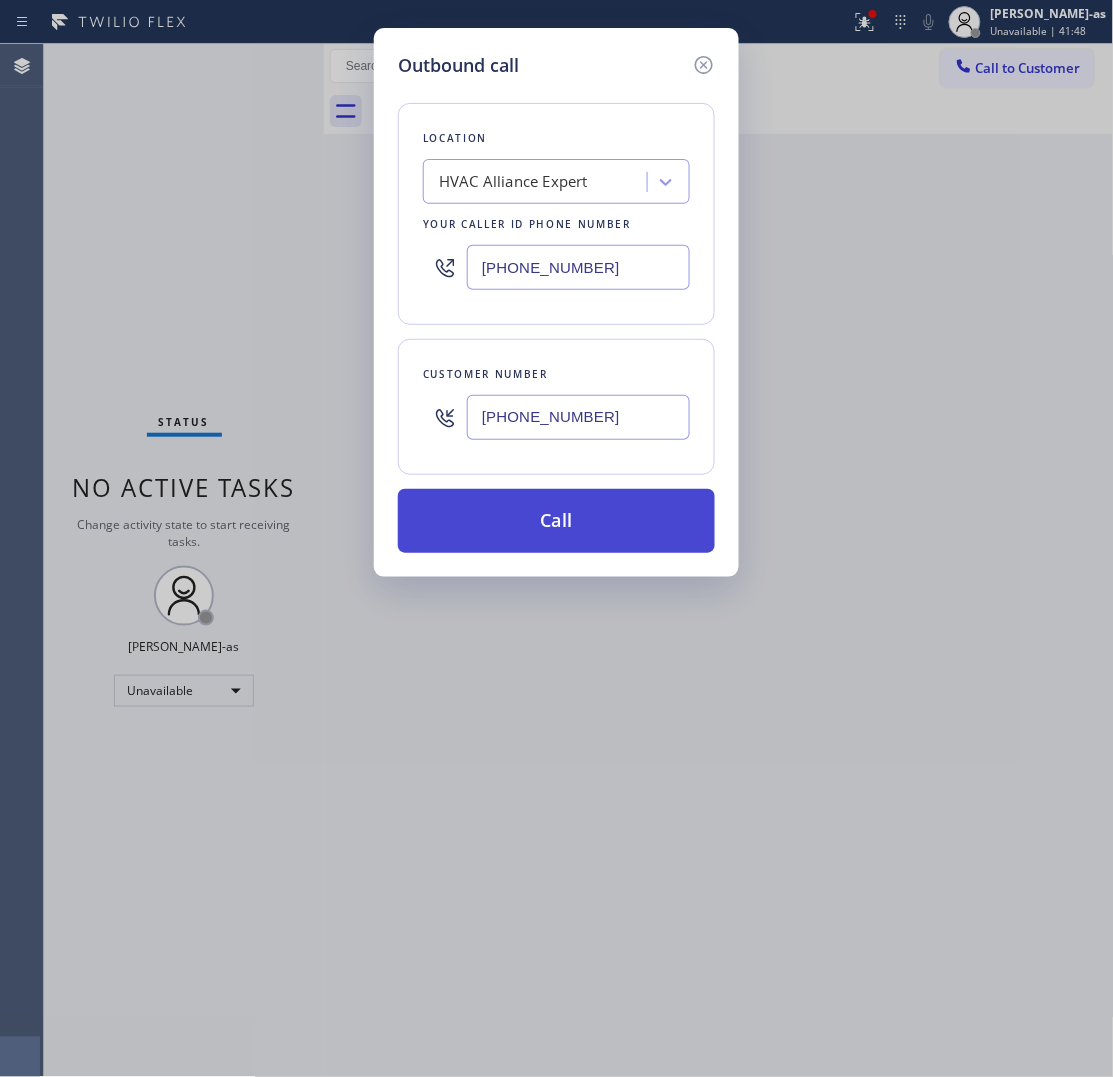 type on "(714) 478-1009" 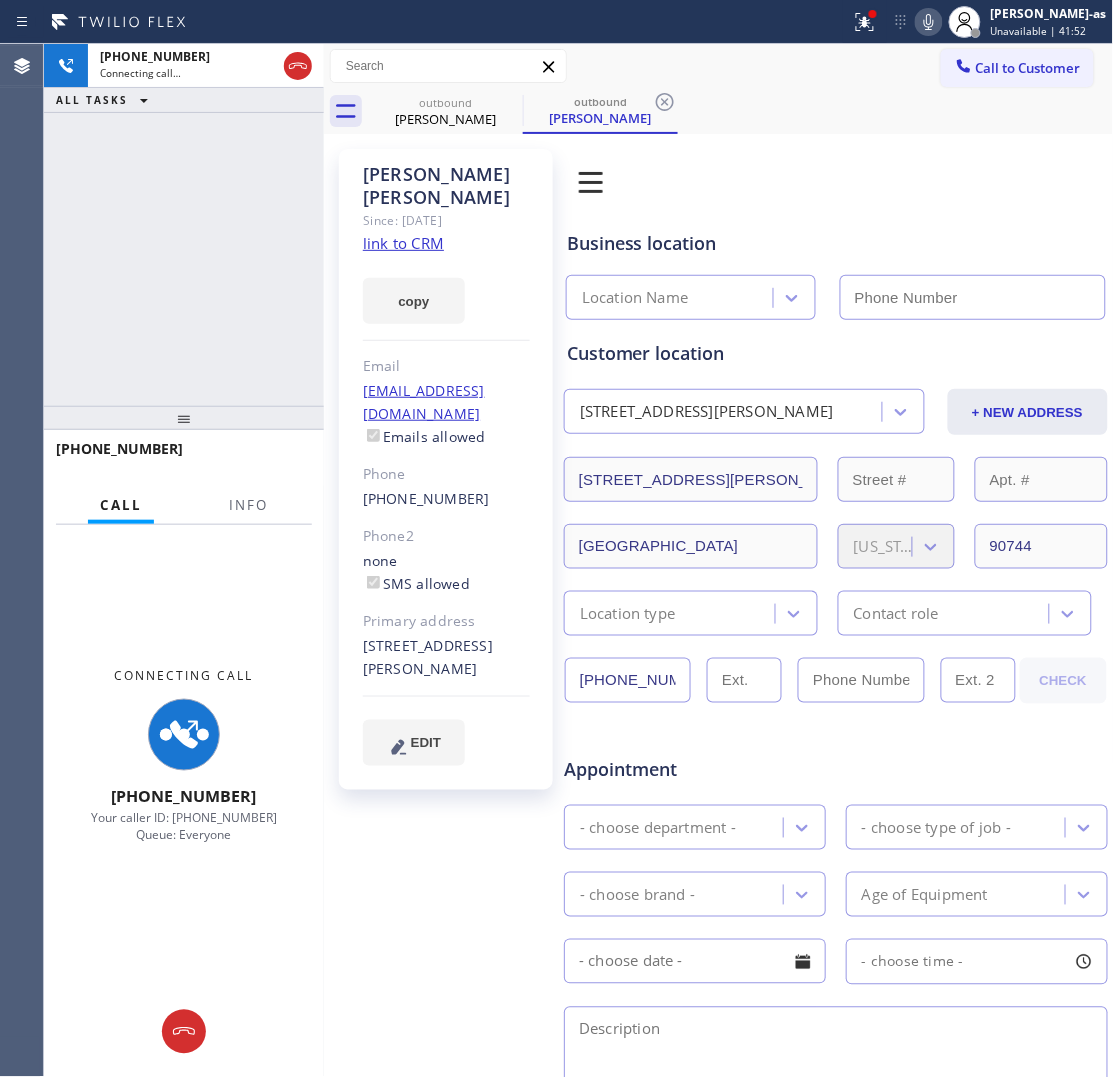 click 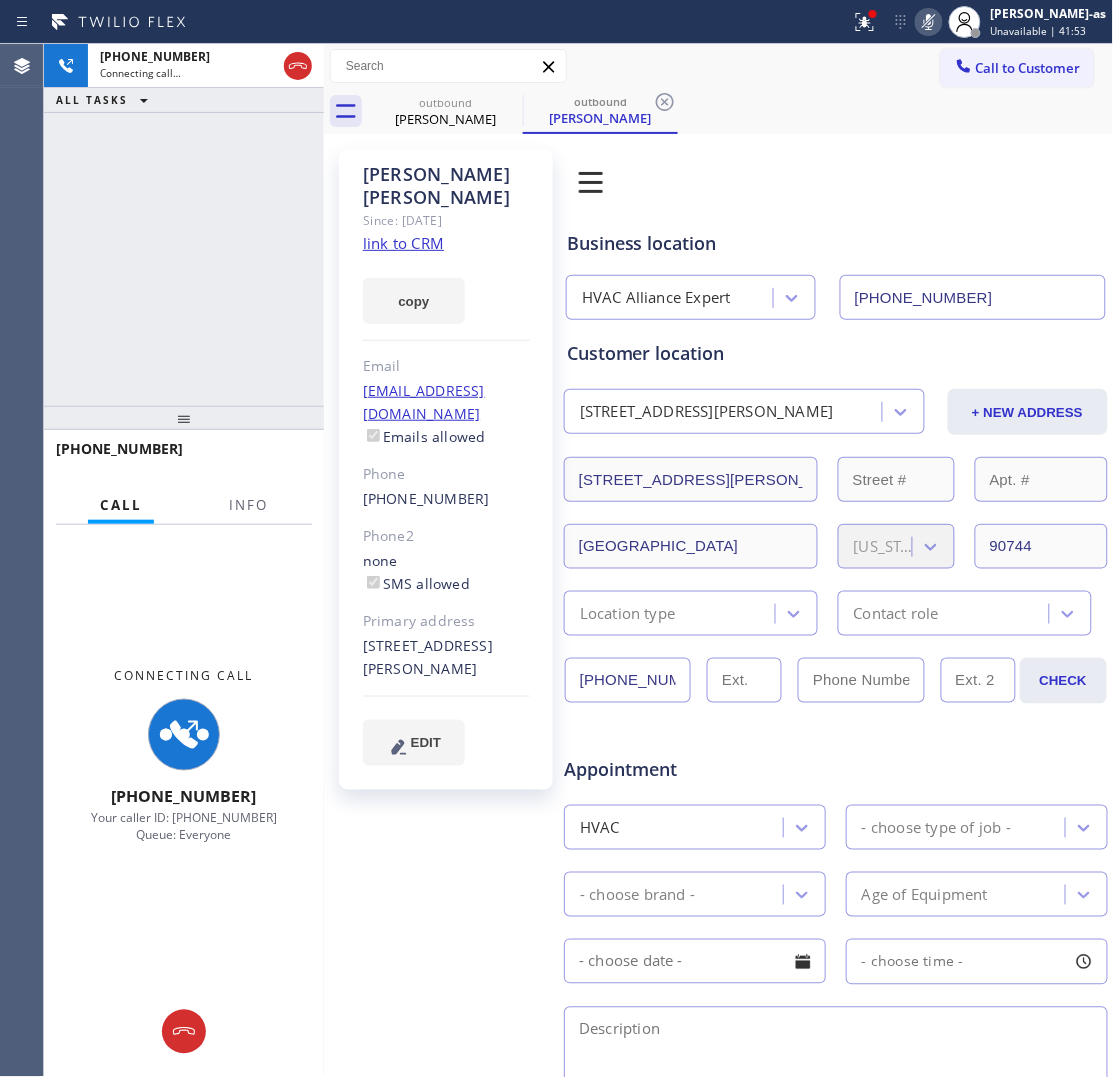 type on "(855) 999-4417" 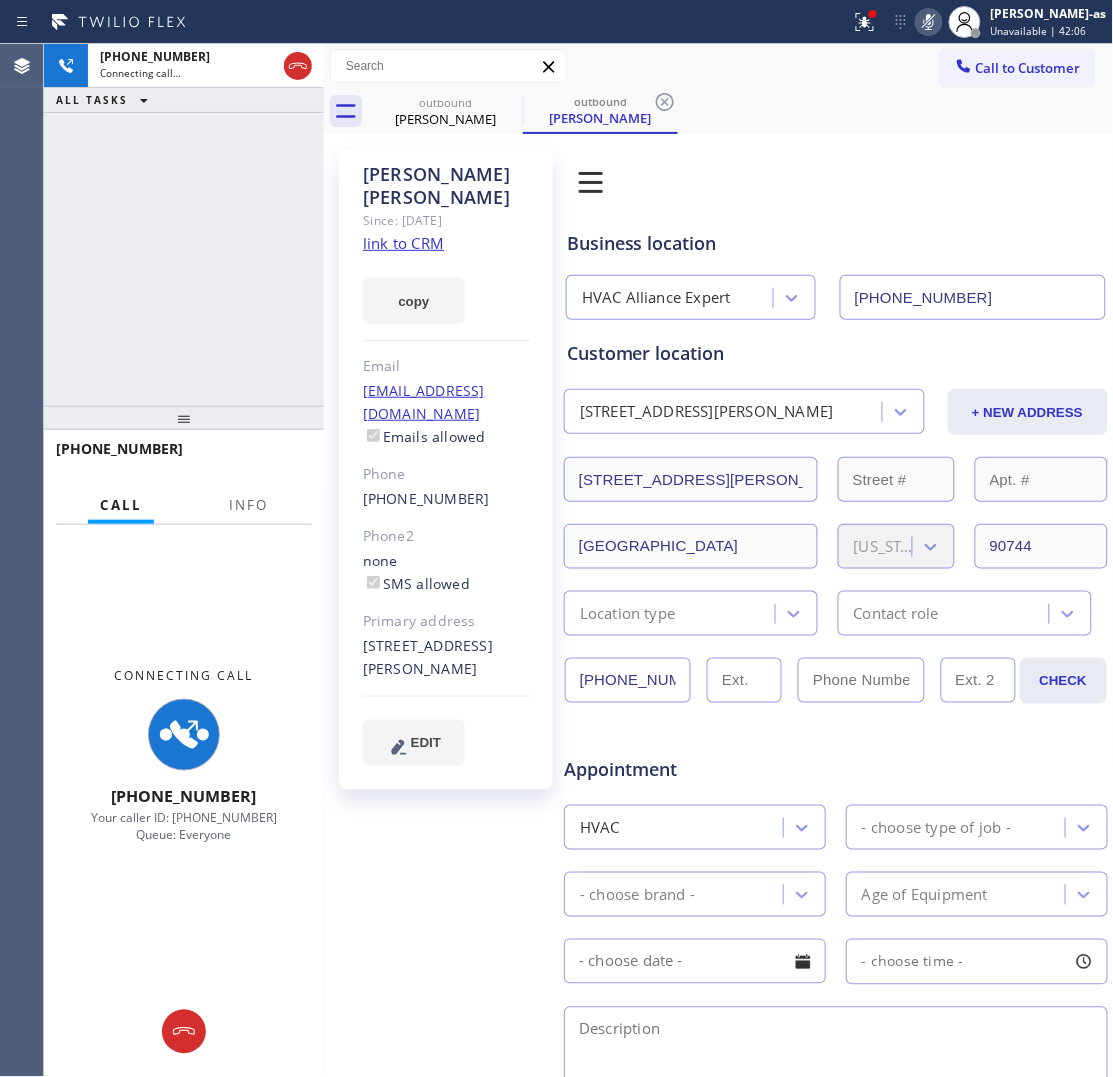 click on "link to CRM" 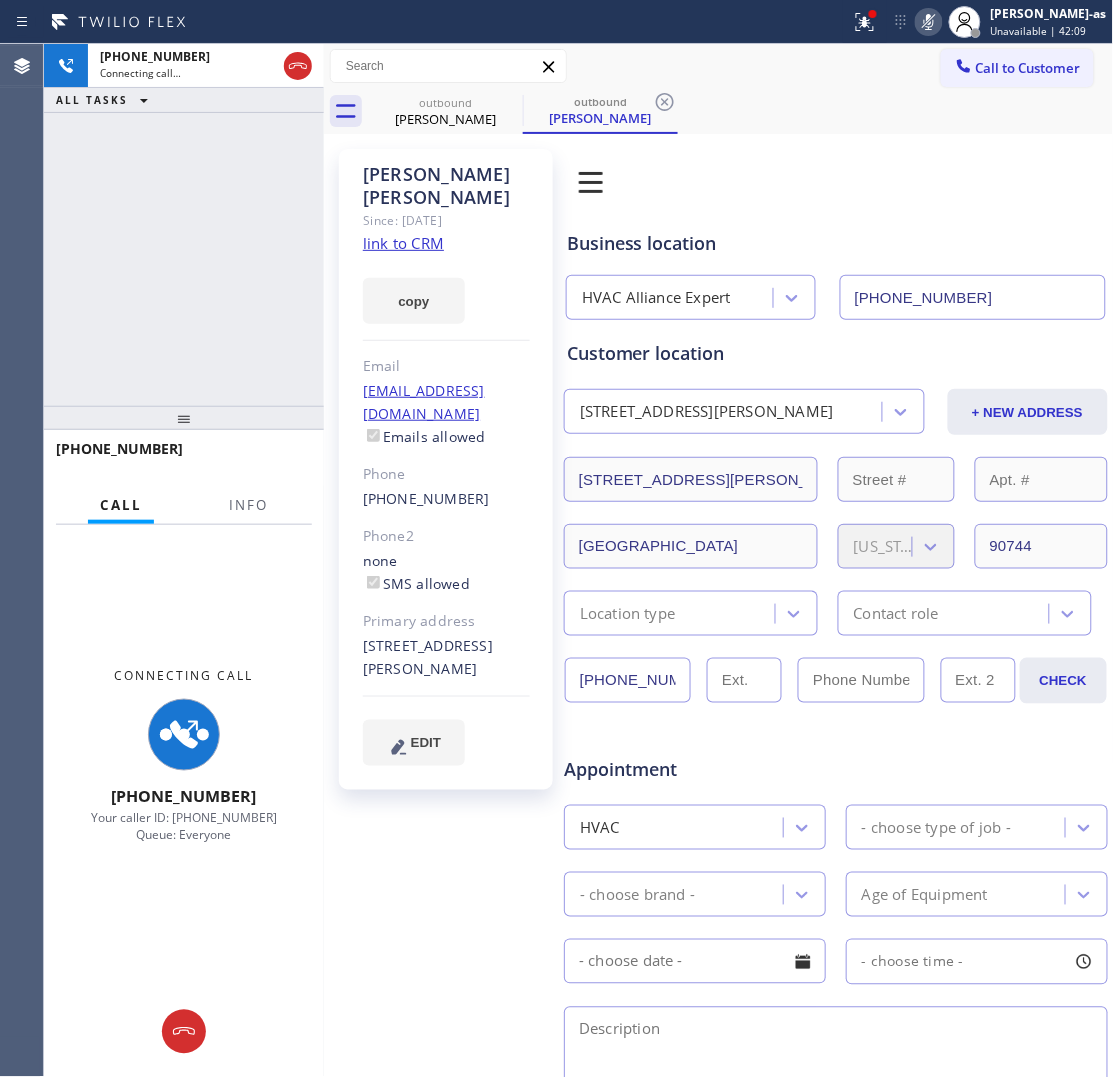 click on "outbound Steve  Martinez outbound Steve  Martinez" at bounding box center [741, 111] 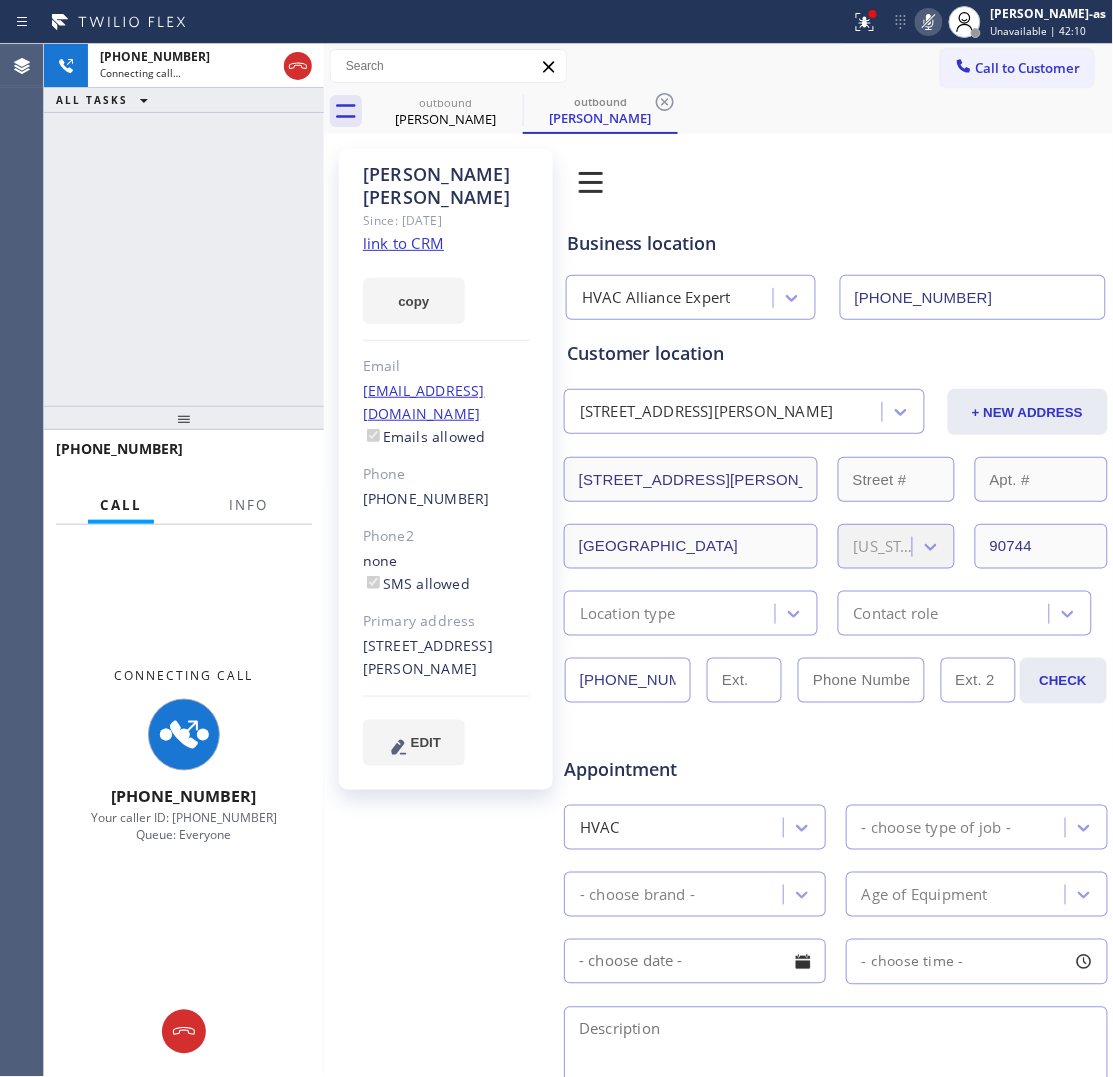 click 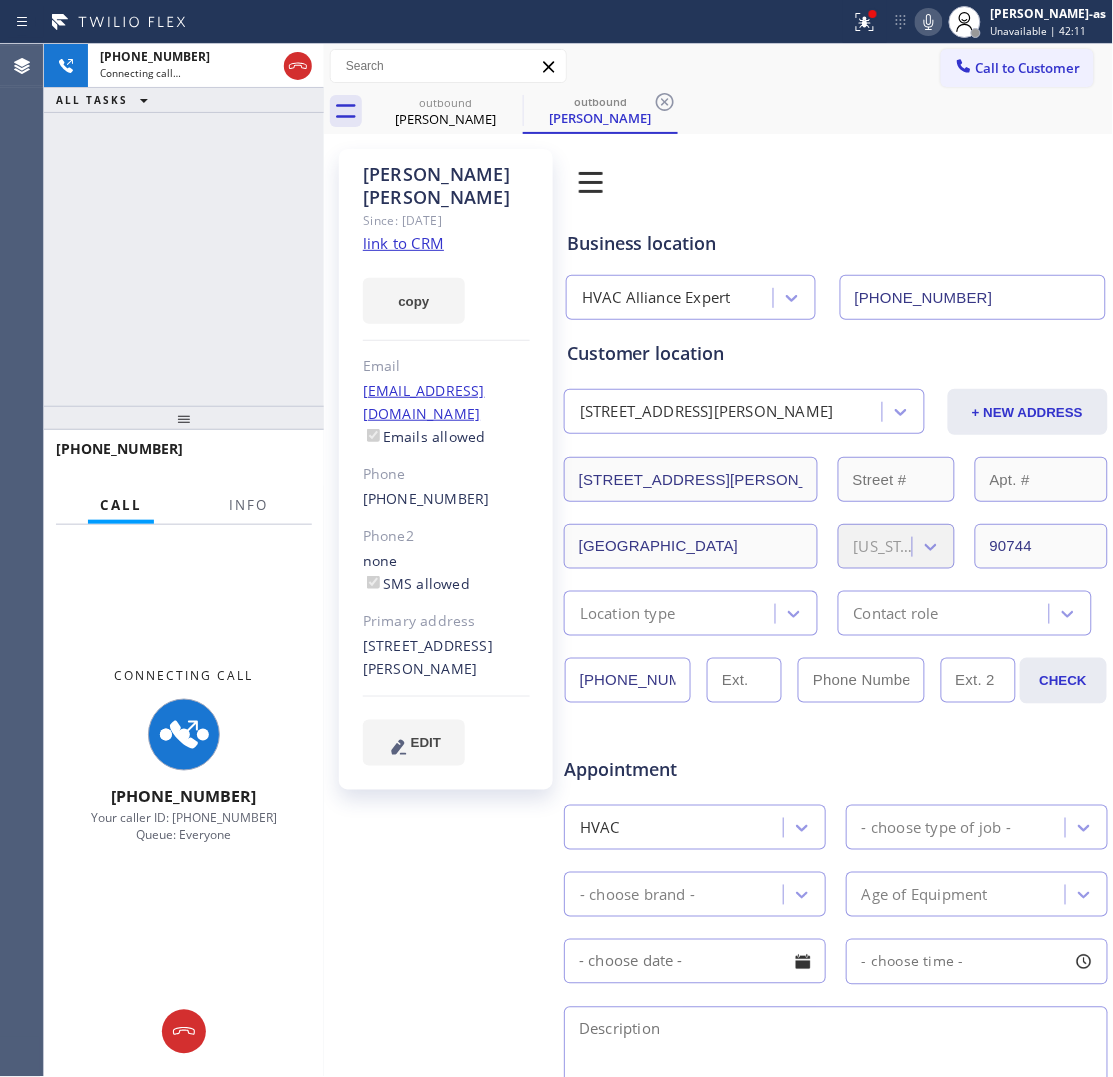 drag, startPoint x: 315, startPoint y: 176, endPoint x: 407, endPoint y: 145, distance: 97.082436 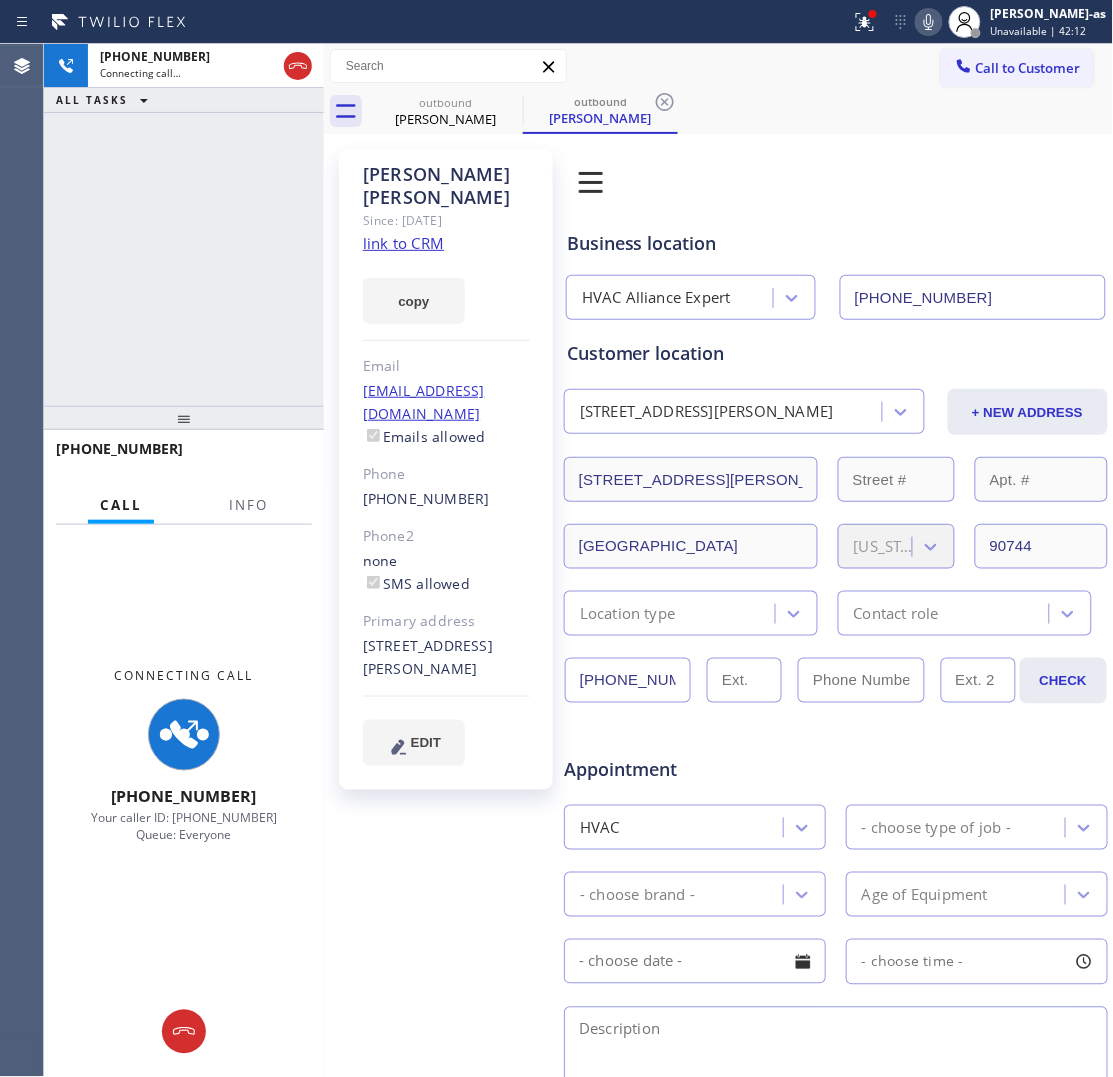 drag, startPoint x: 247, startPoint y: 231, endPoint x: 496, endPoint y: 161, distance: 258.65228 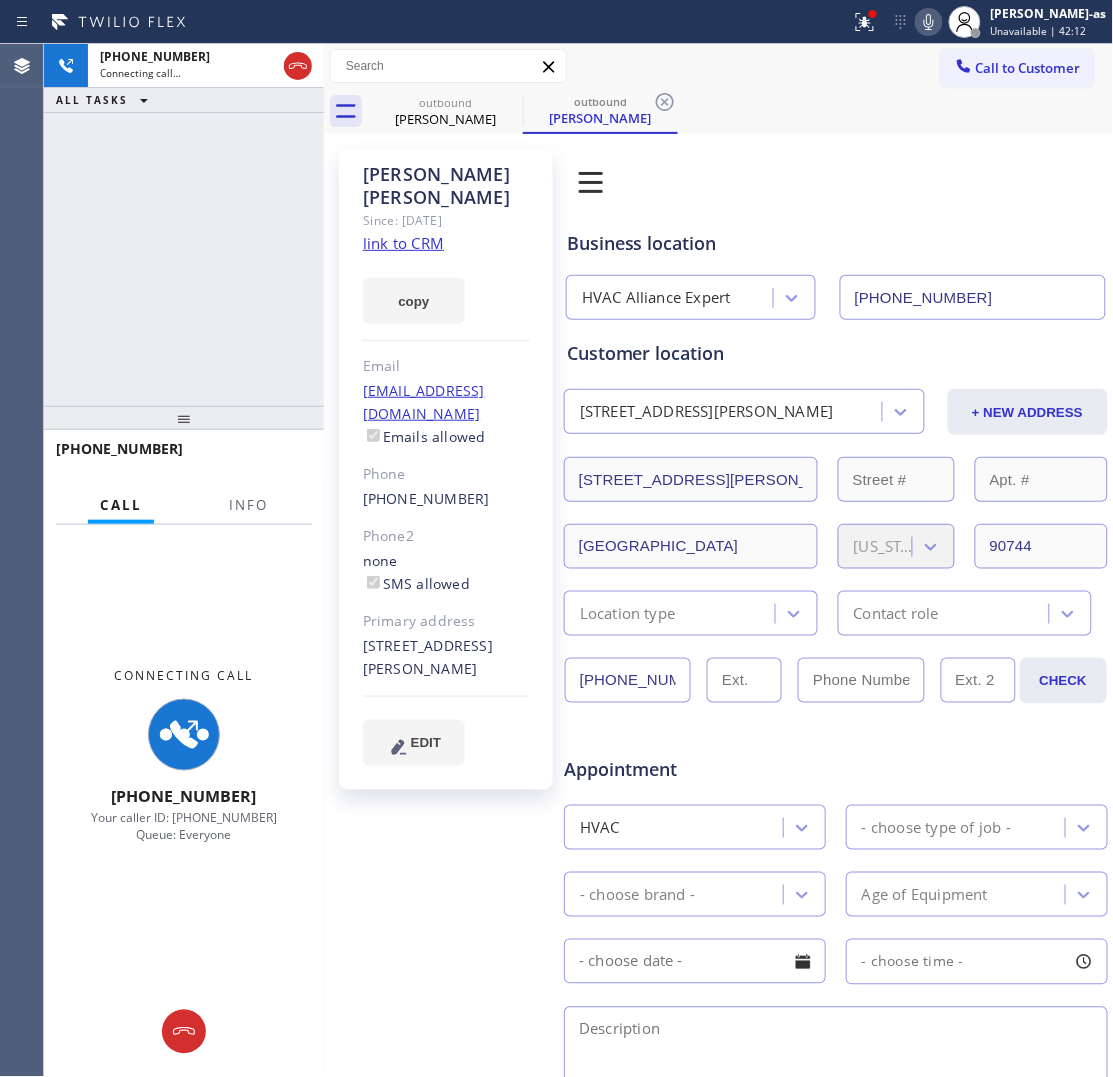 click on "+17144781009 Connecting call… ALL TASKS ALL TASKS ACTIVE TASKS TASKS IN WRAP UP" at bounding box center (184, 225) 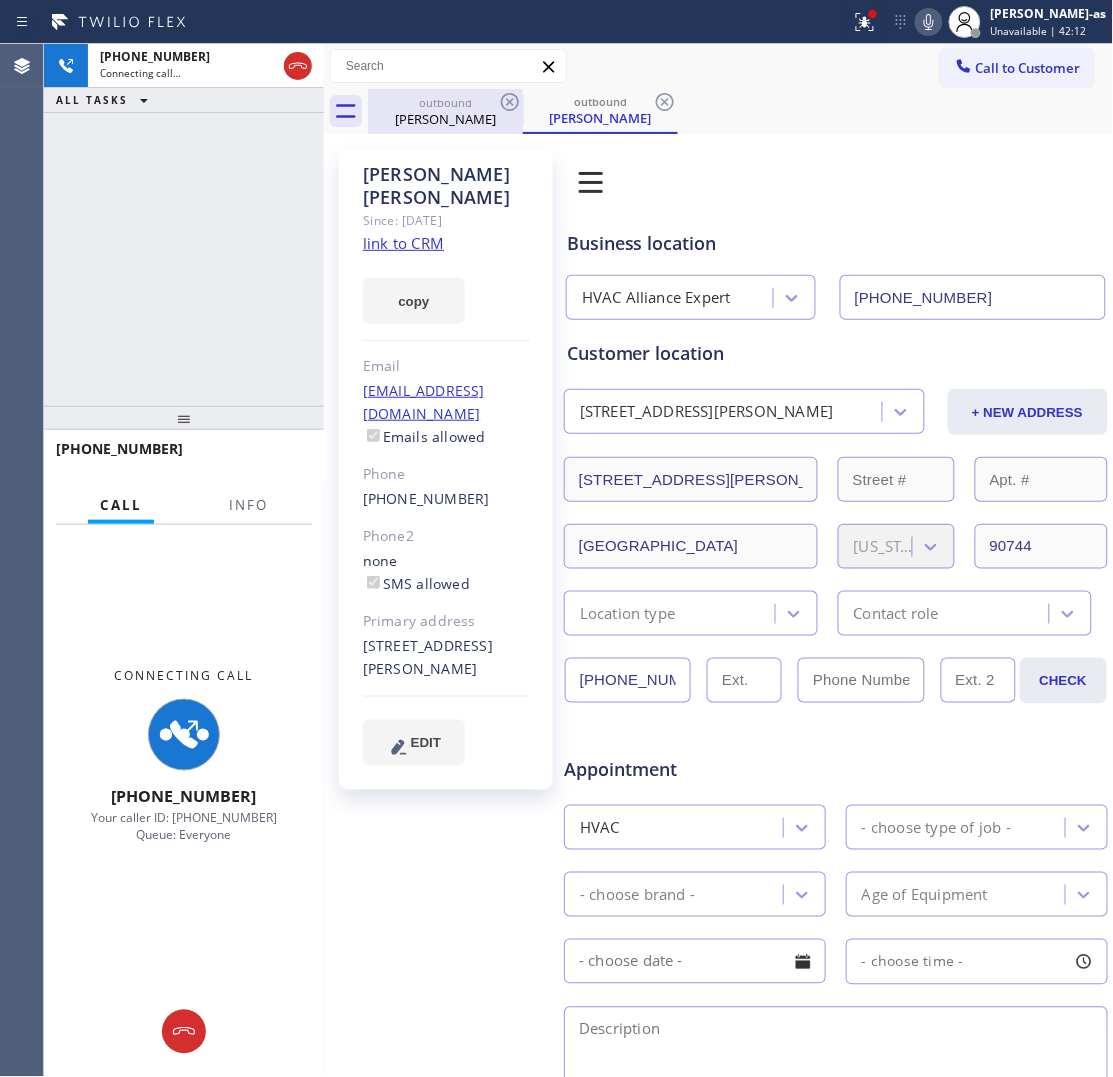 click on "outbound" at bounding box center (445, 102) 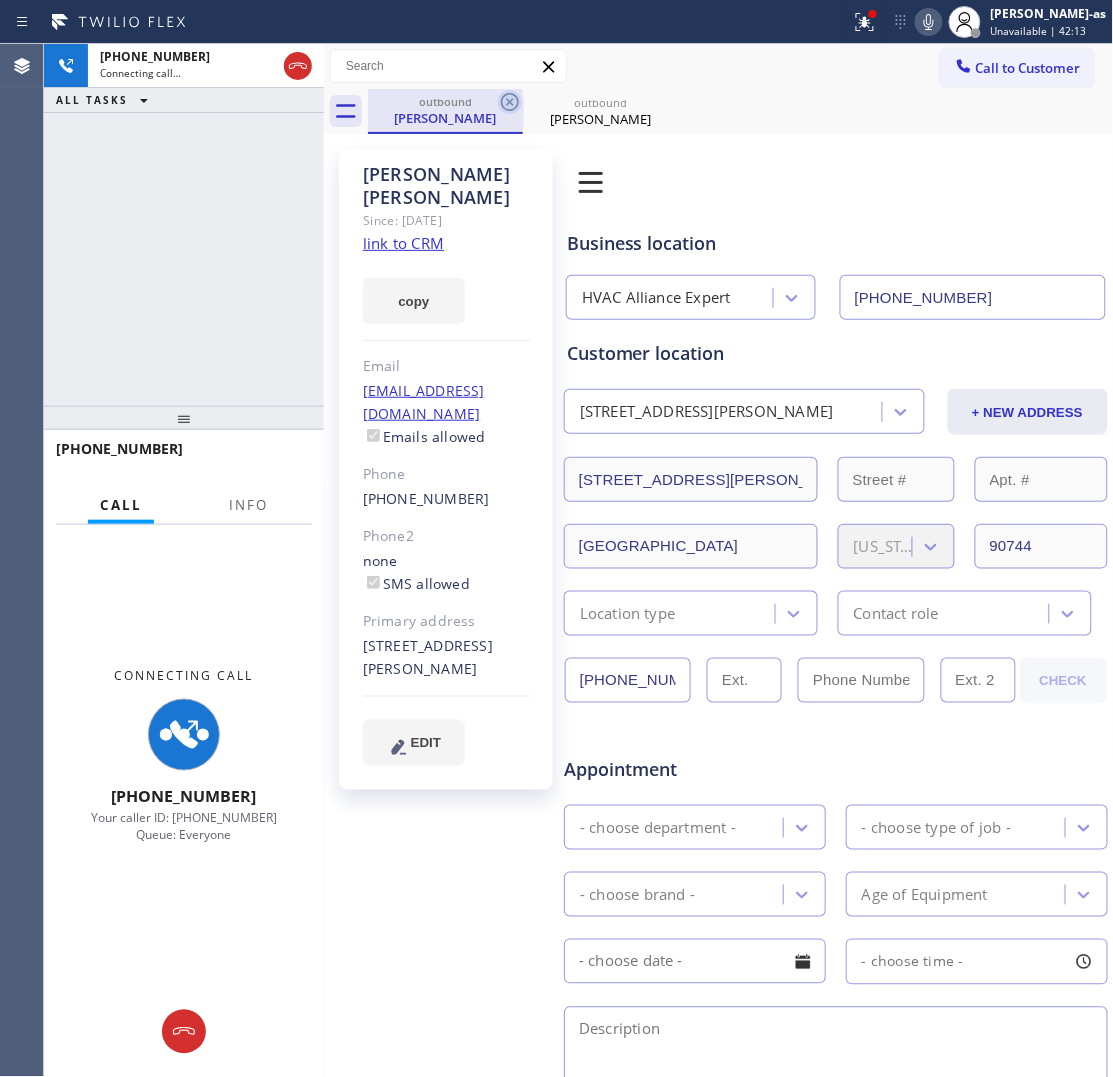 click 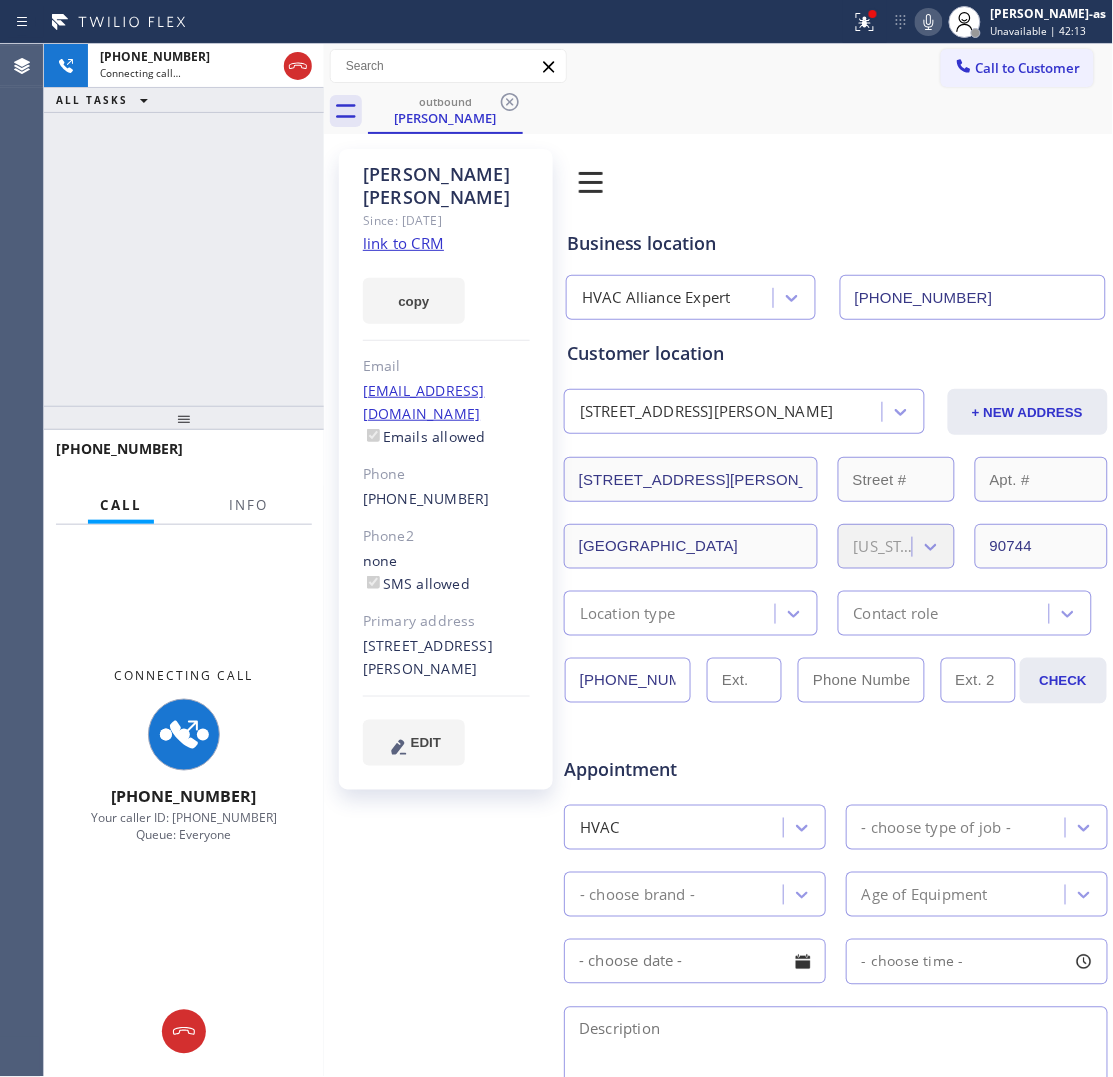 click on "+17144781009 Connecting call… ALL TASKS ALL TASKS ACTIVE TASKS TASKS IN WRAP UP" at bounding box center (184, 225) 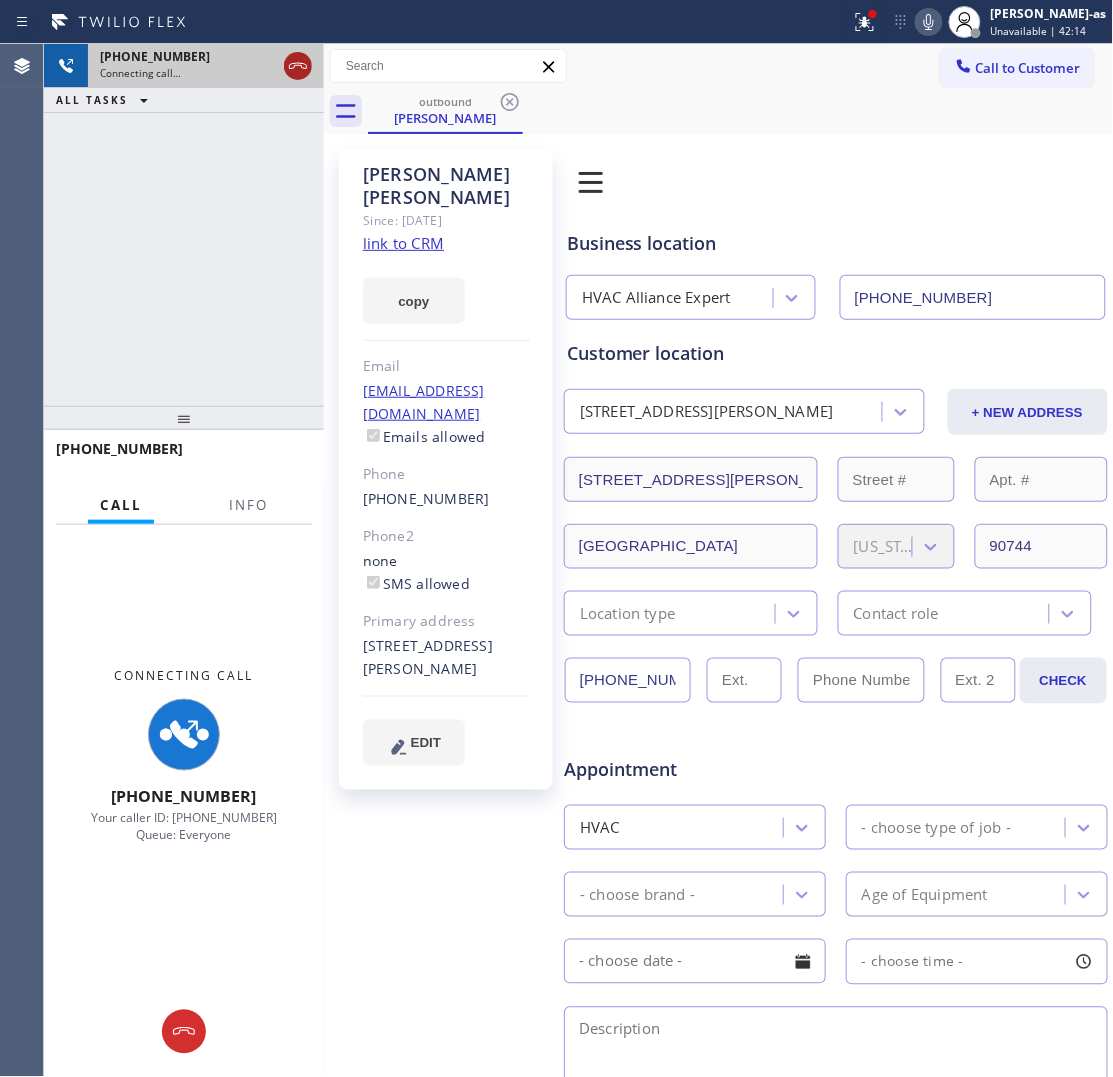 click 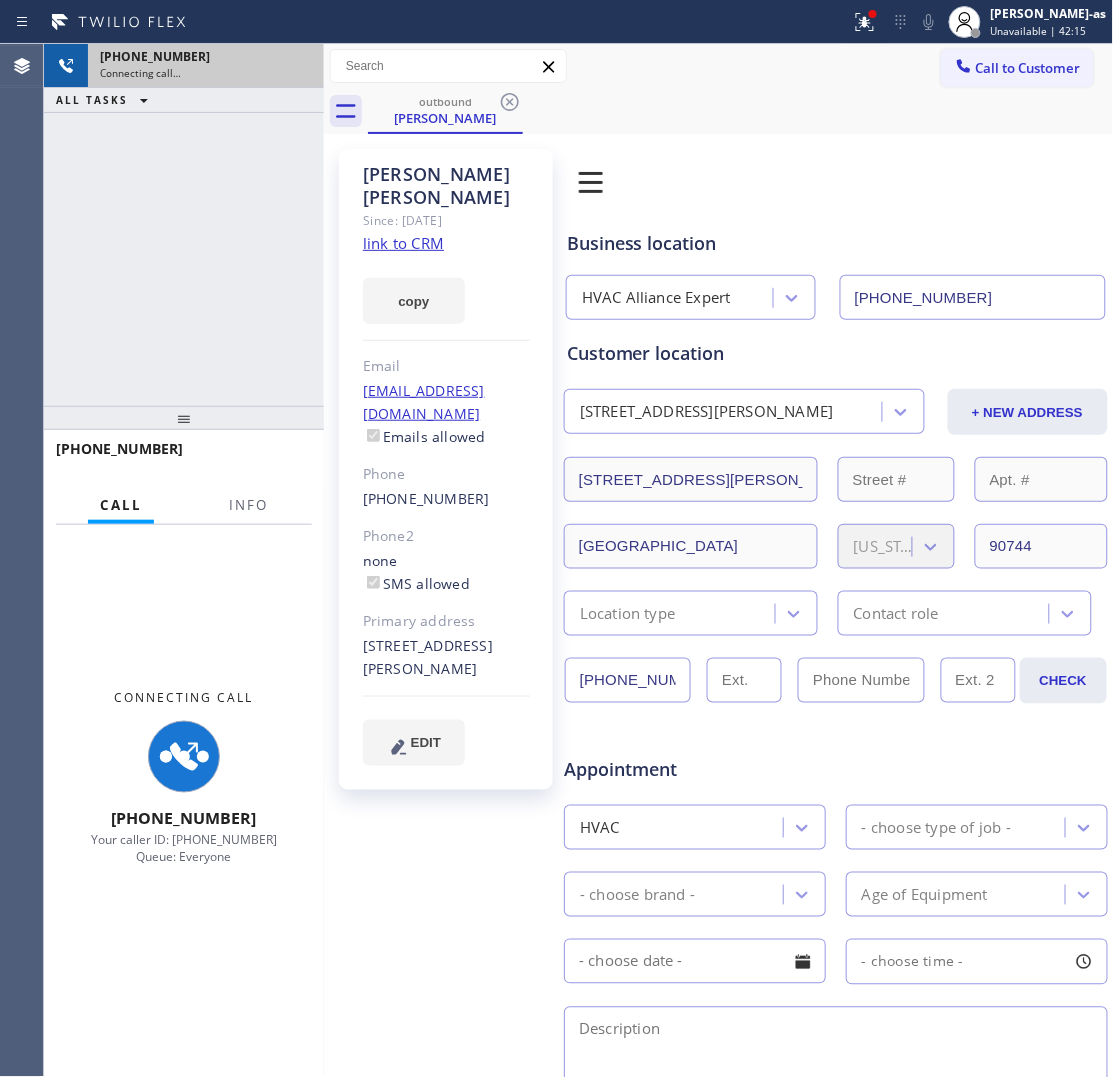 click on "Steve    Martinez Since: 20 may 2020 link to CRM copy Email dbsteve62@gmail.com  Emails allowed Phone (714) 478-1009 Phone2 none  SMS allowed Primary address  1210 W Dolores St Los Angeles, 90744 CA EDIT" at bounding box center [446, 469] 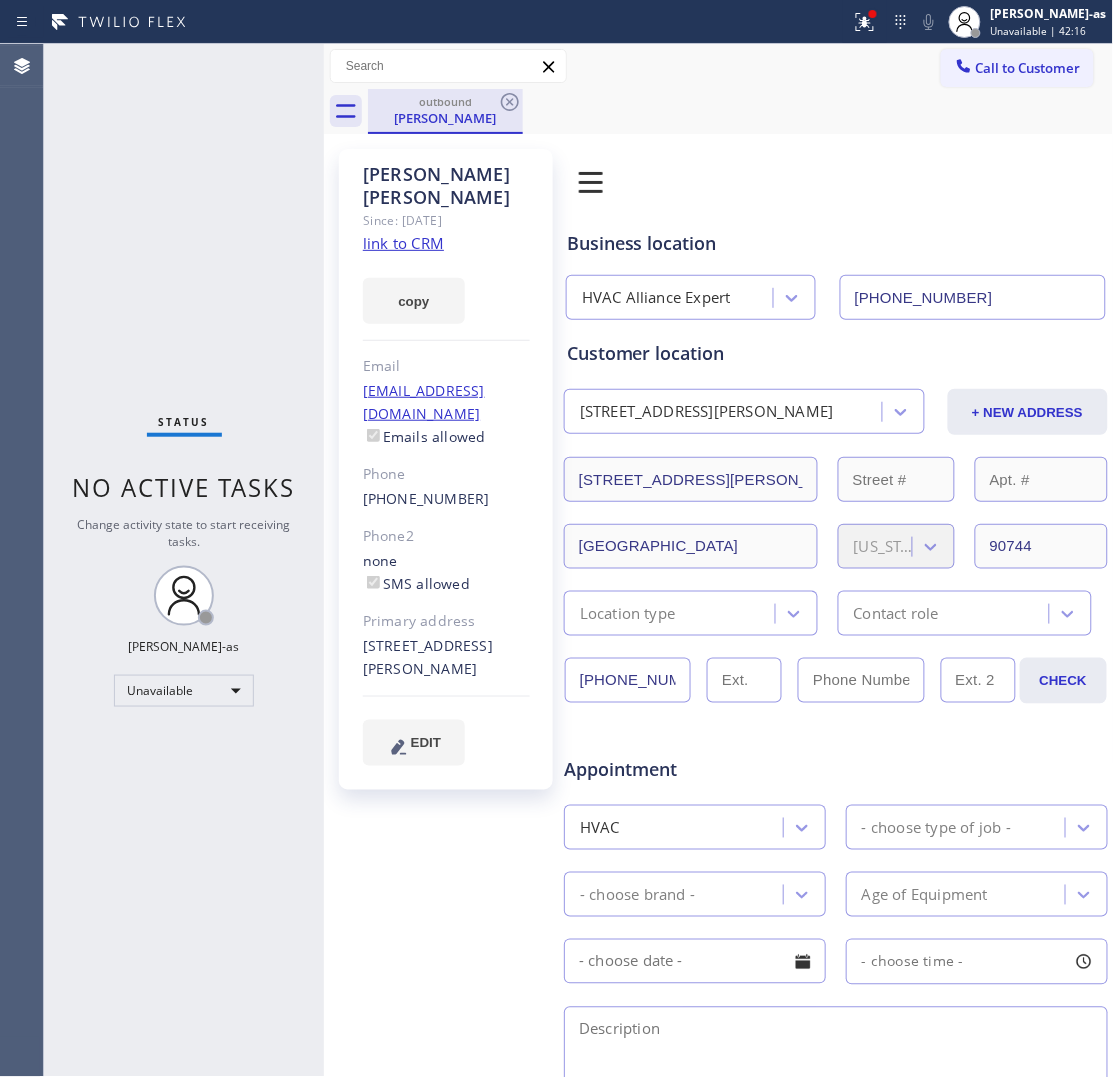 click on "outbound" at bounding box center (445, 101) 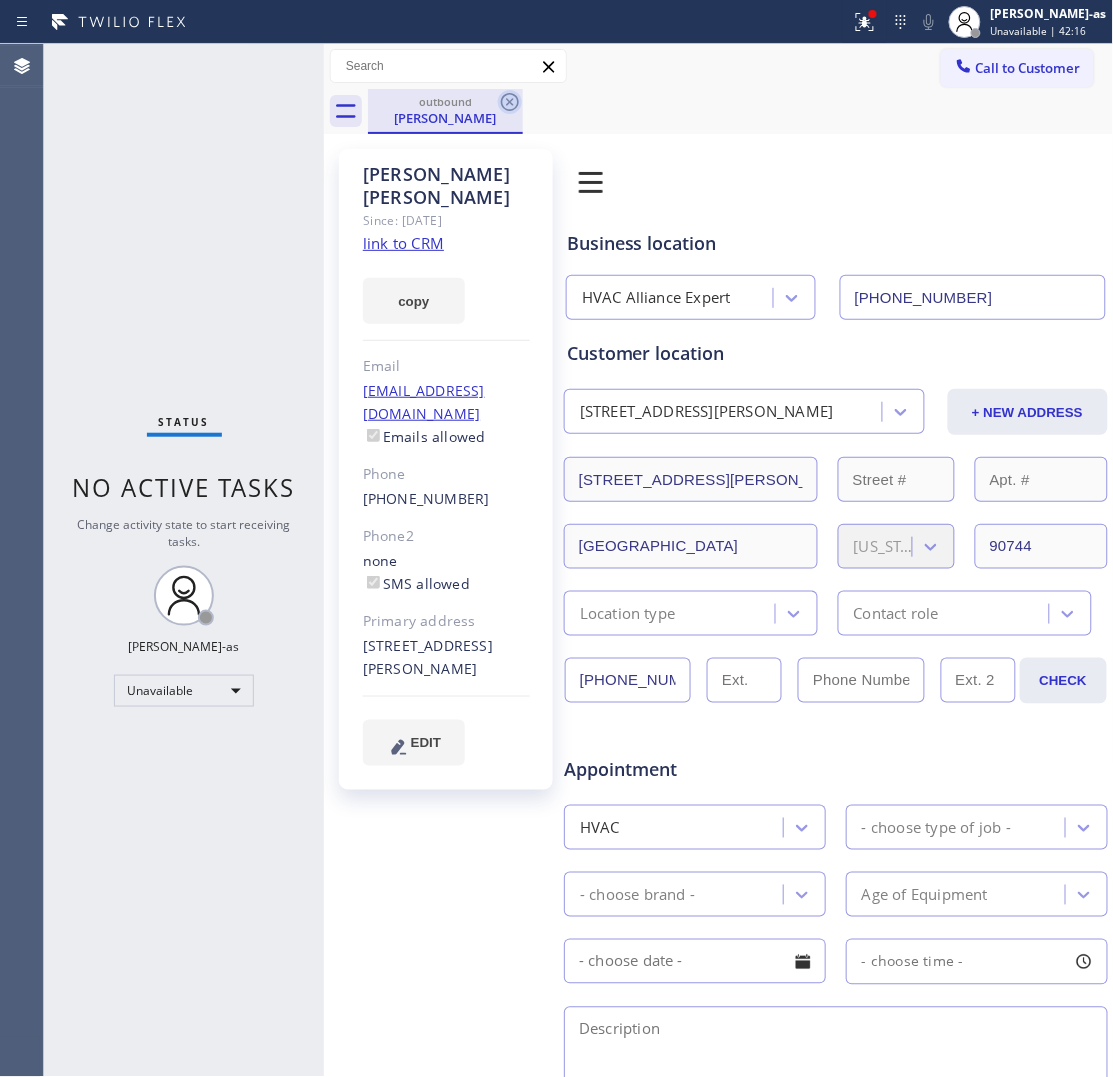 click 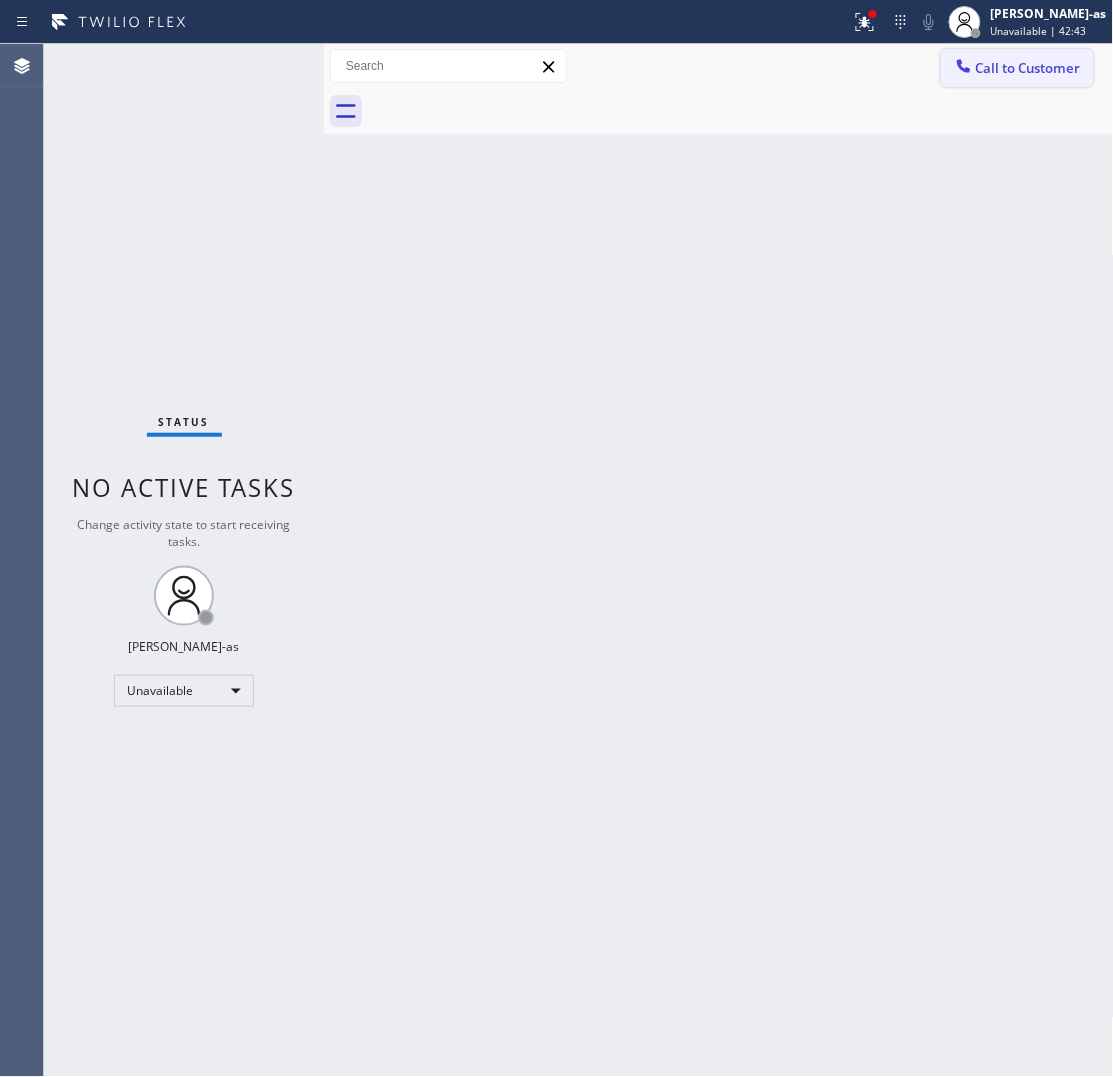 click on "Call to Customer" at bounding box center (1028, 68) 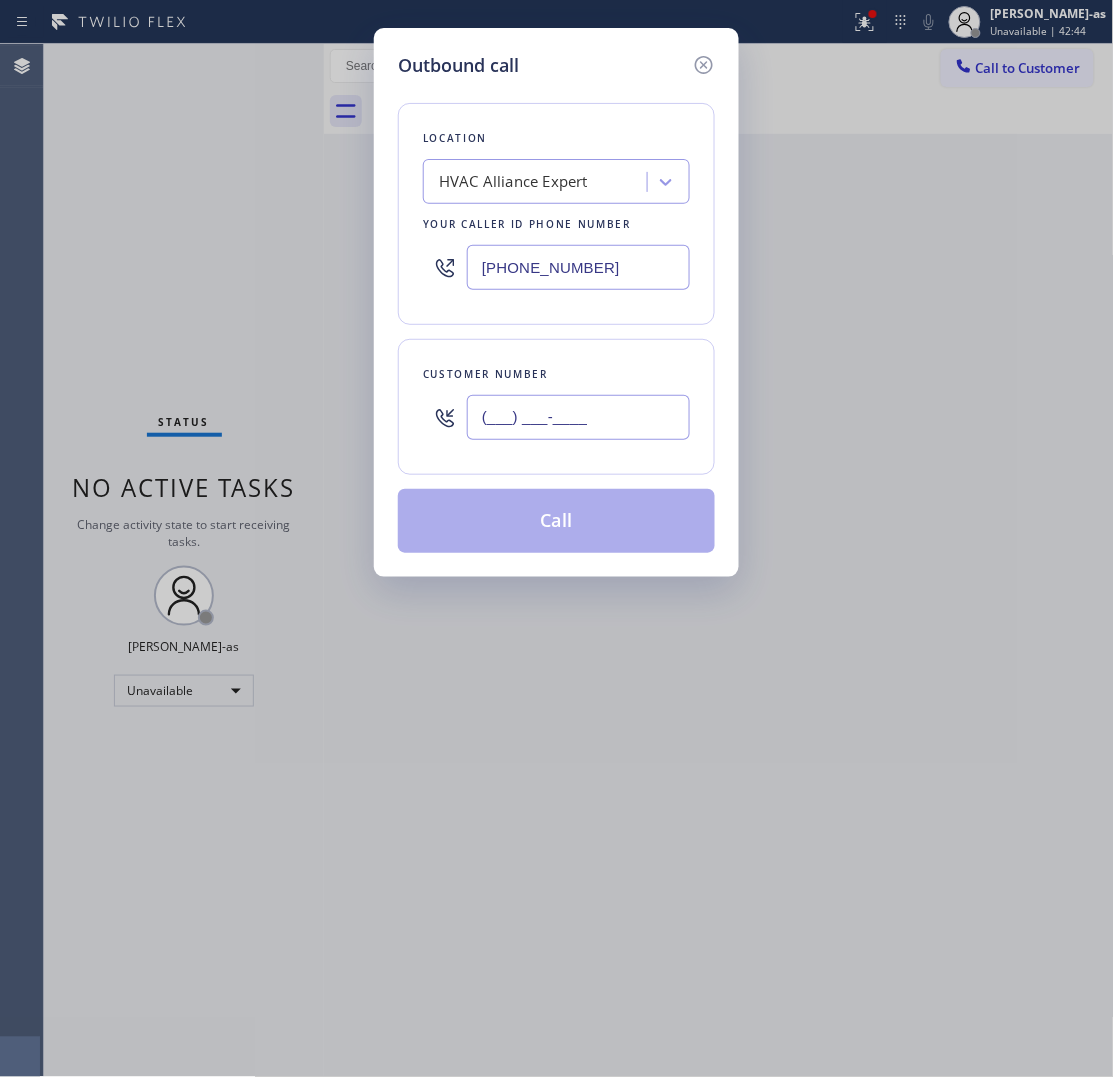 click on "(___) ___-____" at bounding box center (578, 417) 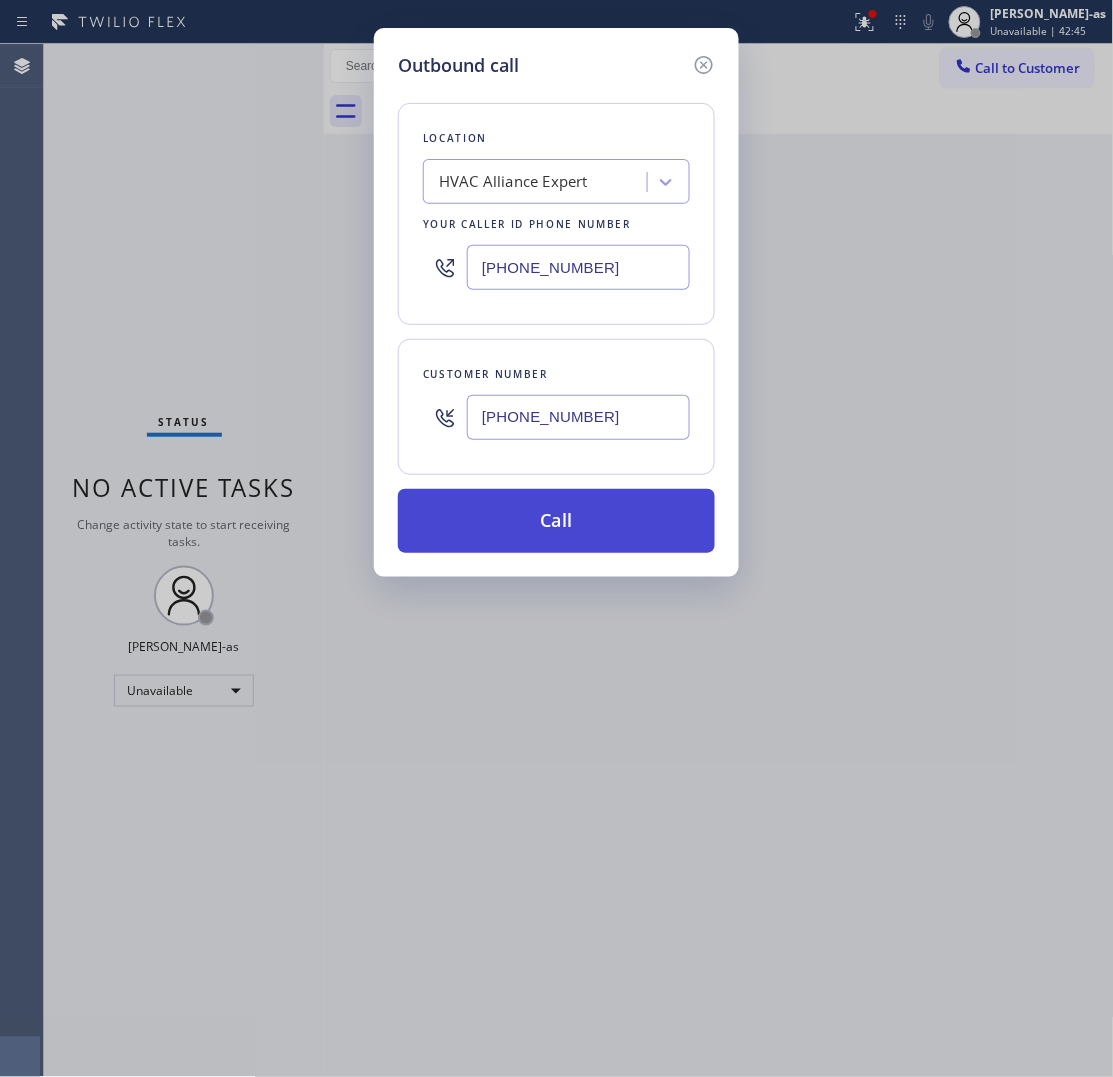 type on "(626) 827-1893" 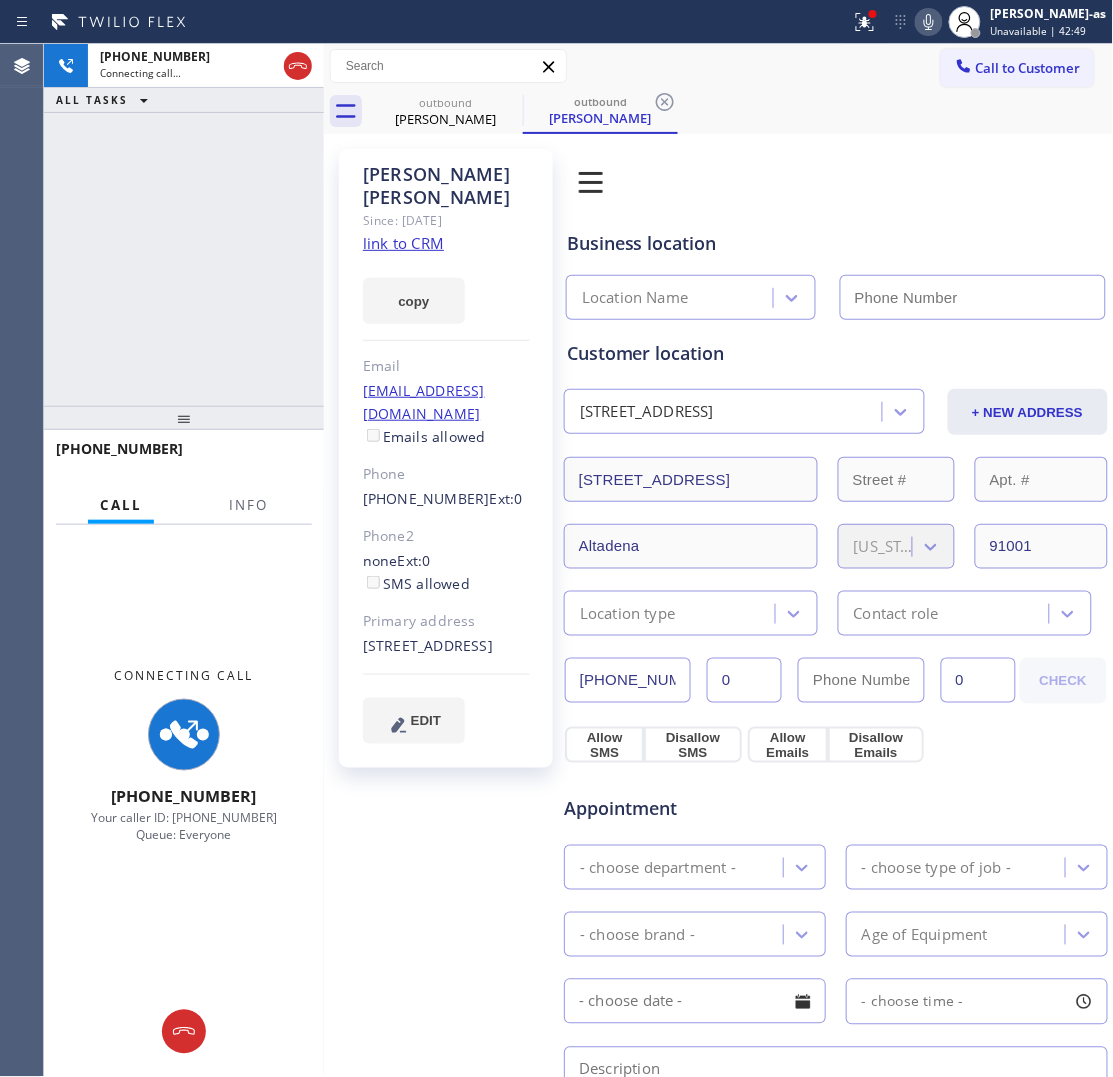 click on "Albert    Stephens Since: 20 may 2020 link to CRM copy Email stepxstep1@gmail.com  Emails allowed Phone (626) 827-1893  Ext:  0 Phone2 none  Ext:  0  SMS allowed Primary address  2860 North Holliston Avenue Altadena, 91001 CA EDIT" at bounding box center (446, 458) 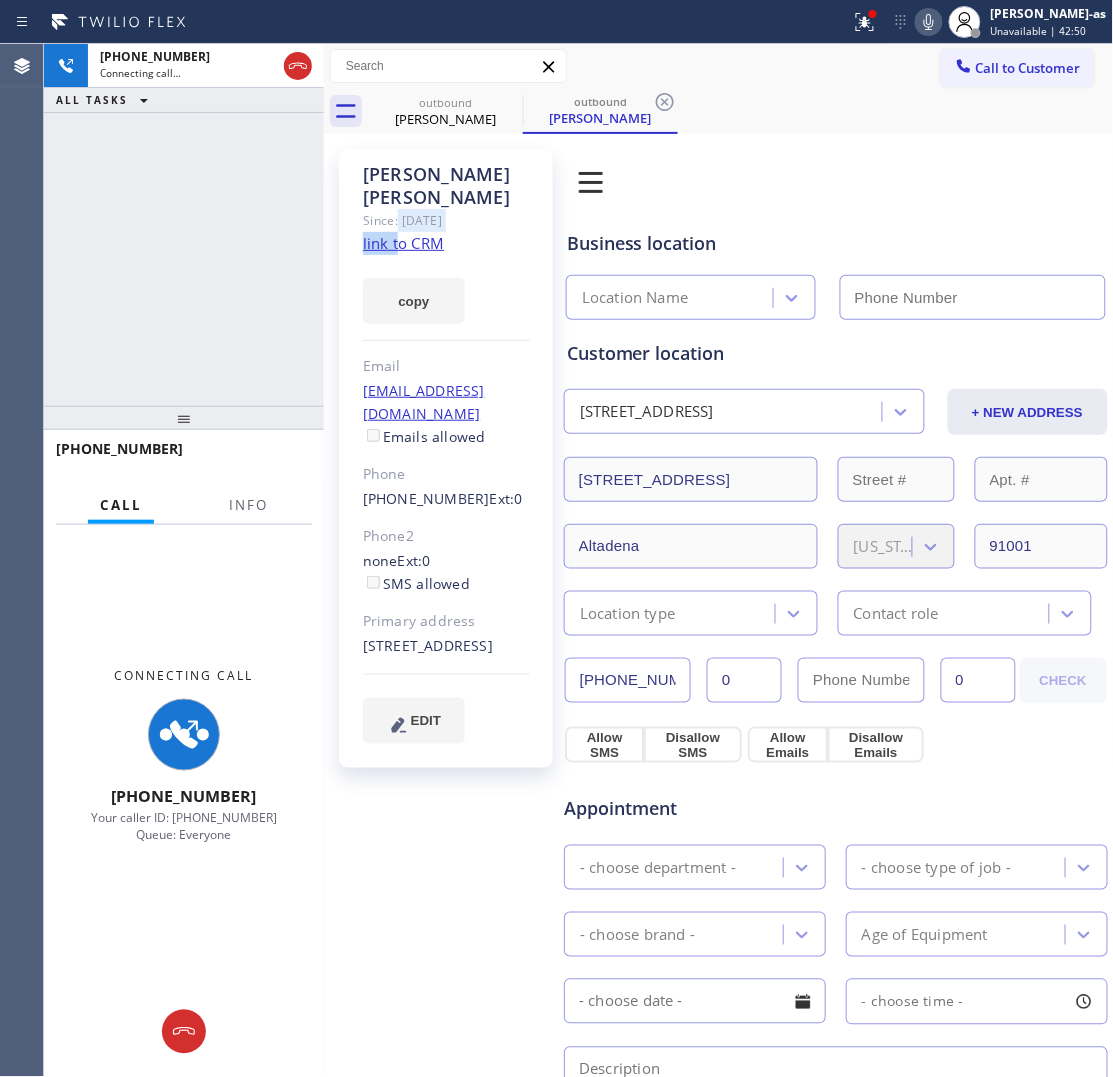 click on "link to CRM" 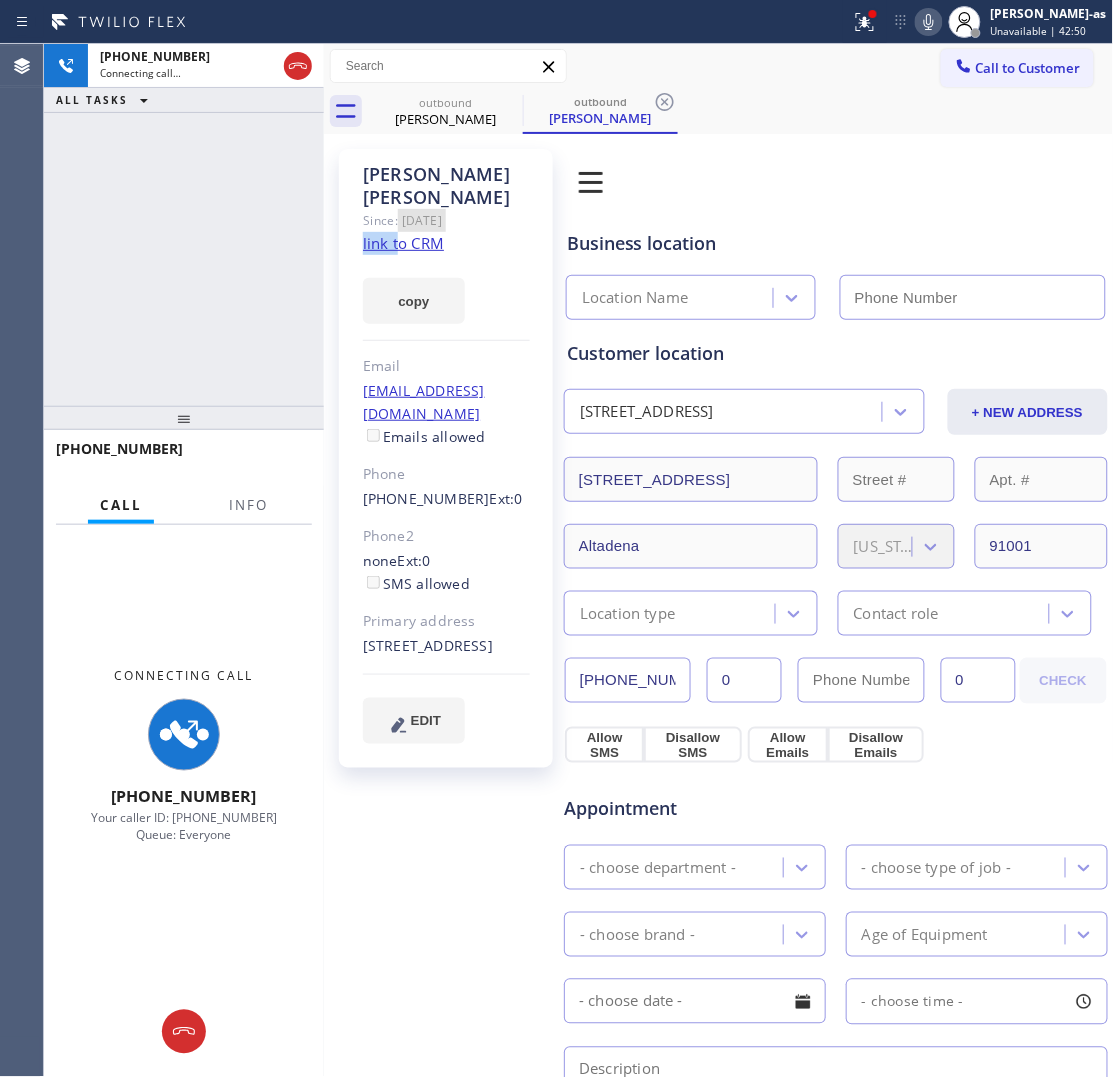 type on "(855) 999-4417" 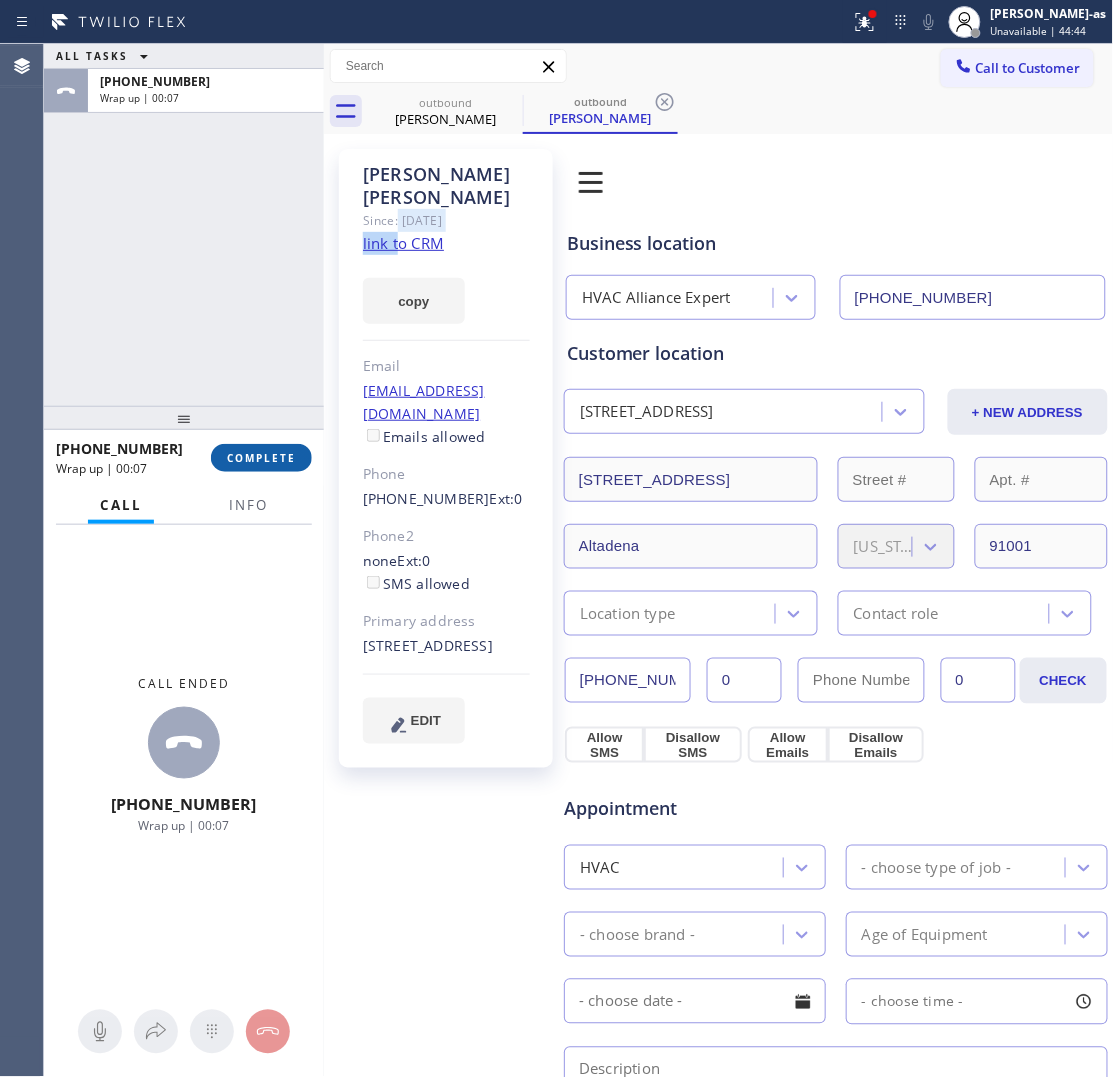 click on "COMPLETE" at bounding box center (261, 458) 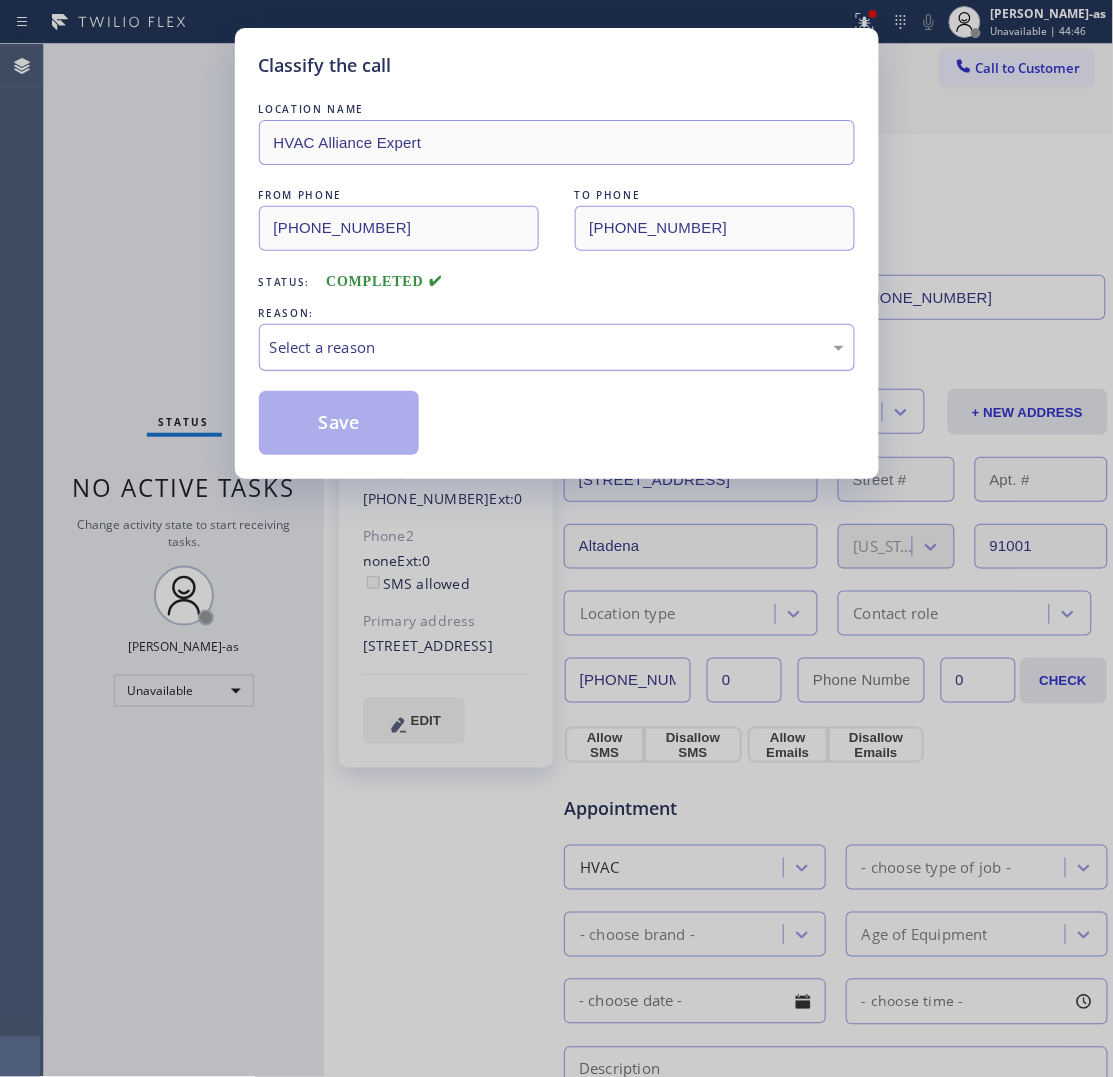click on "Select a reason" at bounding box center (557, 347) 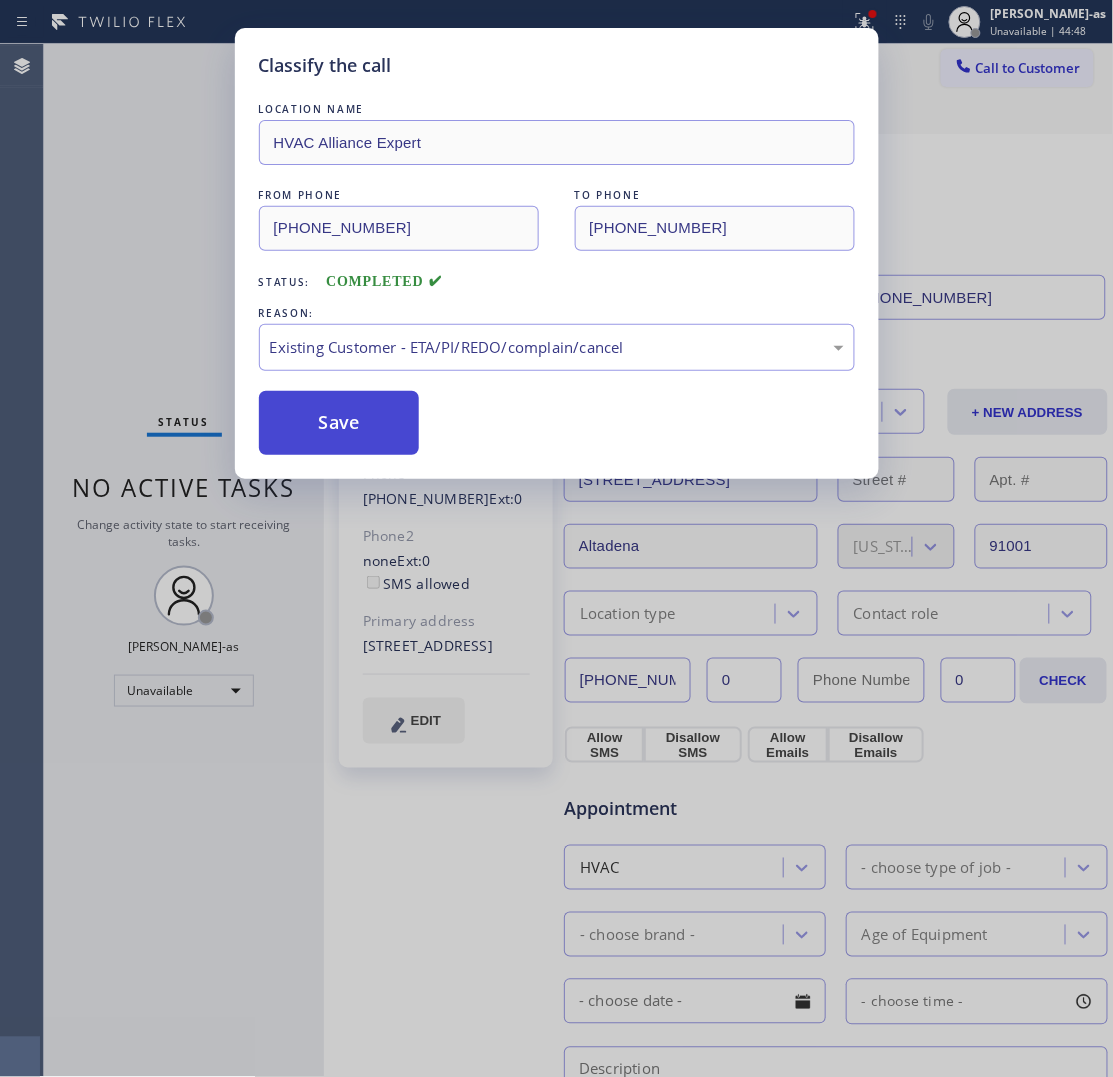 drag, startPoint x: 316, startPoint y: 416, endPoint x: 302, endPoint y: 415, distance: 14.035668 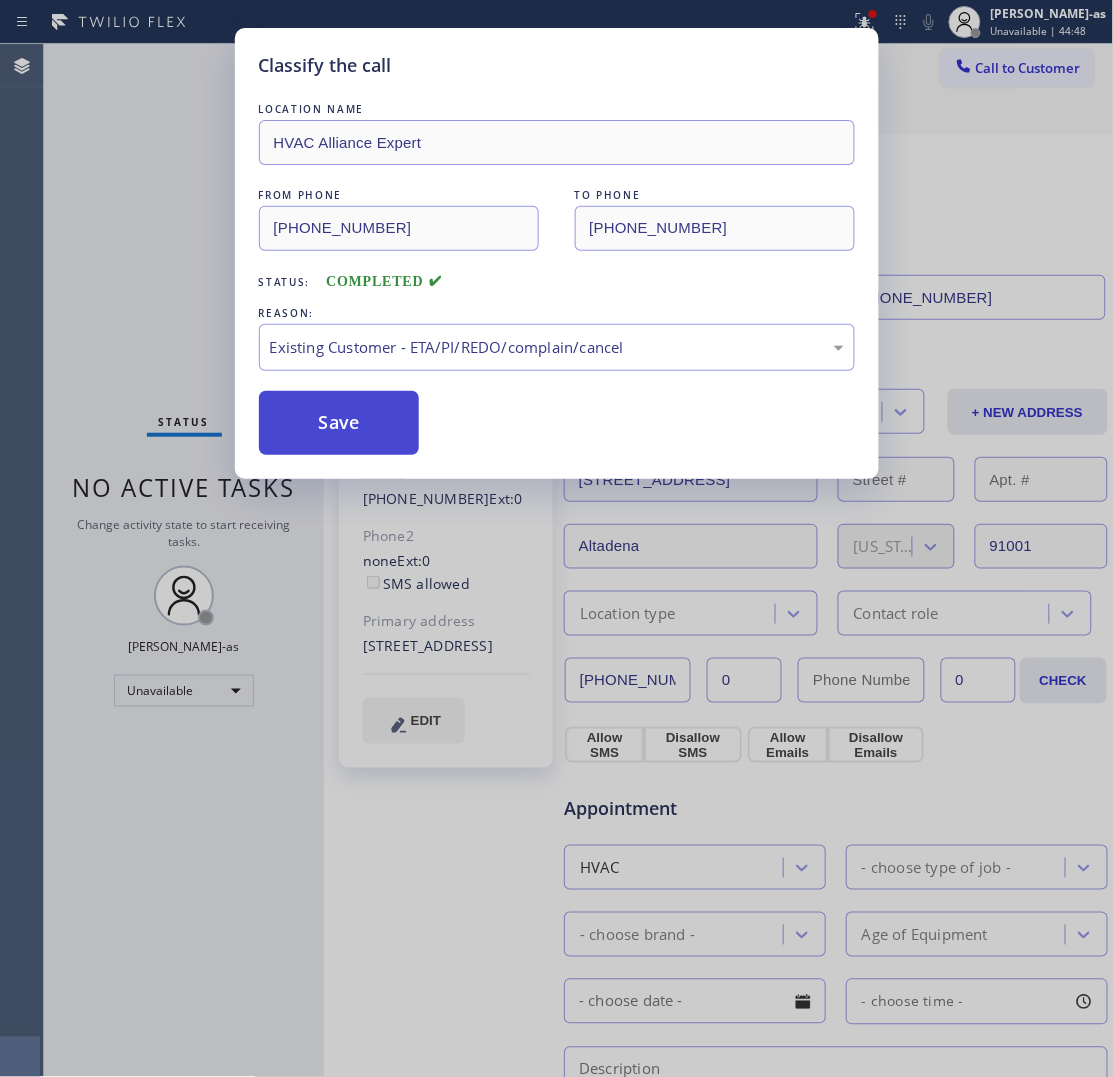 click on "Save" at bounding box center [339, 423] 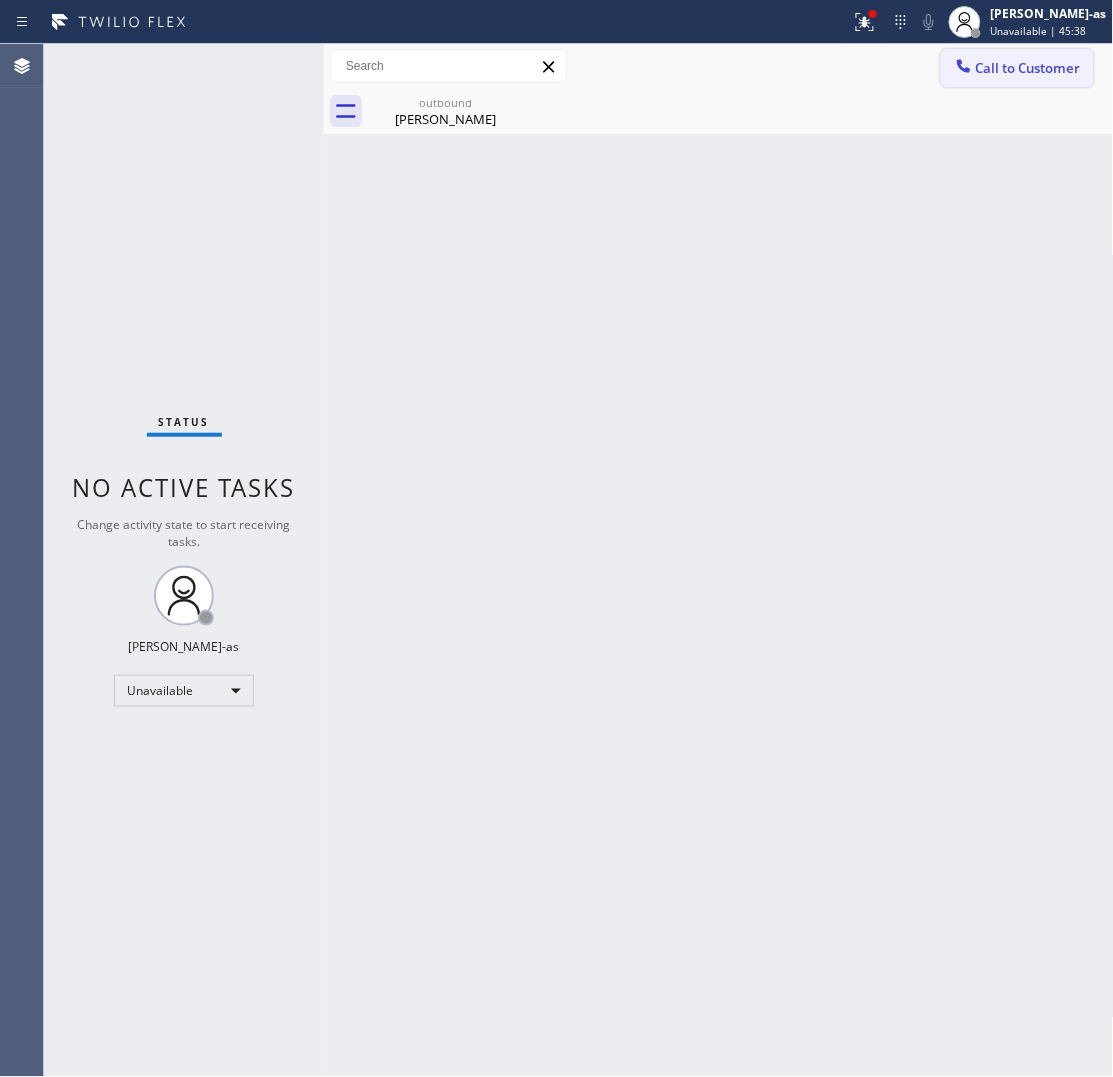 click on "Call to Customer" at bounding box center [1028, 68] 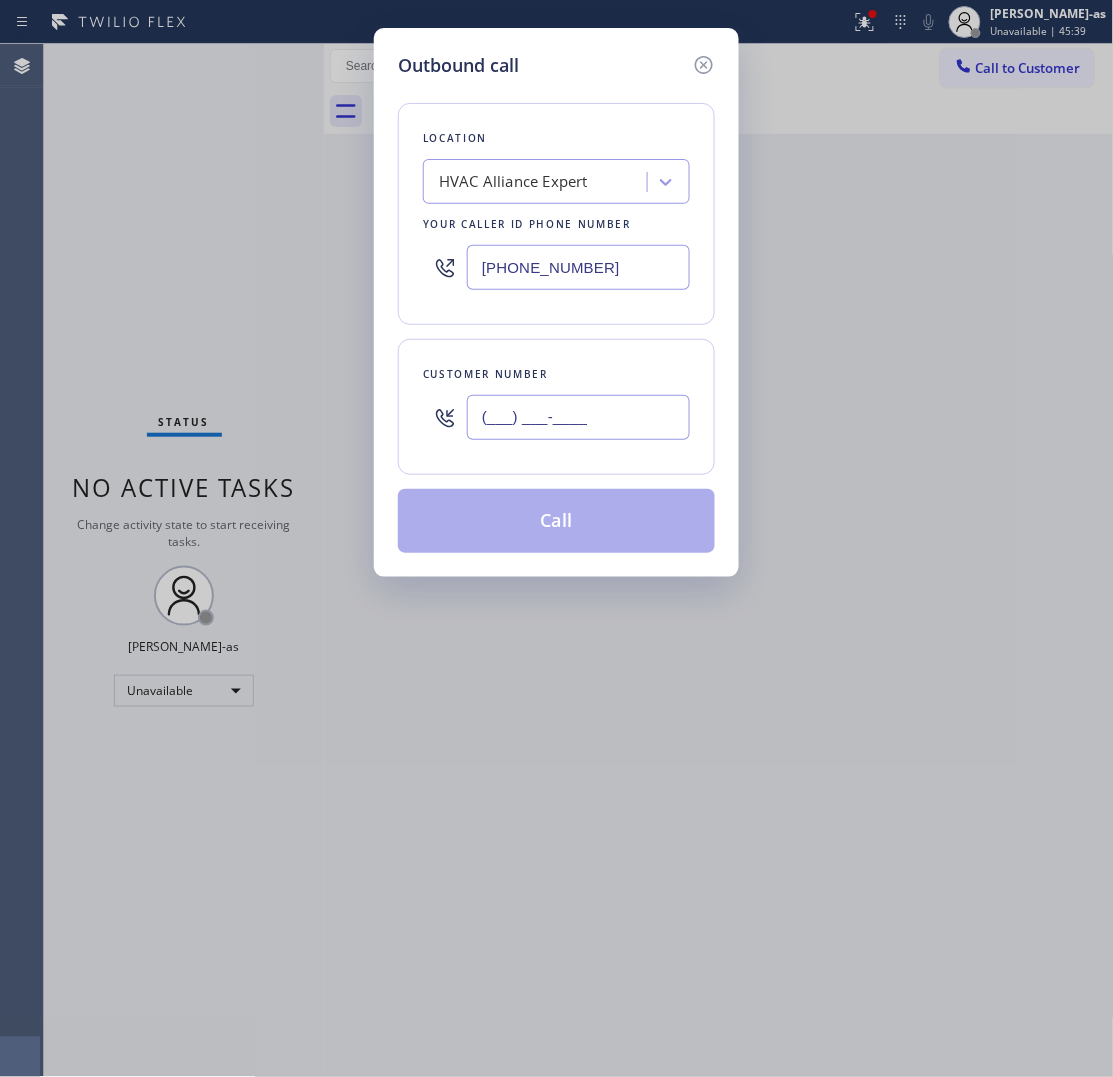 click on "(___) ___-____" at bounding box center (578, 417) 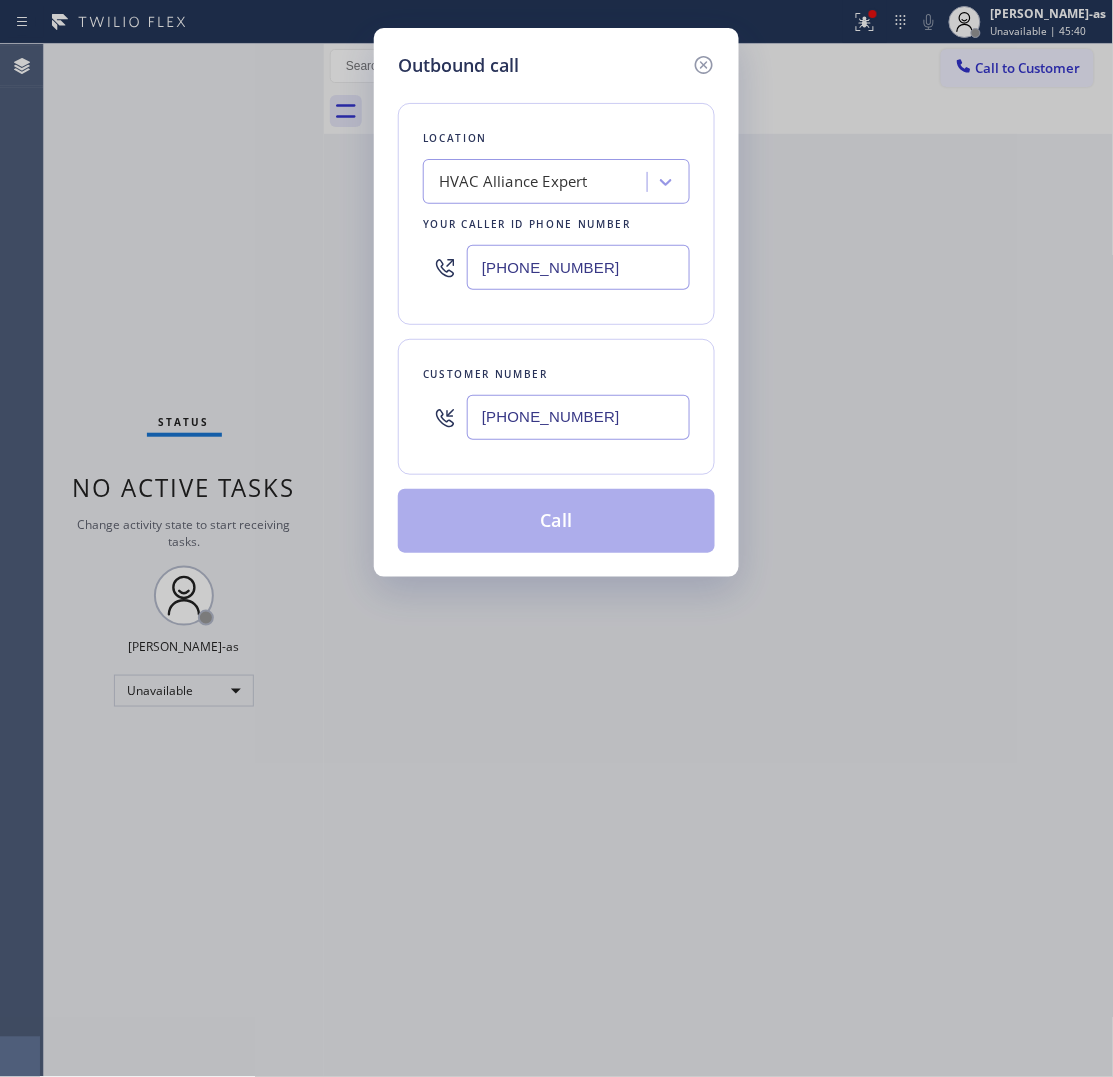 type on "(865) 850-9900" 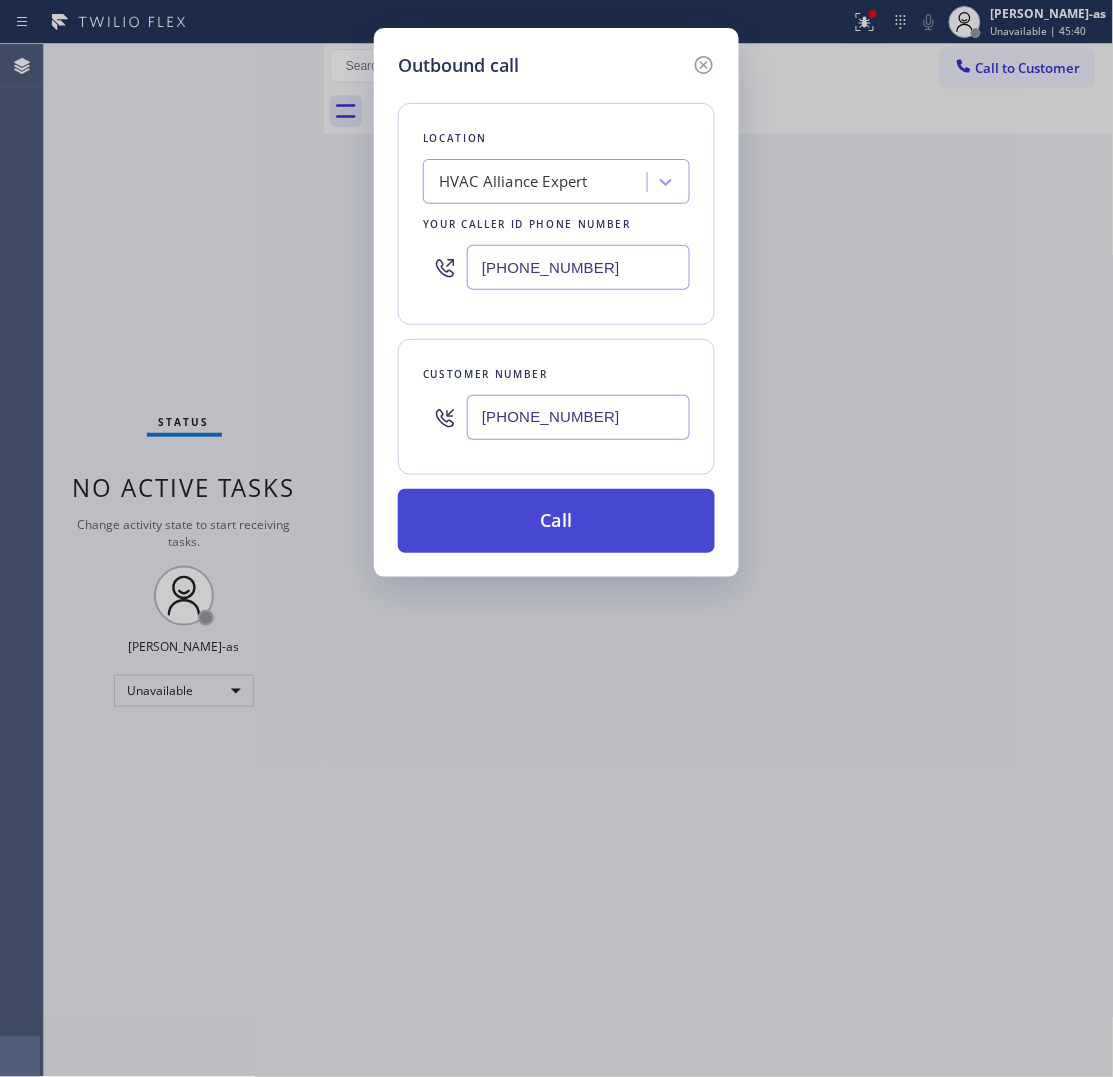 click on "Call" at bounding box center (556, 521) 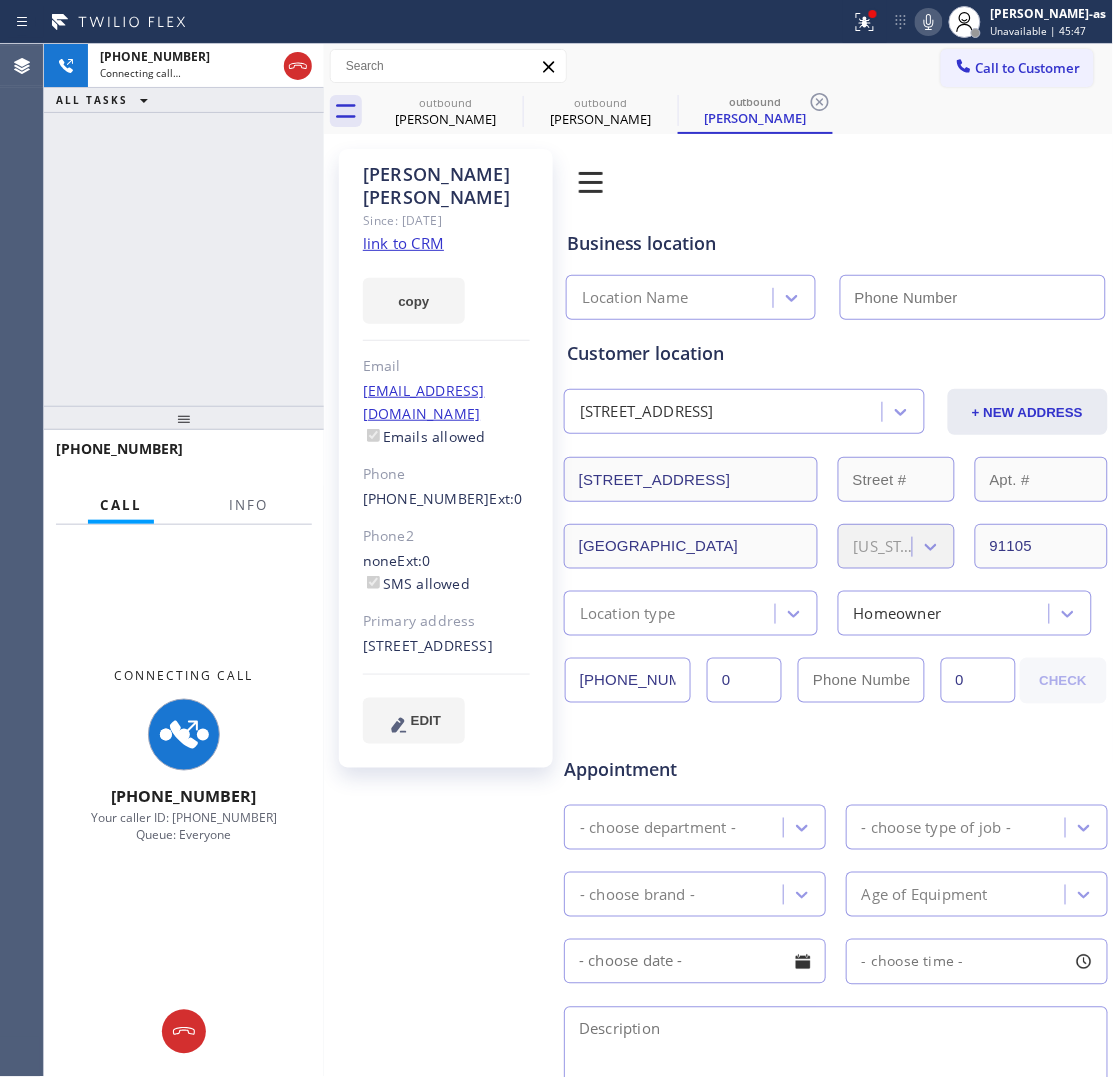 type on "(855) 999-4417" 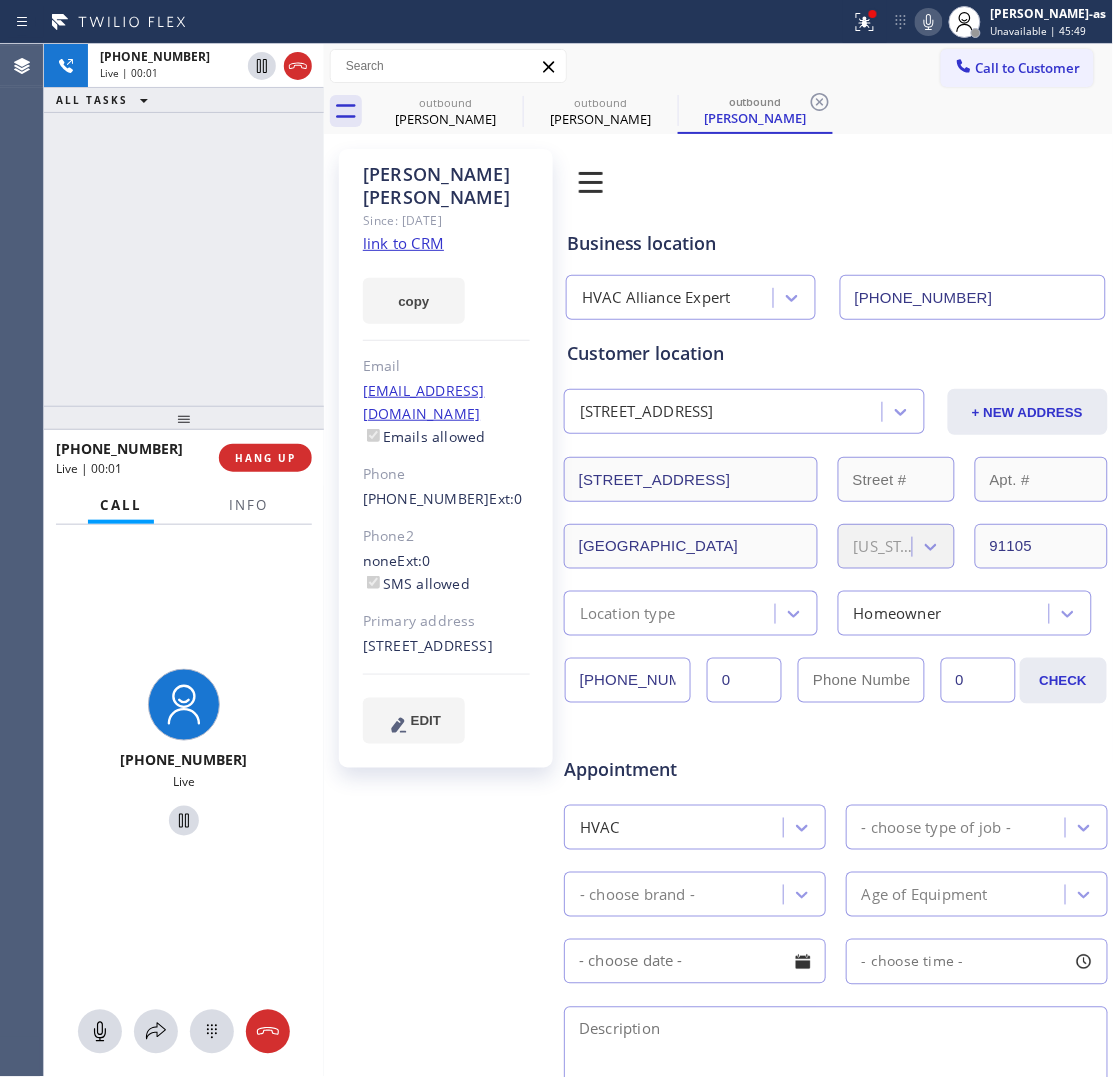 click on "+18658509900 Live | 00:01 ALL TASKS ALL TASKS ACTIVE TASKS TASKS IN WRAP UP" at bounding box center [184, 225] 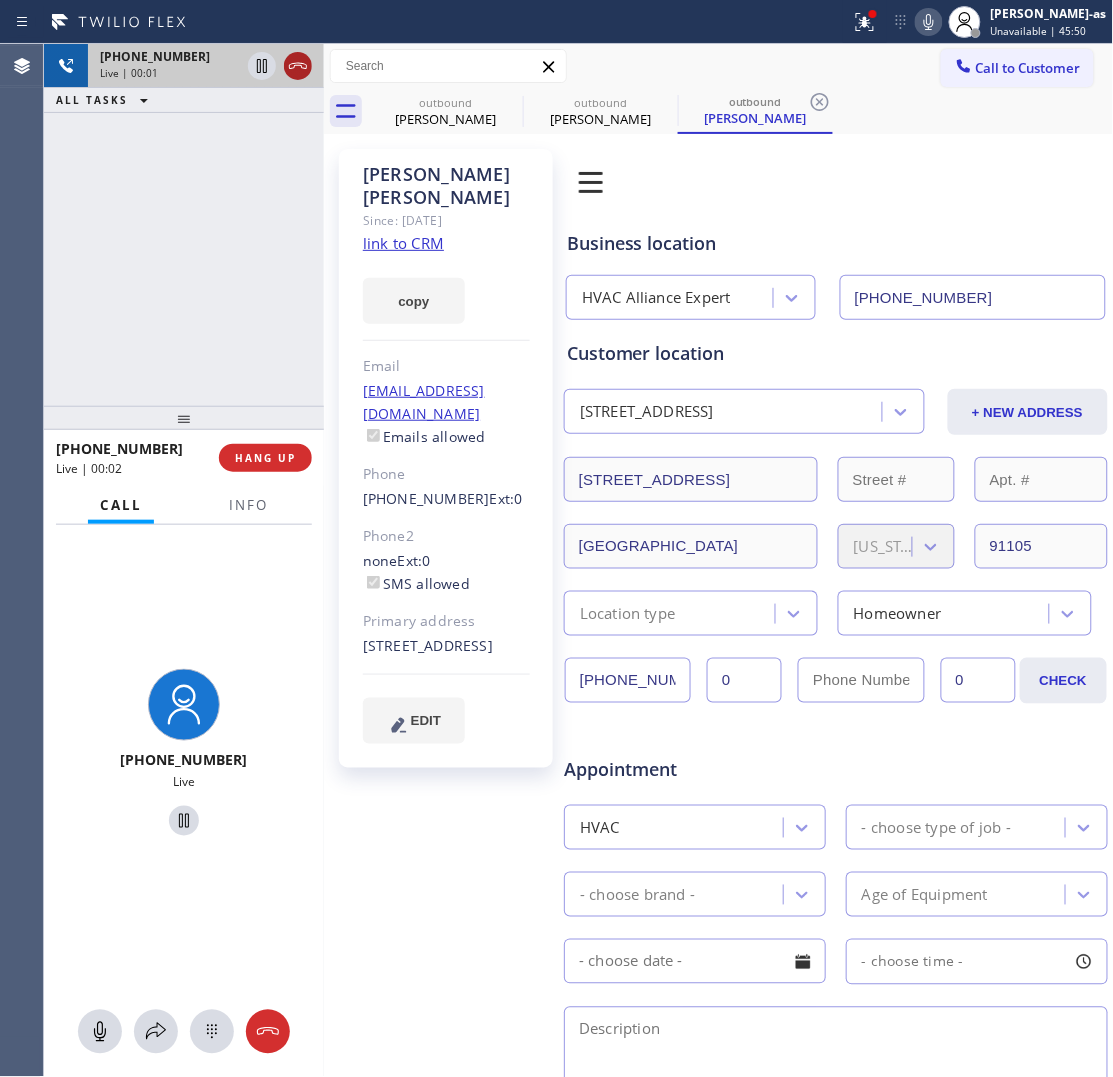 click 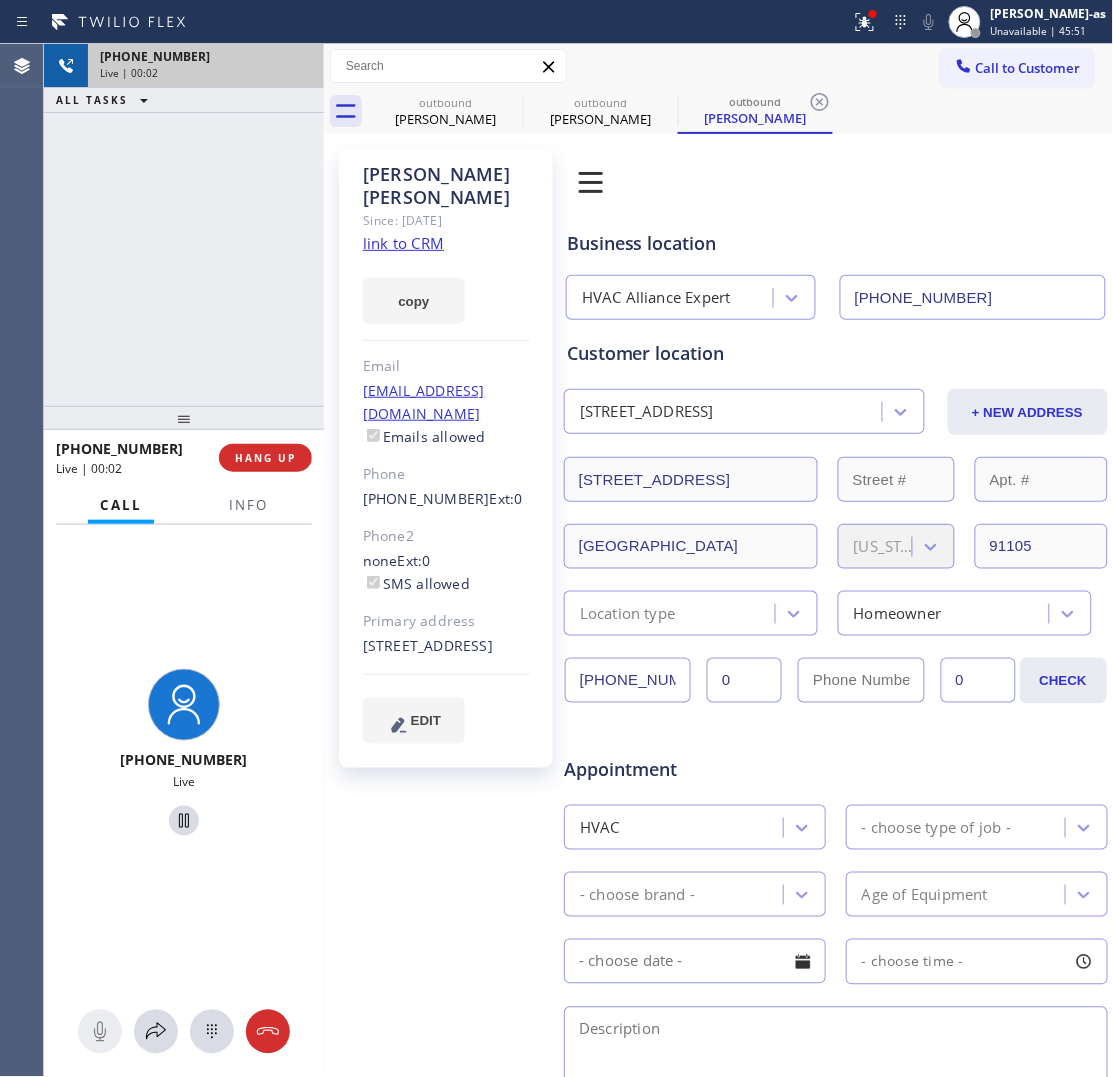 drag, startPoint x: 222, startPoint y: 253, endPoint x: 247, endPoint y: 387, distance: 136.31215 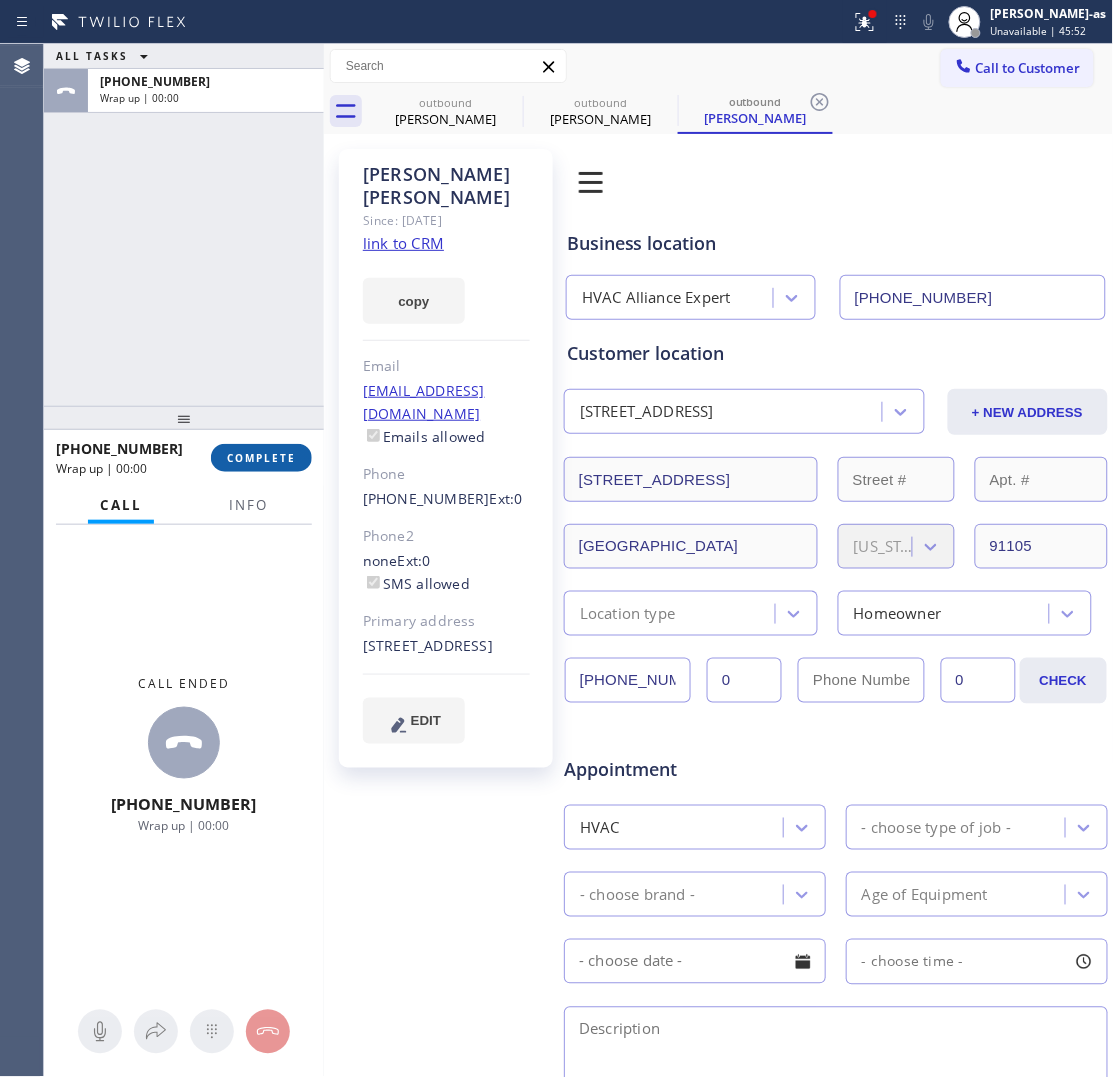 click on "COMPLETE" at bounding box center [261, 458] 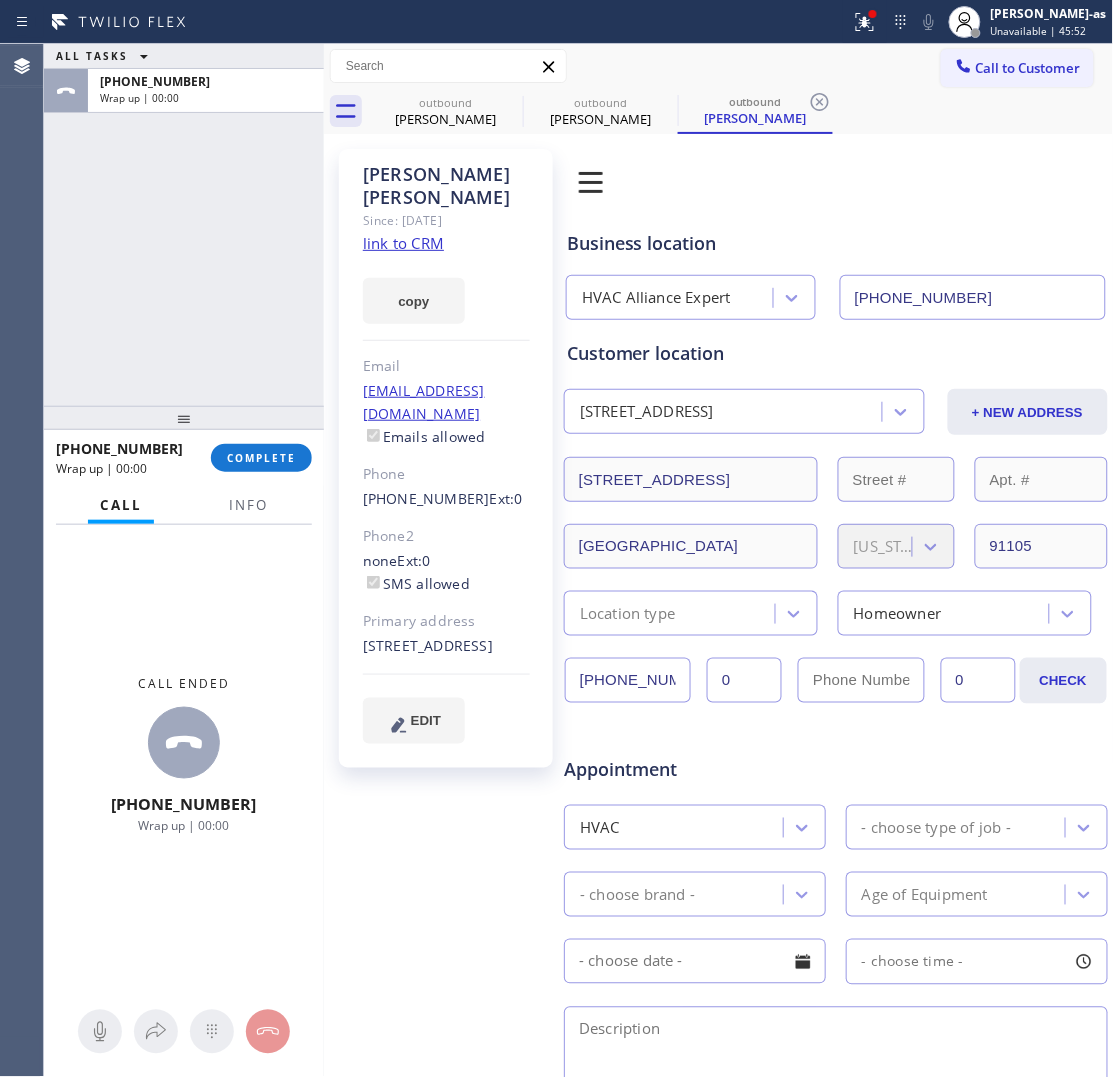 click on "ALL TASKS ALL TASKS ACTIVE TASKS TASKS IN WRAP UP +18658509900 Wrap up | 00:00" at bounding box center [184, 225] 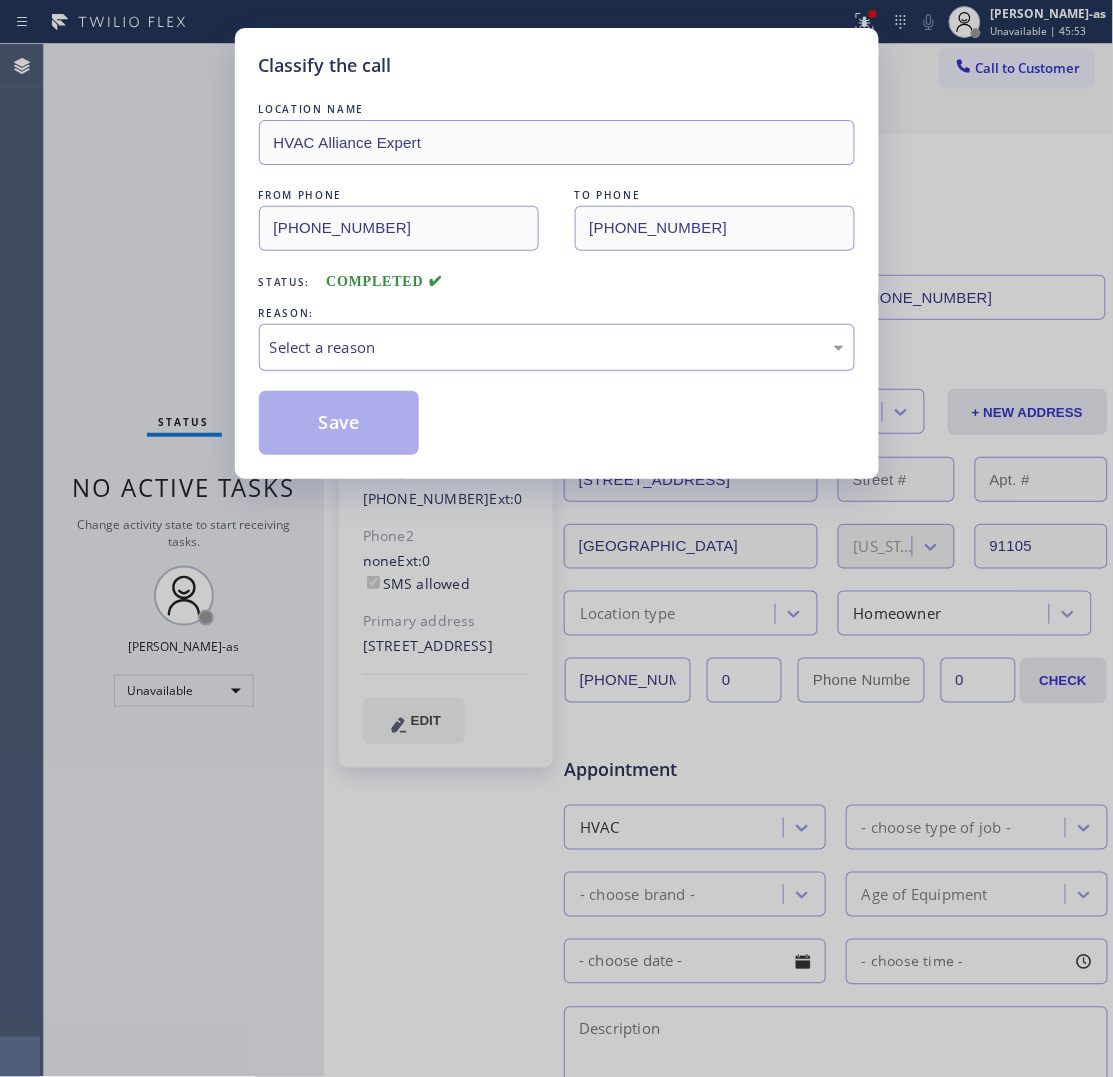 click on "Select a reason" at bounding box center [557, 347] 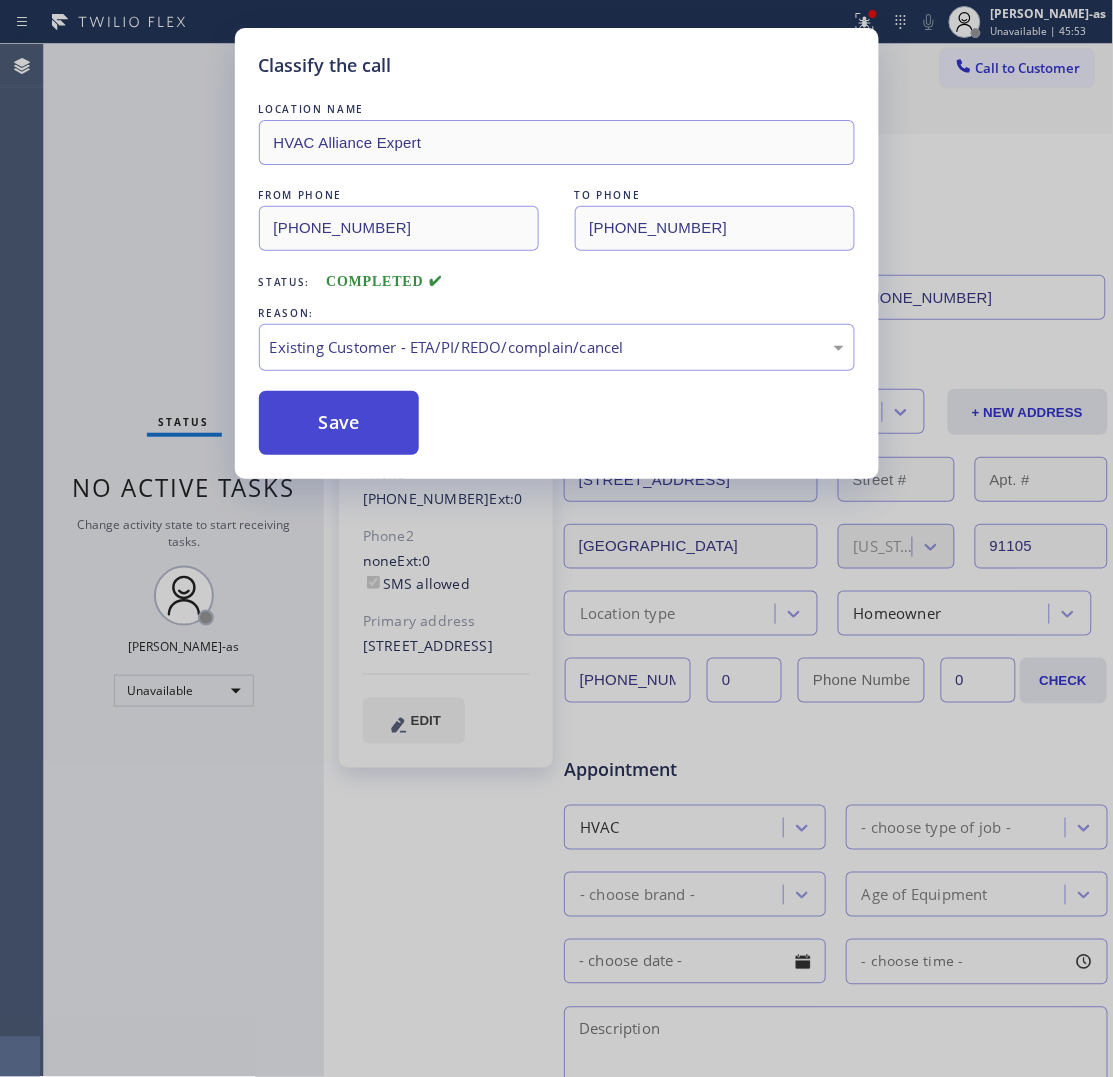 click on "Save" at bounding box center [339, 423] 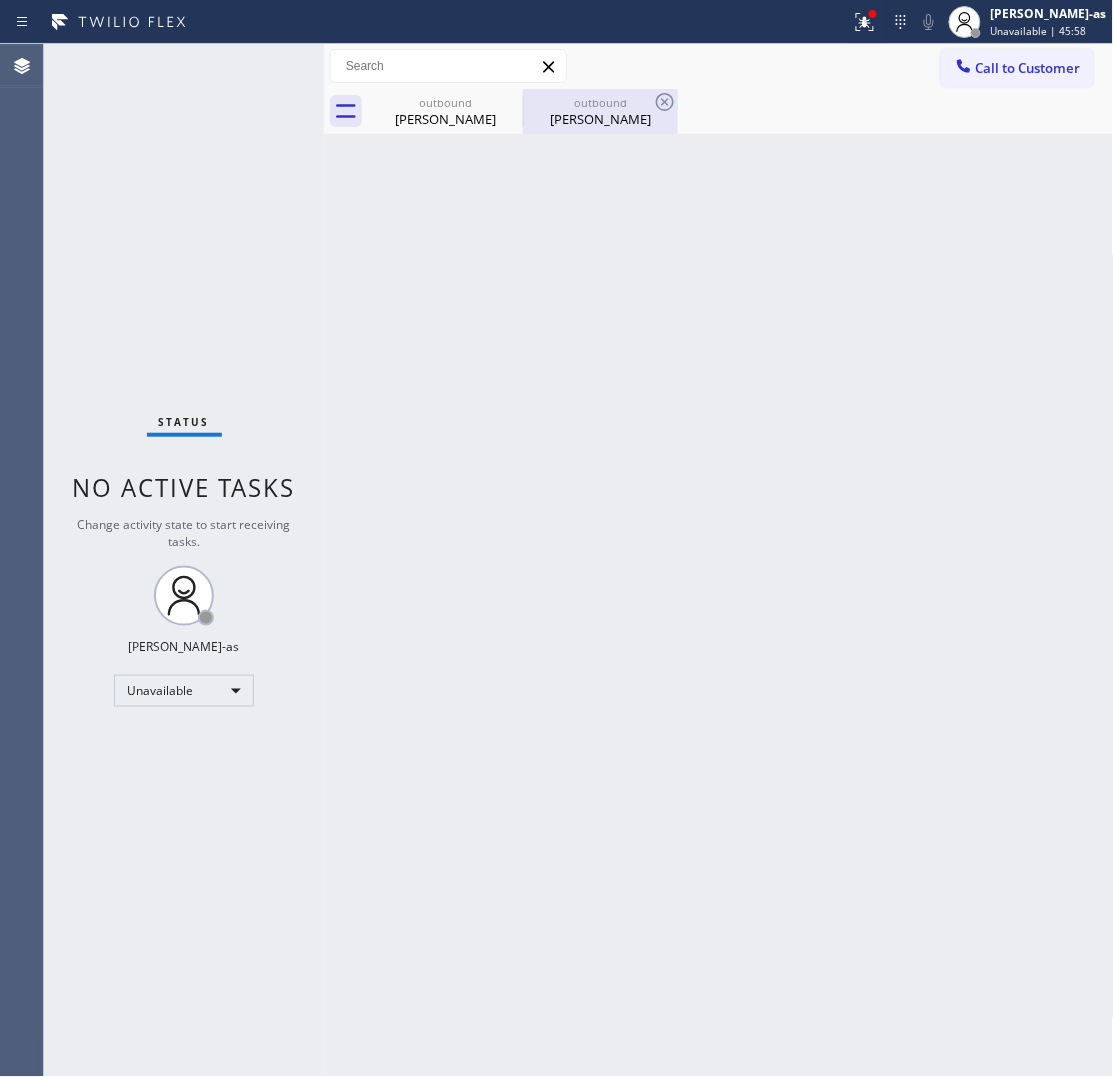 click on "outbound" at bounding box center (600, 102) 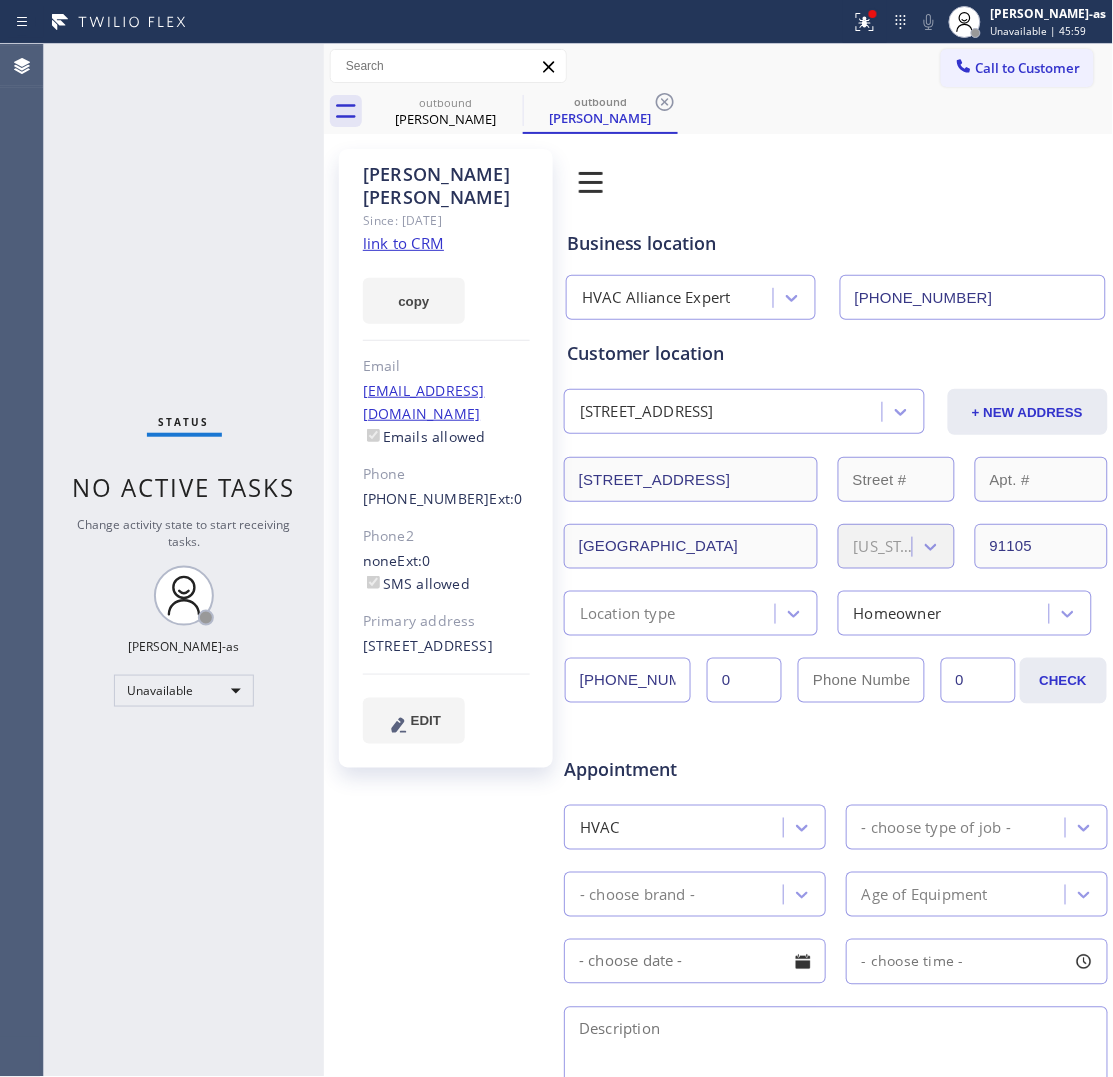 click on "link to CRM" 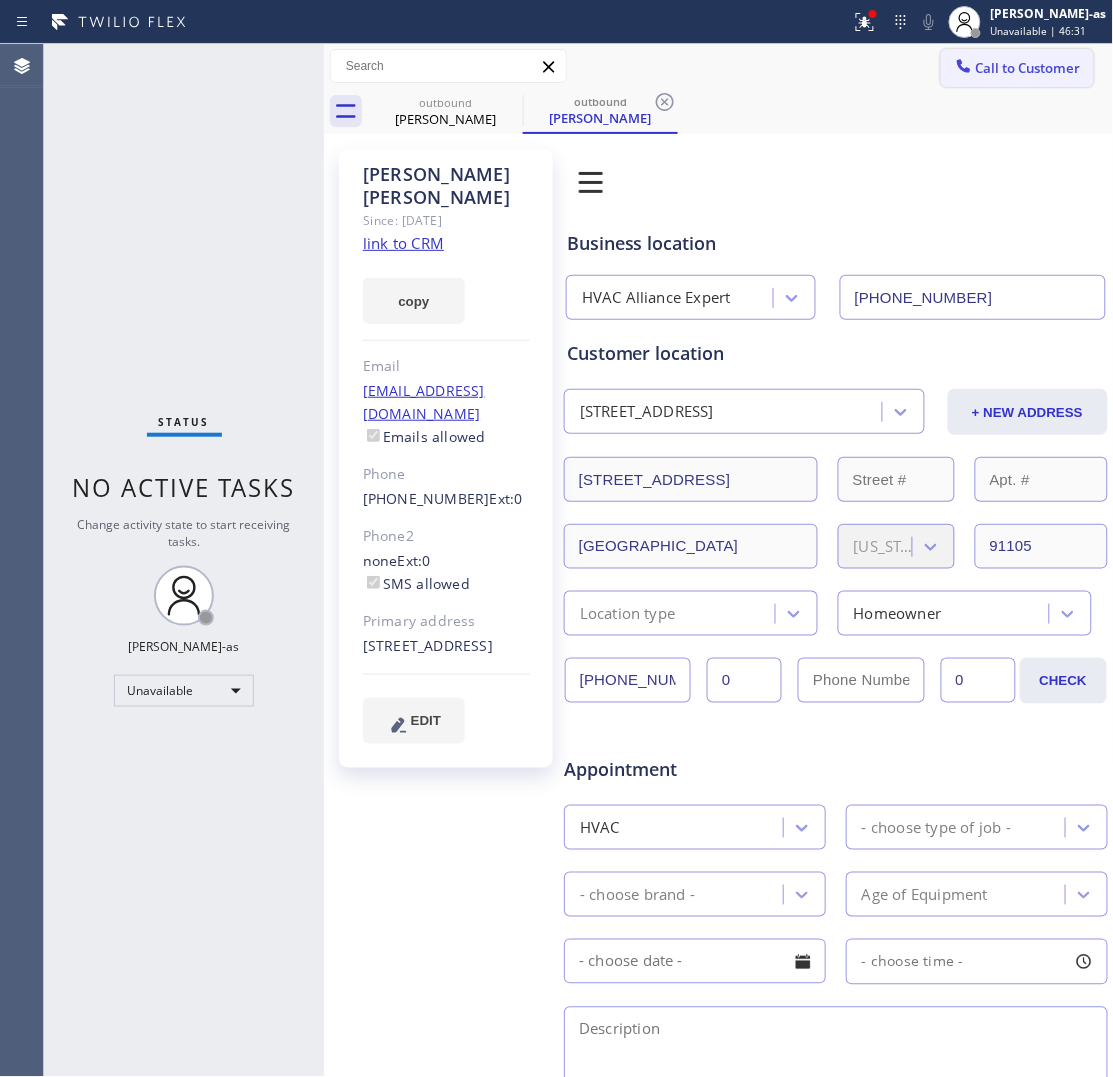 click on "Call to Customer" at bounding box center (1028, 68) 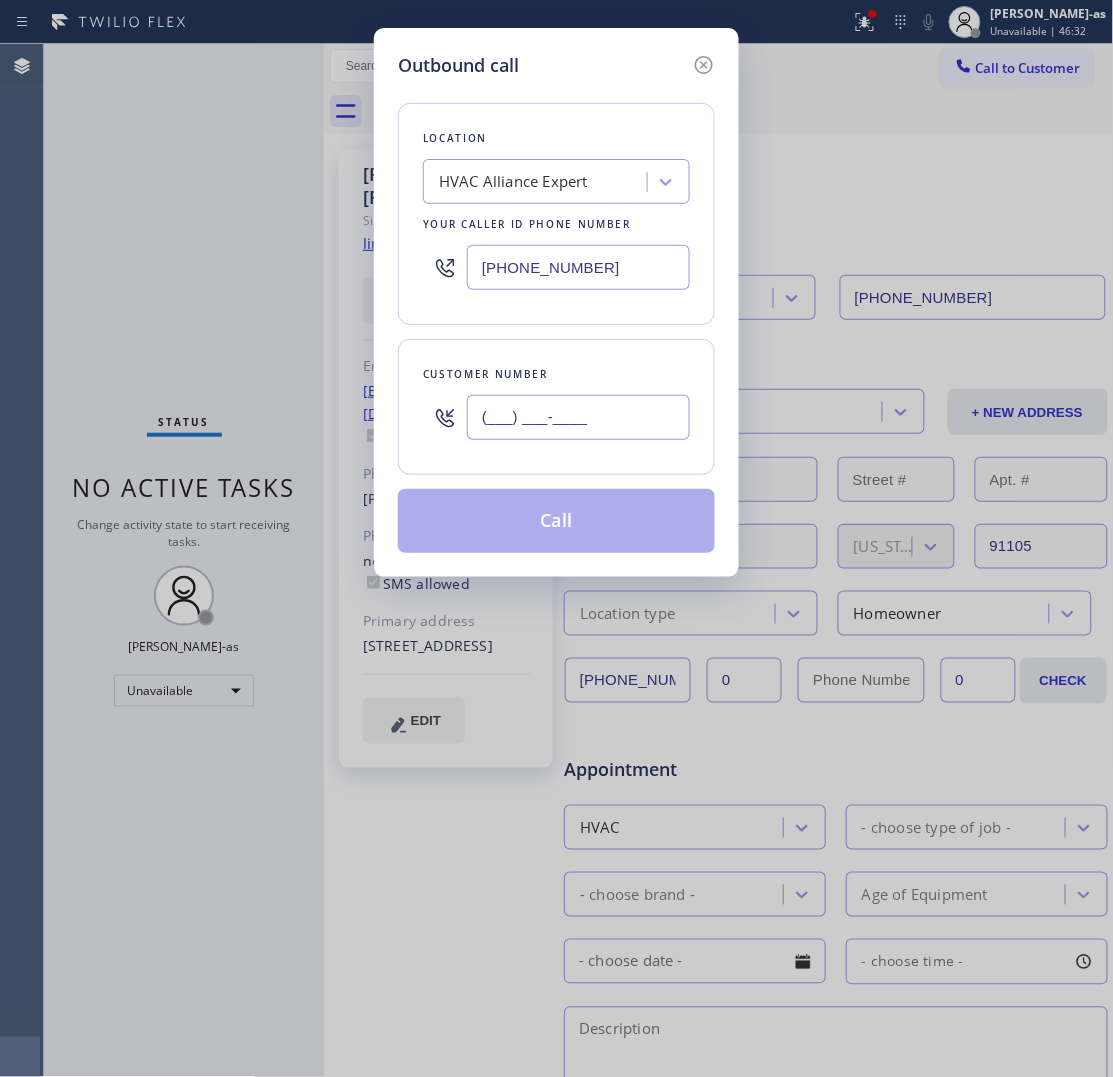 click on "(___) ___-____" at bounding box center [578, 417] 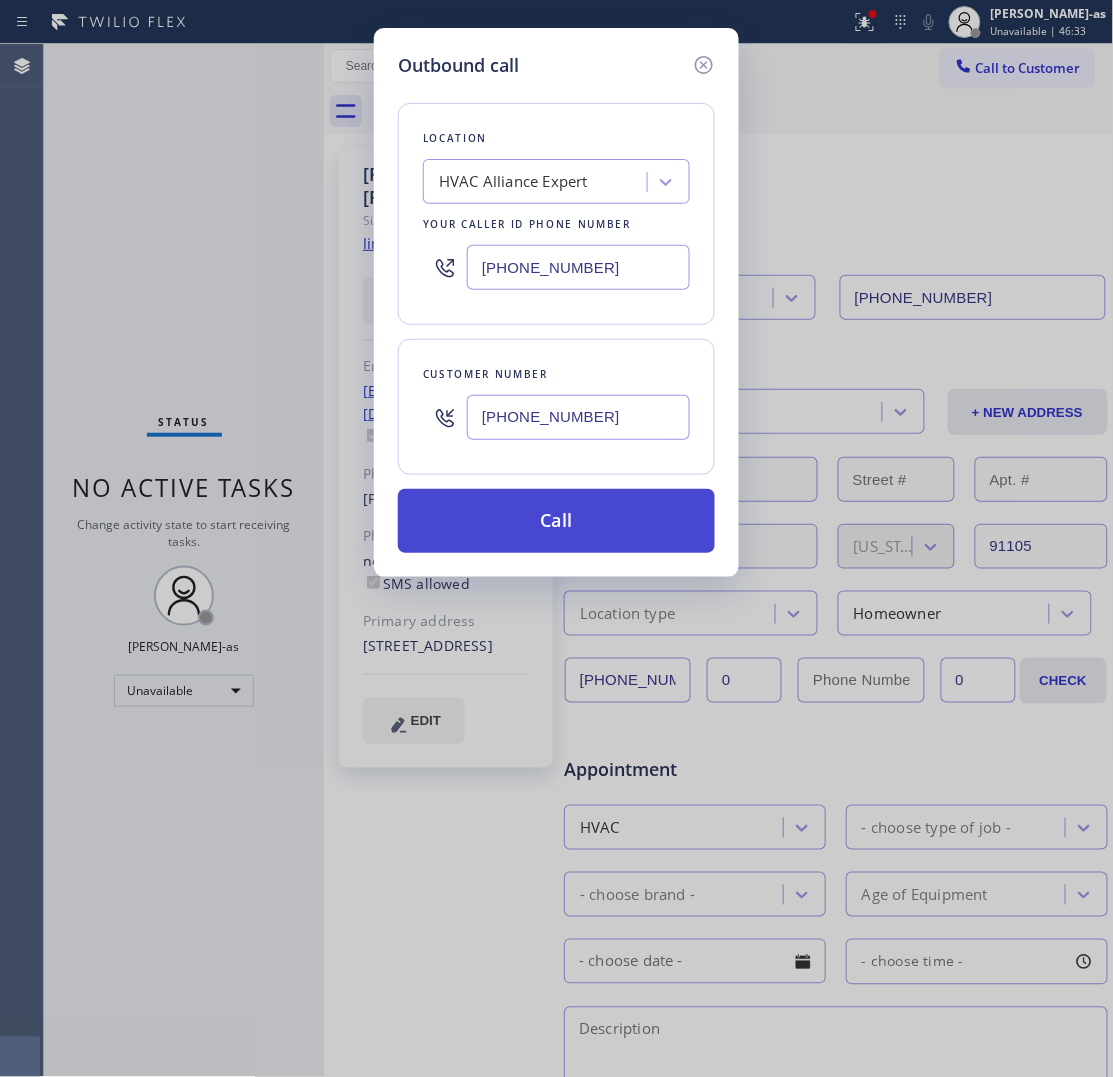 type on "(347) 677-3418" 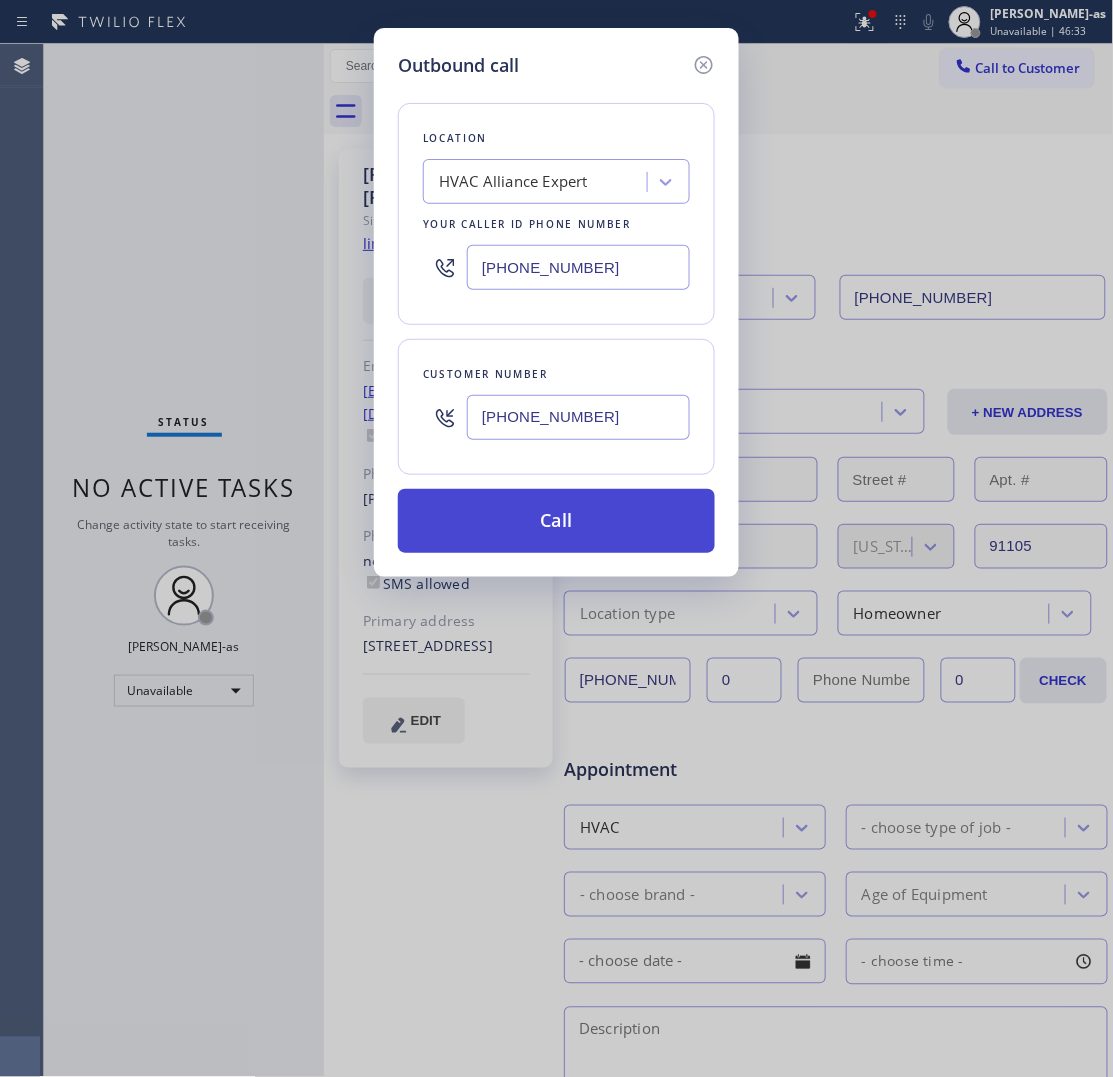 click on "Call" at bounding box center [556, 521] 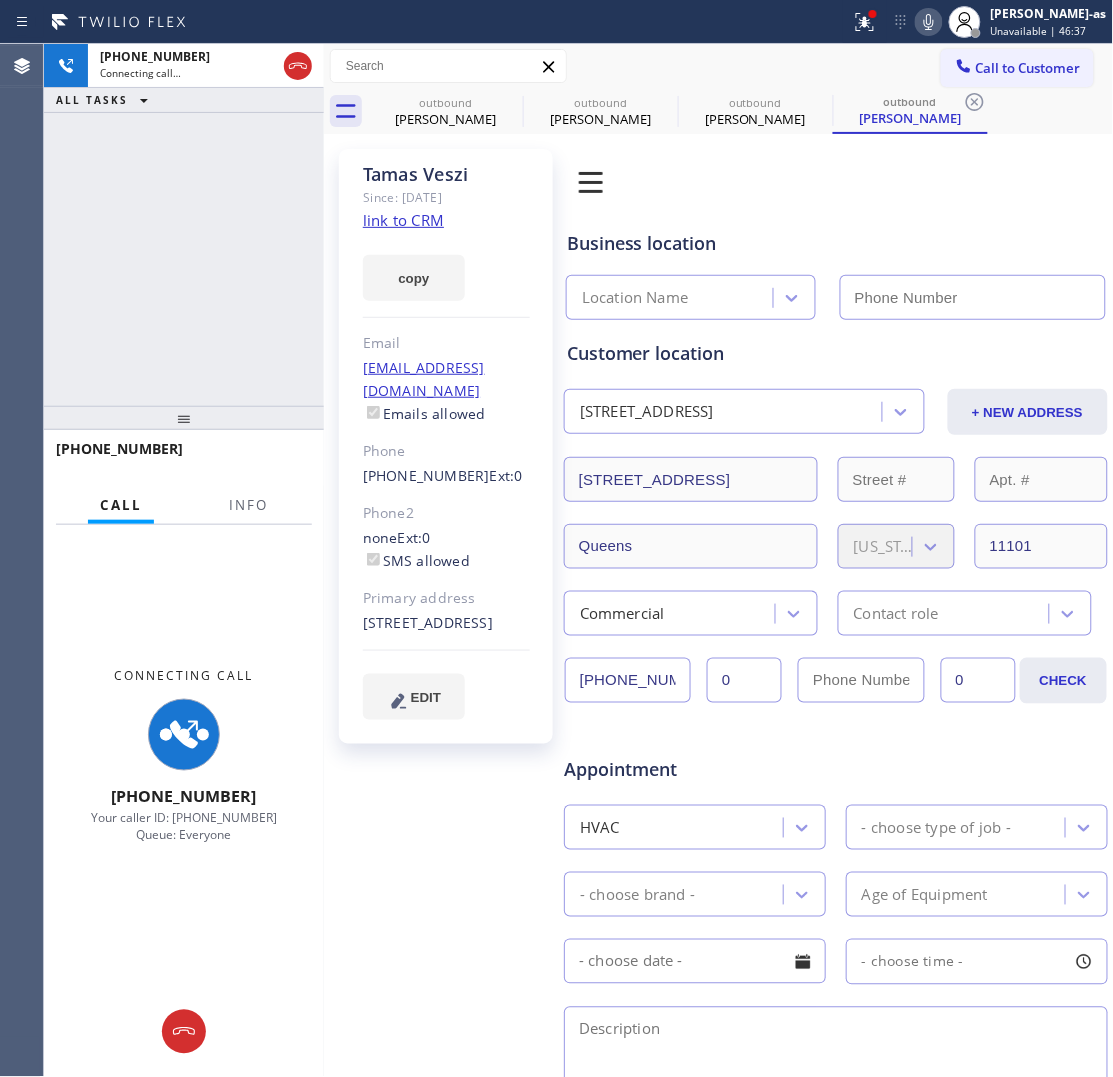 click on "link to CRM" 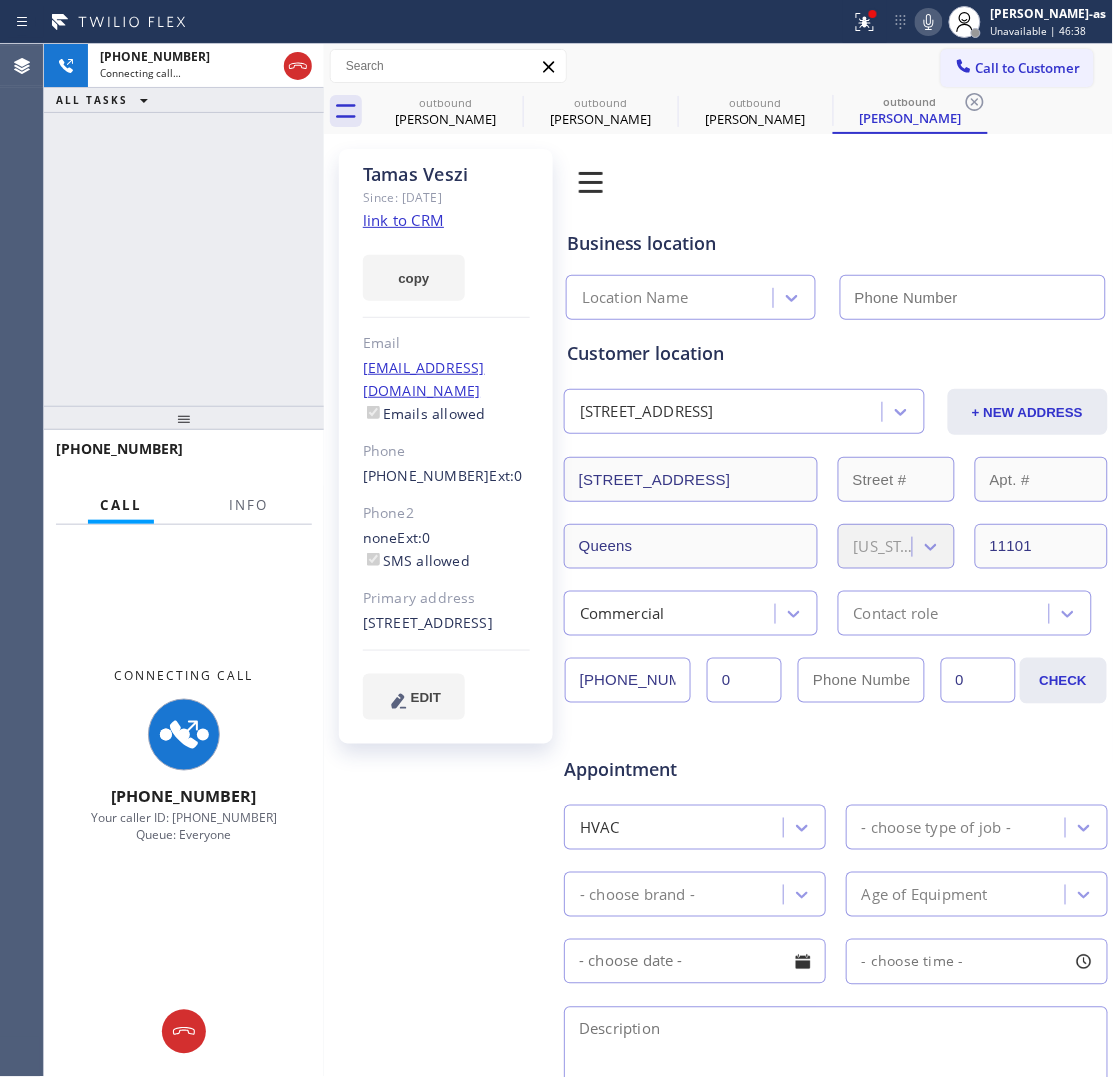 type on "(855) 999-4417" 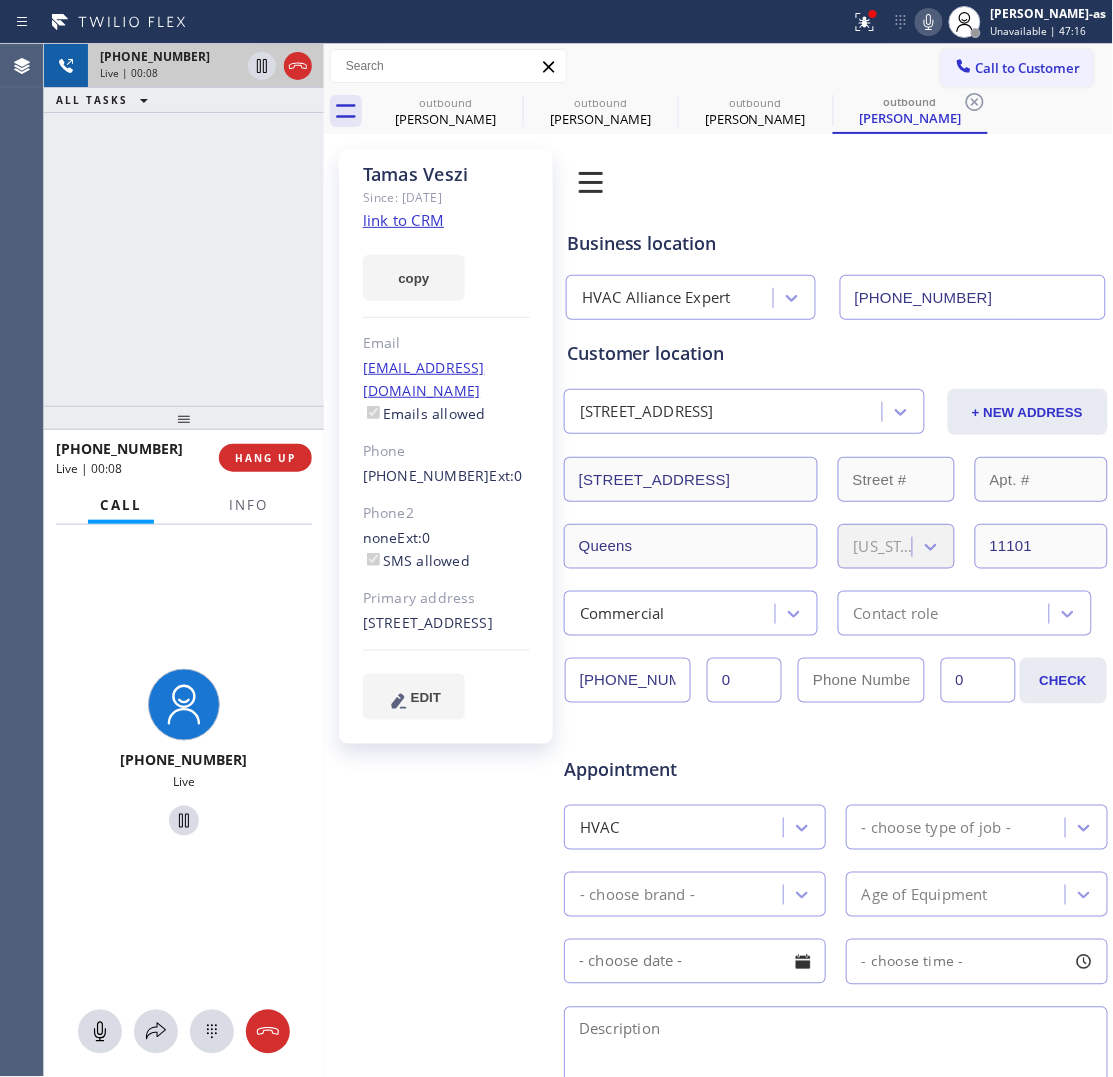 click at bounding box center [280, 66] 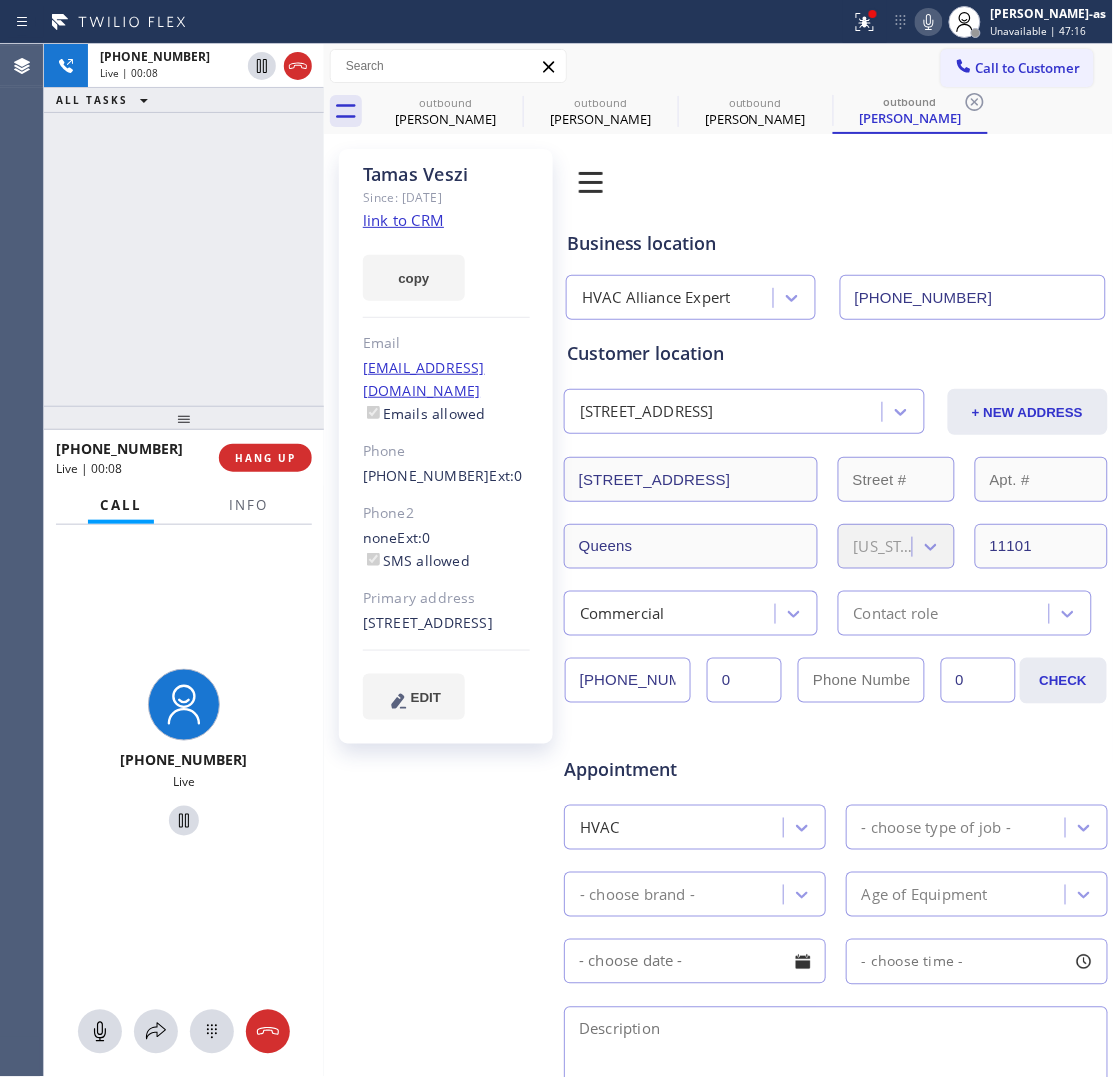 click on "+13476773418 Live | 00:08 ALL TASKS ALL TASKS ACTIVE TASKS TASKS IN WRAP UP" at bounding box center (184, 225) 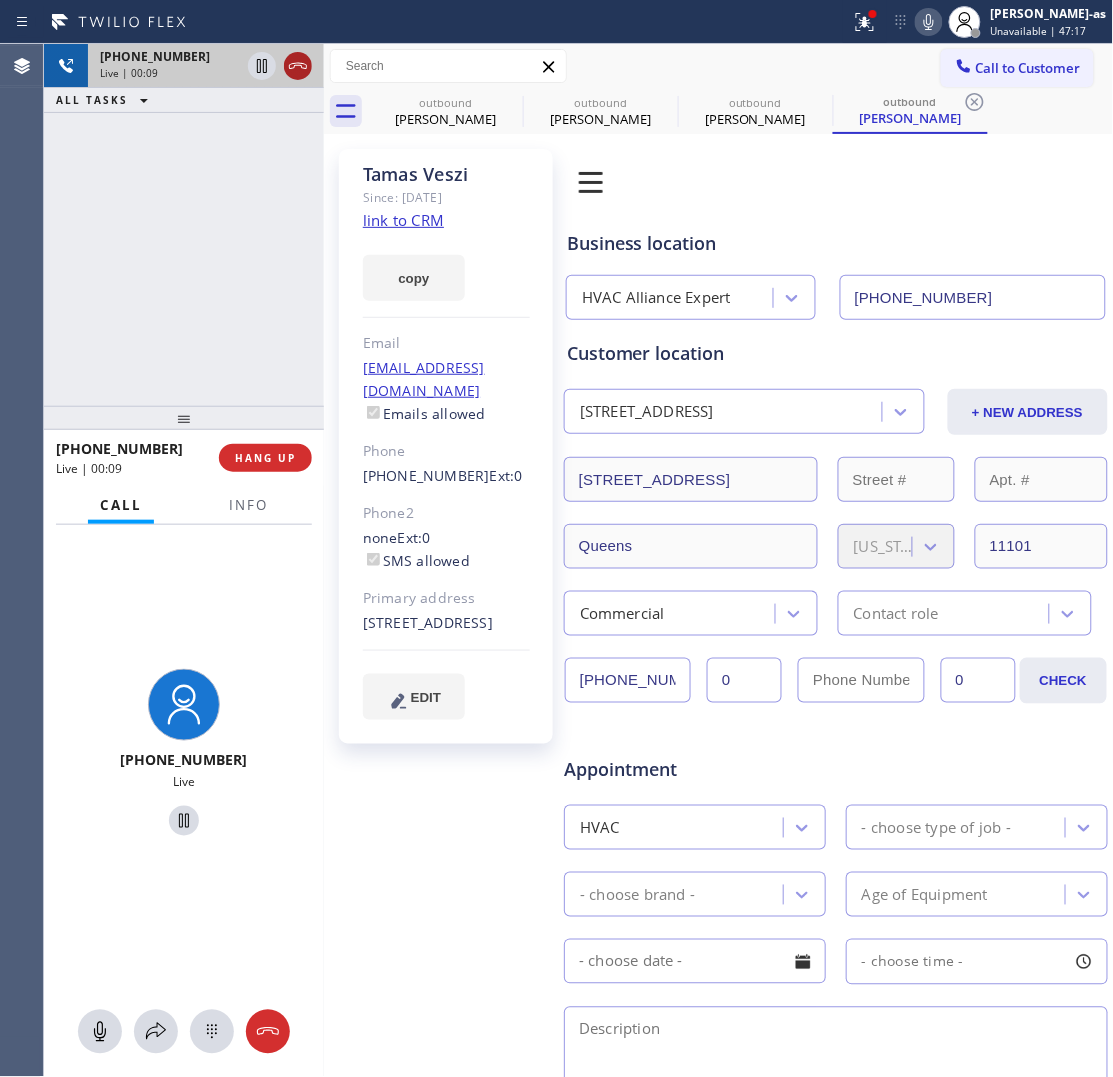 click 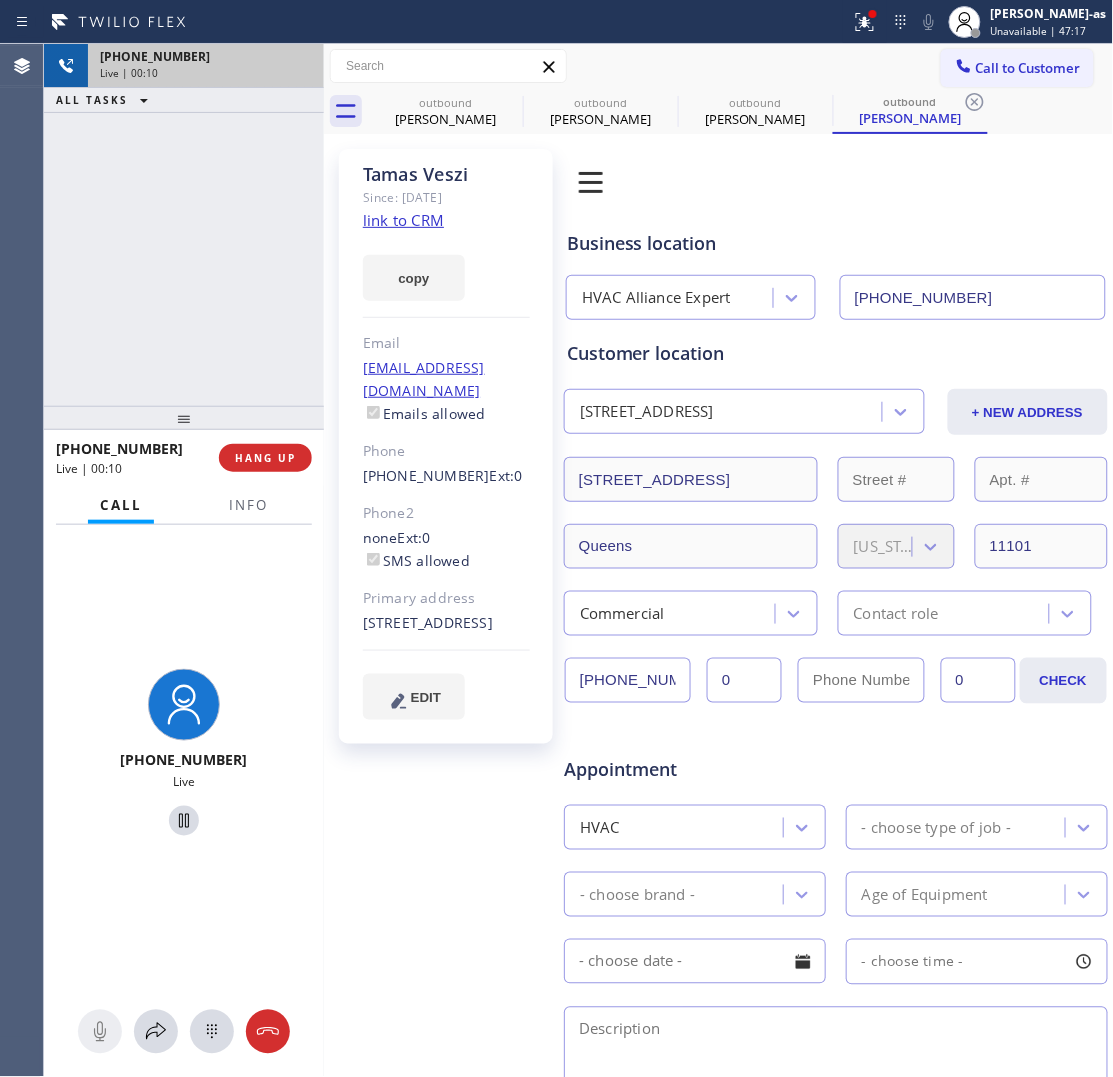 drag, startPoint x: 456, startPoint y: 81, endPoint x: 471, endPoint y: 83, distance: 15.132746 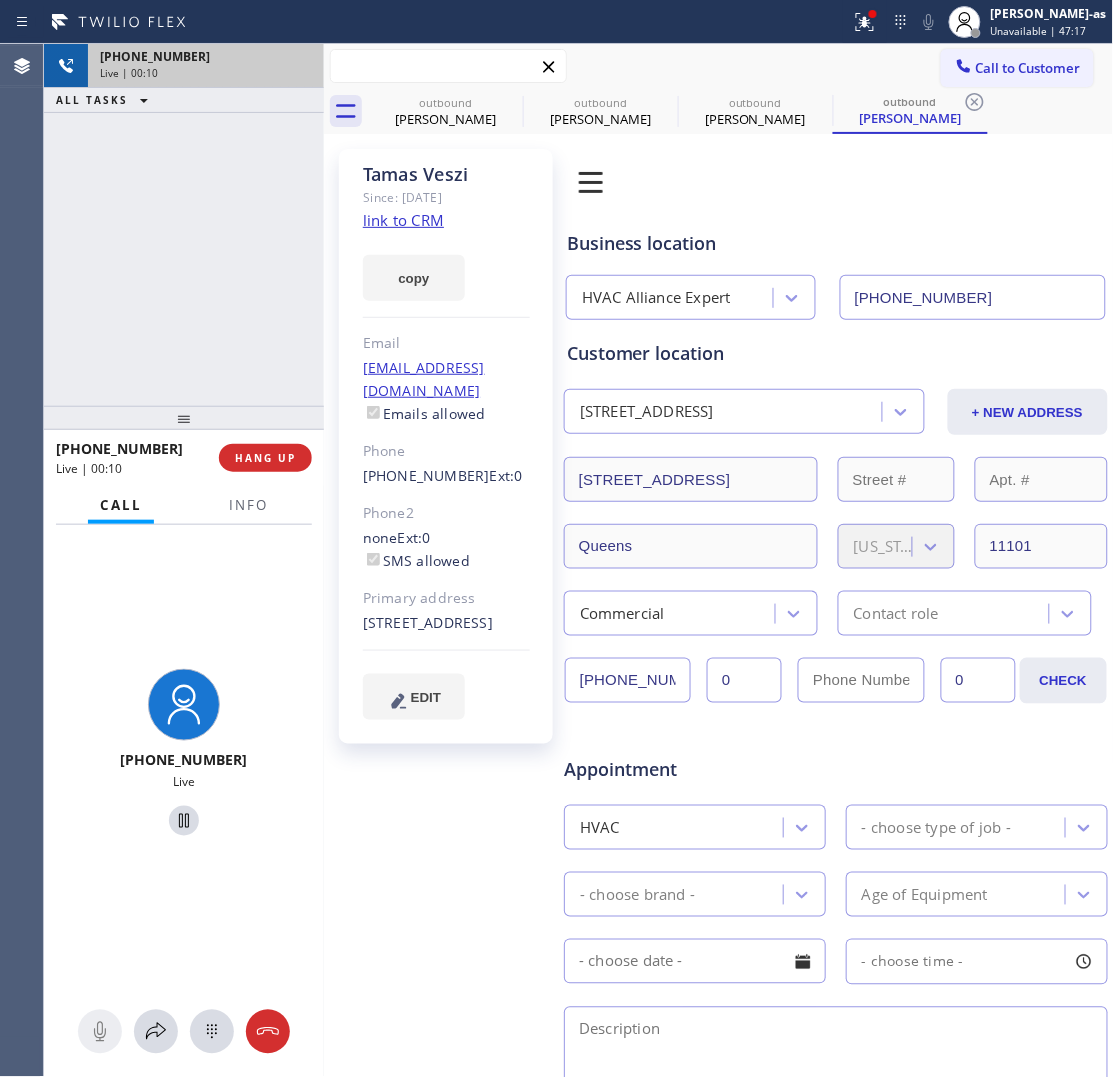 click at bounding box center (448, 66) 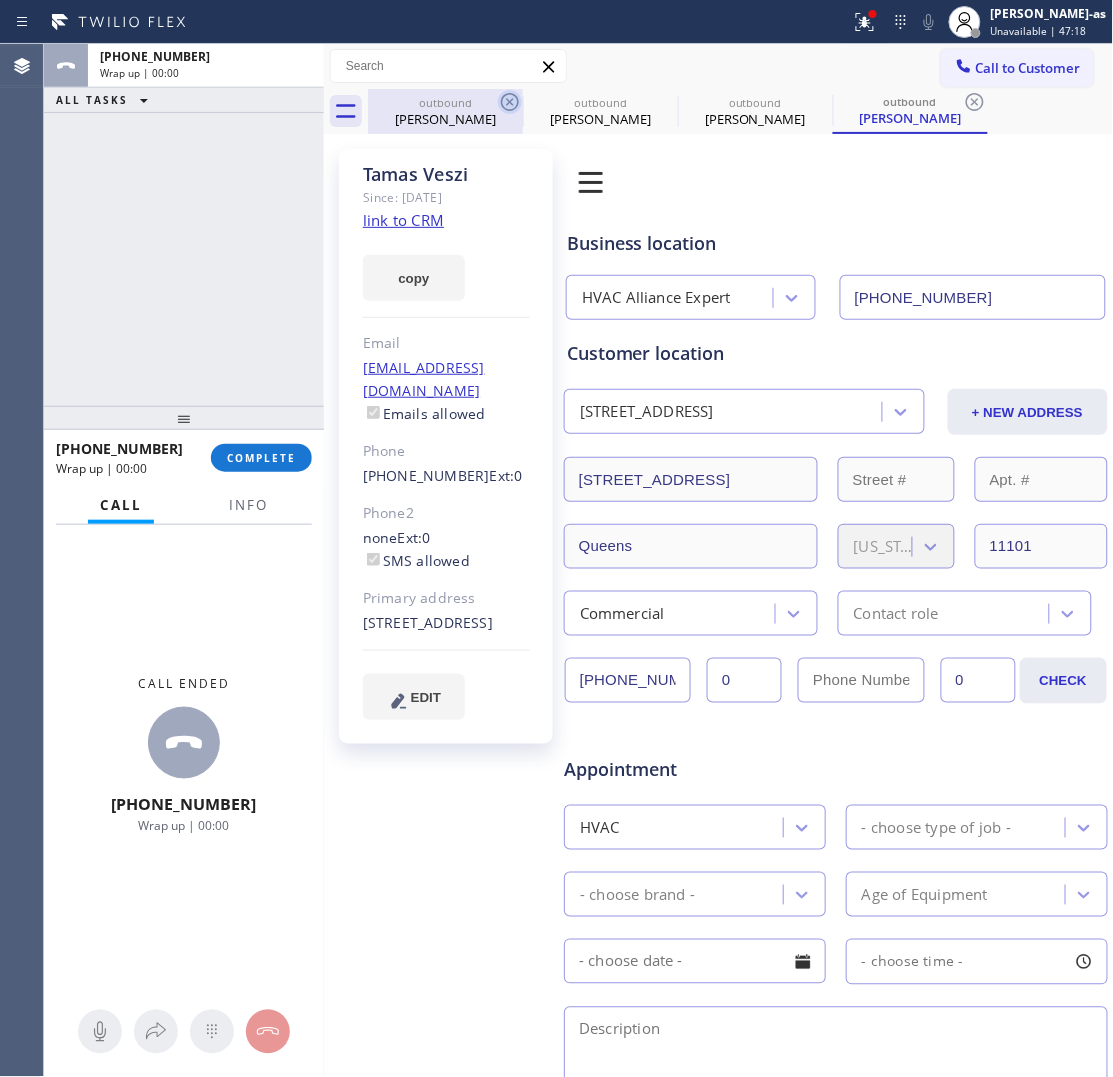 click on "Albert  Stephens" at bounding box center (445, 119) 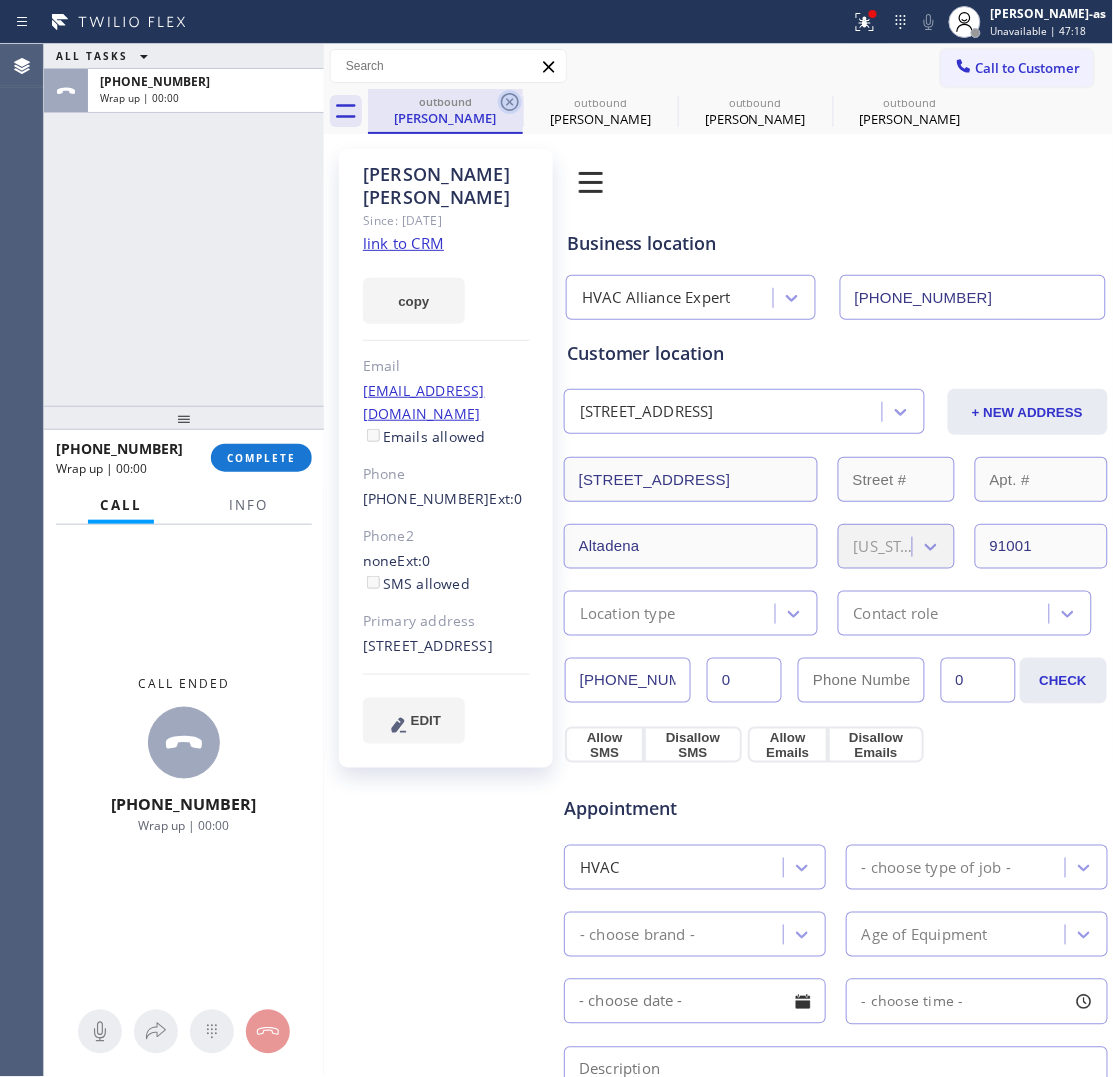 click 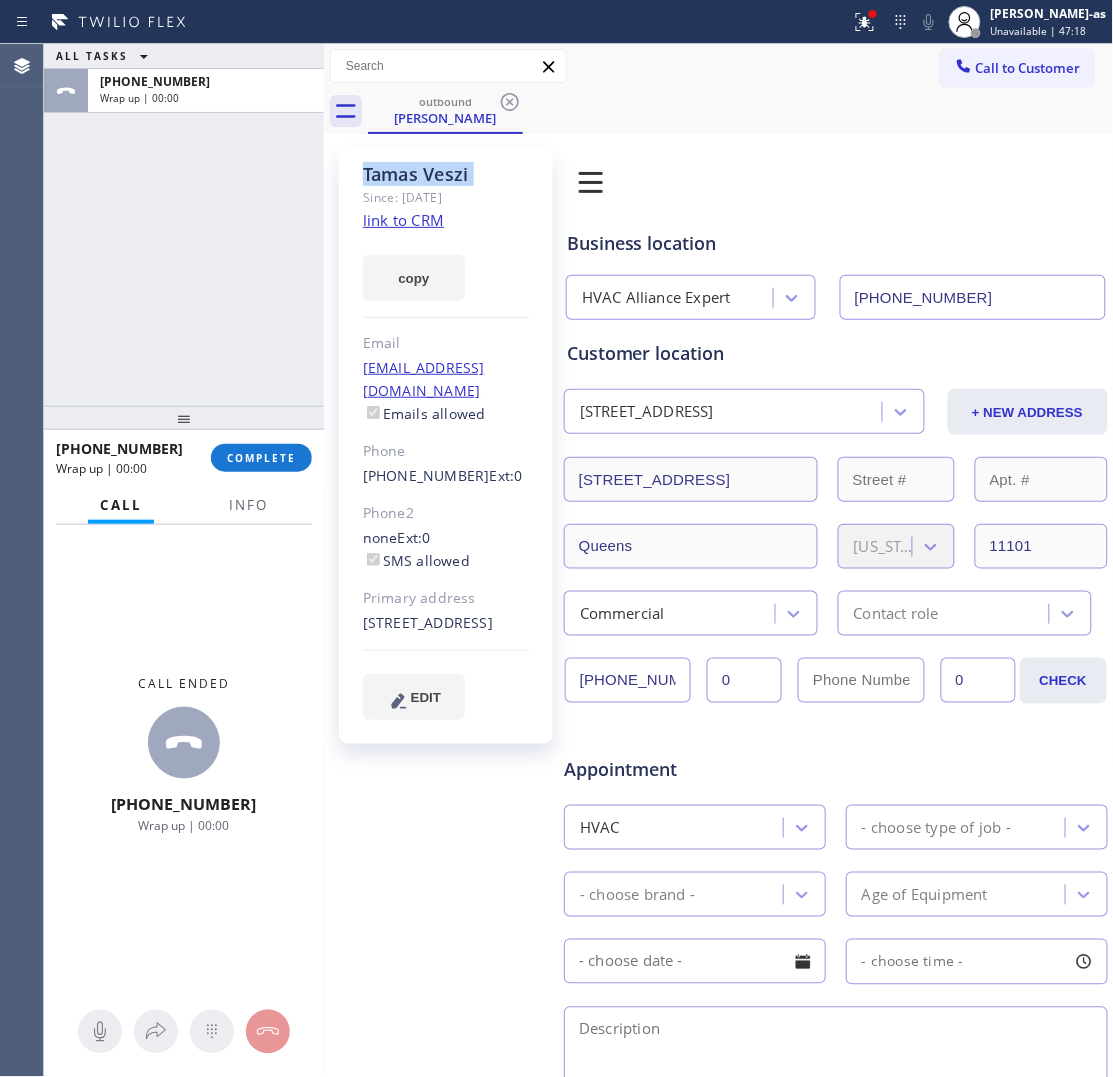 click 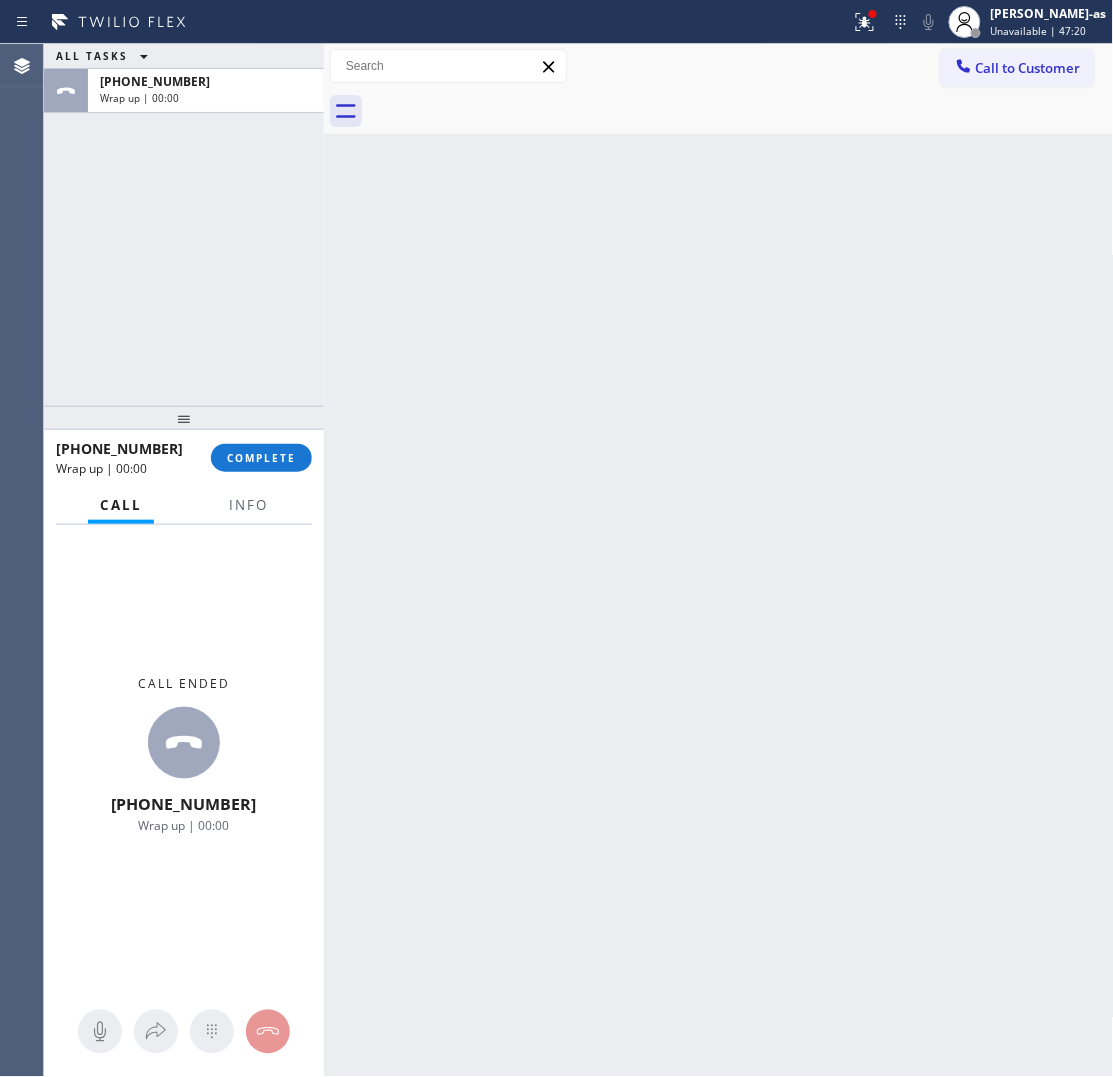 click on "ALL TASKS ALL TASKS ACTIVE TASKS TASKS IN WRAP UP +13476773418 Wrap up | 00:00" at bounding box center [184, 225] 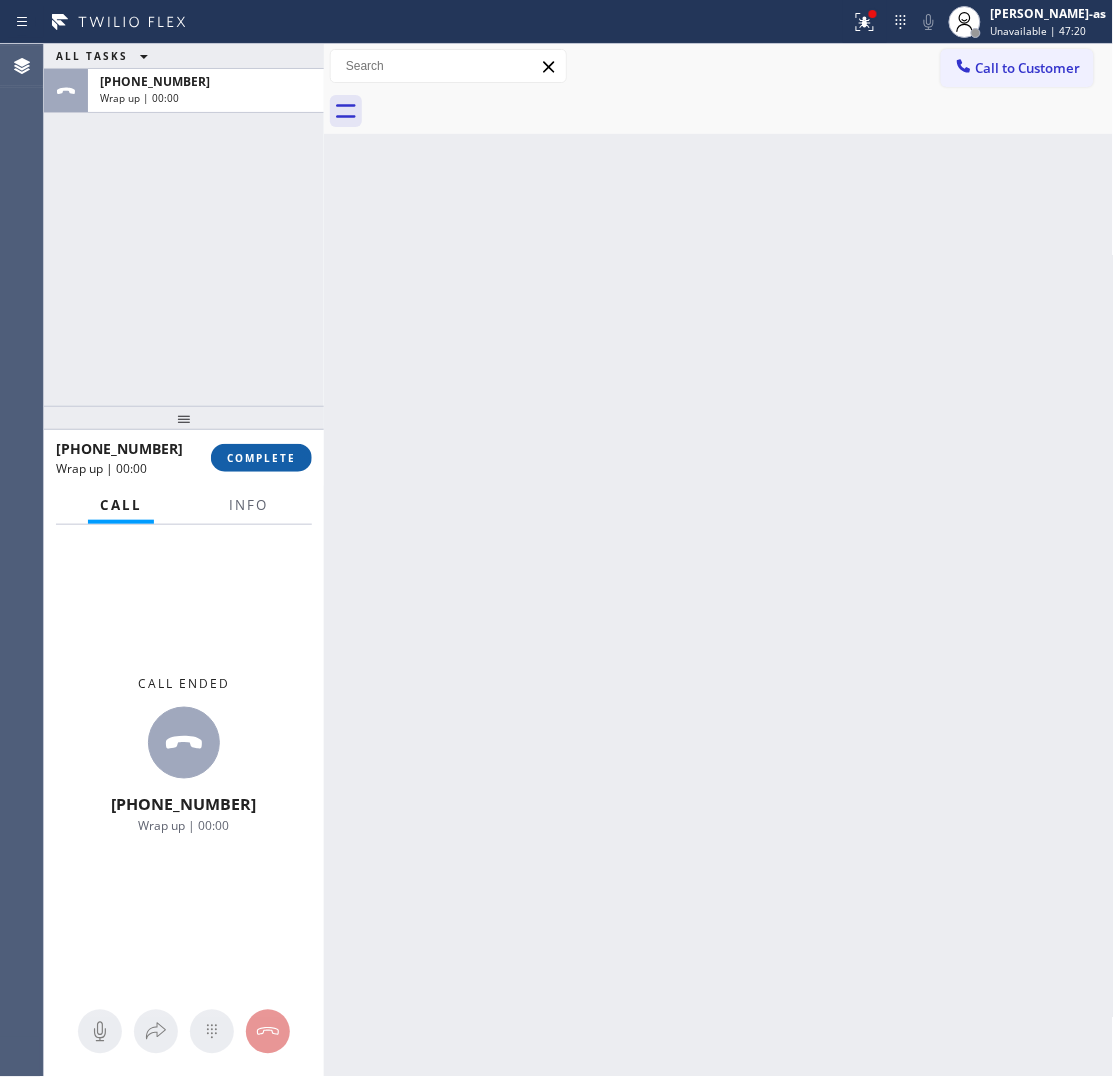 click on "COMPLETE" at bounding box center [261, 458] 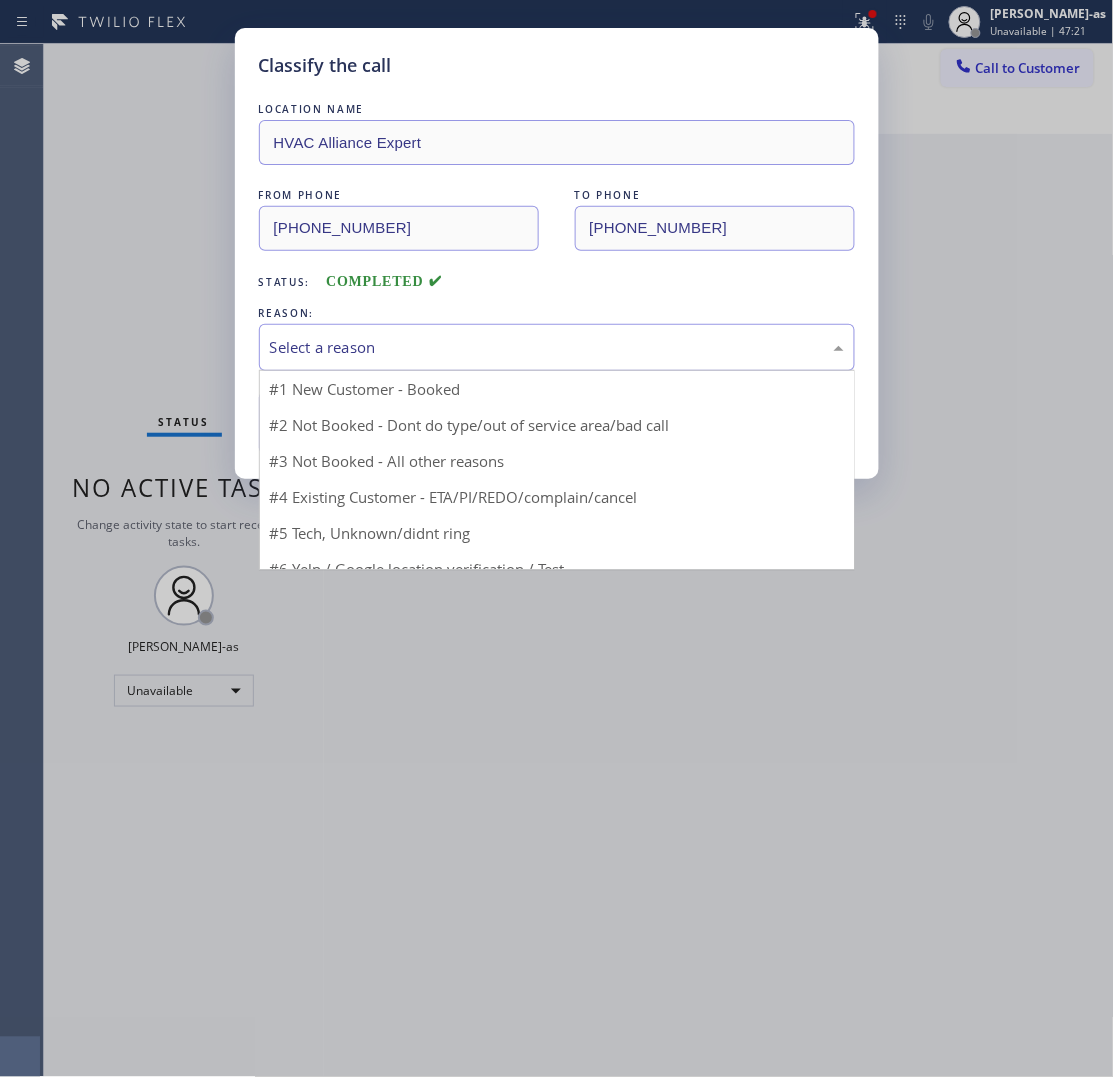 click on "Select a reason" at bounding box center [557, 347] 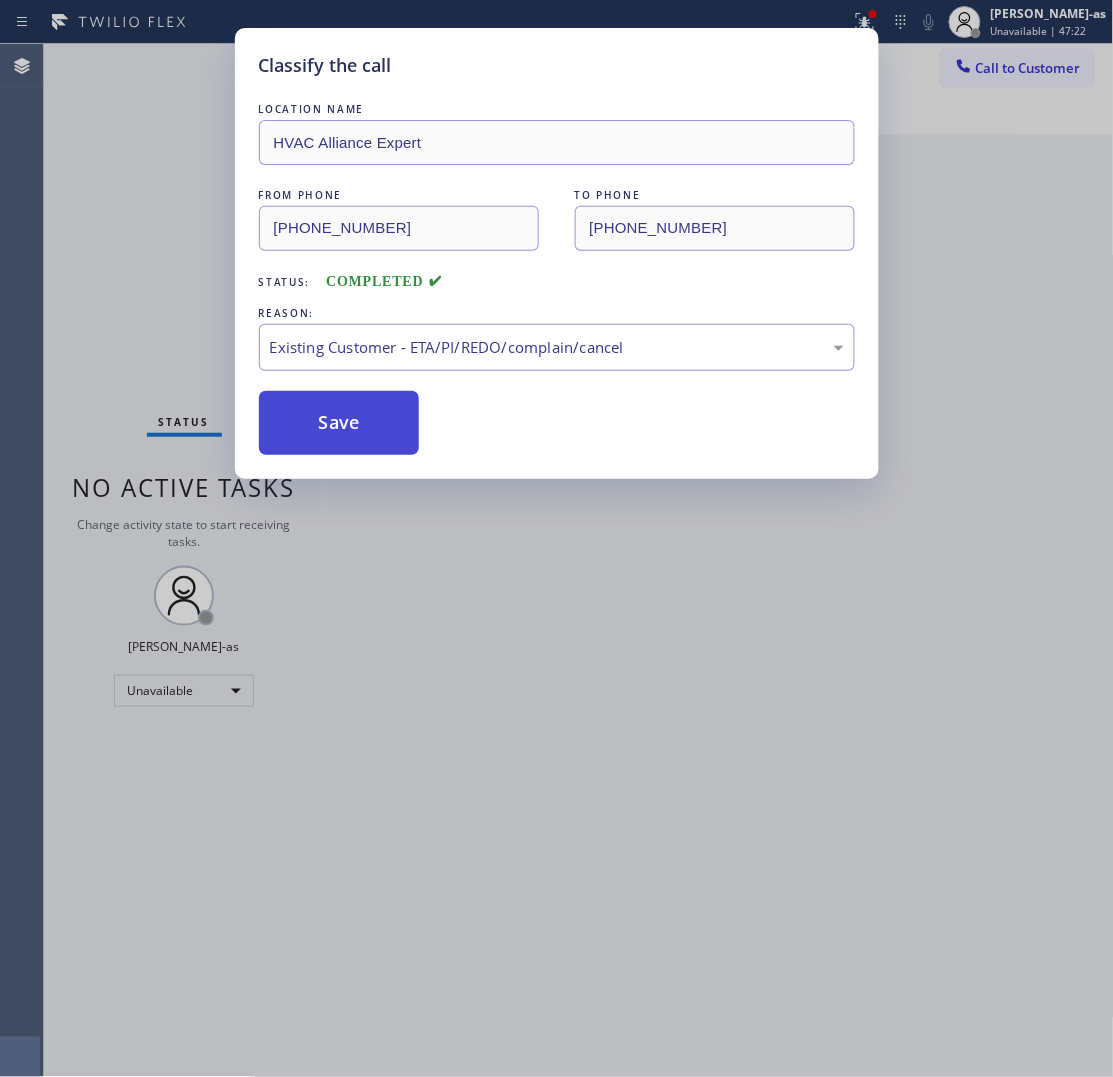 click on "Save" at bounding box center (339, 423) 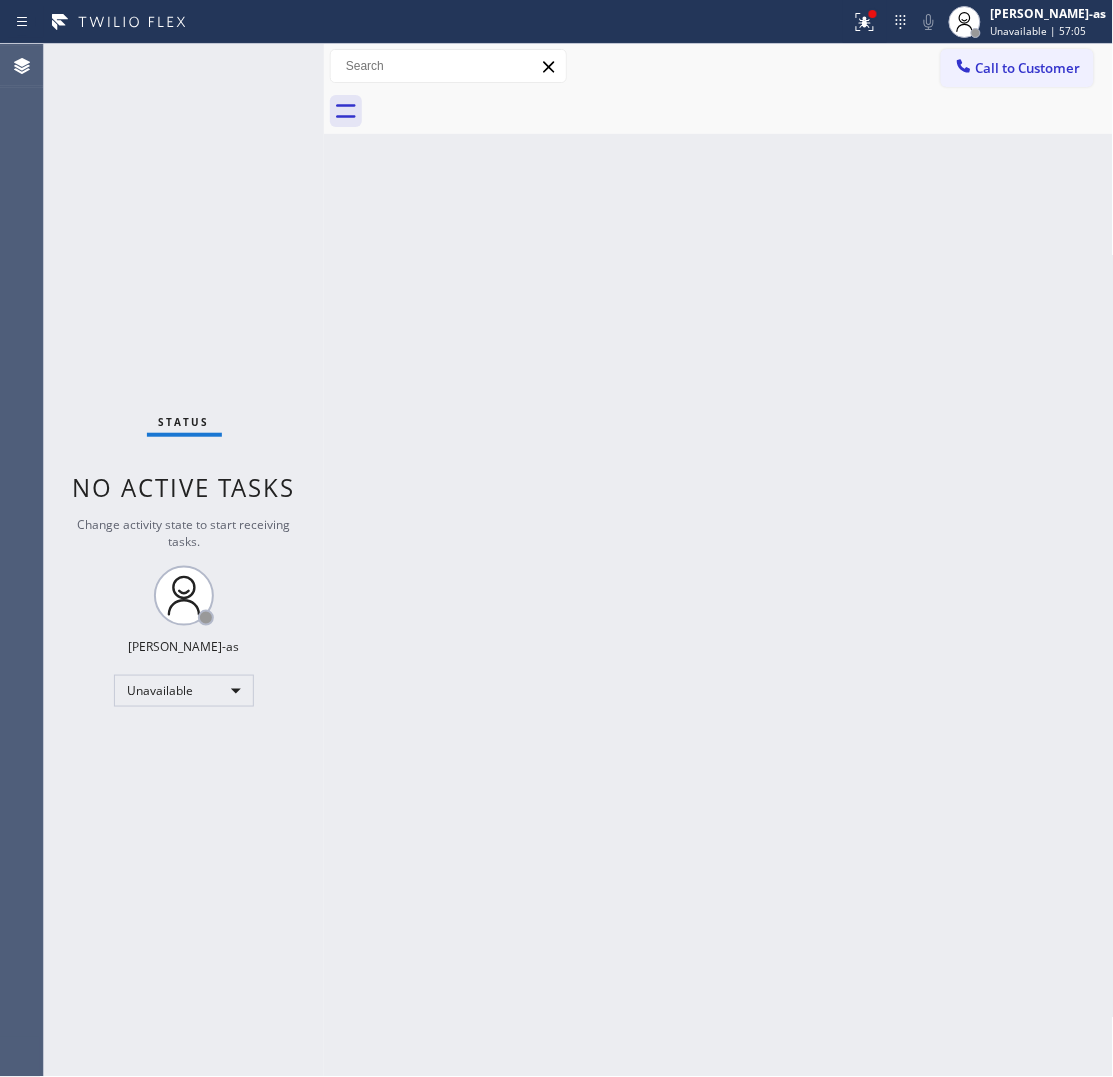 click on "Call to Customer" at bounding box center (1028, 68) 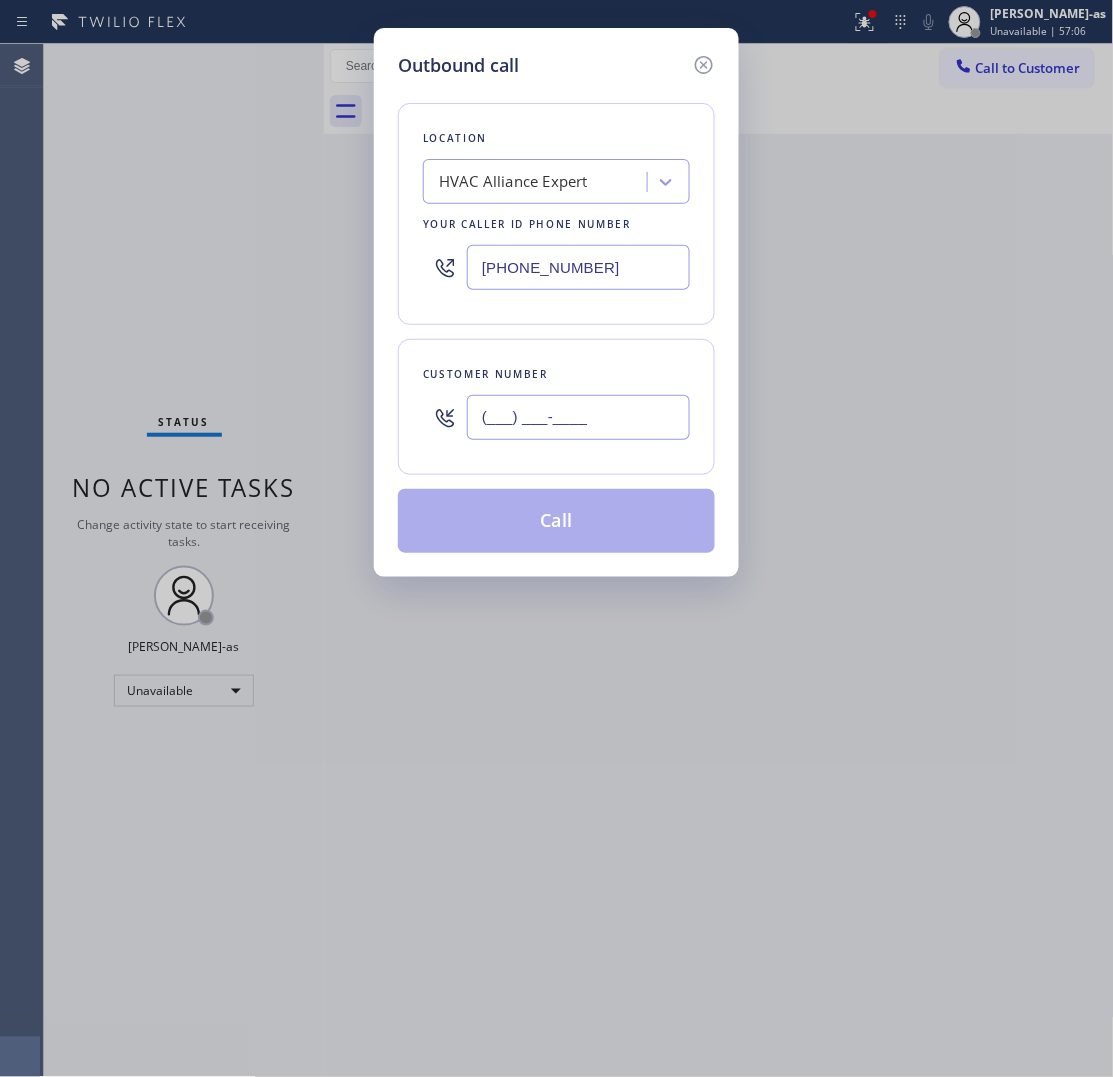 click on "(___) ___-____" at bounding box center (578, 417) 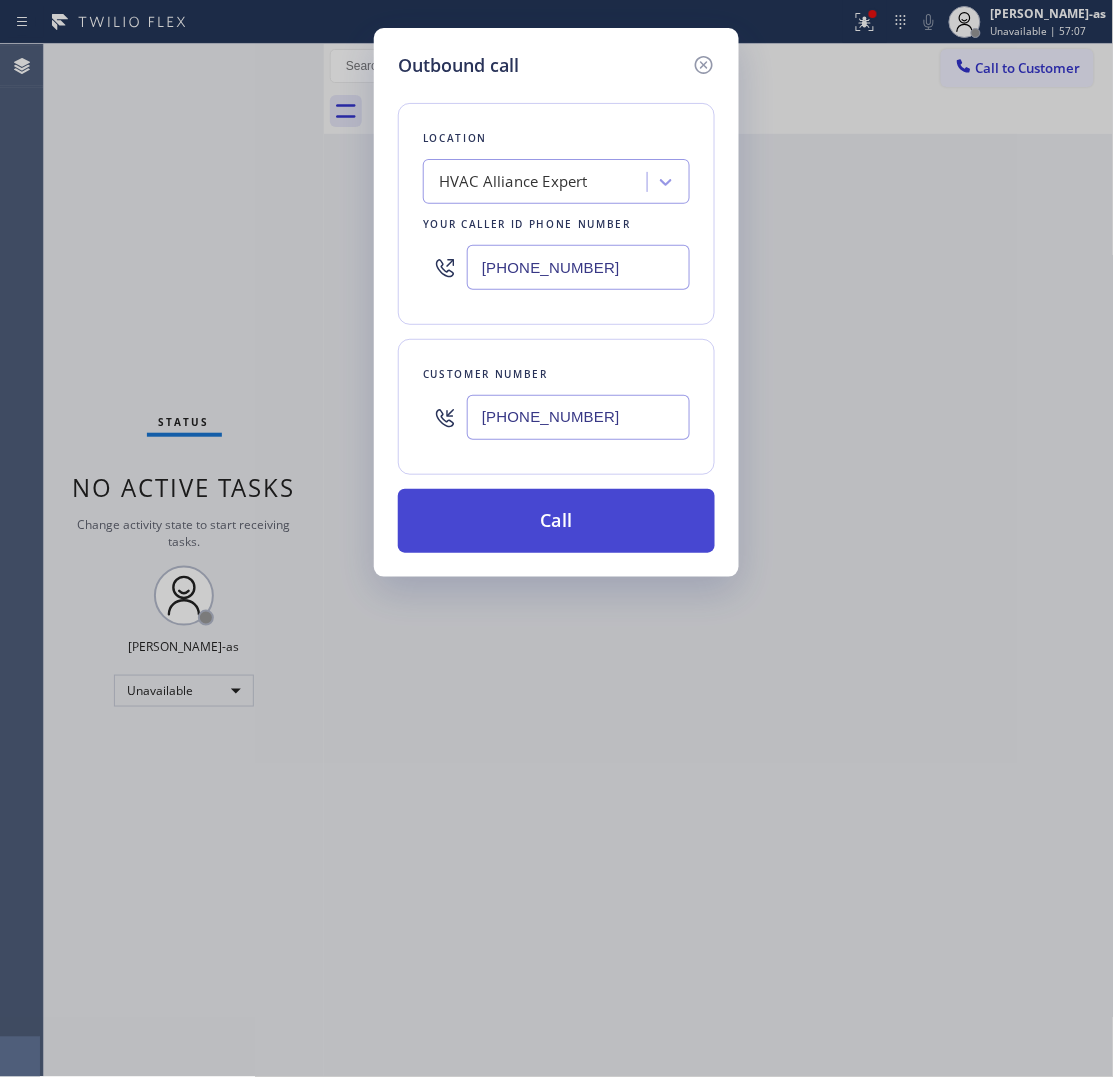 type on "(408) 821-3488" 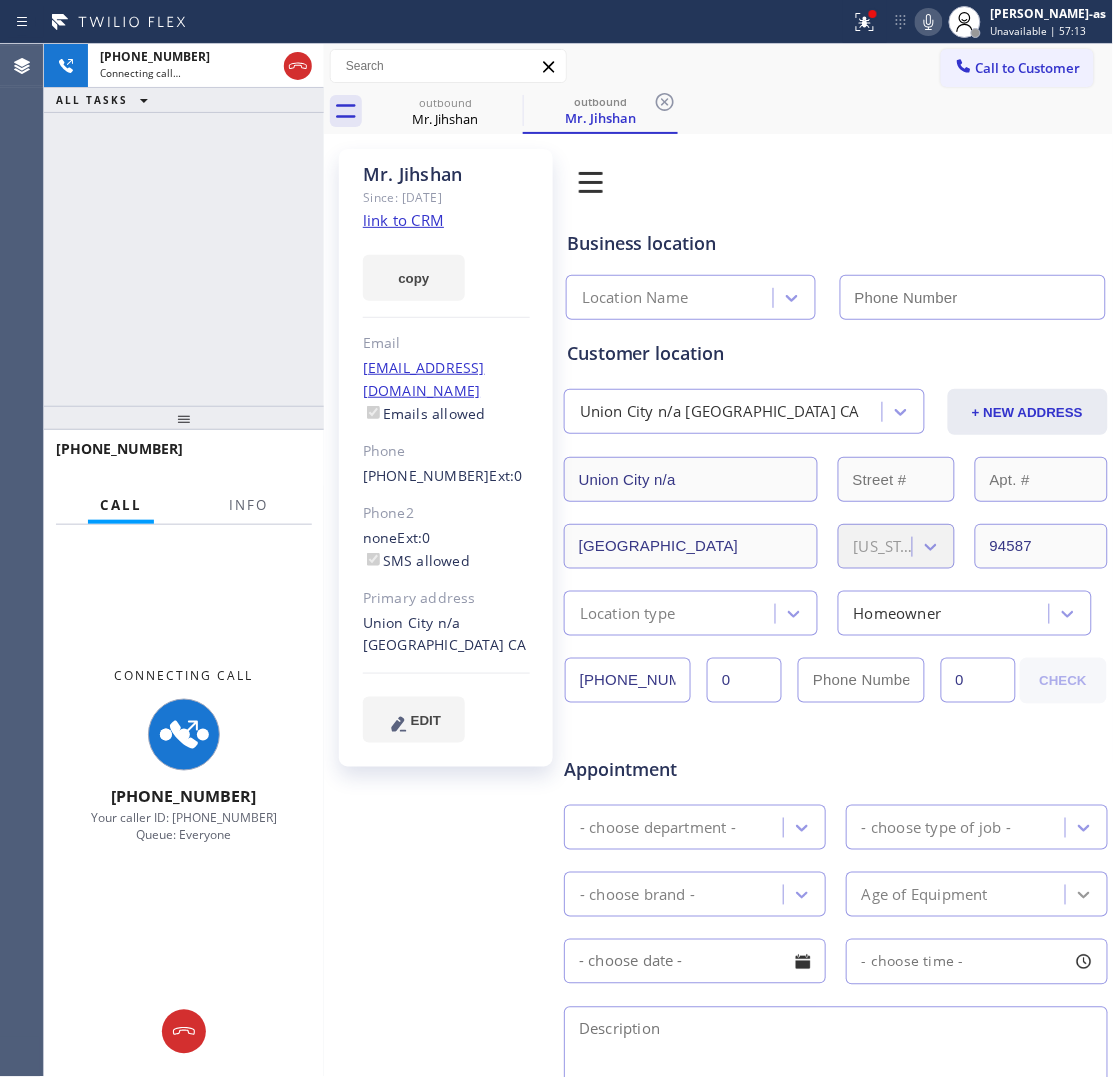 type on "(855) 999-4417" 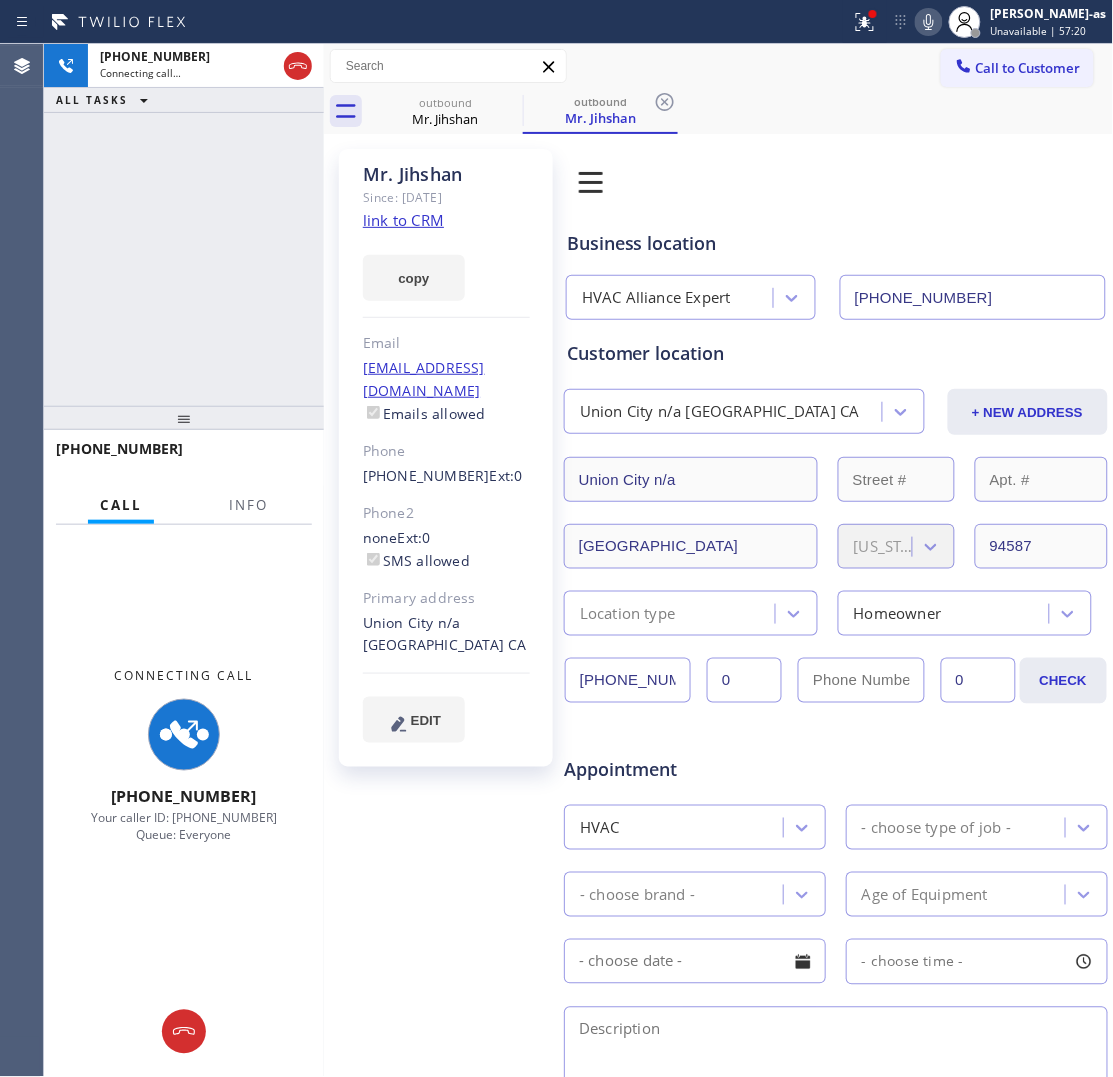 click on "link to CRM" 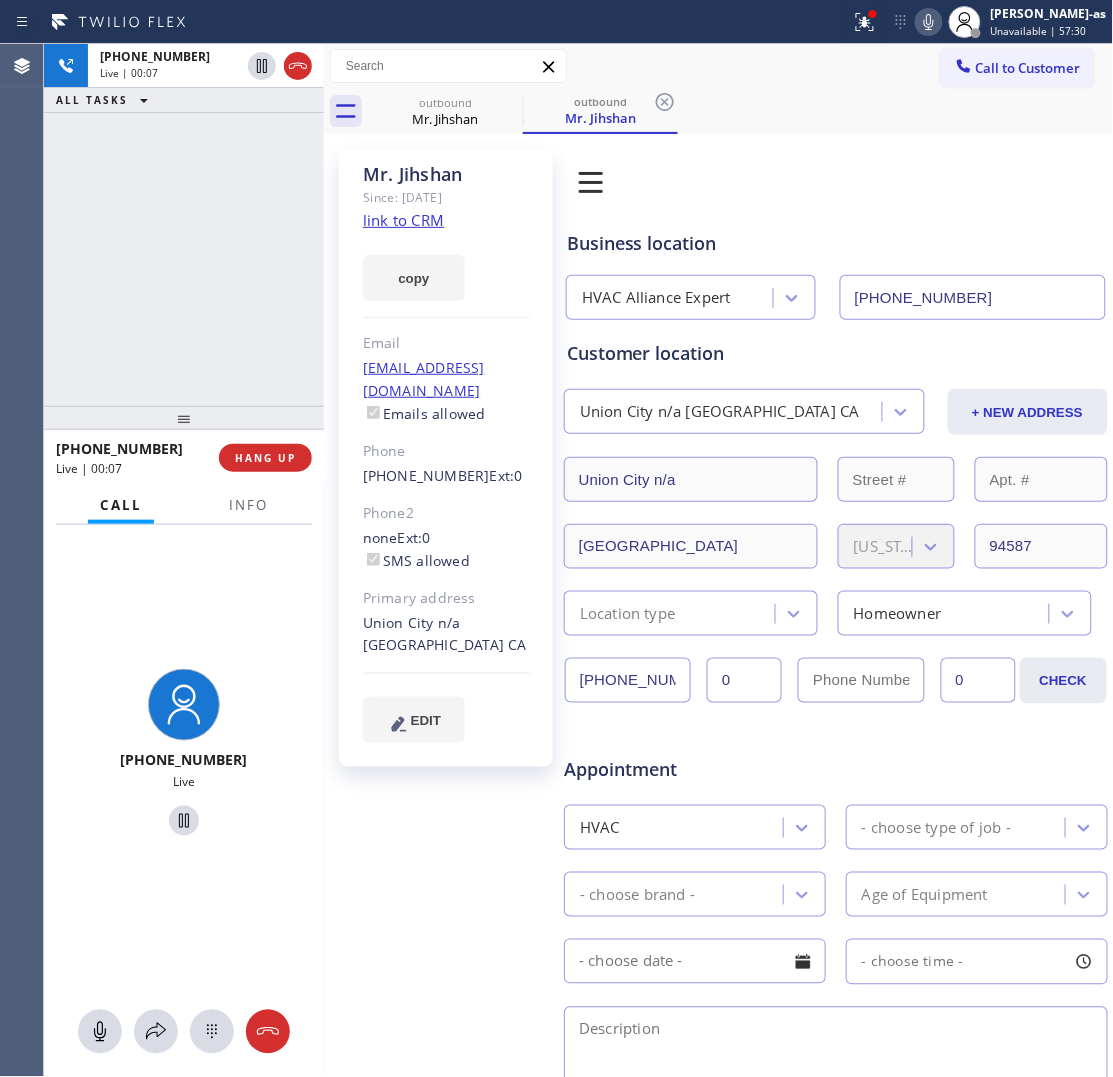 drag, startPoint x: 143, startPoint y: 276, endPoint x: 246, endPoint y: 207, distance: 123.97581 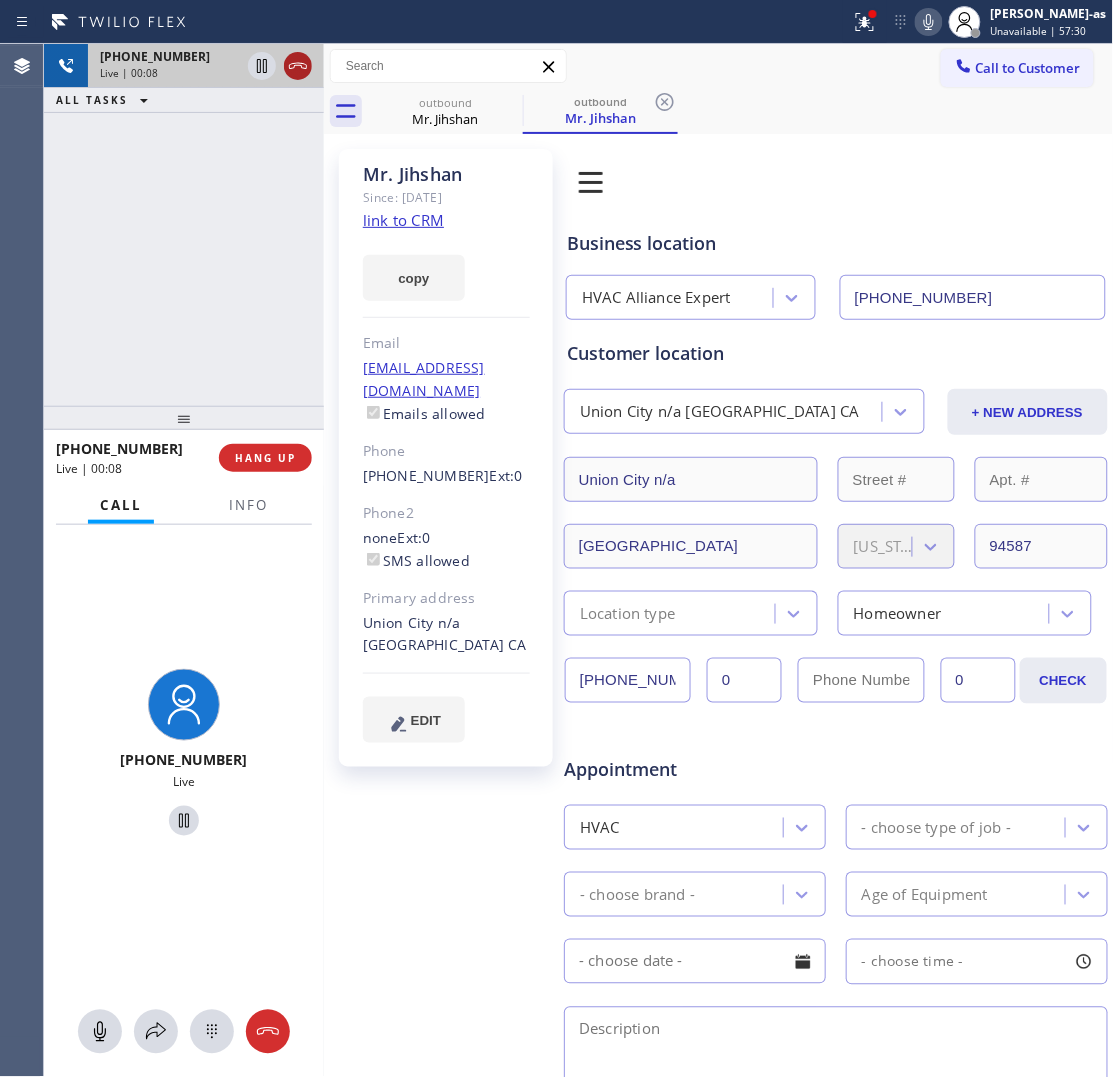 click 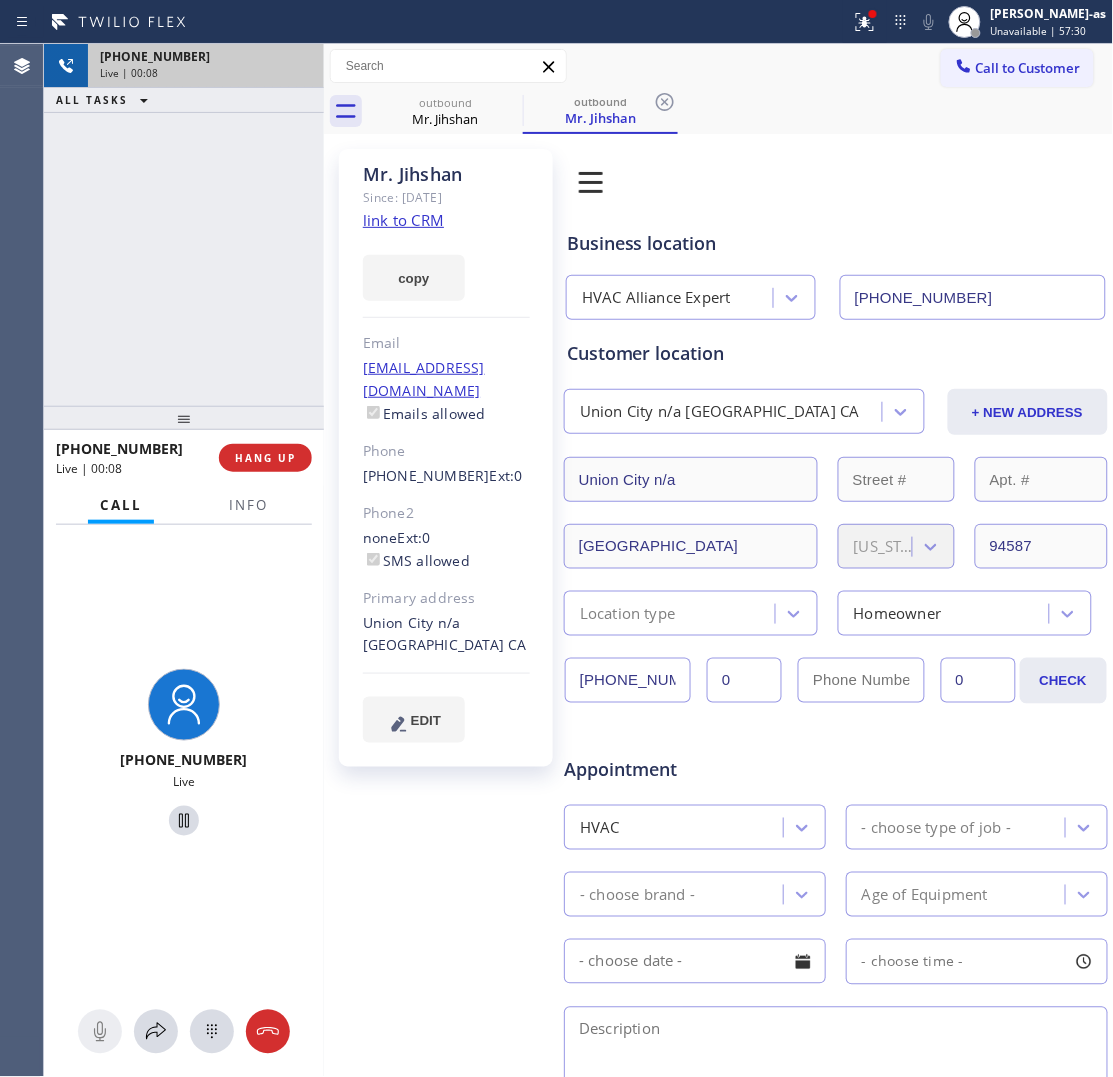 click on "+14088213488 Live | 00:08 ALL TASKS ALL TASKS ACTIVE TASKS TASKS IN WRAP UP" at bounding box center [184, 225] 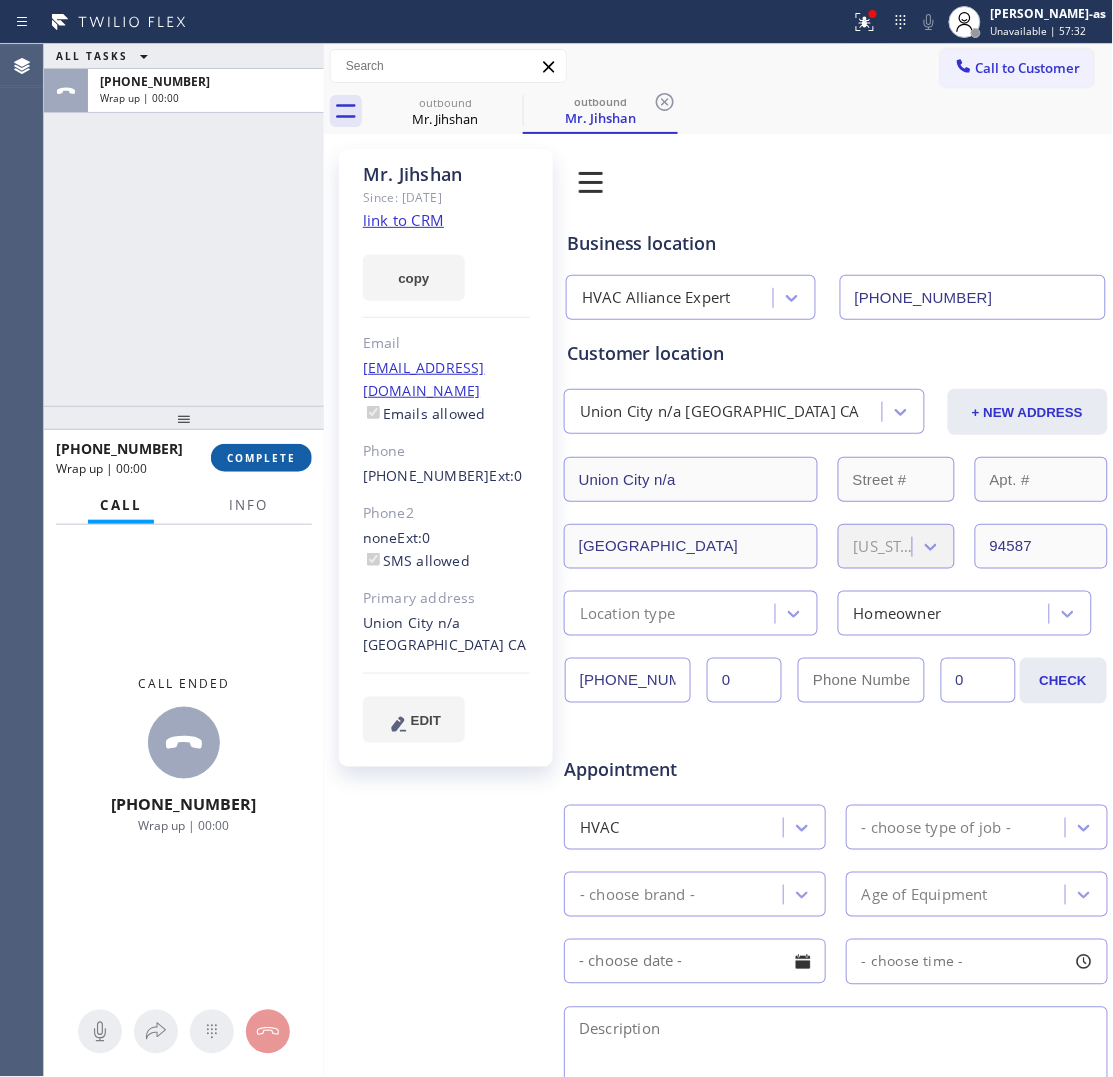 click on "COMPLETE" at bounding box center [261, 458] 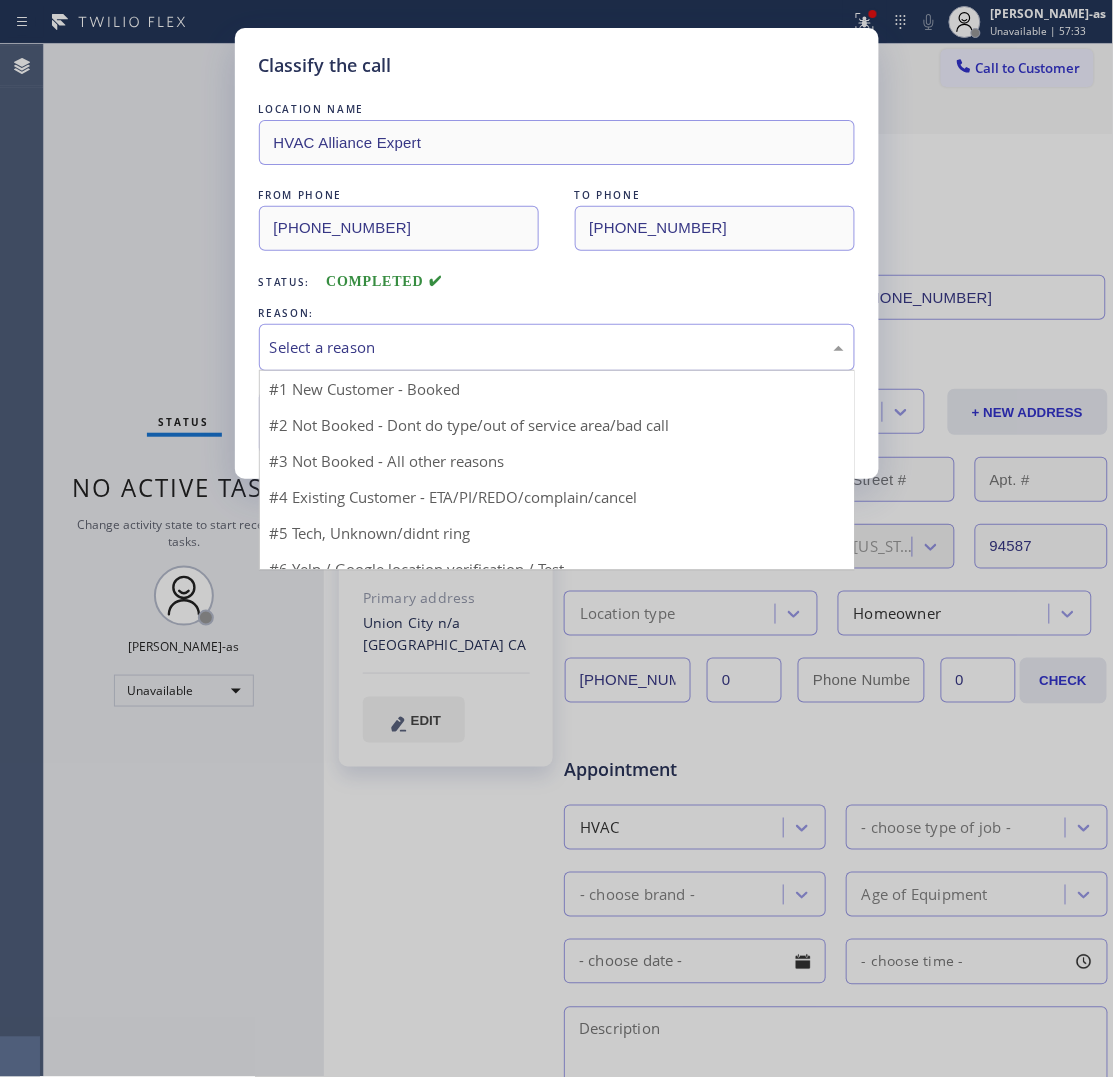drag, startPoint x: 545, startPoint y: 363, endPoint x: 498, endPoint y: 521, distance: 164.84235 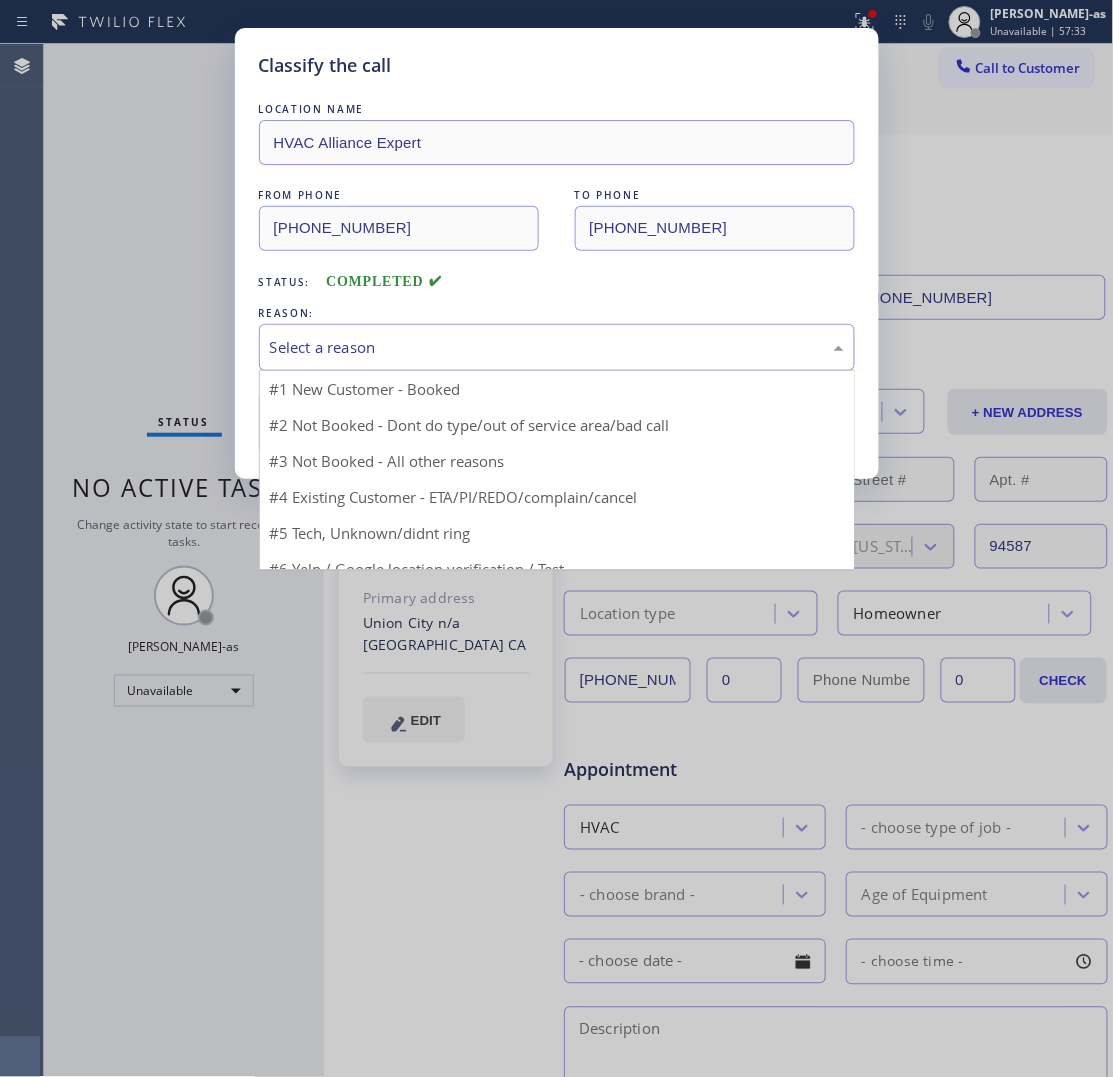 click on "Select a reason" at bounding box center [557, 347] 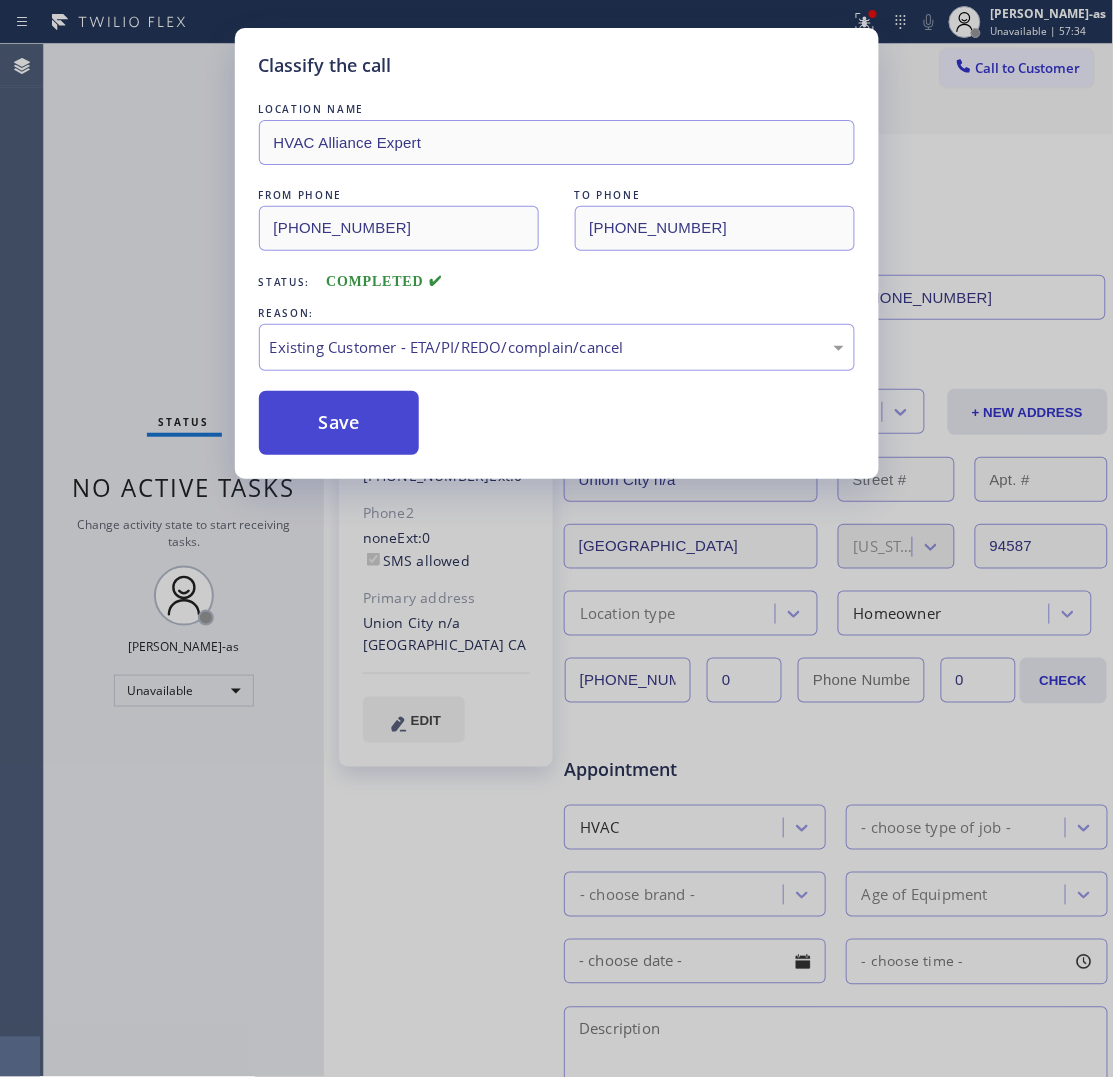 click on "Save" at bounding box center (339, 423) 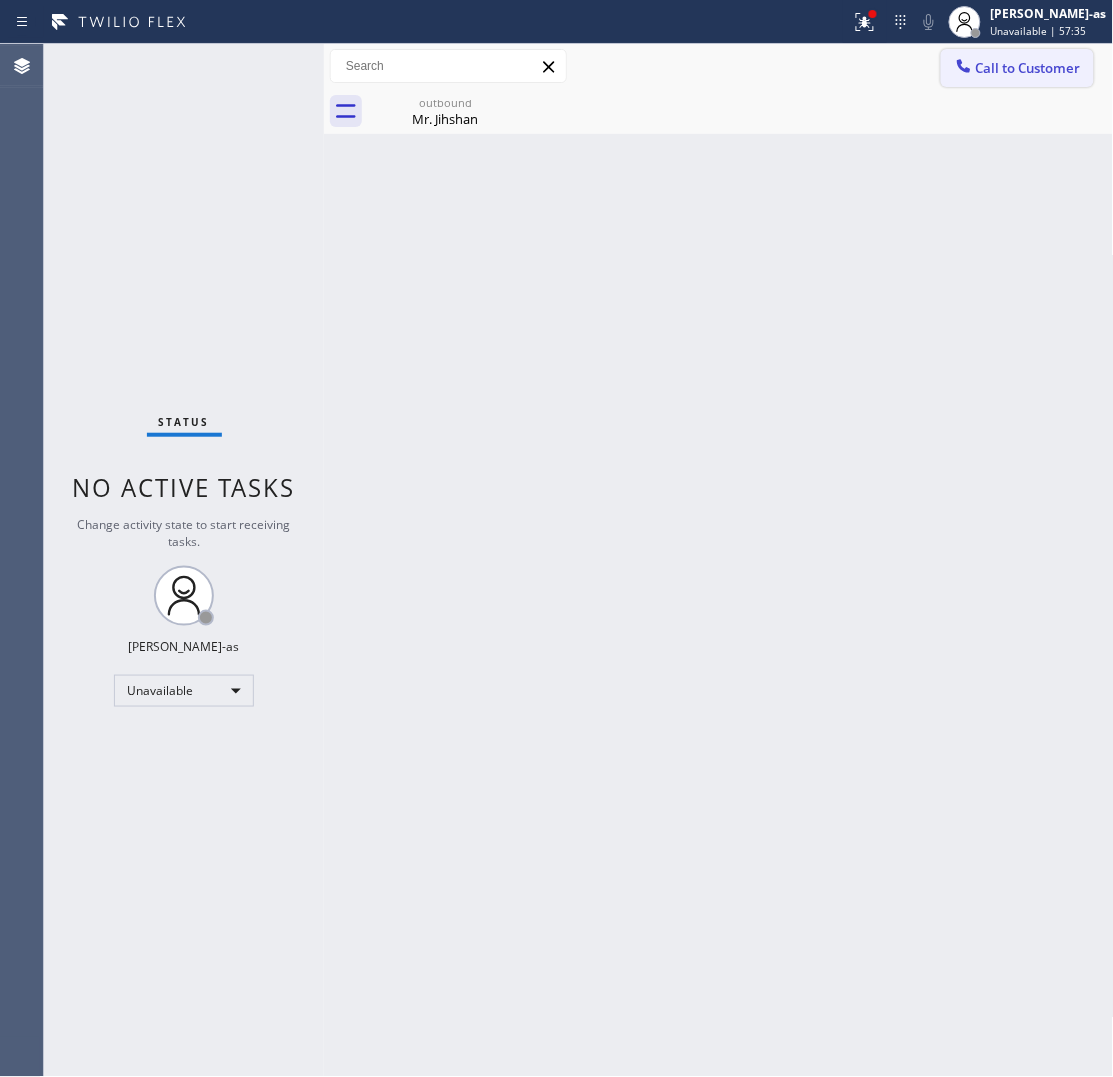 click on "Call to Customer" at bounding box center (1028, 68) 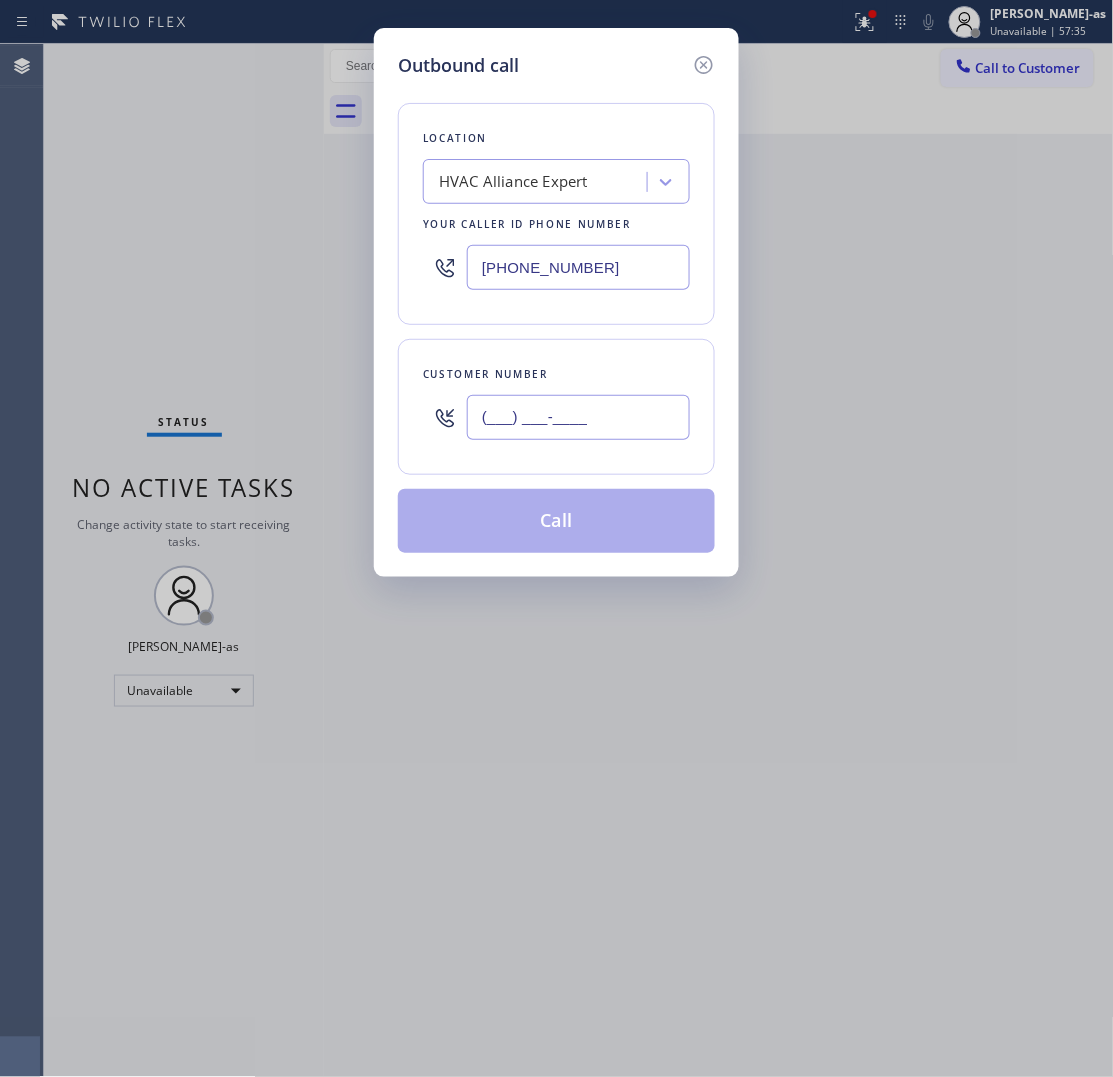 click on "(___) ___-____" at bounding box center (578, 417) 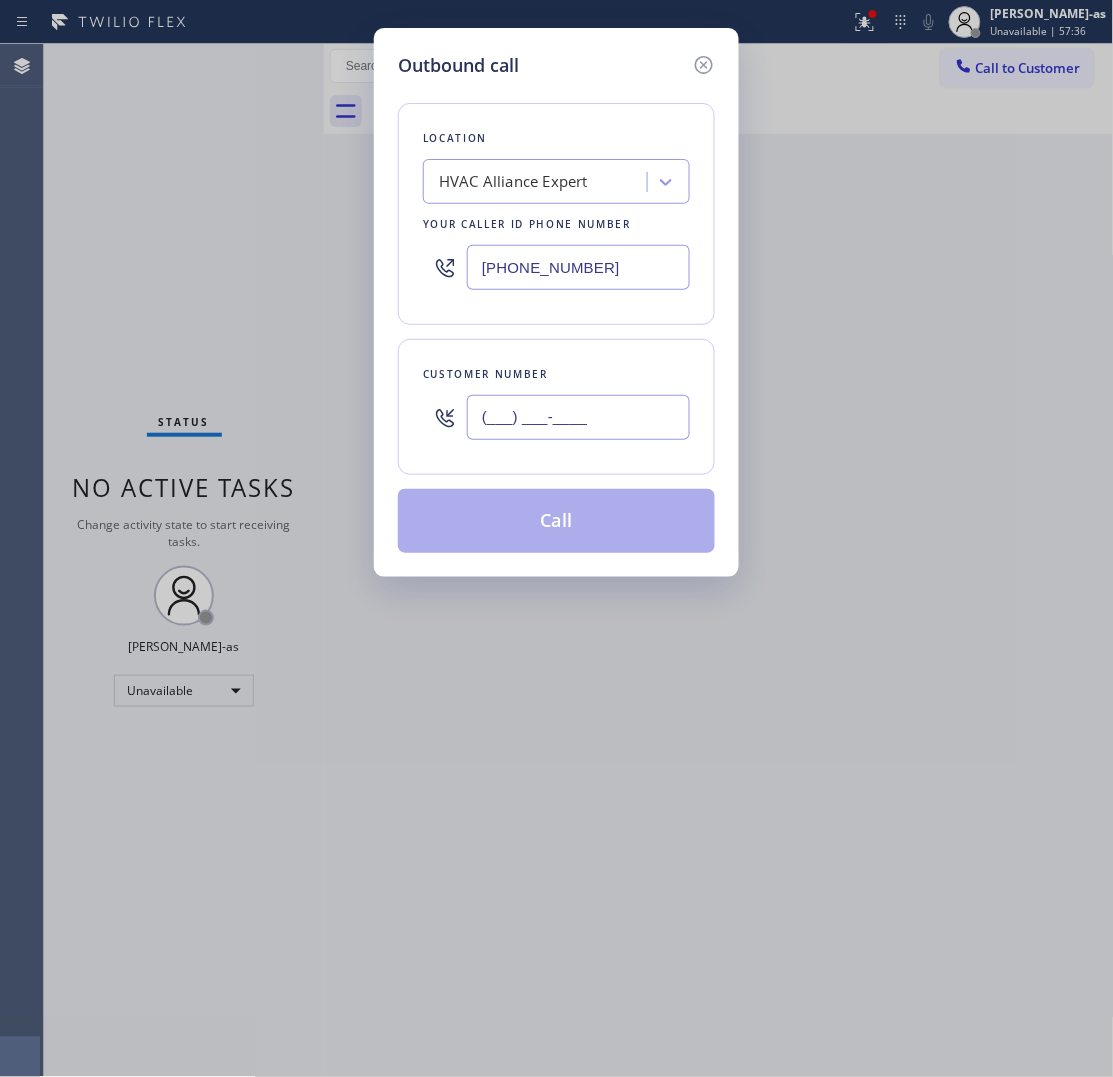 paste on "408) 821-3488" 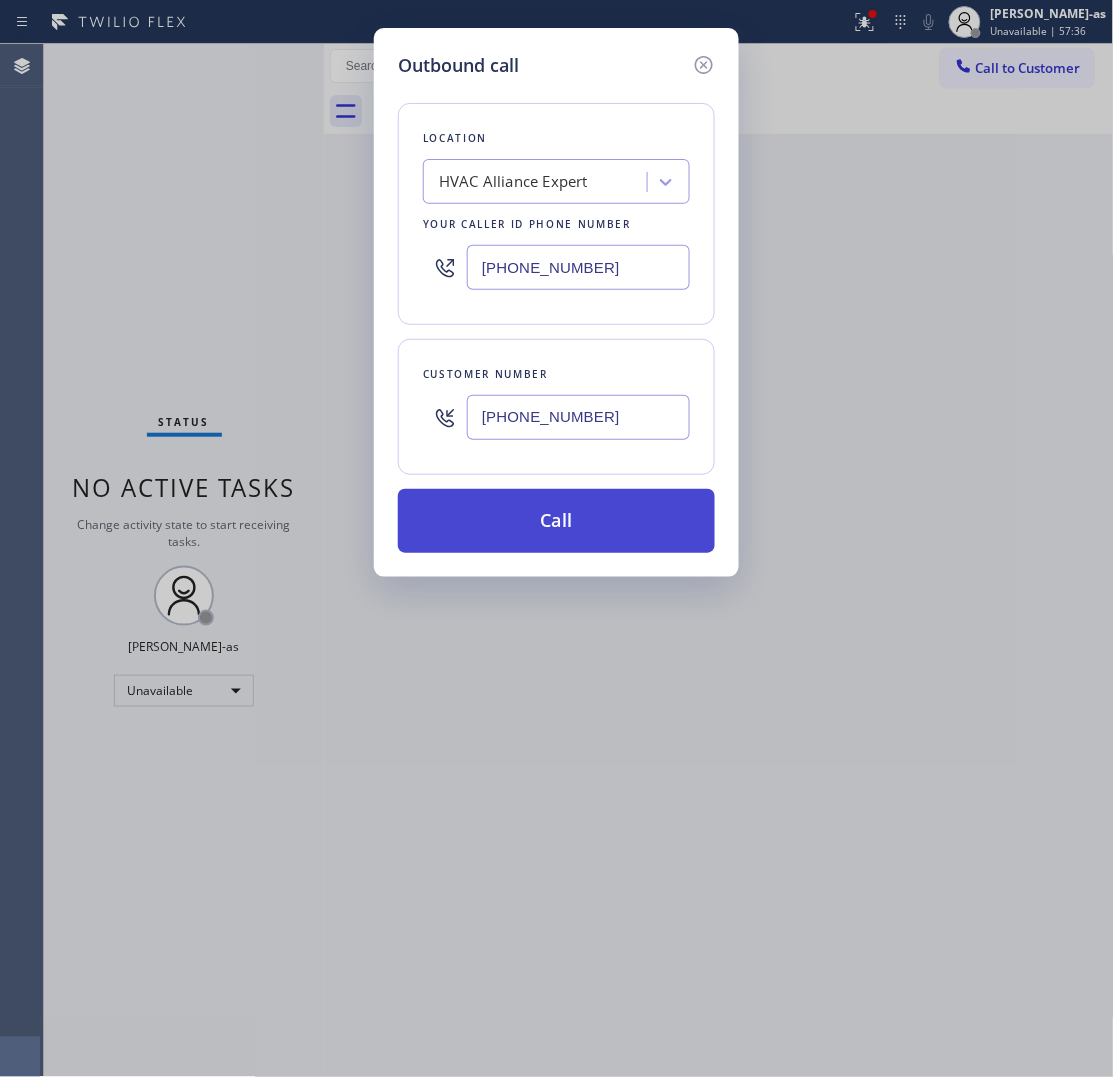type on "(408) 821-3488" 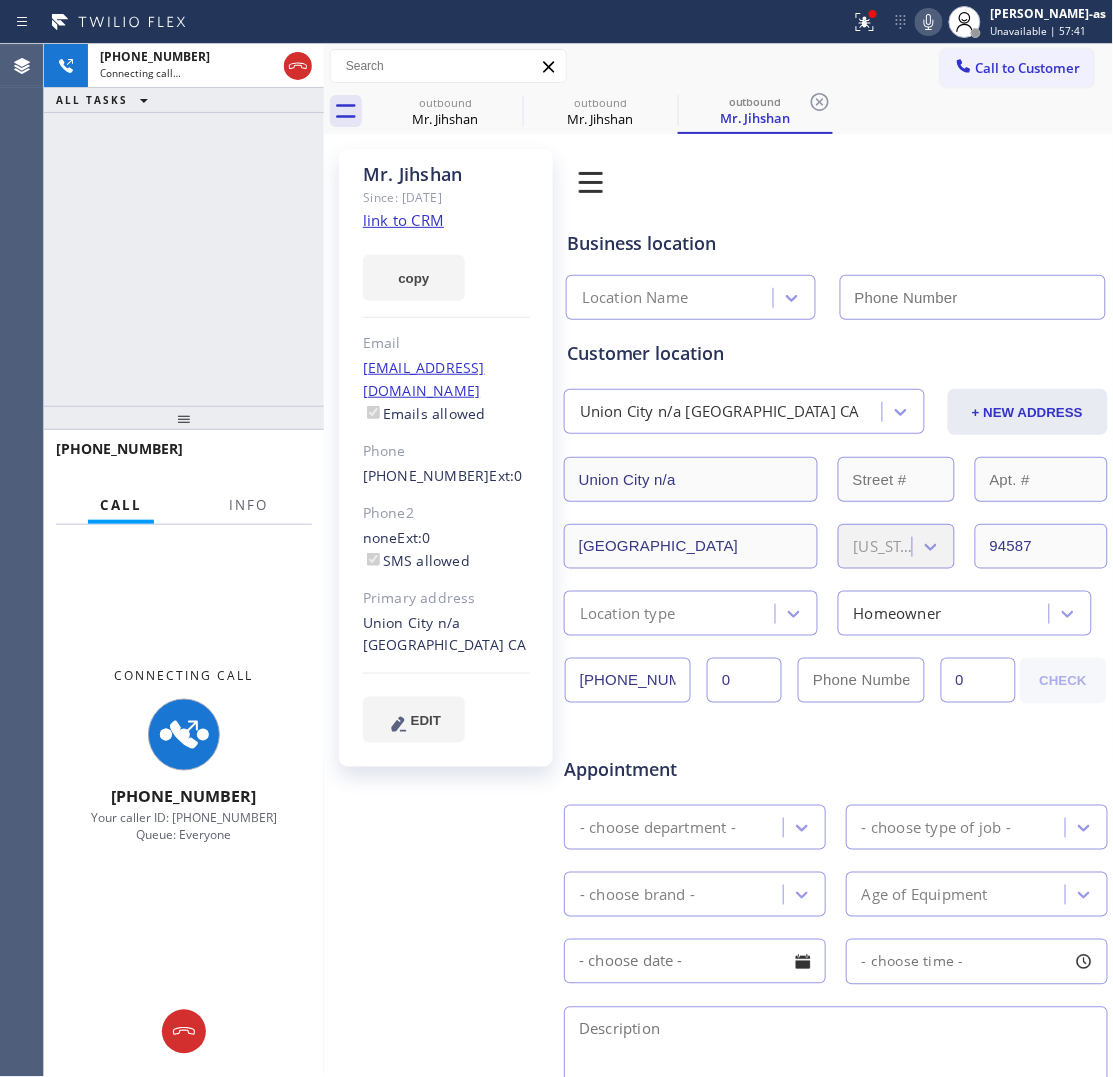 type on "(855) 999-4417" 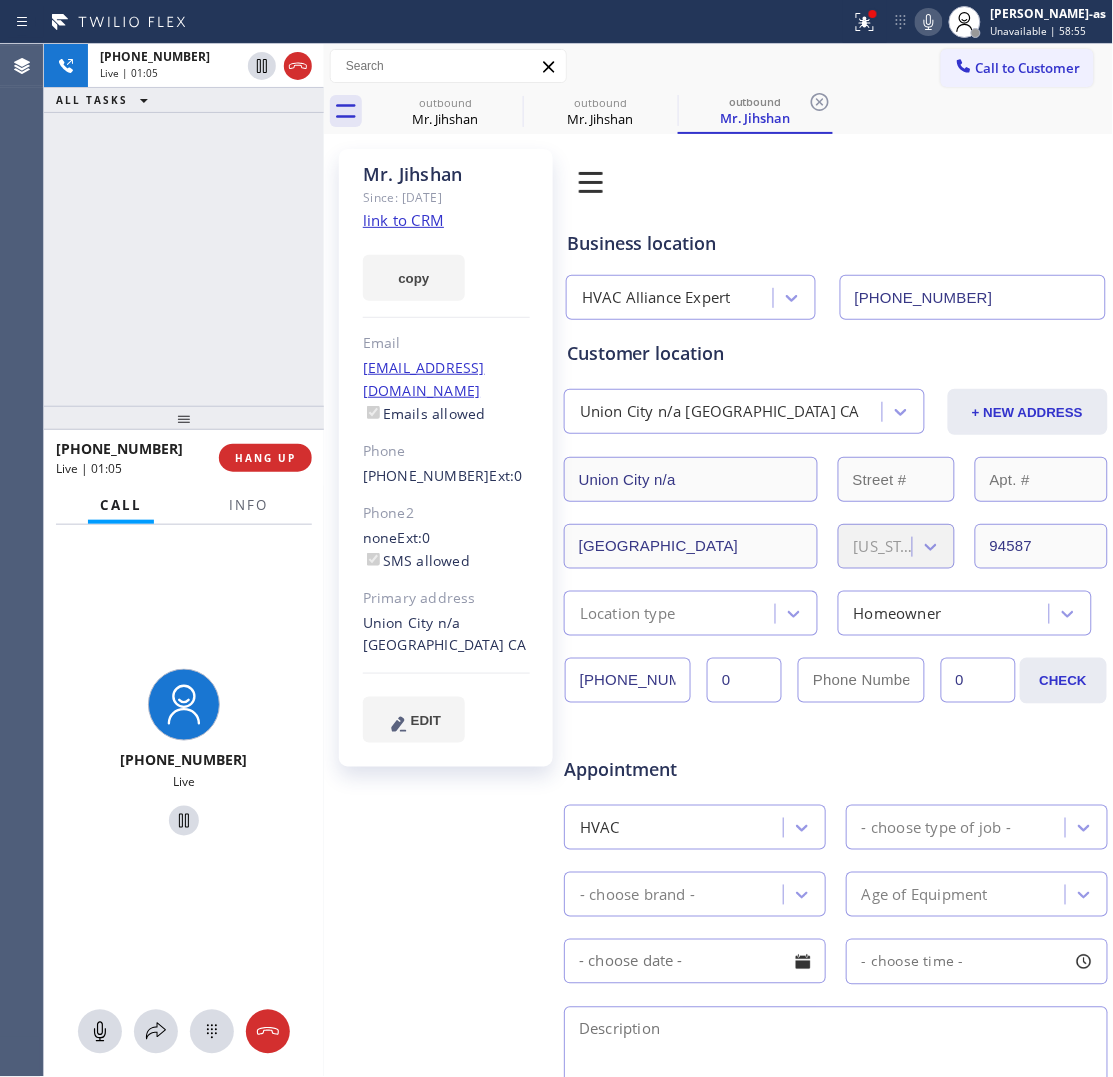 click on "Call" at bounding box center [121, 505] 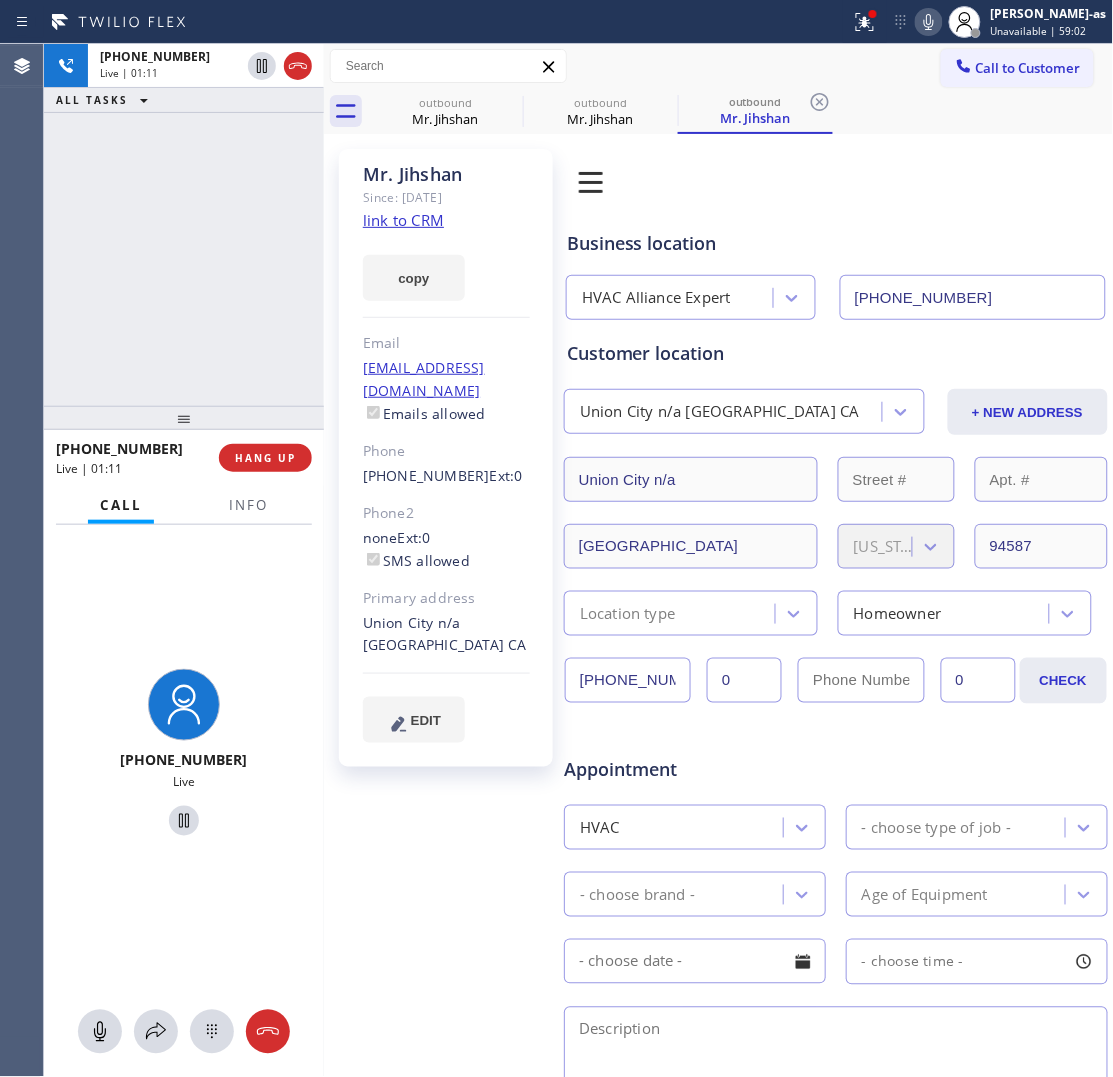 click on "Customer location" at bounding box center (836, 353) 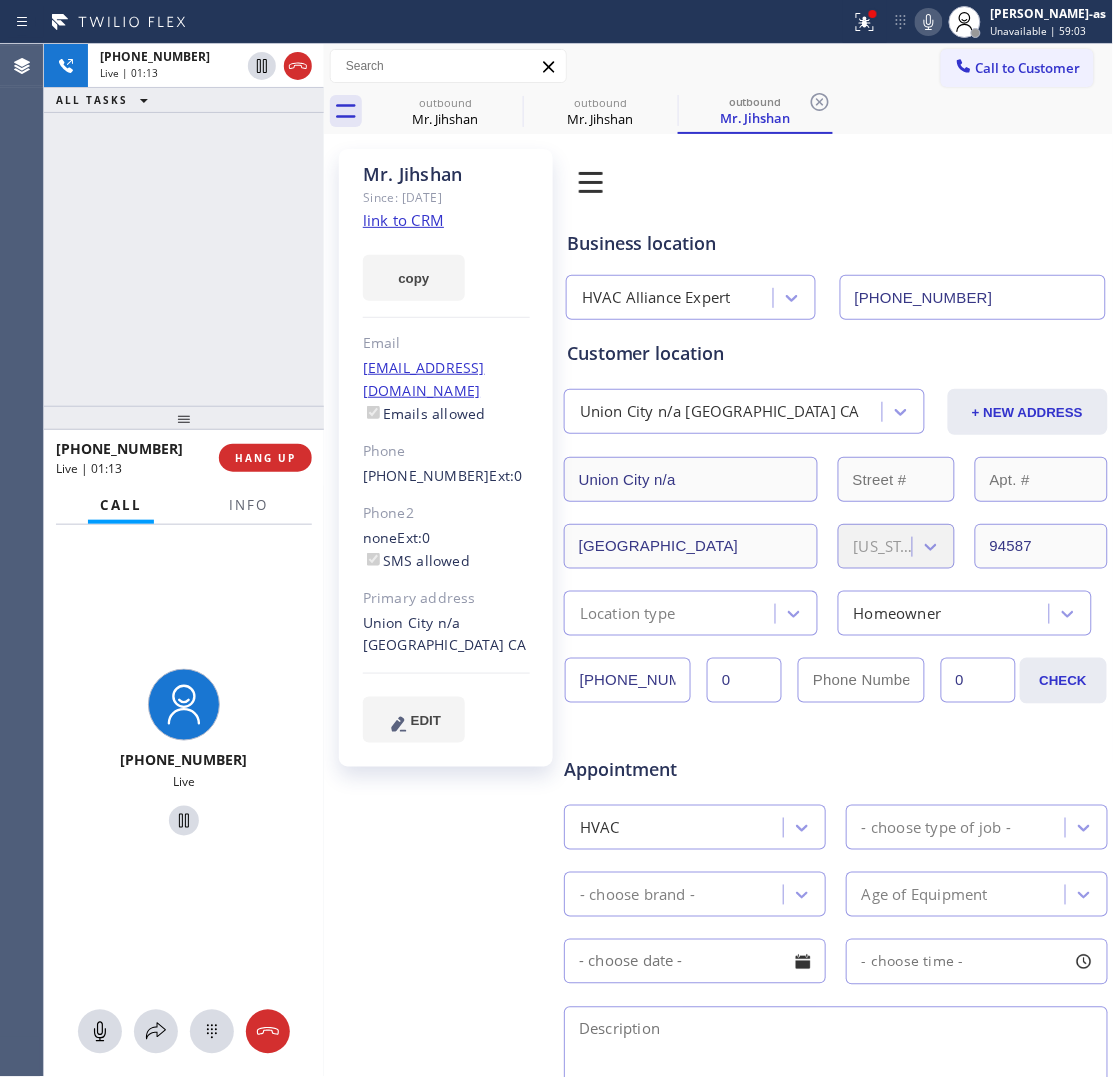 click at bounding box center [324, 560] 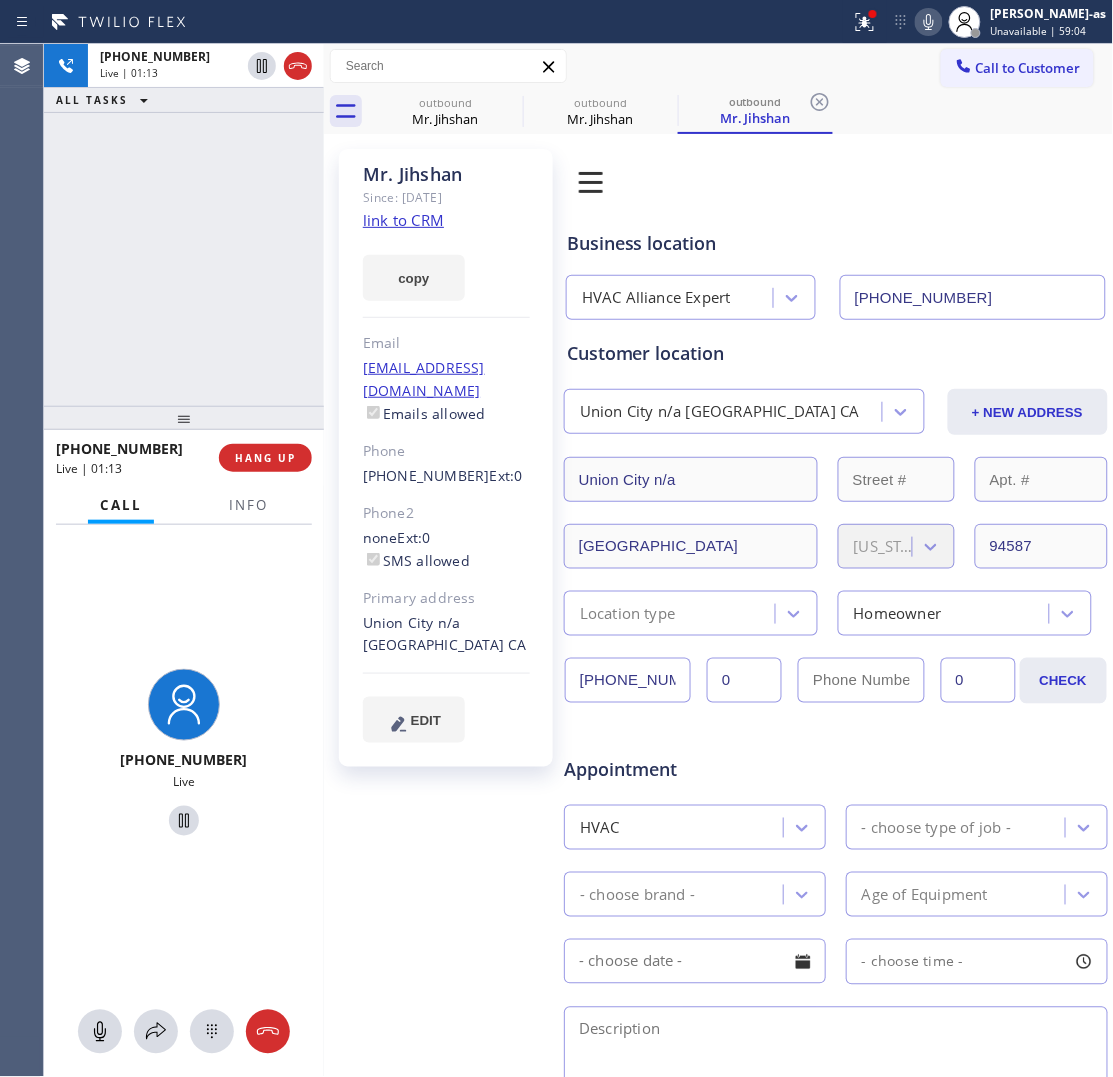 click on "+14088213488 Live | 01:13 ALL TASKS ALL TASKS ACTIVE TASKS TASKS IN WRAP UP" at bounding box center (184, 225) 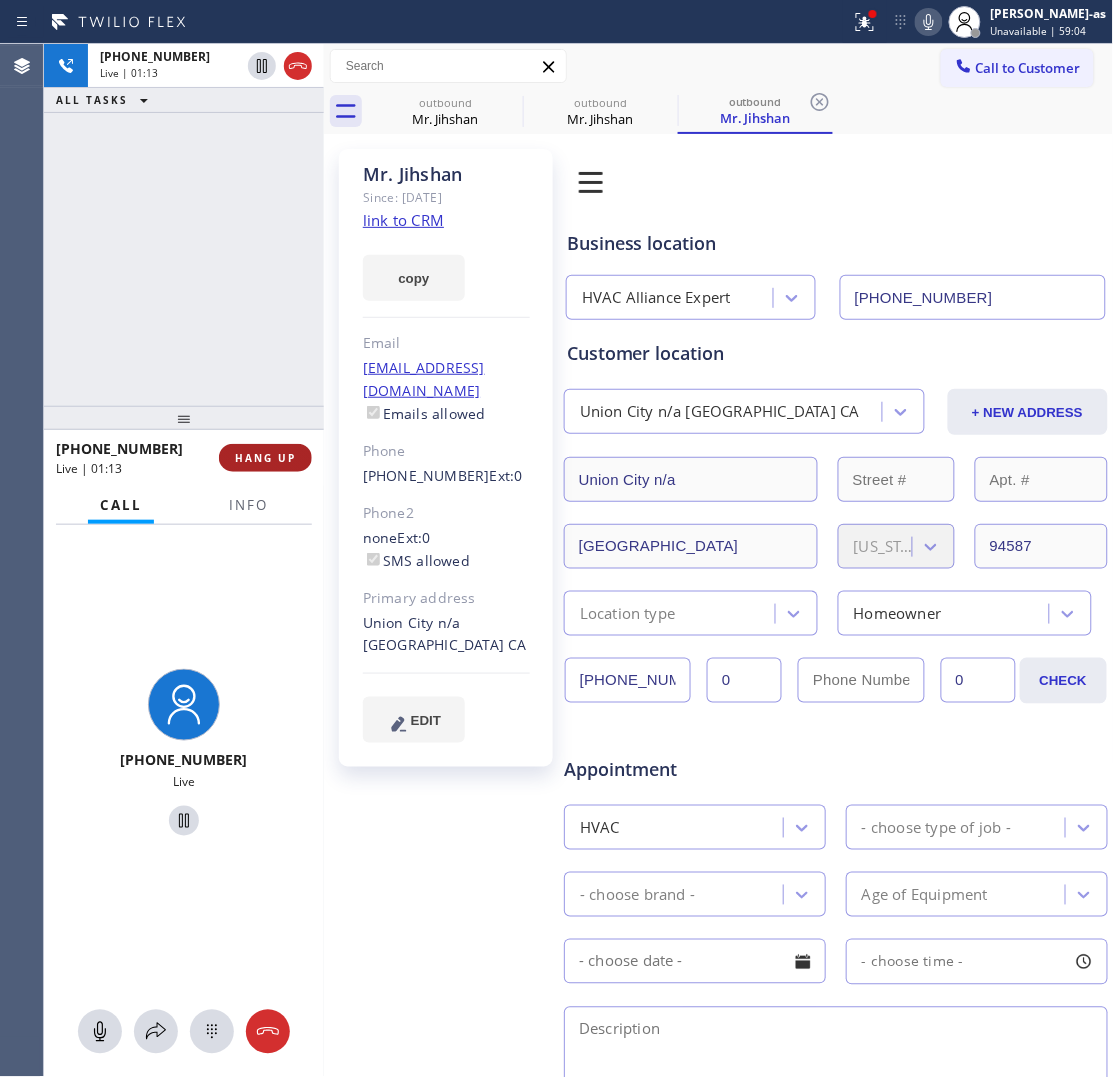 click on "HANG UP" at bounding box center (265, 458) 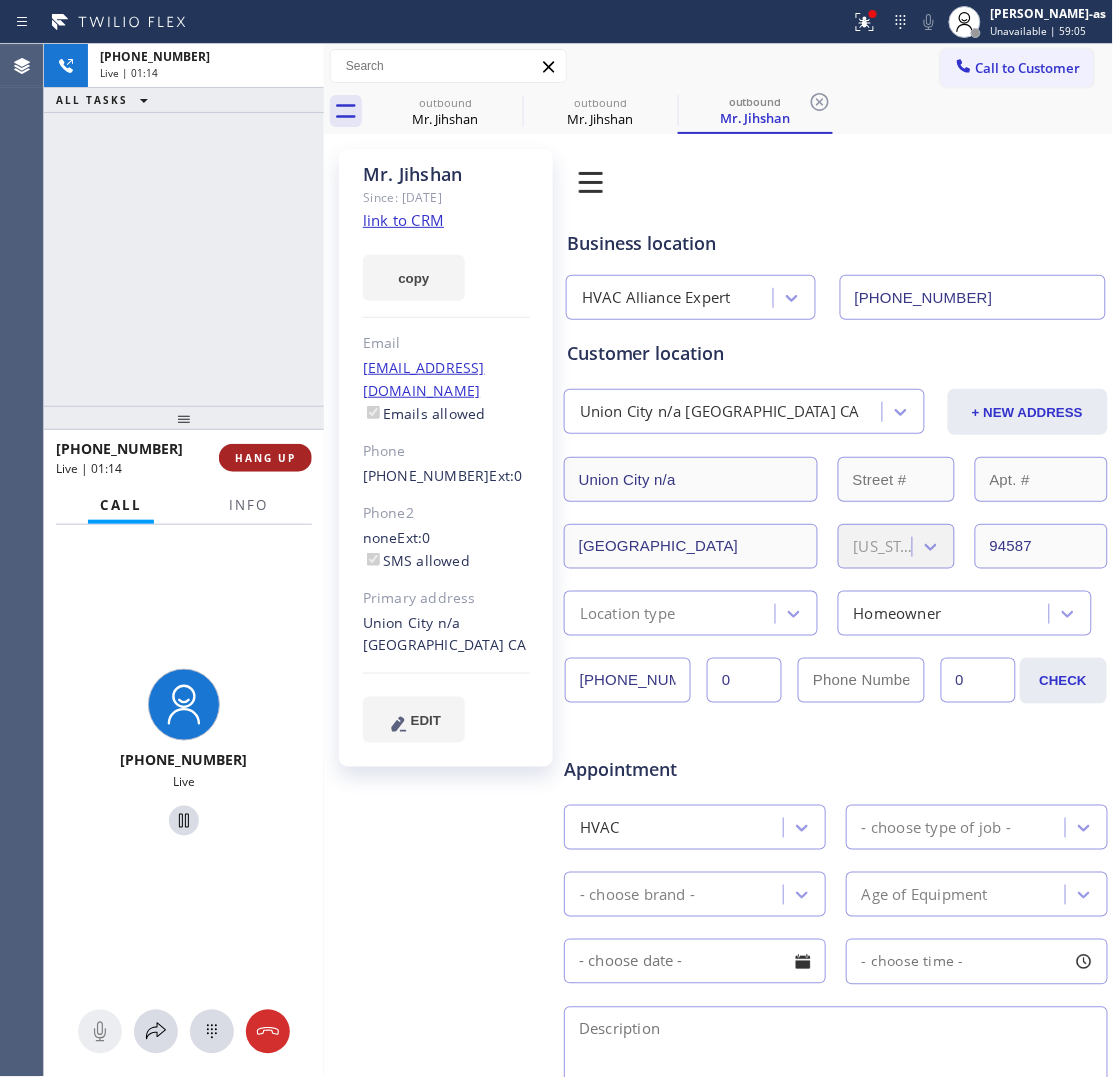 click on "HANG UP" at bounding box center (265, 458) 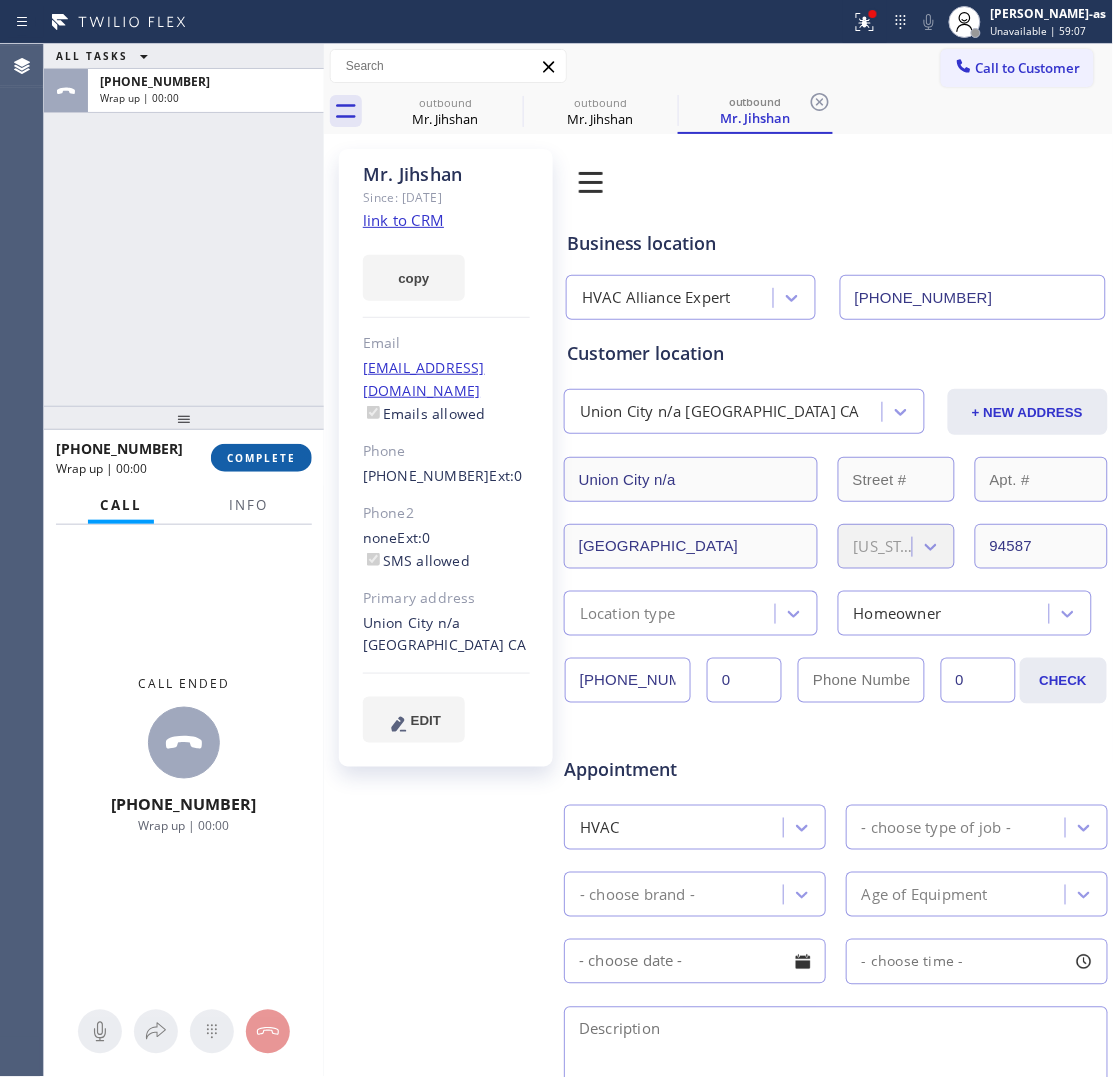 drag, startPoint x: 271, startPoint y: 458, endPoint x: 291, endPoint y: 445, distance: 23.853722 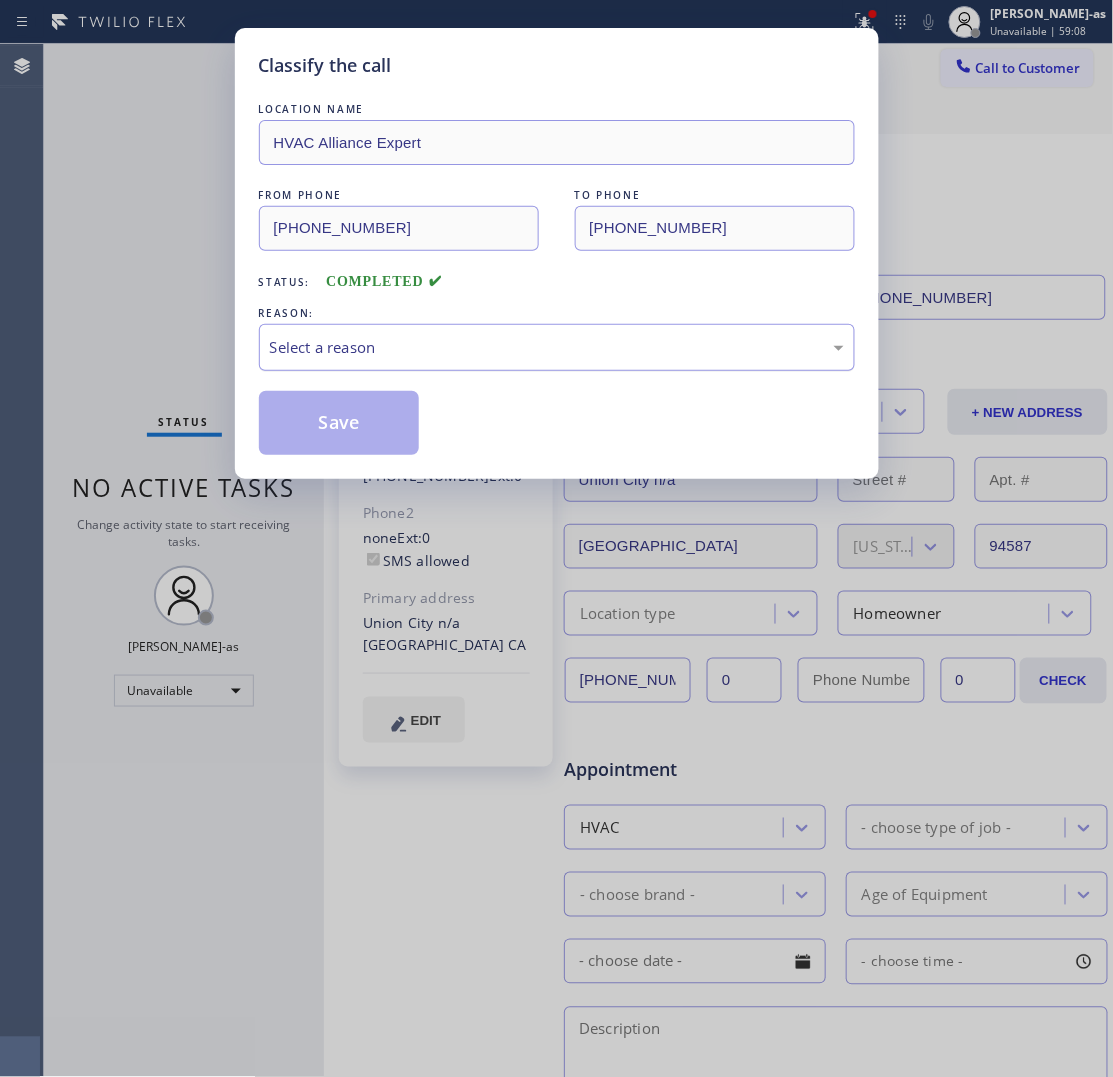 drag, startPoint x: 347, startPoint y: 343, endPoint x: 357, endPoint y: 366, distance: 25.079872 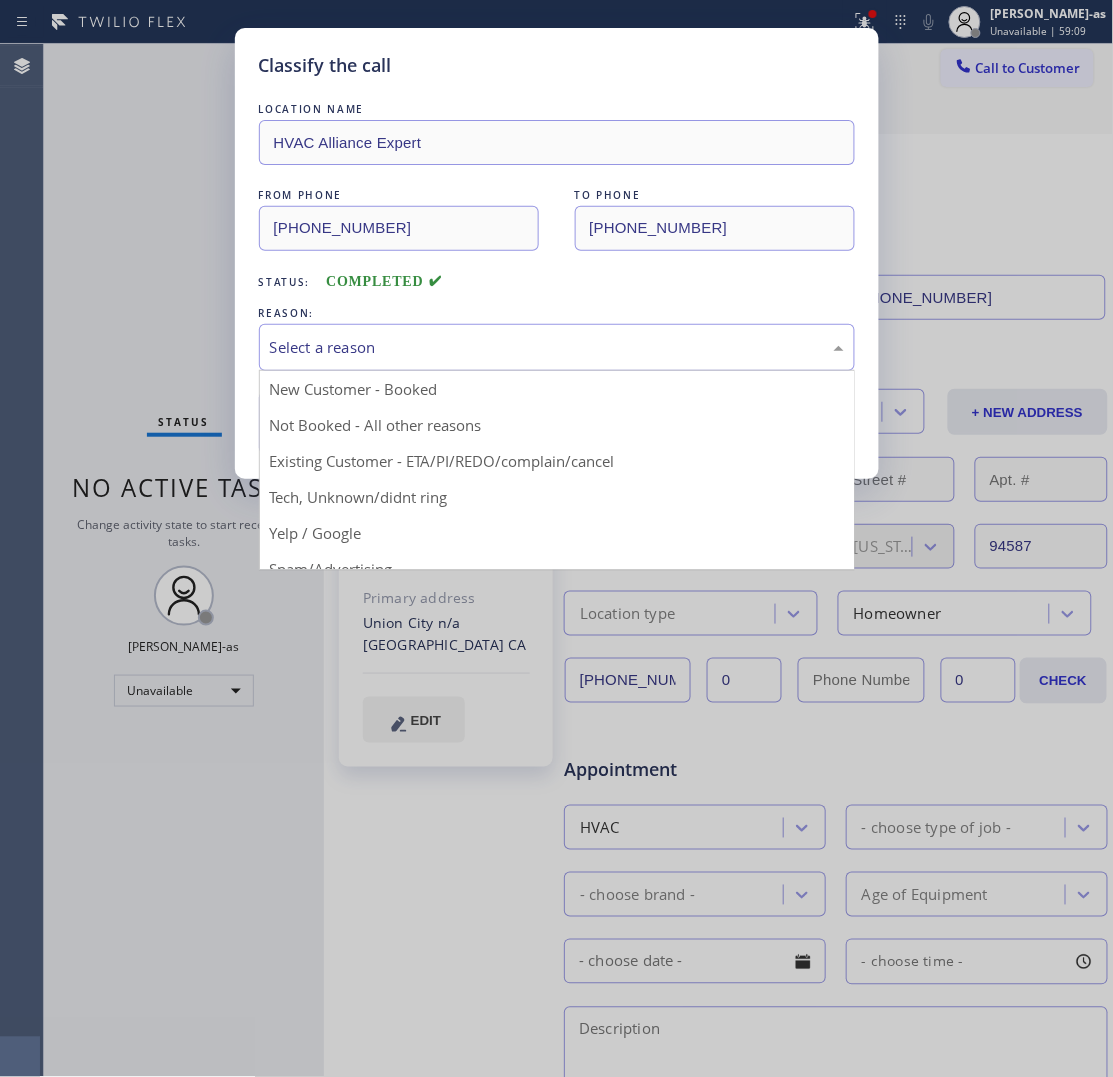 drag, startPoint x: 470, startPoint y: 467, endPoint x: 375, endPoint y: 458, distance: 95.42536 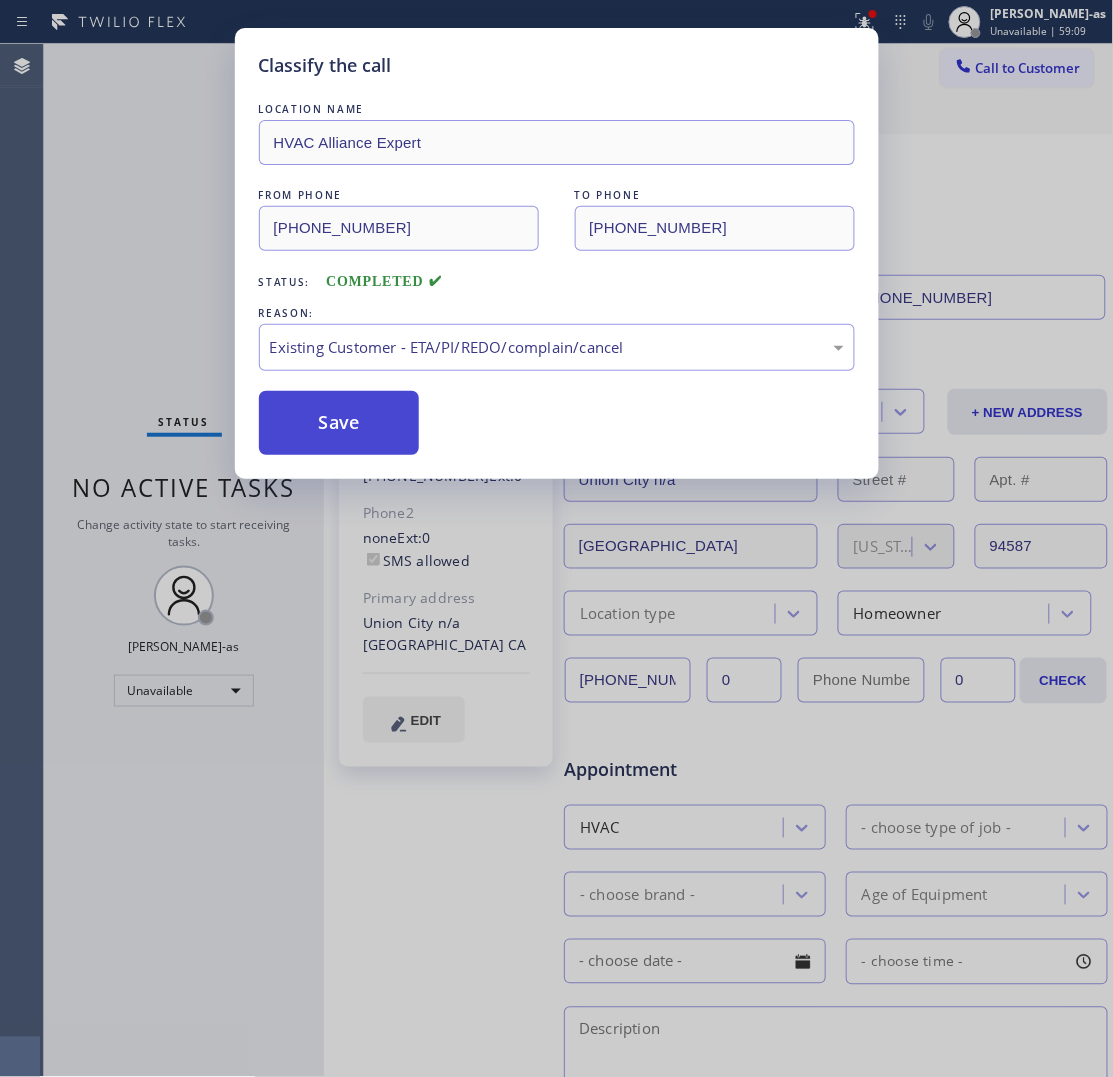 drag, startPoint x: 320, startPoint y: 416, endPoint x: 303, endPoint y: 392, distance: 29.410883 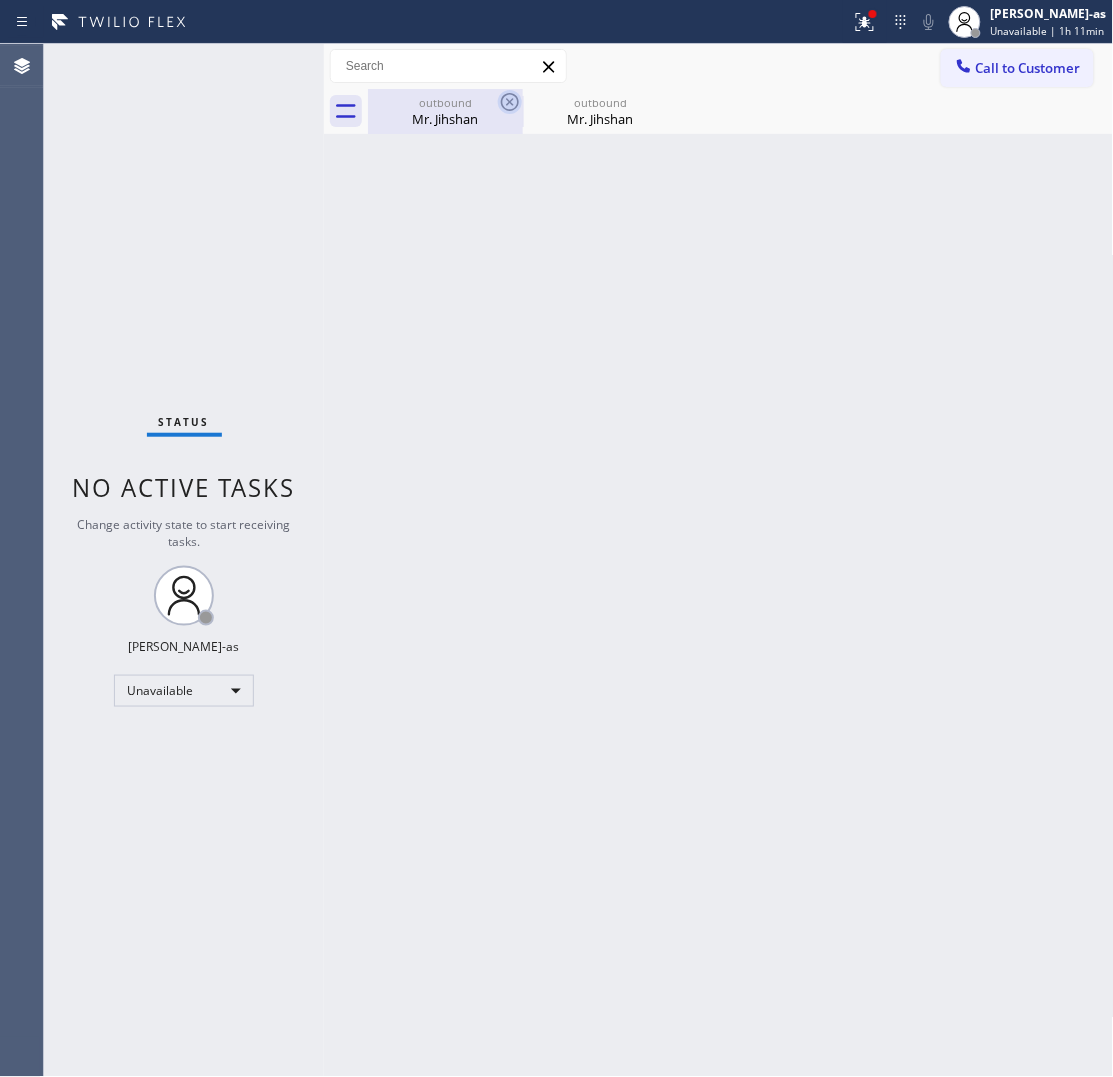 drag, startPoint x: 476, startPoint y: 116, endPoint x: 497, endPoint y: 113, distance: 21.213203 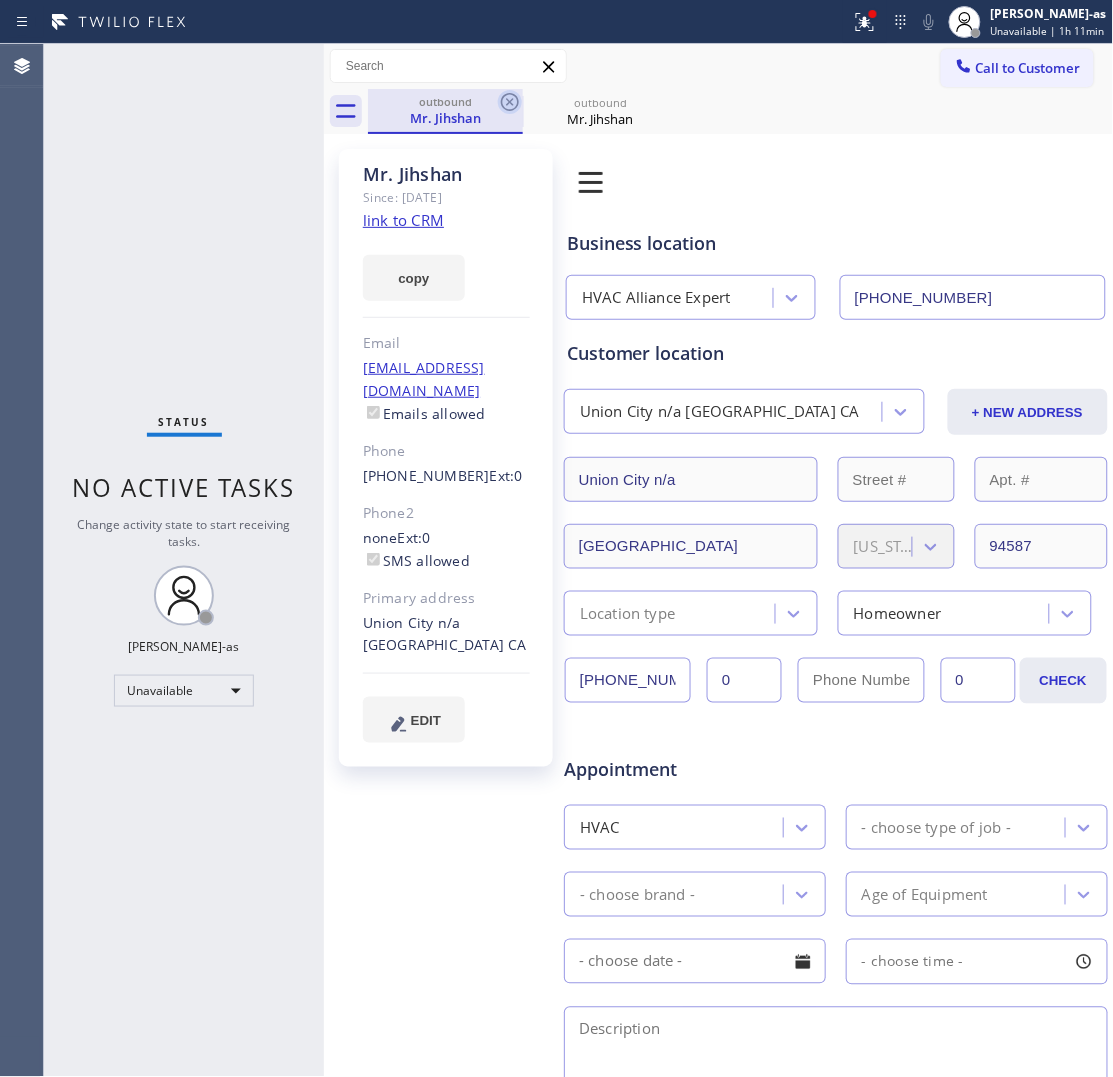 click 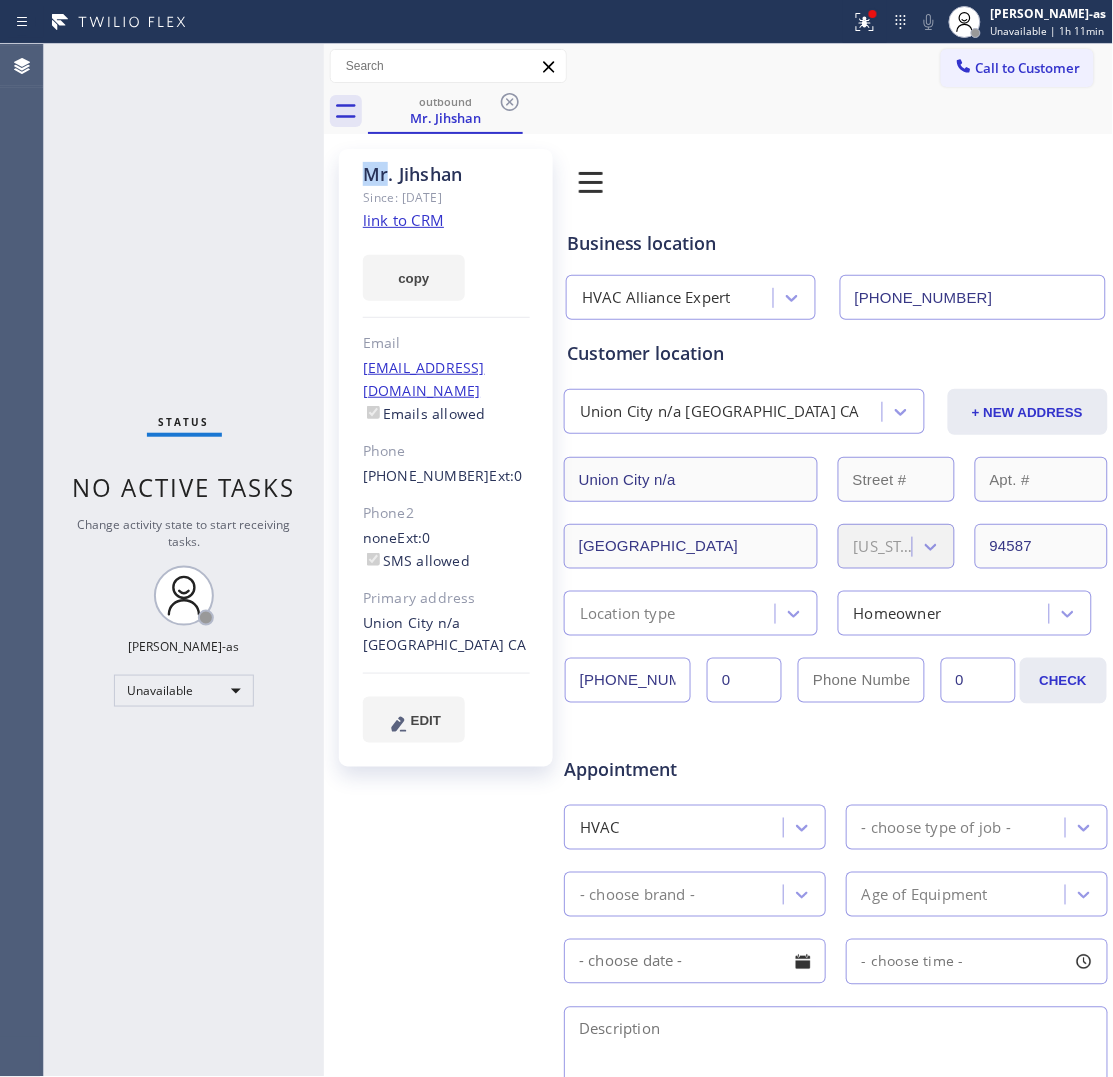 click 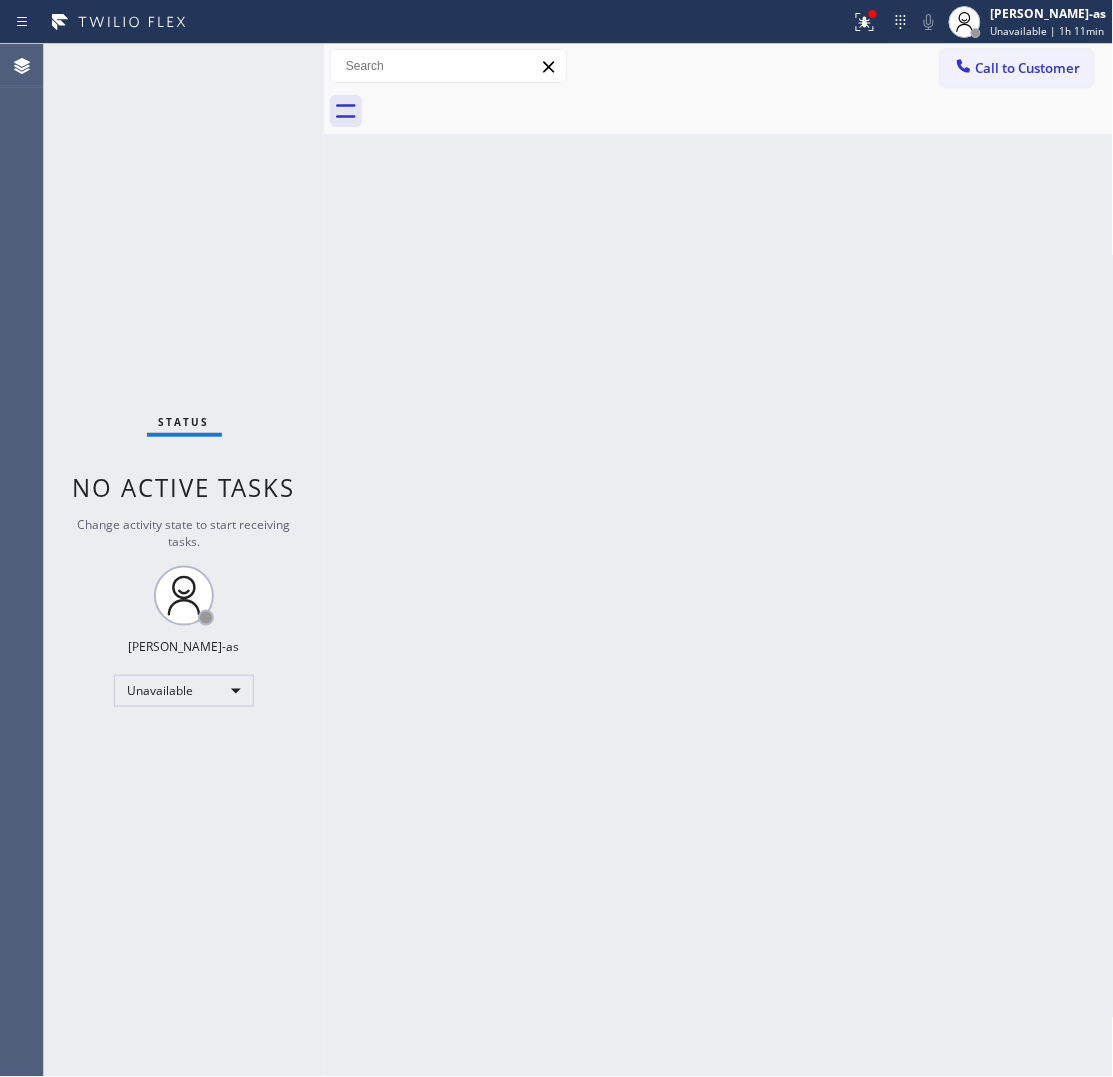 click on "Call to Customer" at bounding box center (1028, 68) 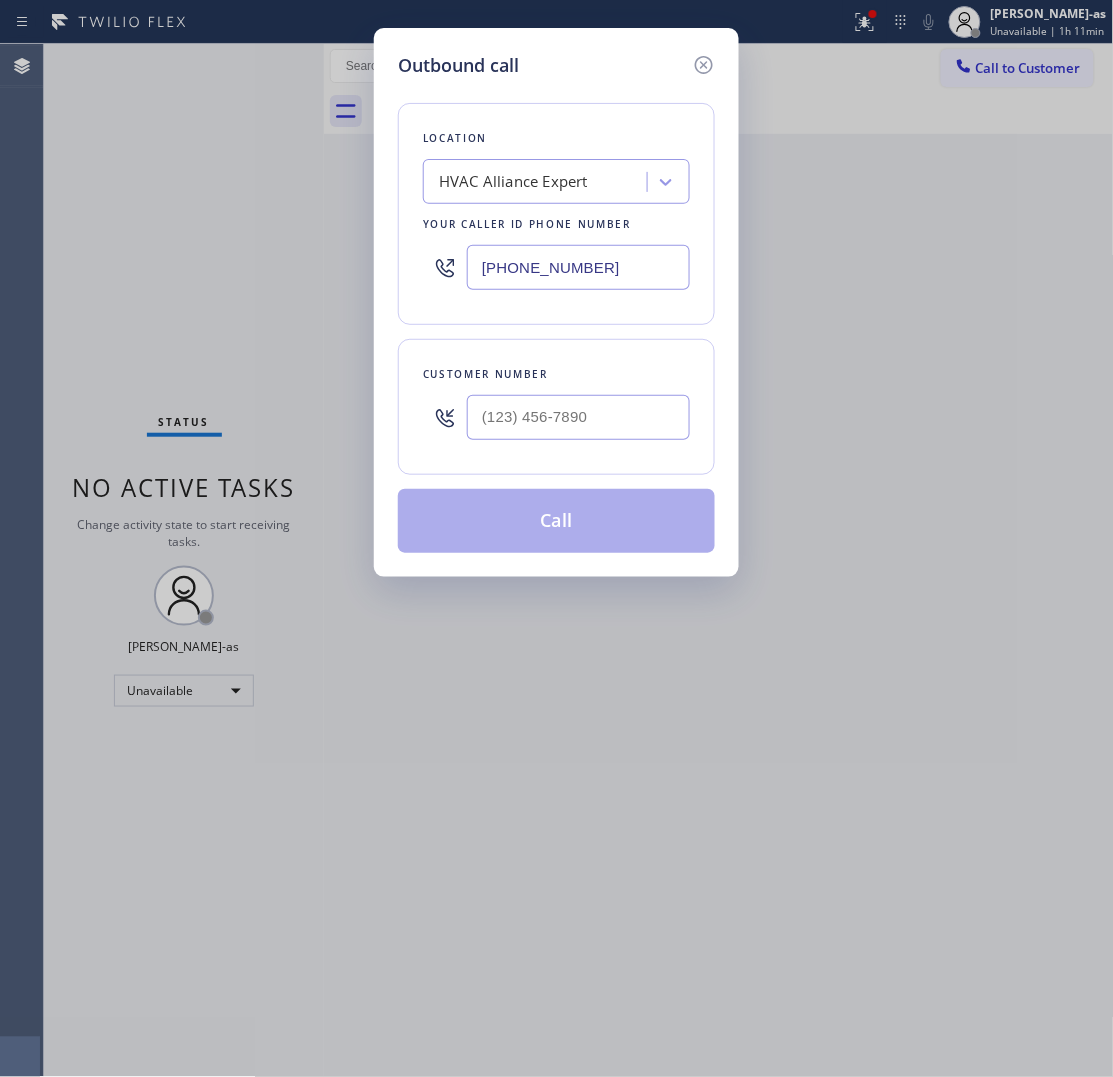 click on "Customer number" at bounding box center [556, 407] 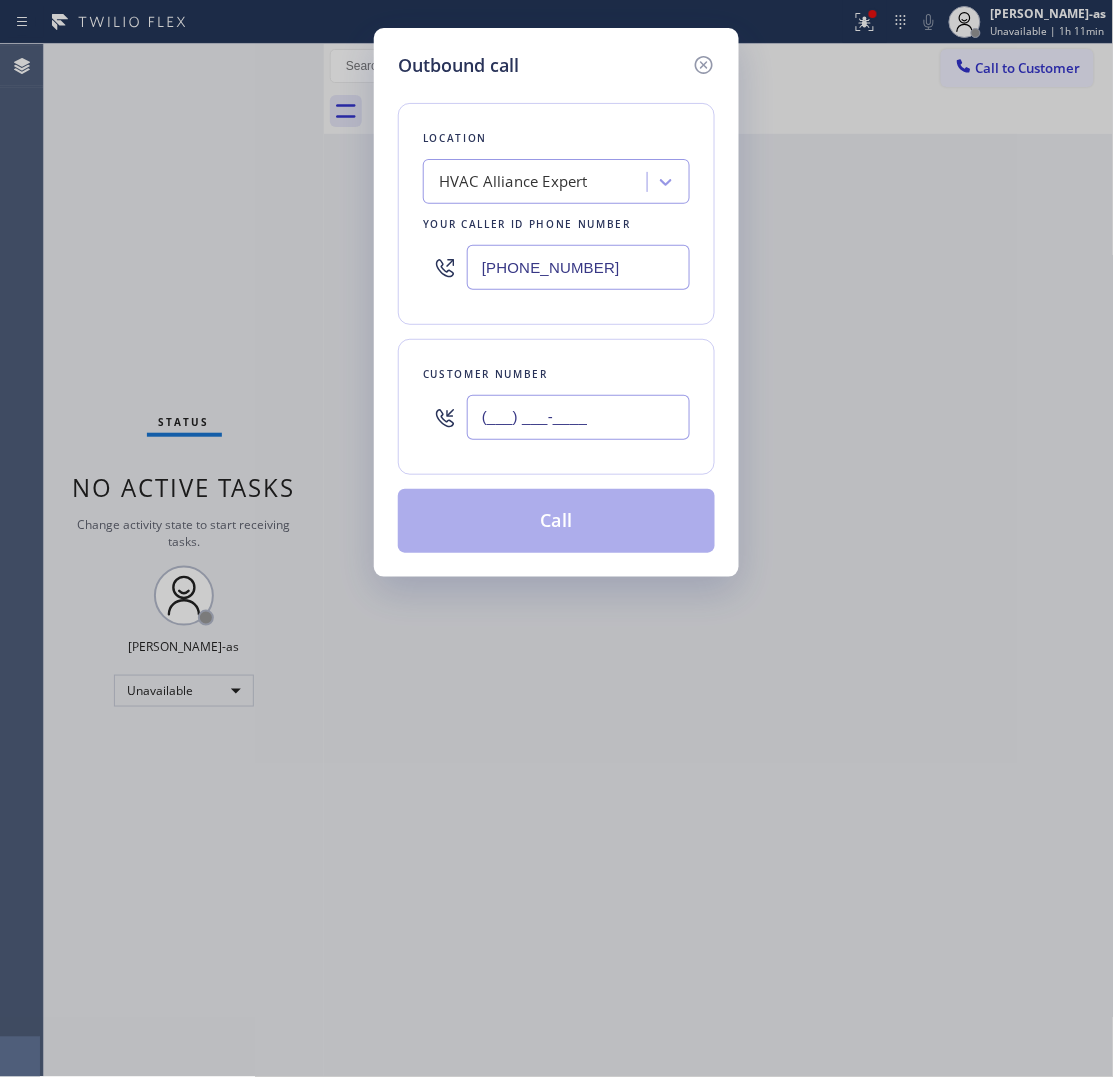 click on "(___) ___-____" at bounding box center [578, 417] 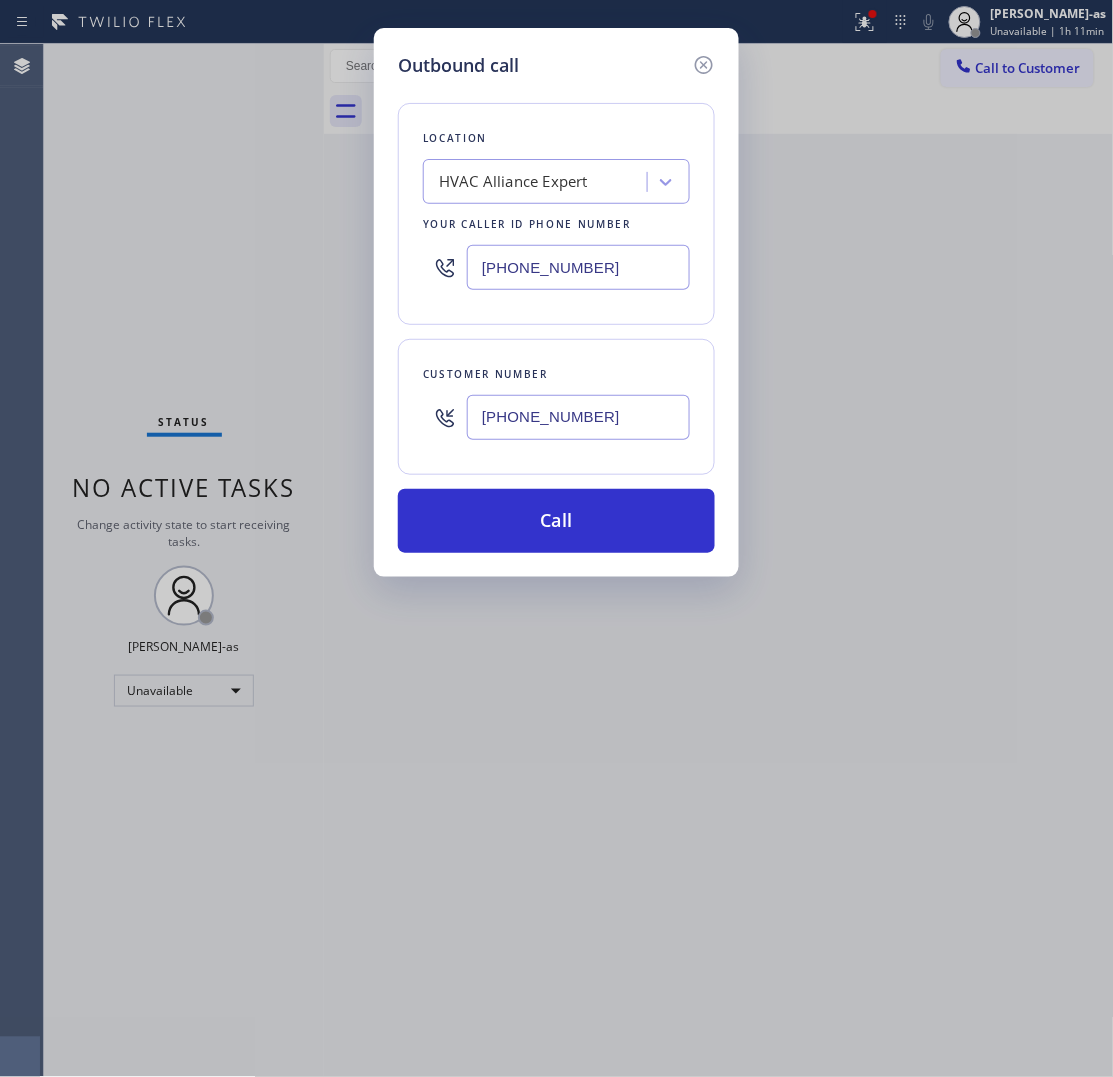 type on "(970) 948-2660" 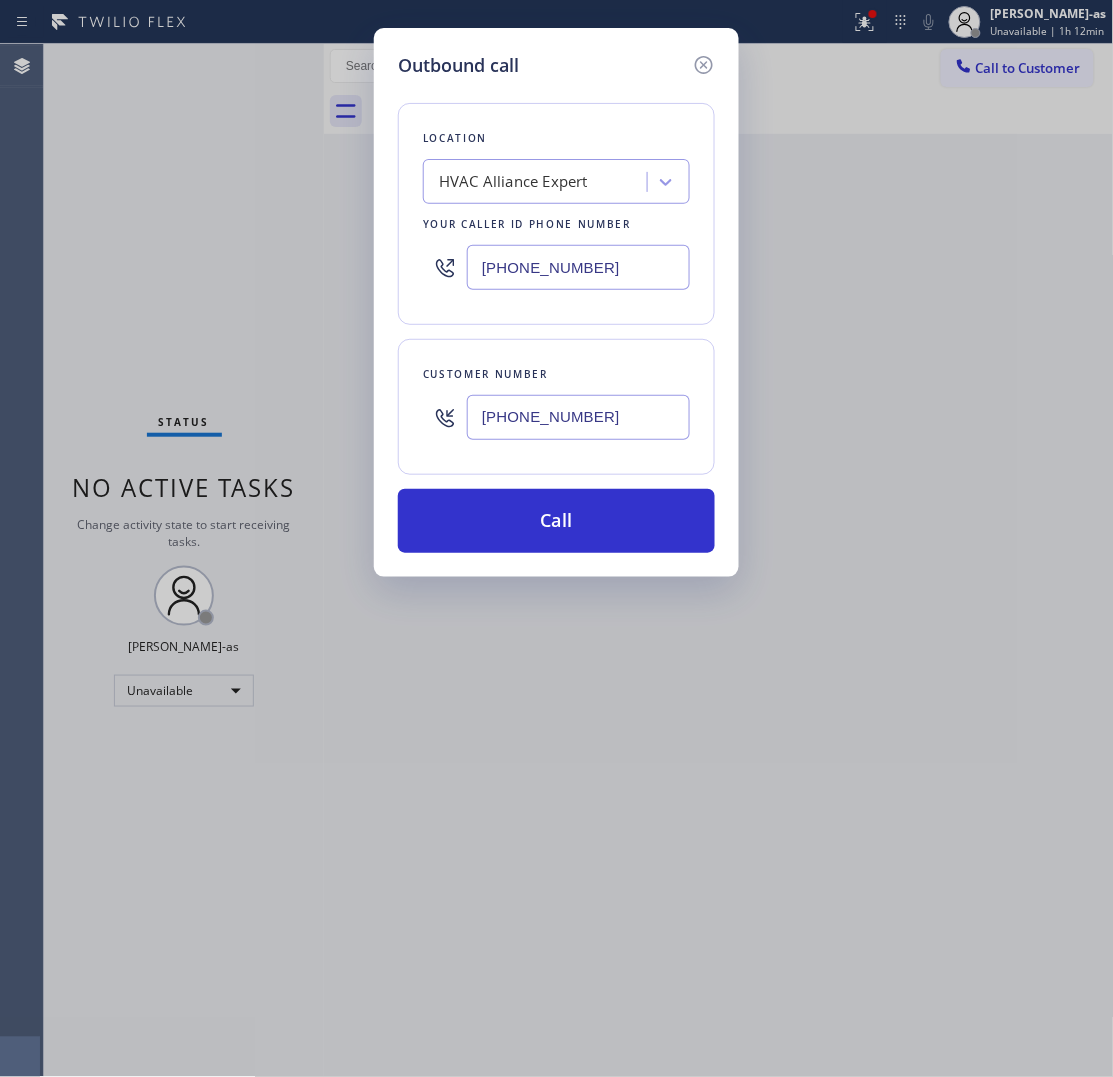 click on "Outbound call Location HVAC Alliance Expert Your caller id phone number (855) 999-4417 Customer number (970) 948-2660 Call" at bounding box center (556, 538) 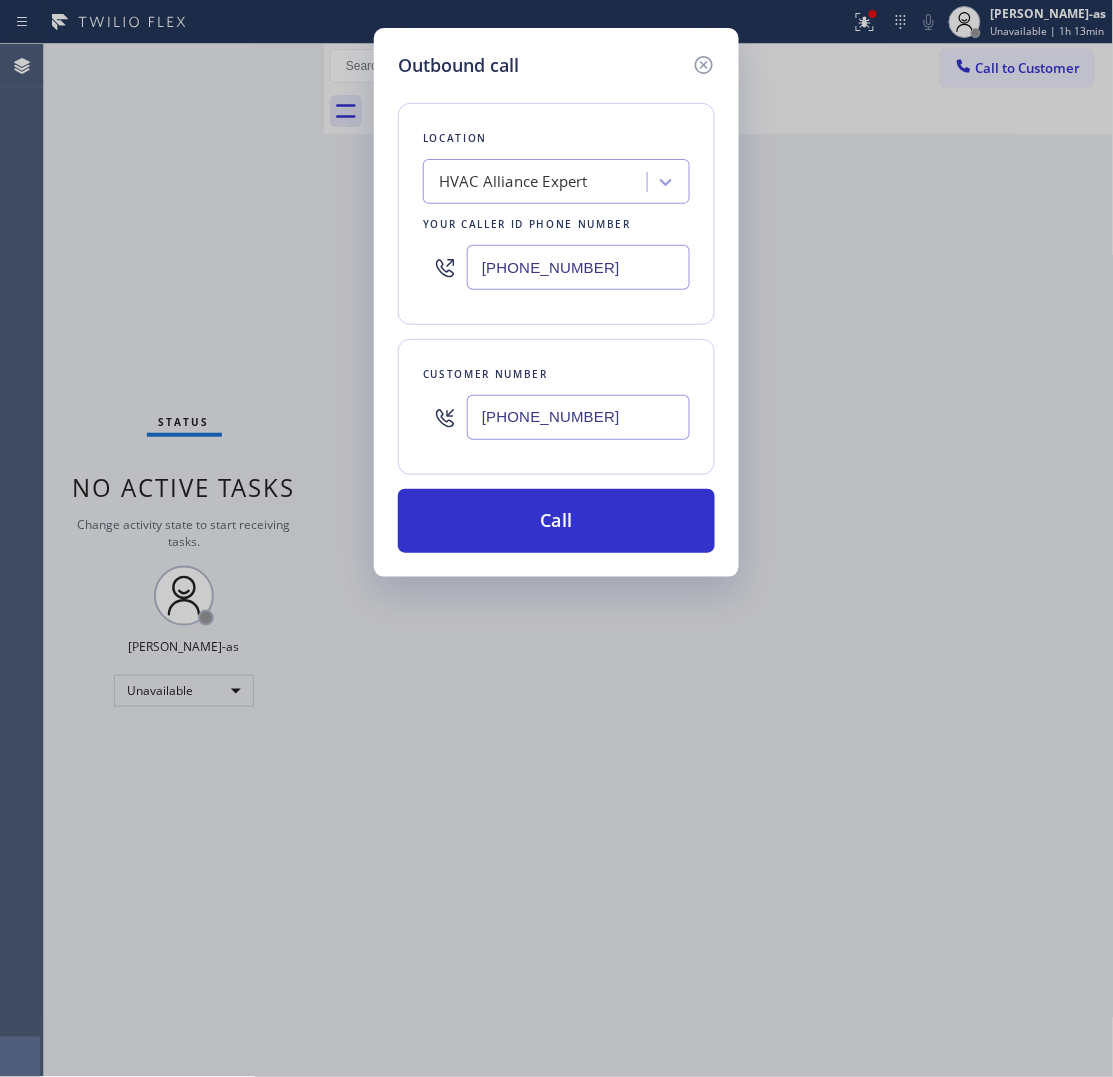 click 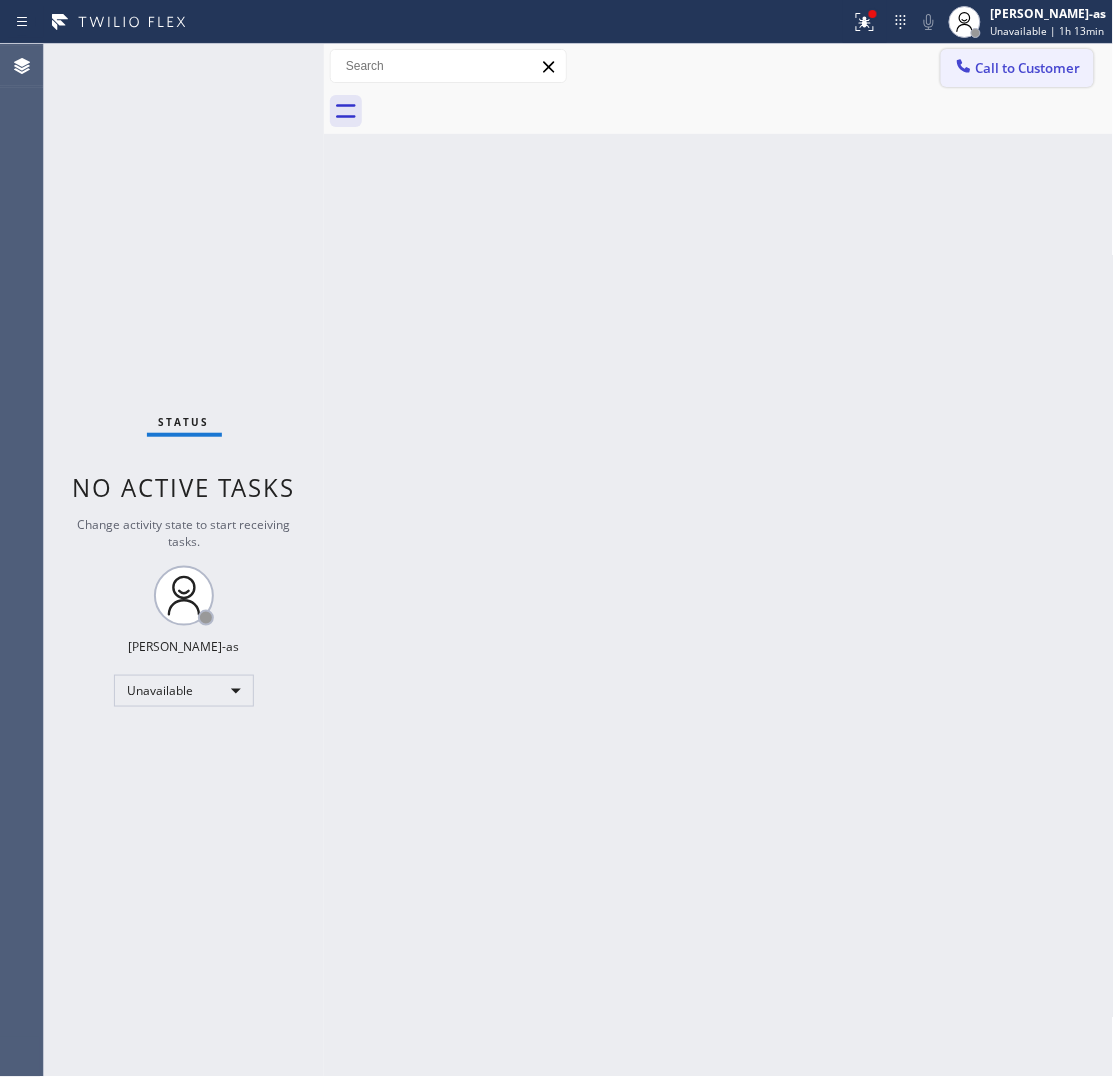 click on "Call to Customer" at bounding box center (1028, 68) 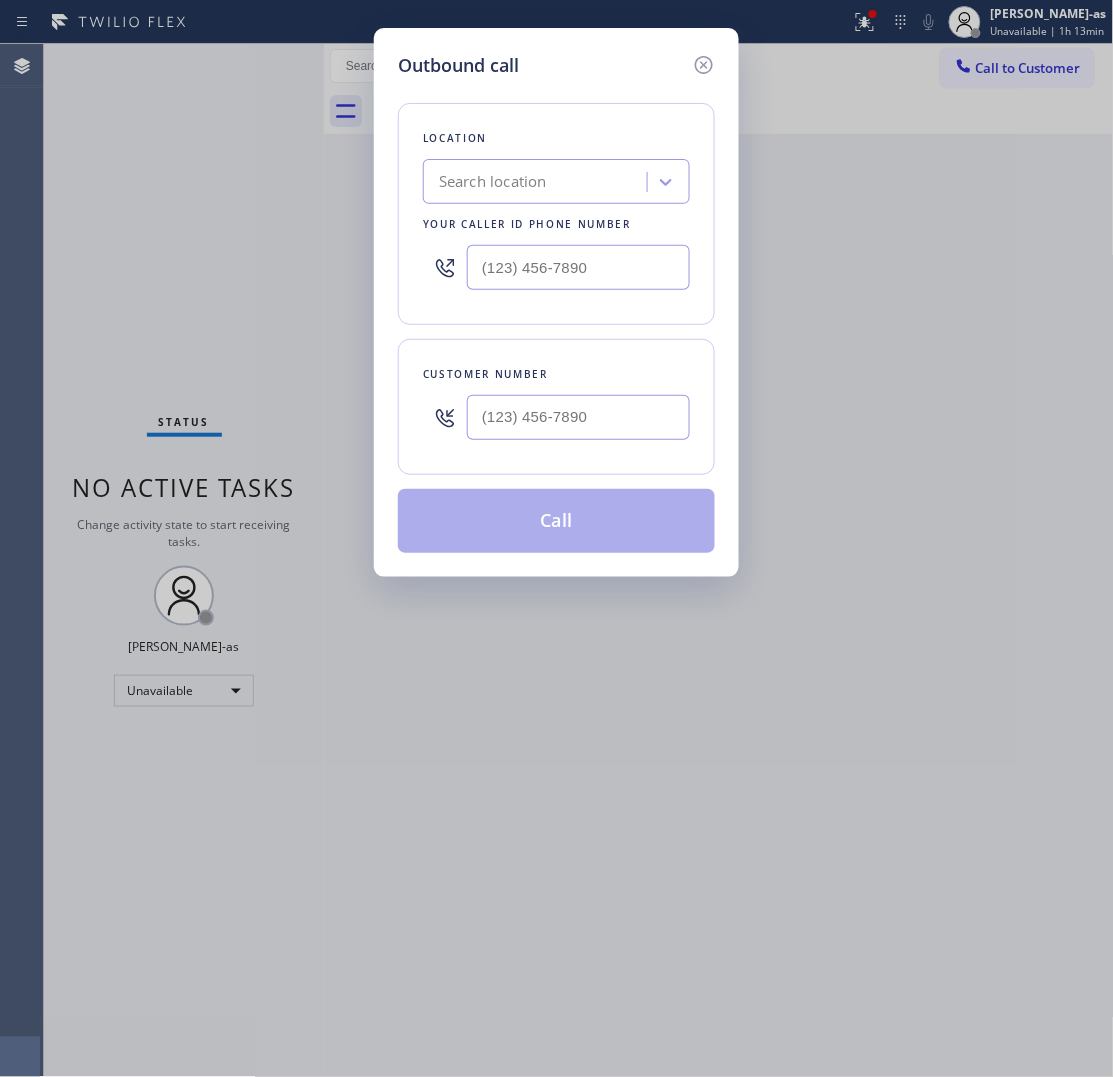 type on "(855) 999-4417" 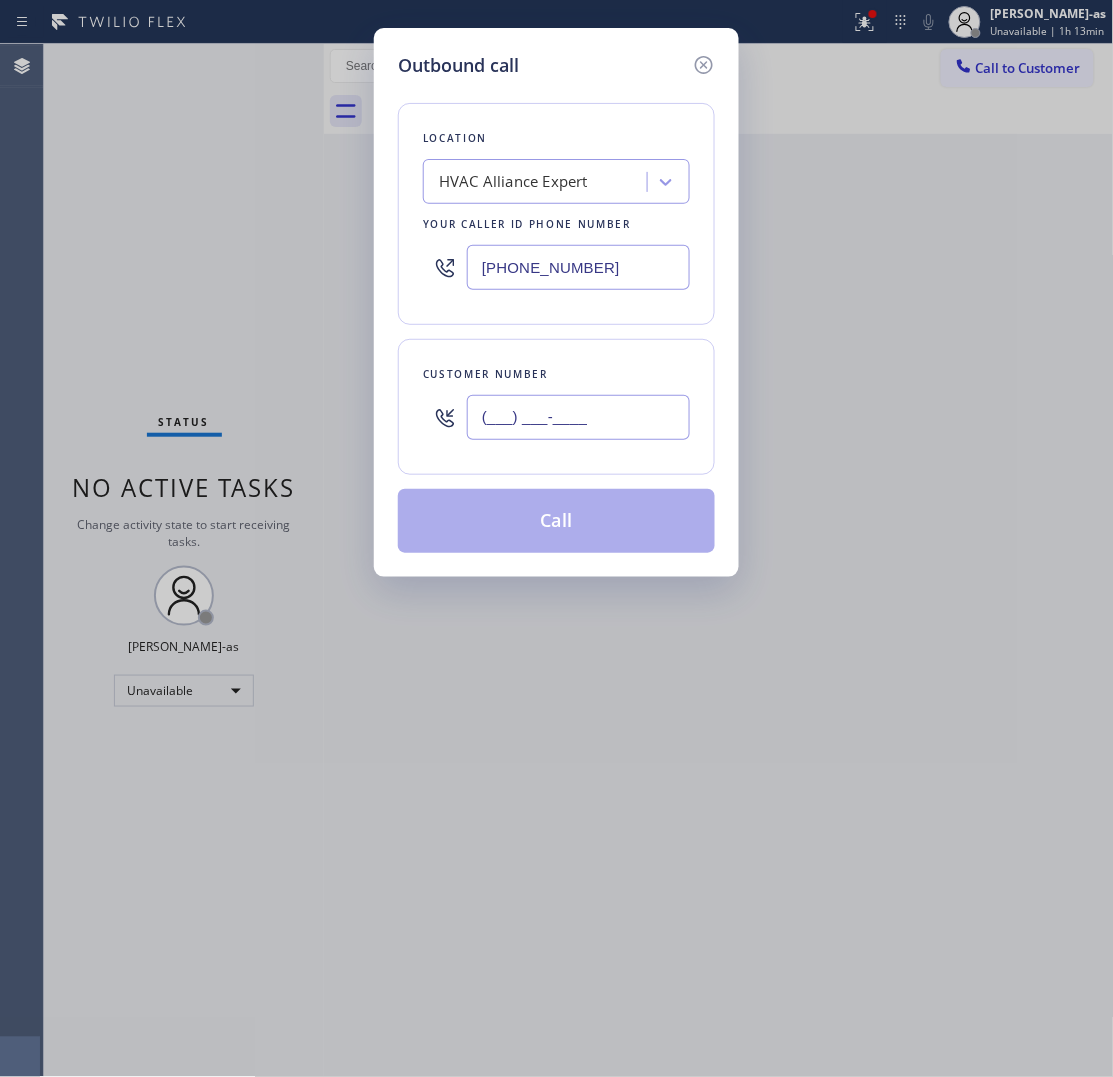 click on "(___) ___-____" at bounding box center (578, 417) 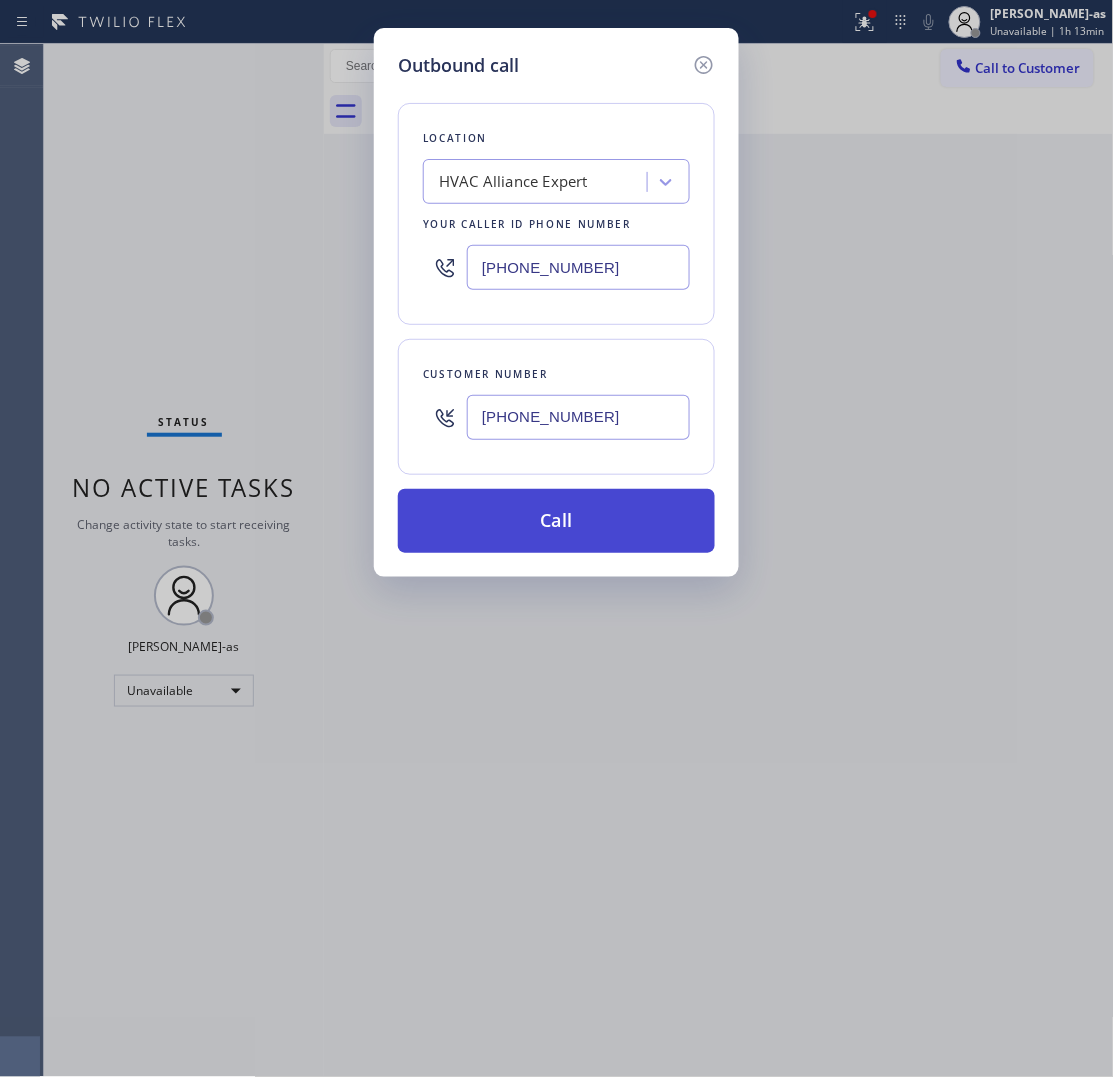 type on "(970) 948-2660" 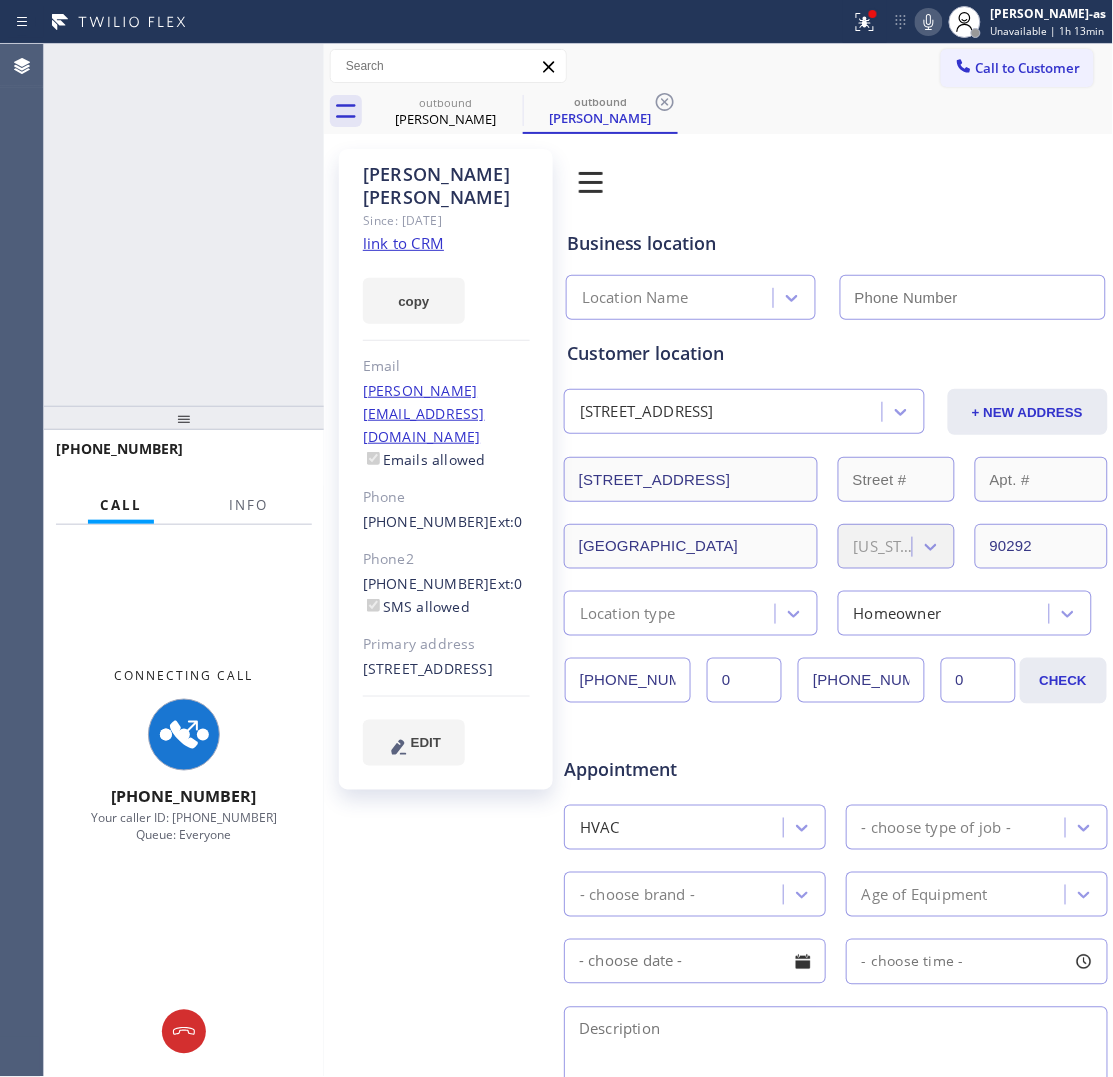 type on "(855) 999-4417" 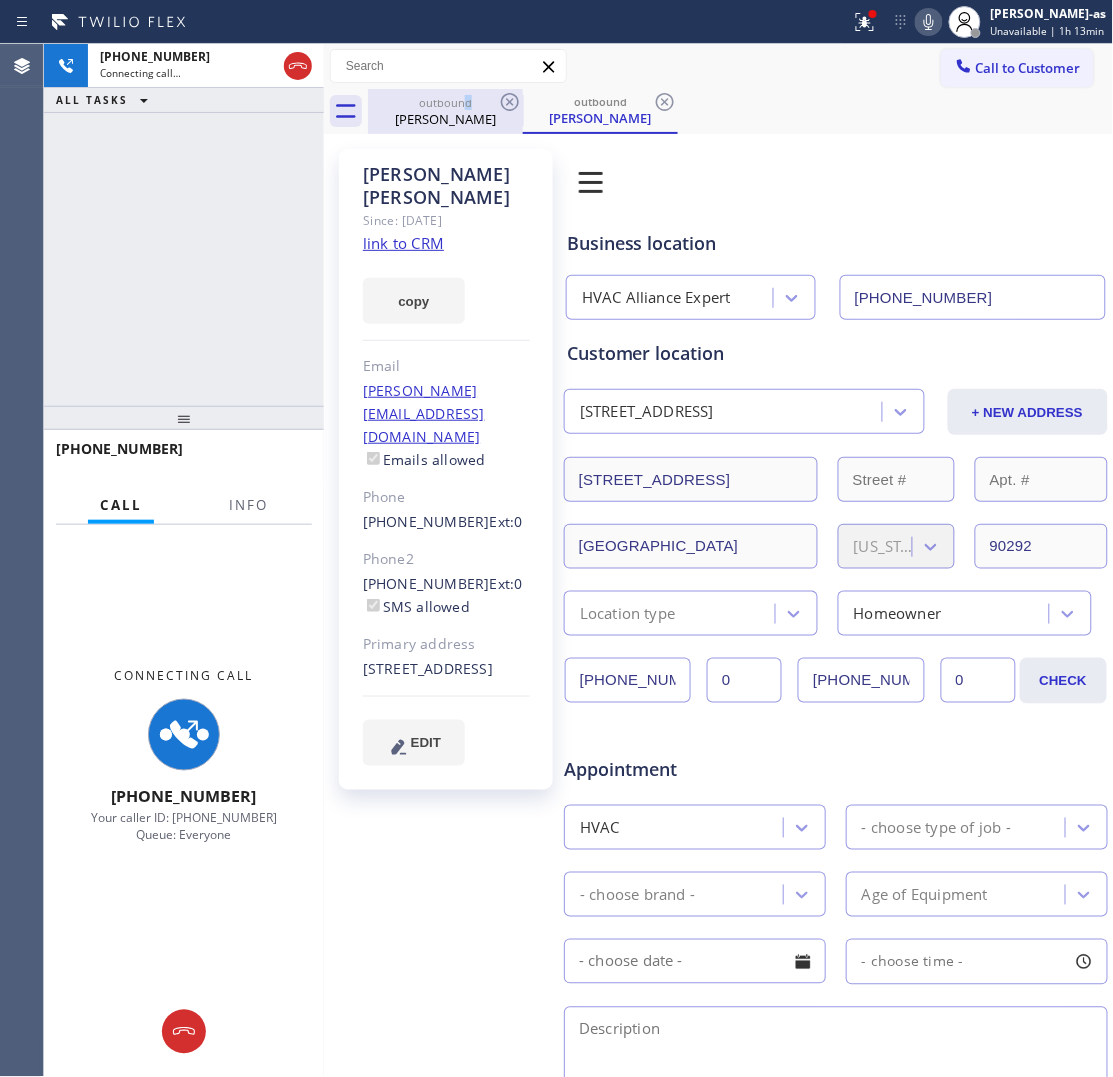click on "outbound" at bounding box center [445, 102] 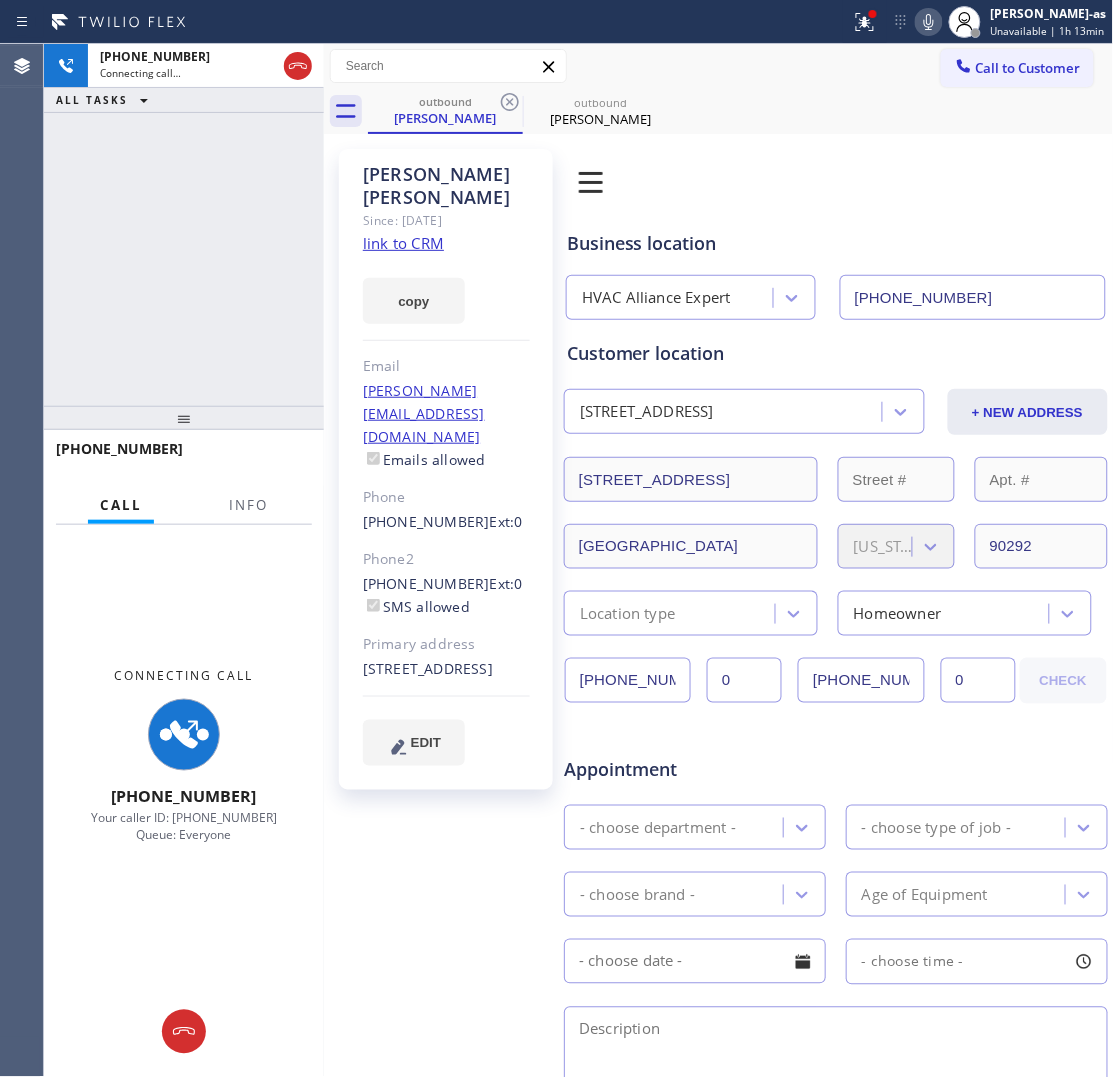 drag, startPoint x: 502, startPoint y: 96, endPoint x: 246, endPoint y: 175, distance: 267.9123 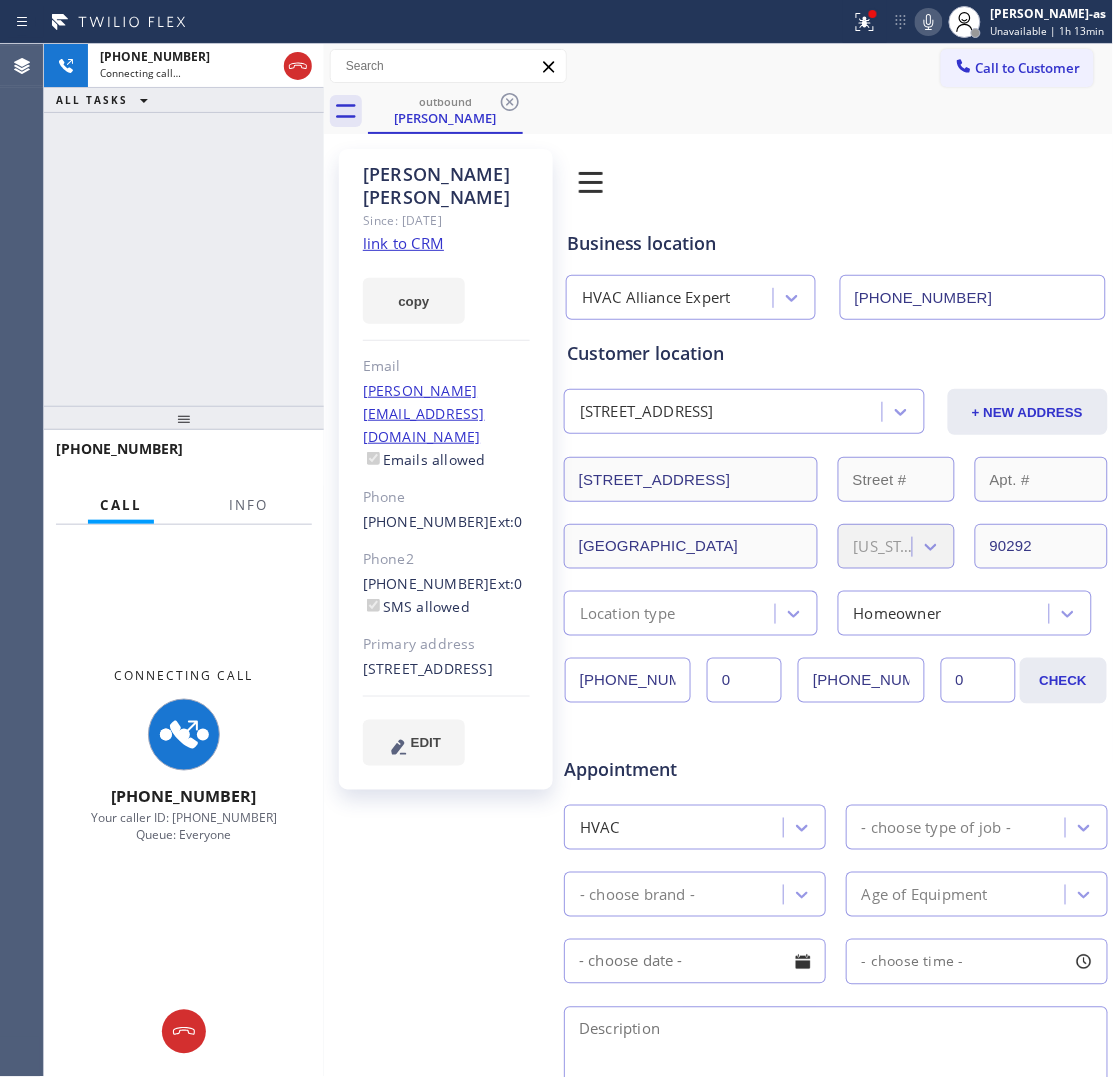 click on "+19709482660 Connecting call… ALL TASKS ALL TASKS ACTIVE TASKS TASKS IN WRAP UP" at bounding box center [184, 225] 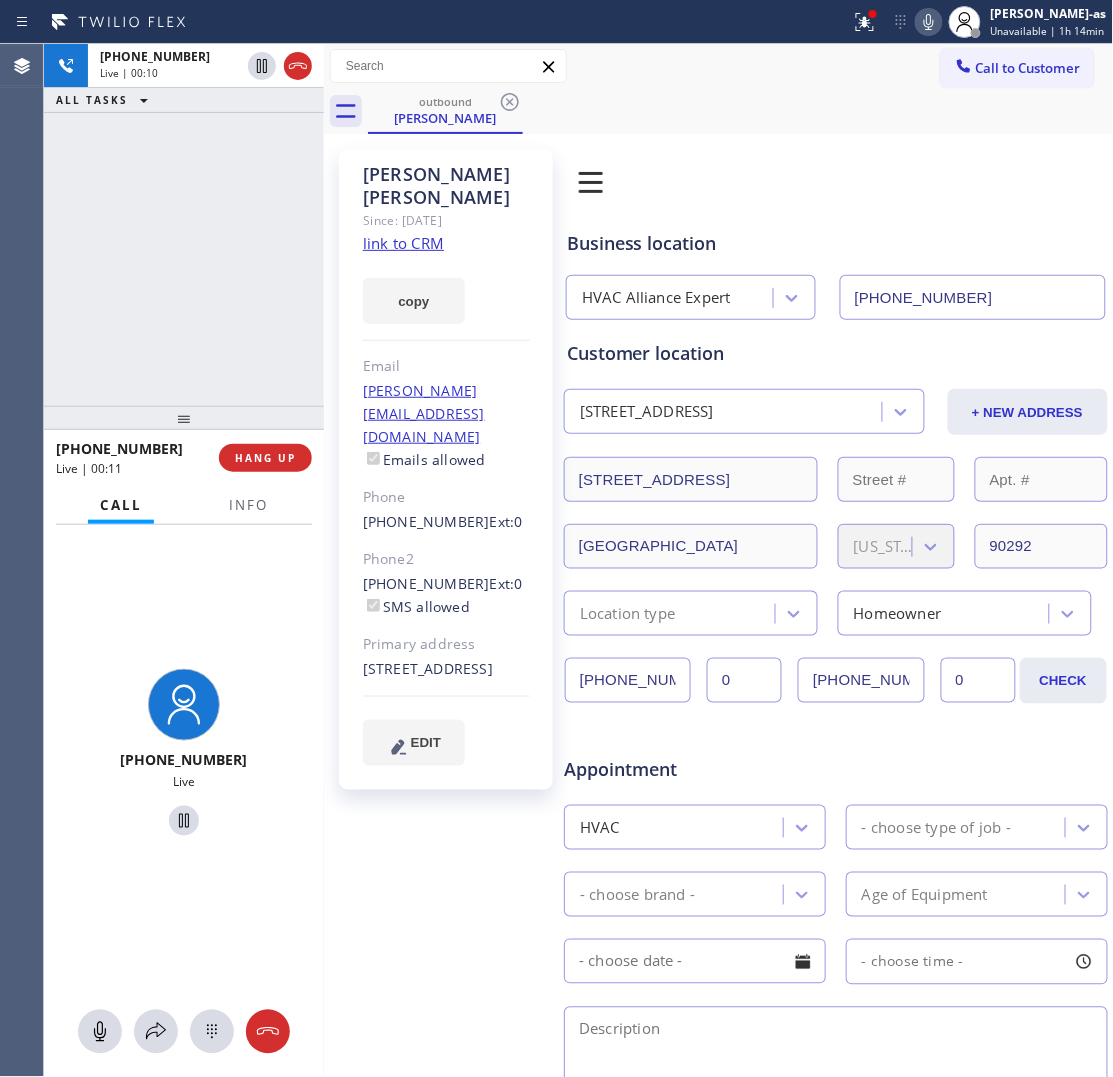 click on "+19709482660 Live | 00:10 ALL TASKS ALL TASKS ACTIVE TASKS TASKS IN WRAP UP" at bounding box center (184, 225) 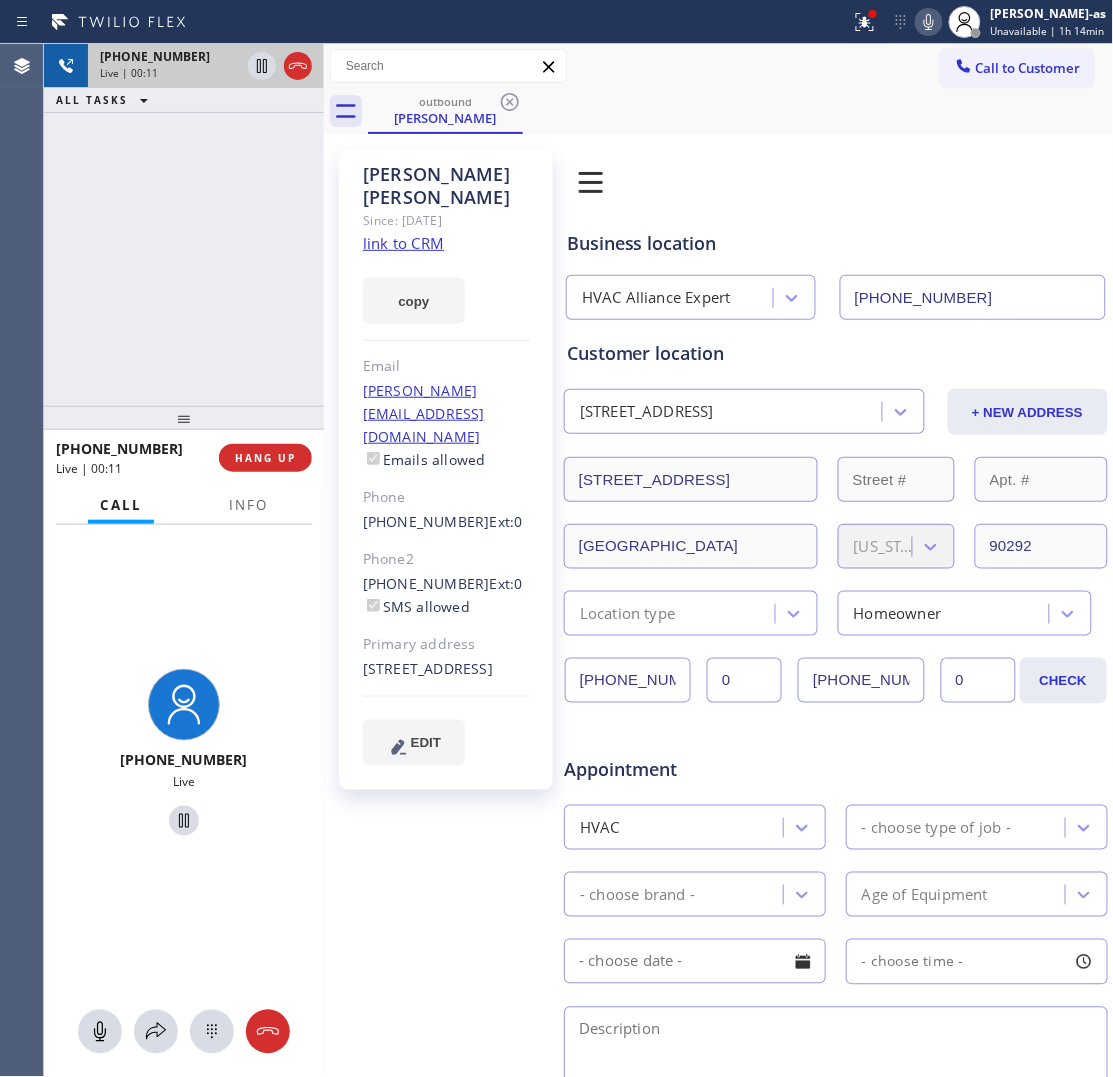 click at bounding box center [280, 66] 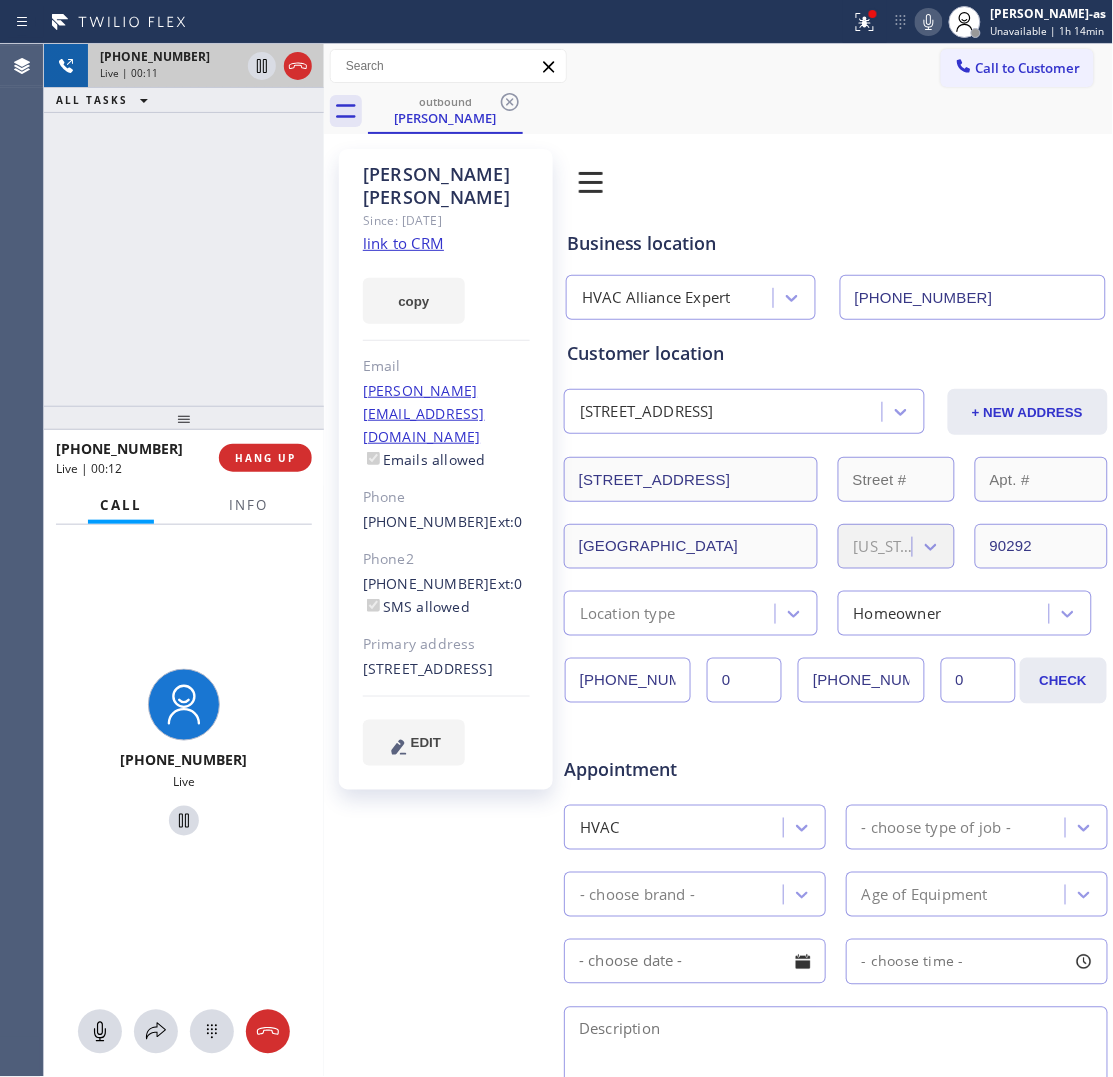 click at bounding box center [298, 66] 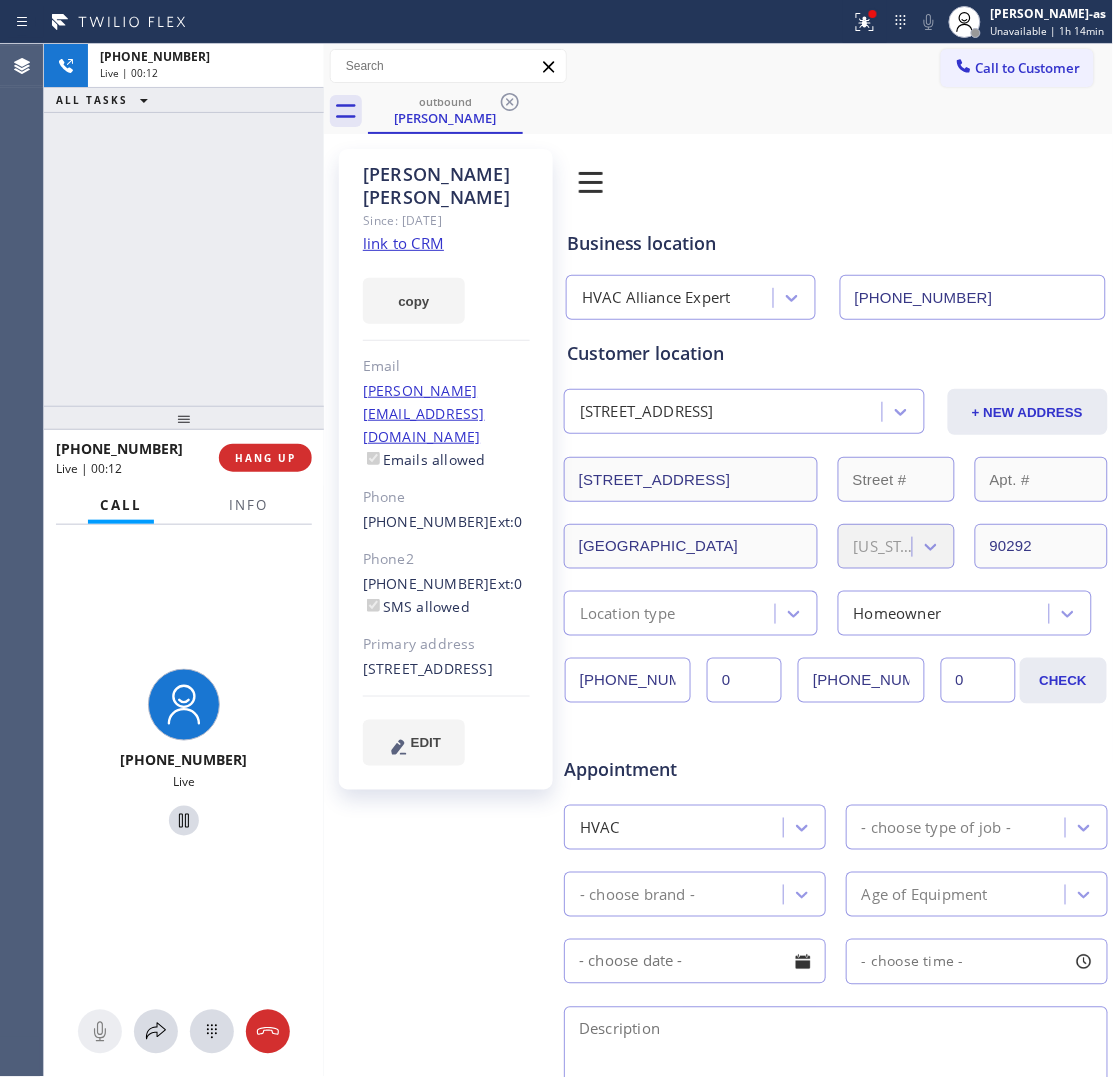 click on "Live | 00:12" at bounding box center [130, 468] 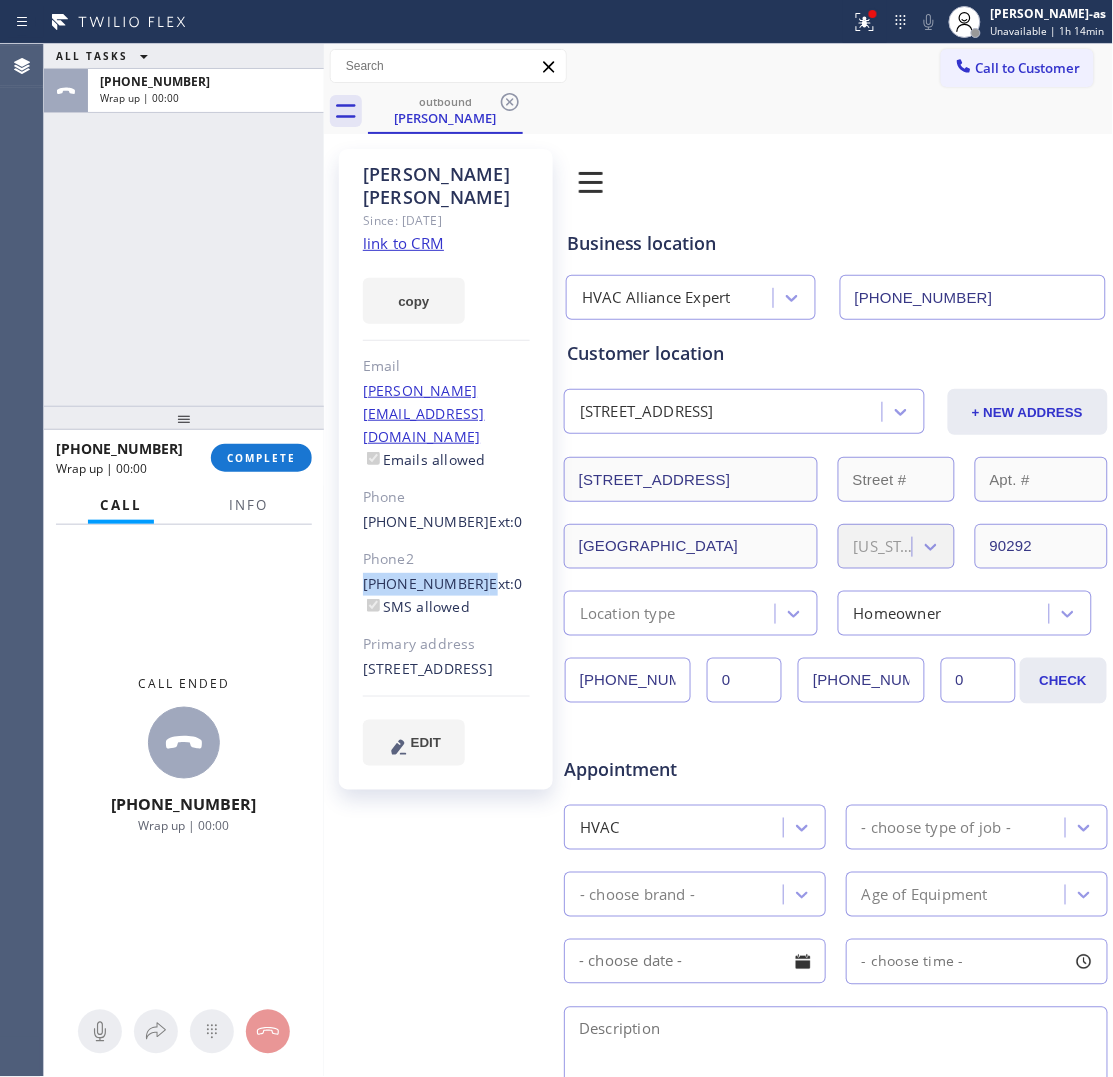 drag, startPoint x: 360, startPoint y: 508, endPoint x: 466, endPoint y: 518, distance: 106.47065 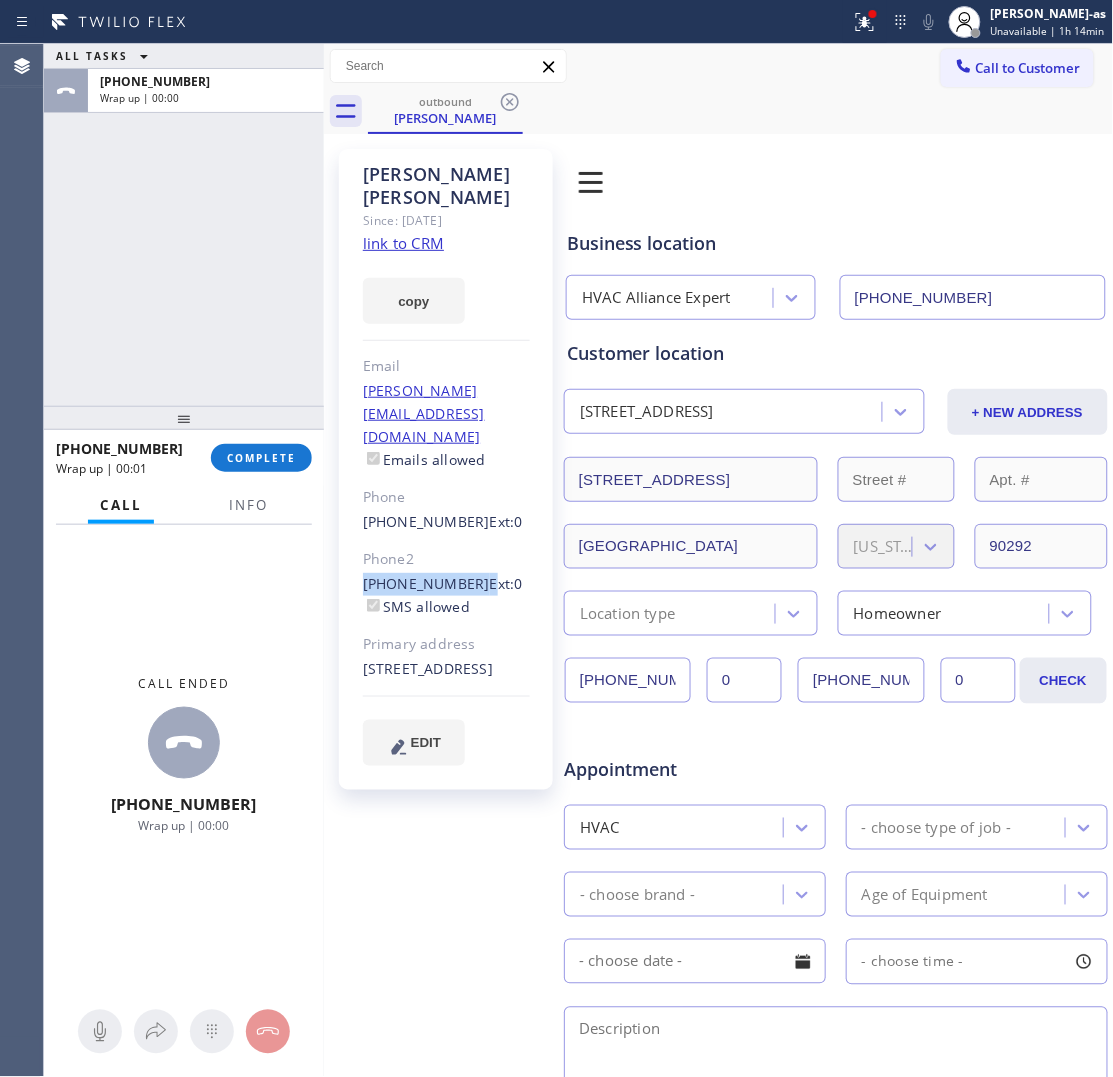 copy on "(310) 567-1882" 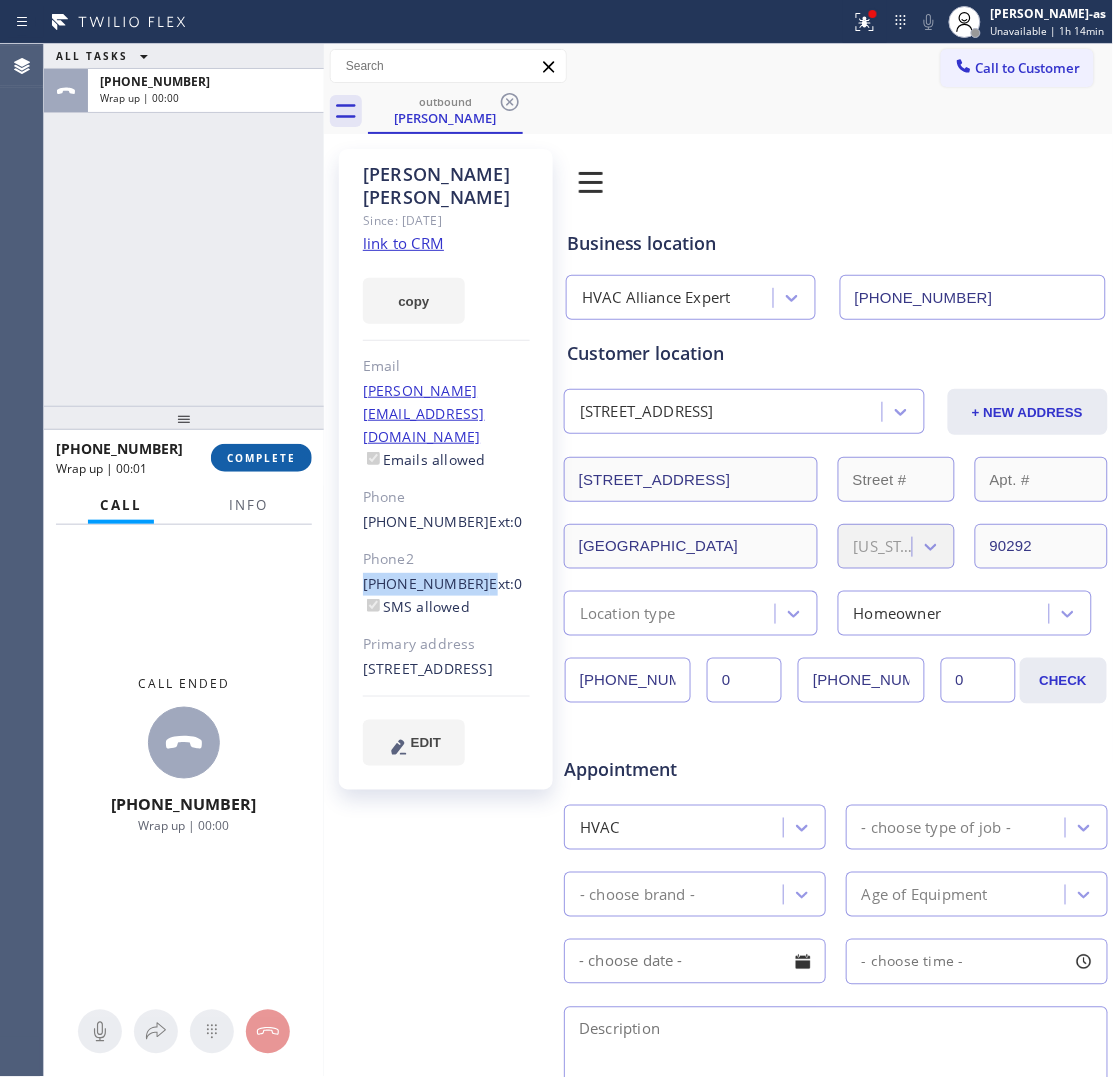 click on "COMPLETE" at bounding box center (261, 458) 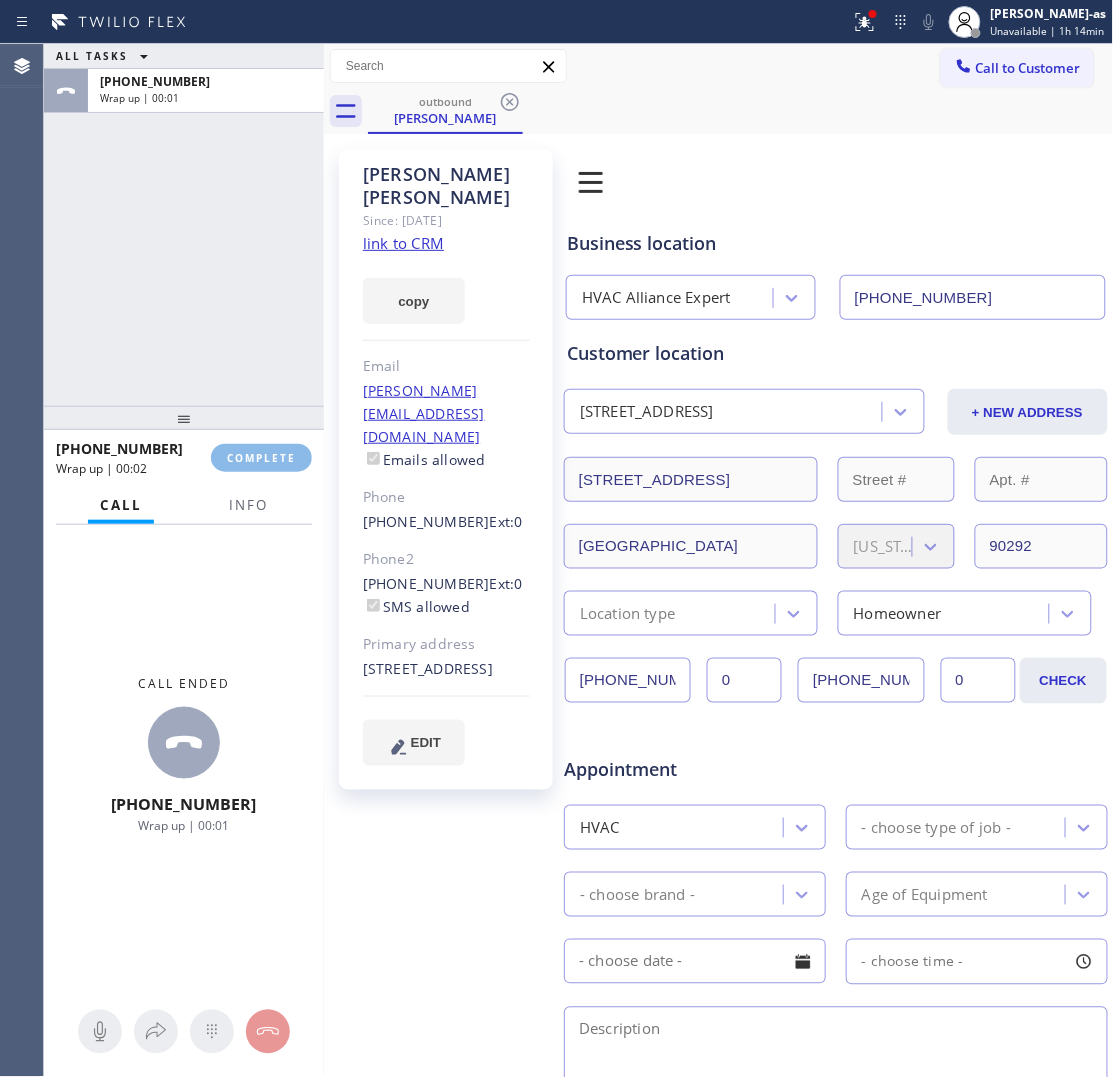 click on "ALL TASKS ALL TASKS ACTIVE TASKS TASKS IN WRAP UP +19709482660 Wrap up | 00:01" at bounding box center [184, 225] 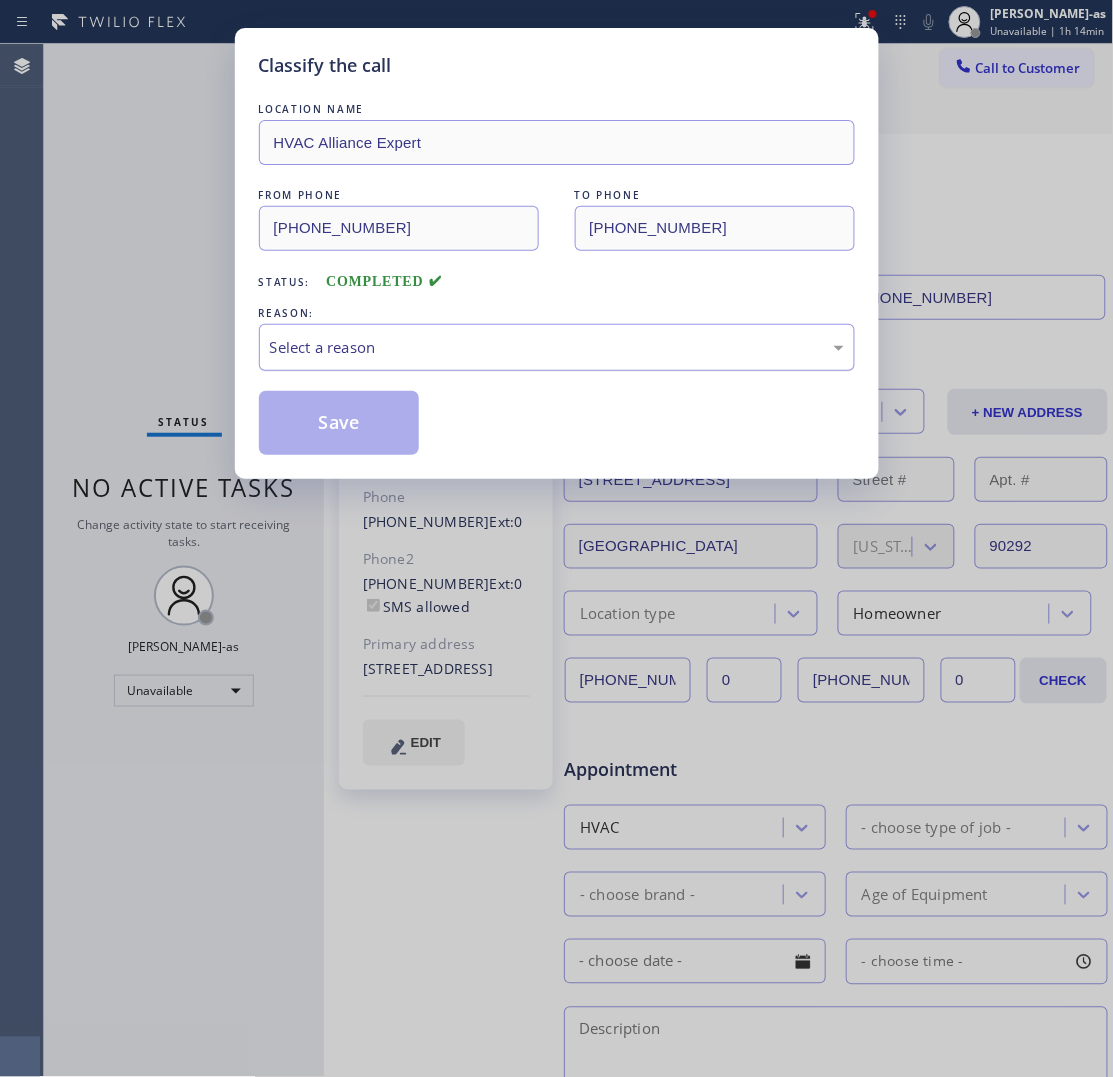 drag, startPoint x: 401, startPoint y: 338, endPoint x: 438, endPoint y: 367, distance: 47.010635 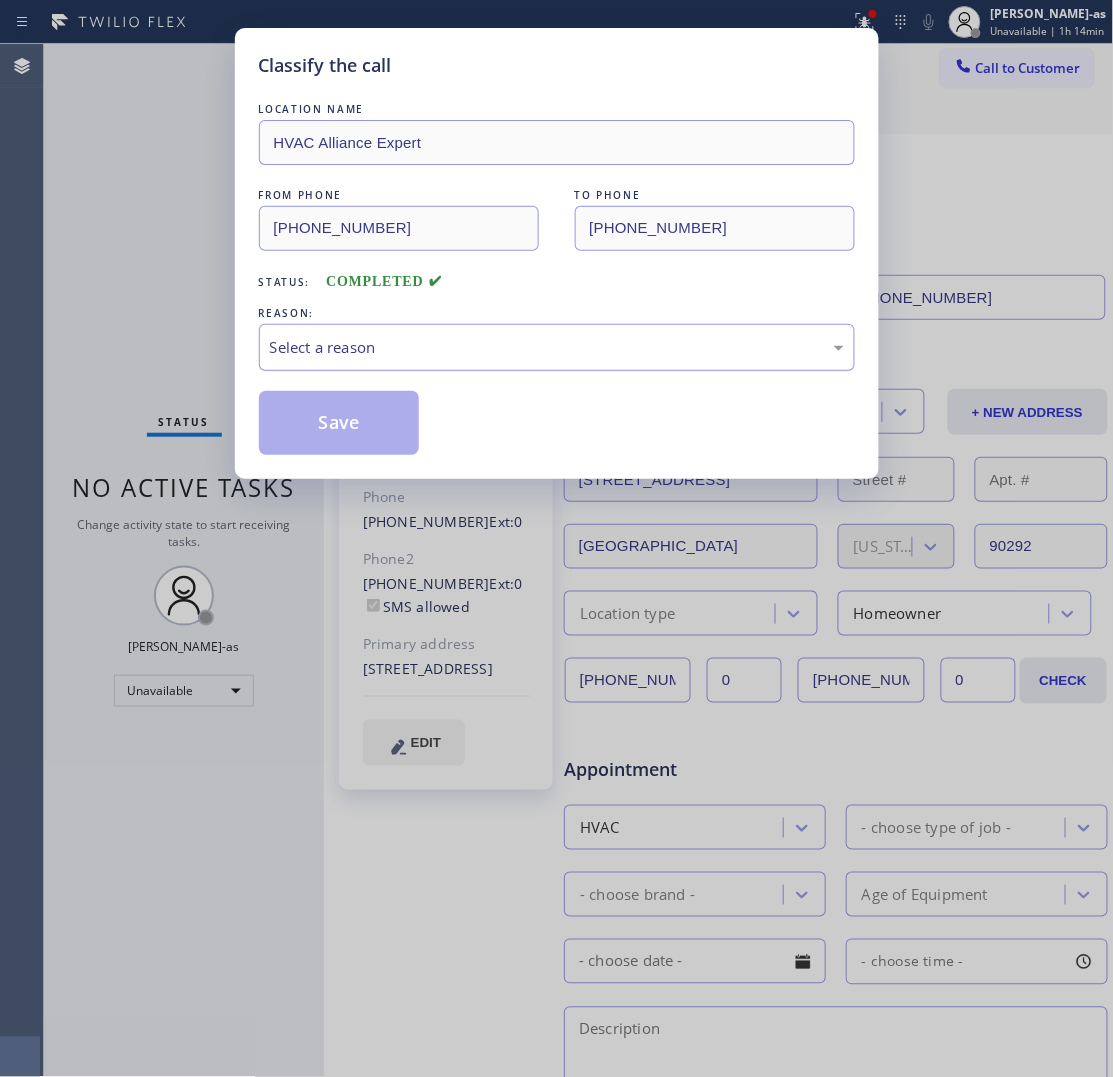 click on "Select a reason" at bounding box center [557, 347] 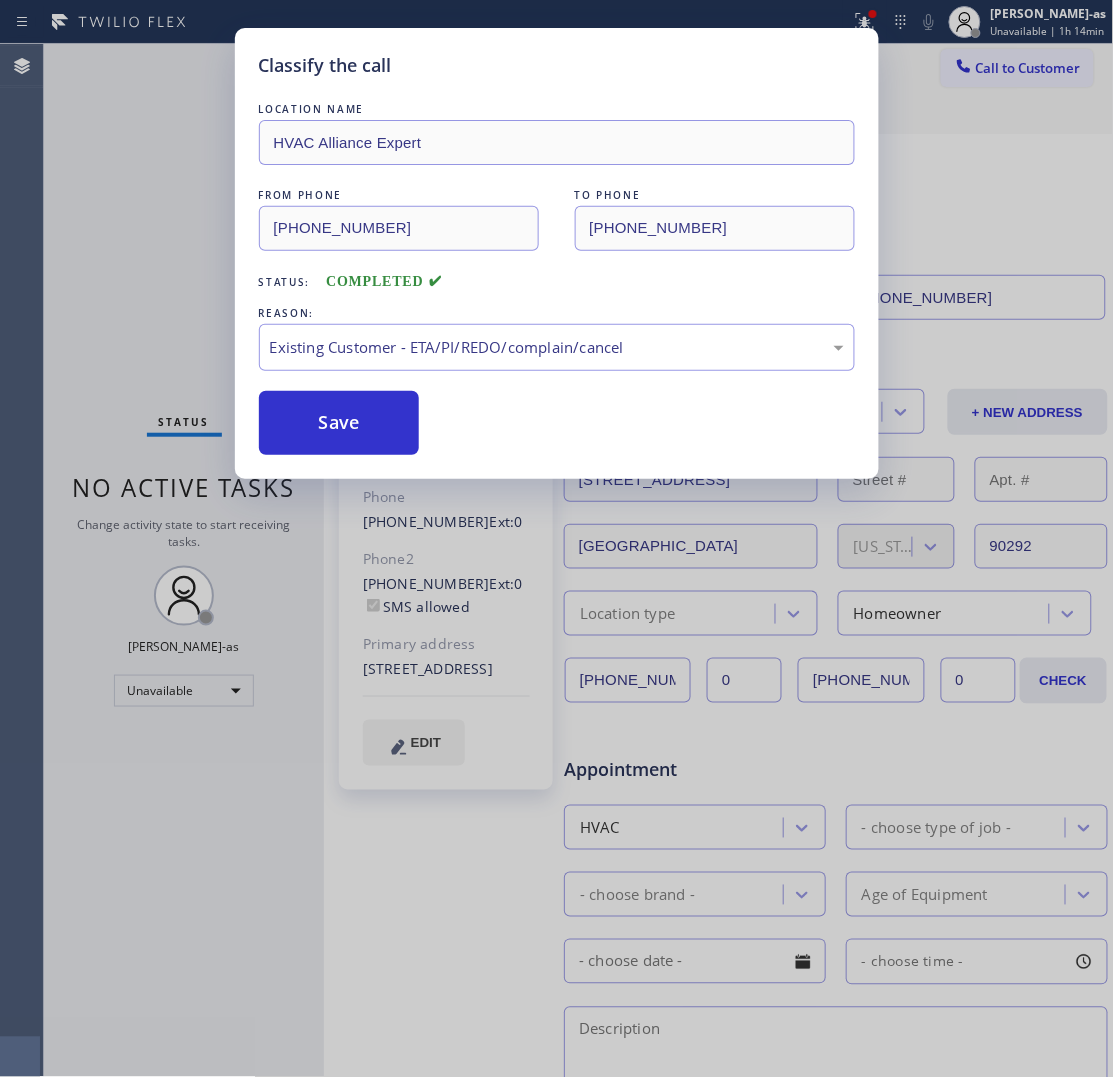 drag, startPoint x: 345, startPoint y: 433, endPoint x: 567, endPoint y: 428, distance: 222.0563 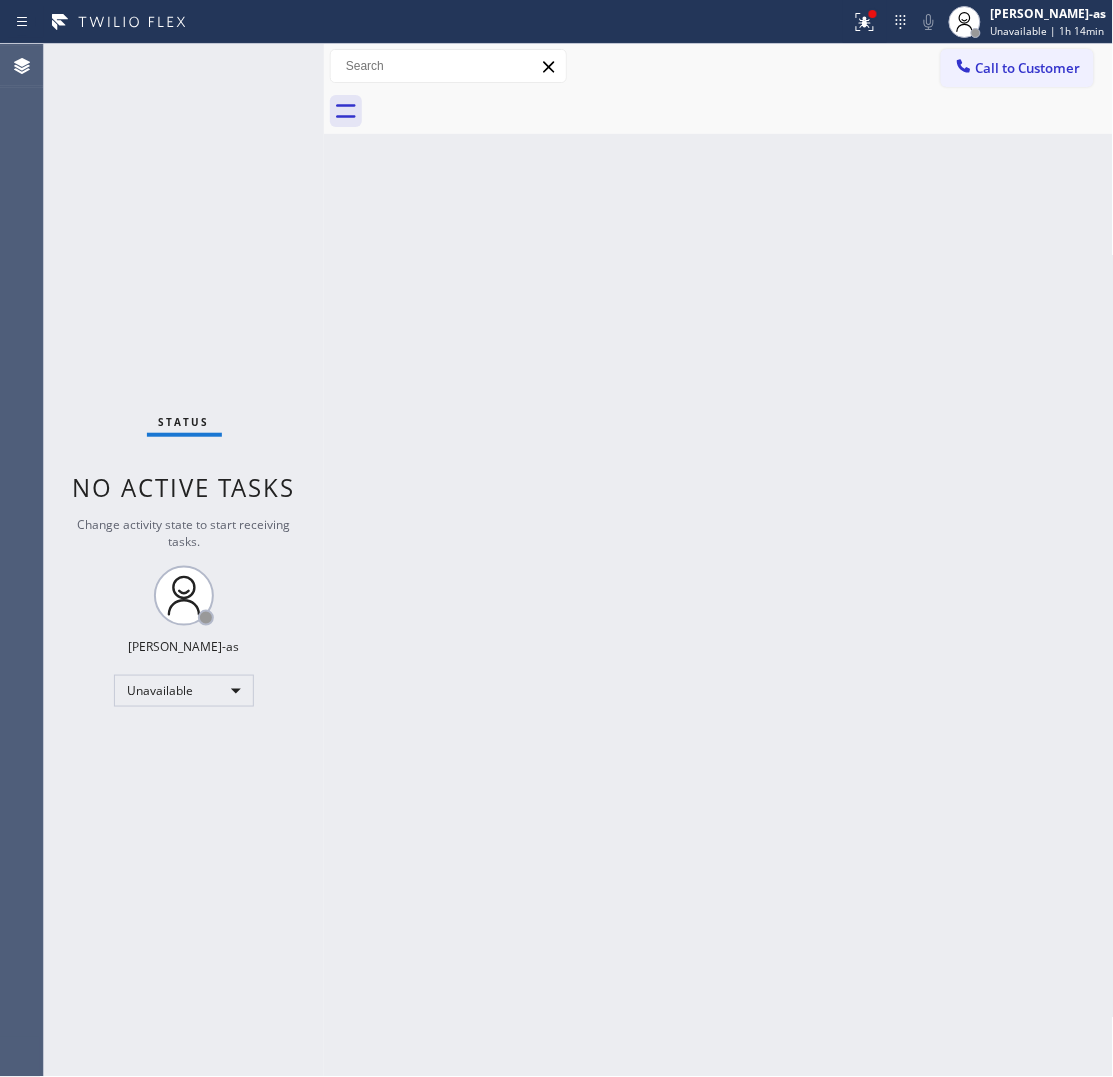 click on "Call to Customer" at bounding box center [1017, 68] 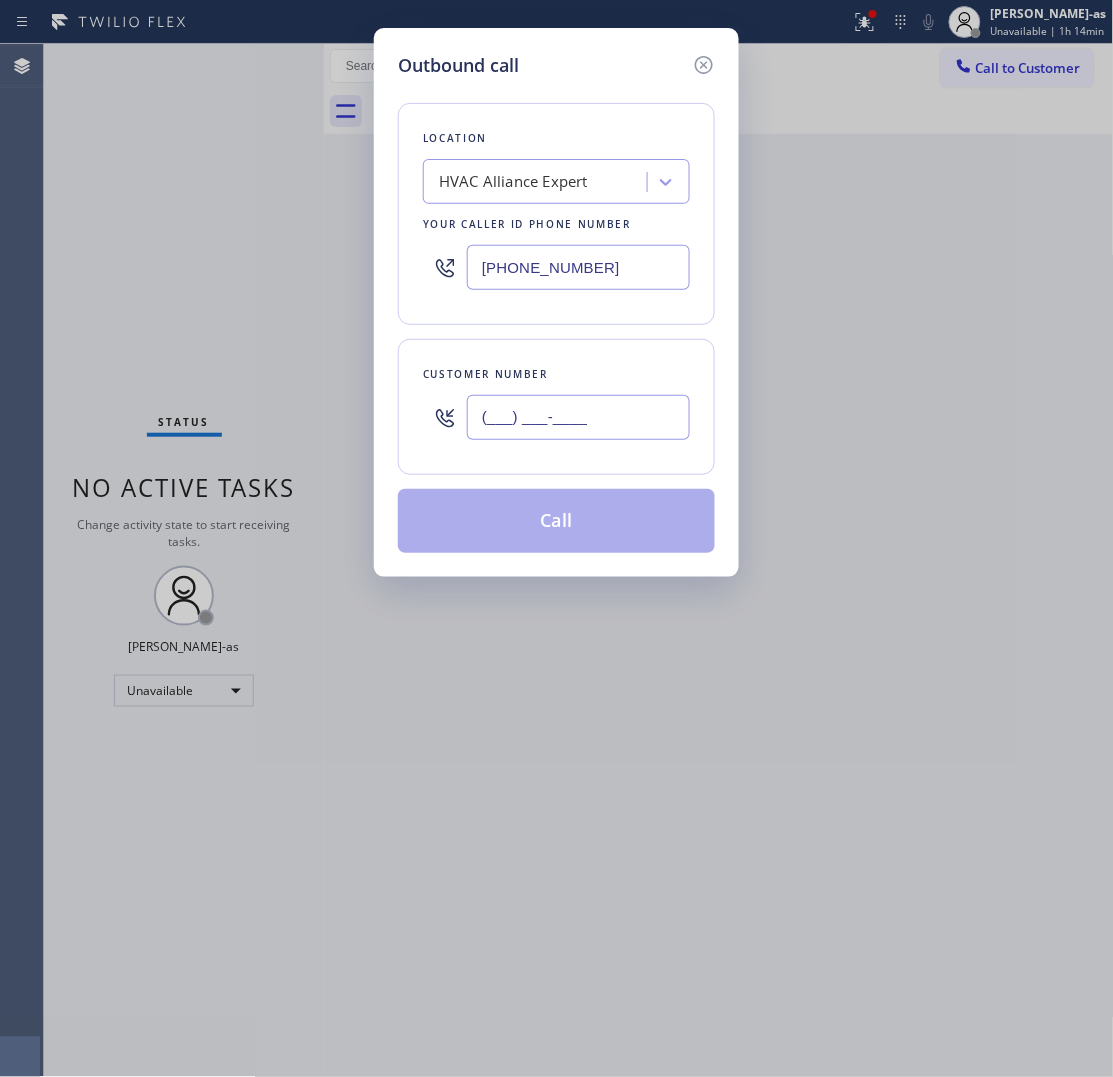 click on "(___) ___-____" at bounding box center [578, 417] 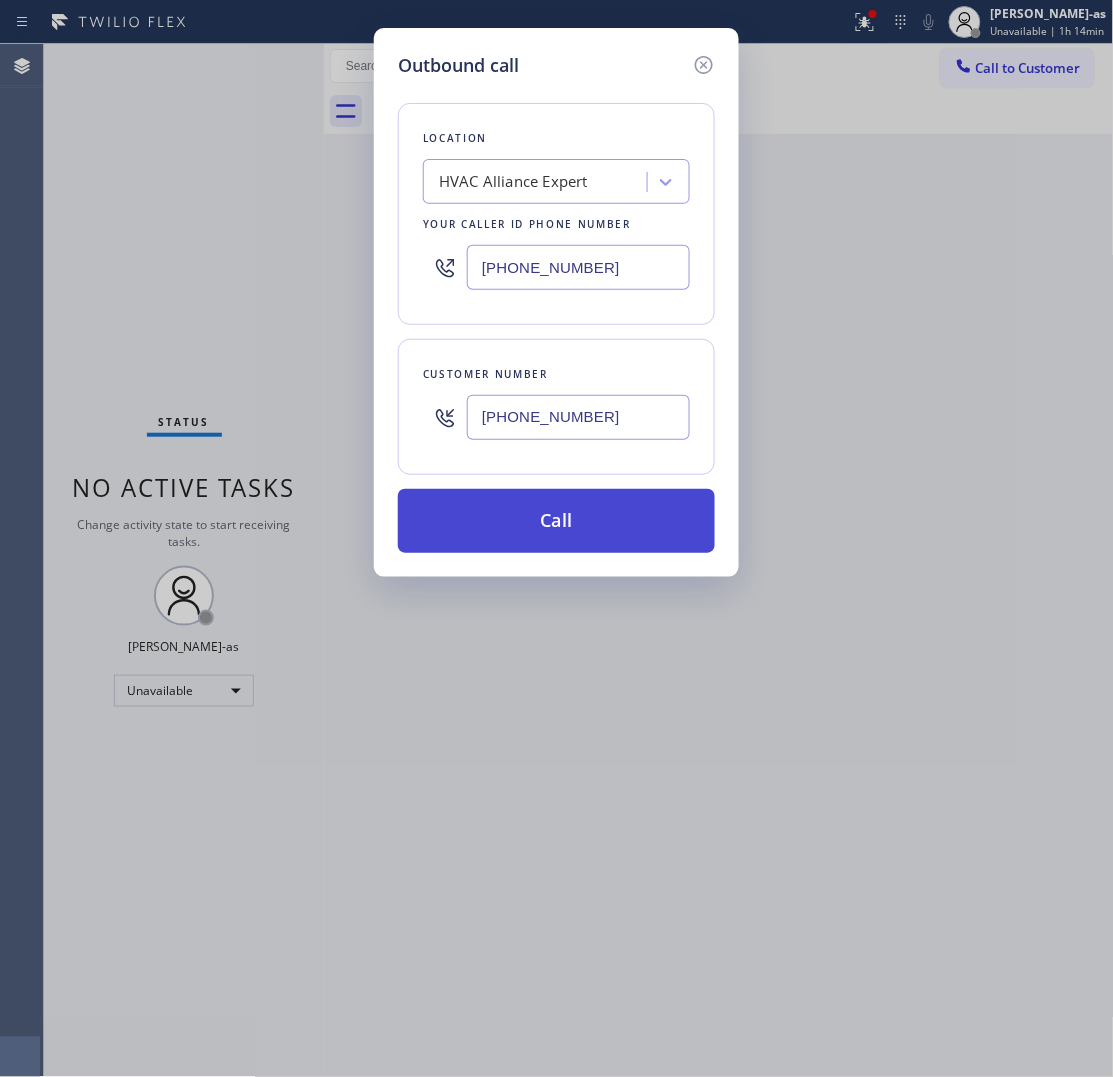 type on "(310) 567-1882" 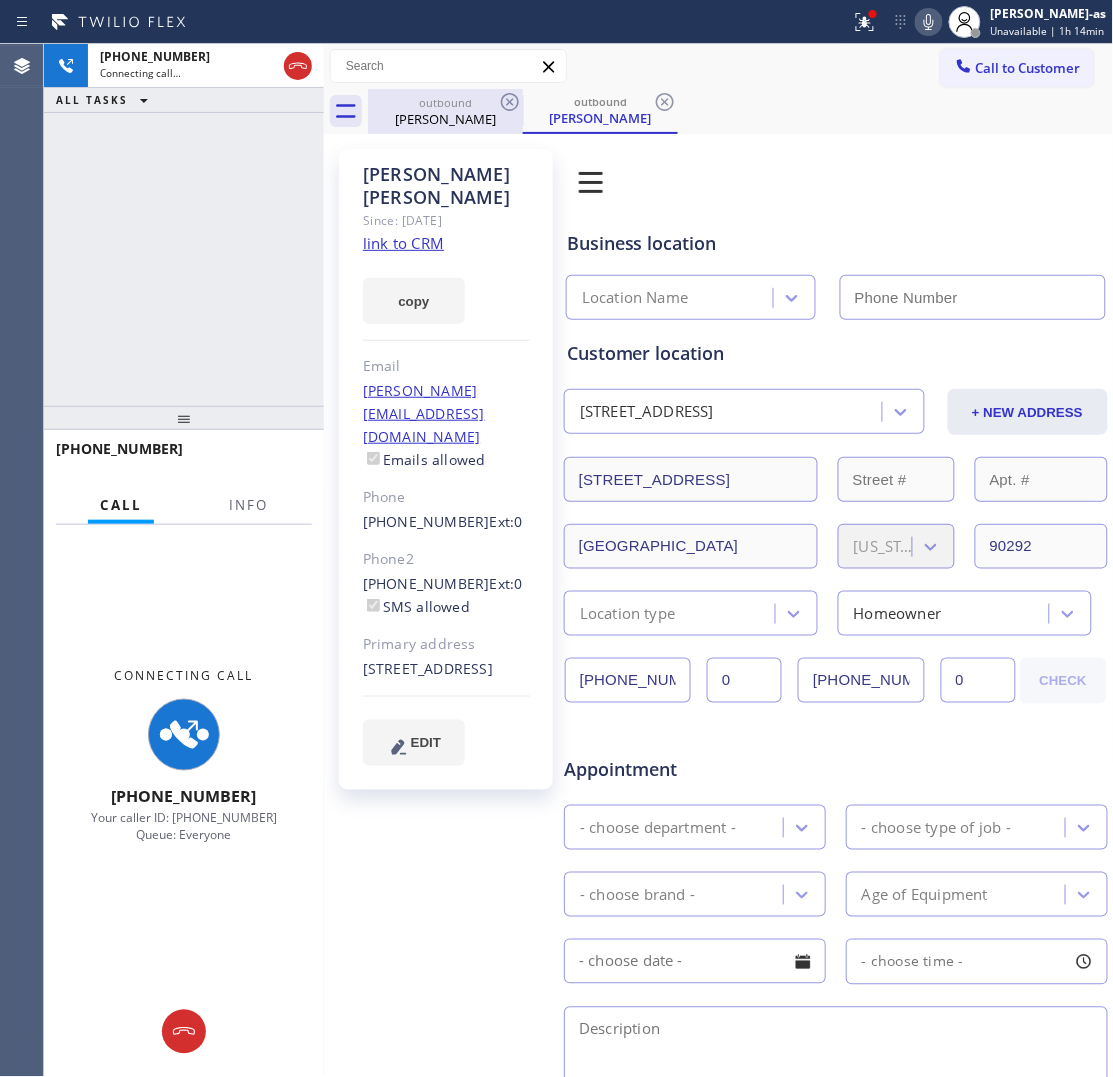 click on "James   Ellis Since: 20 may 2020 link to CRM copy Email maria.t@homealliance.com  Emails allowed Phone (970) 948-2660  Ext:  0 Phone2 (310) 567-1882  Ext:  0  SMS allowed Primary address  15 Fleet Street Los Angeles, 90292 CA EDIT Outbound call Location Search location Your caller id phone number Customer number Call Benefits  Book Appointment Addresses Leads Membership Business location Location Name Personal information James Ellis maria.t@homealliance.com Customer location  15 Fleet Street Los Angeles, 90292 CA + NEW ADDRESS 15 Fleet Street Los Angeles California 90292 Location type Homeowner (970) 948-2660 0 (310) 567-1882 0 CHECK Appointment - choose department - - choose type of job - - choose brand - Age of Equipment - choose time - Credit card Select Credit Card + NEW CARD CANCEL SAVE Other Where did you find us? Call before tech arrives Save as Lost Create Lead Success! Booking Success! https://erp.apollosoft.co/customer/722440#portlet_lead close copy link Save lead as lost Type Reason Cancel MON -" 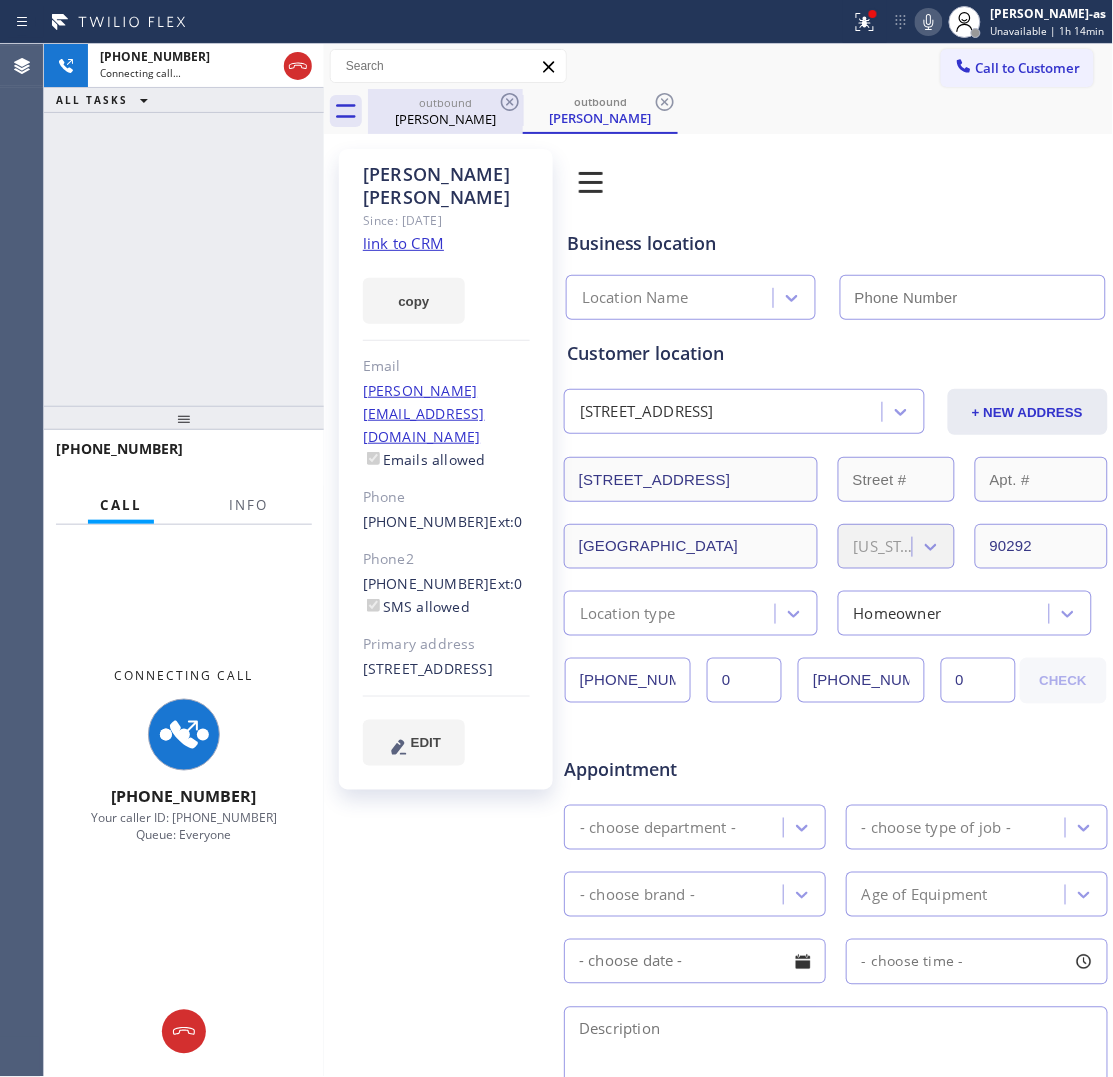click on "outbound James Ellis" at bounding box center [445, 111] 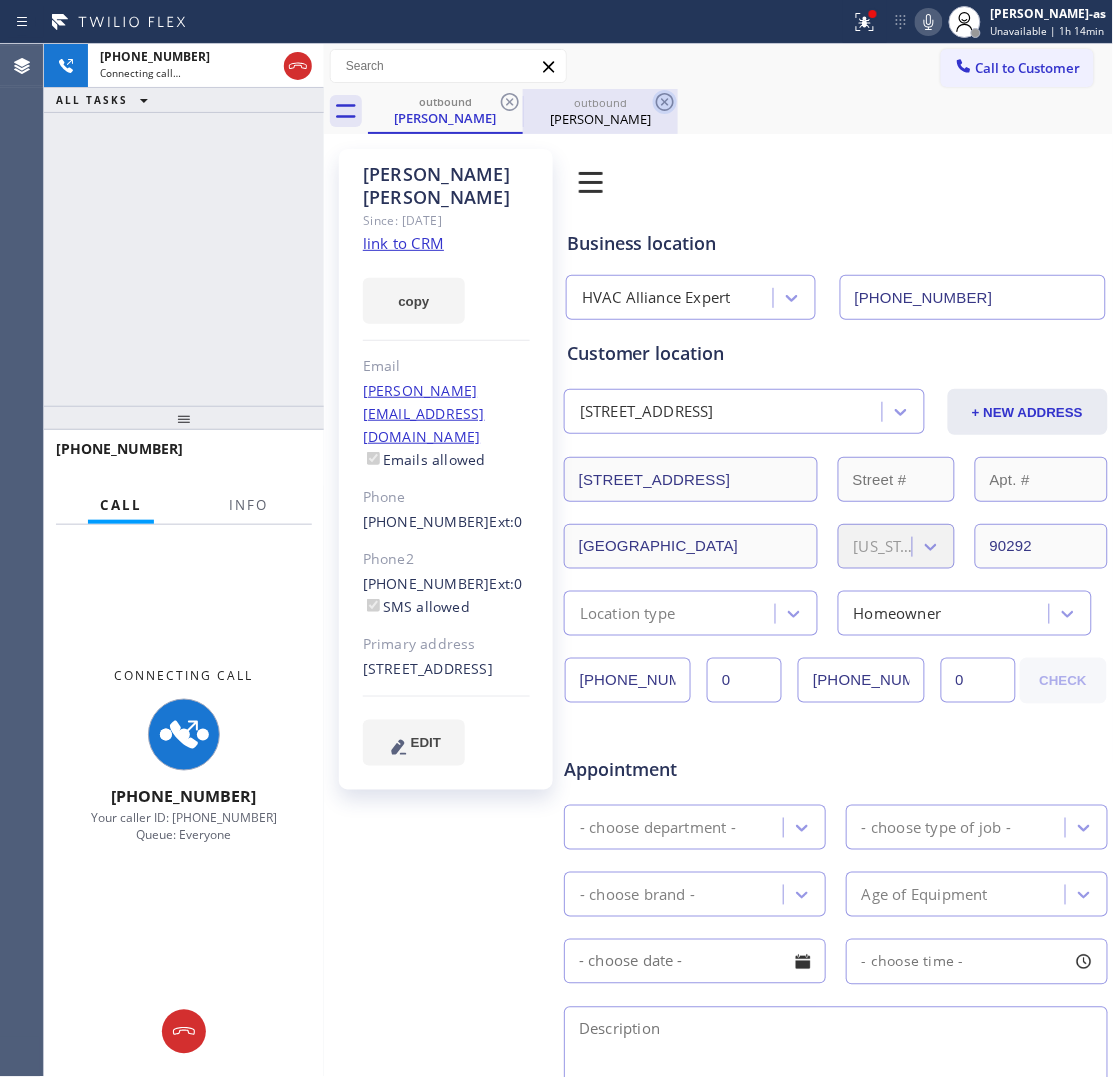 click 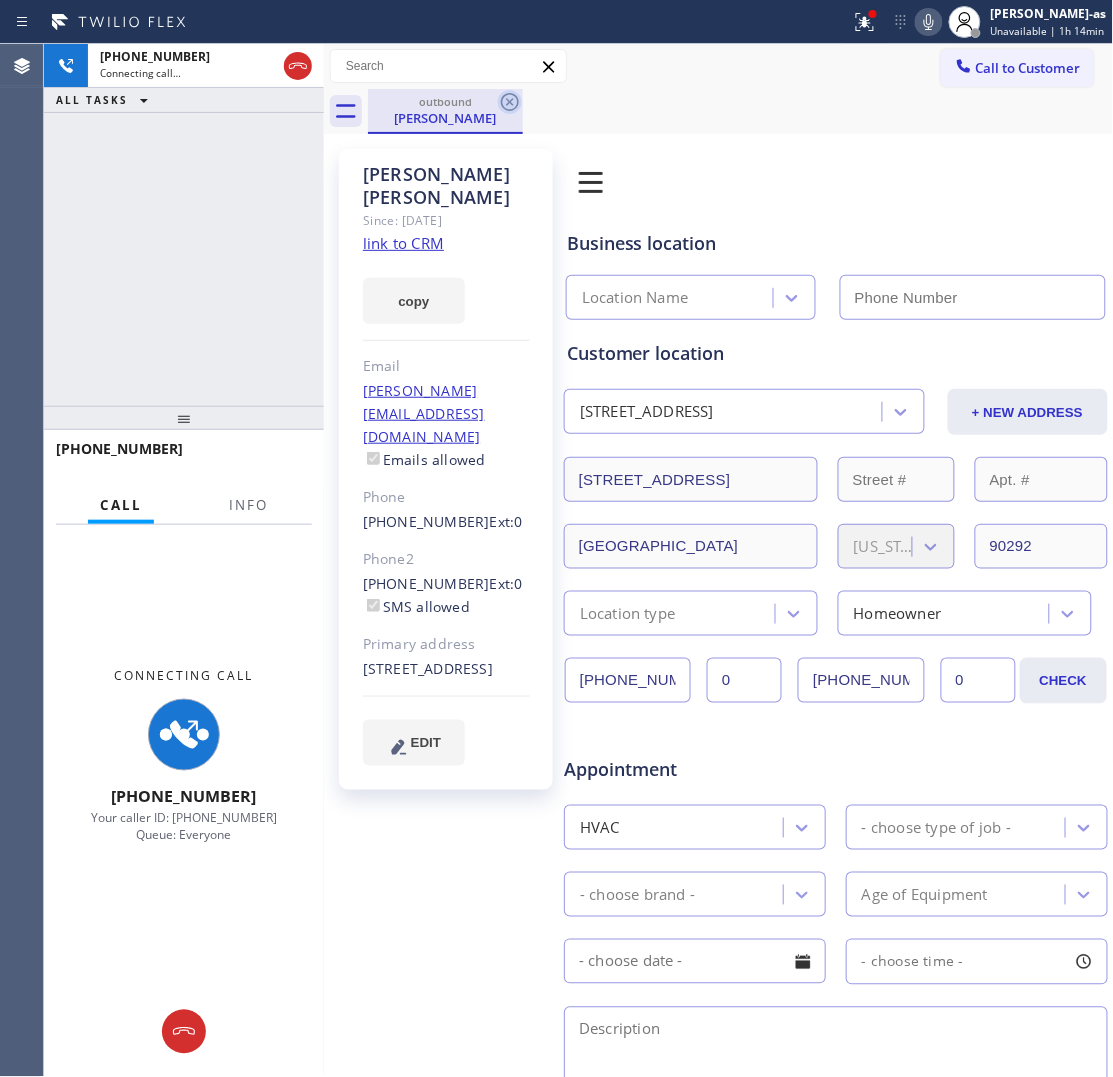 type on "(855) 999-4417" 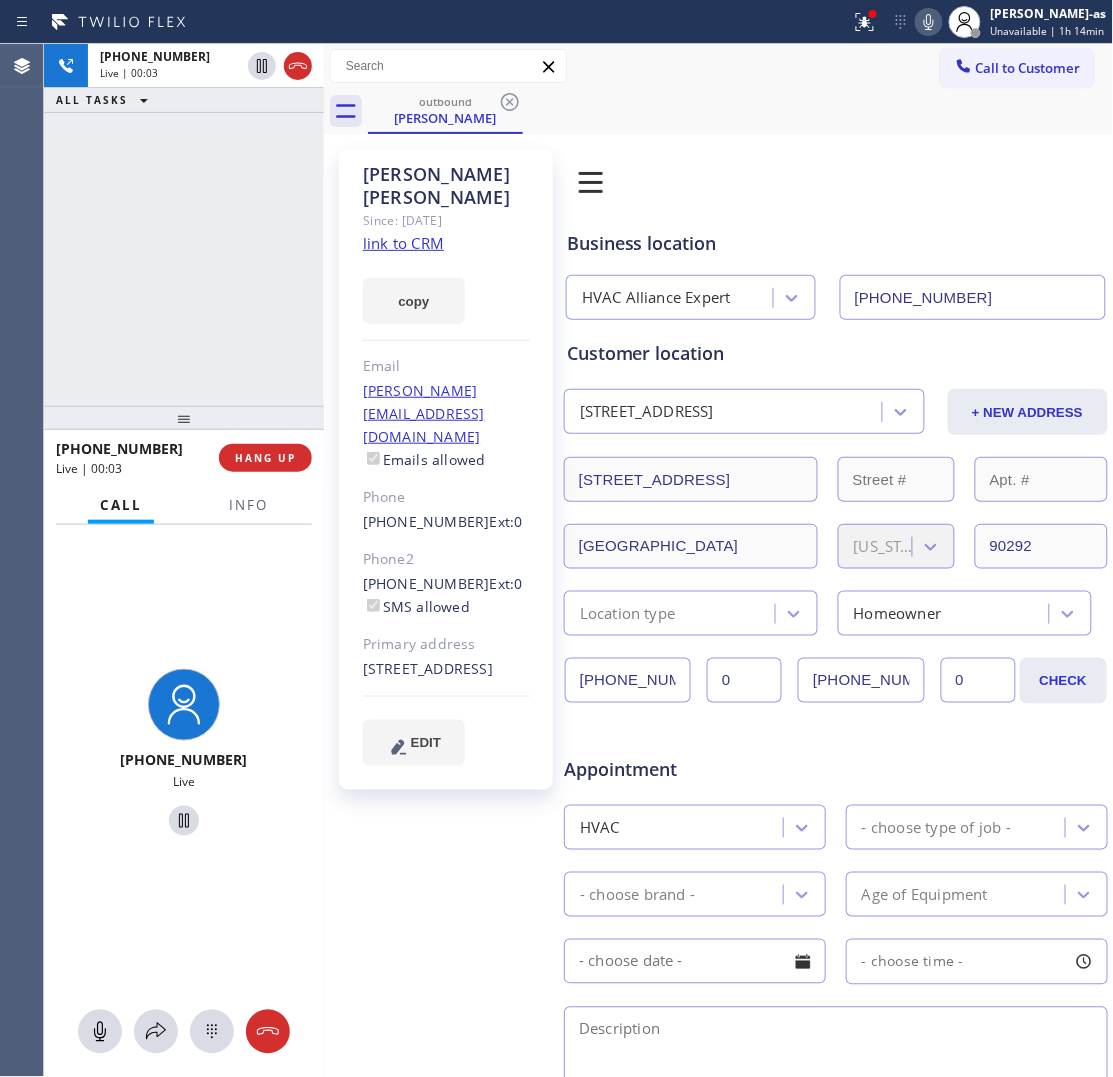 click on "+13105671882 Live | 00:03 ALL TASKS ALL TASKS ACTIVE TASKS TASKS IN WRAP UP" at bounding box center (184, 225) 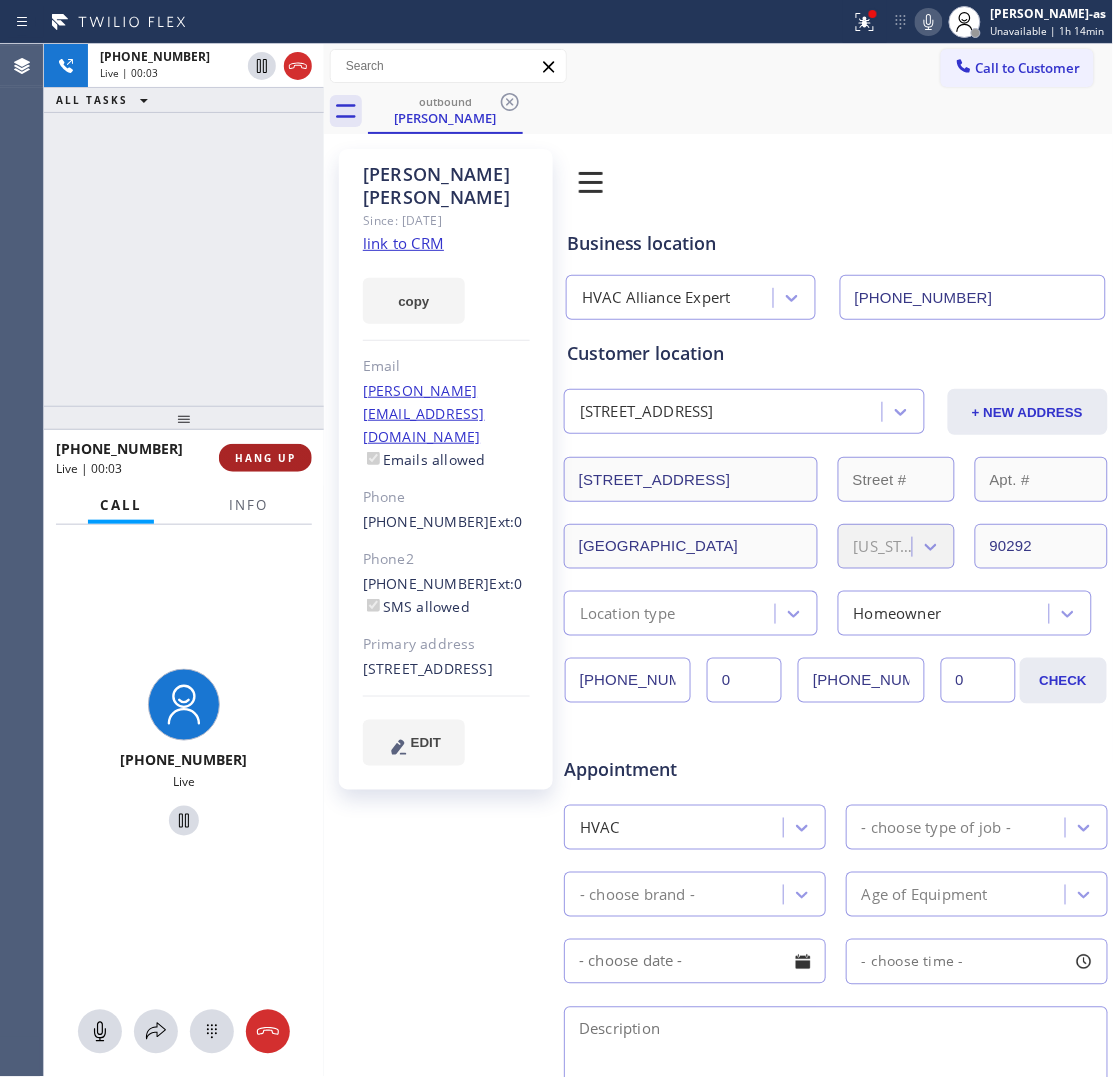click on "HANG UP" at bounding box center [265, 458] 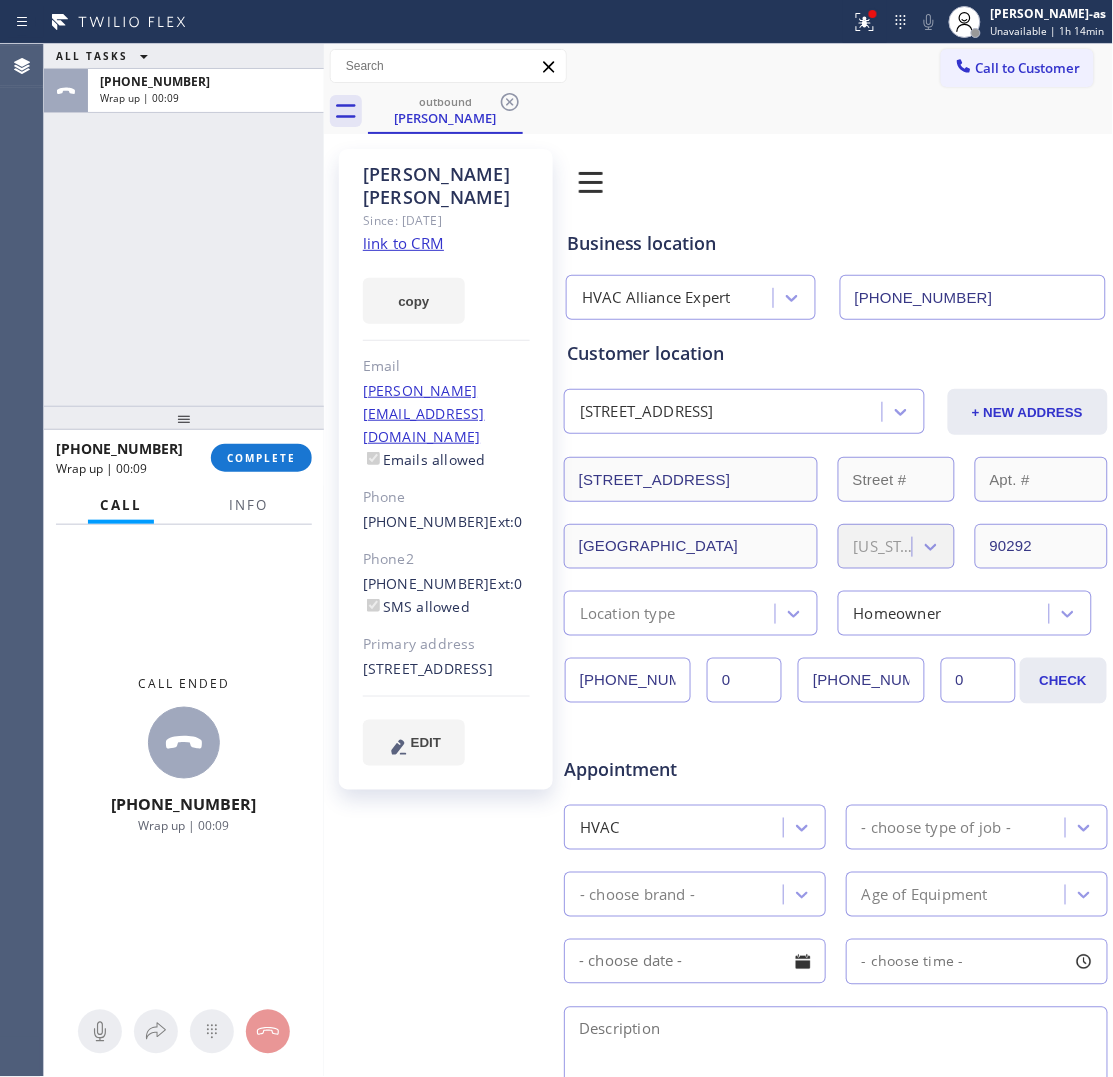 click on "+13105671882 Wrap up | 00:09 COMPLETE" at bounding box center [184, 458] 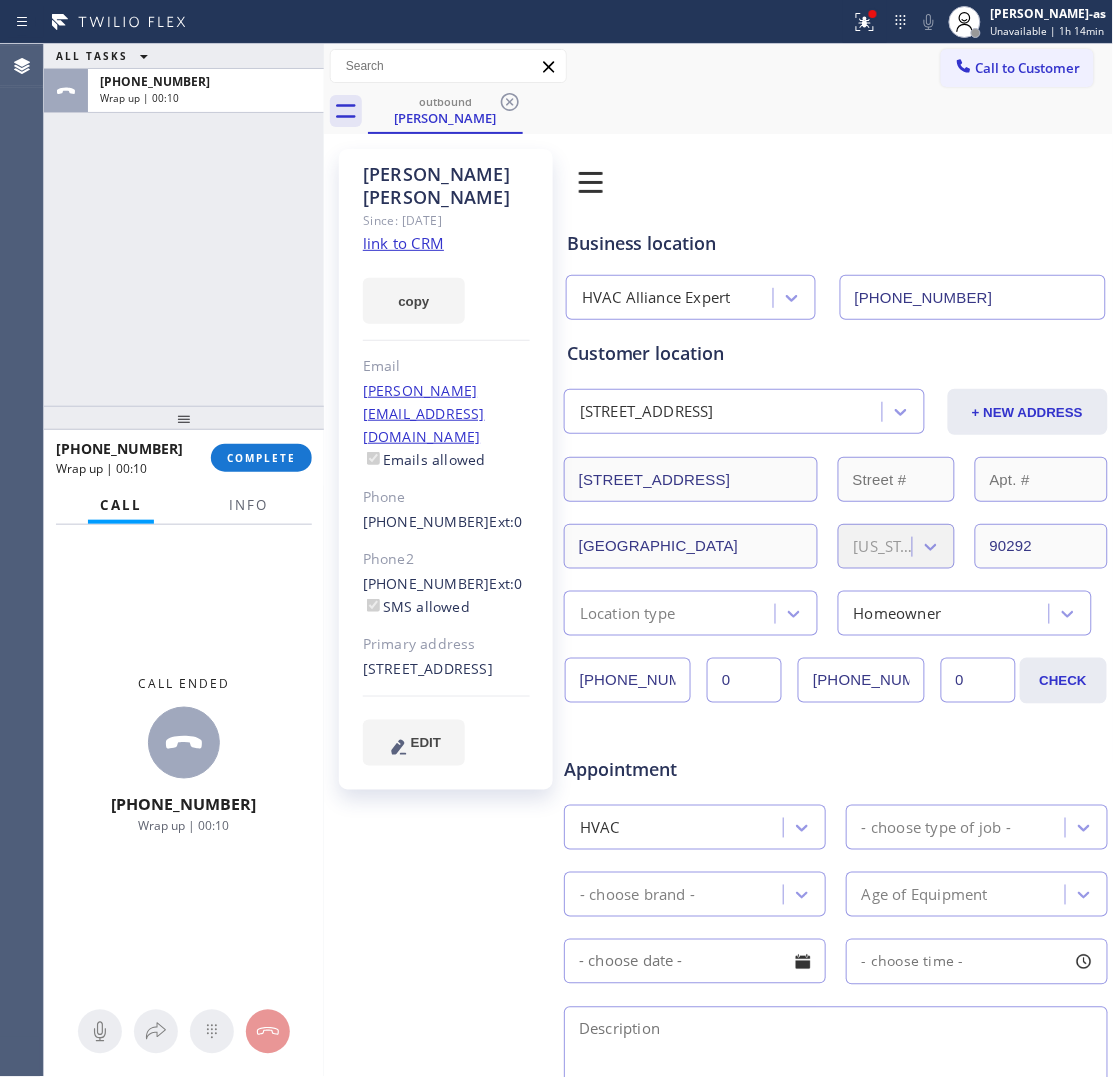 click on "+13105671882 Wrap up | 00:10 COMPLETE" at bounding box center (184, 458) 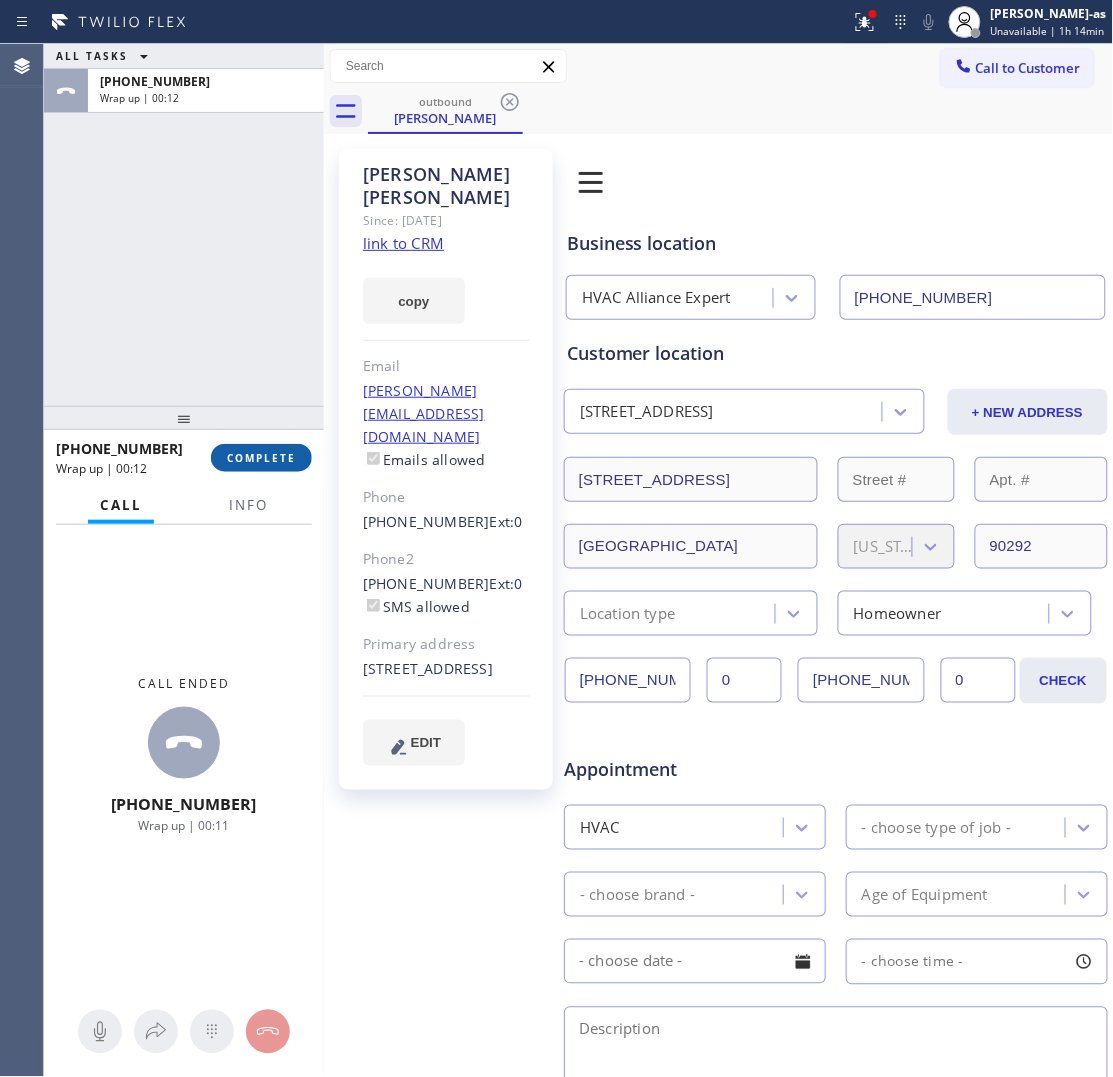 click on "COMPLETE" at bounding box center [261, 458] 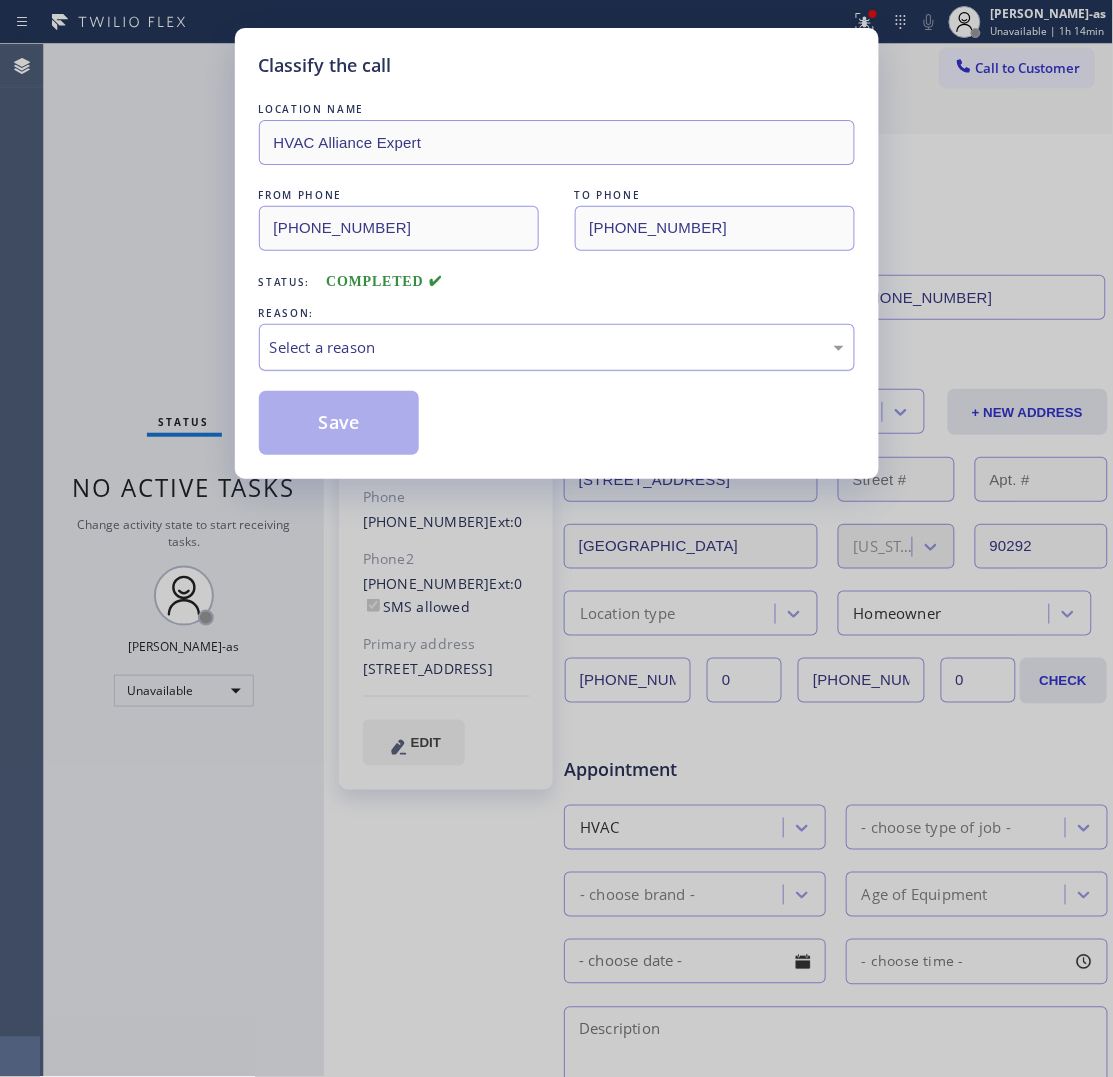 click on "Select a reason" at bounding box center [557, 347] 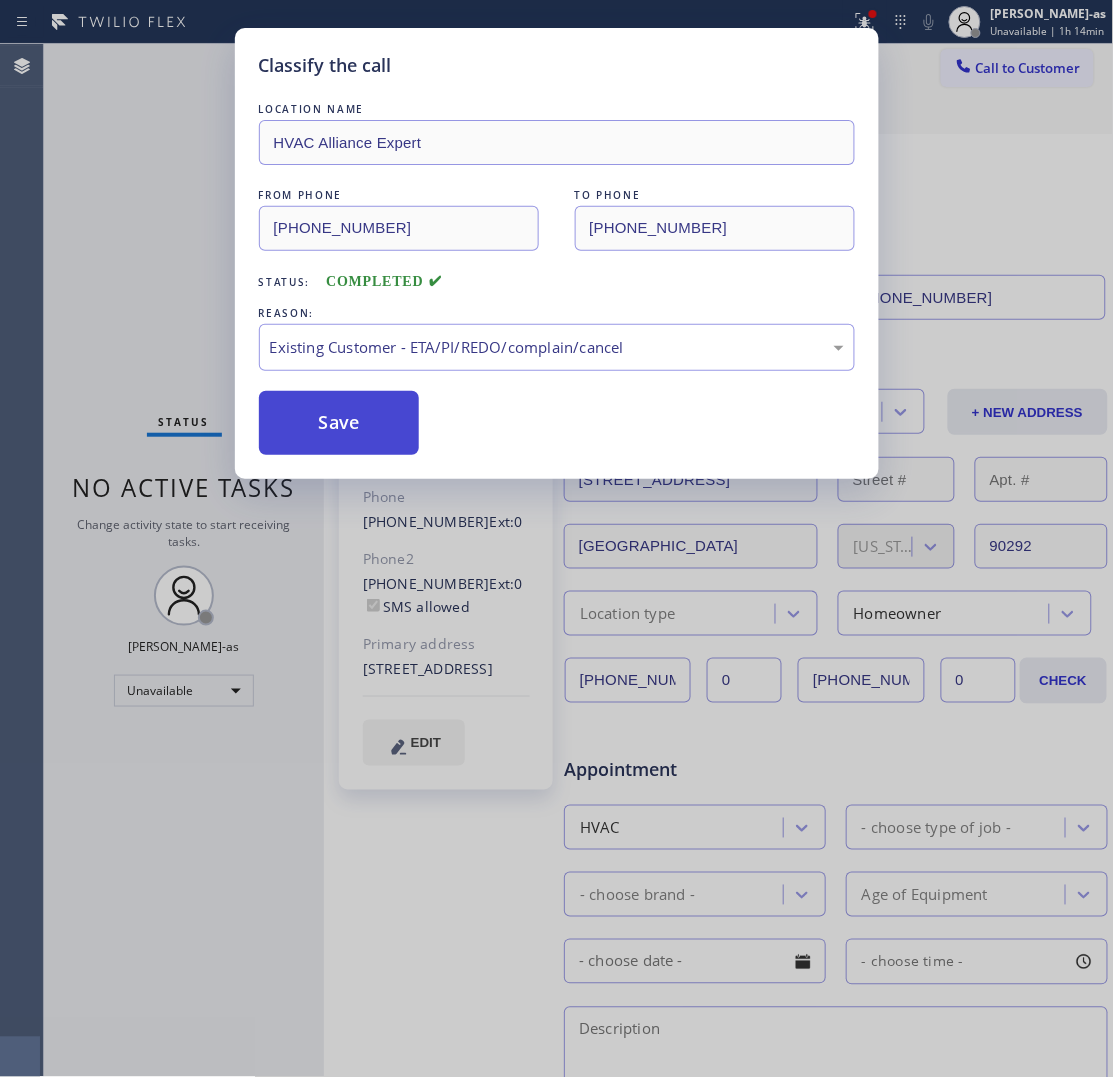 click on "Save" at bounding box center [339, 423] 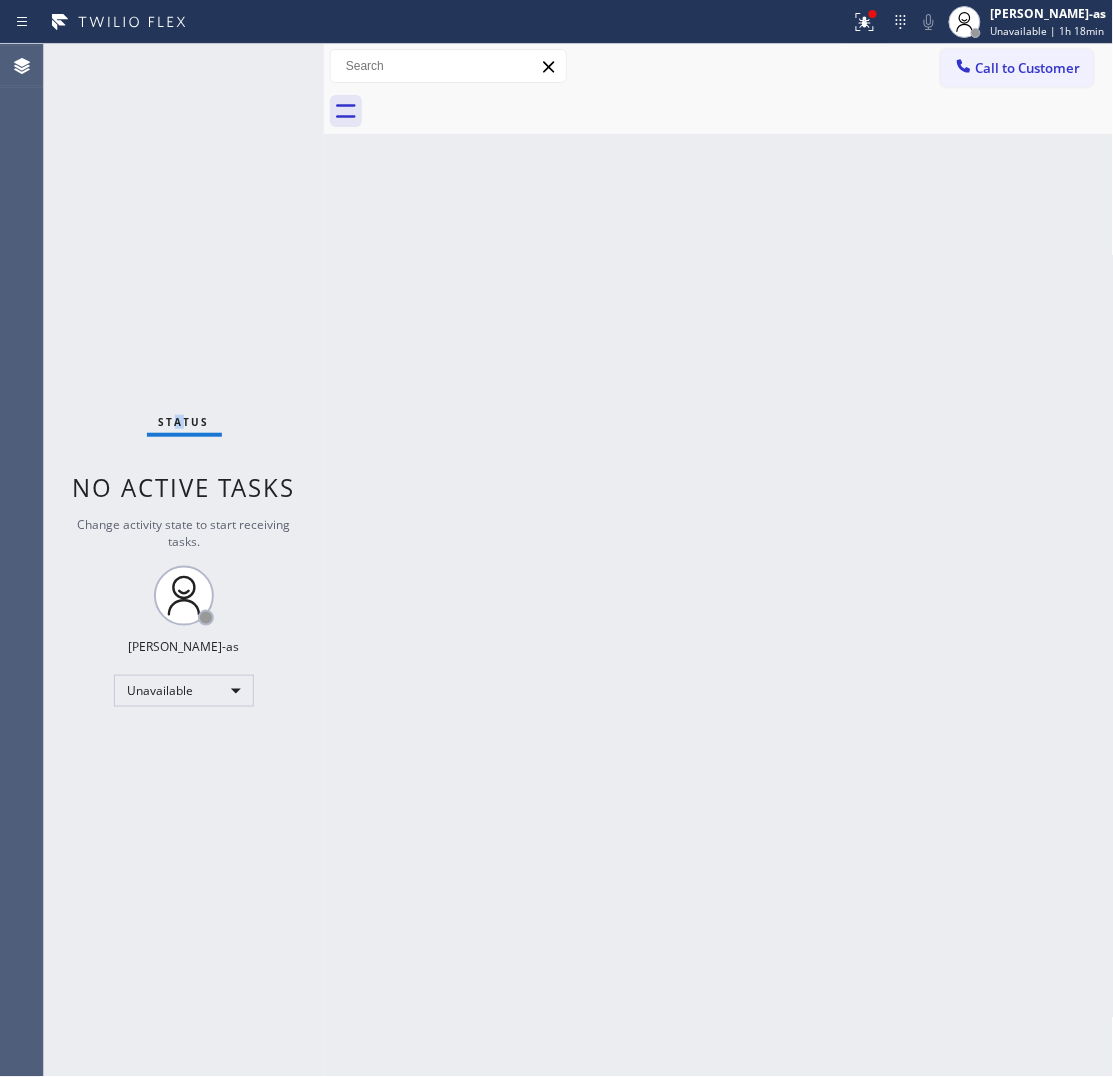 drag, startPoint x: 176, startPoint y: 206, endPoint x: 743, endPoint y: 76, distance: 581.71216 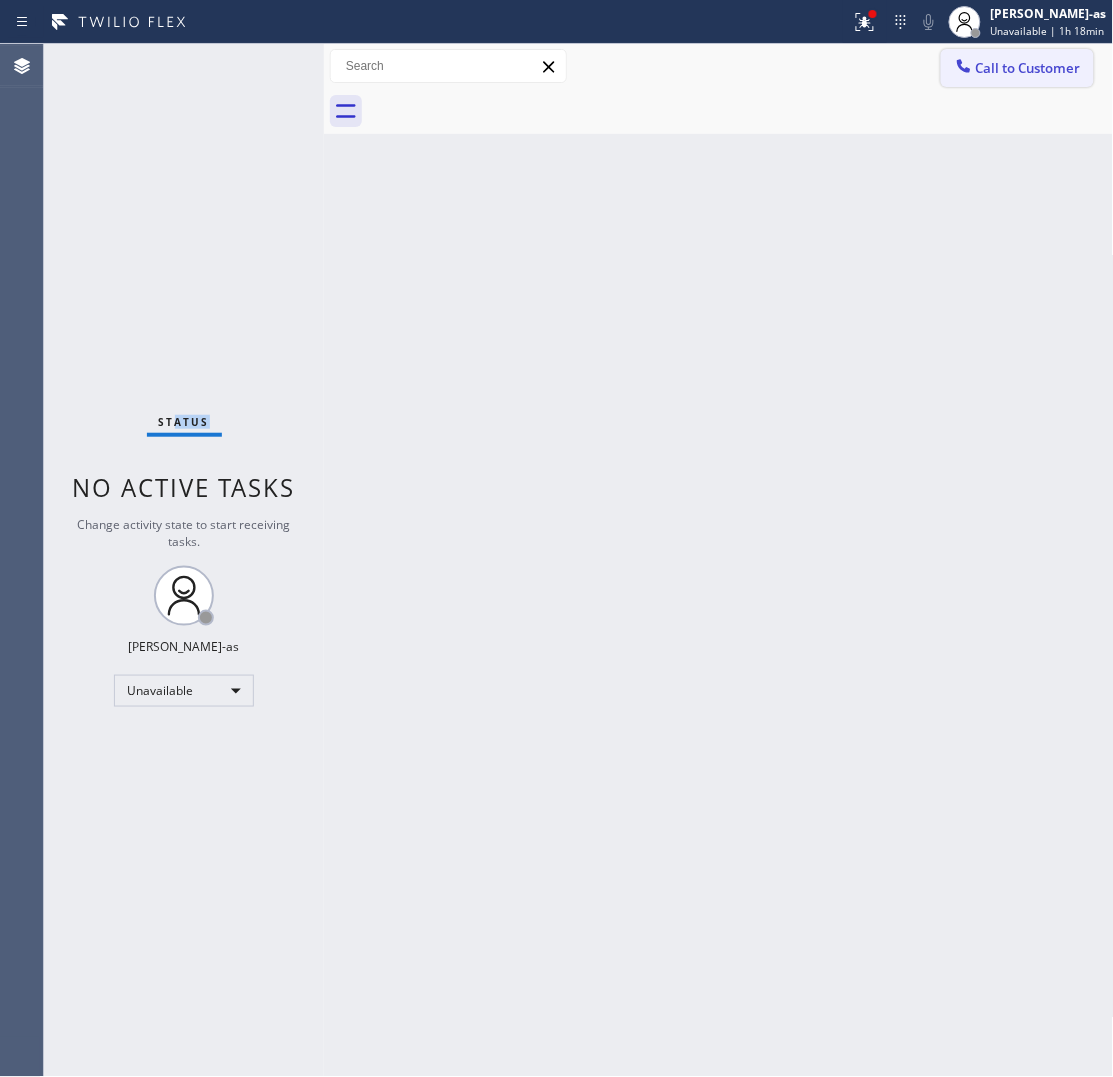 click on "Call to Customer" at bounding box center (1028, 68) 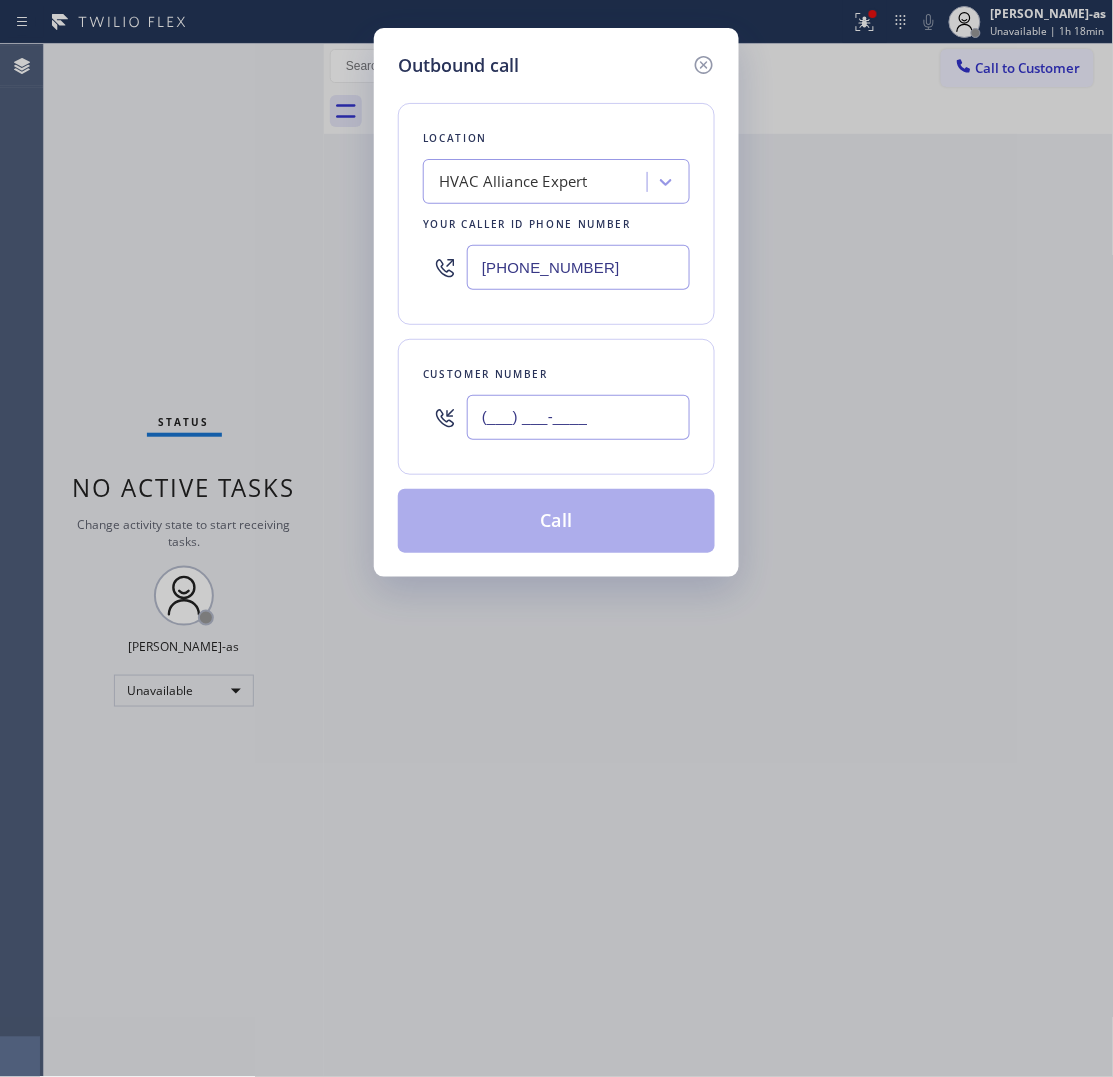 click on "(___) ___-____" at bounding box center (578, 417) 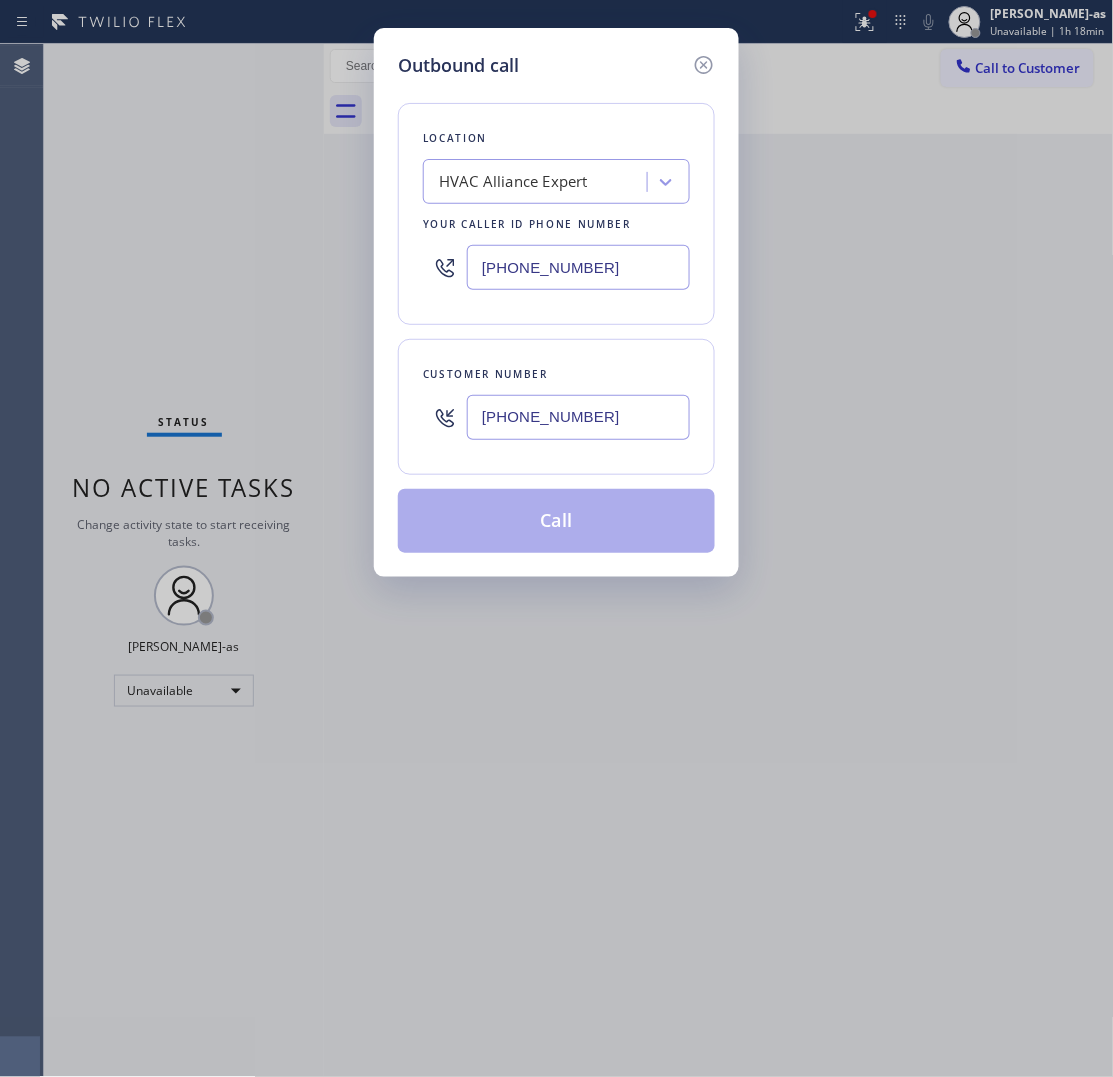 type on "(347) 610-2492" 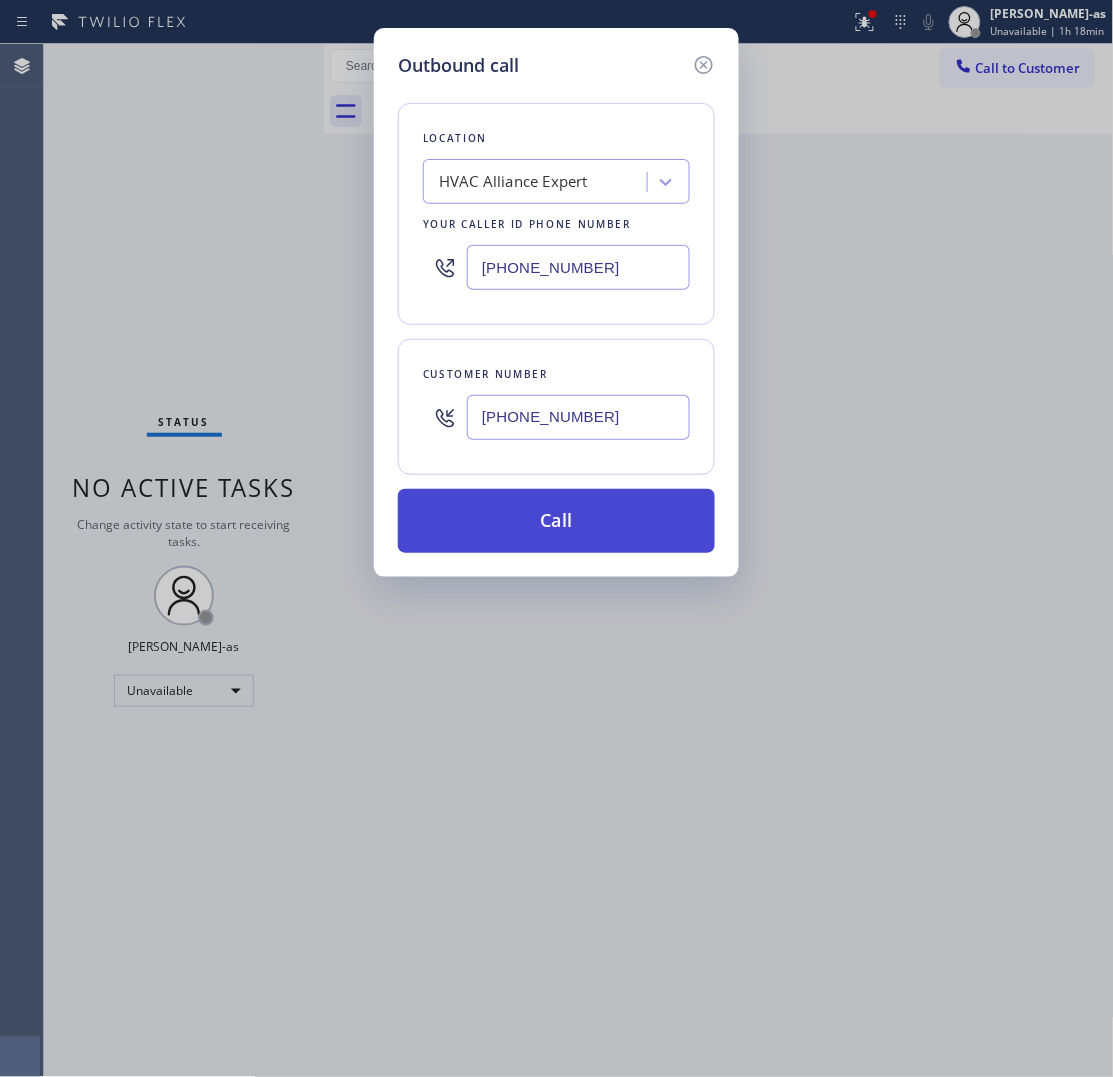 click on "Call" at bounding box center [556, 521] 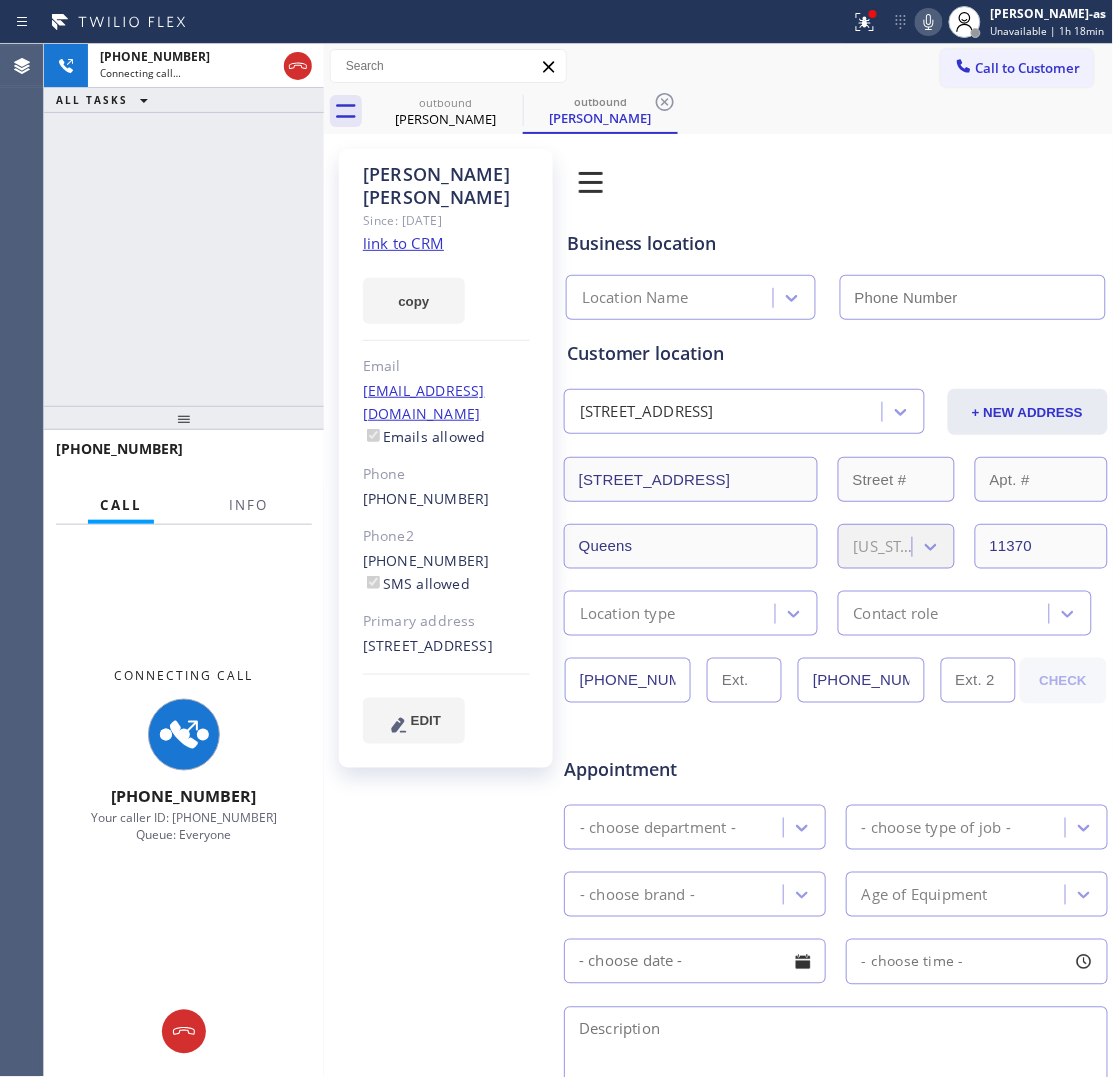 type on "(855) 999-4417" 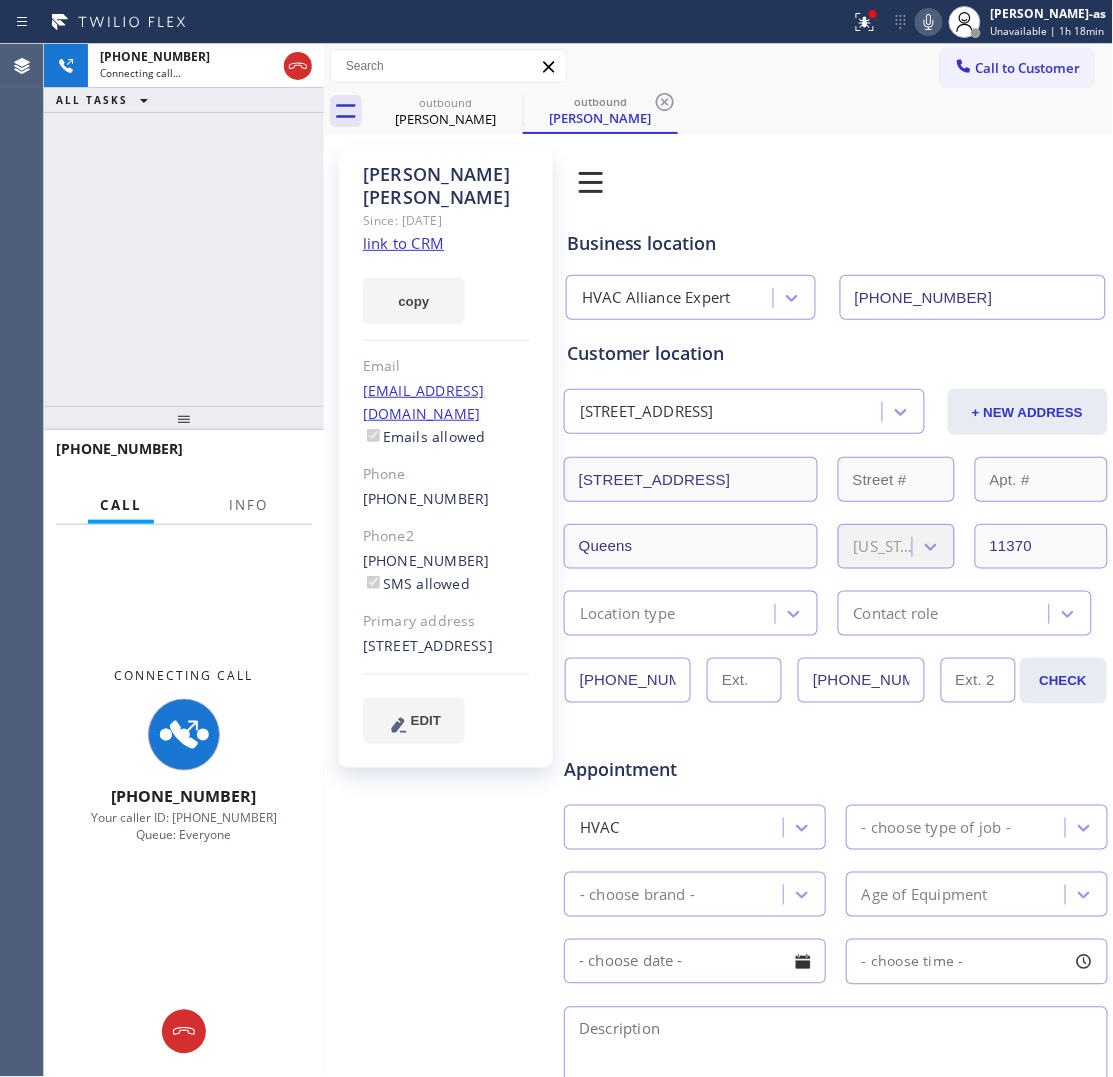 click on "link to CRM" 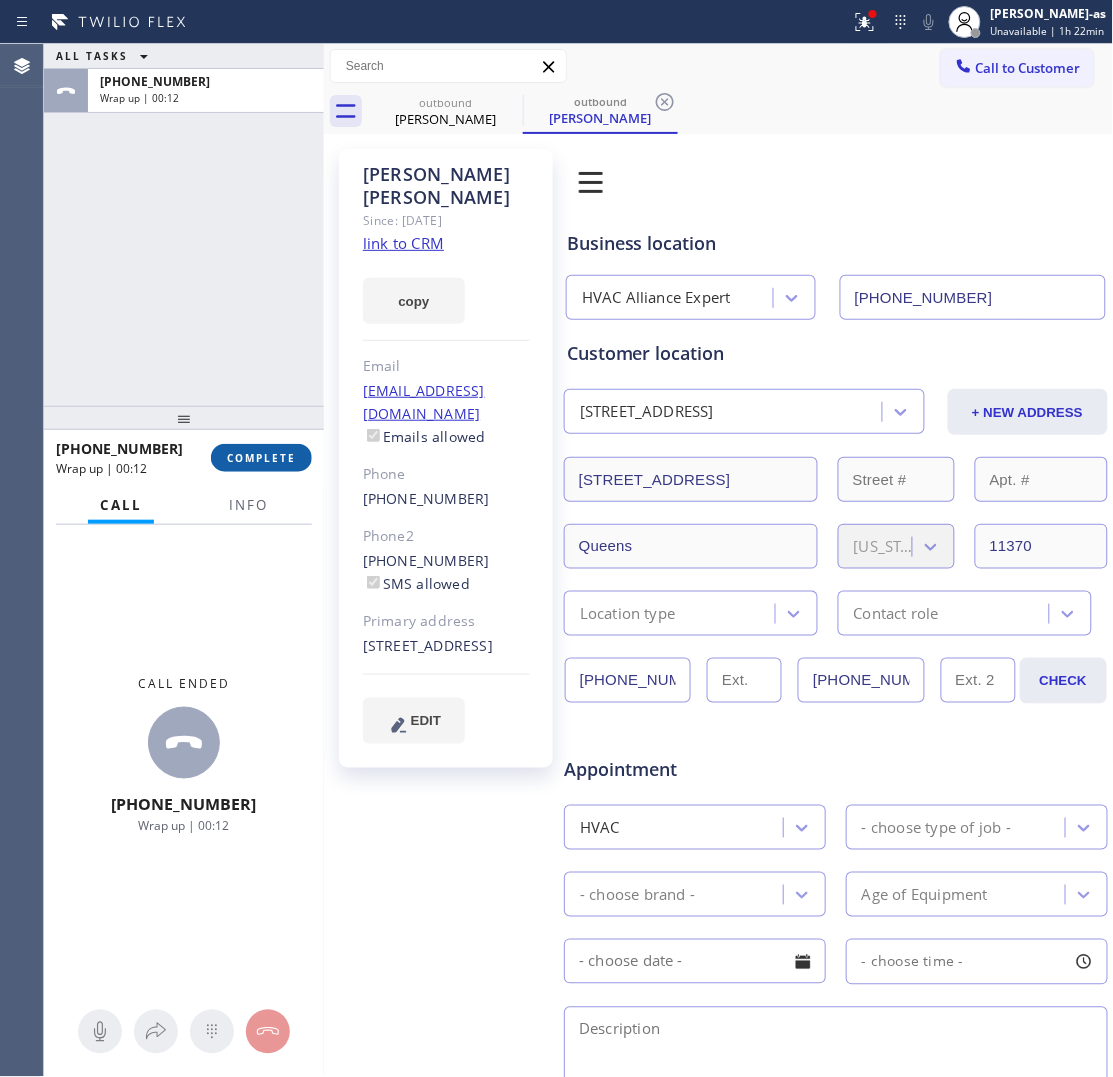 drag, startPoint x: 235, startPoint y: 452, endPoint x: 248, endPoint y: 453, distance: 13.038404 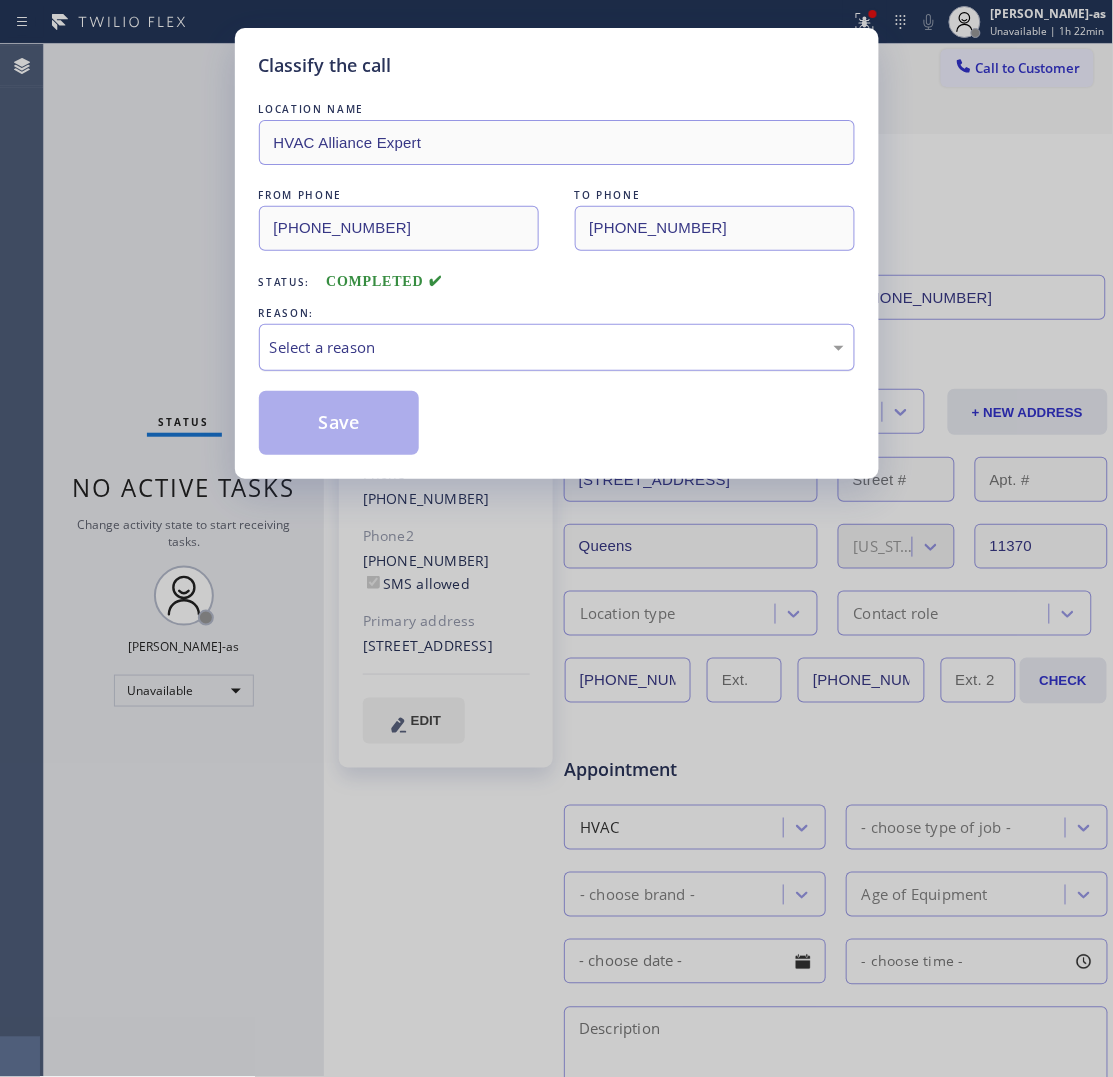 click on "Select a reason" at bounding box center (557, 347) 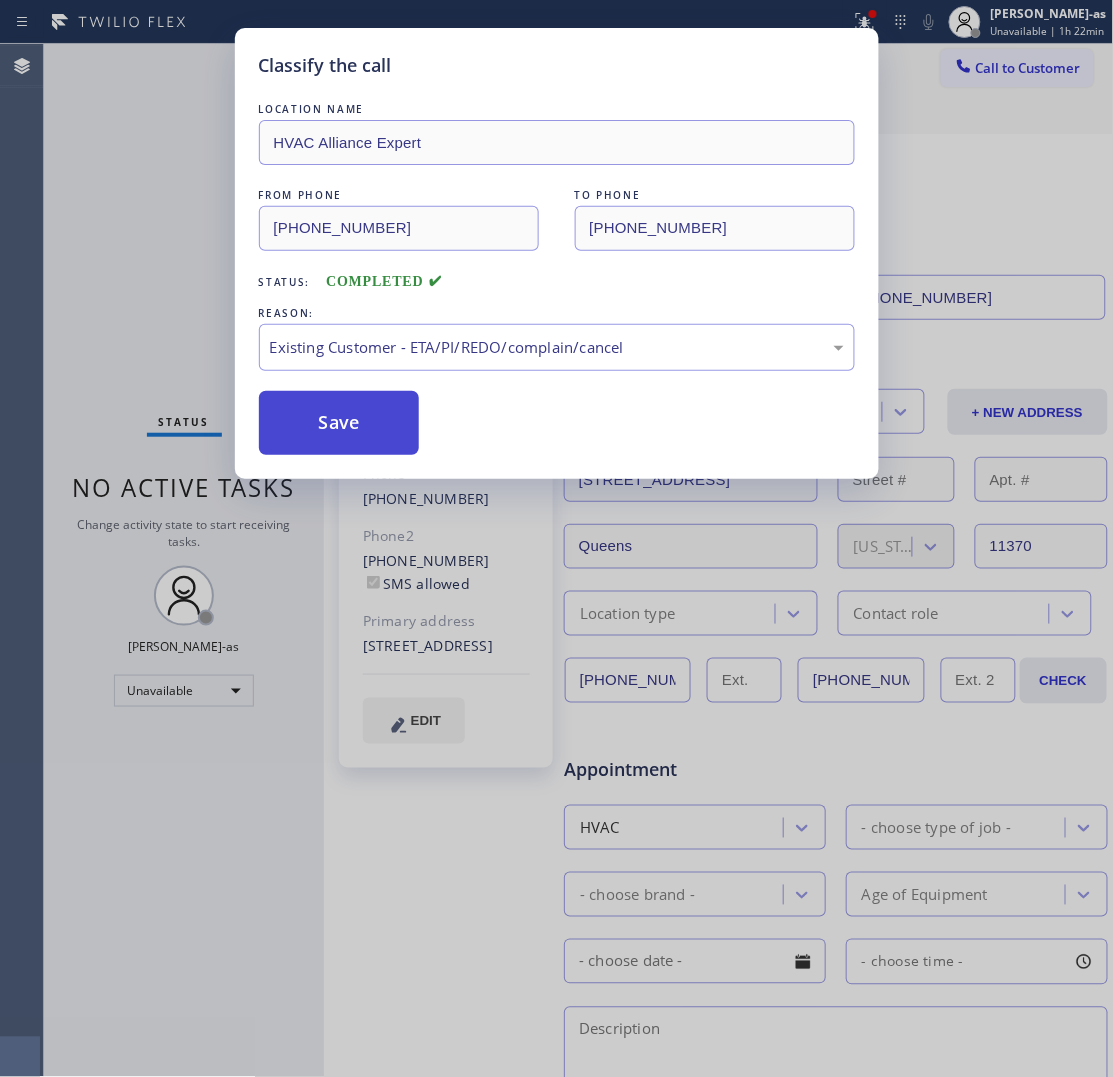 click on "Save" at bounding box center (339, 423) 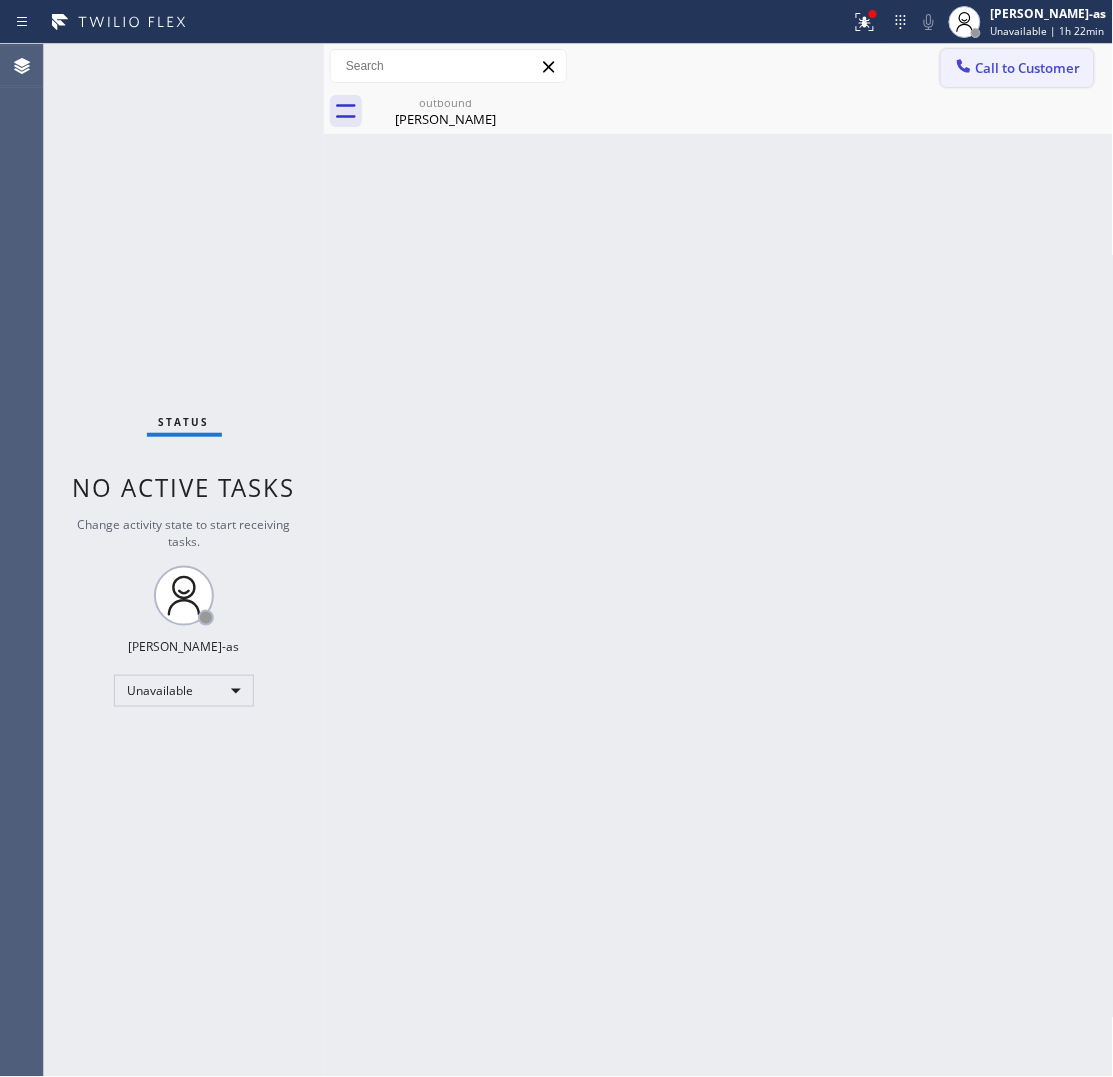 drag, startPoint x: 1002, startPoint y: 67, endPoint x: 687, endPoint y: 392, distance: 452.60358 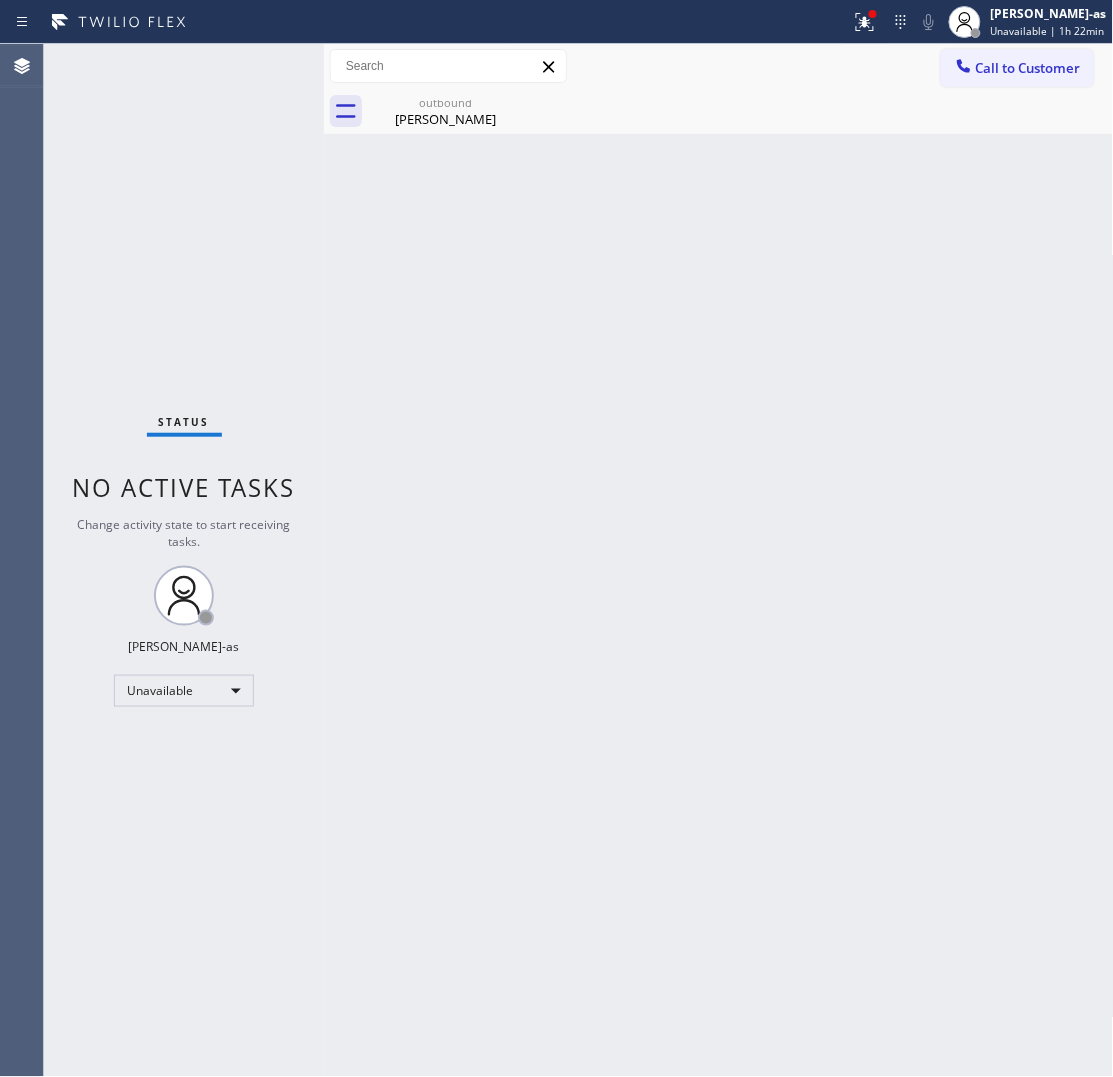 click on "Call to Customer" at bounding box center (1028, 68) 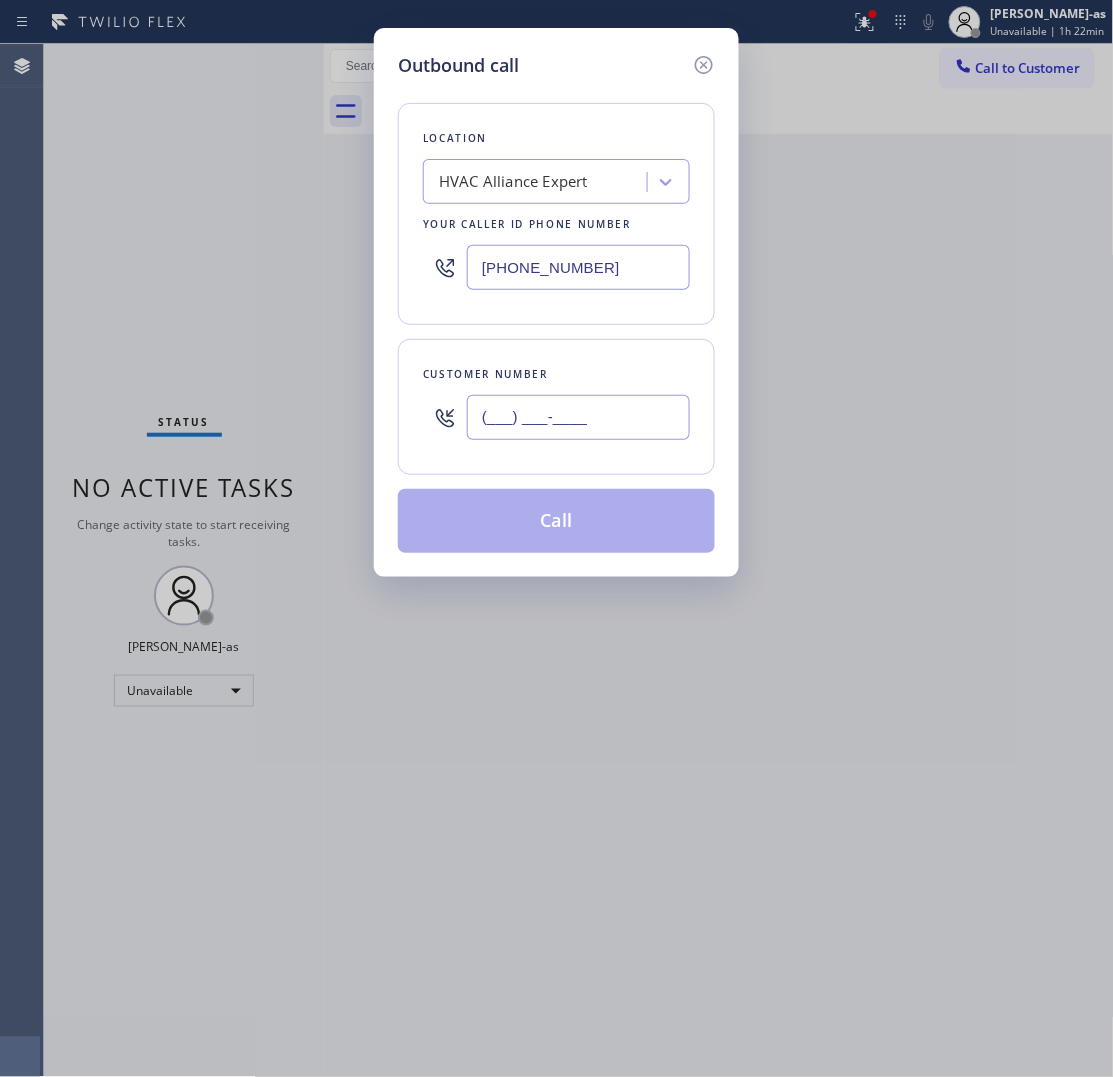 click on "(___) ___-____" at bounding box center [578, 417] 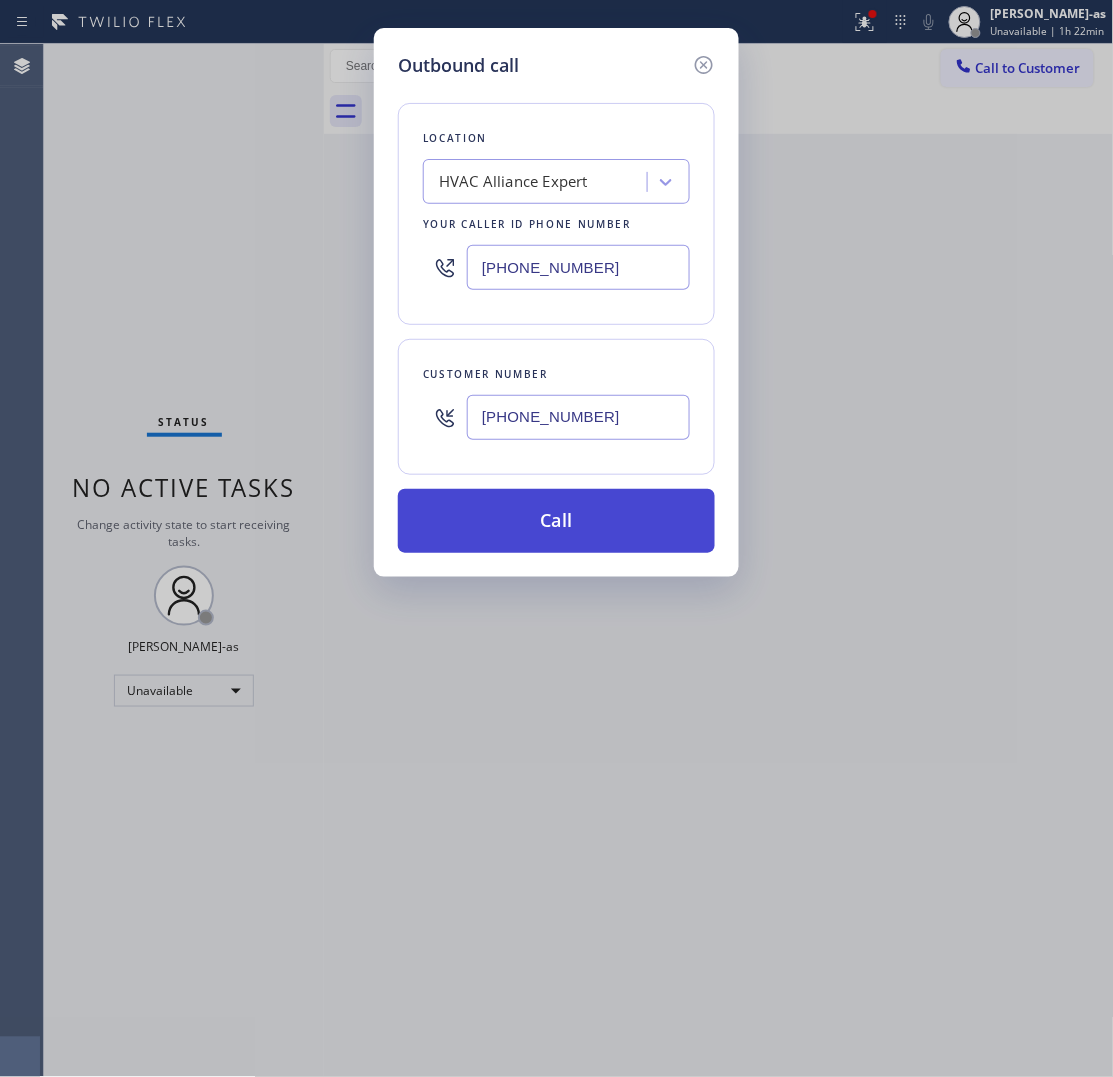type on "(929) 732-1151" 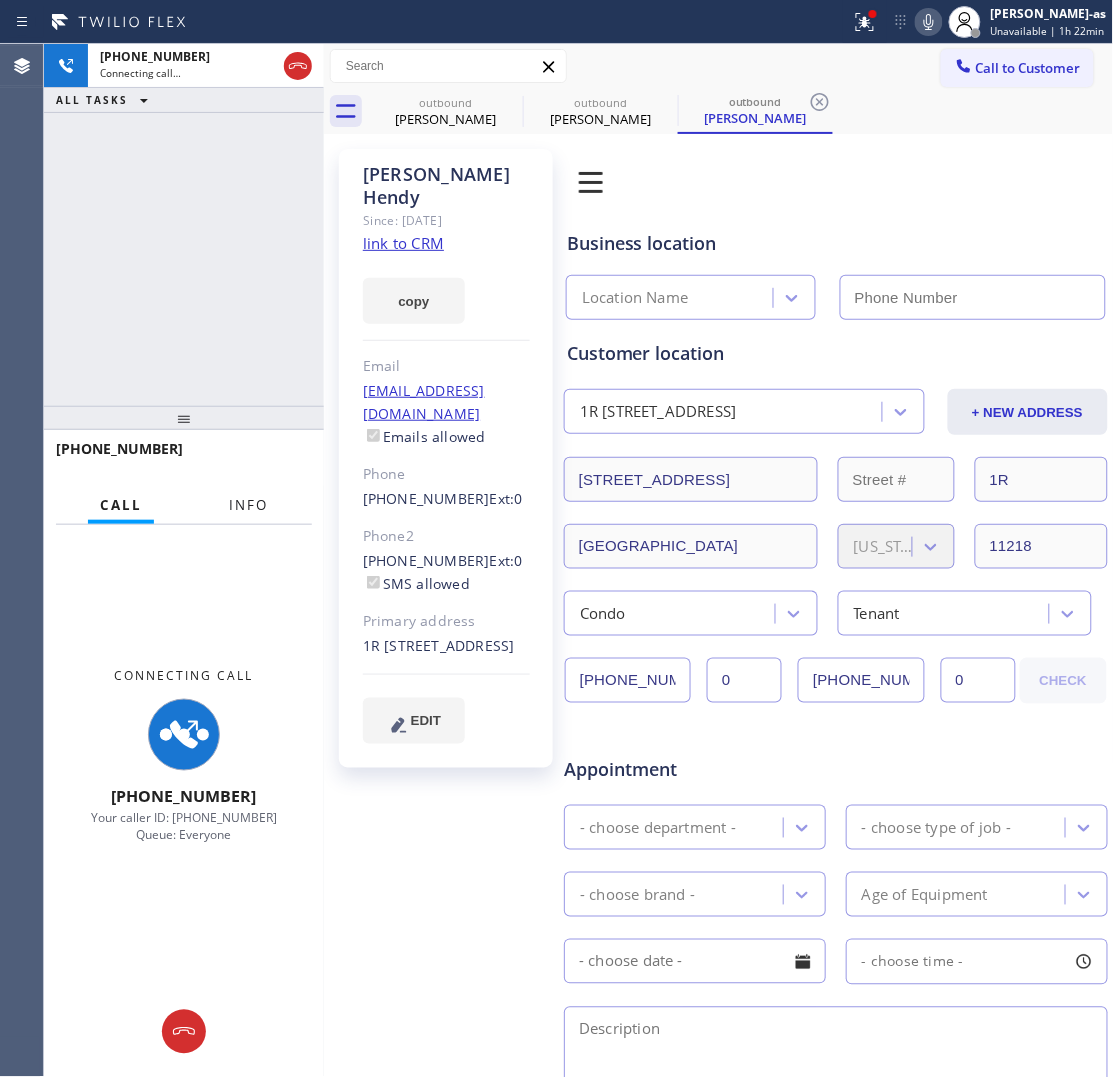 click on "Info" at bounding box center (248, 505) 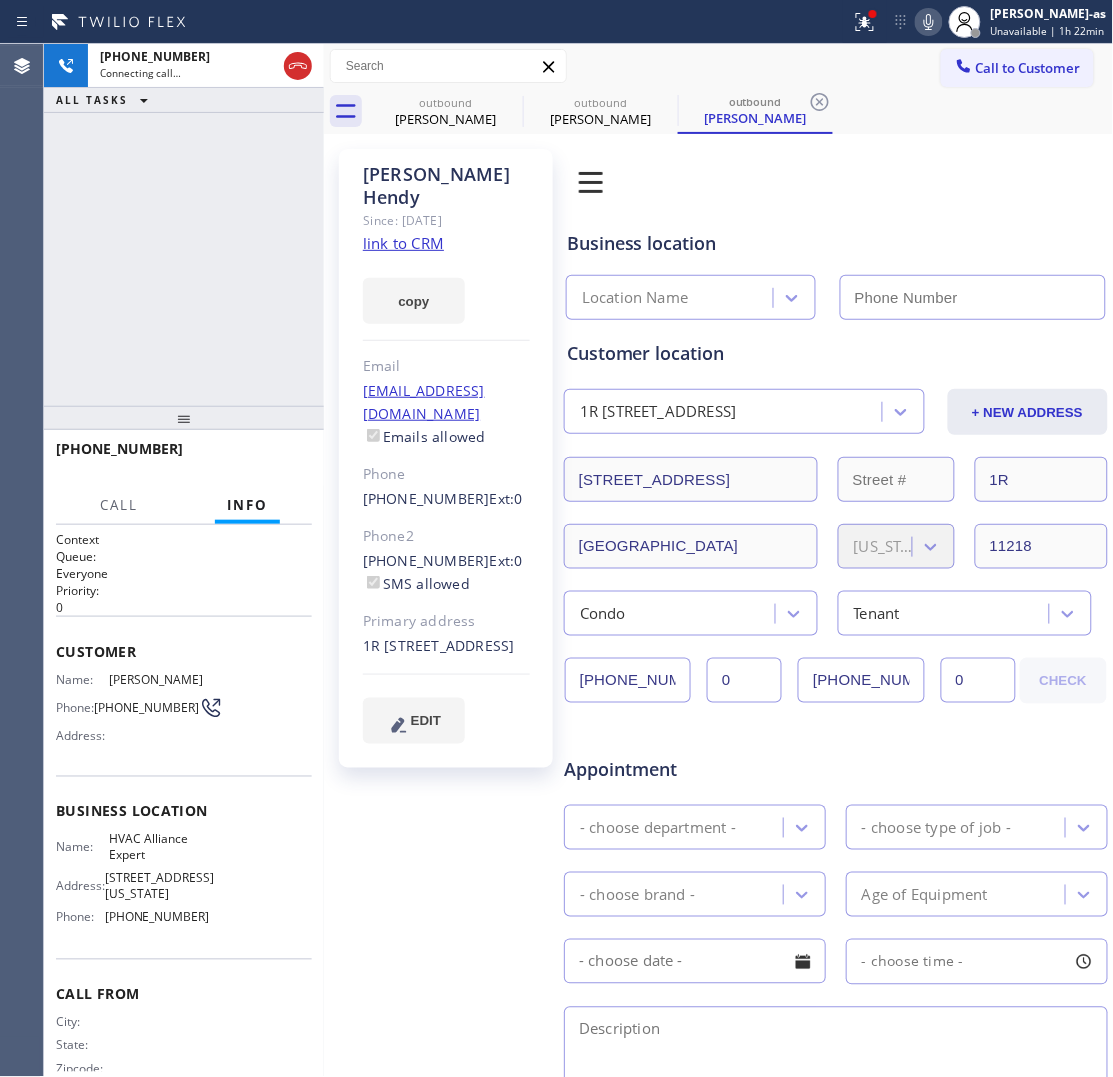 type on "(855) 999-4417" 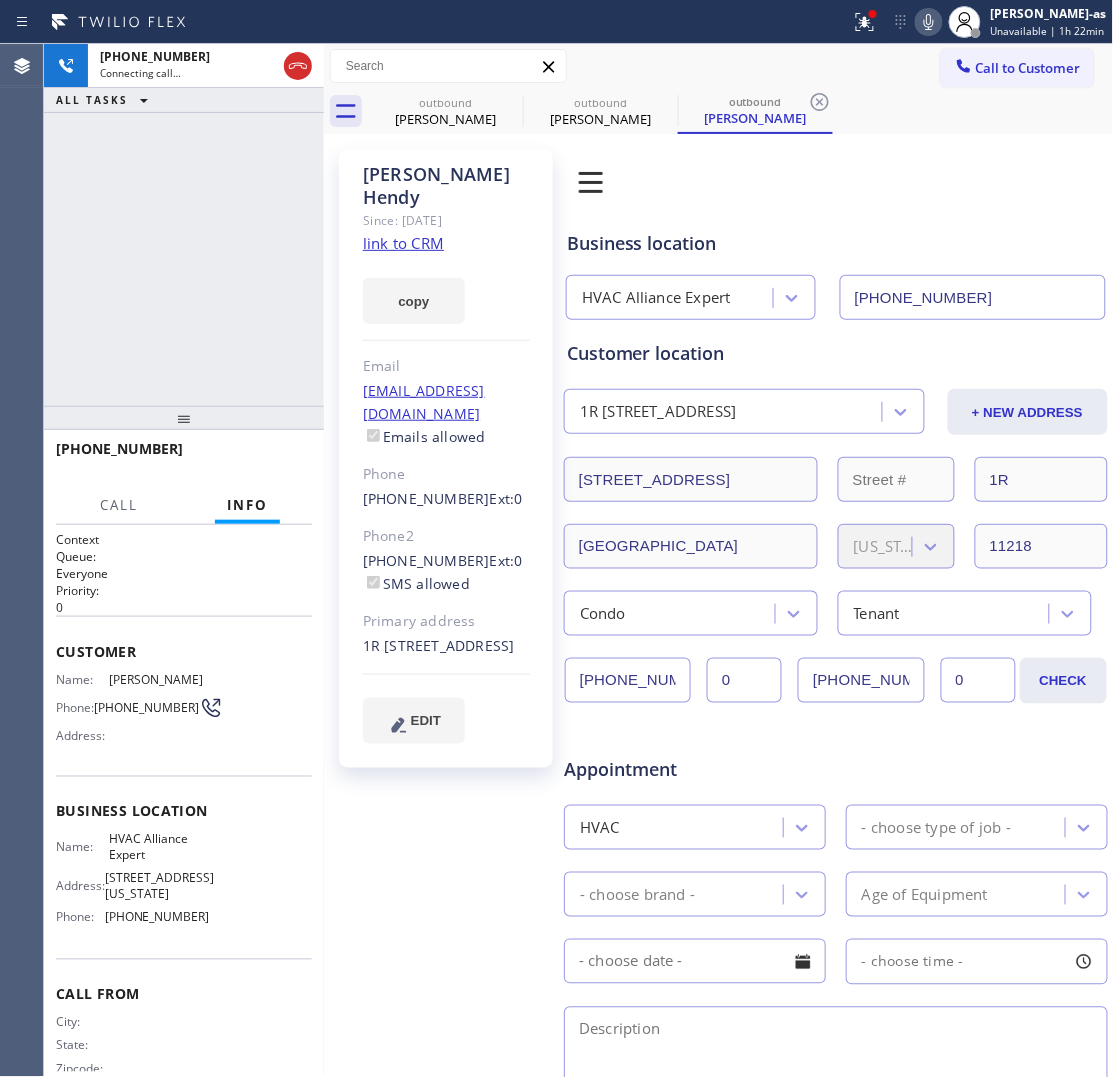 click on "link to CRM" 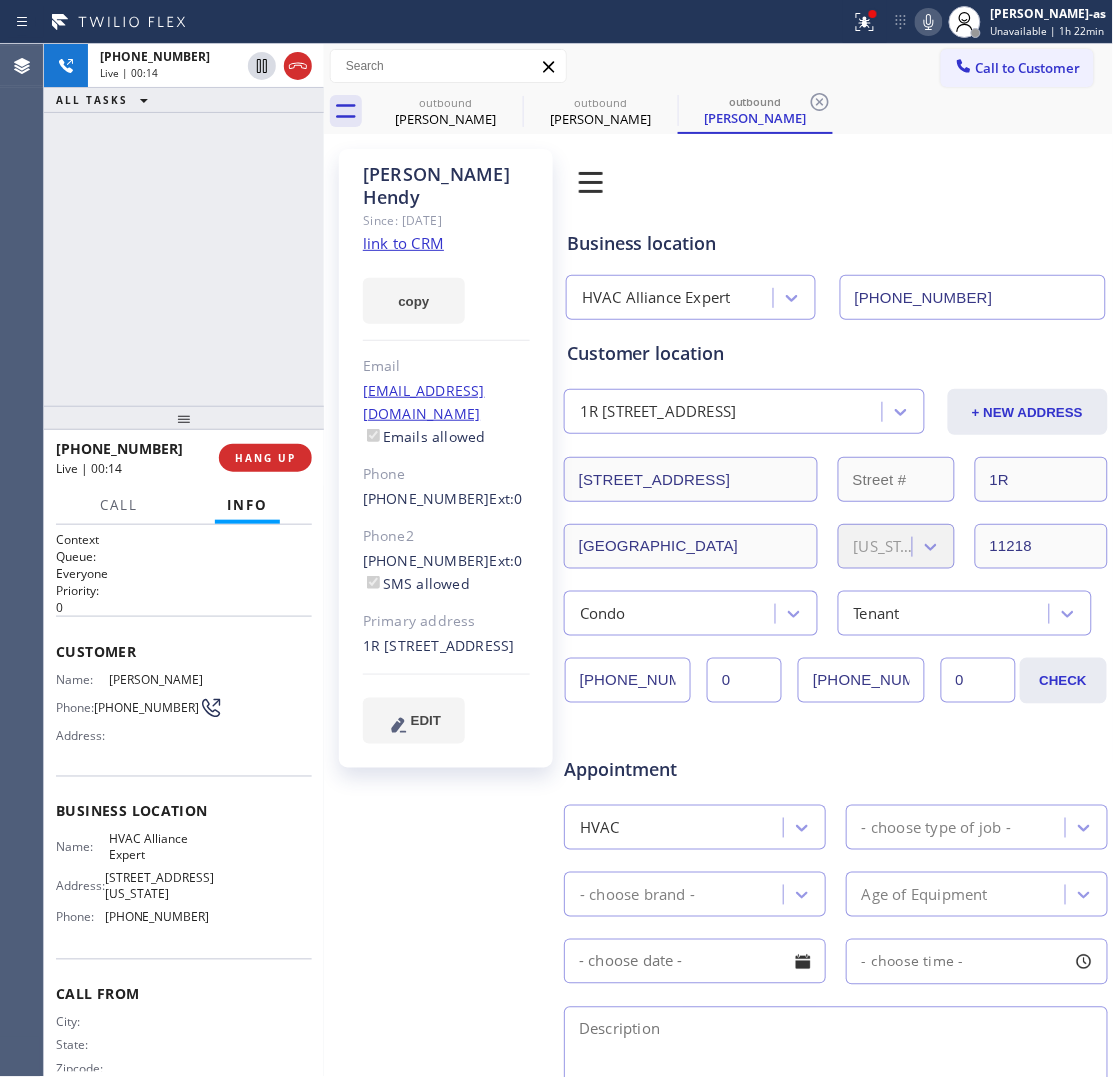 click on "+19297321151 Live | 00:14 ALL TASKS ALL TASKS ACTIVE TASKS TASKS IN WRAP UP" at bounding box center [184, 225] 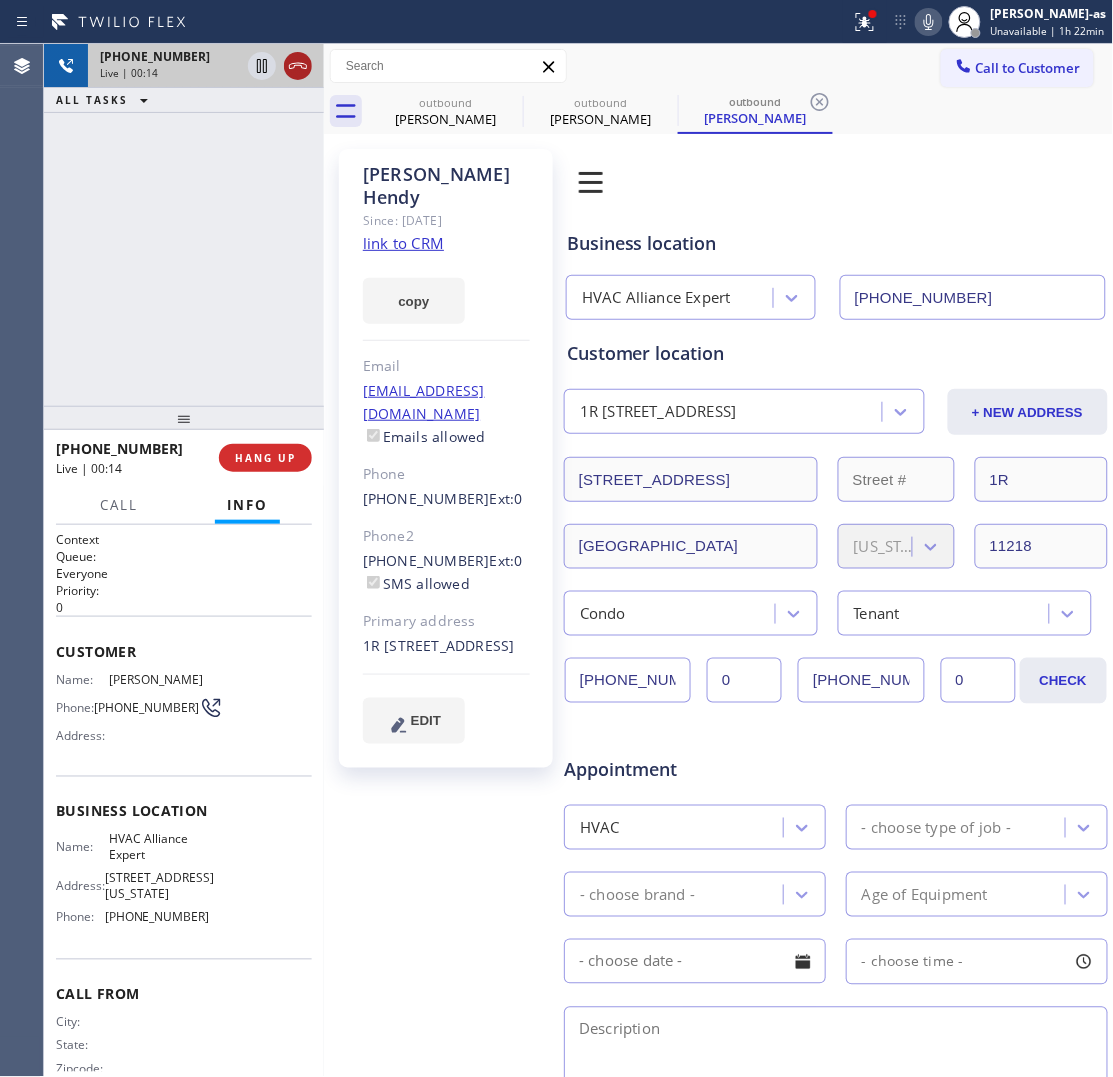 click 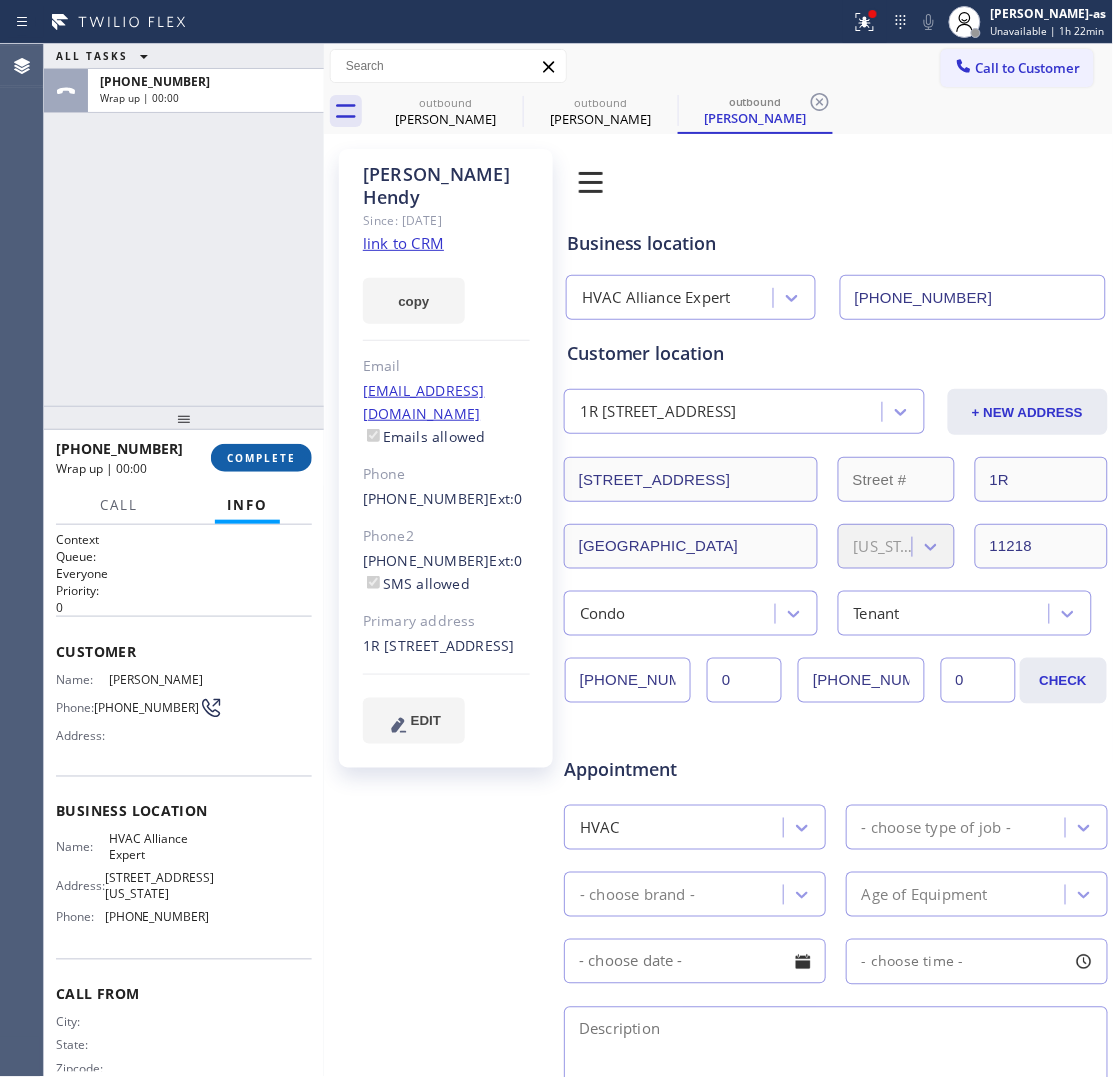 click on "COMPLETE" at bounding box center [261, 458] 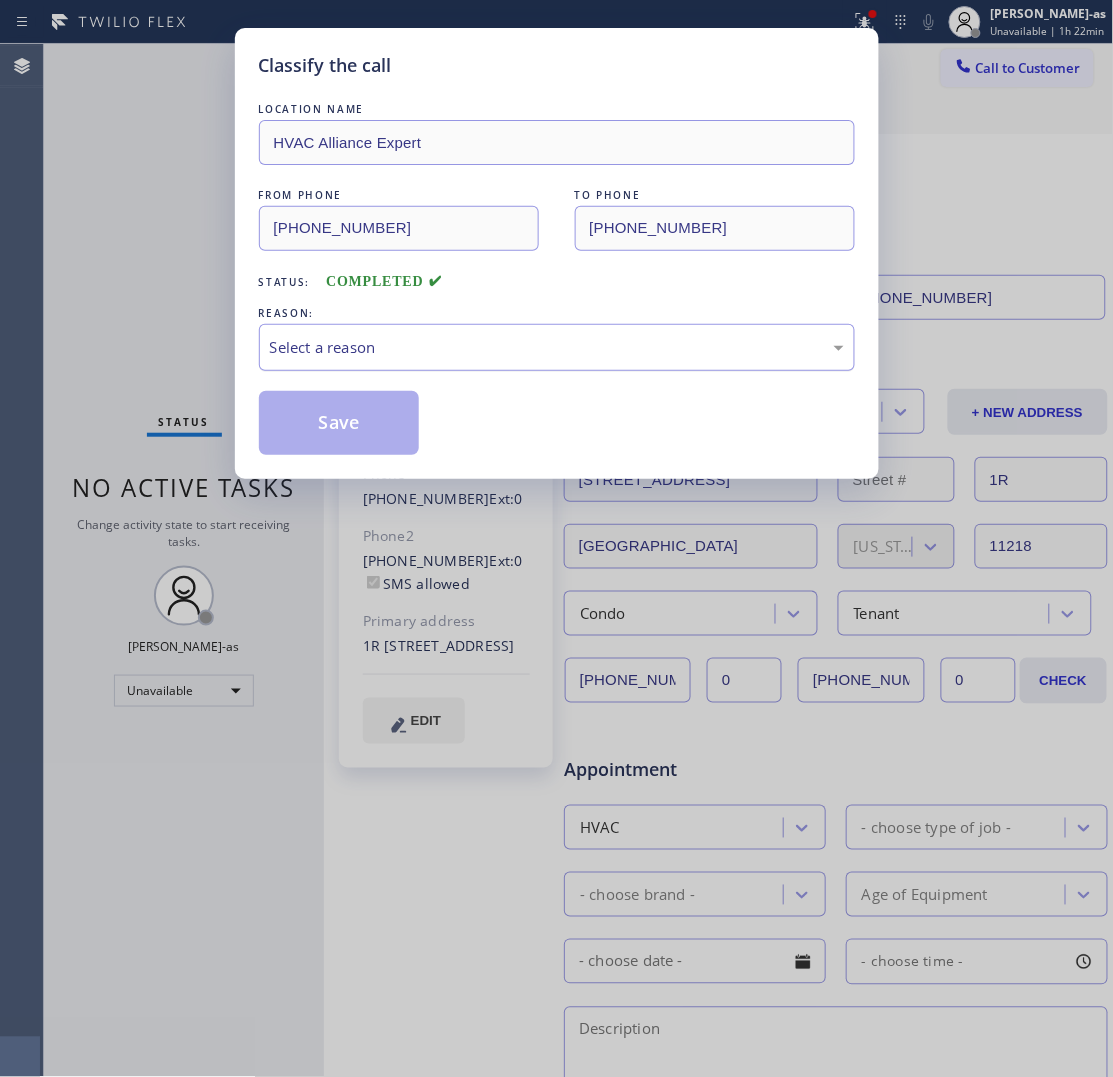 click on "Select a reason" at bounding box center (557, 347) 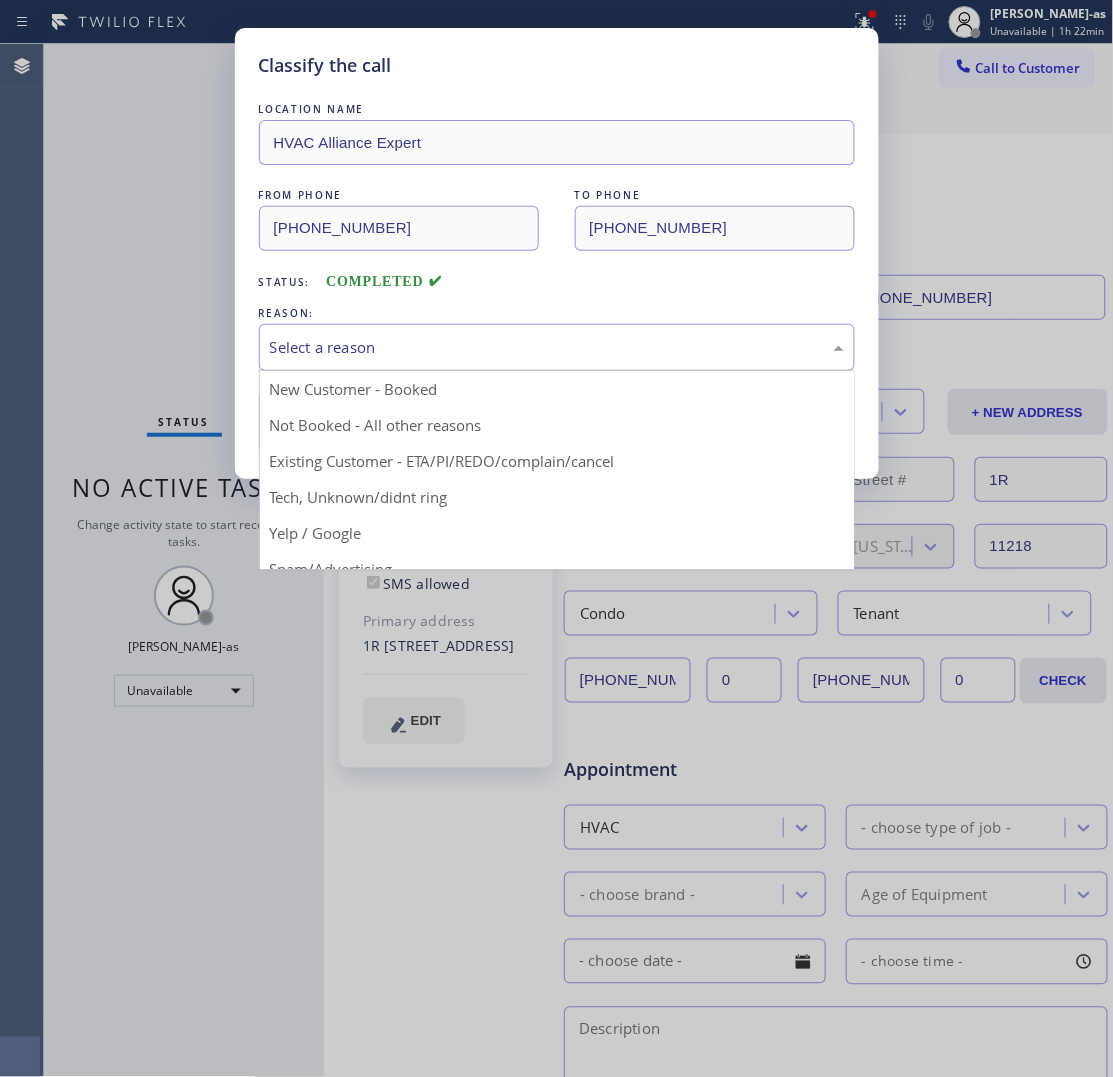 drag, startPoint x: 558, startPoint y: 470, endPoint x: 486, endPoint y: 462, distance: 72.443085 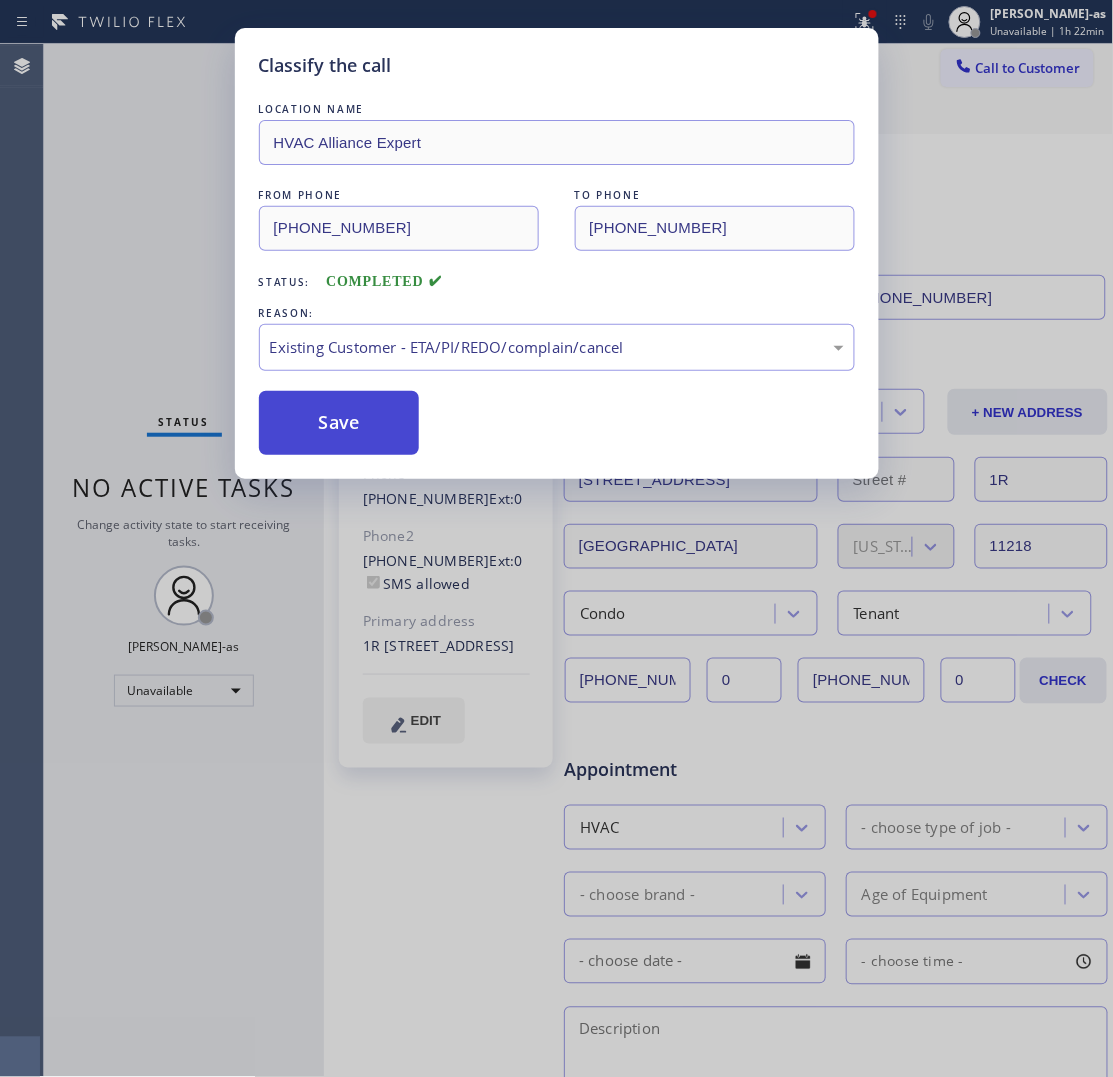 click on "Save" at bounding box center [339, 423] 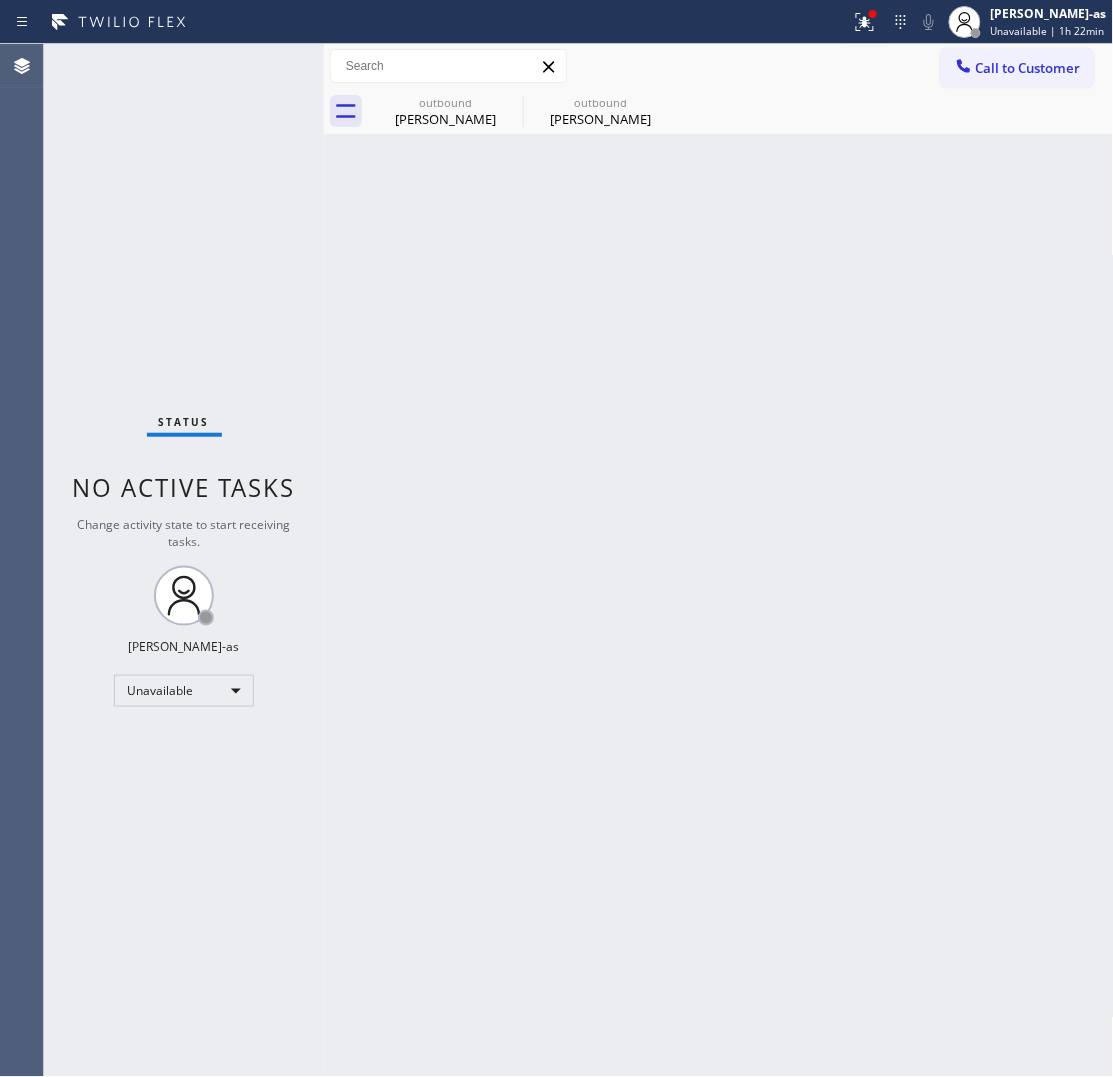 drag, startPoint x: 1047, startPoint y: 63, endPoint x: 603, endPoint y: 465, distance: 598.9491 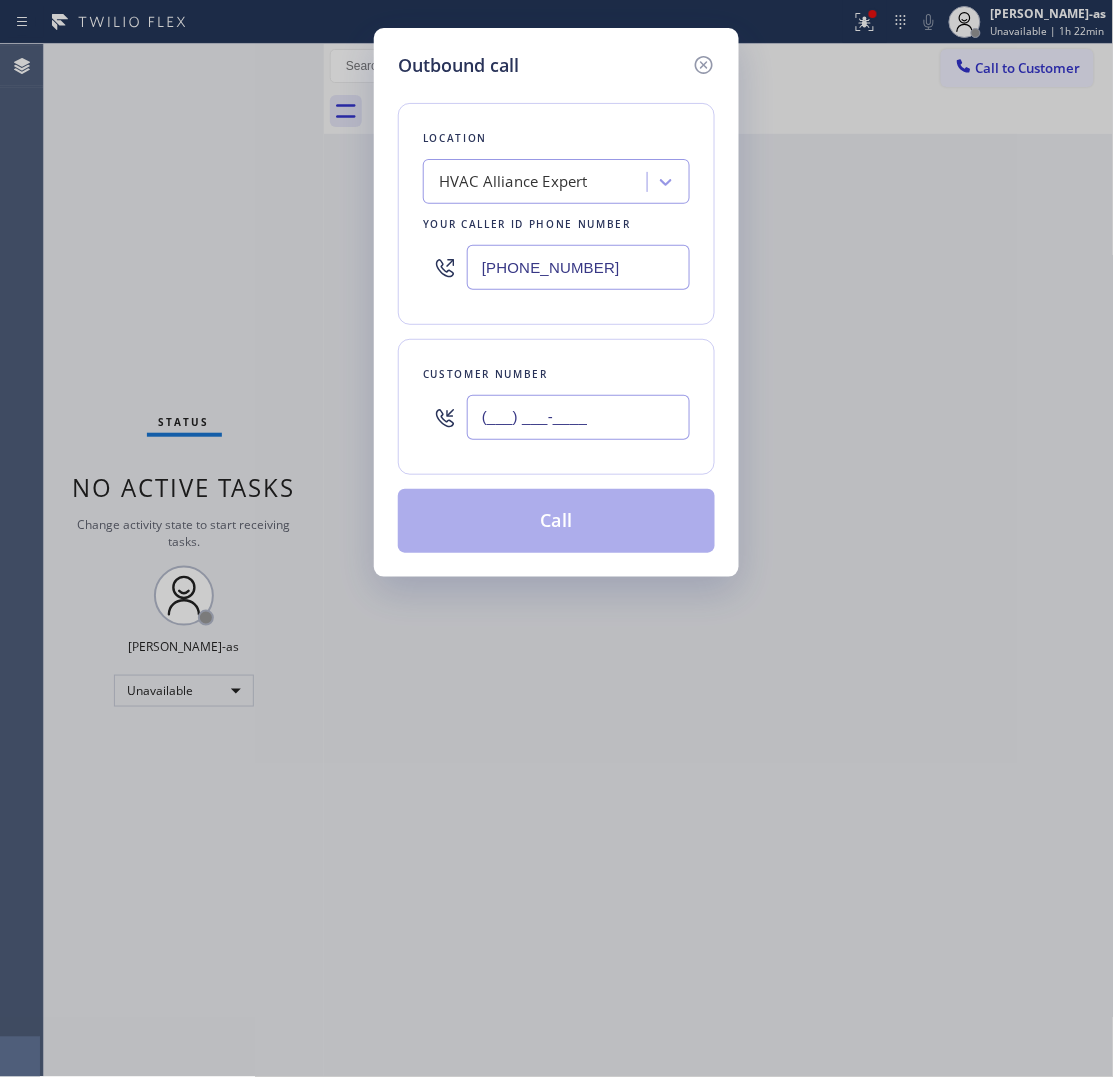 click on "(___) ___-____" at bounding box center [578, 417] 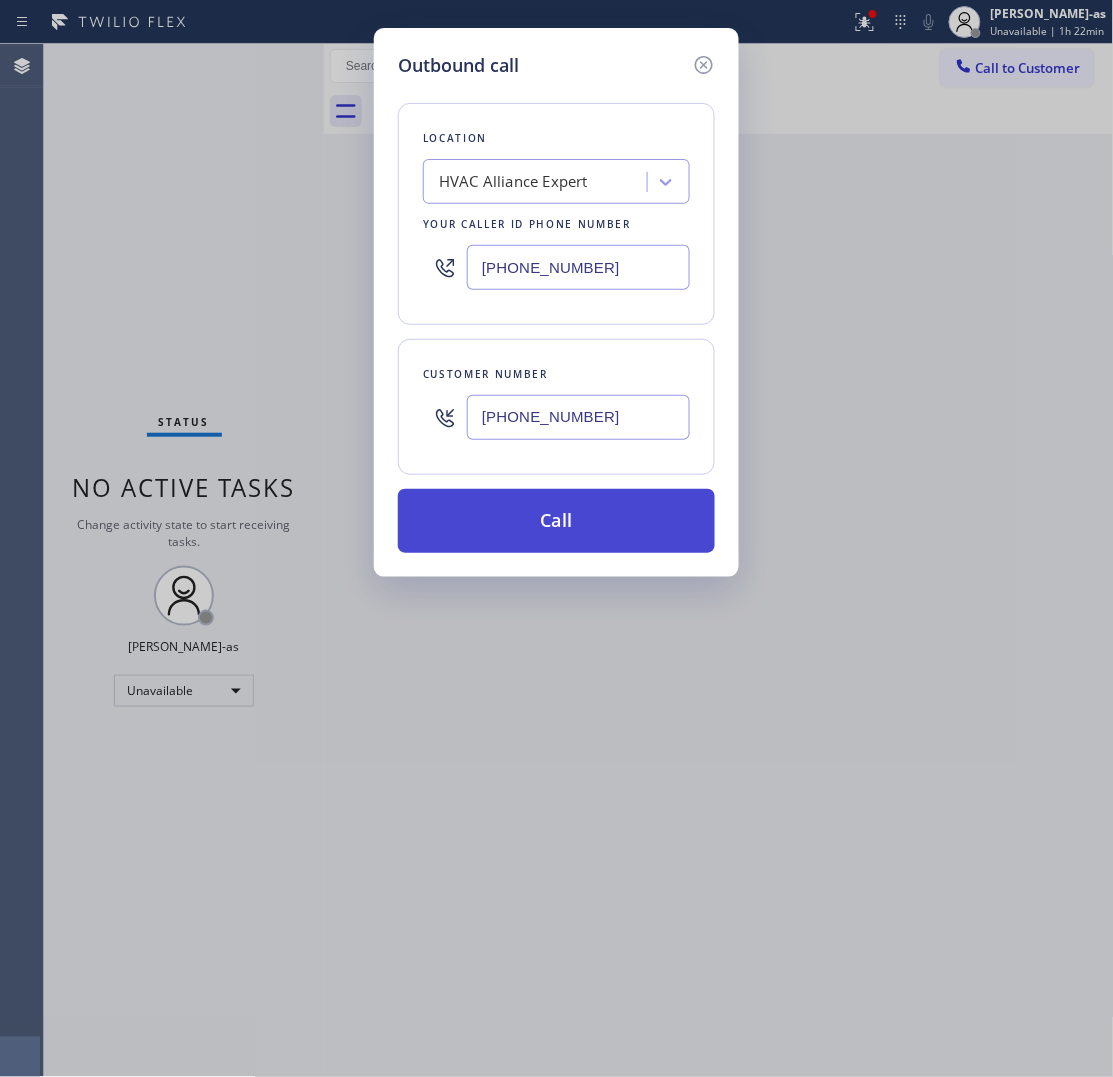 type on "(205) 533-1884" 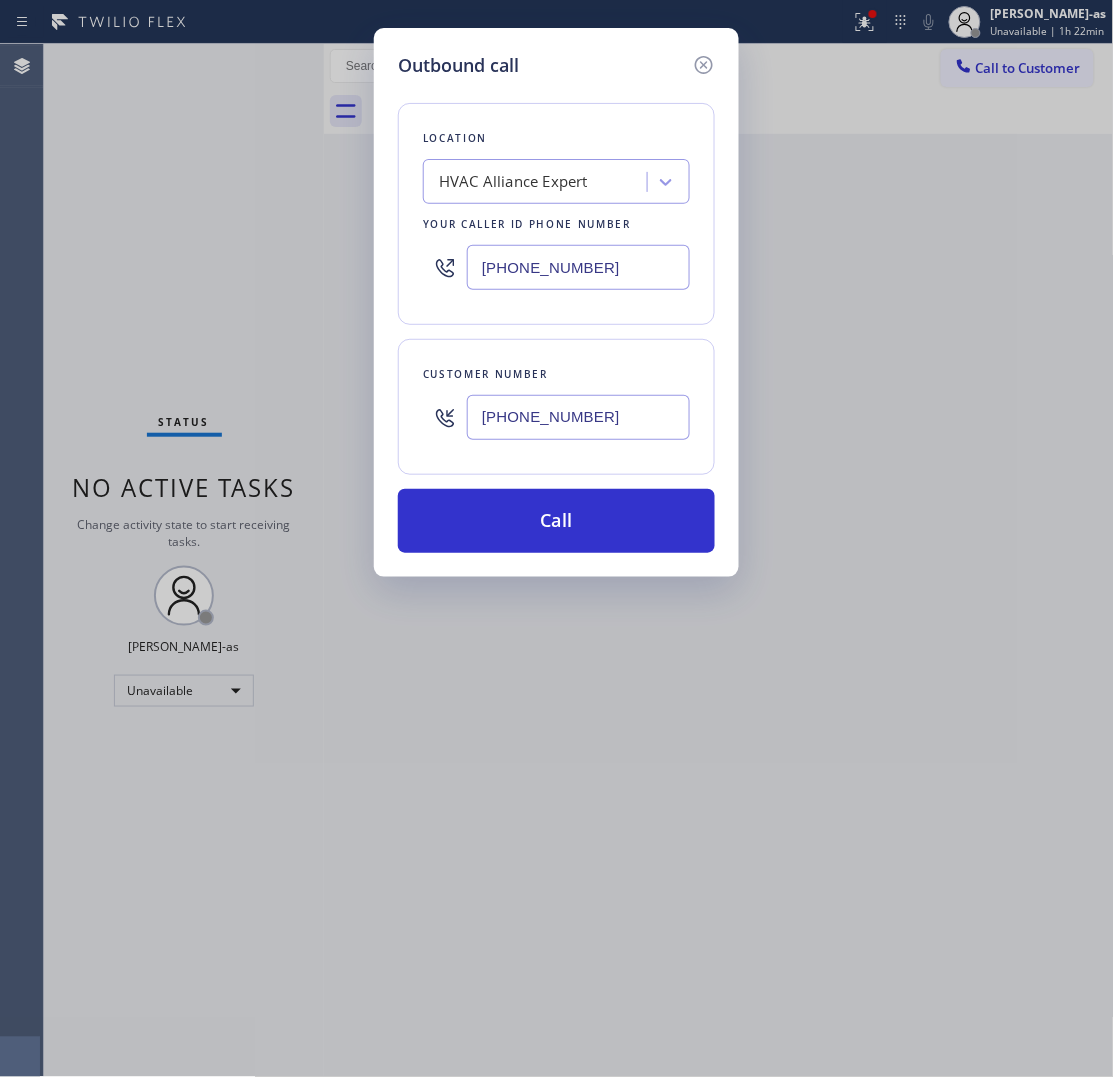 click on "Call" at bounding box center (556, 521) 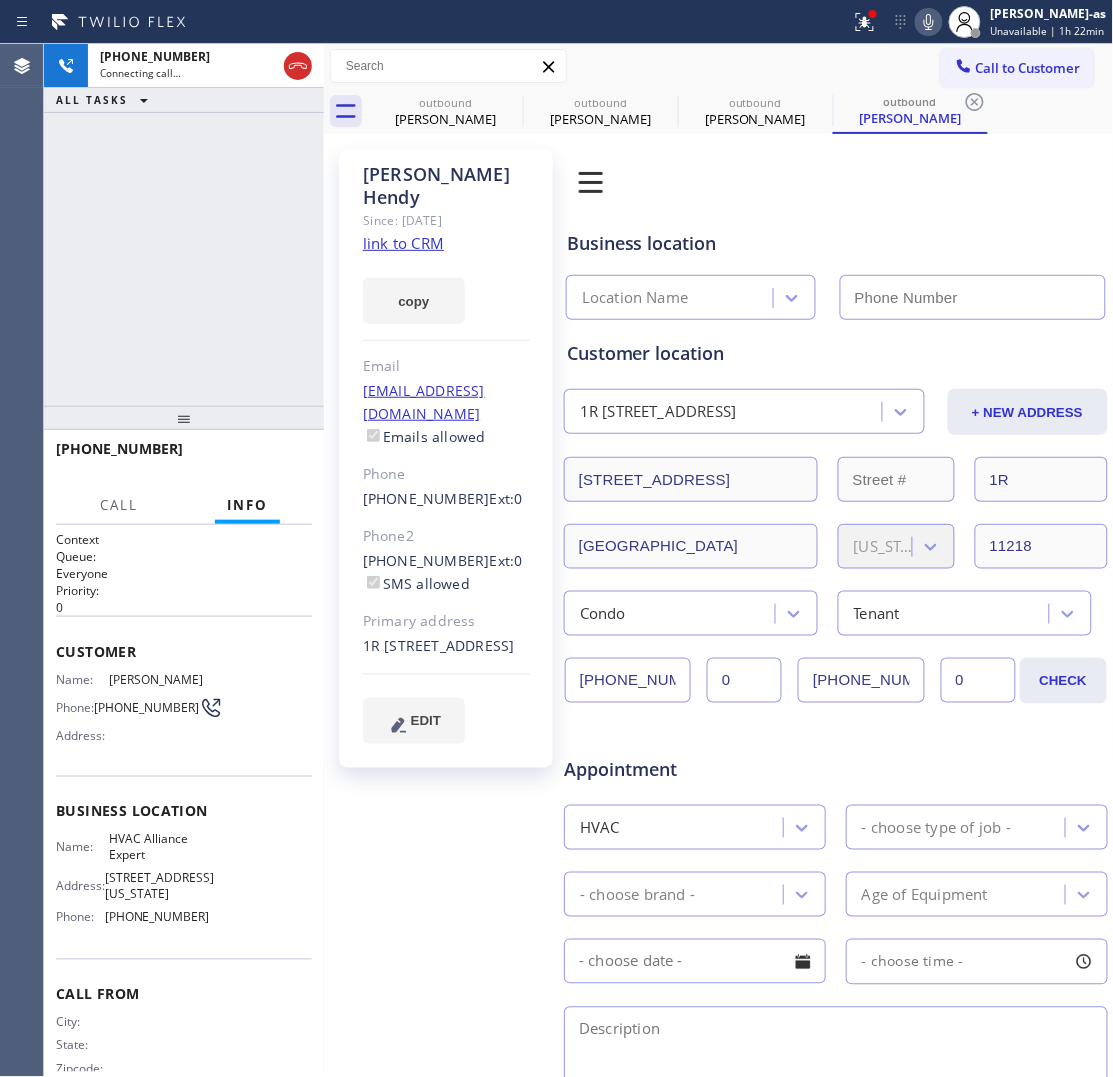 type on "(855) 999-4417" 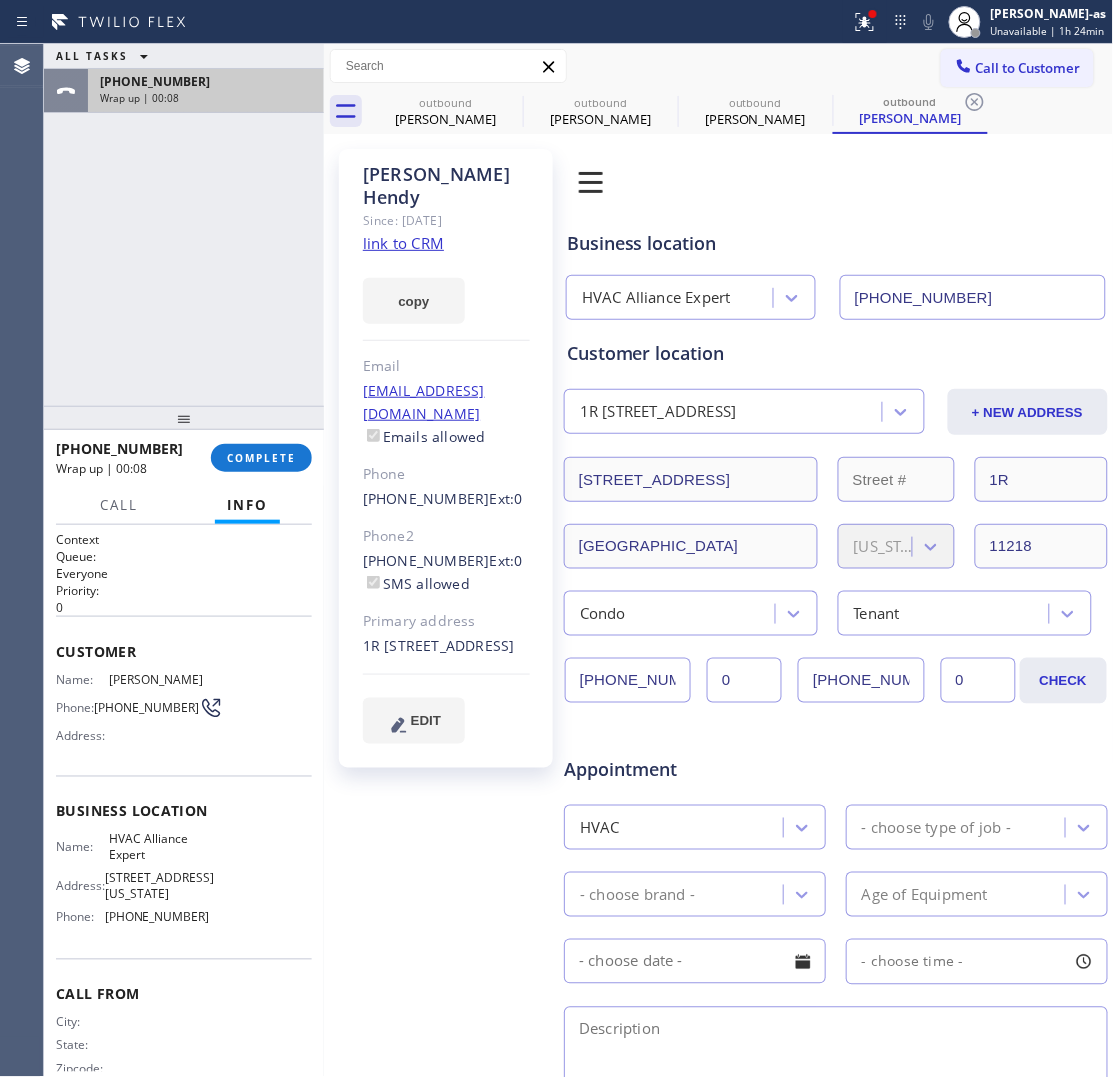 drag, startPoint x: 140, startPoint y: 146, endPoint x: 301, endPoint y: 82, distance: 173.25415 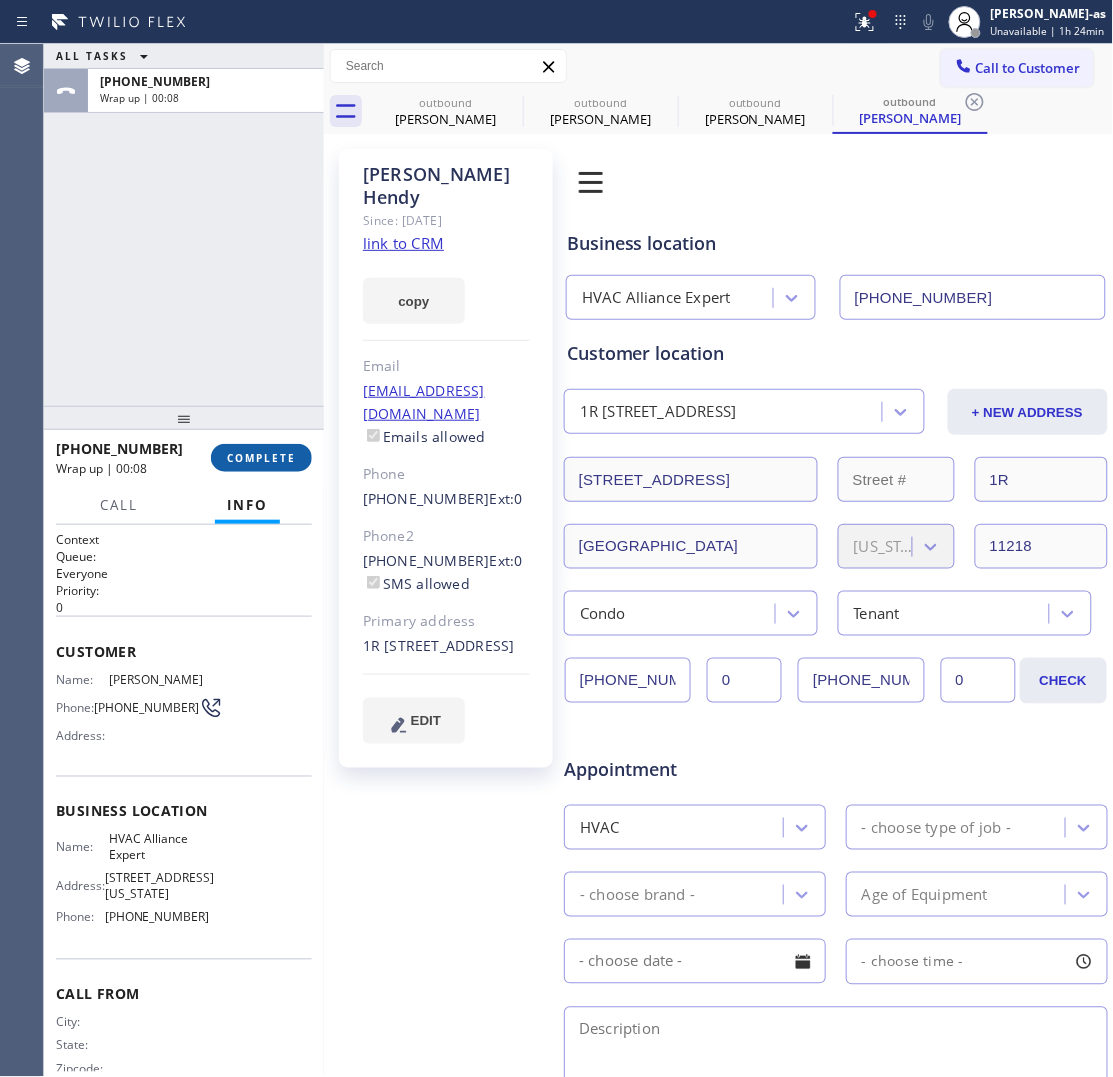 click on "COMPLETE" at bounding box center (261, 458) 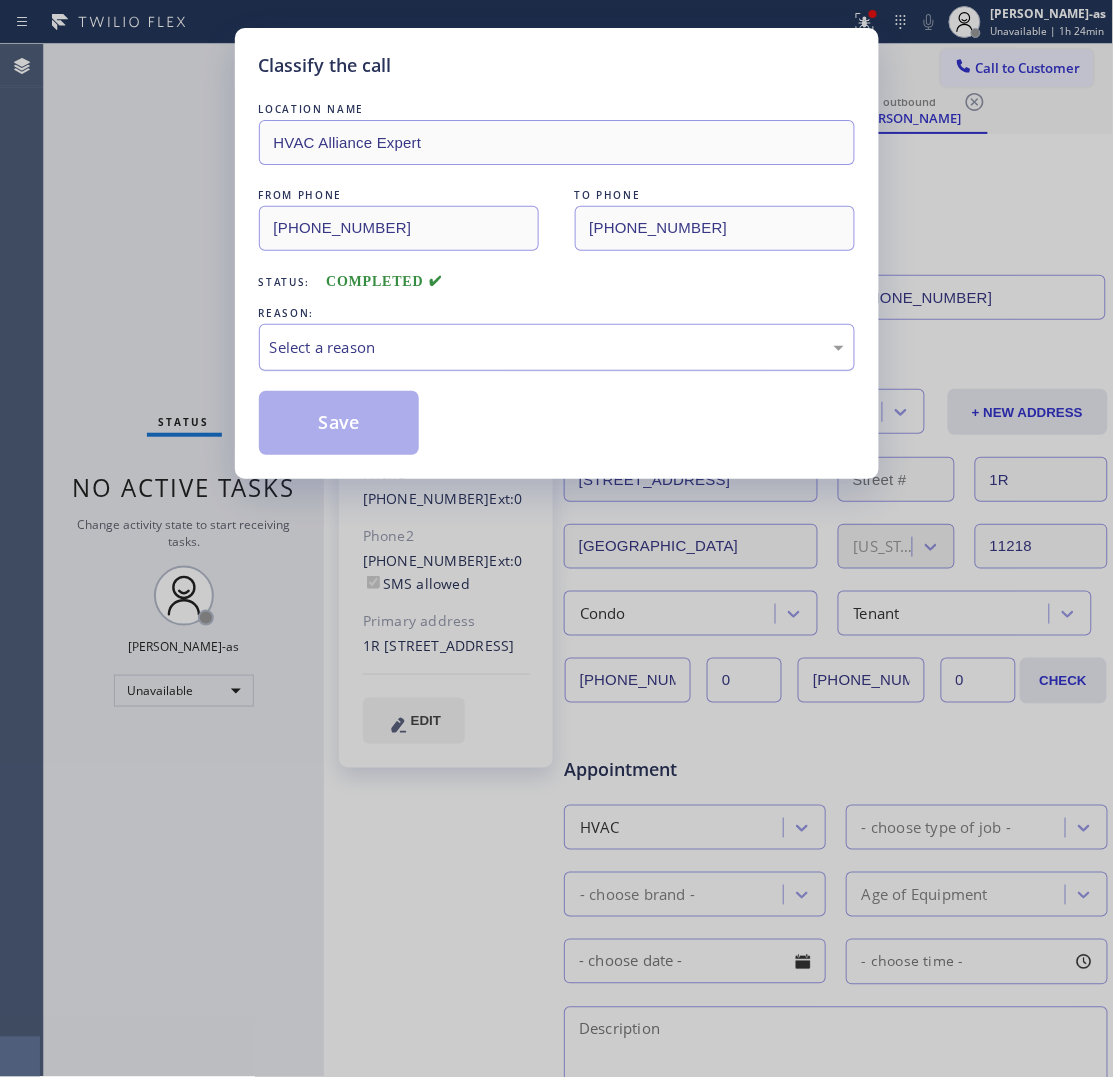 click on "Select a reason" at bounding box center [557, 347] 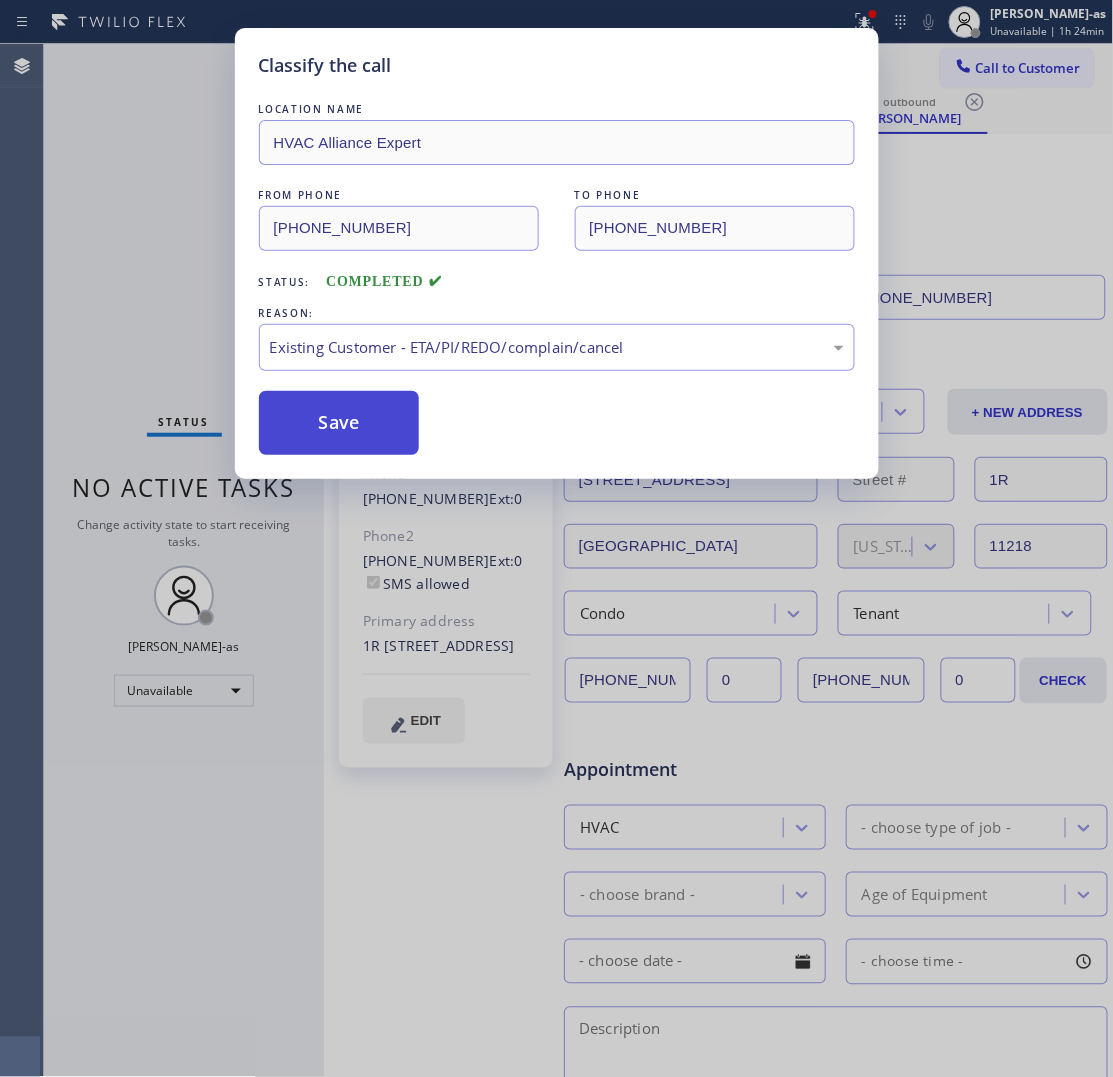click on "Save" at bounding box center (339, 423) 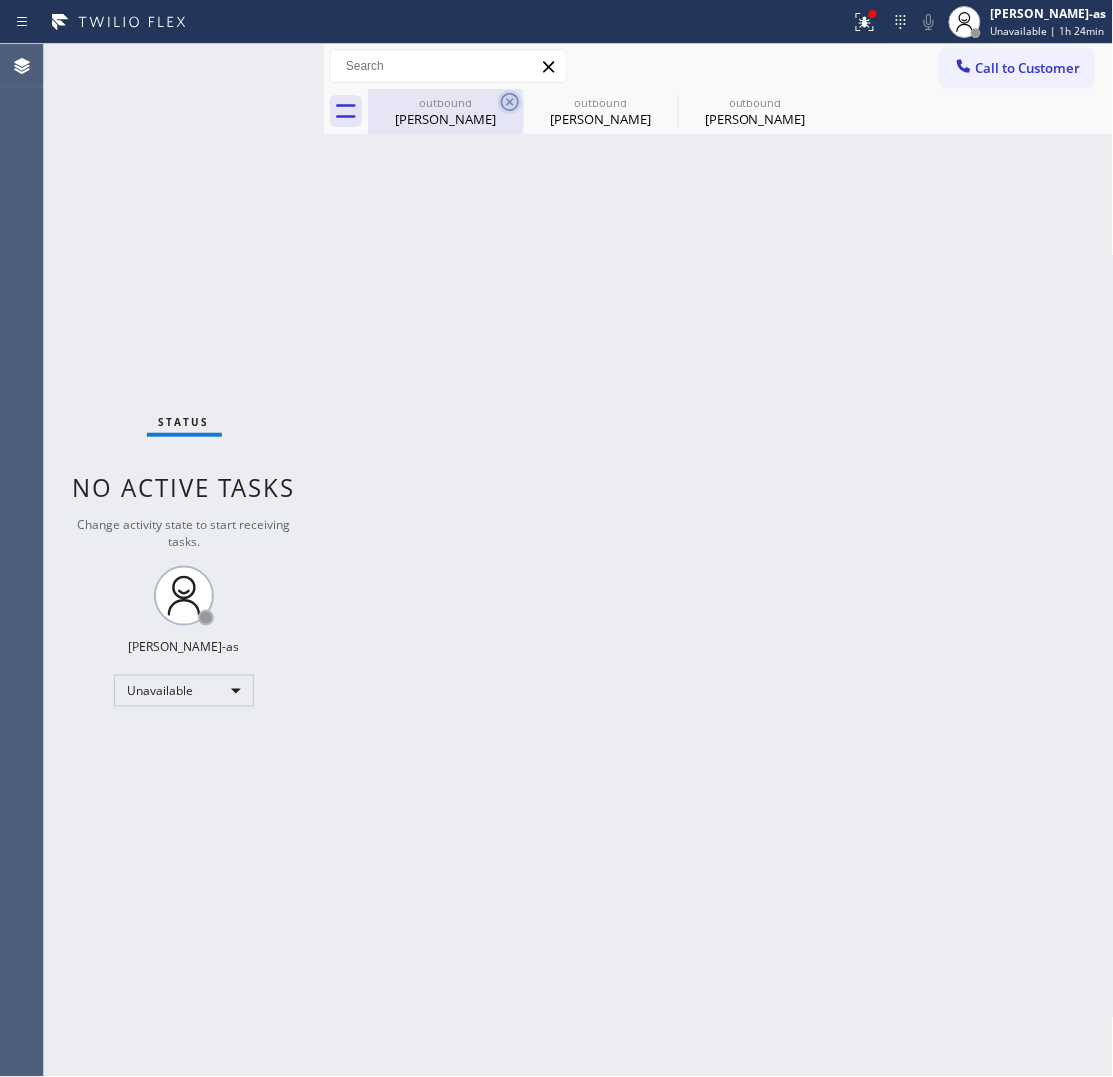 drag, startPoint x: 447, startPoint y: 96, endPoint x: 502, endPoint y: 95, distance: 55.00909 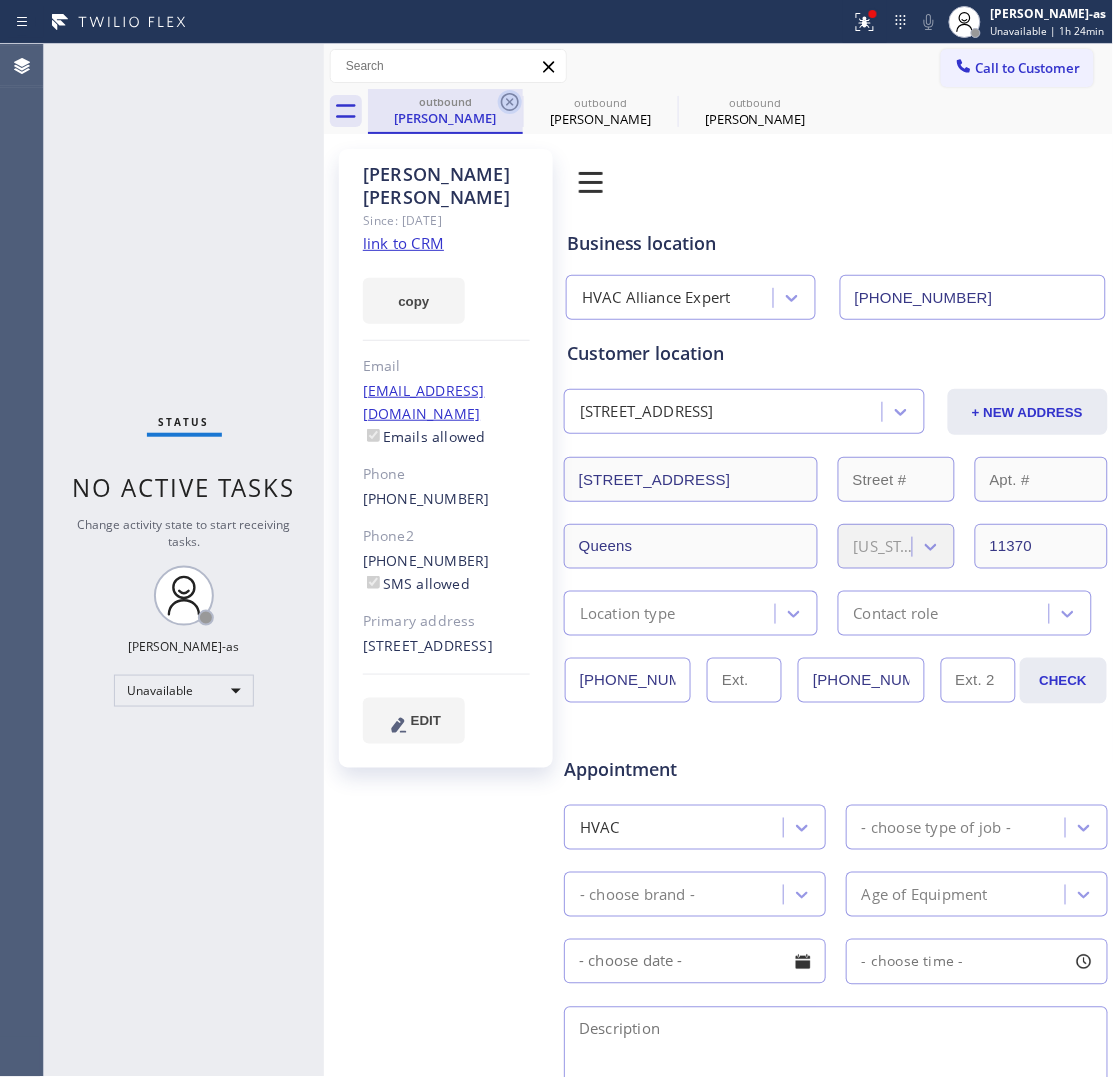 click 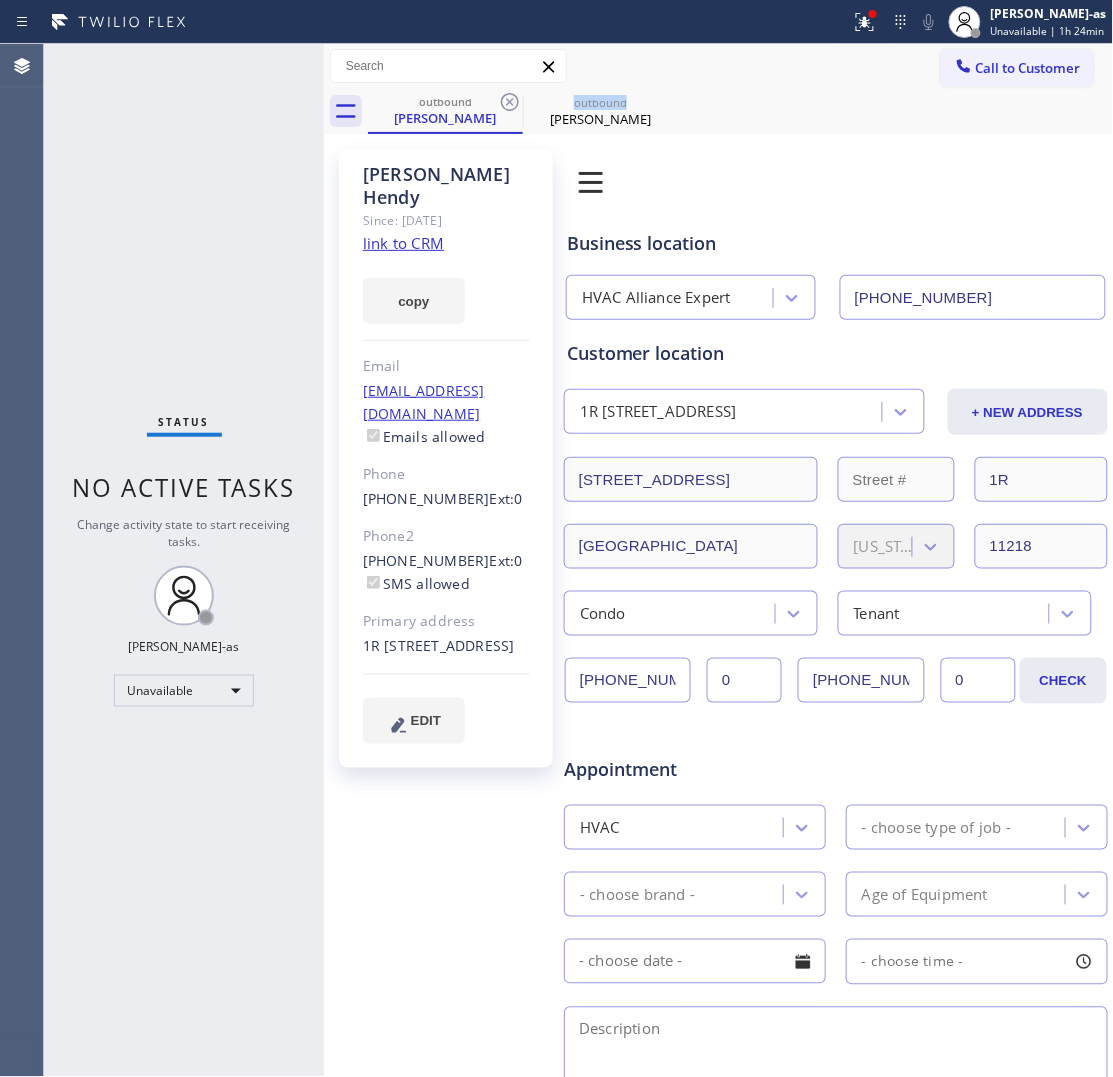 click 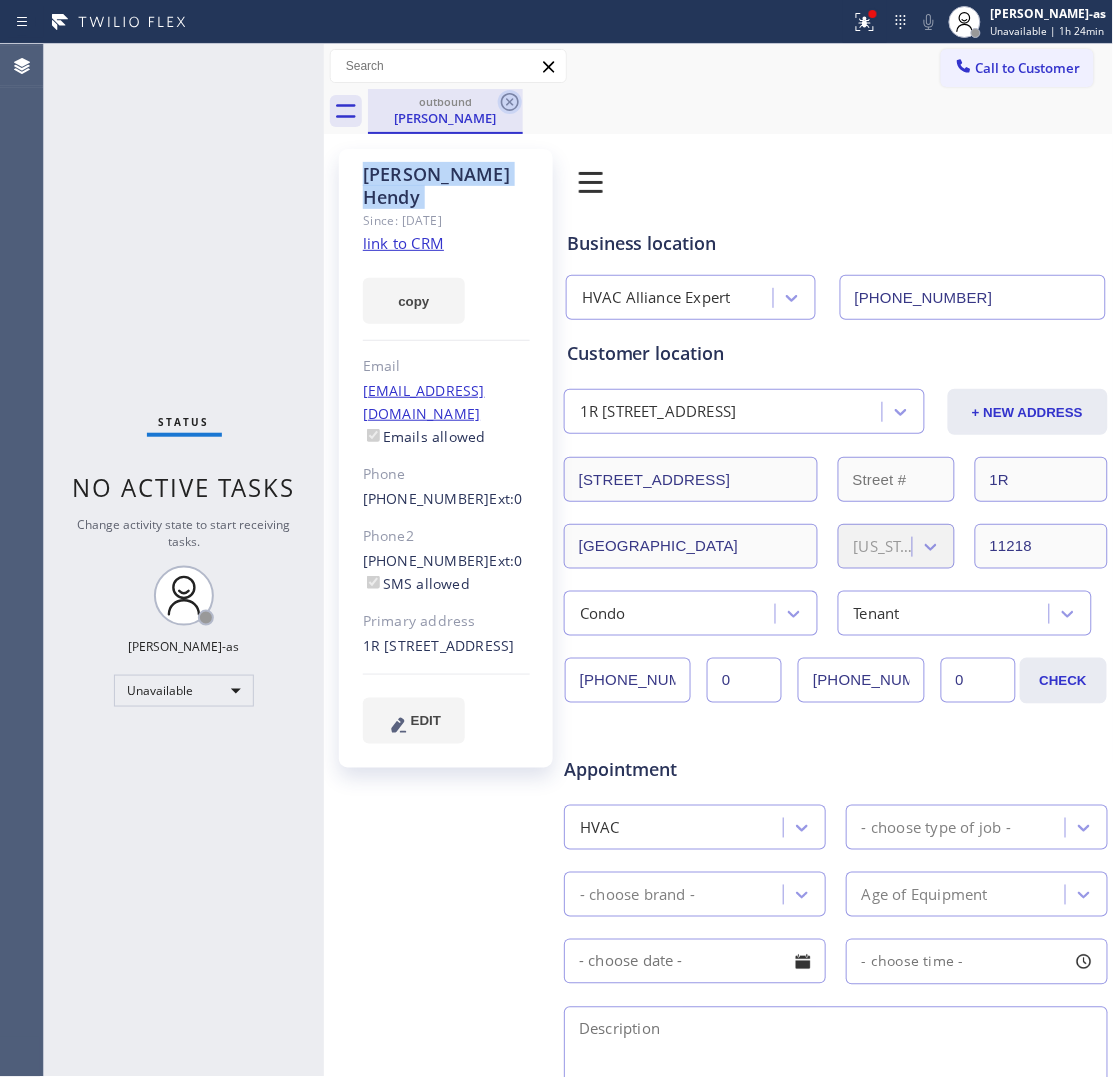 click 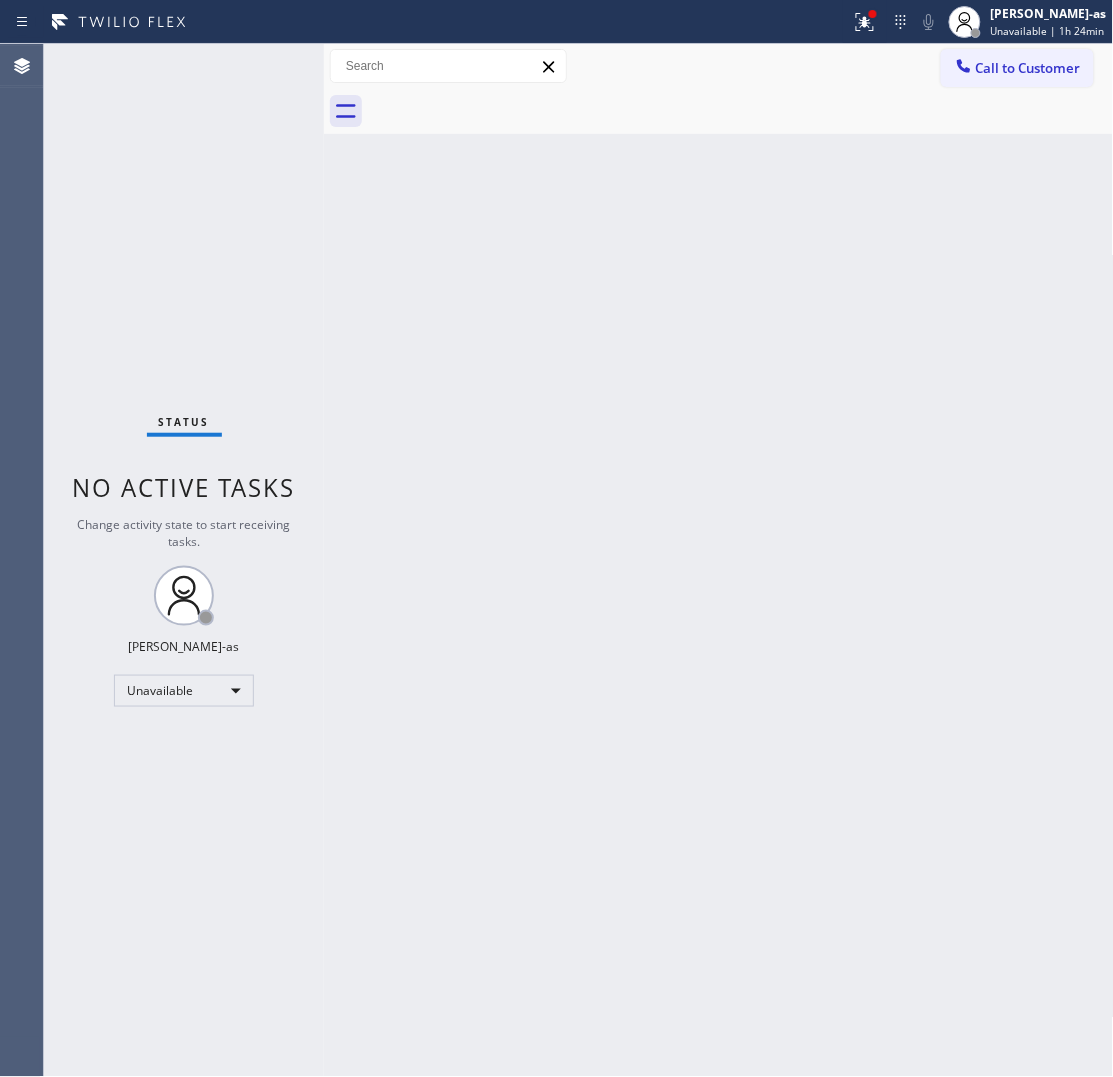 click at bounding box center (741, 111) 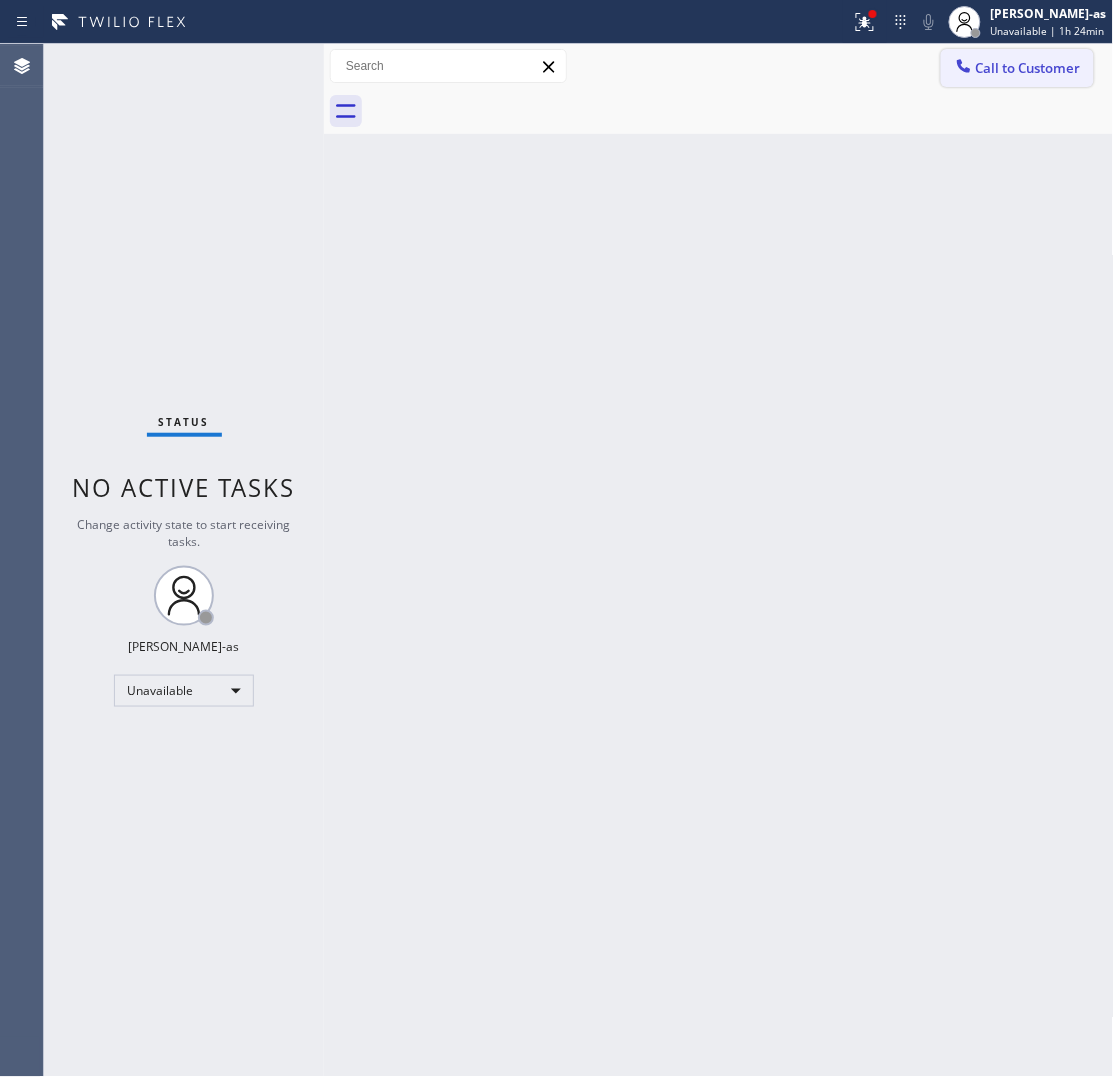 click on "Call to Customer" at bounding box center [1028, 68] 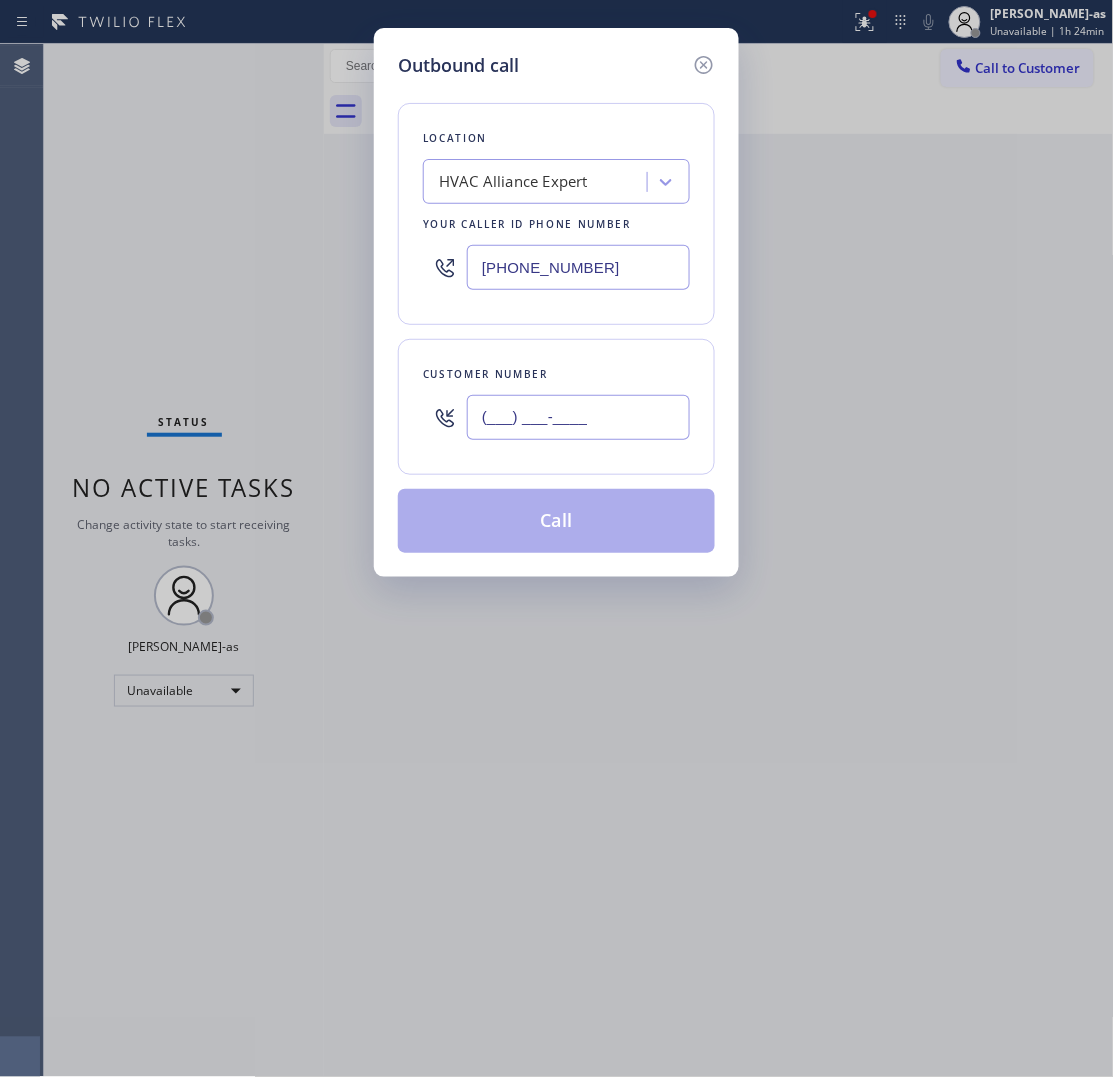 click on "(___) ___-____" at bounding box center (578, 417) 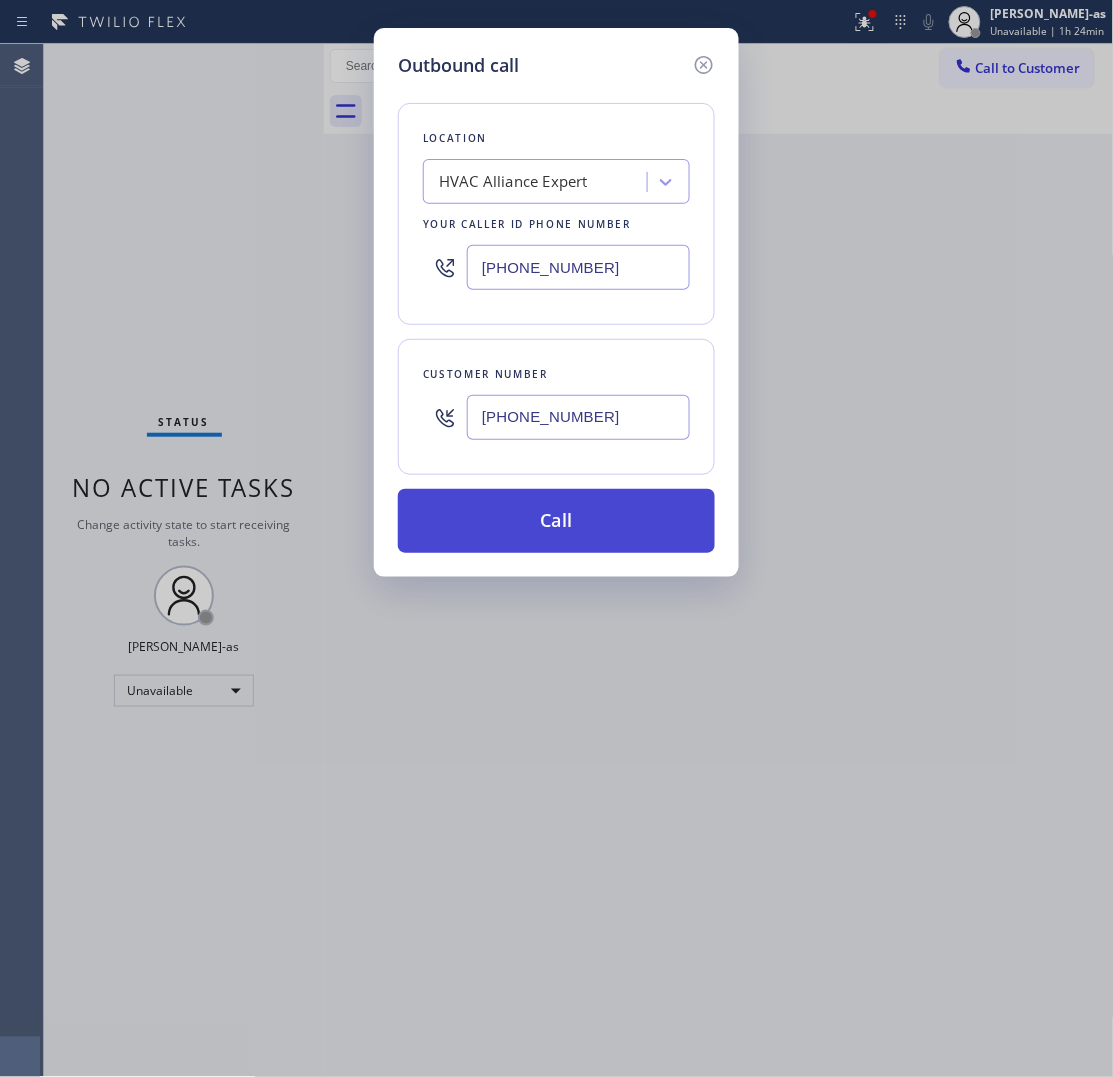 type on "(818) 445-4321" 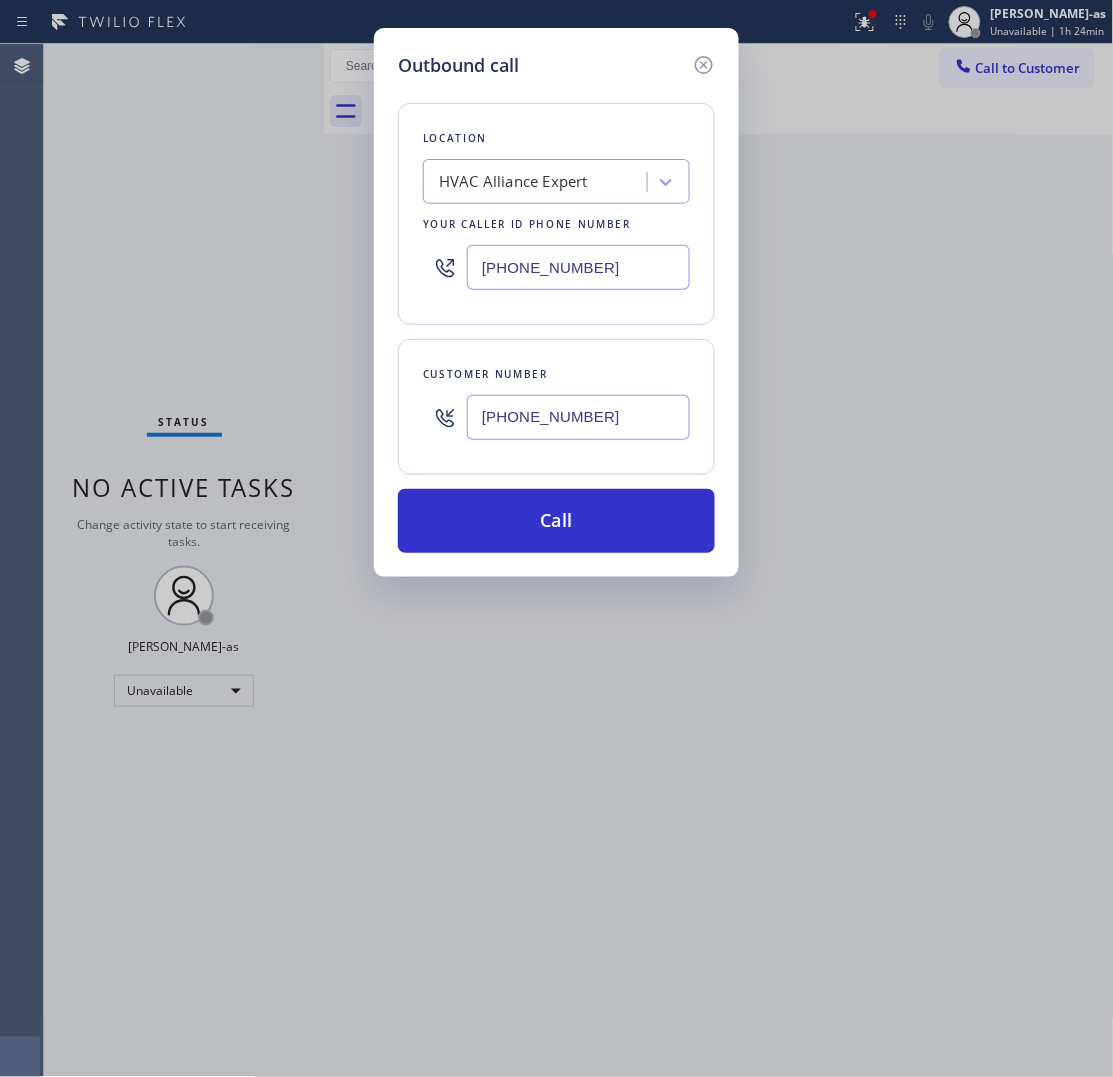click on "Call" at bounding box center (556, 521) 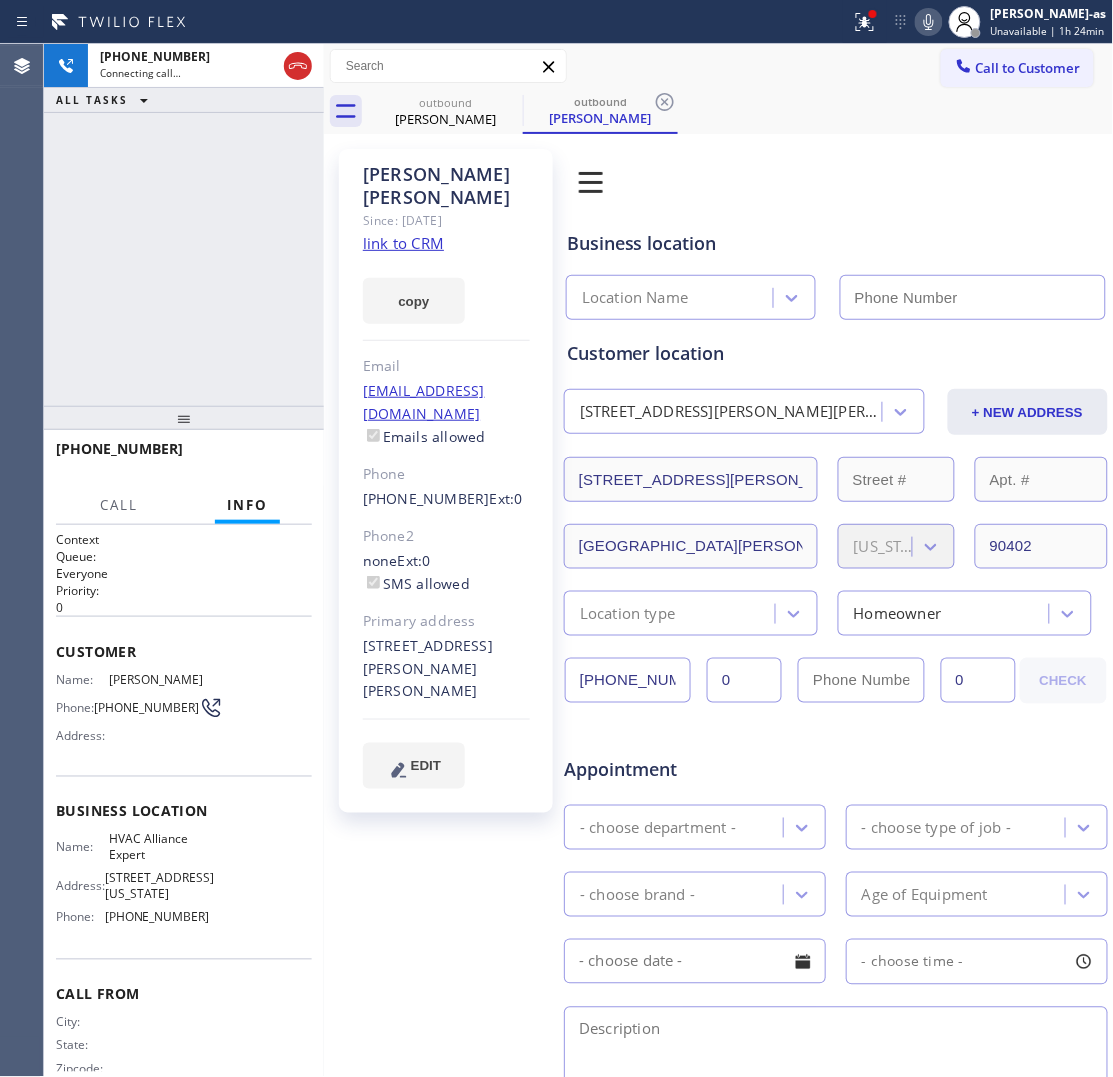 click on "Since: [DATE]" 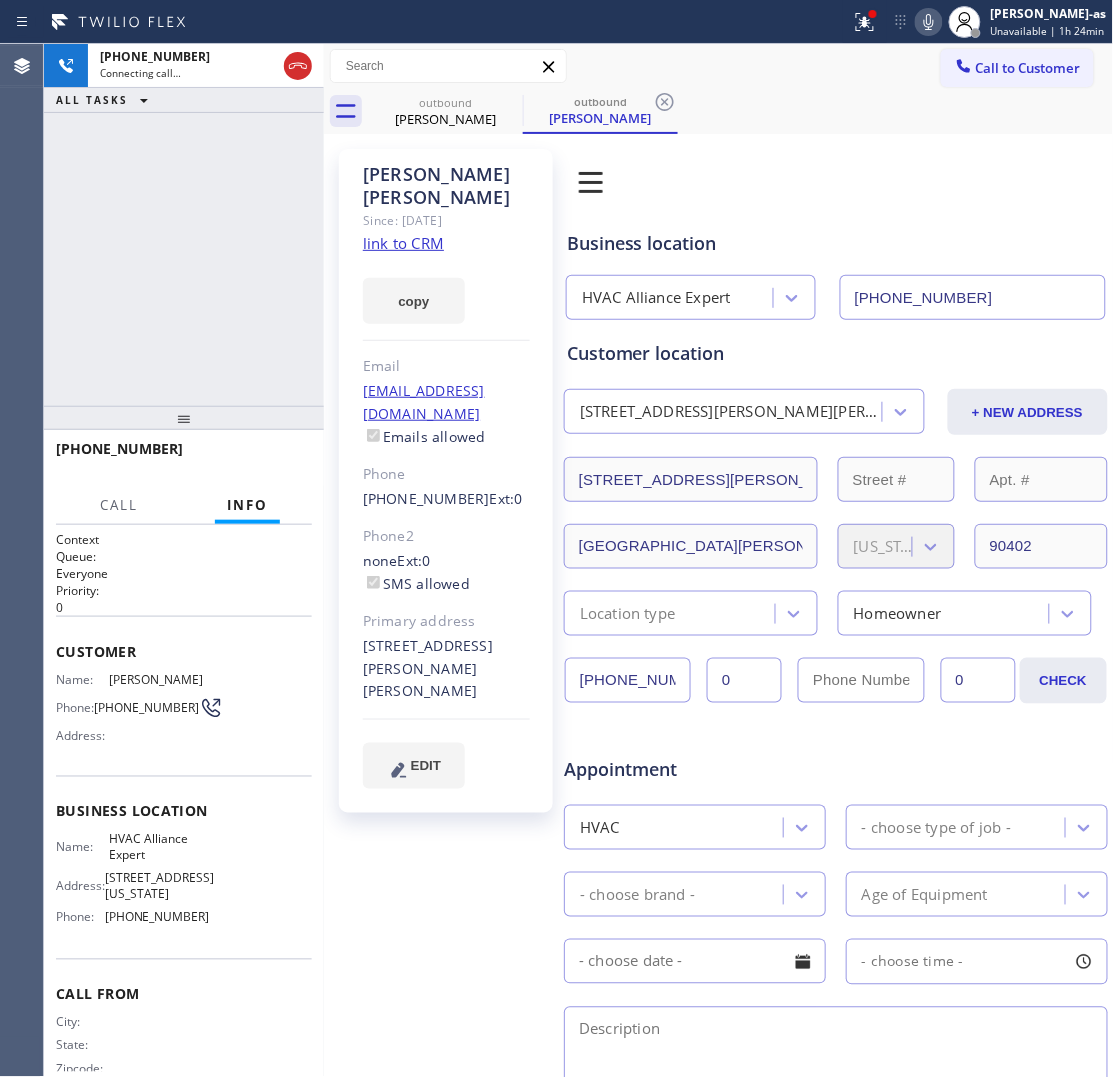 type on "(855) 999-4417" 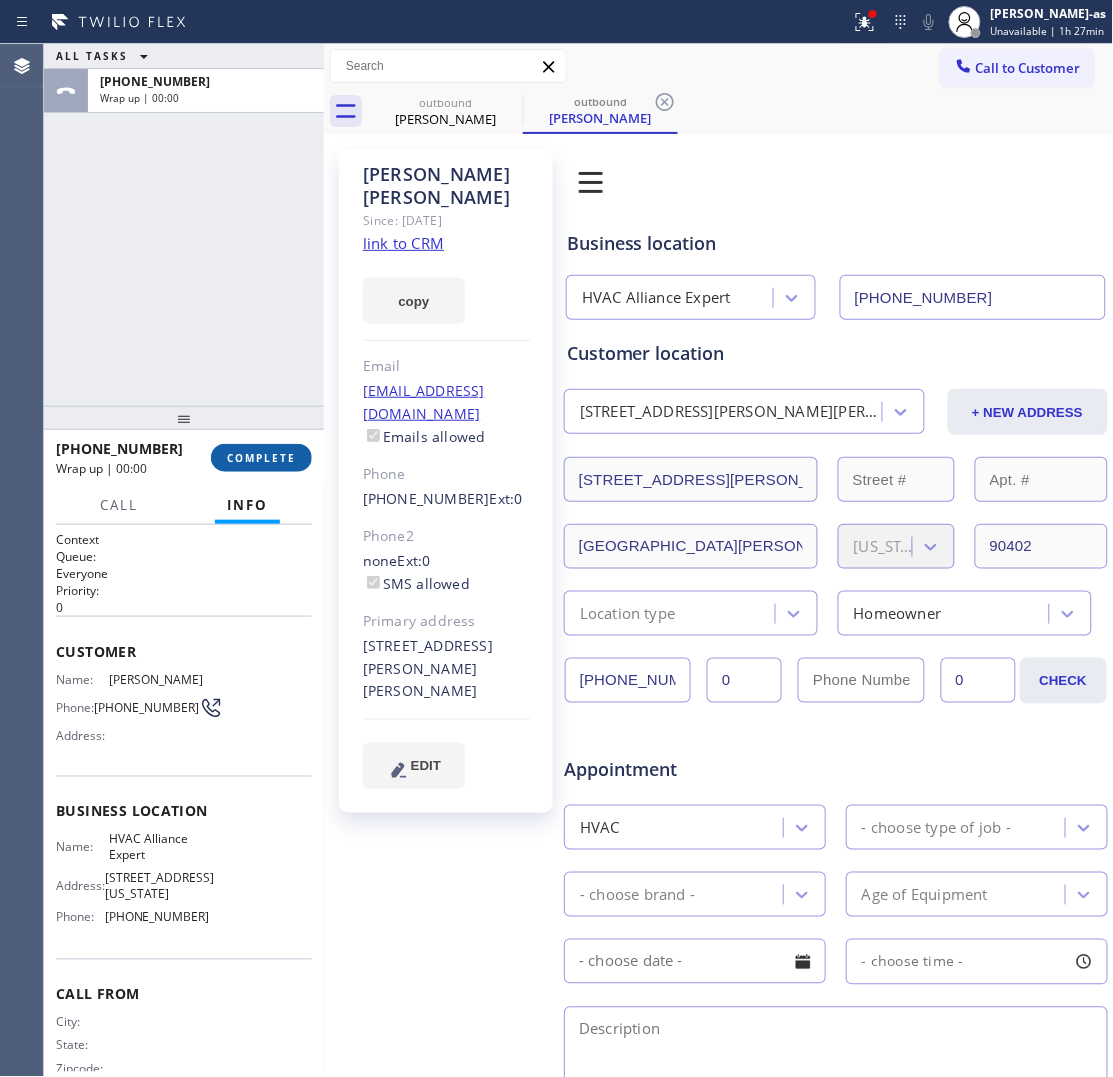 drag, startPoint x: 145, startPoint y: 290, endPoint x: 277, endPoint y: 446, distance: 204.35263 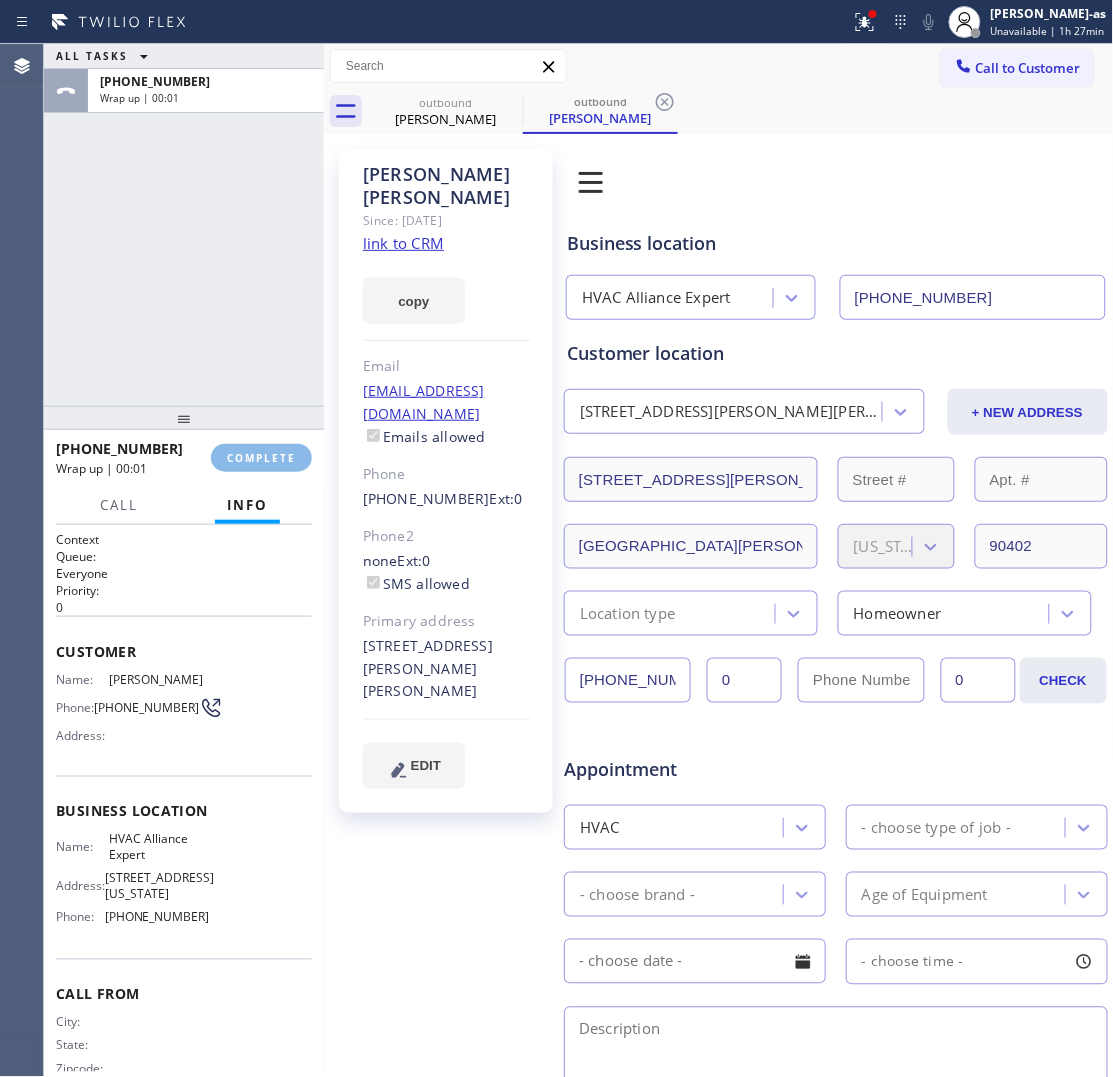 drag, startPoint x: 228, startPoint y: 351, endPoint x: 586, endPoint y: 402, distance: 361.61444 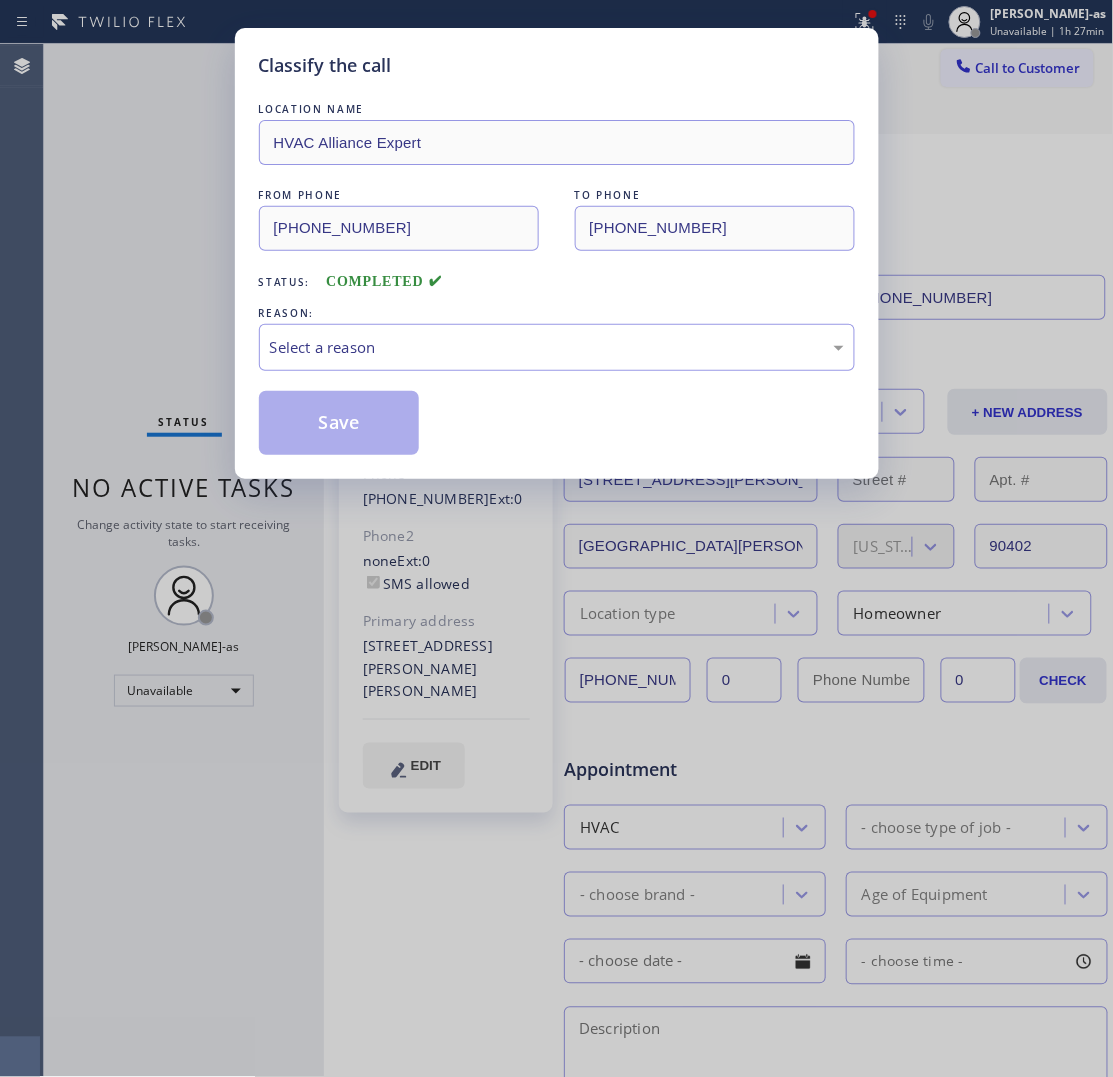 click on "Classify the call LOCATION NAME HVAC Alliance Expert FROM PHONE (855) 999-4417 TO PHONE (818) 445-4321 Status: COMPLETED REASON: Select a reason Save" at bounding box center (556, 538) 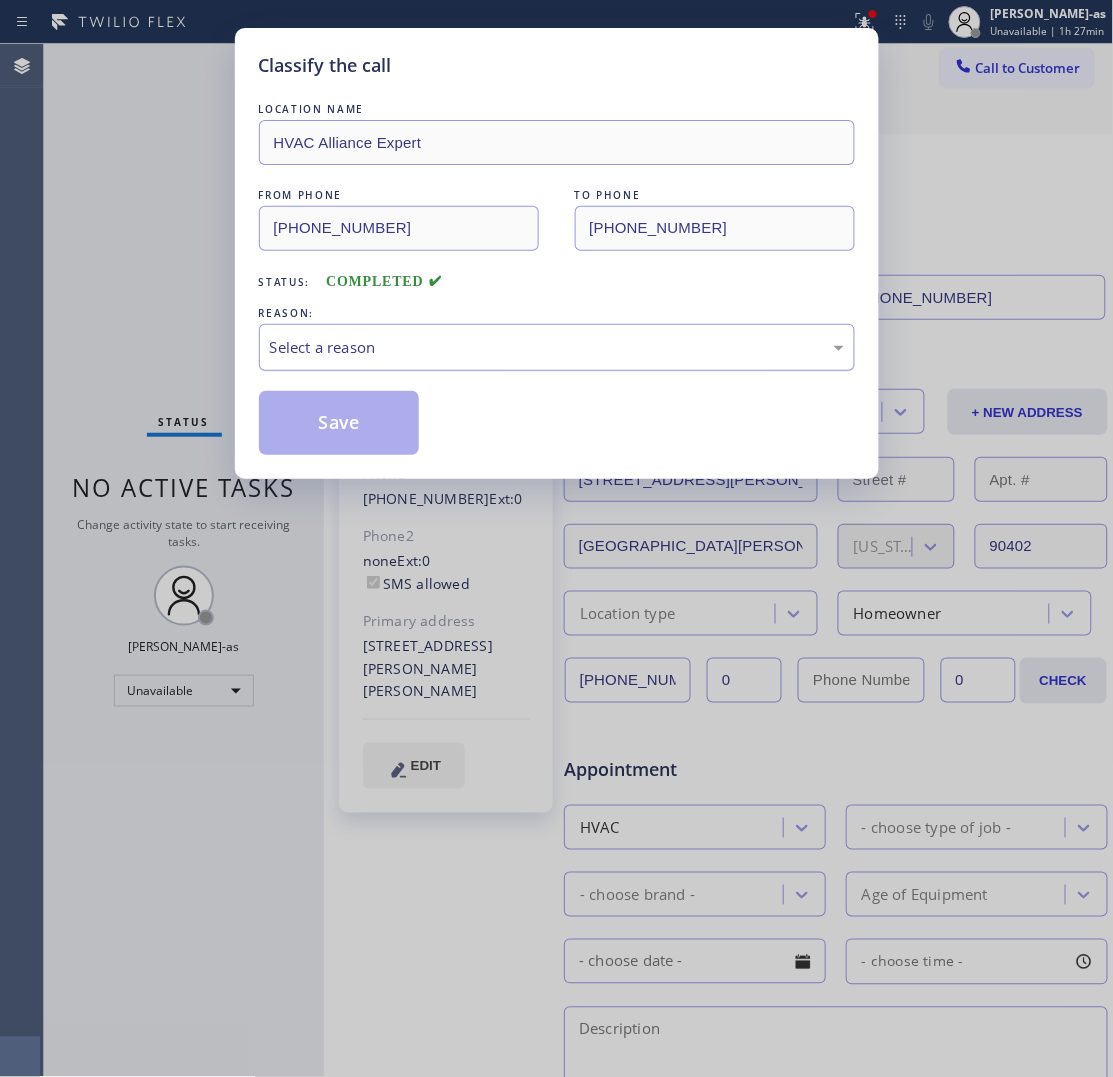 click on "Select a reason" at bounding box center [557, 347] 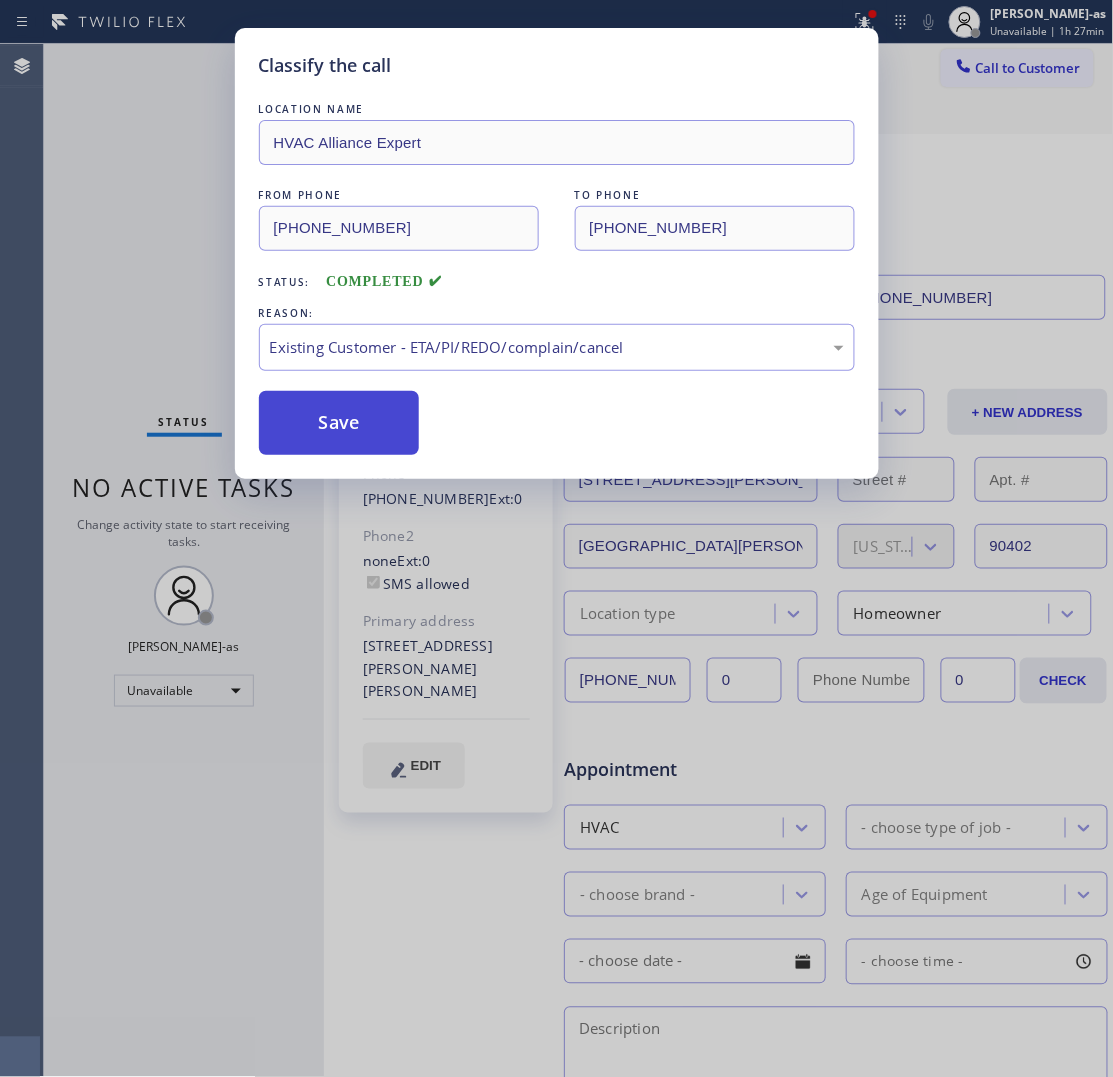 click on "Save" at bounding box center (339, 423) 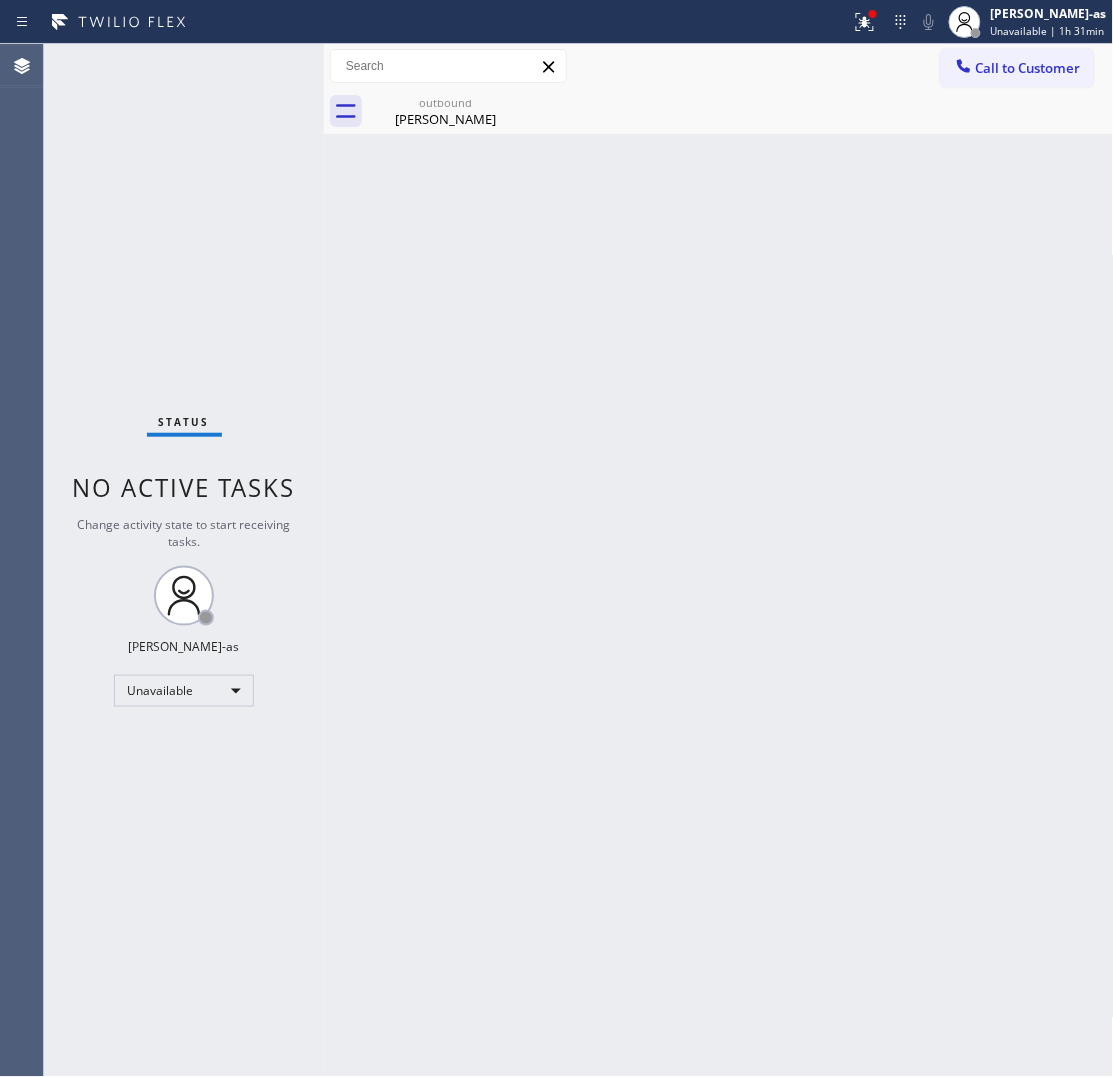 drag, startPoint x: 133, startPoint y: 246, endPoint x: 315, endPoint y: 110, distance: 227.20035 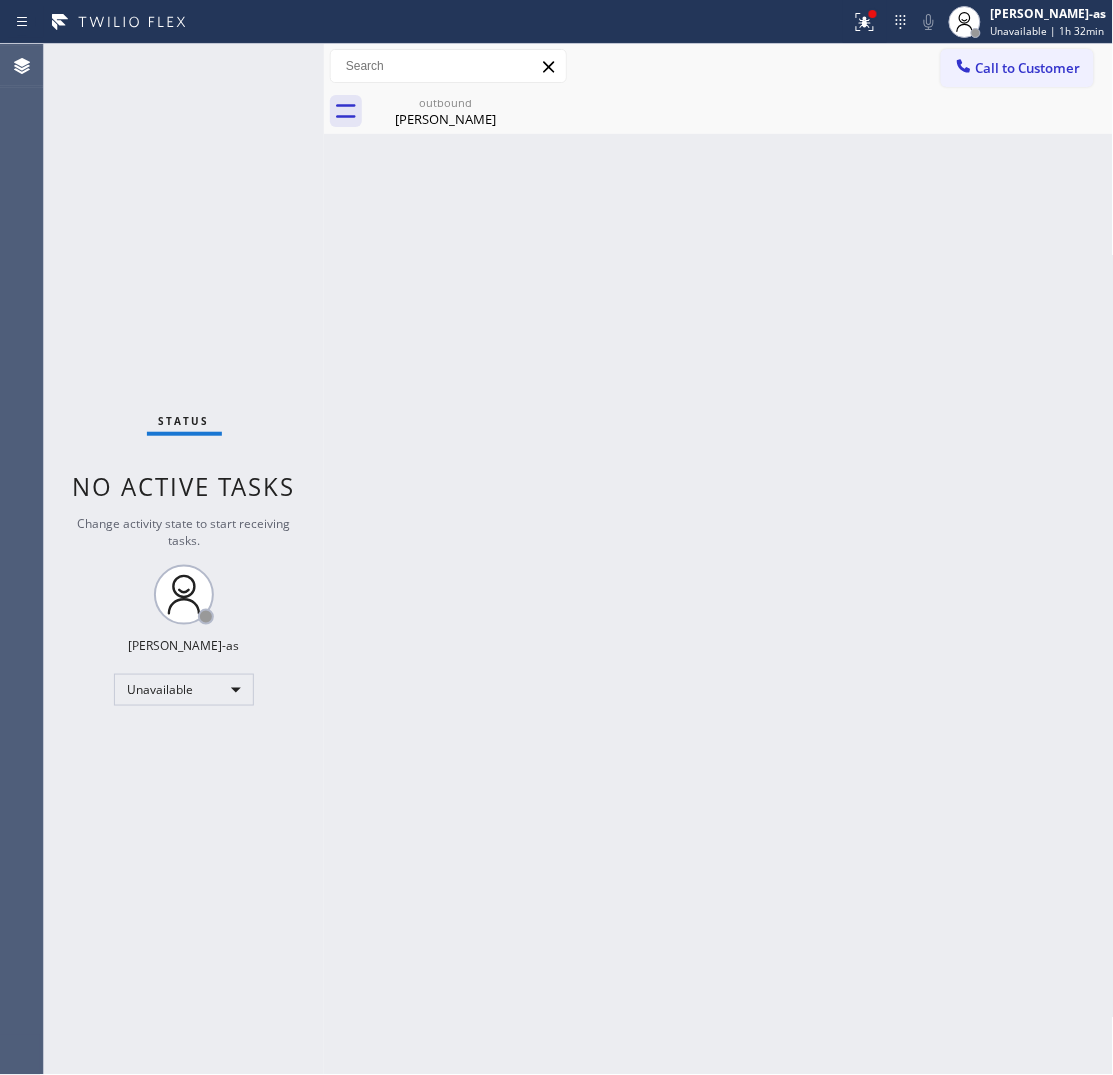 click on "Back to Dashboard Change Sender ID Customers Technicians Select a contact Outbound call Location Search location Your caller id phone number Customer number Call Customer info Name   Phone none Address none Change Sender ID HVAC +18559994417 5 Star Appliance +18557314952 Appliance Repair +18554611149 Plumbing +18889090120 Air Duct Cleaning +18006865038  Electricians +18005688664 Cancel Change Check personal SMS Reset Change outbound David Kissinger Call to Customer Outbound call Location HVAC Alliance Expert Your caller id phone number (855) 999-4417 Customer number Call Outbound call Technician Search Technician Your caller id phone number Your caller id phone number Call outbound David Kissinger David   Kissinger Since: 20 may 2020 link to CRM copy Email dakissinger61@gmail.com  Emails allowed Phone (818) 445-4321  Ext:  0 Phone2 none  Ext:  0  SMS allowed Primary address  646 Hightree Road Santa Monica, 90402 CA EDIT Outbound call Location HVAC Alliance Expert Your caller id phone number (855) 999-4417 0" at bounding box center (719, 559) 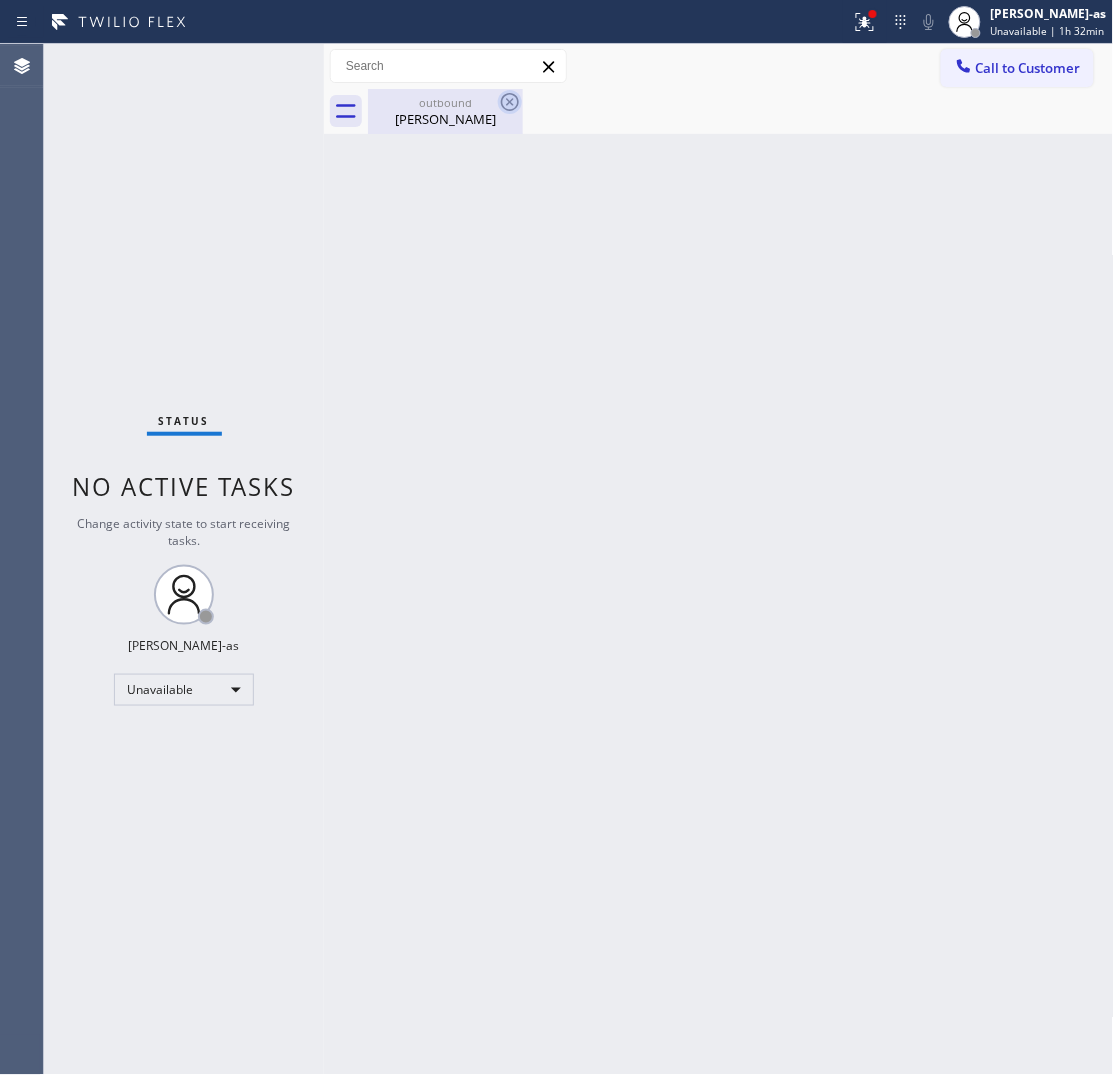 click on "David Kissinger" at bounding box center [445, 119] 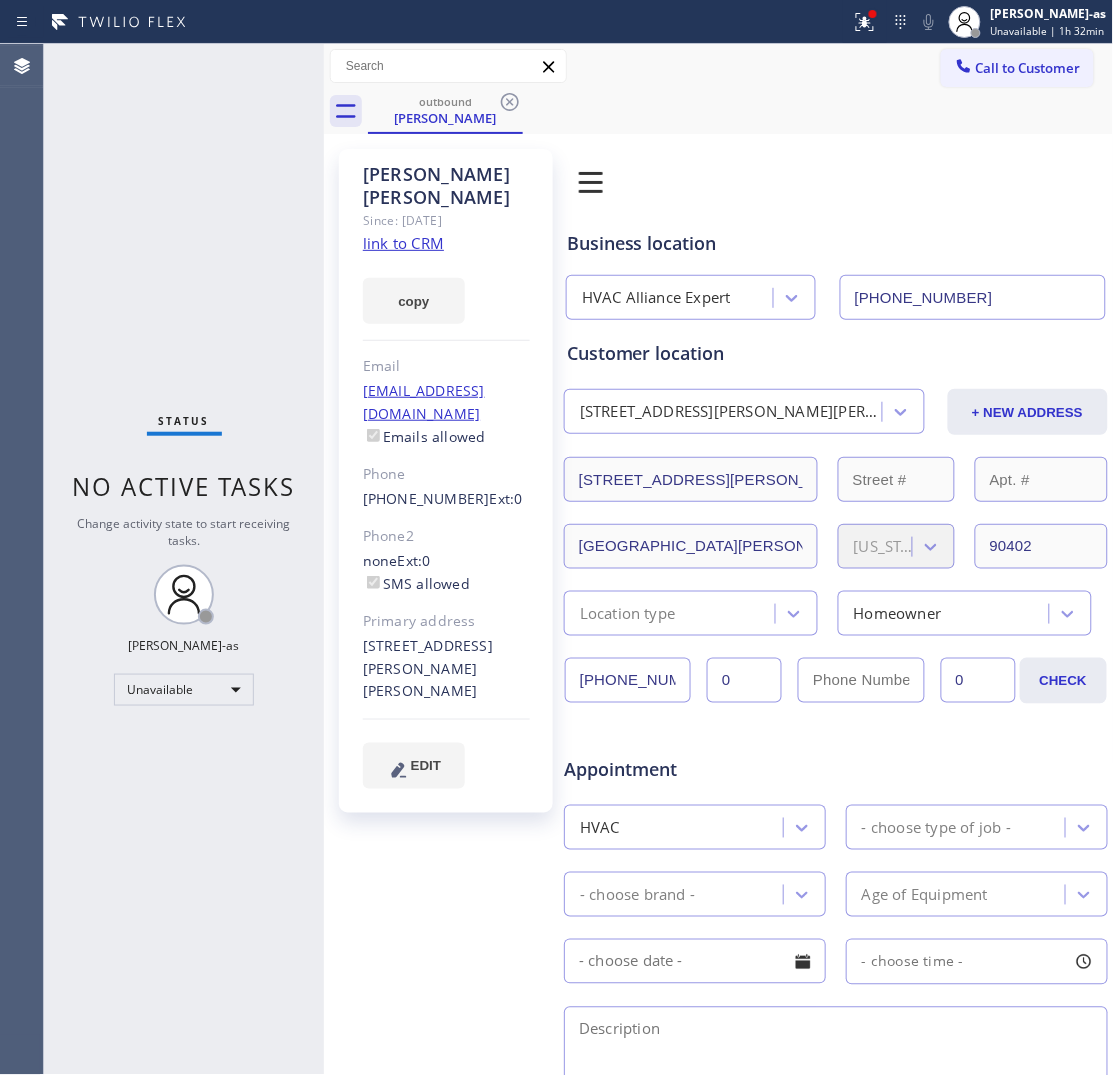 drag, startPoint x: 508, startPoint y: 105, endPoint x: 650, endPoint y: 107, distance: 142.01408 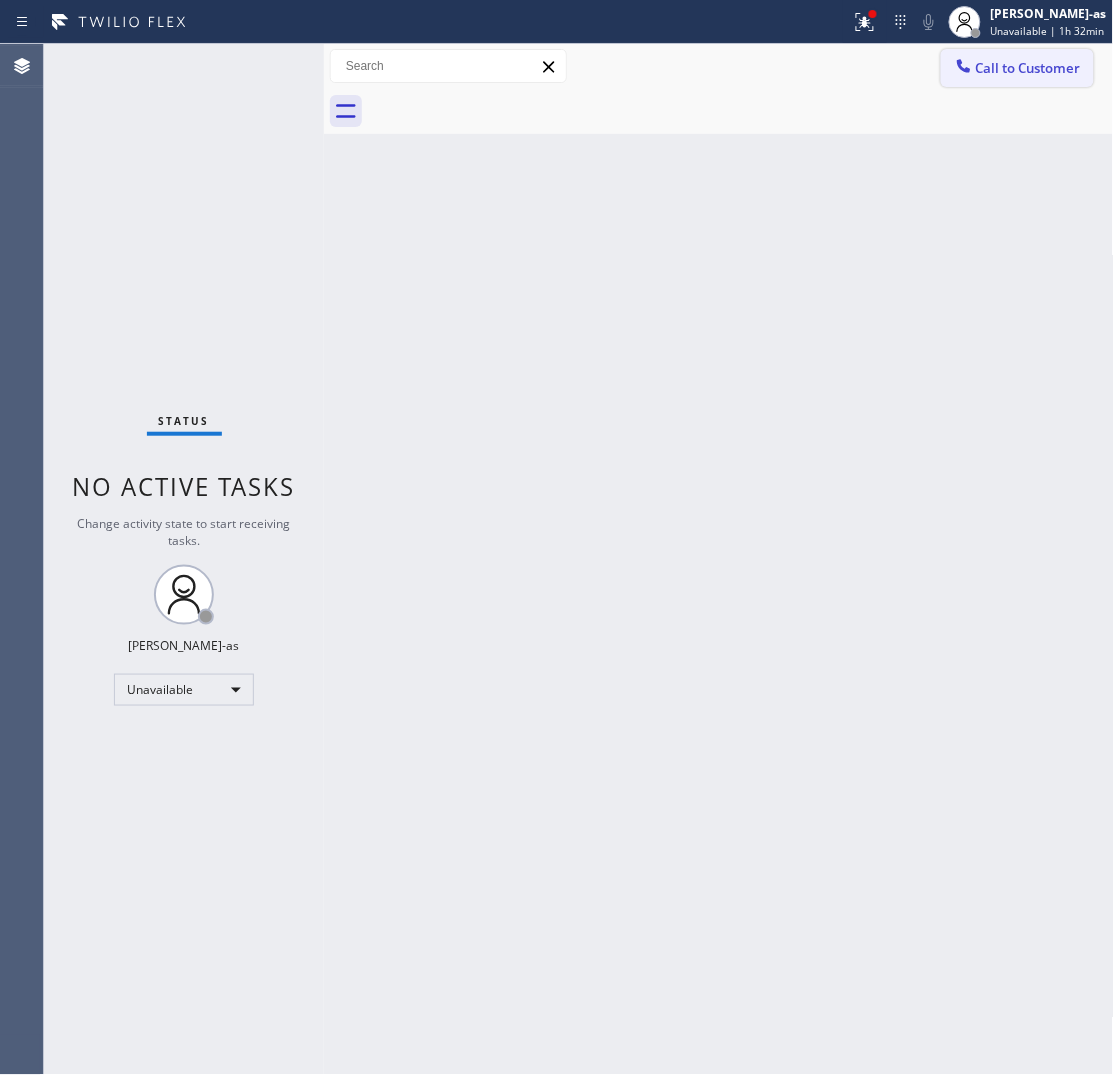 click on "Call to Customer" at bounding box center [1028, 68] 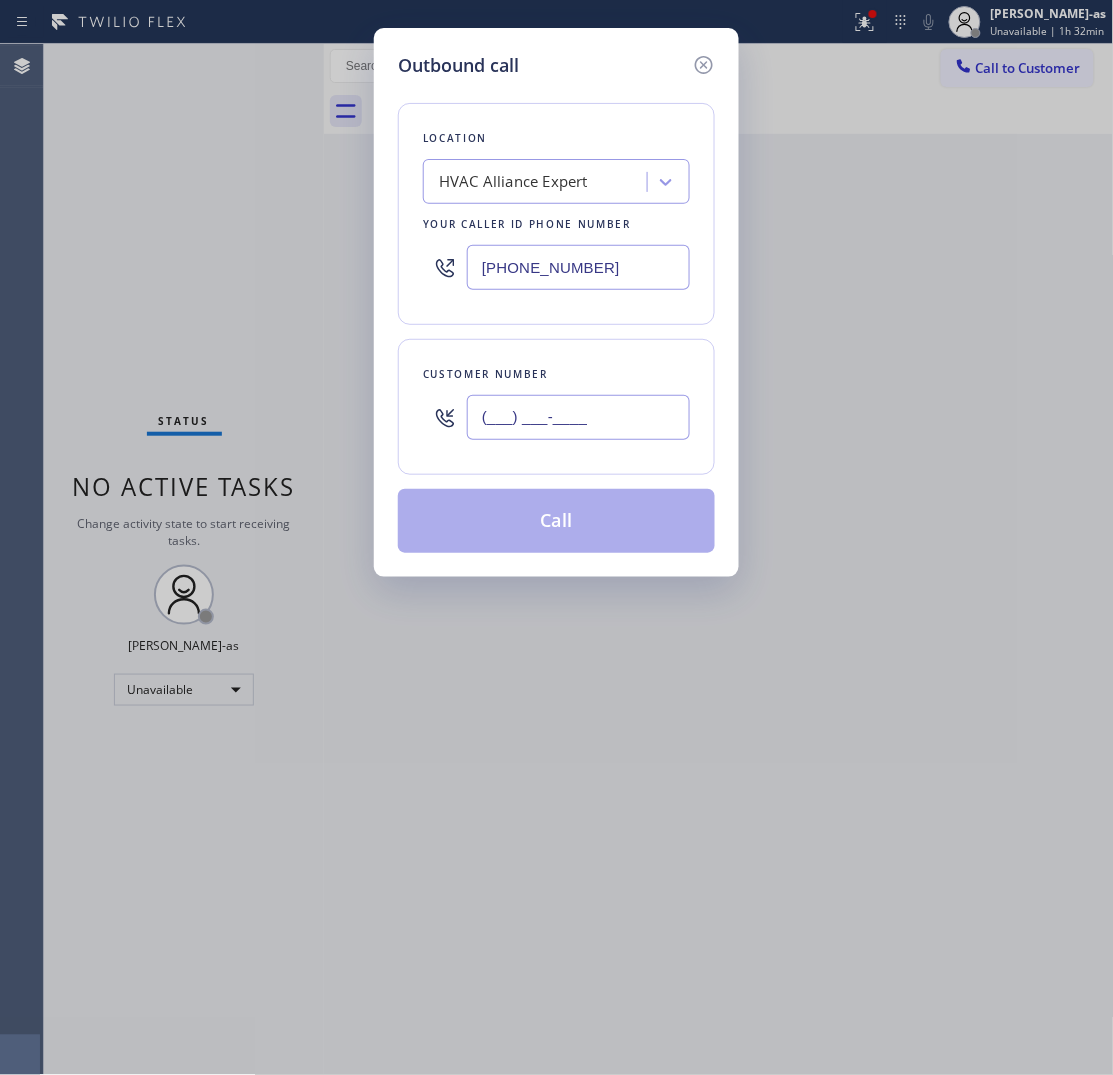 click on "(___) ___-____" at bounding box center (578, 417) 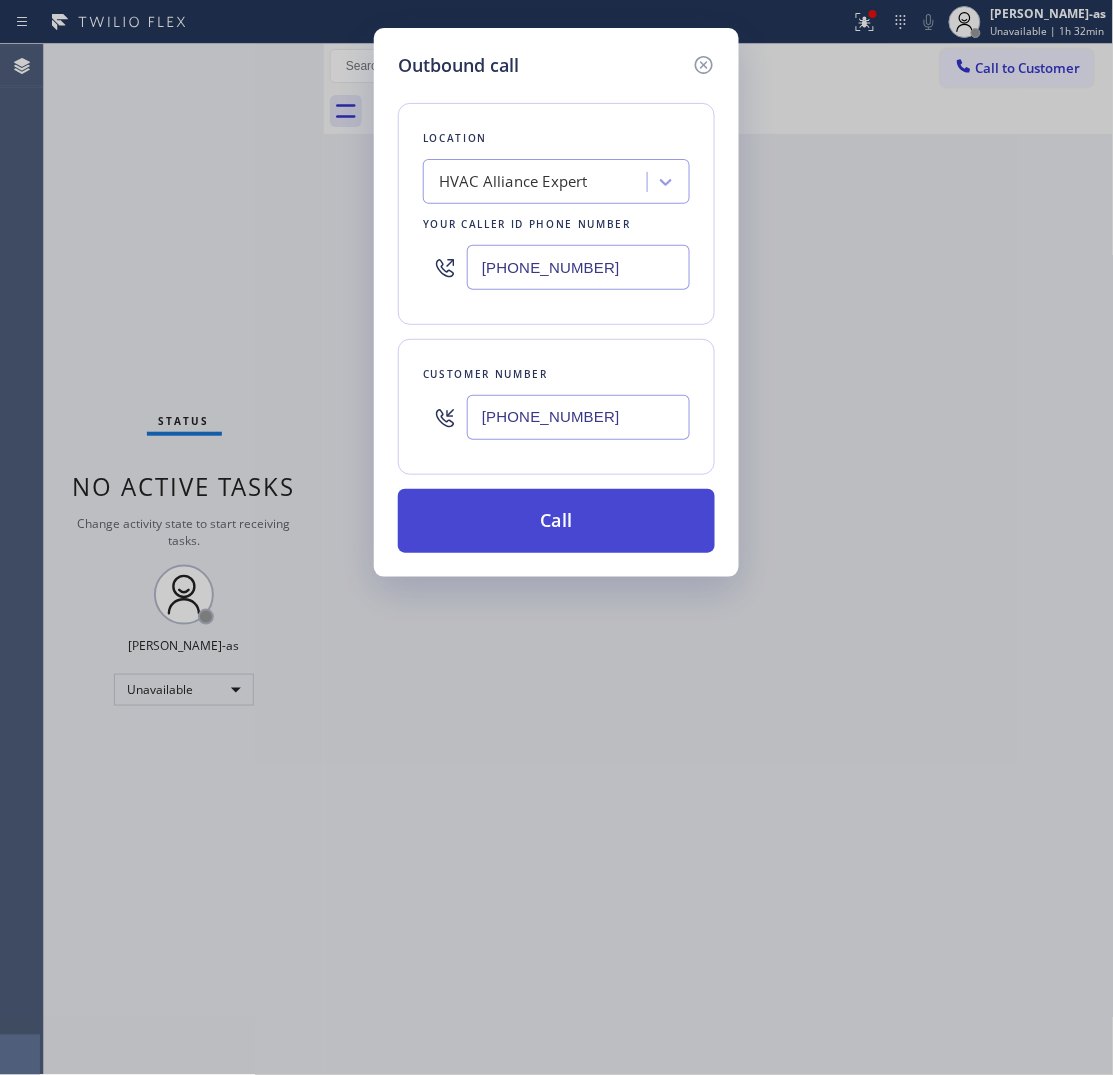 type on "(480) 294-3727" 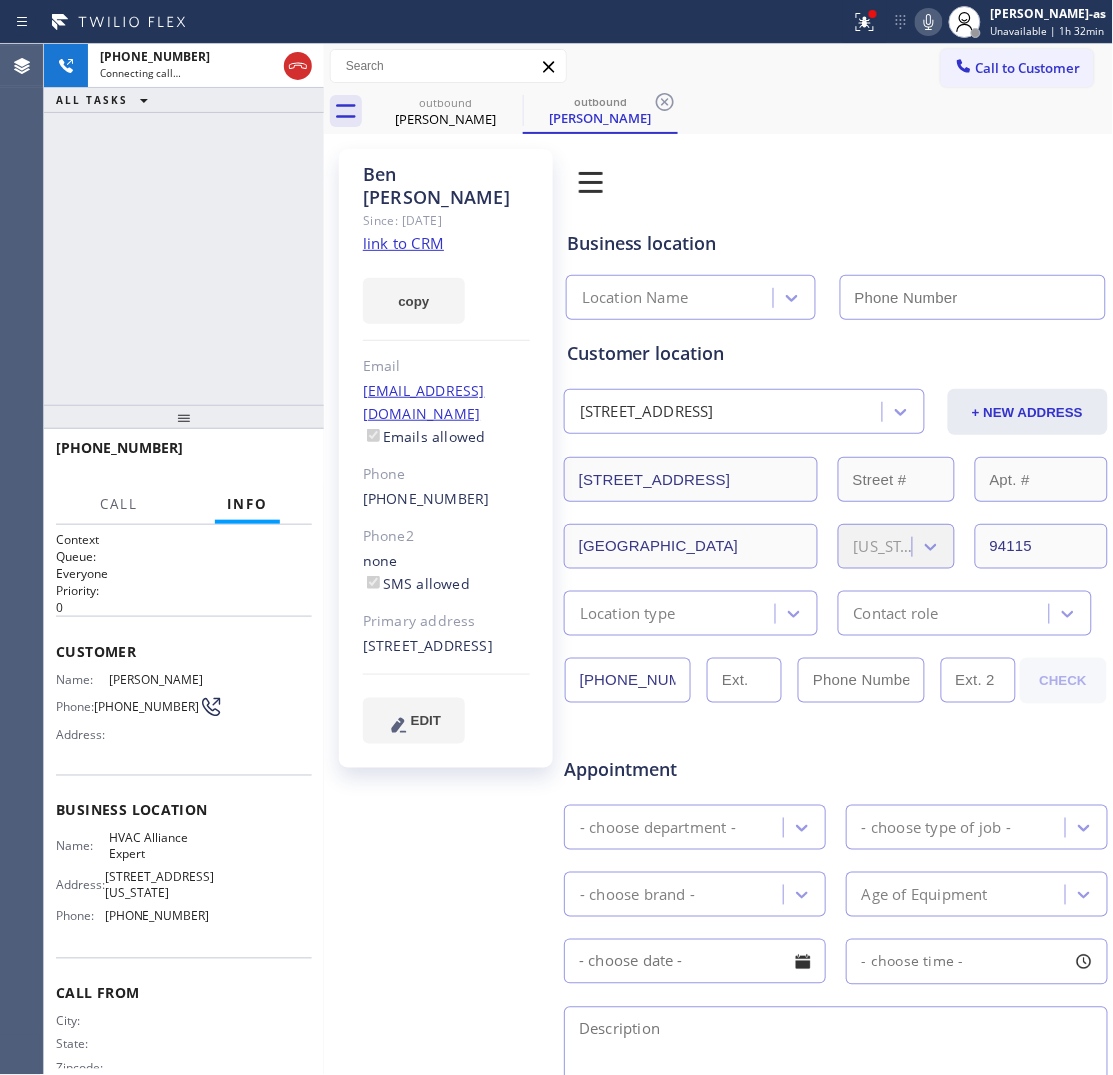 type on "(855) 999-4417" 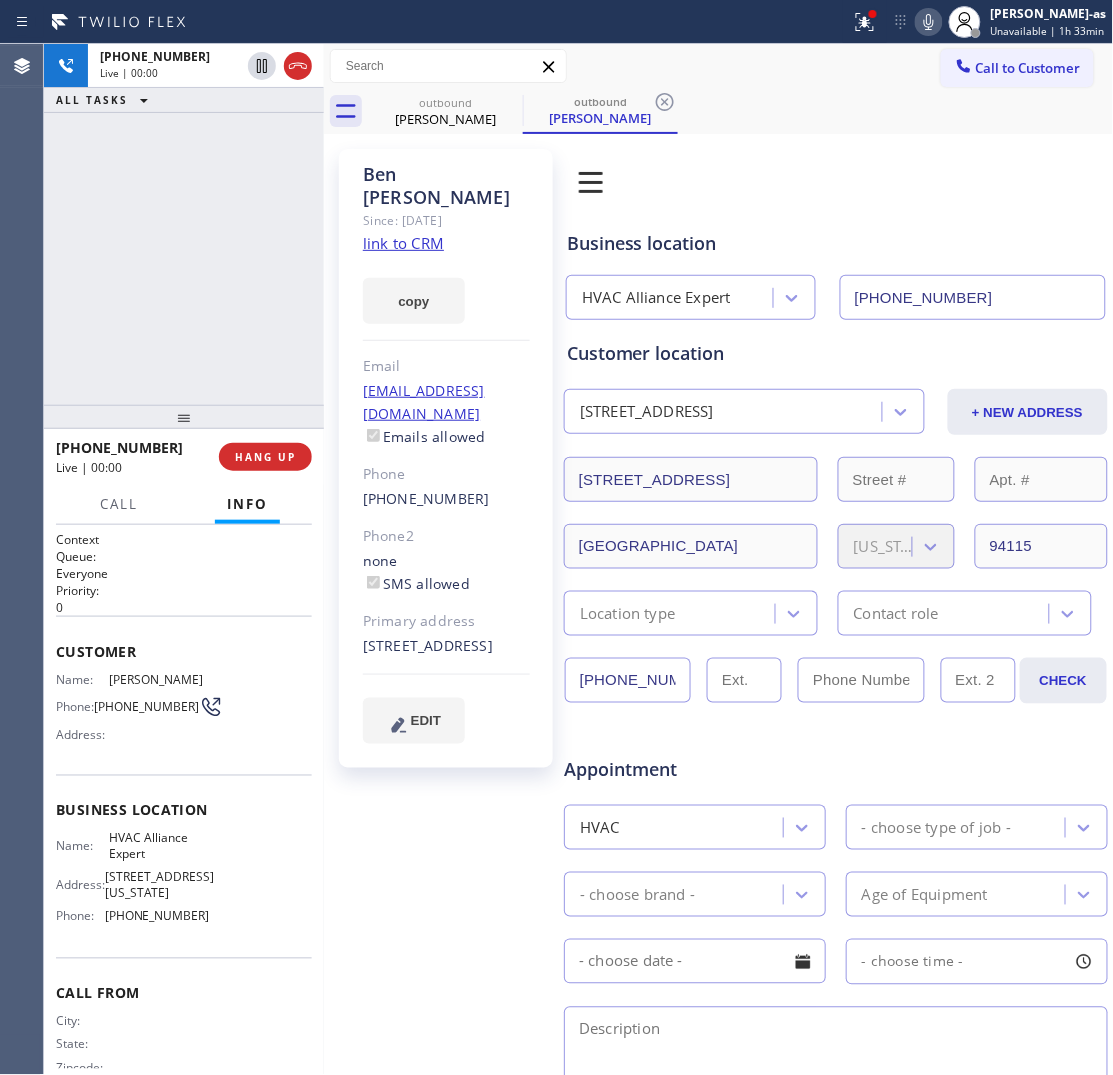 click on "+14802943727 Live | 00:00 ALL TASKS ALL TASKS ACTIVE TASKS TASKS IN WRAP UP" at bounding box center [184, 224] 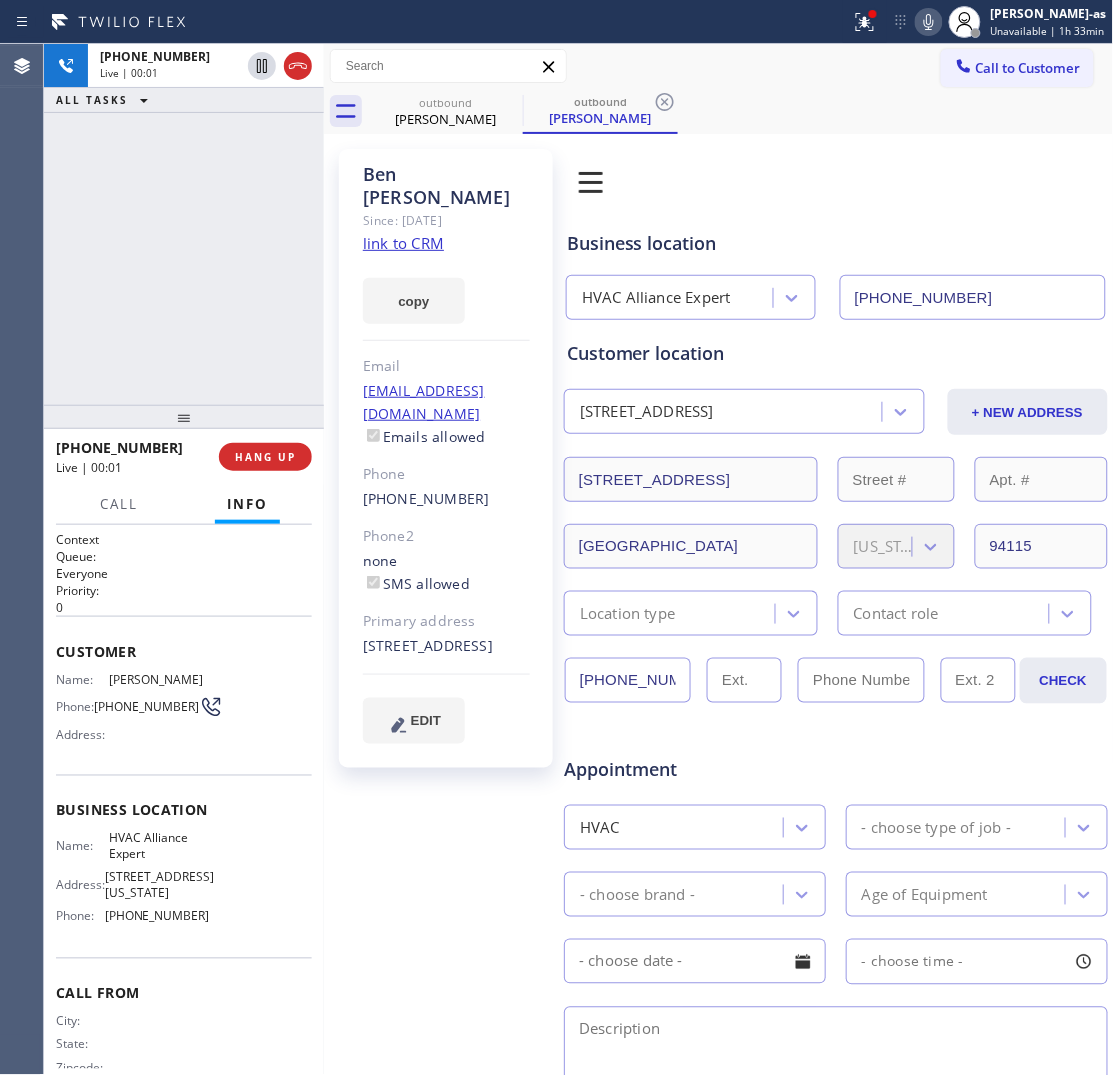 click on "+14802943727 Live | 00:01 ALL TASKS ALL TASKS ACTIVE TASKS TASKS IN WRAP UP" at bounding box center [184, 224] 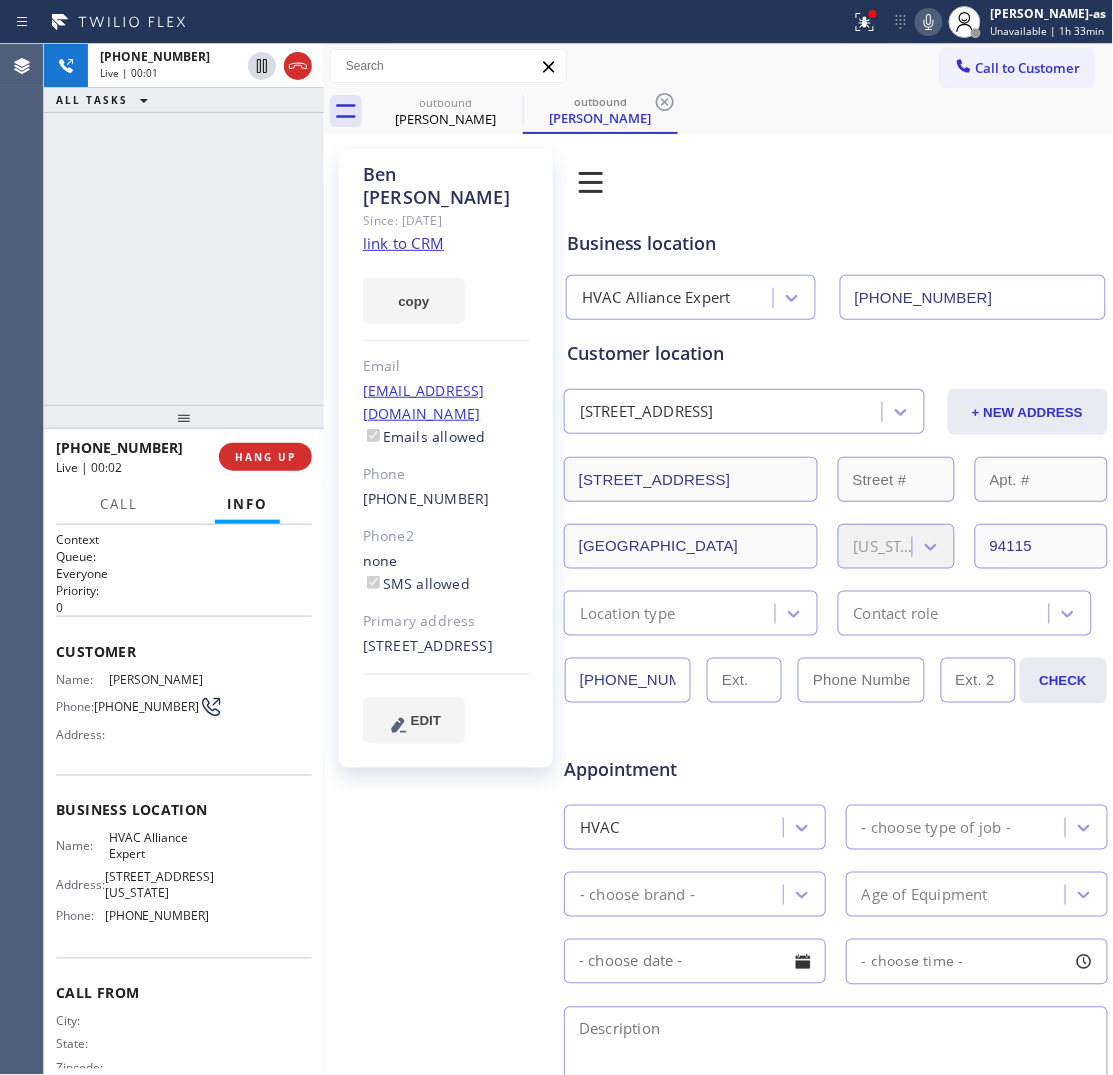 drag, startPoint x: 298, startPoint y: 62, endPoint x: 266, endPoint y: 546, distance: 485.0567 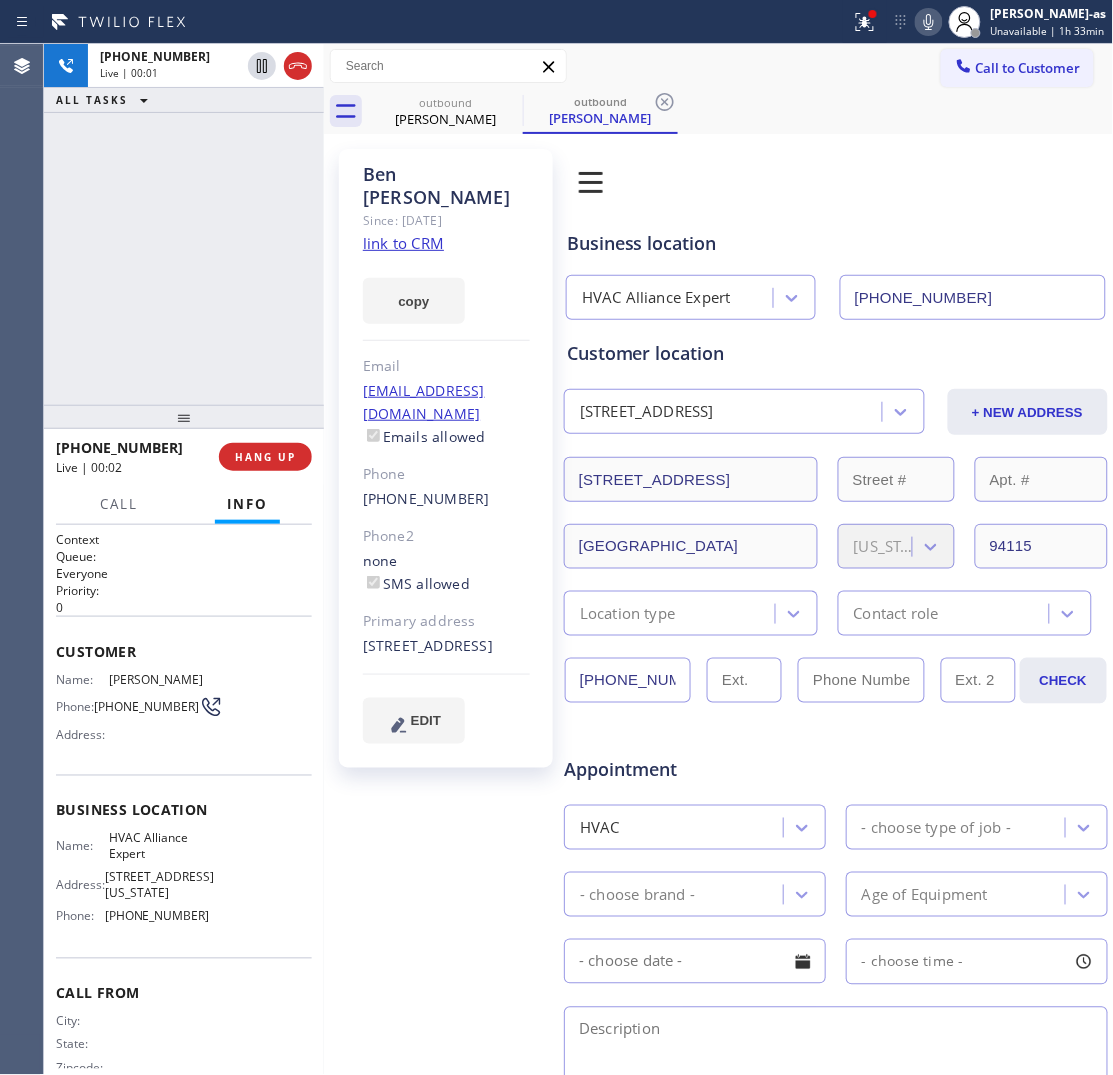 click 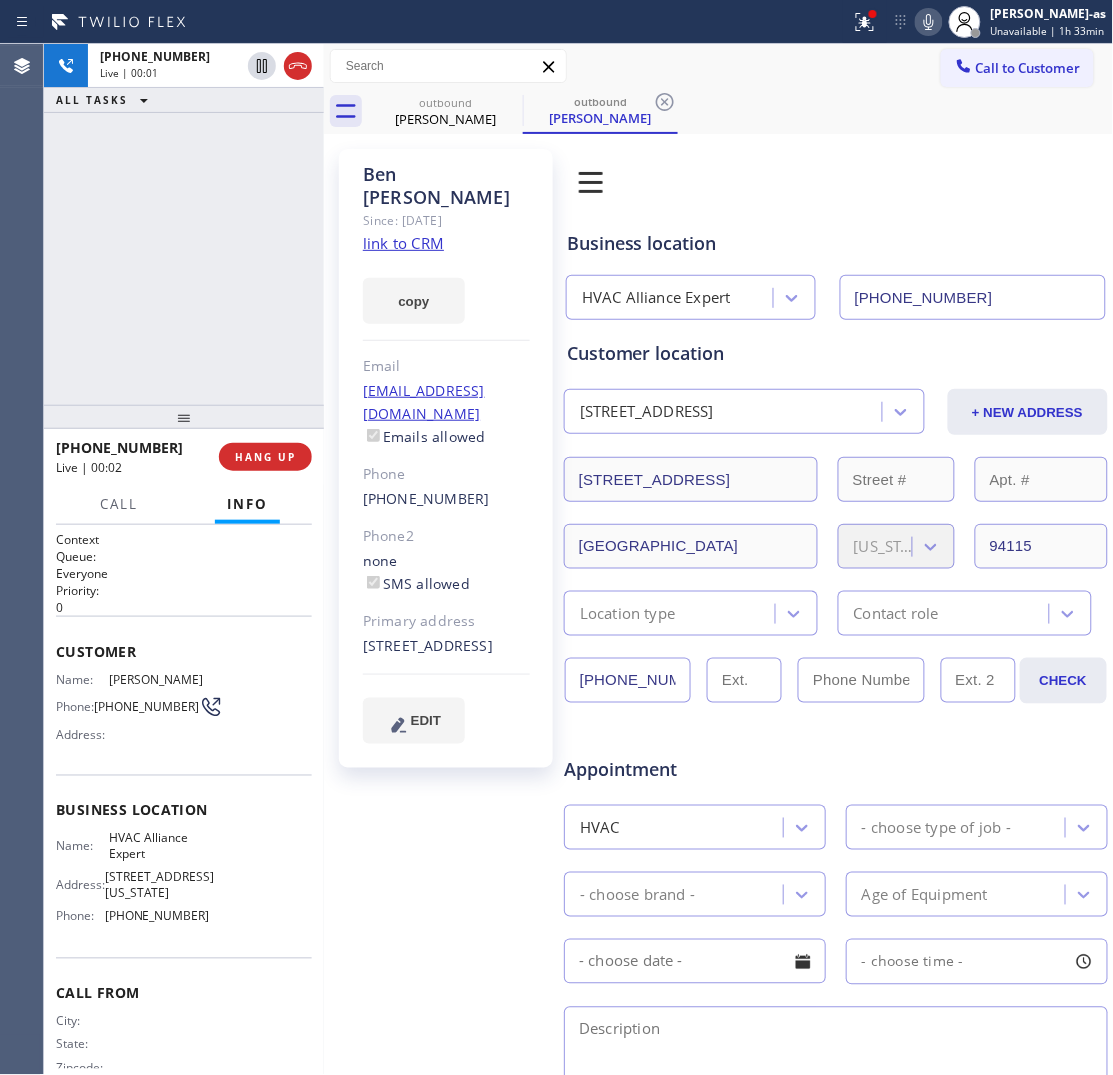 click at bounding box center [184, 417] 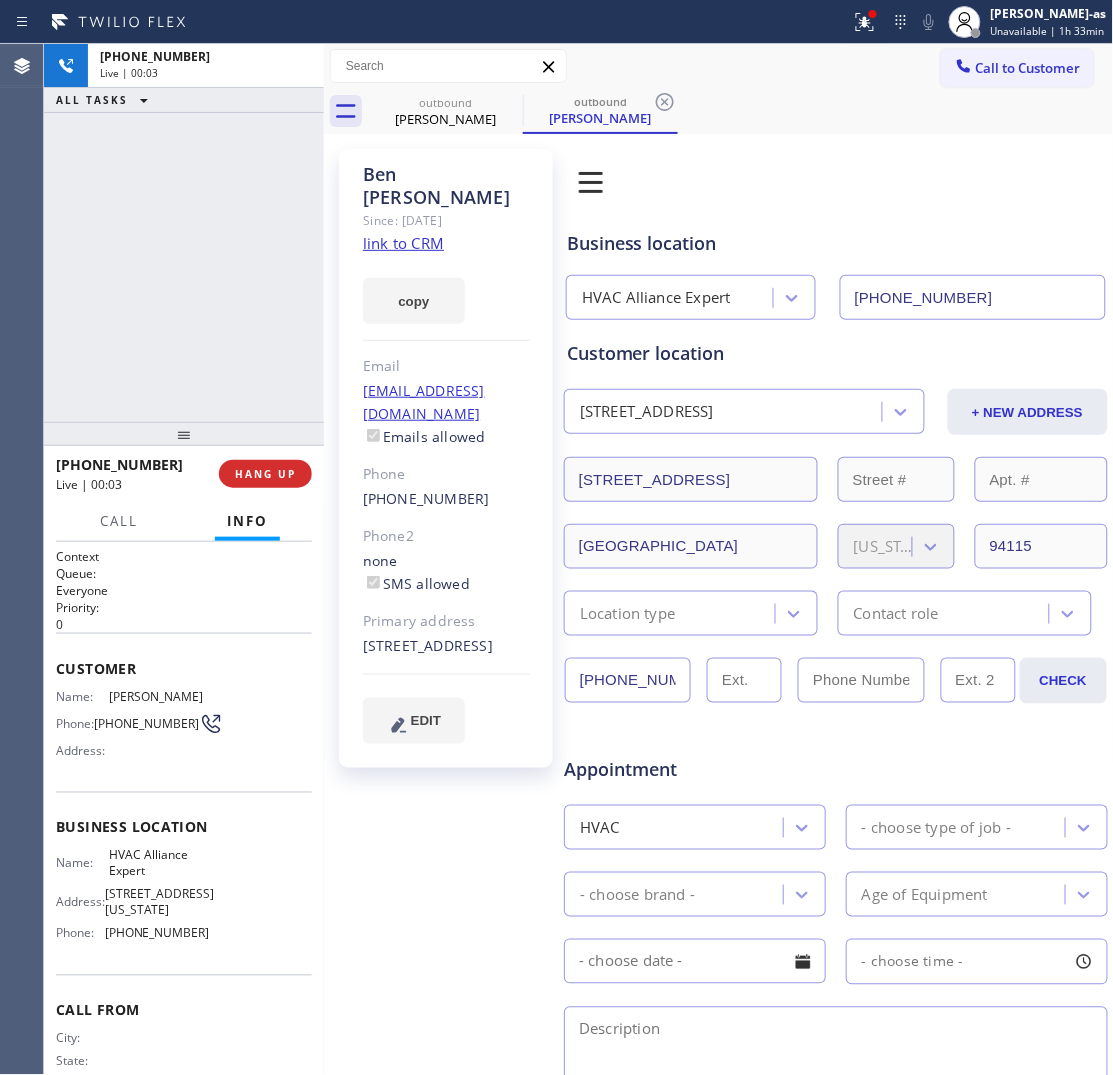 click at bounding box center (184, 434) 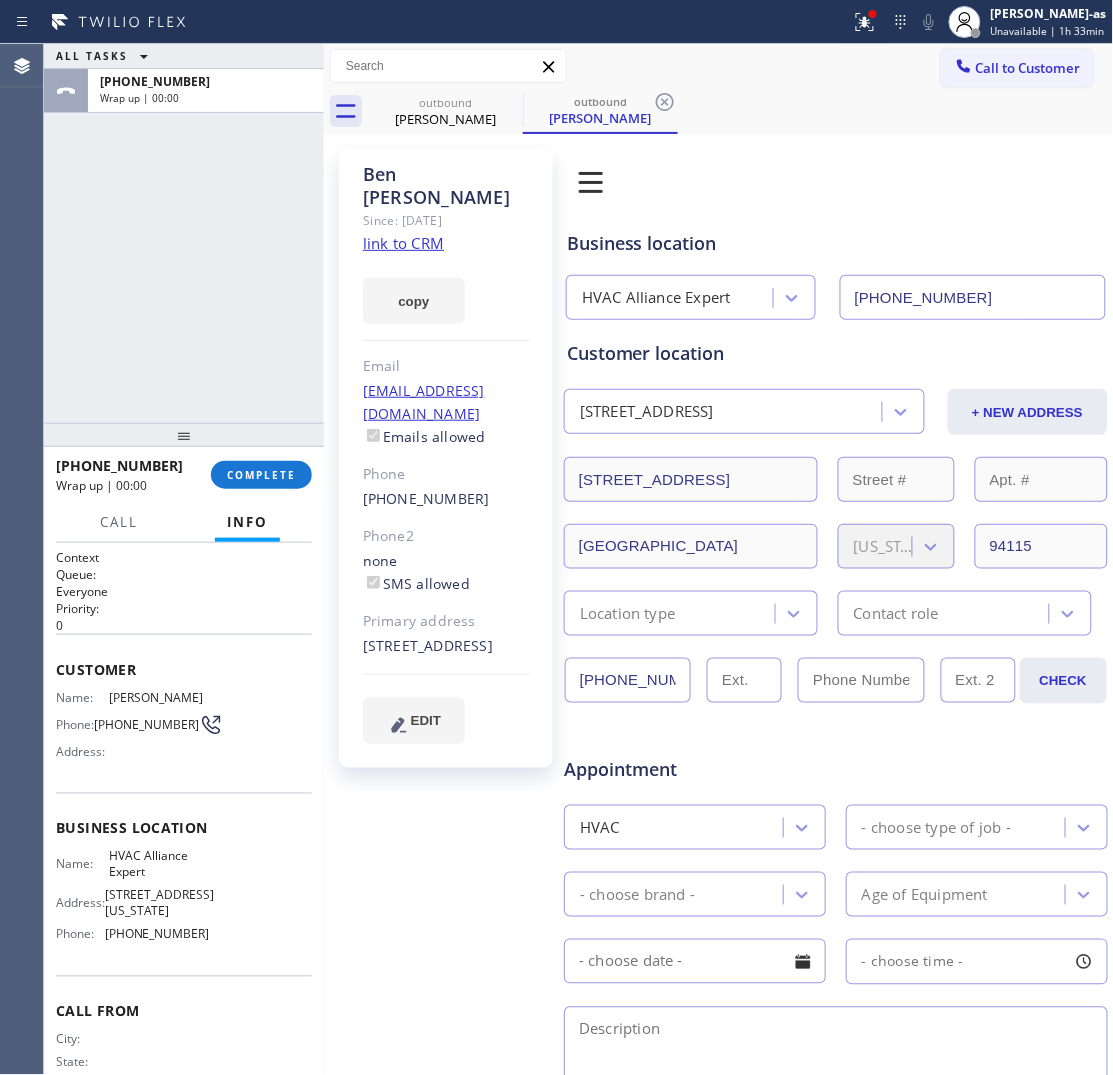 click on "+14802943727 Wrap up | 00:00 COMPLETE" at bounding box center (184, 475) 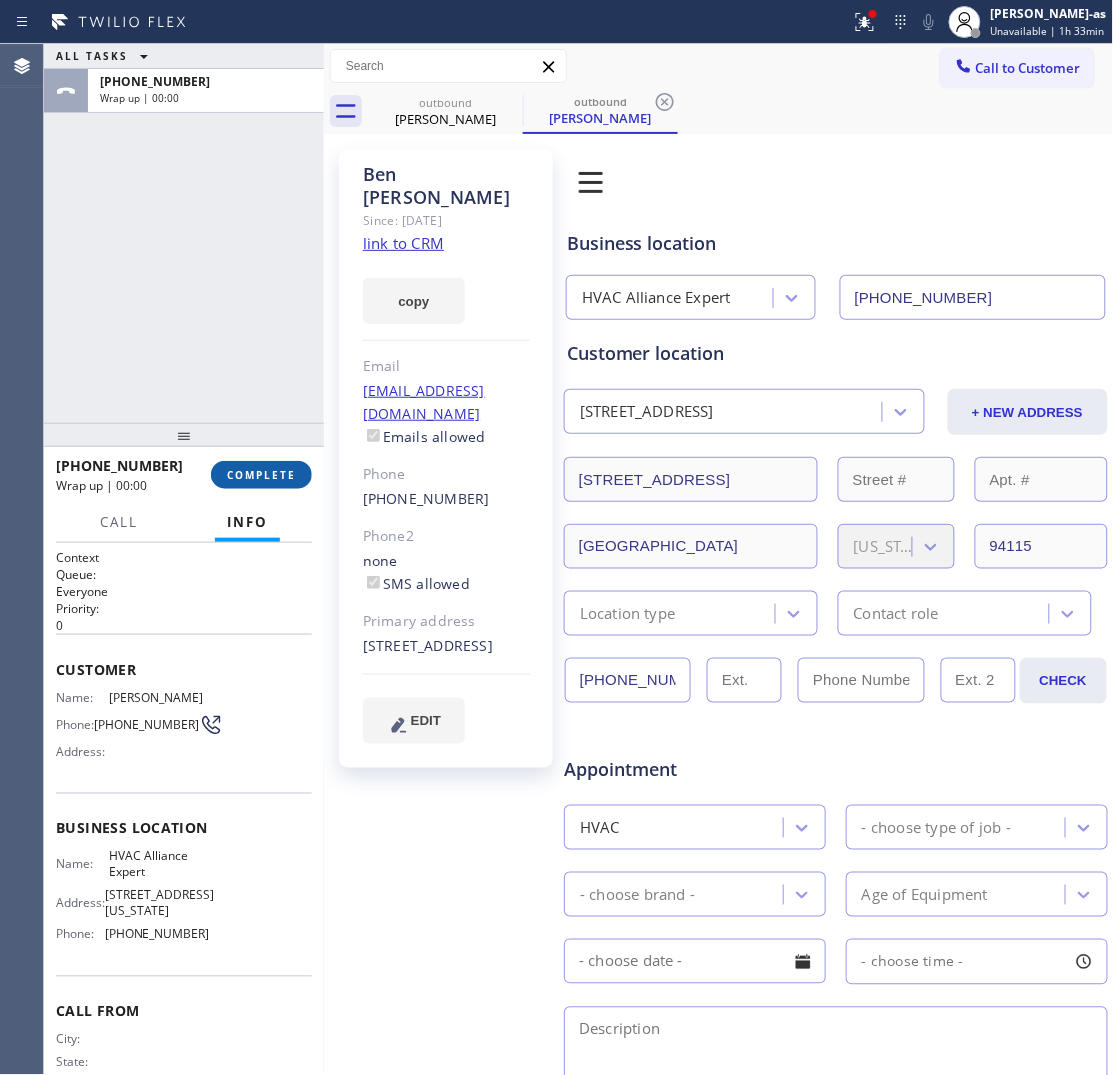 drag, startPoint x: 247, startPoint y: 476, endPoint x: 265, endPoint y: 476, distance: 18 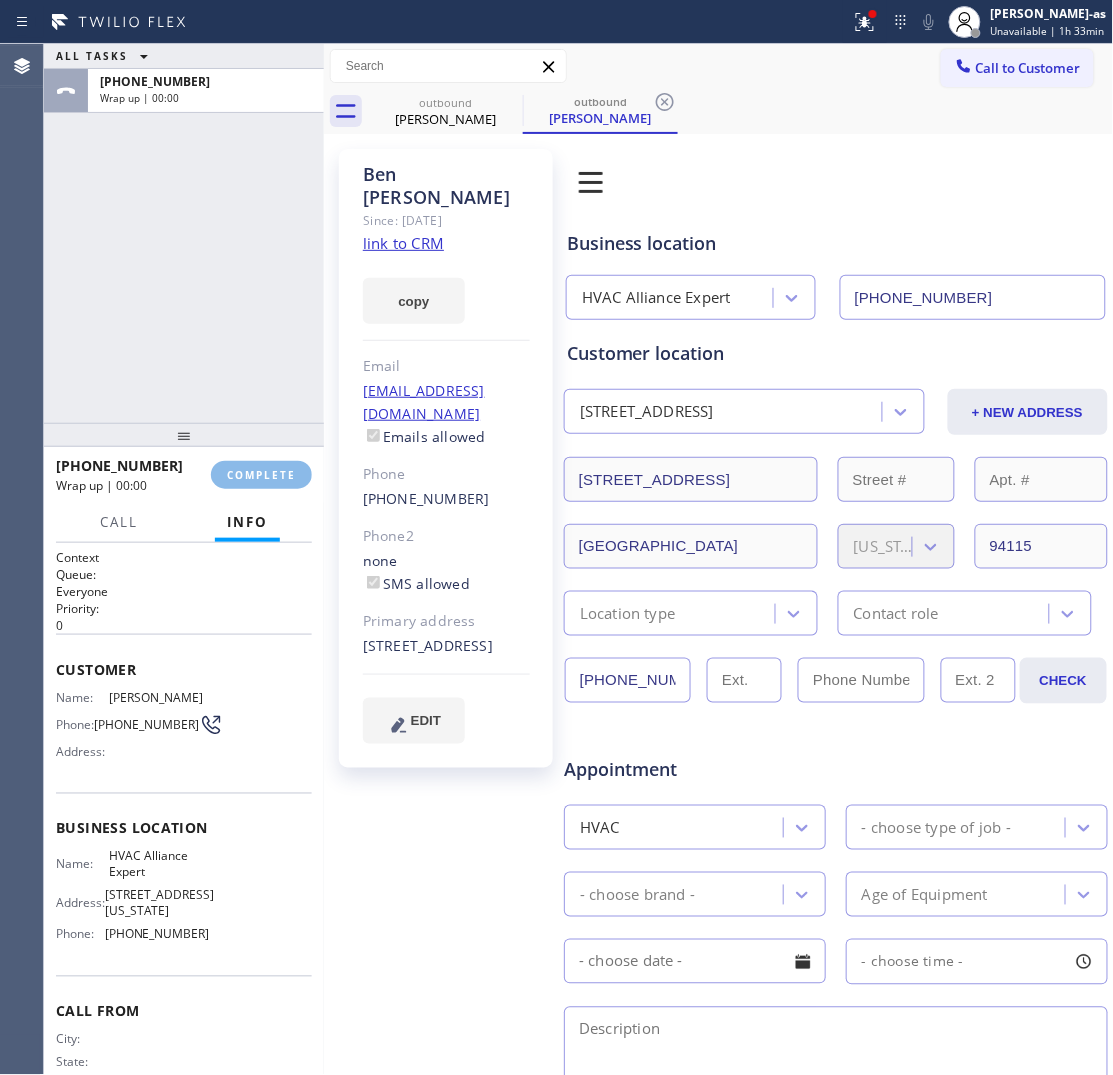 click on "ALL TASKS ALL TASKS ACTIVE TASKS TASKS IN WRAP UP +14802943727 Wrap up | 00:00" at bounding box center [184, 233] 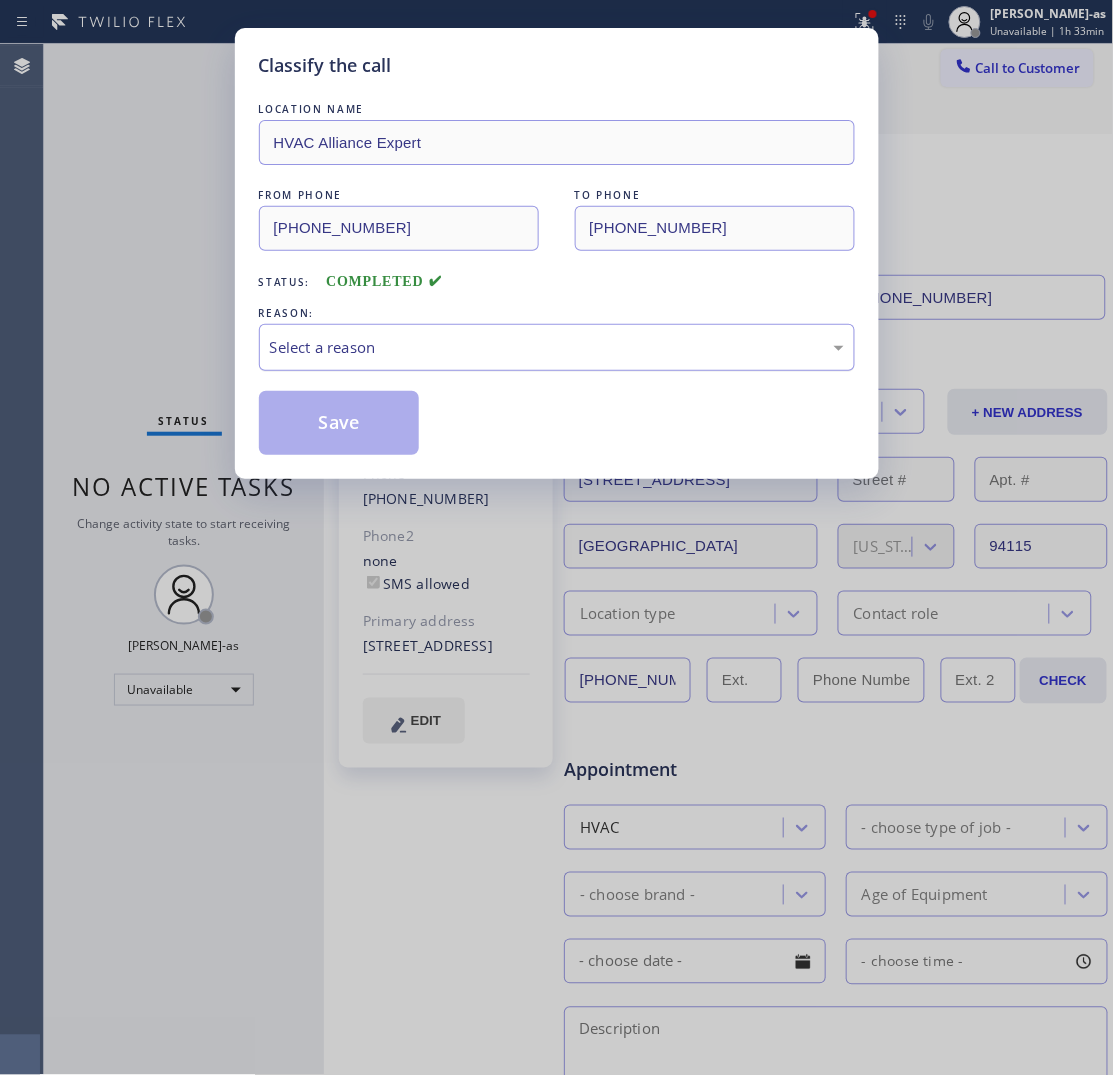 click on "Select a reason" at bounding box center [557, 347] 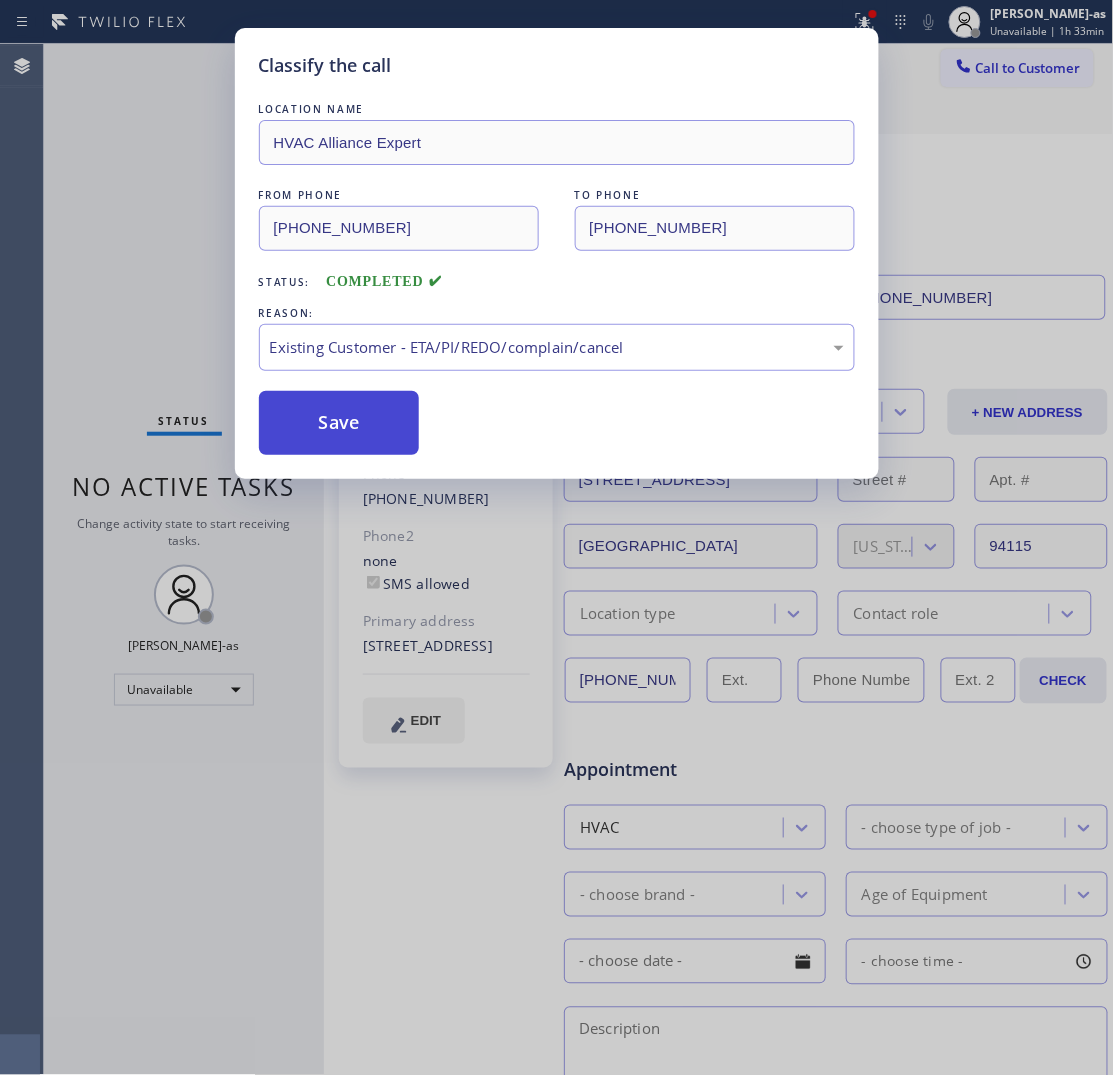 drag, startPoint x: 356, startPoint y: 415, endPoint x: 246, endPoint y: 126, distance: 309.22644 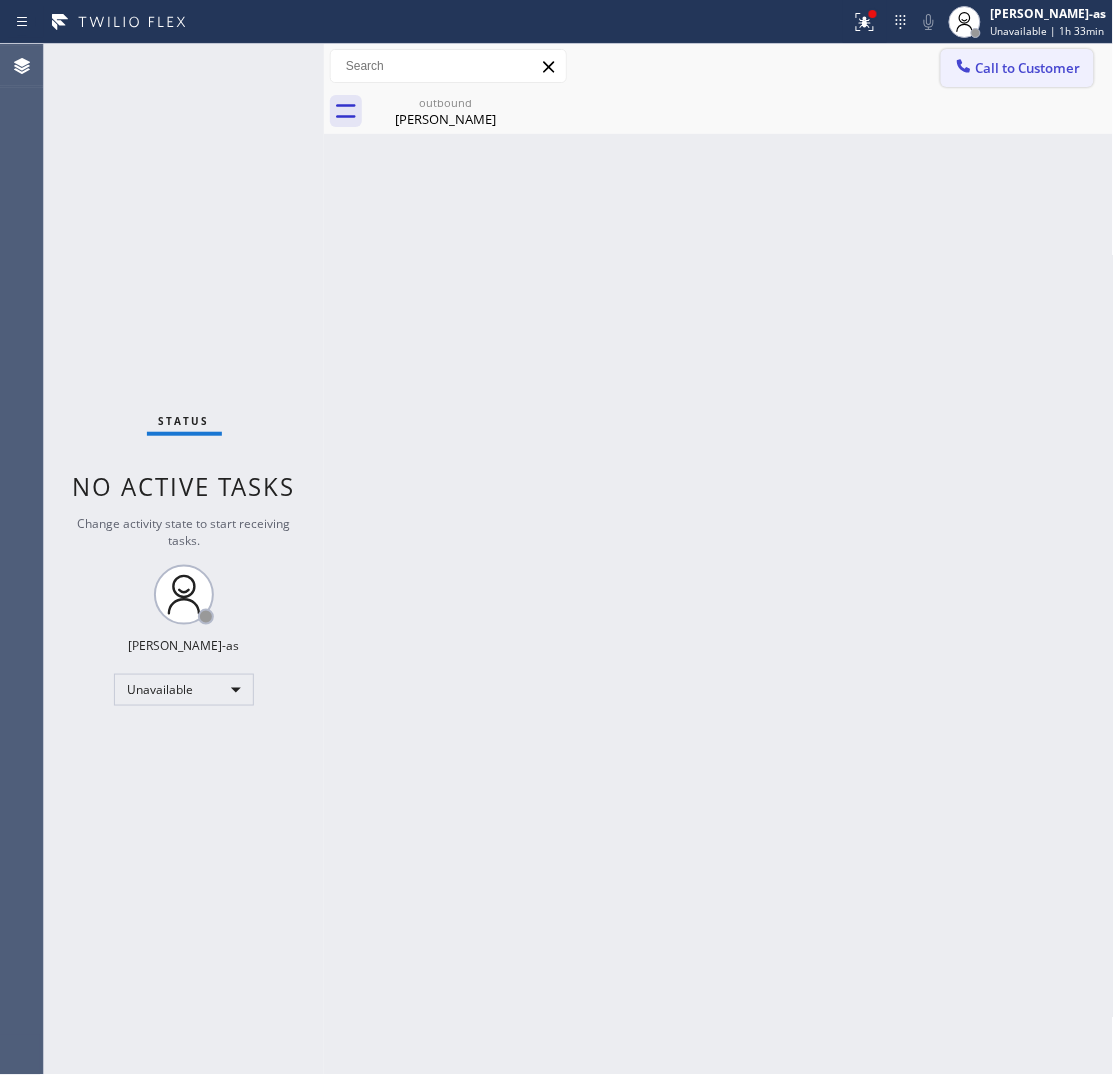 click on "Call to Customer" at bounding box center [1028, 68] 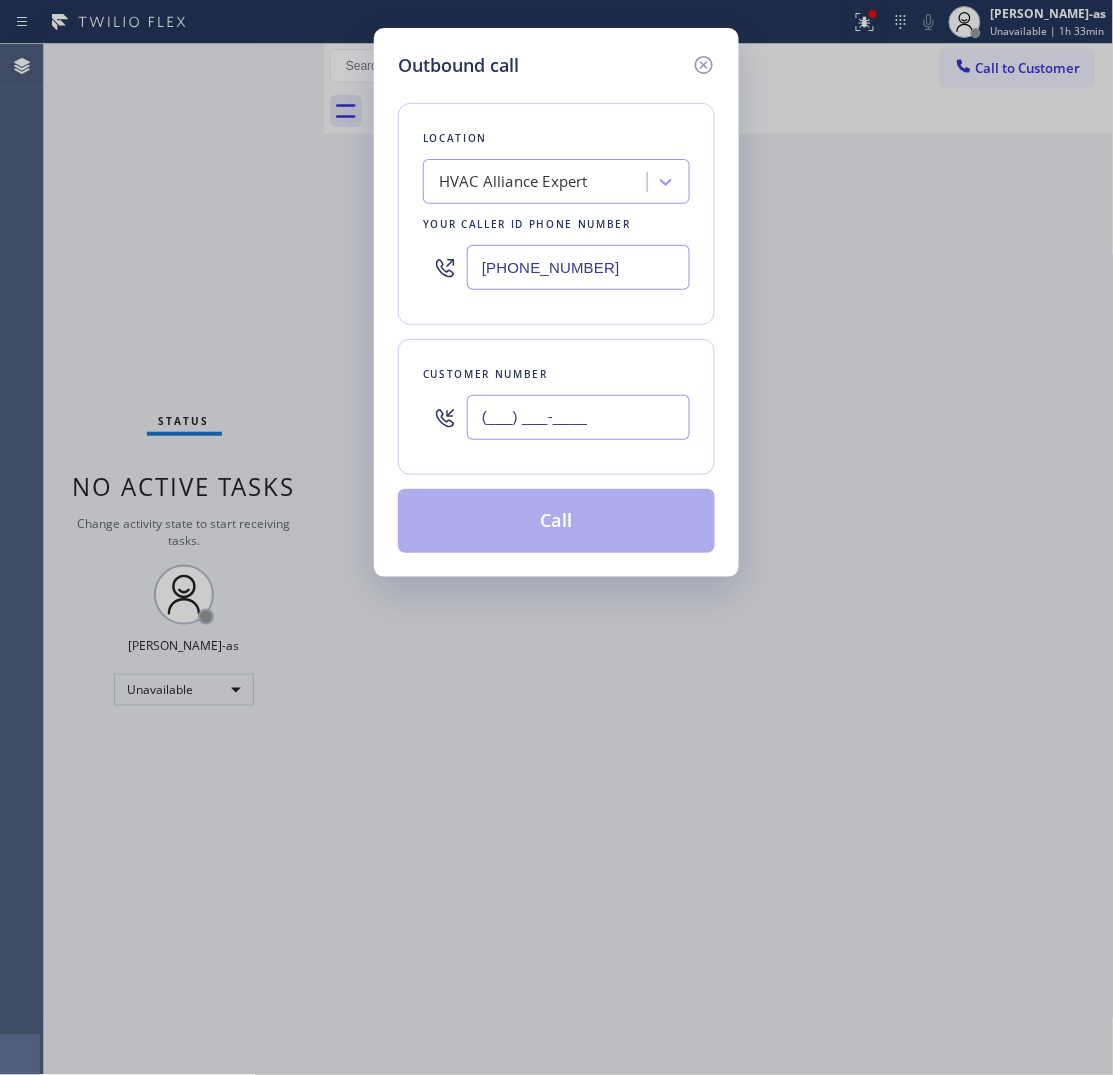 click on "(___) ___-____" at bounding box center (578, 417) 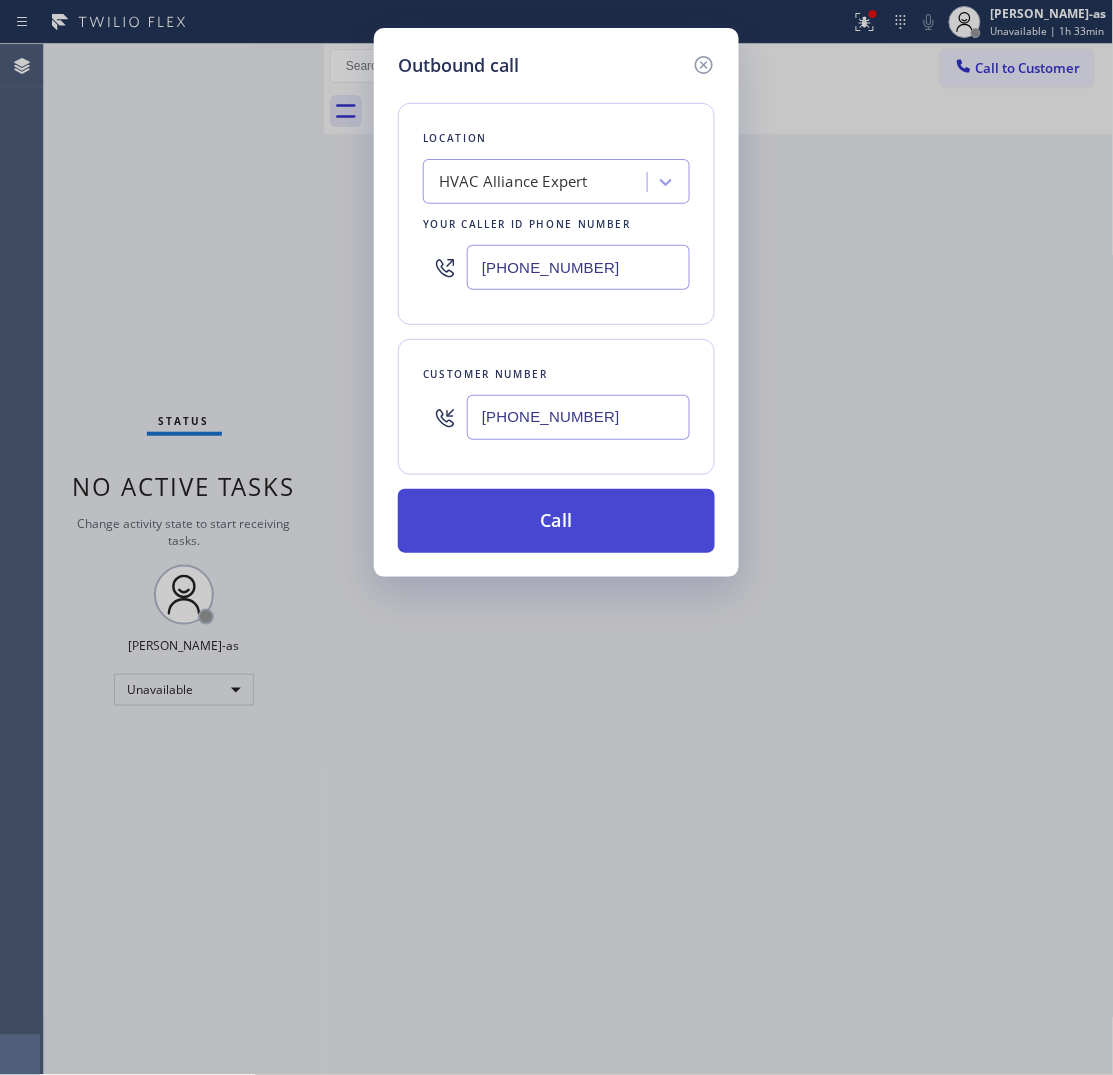 type on "(917) 971-8509" 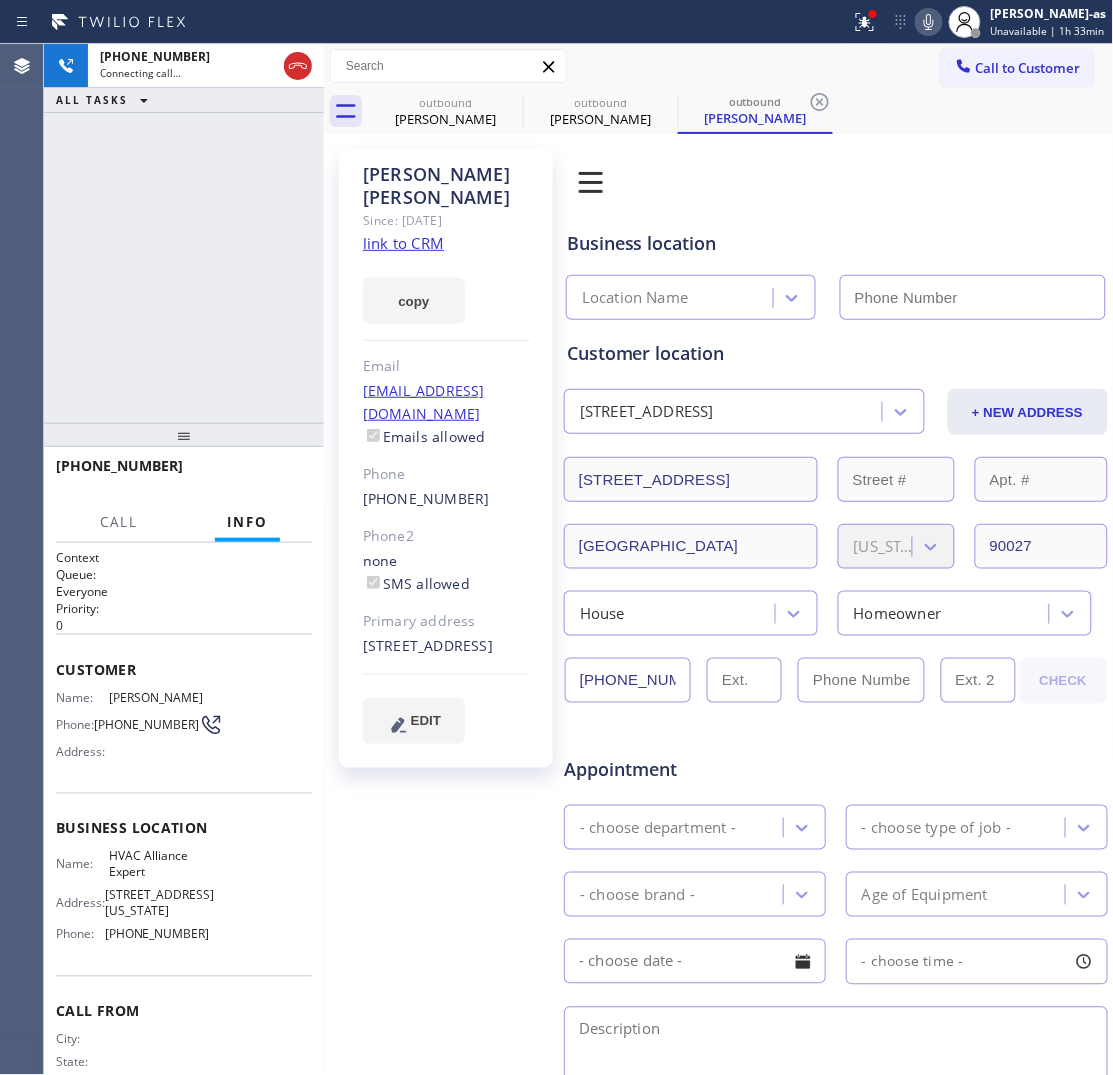 type on "(855) 999-4417" 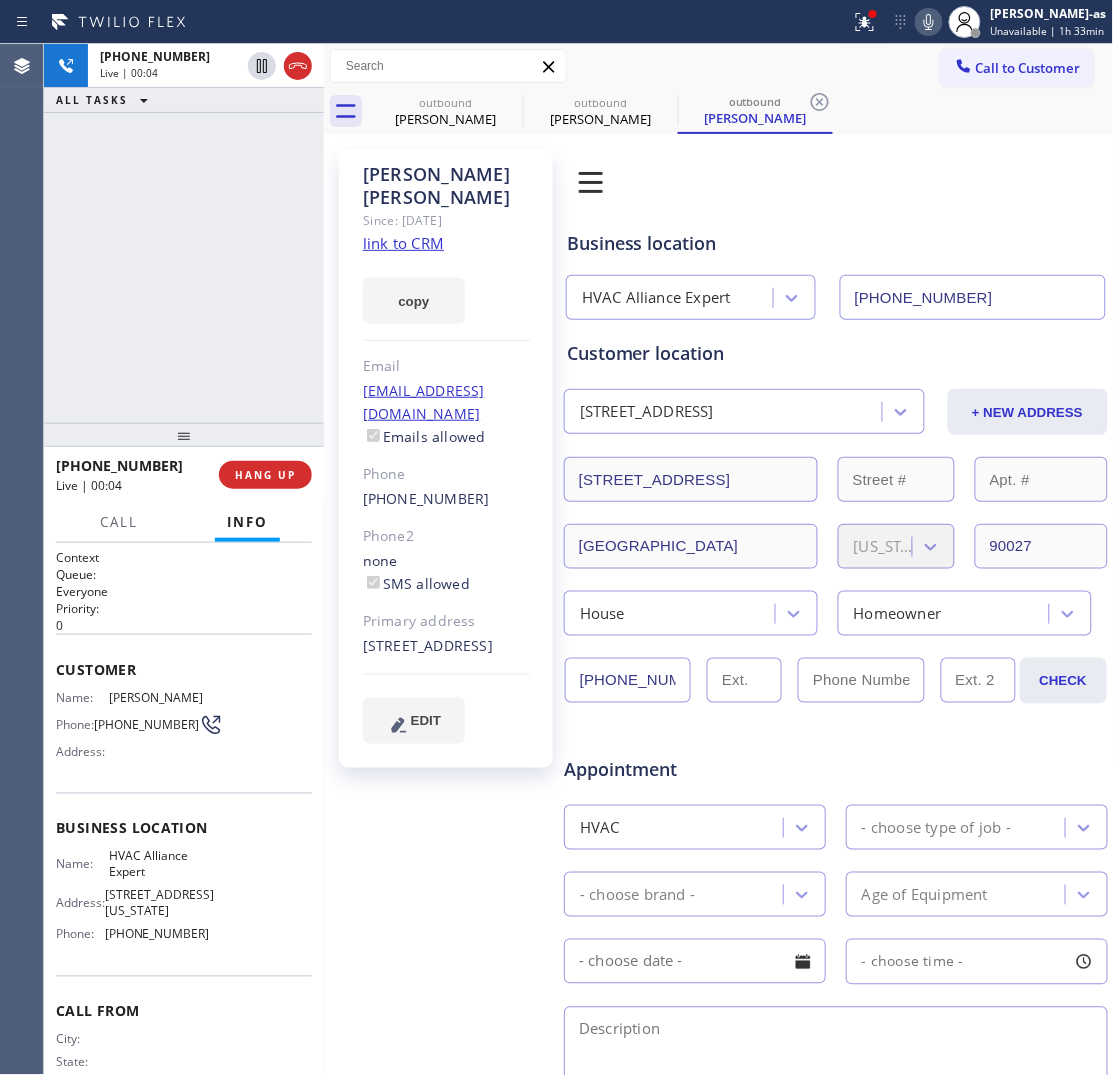 click on "+19179718509 Live | 00:04 ALL TASKS ALL TASKS ACTIVE TASKS TASKS IN WRAP UP" at bounding box center (184, 233) 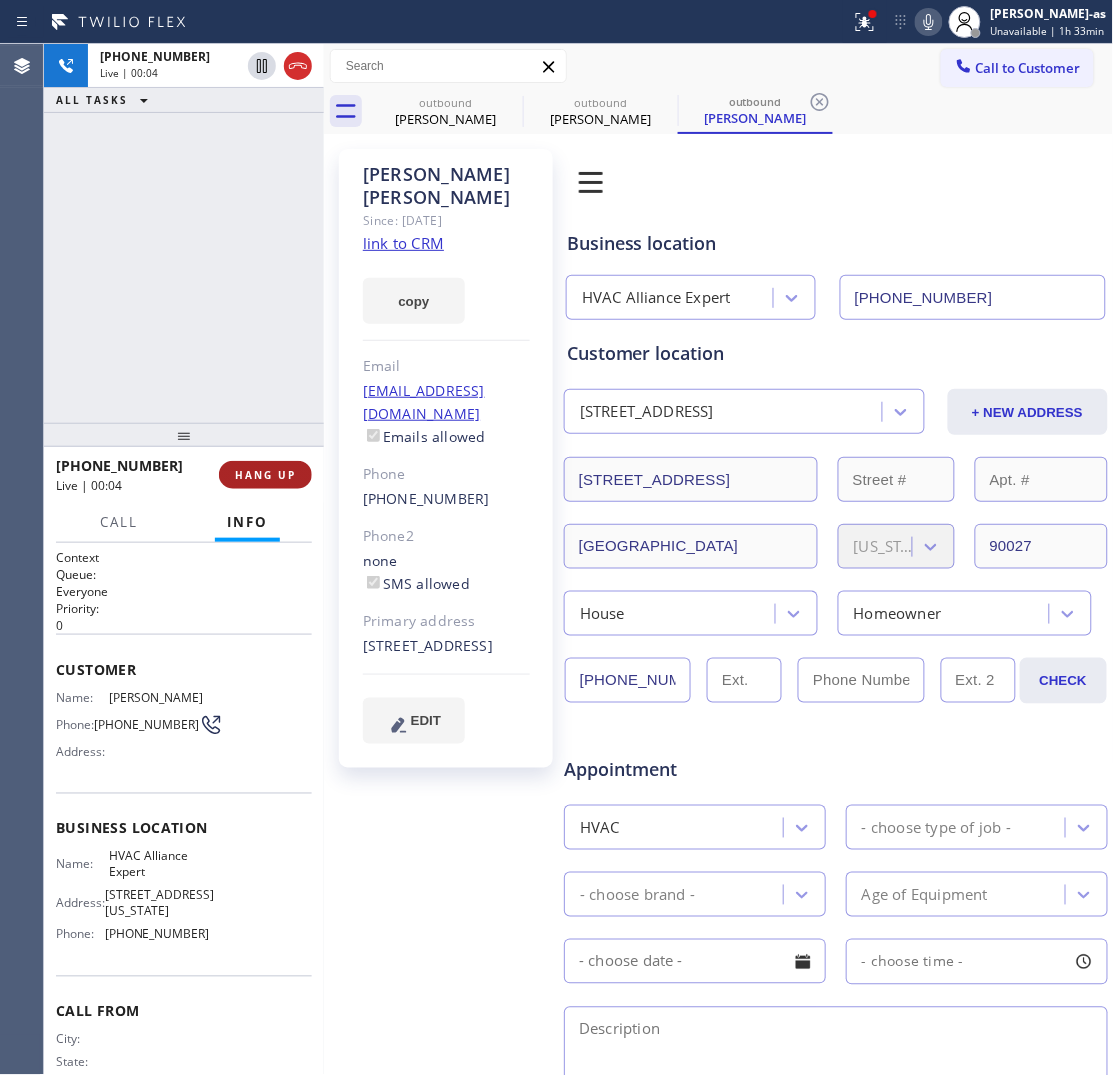 click on "HANG UP" at bounding box center [265, 475] 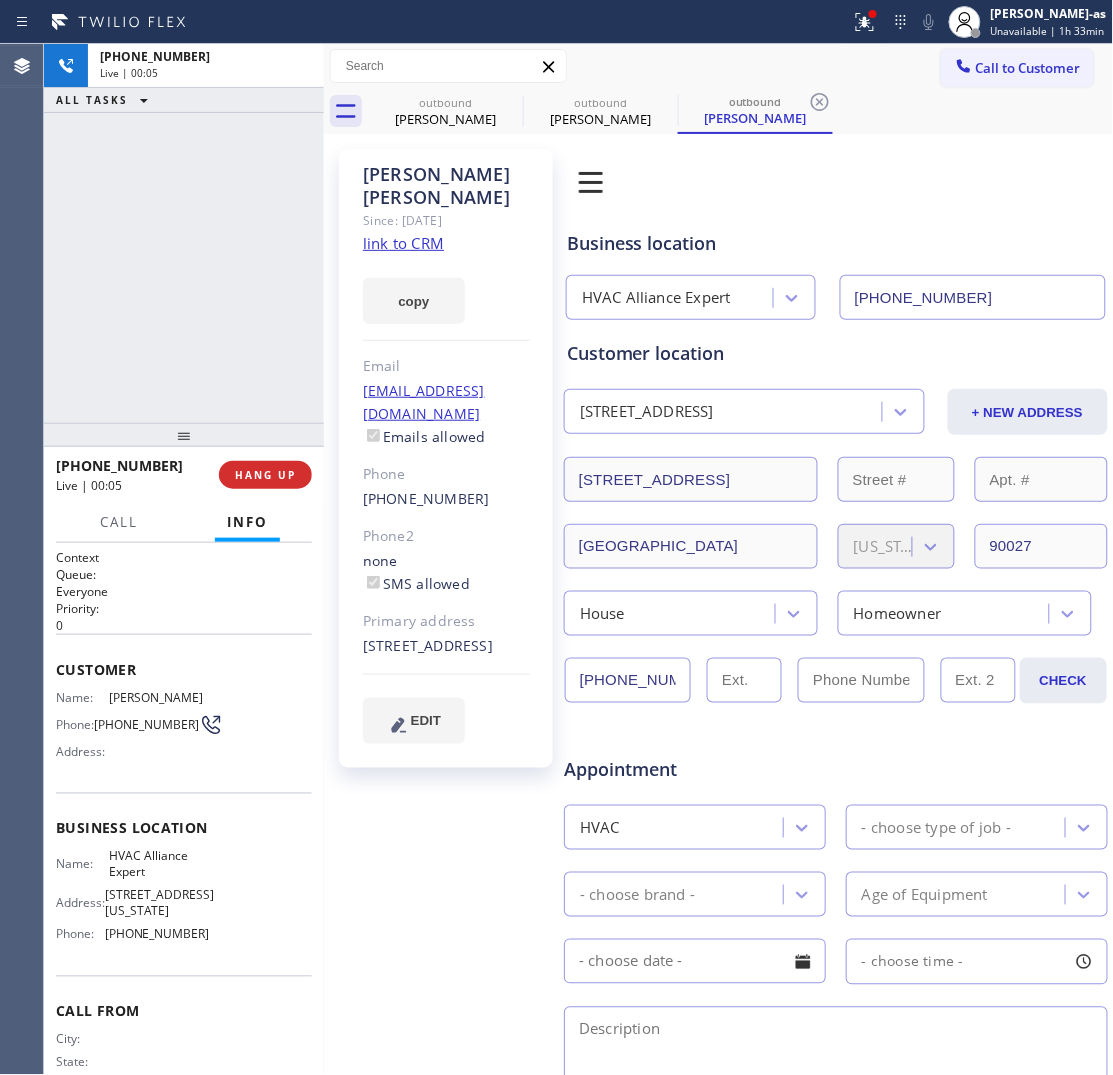 click on "(917) 971-8509" 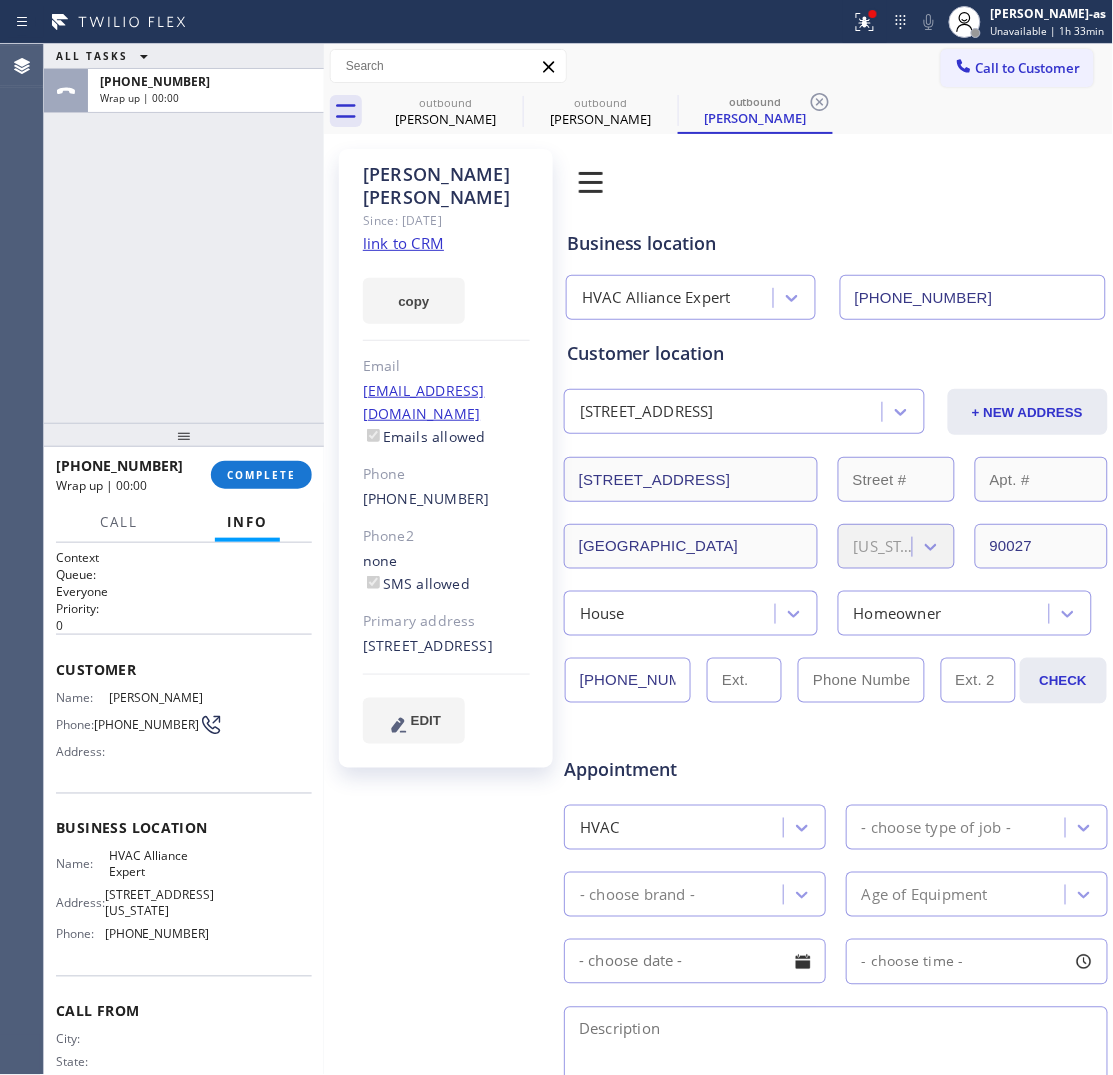 click on "(917) 971-8509" 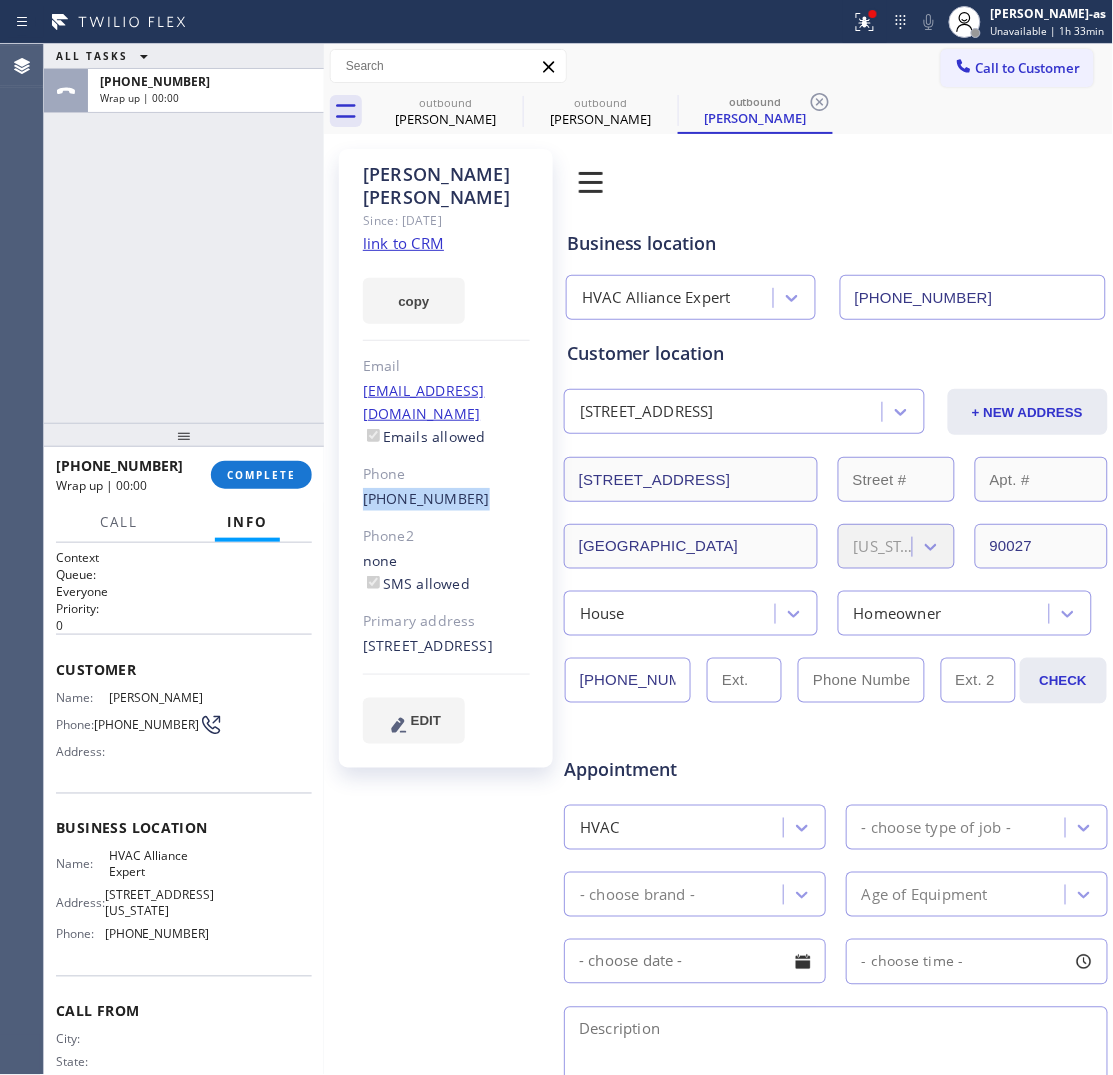 click on "(917) 971-8509" 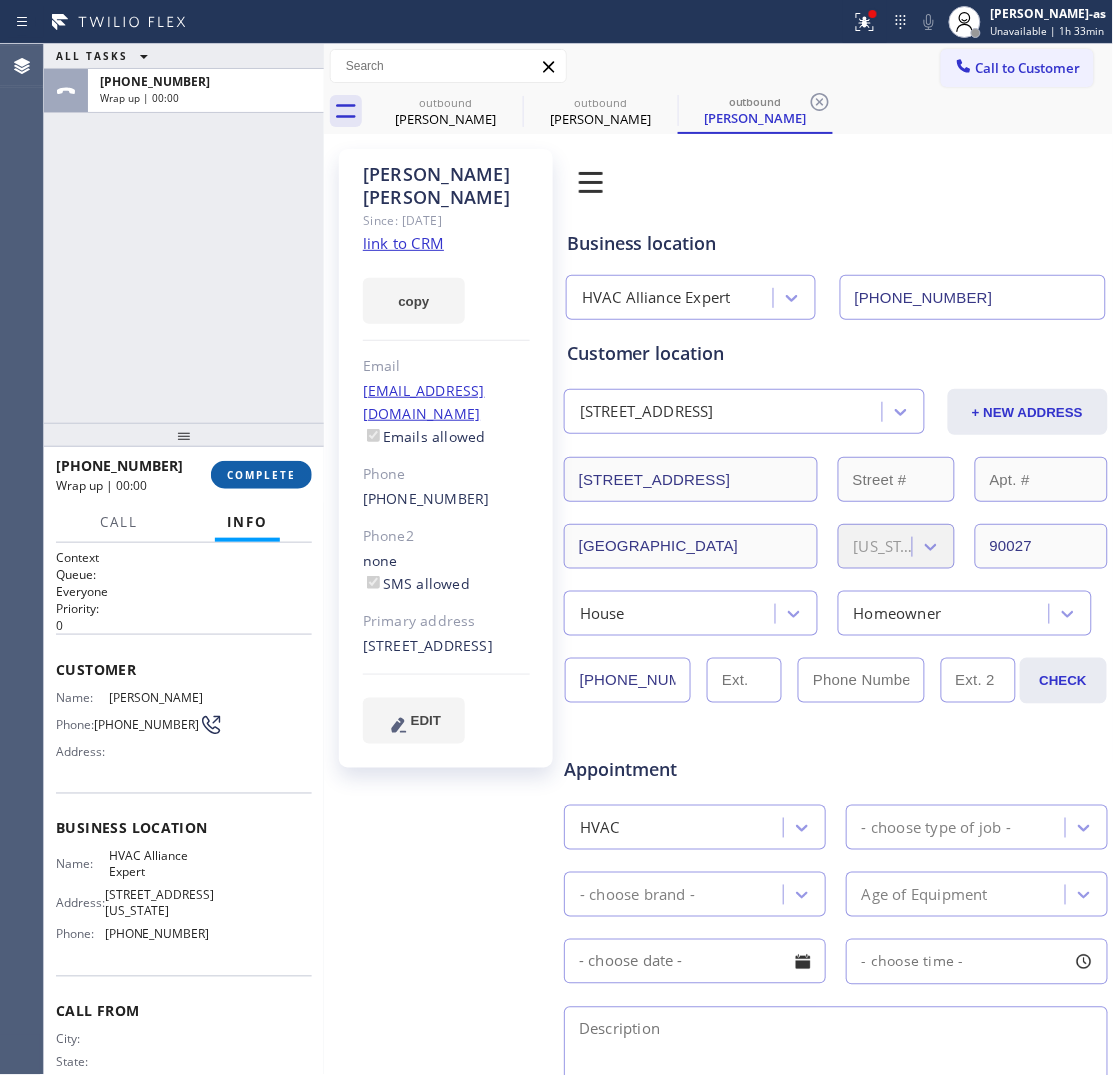 click on "+19179718509 Wrap up | 00:00 COMPLETE" at bounding box center (184, 475) 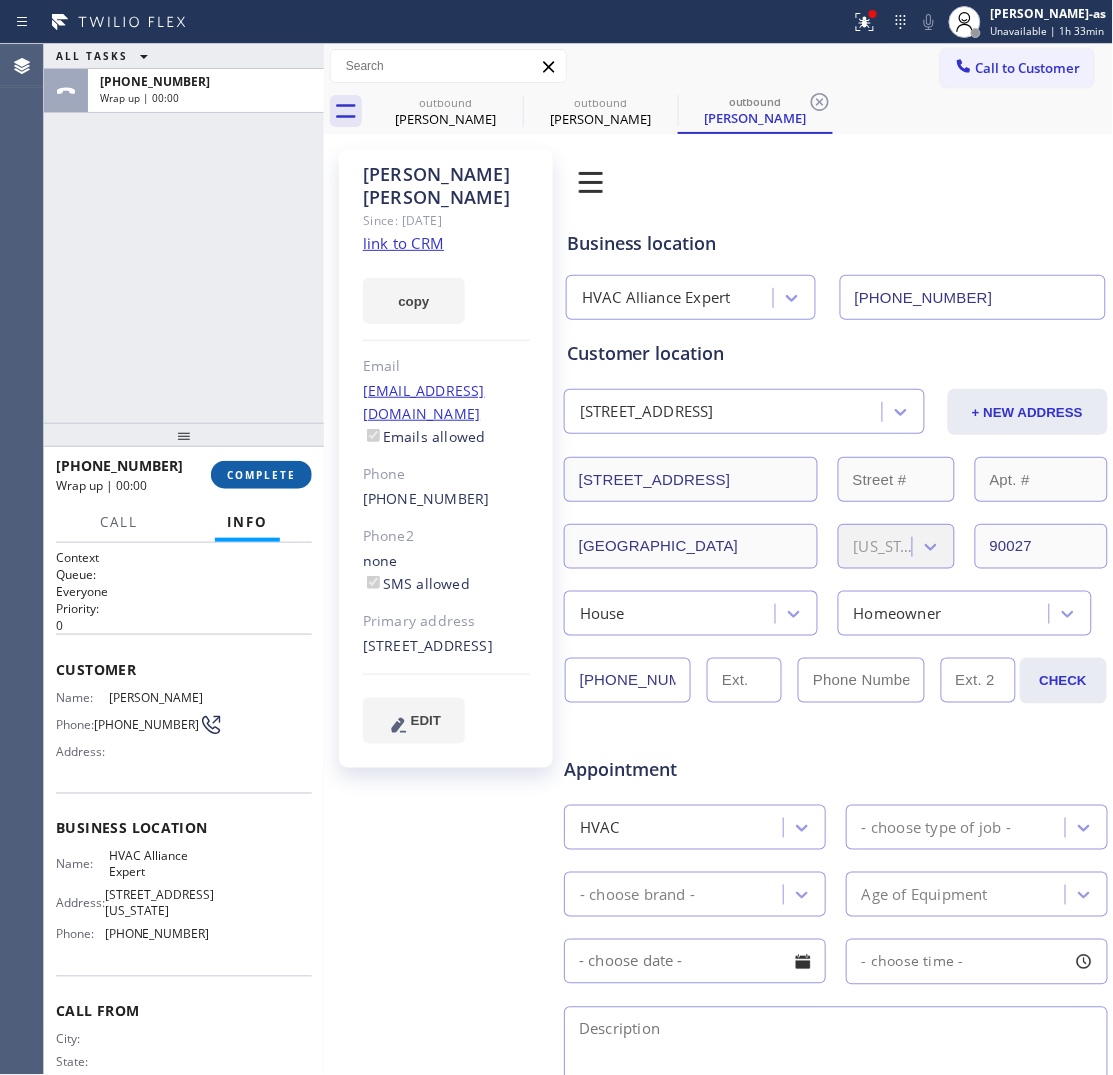 drag, startPoint x: 277, startPoint y: 467, endPoint x: 287, endPoint y: 470, distance: 10.440307 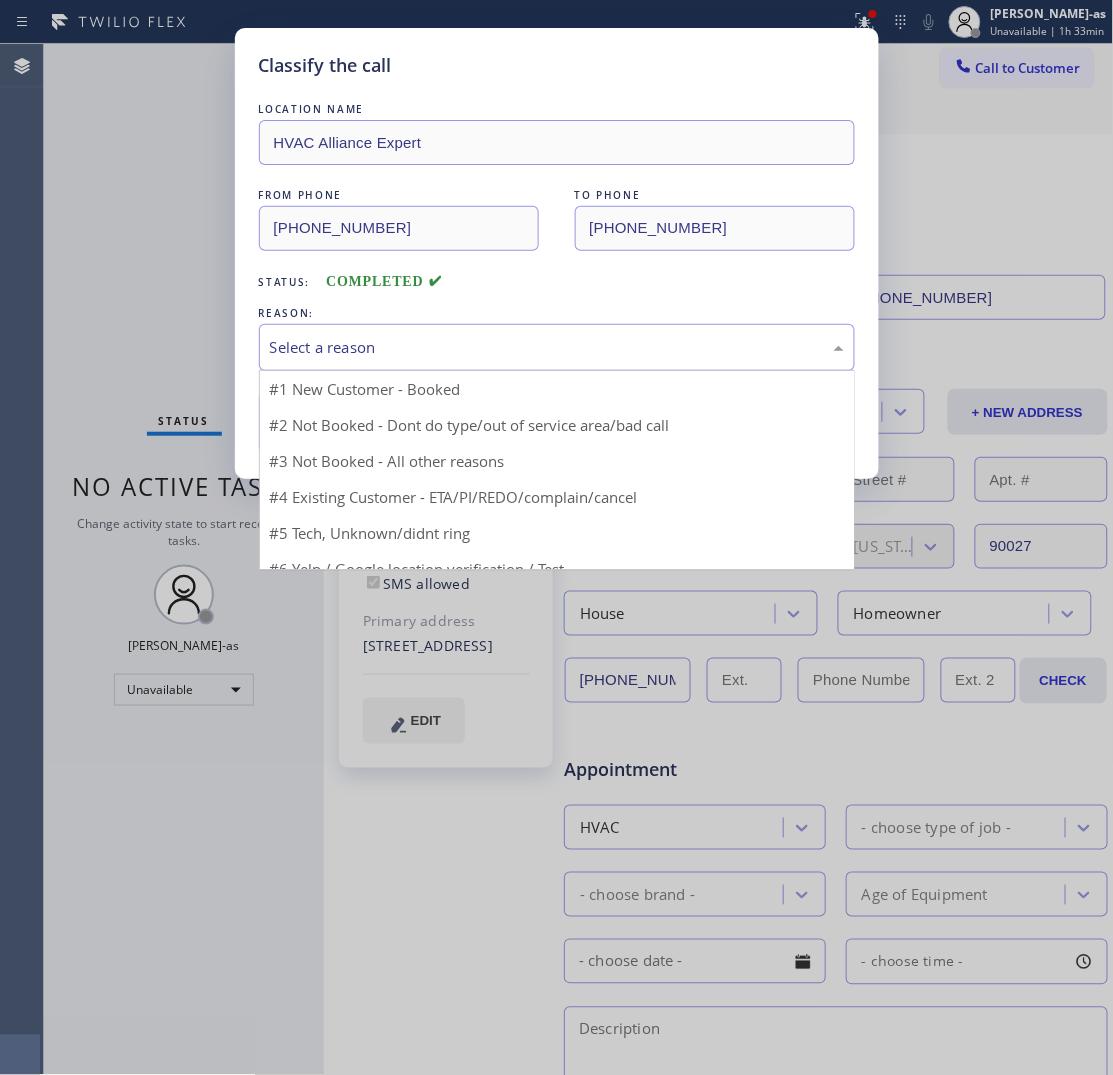 drag, startPoint x: 638, startPoint y: 355, endPoint x: 638, endPoint y: 368, distance: 13 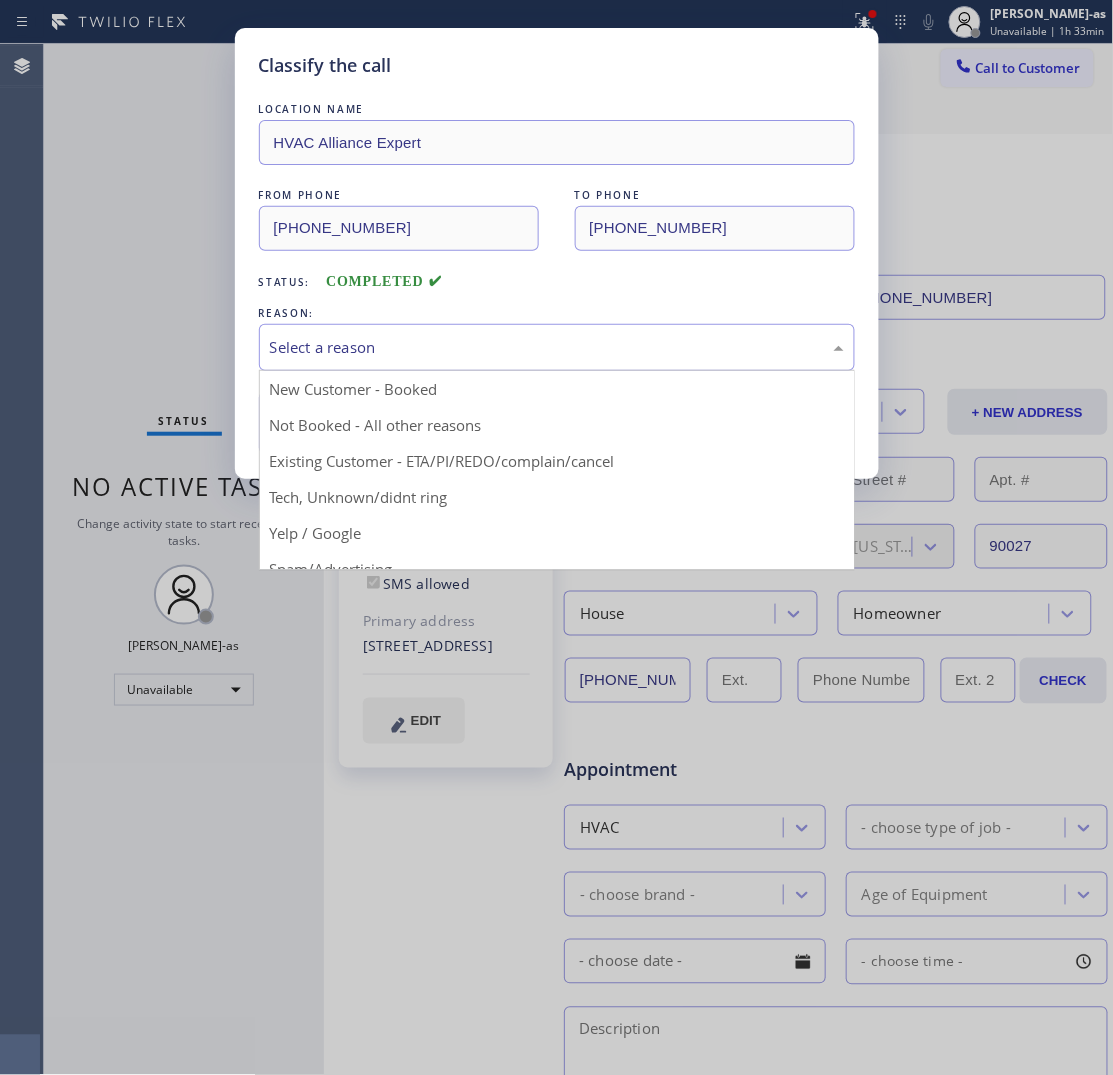 drag, startPoint x: 628, startPoint y: 476, endPoint x: 435, endPoint y: 468, distance: 193.16573 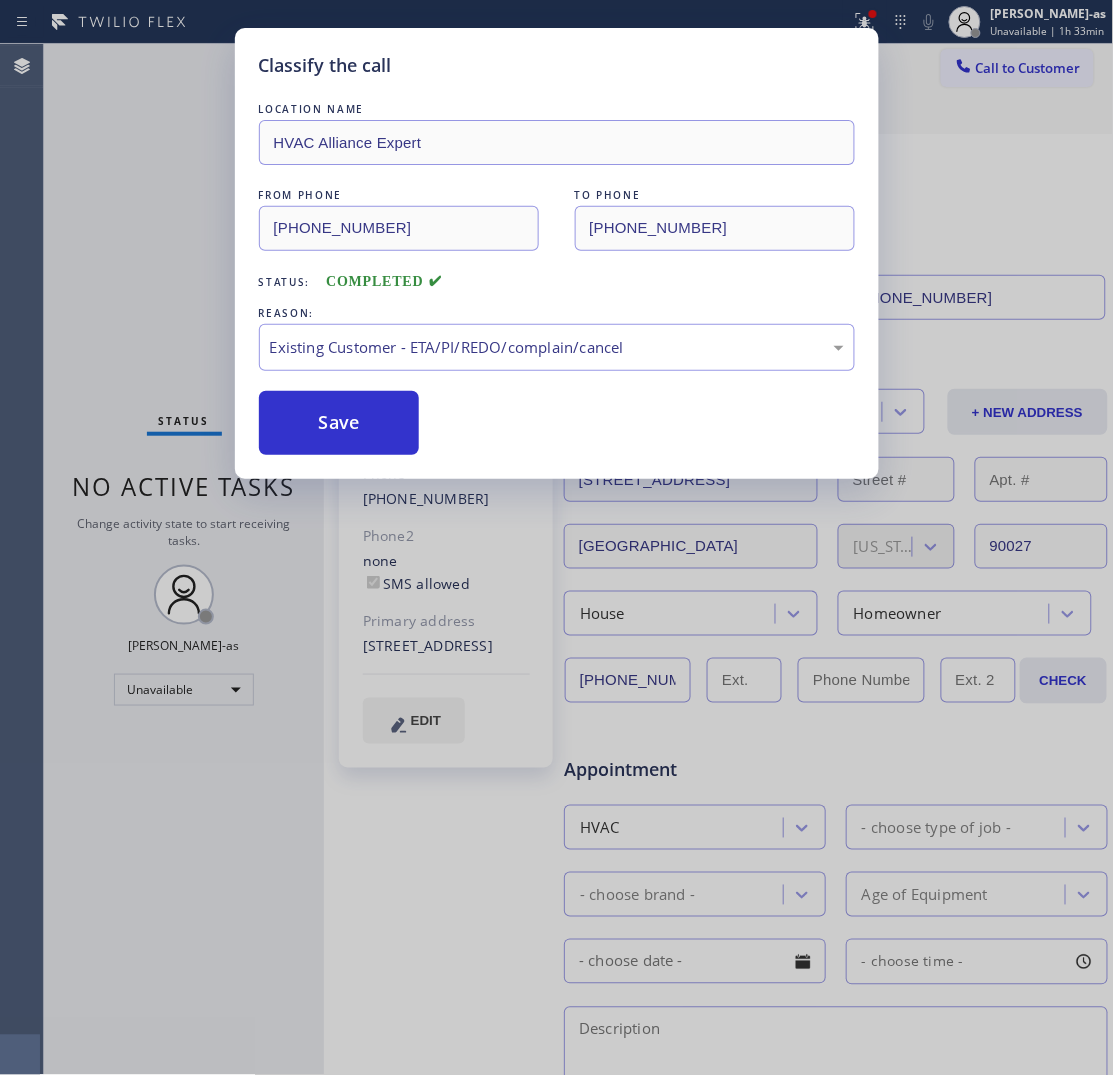 drag, startPoint x: 332, startPoint y: 425, endPoint x: 390, endPoint y: 487, distance: 84.89994 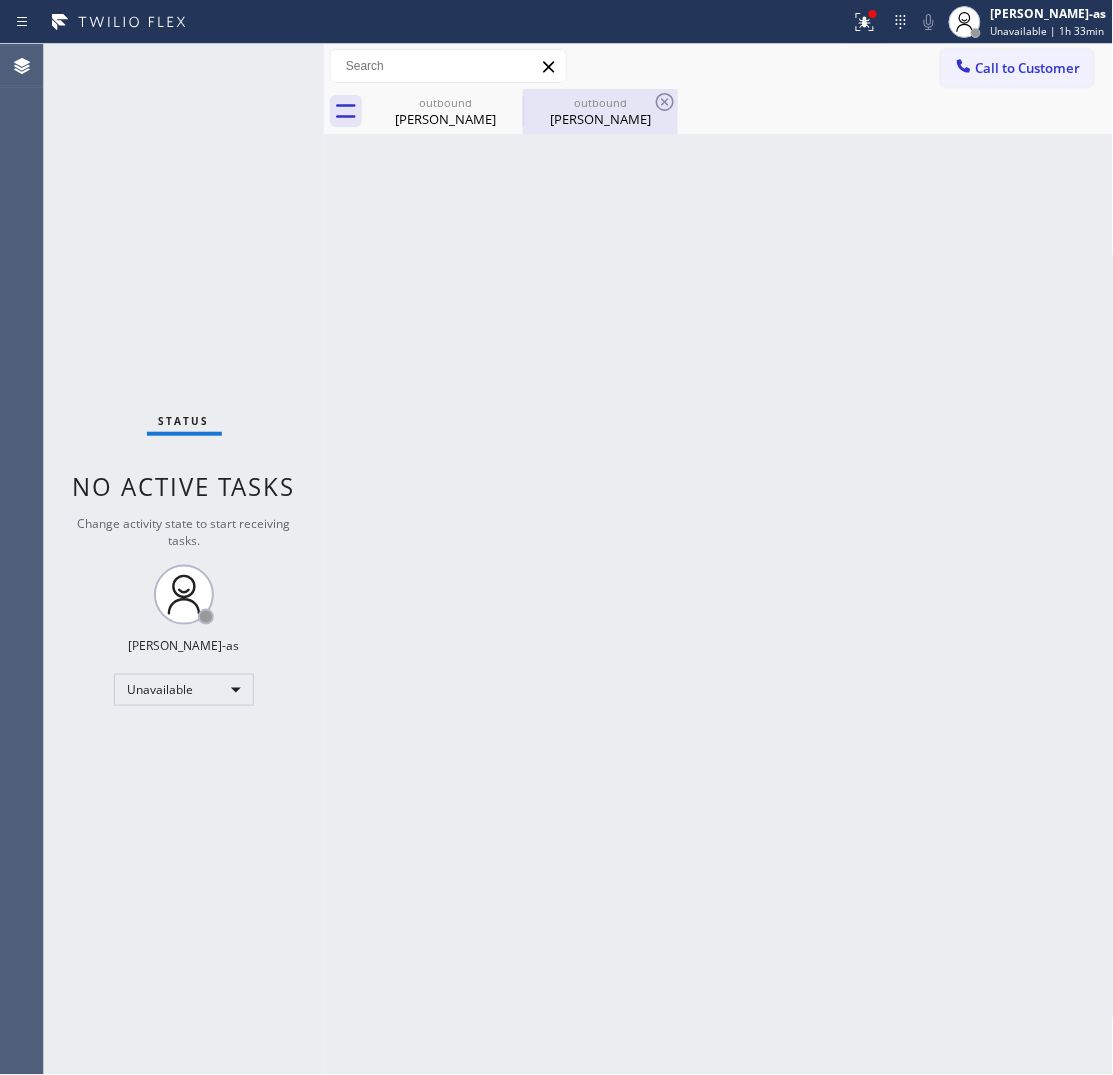 click on "outbound" at bounding box center [600, 102] 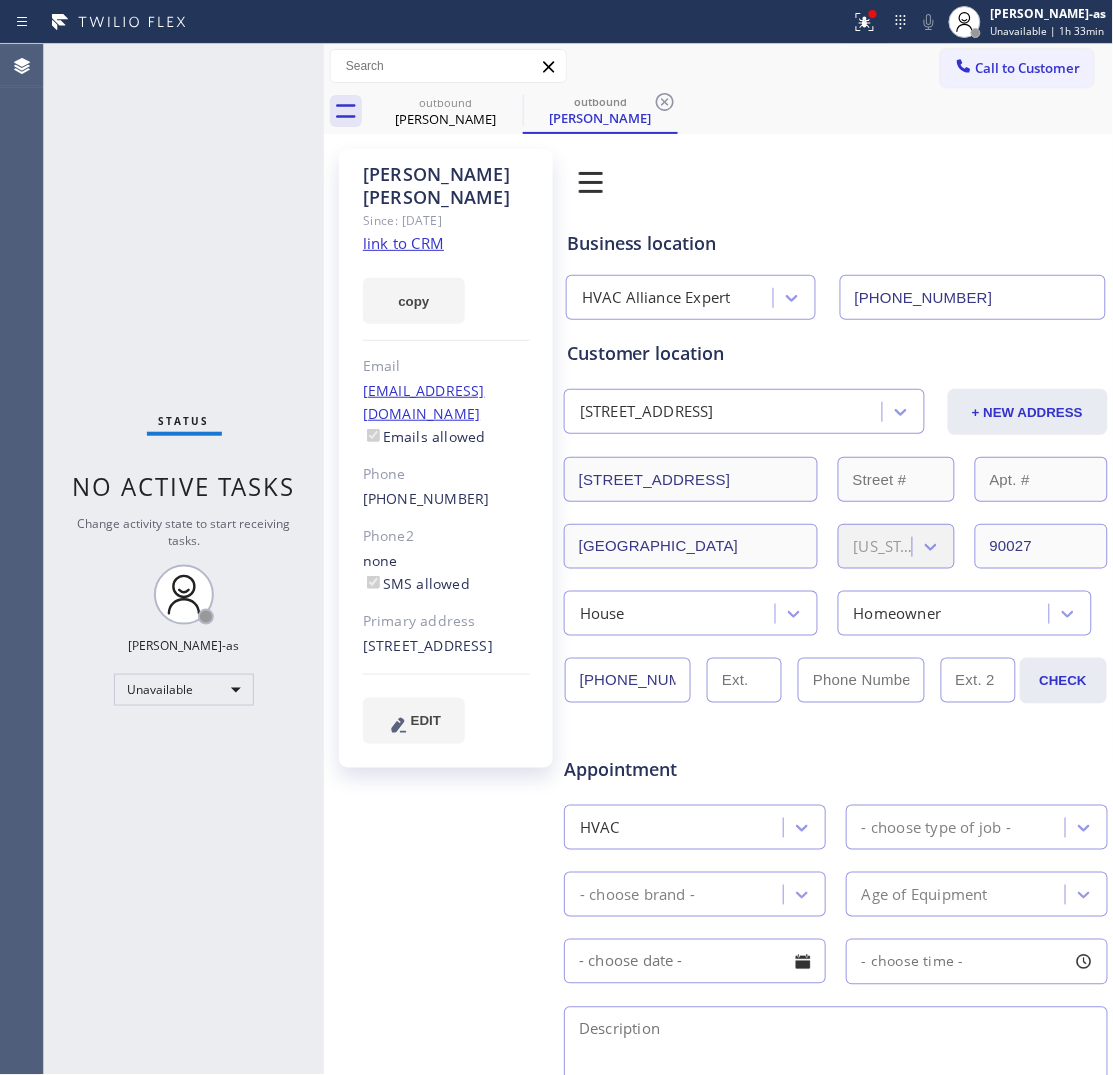 click on "link to CRM" 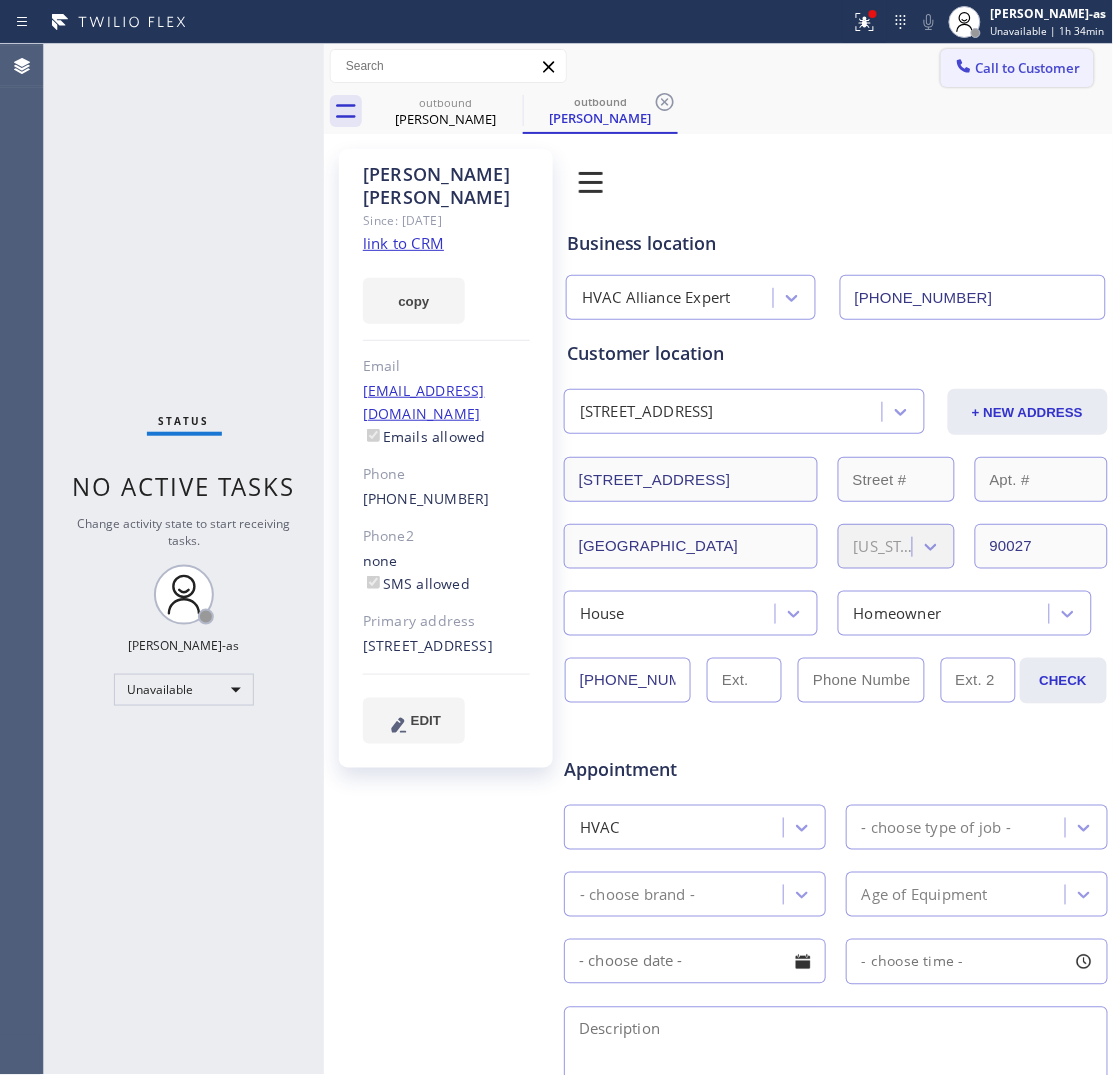 click on "Call to Customer" at bounding box center (1028, 68) 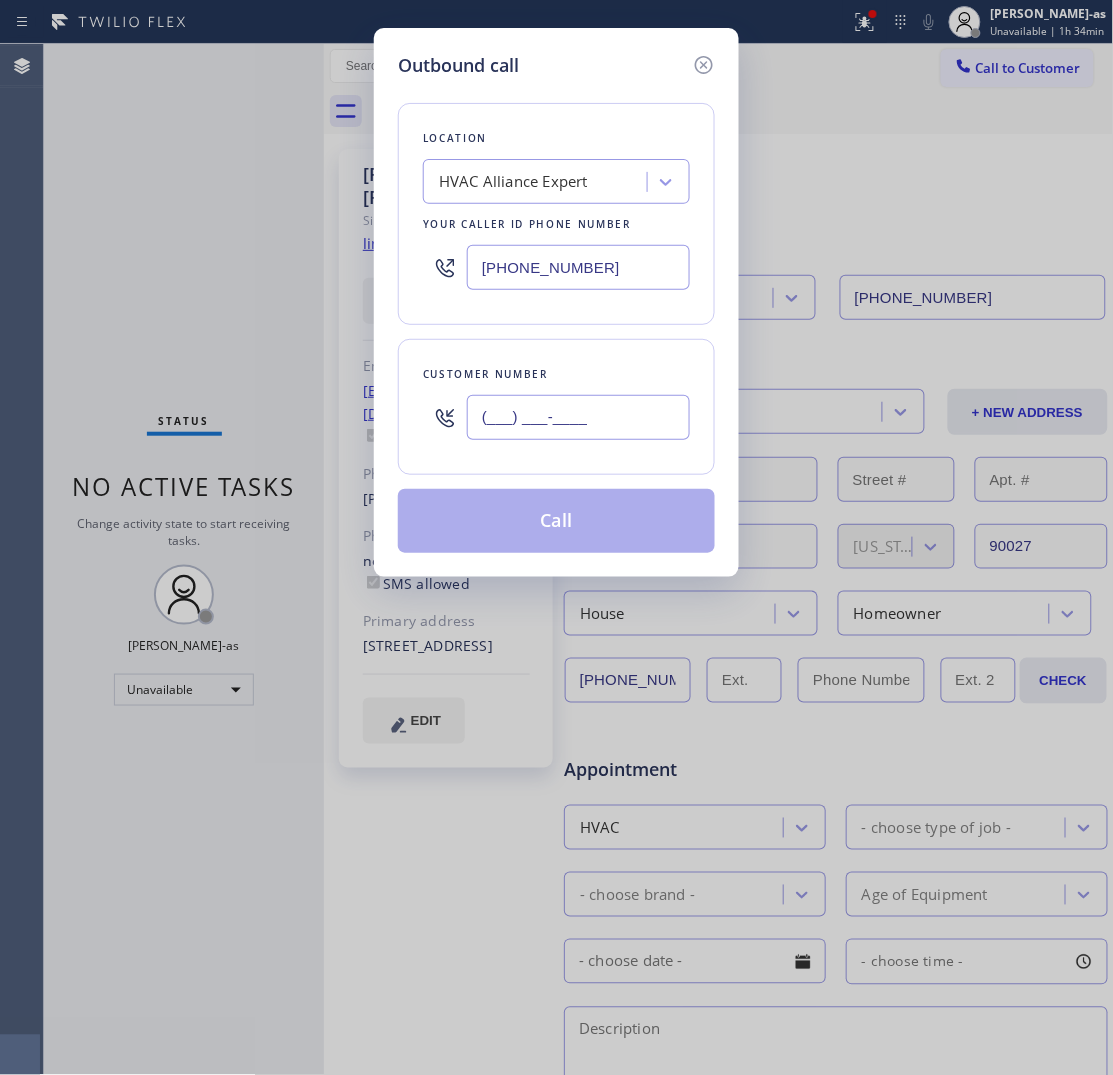 click on "(___) ___-____" at bounding box center (578, 417) 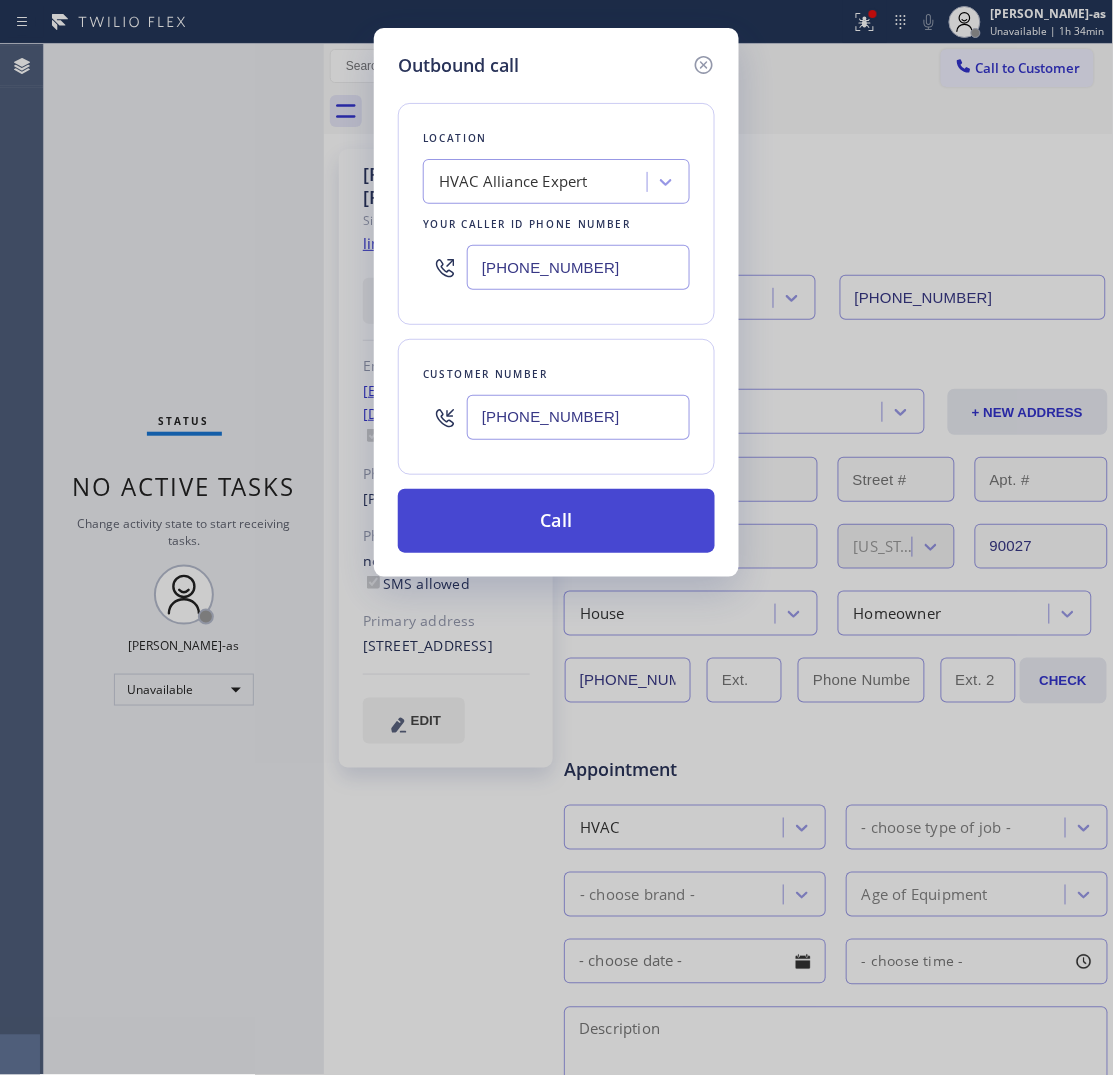 type on "(865) 850-9900" 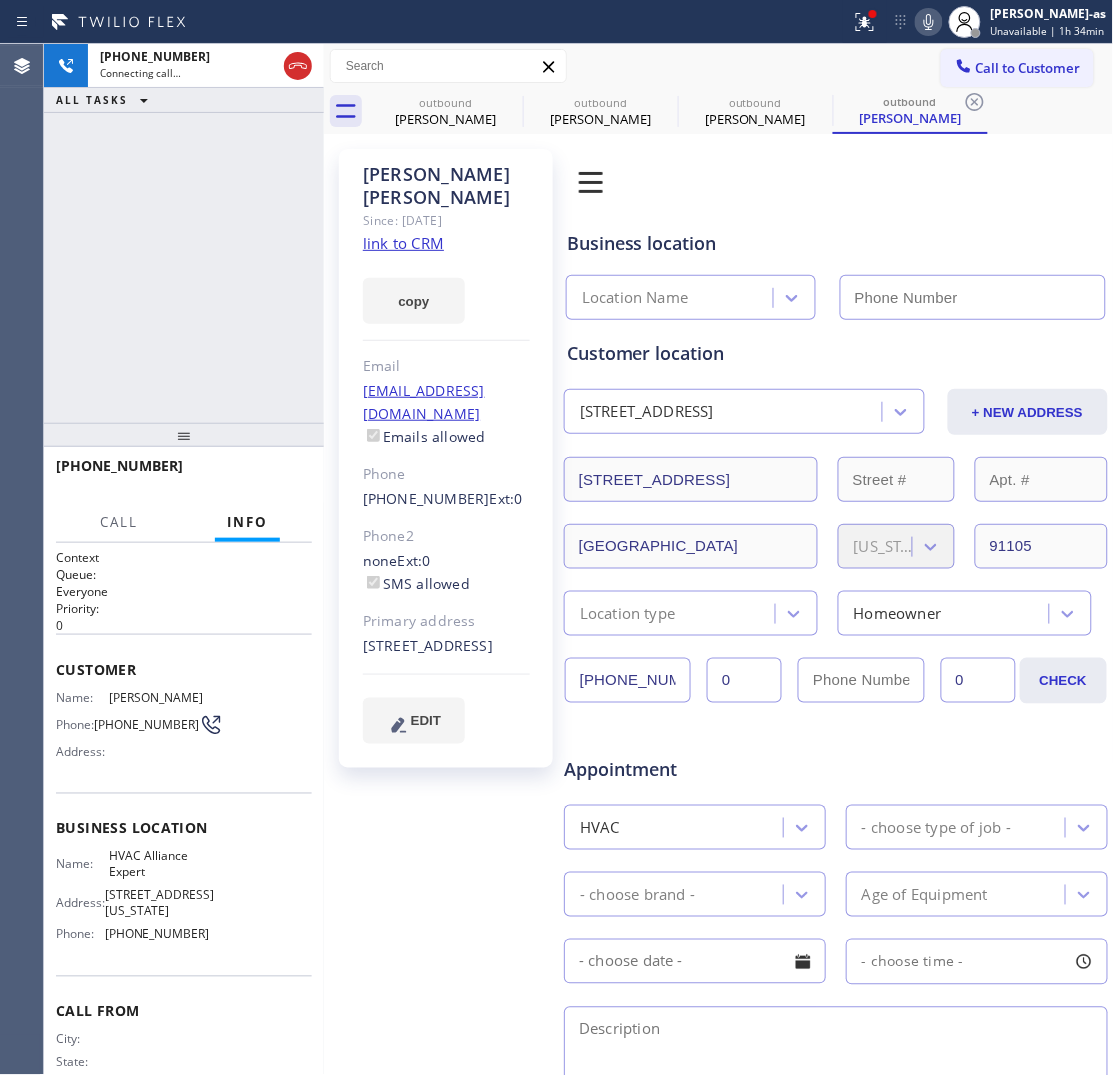 type on "(855) 999-4417" 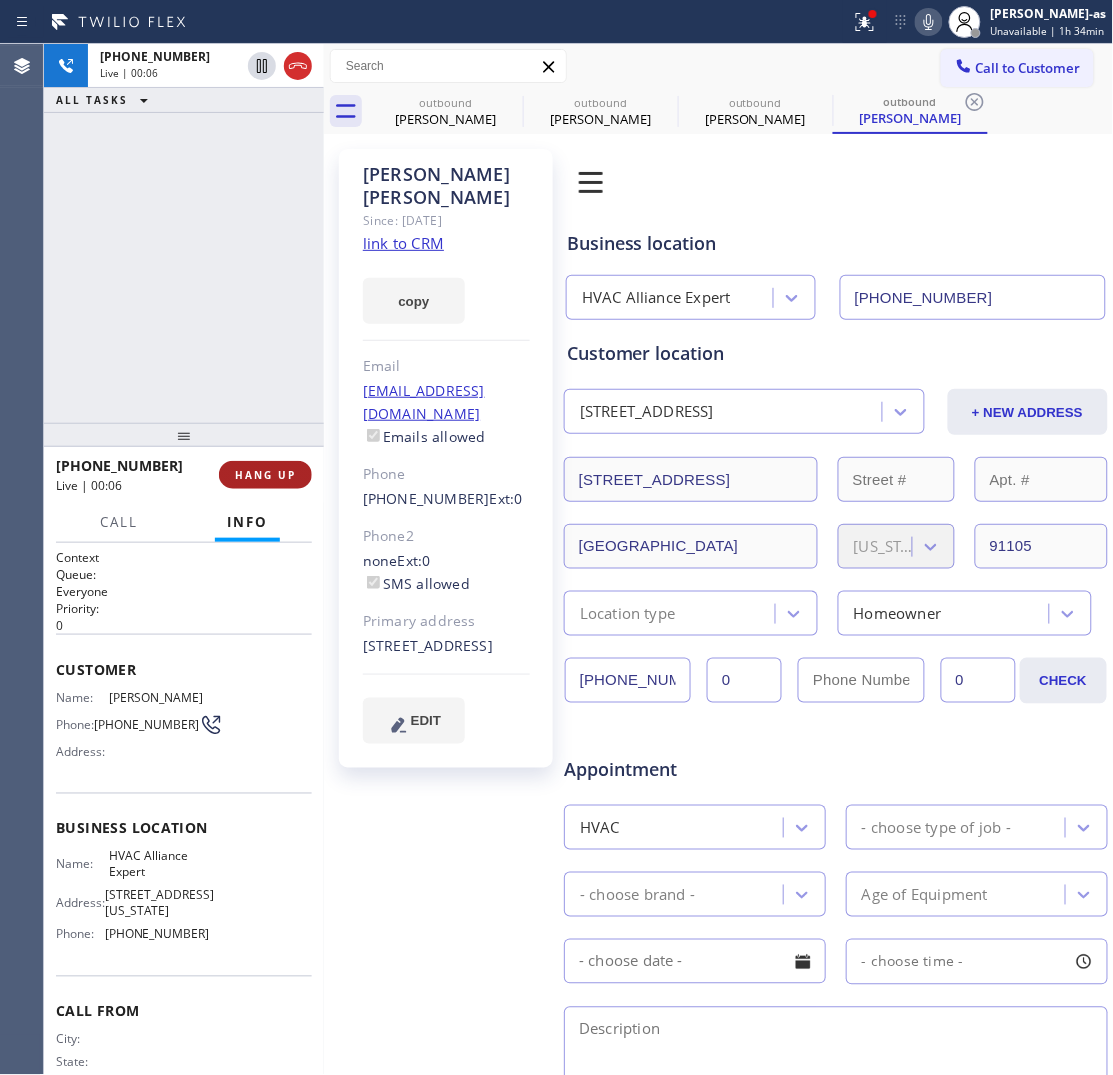 click on "HANG UP" at bounding box center (265, 475) 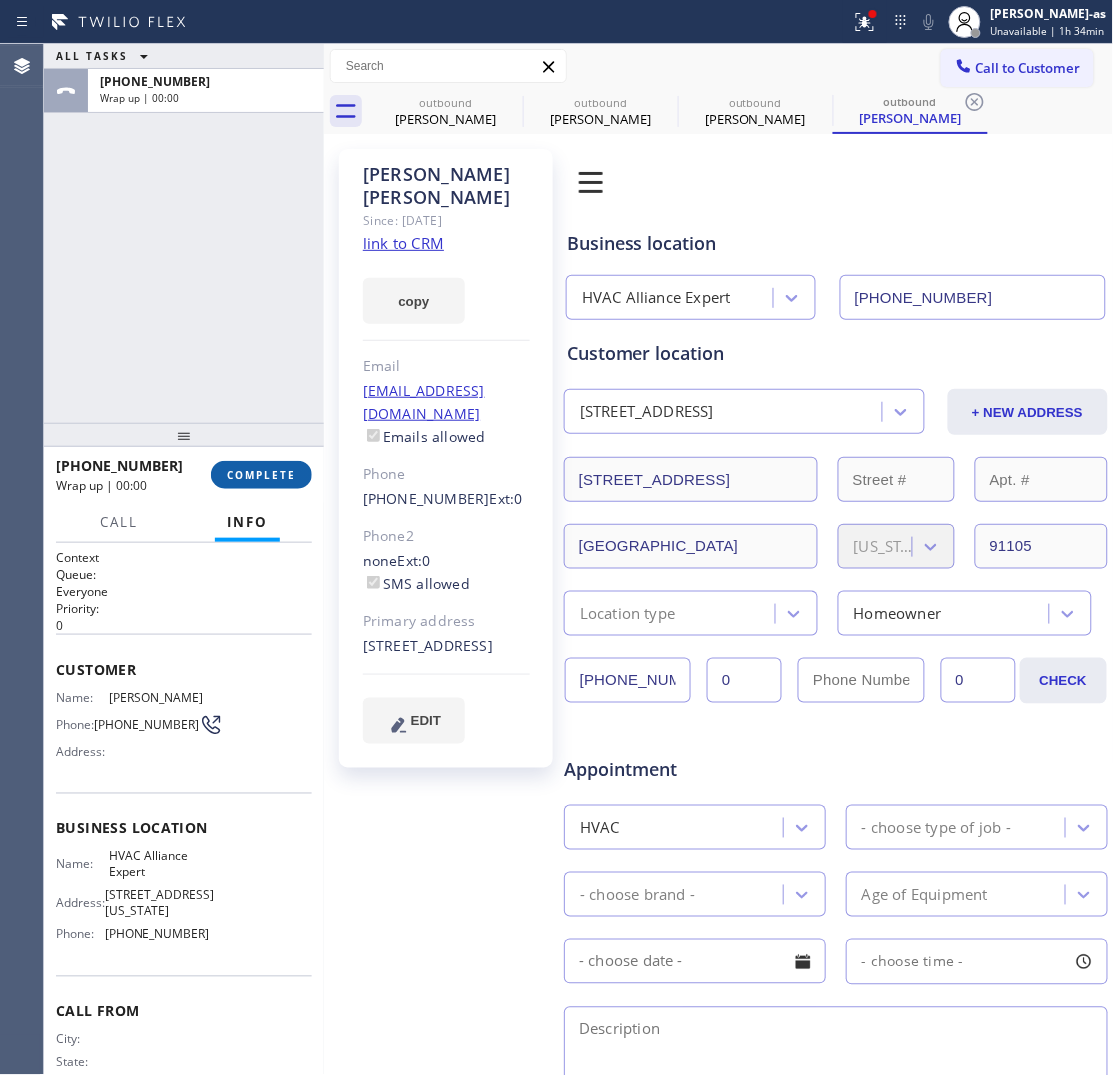 click on "COMPLETE" at bounding box center (261, 475) 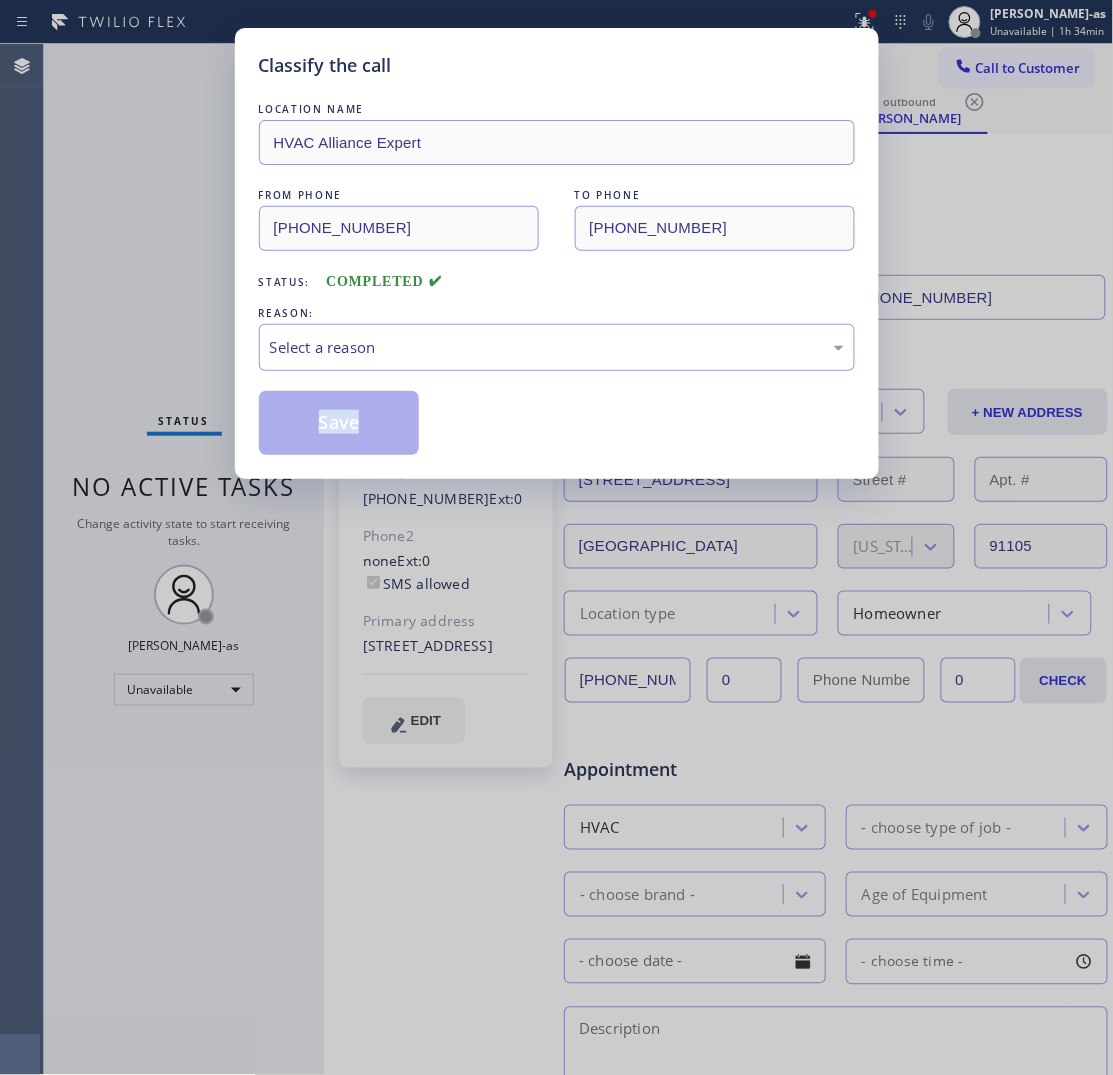 click on "Classify the call LOCATION NAME HVAC Alliance Expert FROM PHONE (855) 999-4417 TO PHONE (865) 850-9900 Status: COMPLETED REASON: Select a reason Save" at bounding box center (557, 253) 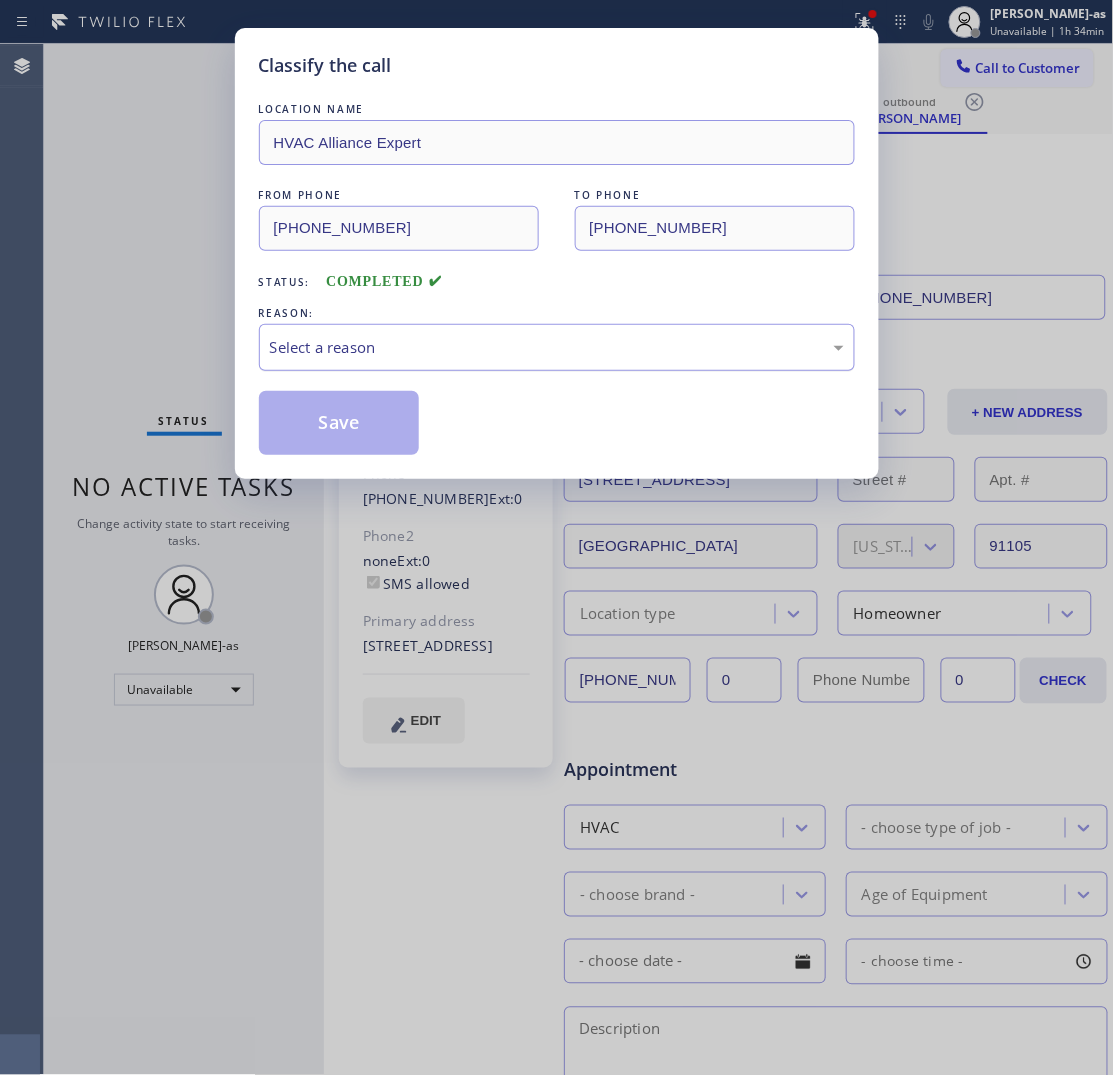 click on "Select a reason" at bounding box center (557, 347) 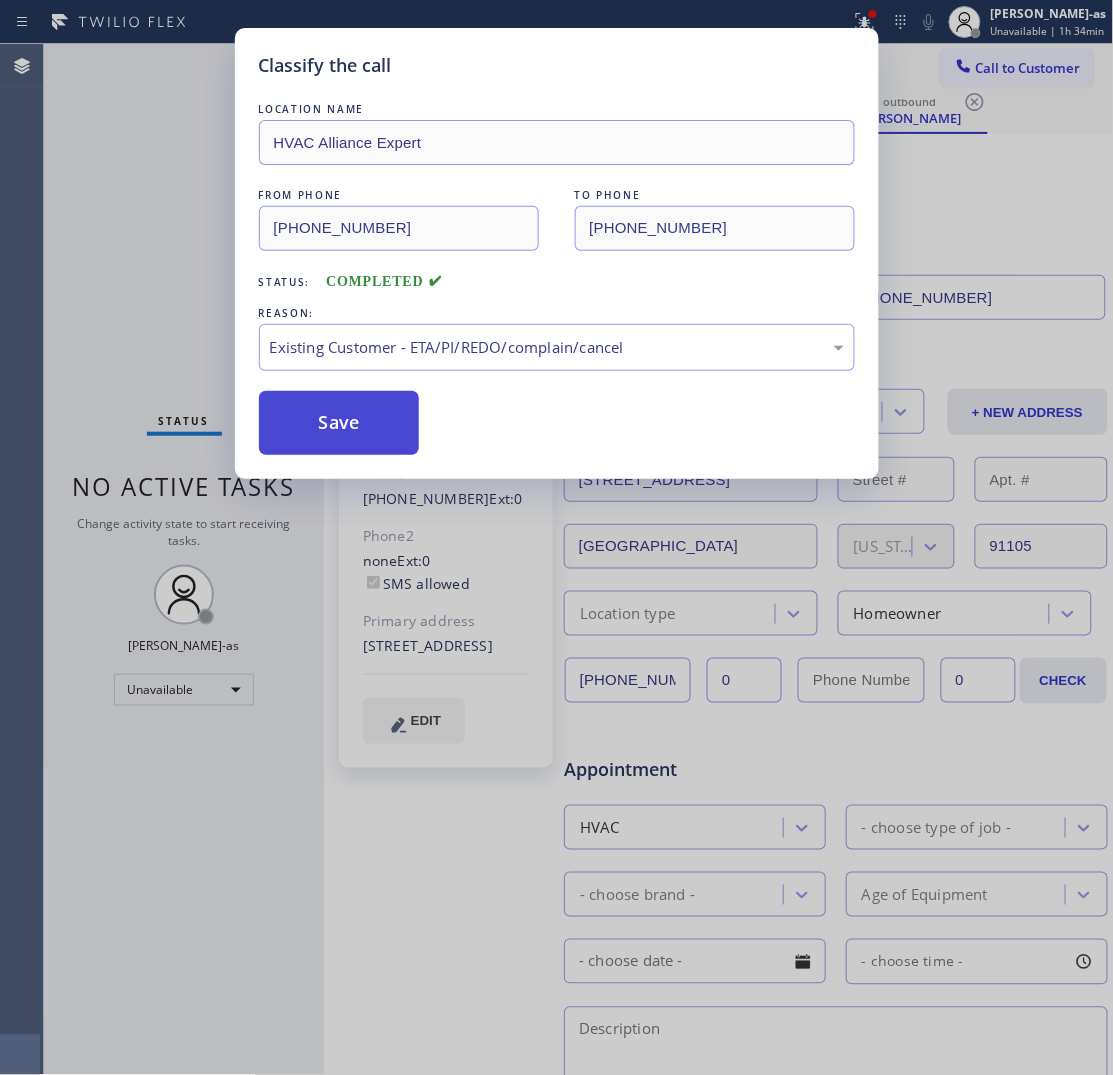 click on "Save" at bounding box center (339, 423) 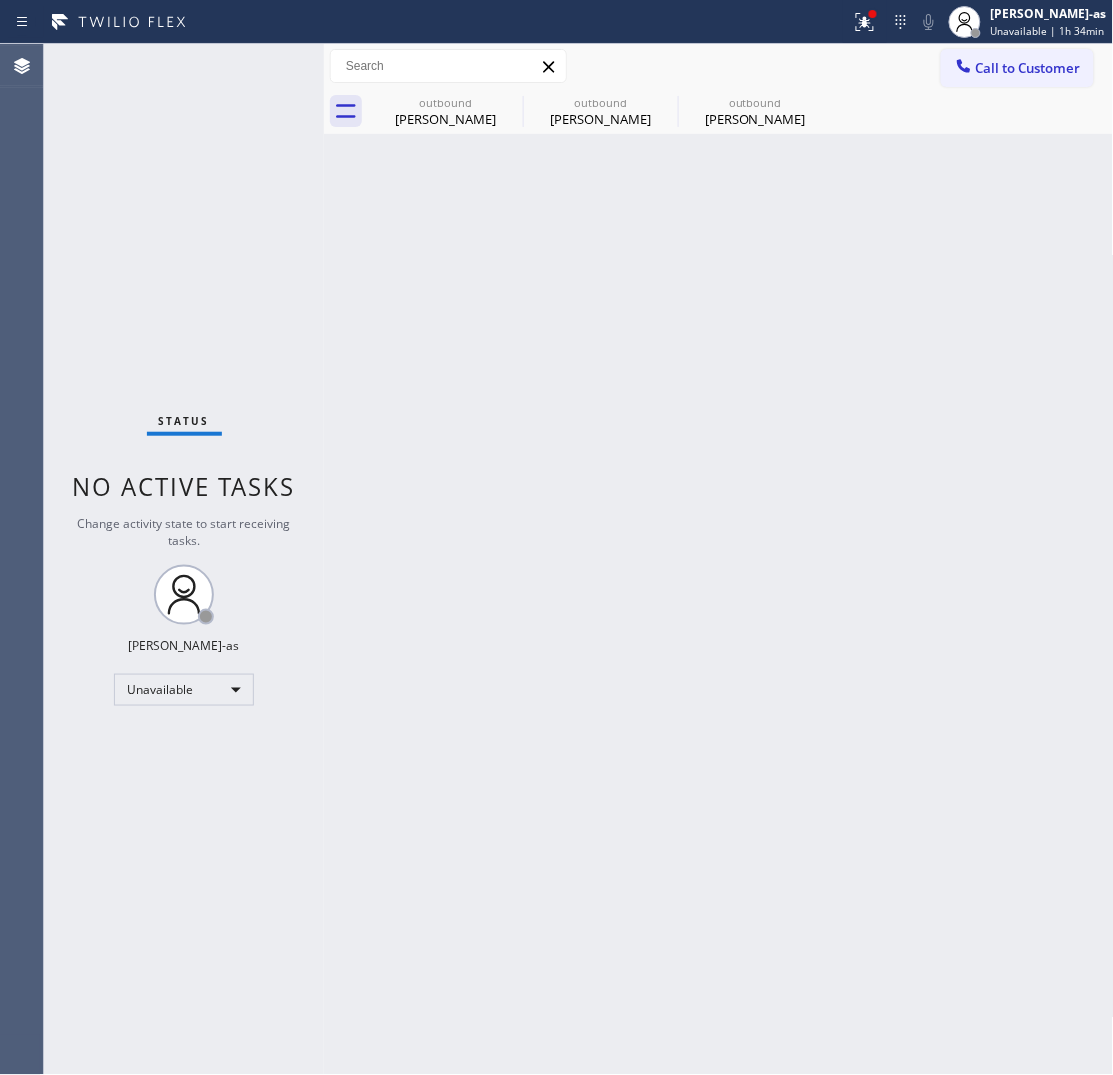 drag, startPoint x: 190, startPoint y: 183, endPoint x: 312, endPoint y: 165, distance: 123.32072 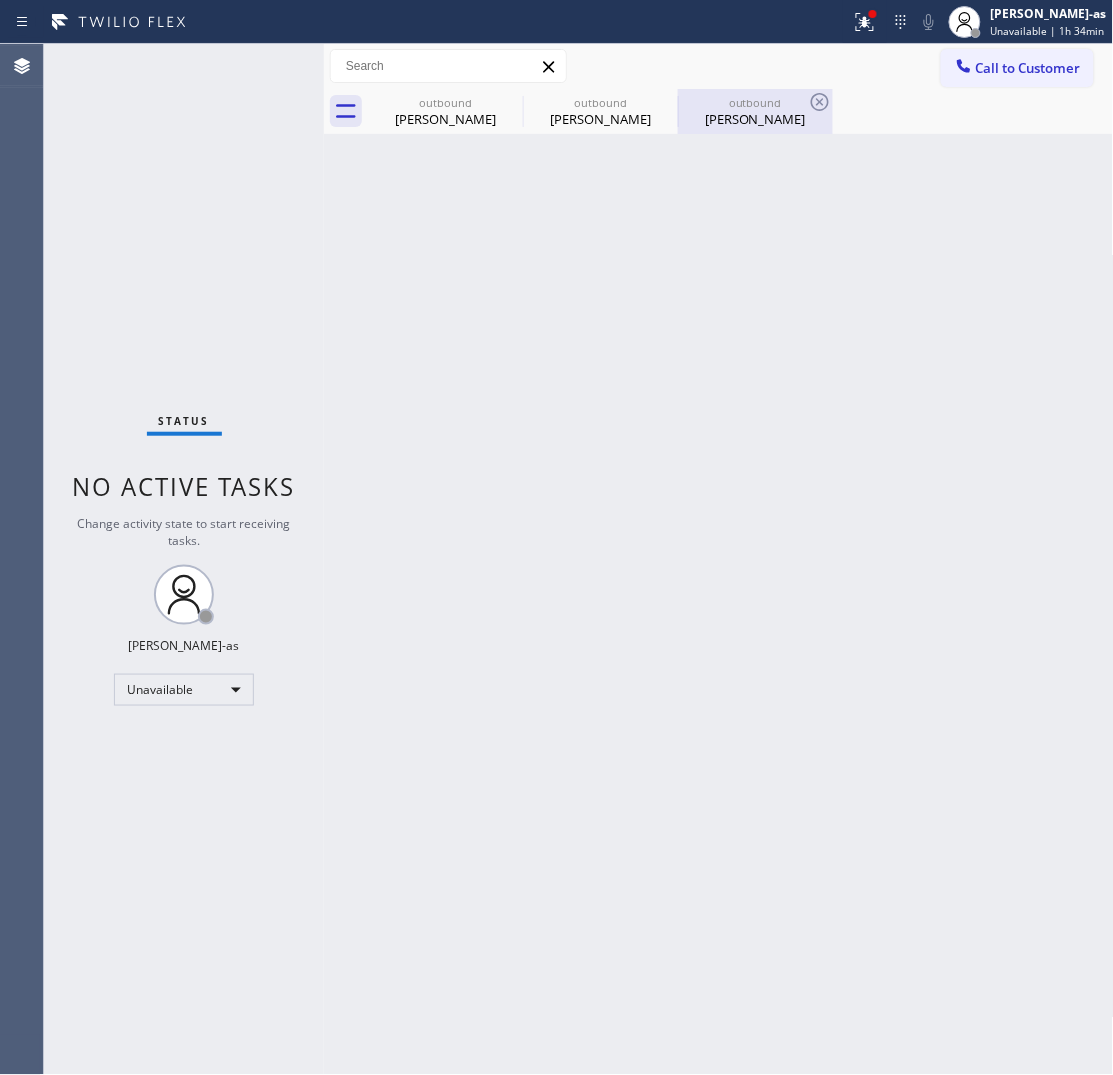 click on "outbound" at bounding box center [755, 102] 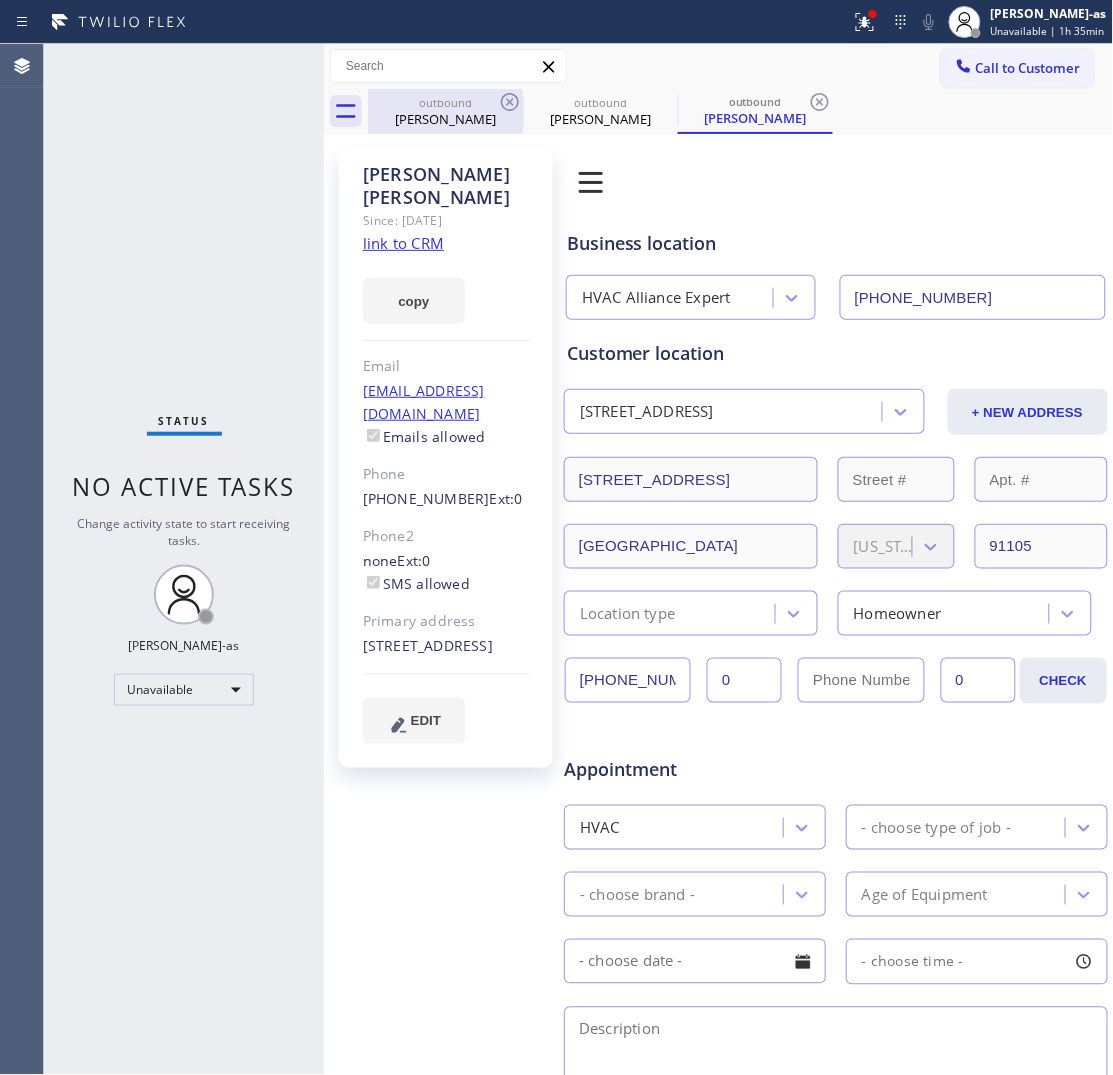click on "Ben Choe" at bounding box center [445, 119] 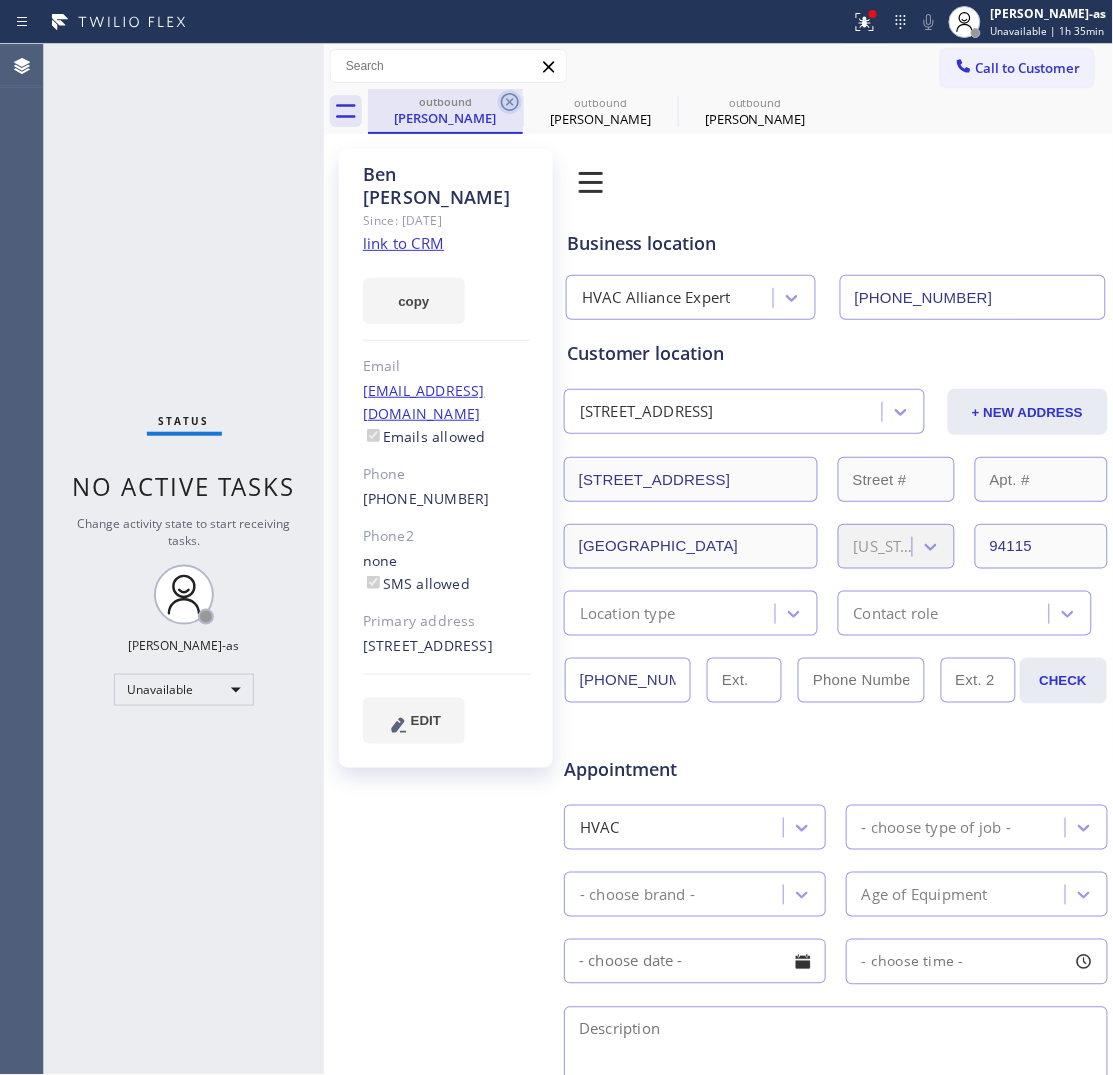 click 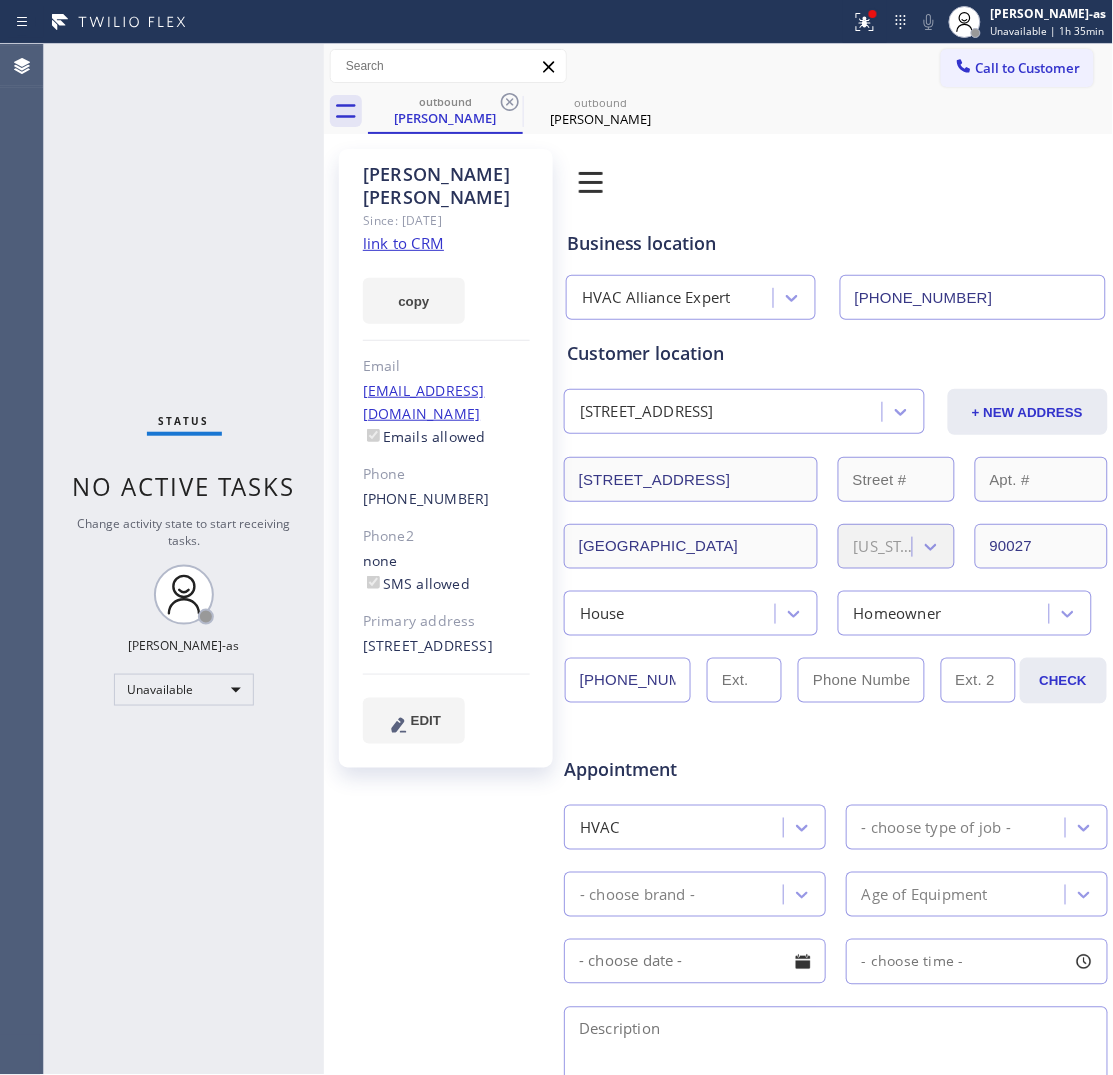 click 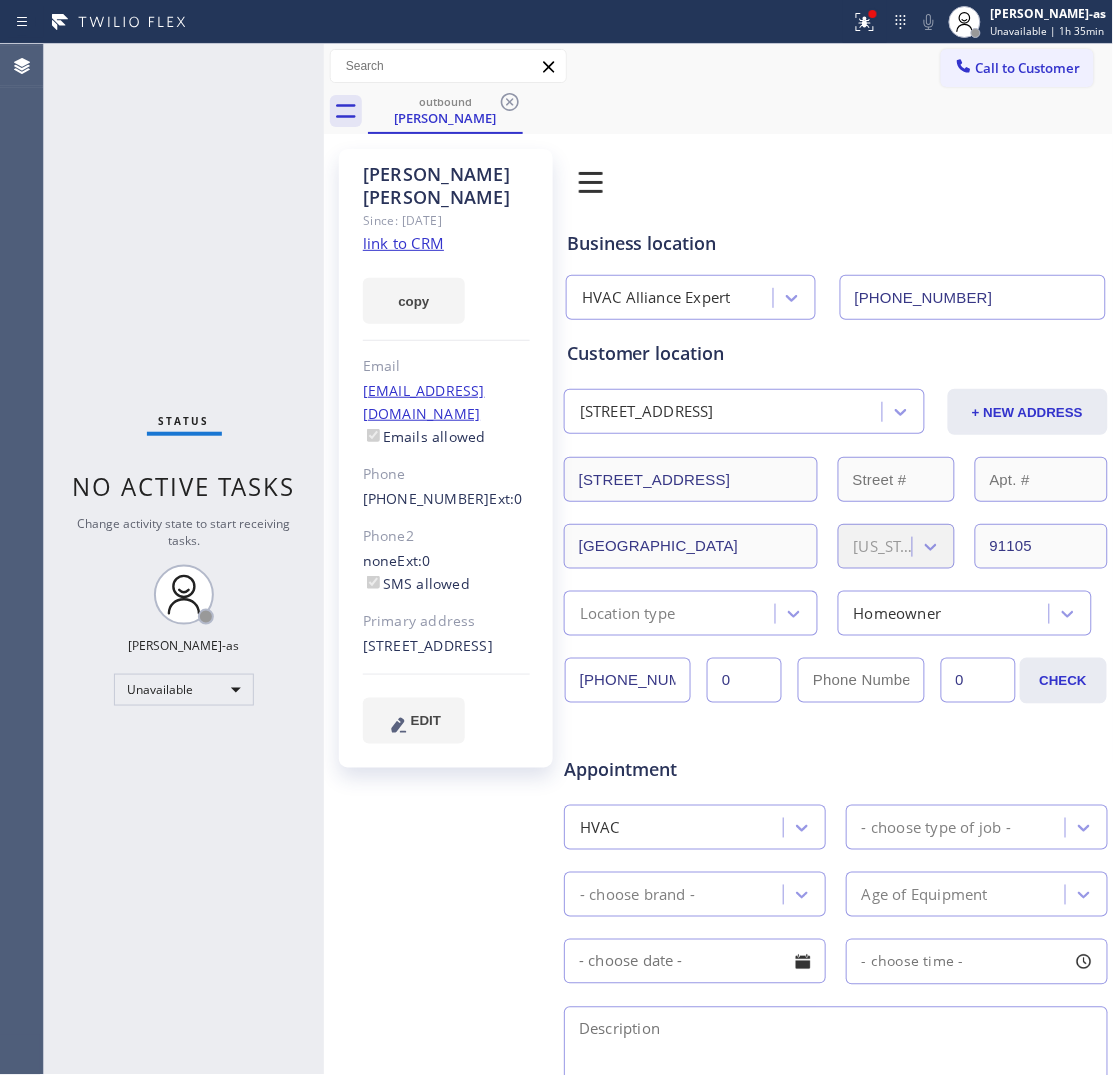 click on "link to CRM" 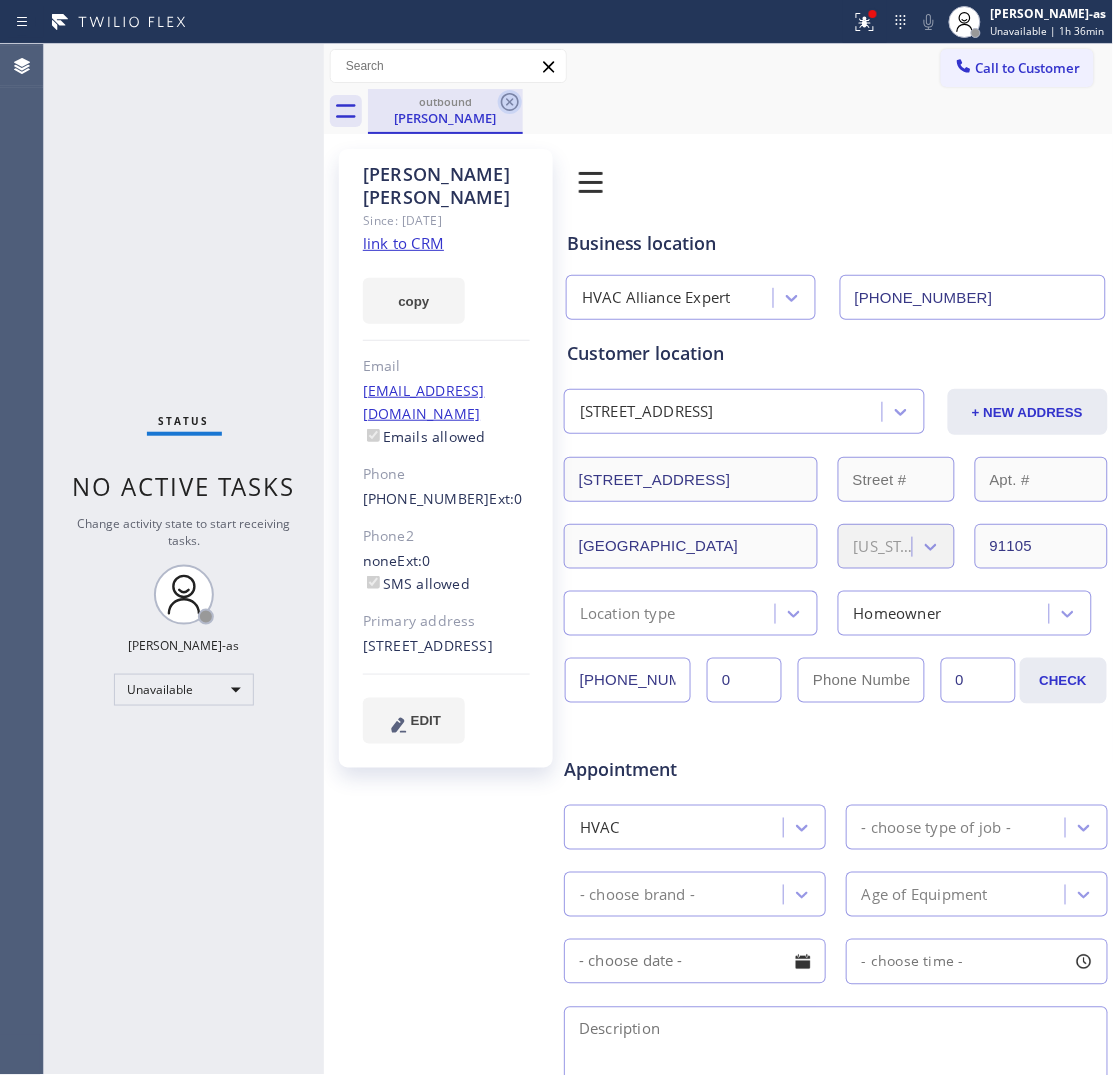 click on "Call to Customer Outbound call Location HVAC Alliance Expert Your caller id phone number (855) 999-4417 Customer number Call Outbound call Technician Search Technician Your caller id phone number Your caller id phone number Call outbound Sarah Rabenold" at bounding box center (719, 89) 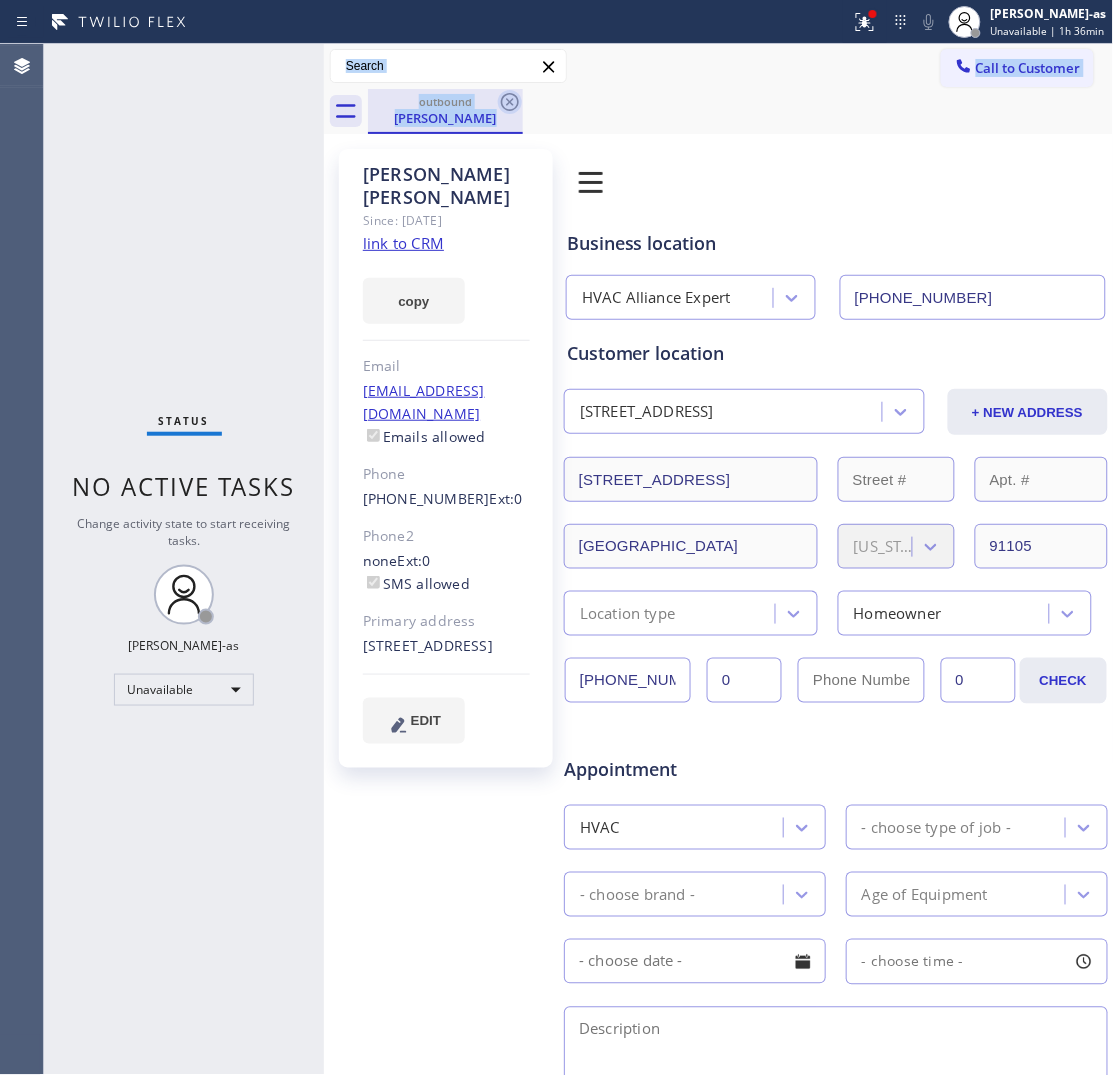click 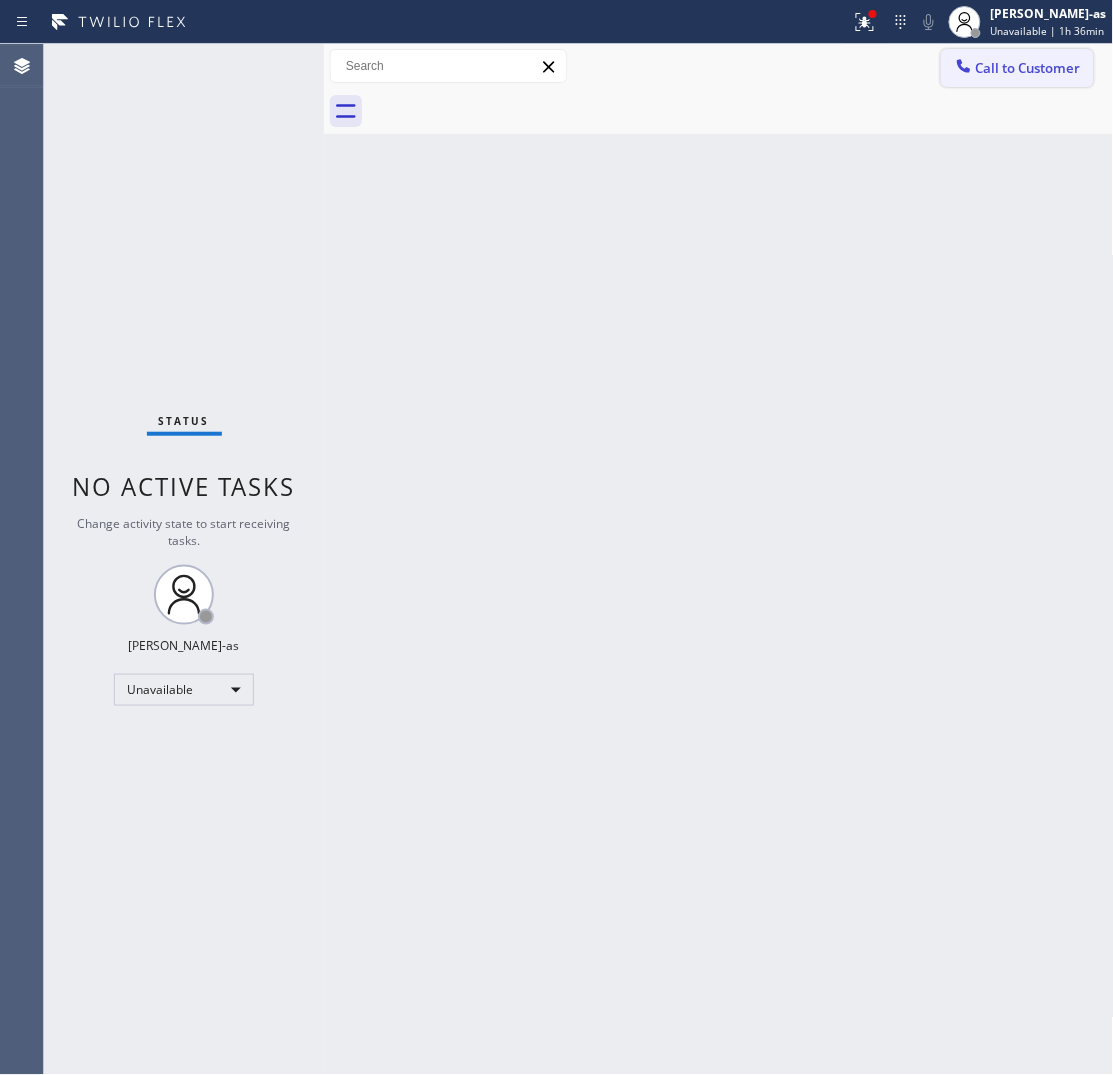 click on "Call to Customer" at bounding box center [1028, 68] 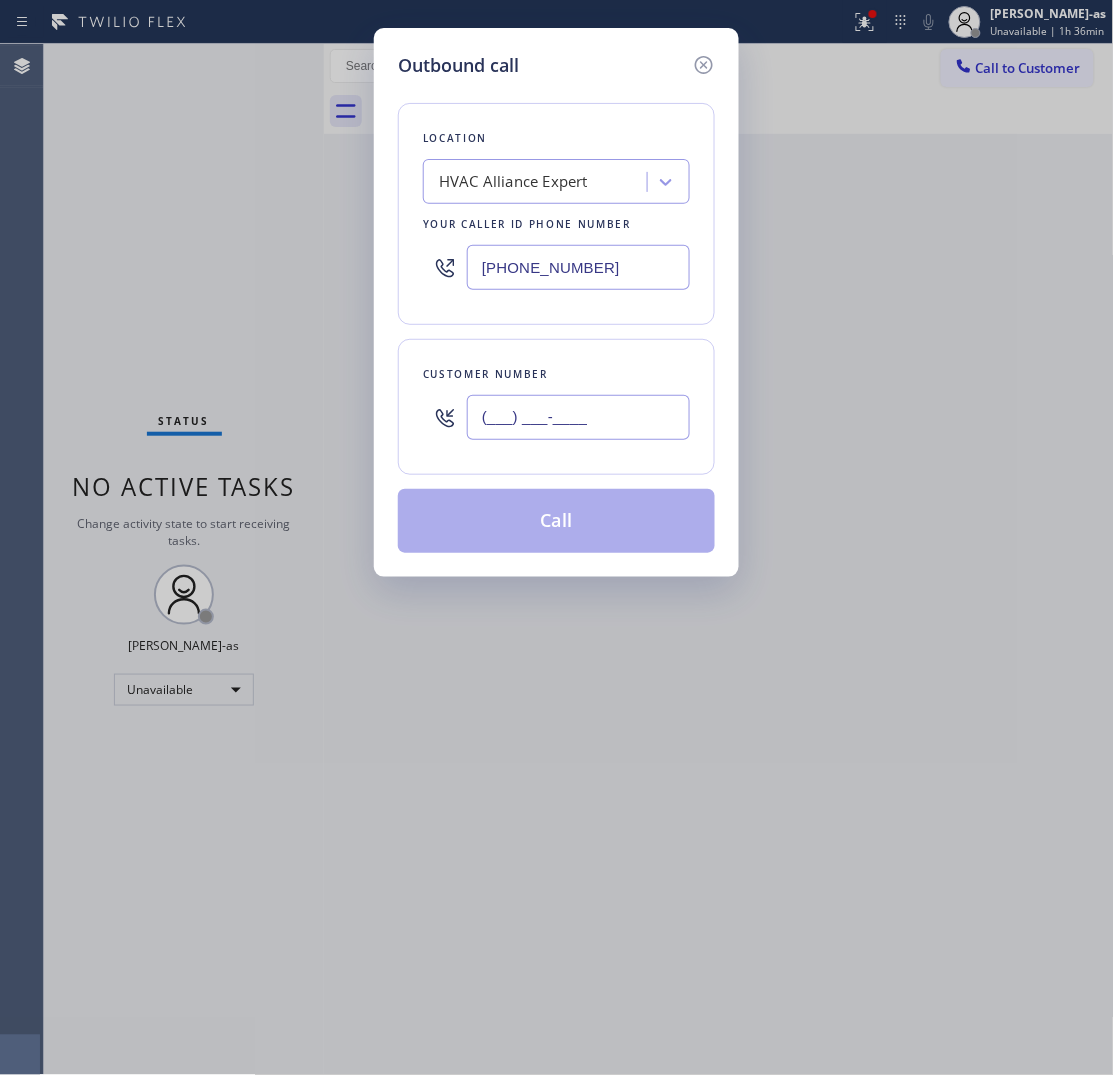 click on "(___) ___-____" at bounding box center [578, 417] 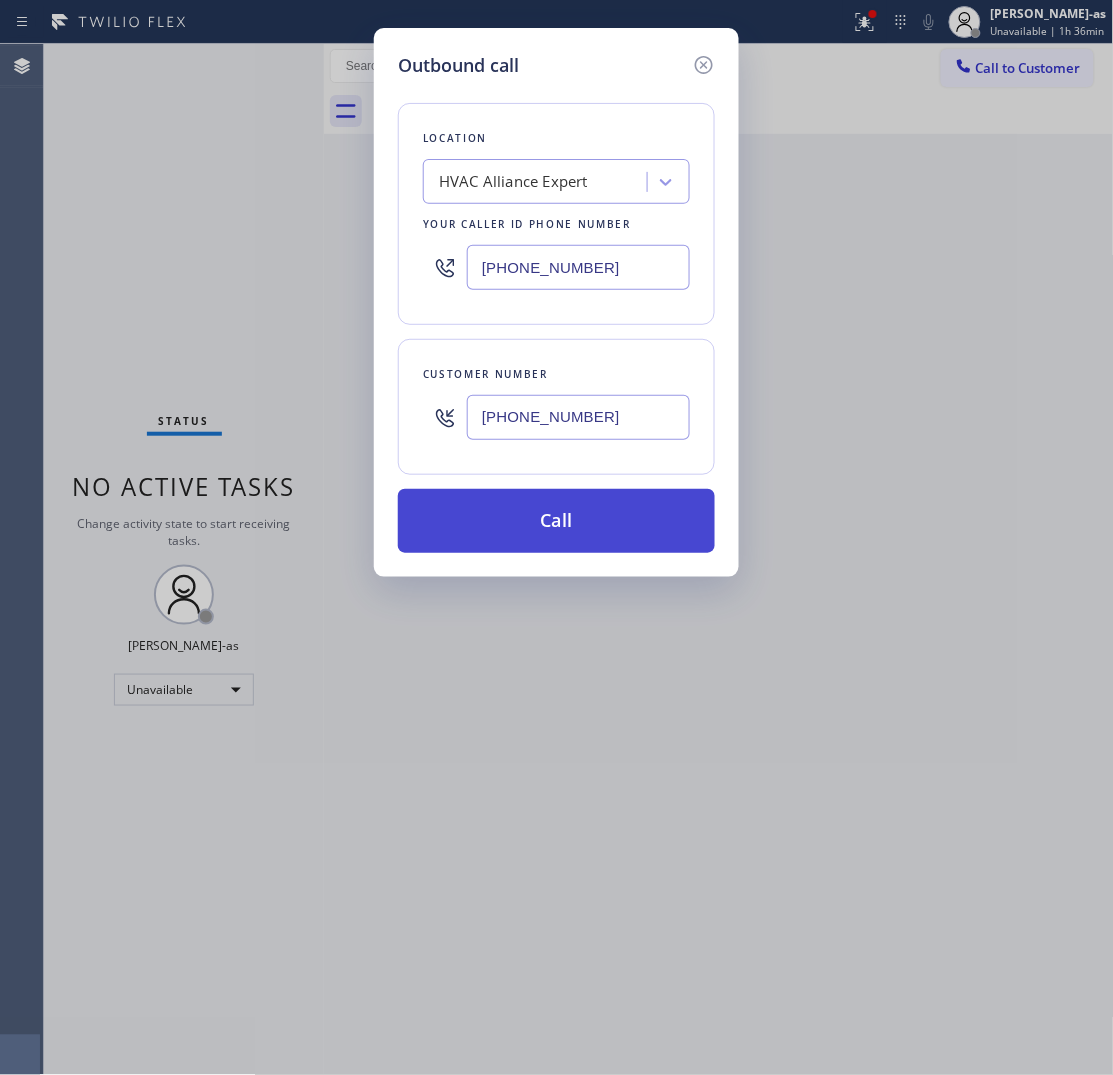 type on "(202) 867-6510" 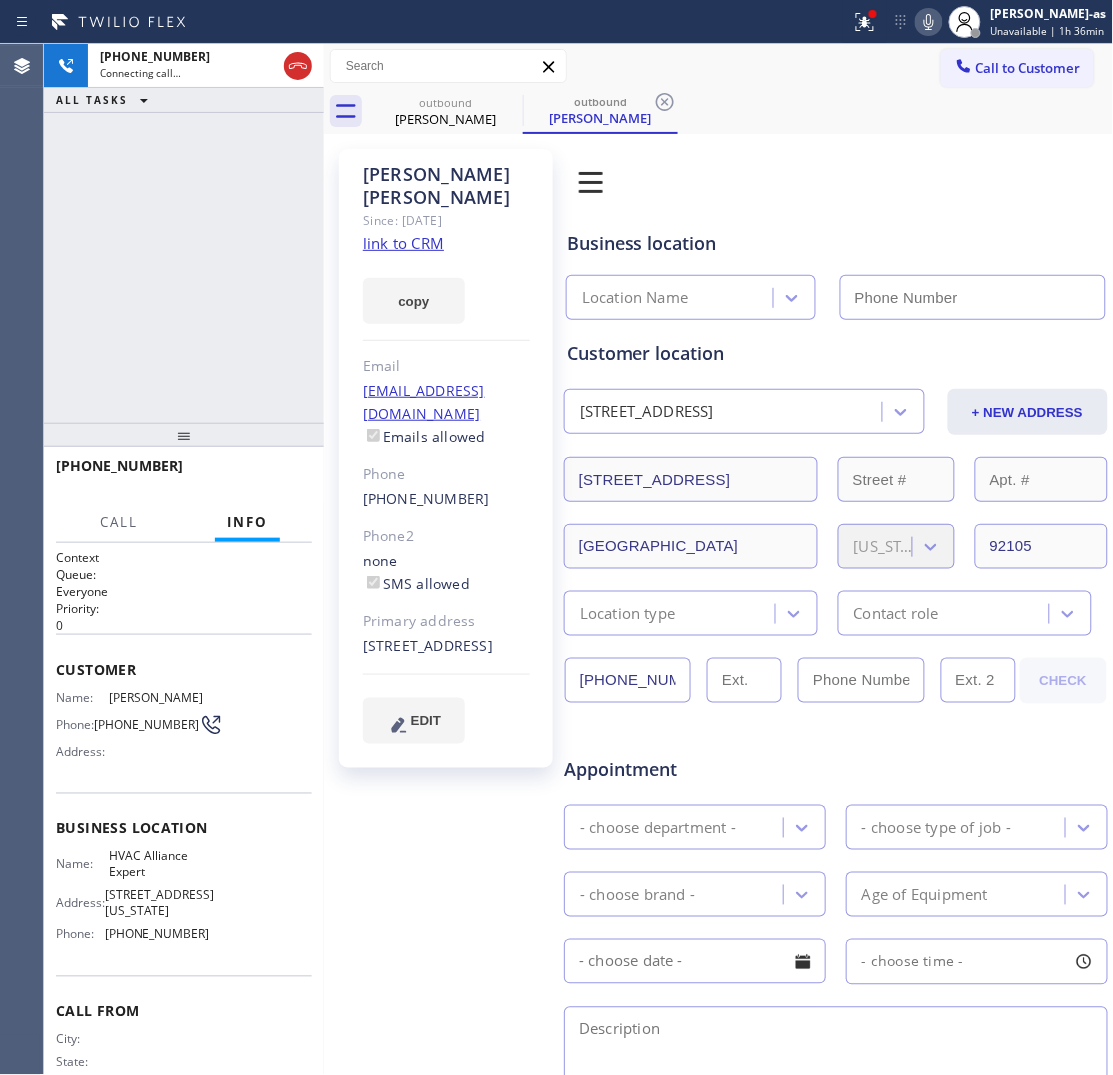 type on "(855) 999-4417" 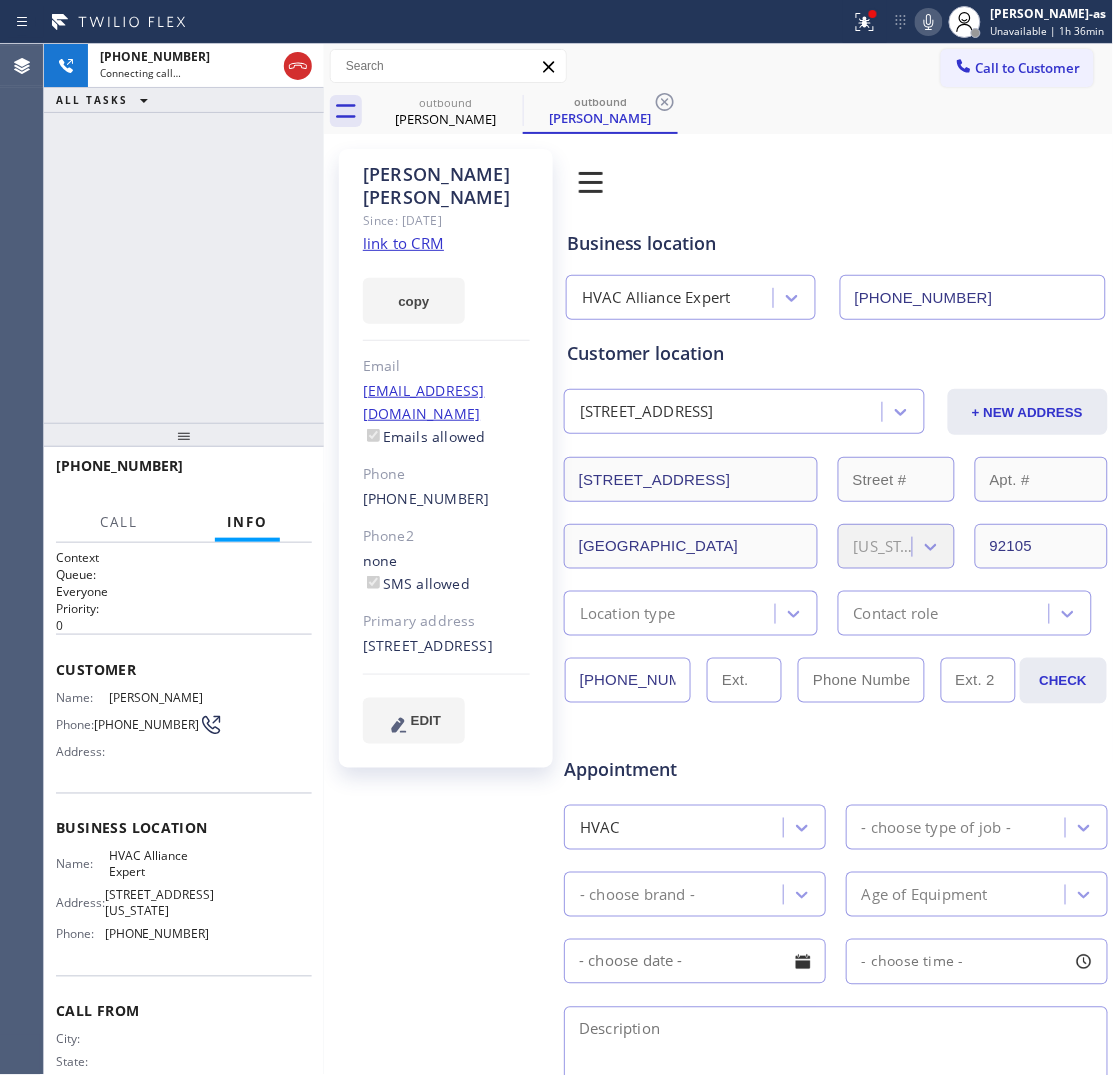 click on "link to CRM" 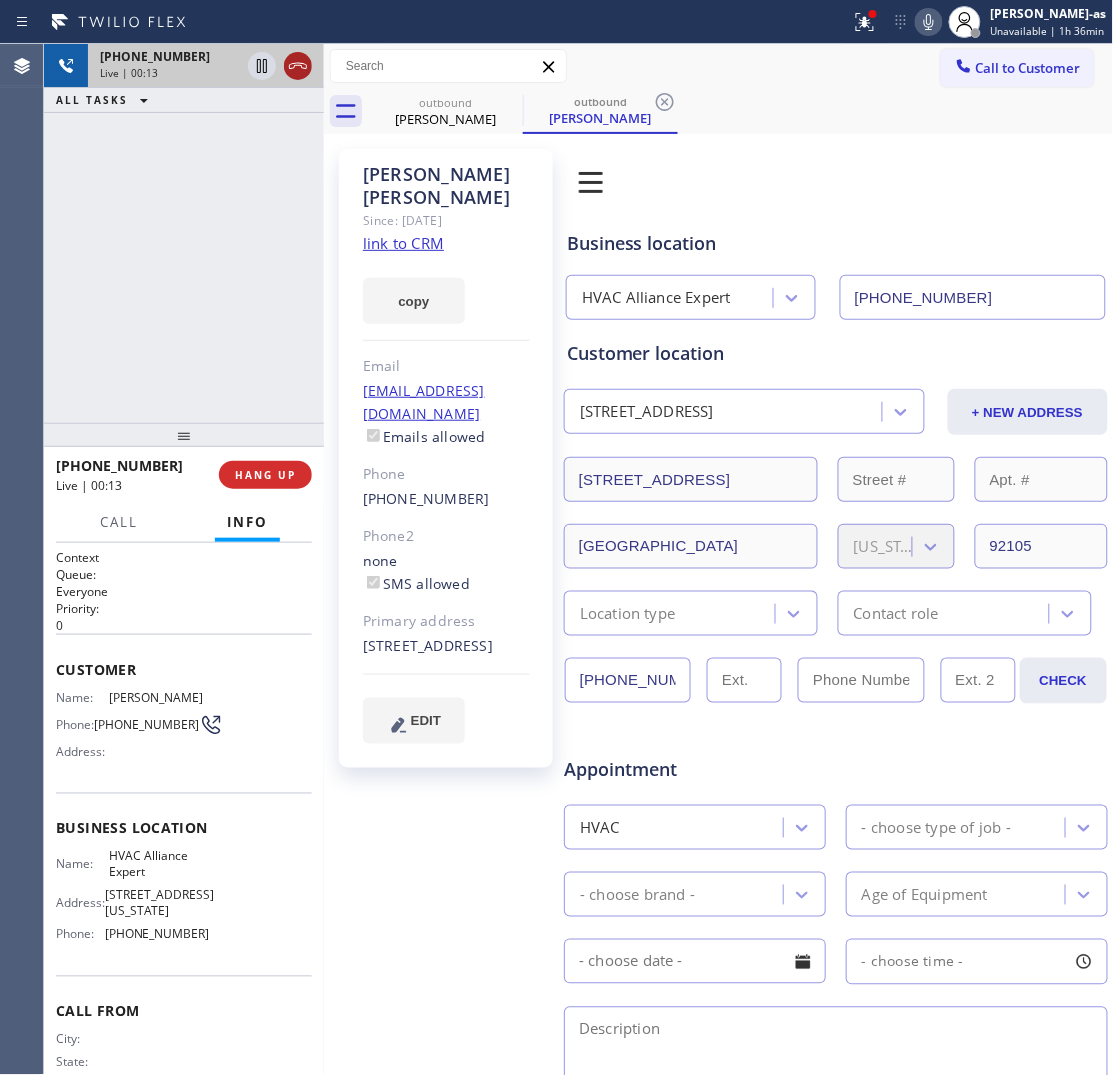 click 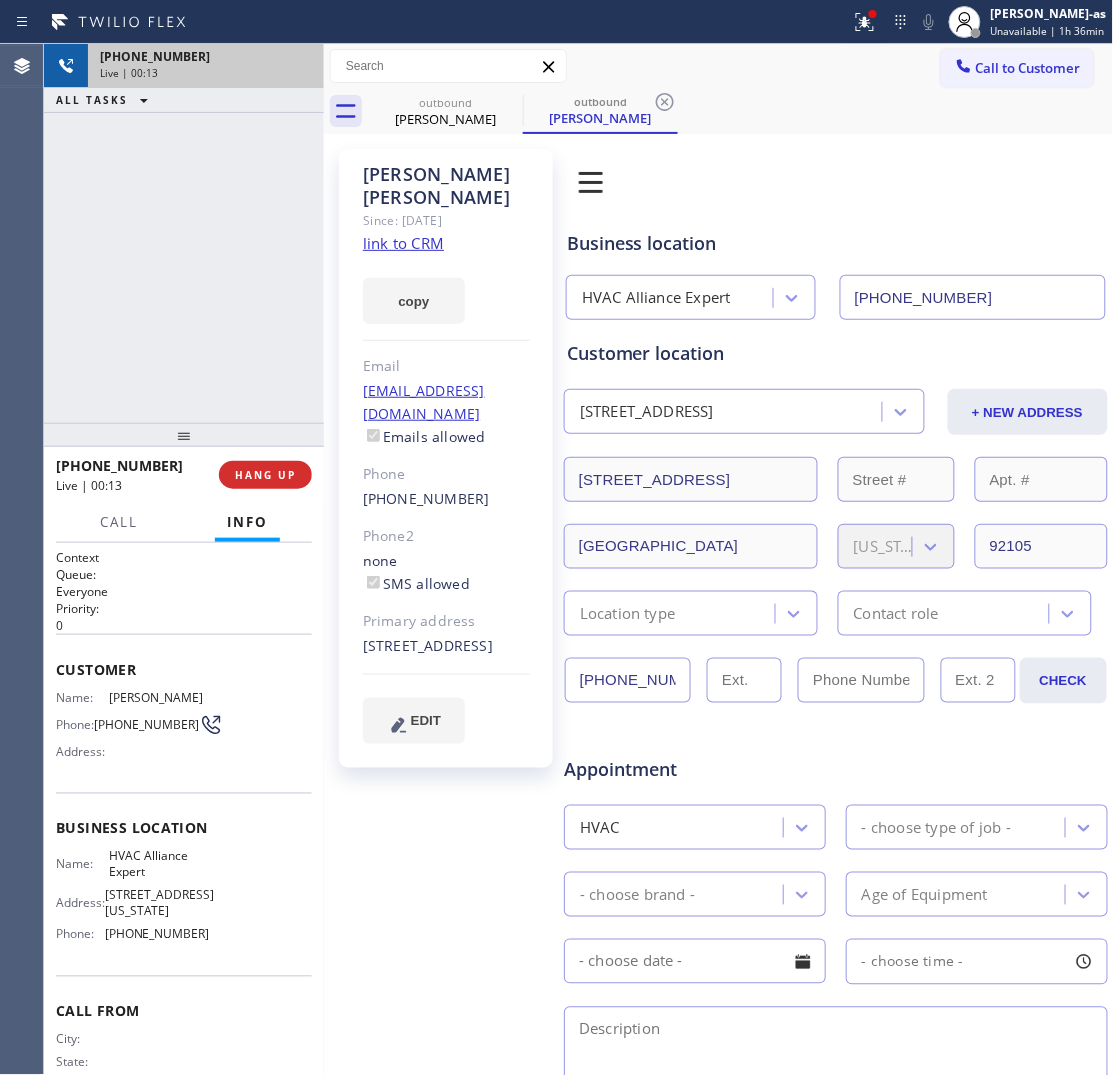 click on "+12028676510 Live | 00:13 ALL TASKS ALL TASKS ACTIVE TASKS TASKS IN WRAP UP" at bounding box center [184, 233] 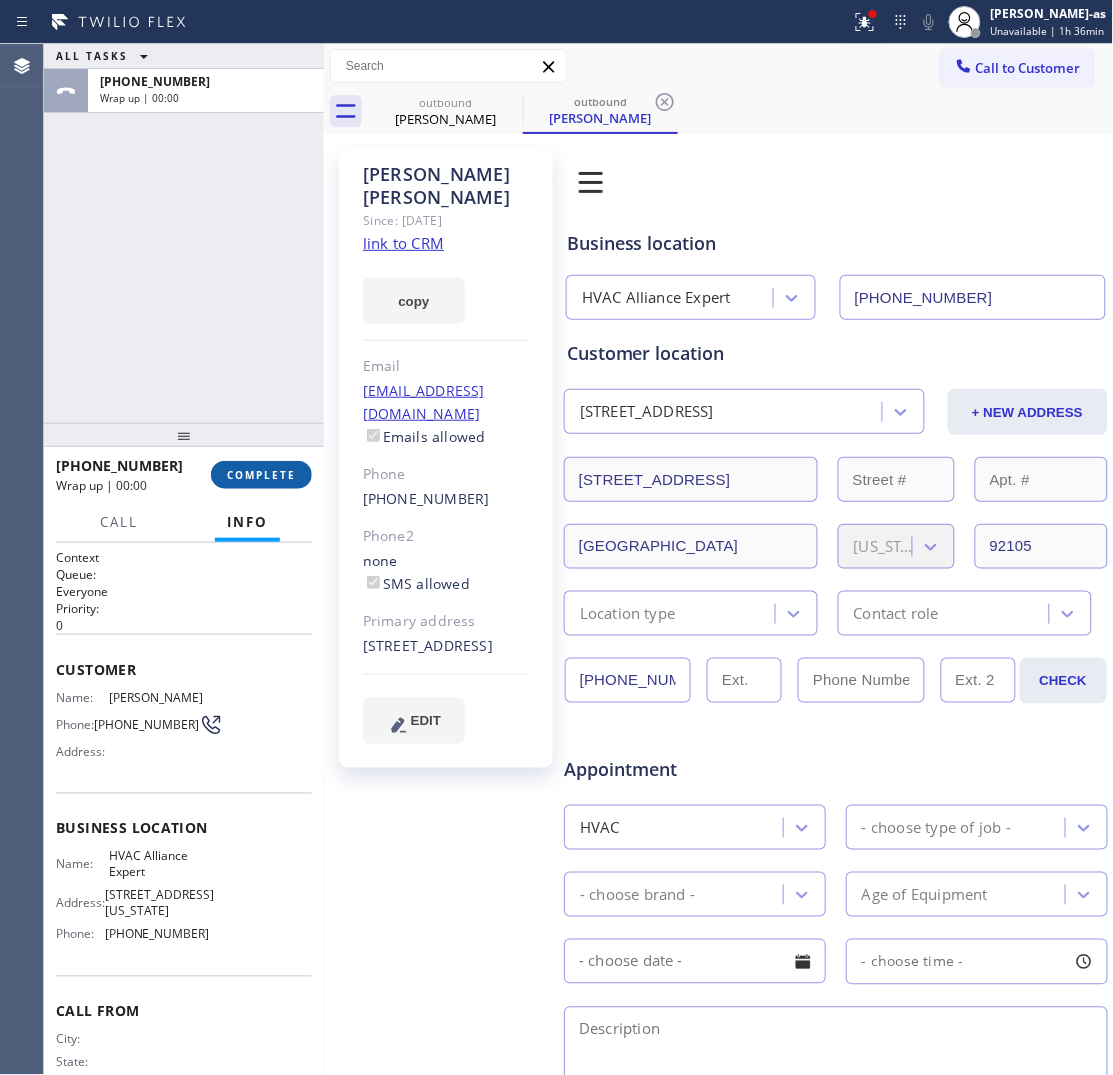 click on "COMPLETE" at bounding box center [261, 475] 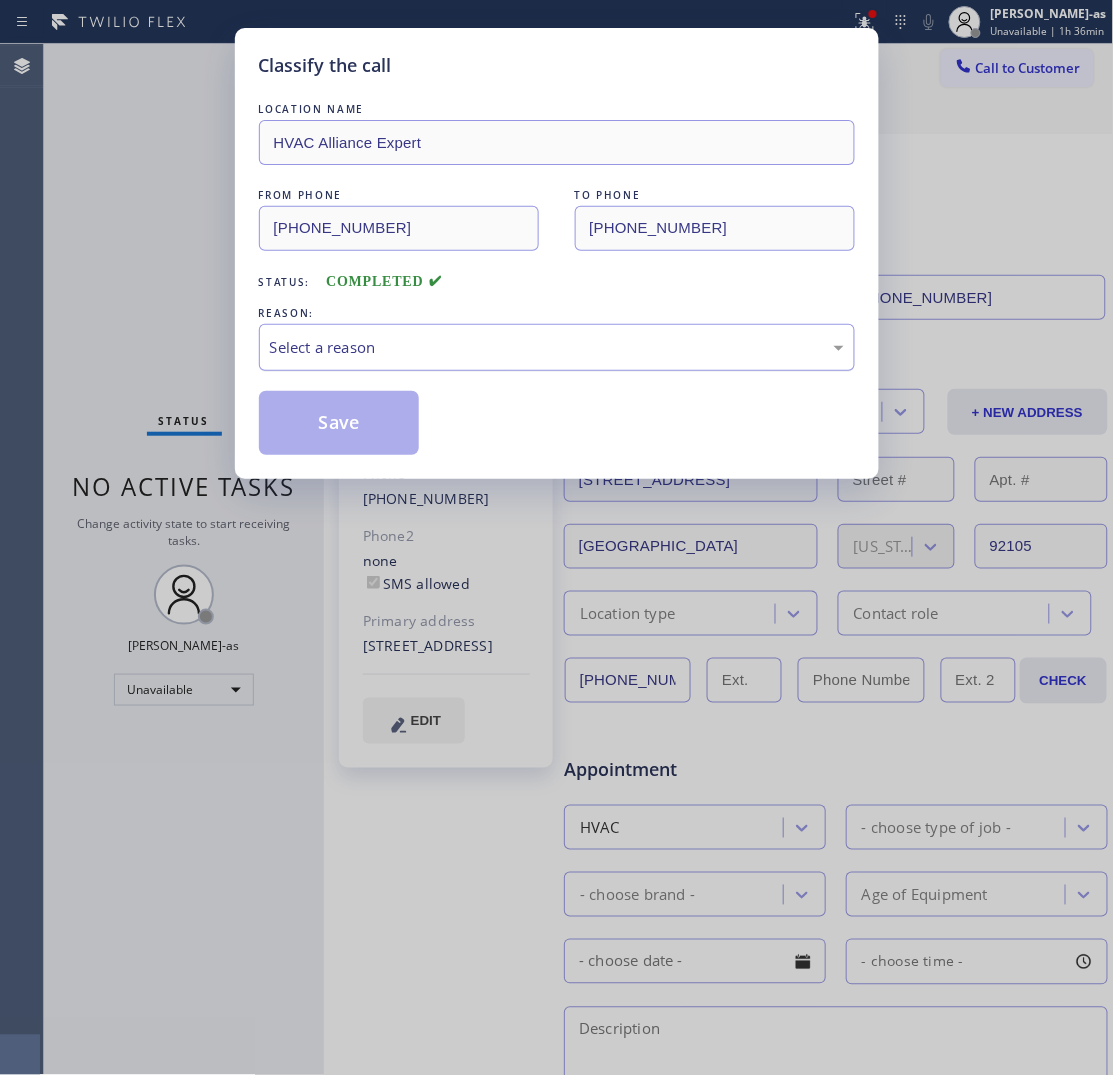 click on "Select a reason" at bounding box center [557, 347] 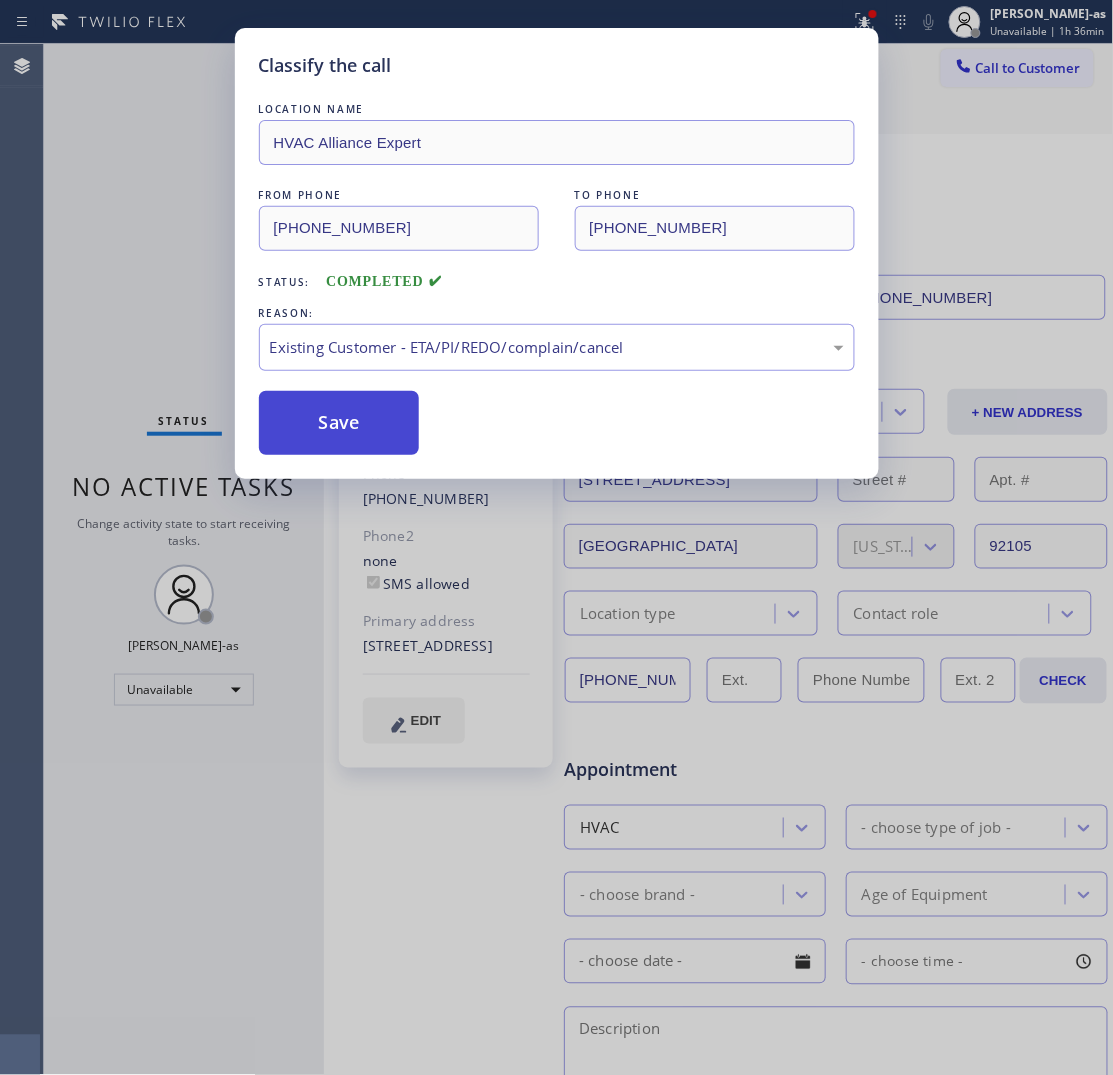 drag, startPoint x: 363, startPoint y: 421, endPoint x: 231, endPoint y: 472, distance: 141.50972 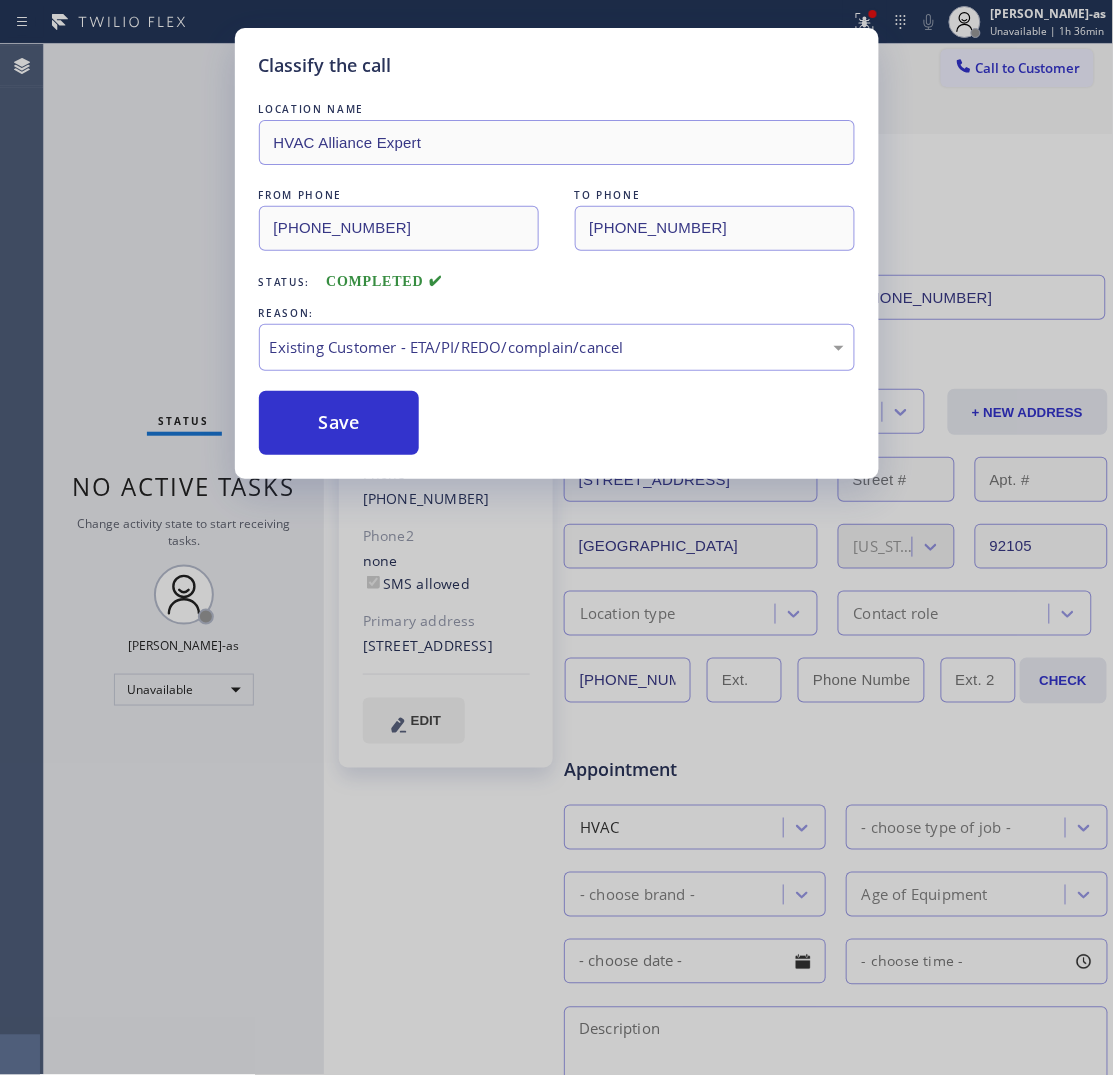 click on "Save" at bounding box center (339, 423) 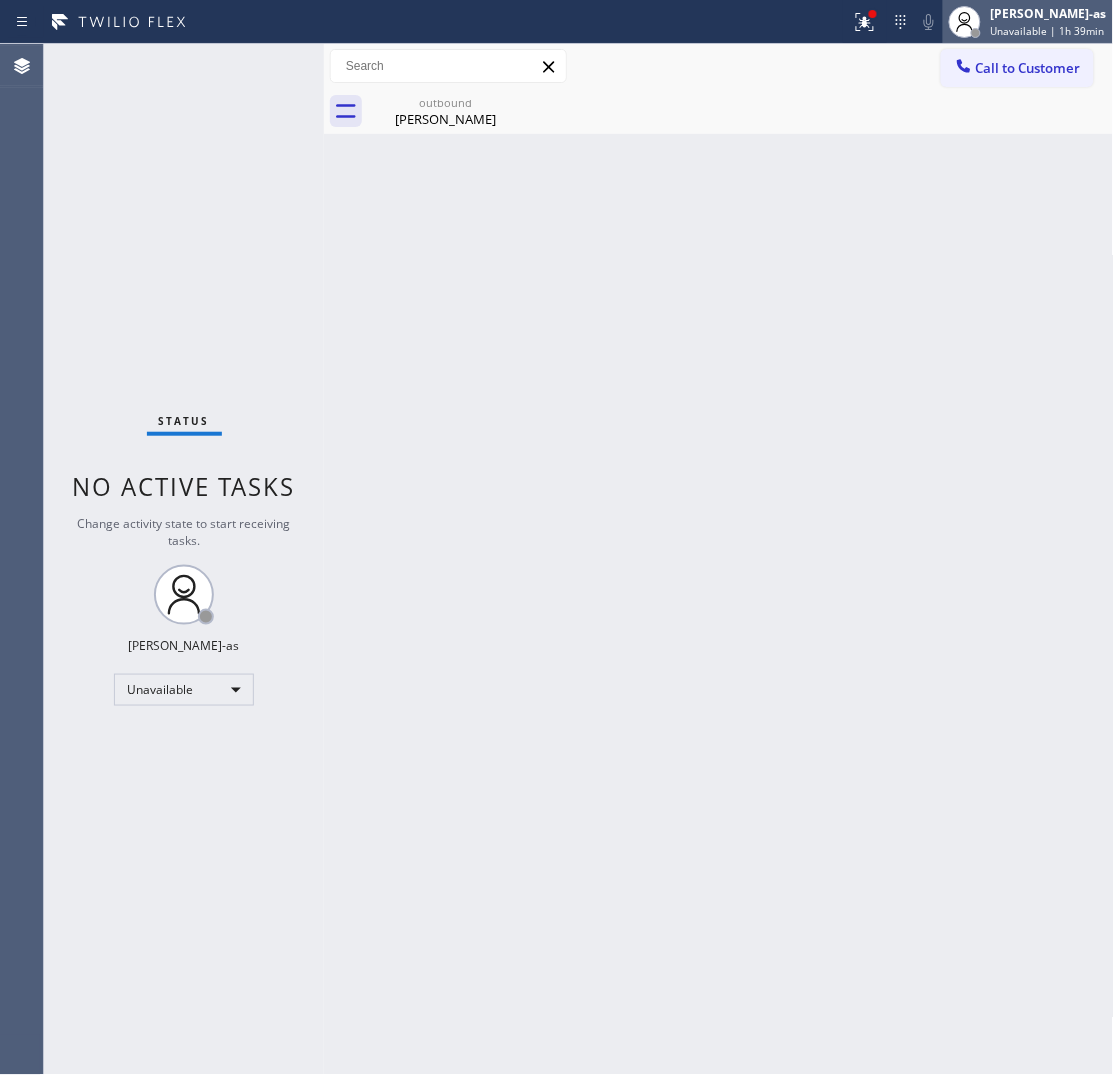 click on "Unavailable | 1h 39min" at bounding box center [1048, 31] 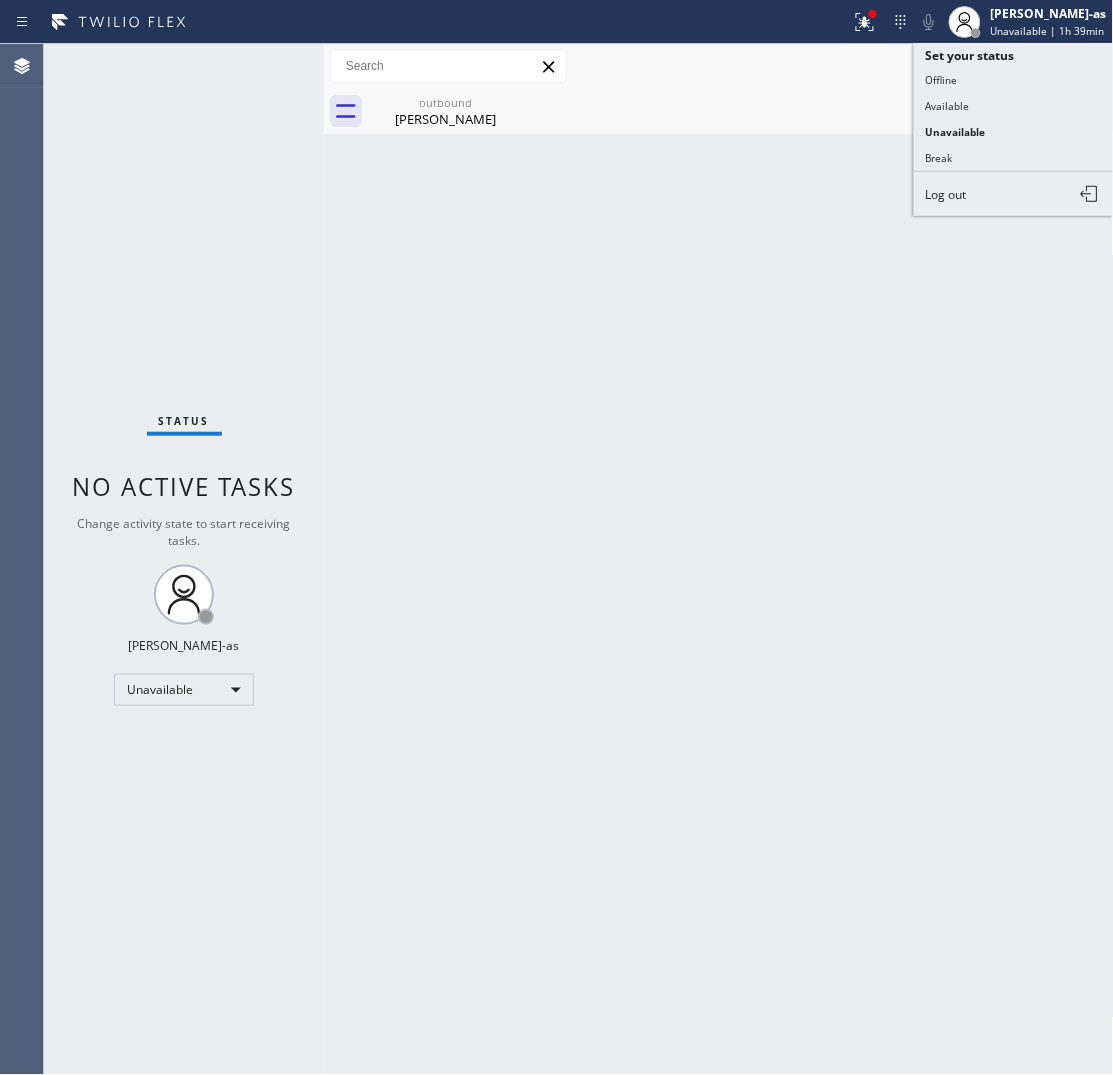 click on "Call to Customer Outbound call Location HVAC Alliance Expert Your caller id phone number (855) 999-4417 Customer number Call Outbound call Technician Search Technician Your caller id phone number Your caller id phone number Call" at bounding box center [719, 66] 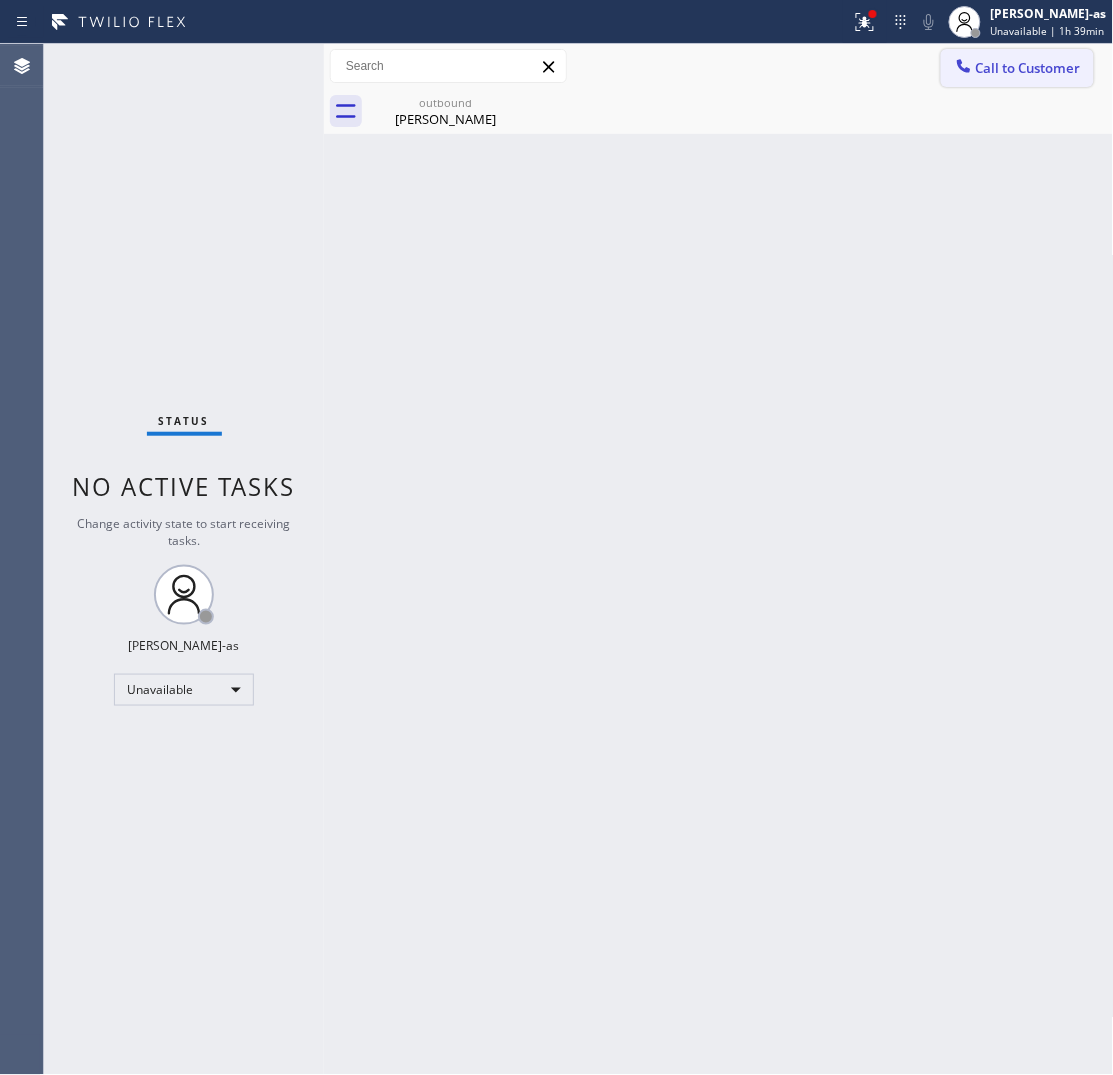 click on "Call to Customer" at bounding box center (1028, 68) 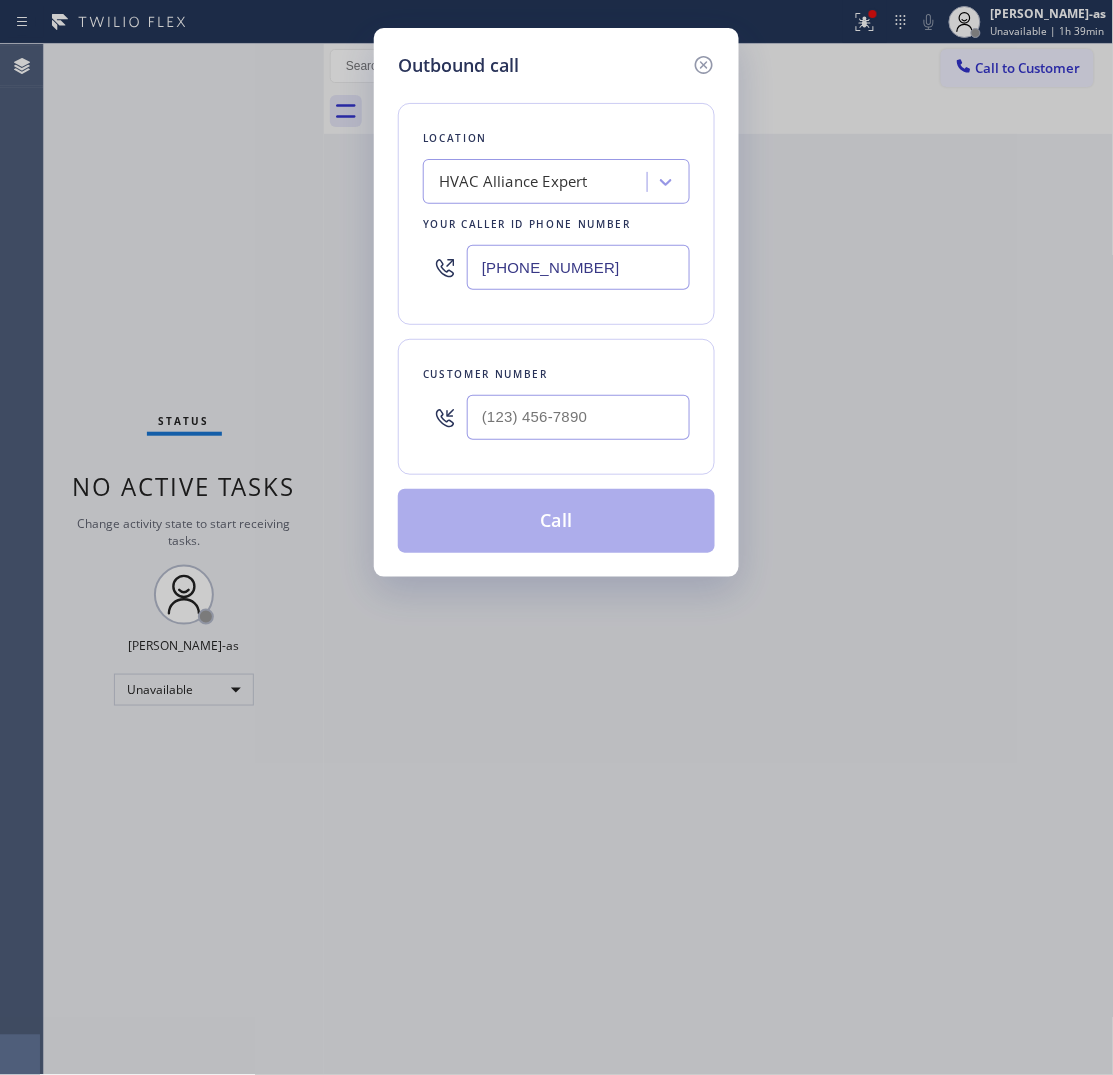 click at bounding box center [578, 417] 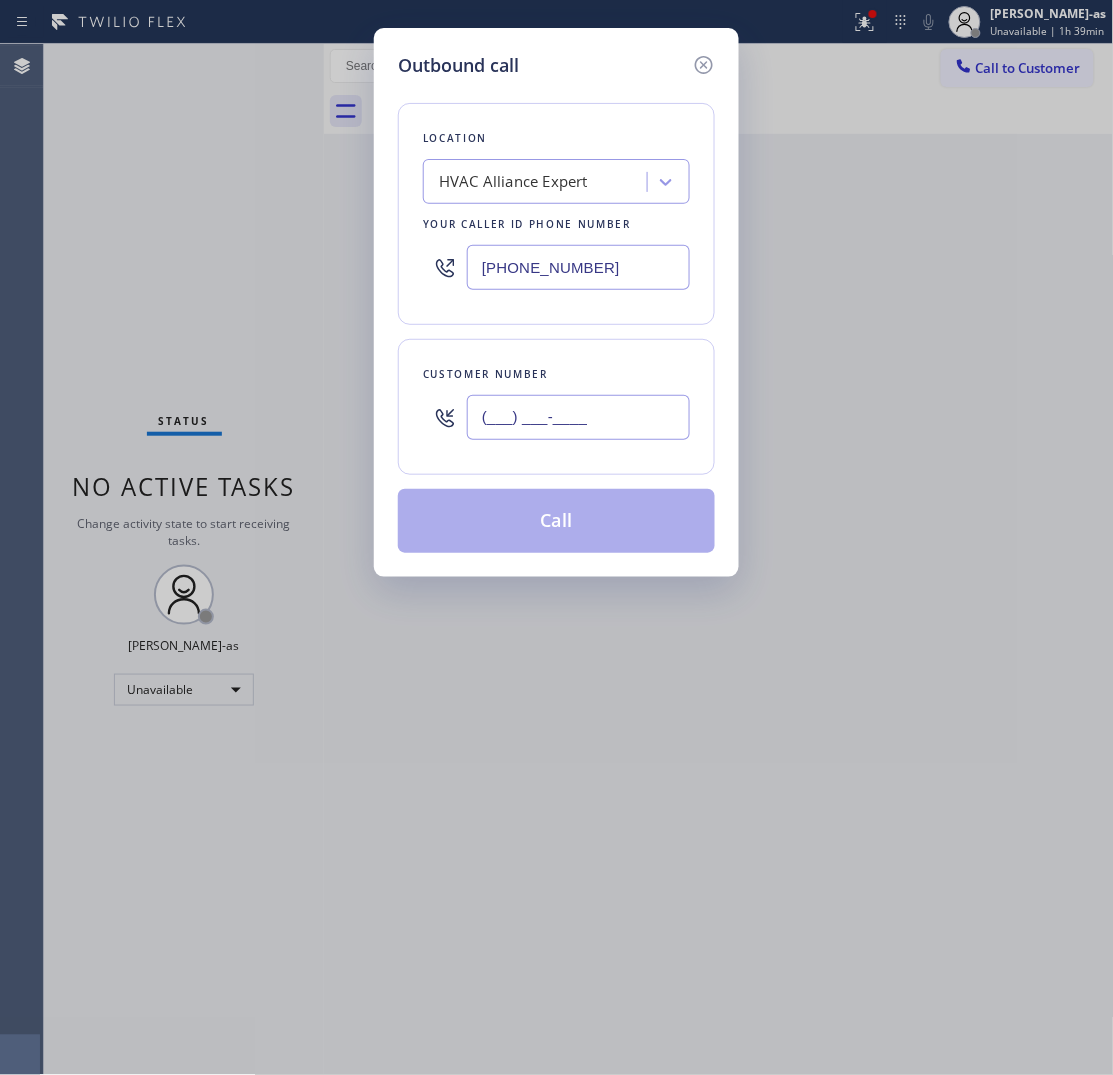 click on "(___) ___-____" at bounding box center (578, 417) 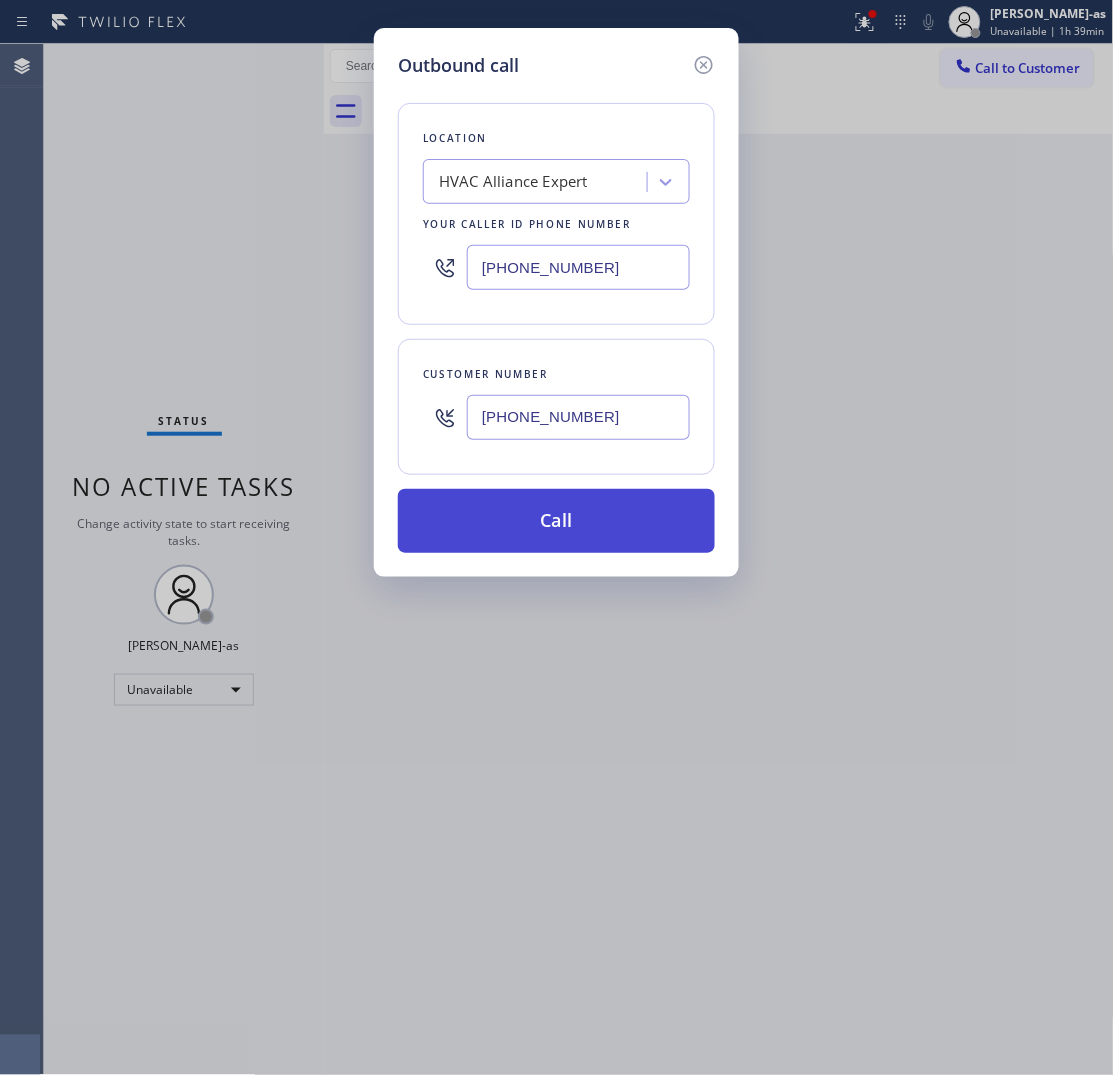 type on "(760) 420-1726" 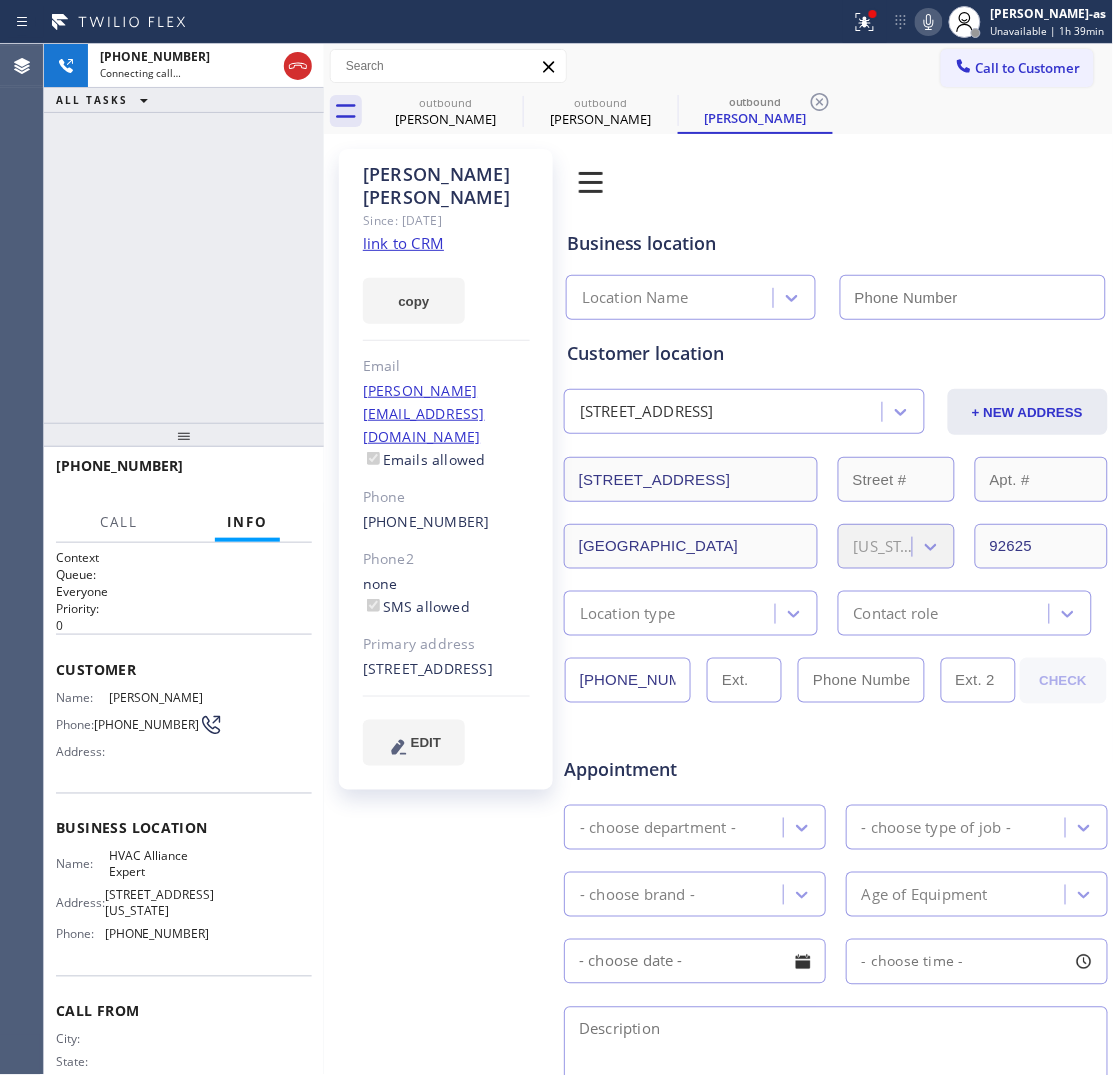 type on "(855) 999-4417" 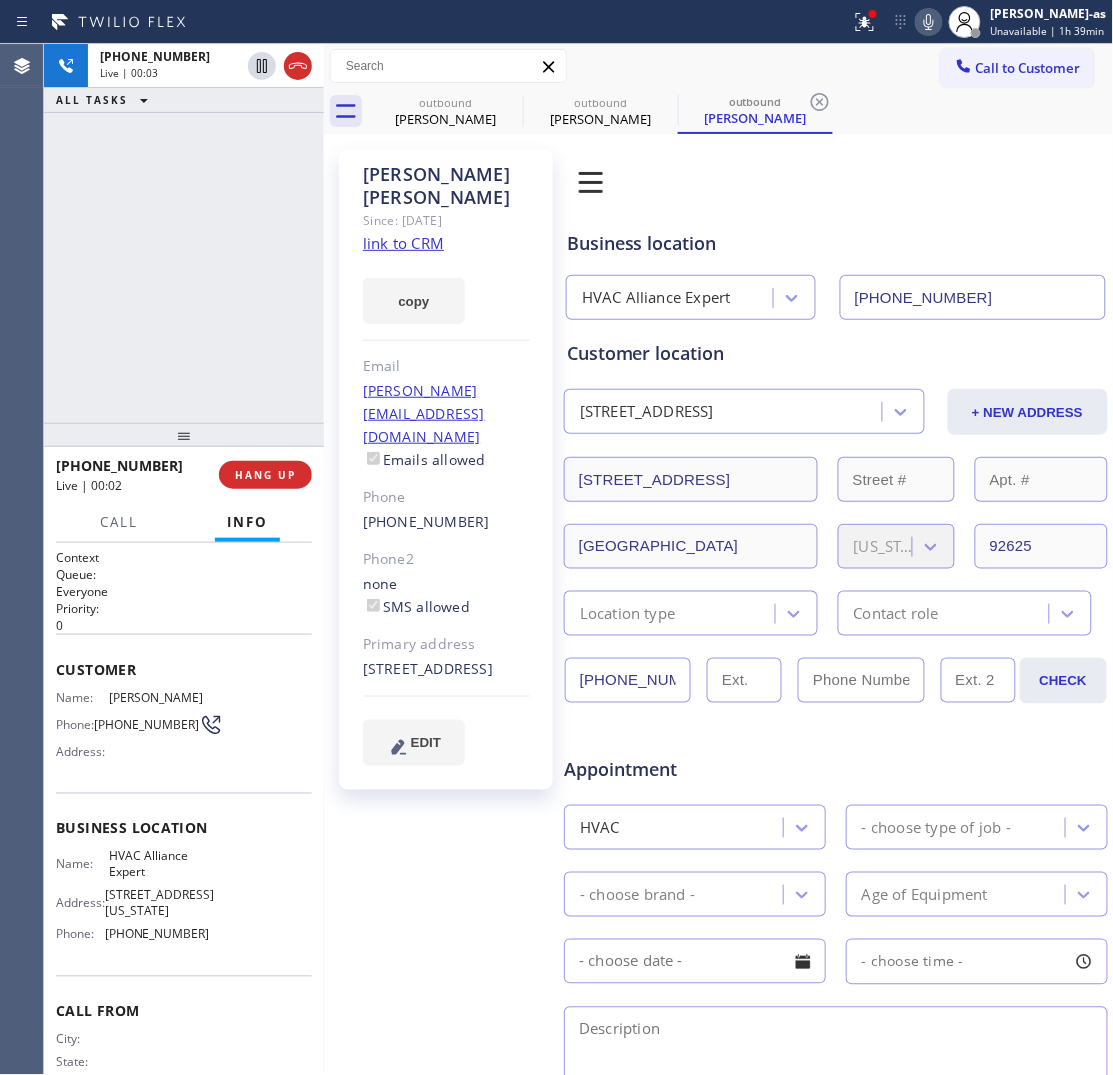 drag, startPoint x: 117, startPoint y: 212, endPoint x: 413, endPoint y: 246, distance: 297.9463 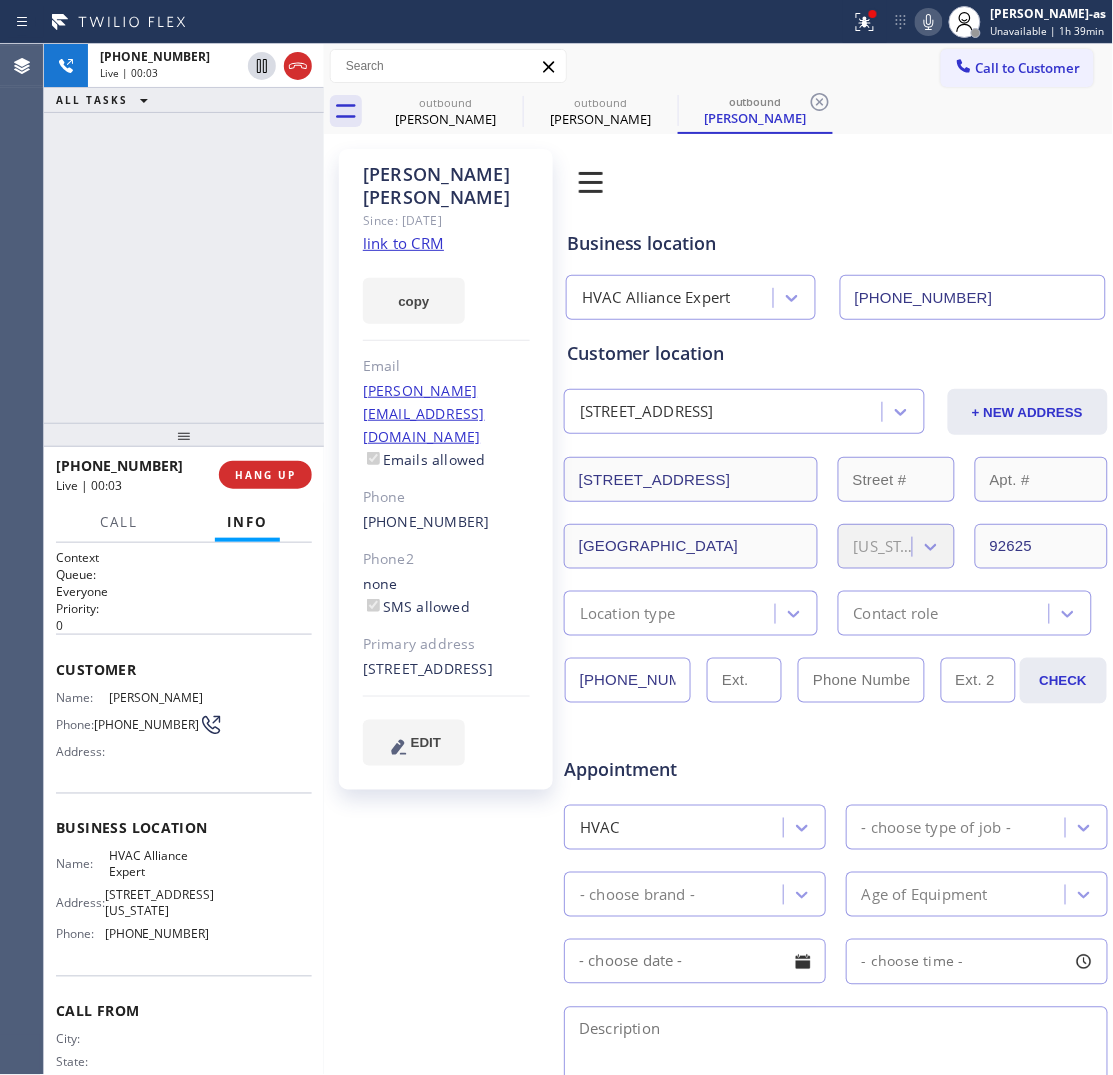 click on "link to CRM" 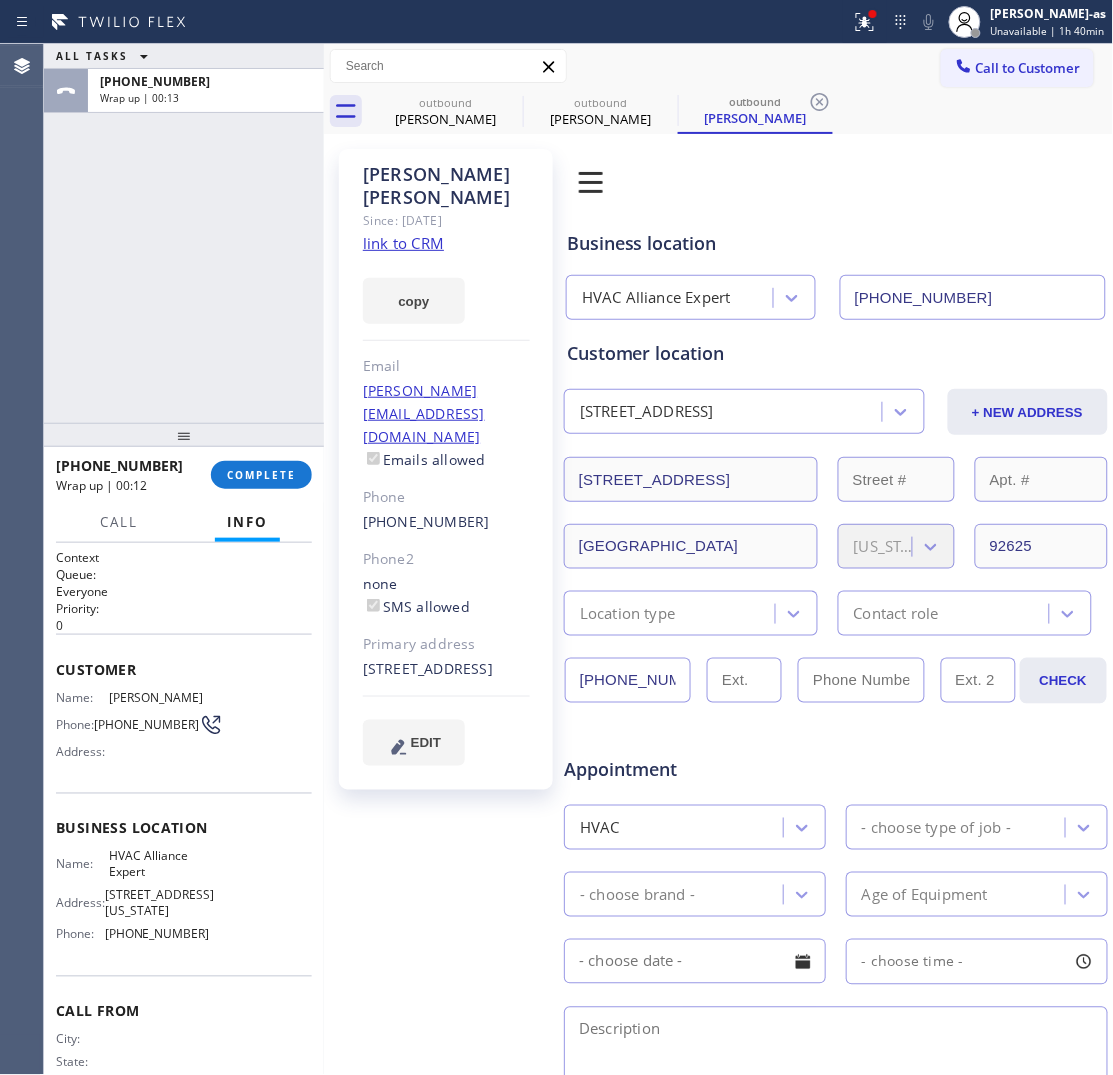 click on "ALL TASKS ALL TASKS ACTIVE TASKS TASKS IN WRAP UP +17604201726 Wrap up | 00:13" at bounding box center (184, 233) 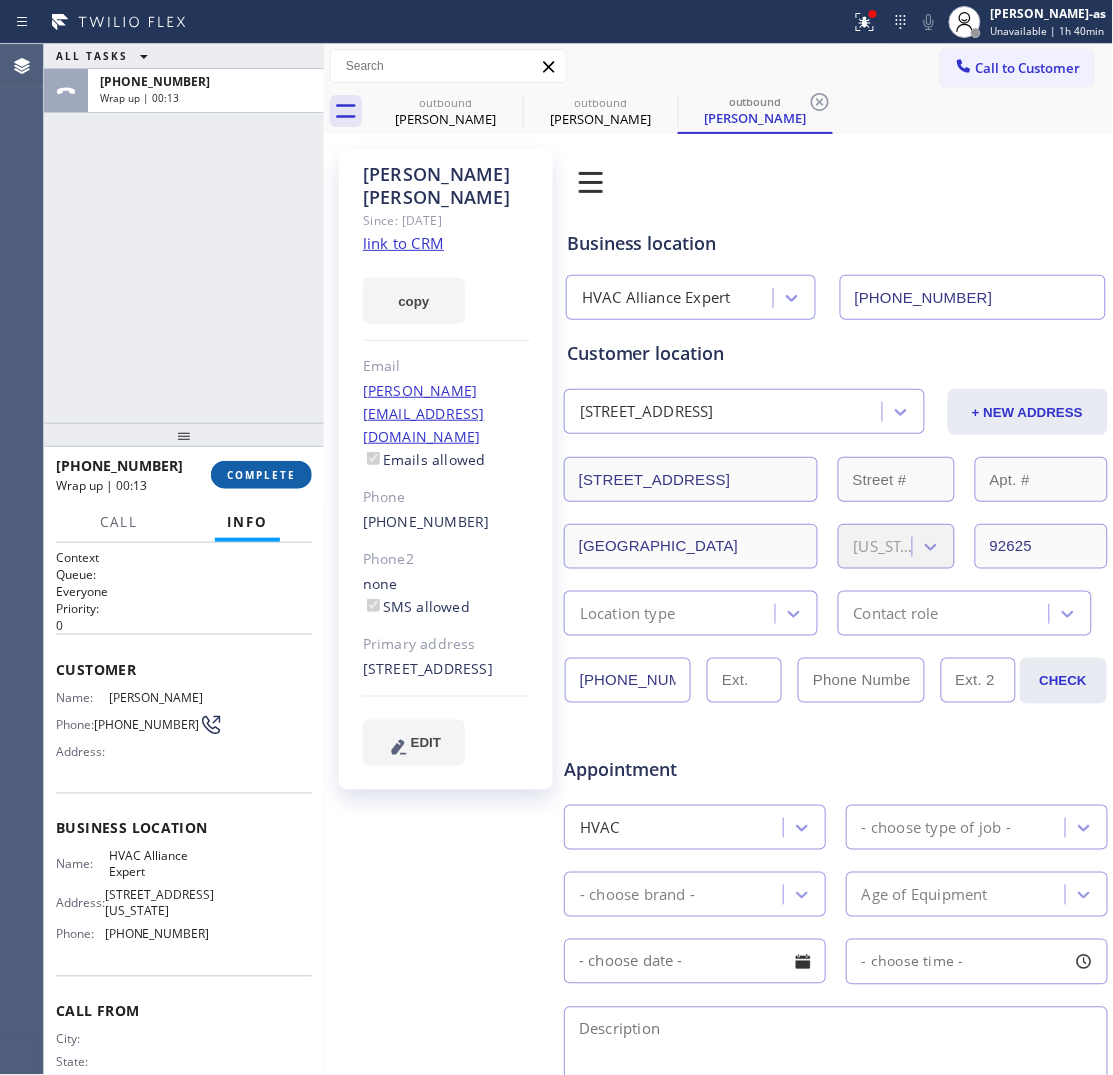 click on "COMPLETE" at bounding box center [261, 475] 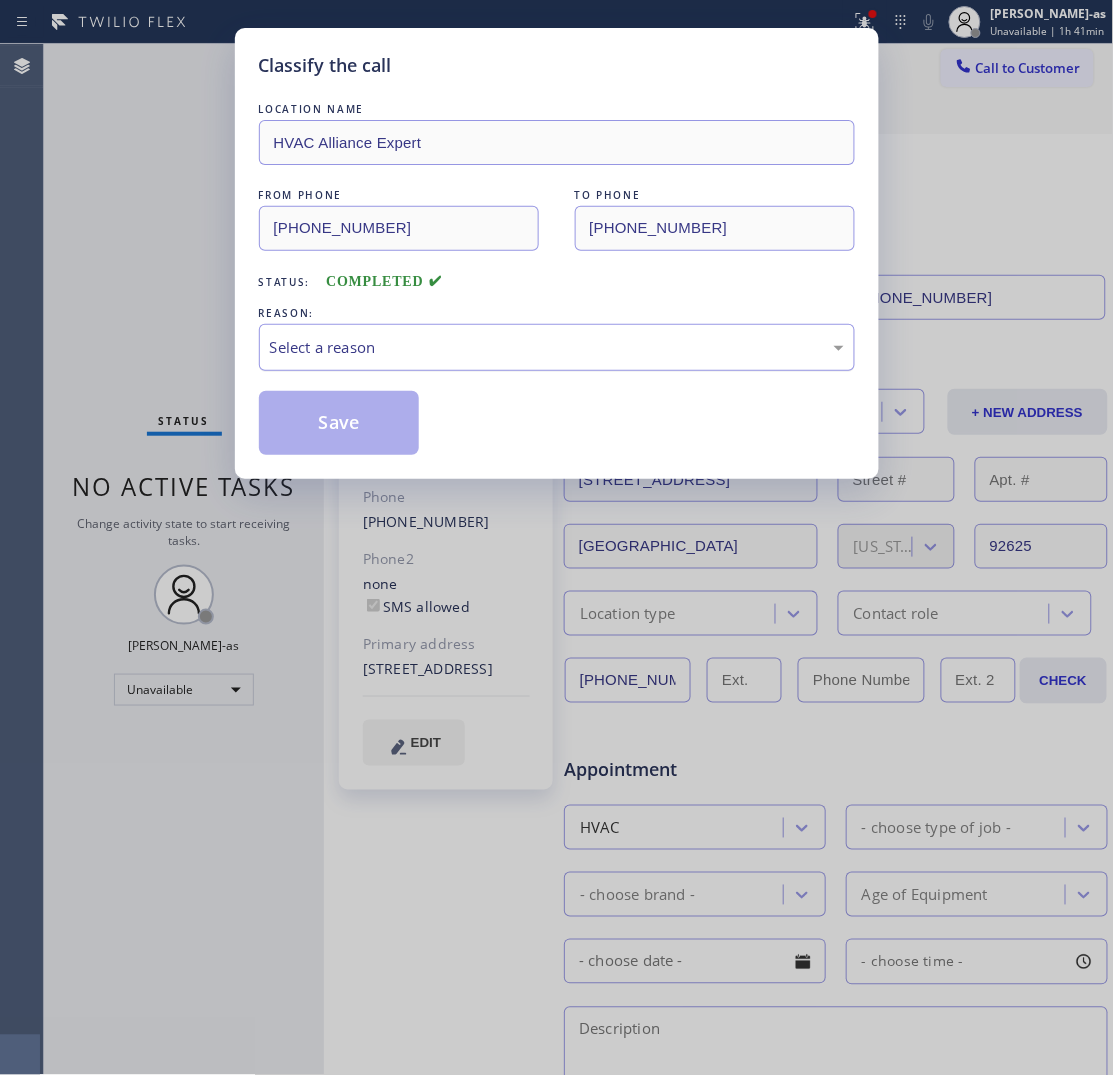 click on "Select a reason" at bounding box center [557, 347] 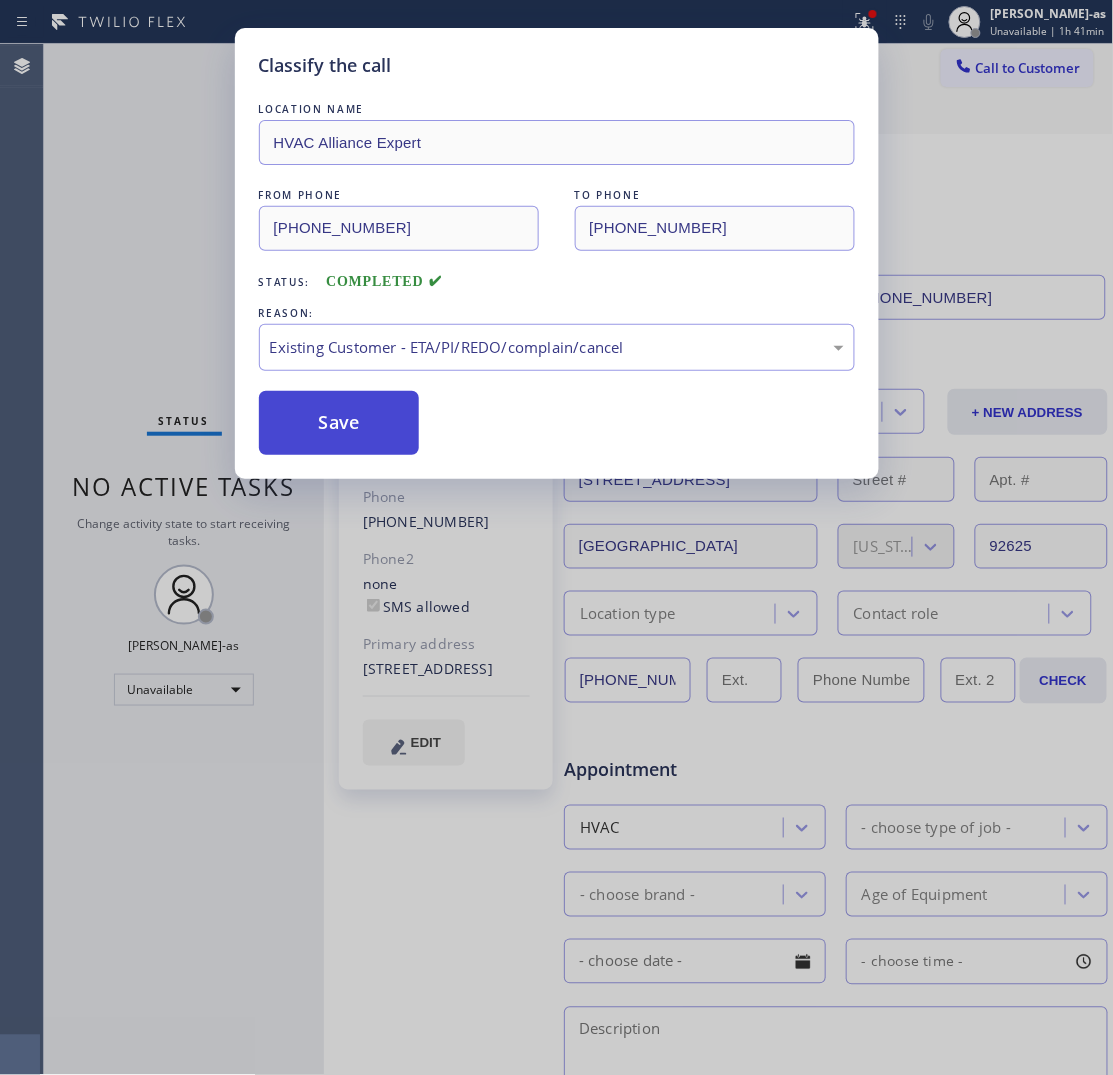 click on "Save" at bounding box center (339, 423) 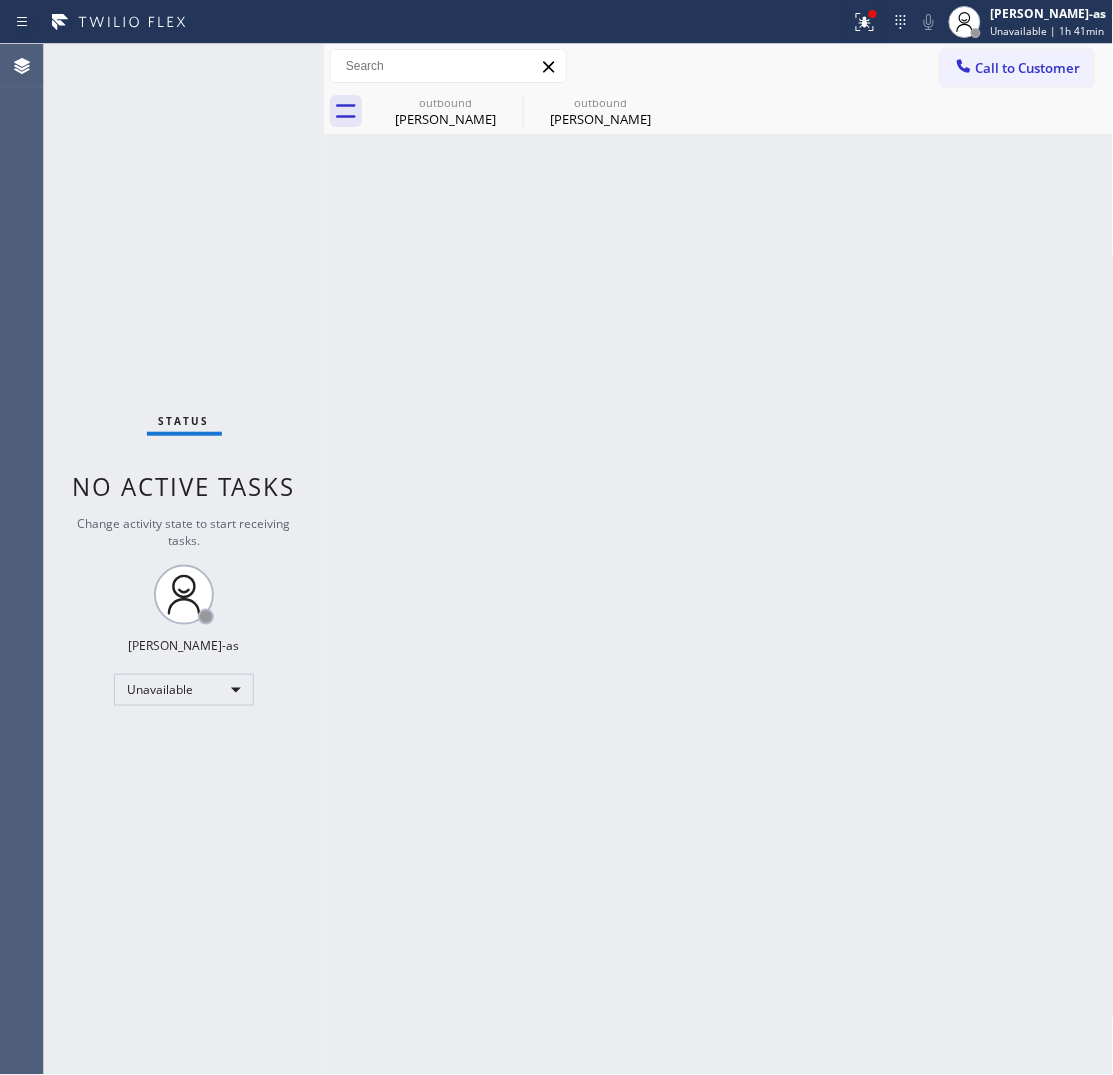 click on "Back to Dashboard Change Sender ID Customers Technicians Select a contact Outbound call Location Search location Your caller id phone number Customer number Call Customer info Name   Phone none Address none Change Sender ID HVAC +18559994417 5 Star Appliance +18557314952 Appliance Repair +18554611149 Plumbing +18889090120 Air Duct Cleaning +18006865038  Electricians +18005688664 Cancel Change Check personal SMS Reset Change outbound Ryan Sinnott outbound Jim Yates Call to Customer Outbound call Location HVAC Alliance Expert Your caller id phone number (855) 999-4417 Customer number Call Outbound call Technician Search Technician Your caller id phone number Your caller id phone number Call outbound Ryan Sinnott outbound Jim Yates Ryan   Sinnott Since: 20 may 2020 link to CRM copy Email ryansinn@mac.com  Emails allowed Phone (202) 867-6510 Phone2 none  SMS allowed Primary address  5242 S Thorn St San Diego, 92105 CA EDIT Outbound call Location HVAC Alliance Expert Your caller id phone number (855) 999-4417 Call" at bounding box center (719, 559) 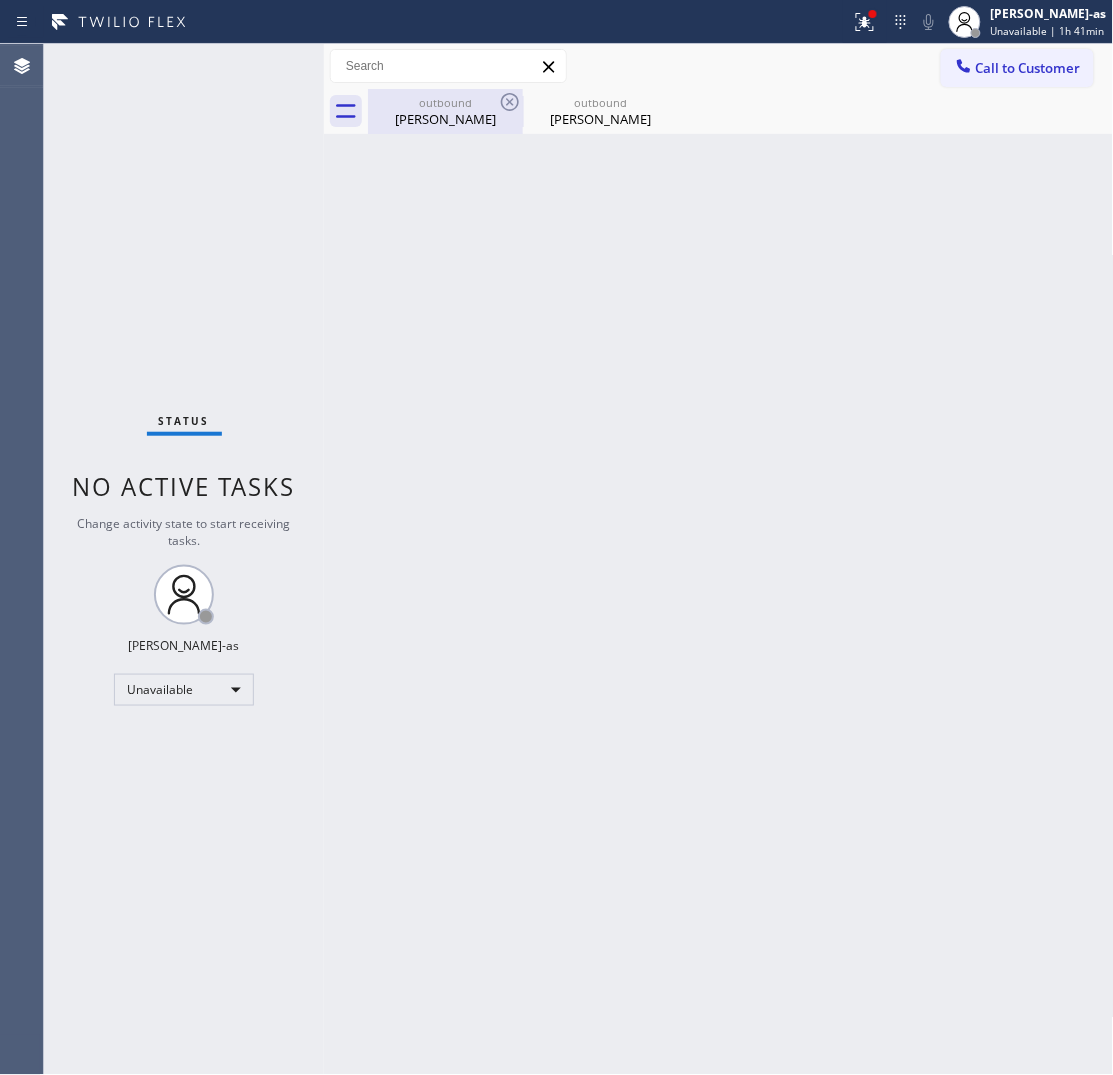 click on "Ryan Sinnott" at bounding box center (445, 119) 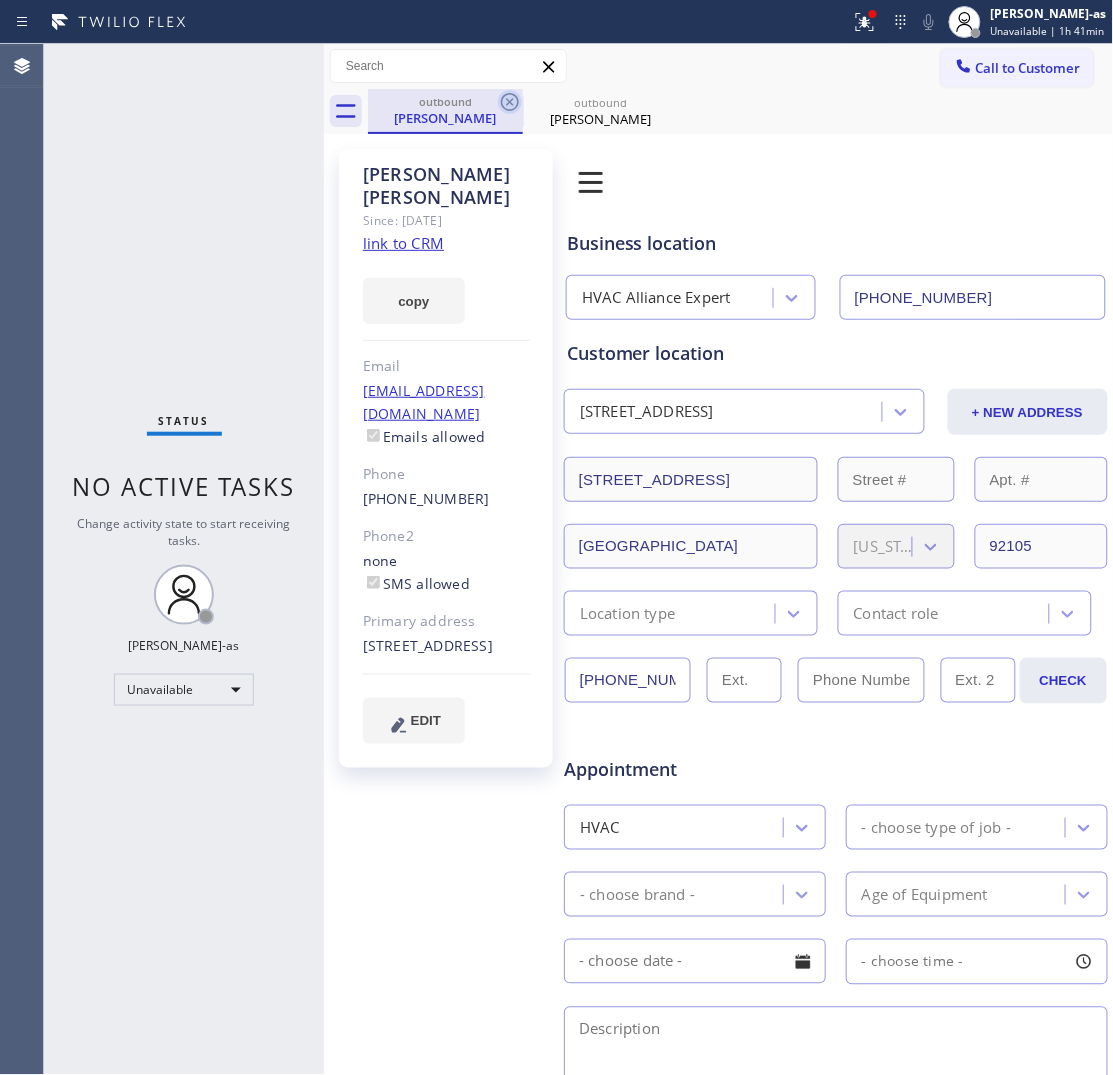 click 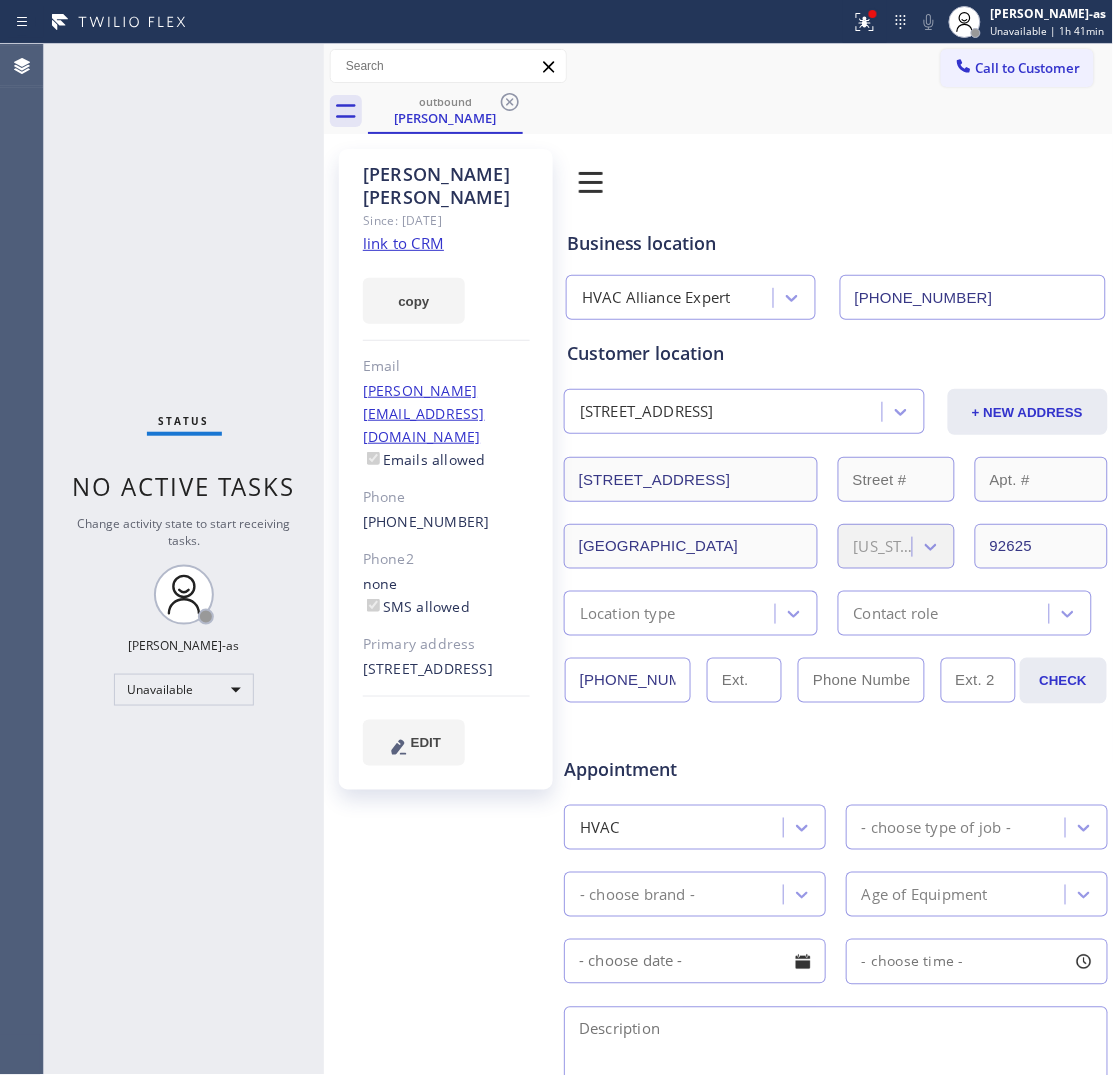 click 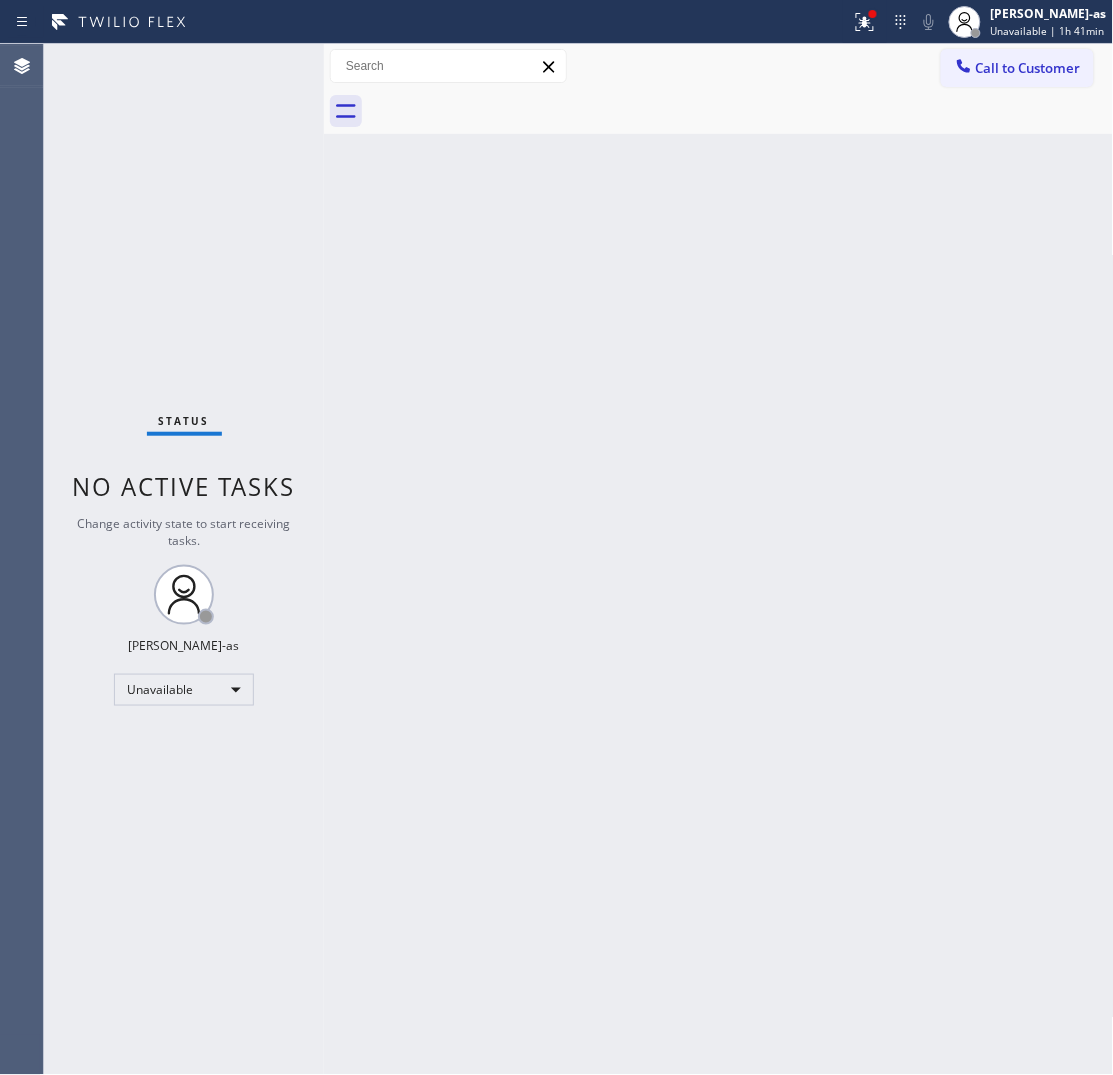 click on "Status   No active tasks     Change activity state to start receiving tasks.   [PERSON_NAME]-as Unavailable" at bounding box center (184, 559) 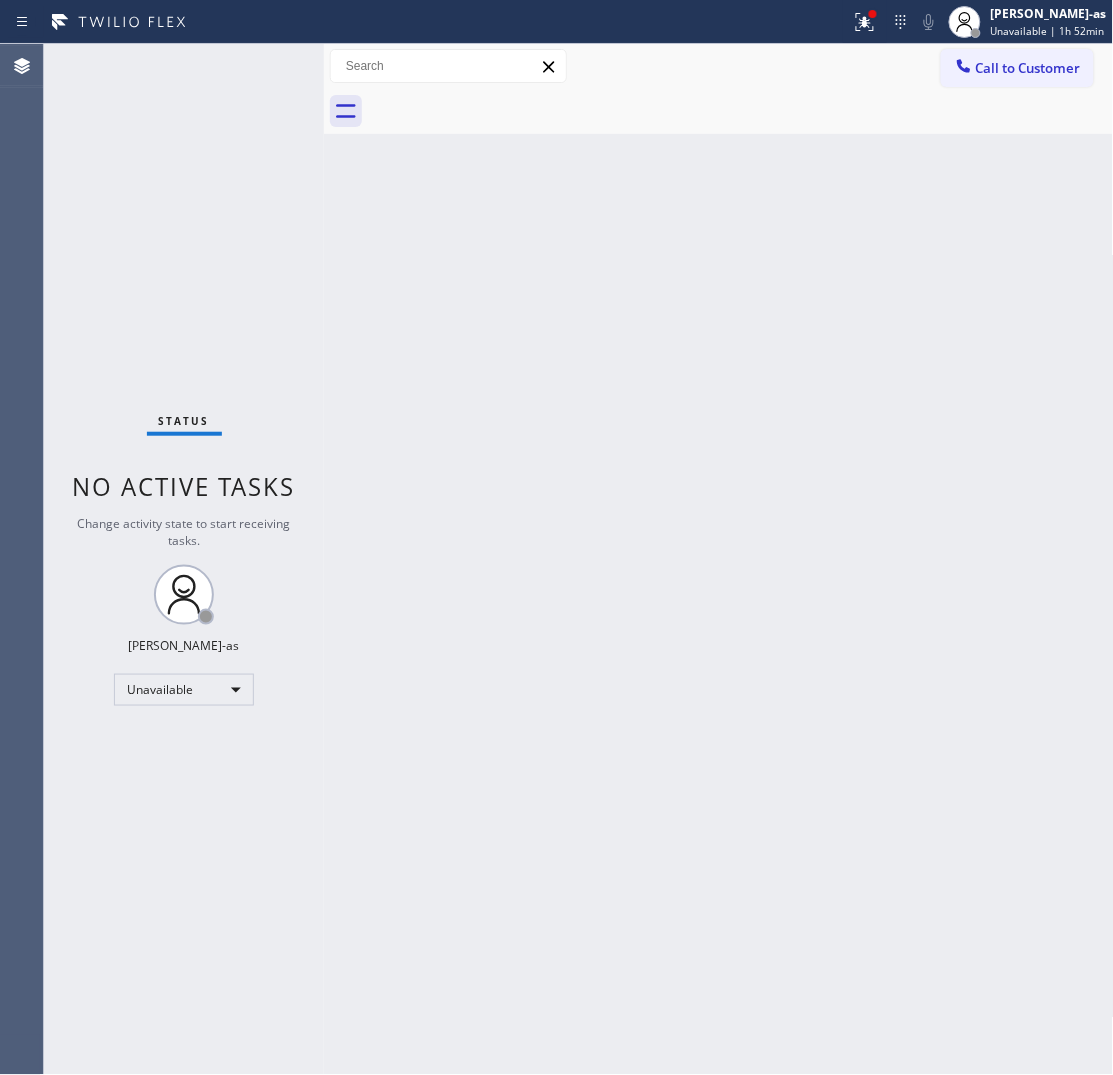 drag, startPoint x: 172, startPoint y: 266, endPoint x: 441, endPoint y: 163, distance: 288.04514 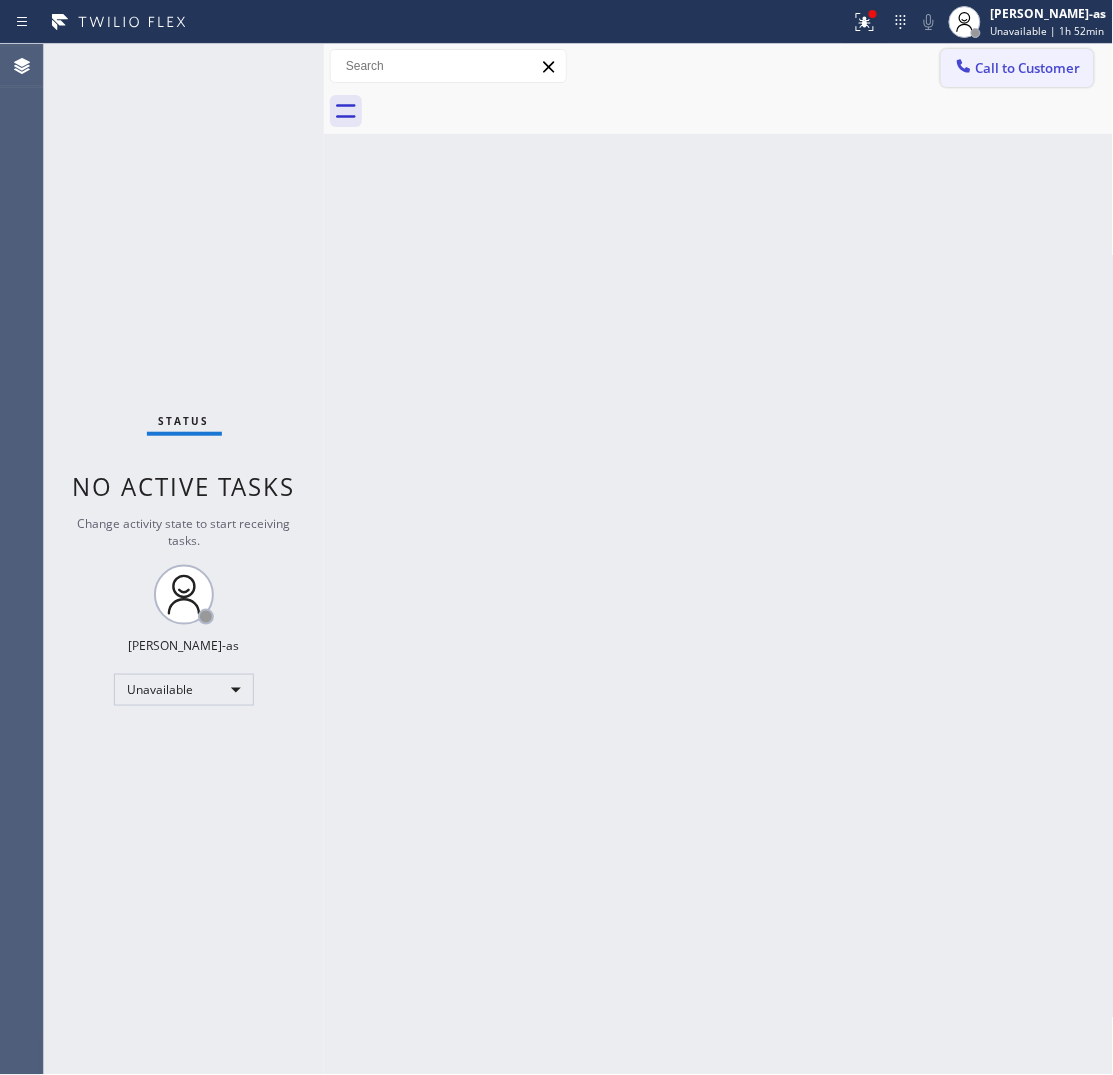 click on "Call to Customer" at bounding box center (1017, 68) 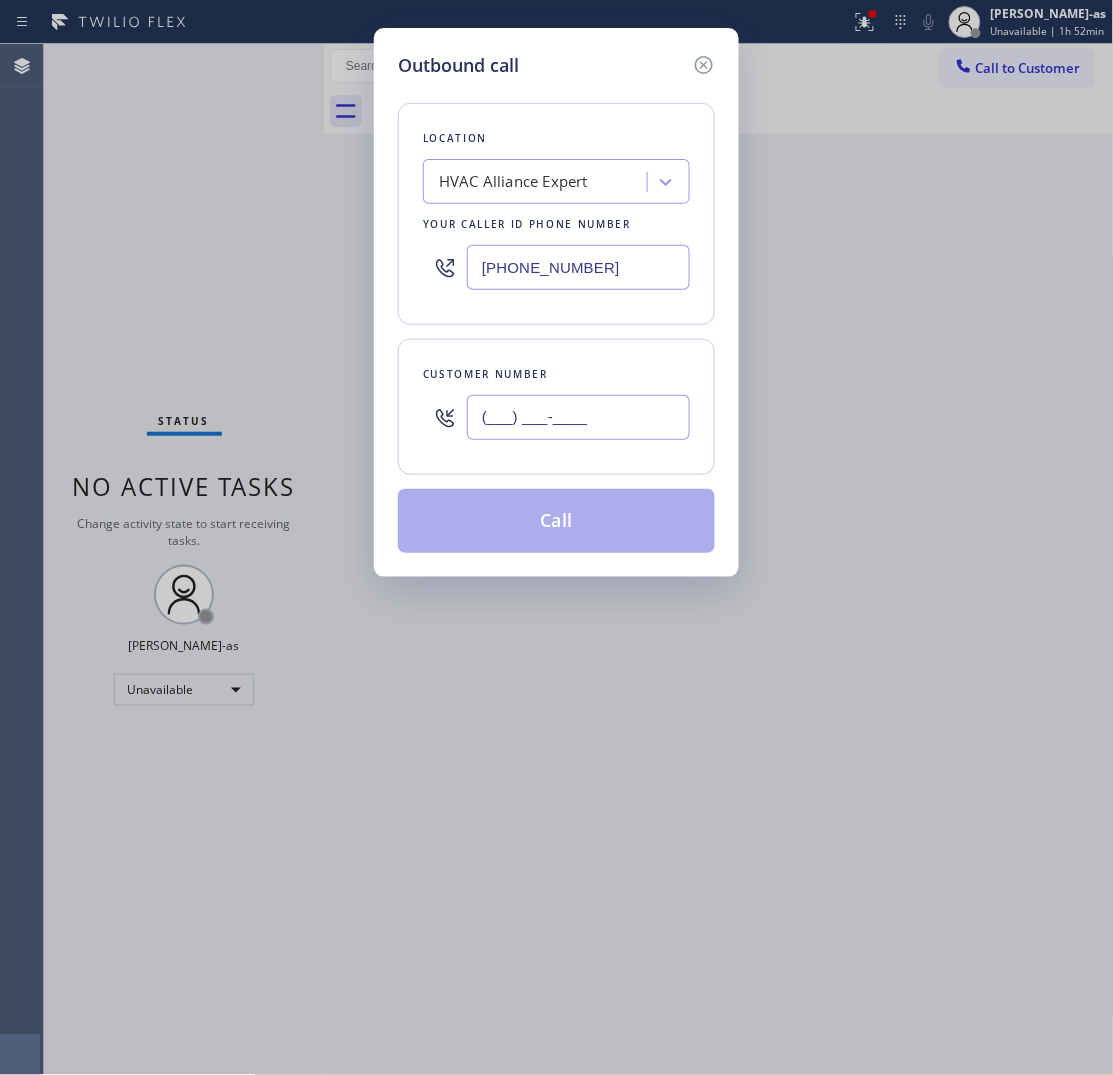 click on "(___) ___-____" at bounding box center [578, 417] 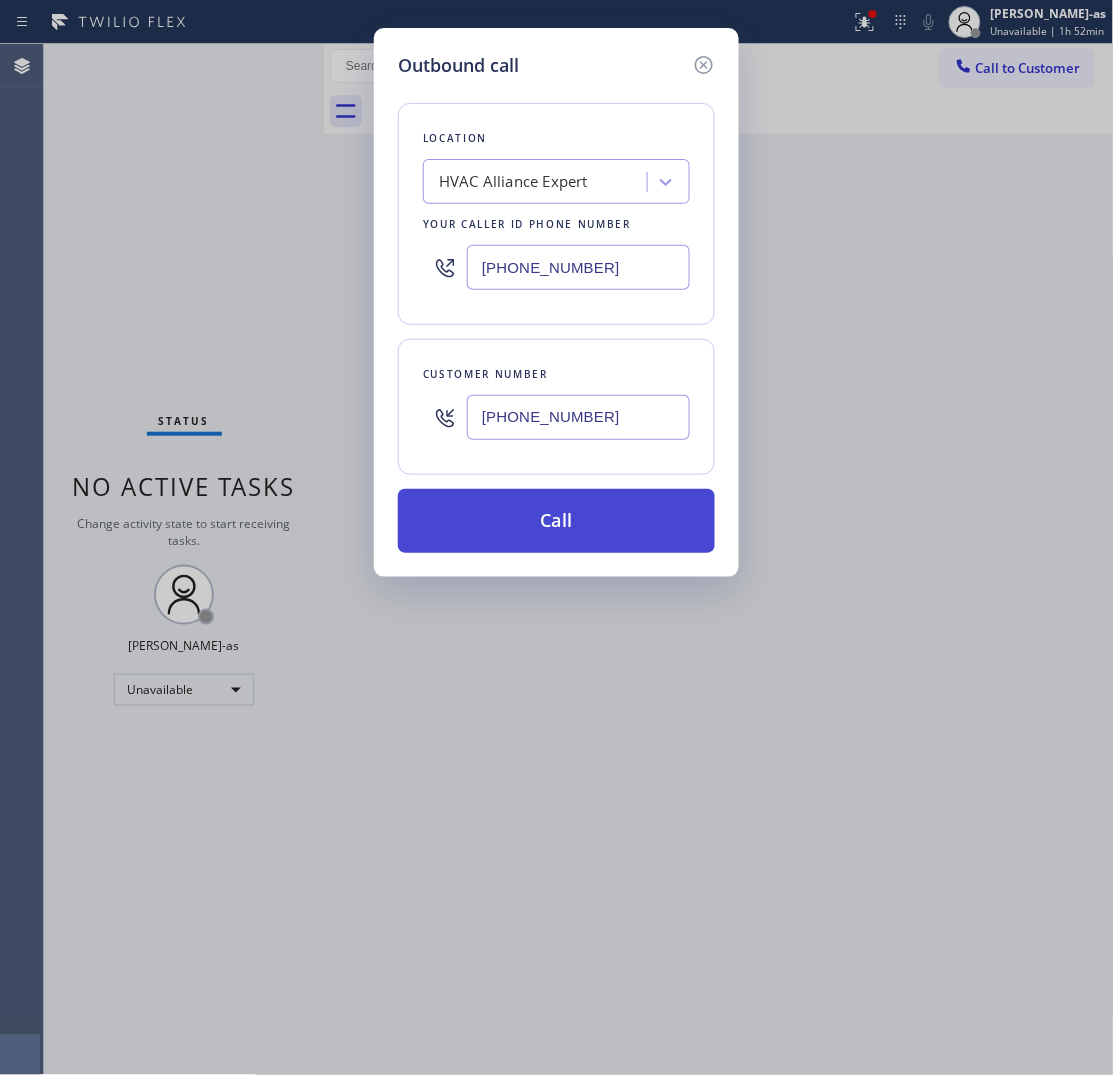 type on "(714) 924-0775" 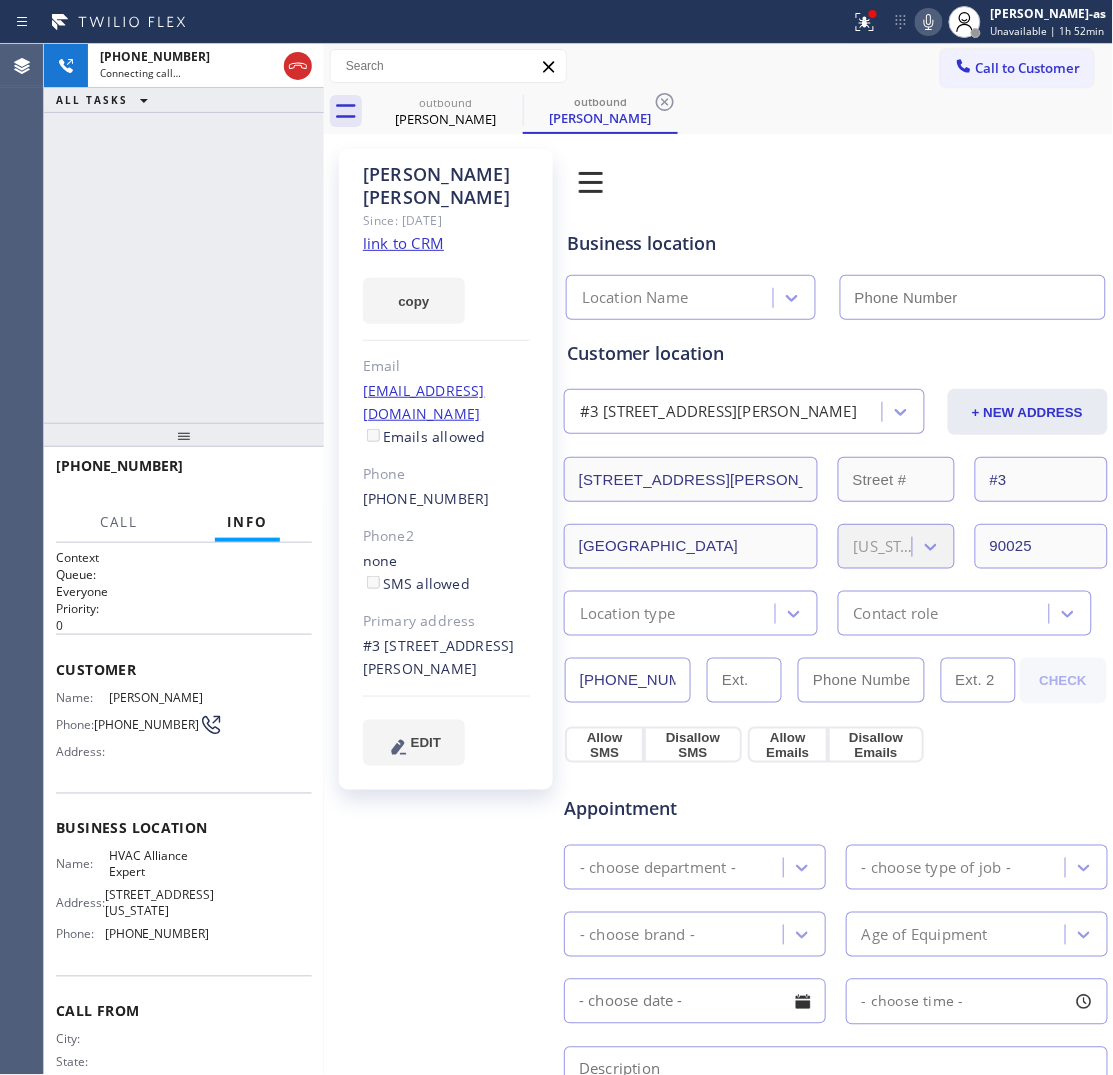 click on "link to CRM" 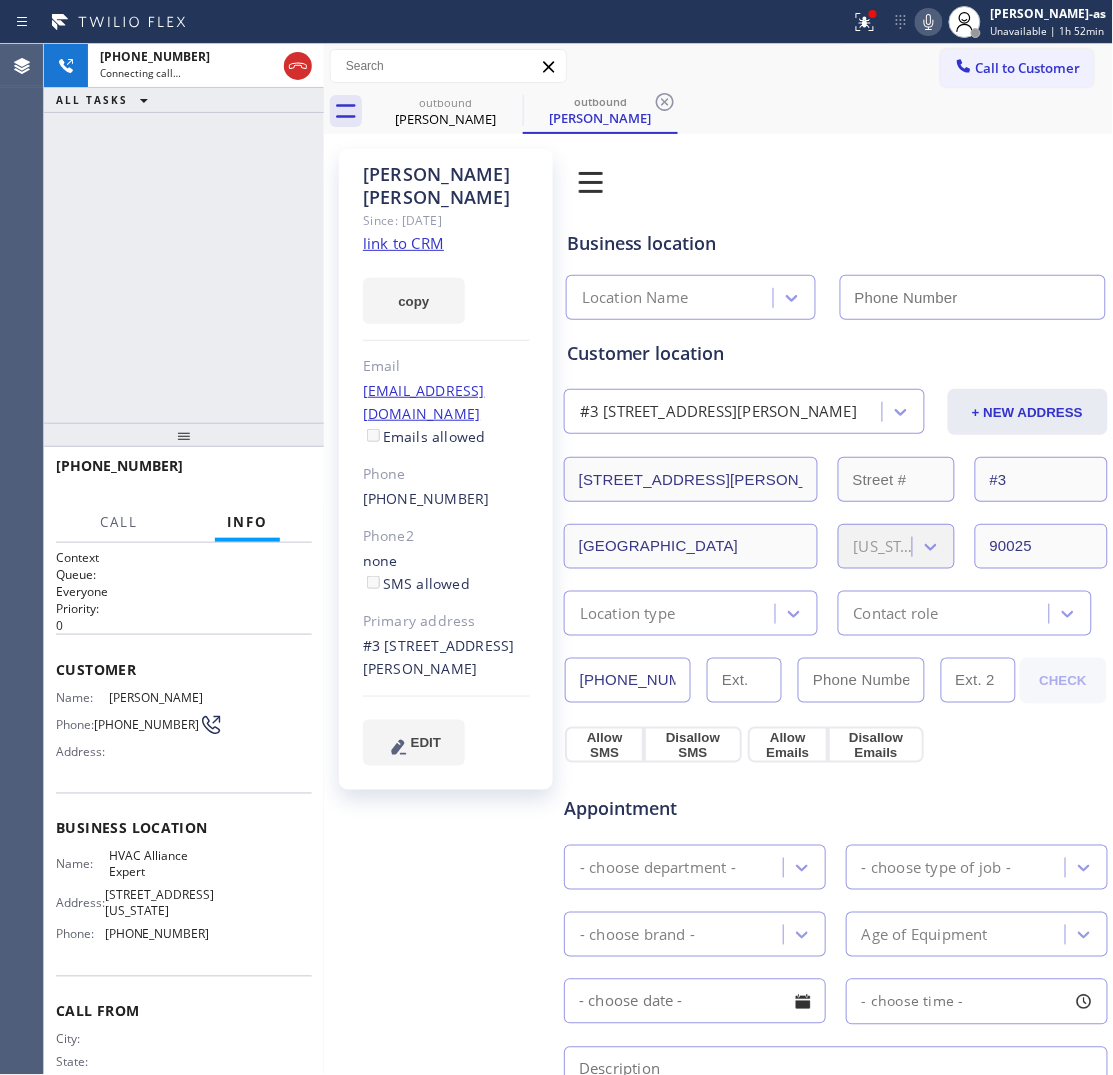 type on "(855) 999-4417" 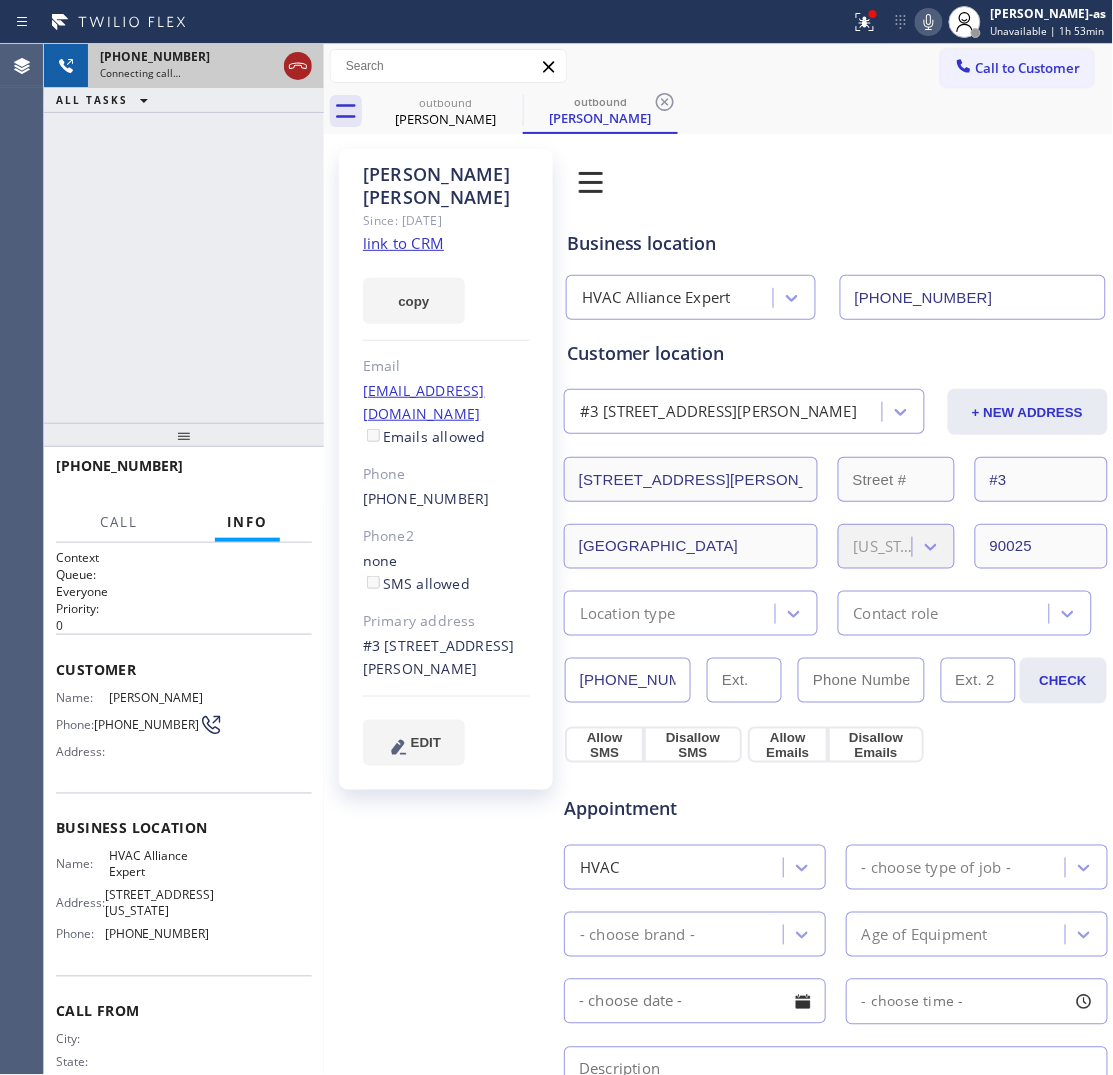 drag, startPoint x: 290, startPoint y: 58, endPoint x: 407, endPoint y: 111, distance: 128.44453 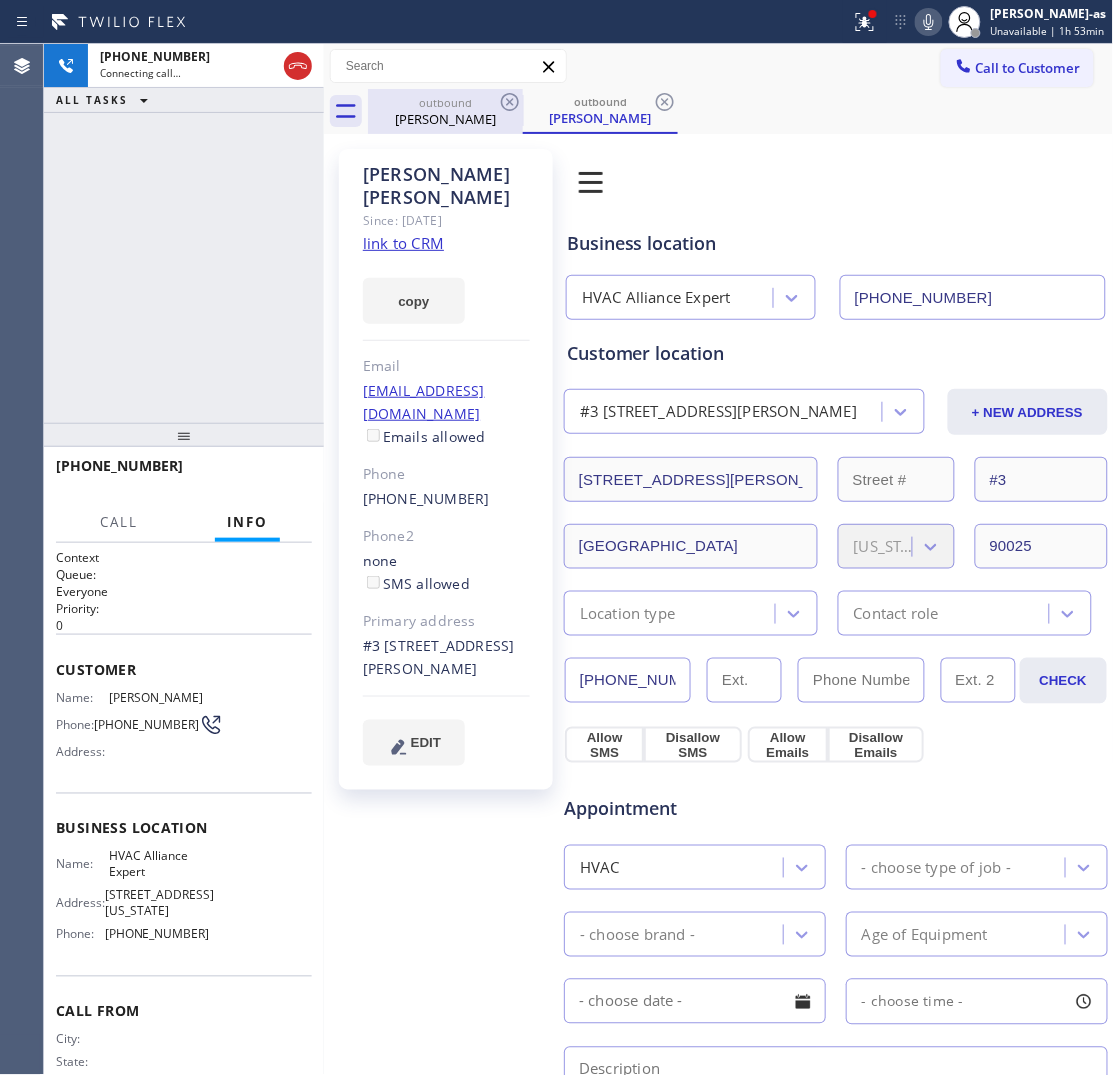 click 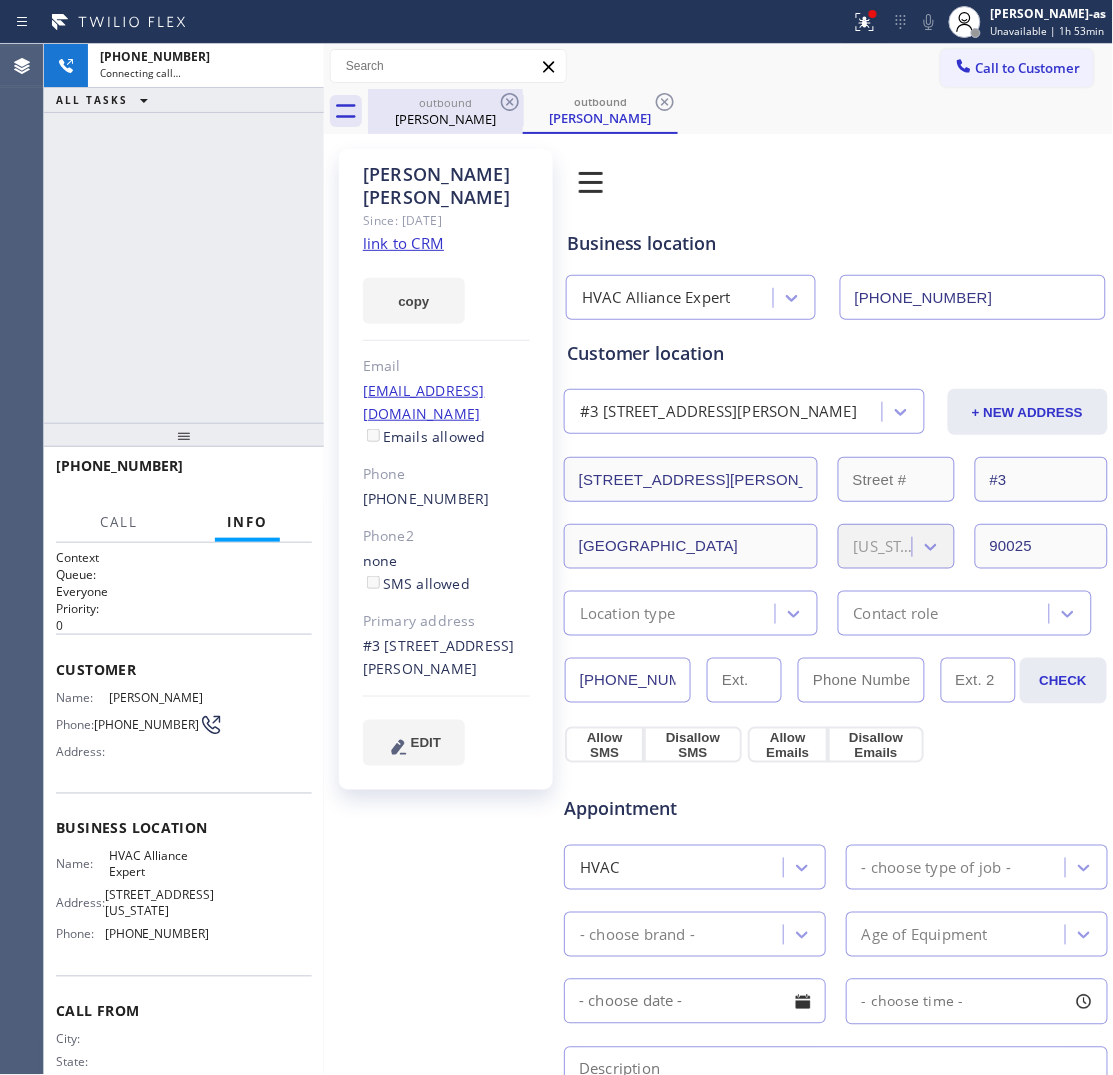 drag, startPoint x: 425, startPoint y: 118, endPoint x: 491, endPoint y: 92, distance: 70.93659 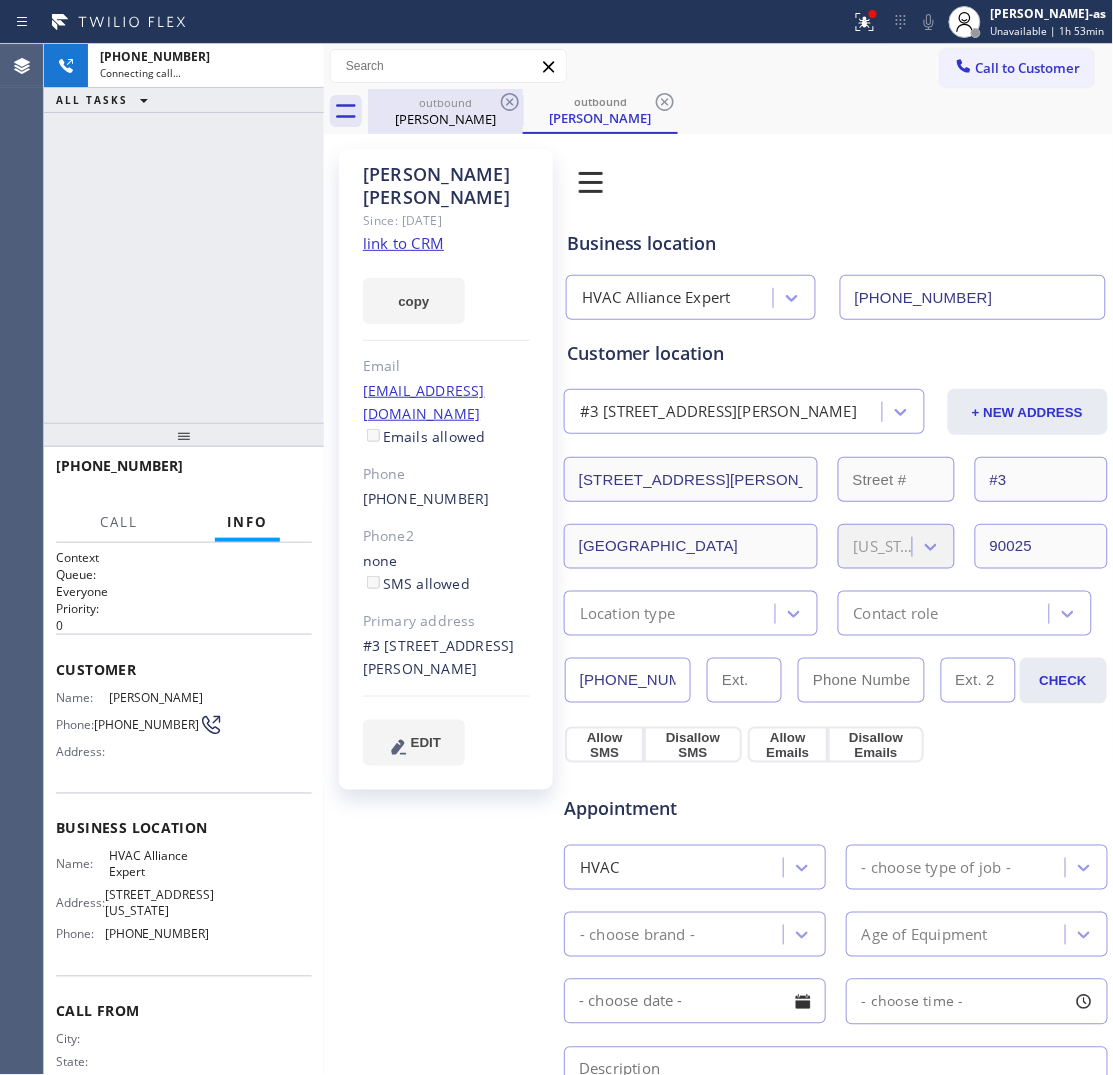 click on "Madeline Jones" at bounding box center (445, 119) 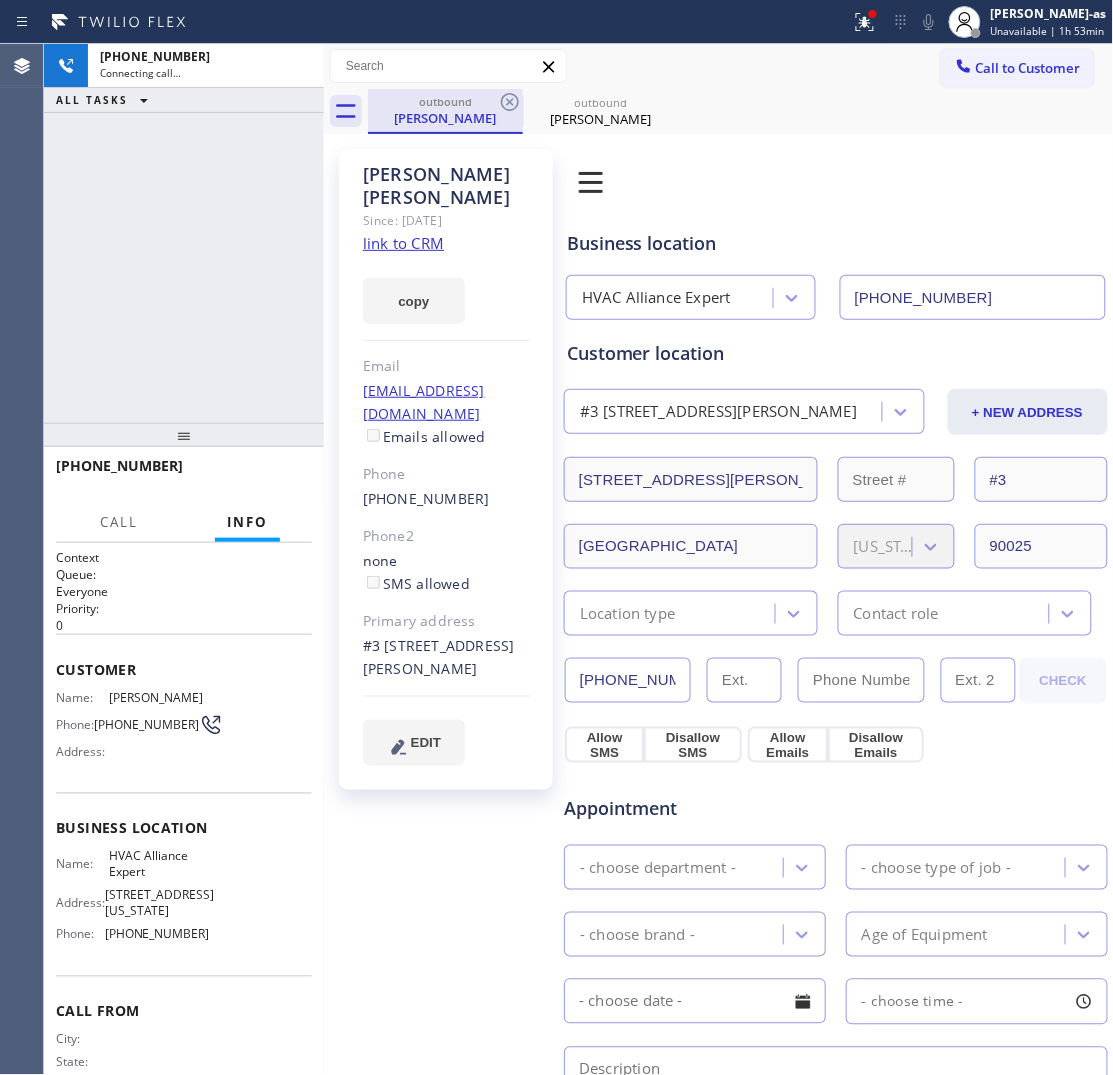 click on "outbound Madeline Jones" at bounding box center (445, 110) 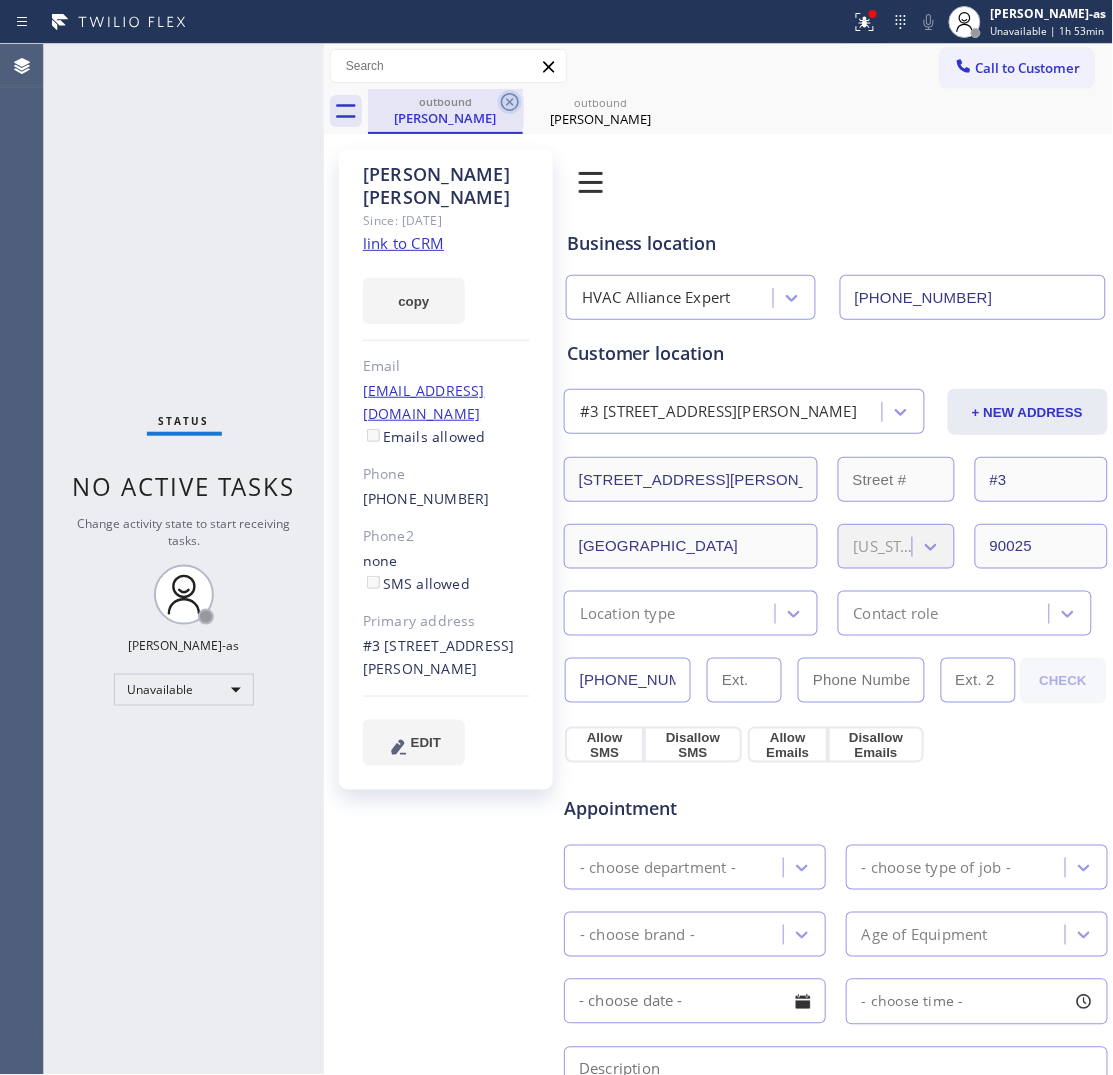click 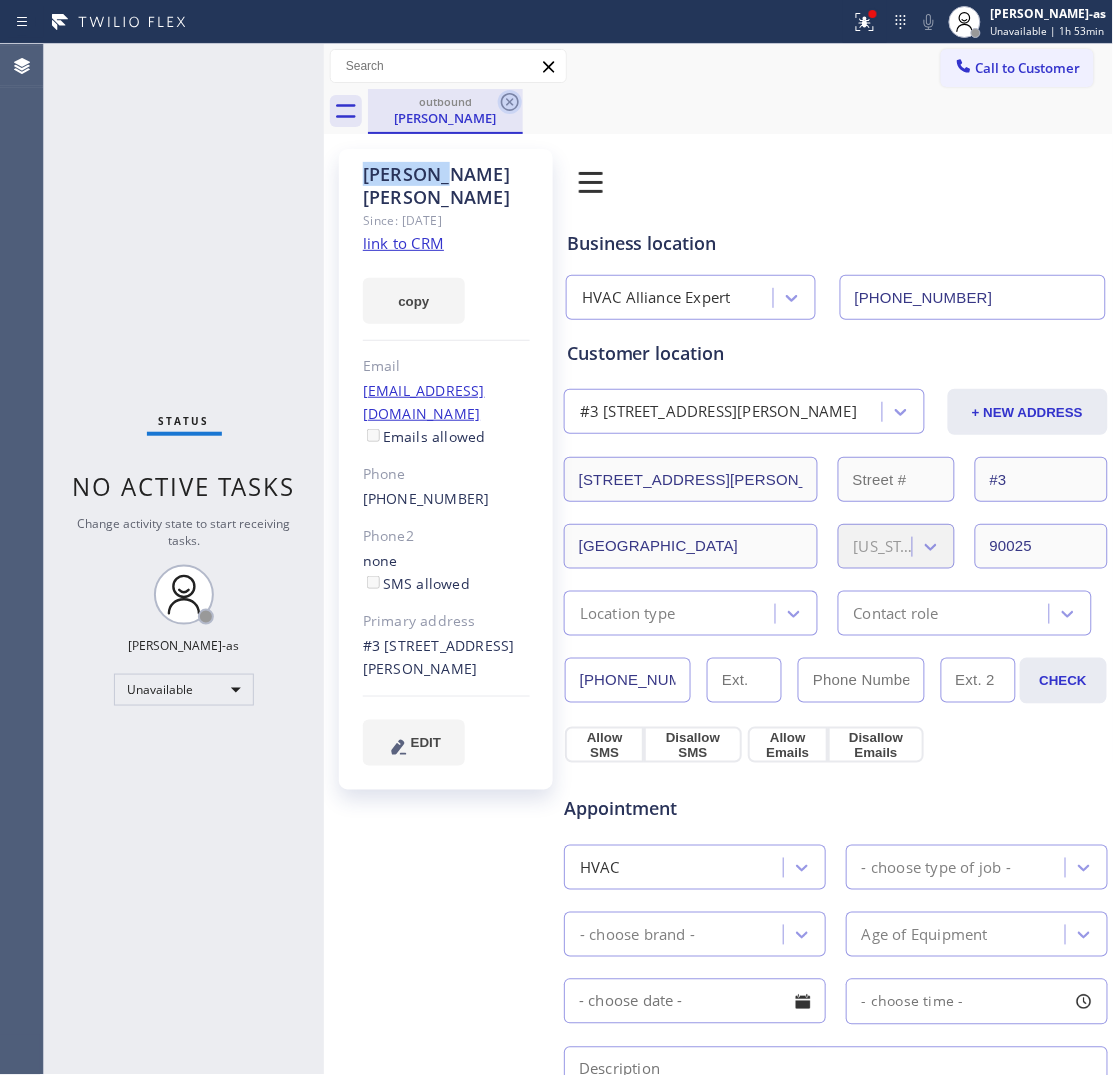 click 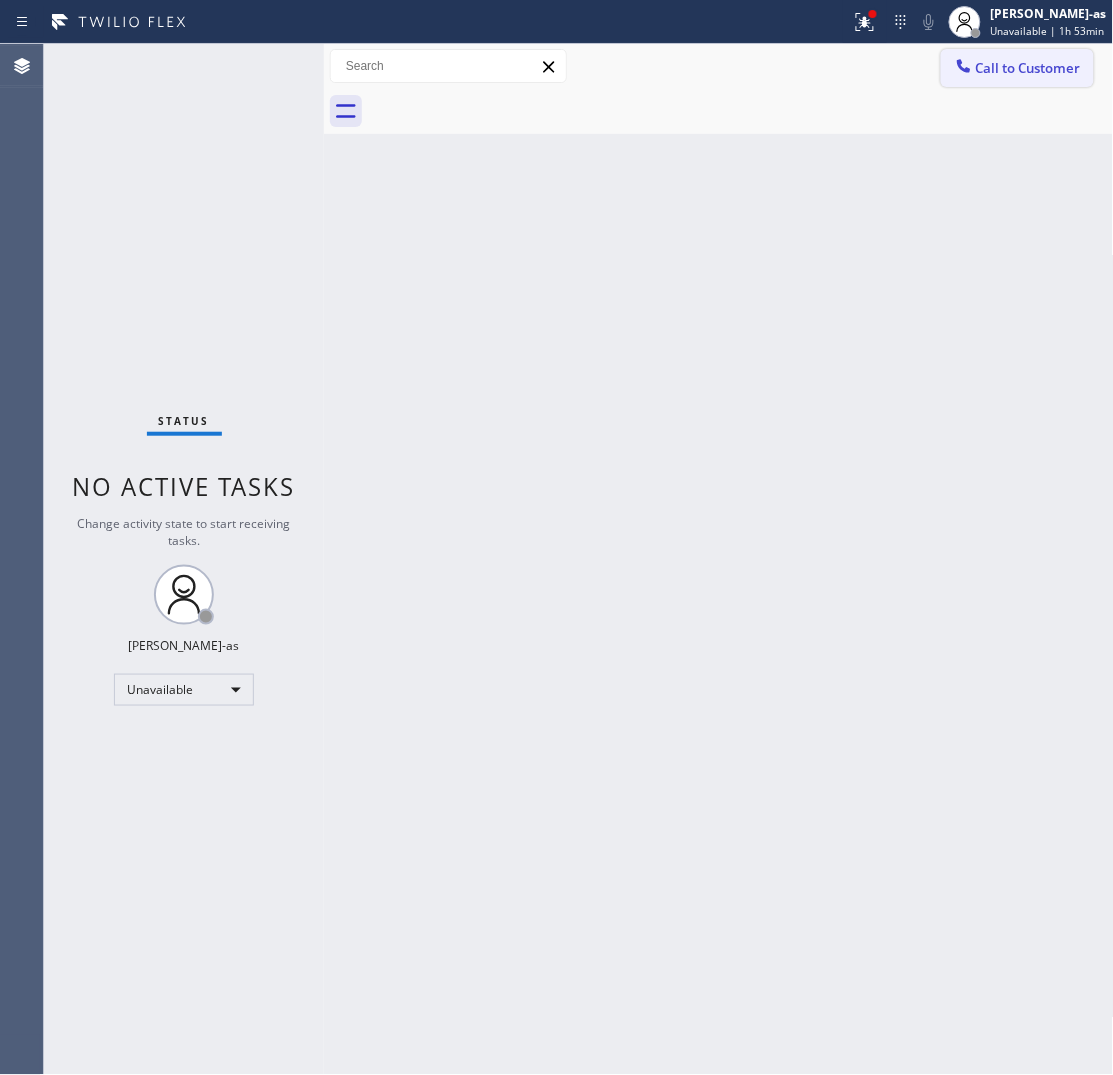 click on "Call to Customer" at bounding box center (1028, 68) 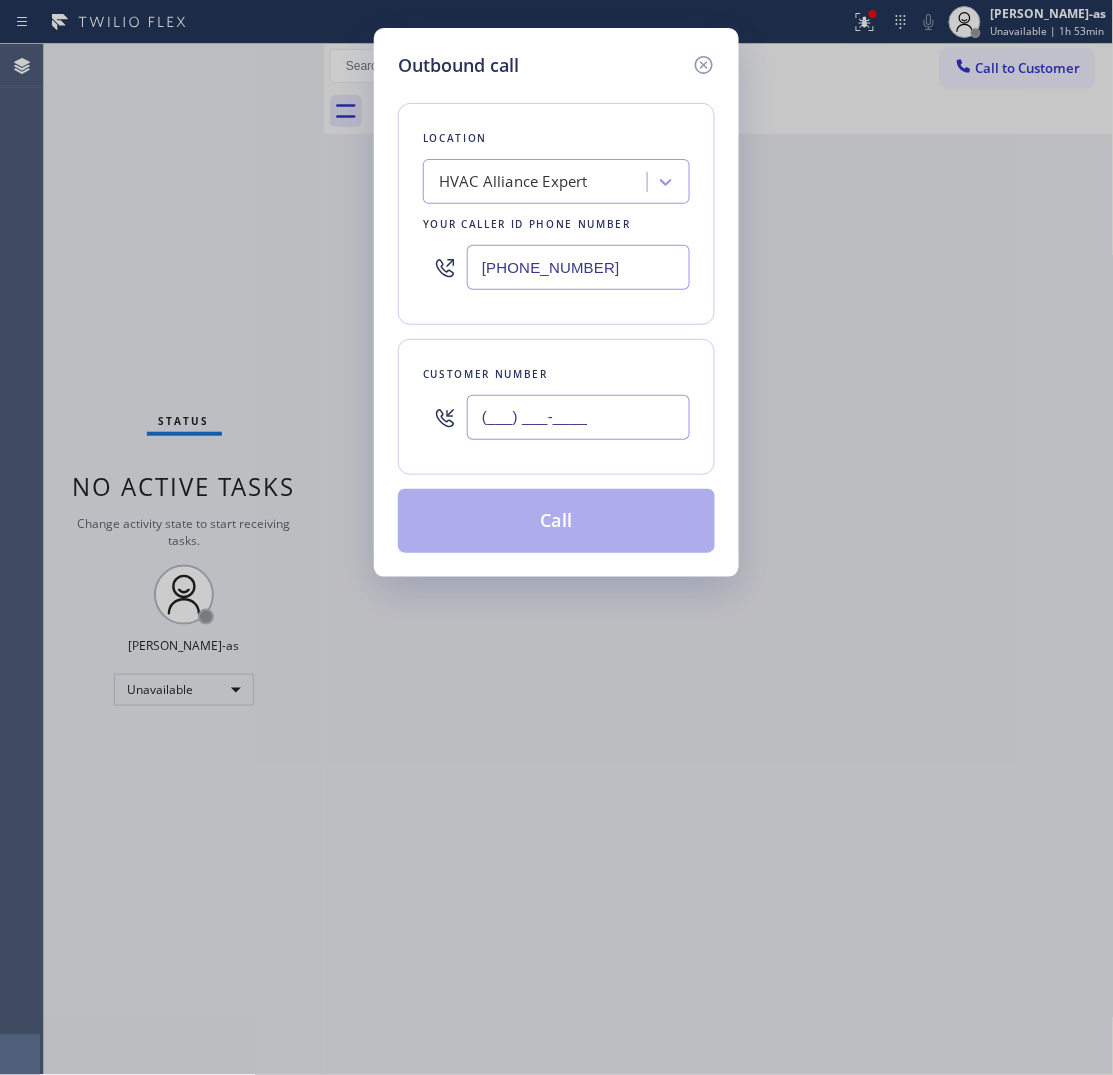 click on "(___) ___-____" at bounding box center [578, 417] 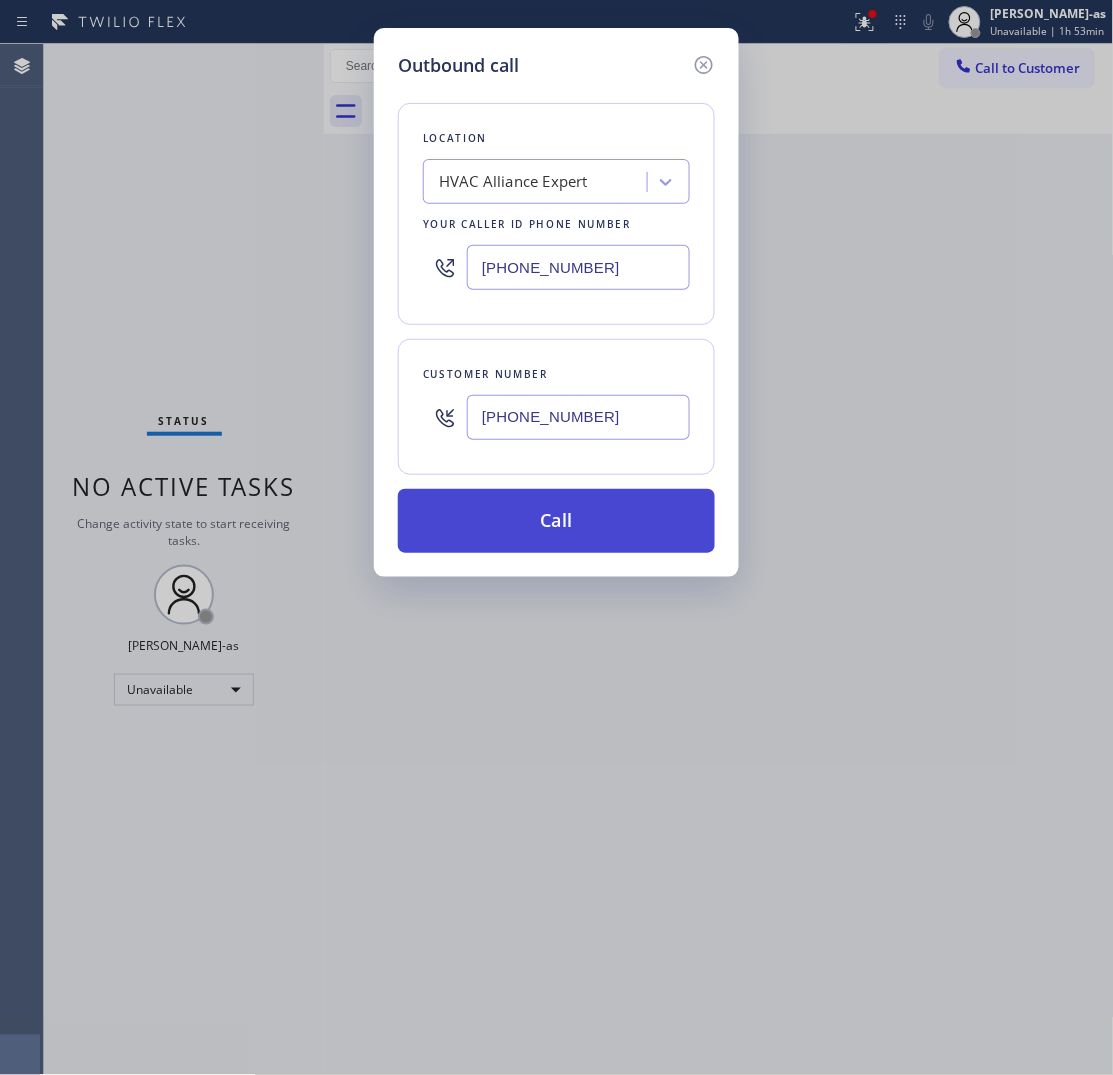type on "(310) 706-5975" 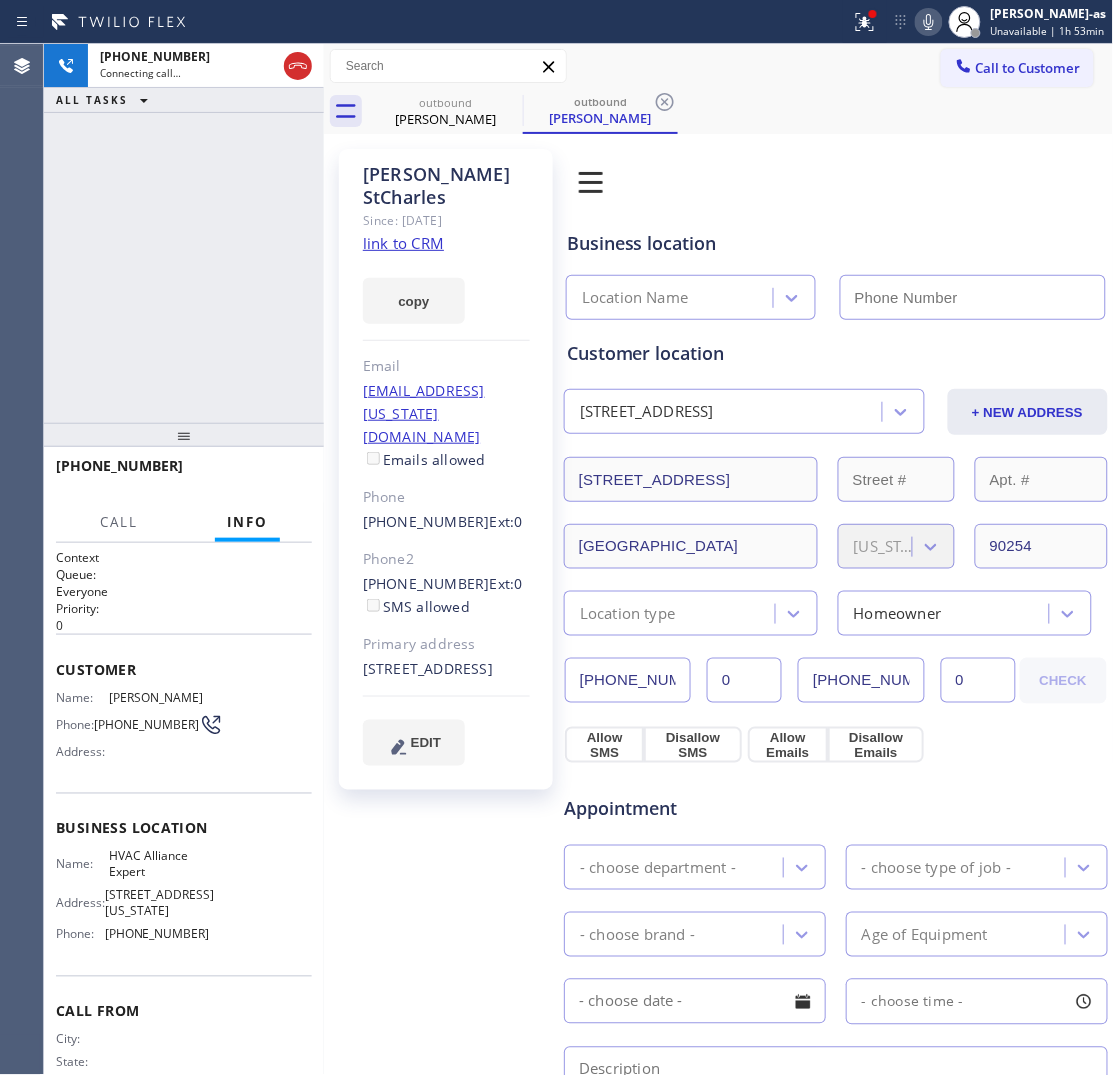 type on "(855) 999-4417" 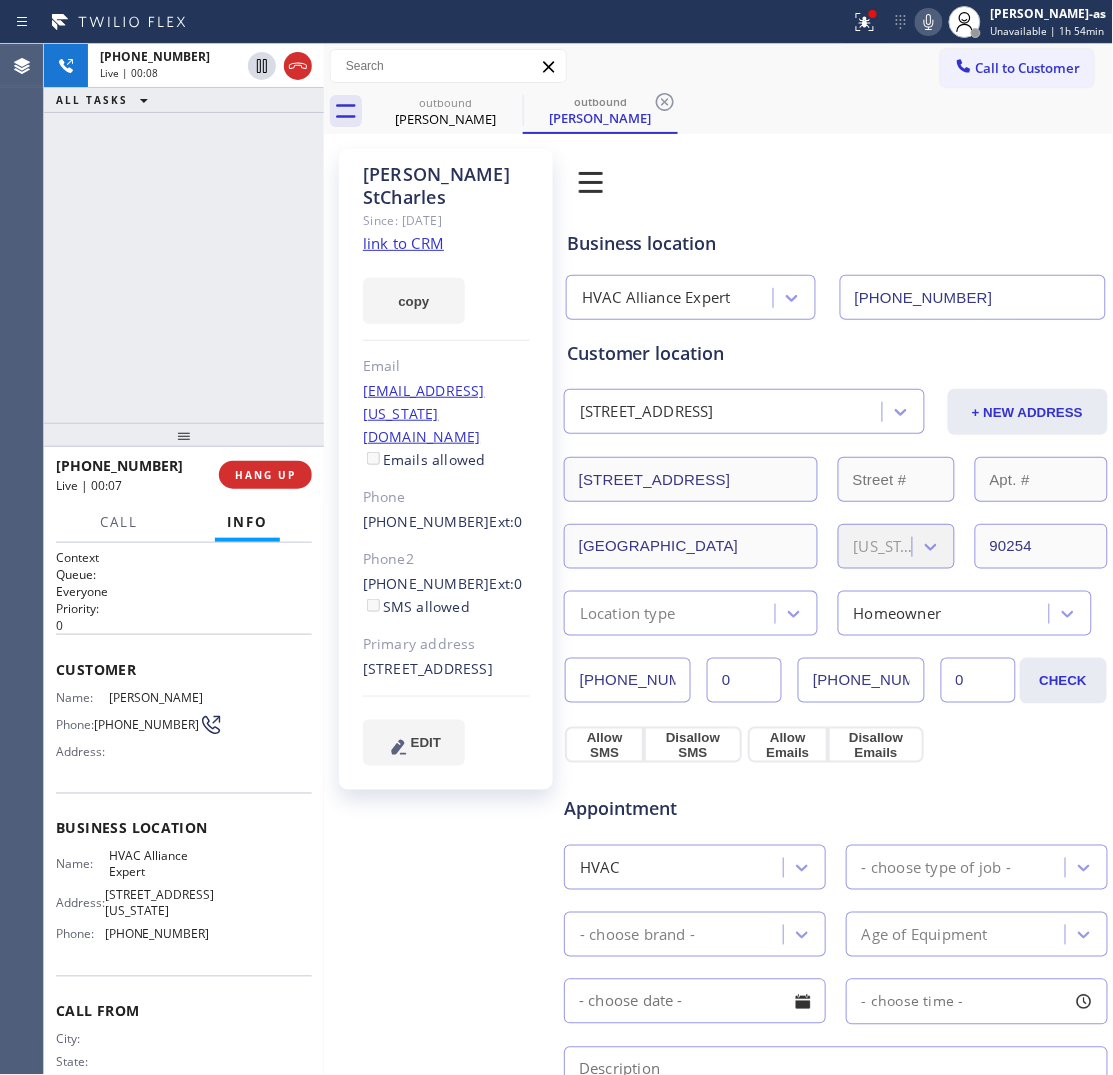 click on "+13107065975 Live | 00:08 ALL TASKS ALL TASKS ACTIVE TASKS TASKS IN WRAP UP" at bounding box center (184, 233) 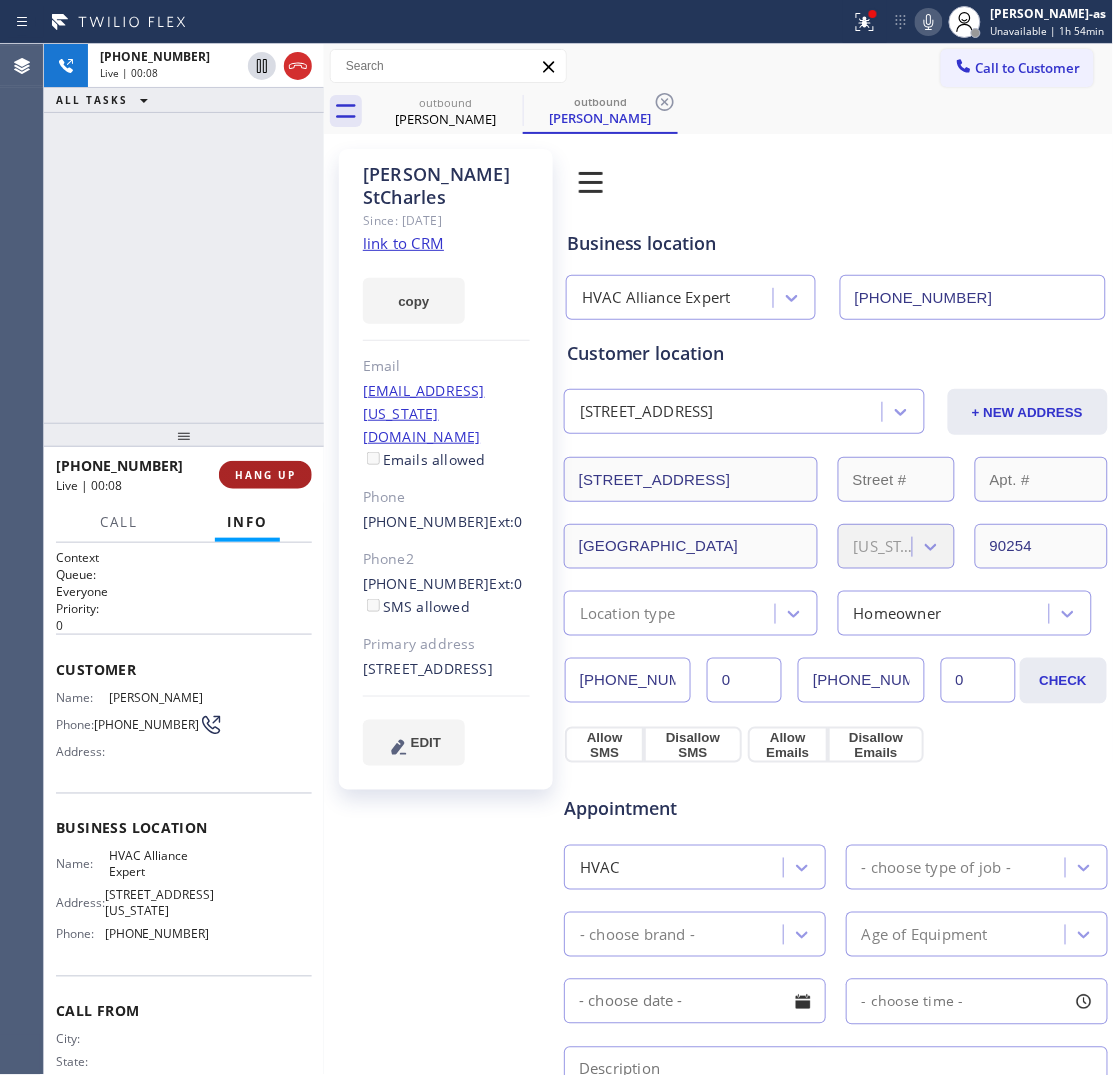 click on "HANG UP" at bounding box center (265, 475) 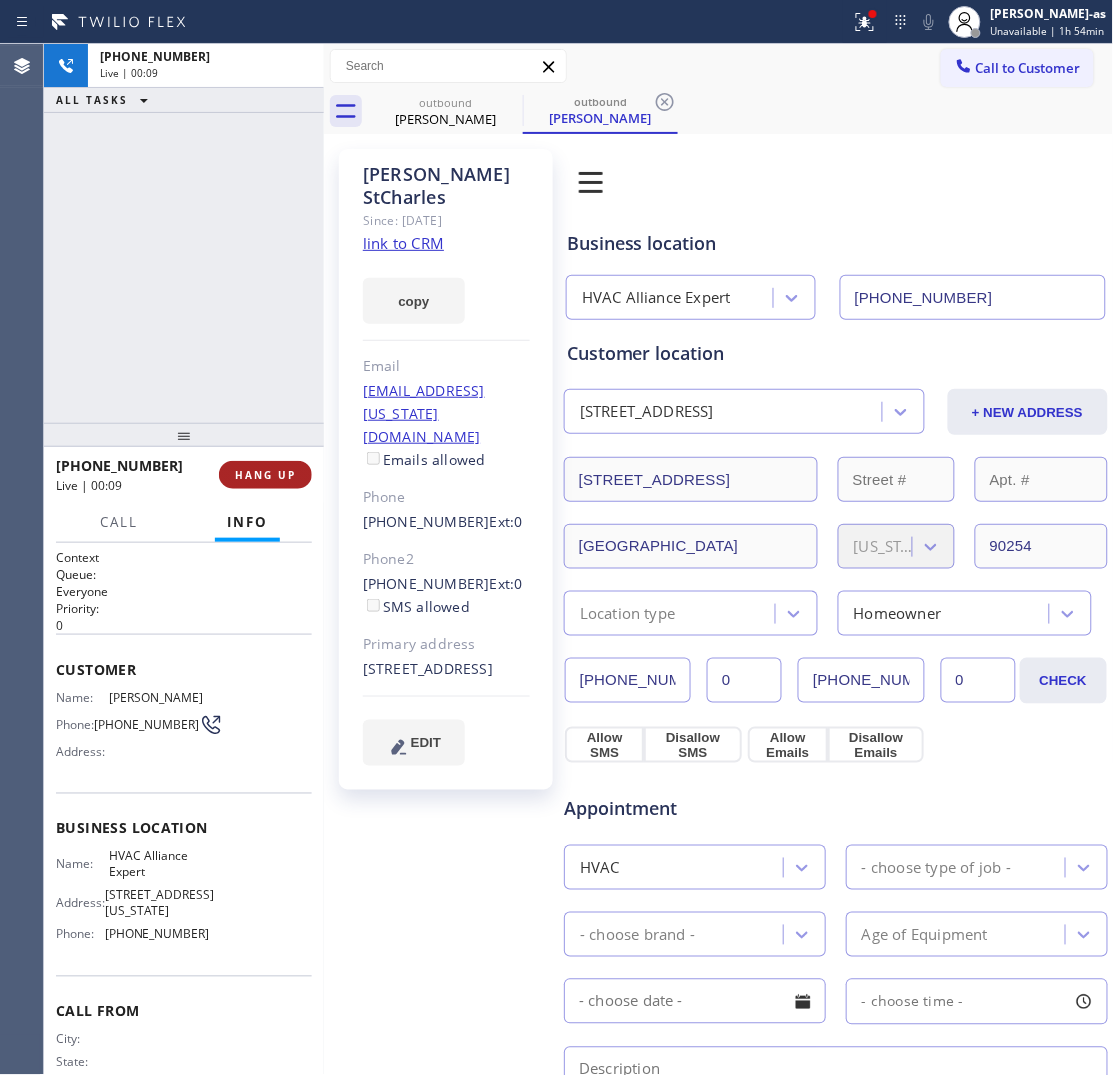 click on "HANG UP" at bounding box center [265, 475] 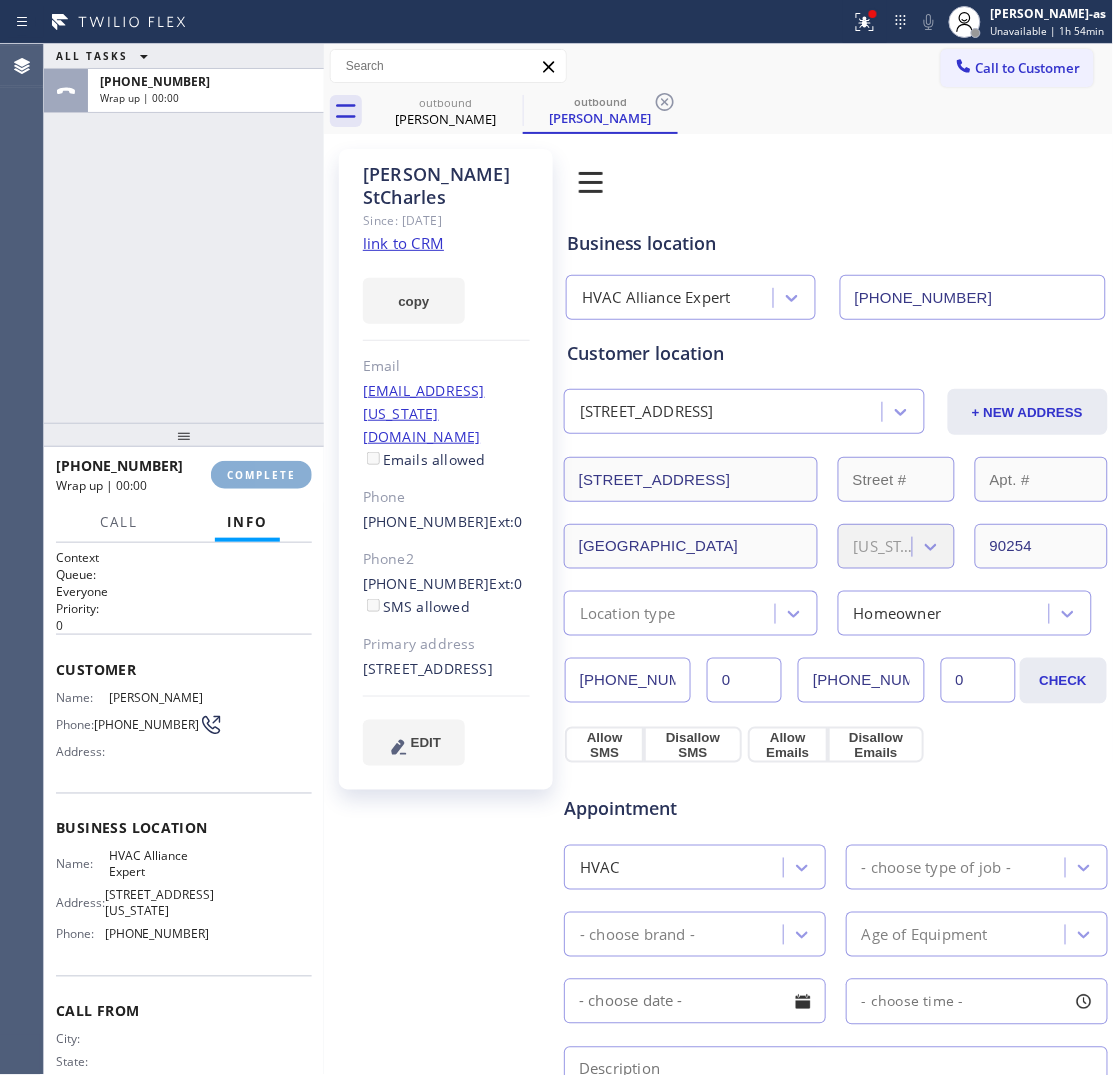 click on "COMPLETE" at bounding box center (261, 475) 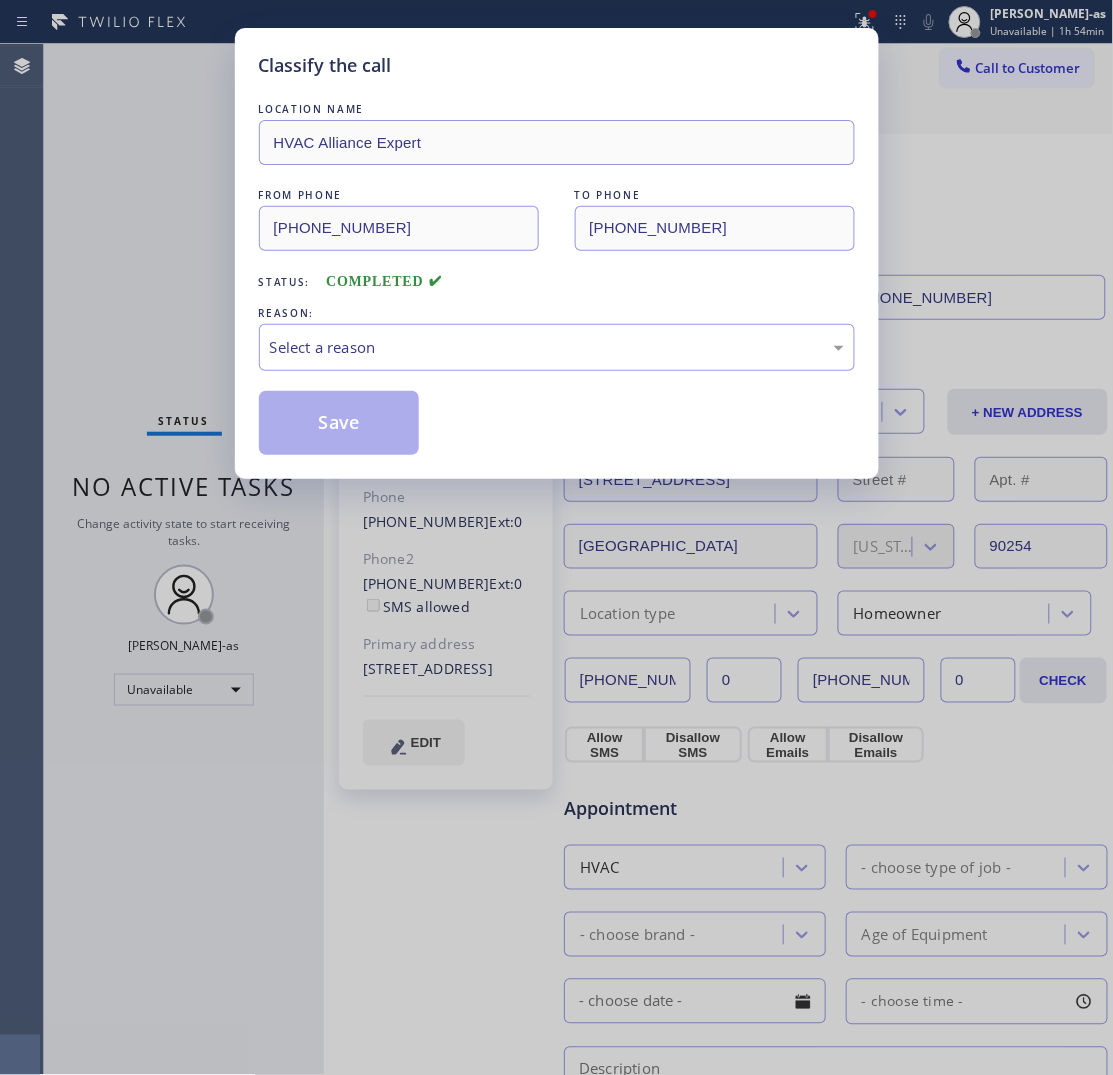 click on "Classify the call LOCATION NAME HVAC Alliance Expert FROM PHONE (855) 999-4417 TO PHONE (310) 706-5975 Status: COMPLETED REASON: Select a reason Save" at bounding box center (557, 253) 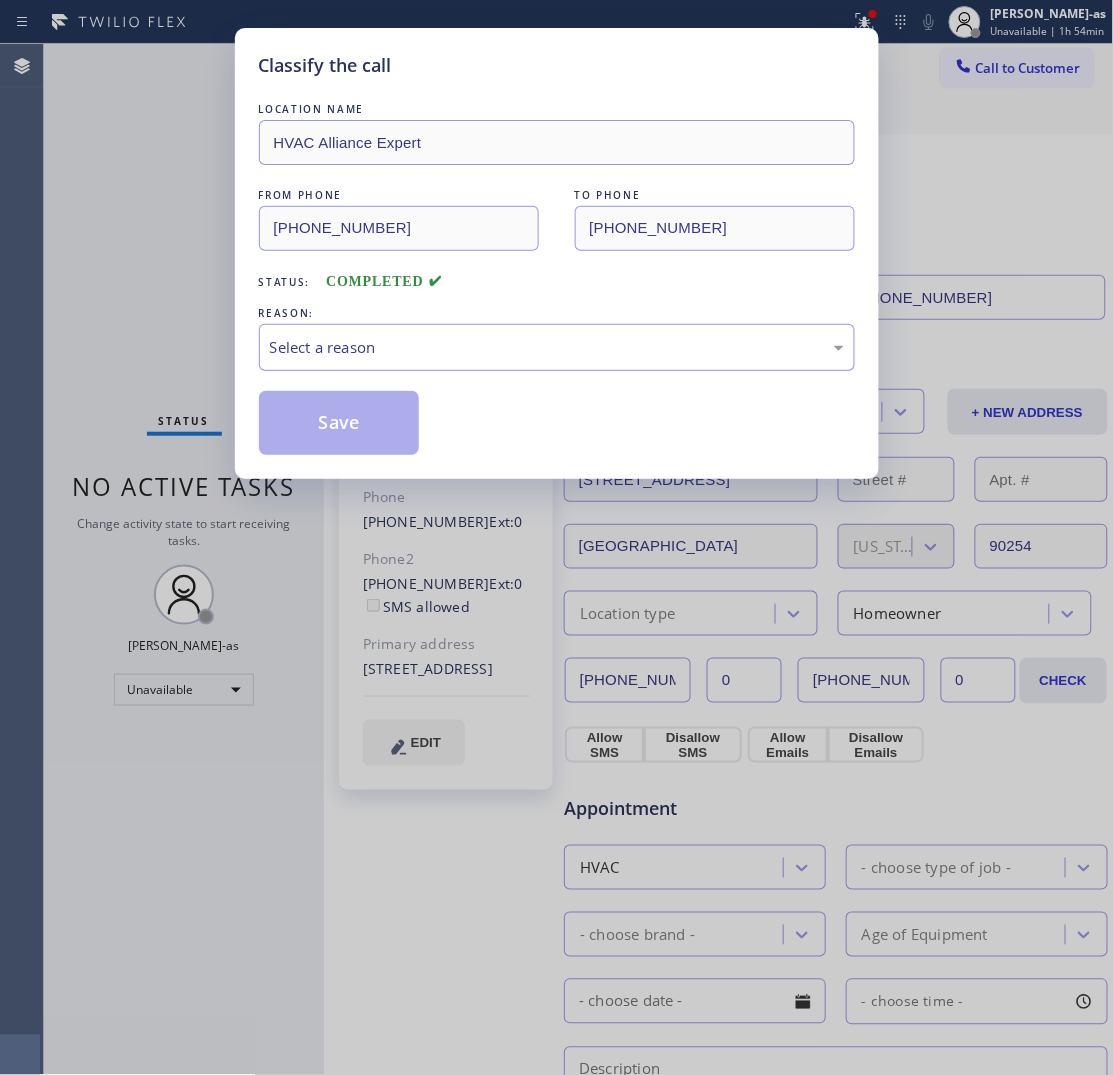 click on "Select a reason" at bounding box center (557, 347) 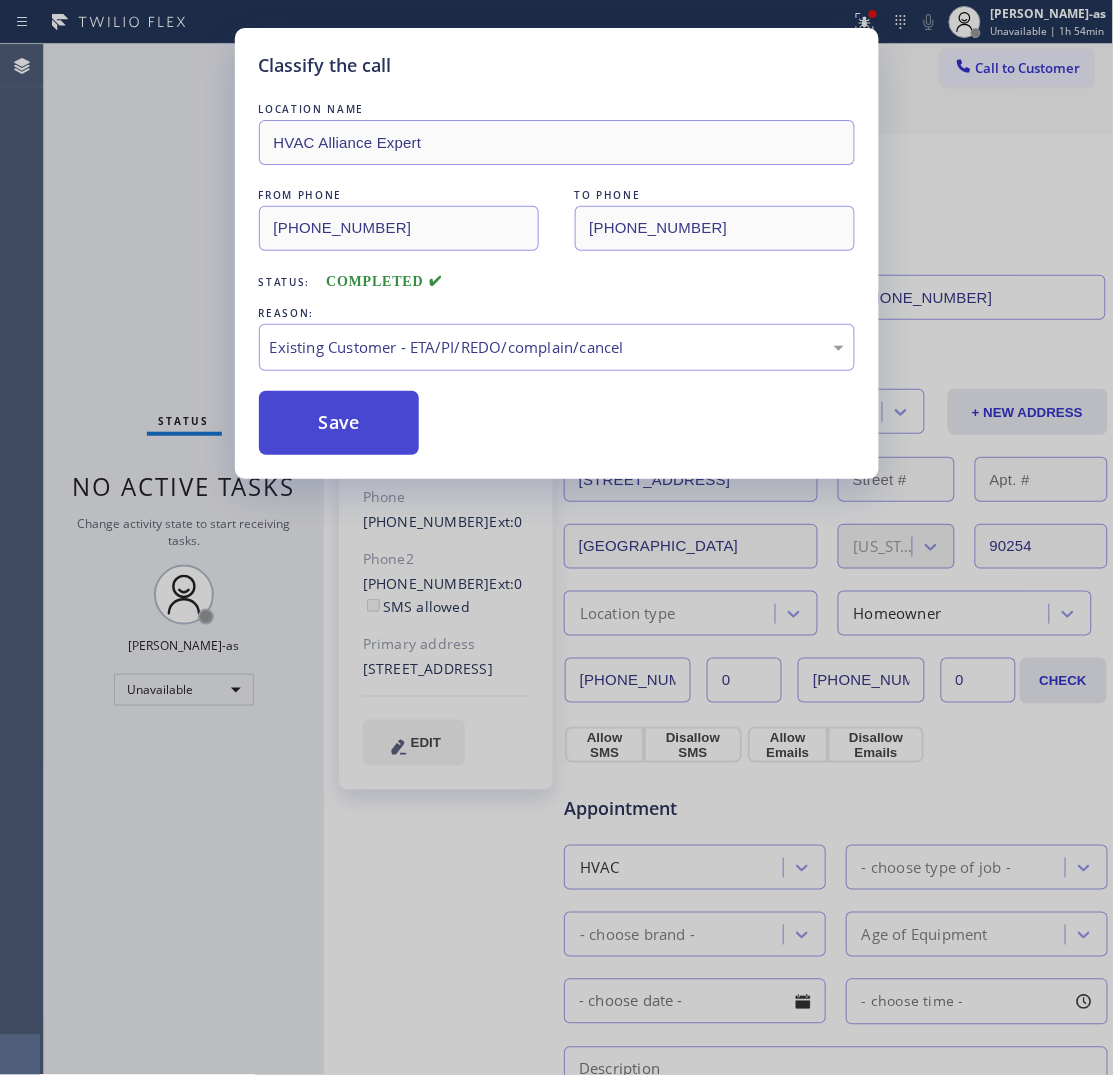 click on "Save" at bounding box center [339, 423] 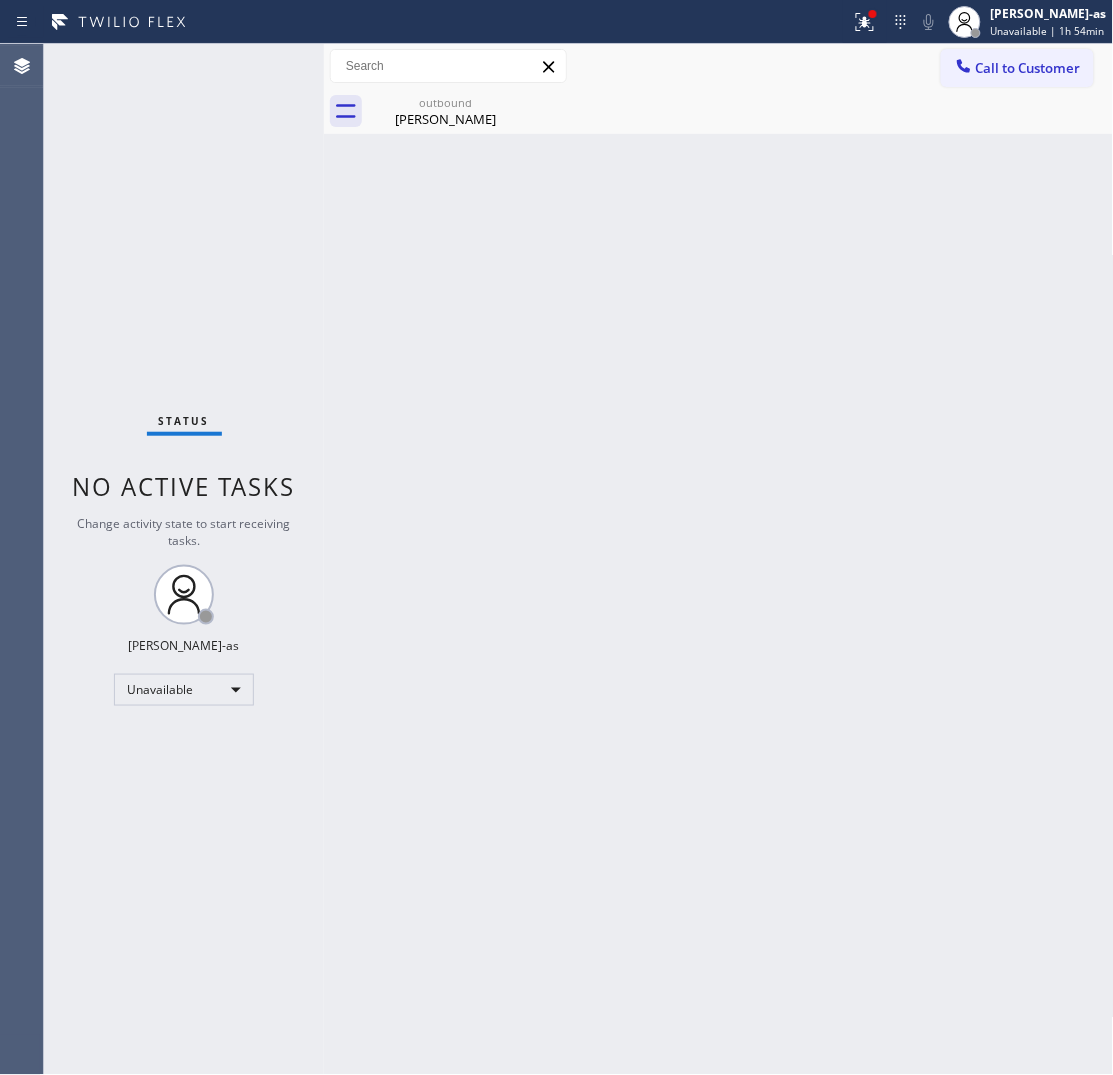 click on "Call to Customer" at bounding box center (1028, 68) 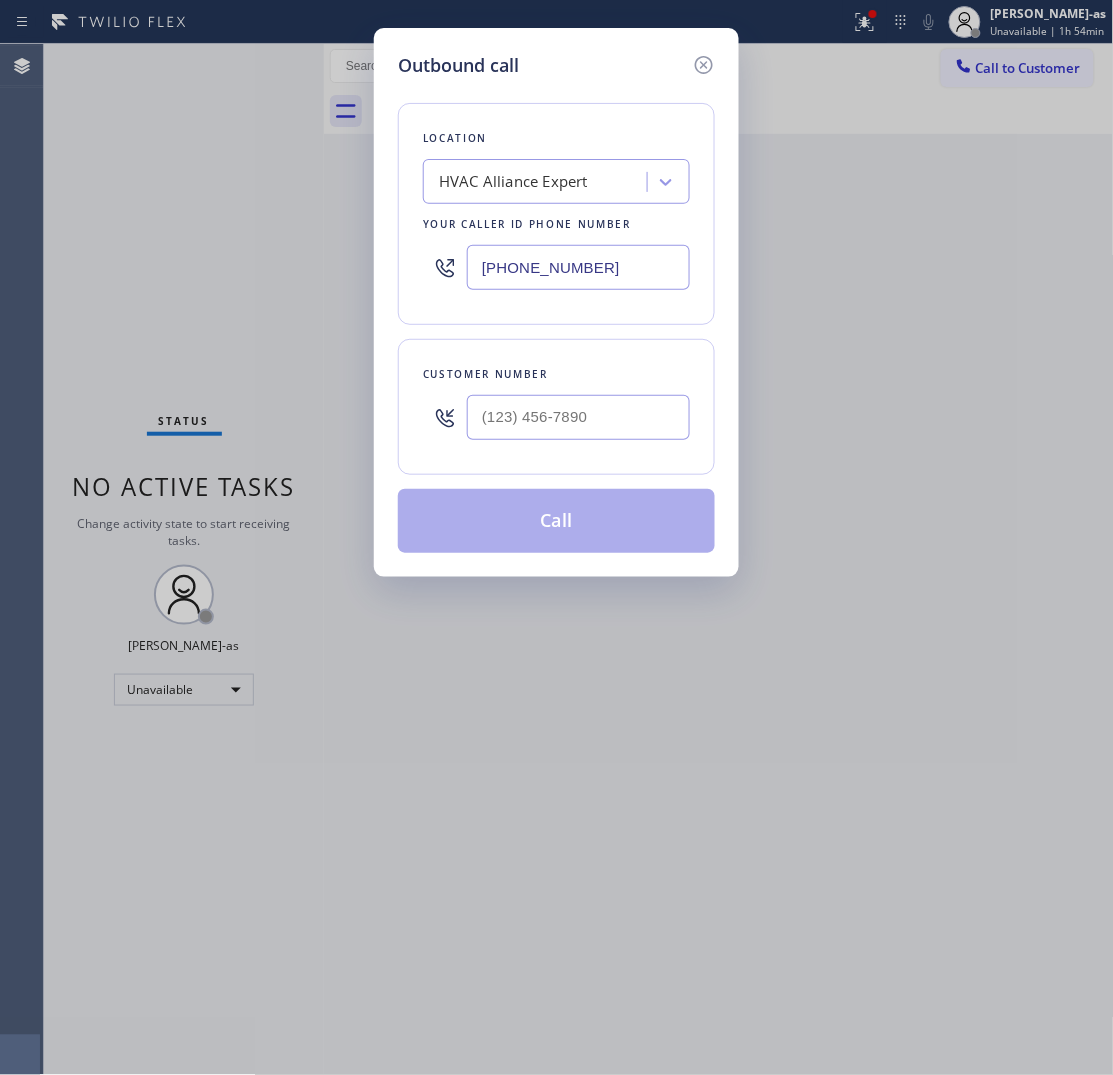 drag, startPoint x: 657, startPoint y: 387, endPoint x: 646, endPoint y: 416, distance: 31.016125 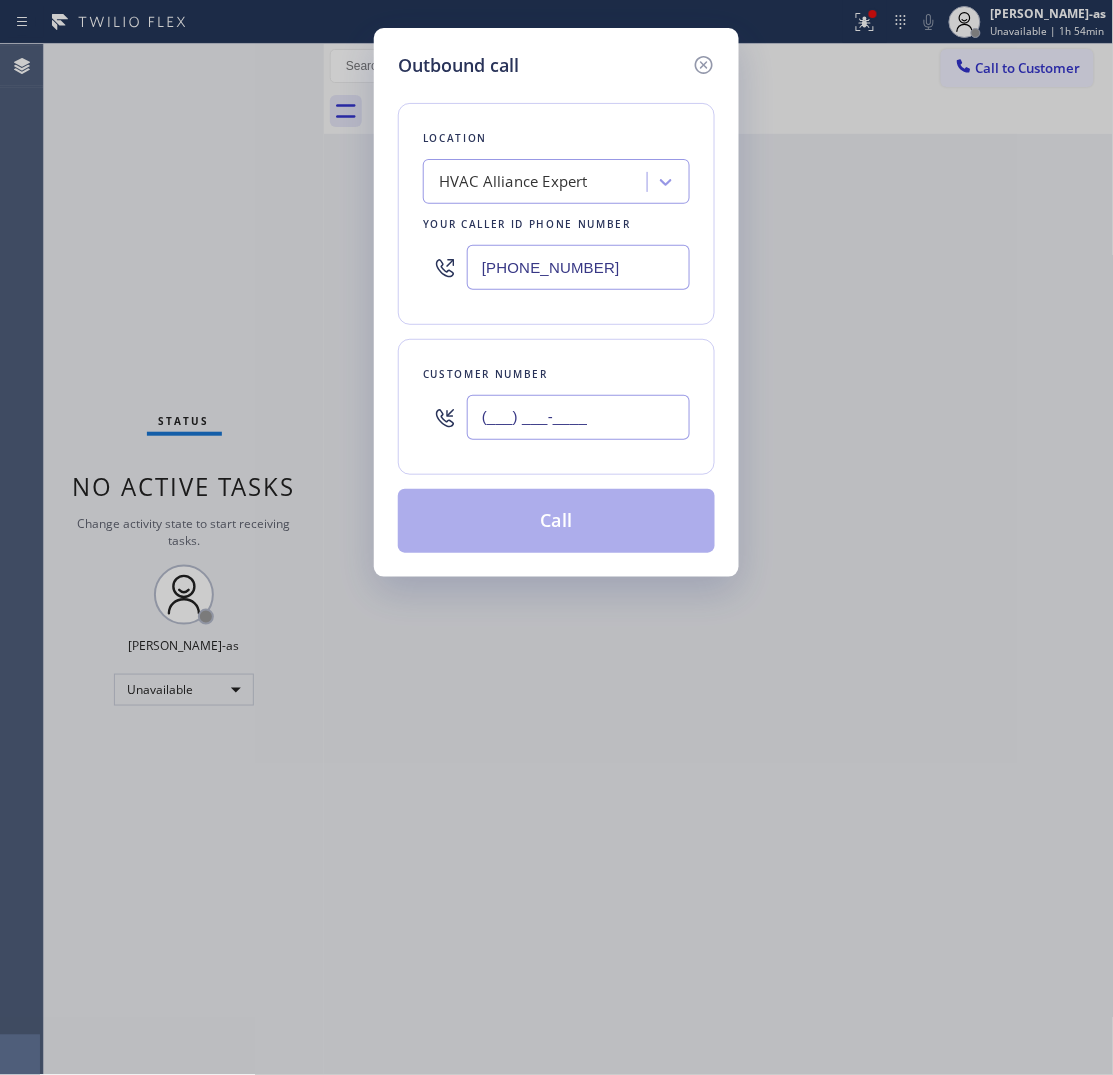 click on "(___) ___-____" at bounding box center (578, 417) 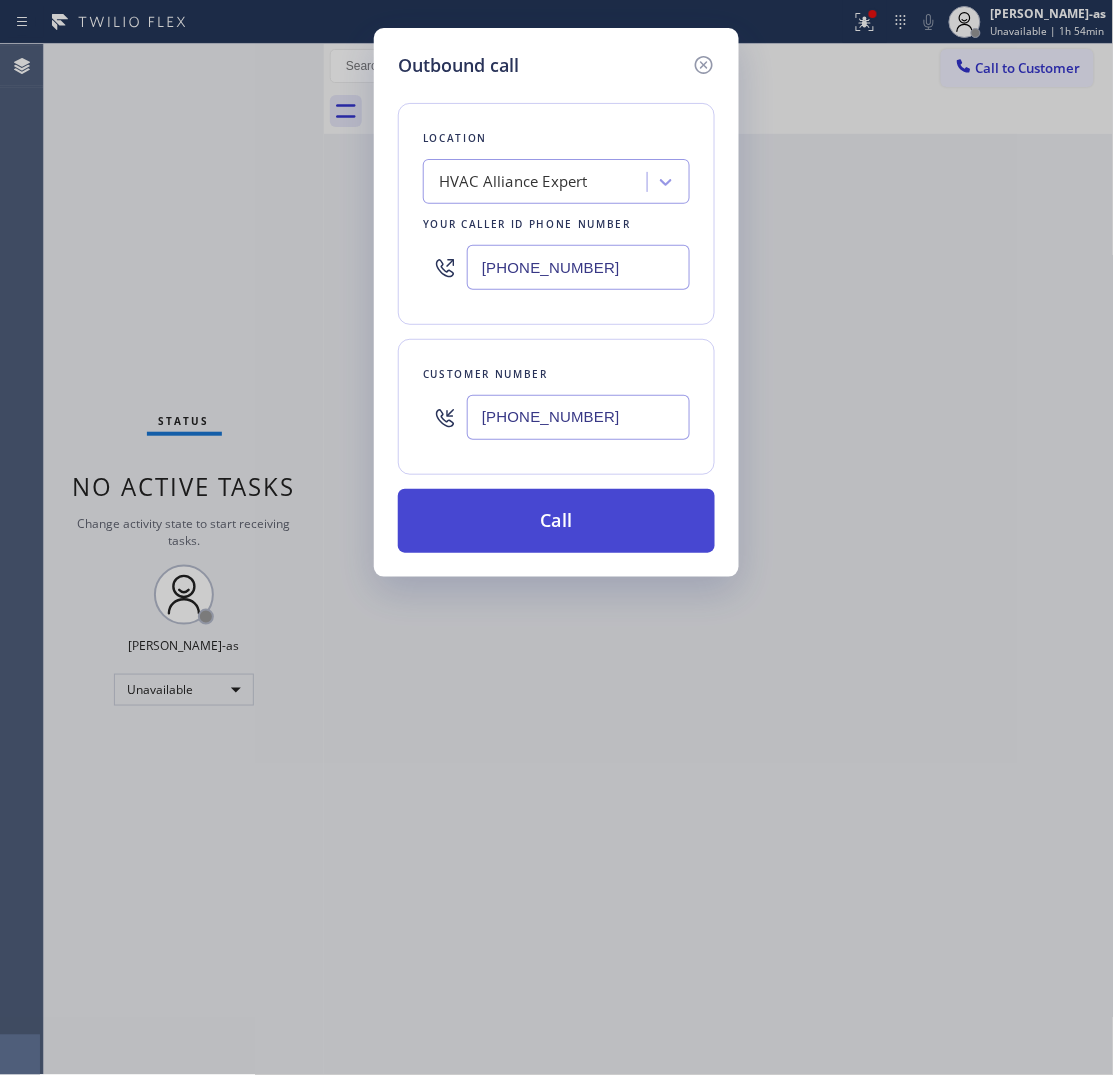 type on "(818) 967-7382" 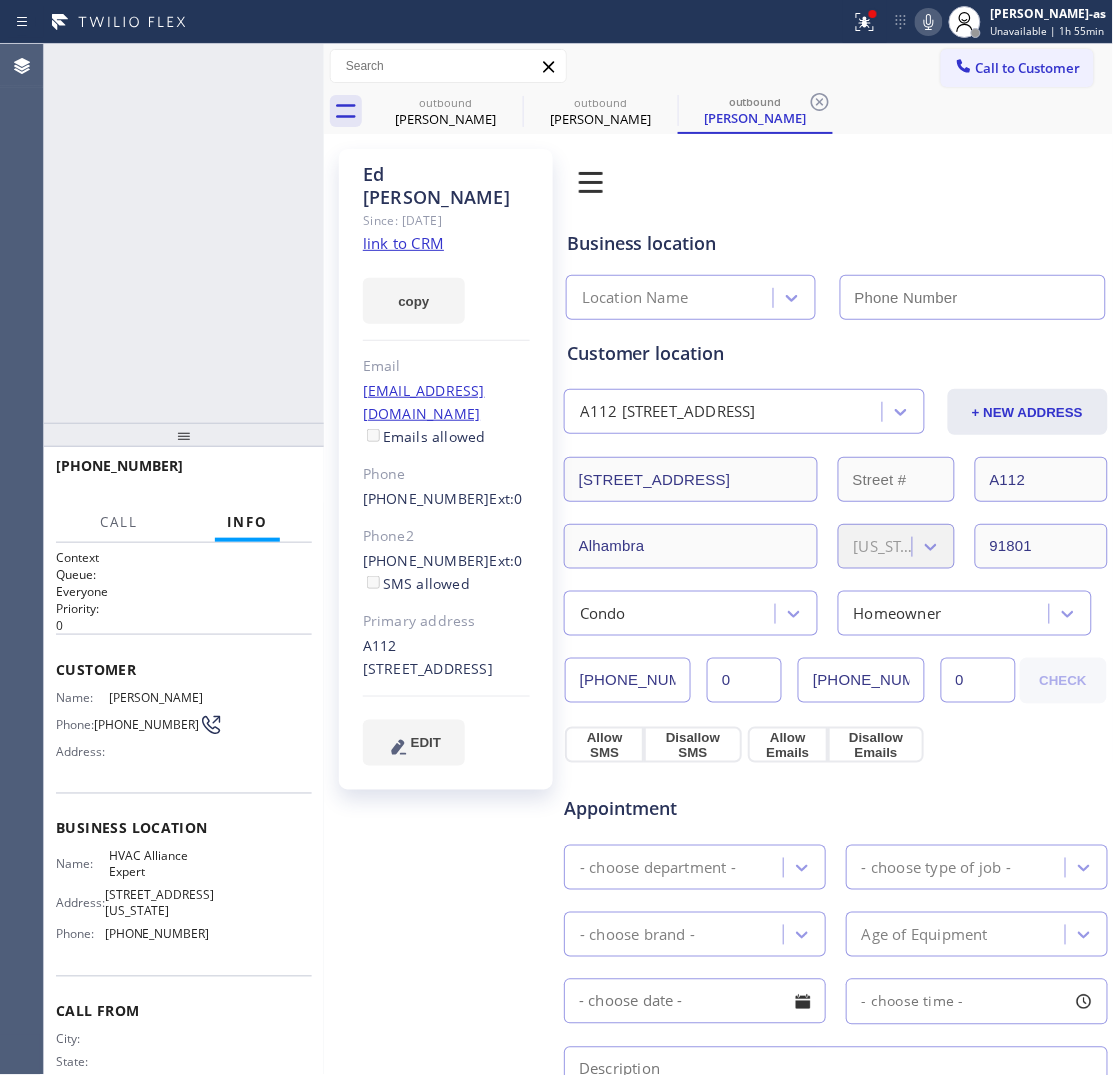 type on "(855) 999-4417" 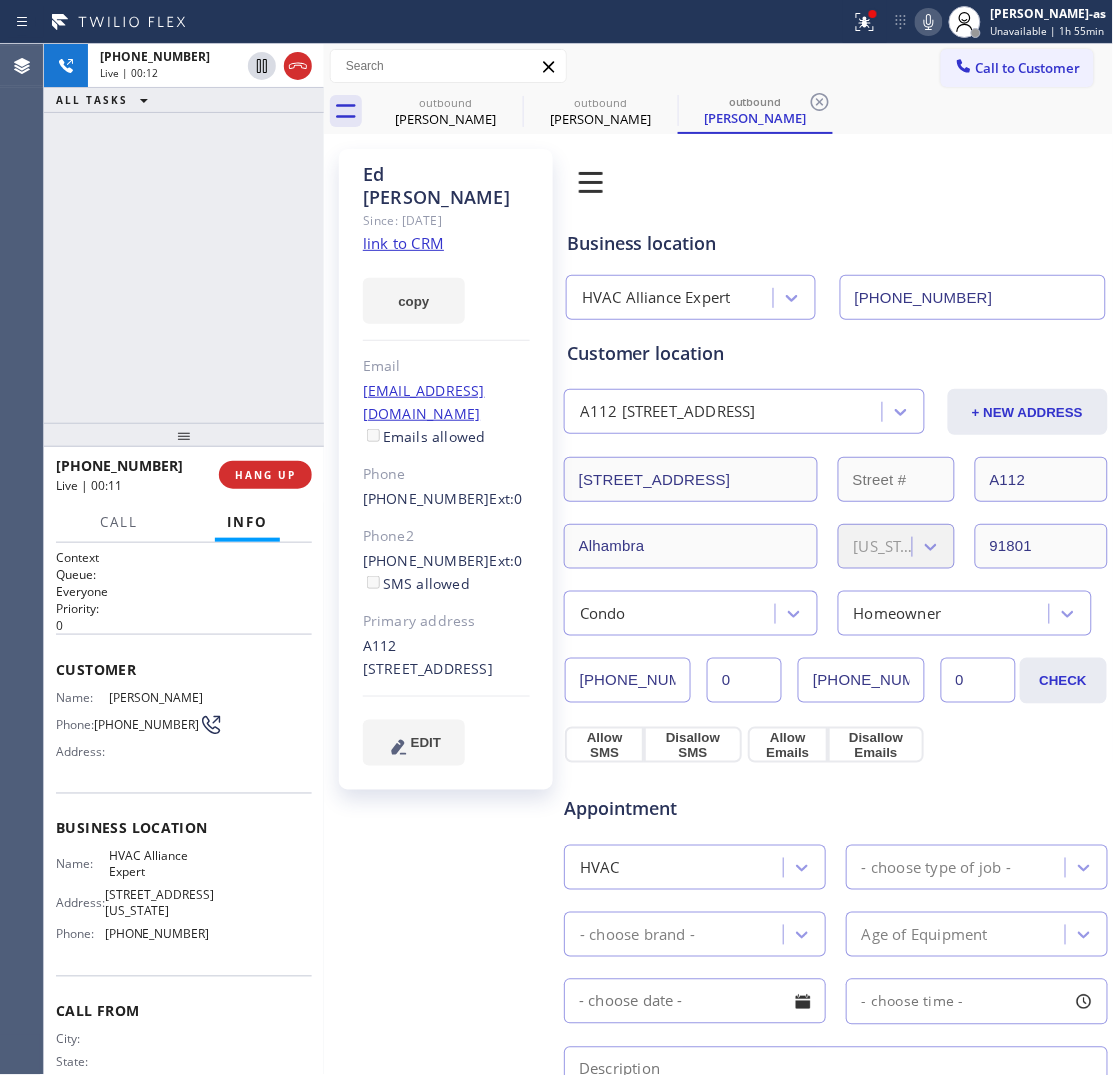 drag, startPoint x: 97, startPoint y: 372, endPoint x: 286, endPoint y: 133, distance: 304.69986 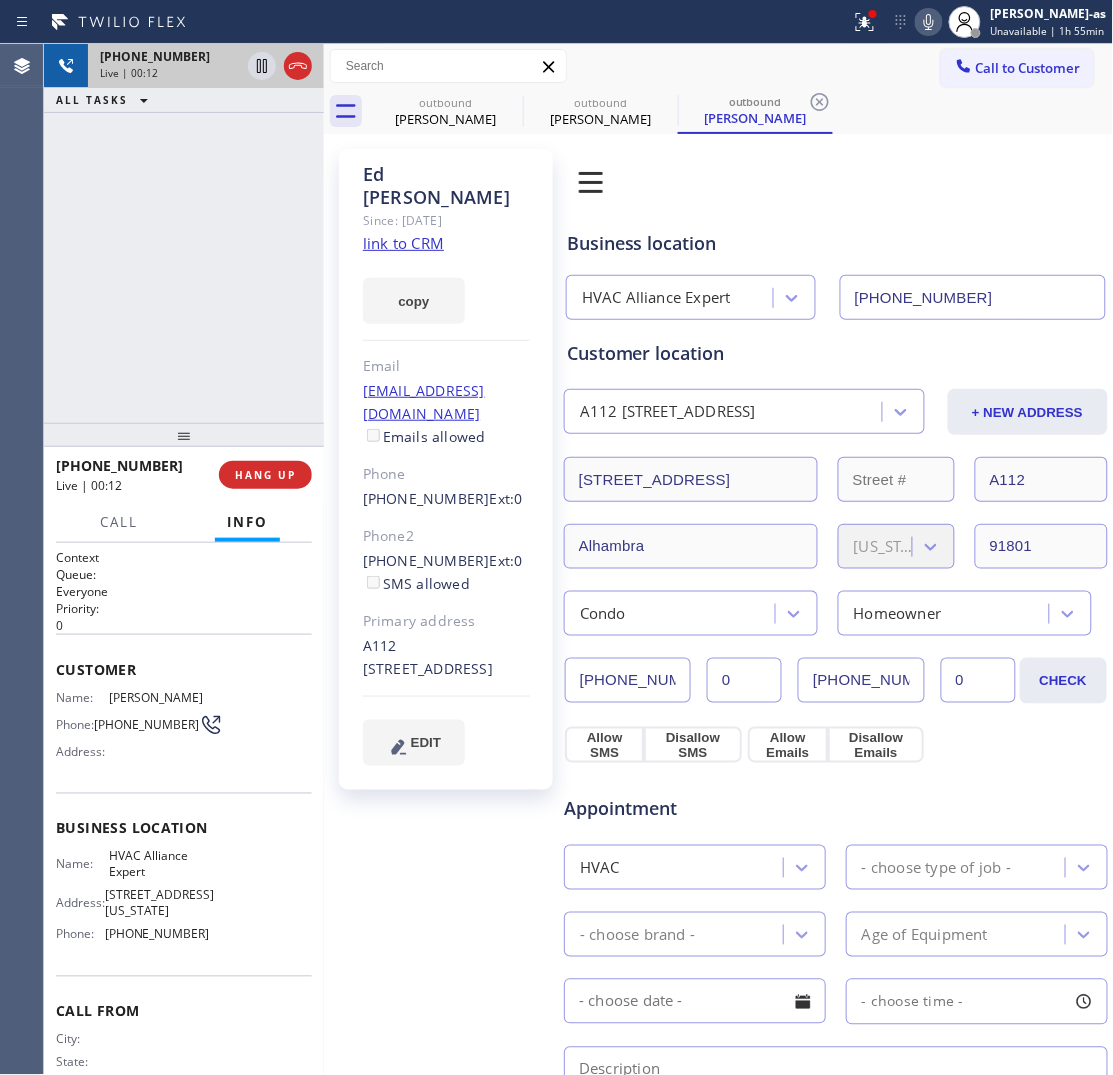 click on "+18189677382 Live | 00:12" at bounding box center (184, 66) 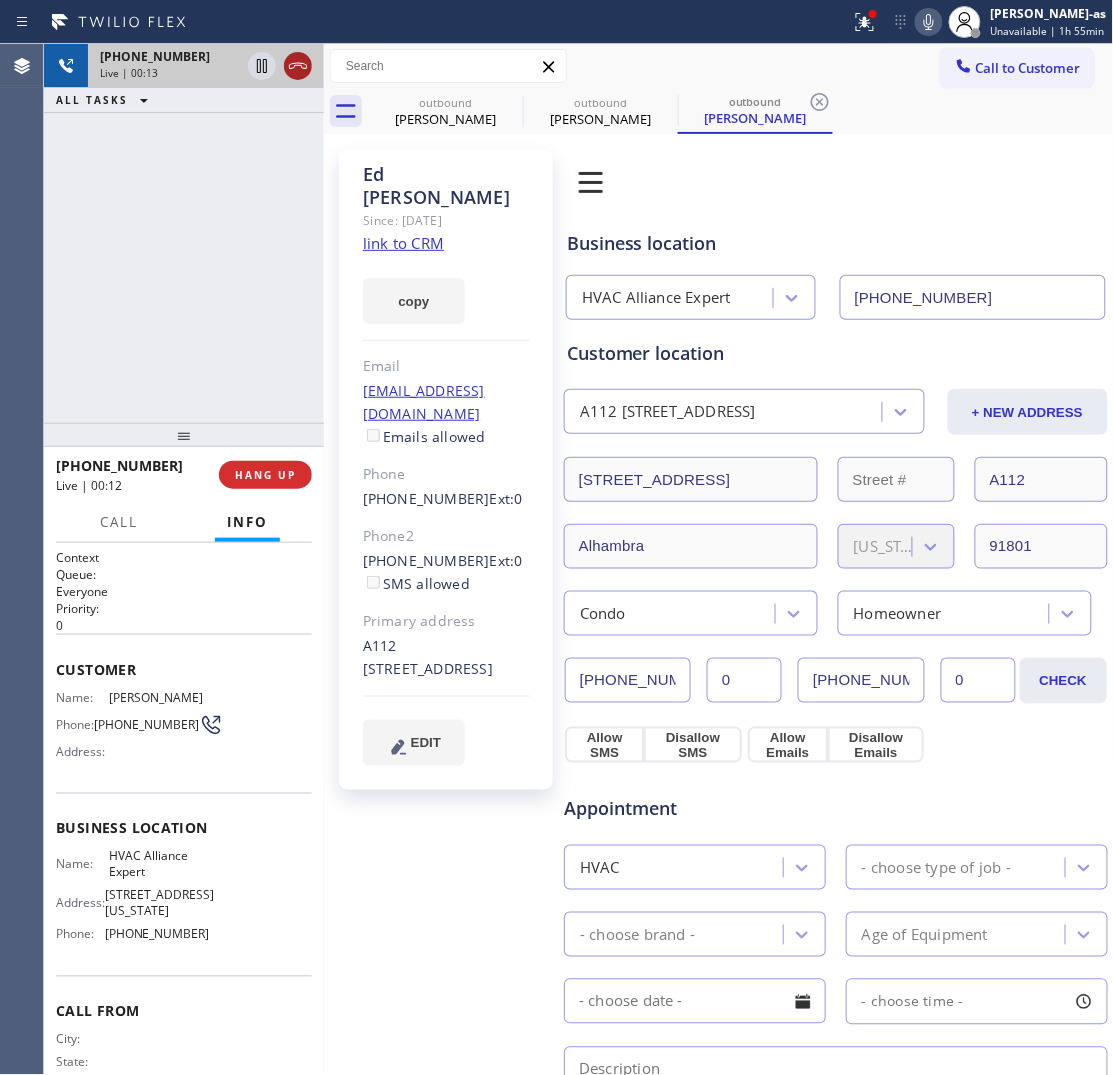 click 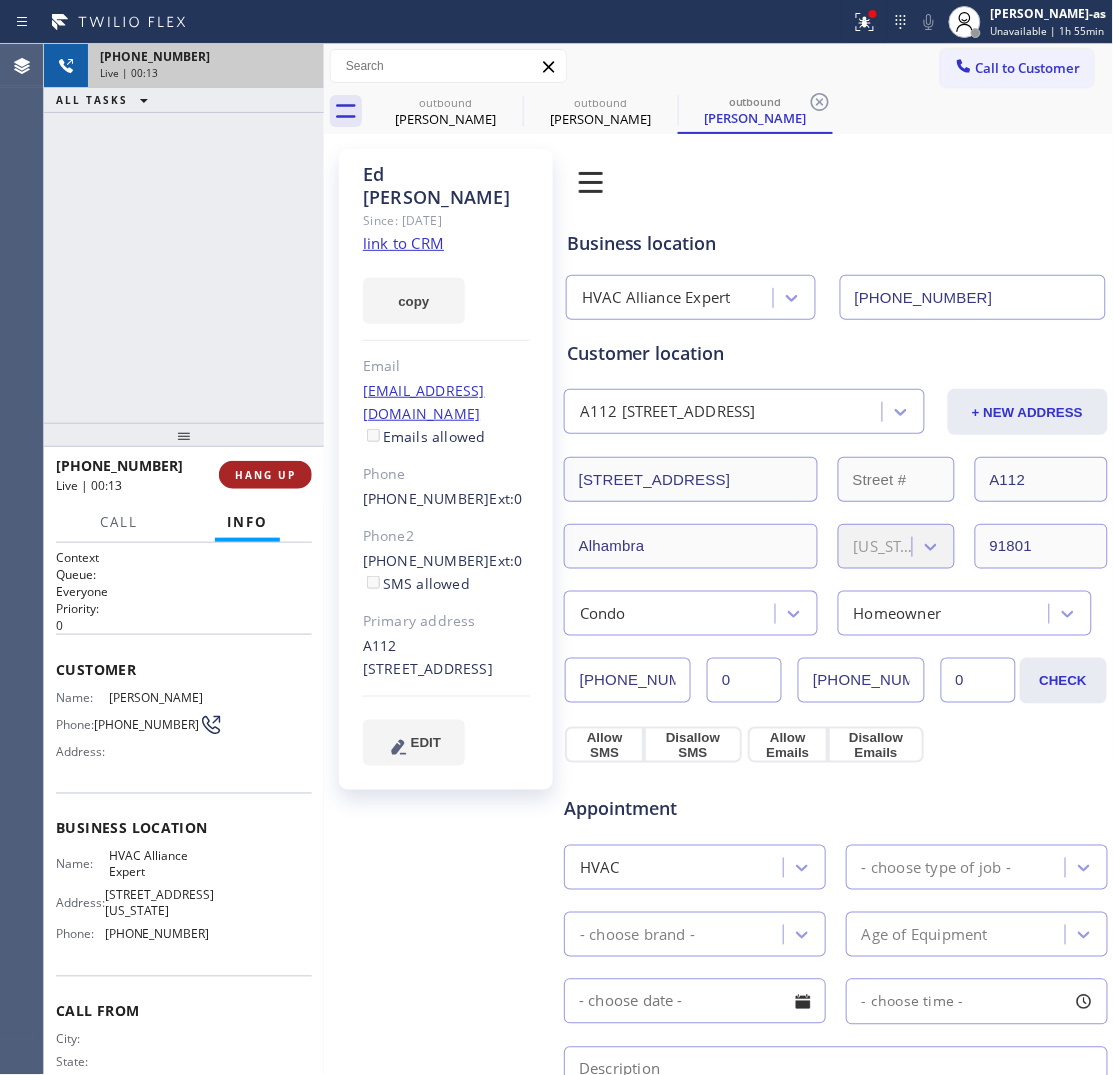 click on "+18189677382 Live | 00:13 ALL TASKS ALL TASKS ACTIVE TASKS TASKS IN WRAP UP" at bounding box center [184, 233] 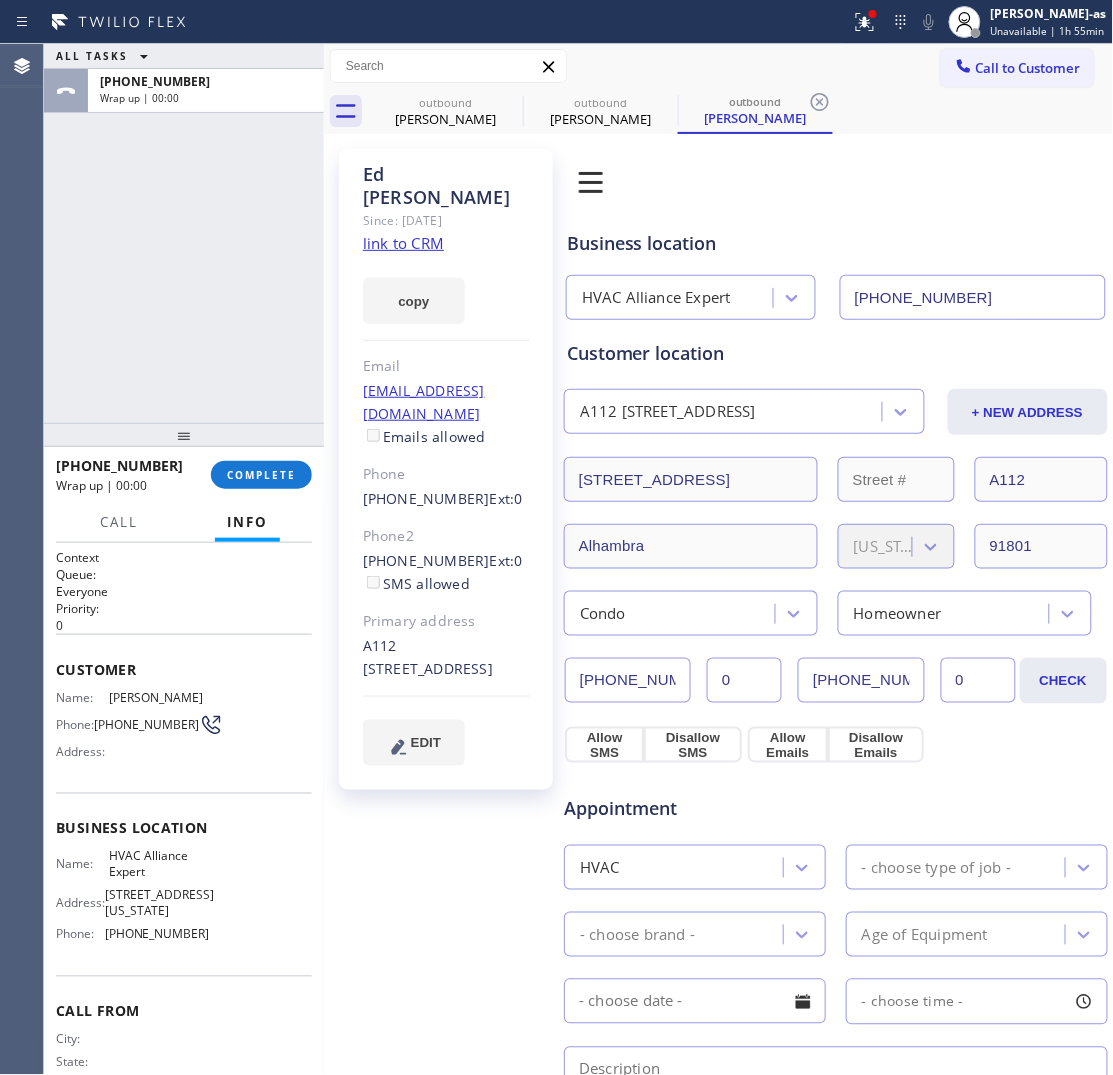 click on "COMPLETE" at bounding box center (261, 475) 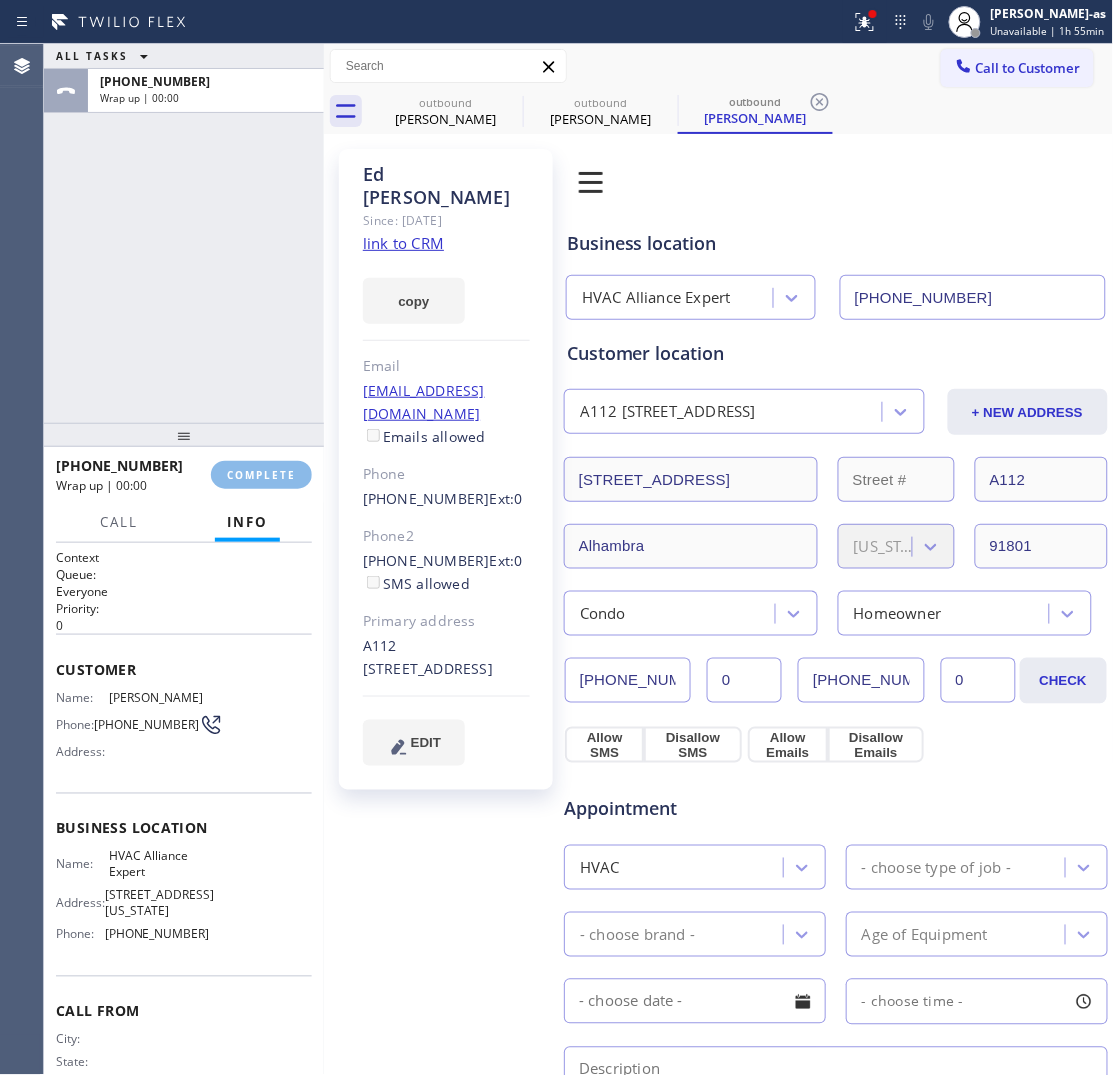 click on "ALL TASKS ALL TASKS ACTIVE TASKS TASKS IN WRAP UP +18189677382 Wrap up | 00:00" at bounding box center (184, 233) 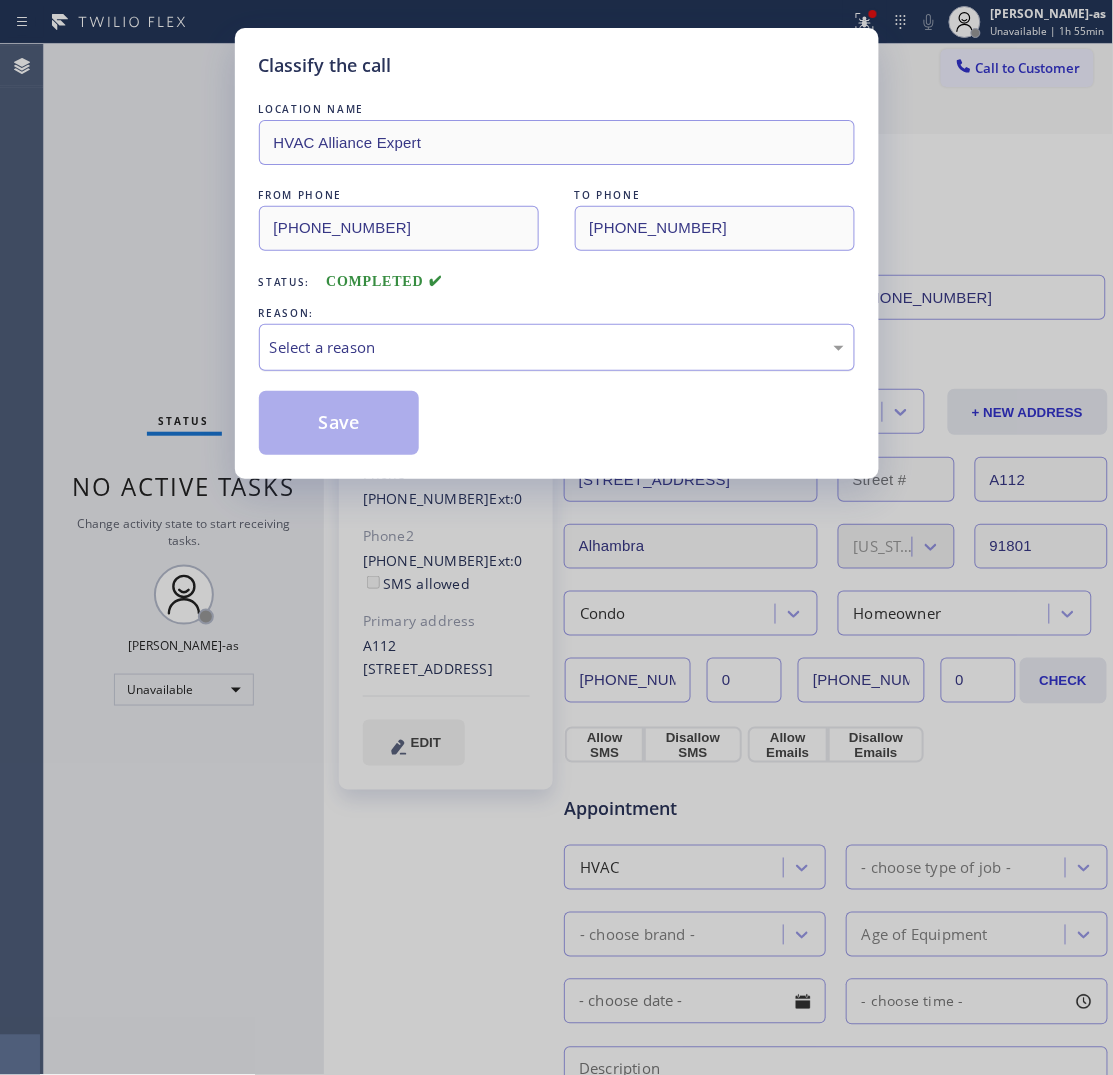 click on "Select a reason" at bounding box center [557, 347] 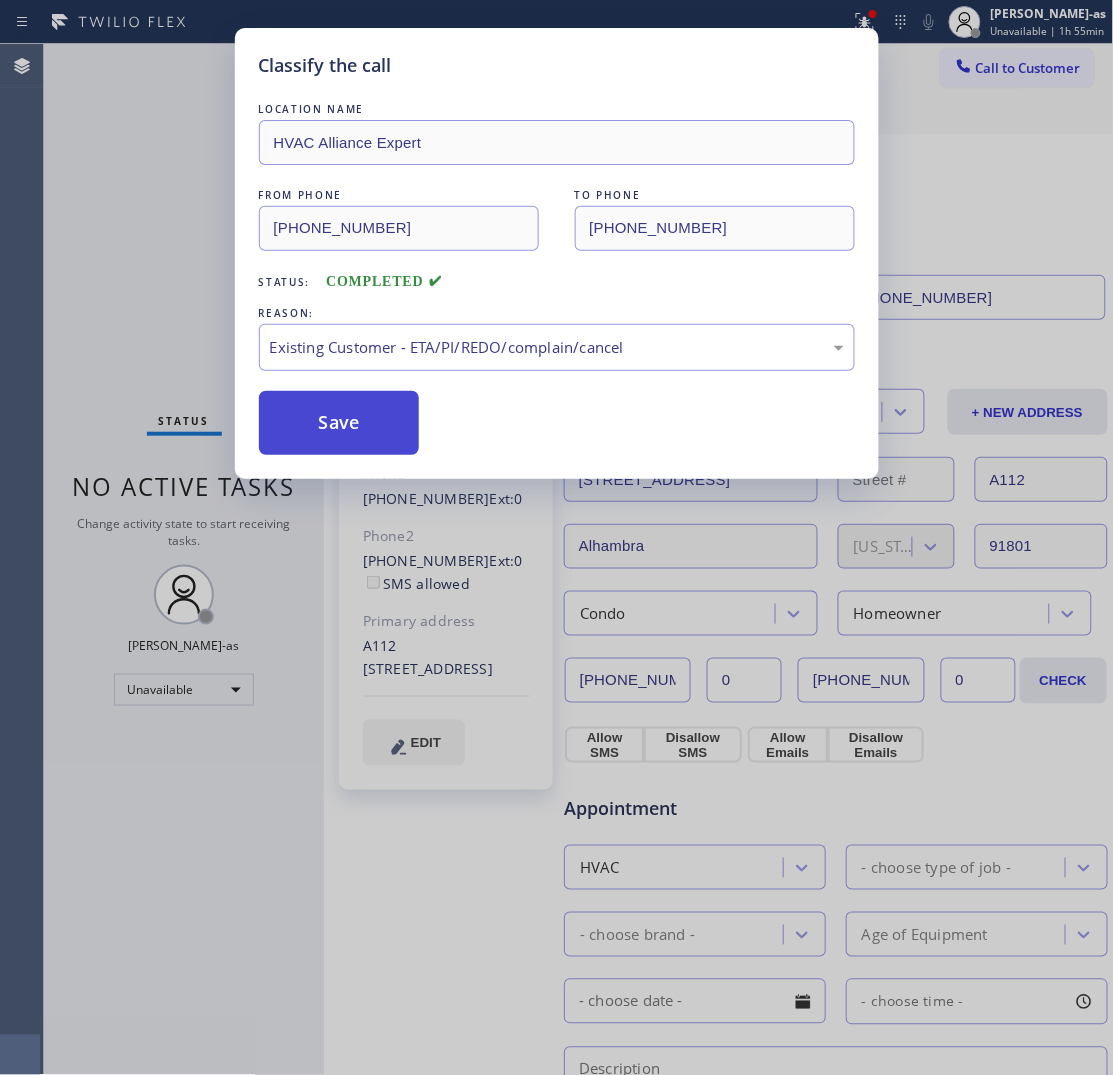 click on "Save" at bounding box center (339, 423) 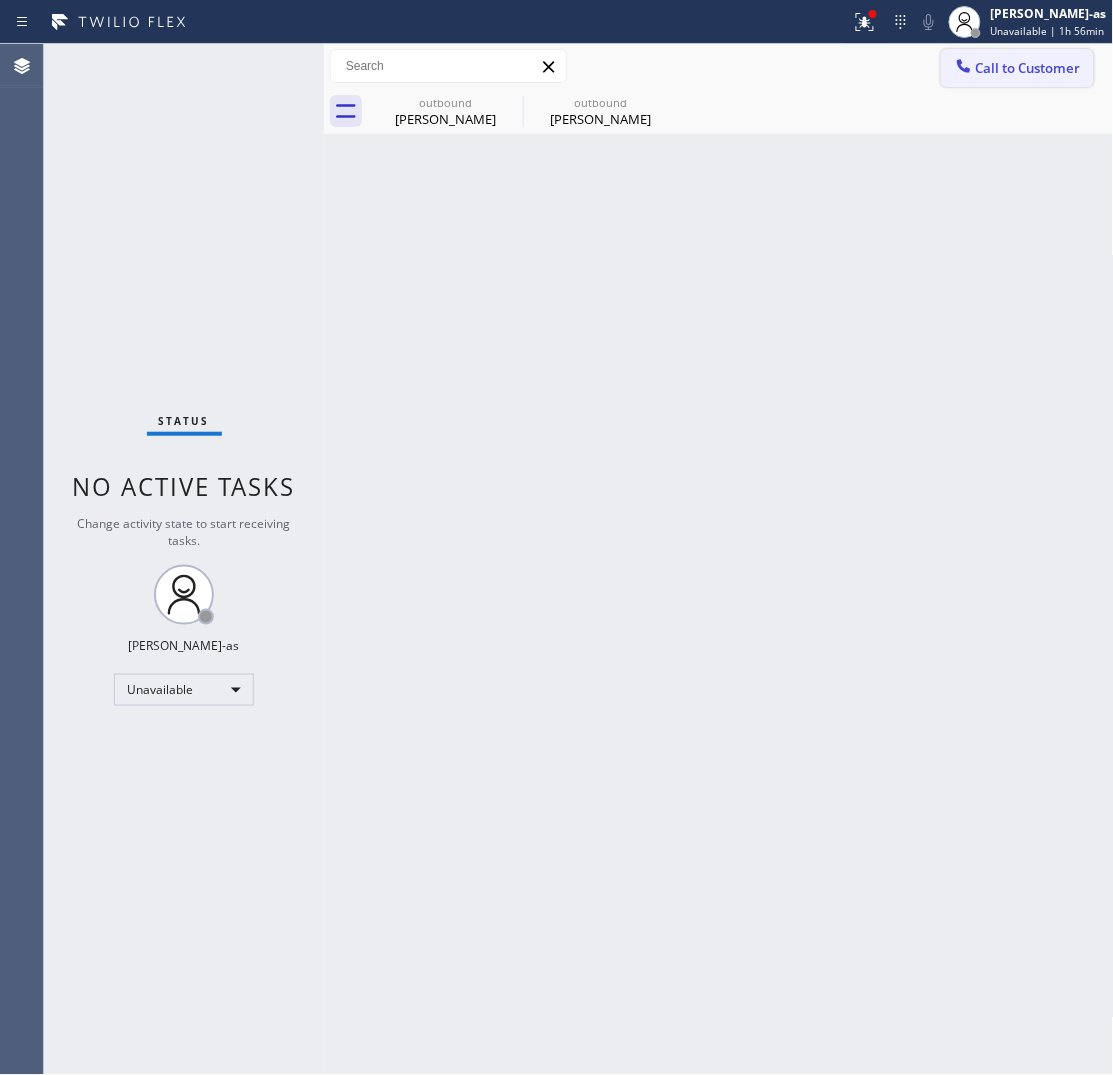 click on "Call to Customer" at bounding box center (1028, 68) 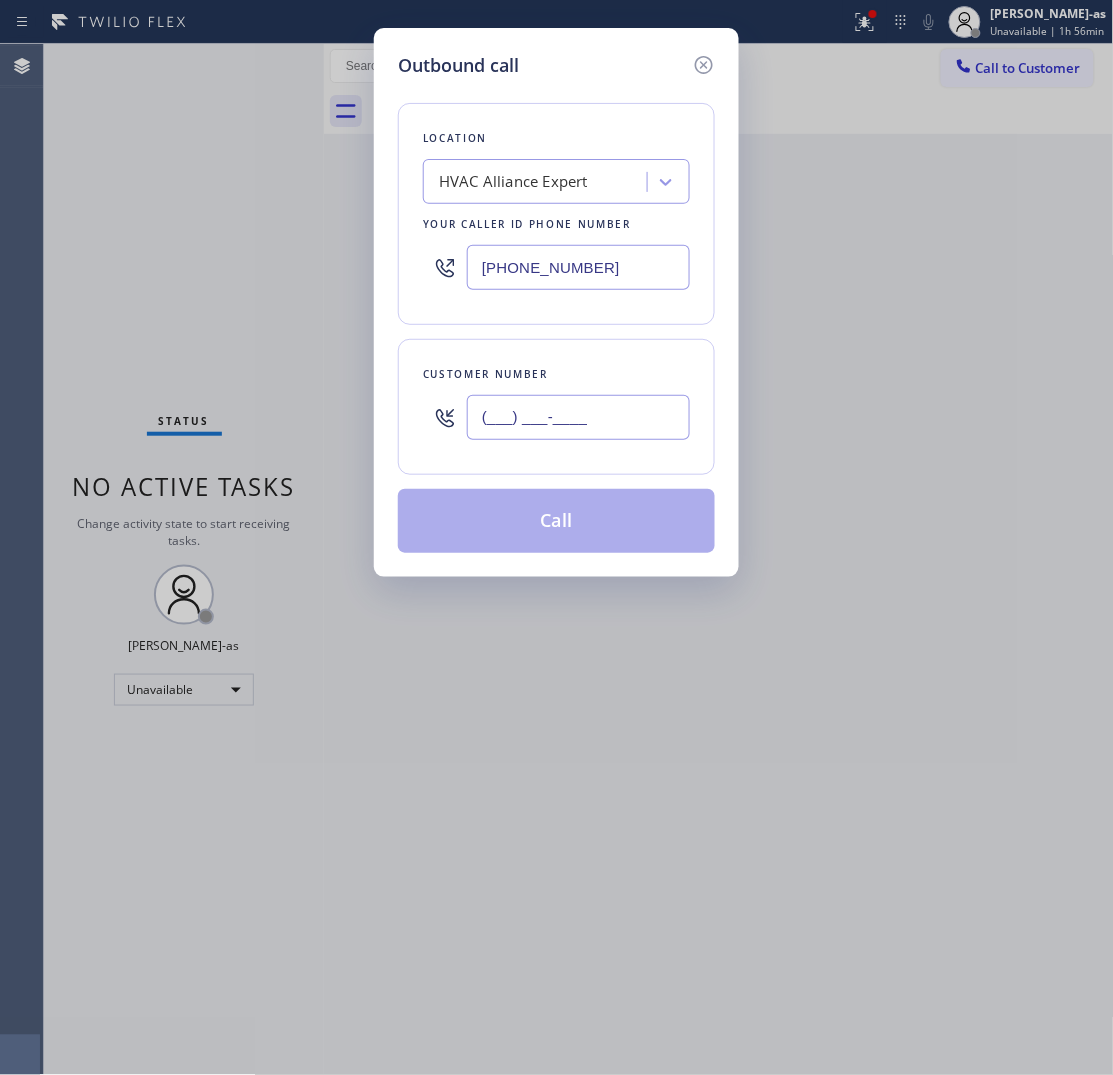 click on "(___) ___-____" at bounding box center (578, 417) 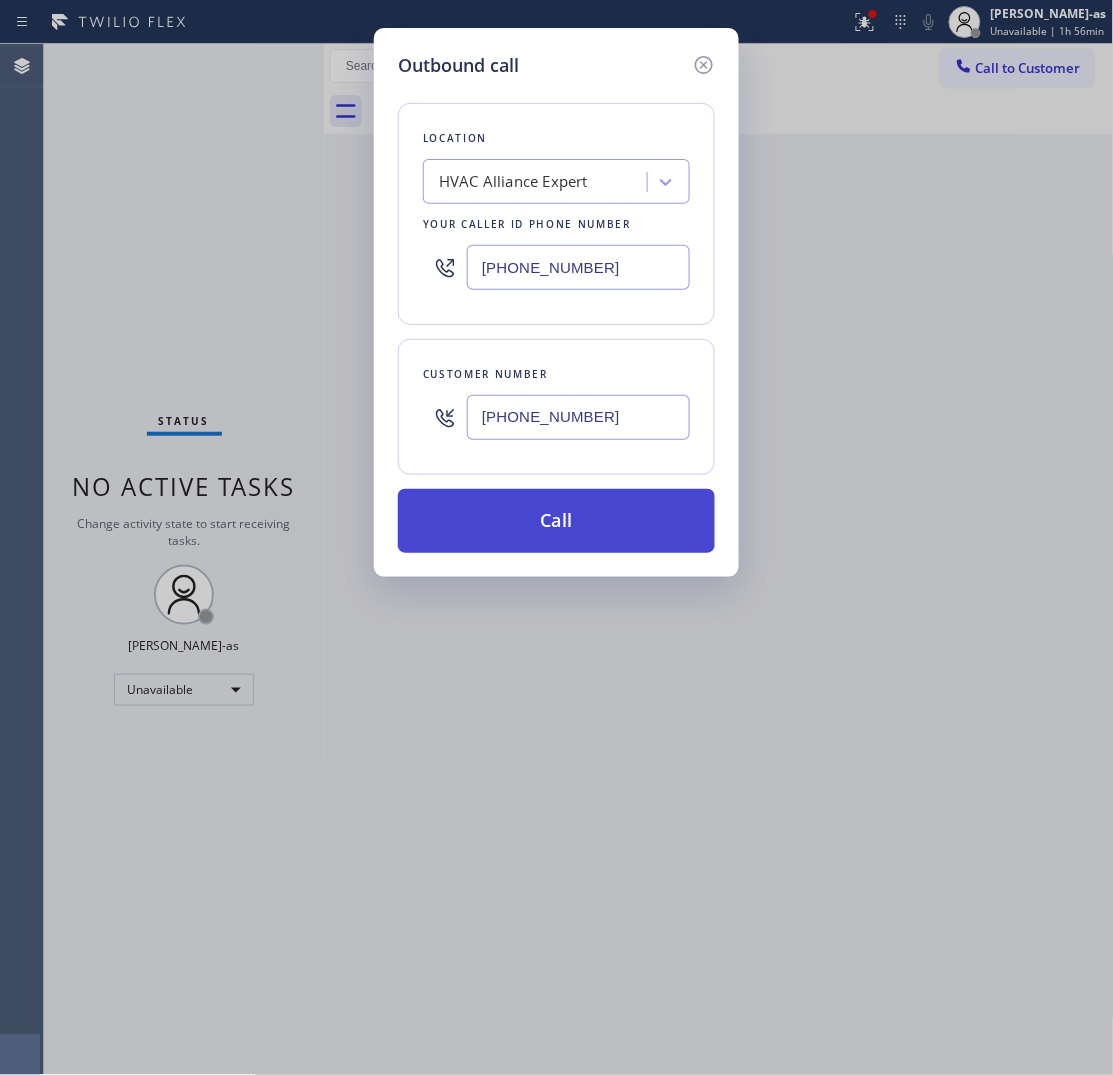 type on "(954) 494-2476" 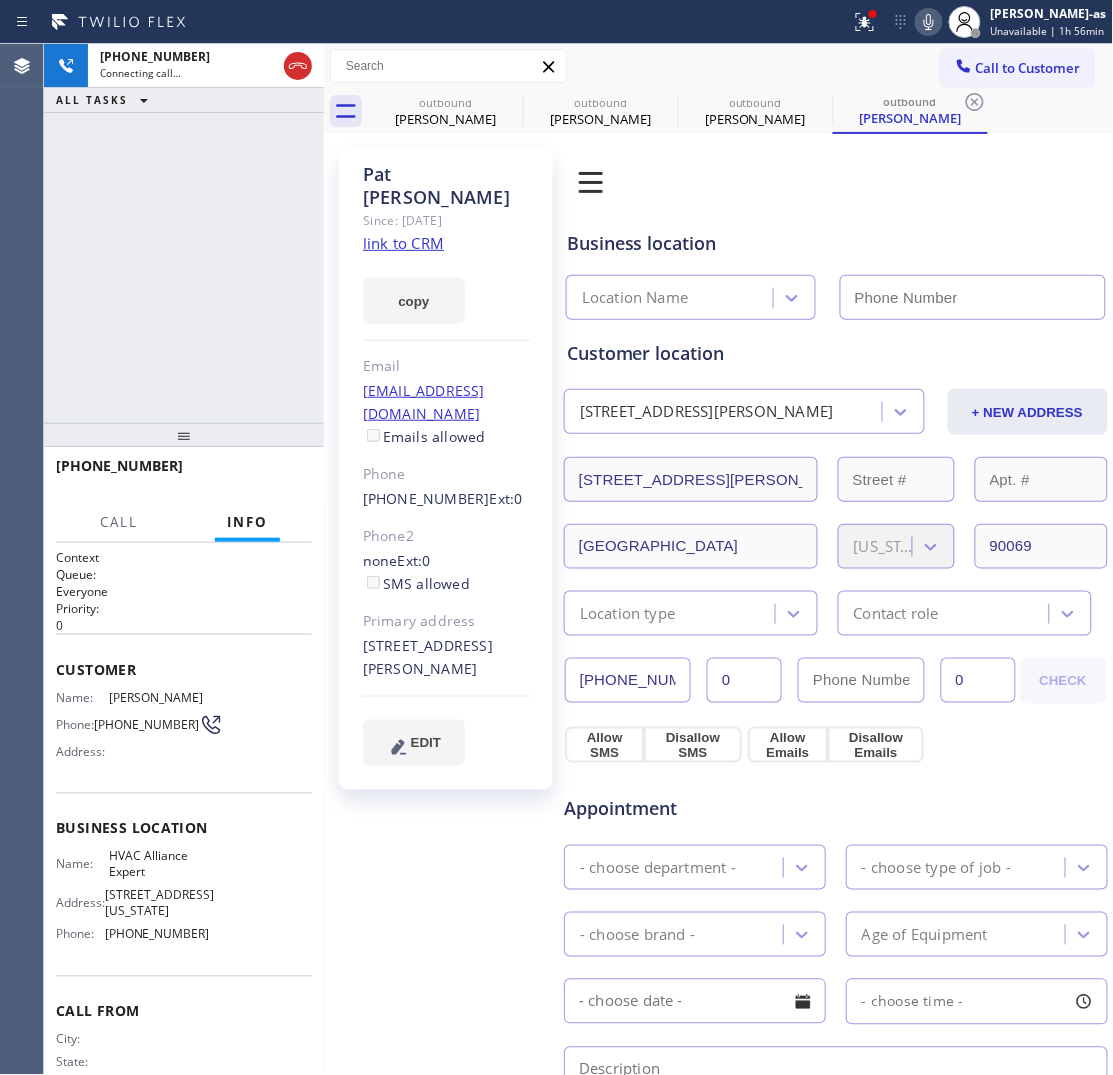 type on "(855) 999-4417" 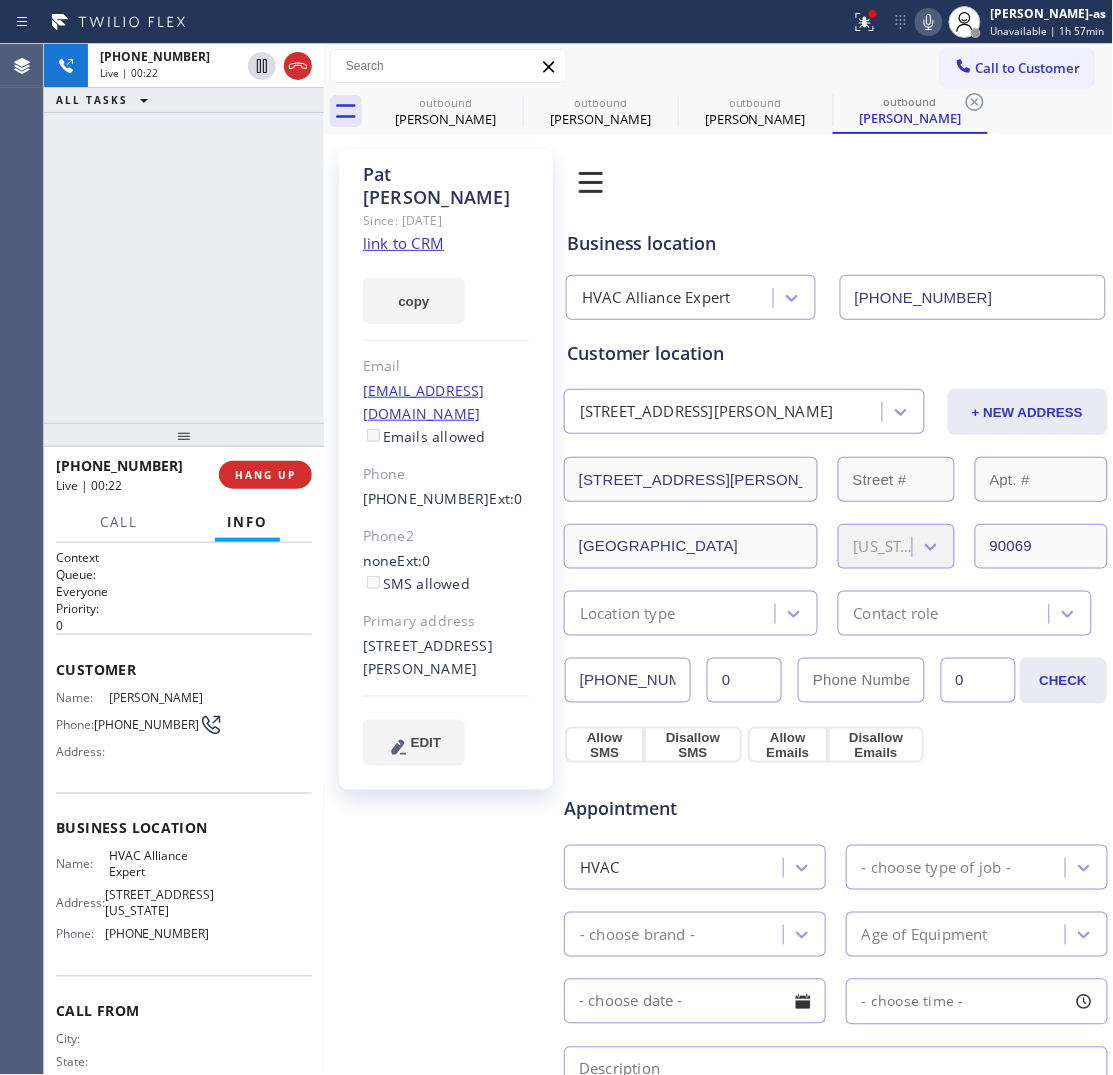 click on "+19544942476 Live | 00:22 ALL TASKS ALL TASKS ACTIVE TASKS TASKS IN WRAP UP" at bounding box center [184, 233] 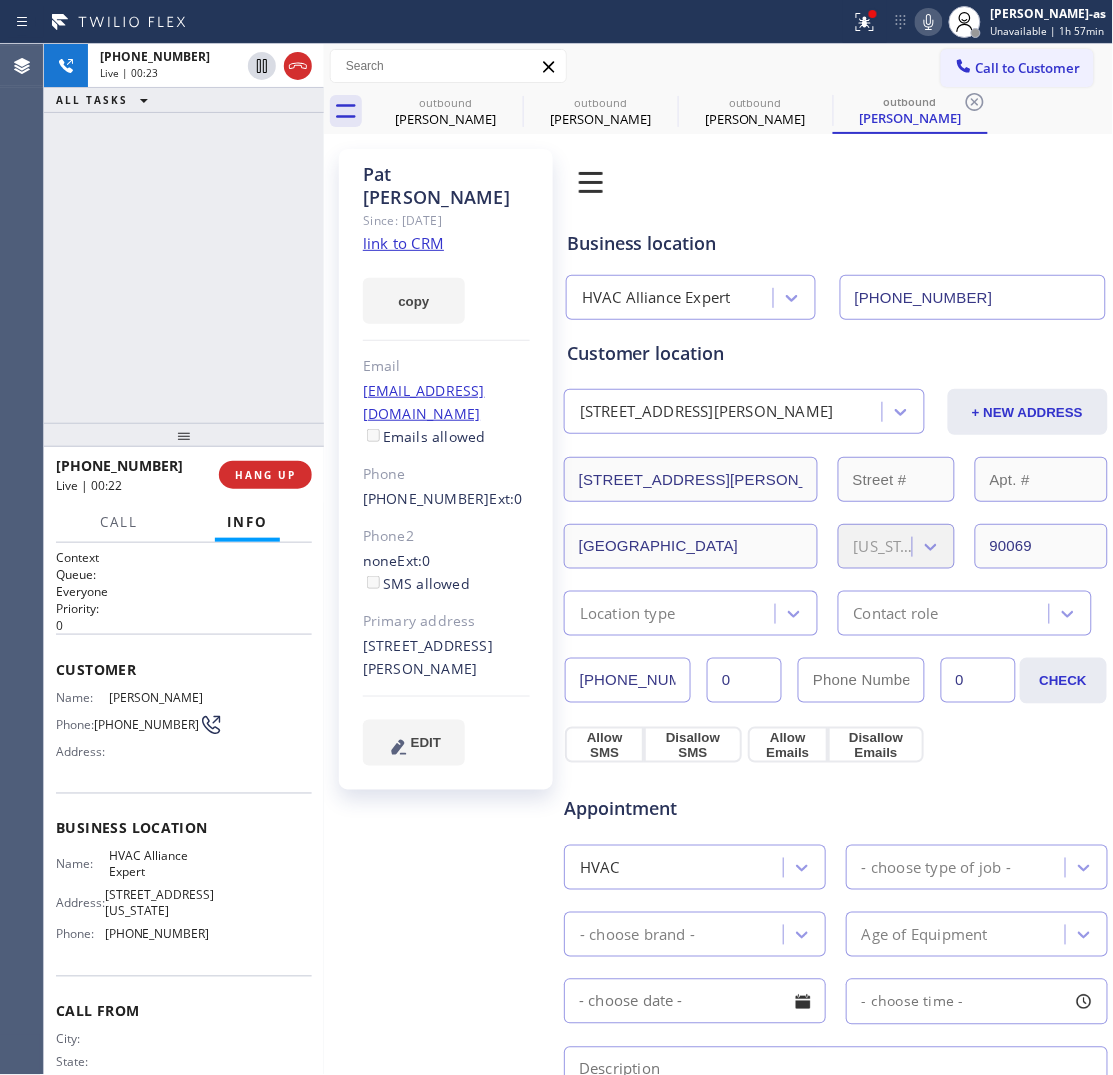 click on "HANG UP" at bounding box center (265, 475) 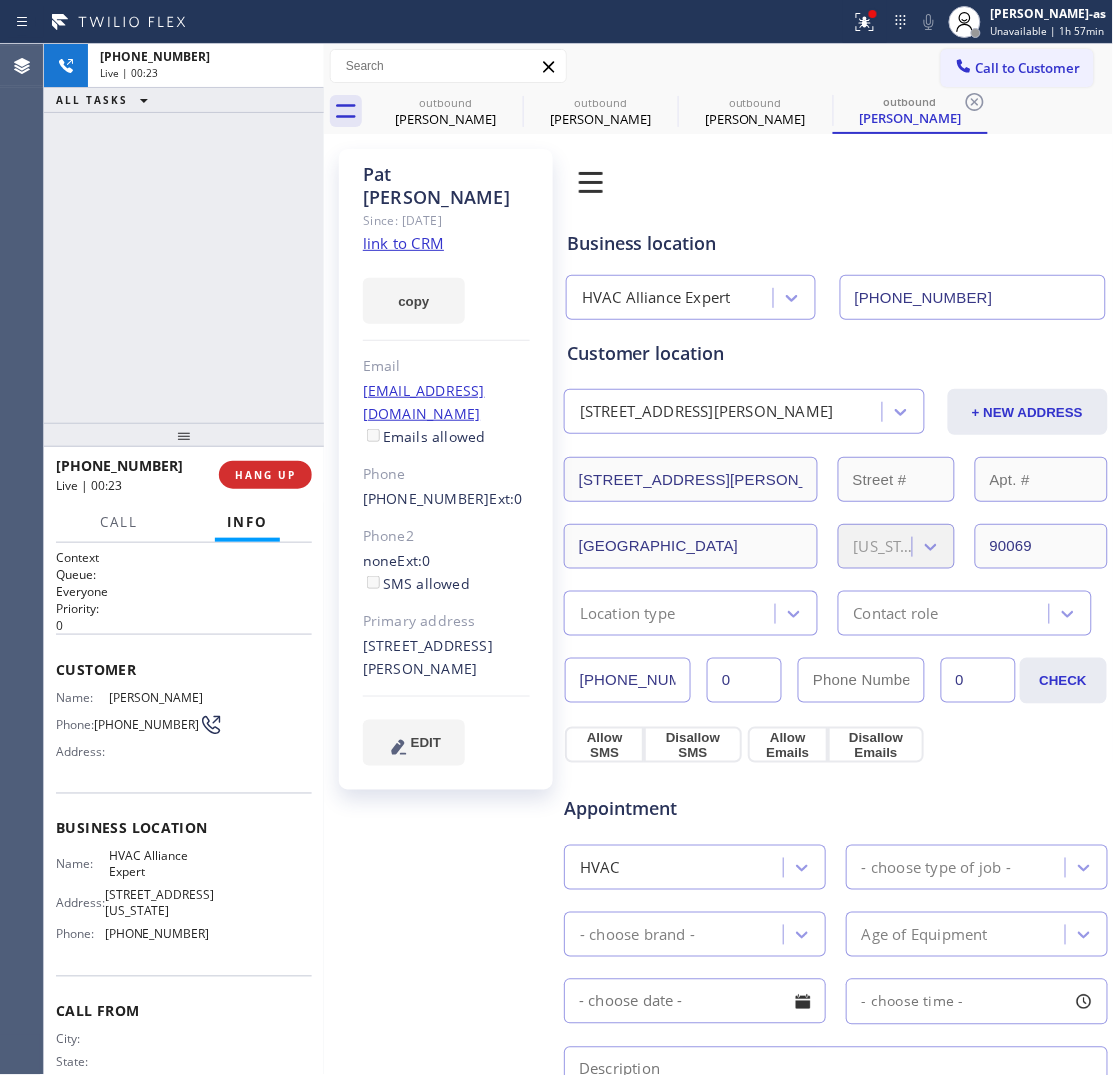click on "+19544942476 Live | 00:23 HANG UP" at bounding box center (184, 475) 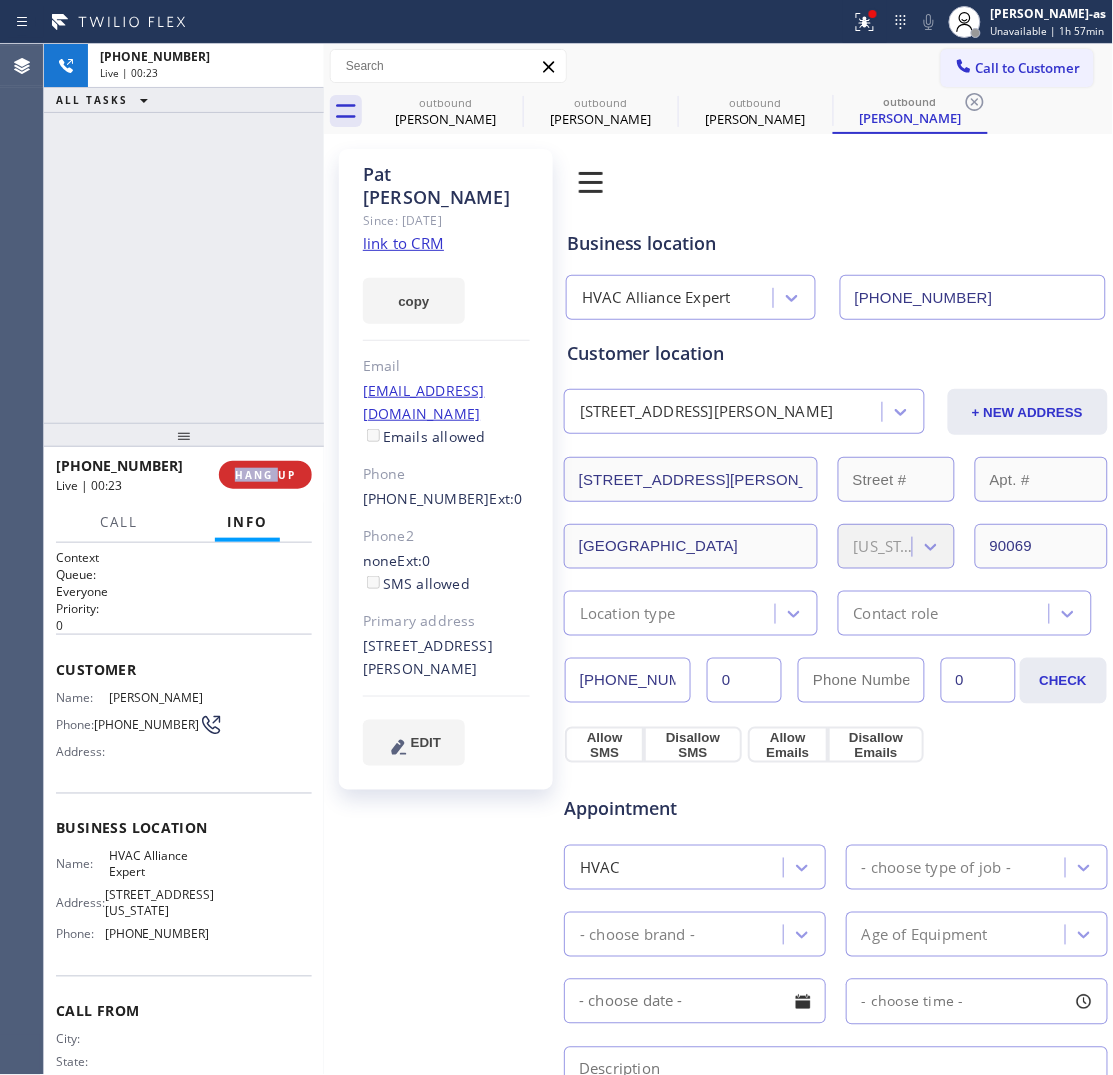 click on "+19544942476 Live | 00:23 HANG UP" at bounding box center [184, 475] 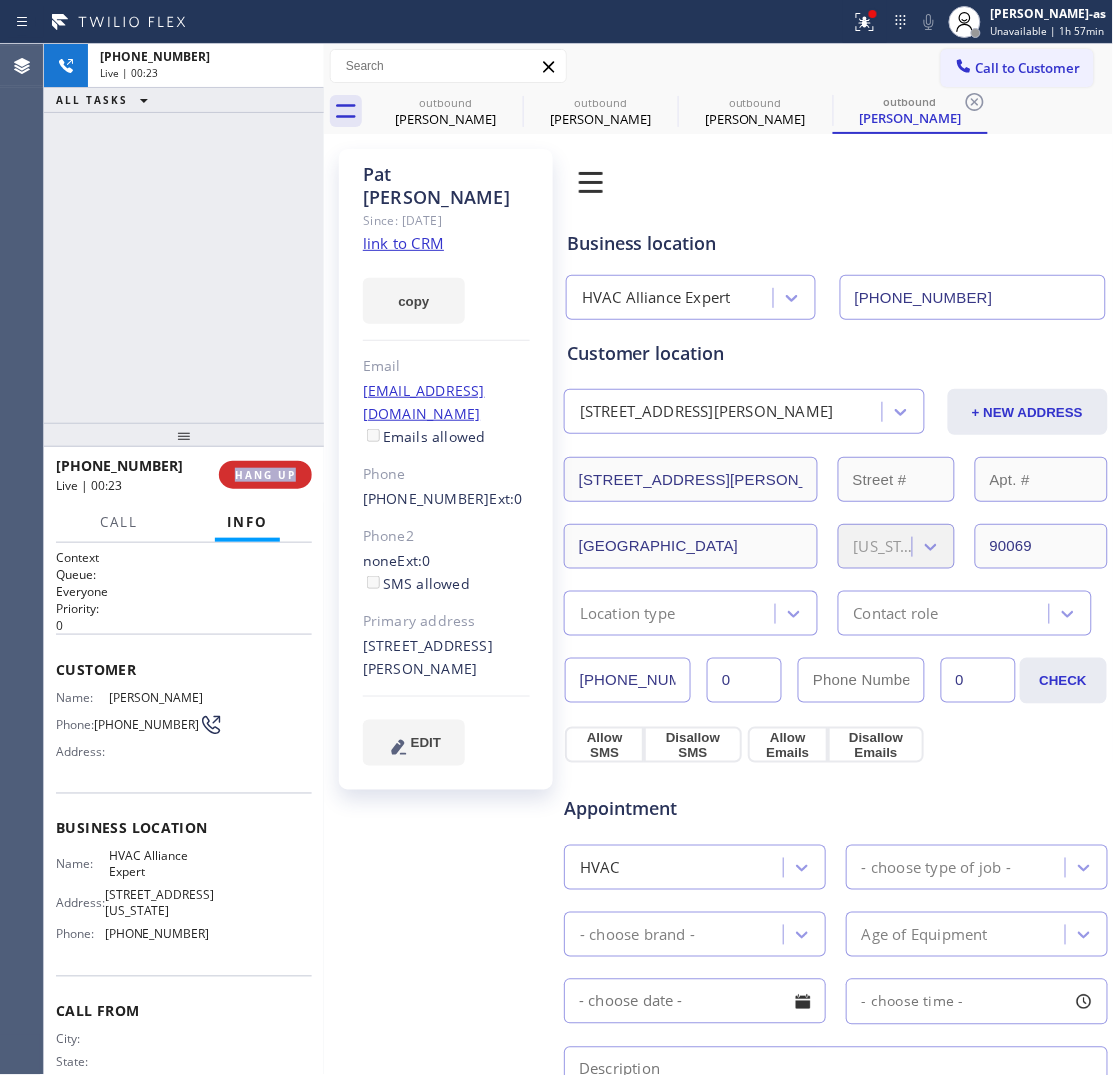 click on "+19544942476 Live | 00:23 HANG UP" at bounding box center [184, 475] 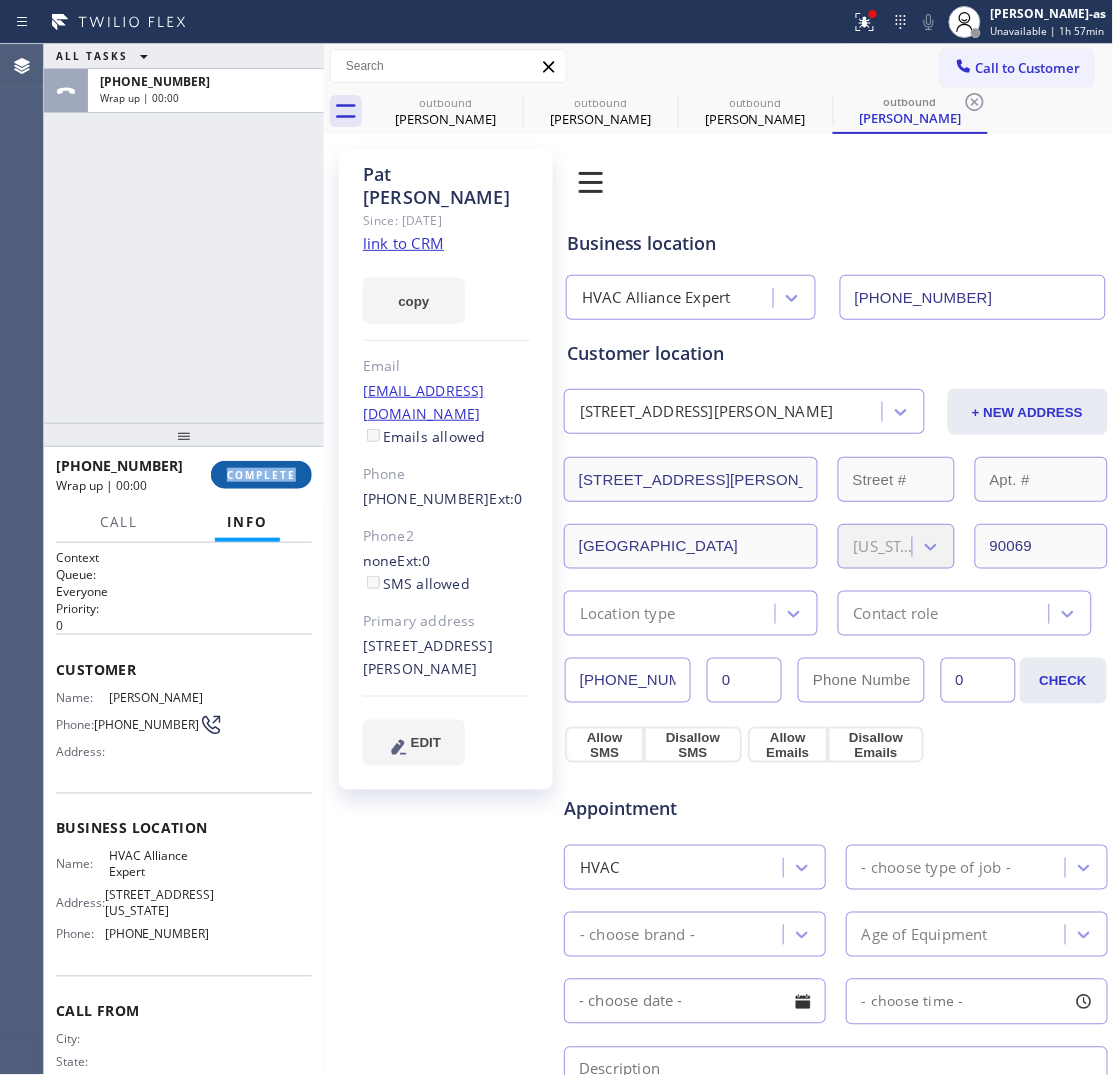 click on "COMPLETE" at bounding box center [261, 475] 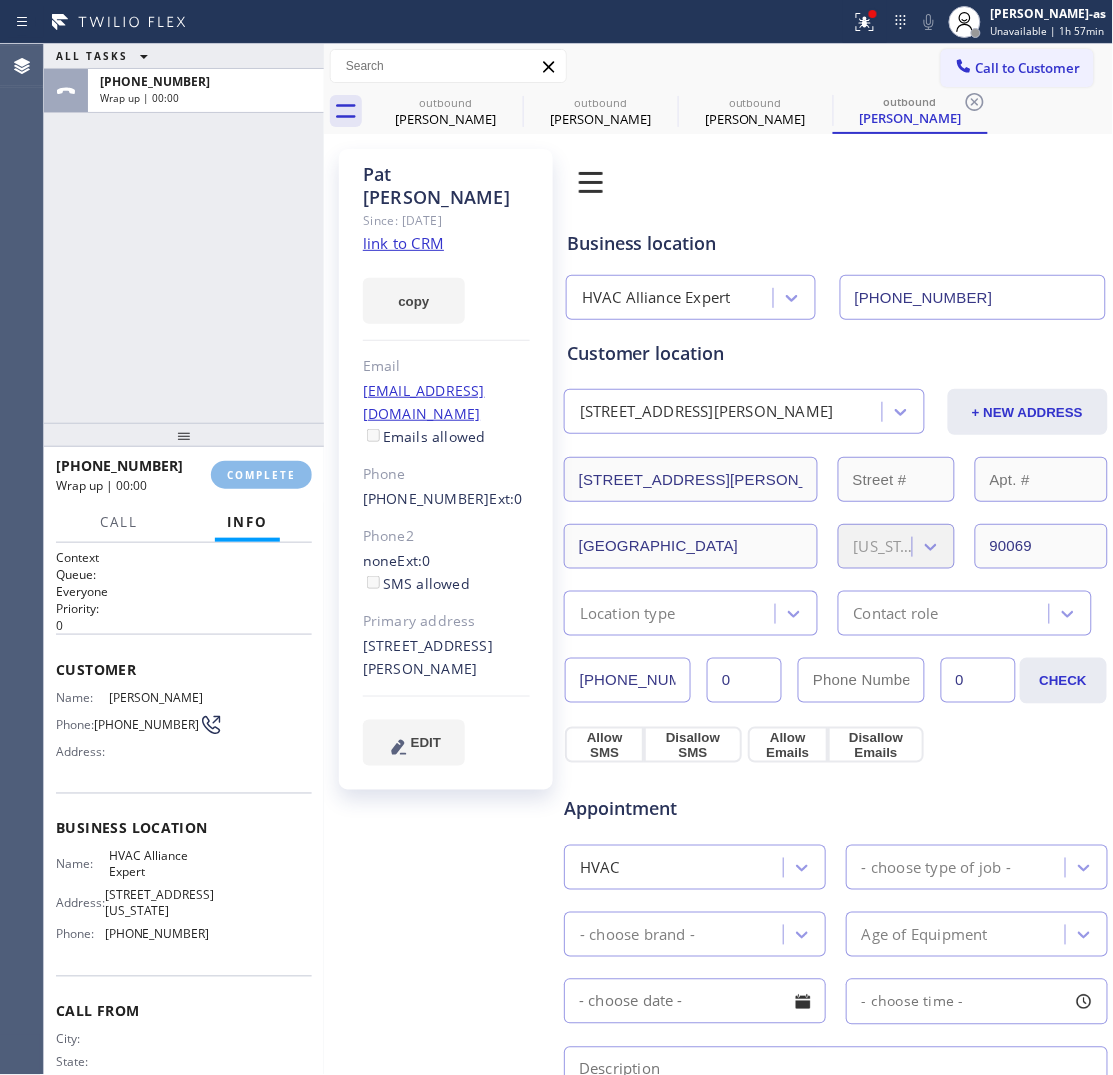 drag, startPoint x: 233, startPoint y: 385, endPoint x: 463, endPoint y: 418, distance: 232.35533 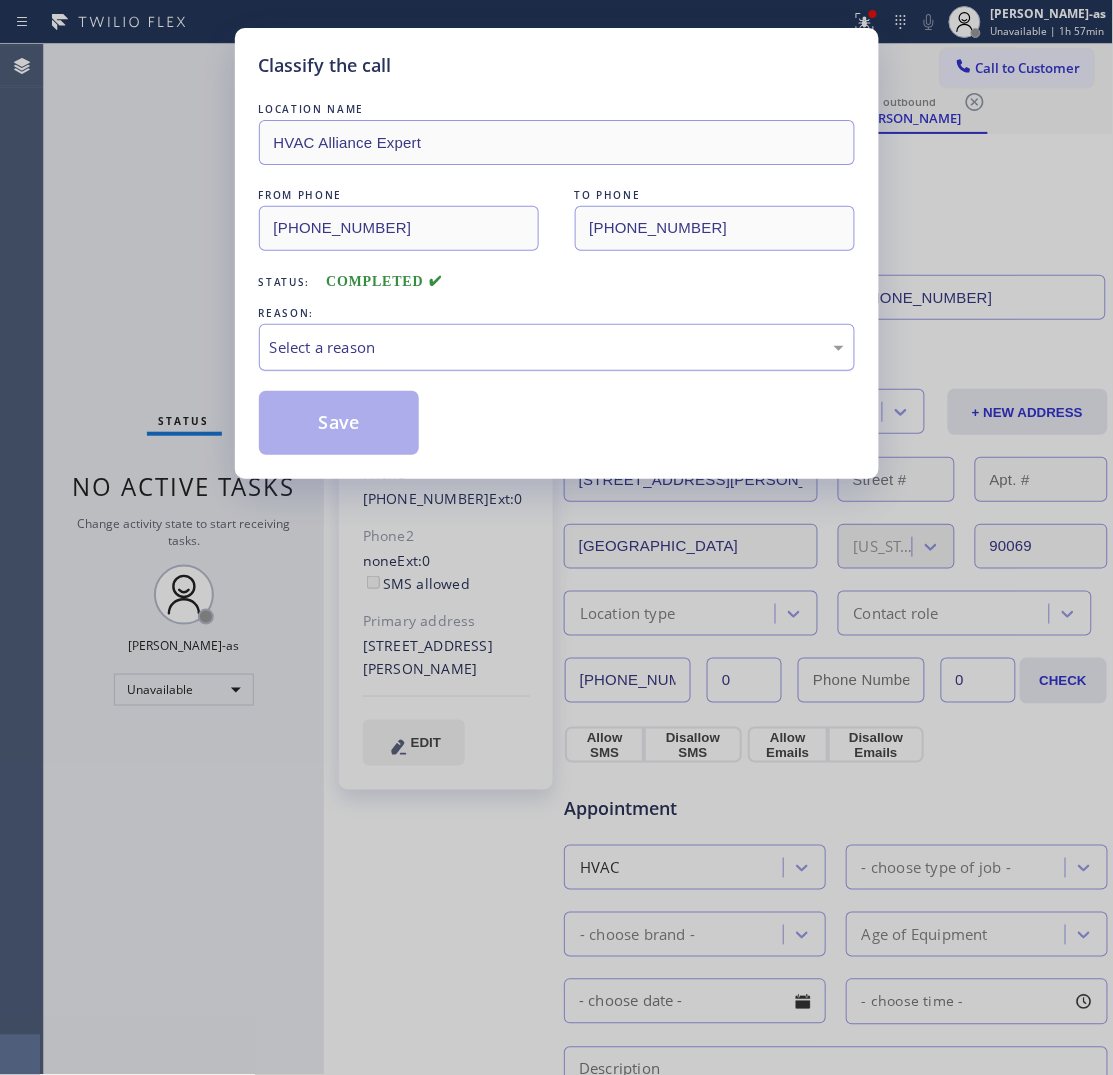 drag, startPoint x: 391, startPoint y: 361, endPoint x: 421, endPoint y: 362, distance: 30.016663 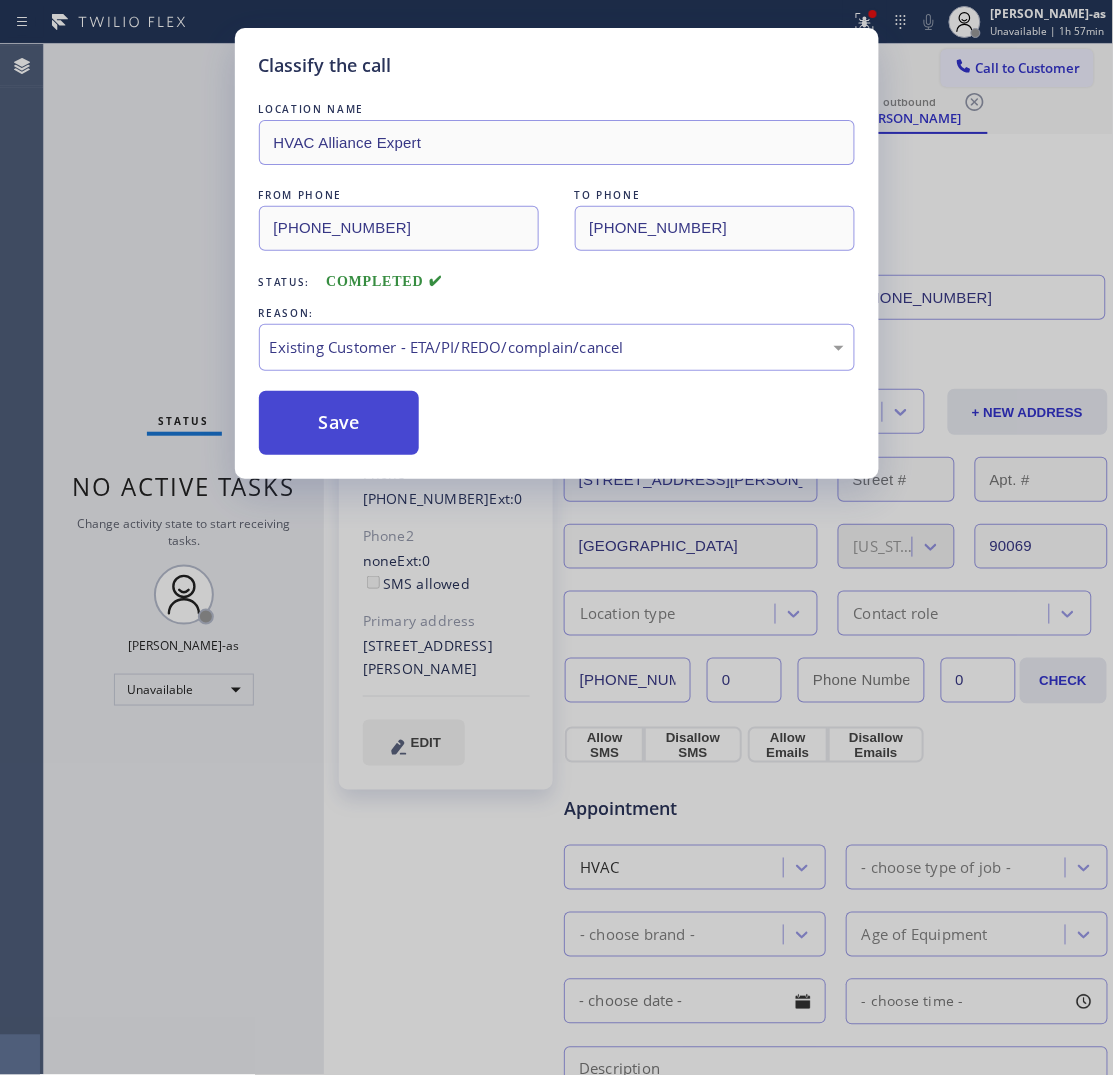 click on "Save" at bounding box center (339, 423) 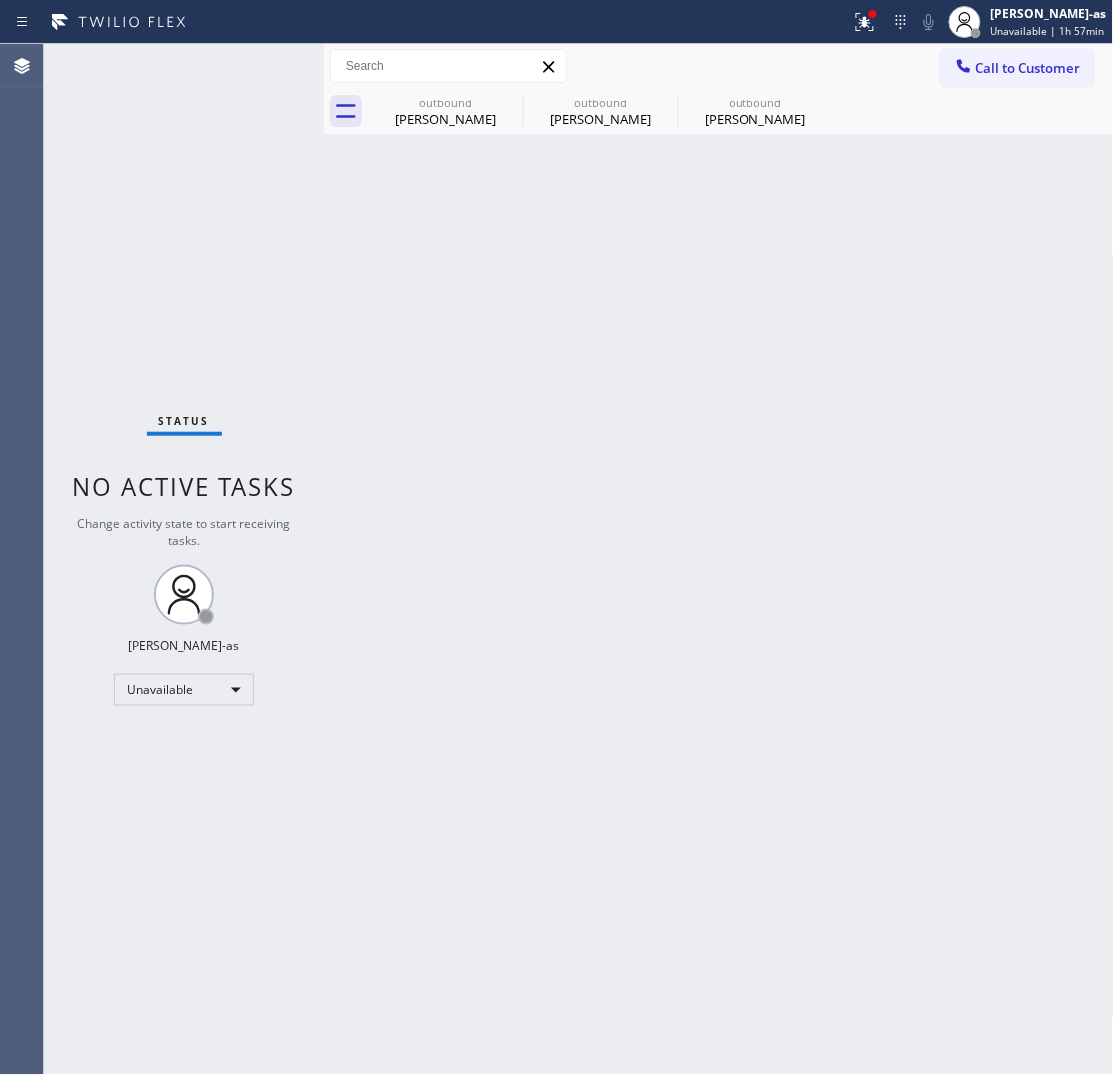 drag, startPoint x: 1023, startPoint y: 68, endPoint x: 1002, endPoint y: 72, distance: 21.377558 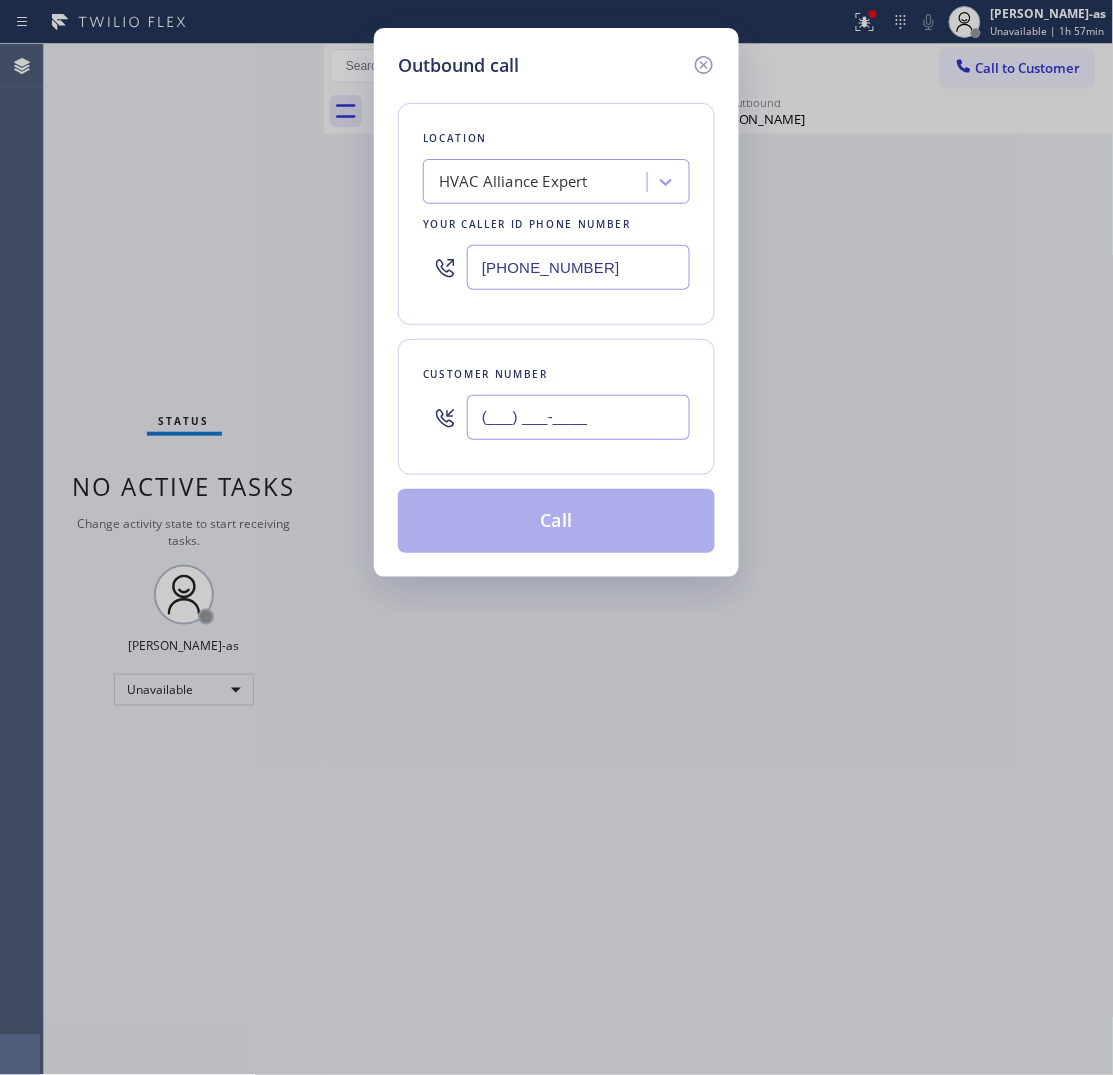 click on "(___) ___-____" at bounding box center [578, 417] 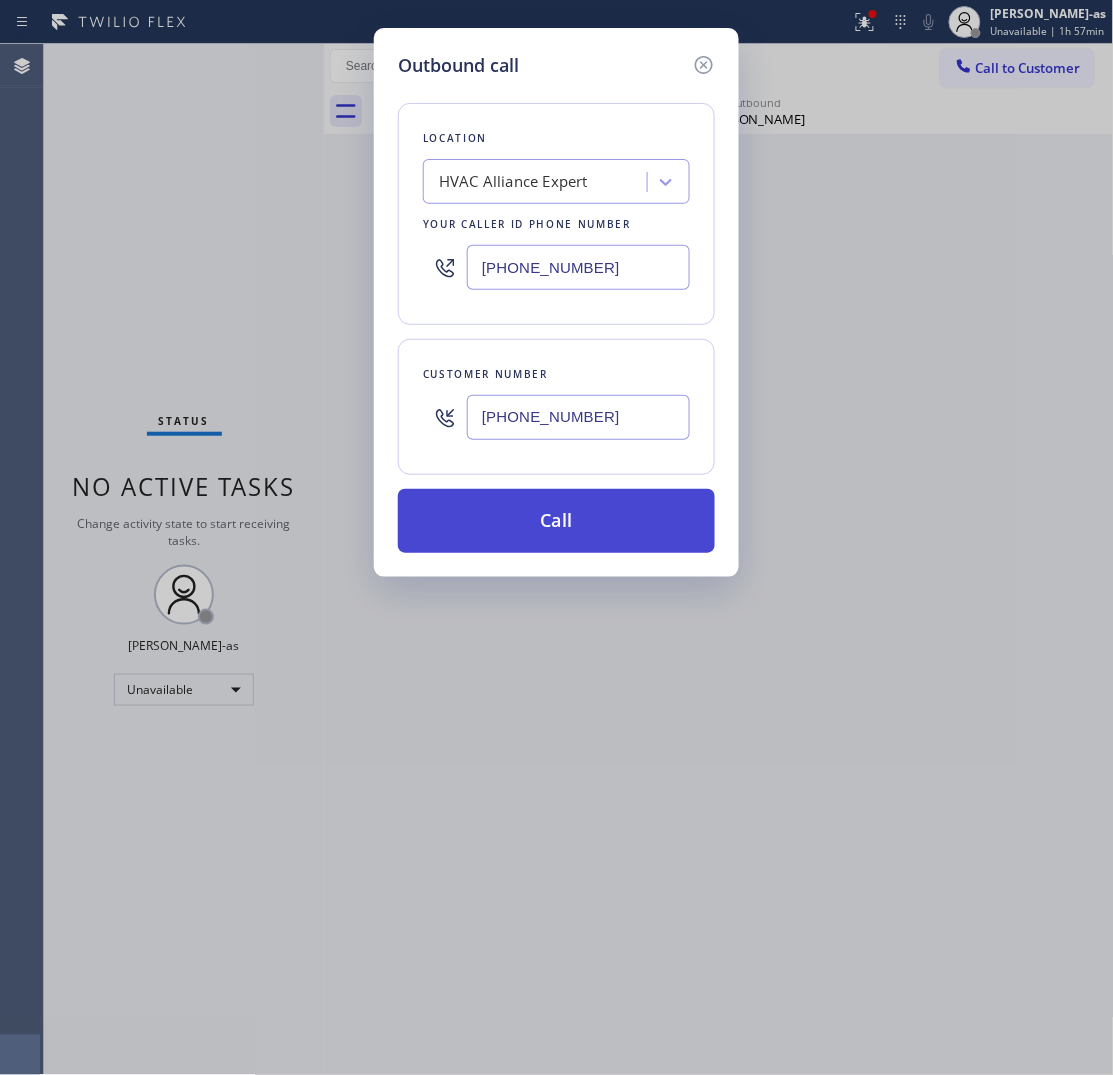 type on "(310) 986-1217" 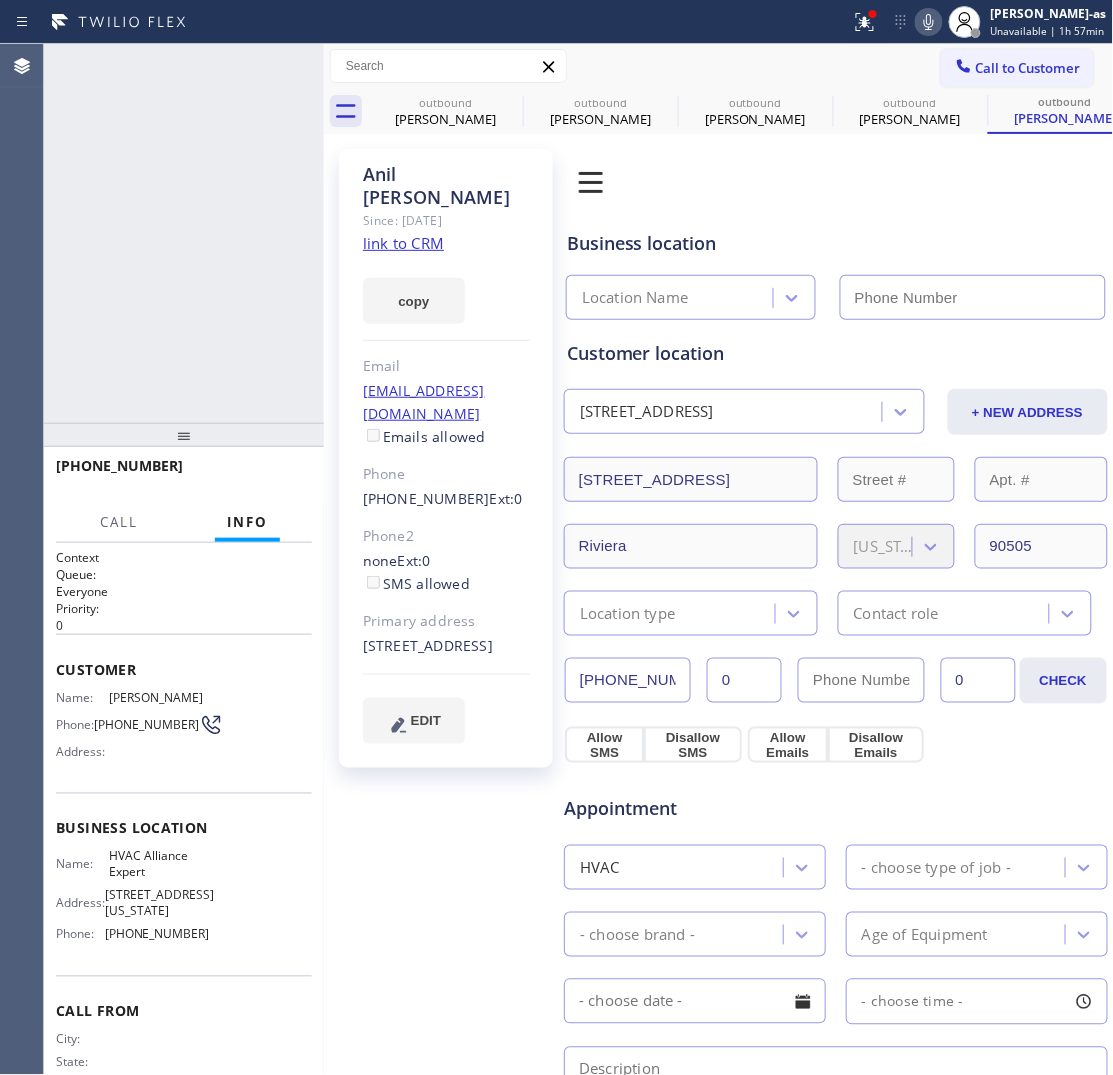 type on "(855) 999-4417" 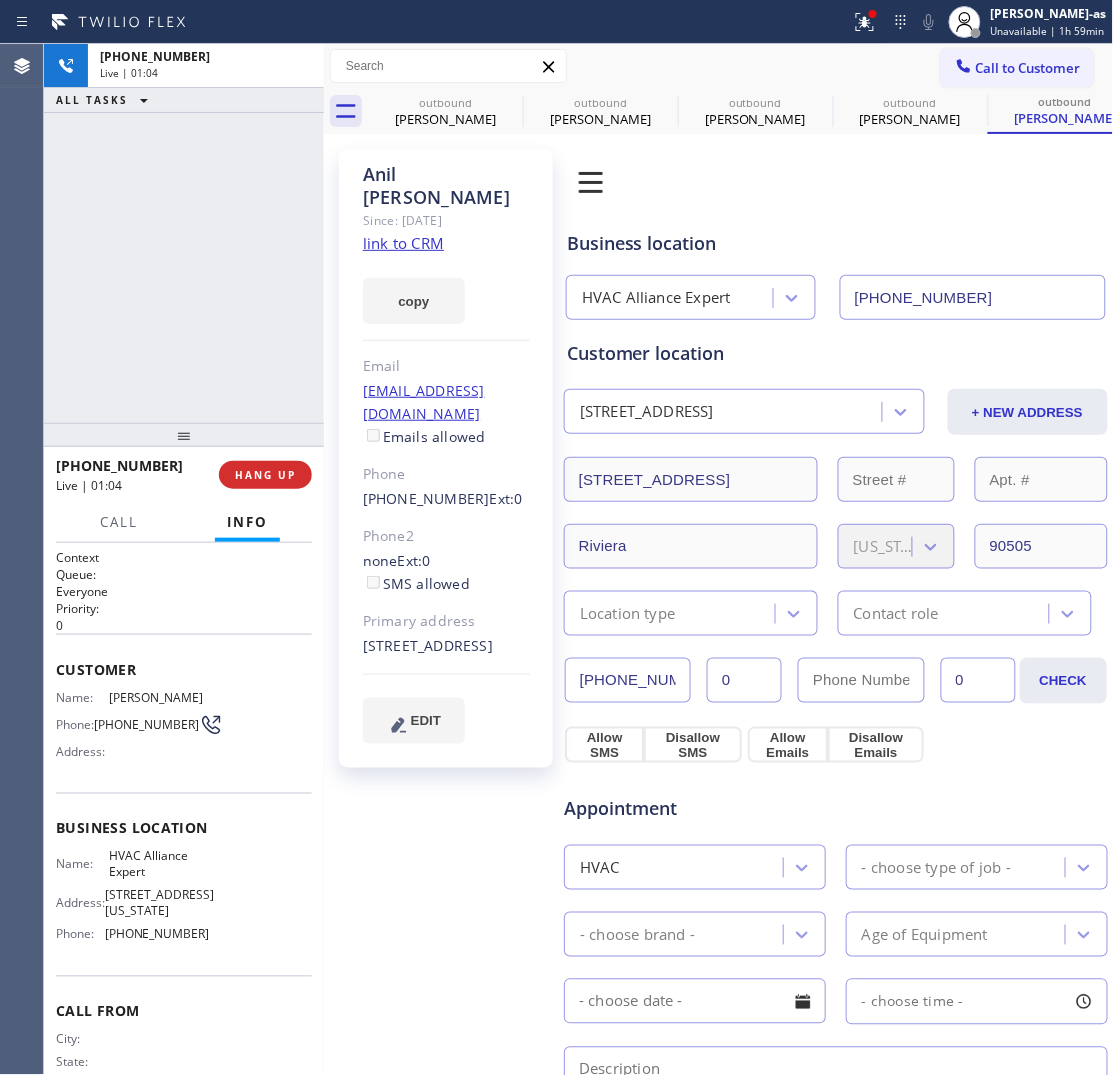 drag, startPoint x: 145, startPoint y: 258, endPoint x: 178, endPoint y: 302, distance: 55 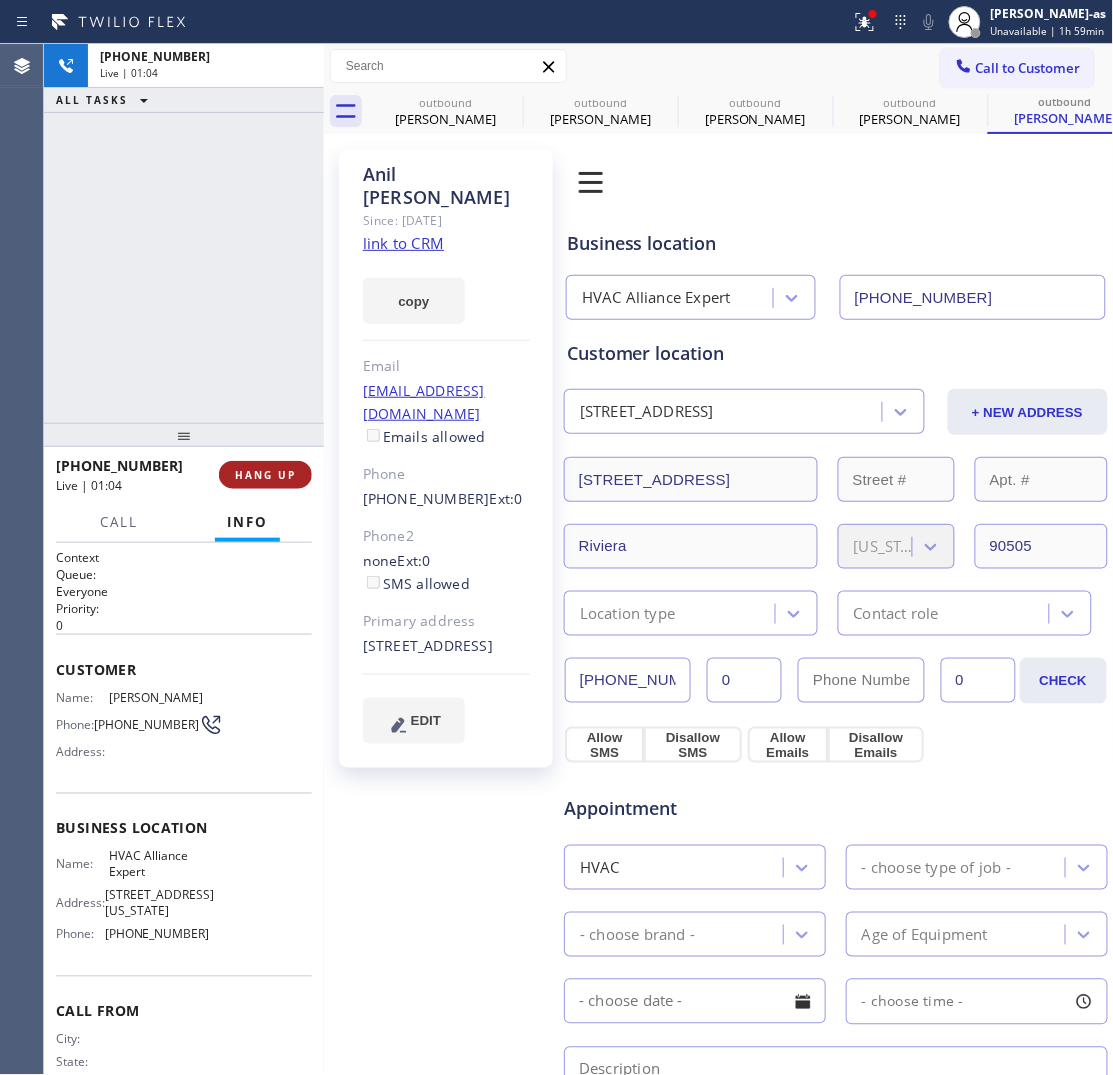 click on "HANG UP" at bounding box center (265, 475) 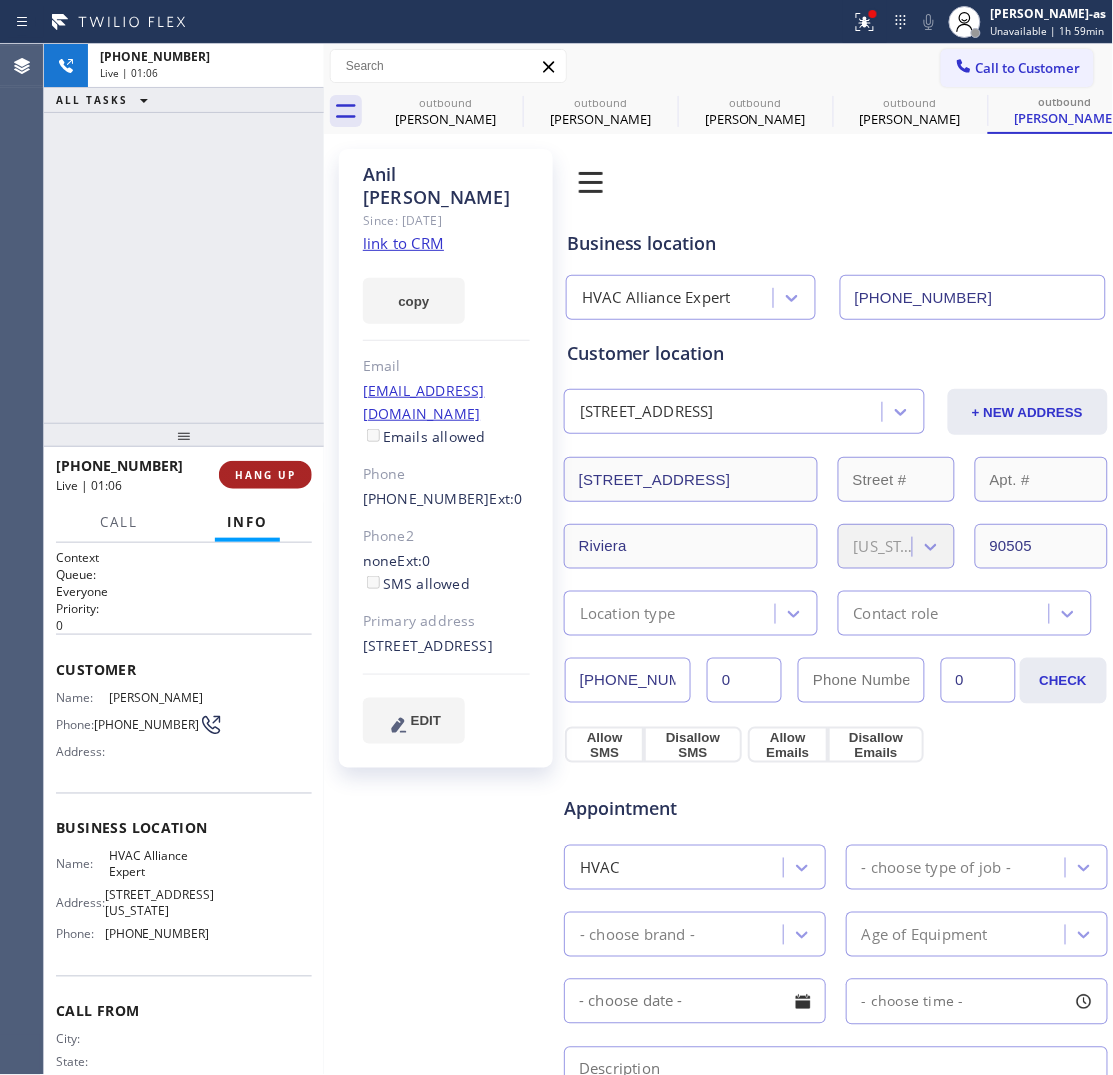 click on "HANG UP" at bounding box center [265, 475] 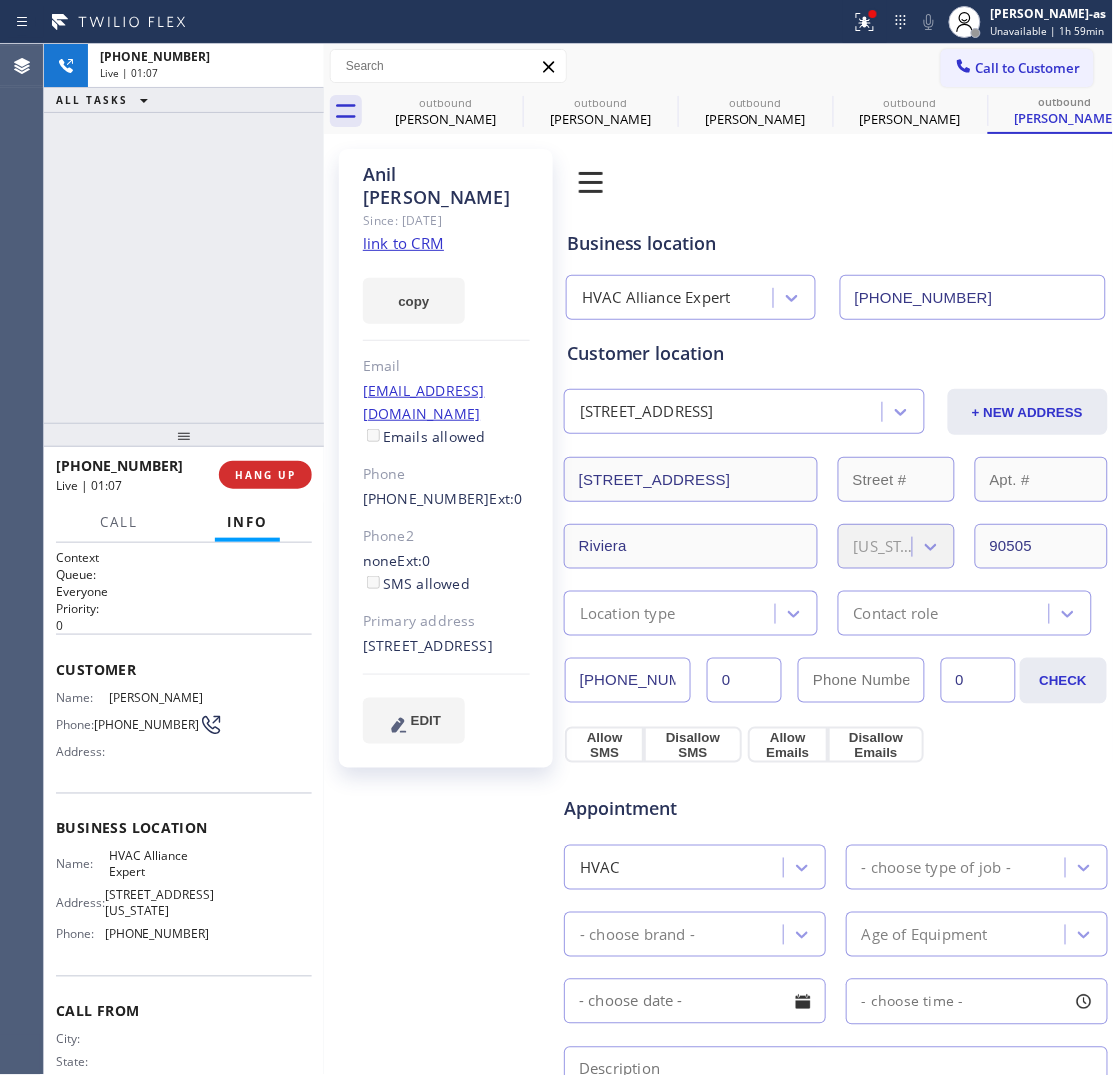click on "+13109861217 Live | 01:07 ALL TASKS ALL TASKS ACTIVE TASKS TASKS IN WRAP UP" at bounding box center [184, 233] 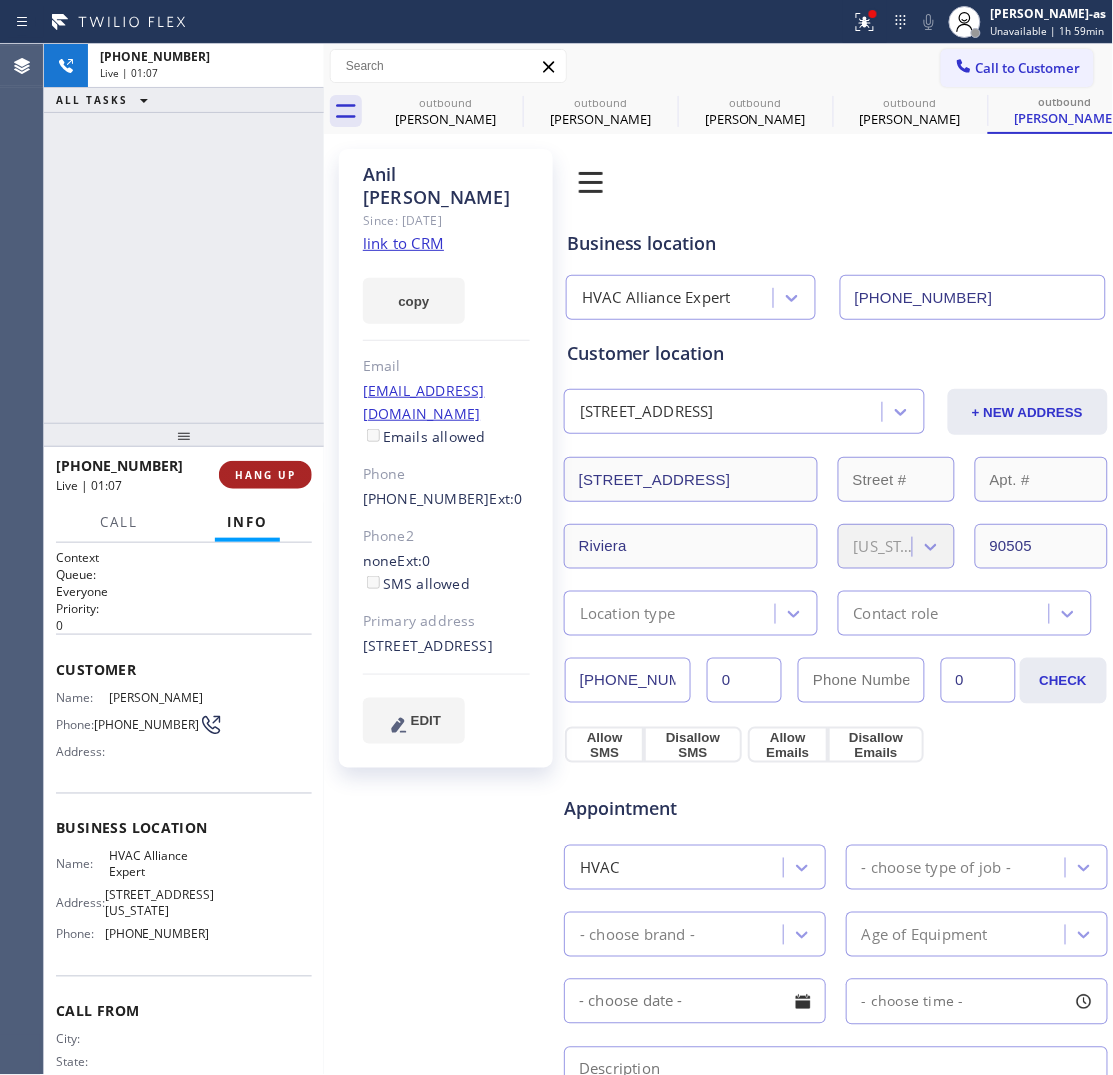 click on "HANG UP" at bounding box center (265, 475) 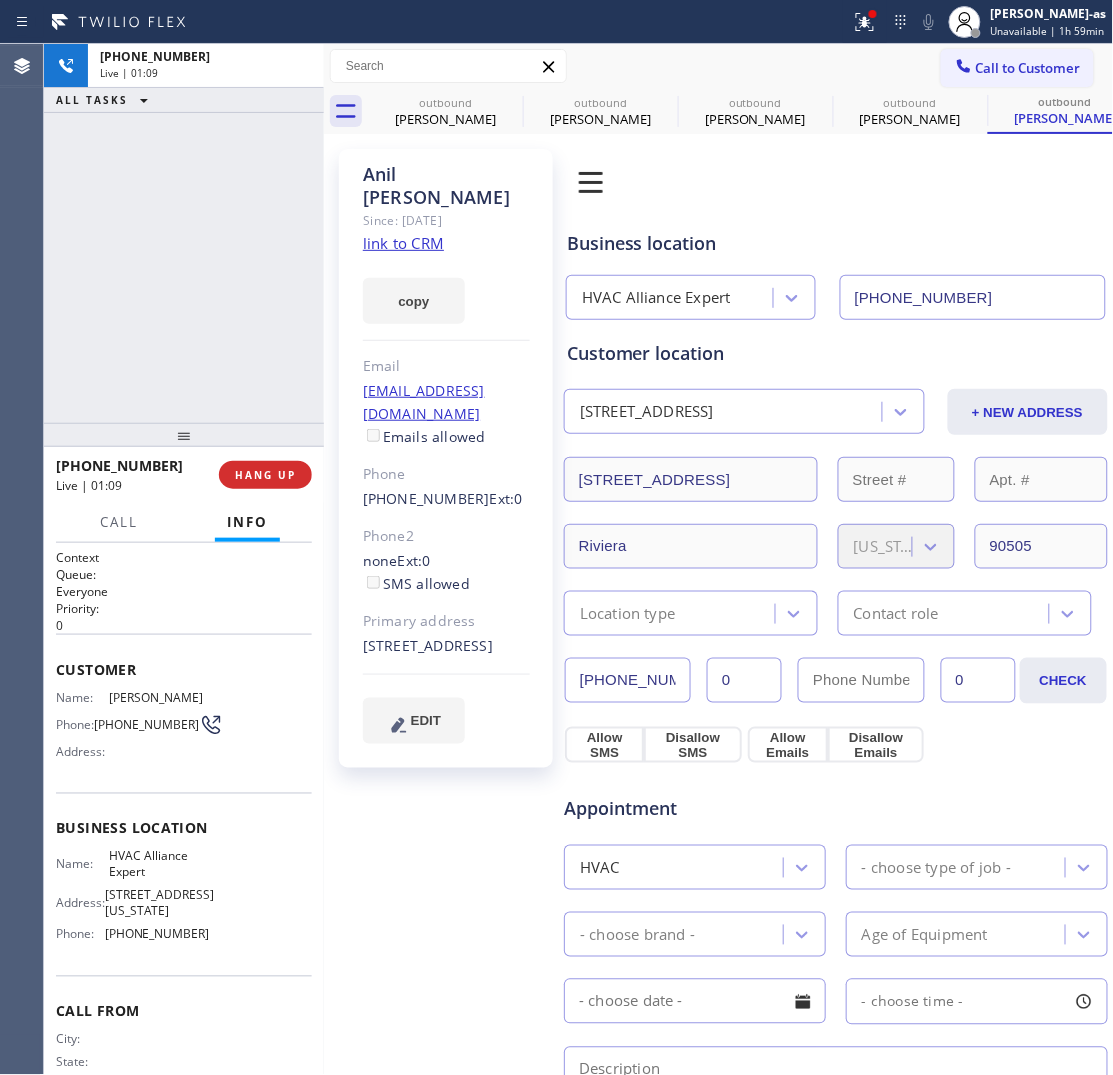 click on "+13109861217 Live | 01:09 ALL TASKS ALL TASKS ACTIVE TASKS TASKS IN WRAP UP" at bounding box center (184, 233) 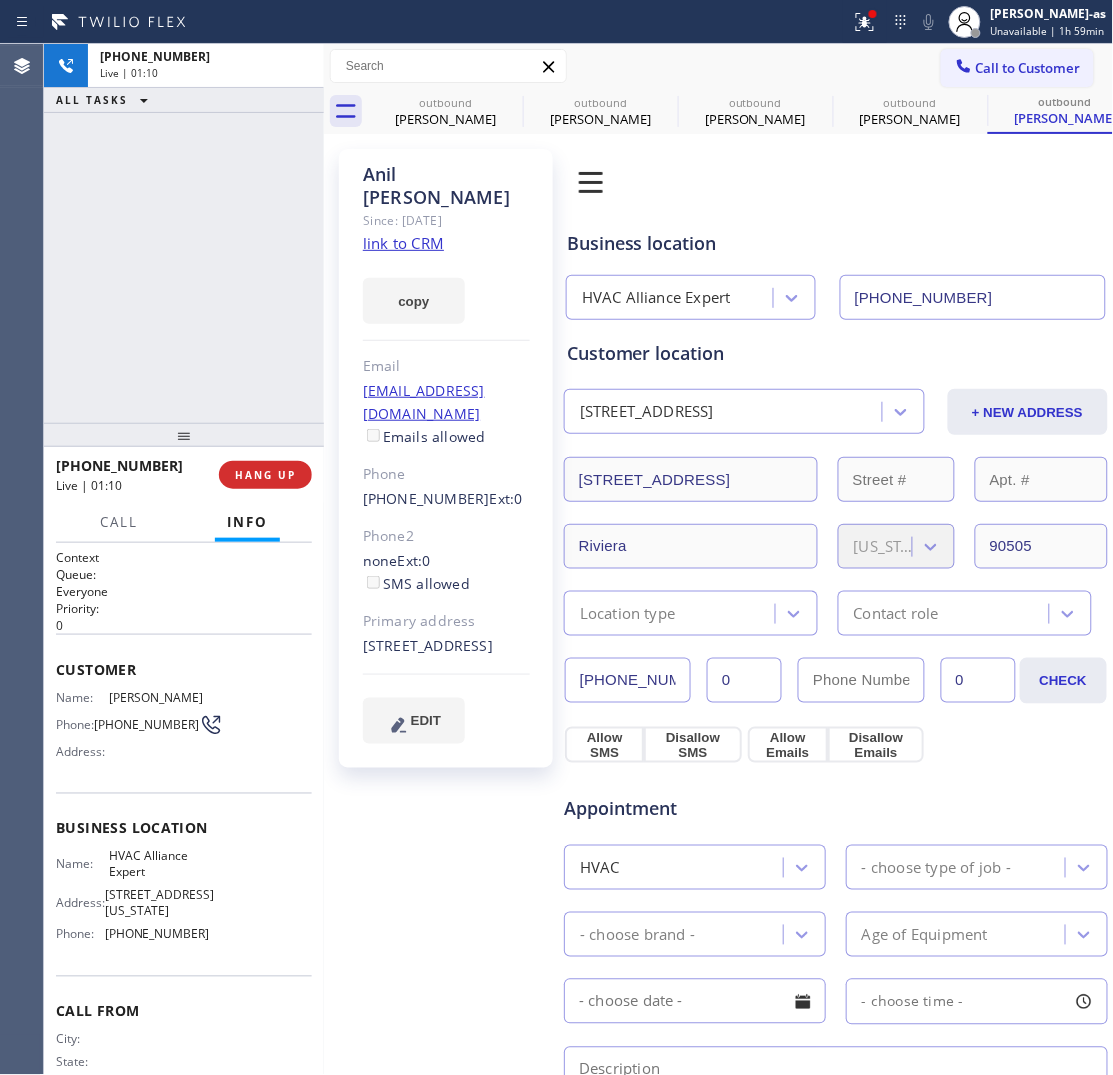 click on "+13109861217 Live | 01:10 ALL TASKS ALL TASKS ACTIVE TASKS TASKS IN WRAP UP" at bounding box center (184, 233) 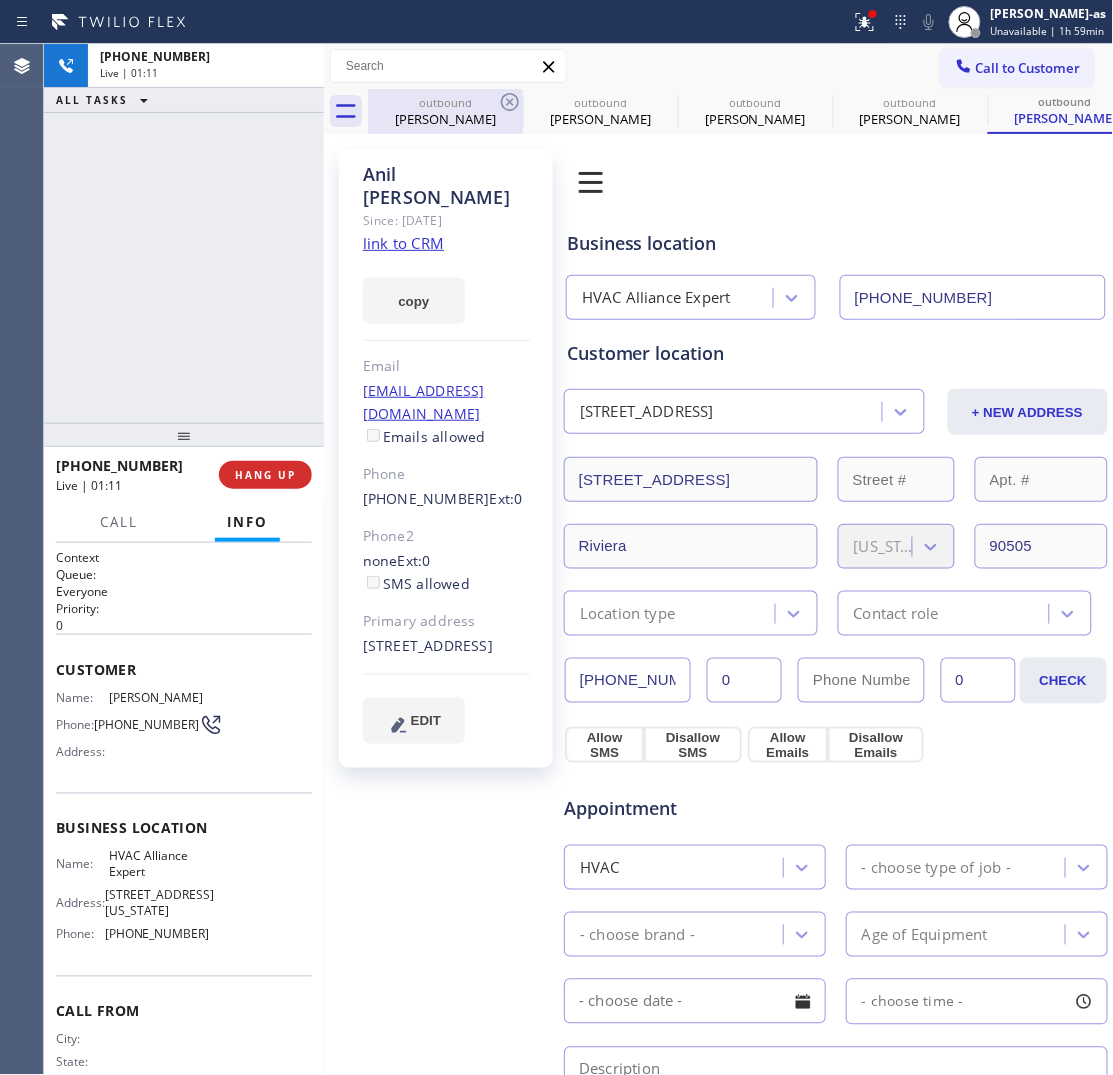 click on "Steve StCharles" at bounding box center (445, 119) 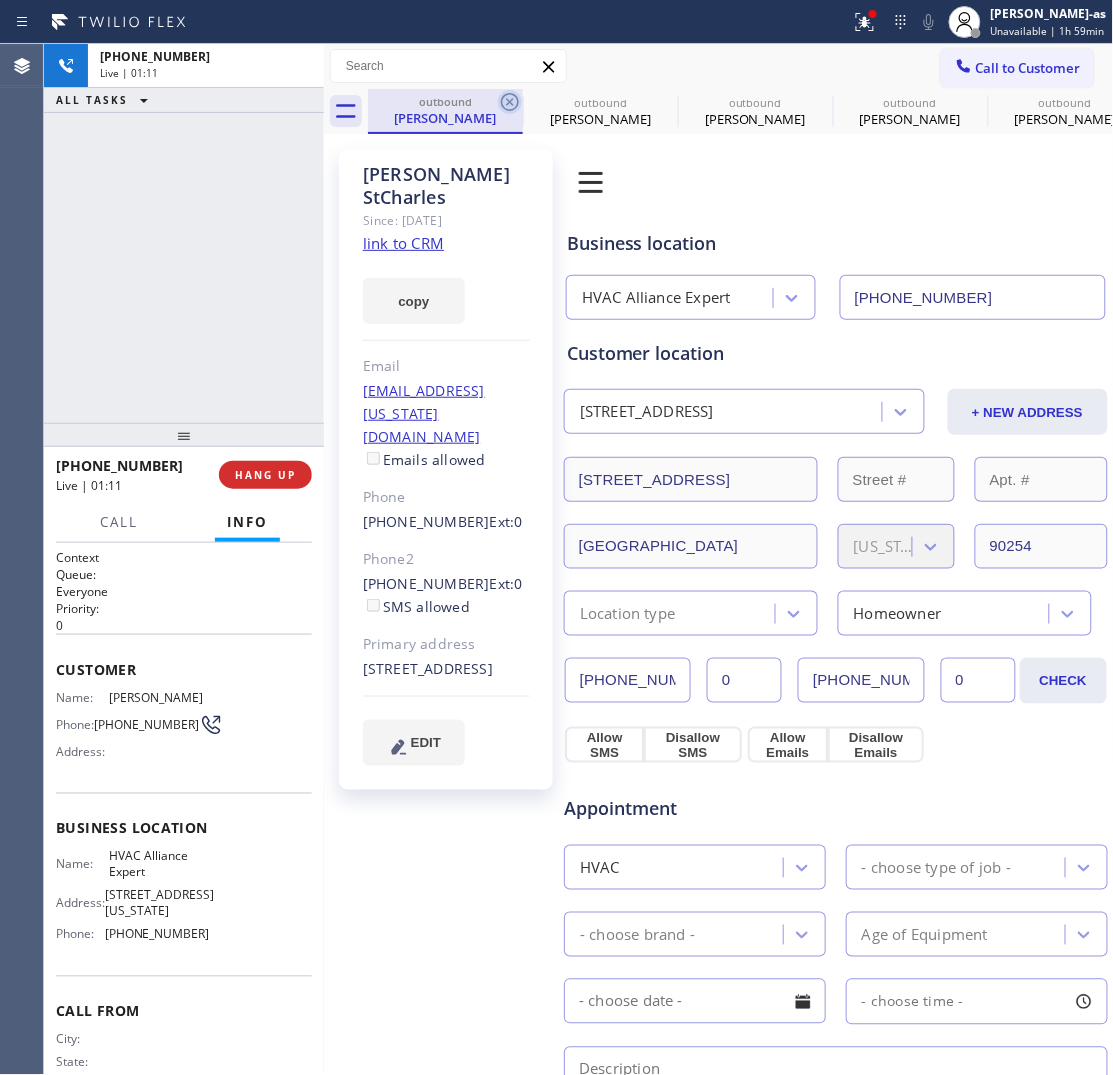 click 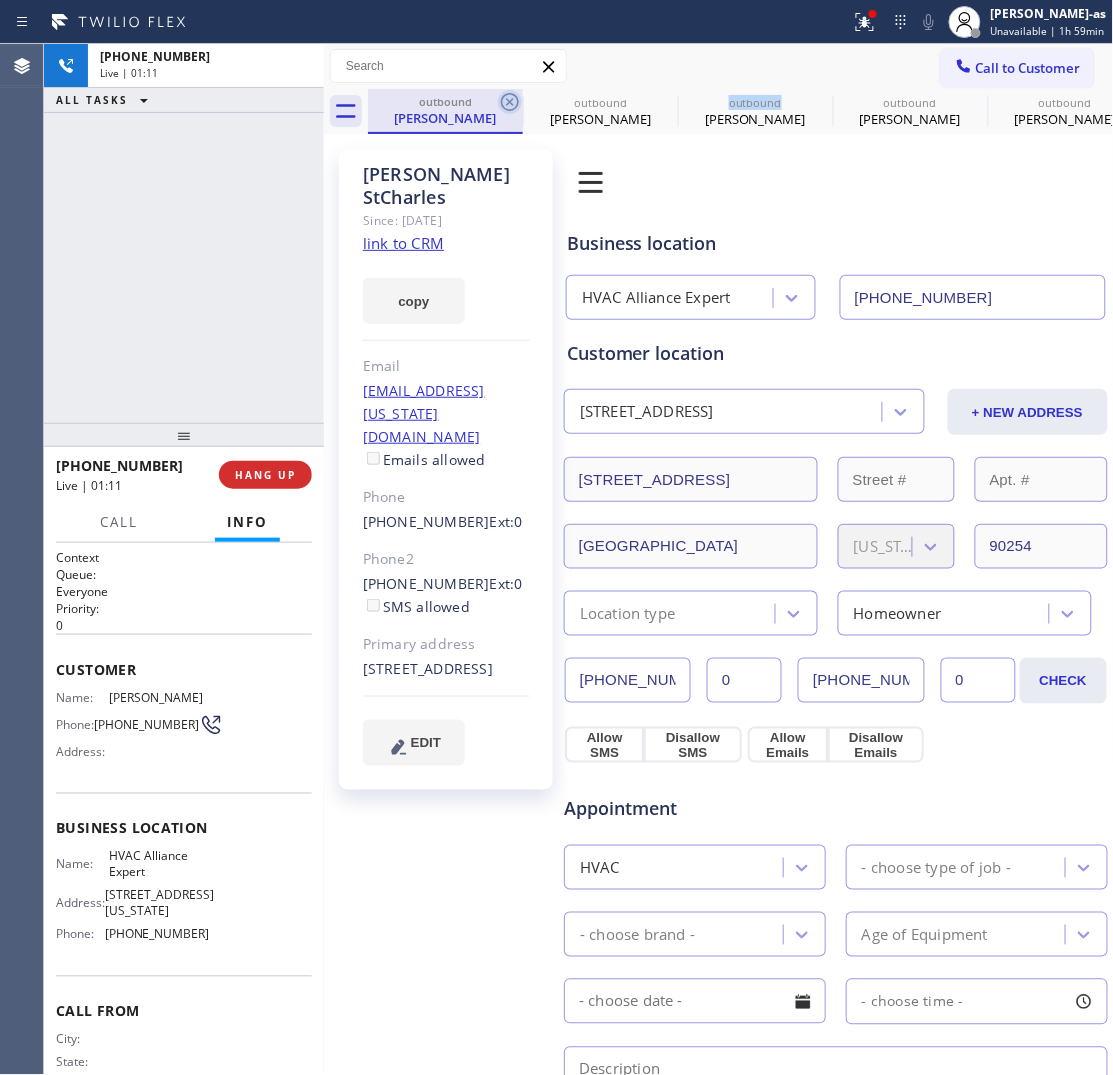 click 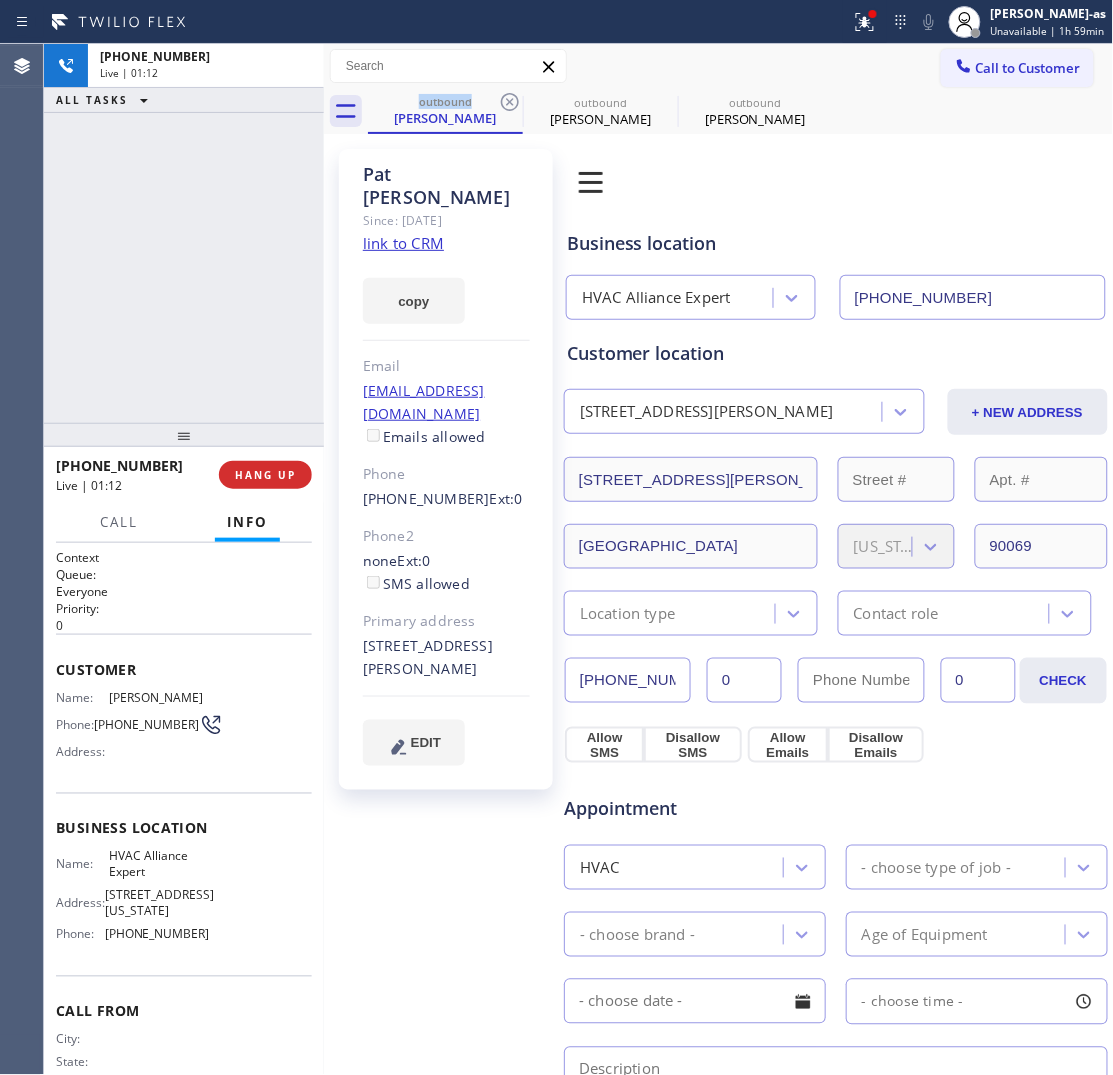 click 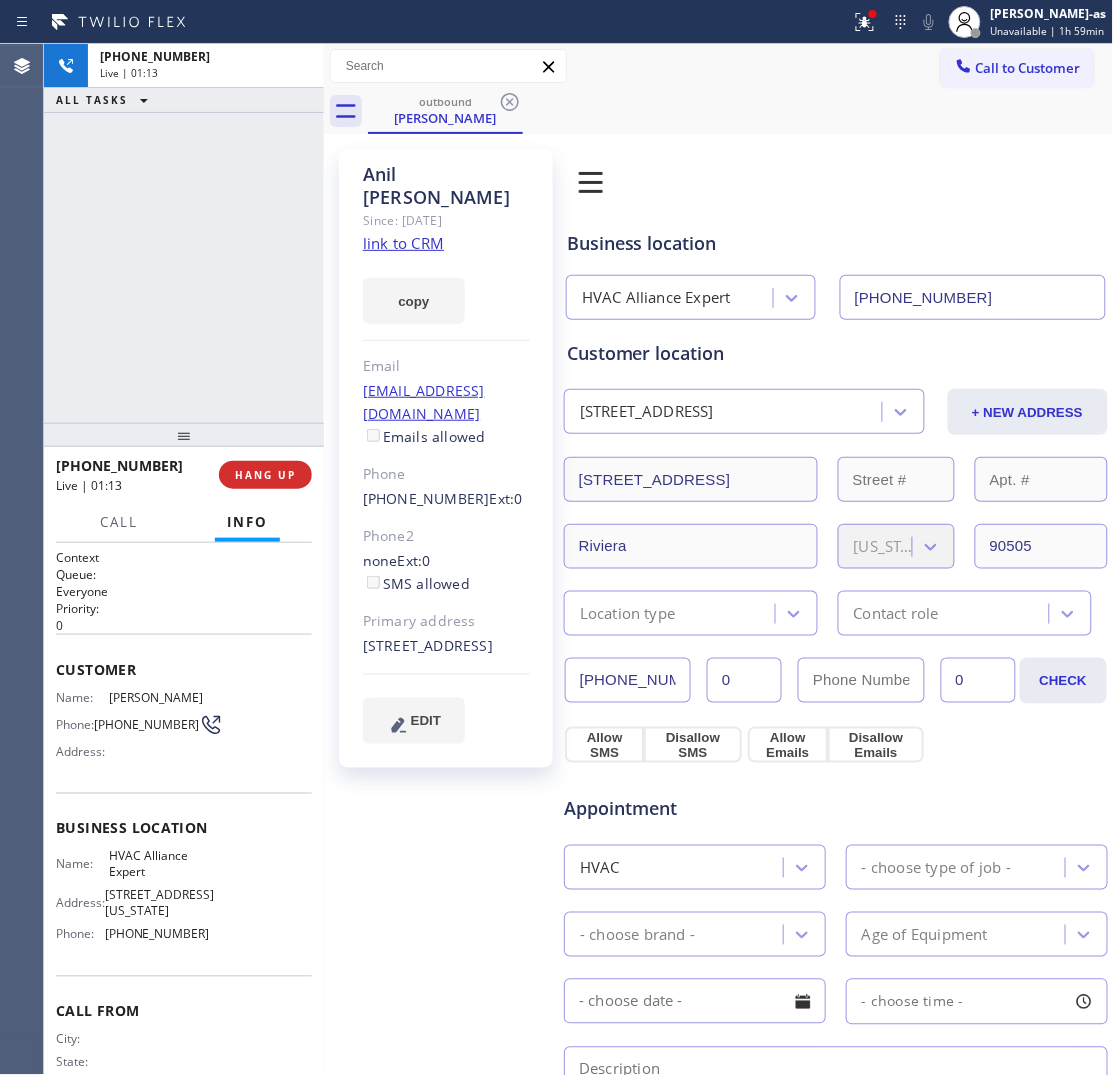 click on "+13109861217 Live | 01:13 ALL TASKS ALL TASKS ACTIVE TASKS TASKS IN WRAP UP" at bounding box center (184, 233) 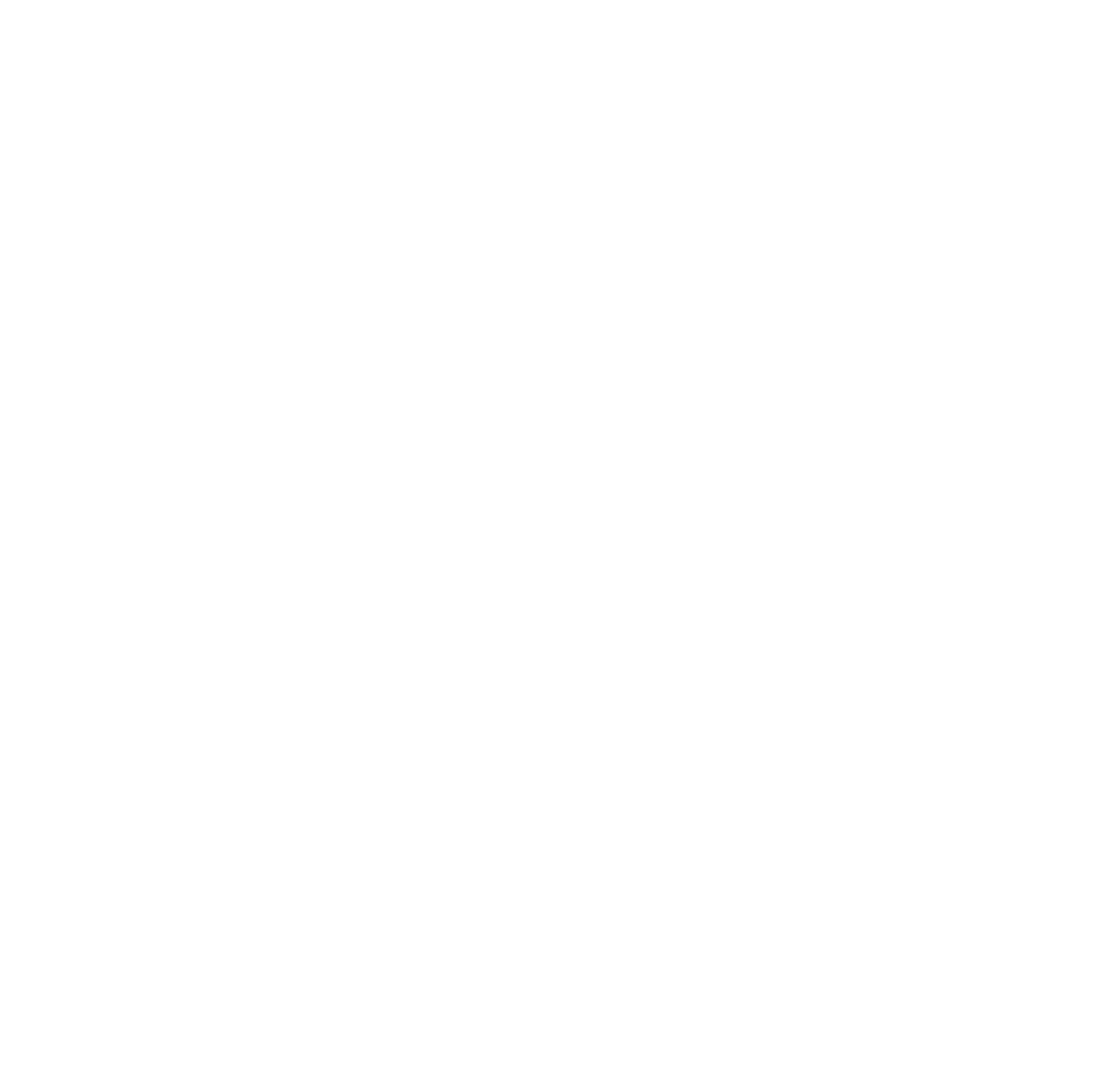 scroll, scrollTop: 0, scrollLeft: 0, axis: both 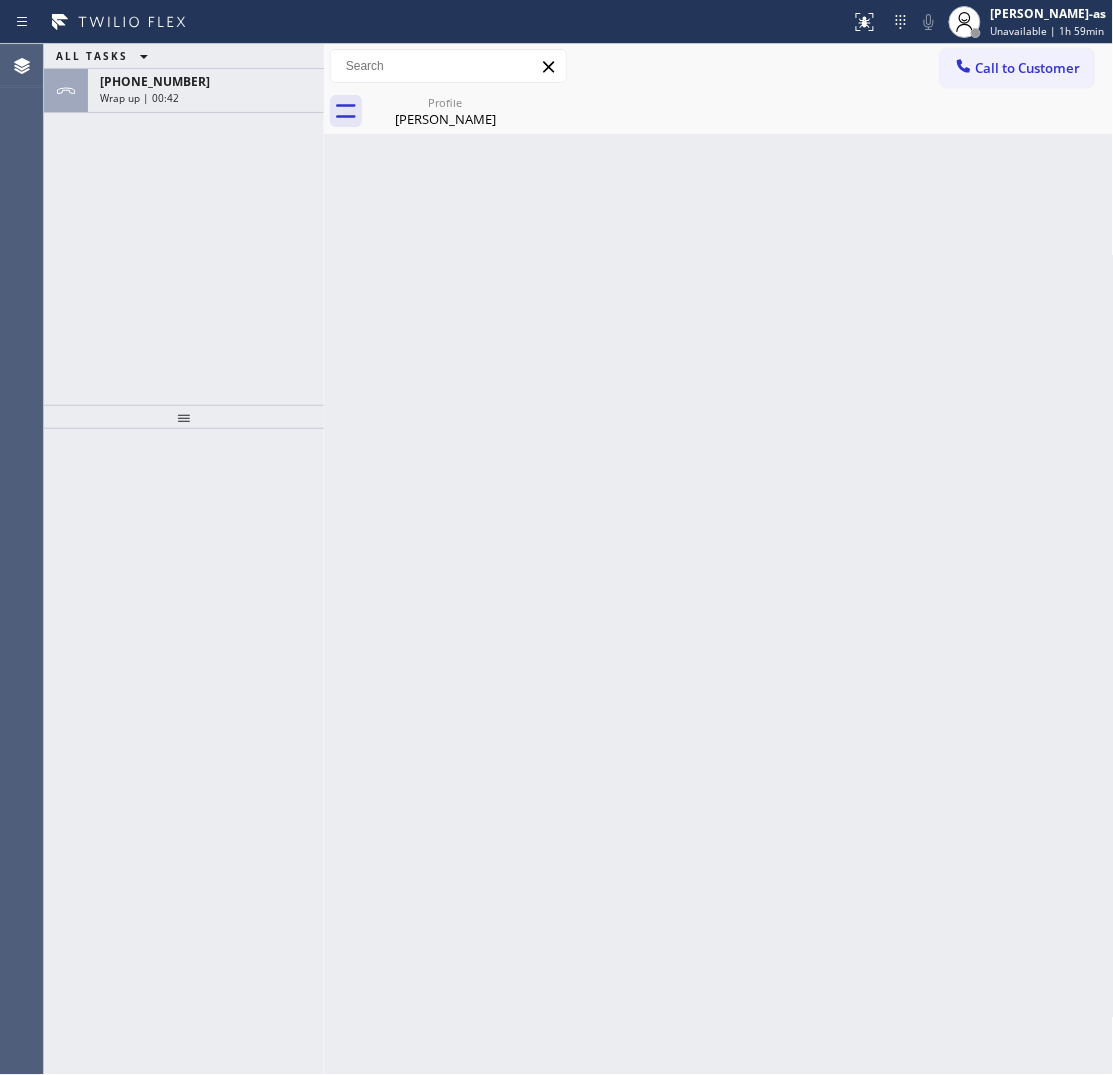click on "ALL TASKS ALL TASKS ACTIVE TASKS TASKS IN WRAP UP [PHONE_NUMBER] Wrap up | 00:42" at bounding box center [184, 224] 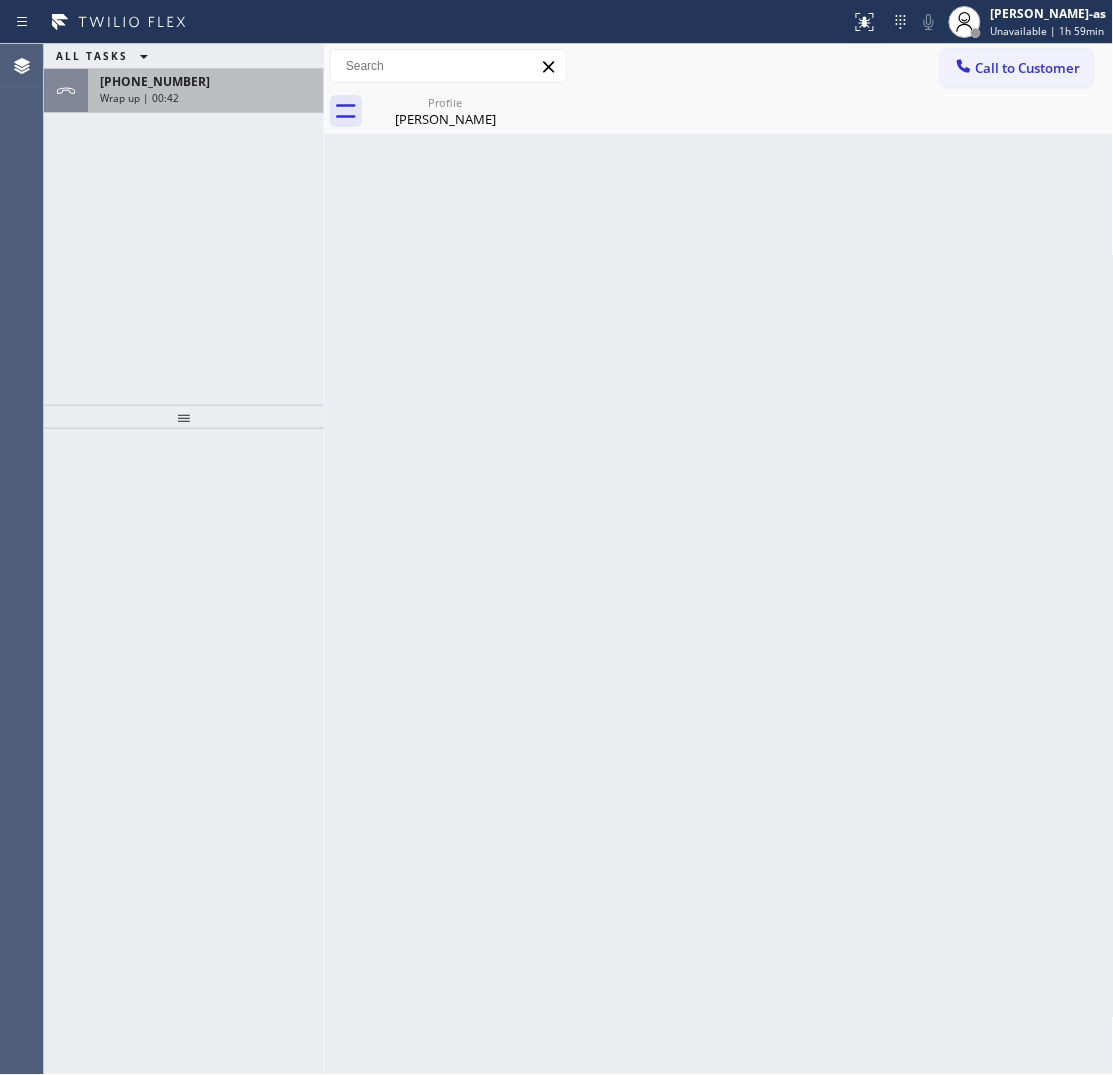 click on "Wrap up | 00:42" at bounding box center (206, 98) 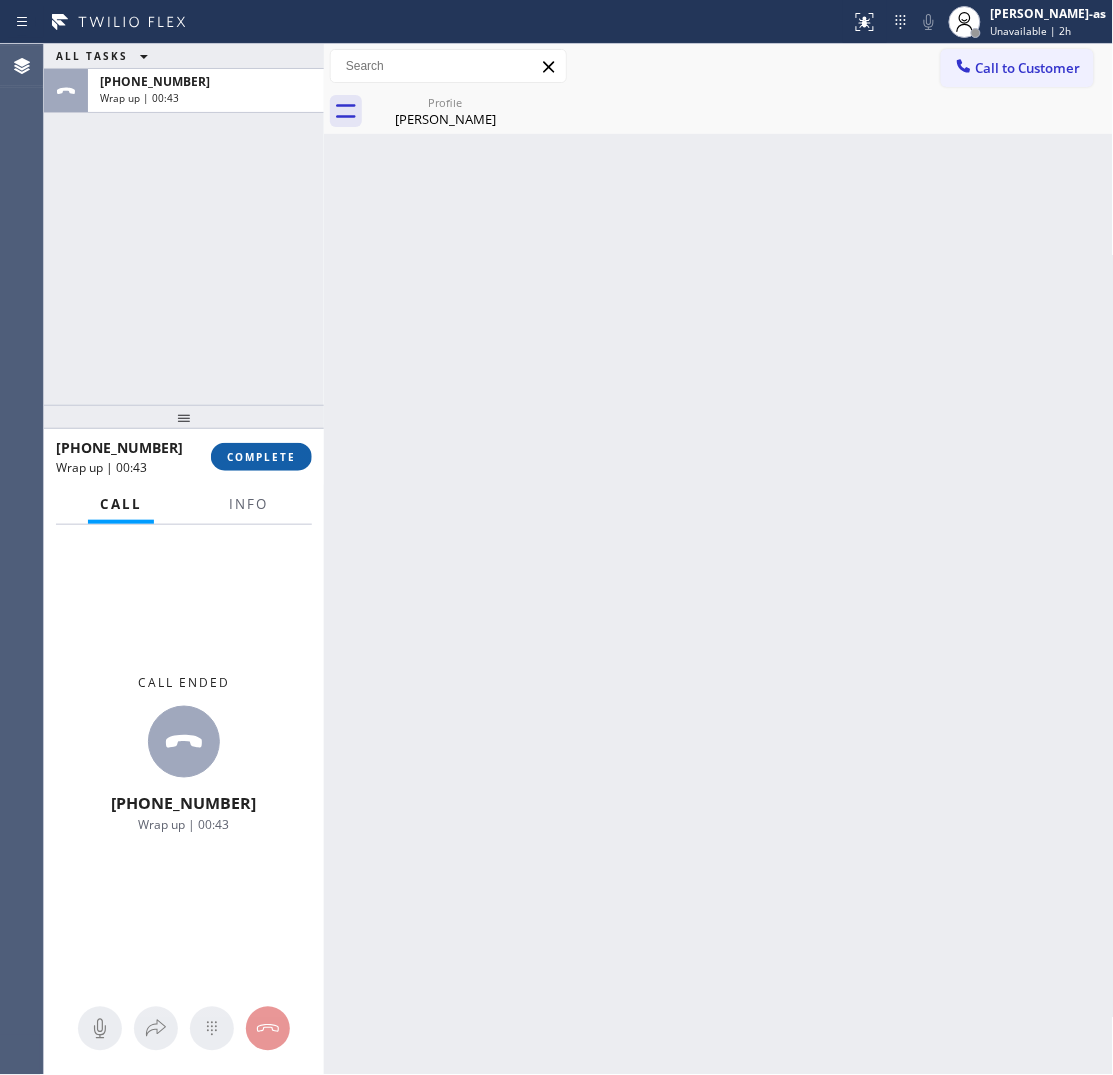click on "COMPLETE" at bounding box center [261, 457] 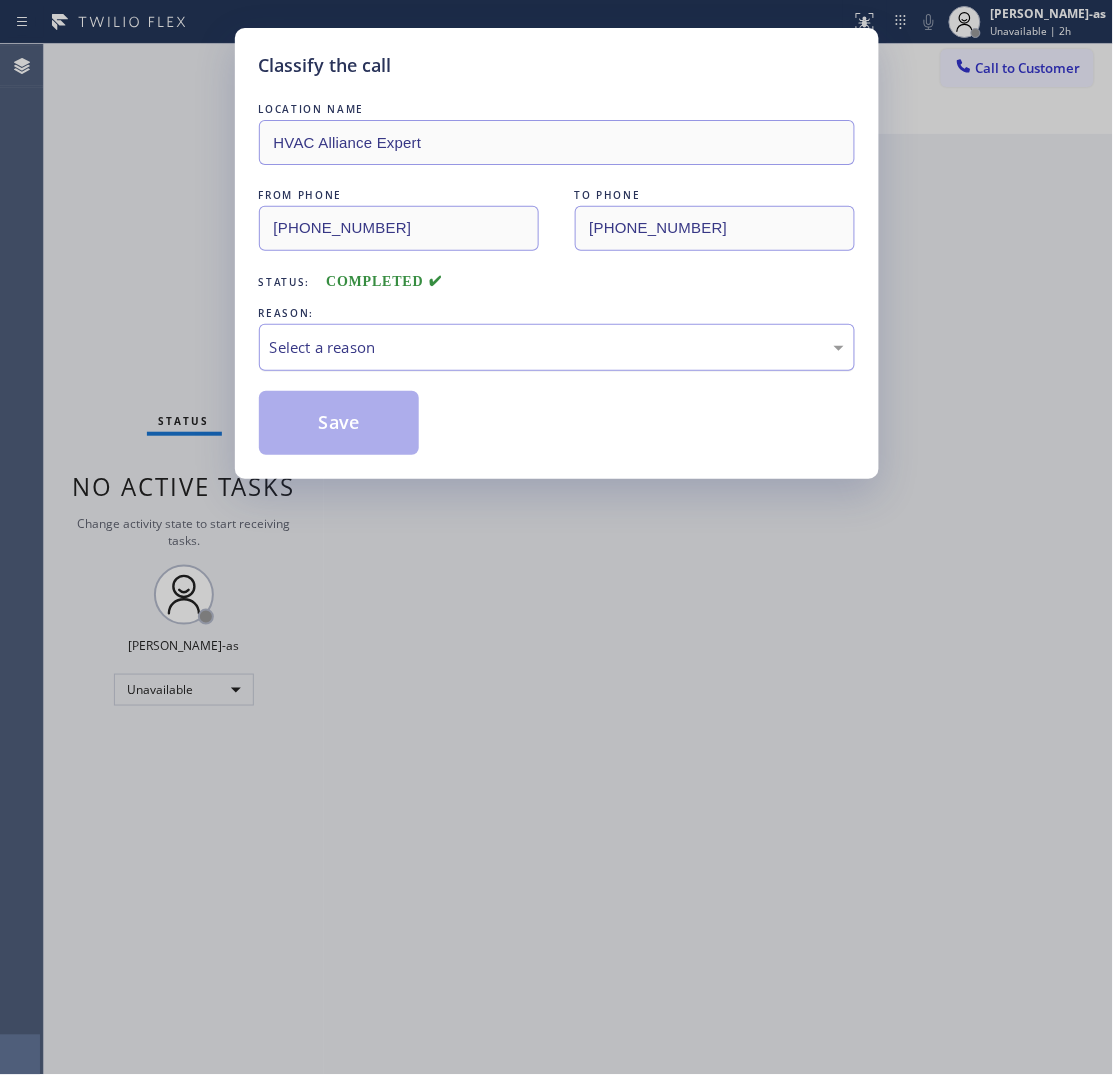 click on "Select a reason" at bounding box center (557, 347) 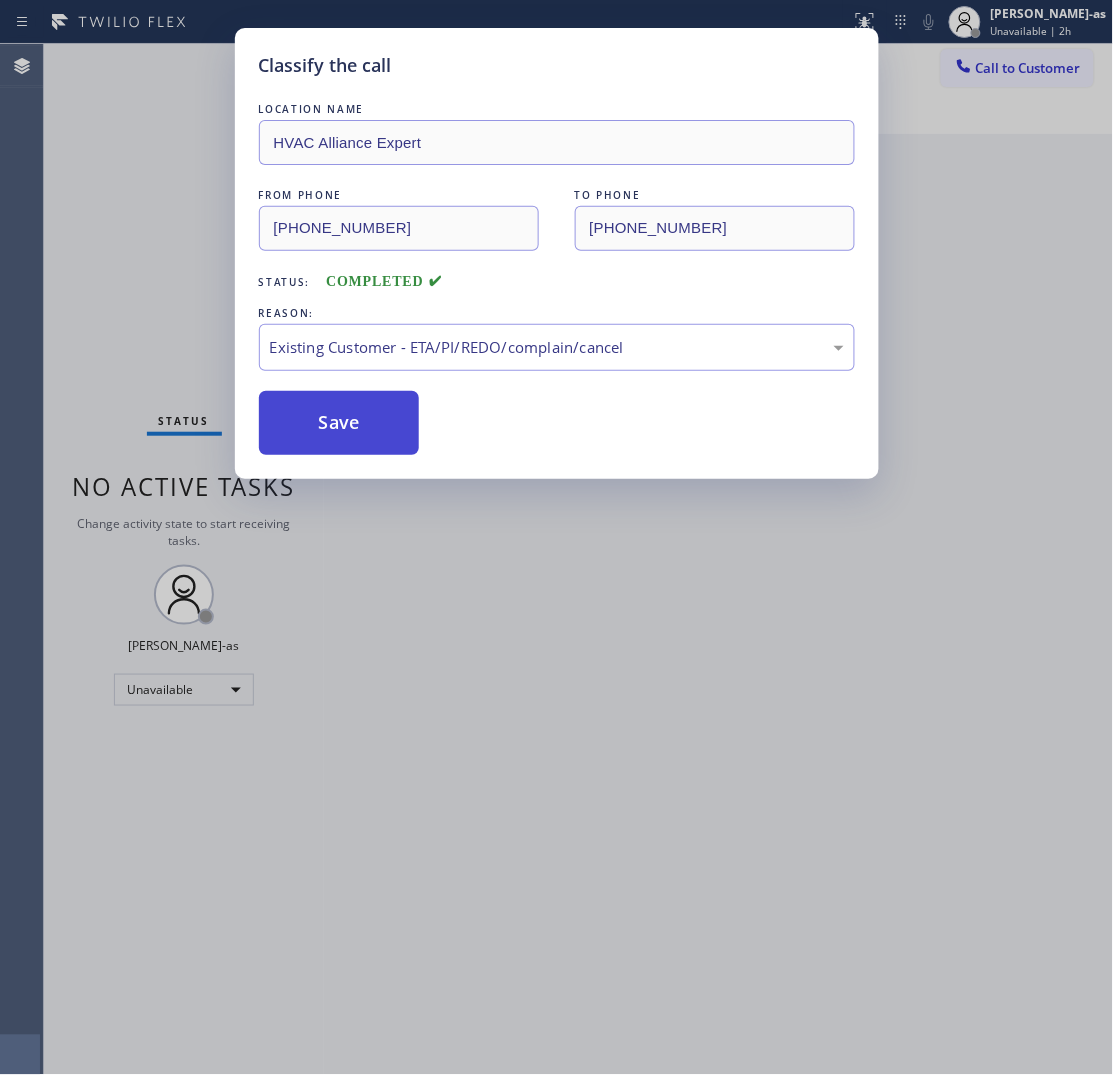drag, startPoint x: 541, startPoint y: 458, endPoint x: 362, endPoint y: 403, distance: 187.25919 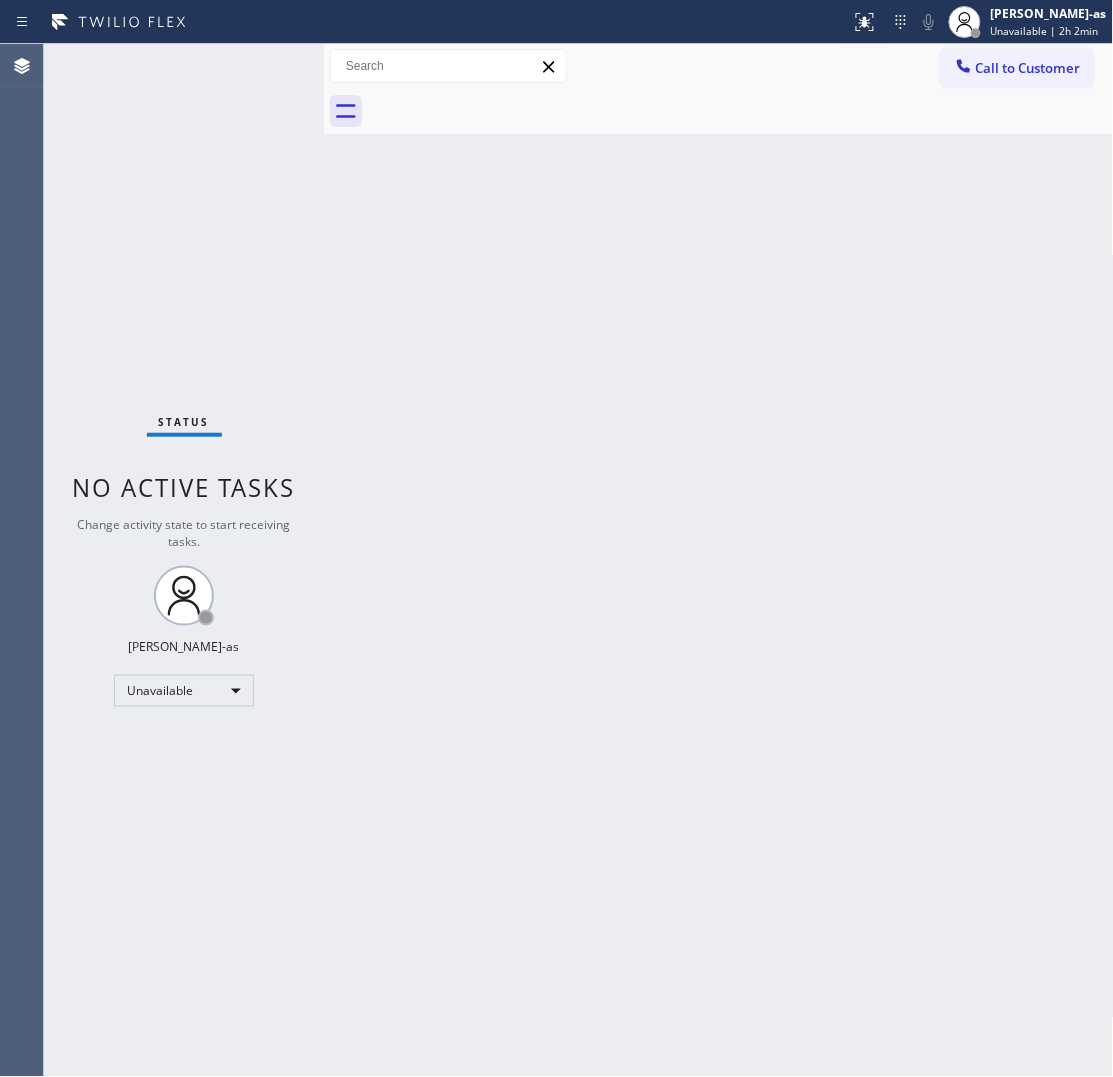 click at bounding box center [741, 111] 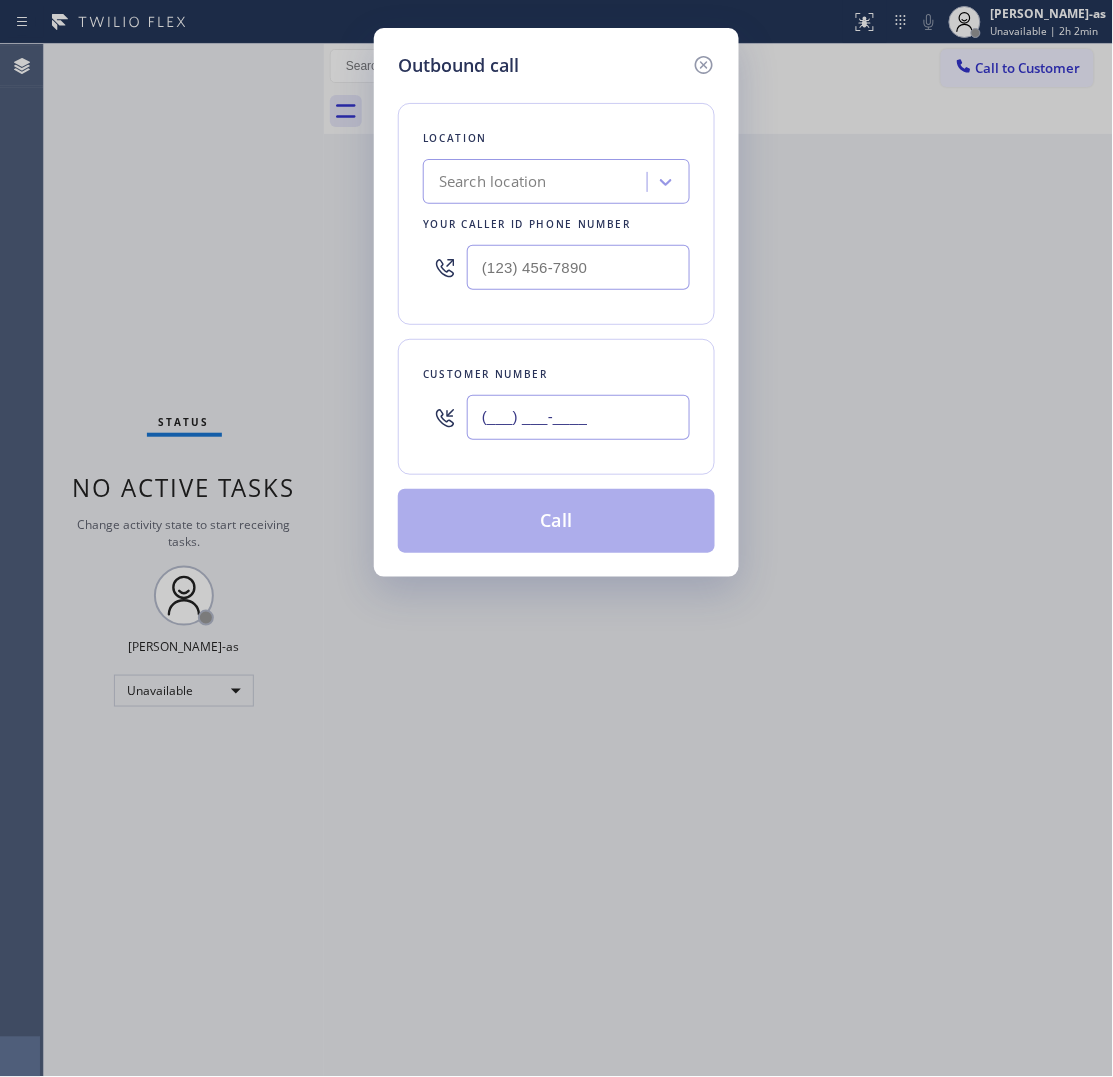 click on "(___) ___-____" at bounding box center [578, 417] 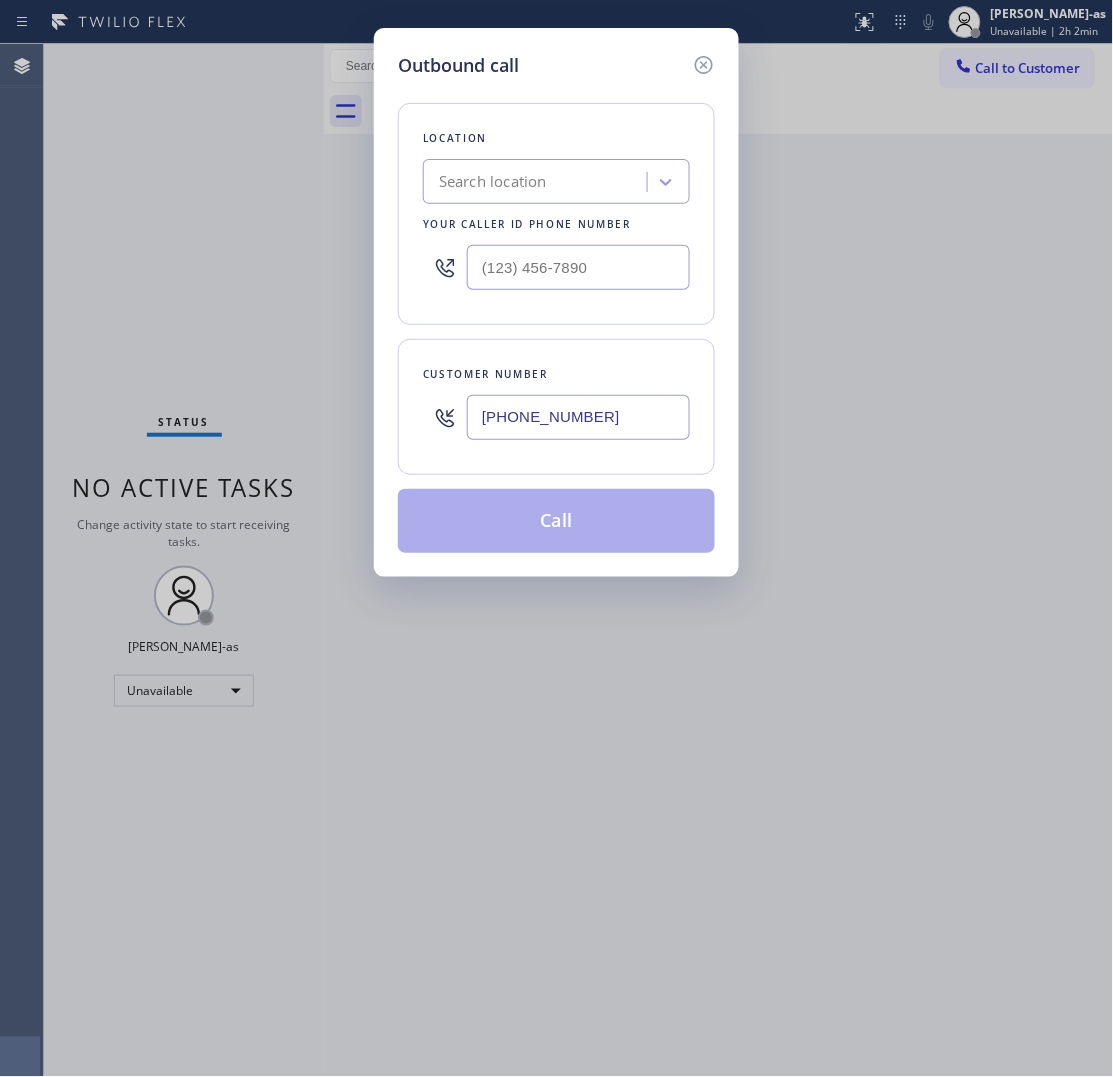 type on "(415) 999-1234" 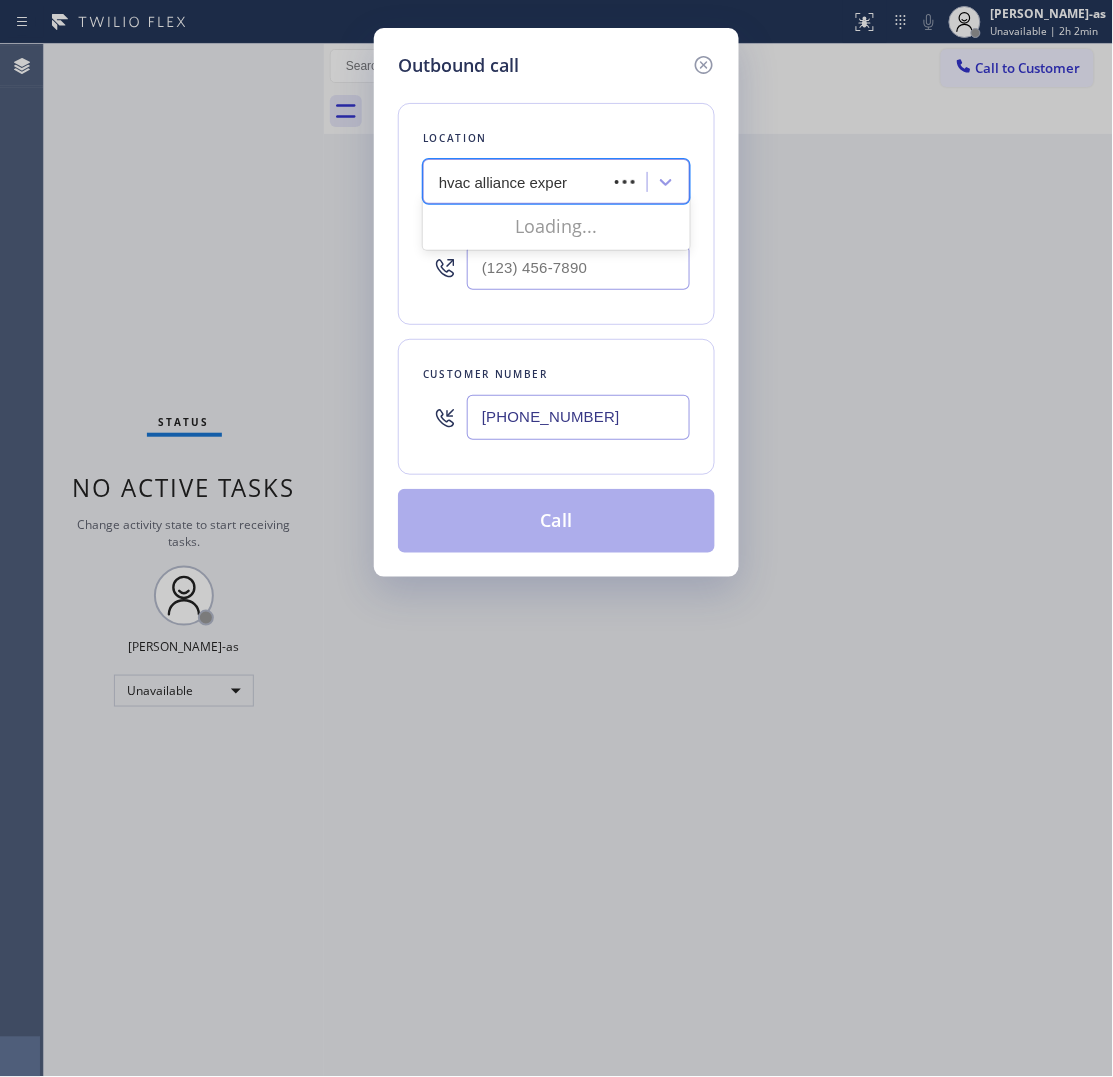 type on "hvac alliance expert" 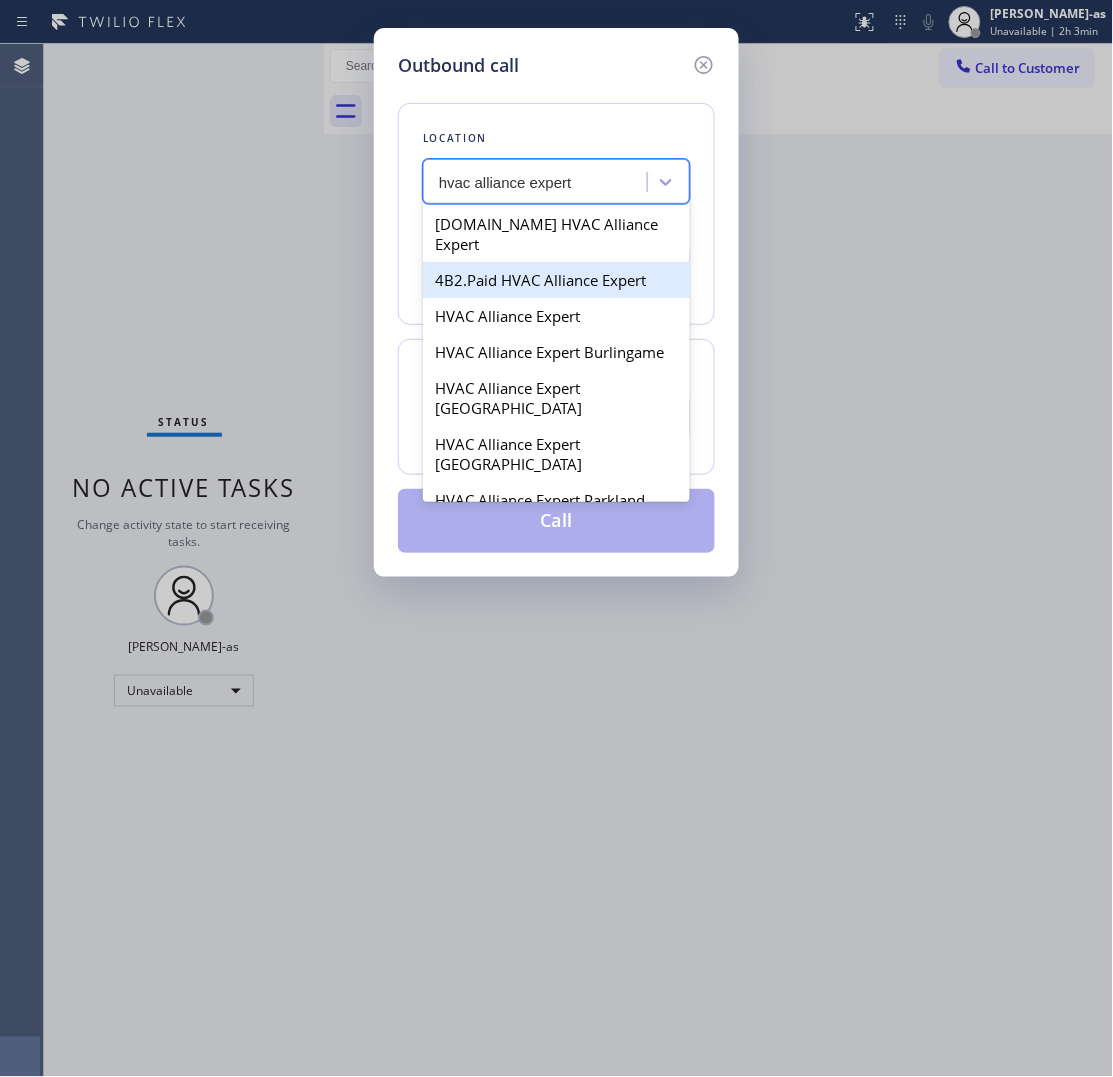 drag, startPoint x: 557, startPoint y: 260, endPoint x: 536, endPoint y: 303, distance: 47.853943 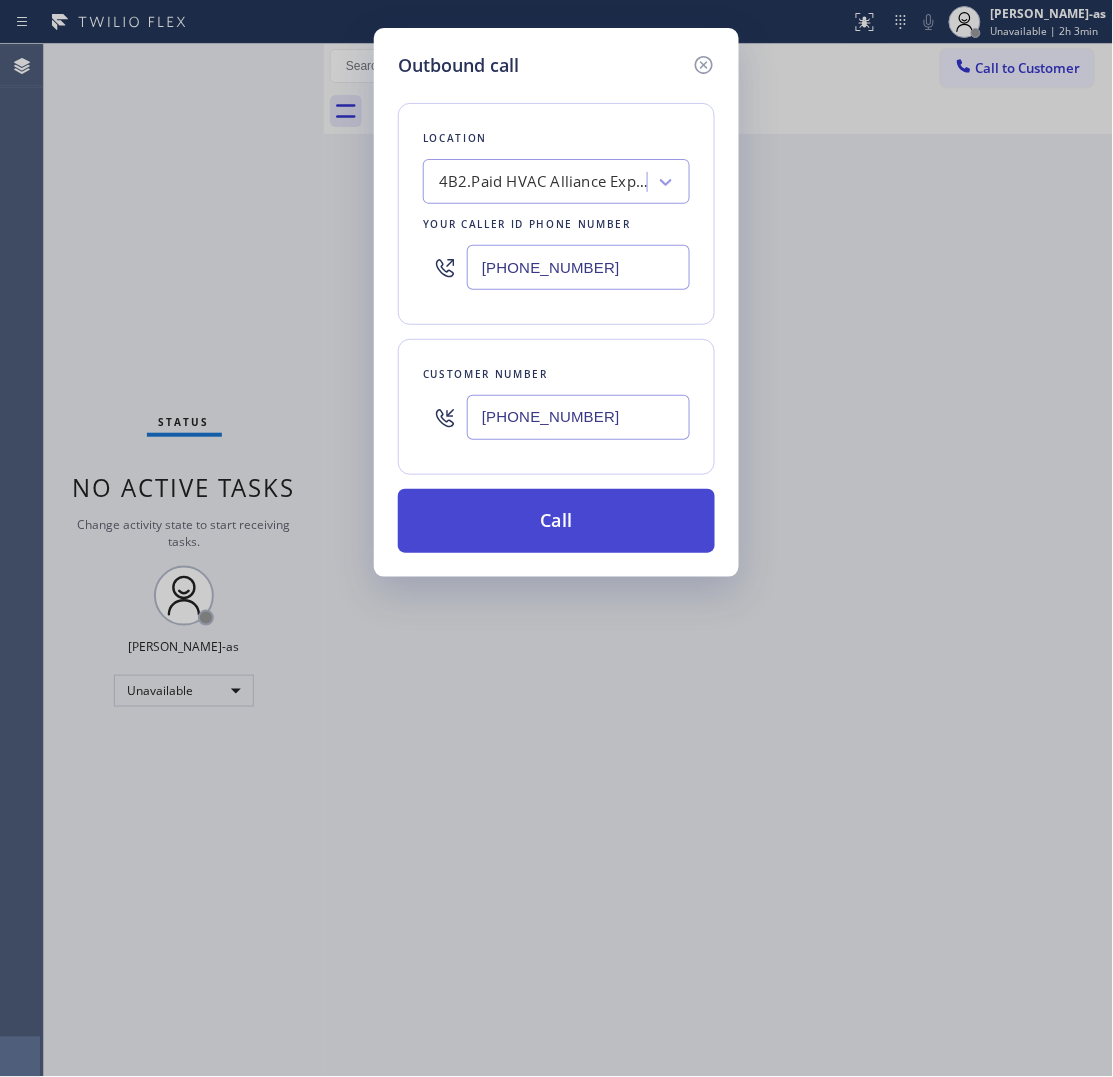 click on "Call" at bounding box center (556, 521) 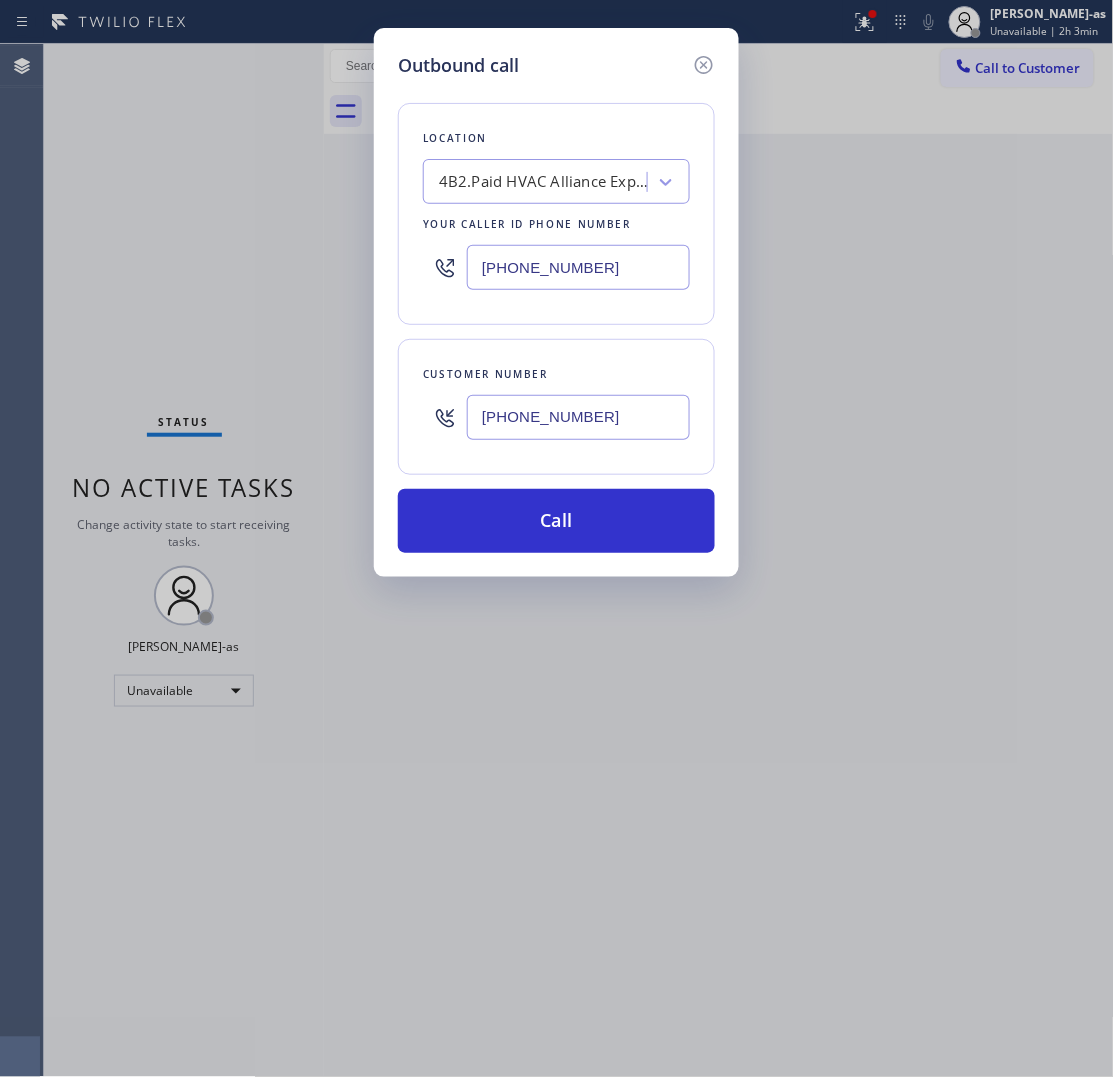 click on "Outbound call Location 4B2.Paid HVAC Alliance Expert Your caller id phone number (855) 999-4417 Customer number (415) 999-1234 Call" at bounding box center [556, 538] 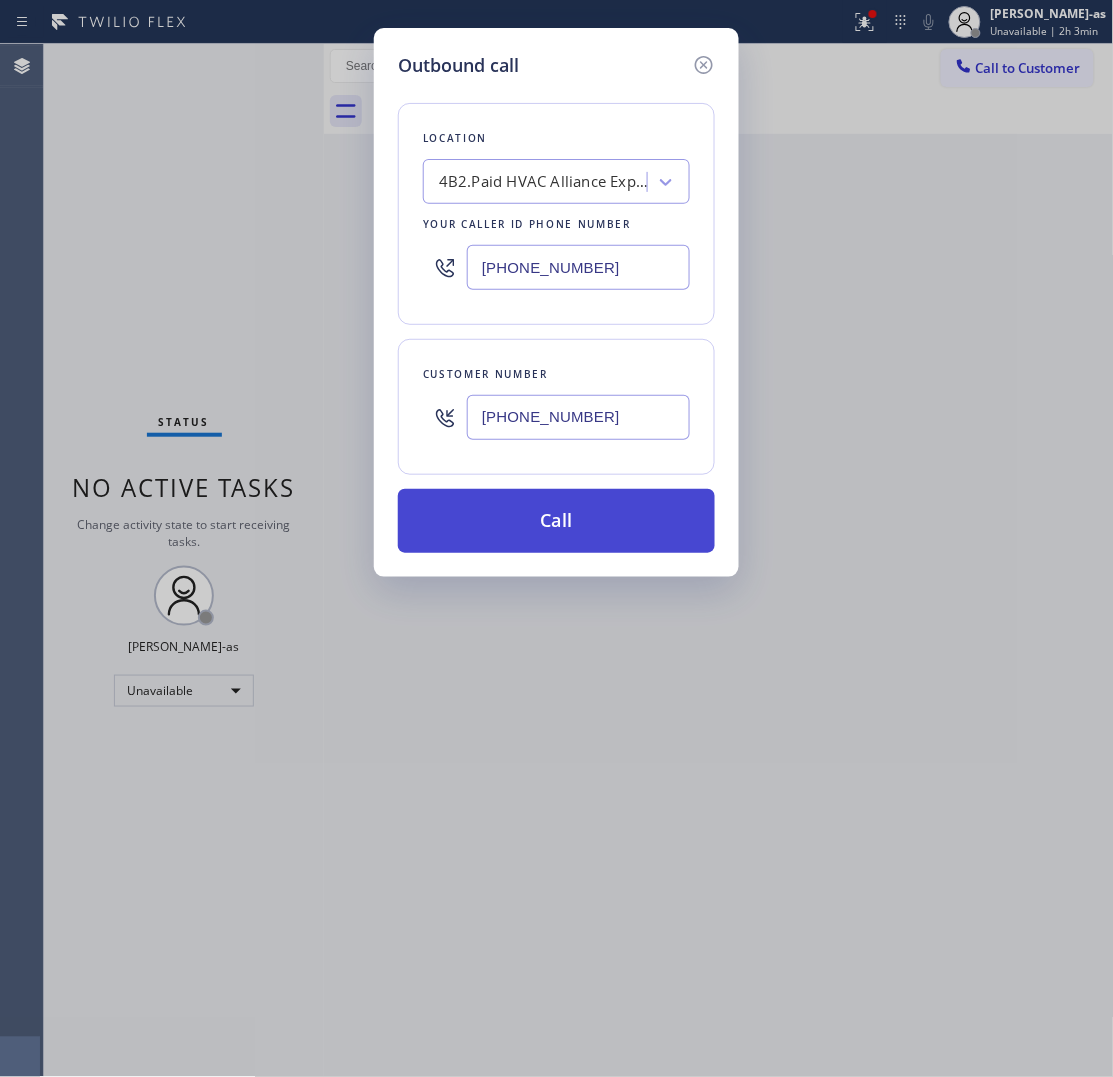click on "Call" at bounding box center (556, 521) 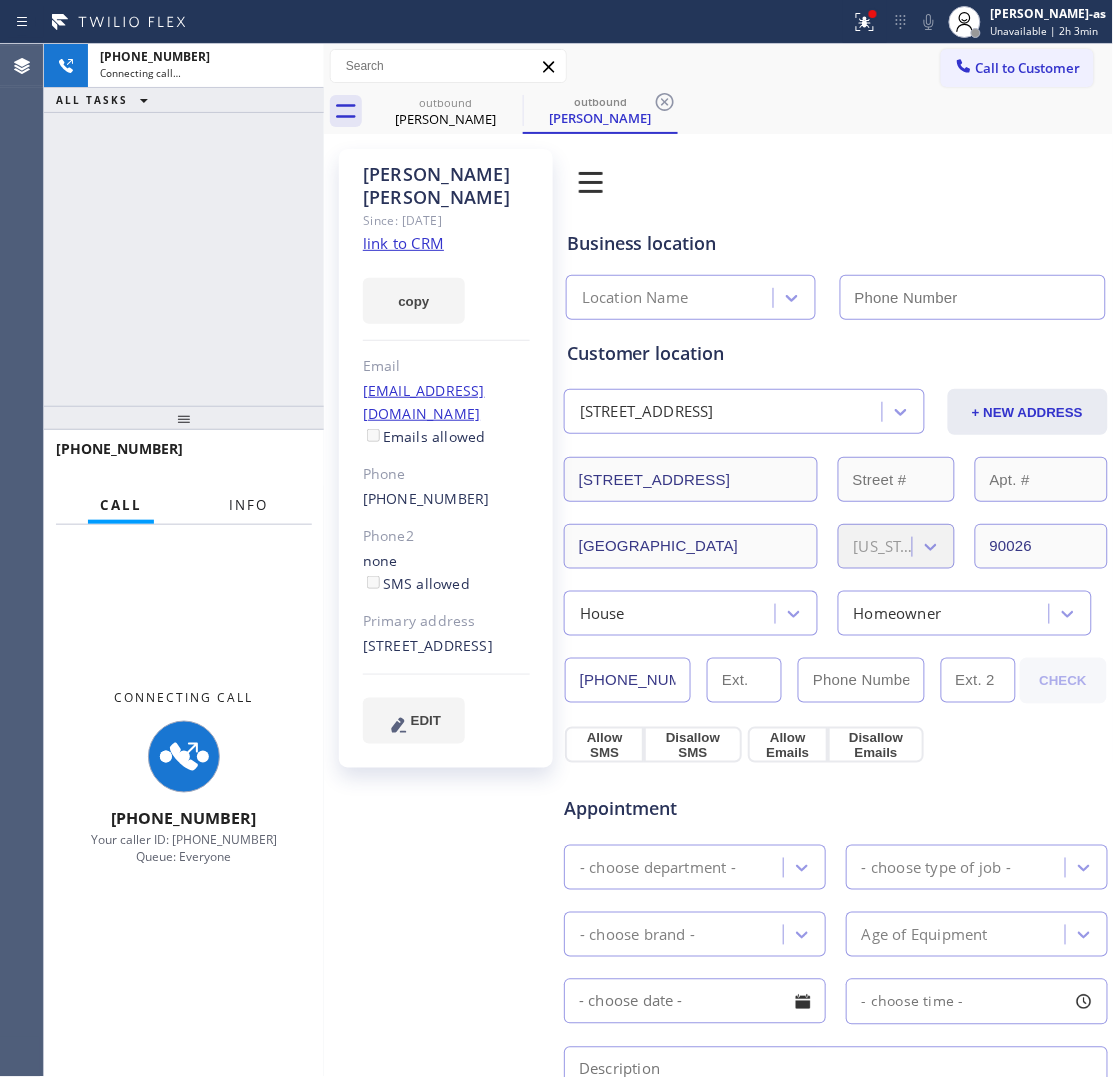 click on "Info" at bounding box center (248, 505) 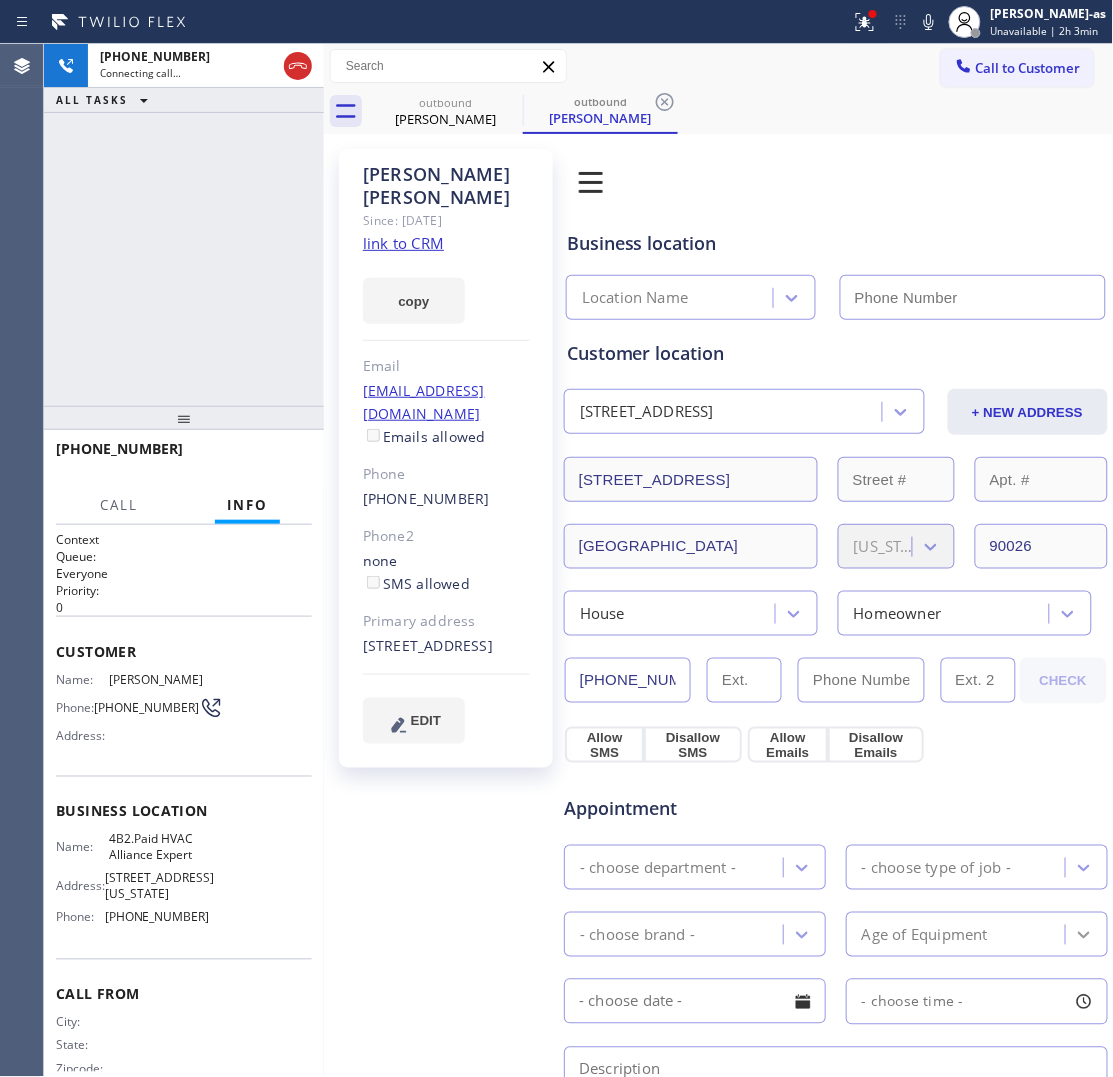 type on "(855) 999-4417" 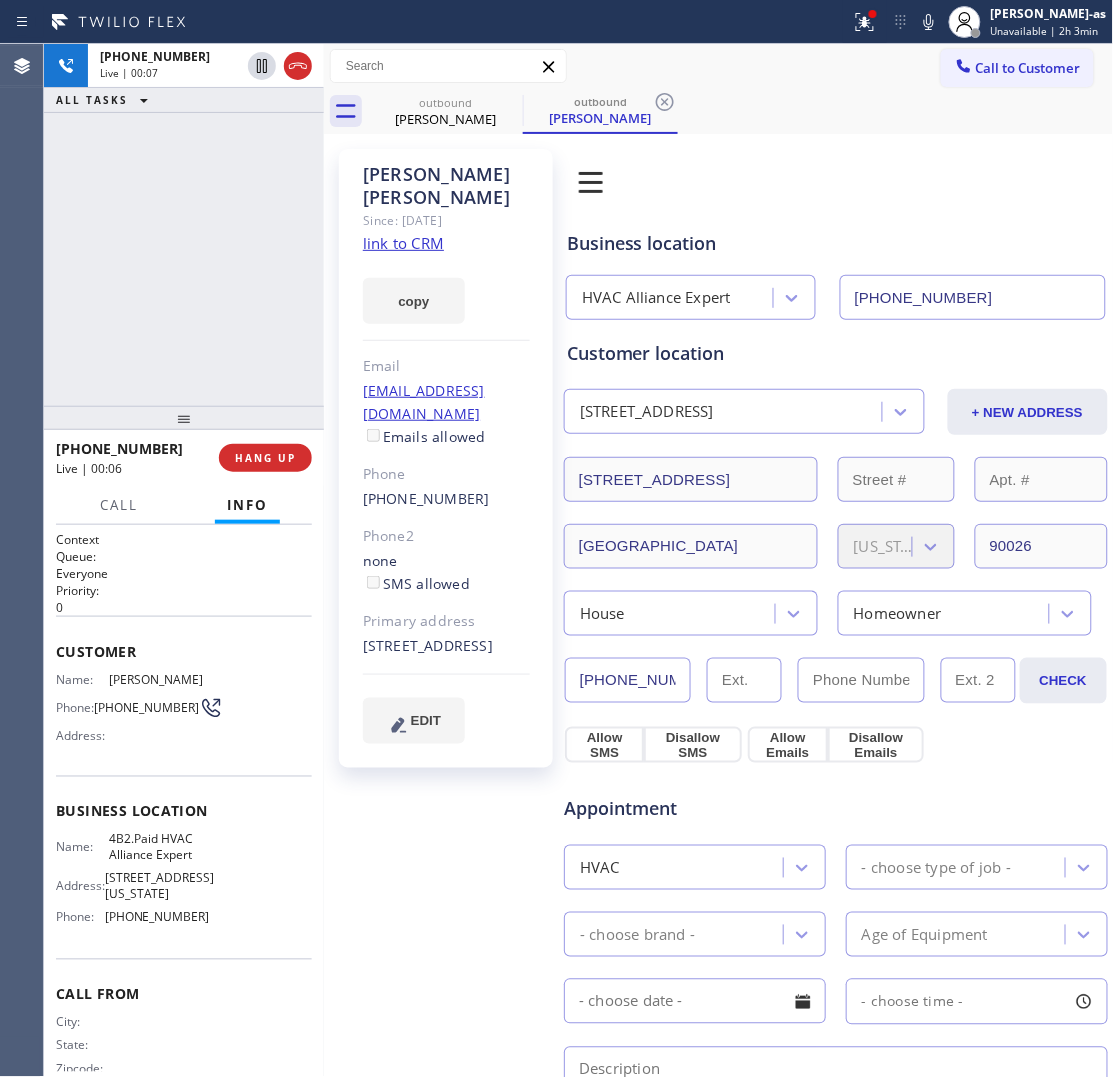 drag, startPoint x: 132, startPoint y: 325, endPoint x: 302, endPoint y: 241, distance: 189.62067 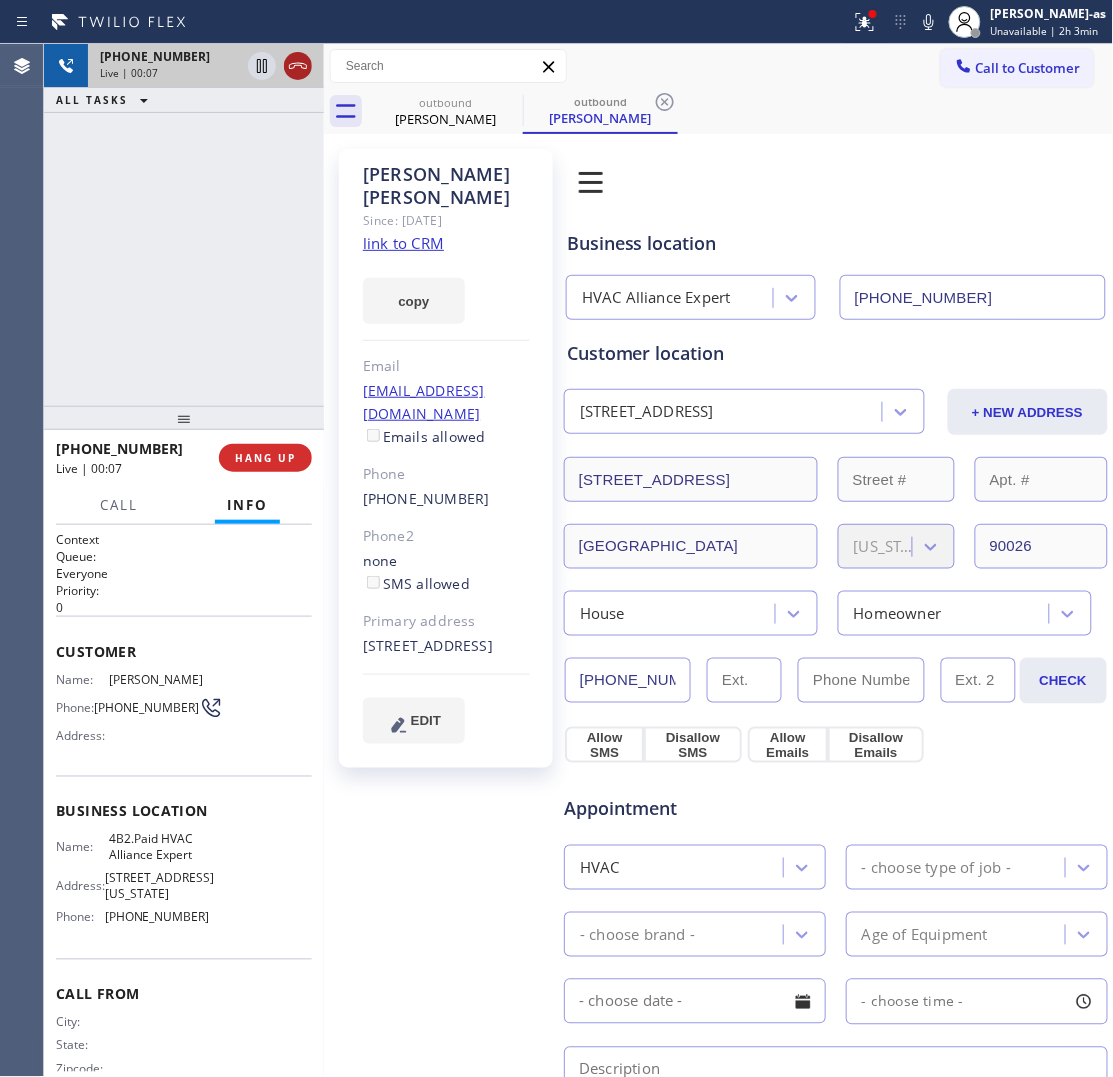 drag, startPoint x: 302, startPoint y: 70, endPoint x: 253, endPoint y: 411, distance: 344.50253 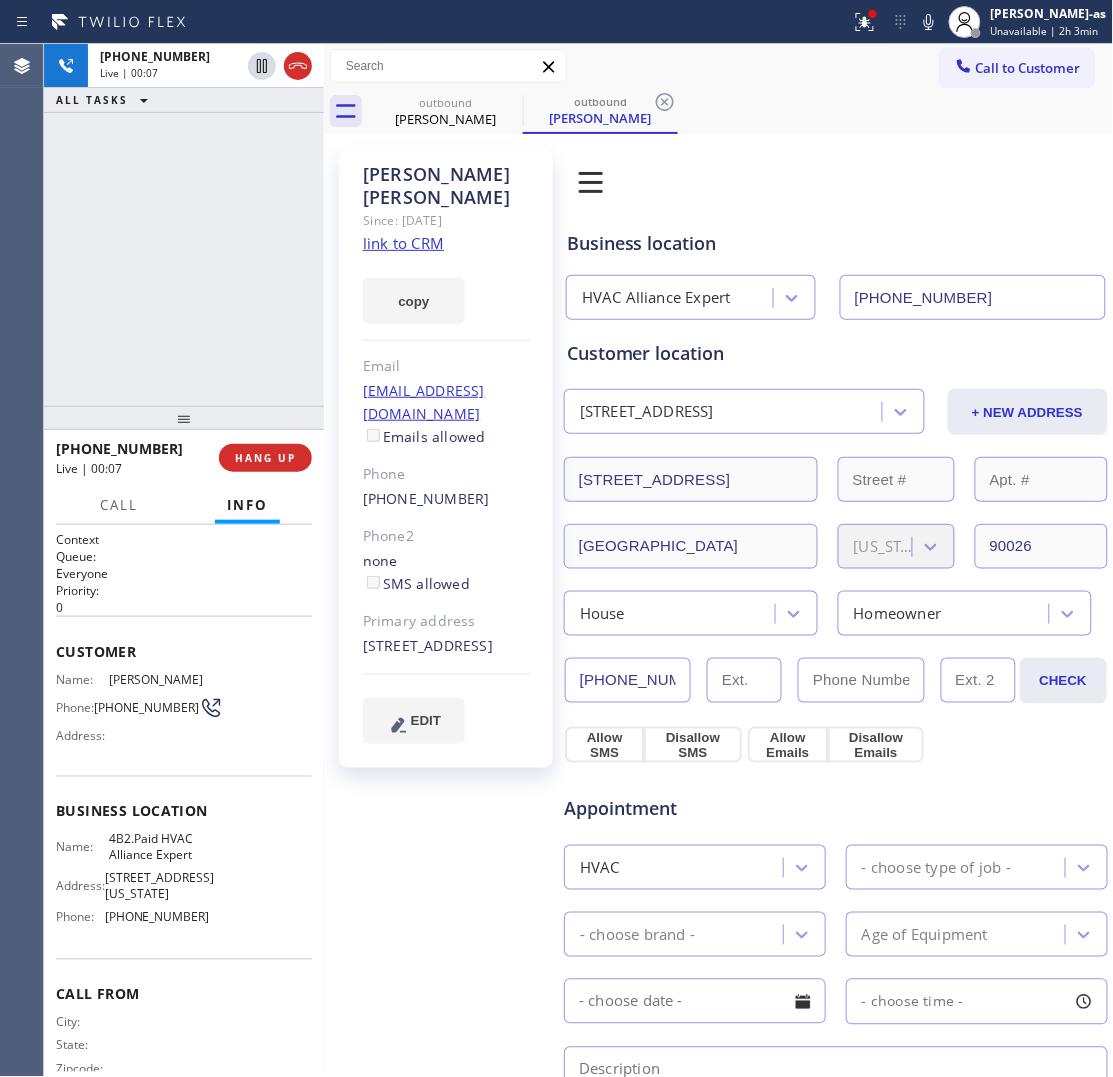 click 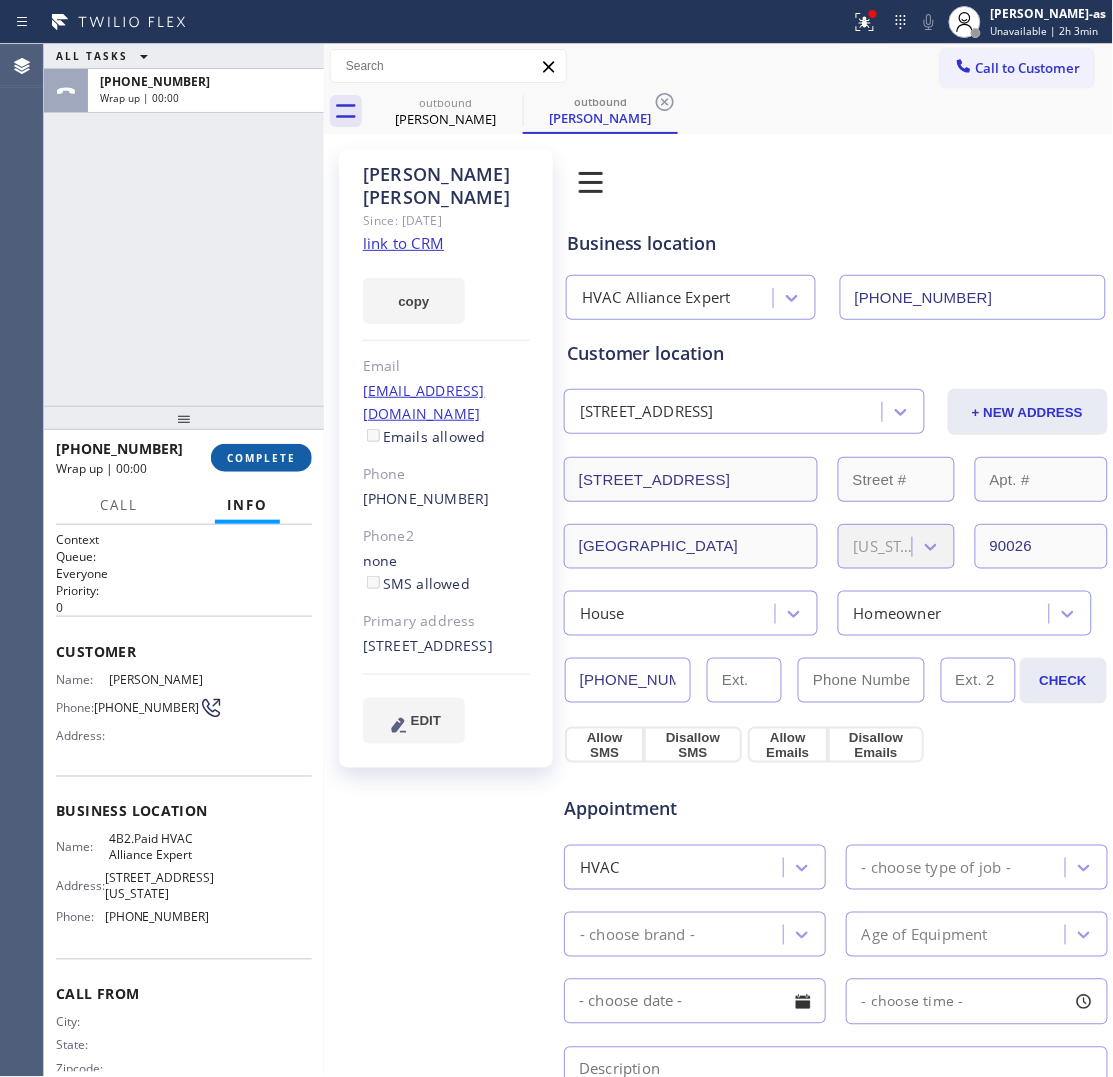 click on "COMPLETE" at bounding box center [261, 458] 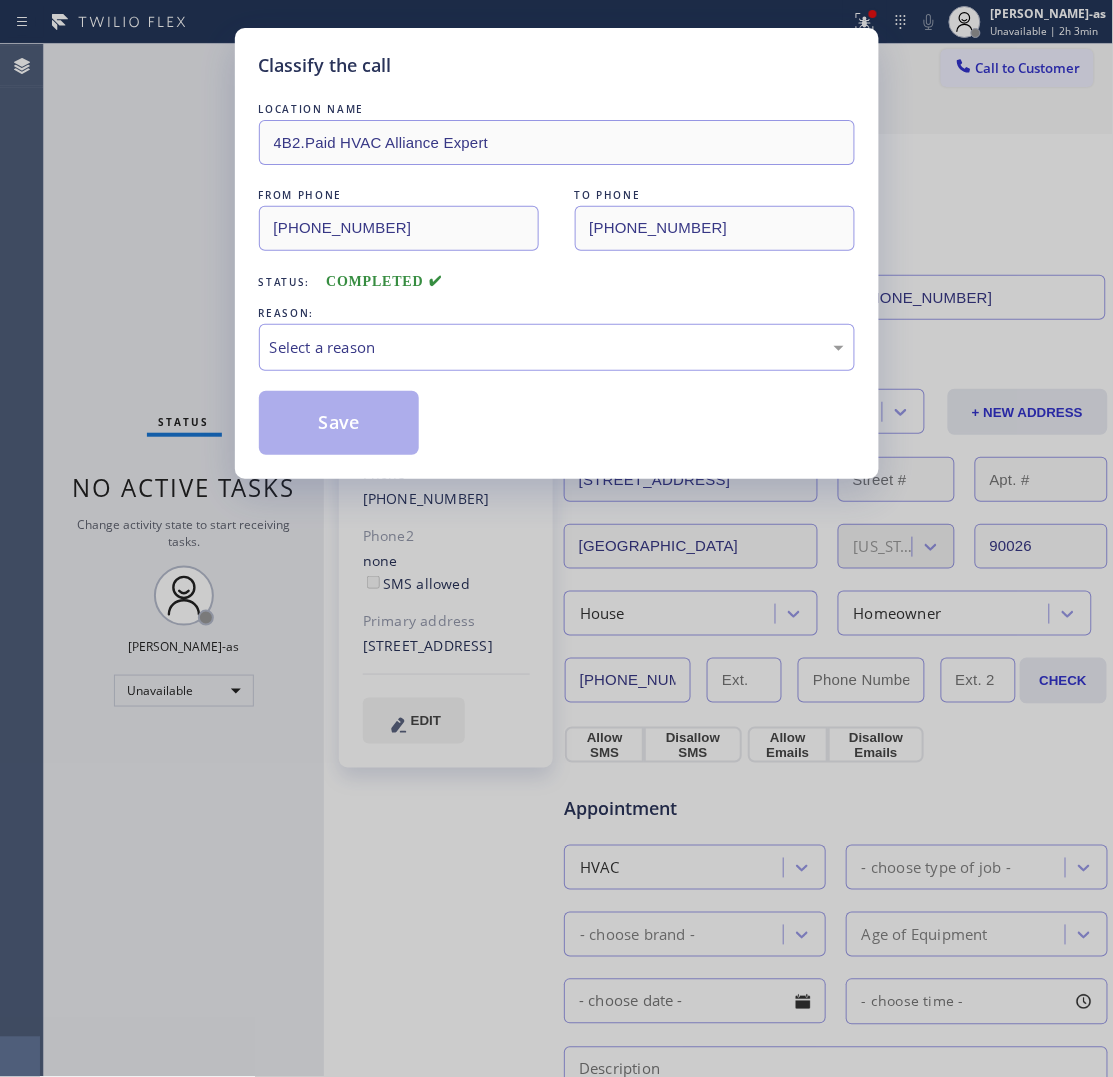 click on "Classify the call LOCATION NAME 4B2.Paid HVAC Alliance Expert FROM PHONE (855) 999-4417 TO PHONE (415) 999-1234 Status: COMPLETED REASON: Select a reason Save" at bounding box center (557, 253) 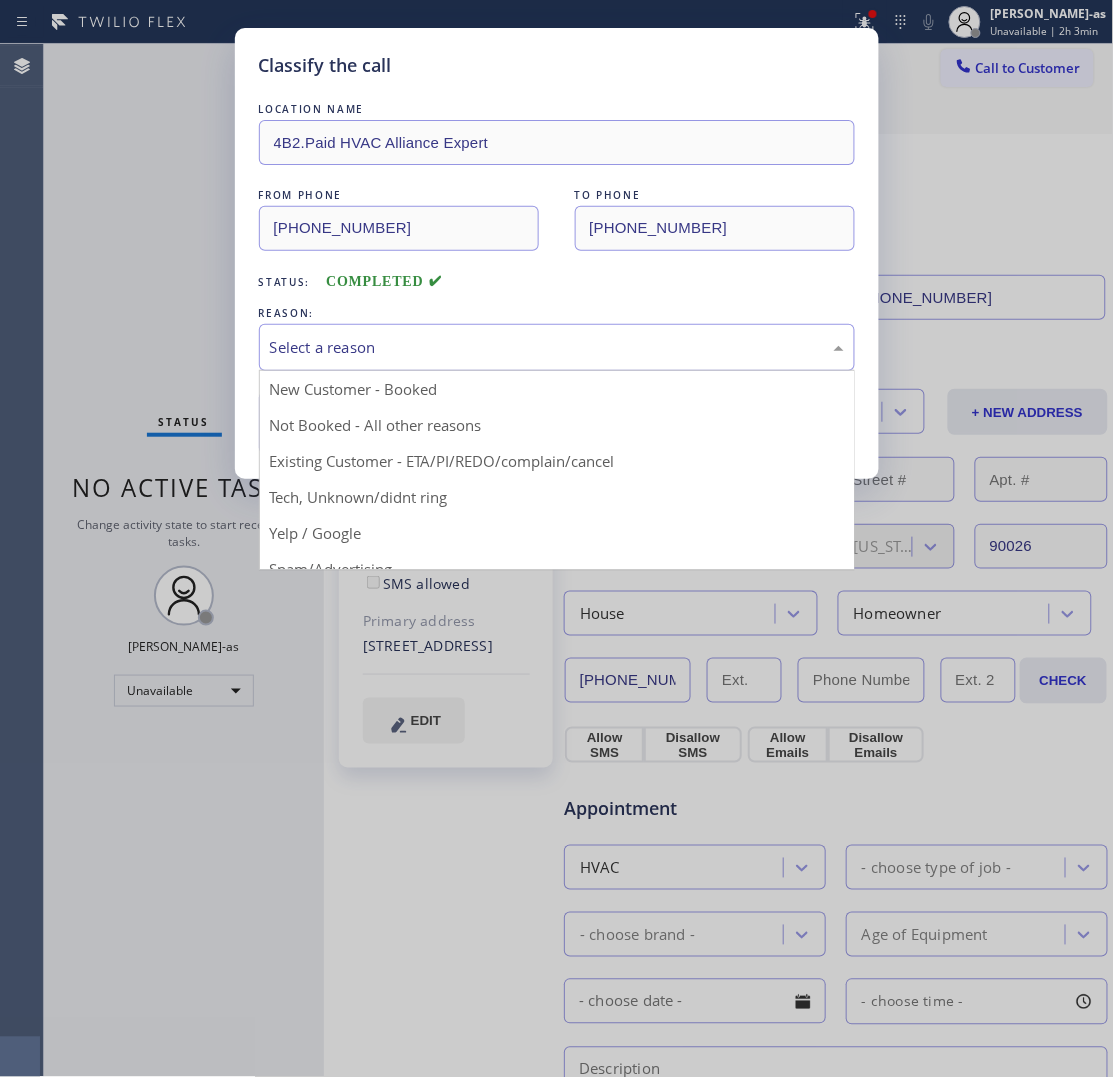click on "Select a reason" at bounding box center (557, 347) 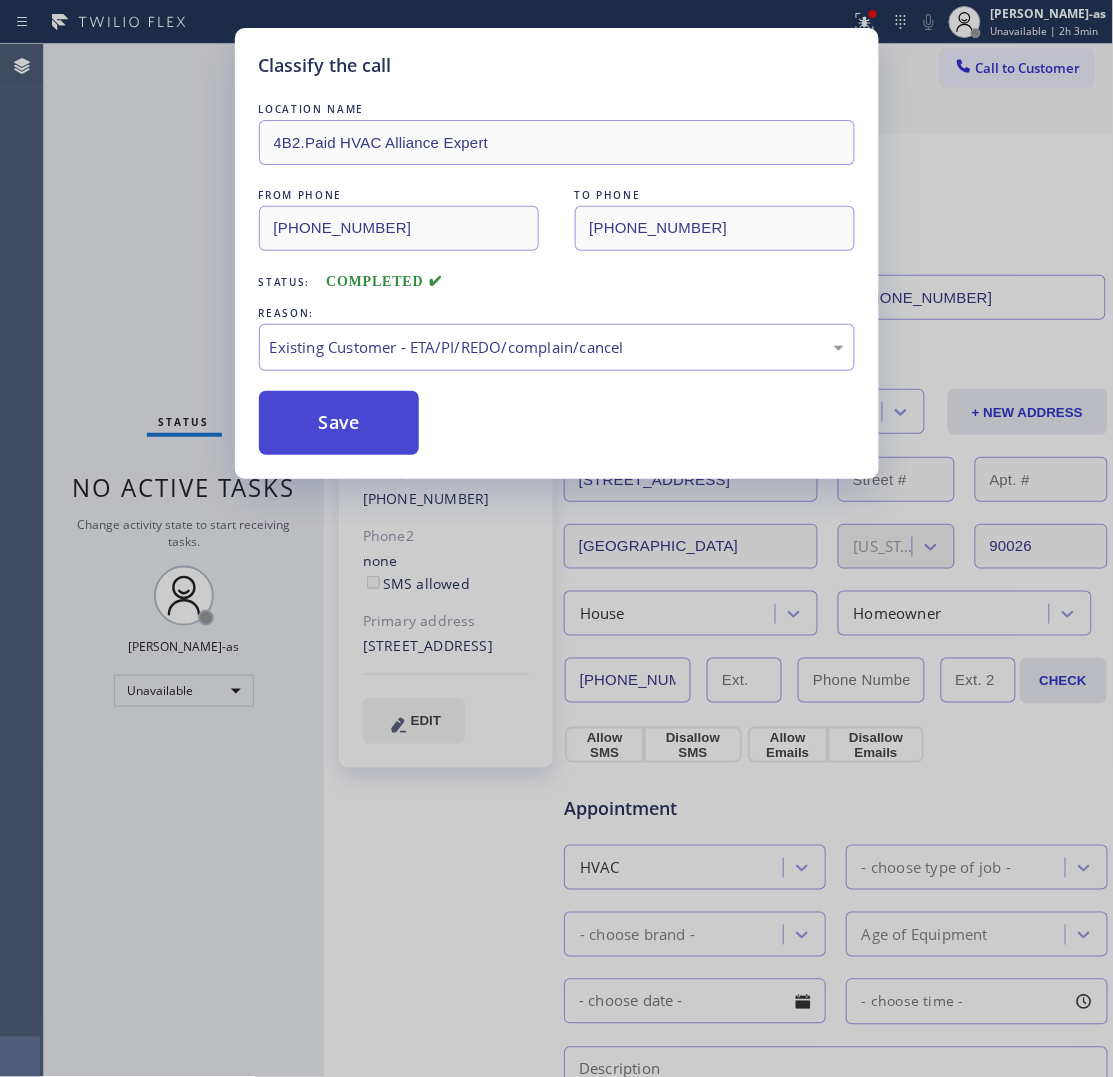 click on "Save" at bounding box center [339, 423] 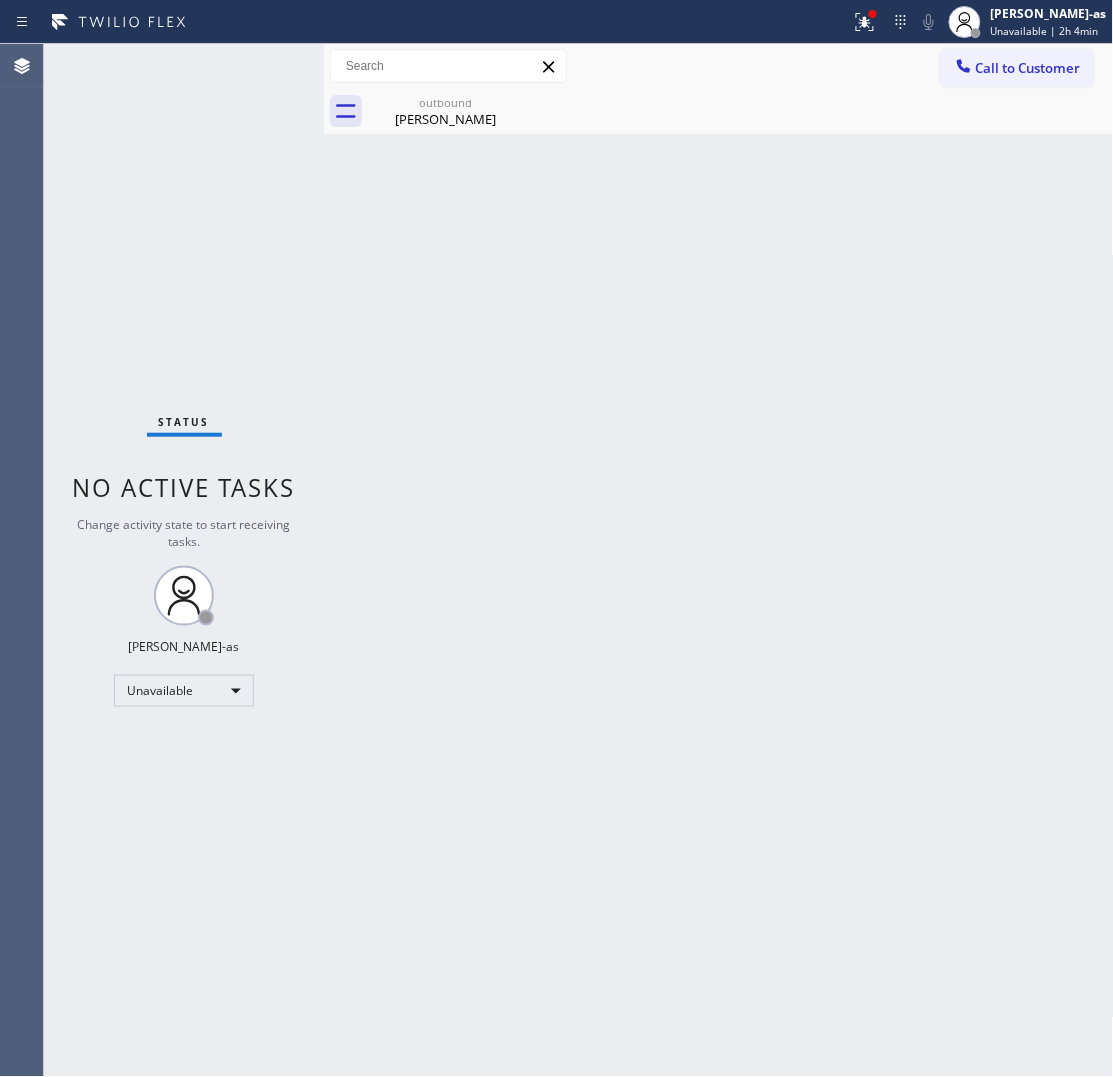 drag, startPoint x: 1062, startPoint y: 7, endPoint x: 1051, endPoint y: 47, distance: 41.484936 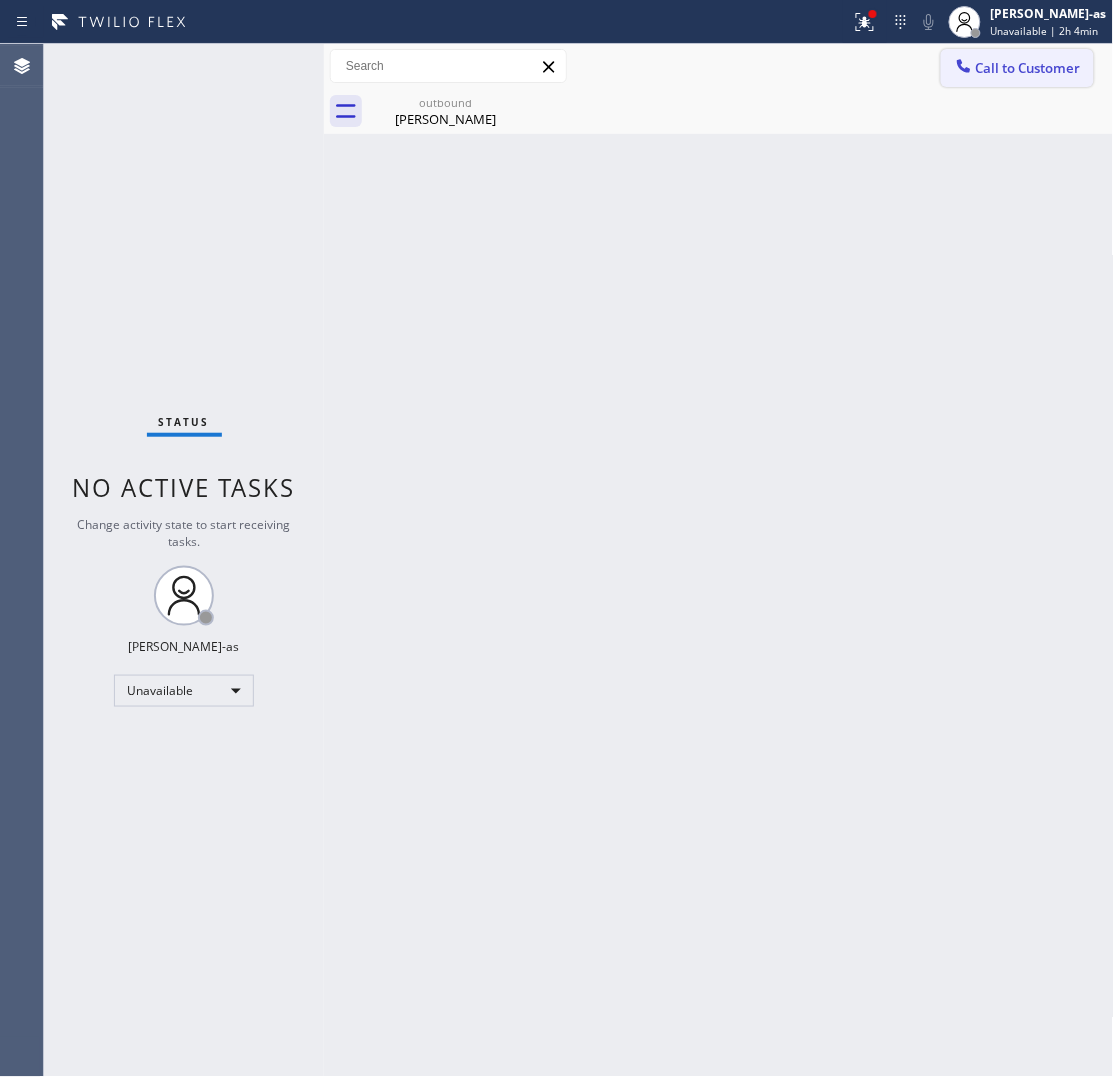 drag, startPoint x: 751, startPoint y: 120, endPoint x: 992, endPoint y: 76, distance: 244.98367 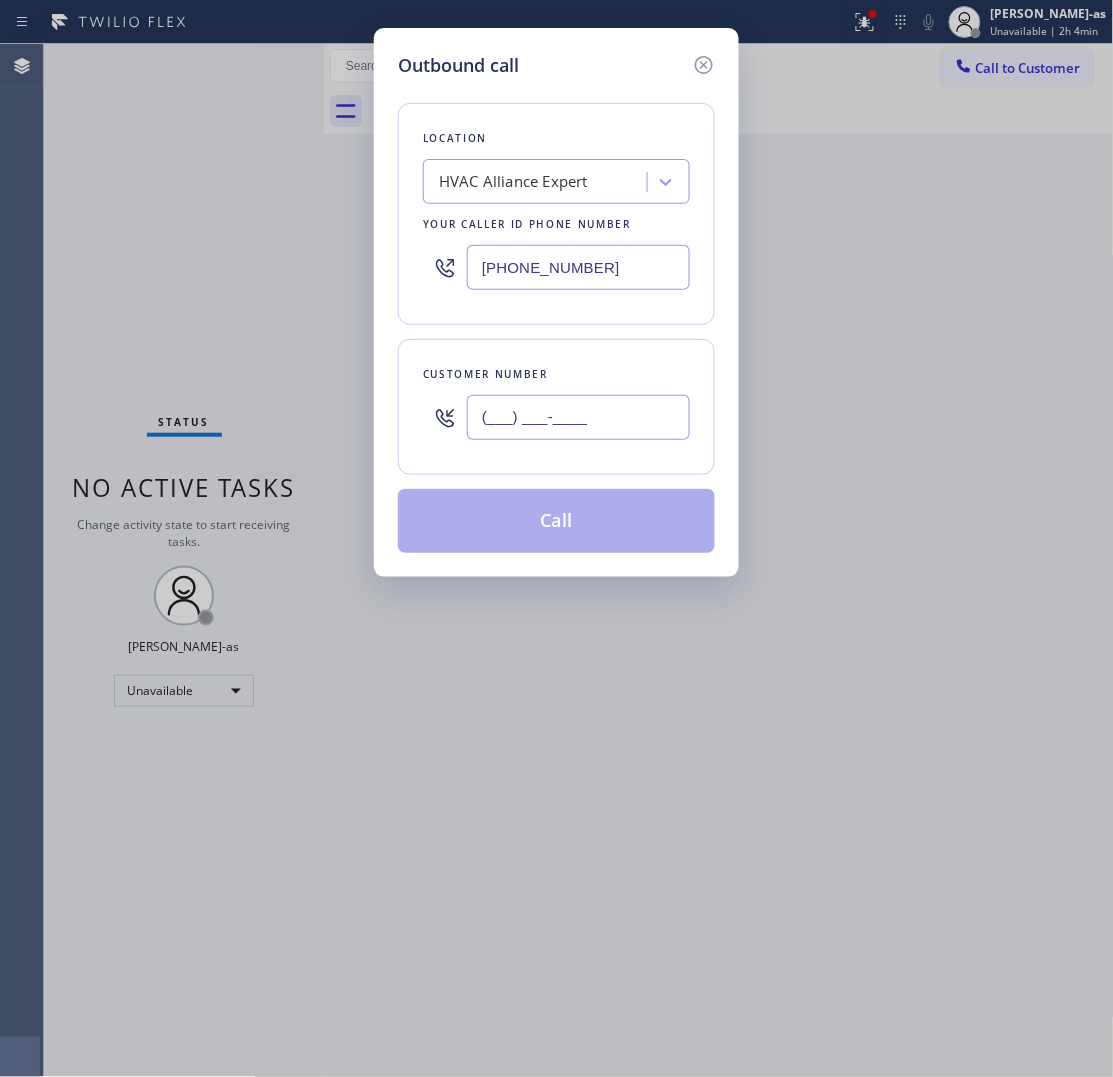 click on "(___) ___-____" at bounding box center [578, 417] 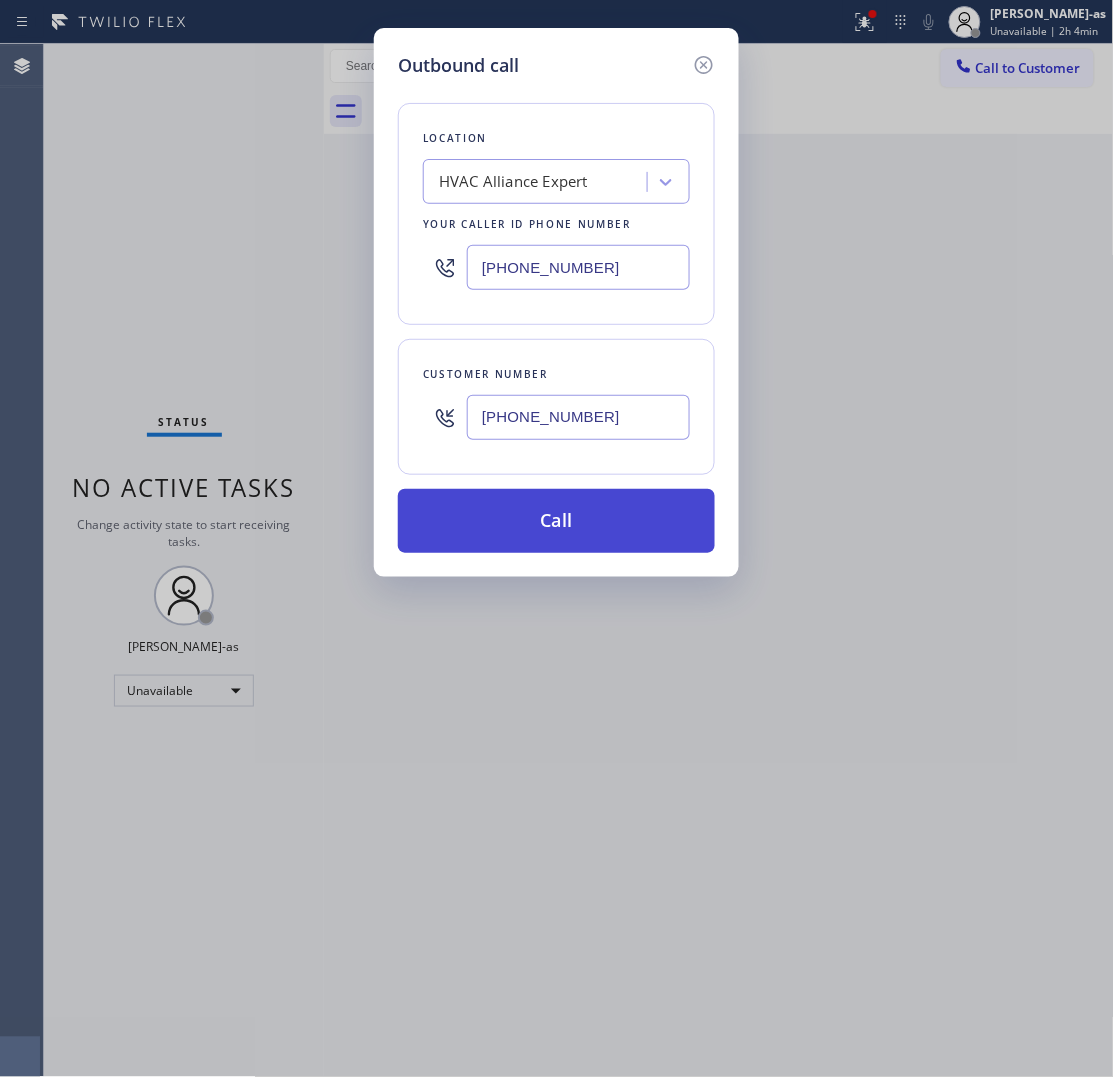 type on "(310) 628-5379" 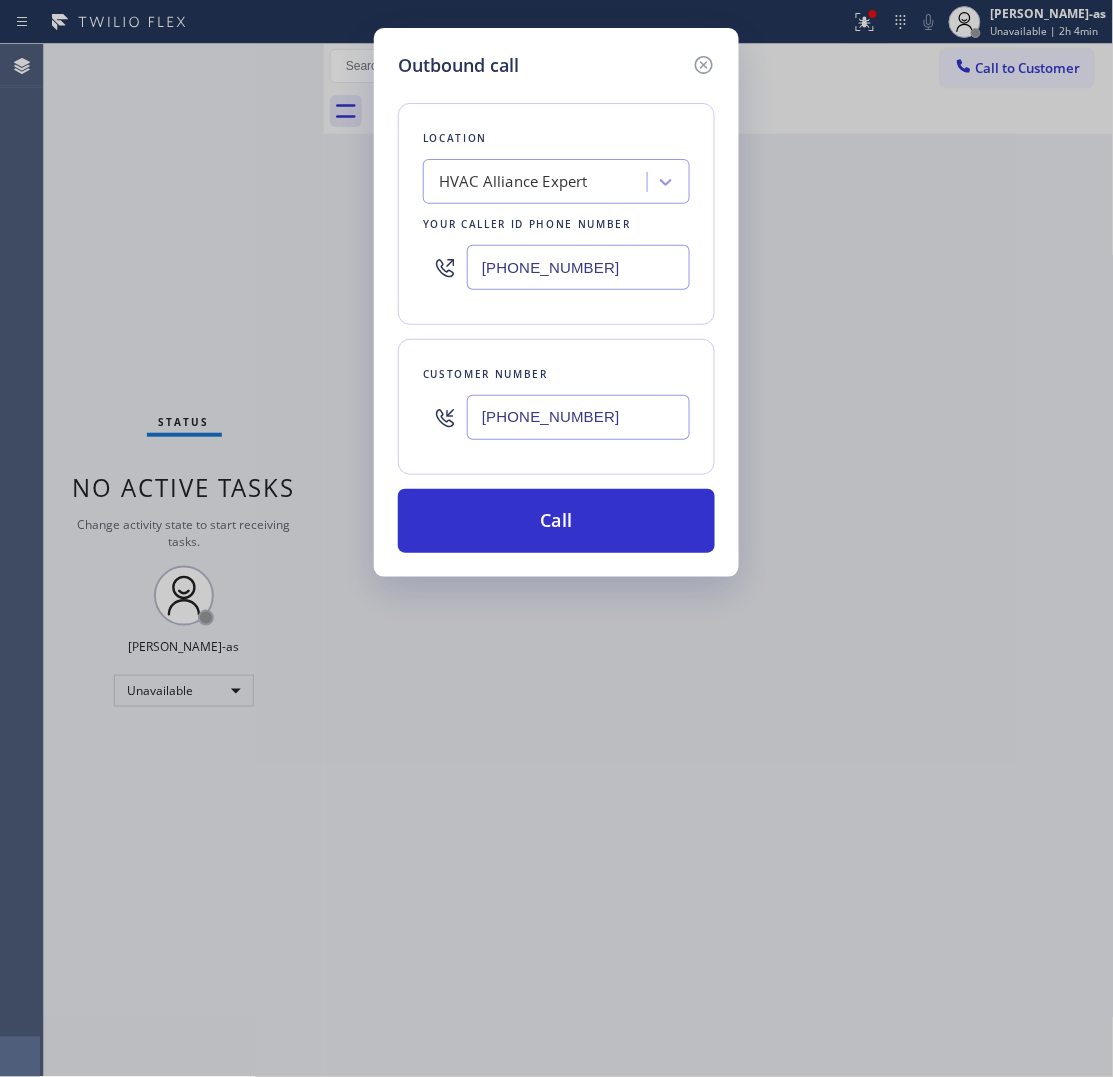 drag, startPoint x: 567, startPoint y: 521, endPoint x: 1040, endPoint y: 430, distance: 481.67416 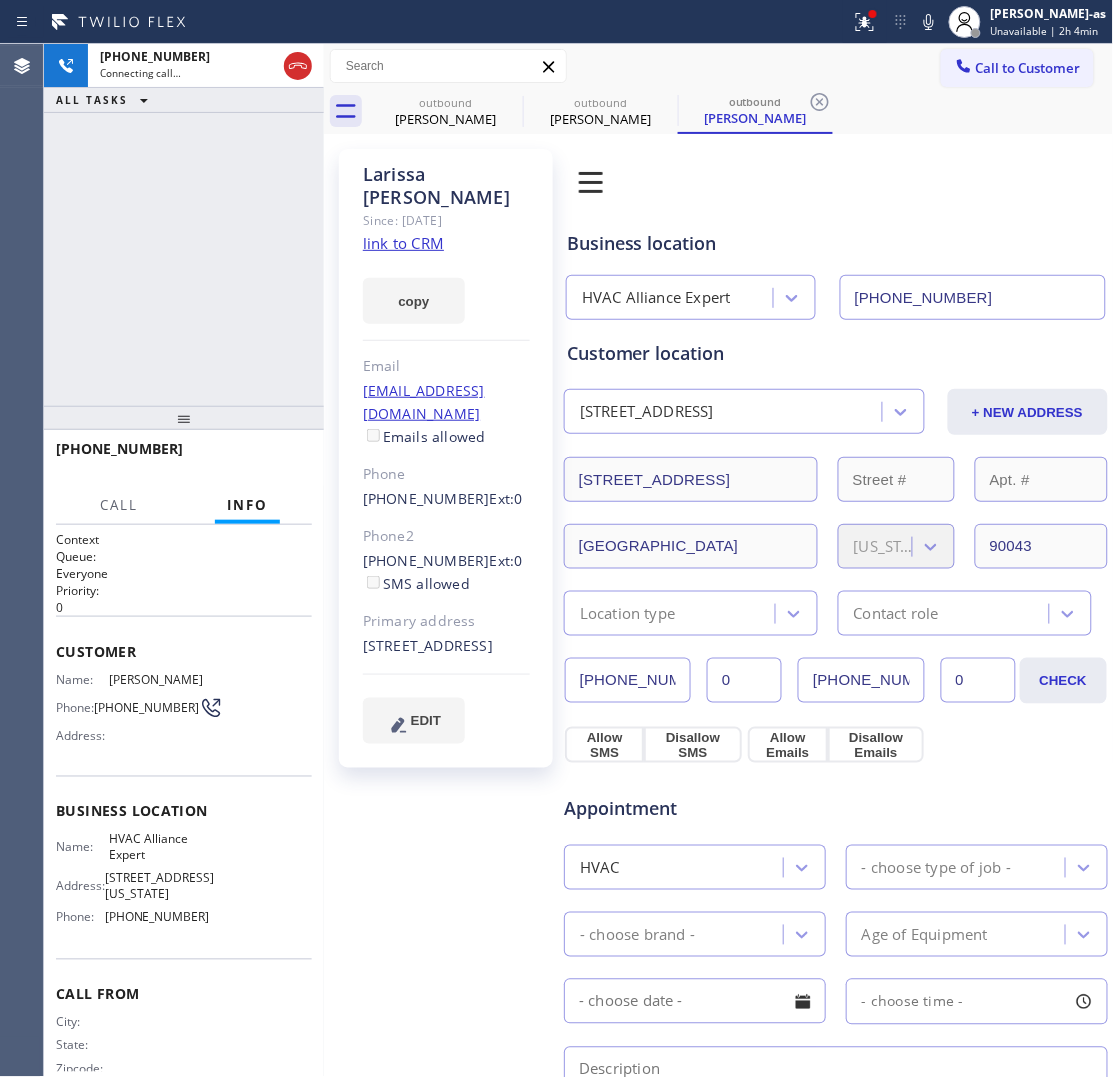 type on "(855) 999-4417" 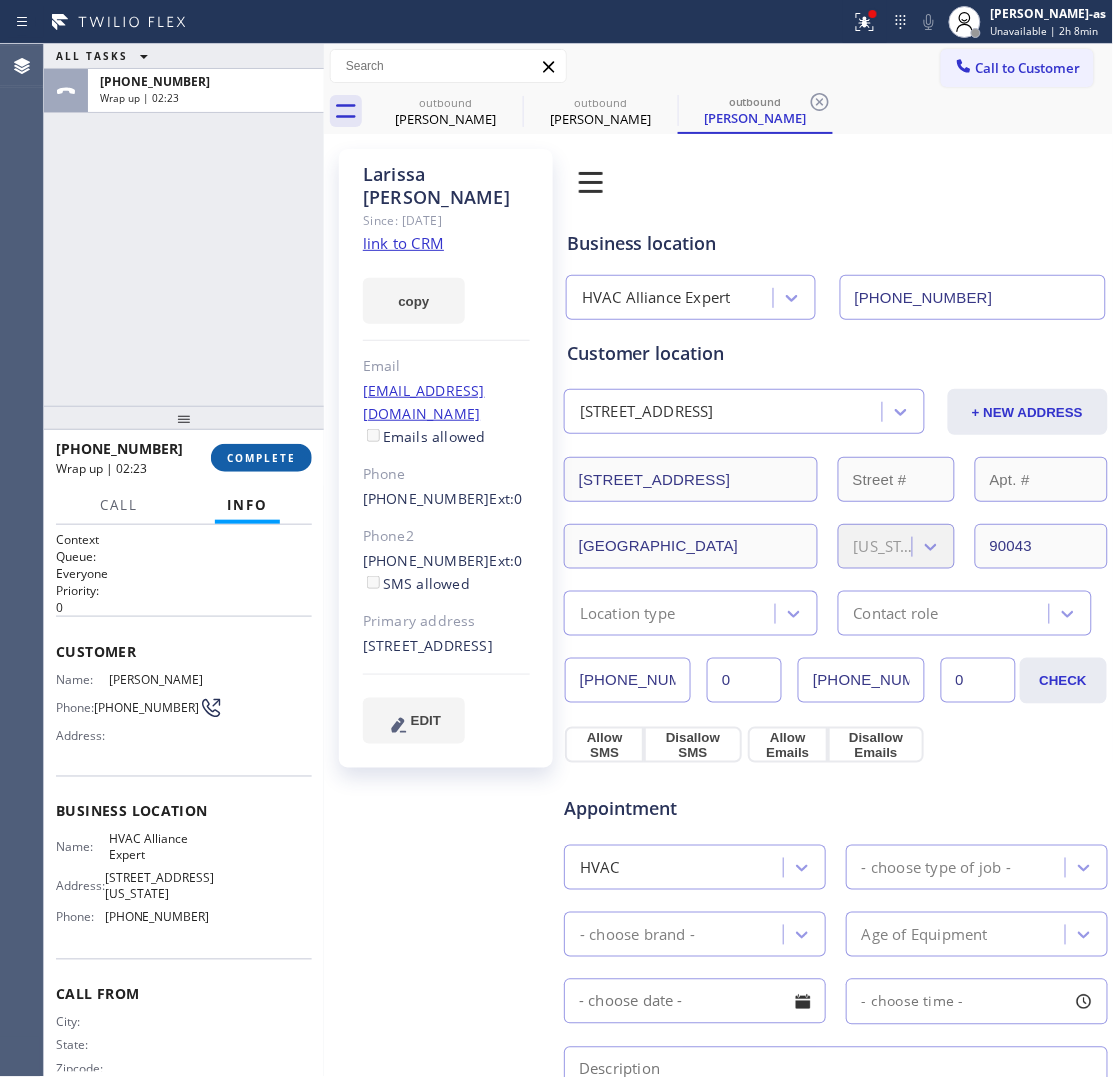 click on "COMPLETE" at bounding box center (261, 458) 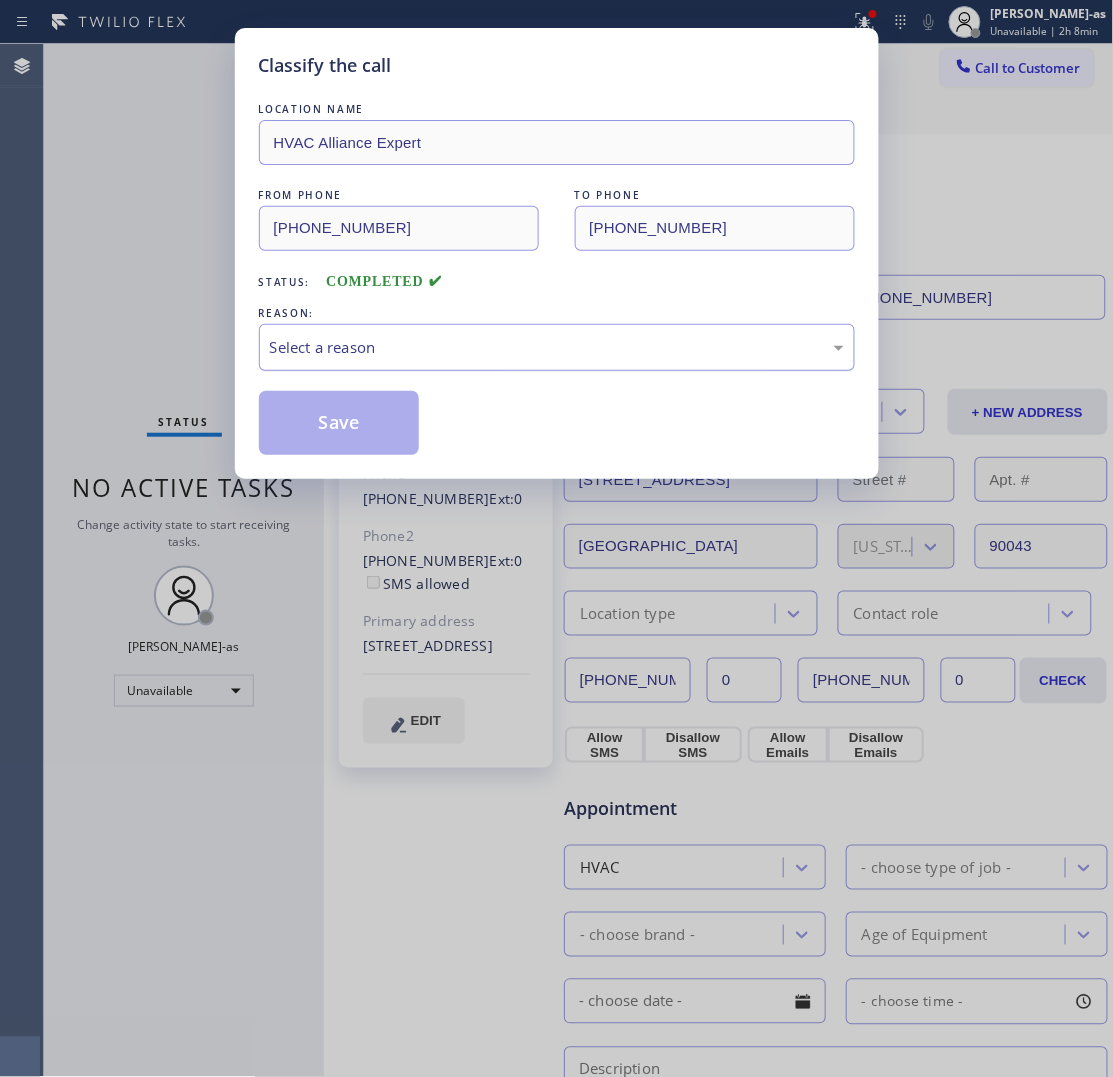 click on "Select a reason" at bounding box center [557, 347] 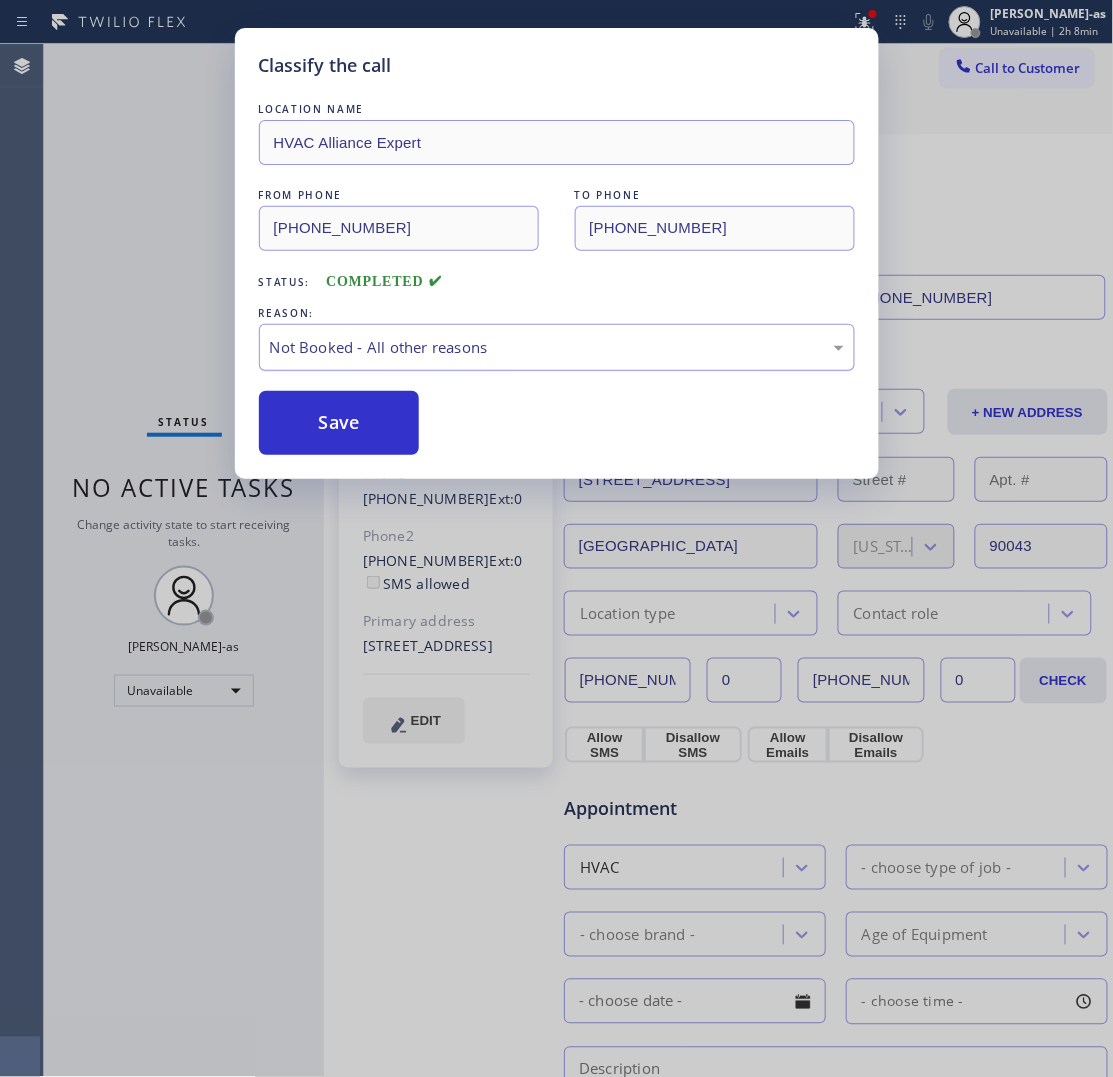 click on "Not Booked - All other reasons" at bounding box center (557, 347) 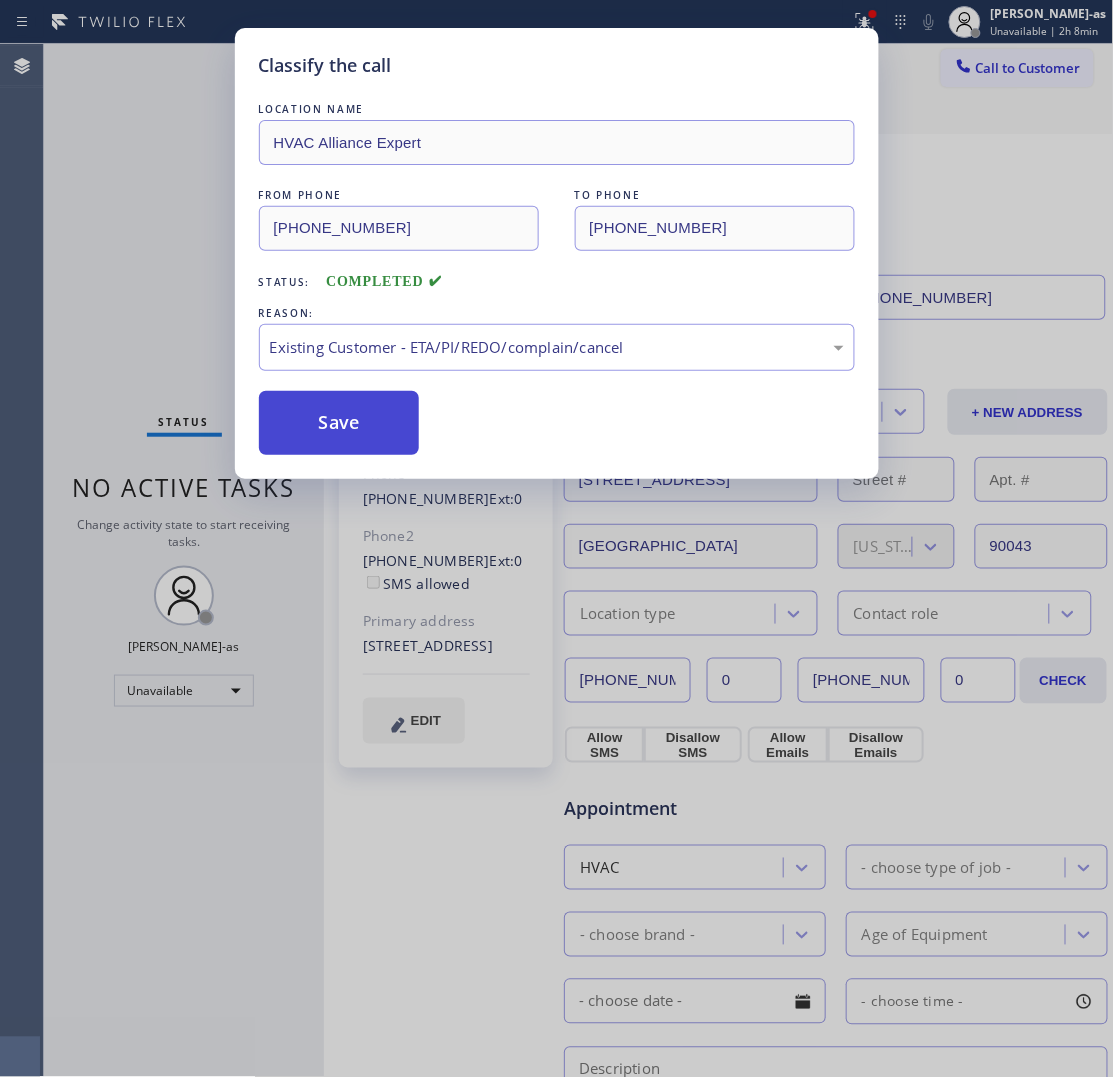 click on "Save" at bounding box center [339, 423] 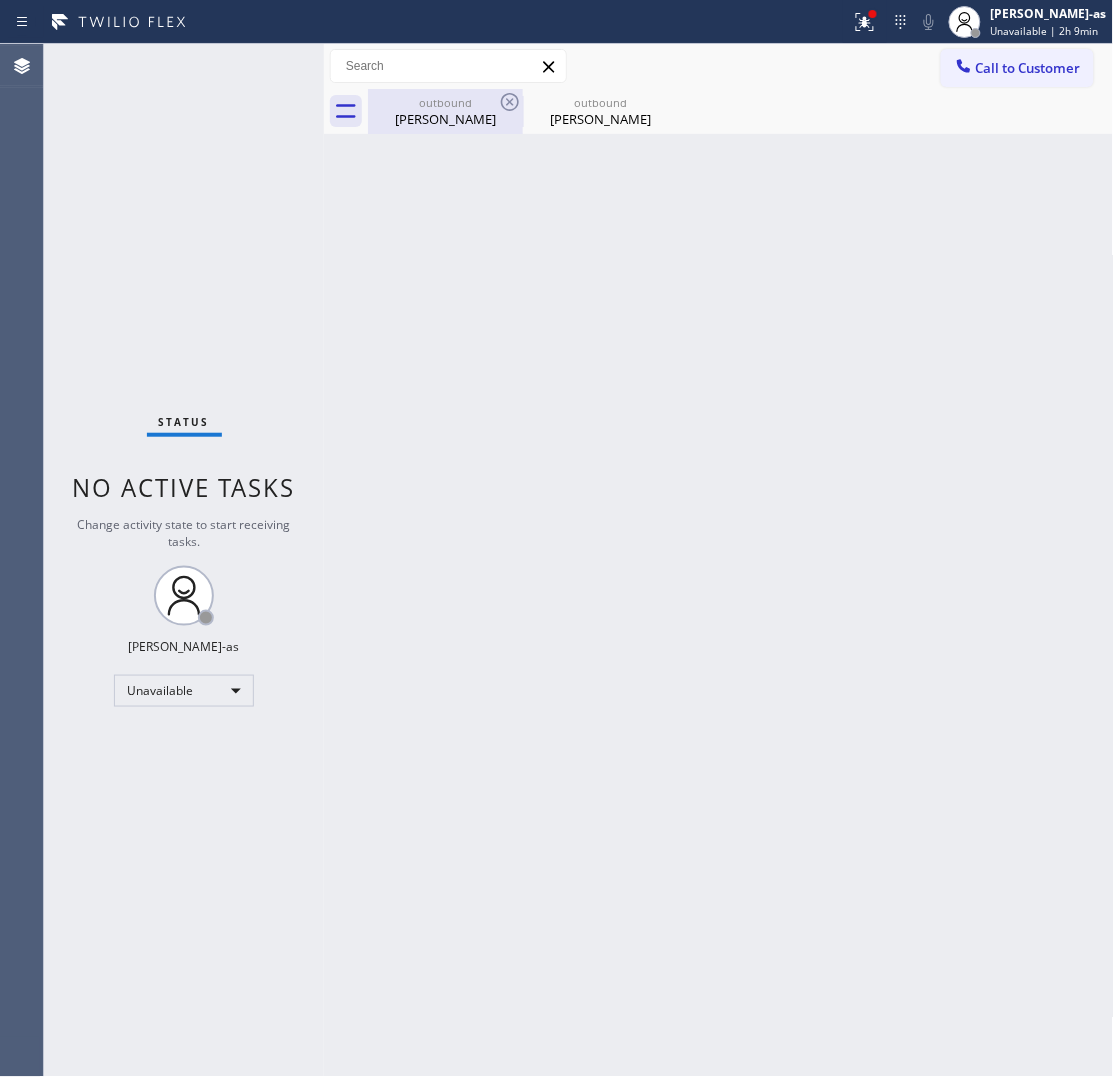 click on "outbound" at bounding box center [445, 102] 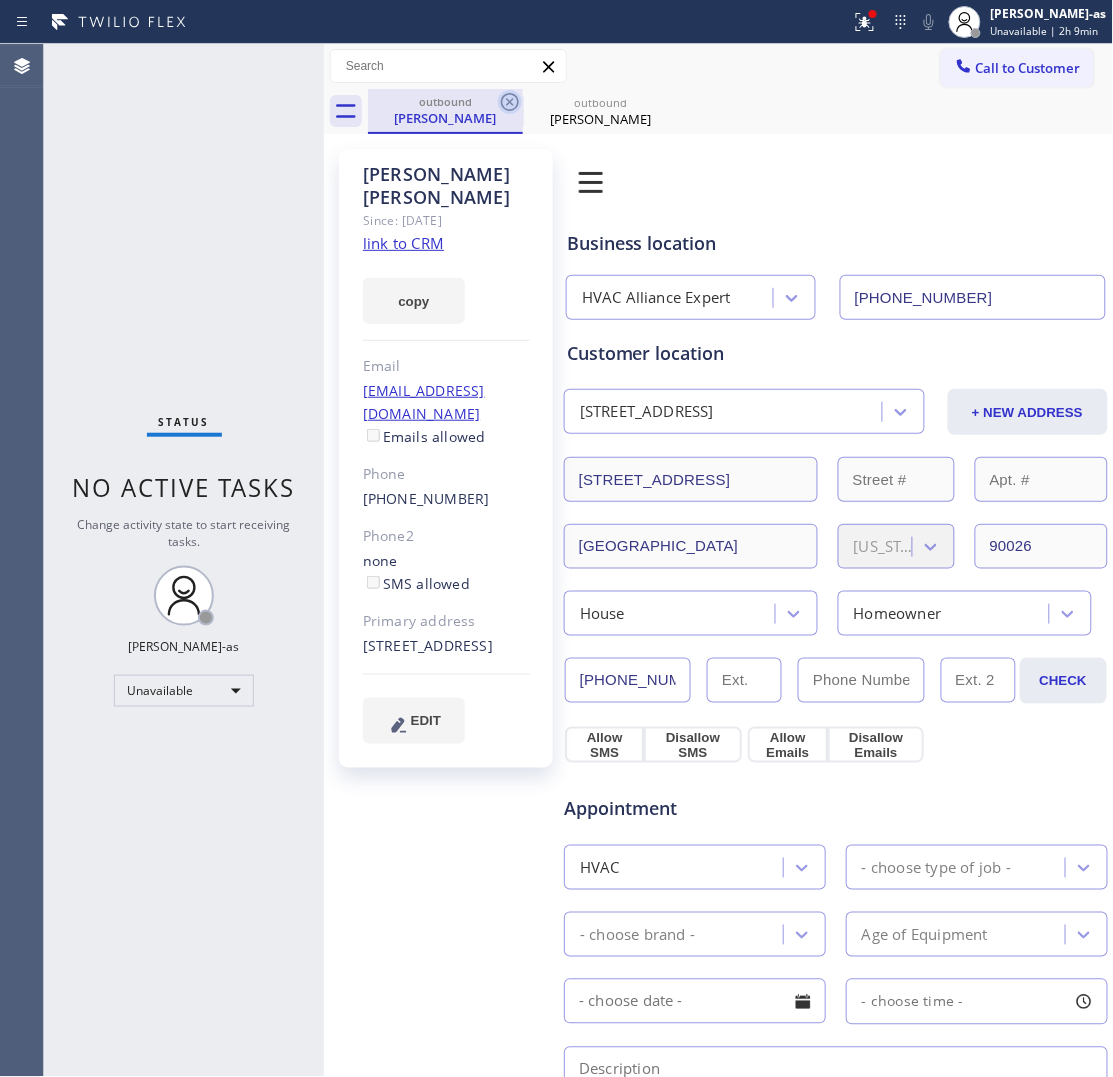 drag, startPoint x: 485, startPoint y: 110, endPoint x: 498, endPoint y: 108, distance: 13.152946 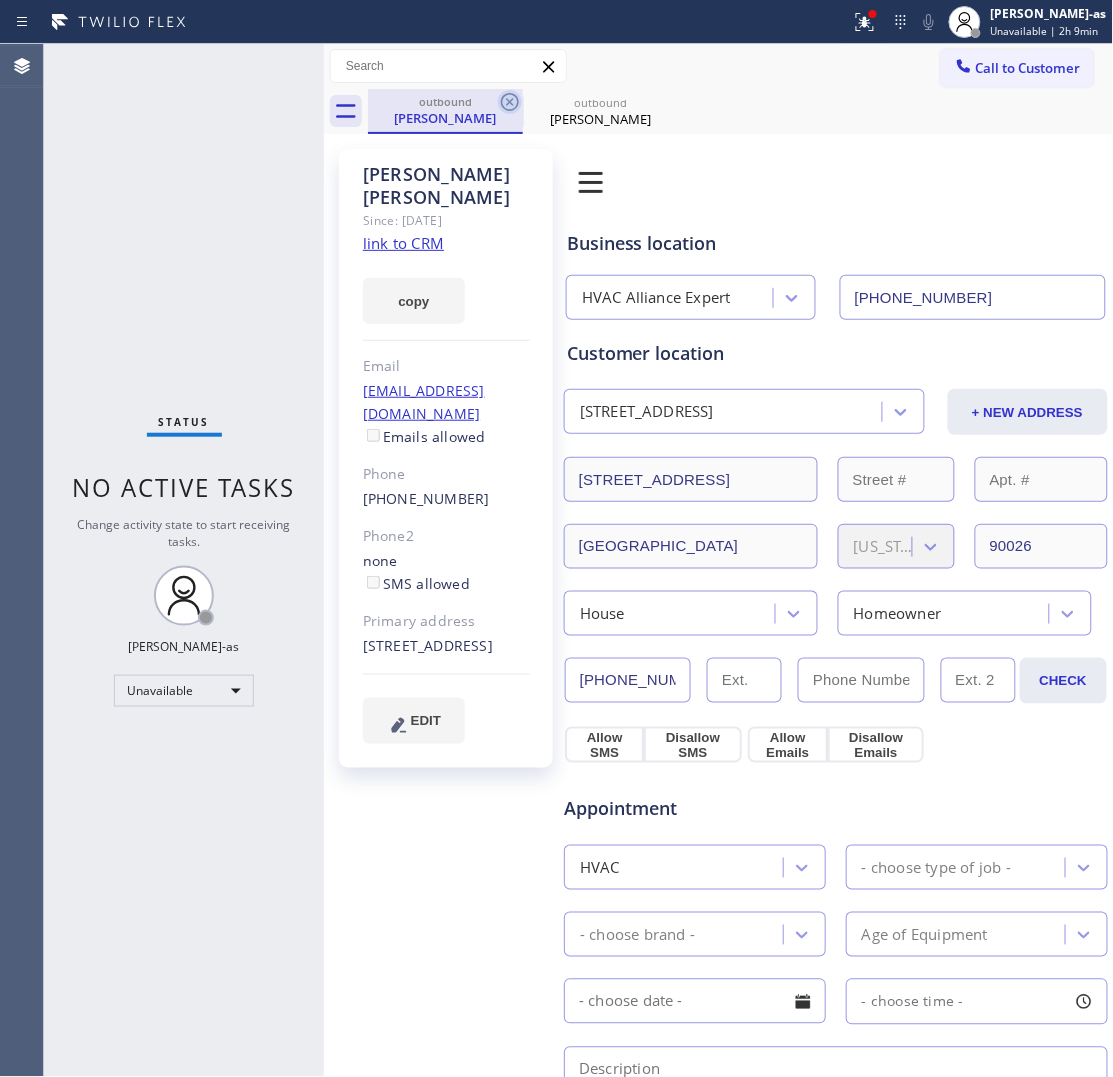 click on "Kara  Fiore" at bounding box center [445, 118] 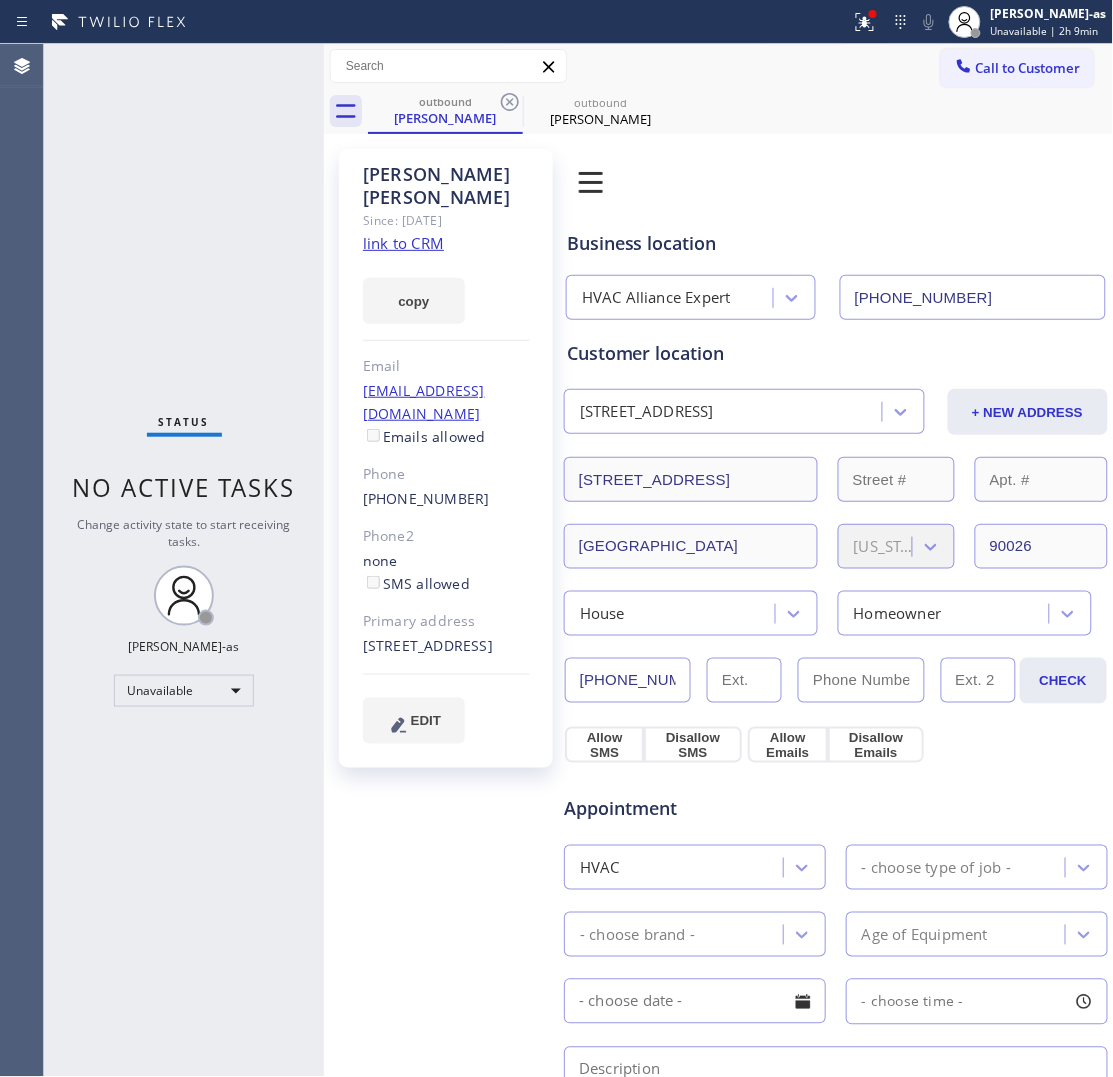 click 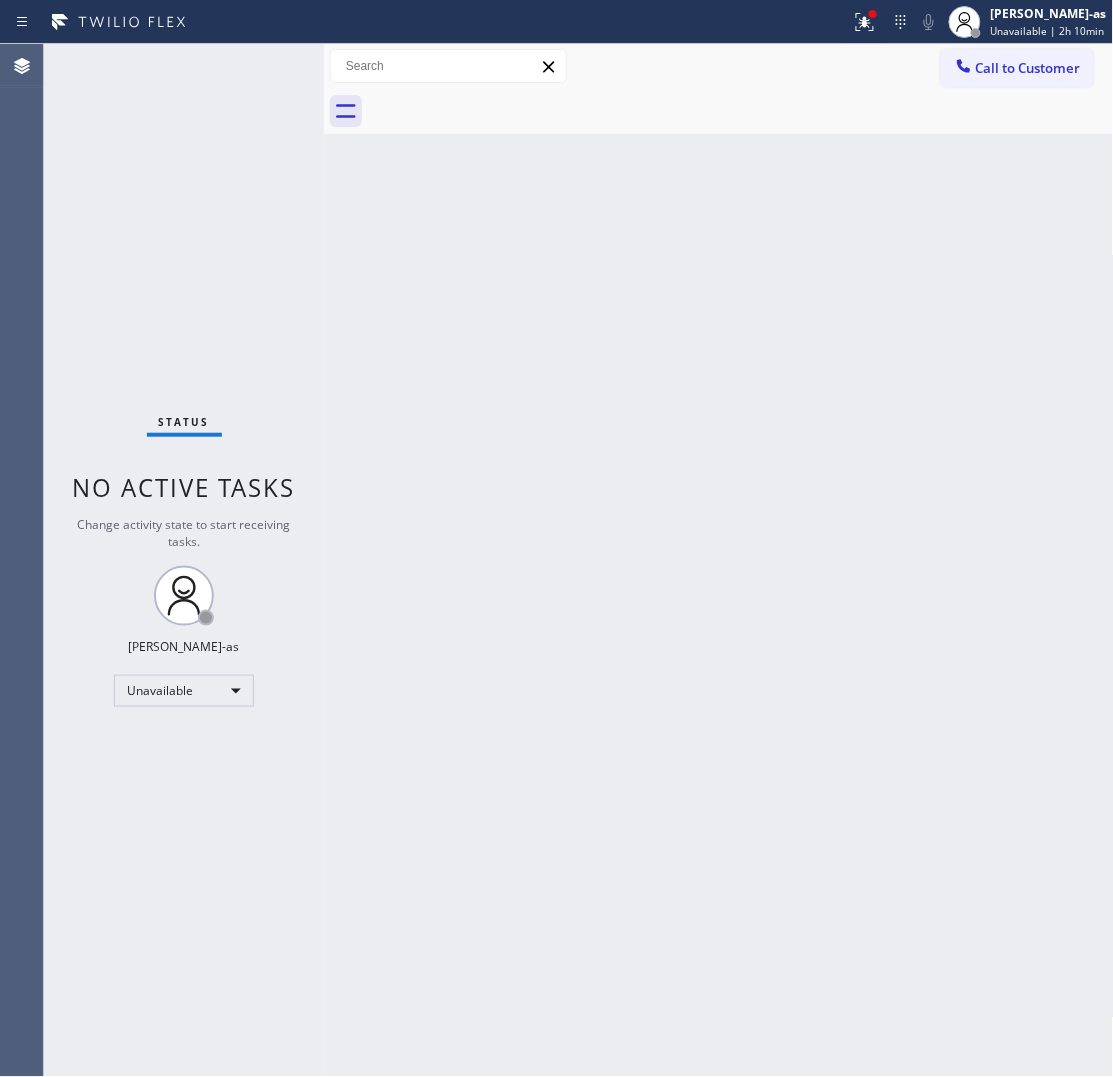 drag, startPoint x: 263, startPoint y: 192, endPoint x: 693, endPoint y: 83, distance: 443.60004 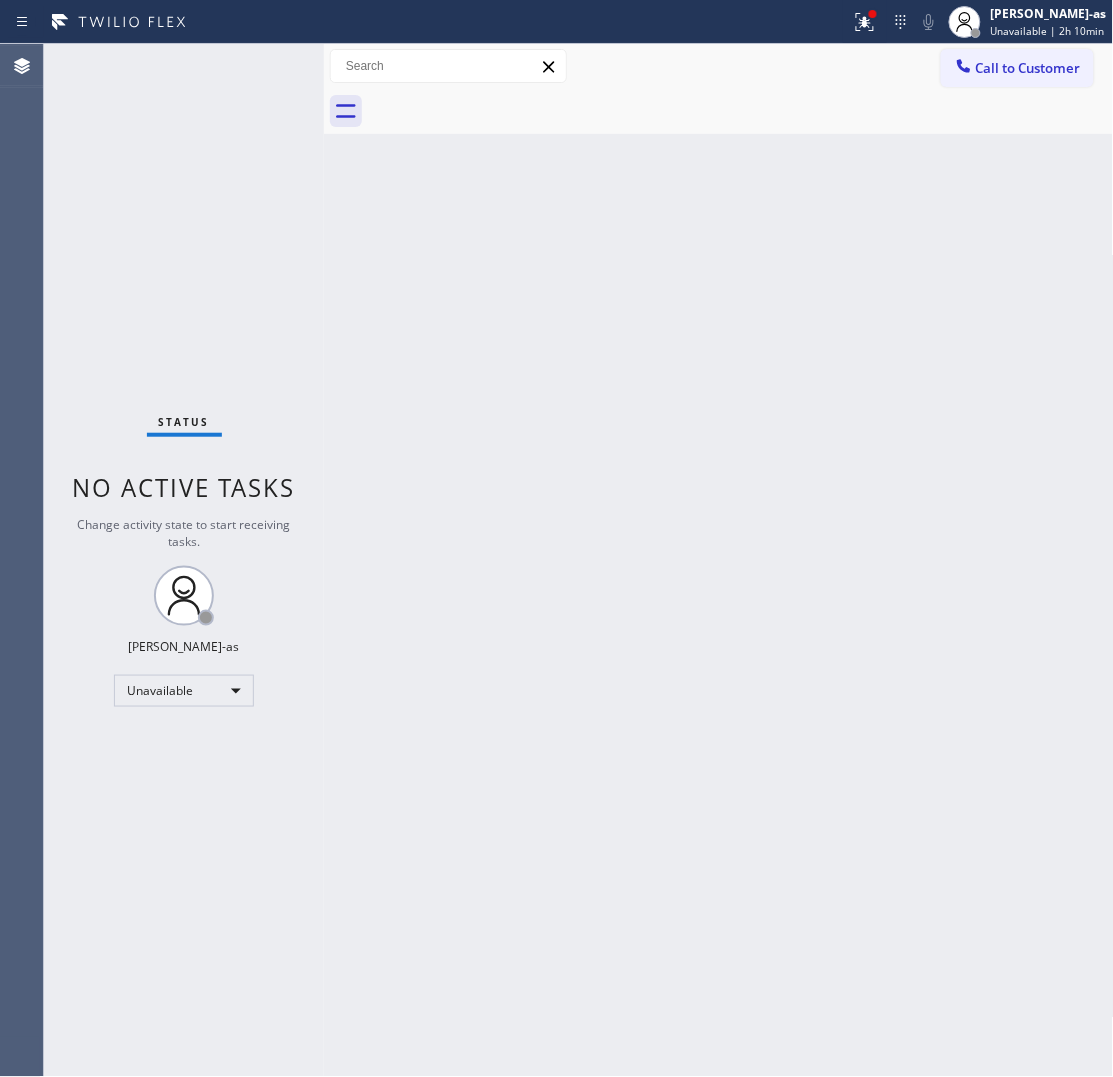 click on "Call to Customer" at bounding box center [1028, 68] 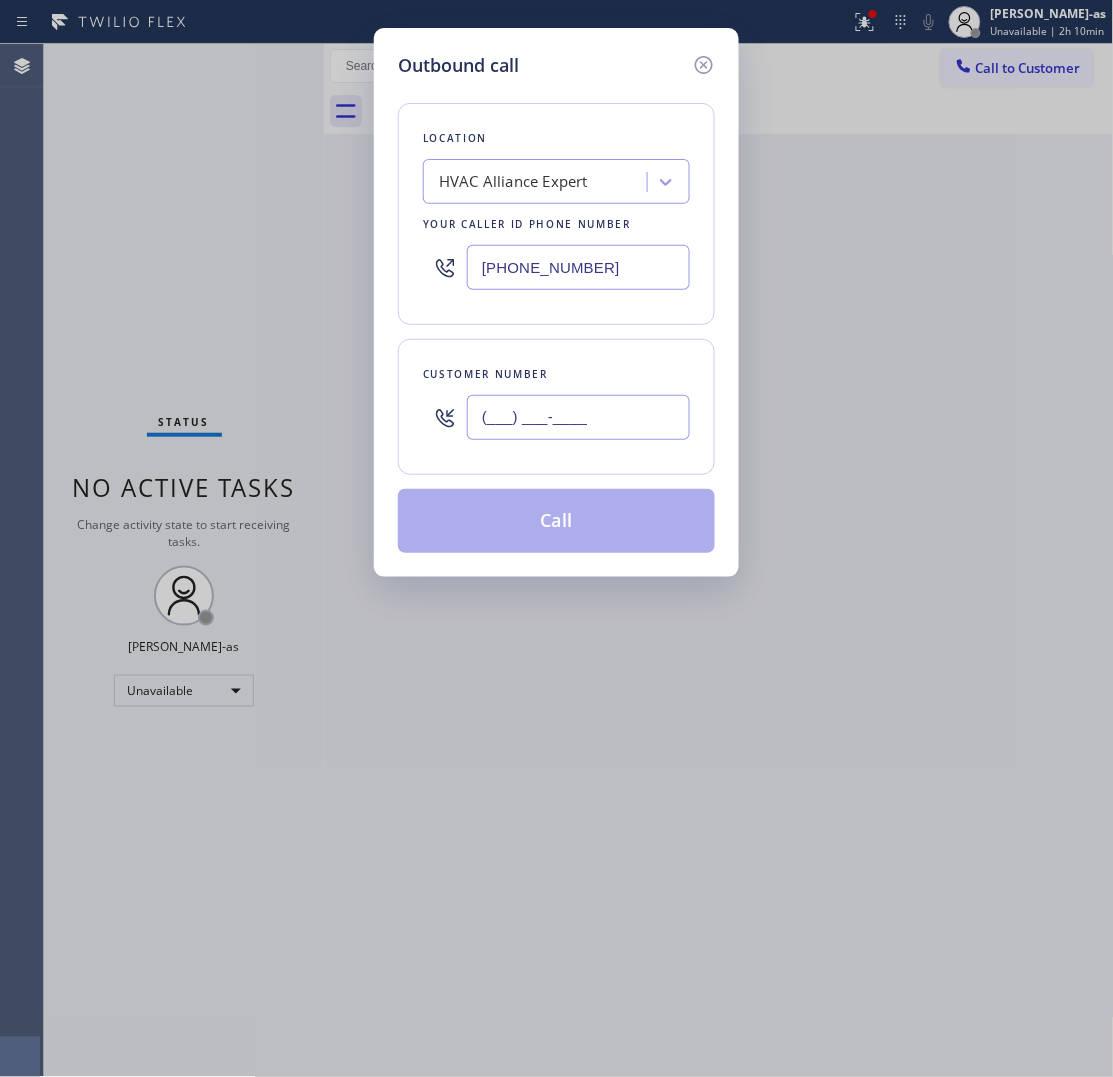 click on "(___) ___-____" at bounding box center (578, 417) 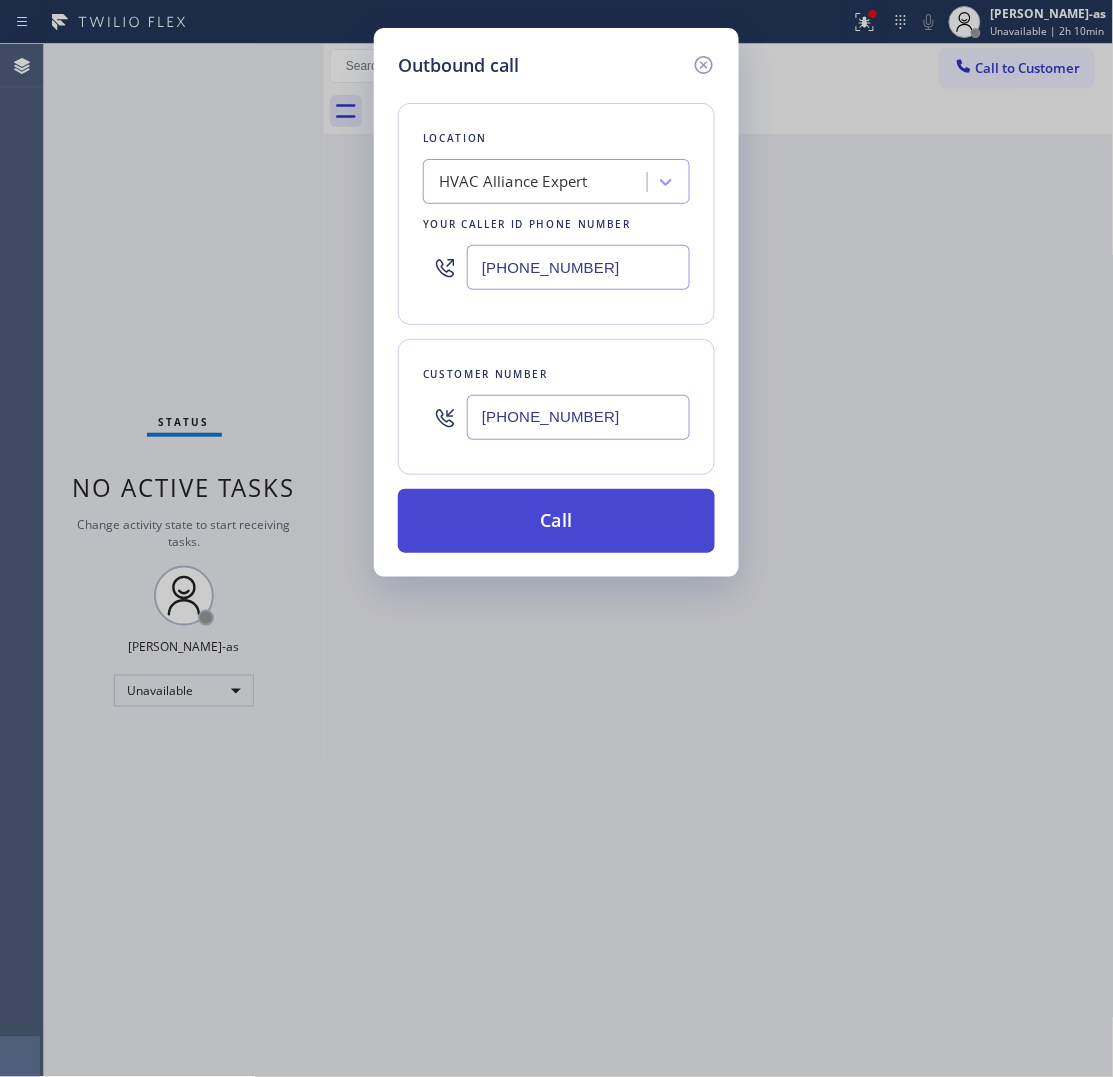 type on "[PHONE_NUMBER]" 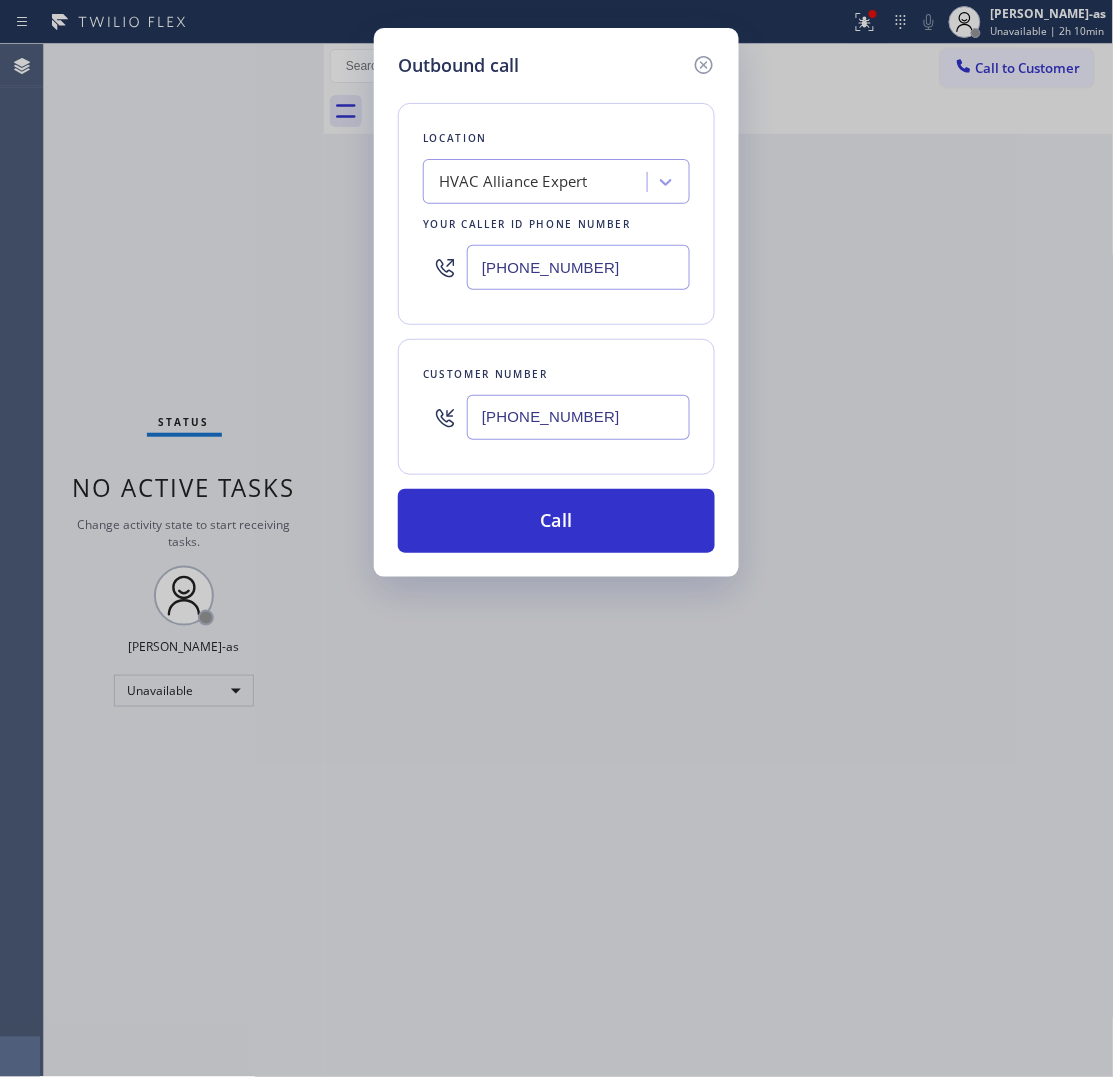 click on "Call" at bounding box center [556, 521] 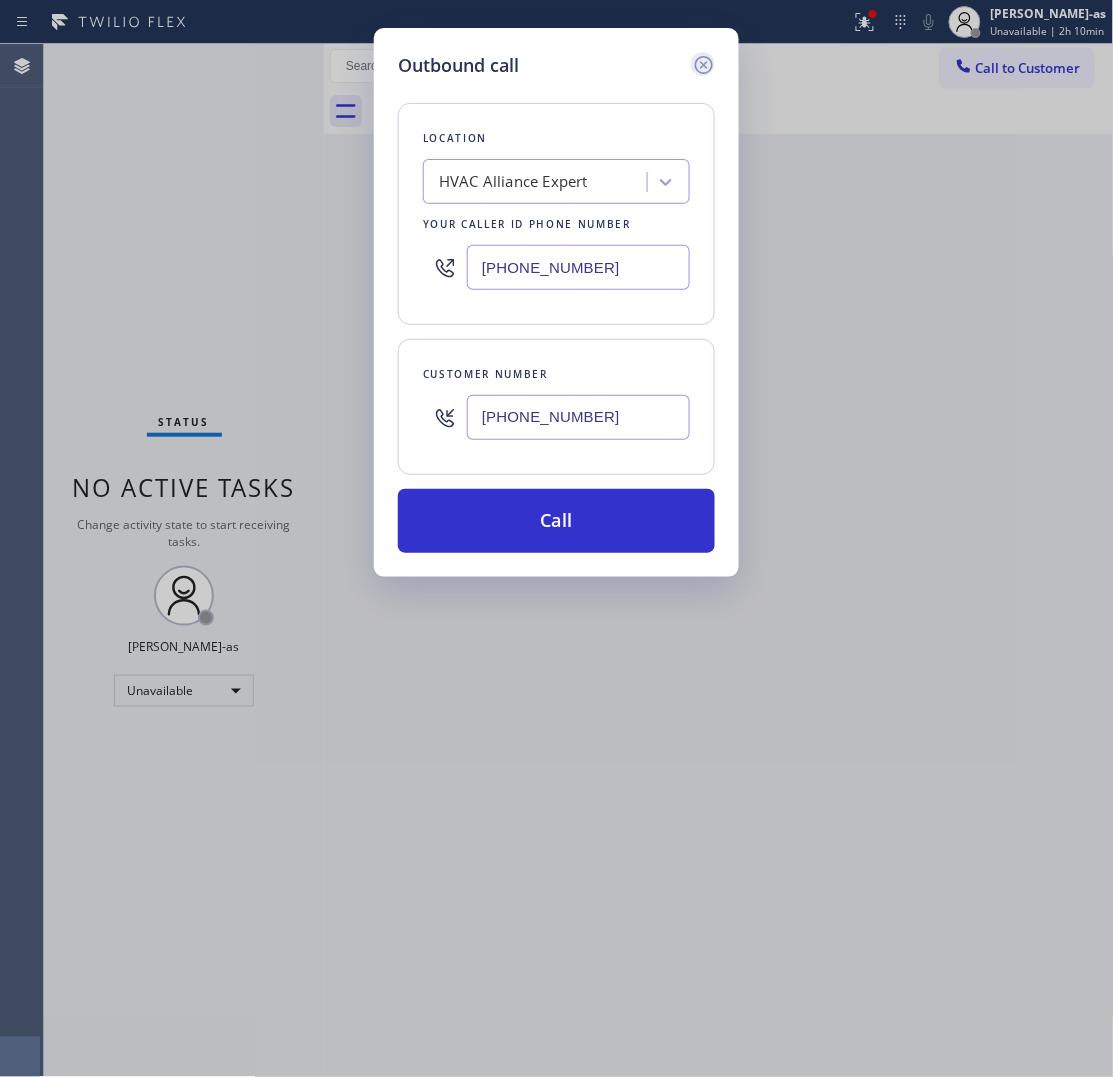 click 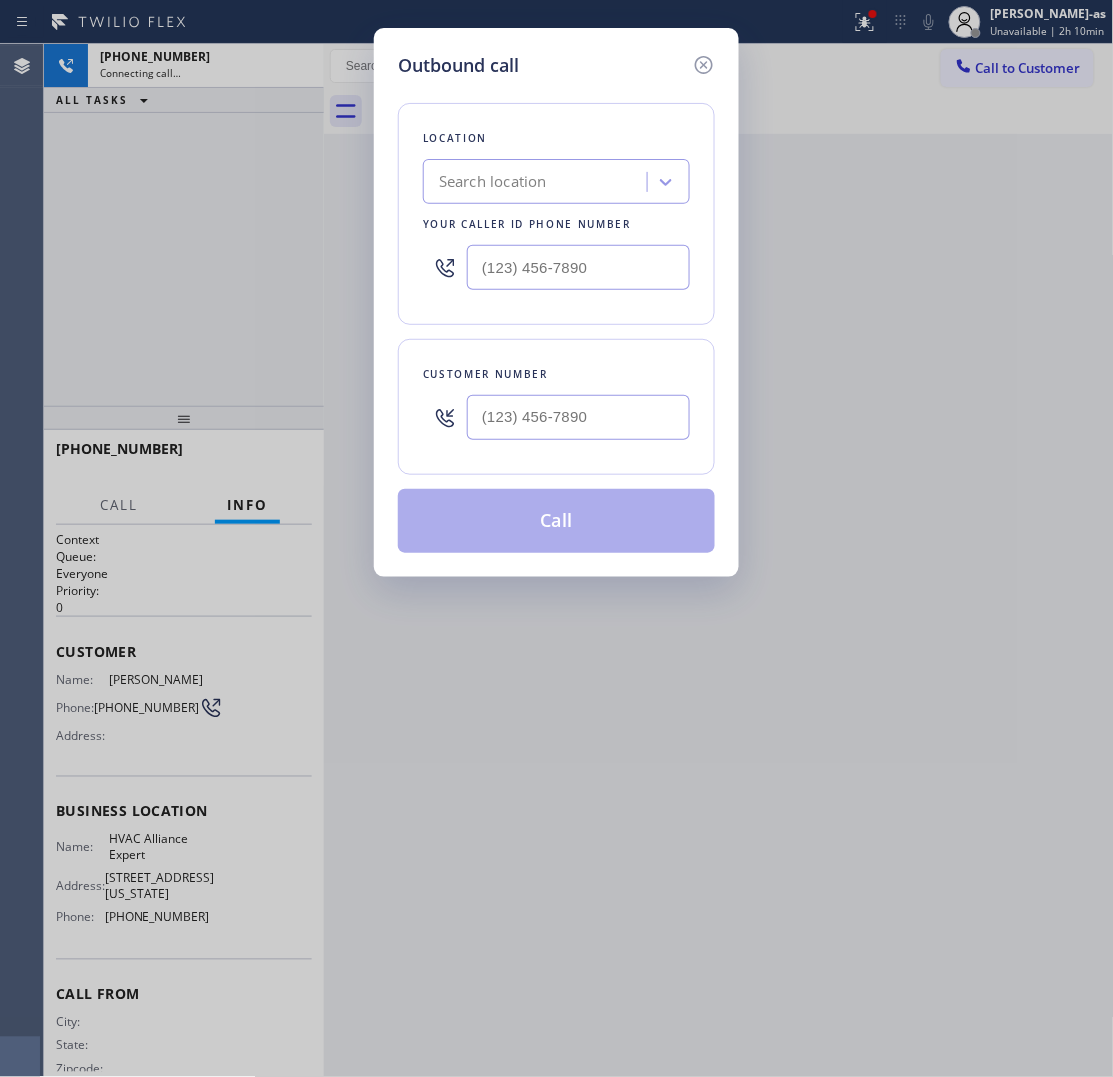 click on "Customer number" at bounding box center [556, 407] 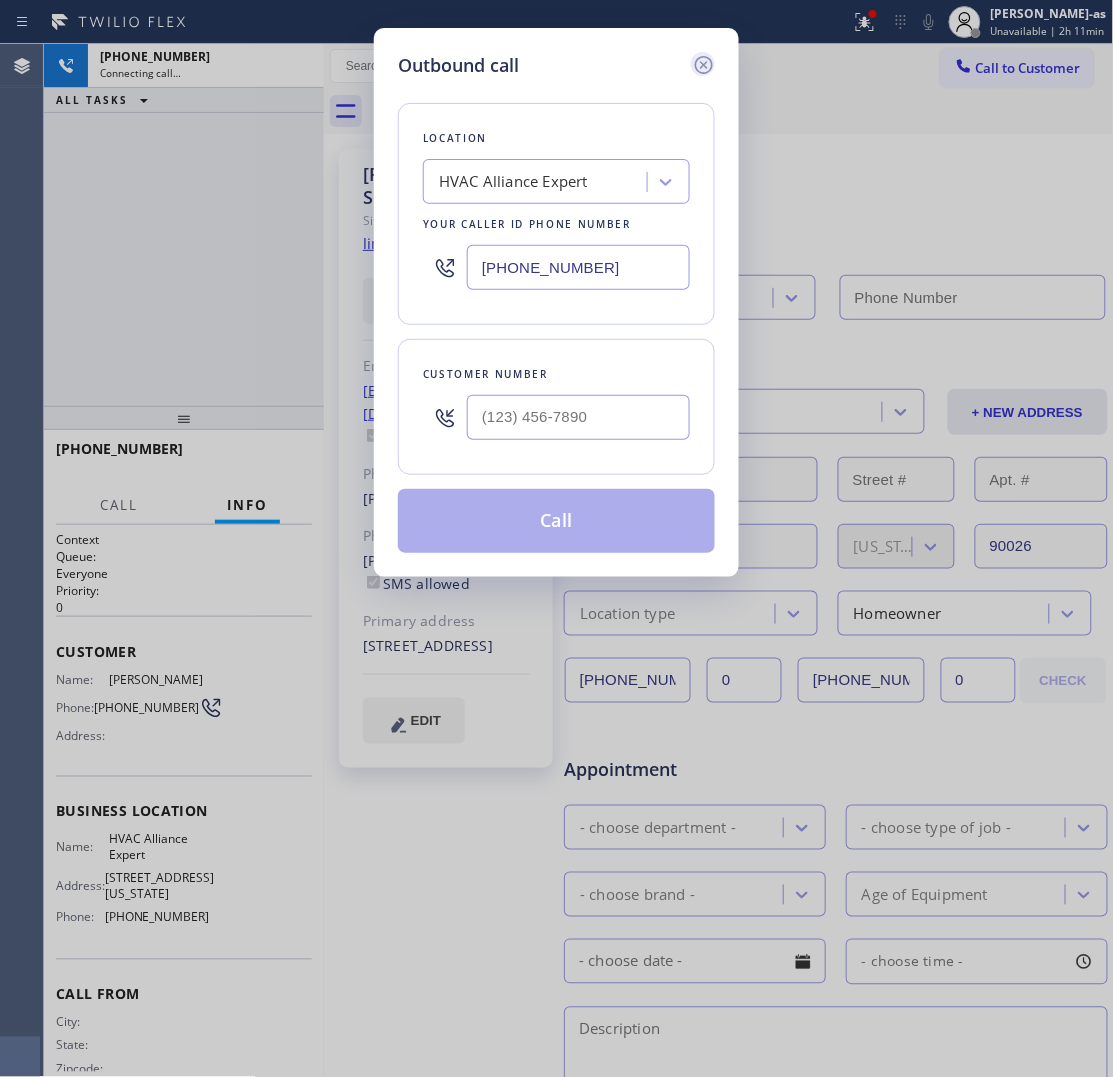 click 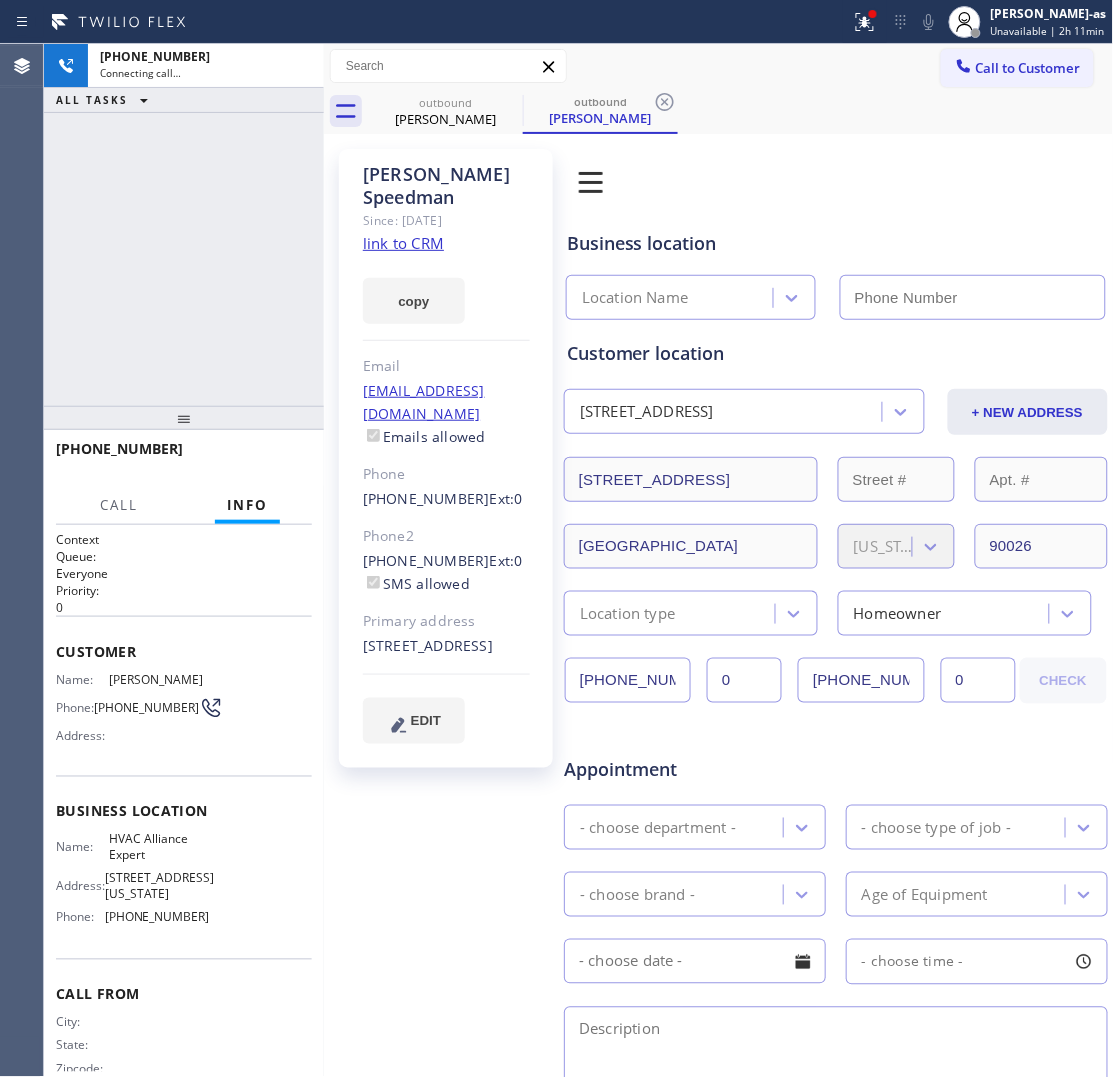 click on "+13109033528 Connecting call… ALL TASKS ALL TASKS ACTIVE TASKS TASKS IN WRAP UP" at bounding box center (184, 225) 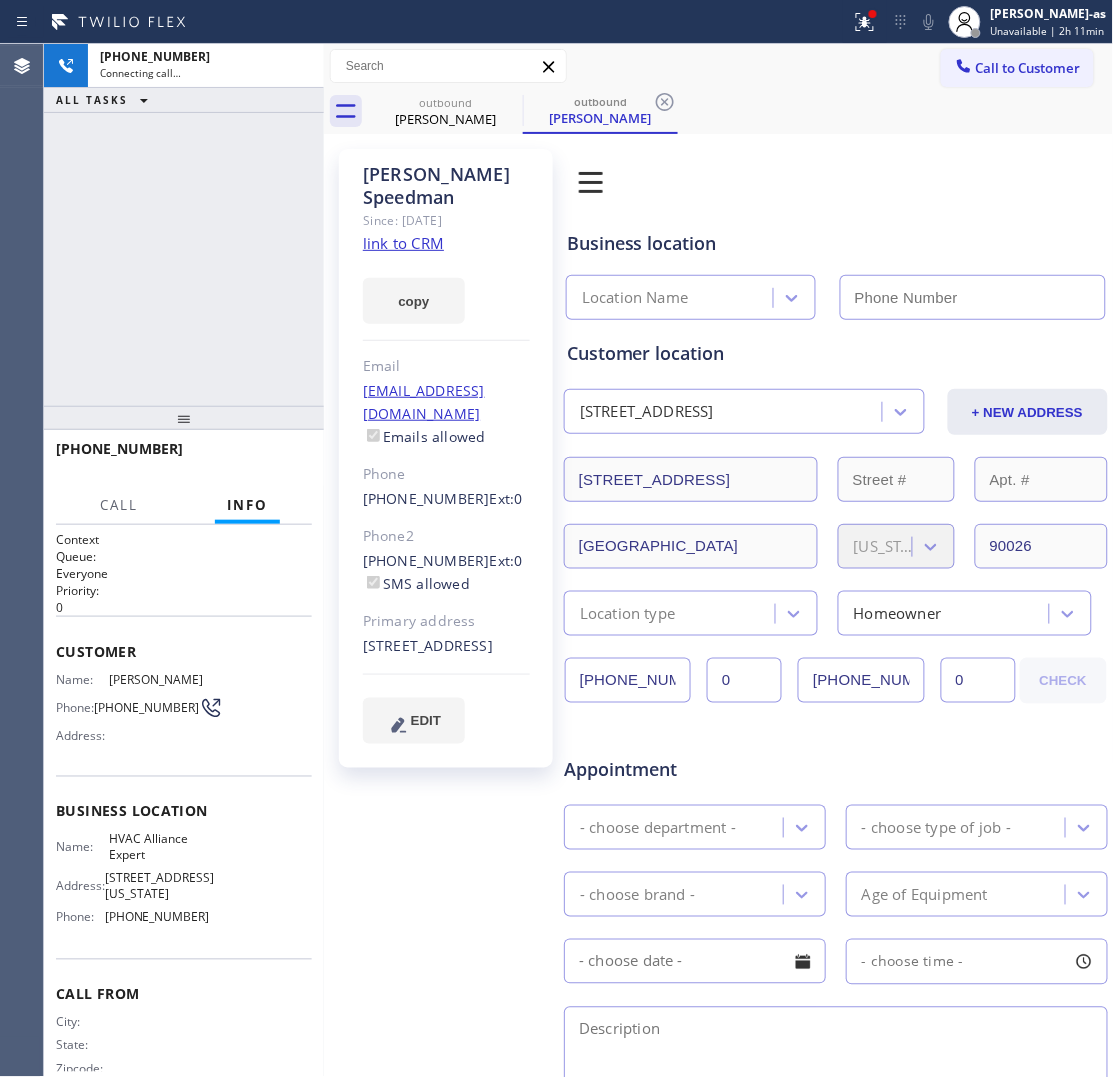 type on "(855) 999-4417" 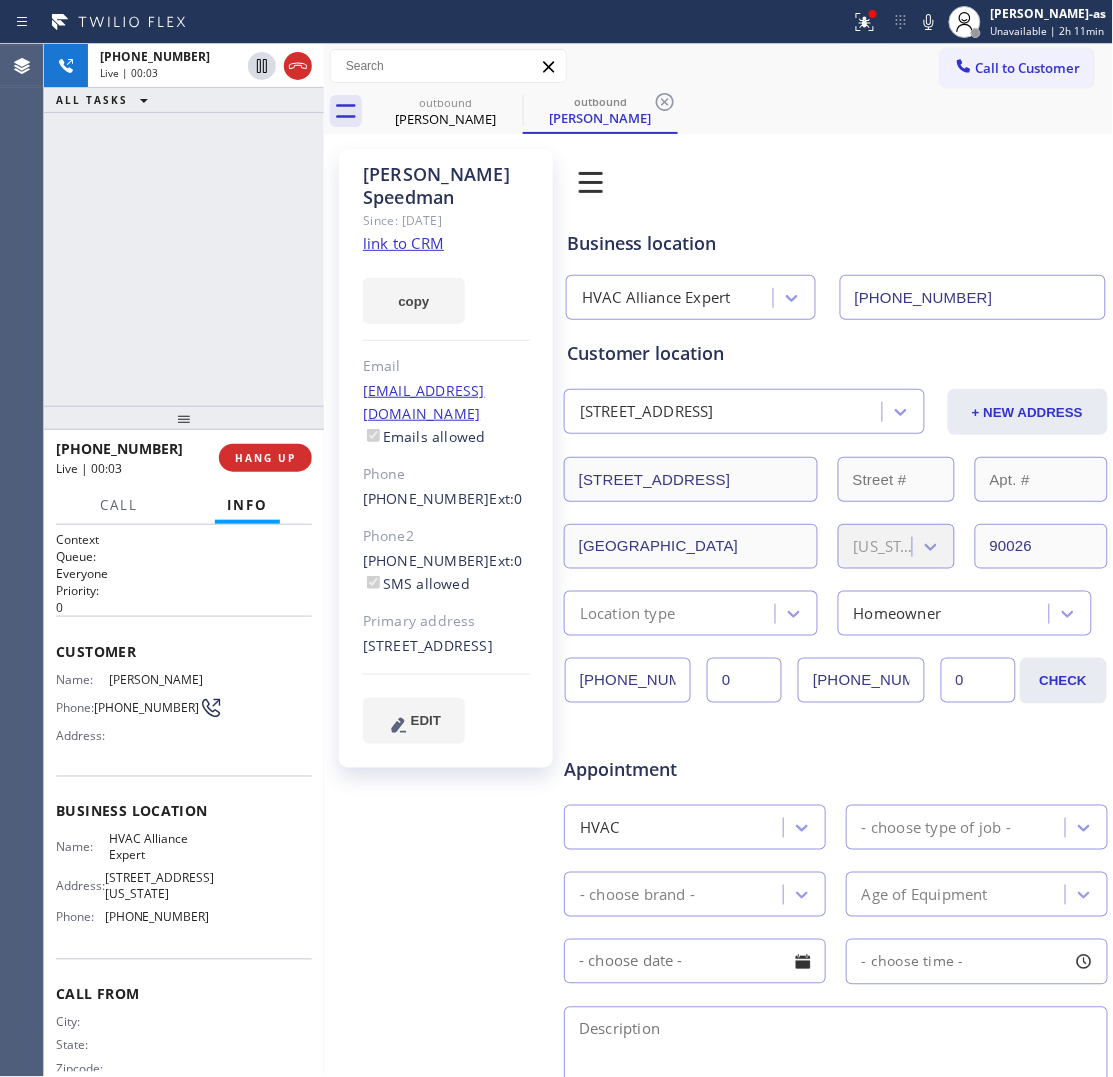drag, startPoint x: 108, startPoint y: 271, endPoint x: 168, endPoint y: 418, distance: 158.77342 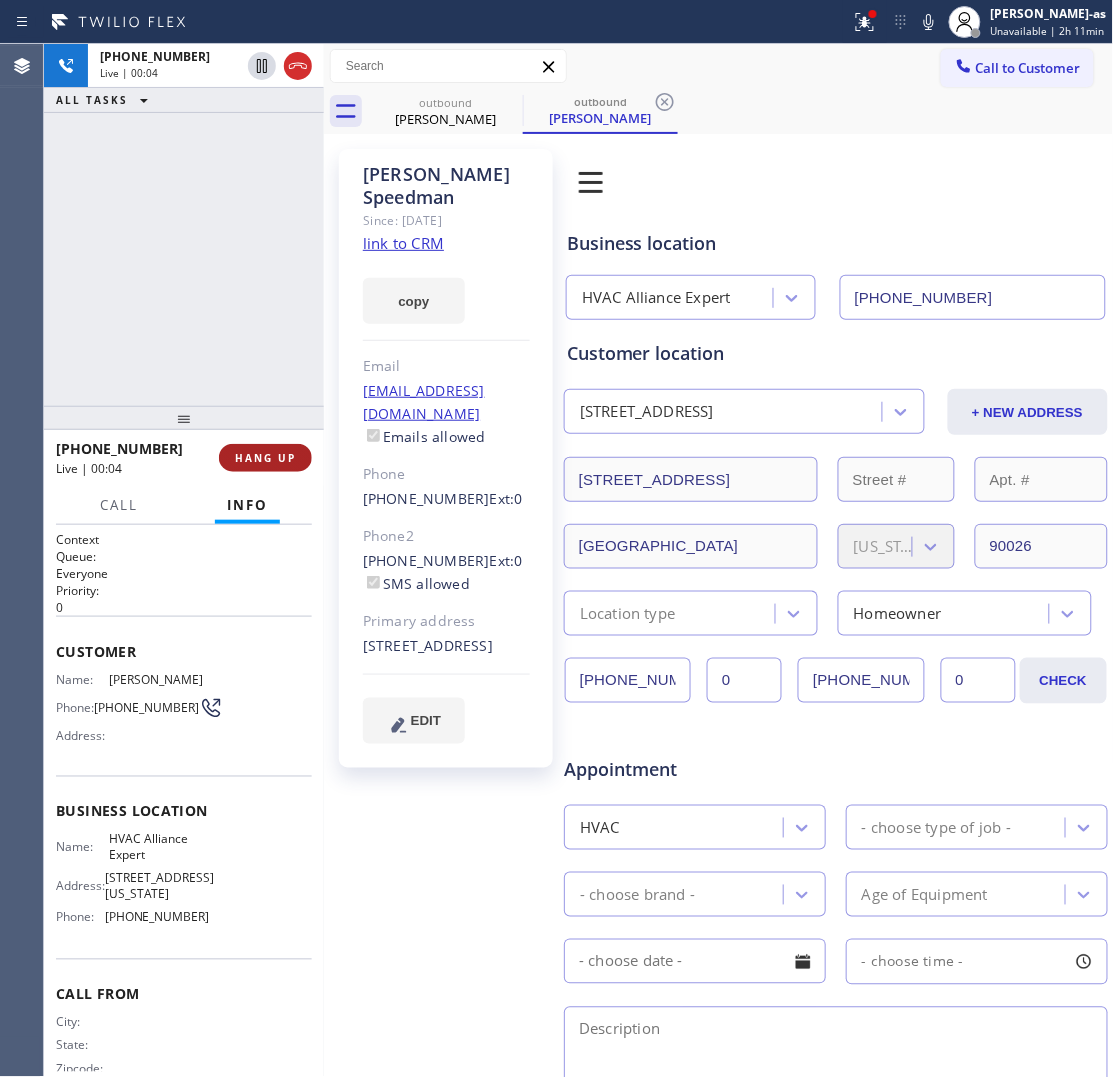 click on "HANG UP" at bounding box center [265, 458] 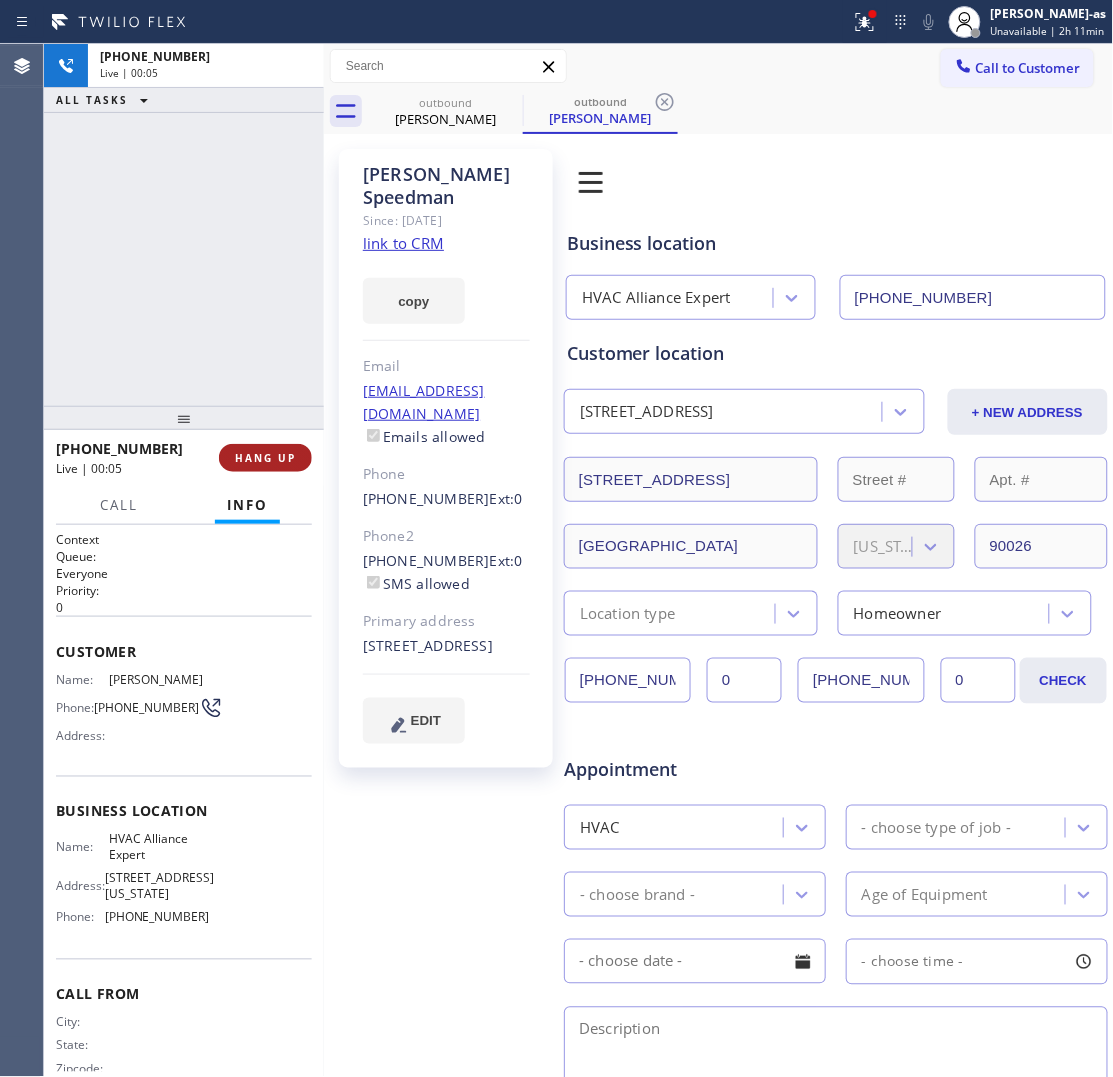 click on "HANG UP" at bounding box center [265, 458] 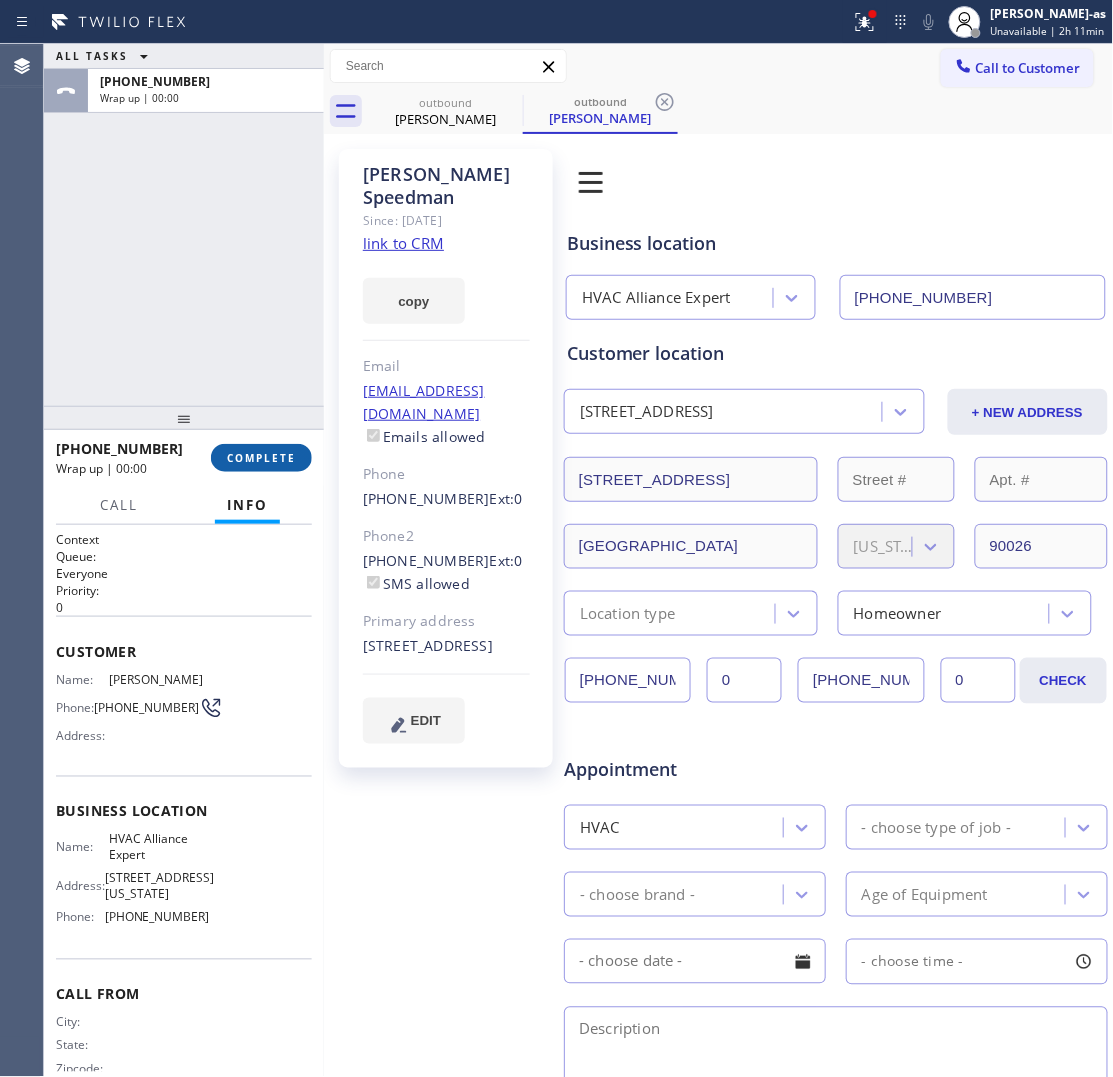 click on "COMPLETE" at bounding box center [261, 458] 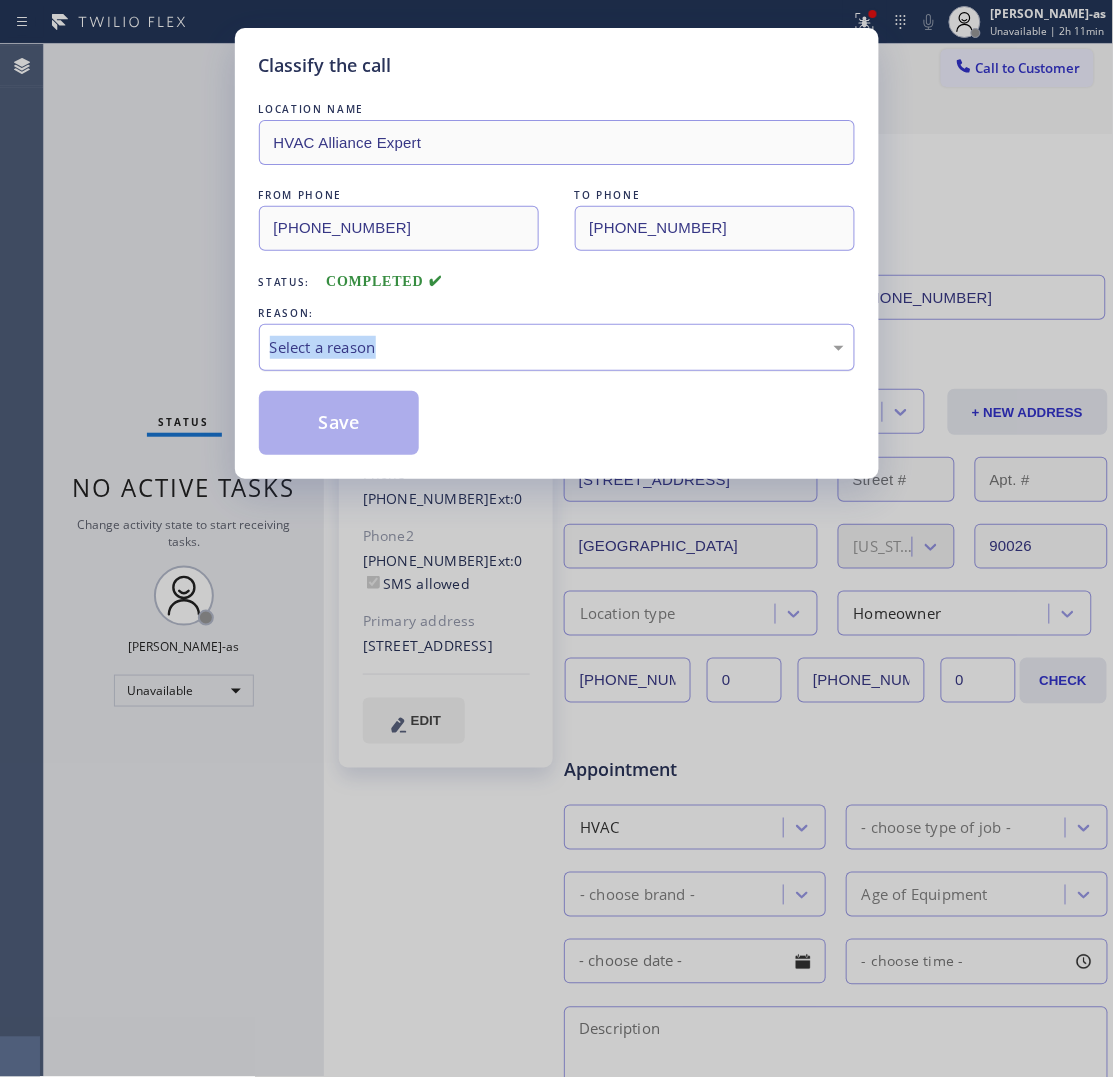 click on "REASON: Select a reason" at bounding box center [557, 337] 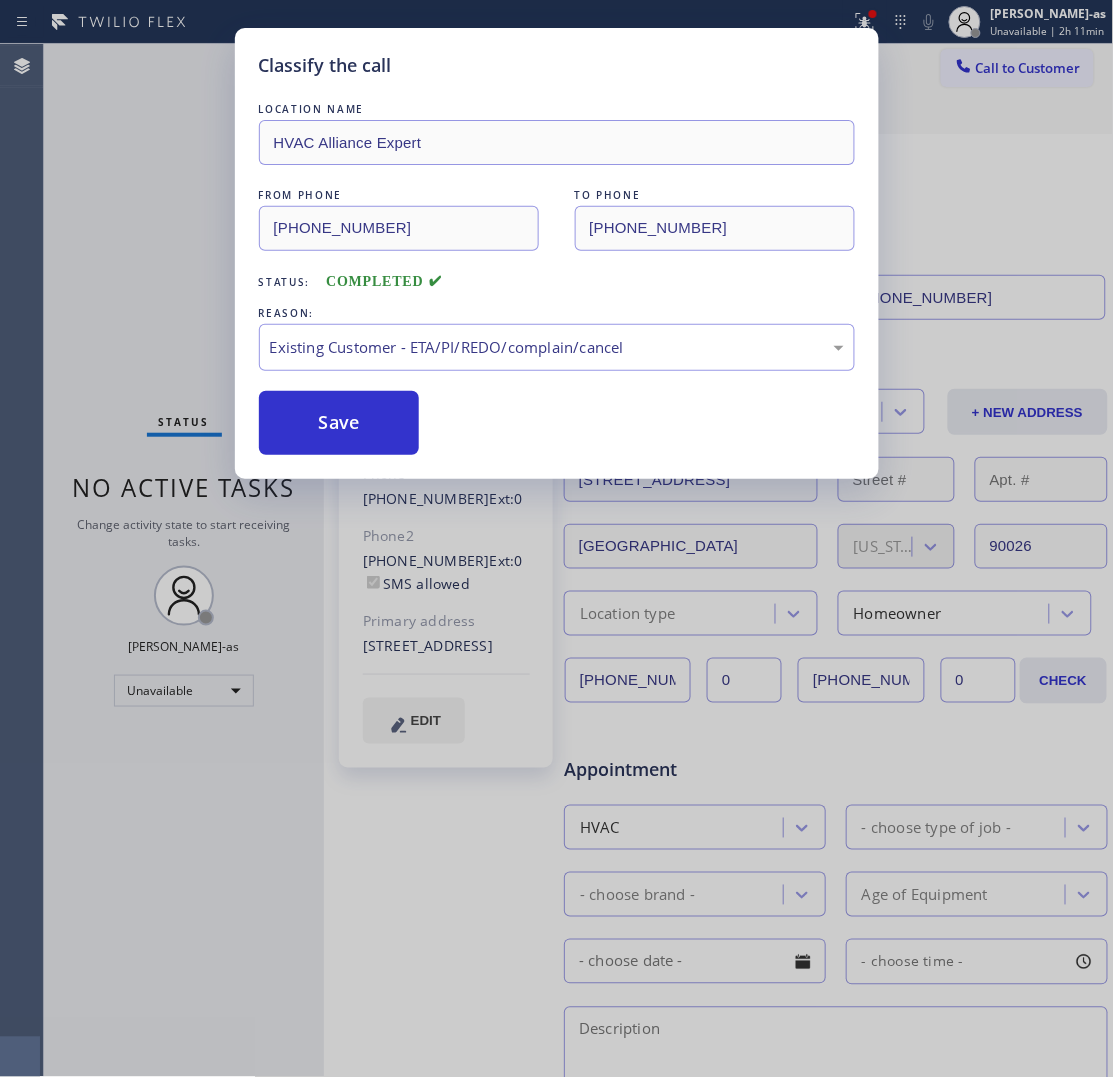 drag, startPoint x: 531, startPoint y: 471, endPoint x: 407, endPoint y: 458, distance: 124.67959 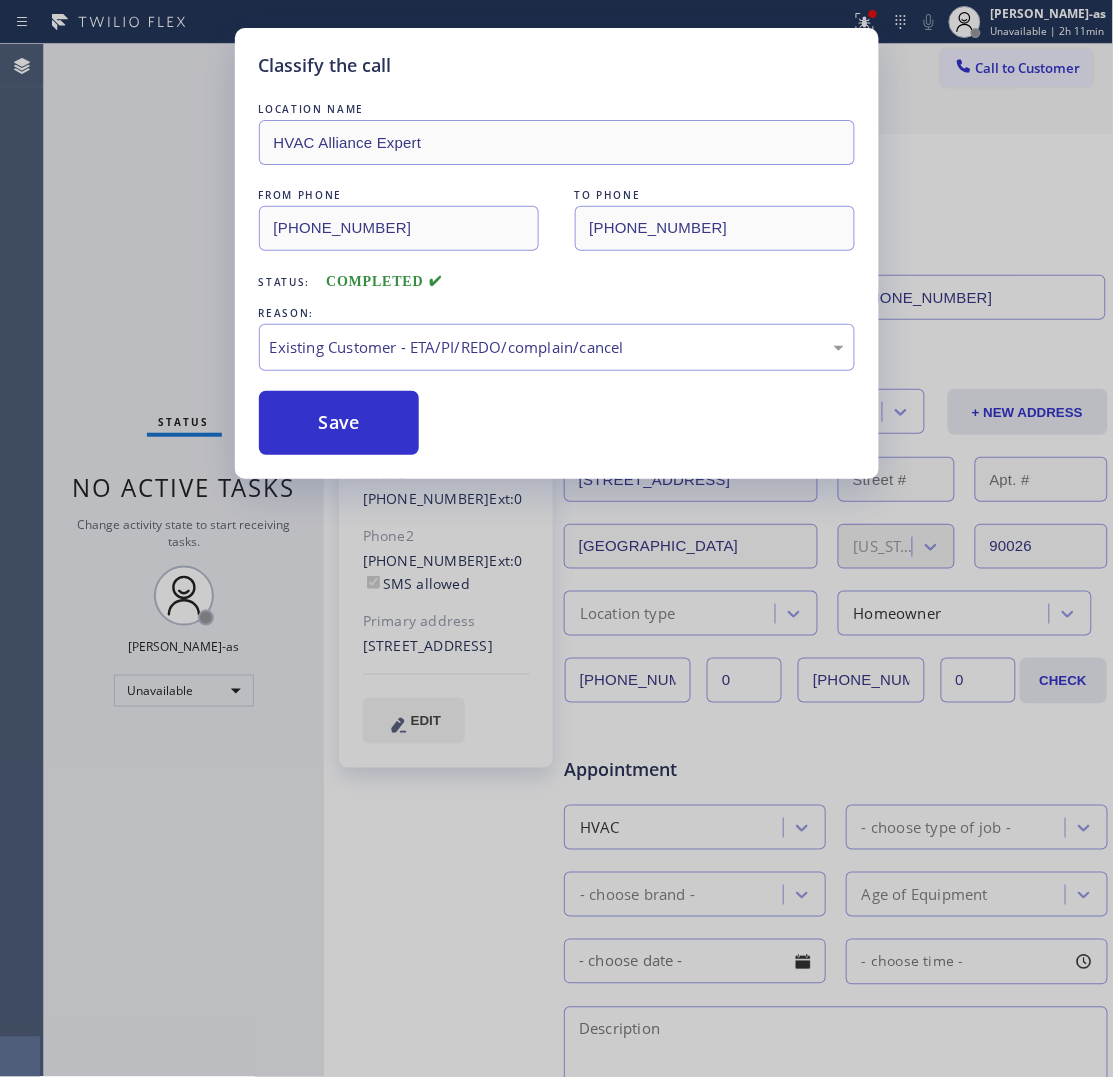 drag, startPoint x: 332, startPoint y: 428, endPoint x: 245, endPoint y: 76, distance: 362.59207 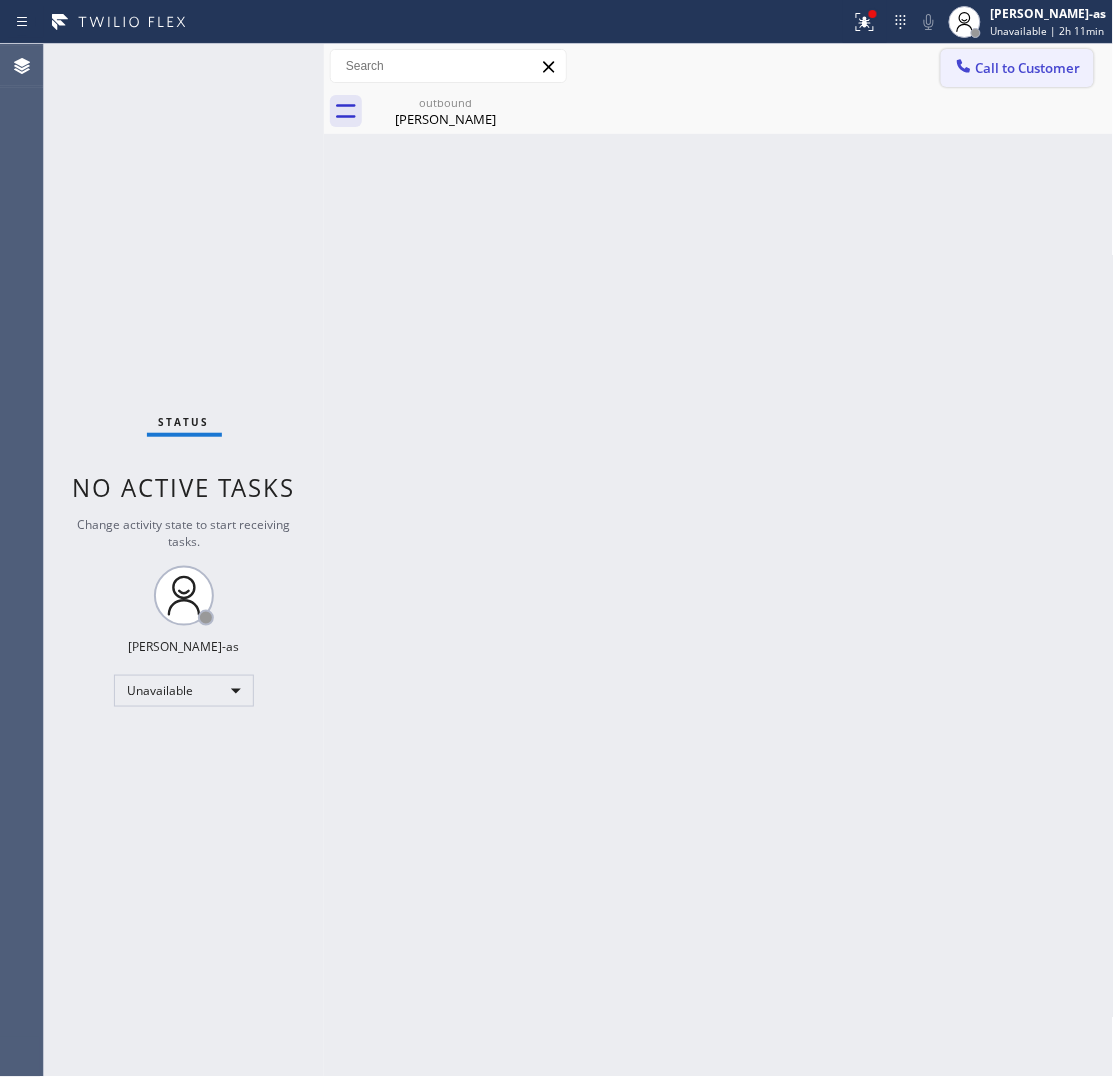 click 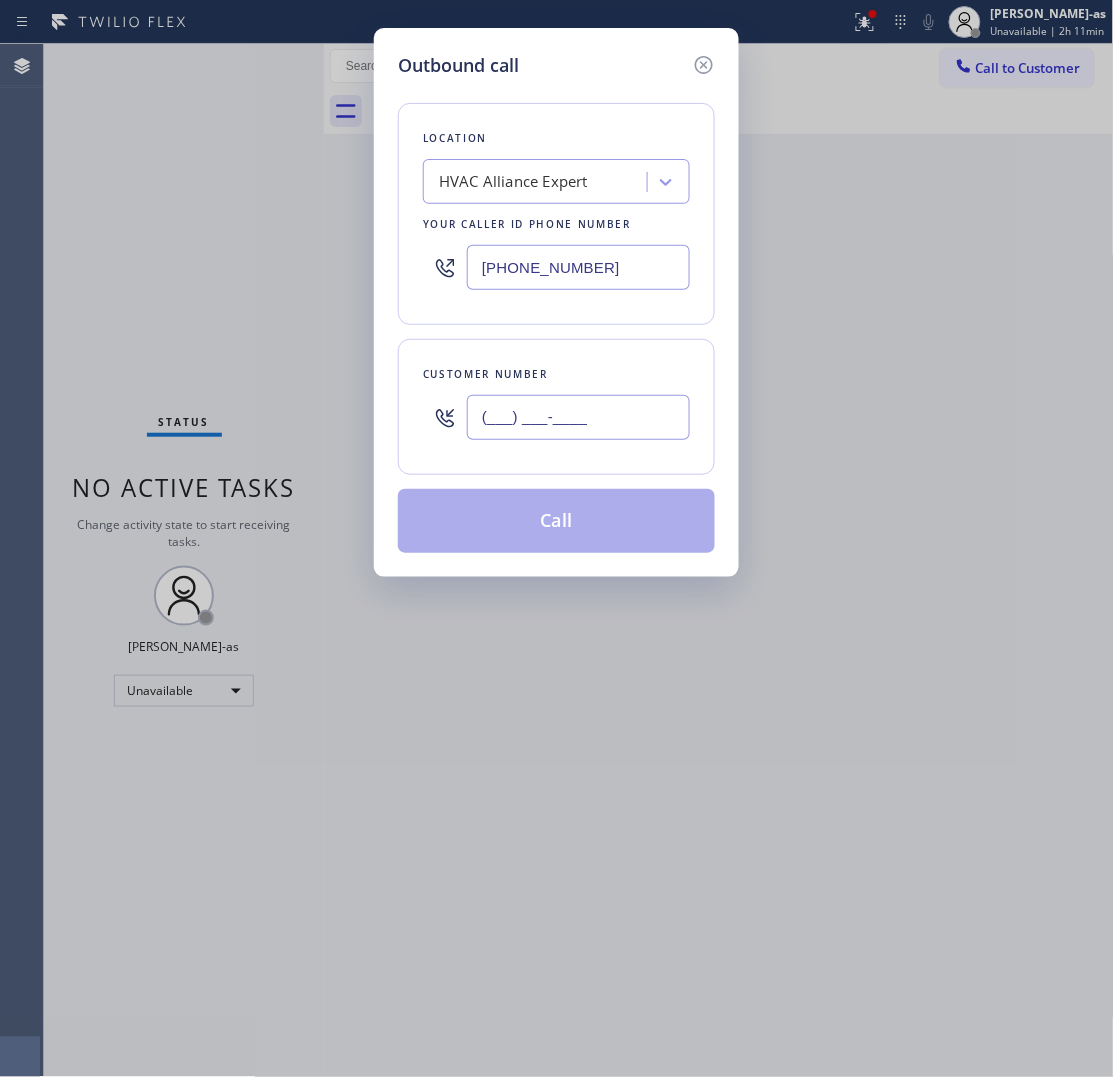 click on "(___) ___-____" at bounding box center (578, 417) 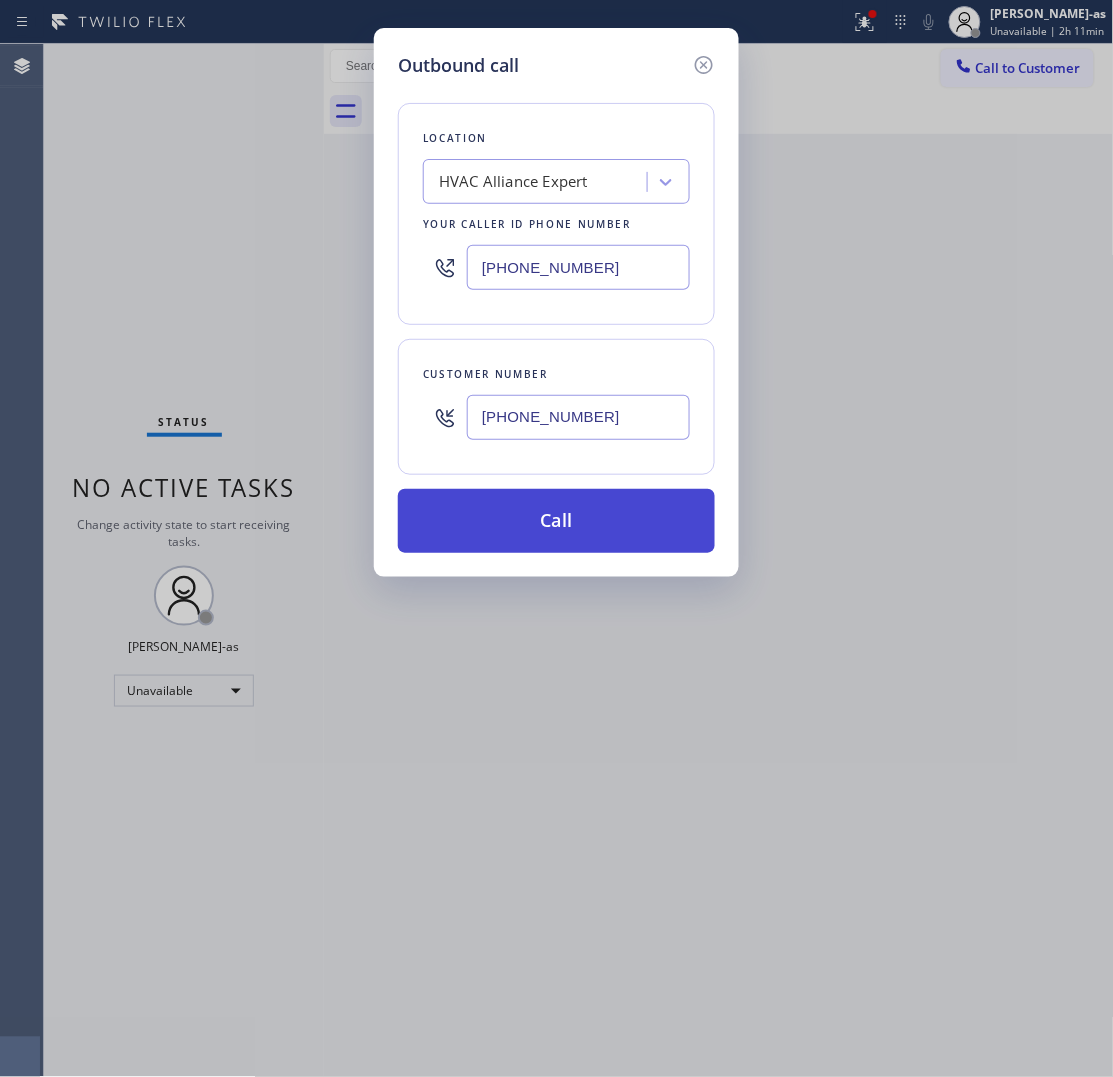 type on "[PHONE_NUMBER]" 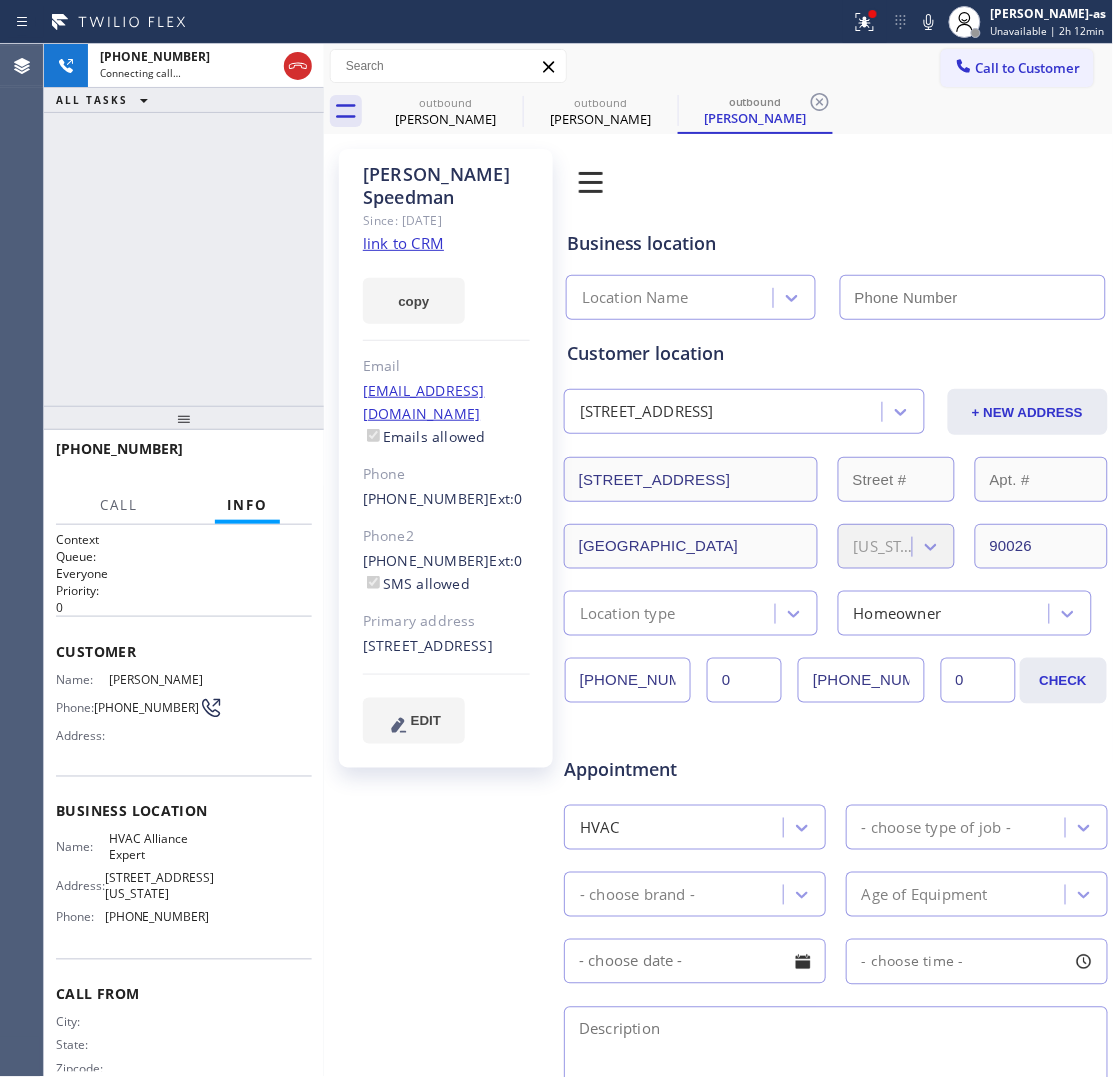 type on "(855) 999-4417" 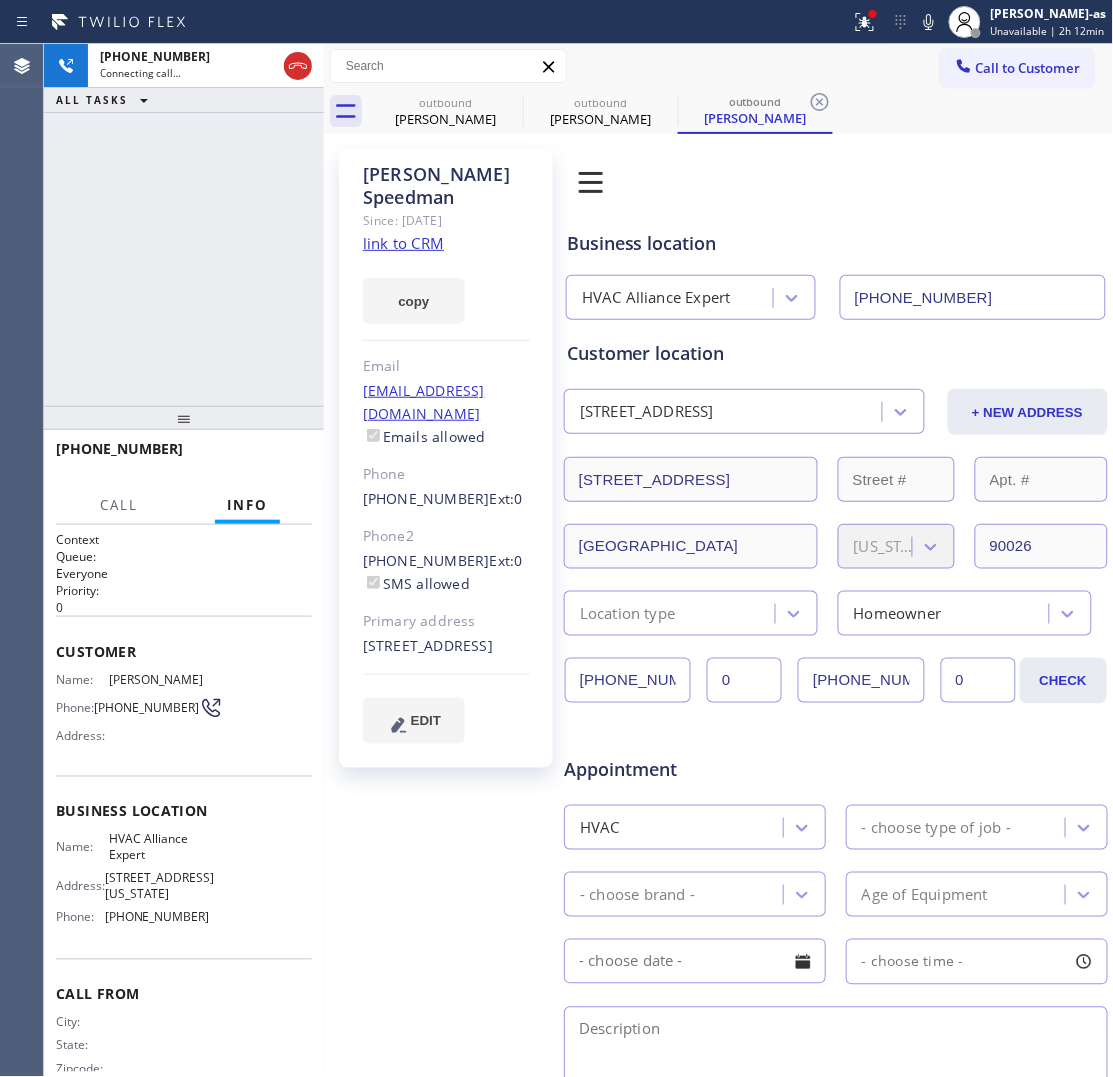 click on "+13105074768 Connecting call… ALL TASKS ALL TASKS ACTIVE TASKS TASKS IN WRAP UP" at bounding box center [184, 225] 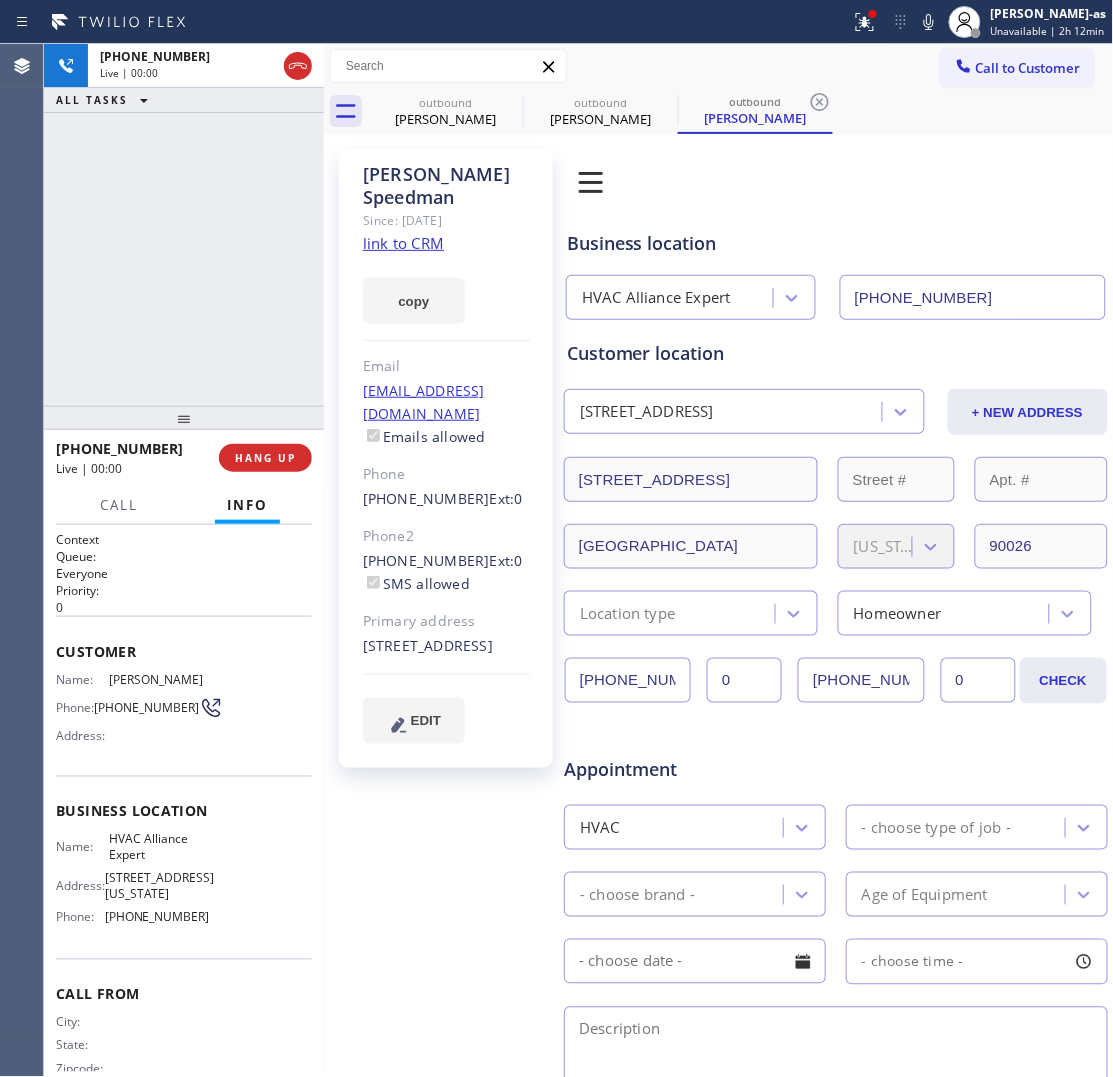 click on "+13105074768 Live | 00:00 ALL TASKS ALL TASKS ACTIVE TASKS TASKS IN WRAP UP" at bounding box center (184, 225) 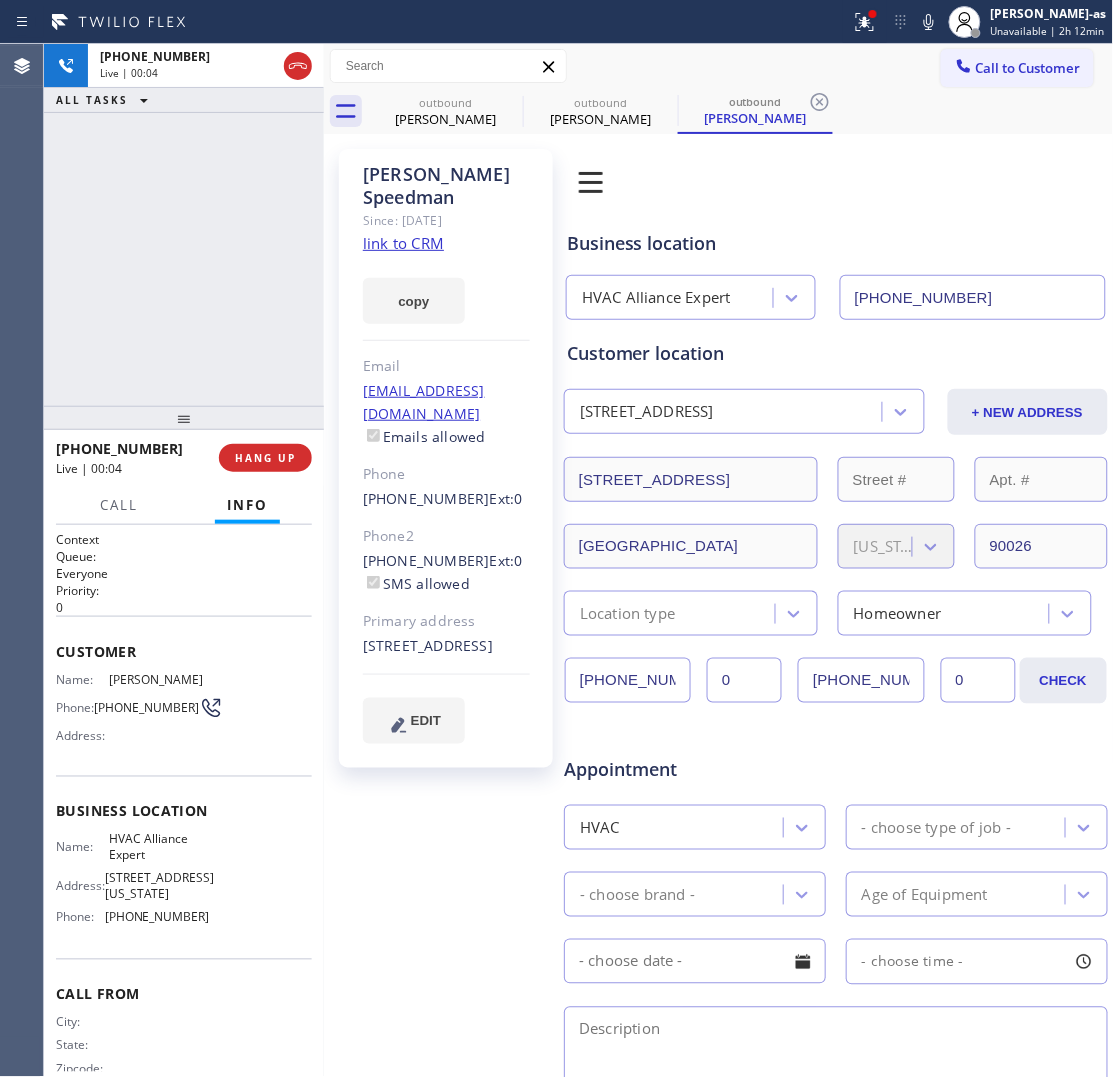 click on "+13105074768 Live | 00:04 ALL TASKS ALL TASKS ACTIVE TASKS TASKS IN WRAP UP" at bounding box center [184, 225] 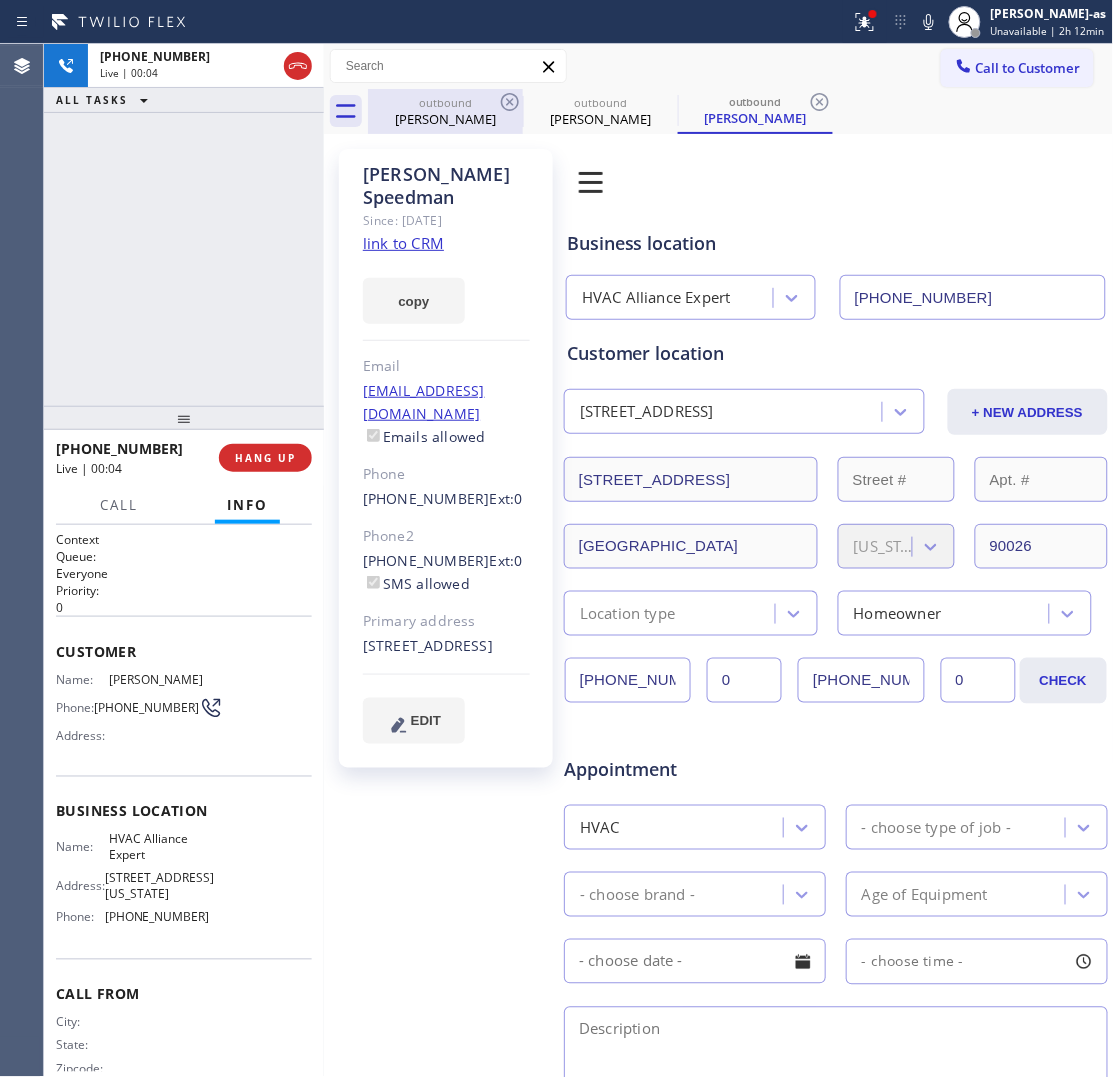 click 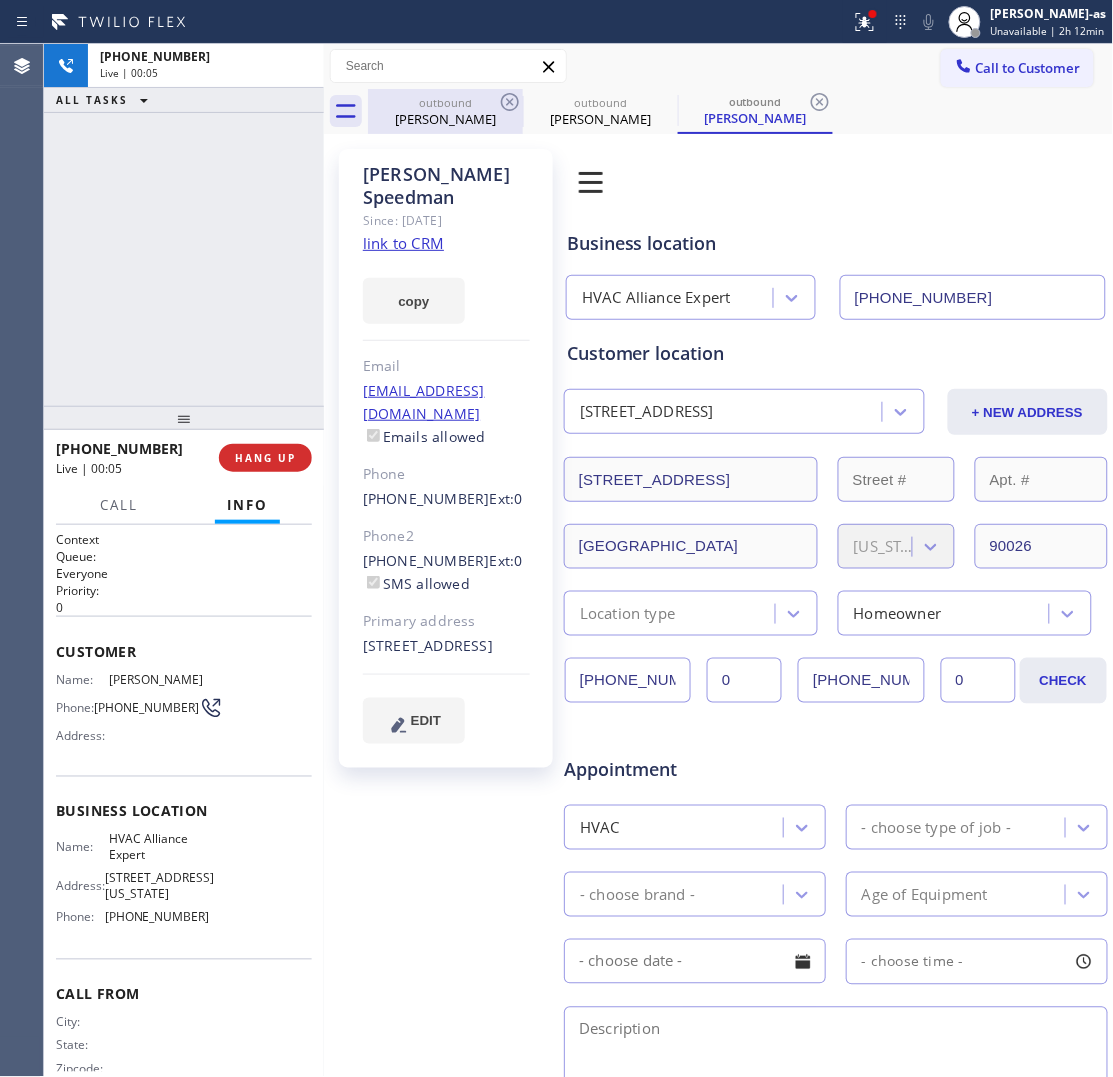 click on "outbound" at bounding box center (445, 102) 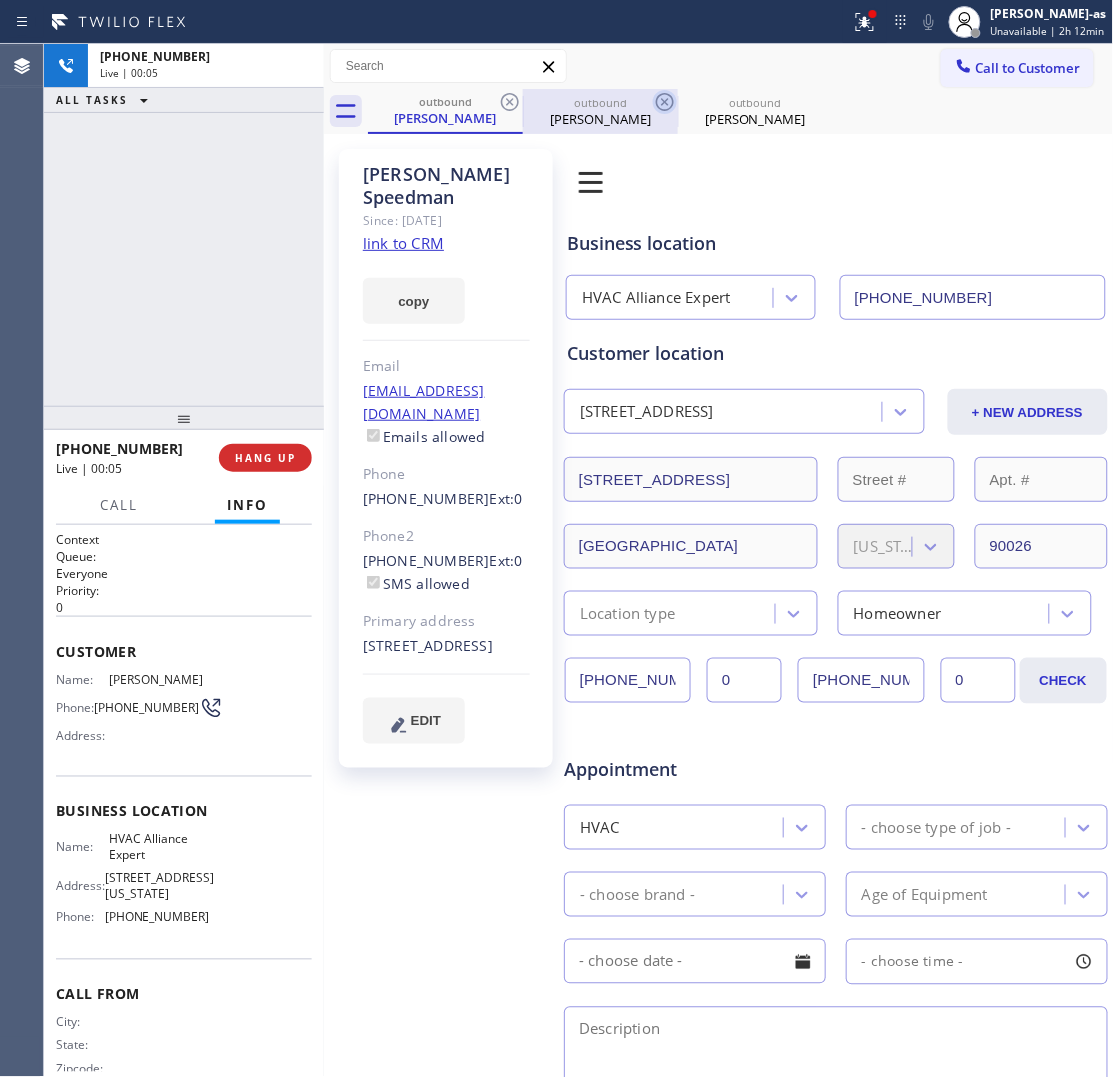 click 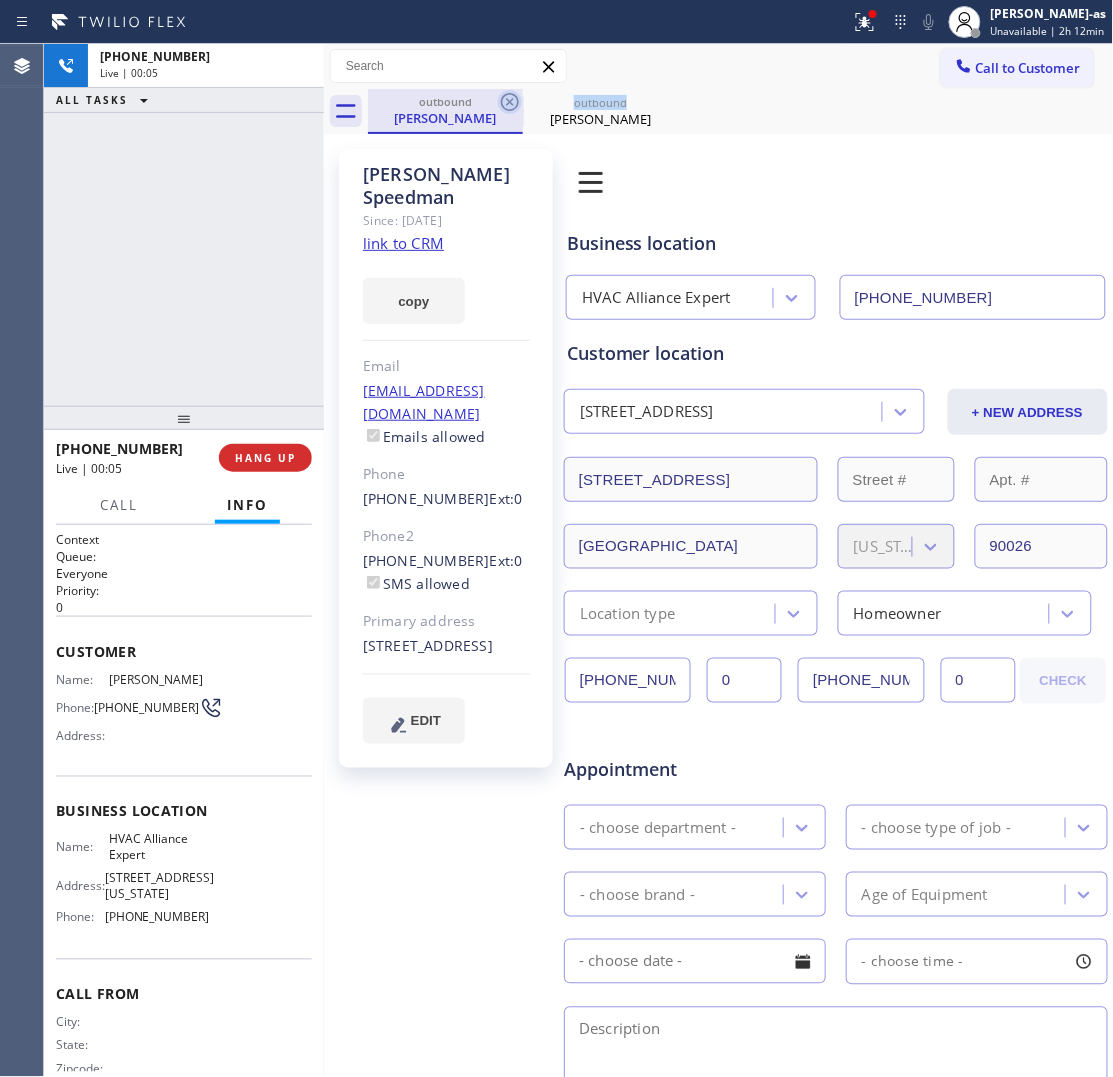 click 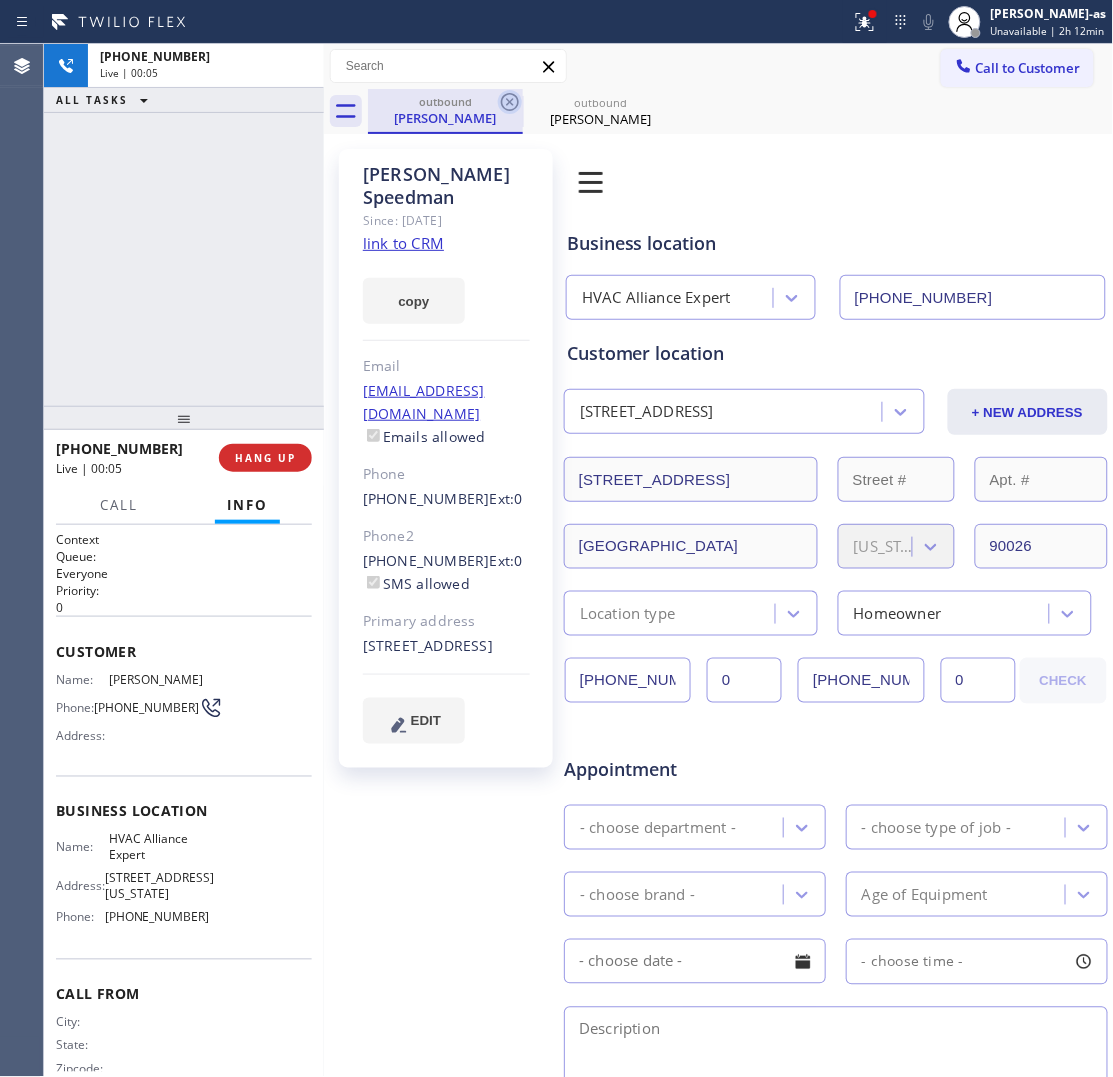 click 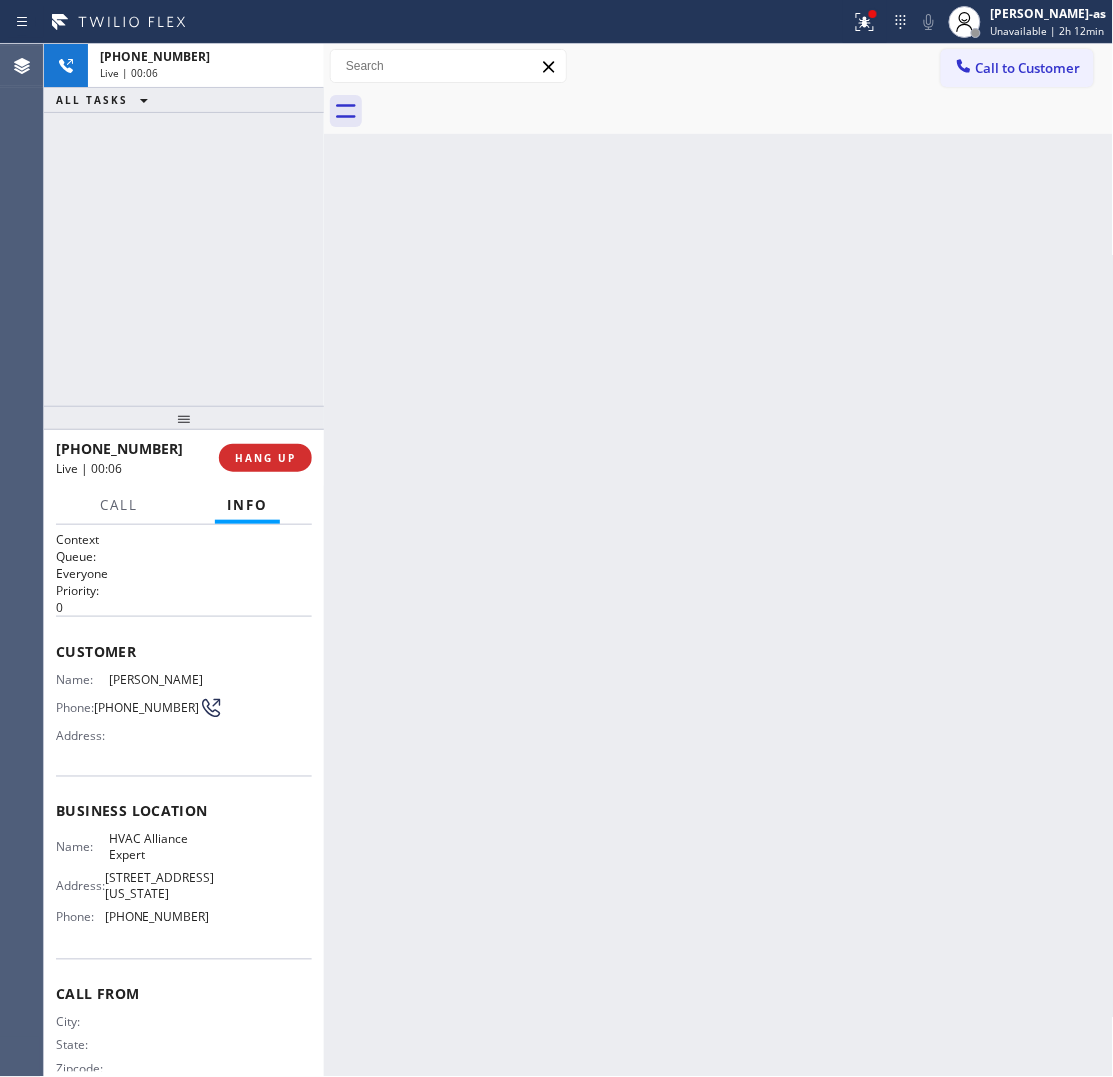 drag, startPoint x: 503, startPoint y: 96, endPoint x: 396, endPoint y: 137, distance: 114.58621 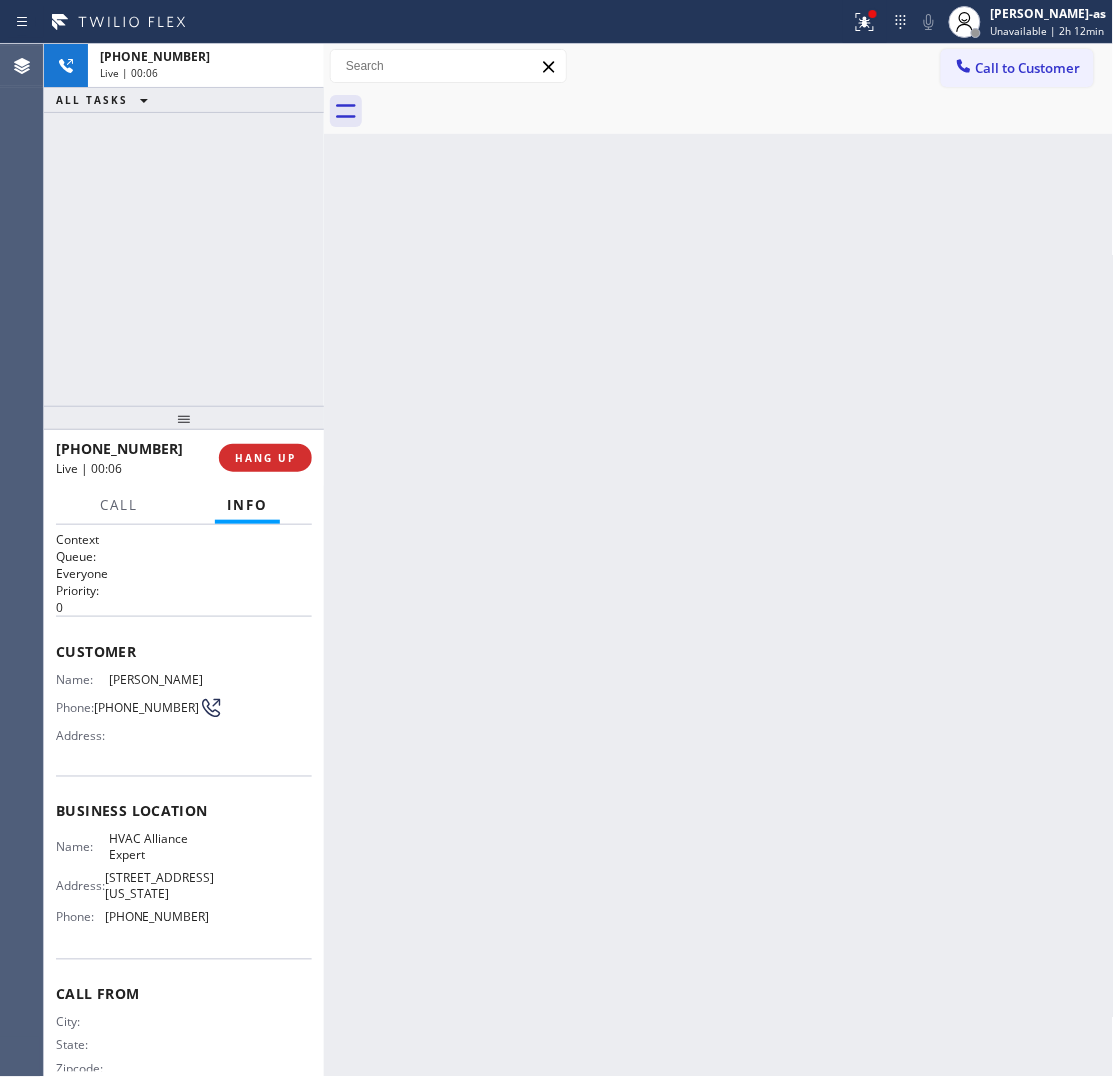 drag, startPoint x: 192, startPoint y: 415, endPoint x: 211, endPoint y: 438, distance: 29.832869 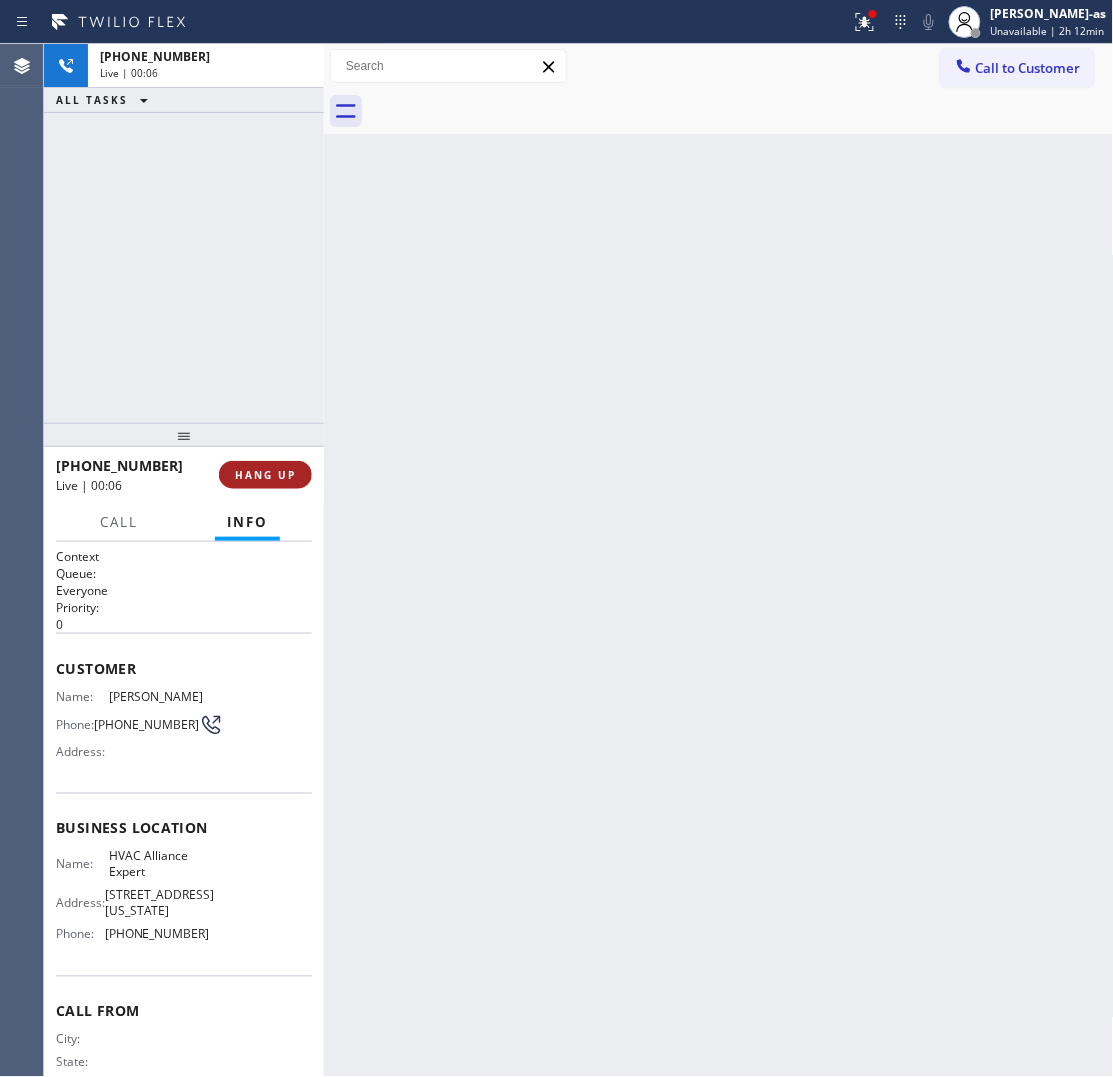 click on "HANG UP" at bounding box center [265, 475] 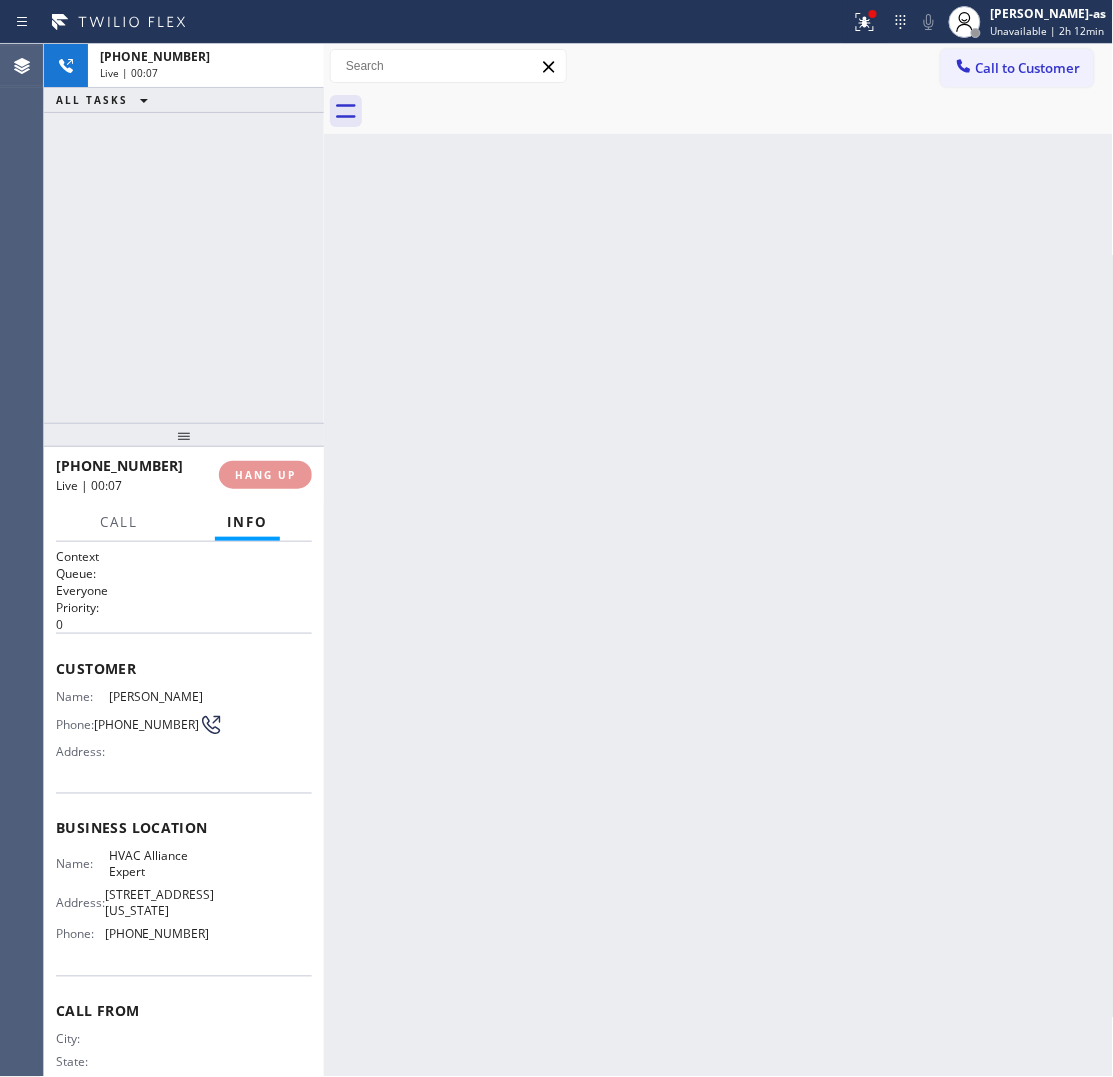 drag, startPoint x: 225, startPoint y: 340, endPoint x: 367, endPoint y: 383, distance: 148.36778 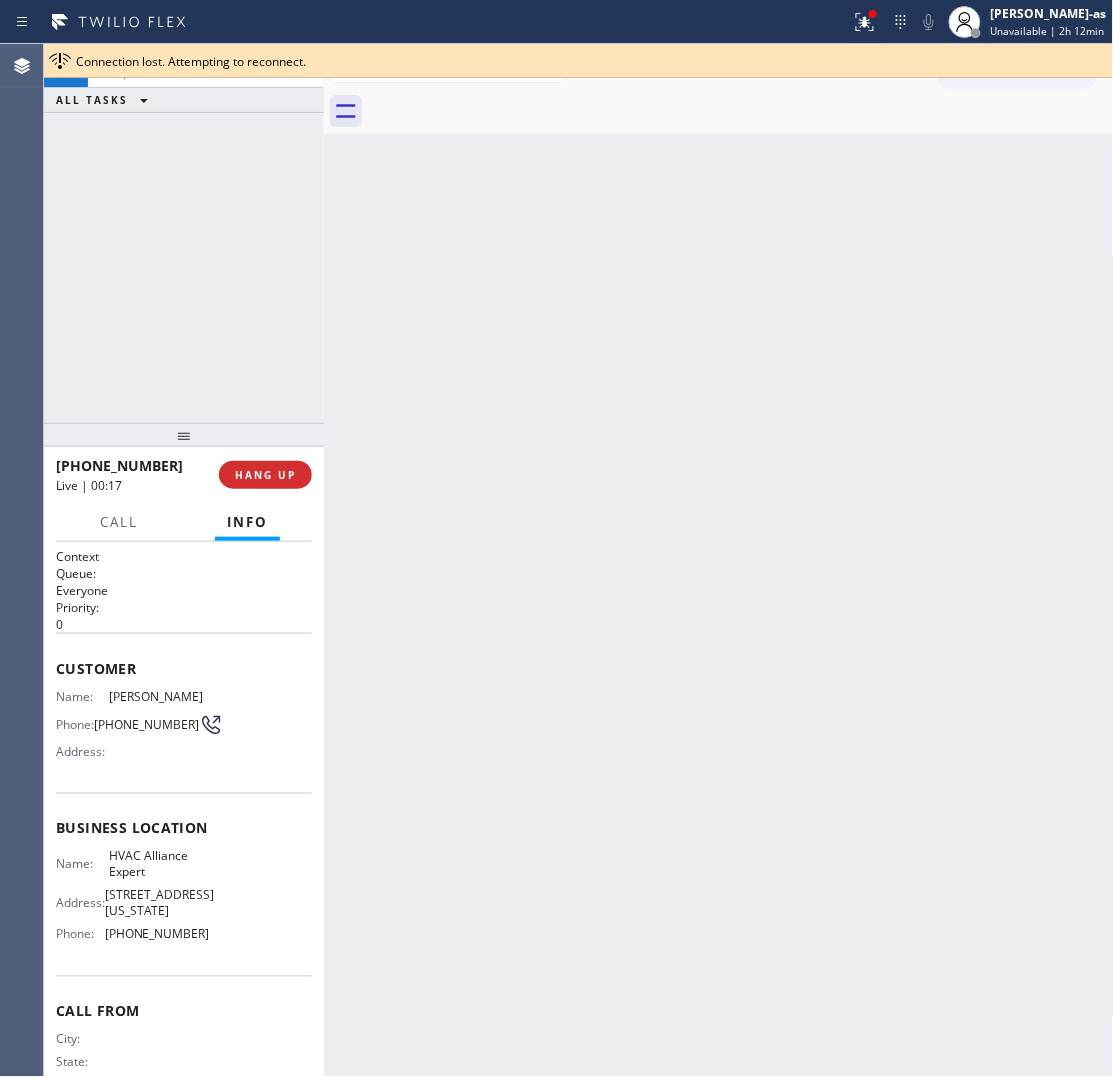 drag, startPoint x: 108, startPoint y: 373, endPoint x: 156, endPoint y: 333, distance: 62.482 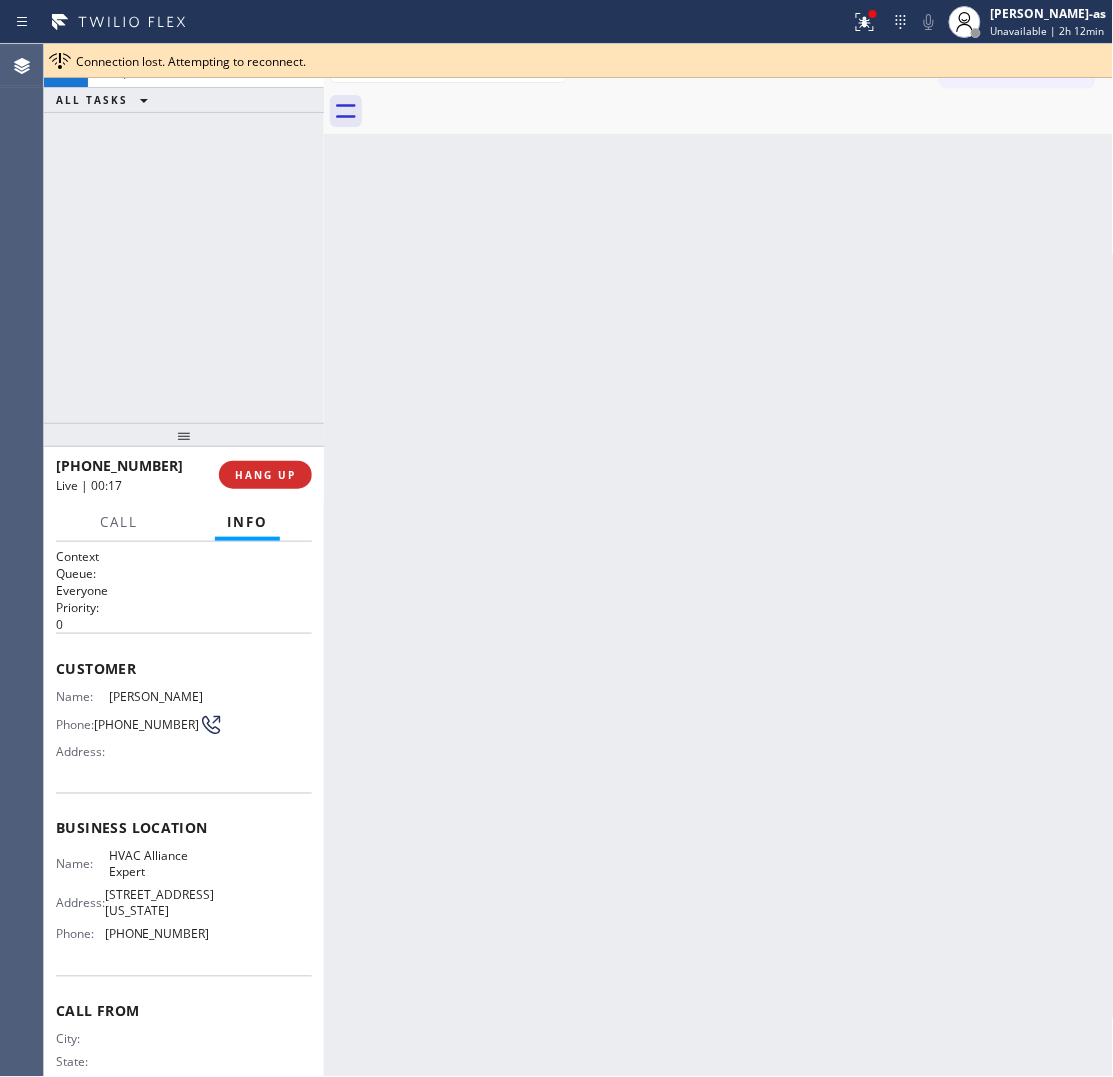 drag, startPoint x: 285, startPoint y: 472, endPoint x: 342, endPoint y: 410, distance: 84.21995 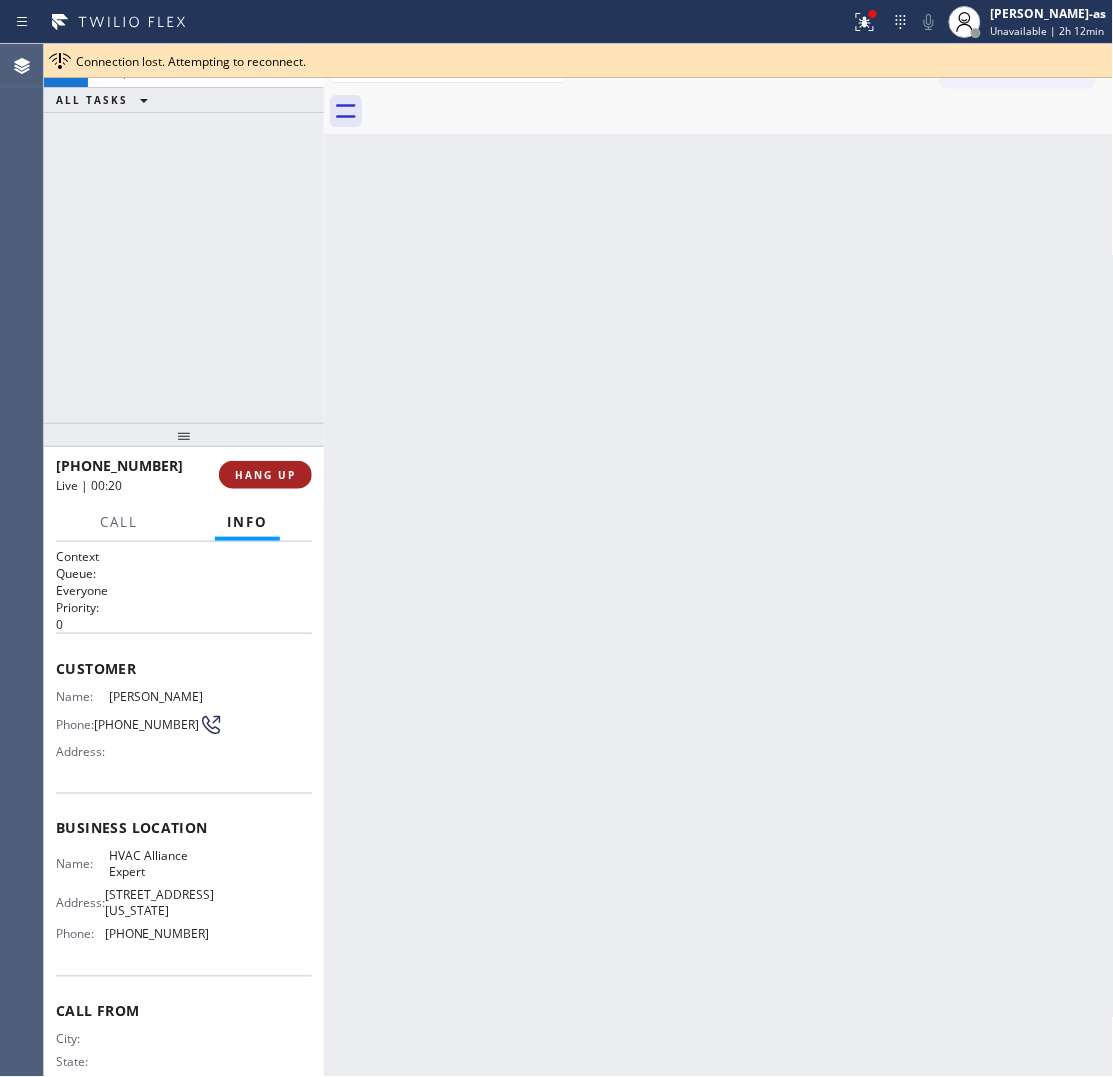 click on "HANG UP" at bounding box center (265, 475) 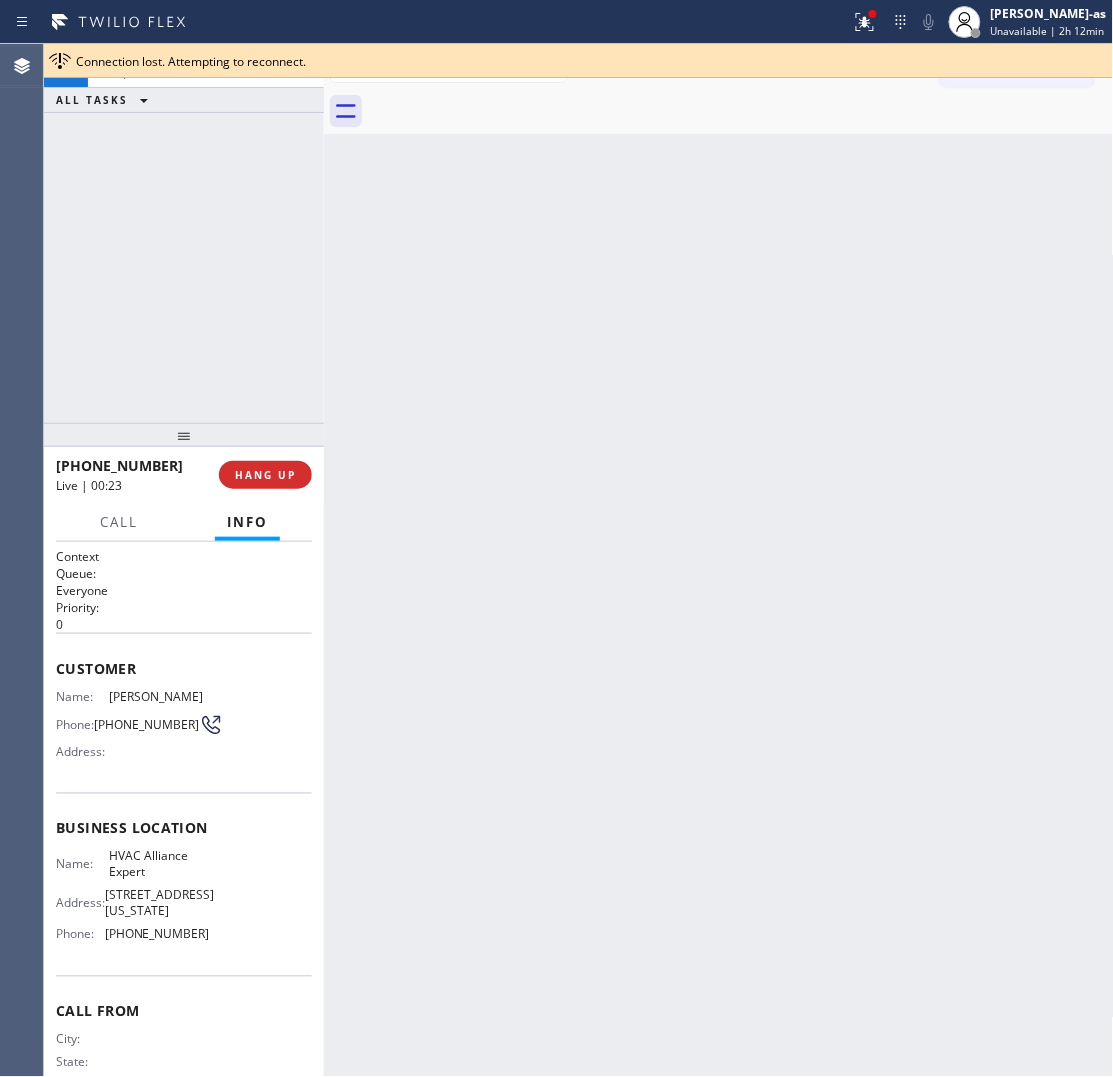 click on "Connection lost. Attempting to reconnect." at bounding box center [590, 61] 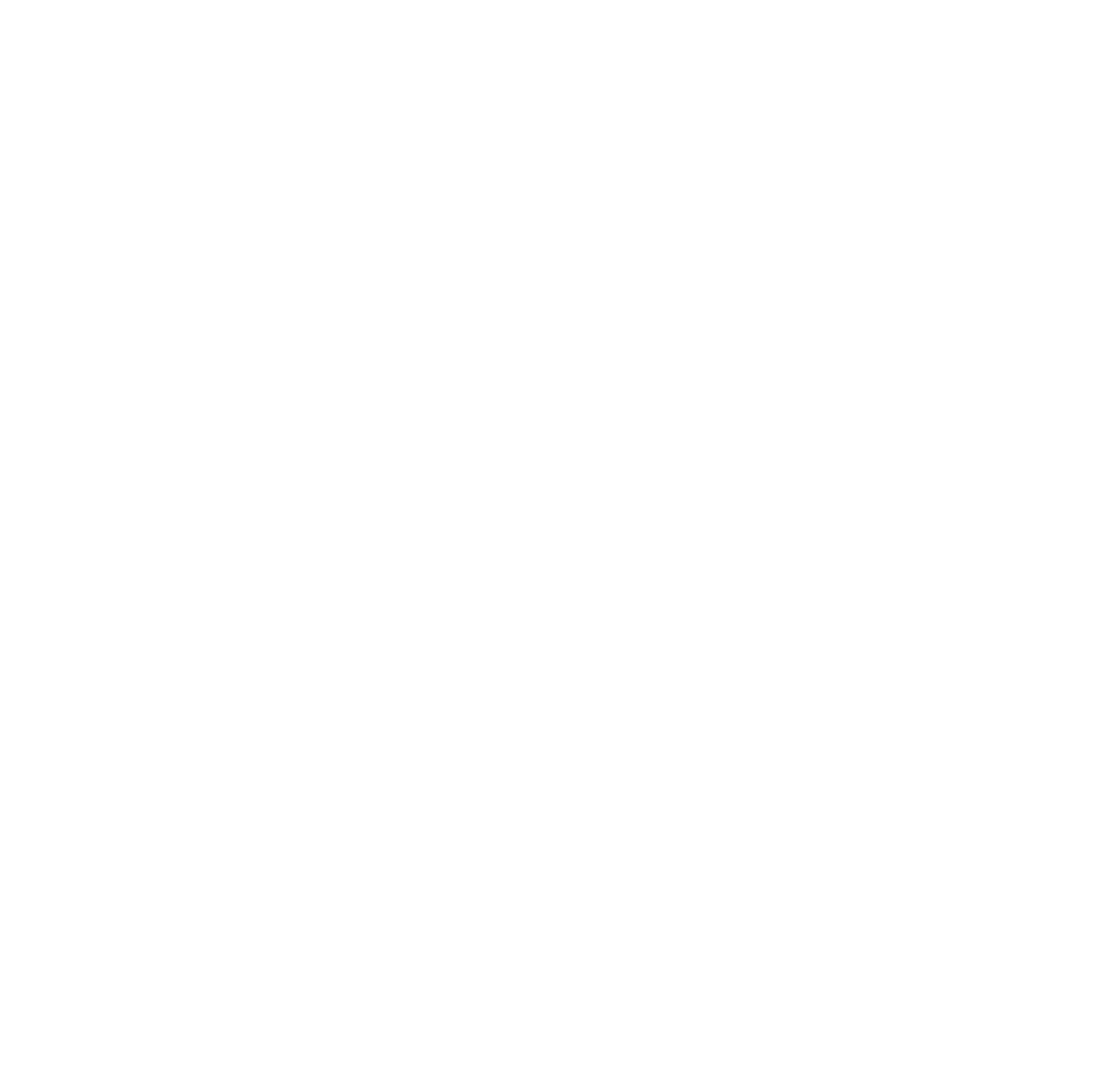 scroll, scrollTop: 0, scrollLeft: 0, axis: both 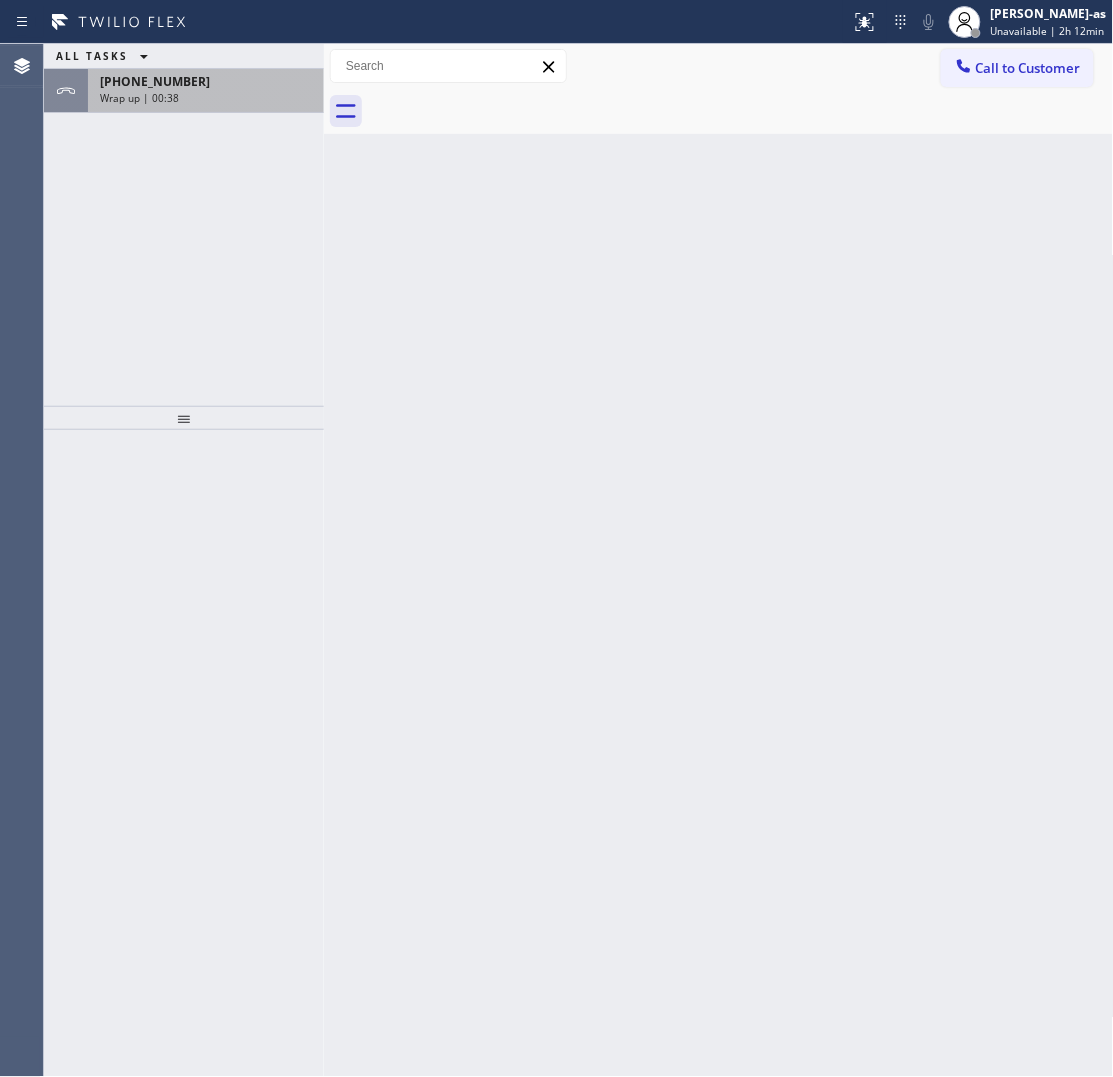 click on "Wrap up | 00:38" at bounding box center (206, 98) 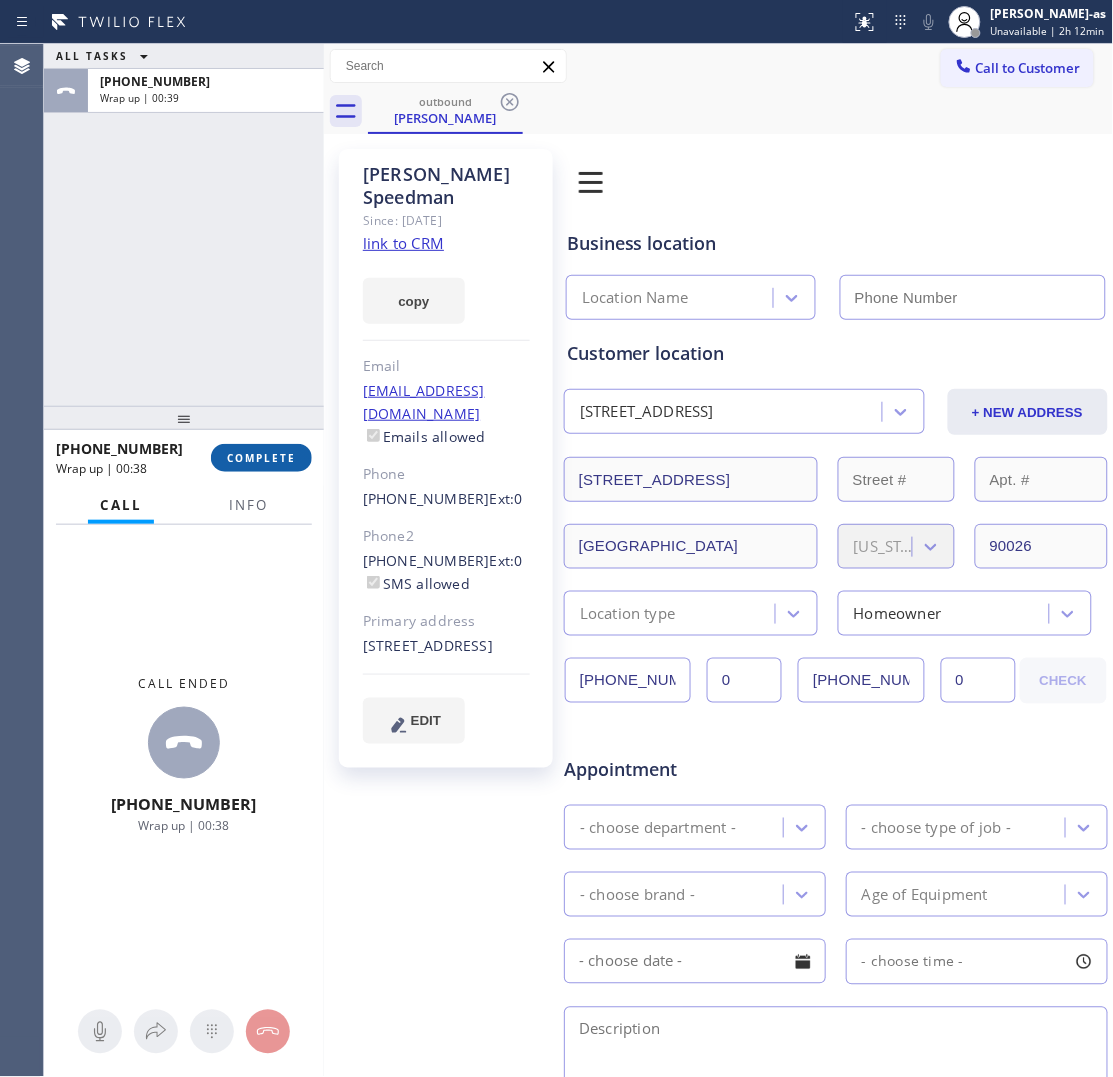 click on "COMPLETE" at bounding box center (261, 458) 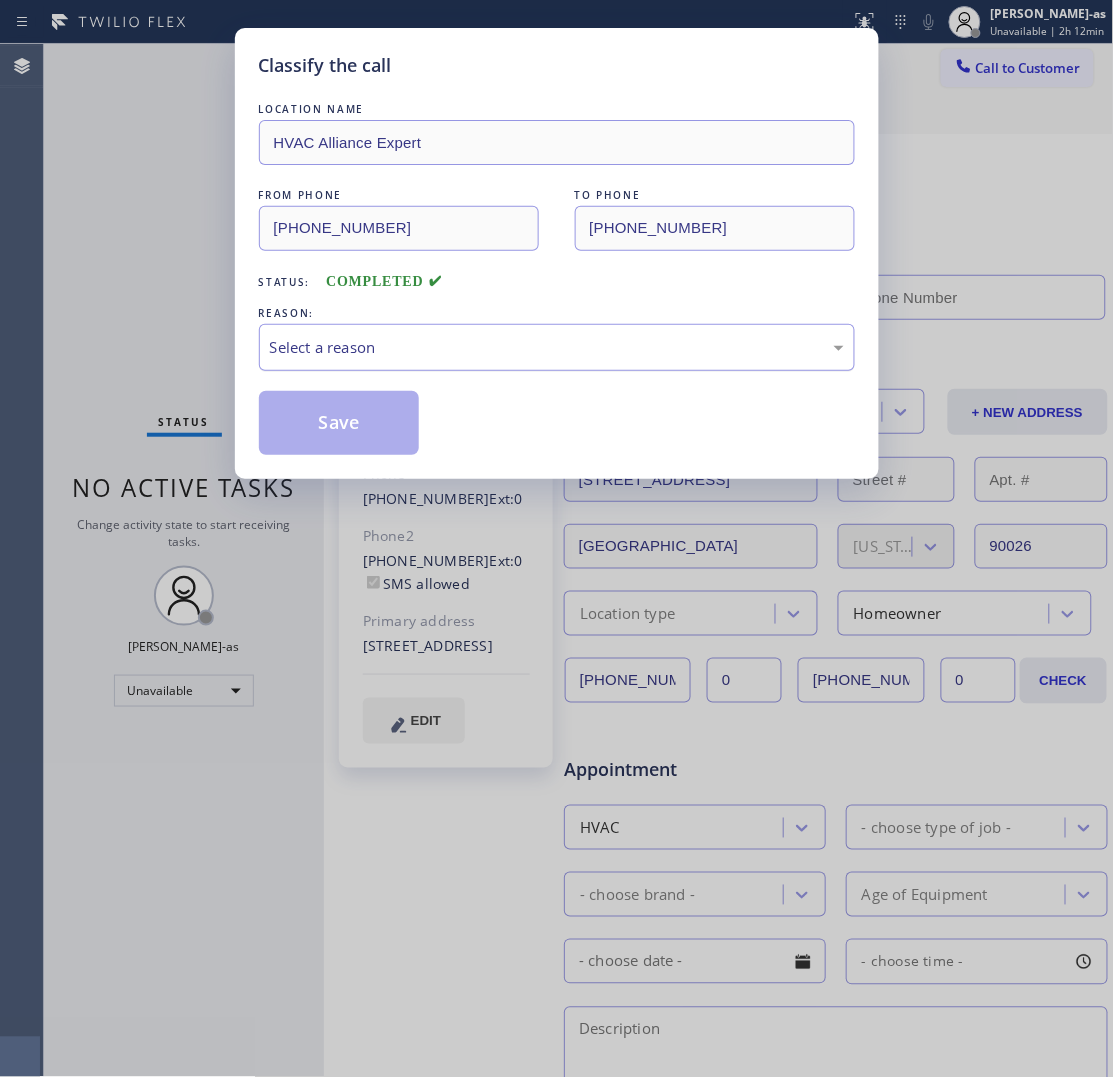 click on "Select a reason" at bounding box center (557, 347) 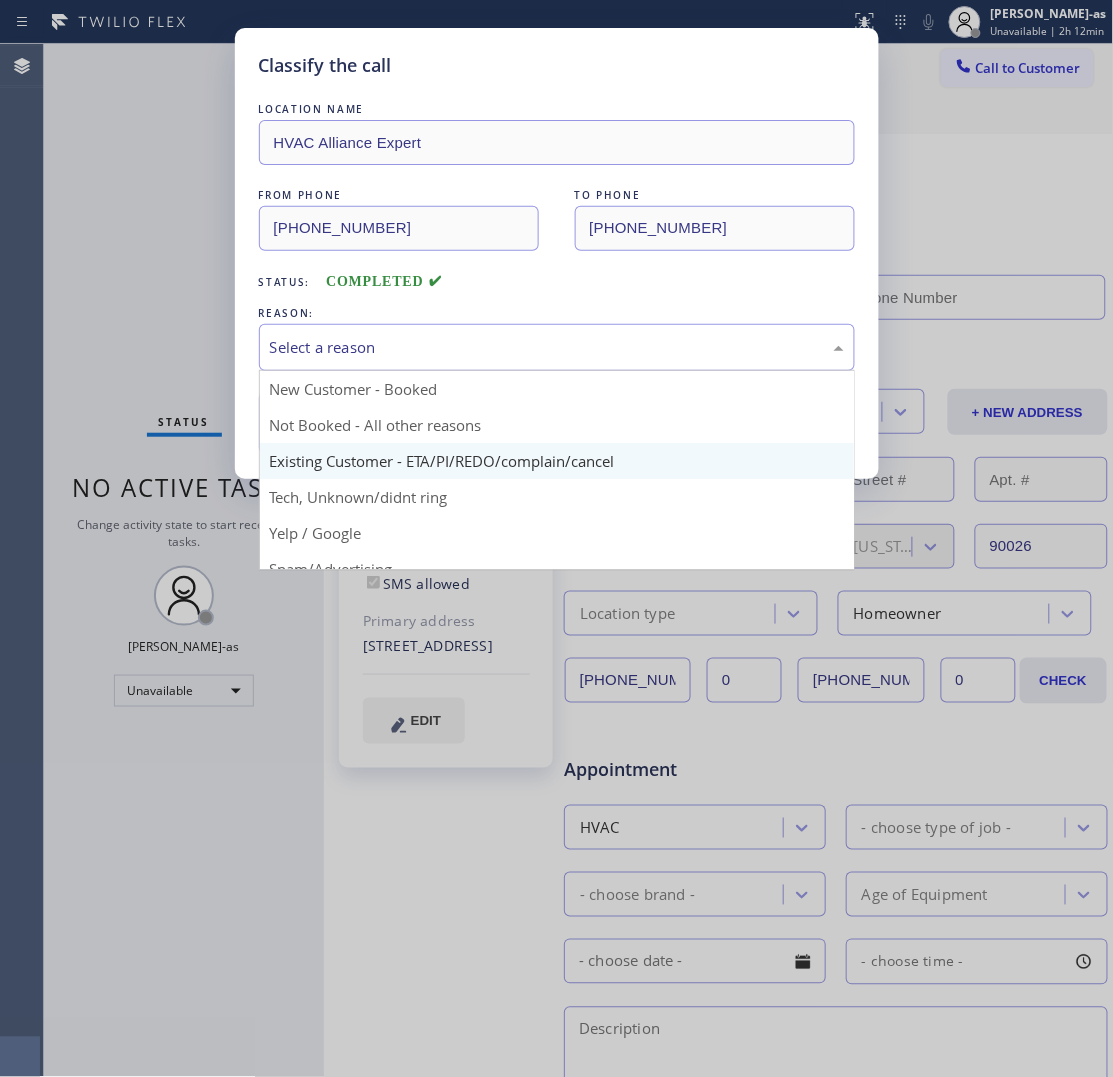 type on "(855) 999-4417" 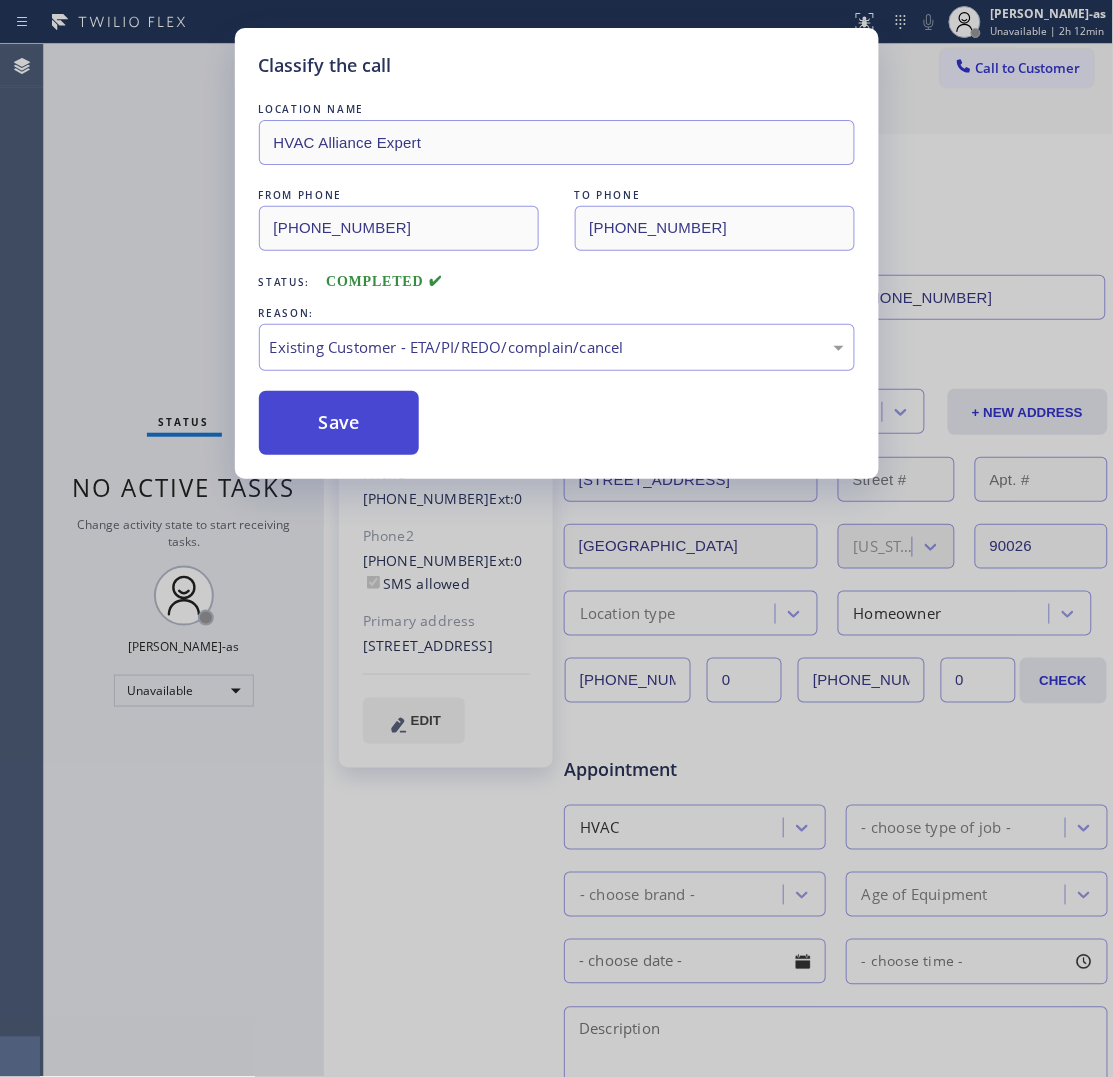 click on "Save" at bounding box center (339, 423) 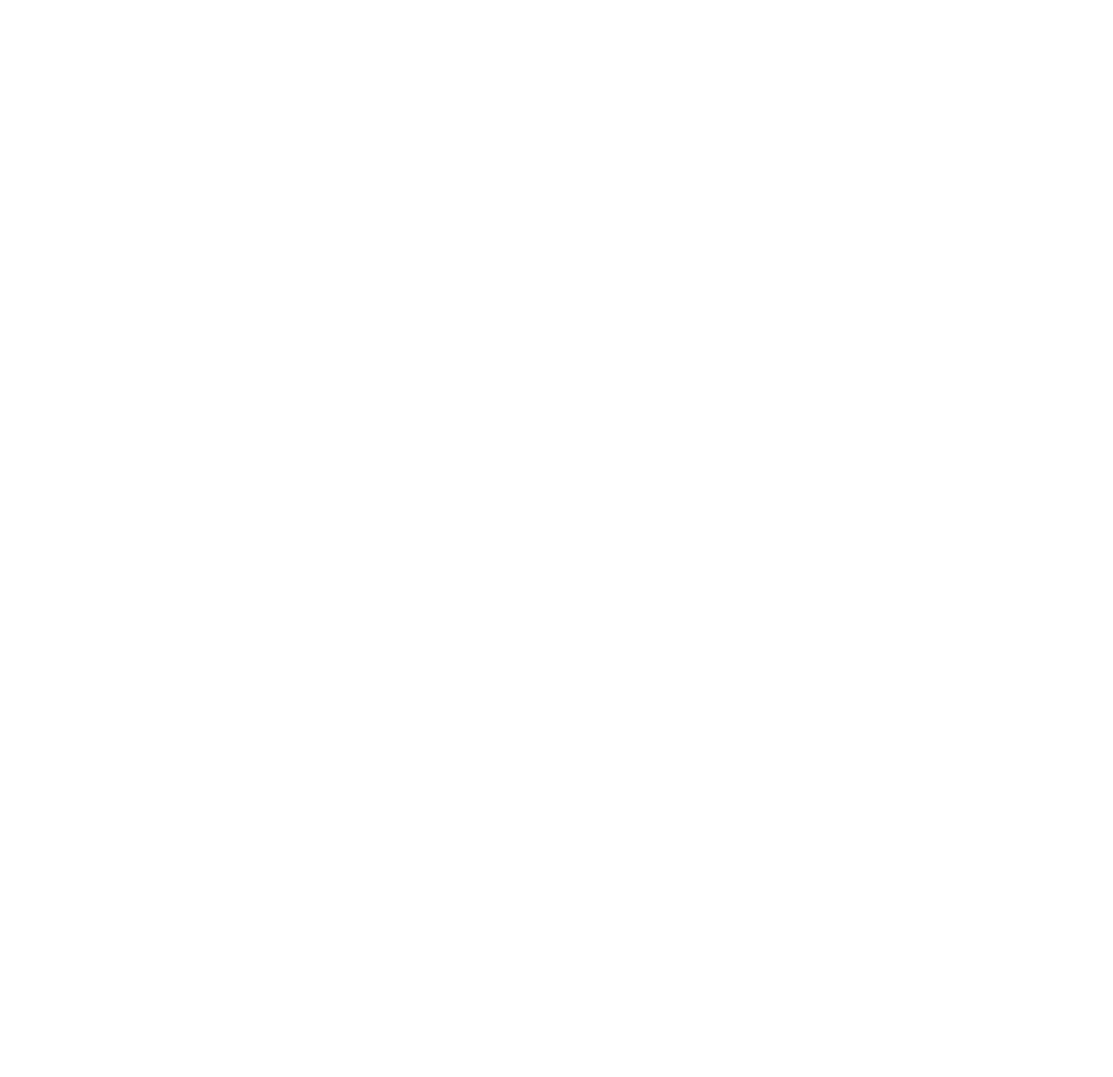 scroll, scrollTop: 0, scrollLeft: 0, axis: both 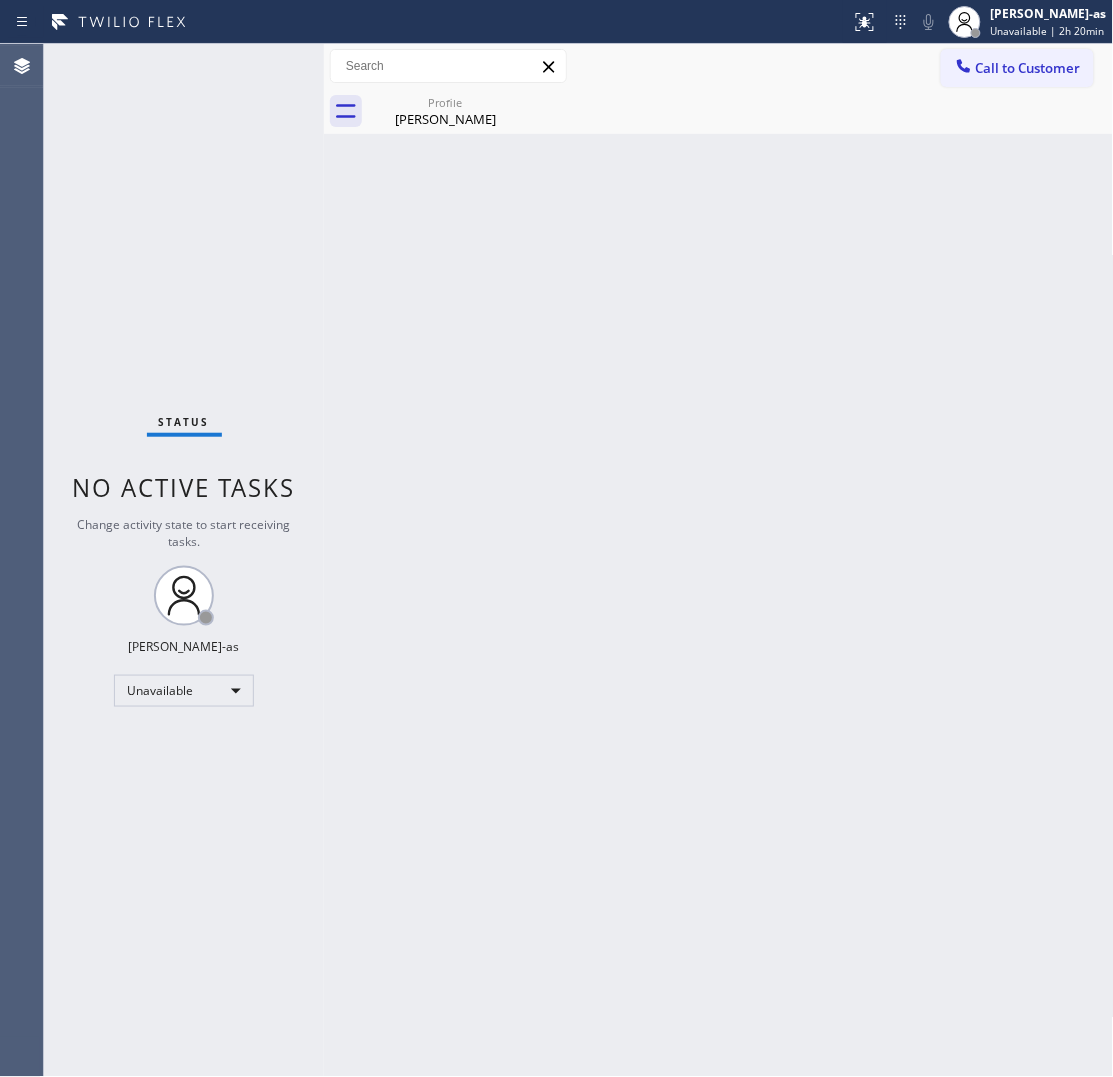click on "Status   No active tasks     Change activity state to start receiving tasks.   [PERSON_NAME]-as Unavailable" at bounding box center (184, 560) 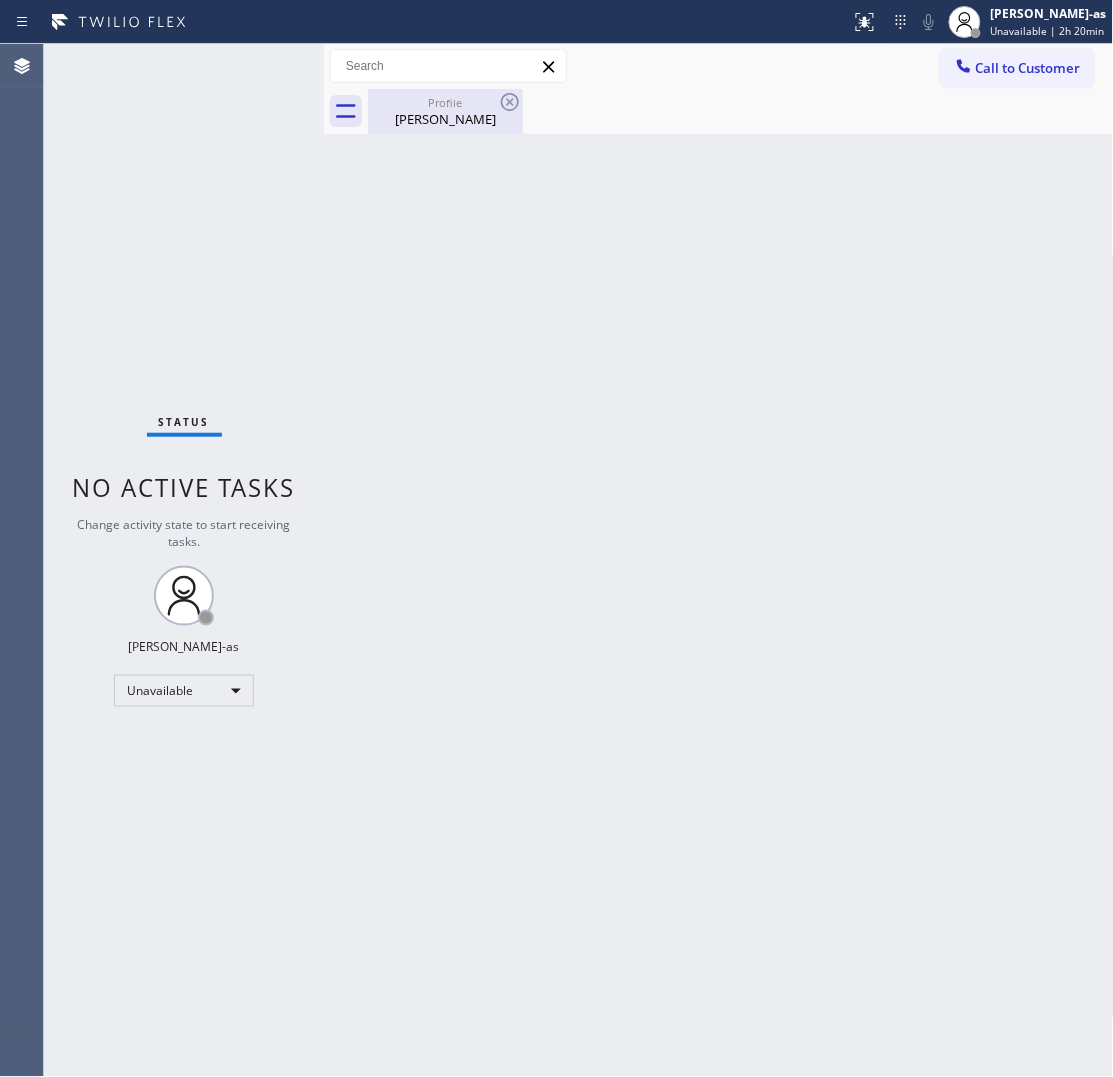 click on "[PERSON_NAME]" at bounding box center (445, 119) 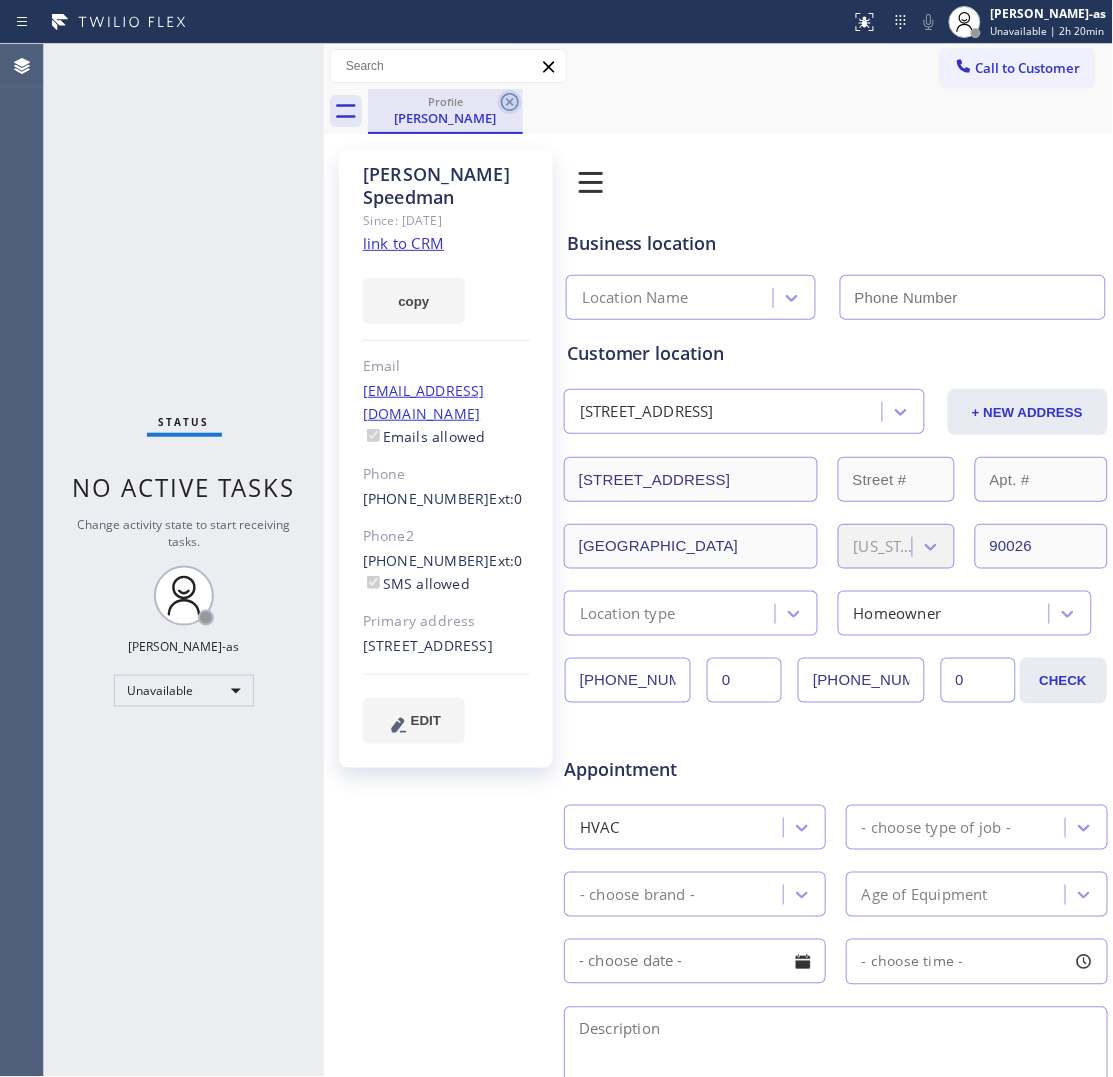 click 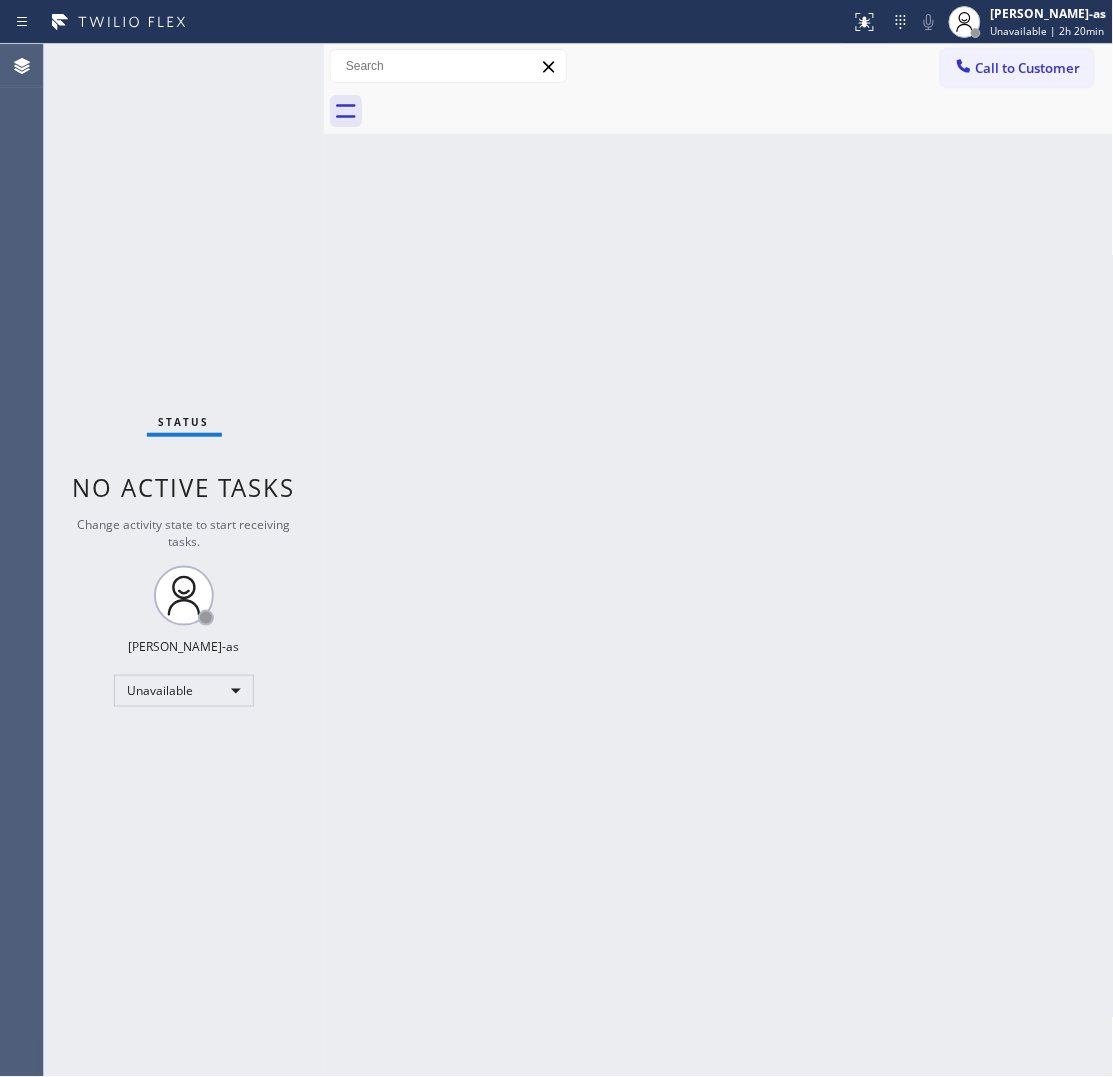 click on "Back to Dashboard Change Sender ID Customers Technicians Select a contact Outbound call Location Search location Your caller id phone number Customer number Call Customer info Name   Phone none Address none Change Sender ID HVAC [PHONE_NUMBER] 5 Star Appliance [PHONE_NUMBER] Appliance Repair [PHONE_NUMBER] Plumbing [PHONE_NUMBER] Air Duct Cleaning [PHONE_NUMBER]  Electricians [PHONE_NUMBER] Cancel Change Check personal SMS Reset Change No tabs Call to Customer Outbound call Location Search location Your caller id phone number Customer number Call Outbound call Technician Search Technician Your caller id phone number Your caller id phone number Call" at bounding box center [719, 560] 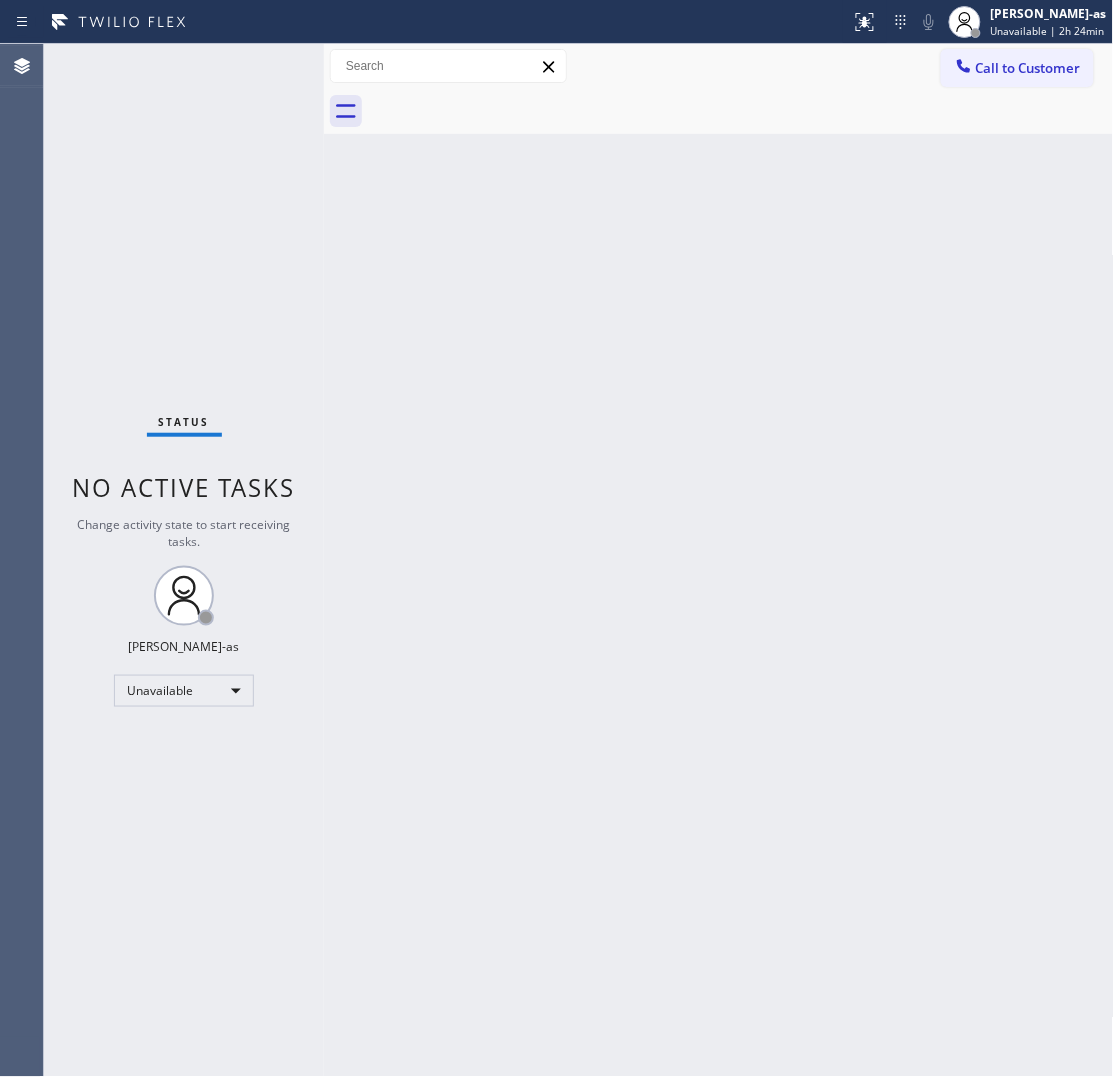 click on "Back to Dashboard Change Sender ID Customers Technicians Select a contact Outbound call Location Search location Your caller id phone number Customer number Call Customer info Name   Phone none Address none Change Sender ID HVAC [PHONE_NUMBER] 5 Star Appliance [PHONE_NUMBER] Appliance Repair [PHONE_NUMBER] Plumbing [PHONE_NUMBER] Air Duct Cleaning [PHONE_NUMBER]  Electricians [PHONE_NUMBER] Cancel Change Check personal SMS Reset Change No tabs Call to Customer Outbound call Location Search location Your caller id phone number Customer number Call Outbound call Technician Search Technician Your caller id phone number Your caller id phone number Call" at bounding box center (719, 560) 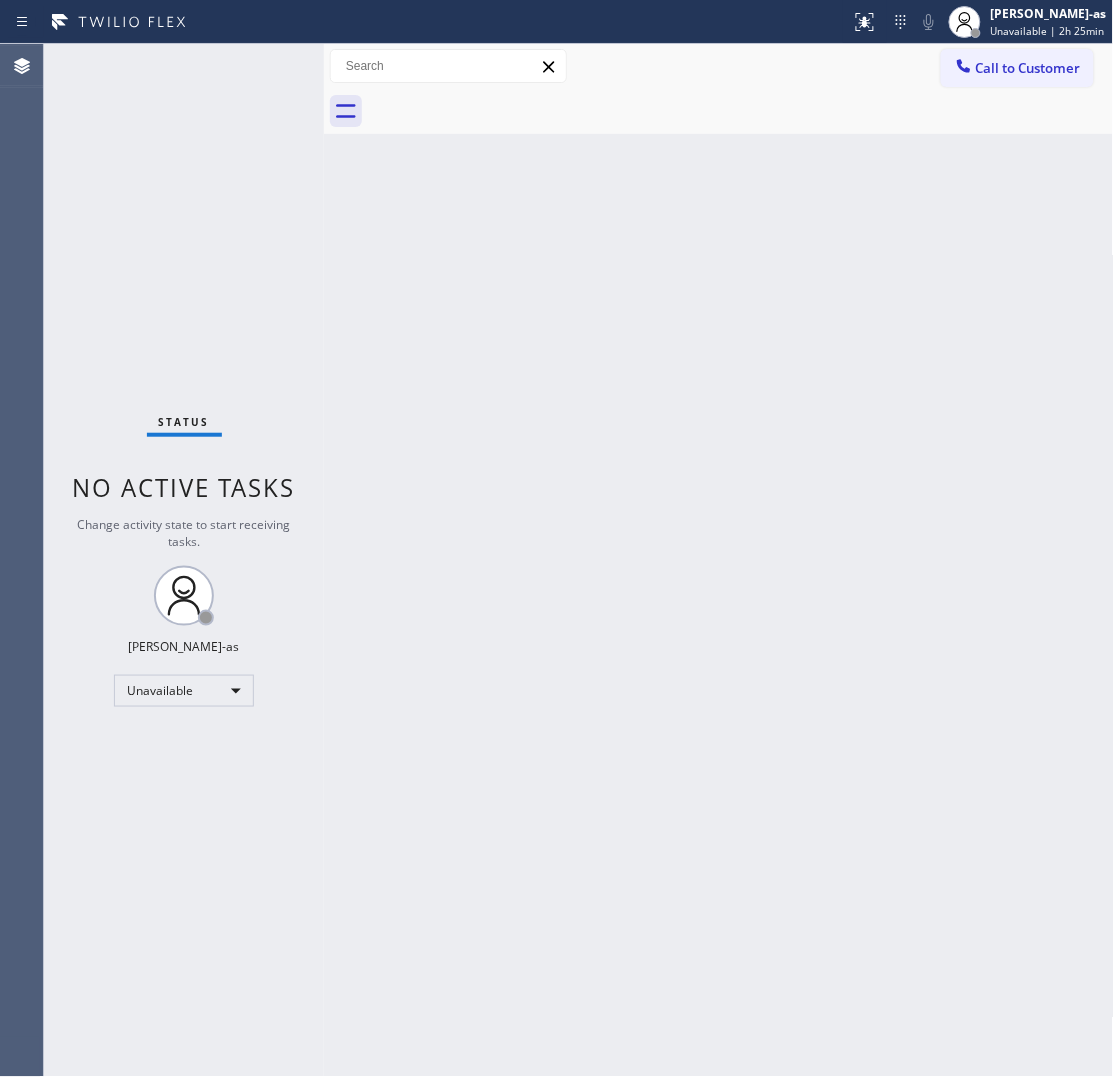 click on "Back to Dashboard Change Sender ID Customers Technicians Select a contact Outbound call Location Search location Your caller id phone number Customer number Call Customer info Name   Phone none Address none Change Sender ID HVAC [PHONE_NUMBER] 5 Star Appliance [PHONE_NUMBER] Appliance Repair [PHONE_NUMBER] Plumbing [PHONE_NUMBER] Air Duct Cleaning [PHONE_NUMBER]  Electricians [PHONE_NUMBER] Cancel Change Check personal SMS Reset Change No tabs Call to Customer Outbound call Location Search location Your caller id phone number Customer number Call Outbound call Technician Search Technician Your caller id phone number Your caller id phone number Call" at bounding box center (719, 560) 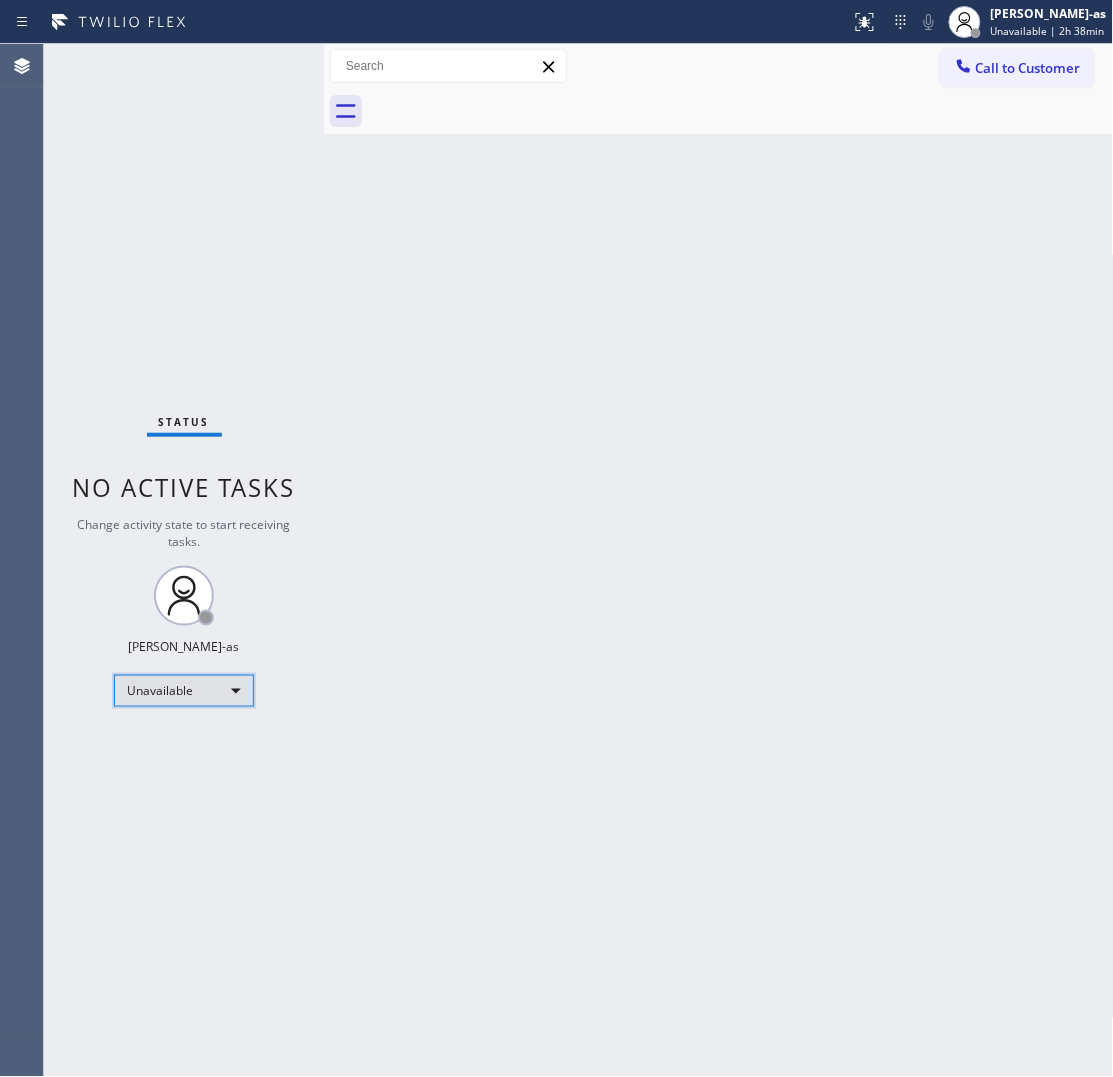 click on "Unavailable" at bounding box center (184, 691) 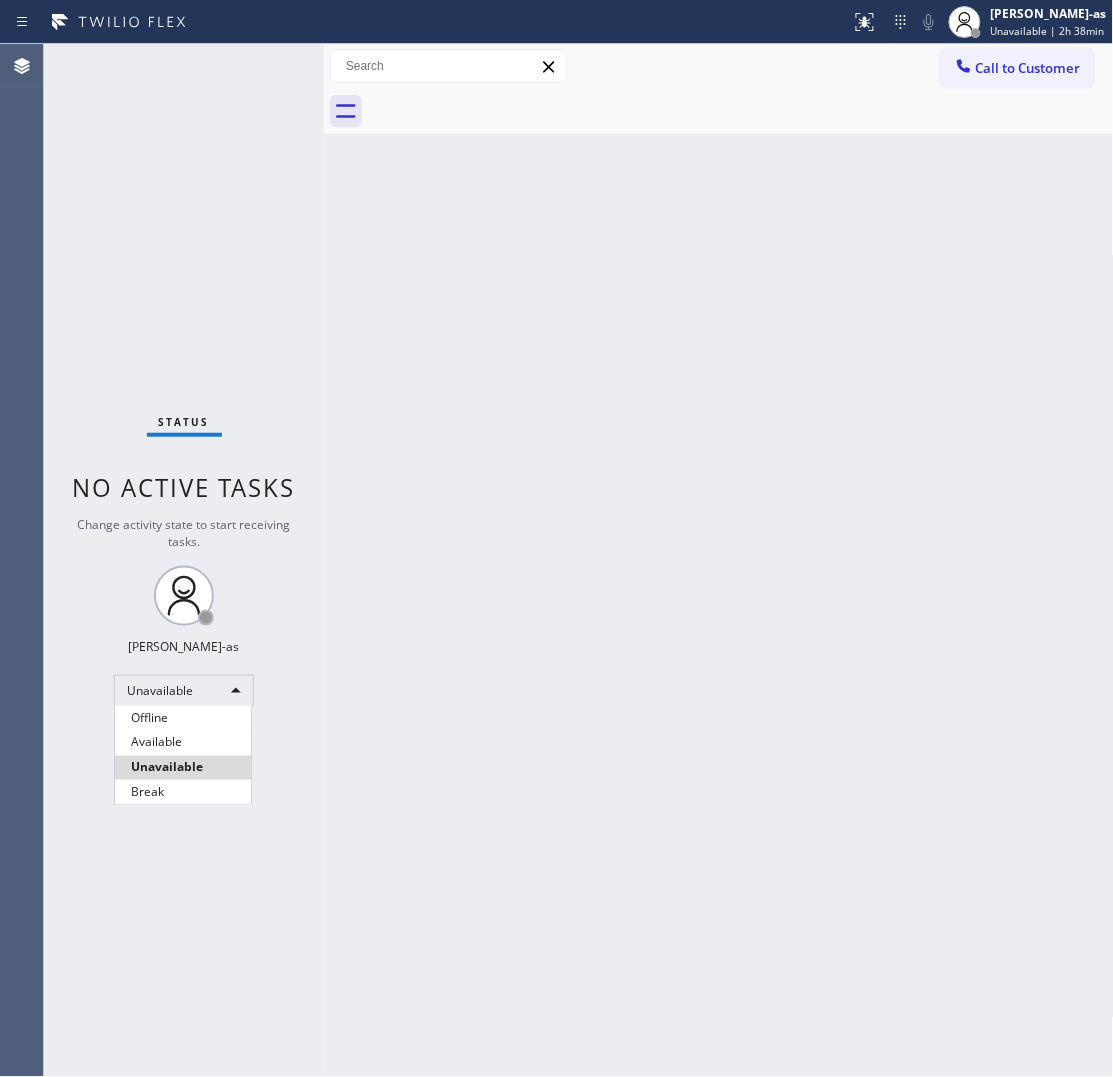 click at bounding box center (556, 538) 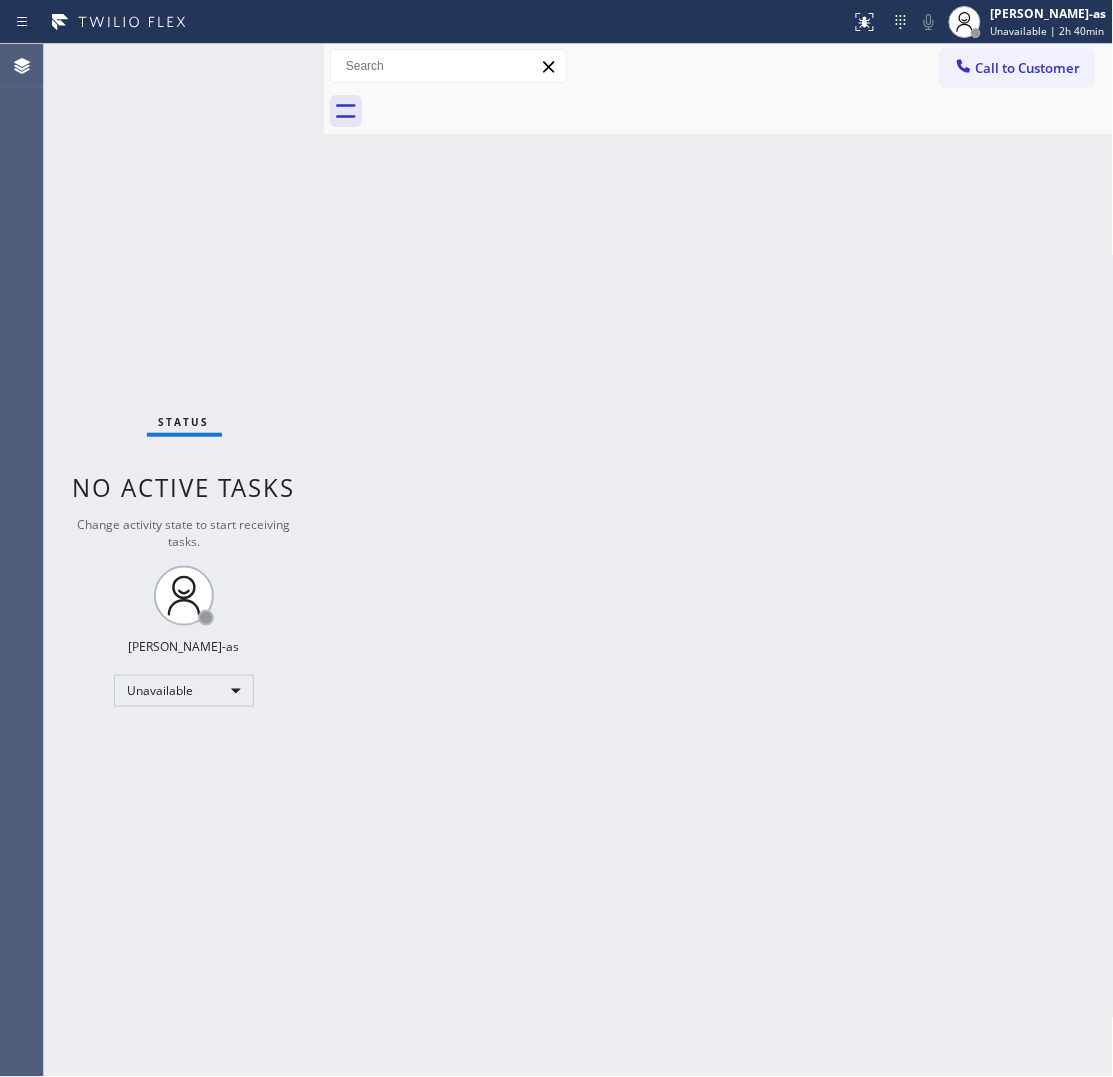 click on "Back to Dashboard Change Sender ID Customers Technicians Select a contact Outbound call Location Search location Your caller id phone number Customer number Call Customer info Name   Phone none Address none Change Sender ID HVAC [PHONE_NUMBER] 5 Star Appliance [PHONE_NUMBER] Appliance Repair [PHONE_NUMBER] Plumbing [PHONE_NUMBER] Air Duct Cleaning [PHONE_NUMBER]  Electricians [PHONE_NUMBER] Cancel Change Check personal SMS Reset Change No tabs Call to Customer Outbound call Location Search location Your caller id phone number Customer number Call Outbound call Technician Search Technician Your caller id phone number Your caller id phone number Call" at bounding box center [719, 560] 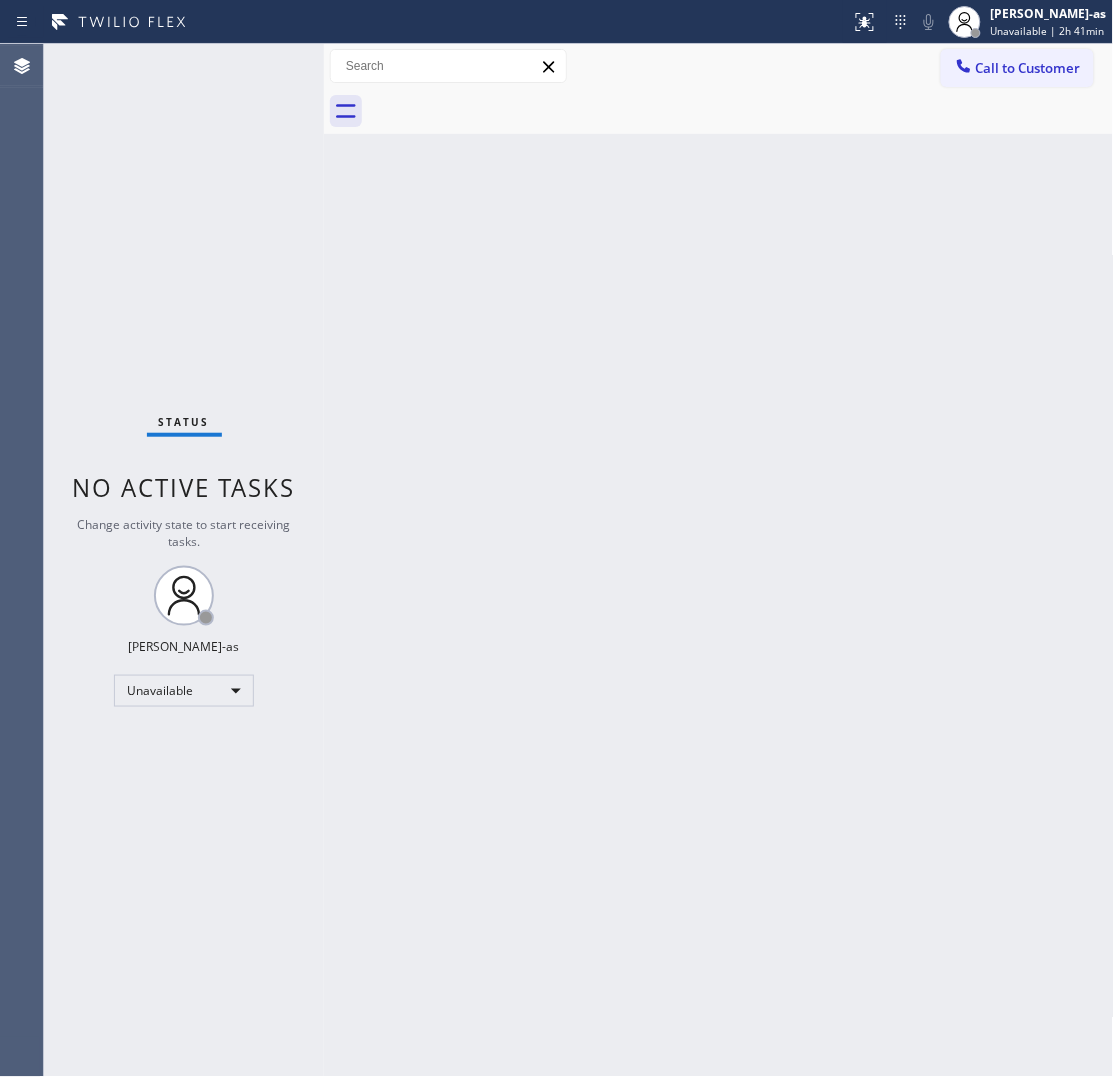 drag, startPoint x: 402, startPoint y: 370, endPoint x: 450, endPoint y: 308, distance: 78.40918 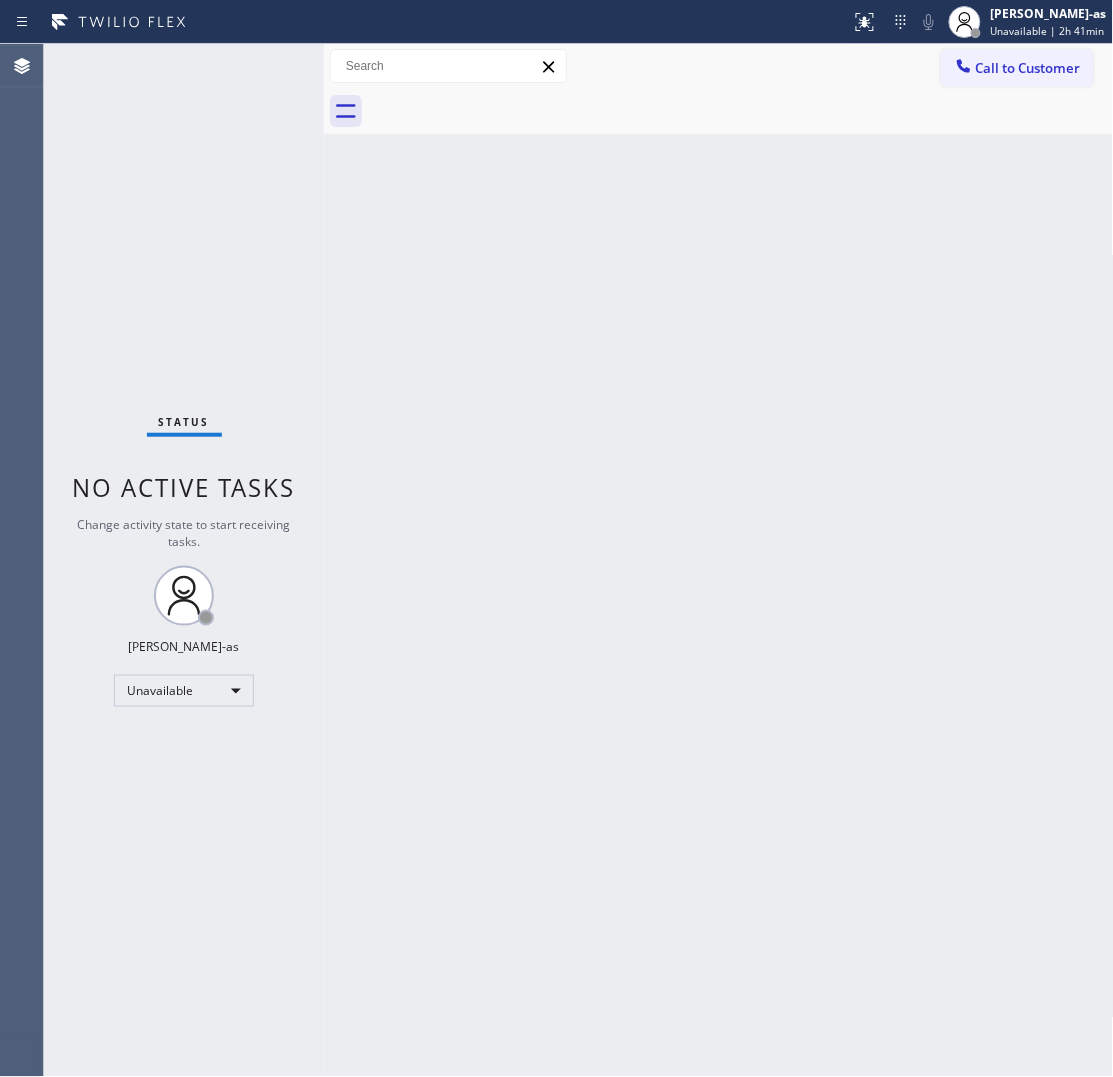 click on "Call to Customer" at bounding box center [1028, 68] 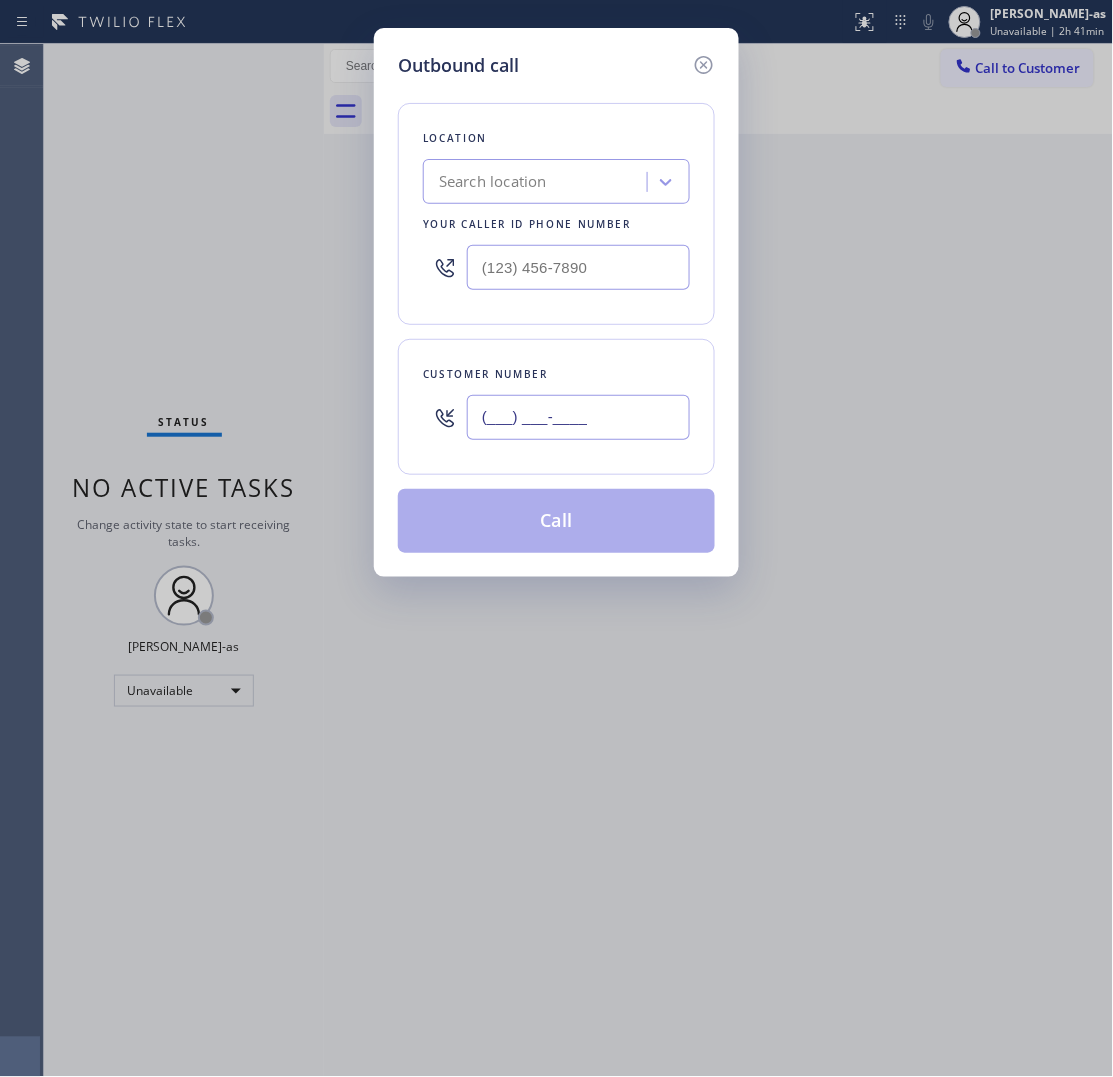 click on "(___) ___-____" at bounding box center [578, 417] 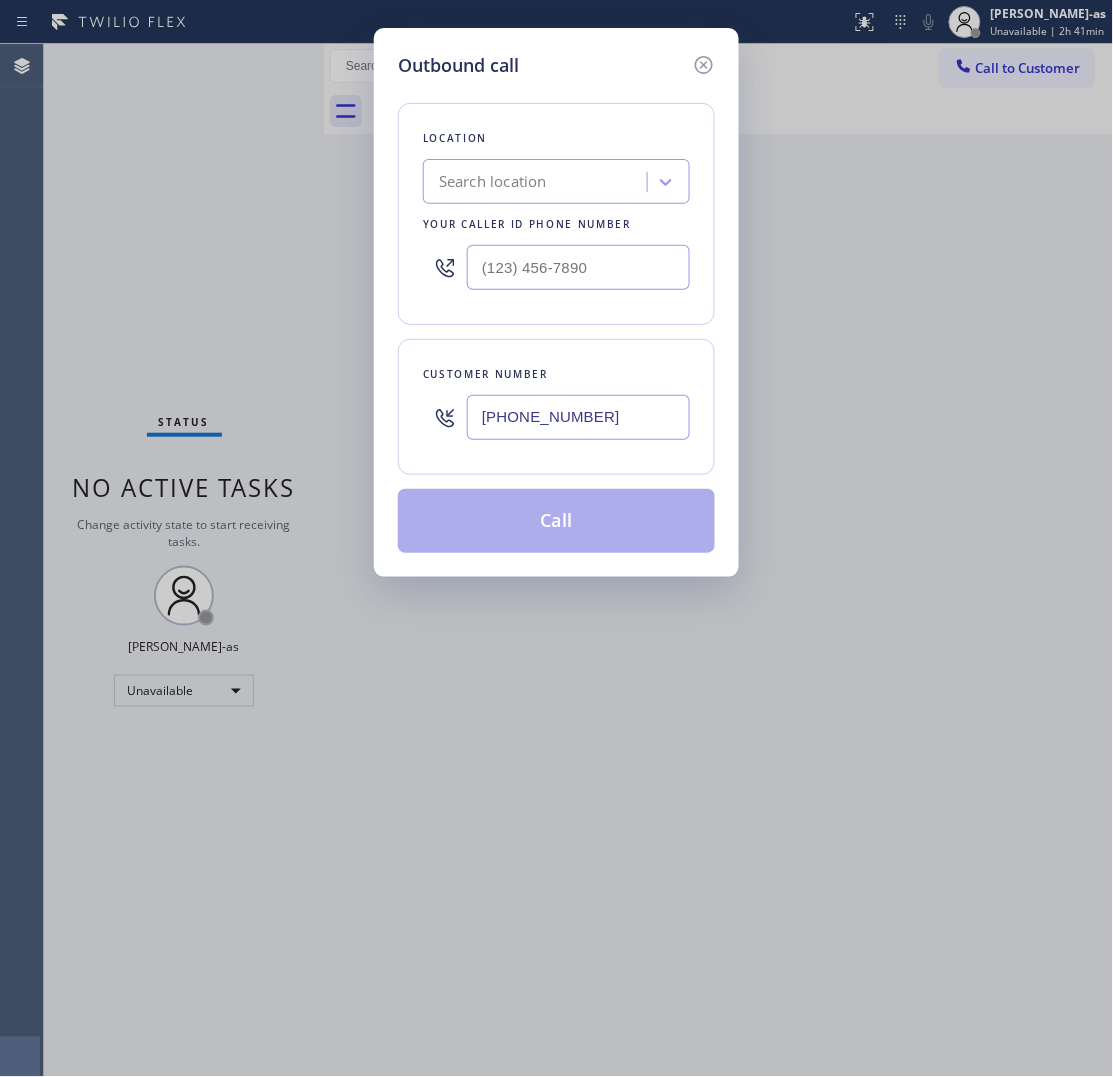type on "[PHONE_NUMBER]" 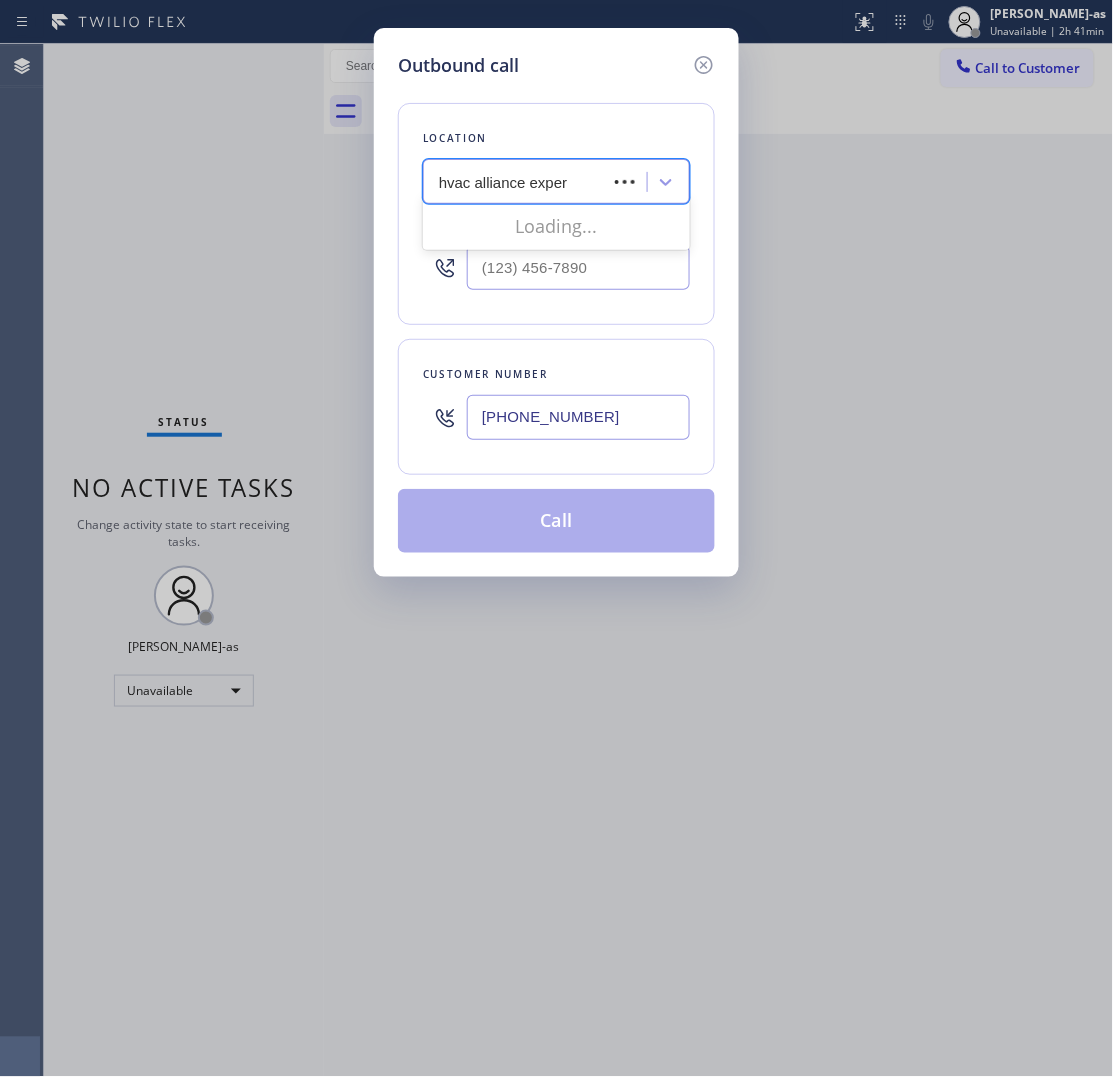type on "hvac alliance expert" 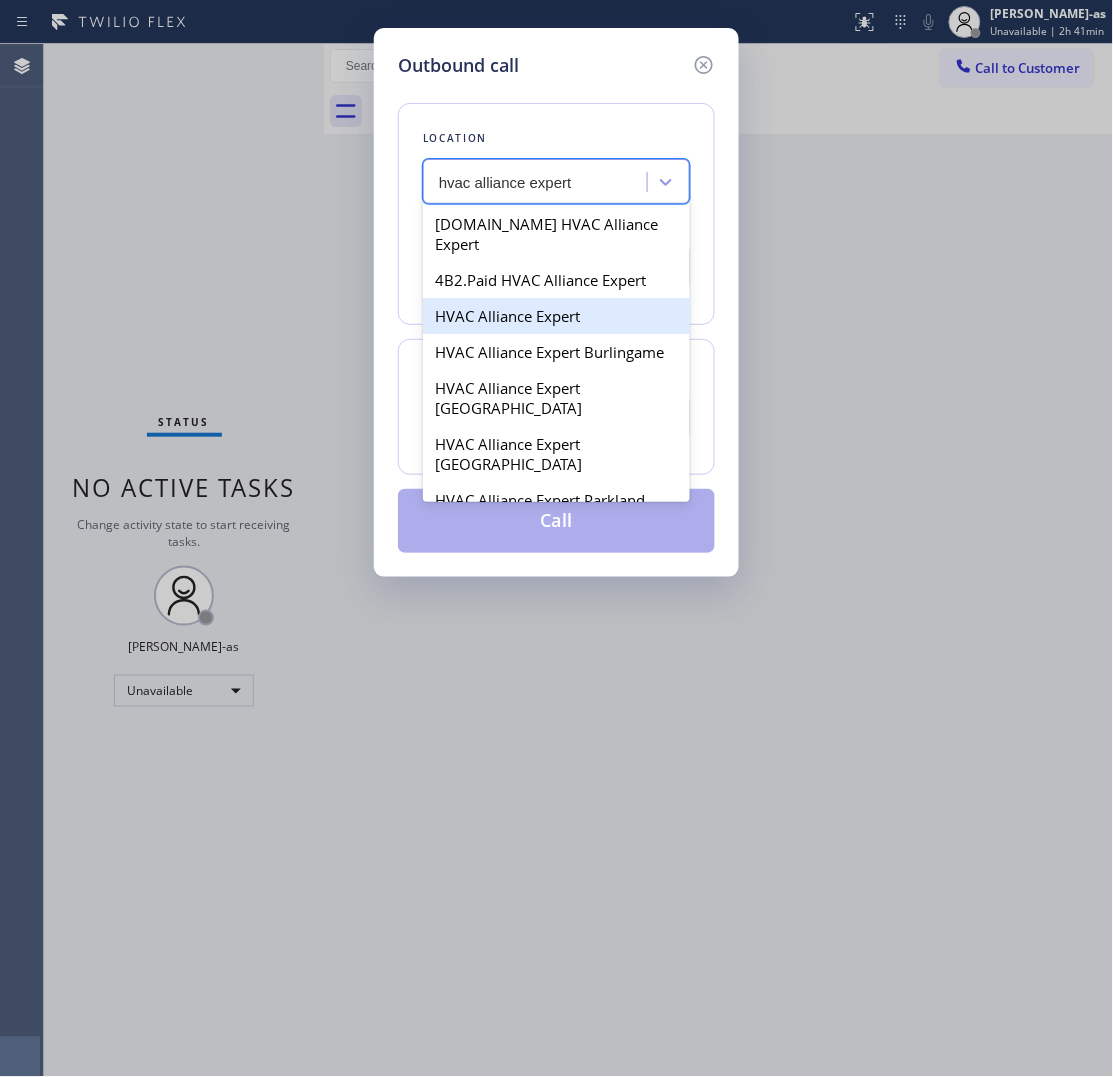 click on "HVAC Alliance Expert" at bounding box center (556, 316) 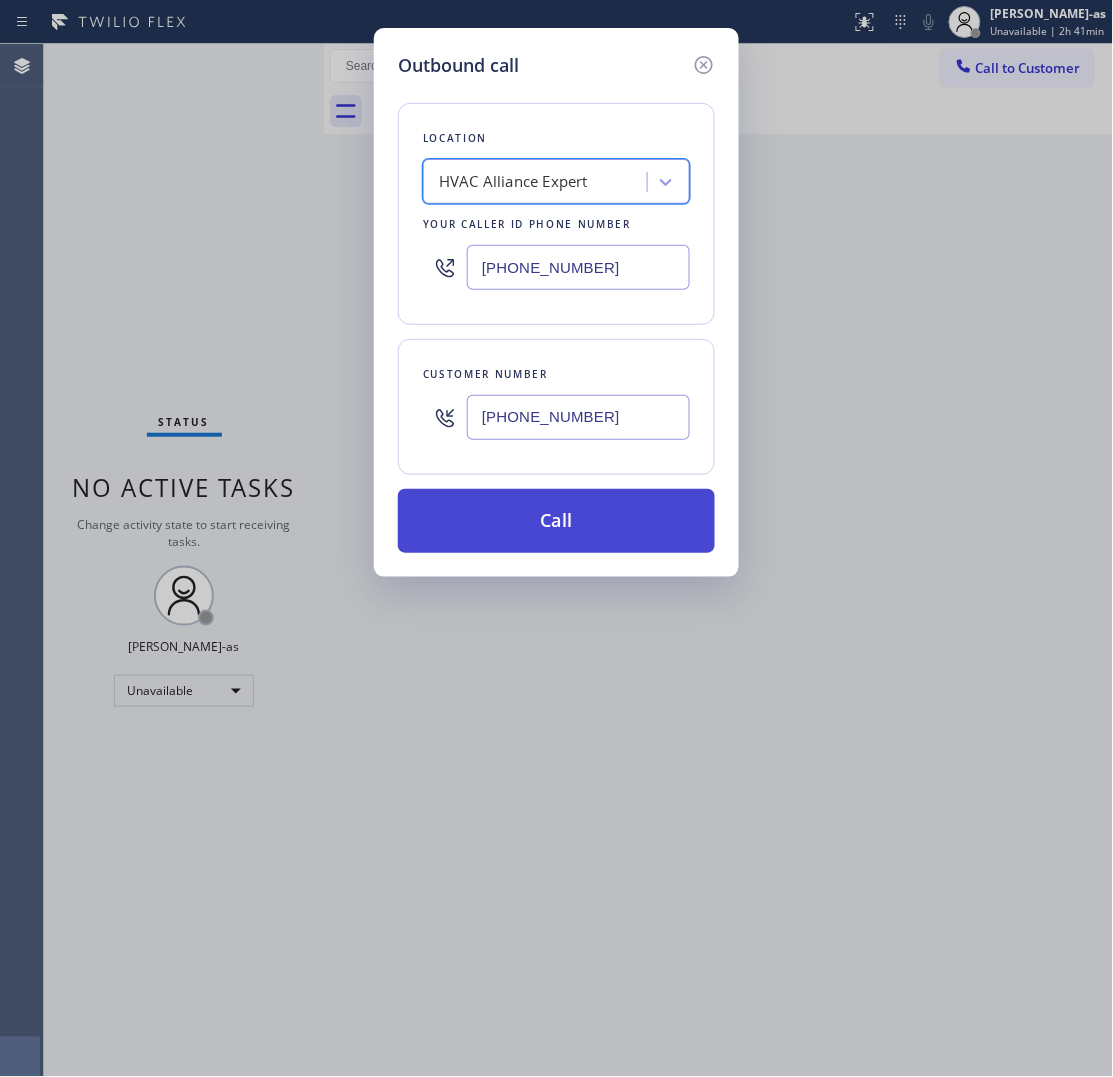click on "Call" at bounding box center (556, 521) 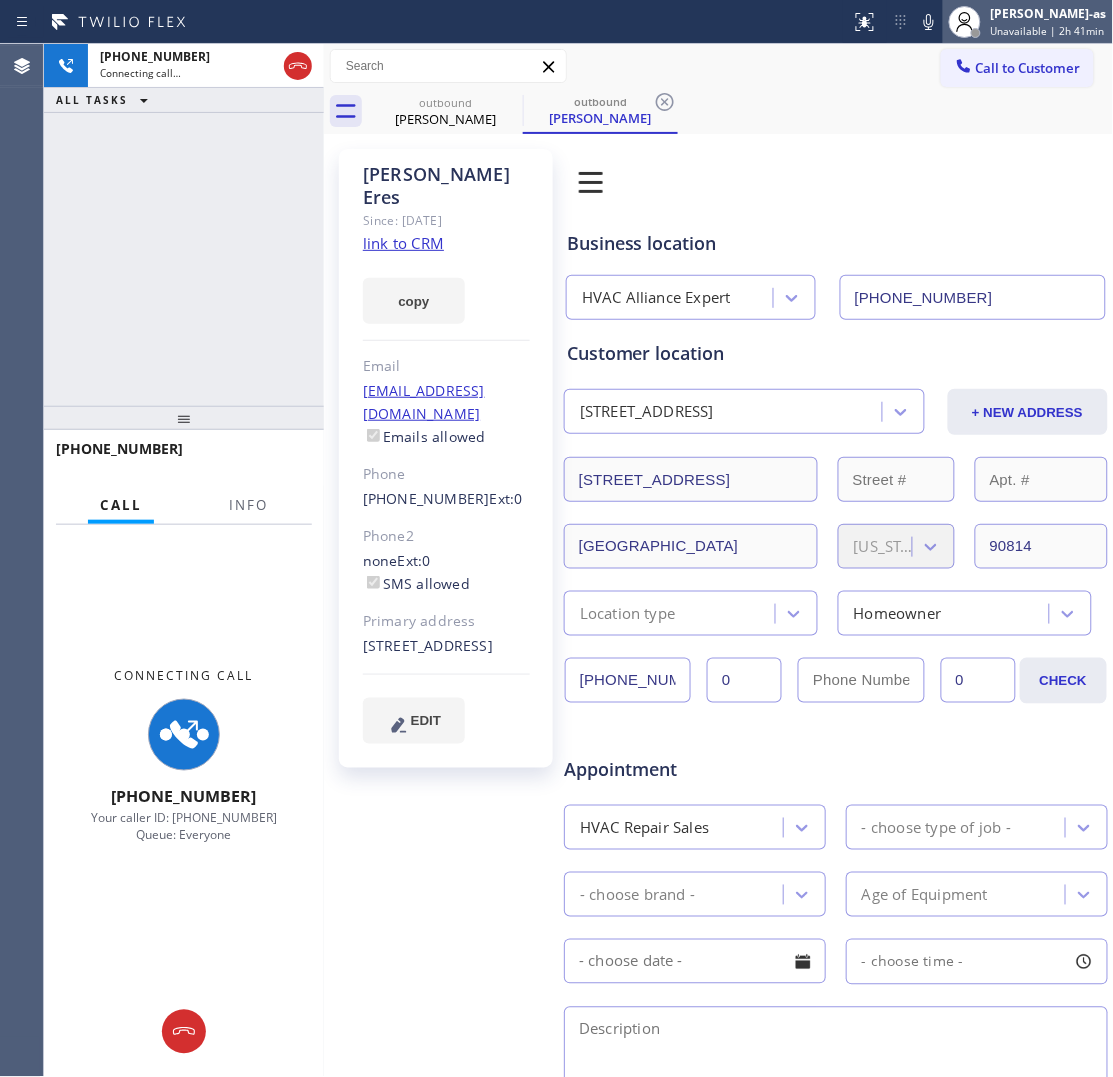 type on "[PHONE_NUMBER]" 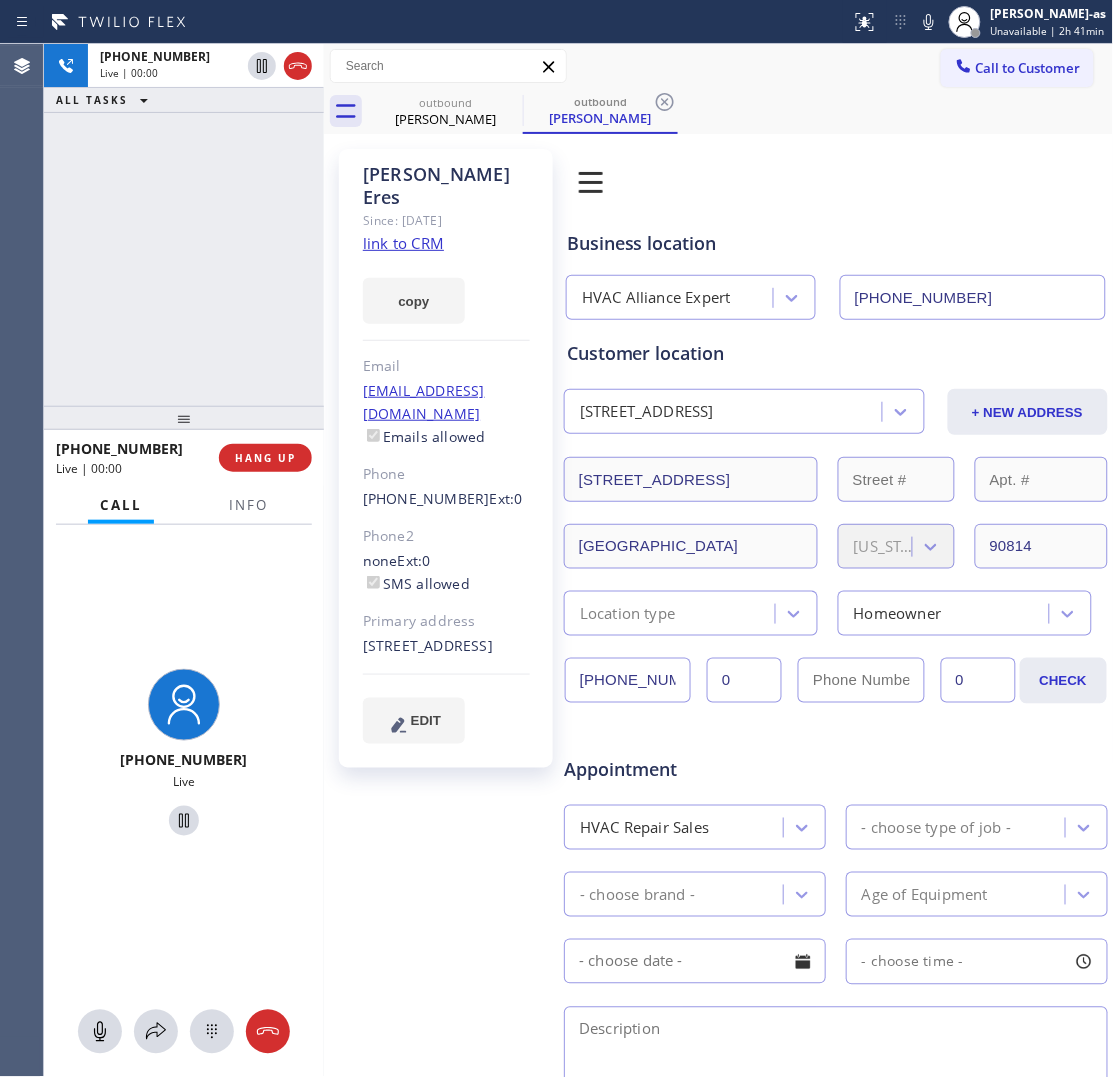 drag, startPoint x: 152, startPoint y: 410, endPoint x: 177, endPoint y: 402, distance: 26.24881 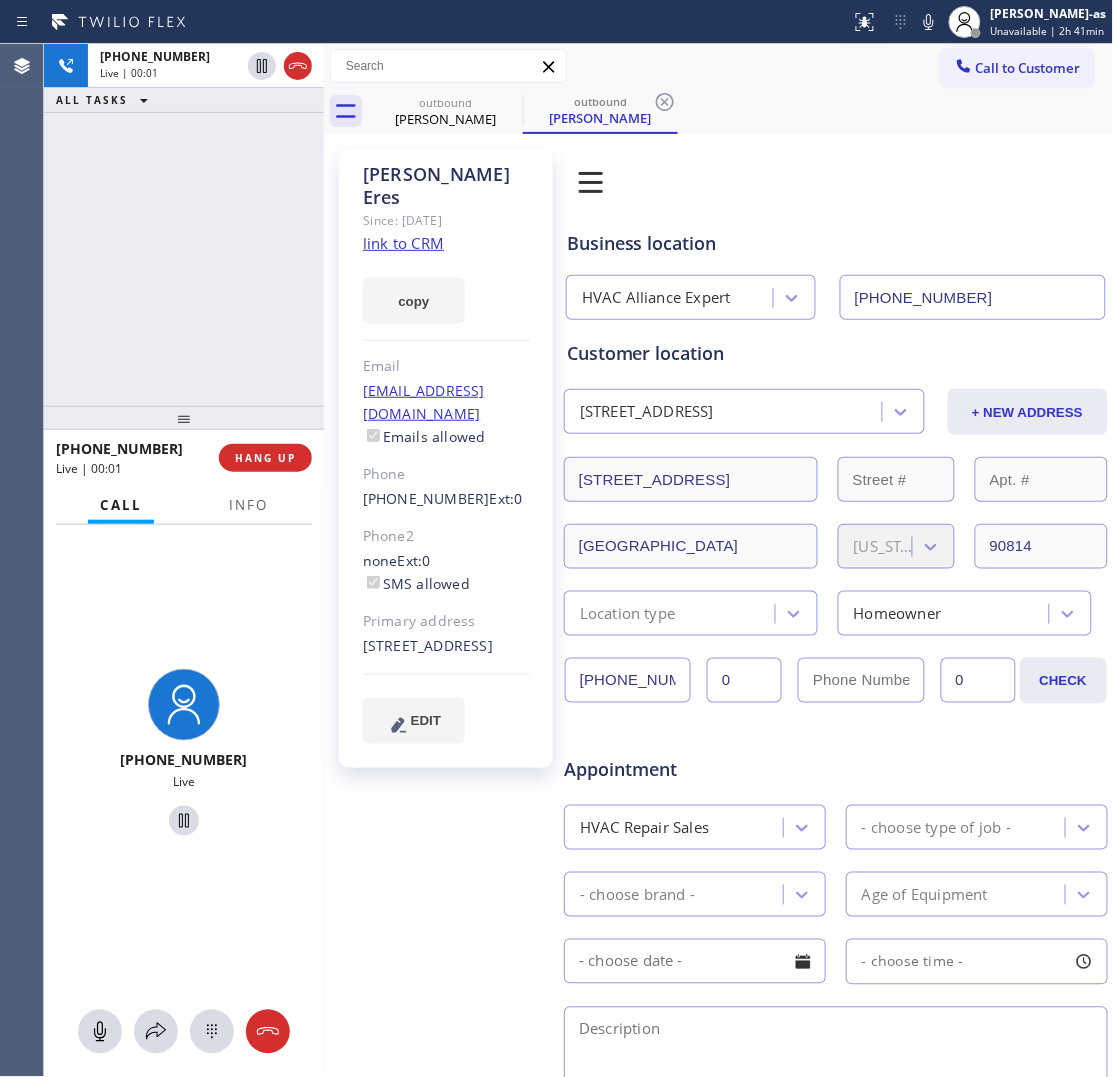 click on "link to CRM" 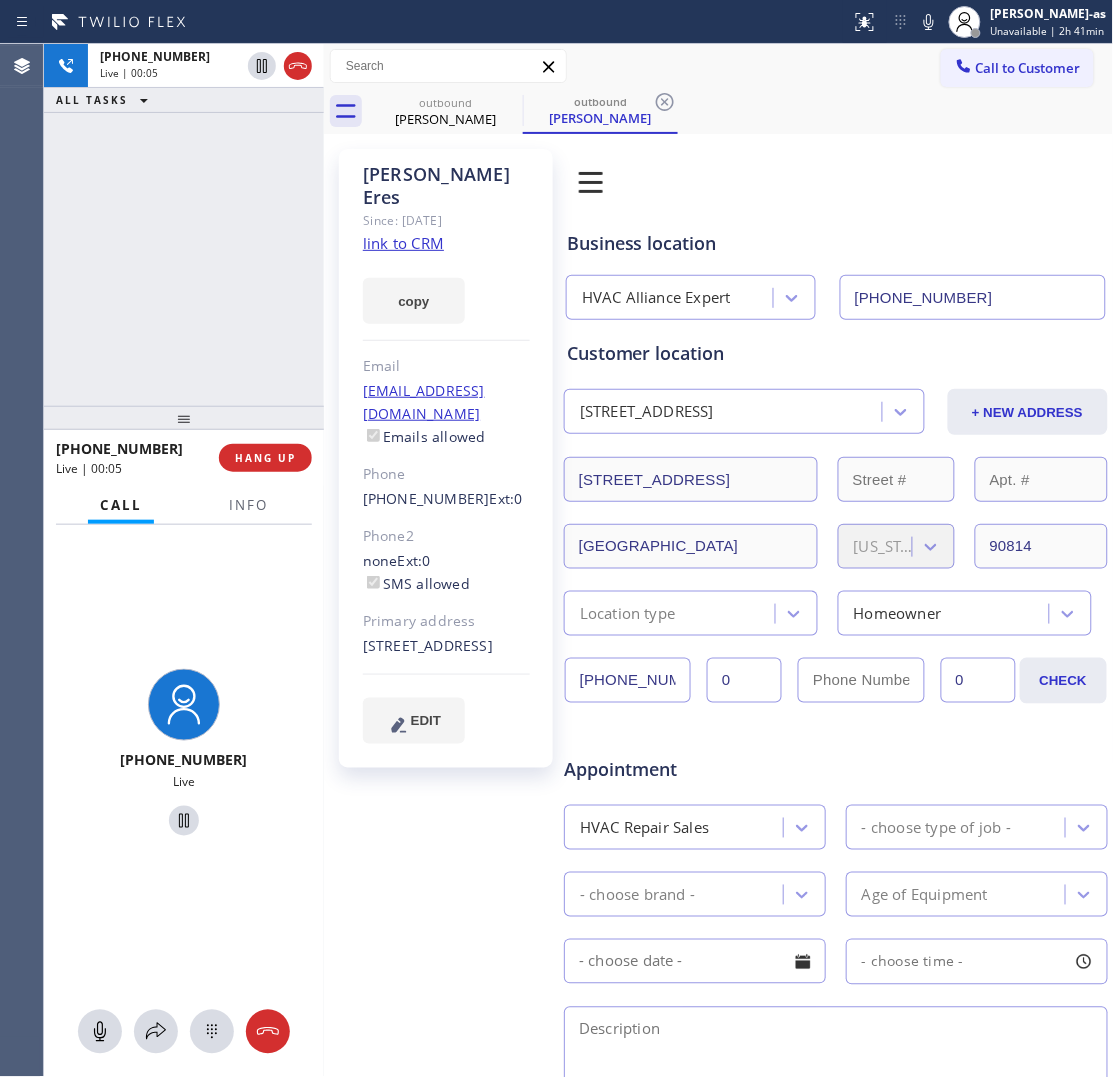 drag, startPoint x: 163, startPoint y: 271, endPoint x: 295, endPoint y: 133, distance: 190.96597 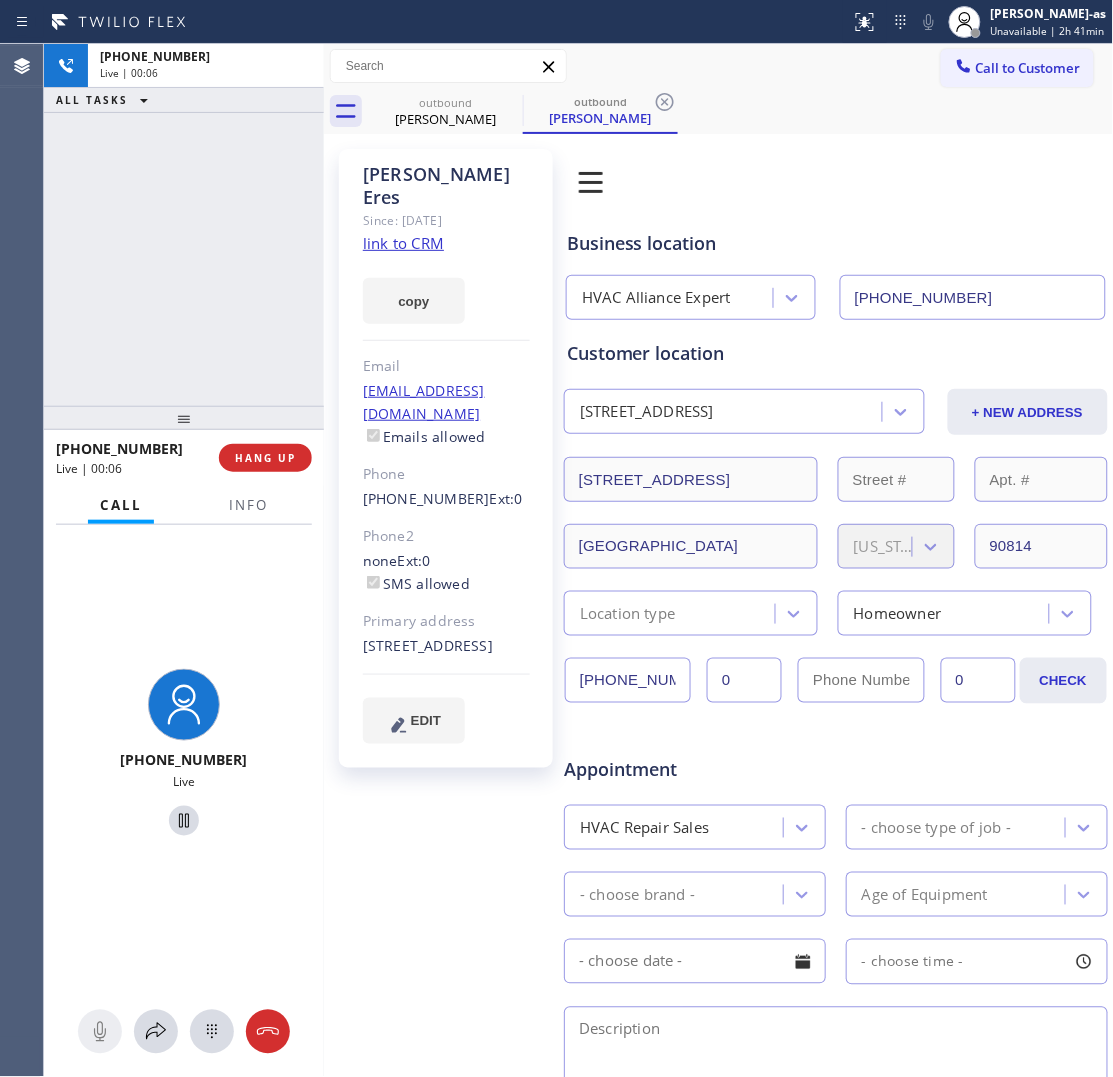 drag, startPoint x: 246, startPoint y: 362, endPoint x: 248, endPoint y: 568, distance: 206.0097 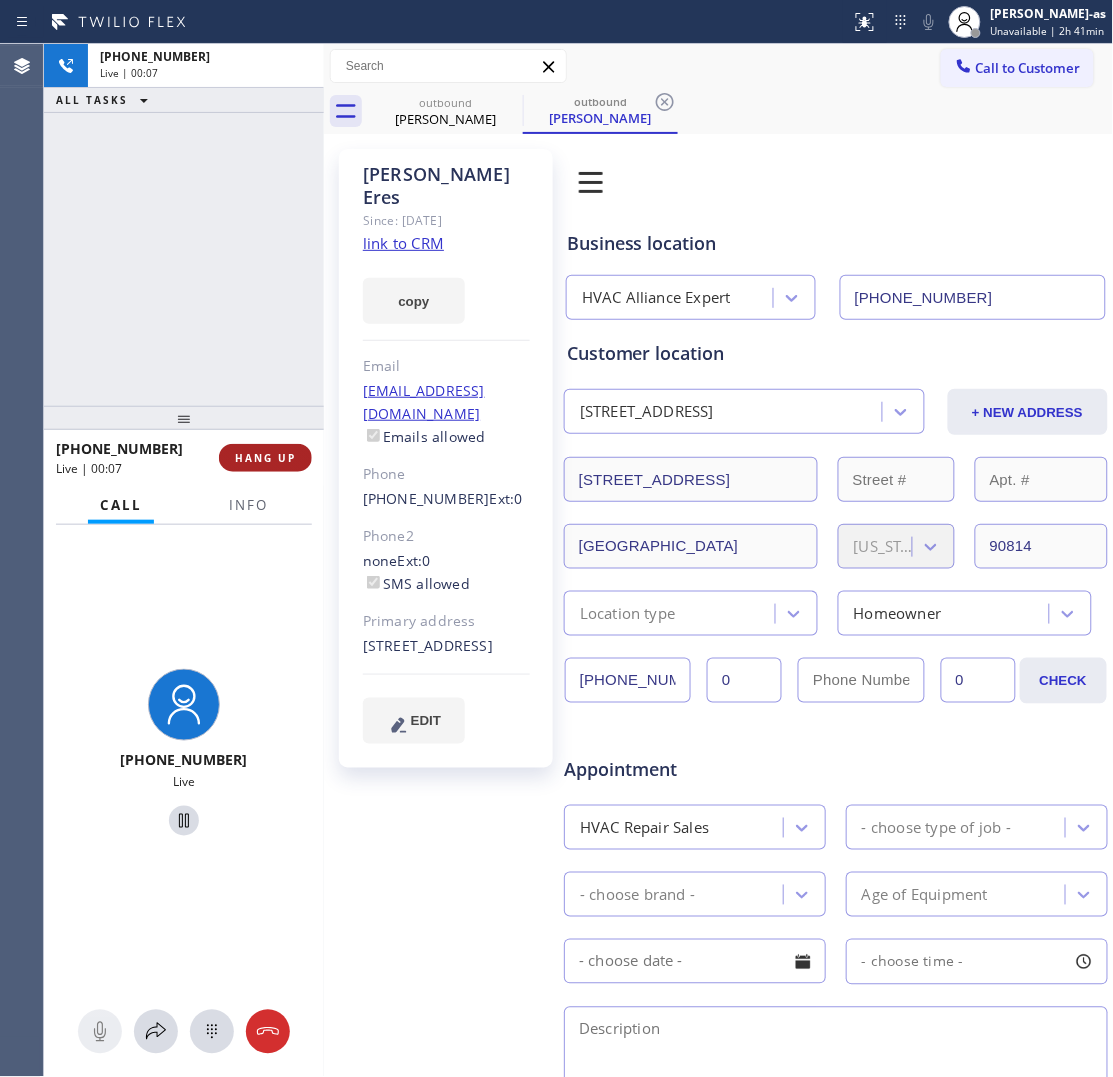 click on "HANG UP" at bounding box center (265, 458) 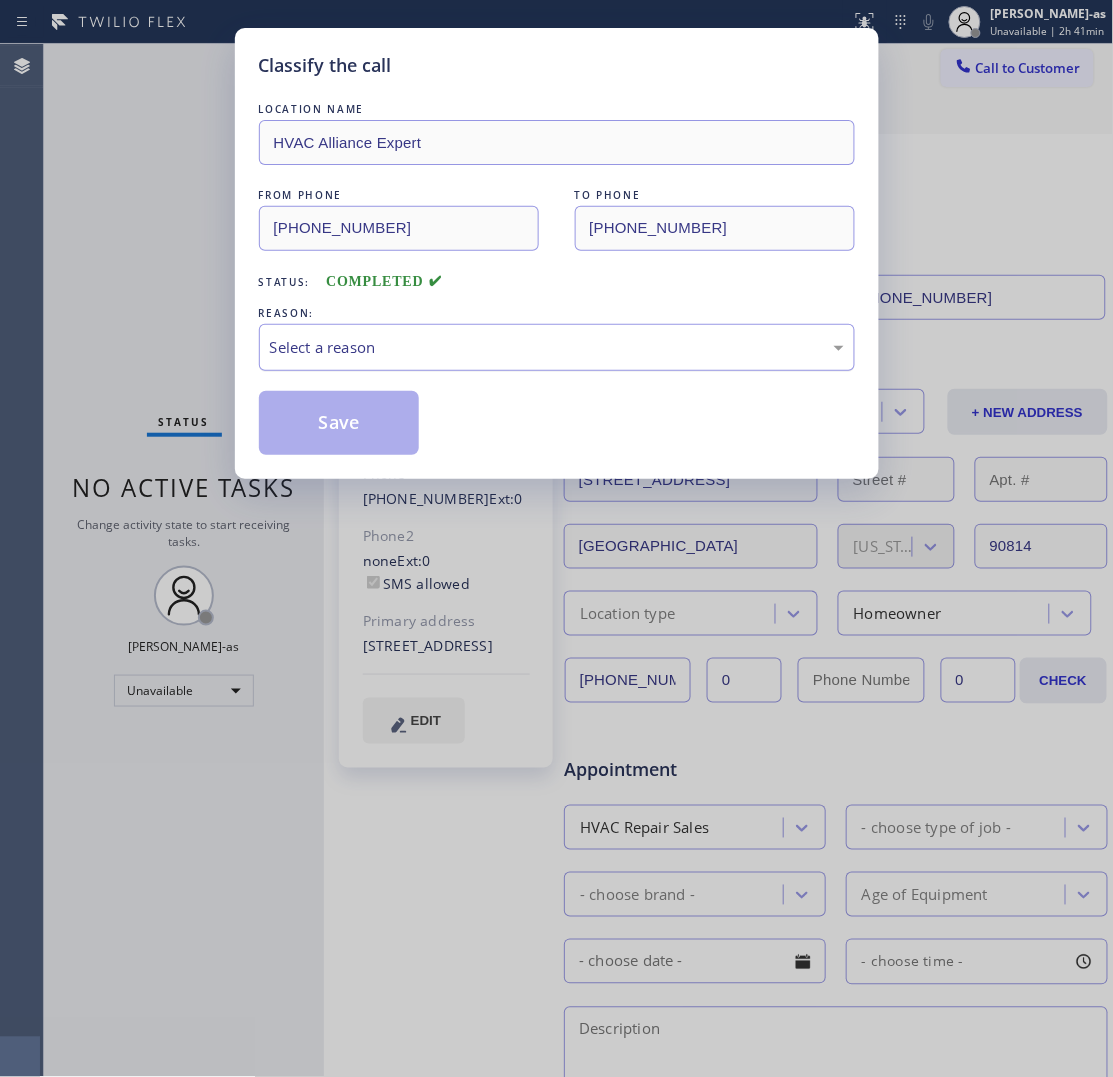 drag, startPoint x: 326, startPoint y: 351, endPoint x: 352, endPoint y: 362, distance: 28.231188 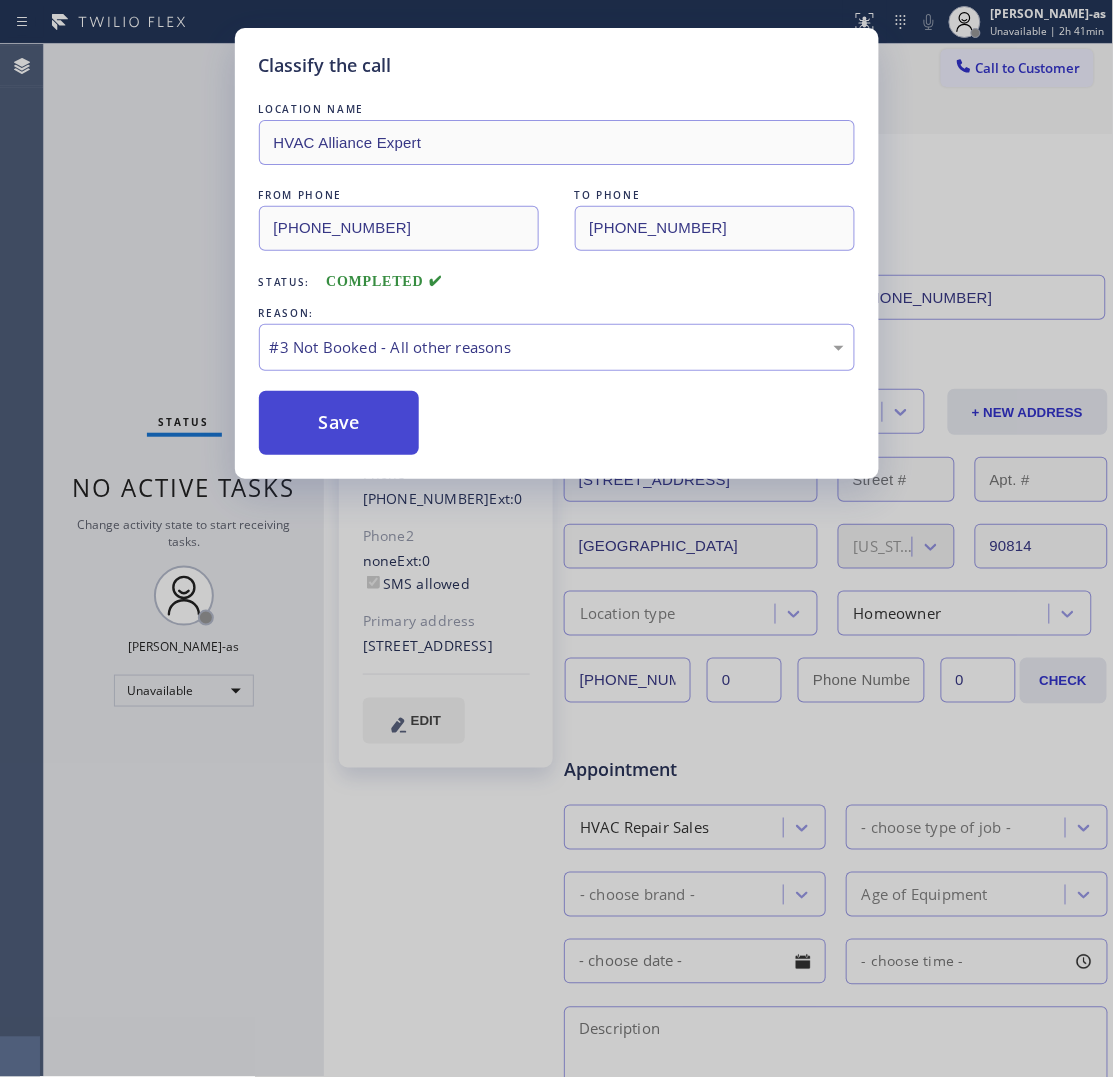 click on "Save" at bounding box center [339, 423] 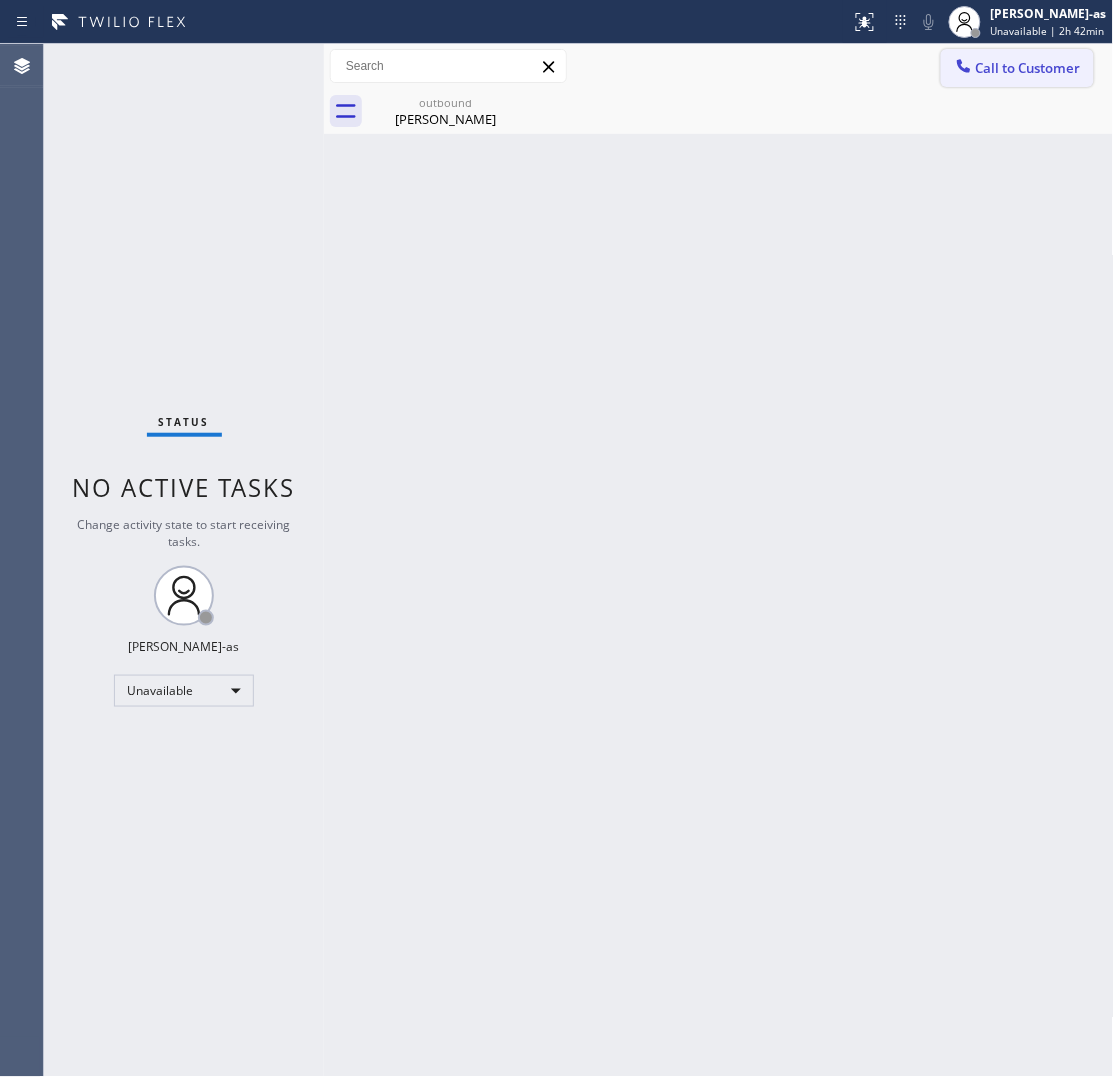 click on "Call to Customer" at bounding box center [1028, 68] 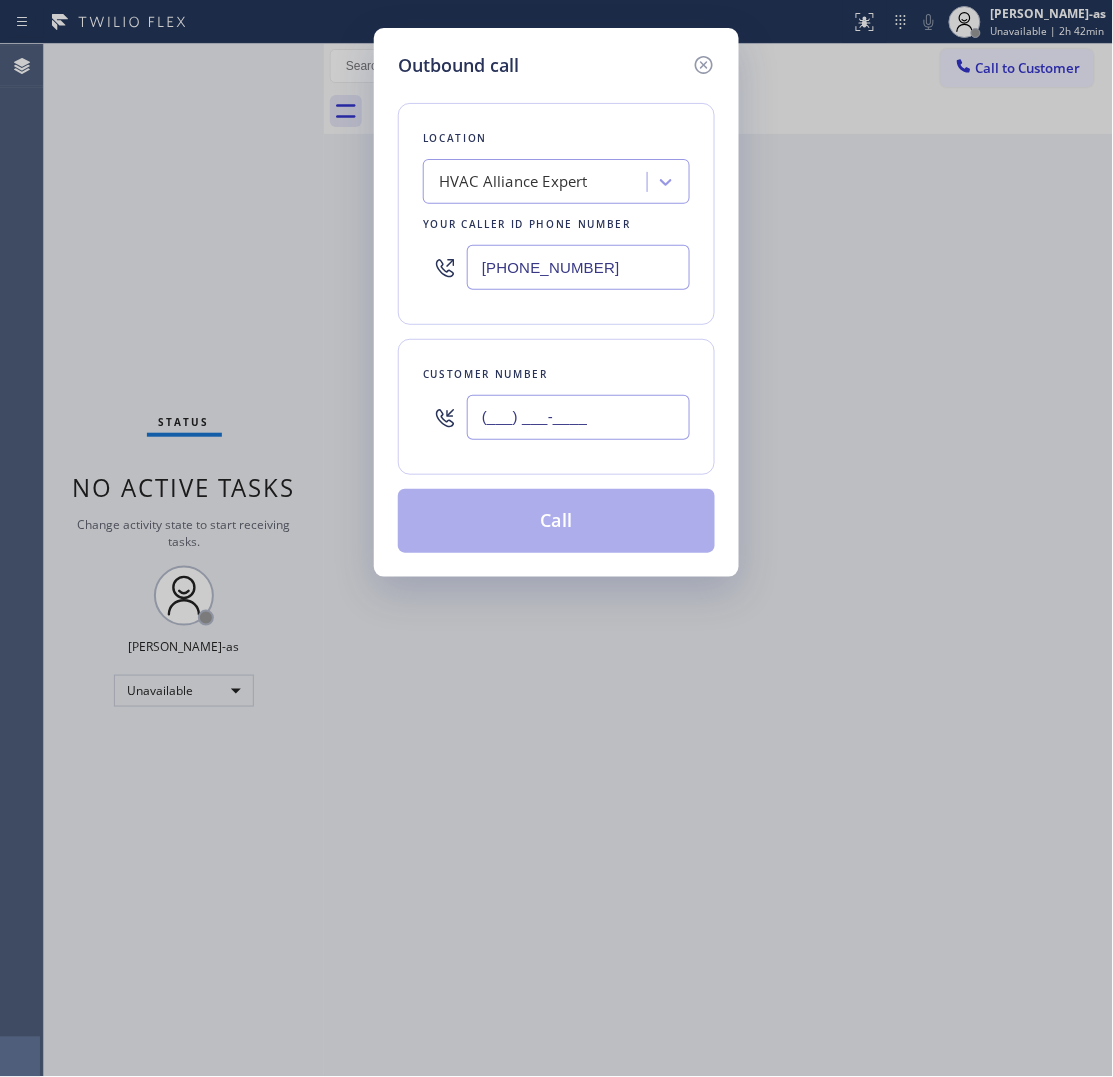 click on "(___) ___-____" at bounding box center [578, 417] 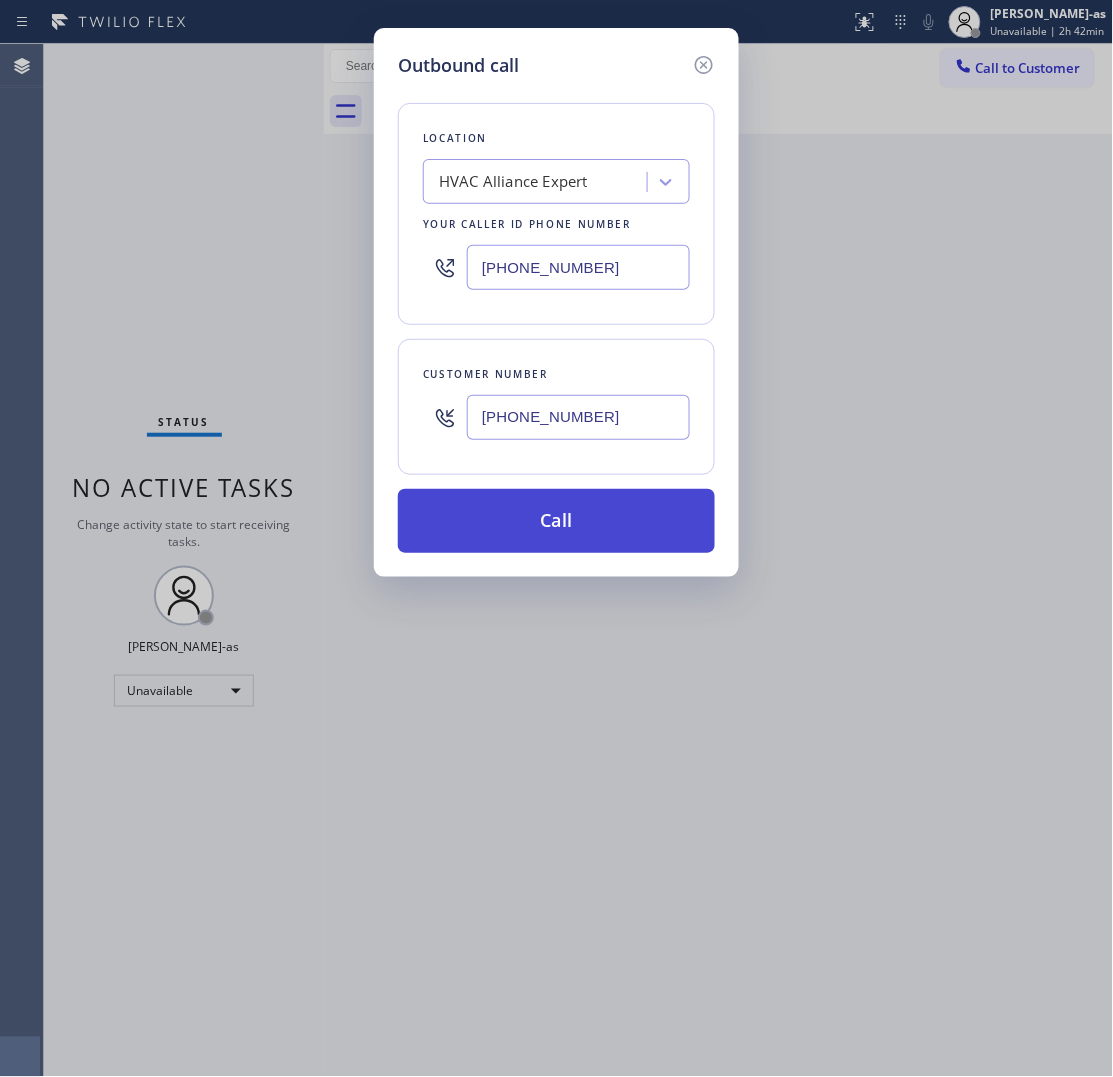 type on "[PHONE_NUMBER]" 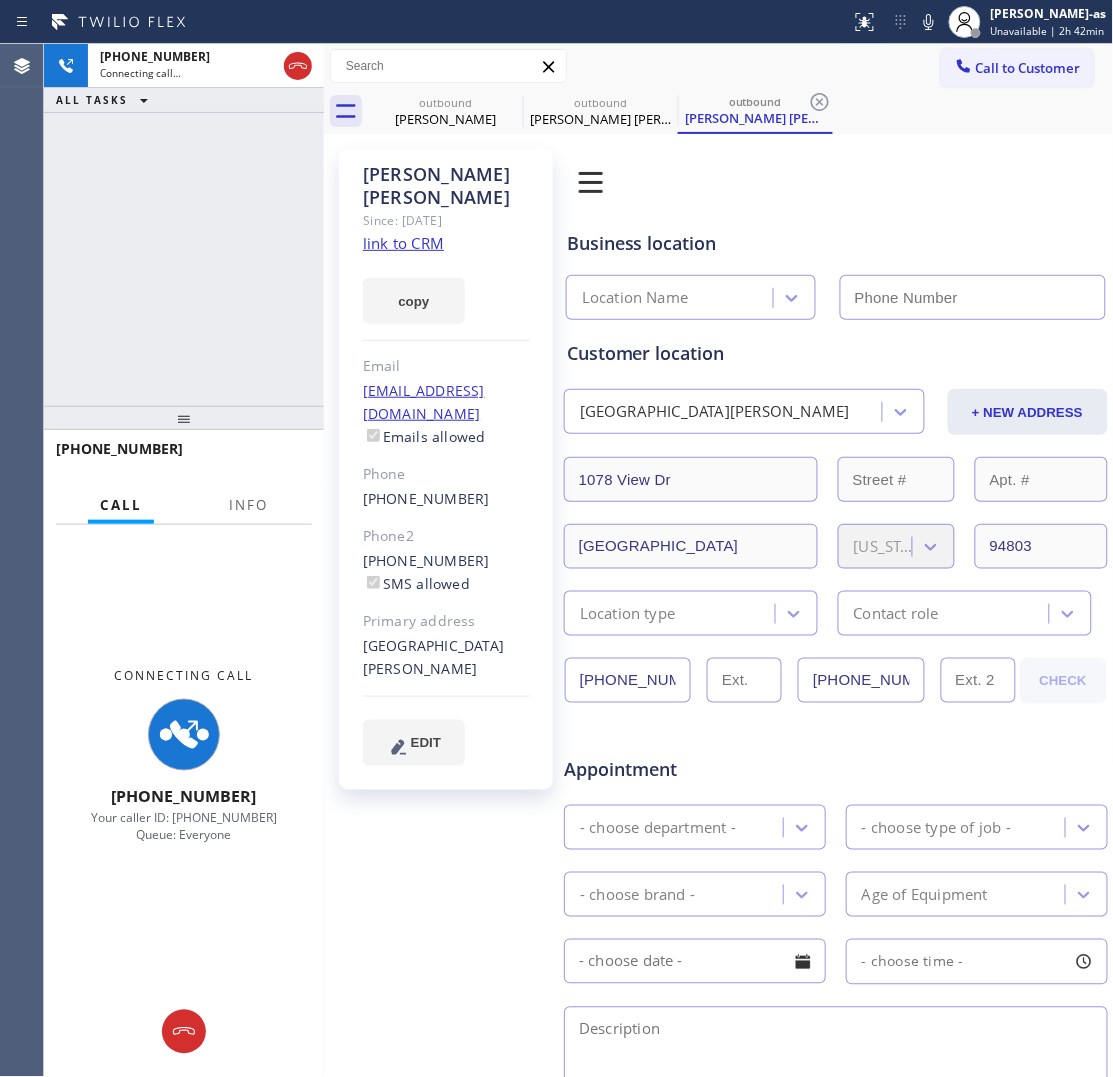 type on "[PHONE_NUMBER]" 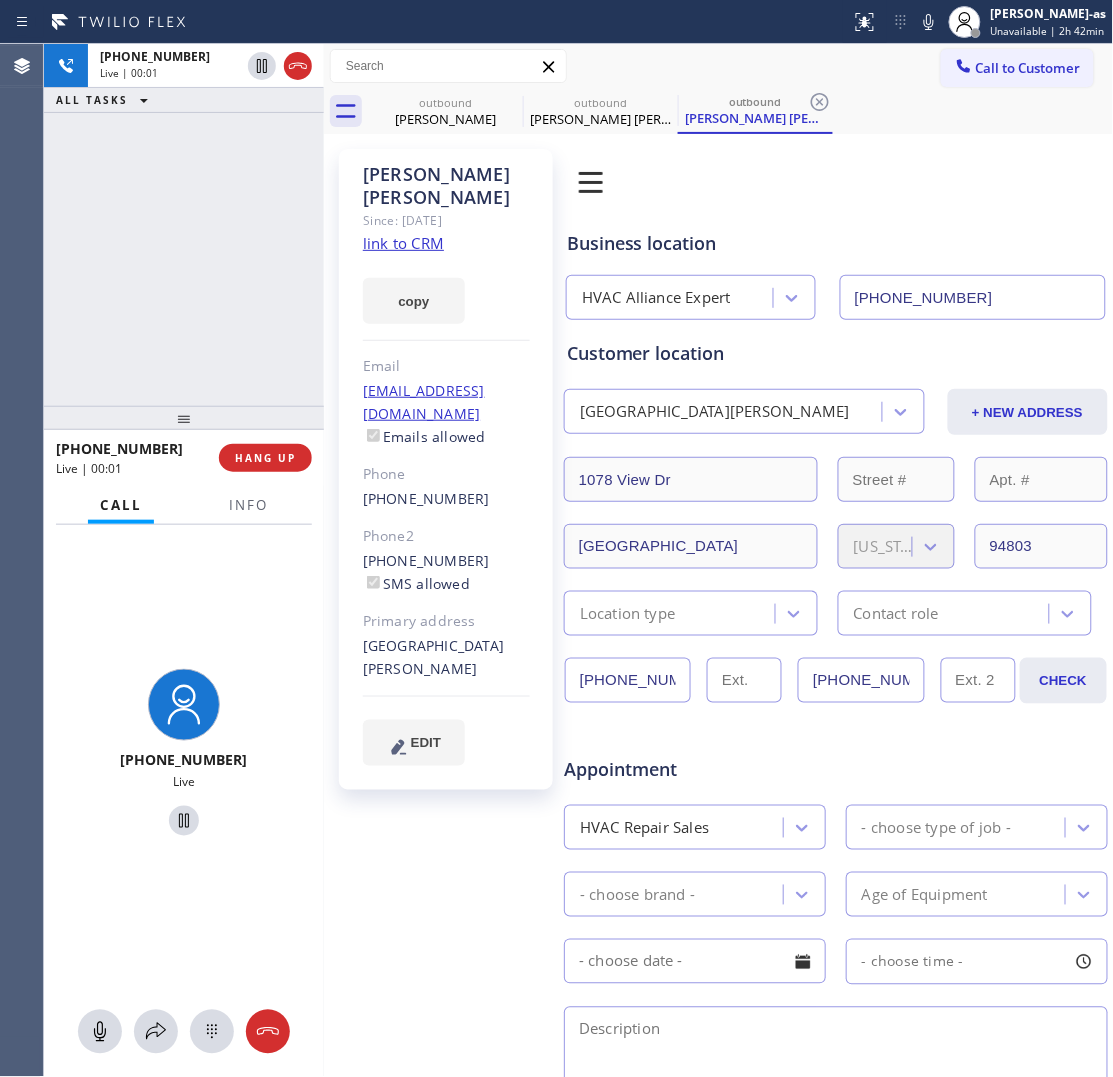 drag, startPoint x: 142, startPoint y: 336, endPoint x: 411, endPoint y: 527, distance: 329.9121 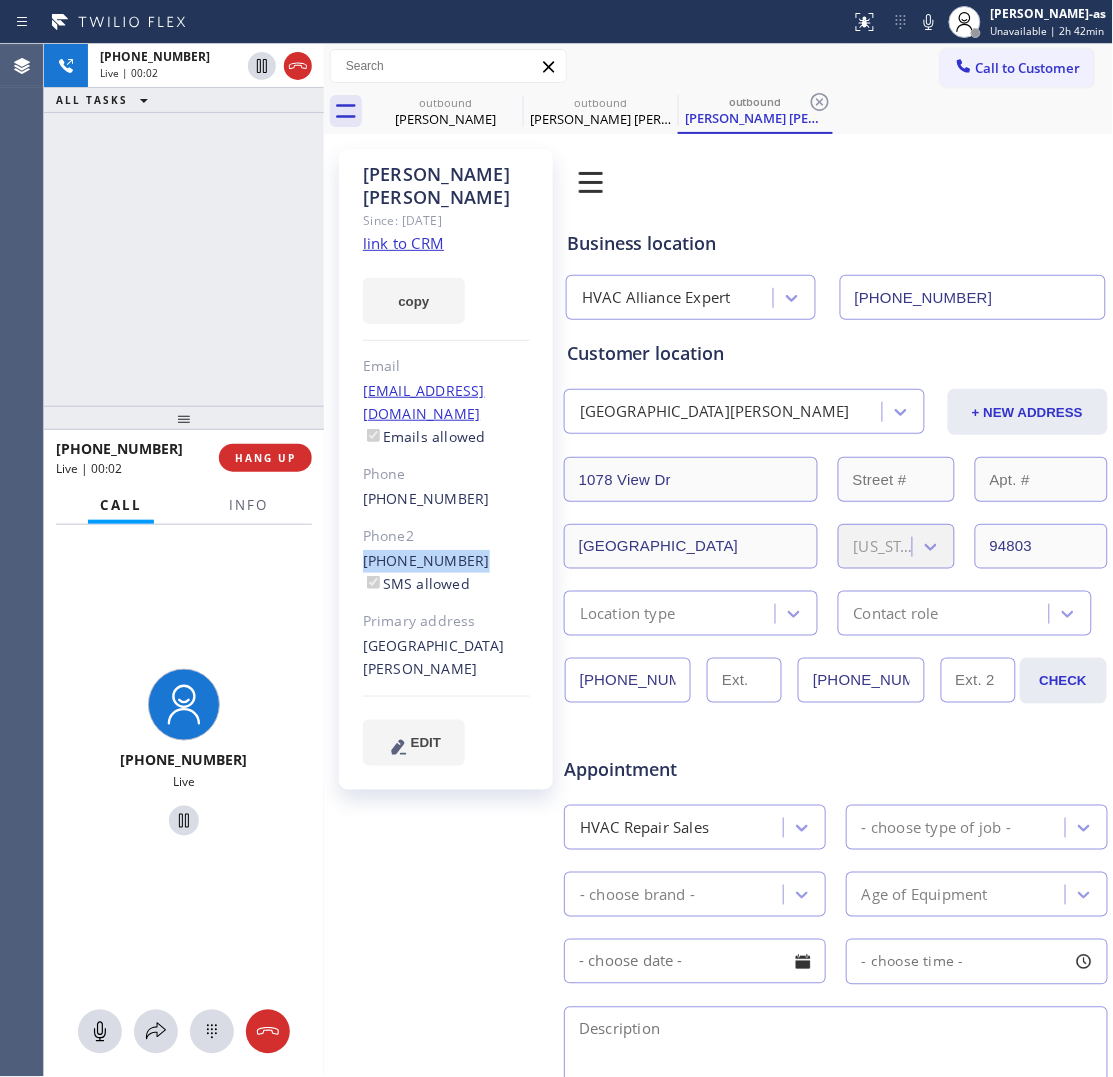 drag, startPoint x: 485, startPoint y: 508, endPoint x: 347, endPoint y: 517, distance: 138.29317 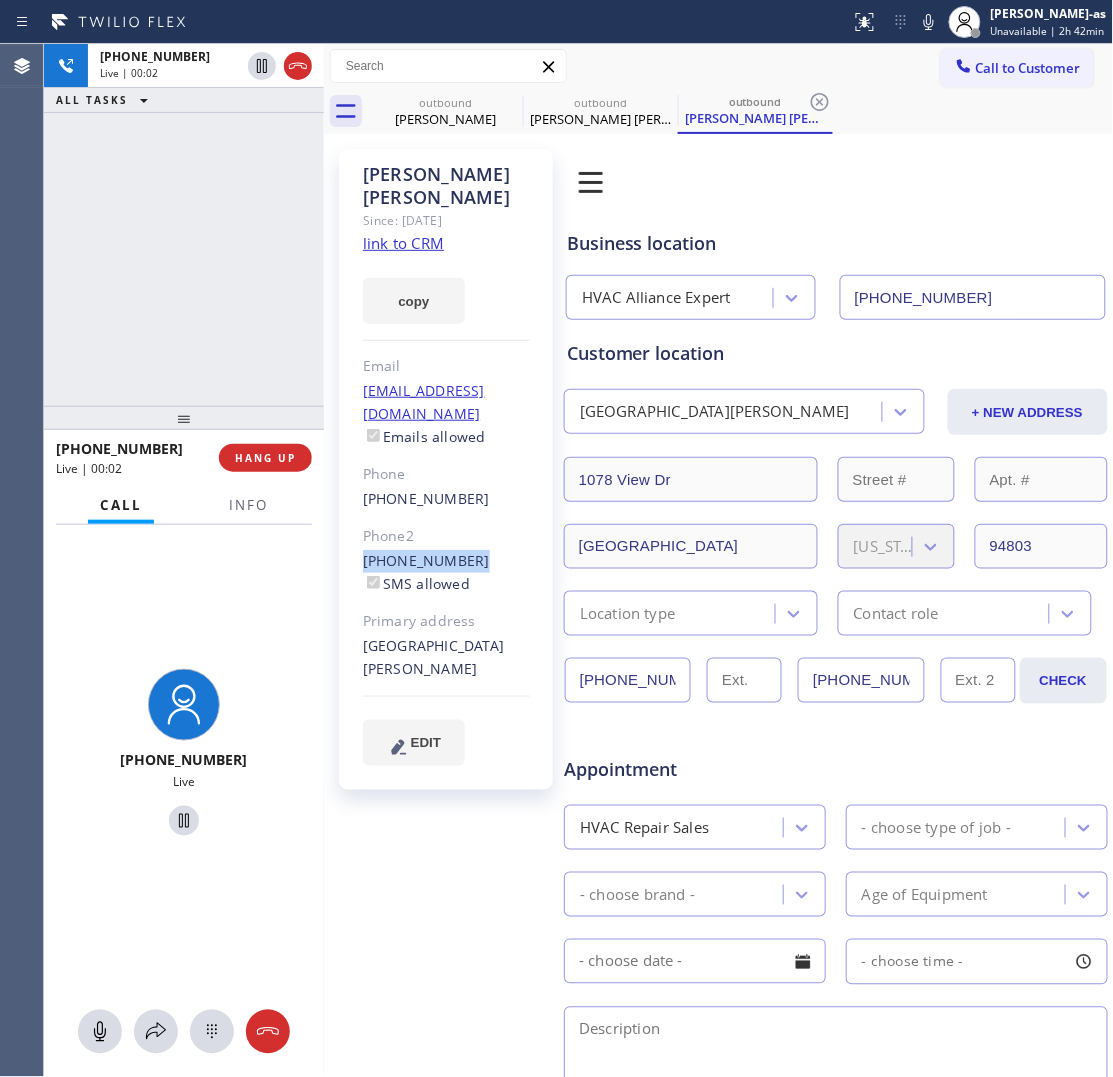 click on "[PERSON_NAME] [PERSON_NAME]  Since: [DATE] link to CRM copy Email [EMAIL_ADDRESS][DOMAIN_NAME]  Emails allowed Phone [PHONE_NUMBER] Phone2 [PHONE_NUMBER]  SMS allowed Primary address  [STREET_ADDRESS][PERSON_NAME] EDIT" at bounding box center [446, 469] 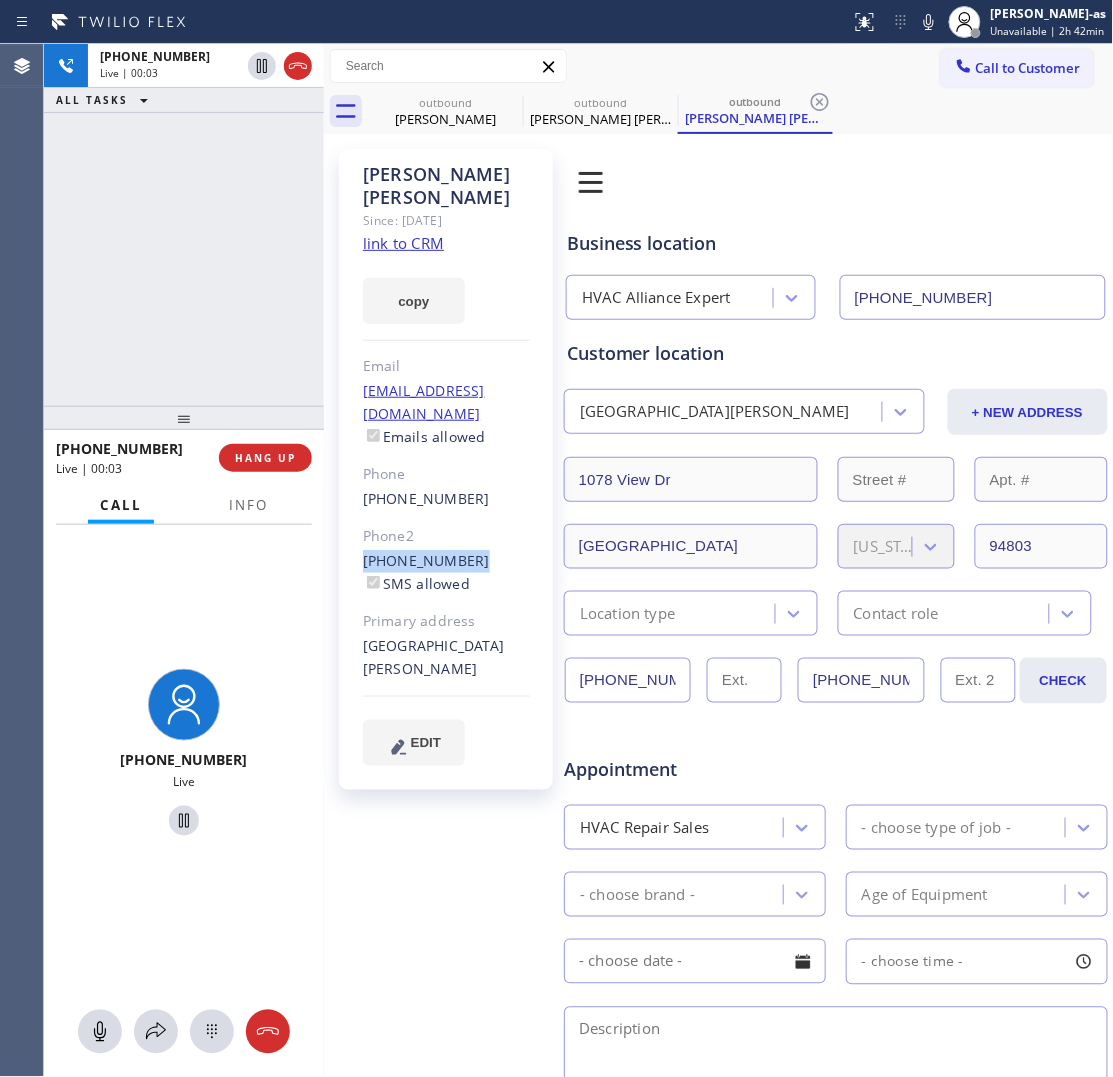 copy on "[PHONE_NUMBER]" 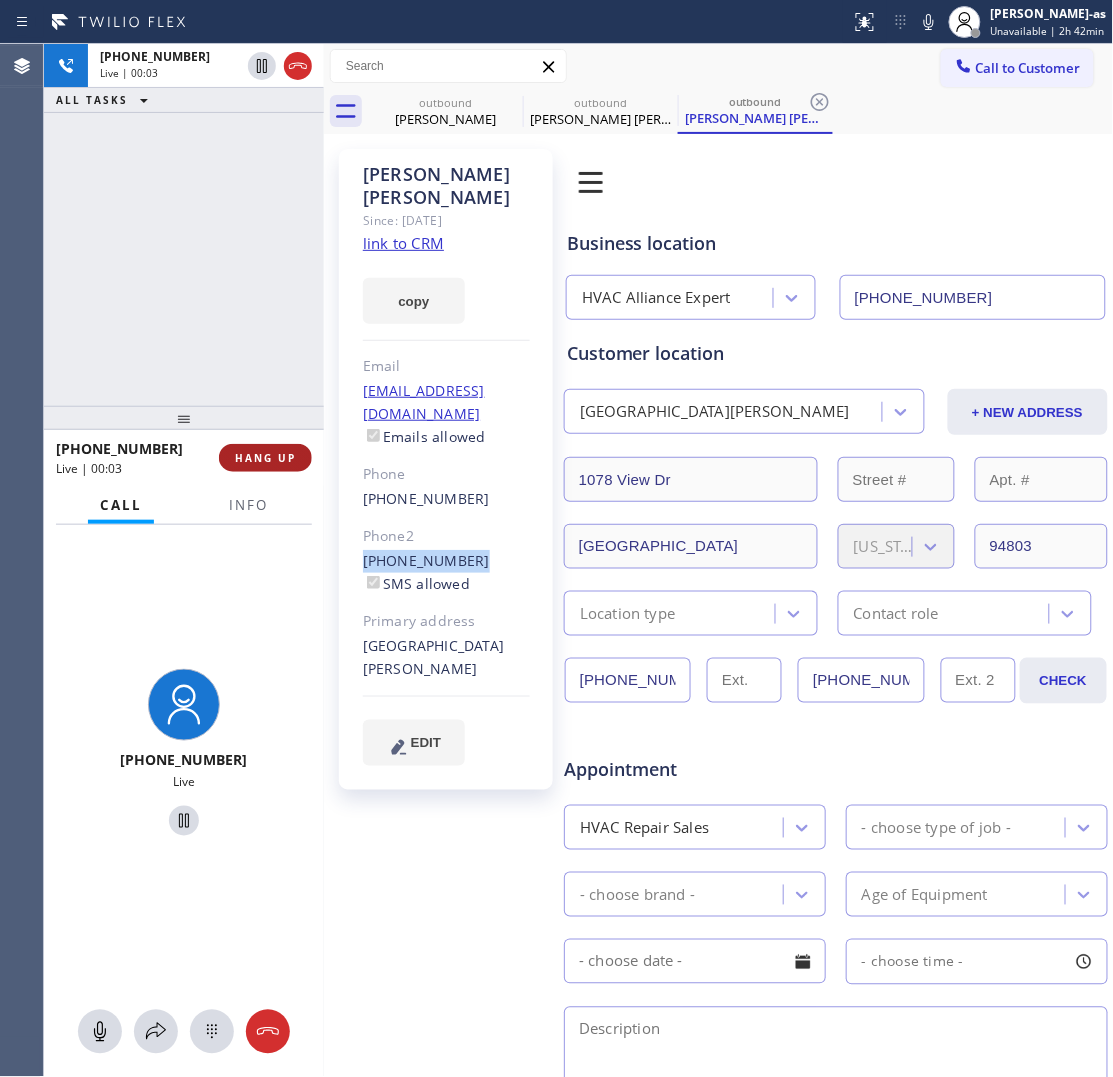 click on "HANG UP" at bounding box center [265, 458] 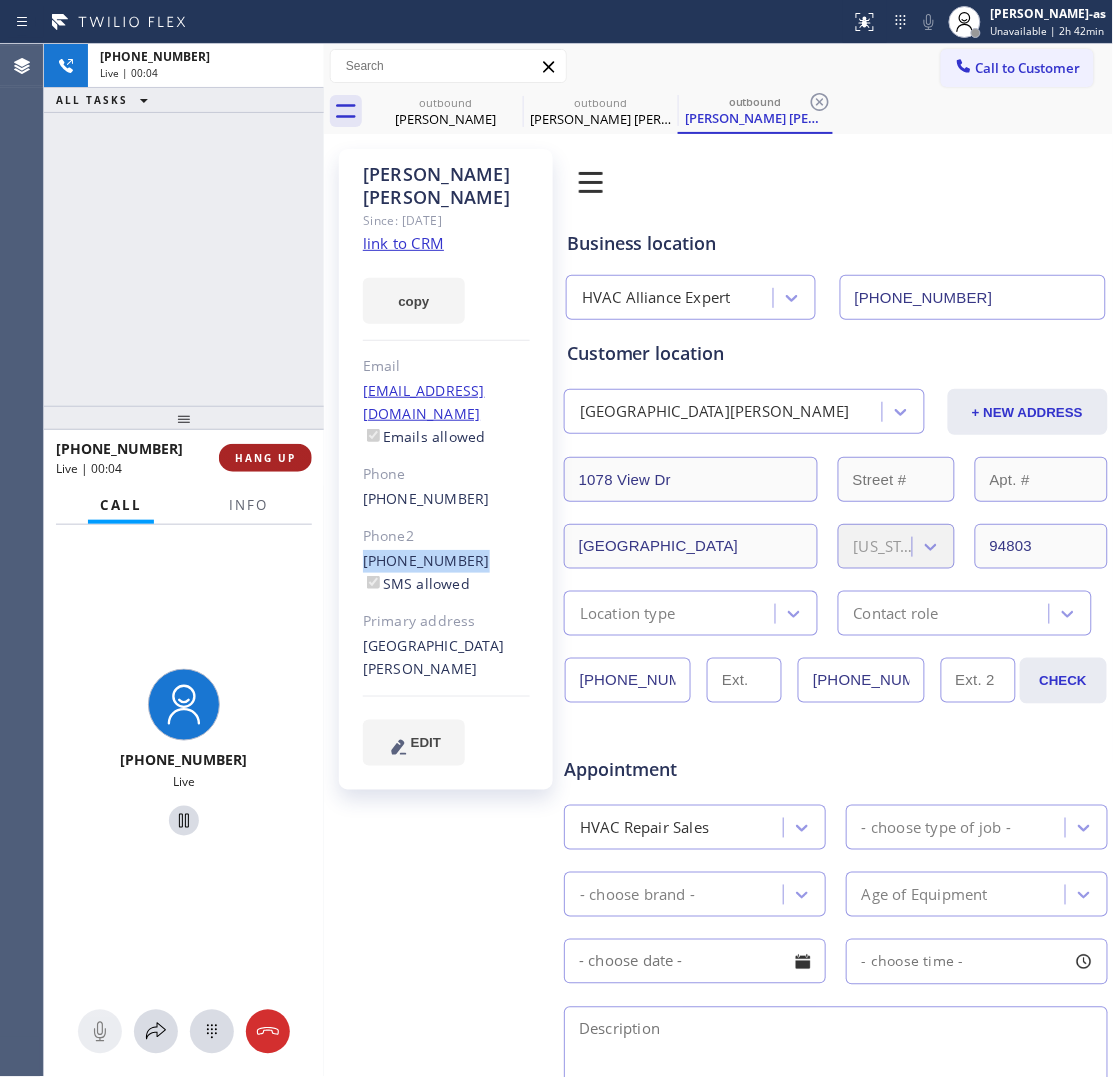 click on "HANG UP" at bounding box center (265, 458) 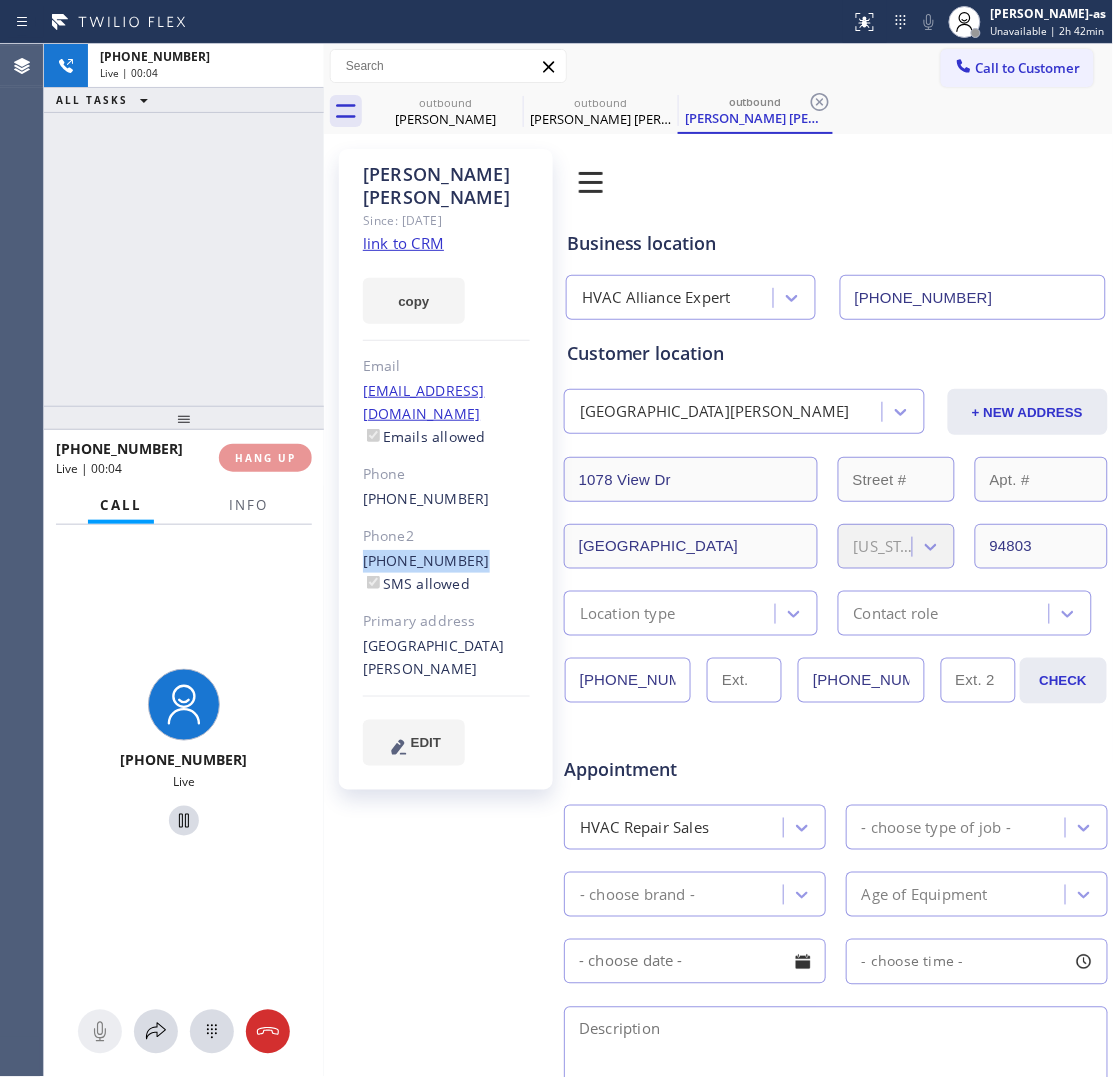 click on "[PHONE_NUMBER] Live | 00:04 ALL TASKS ALL TASKS ACTIVE TASKS TASKS IN WRAP UP" at bounding box center (184, 225) 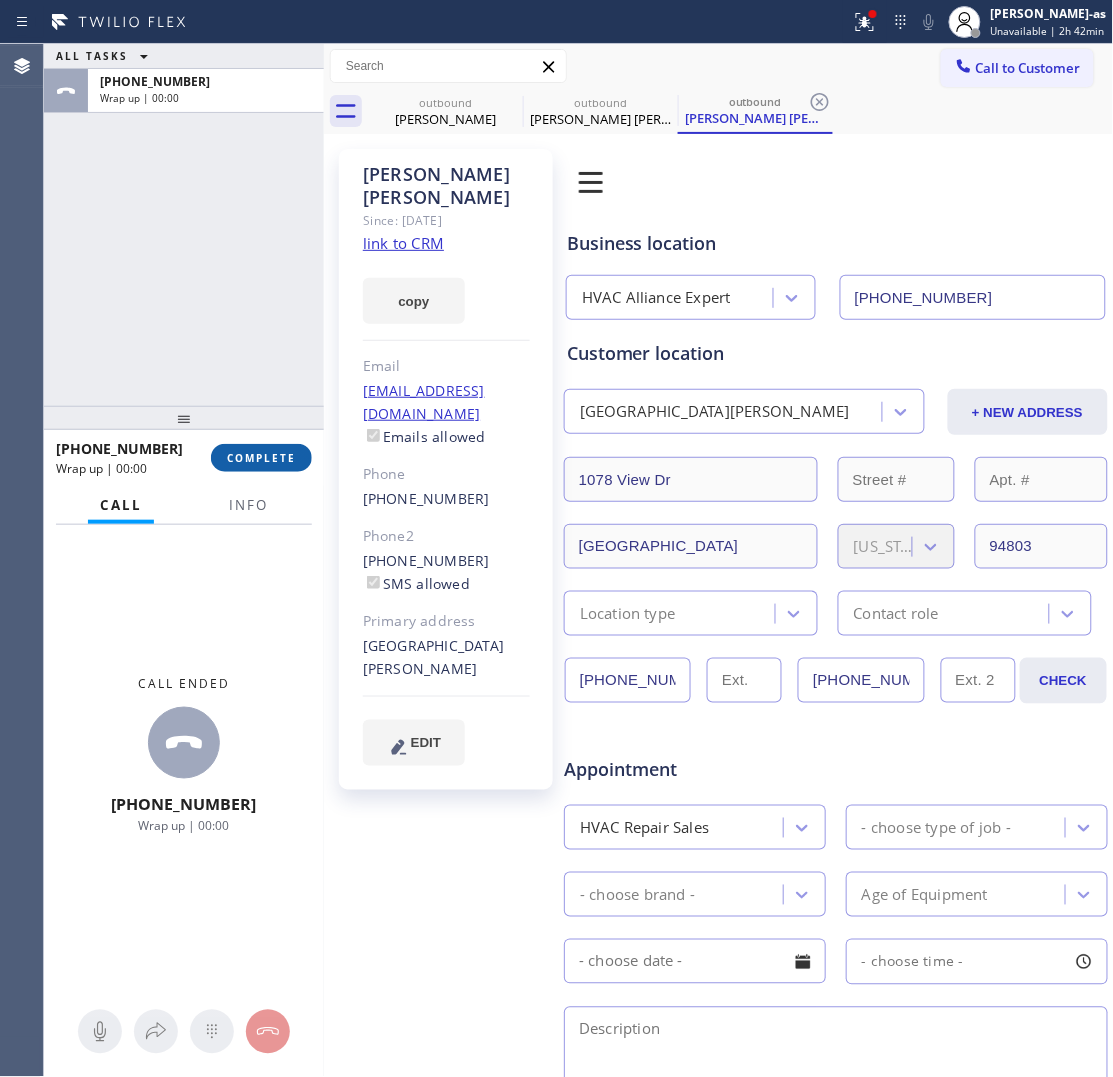 click on "COMPLETE" at bounding box center (261, 458) 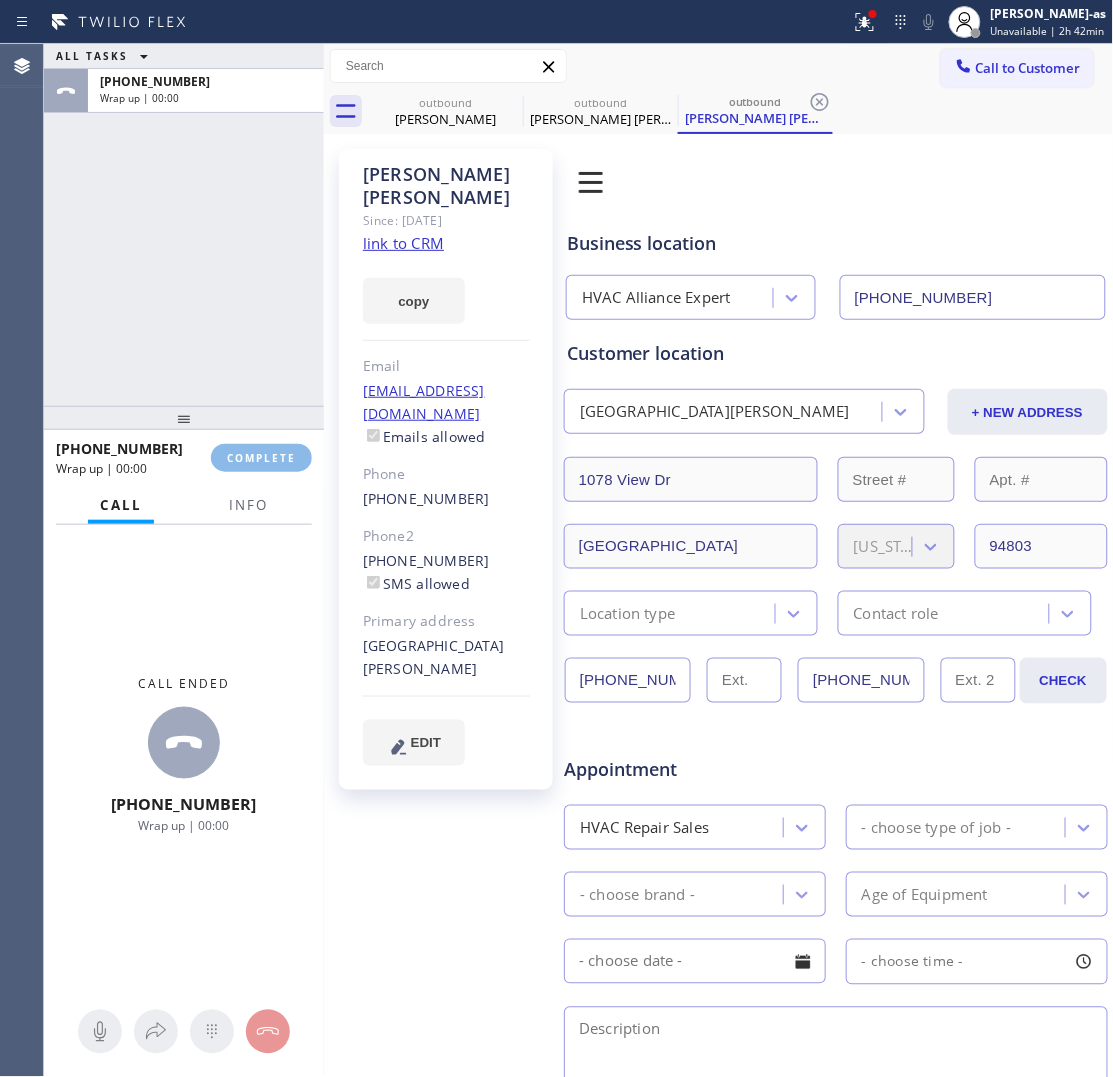 click on "ALL TASKS ALL TASKS ACTIVE TASKS TASKS IN WRAP UP [PHONE_NUMBER] Wrap up | 00:00" at bounding box center [184, 225] 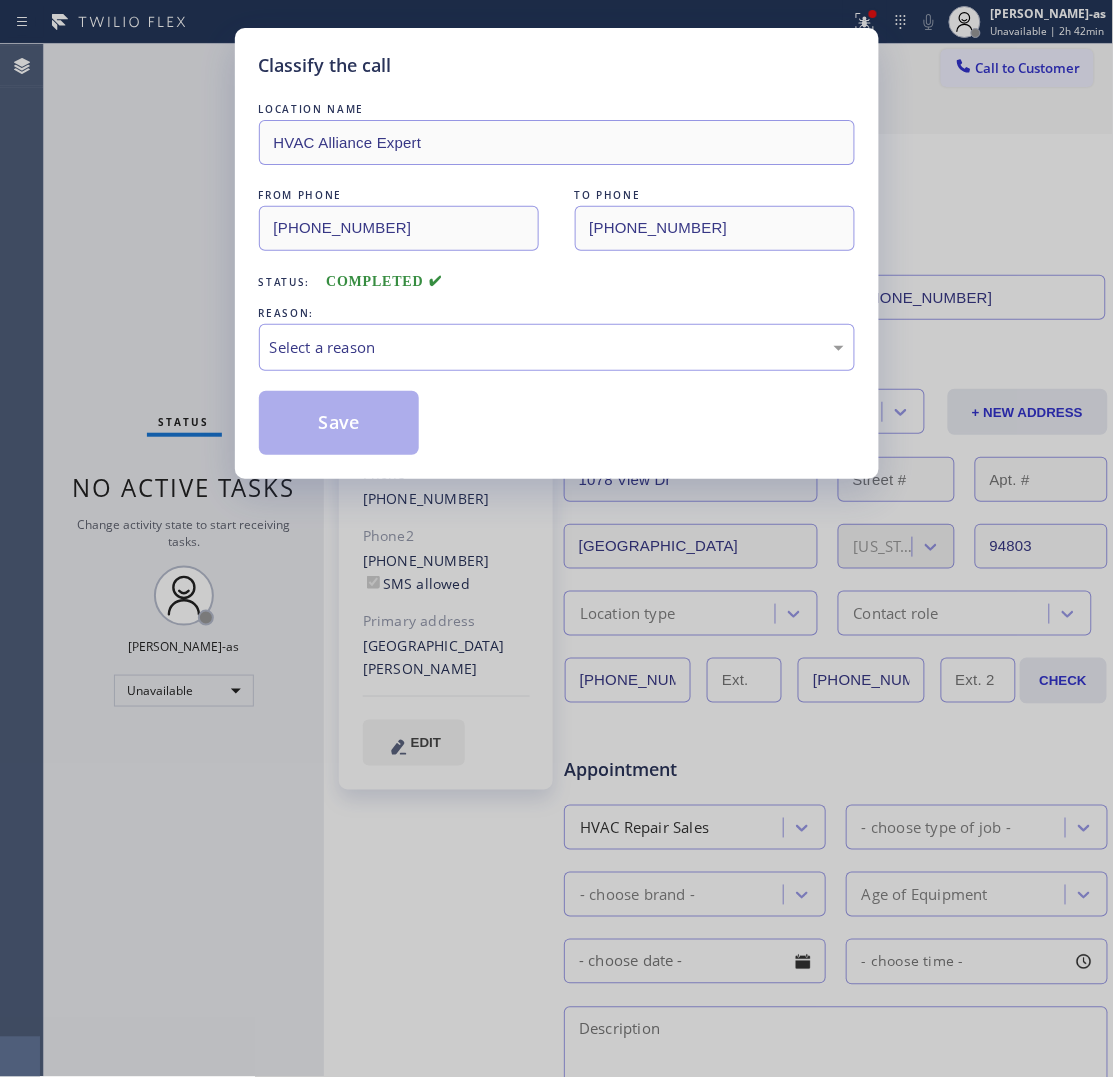 click on "REASON:" at bounding box center (557, 313) 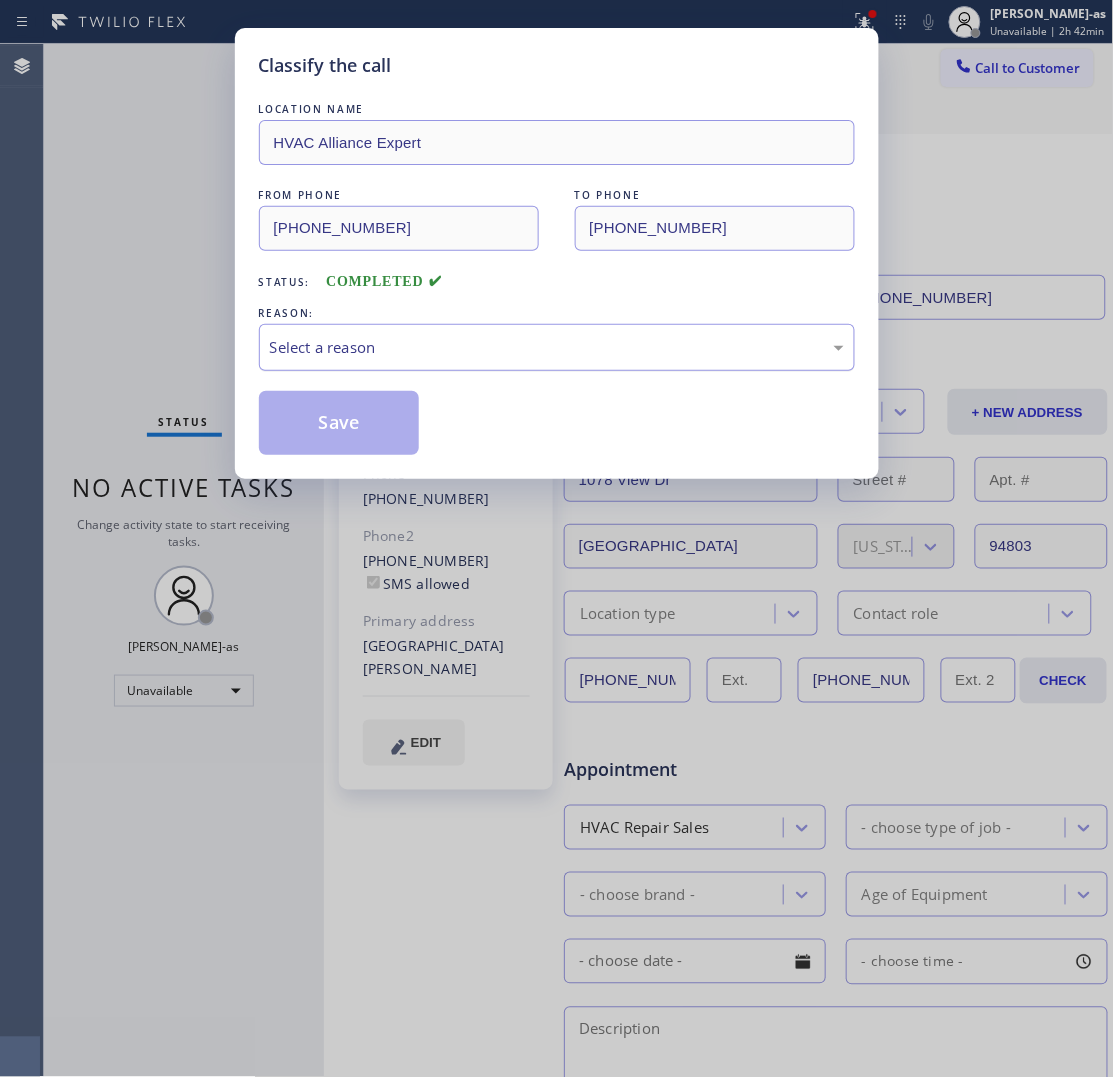 click on "Select a reason" at bounding box center [557, 347] 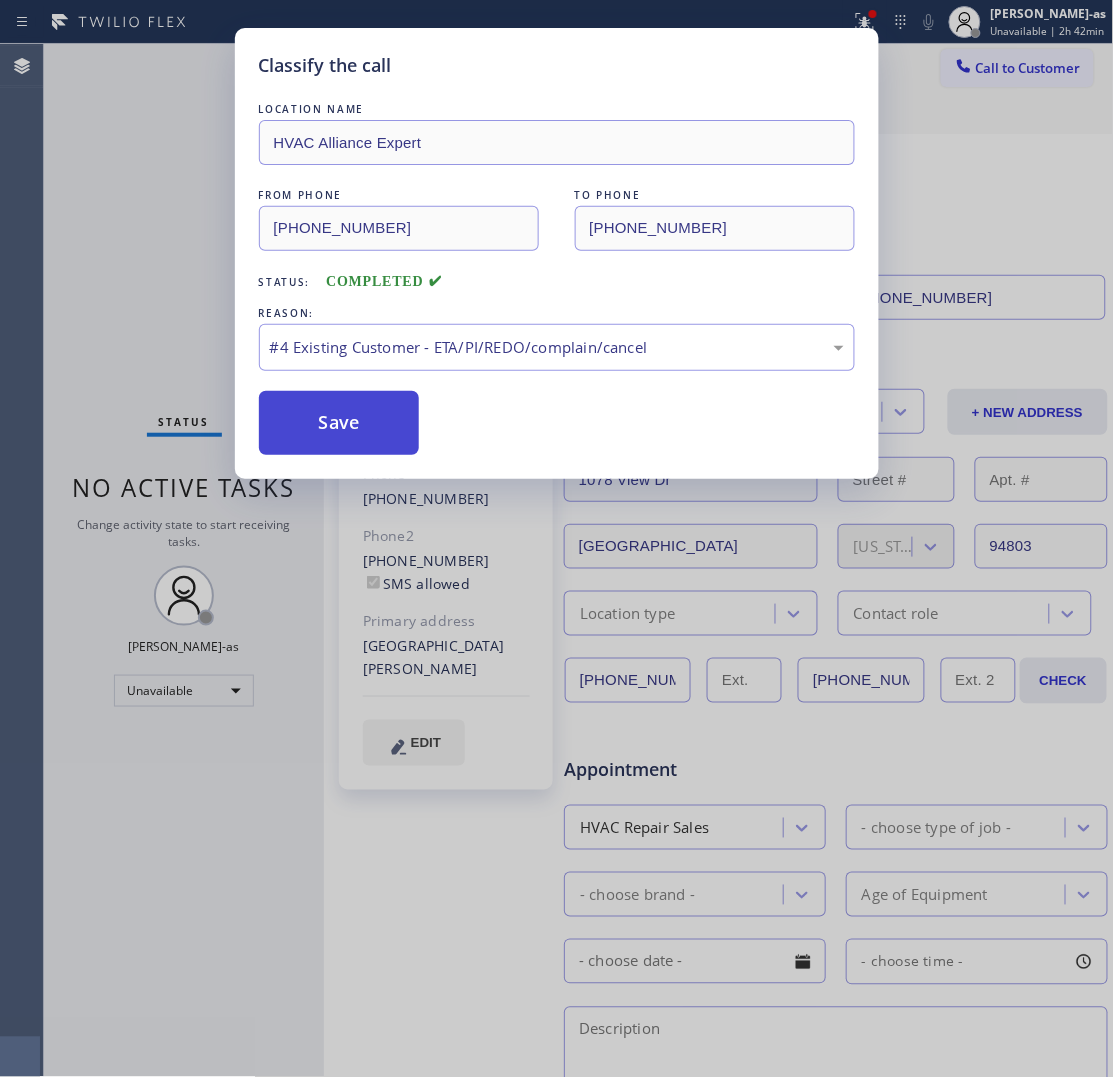 click on "Save" at bounding box center (339, 423) 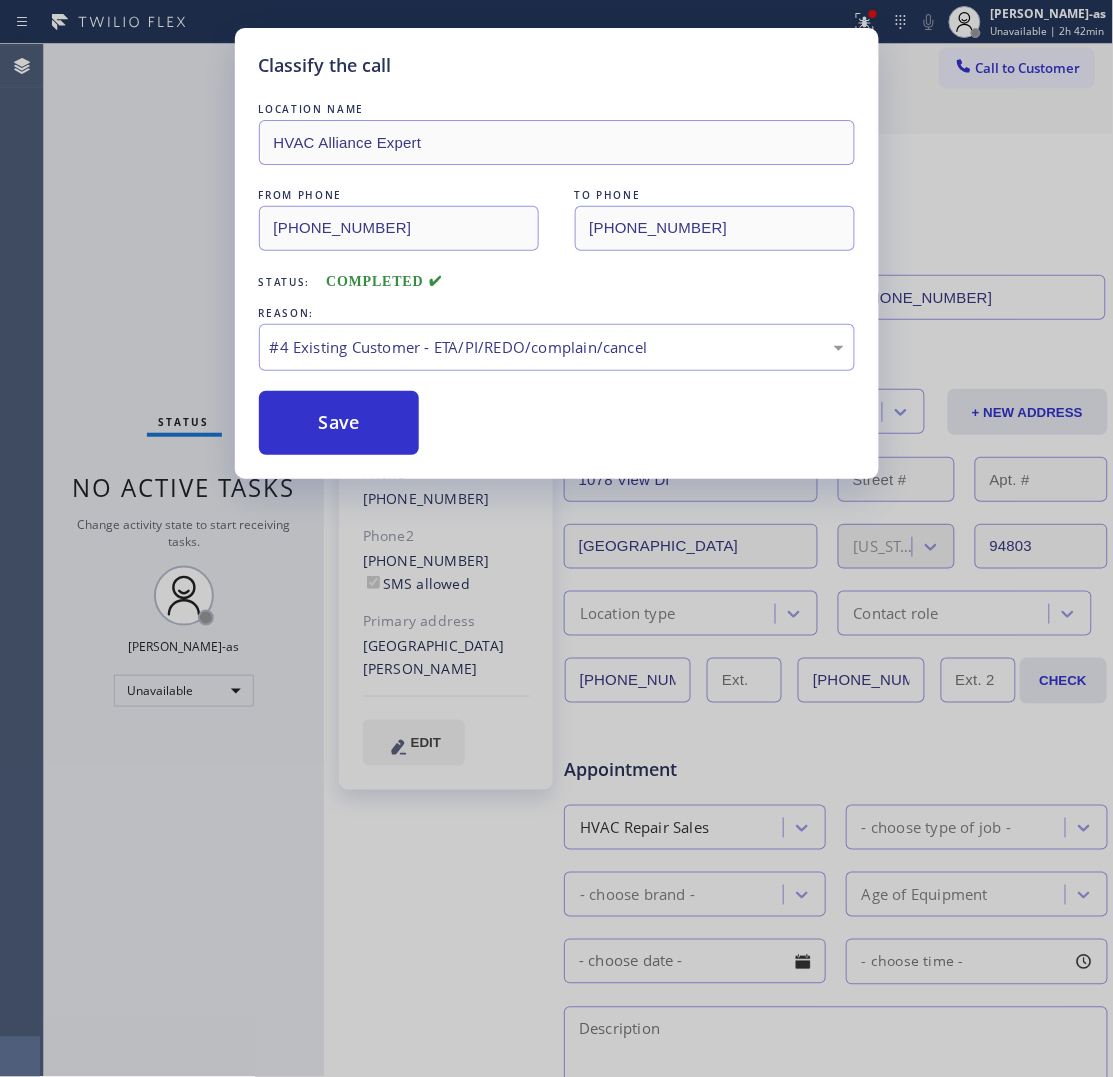 click on "Classify the call LOCATION NAME HVAC Alliance Expert FROM PHONE [PHONE_NUMBER] TO PHONE [PHONE_NUMBER] Status: COMPLETED REASON: #3 Not Booked - All other reasons Save Classify the call LOCATION NAME HVAC Alliance Expert FROM PHONE [PHONE_NUMBER] TO PHONE [PHONE_NUMBER] Status: COMPLETED REASON: #4 Existing Customer - ETA/PI/REDO/complain/cancel Save Status   No active tasks     Change activity state to start receiving tasks.   [PERSON_NAME]-as Unavailable Transfer Back to Dashboard Change Sender ID Customers Technicians Select a contact Outbound call Location Search location Your caller id phone number Customer number Call Customer info Name   Phone none Address none Change Sender ID HVAC [PHONE_NUMBER] 5 Star Appliance [PHONE_NUMBER] Appliance Repair [PHONE_NUMBER] Plumbing [PHONE_NUMBER] Air Duct Cleaning [PHONE_NUMBER]  Electricians [PHONE_NUMBER] Cancel Change Check personal SMS Reset Change outbound [PERSON_NAME] outbound [PERSON_NAME] [PERSON_NAME]  outbound [PERSON_NAME] [PERSON_NAME]  Call to Customer Outbound call Location HVAC Alliance Expert" at bounding box center [578, 560] 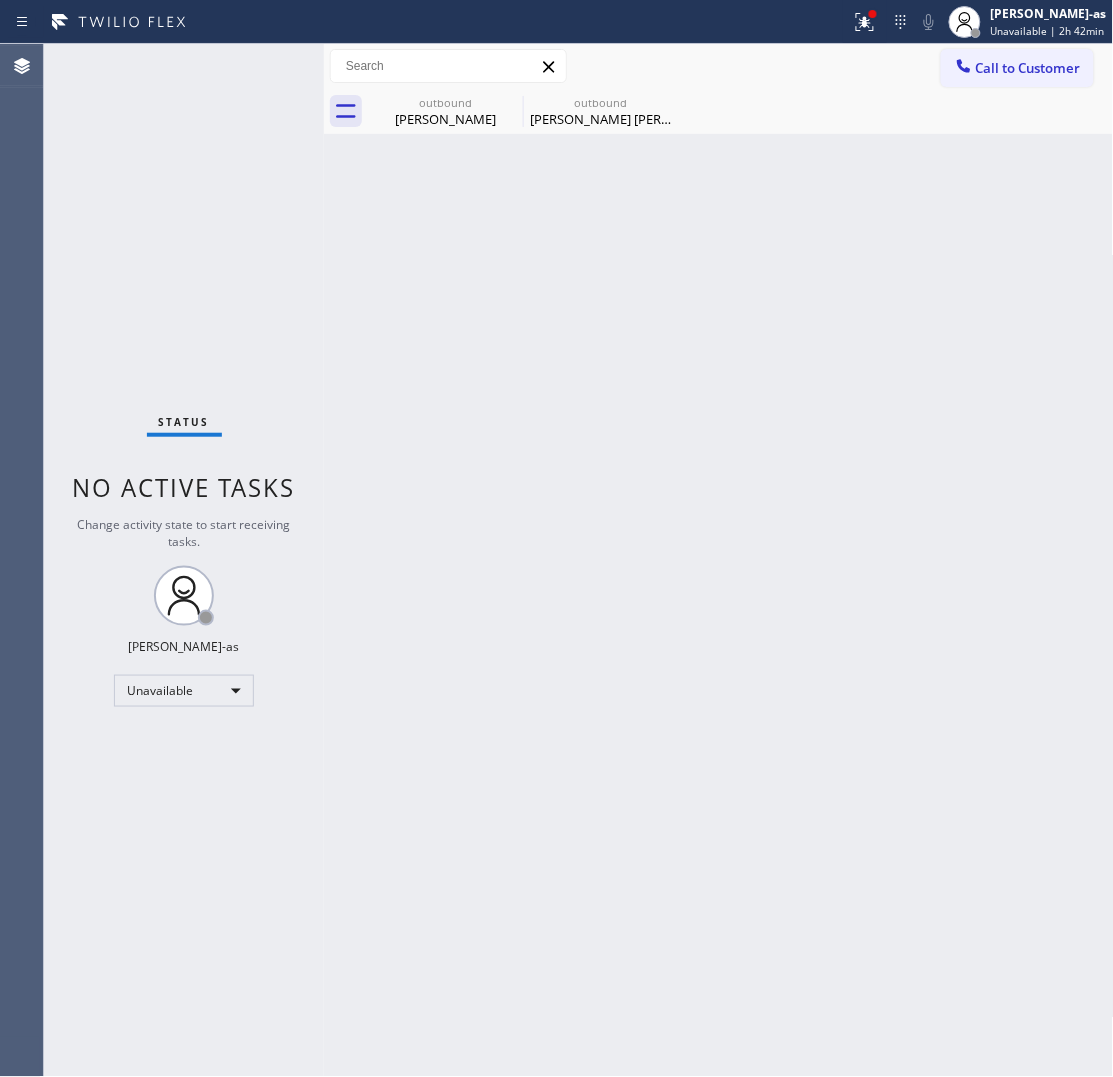 click on "Call to Customer" at bounding box center [1028, 68] 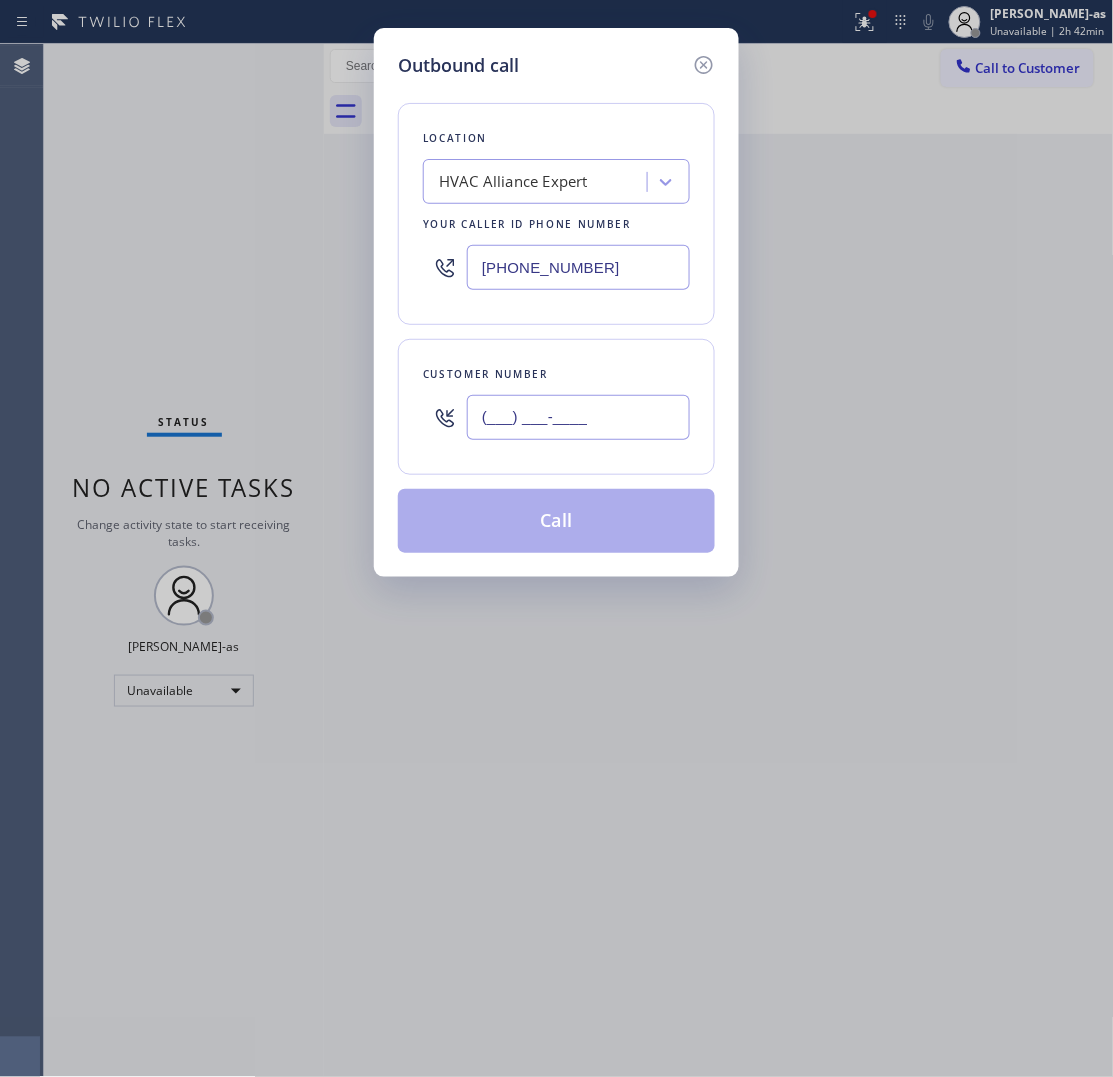 click on "(___) ___-____" at bounding box center (578, 417) 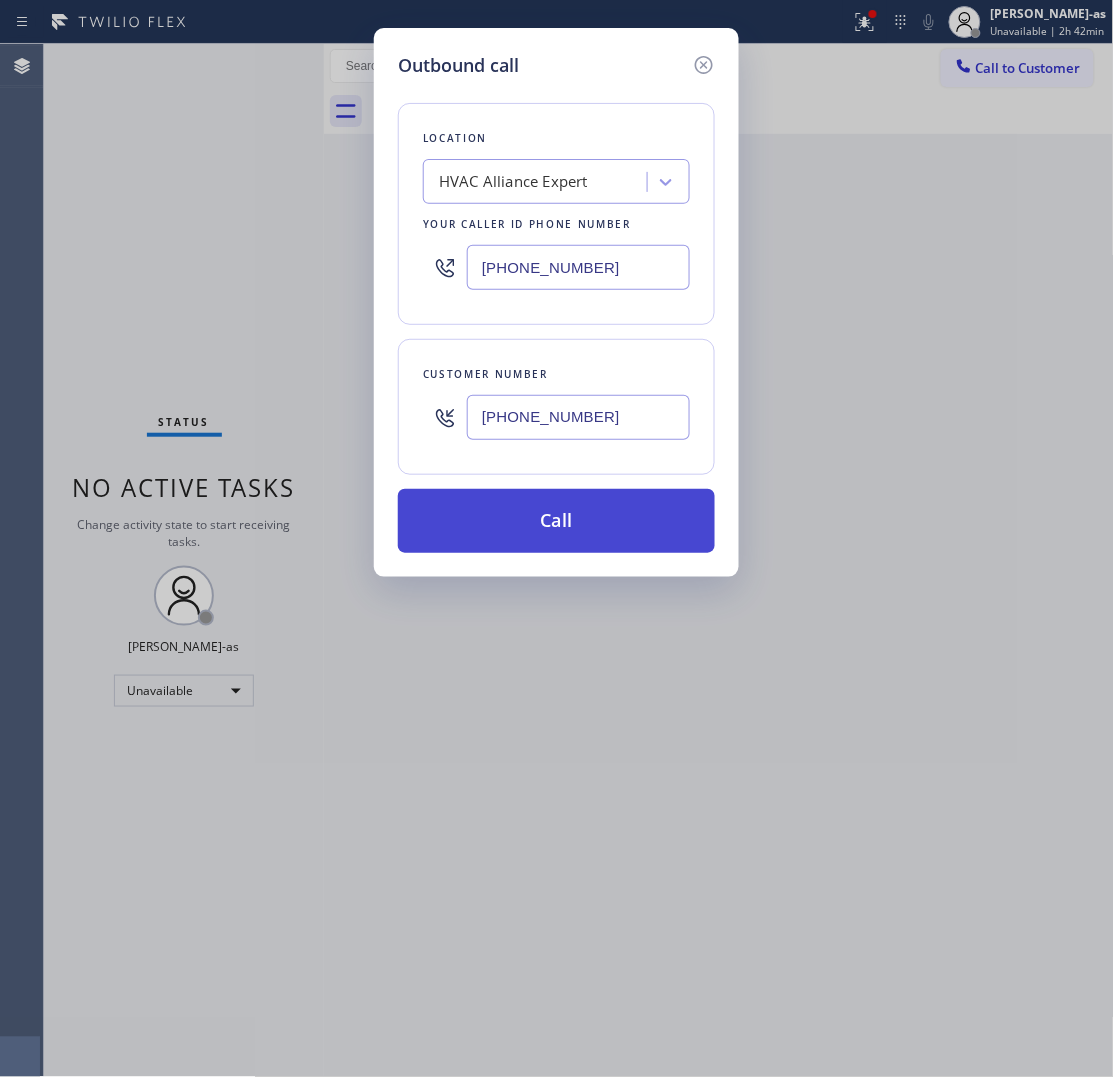 type on "[PHONE_NUMBER]" 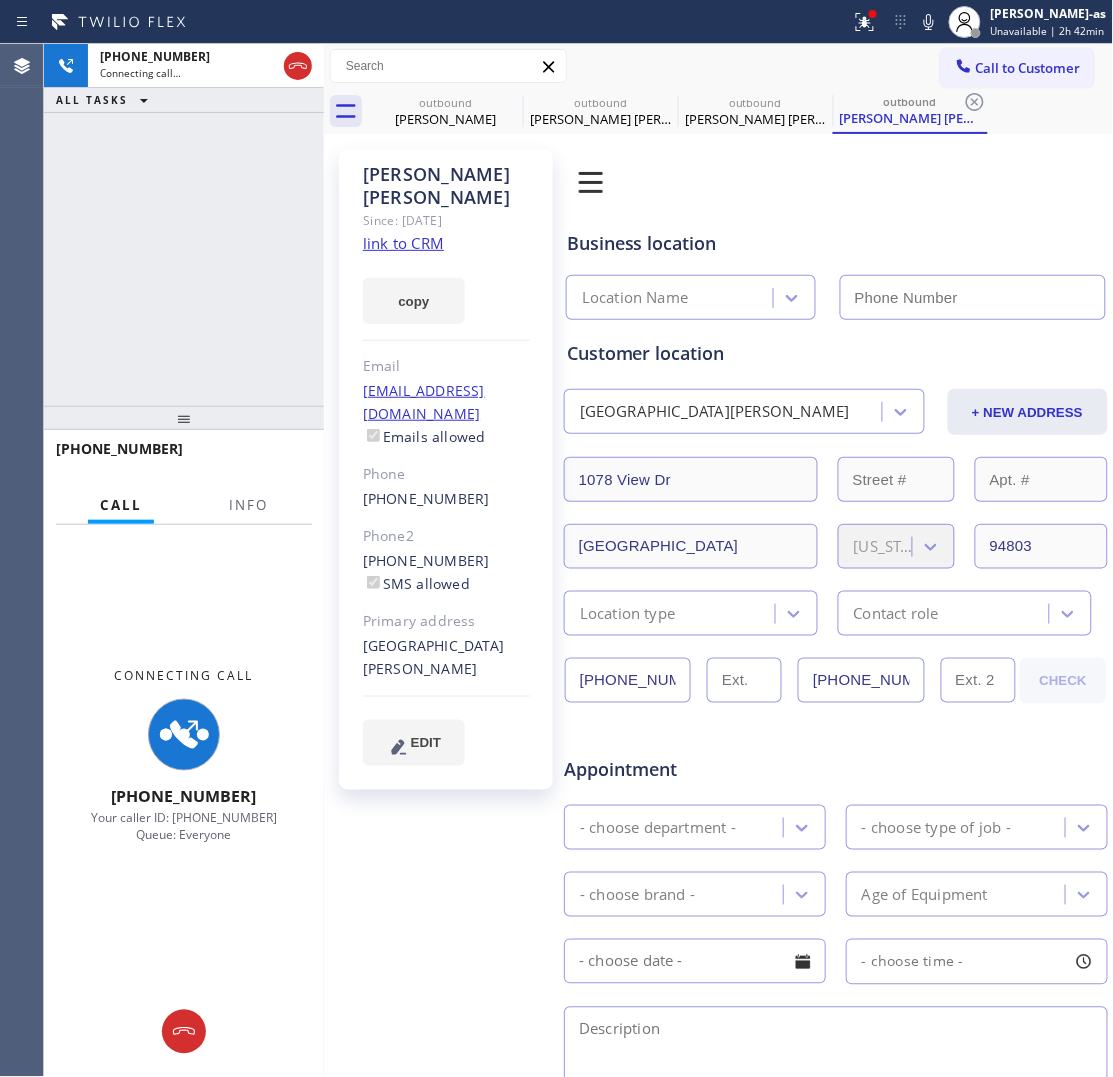type on "[PHONE_NUMBER]" 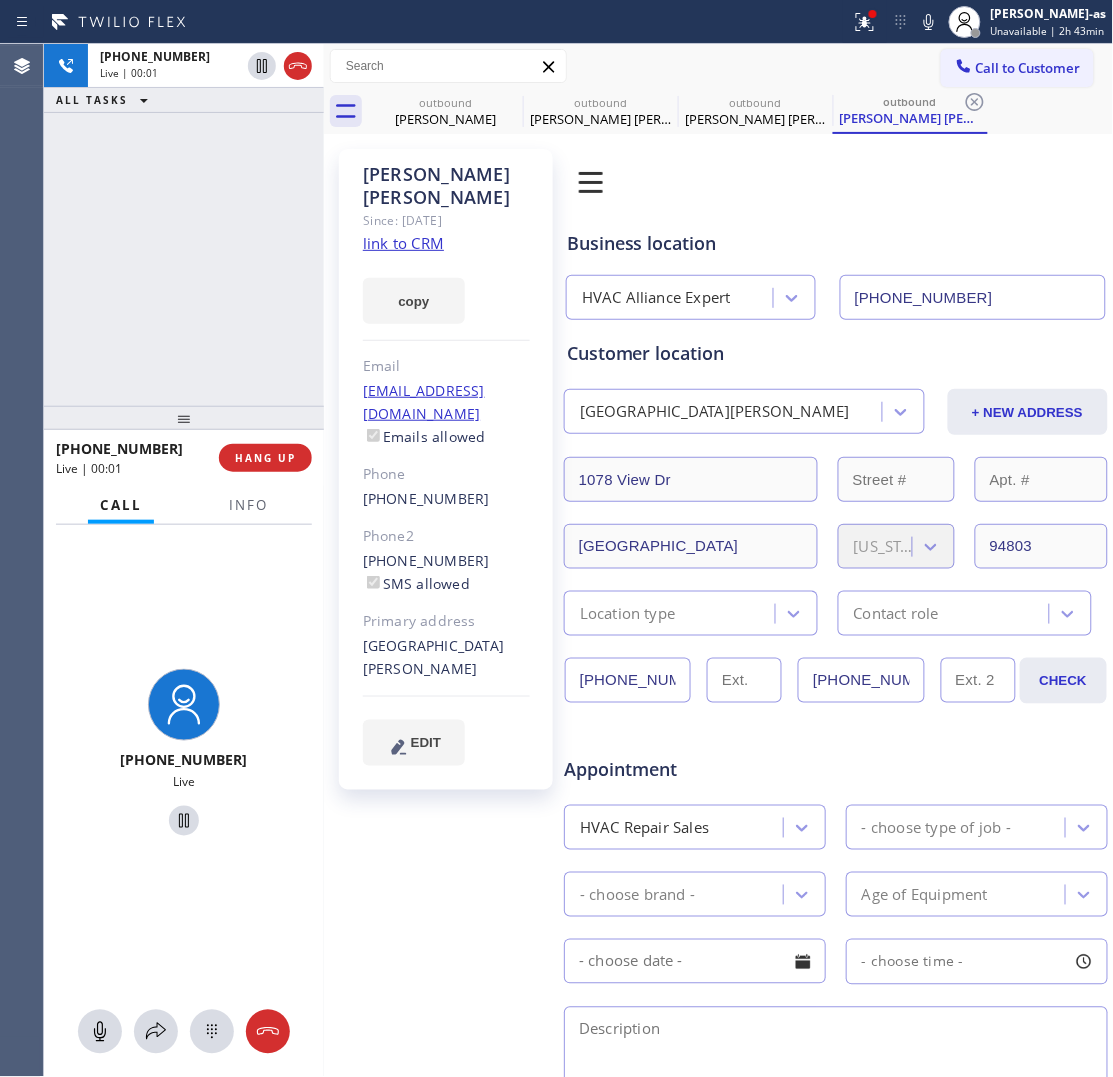click on "link to CRM" 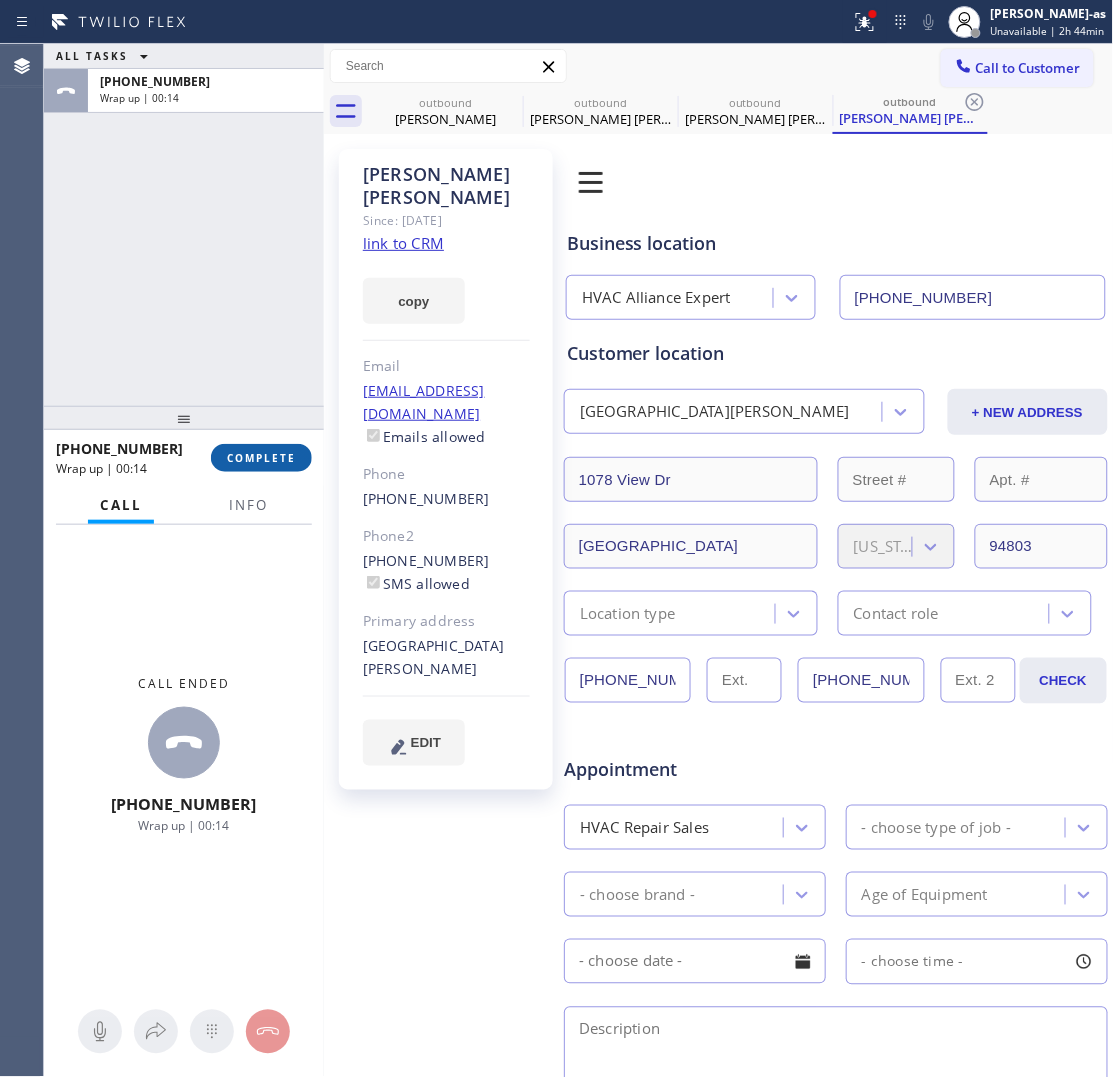 click on "[PHONE_NUMBER] Wrap up | 00:14 COMPLETE" at bounding box center (184, 458) 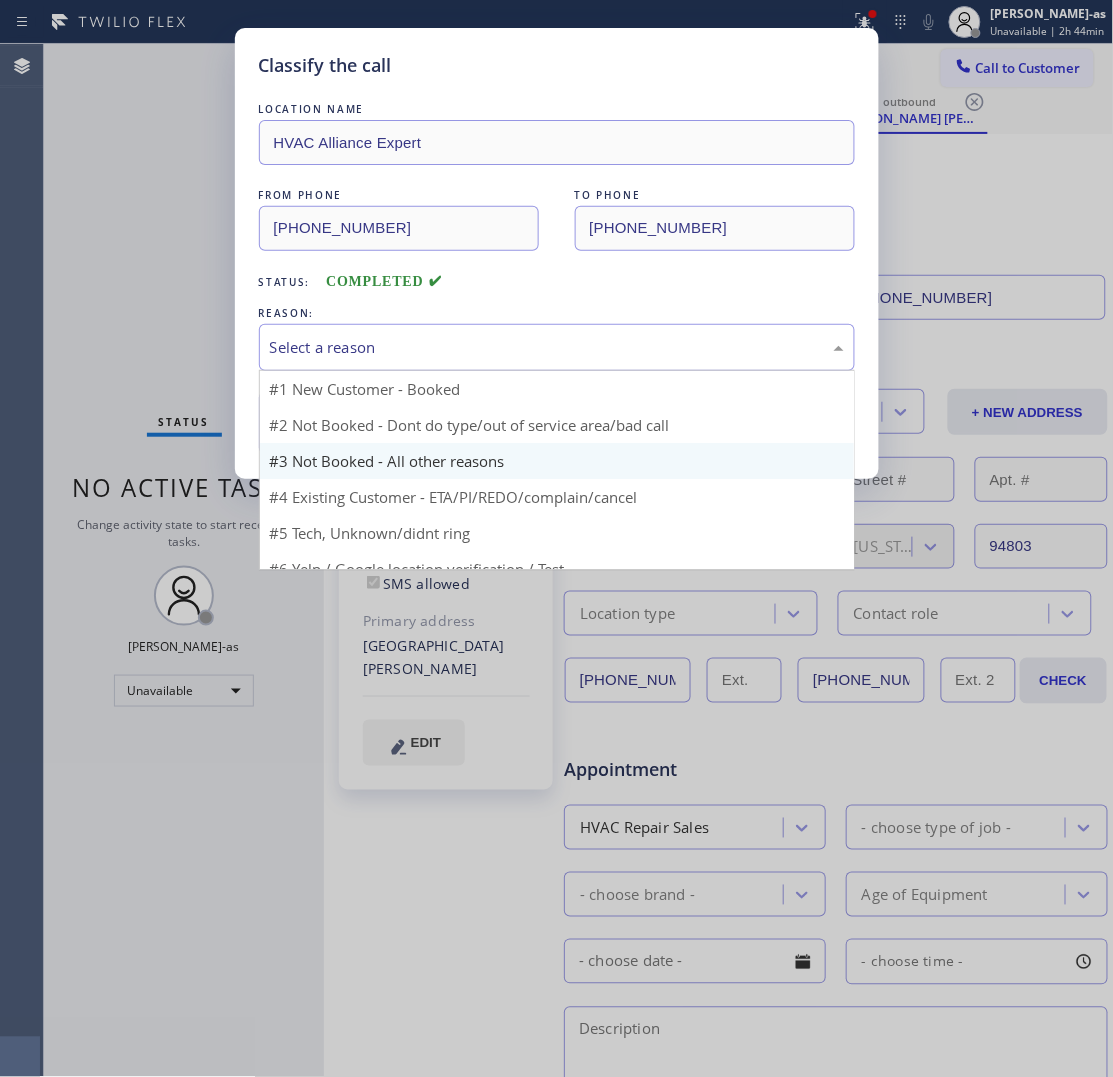 drag, startPoint x: 486, startPoint y: 351, endPoint x: 536, endPoint y: 466, distance: 125.39936 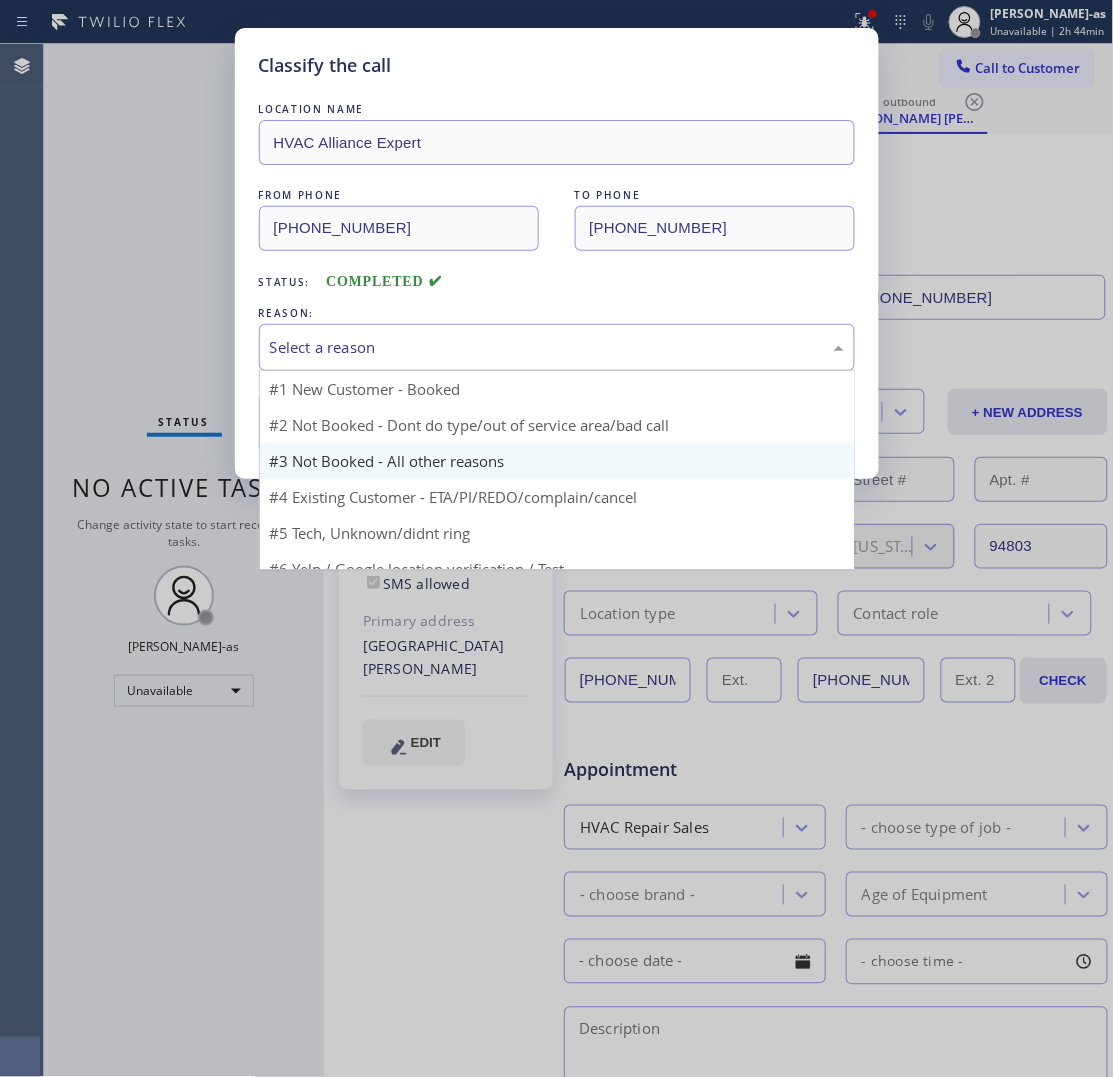 click on "Select a reason" at bounding box center (557, 347) 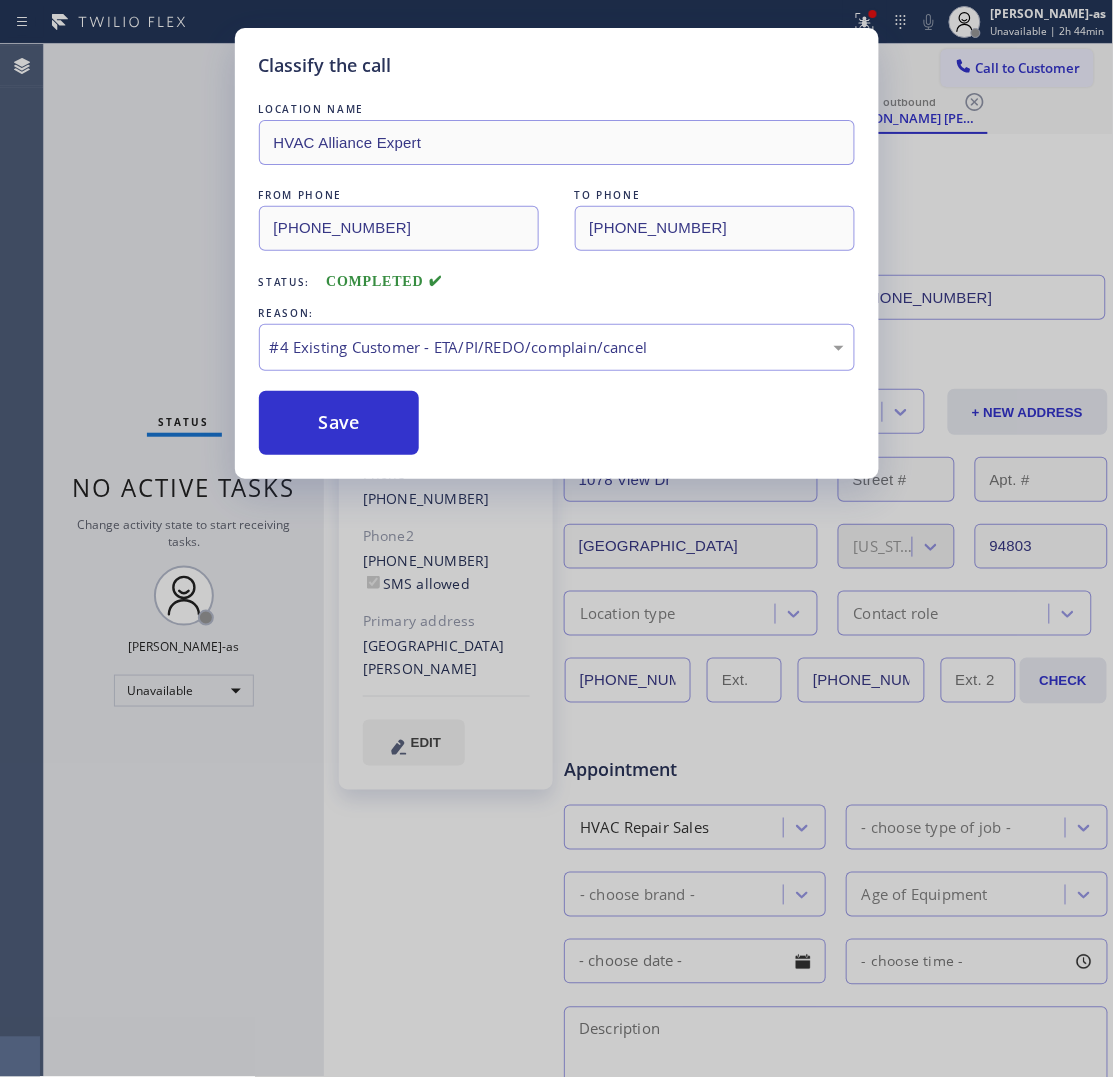 drag, startPoint x: 576, startPoint y: 495, endPoint x: 407, endPoint y: 458, distance: 173.00288 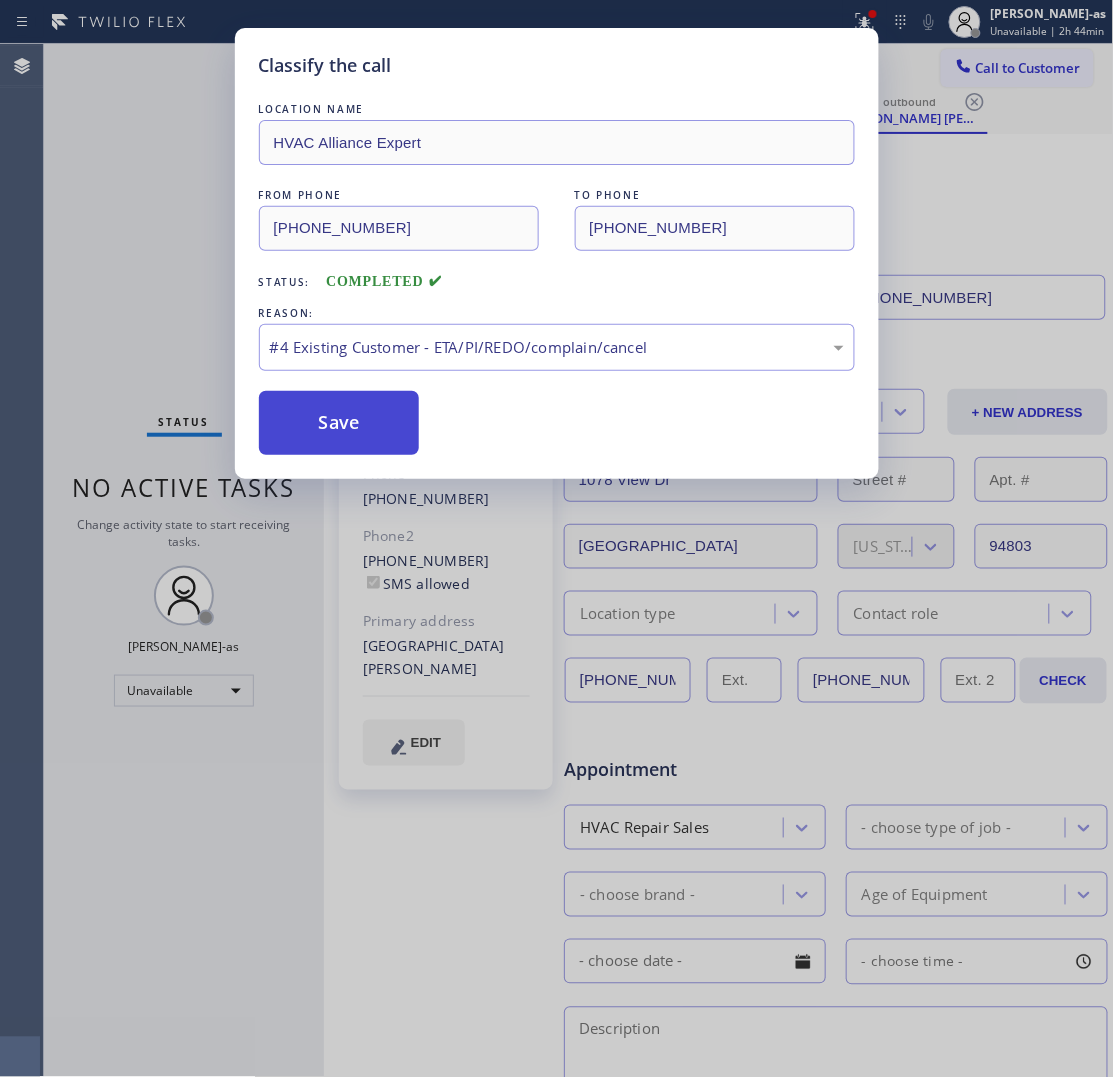 click on "Save" at bounding box center [339, 423] 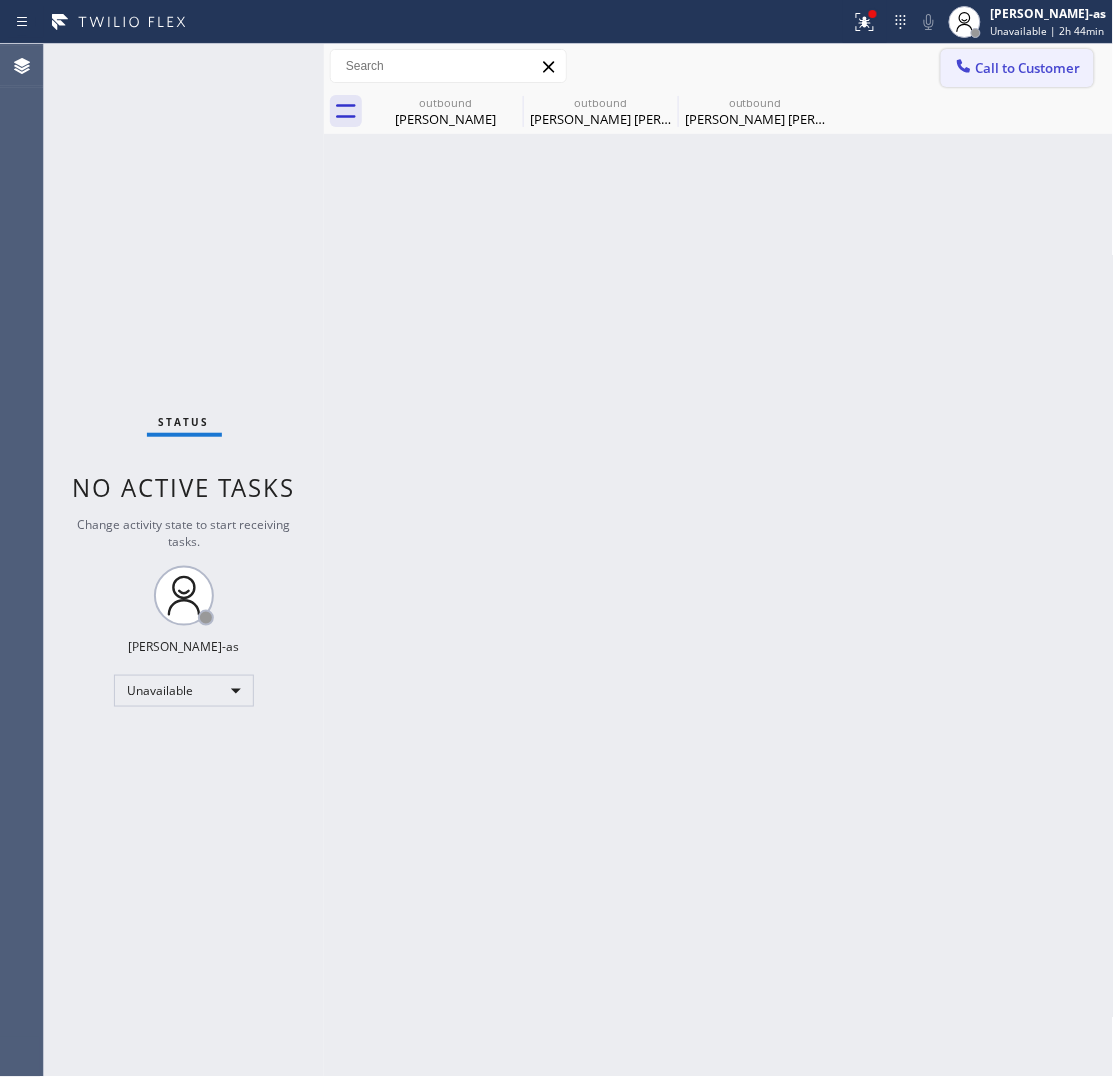 click on "Call to Customer" at bounding box center [1028, 68] 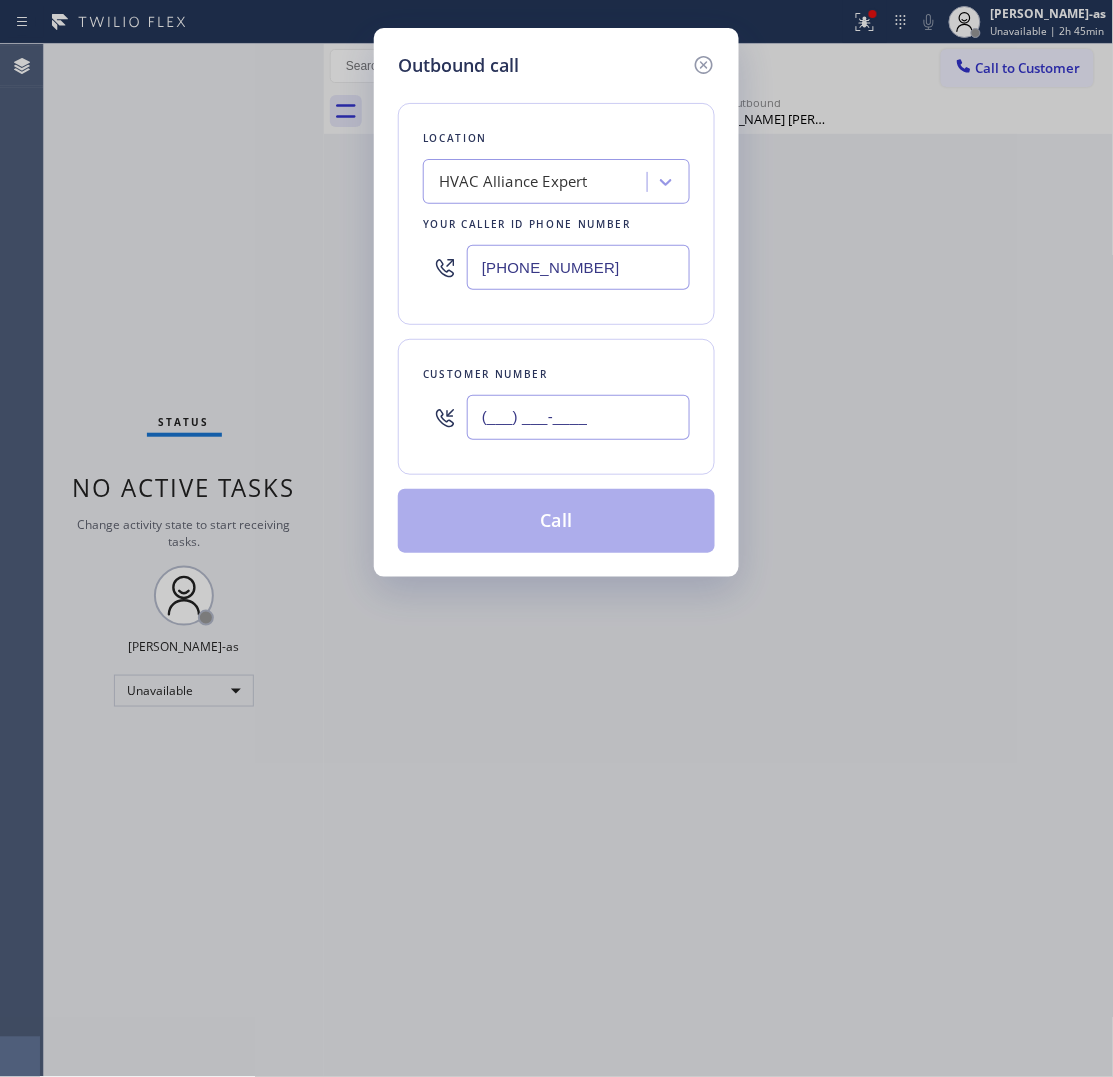 click on "(___) ___-____" at bounding box center (578, 417) 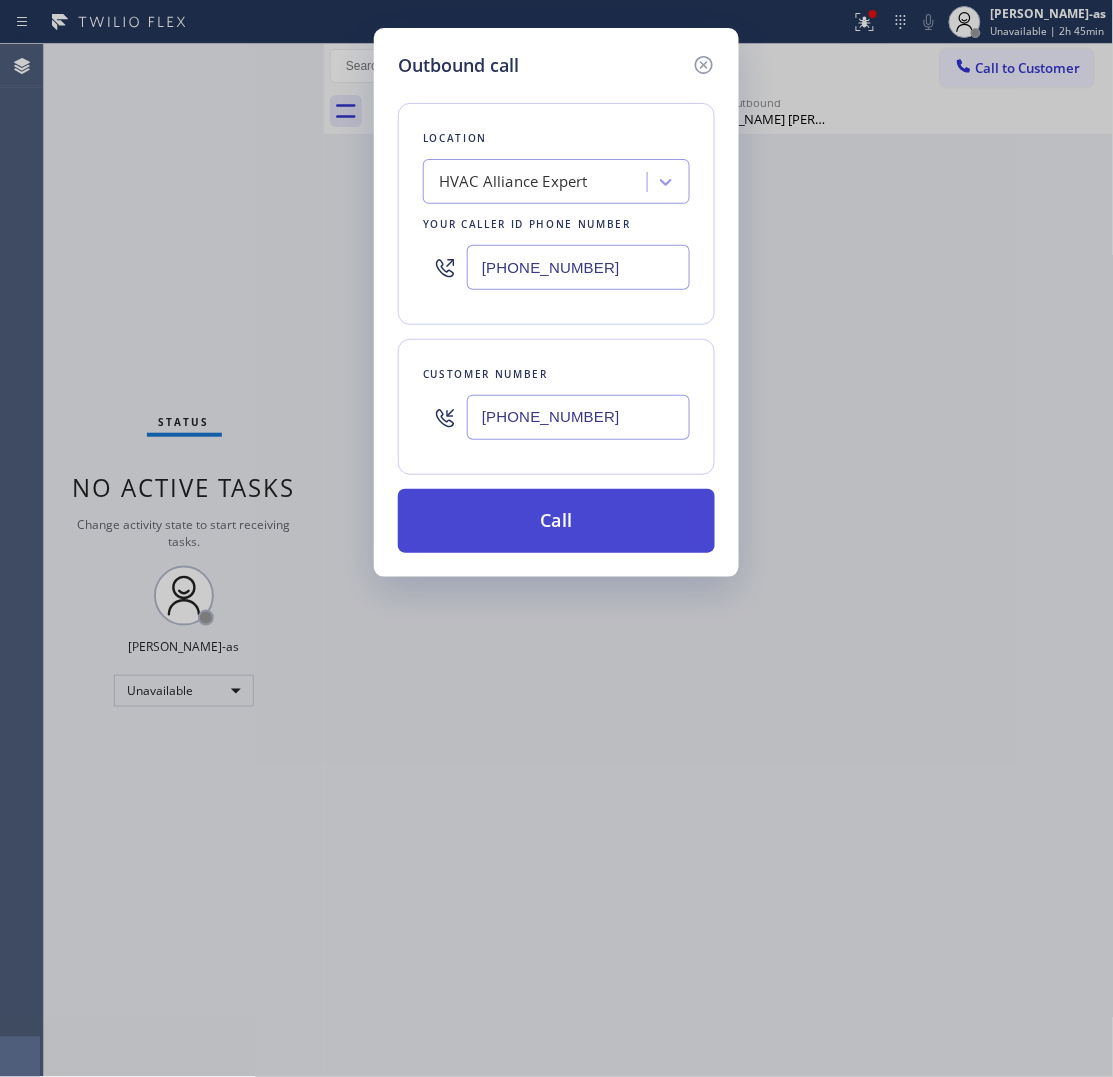 type on "[PHONE_NUMBER]" 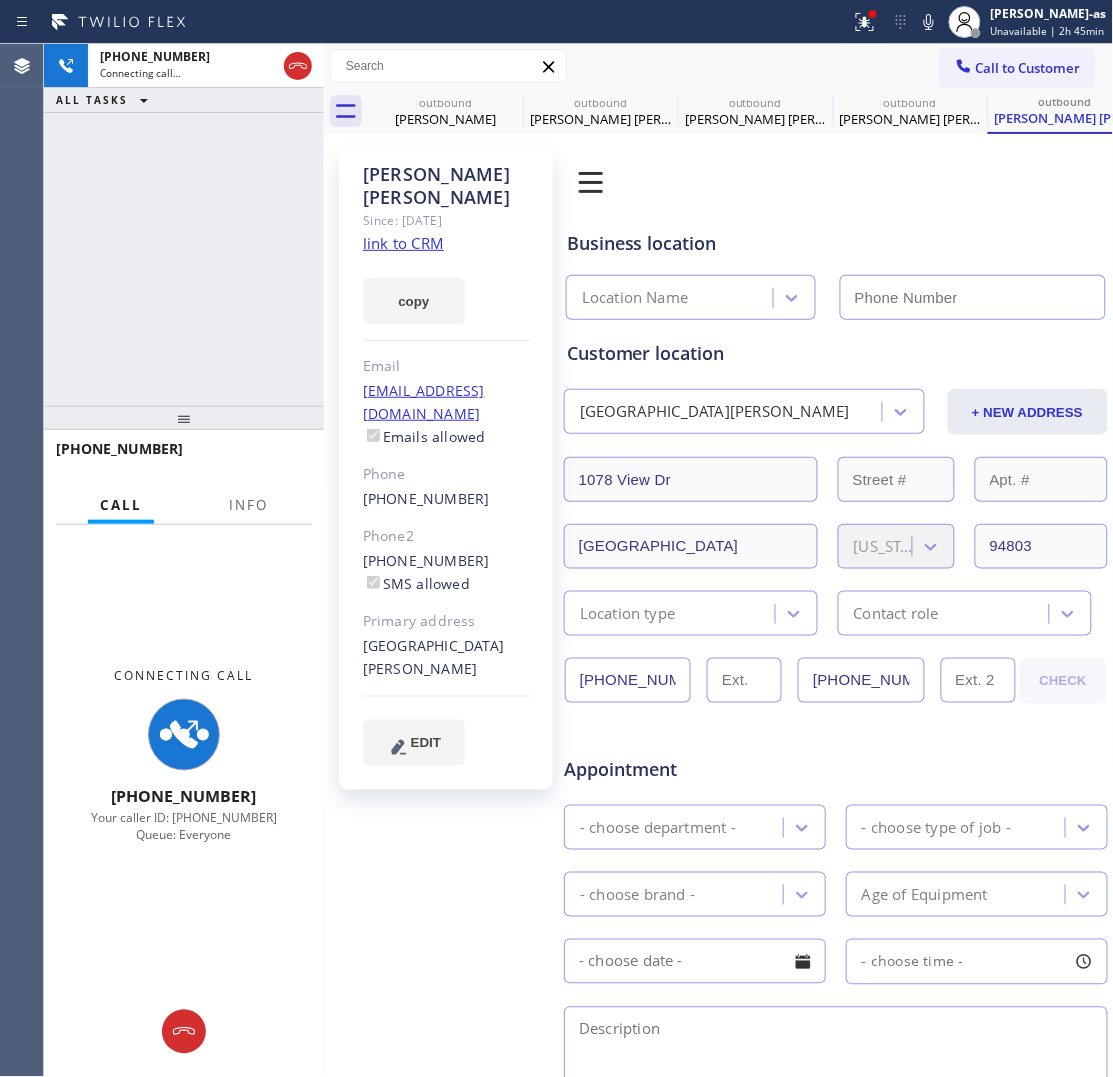 type on "[PHONE_NUMBER]" 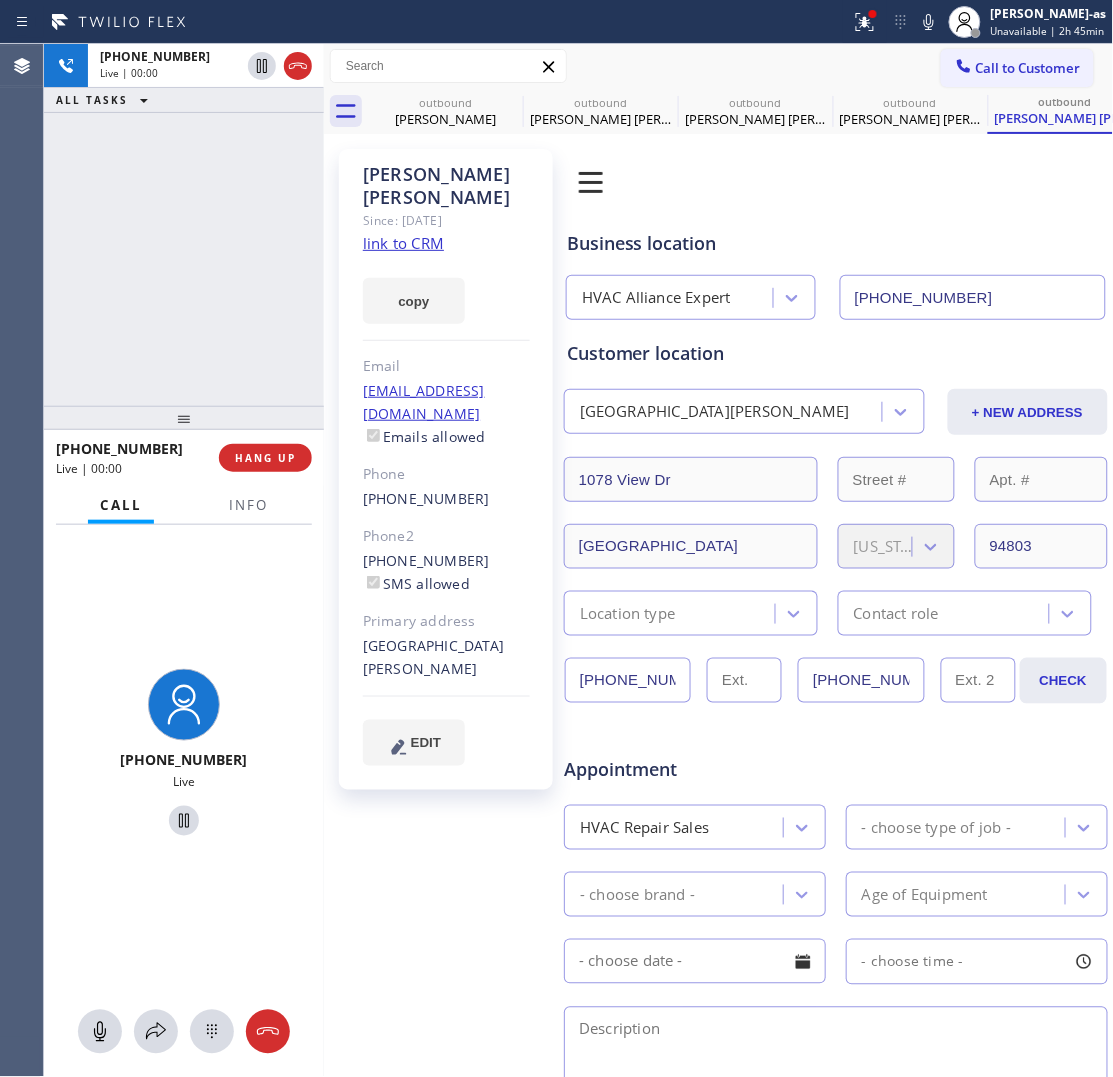 click on "[PHONE_NUMBER] Live | 00:00 ALL TASKS ALL TASKS ACTIVE TASKS TASKS IN WRAP UP" at bounding box center [184, 225] 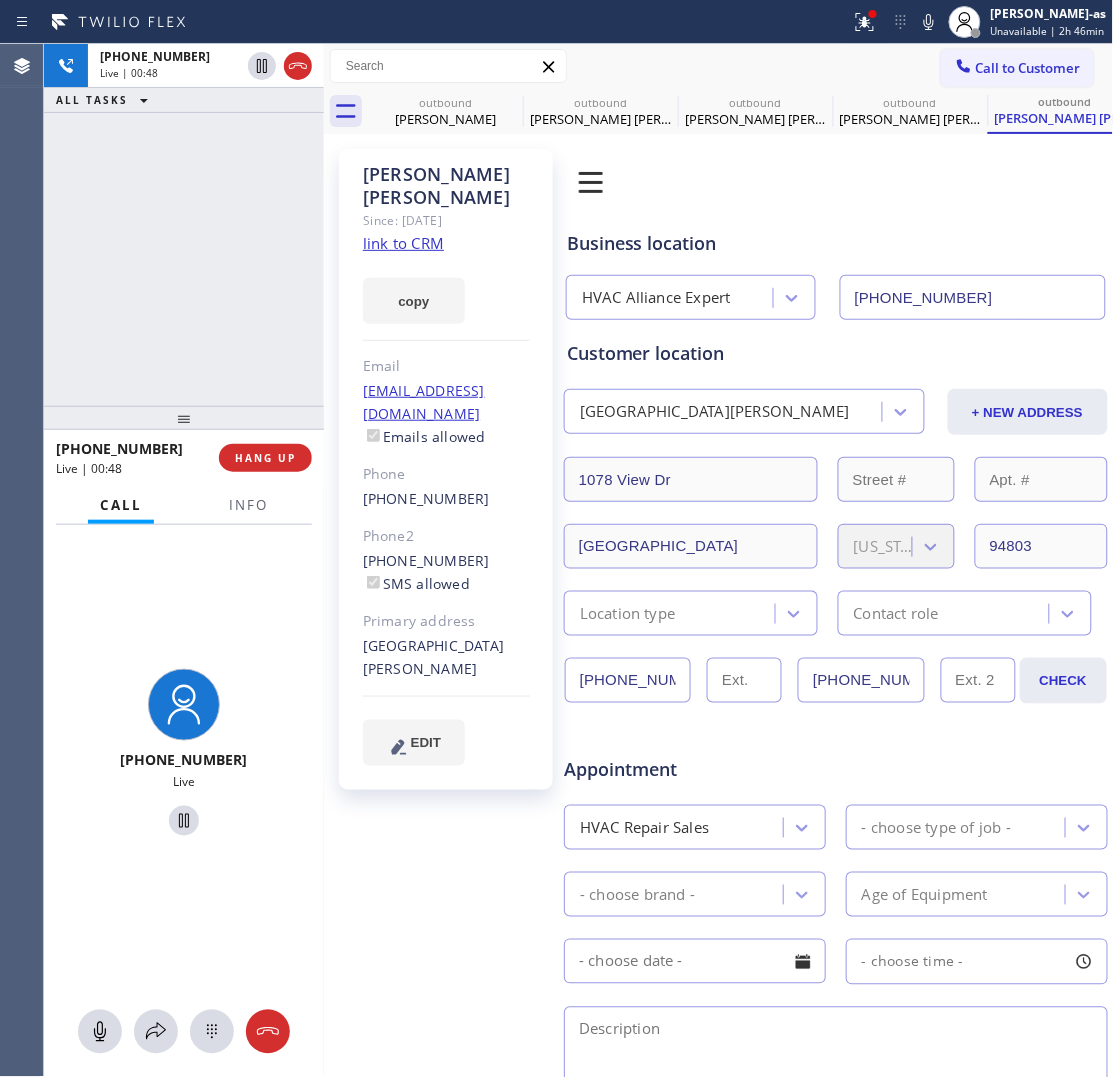 click on "[PHONE_NUMBER] Live | 00:48 ALL TASKS ALL TASKS ACTIVE TASKS TASKS IN WRAP UP" at bounding box center (184, 225) 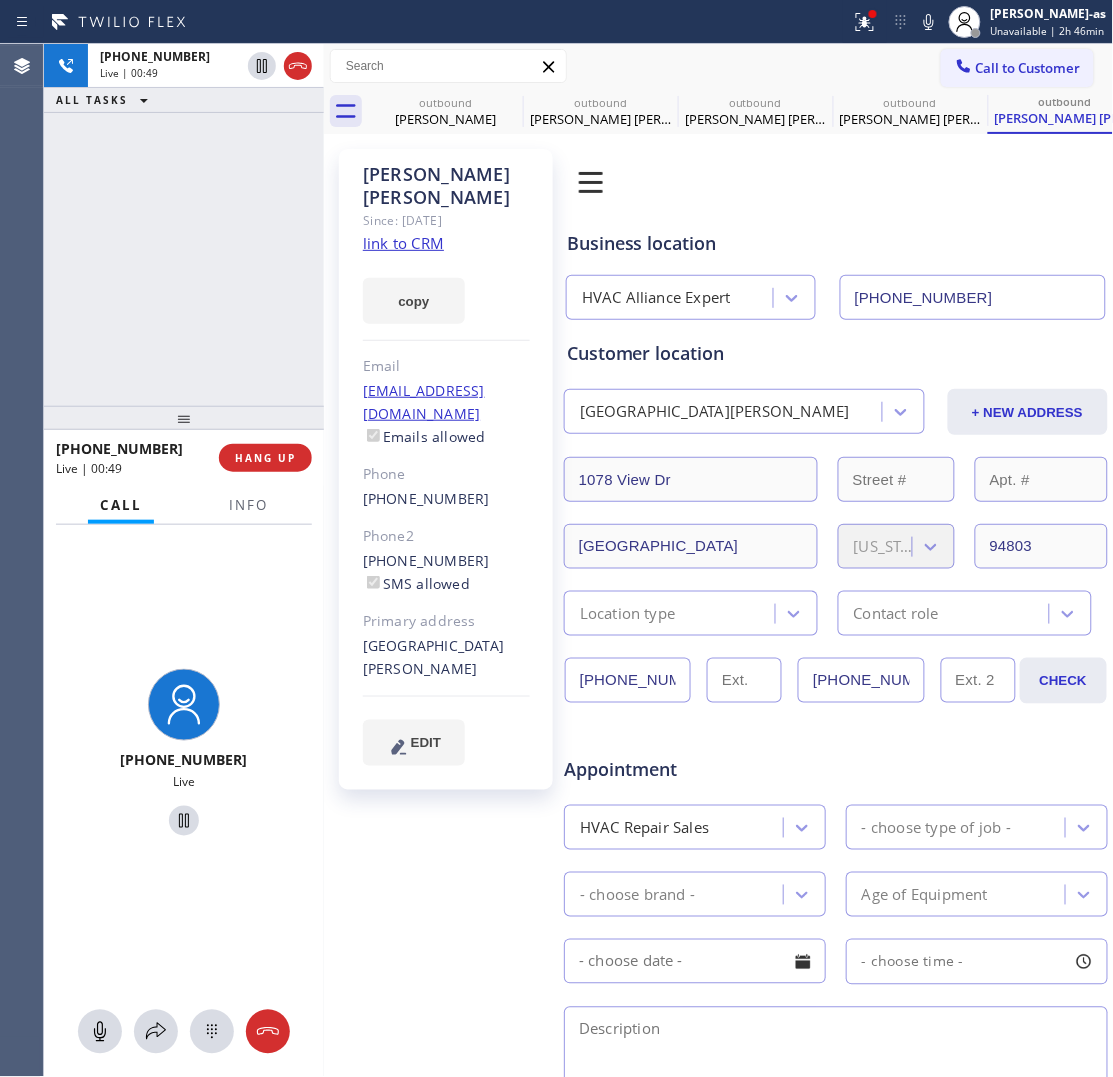 drag, startPoint x: 161, startPoint y: 256, endPoint x: 240, endPoint y: 411, distance: 173.97127 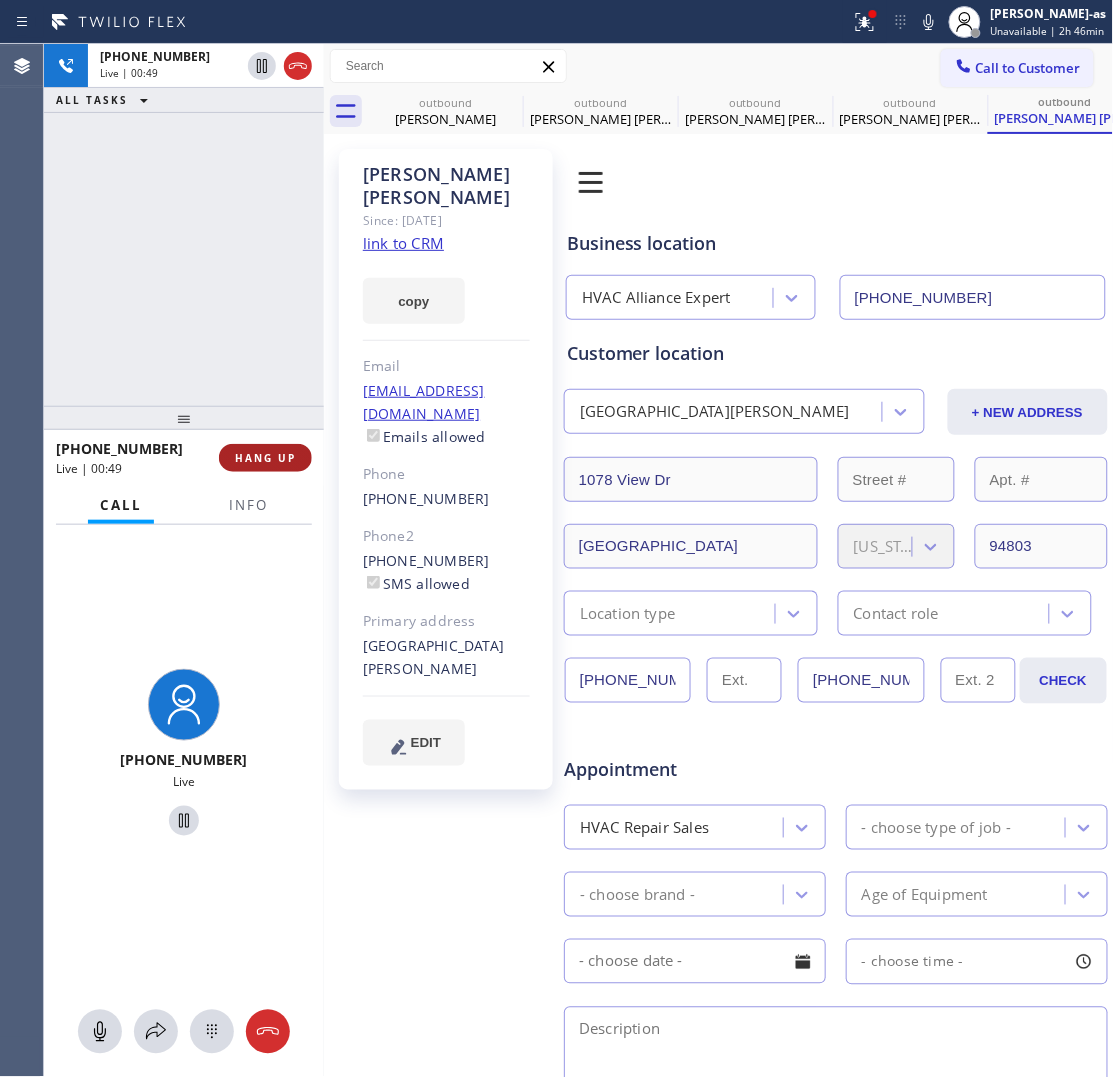 click on "HANG UP" at bounding box center [265, 458] 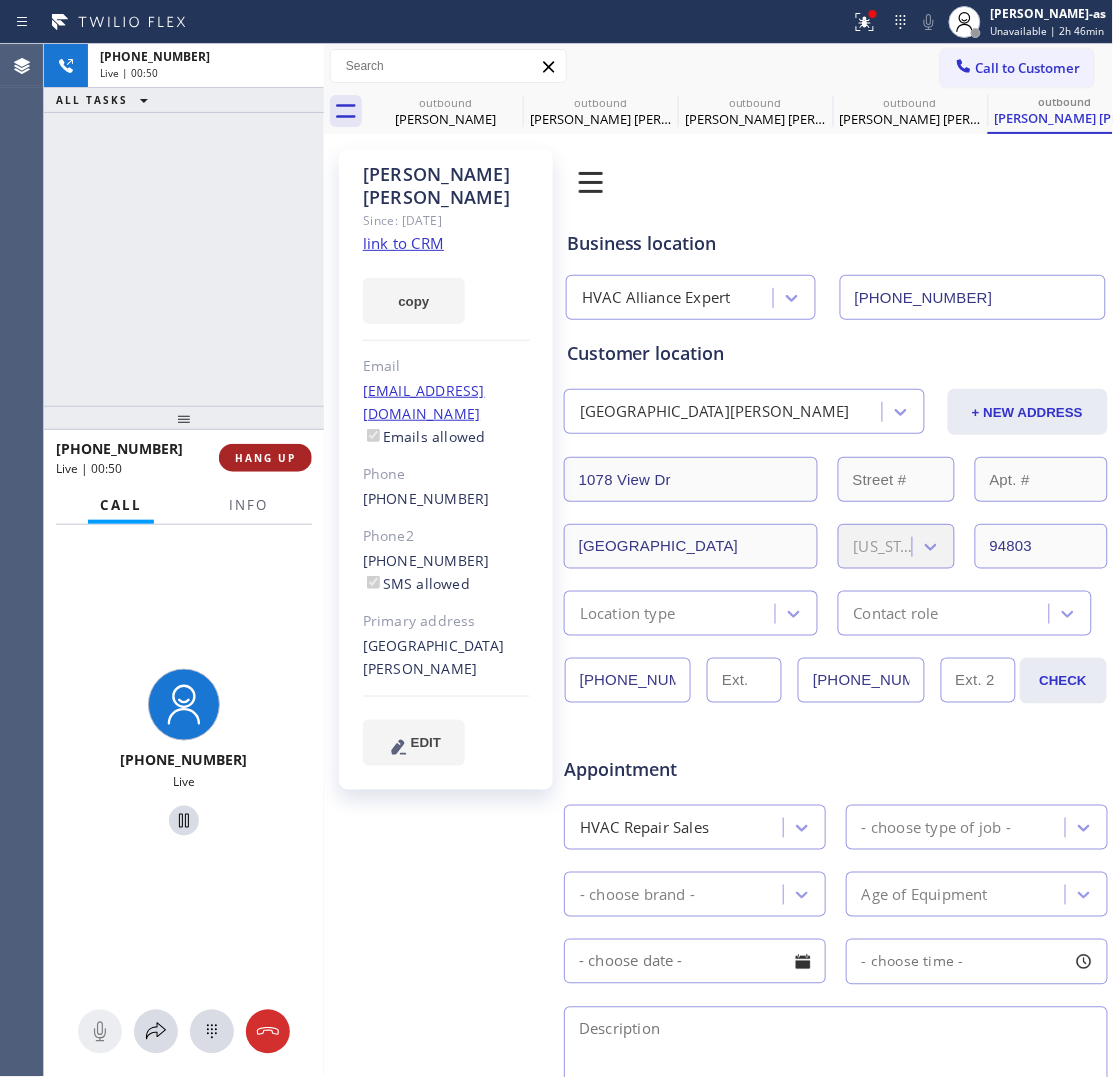 click on "HANG UP" at bounding box center [265, 458] 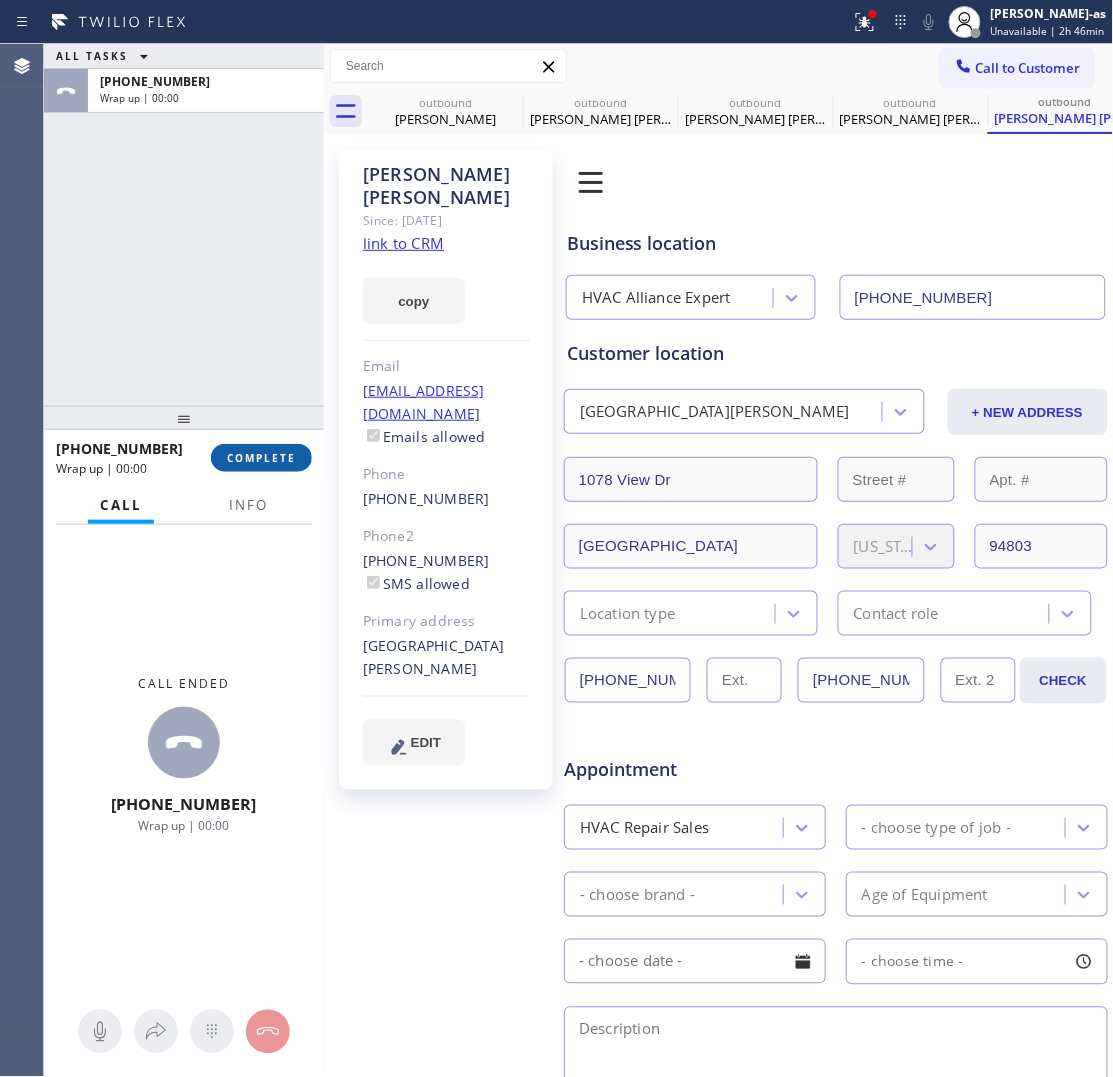 click on "COMPLETE" at bounding box center [261, 458] 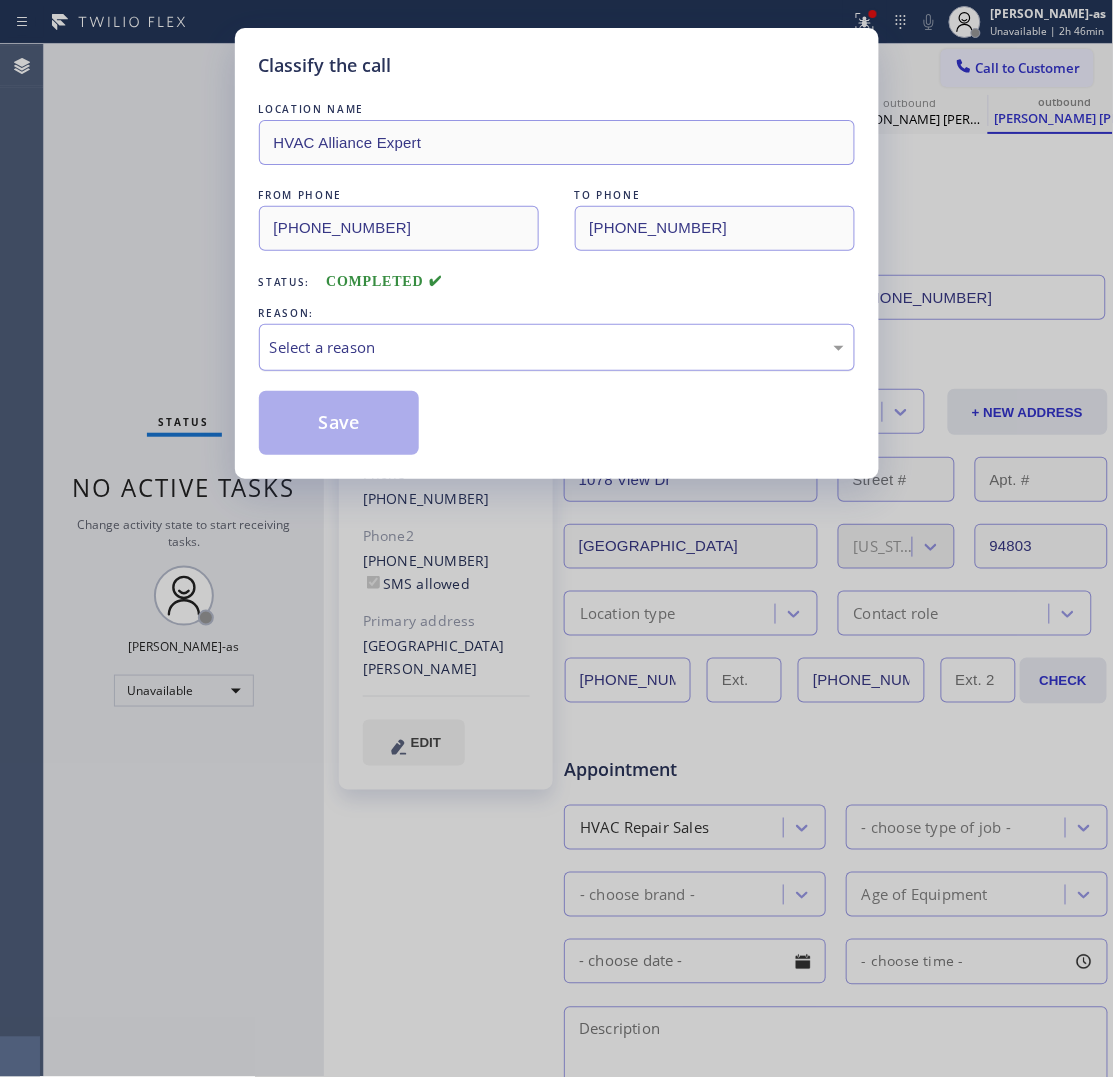click on "Select a reason" at bounding box center [557, 347] 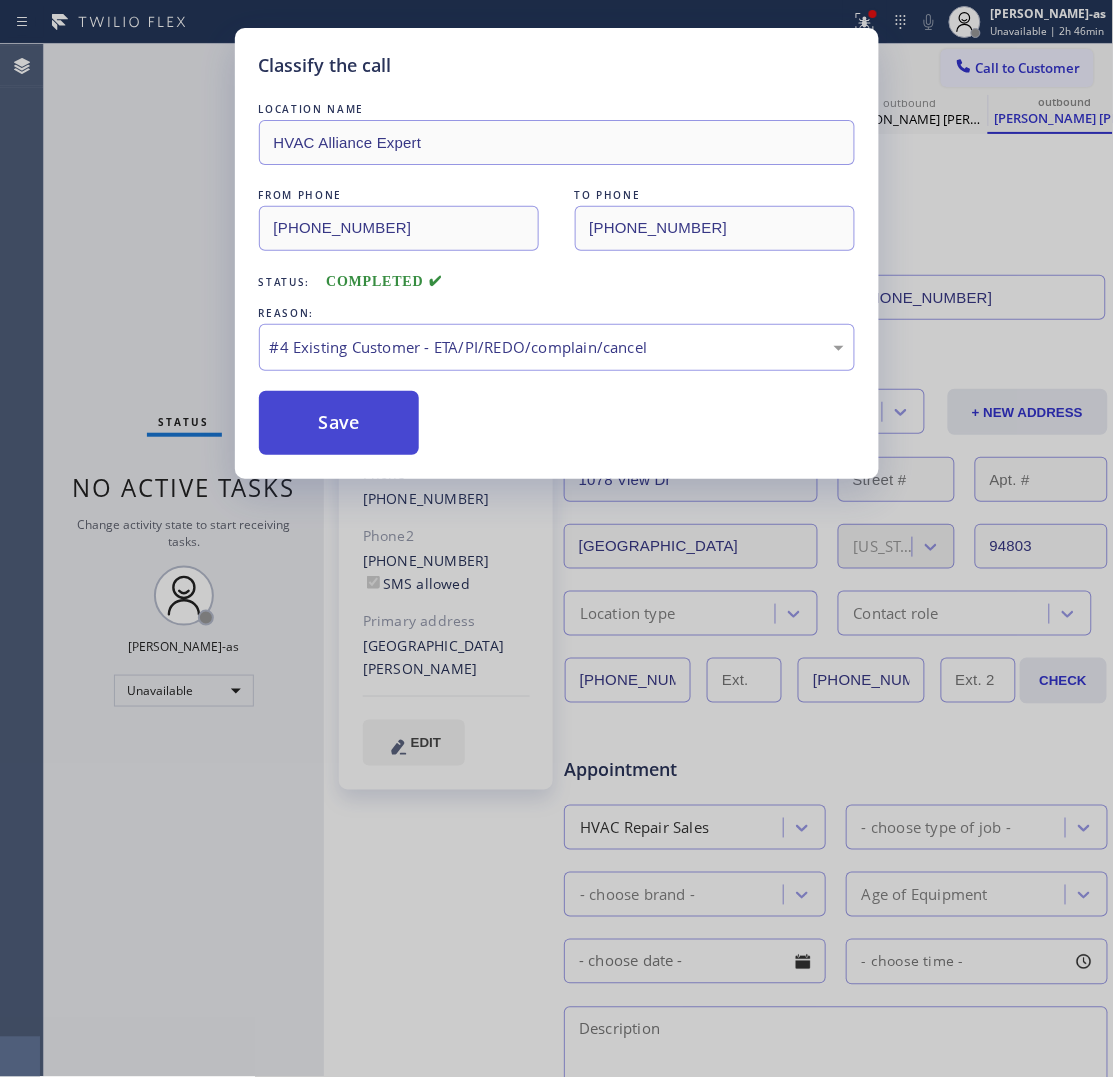 click on "Save" at bounding box center [339, 423] 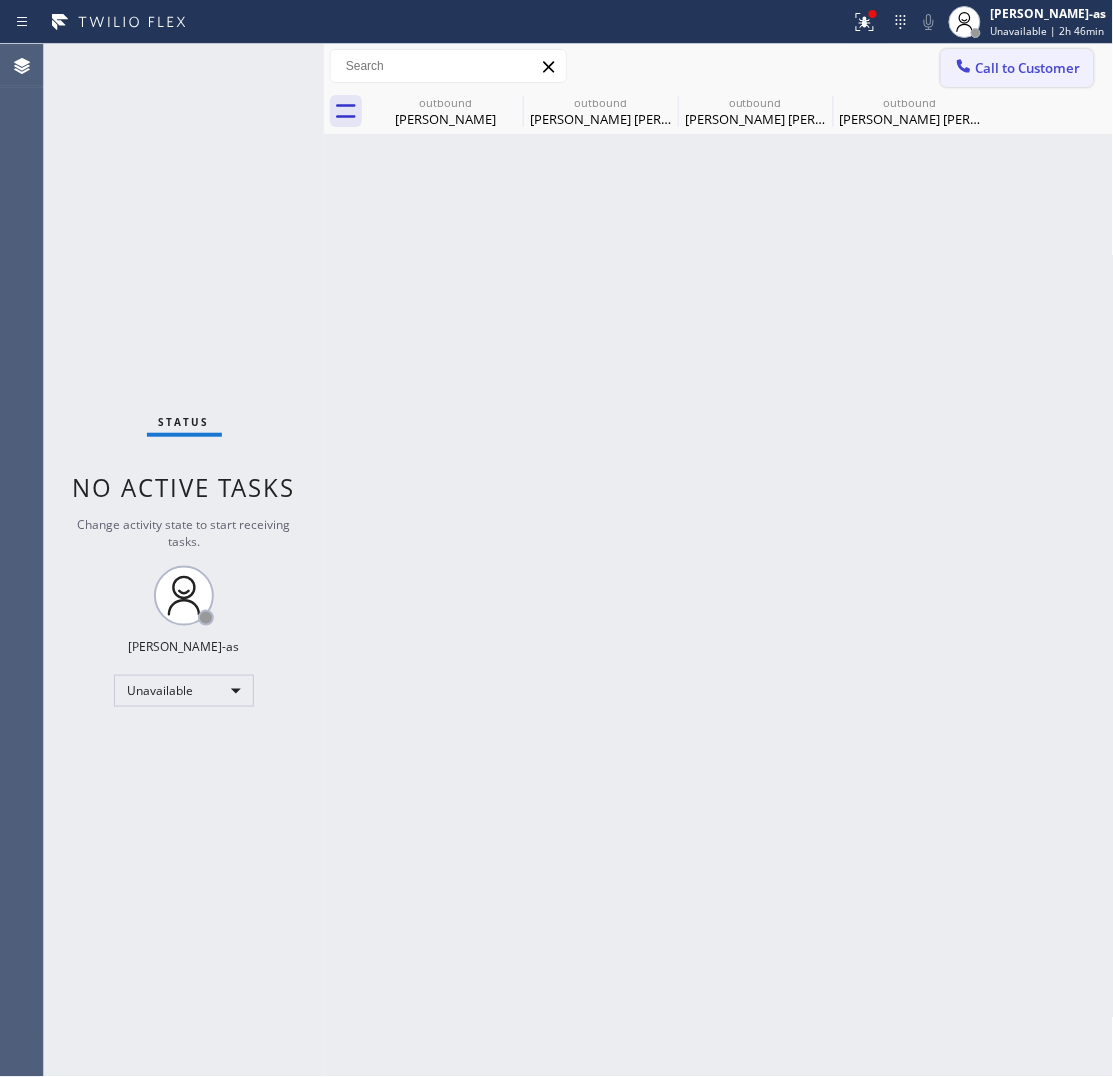 click on "Call to Customer" at bounding box center (1017, 68) 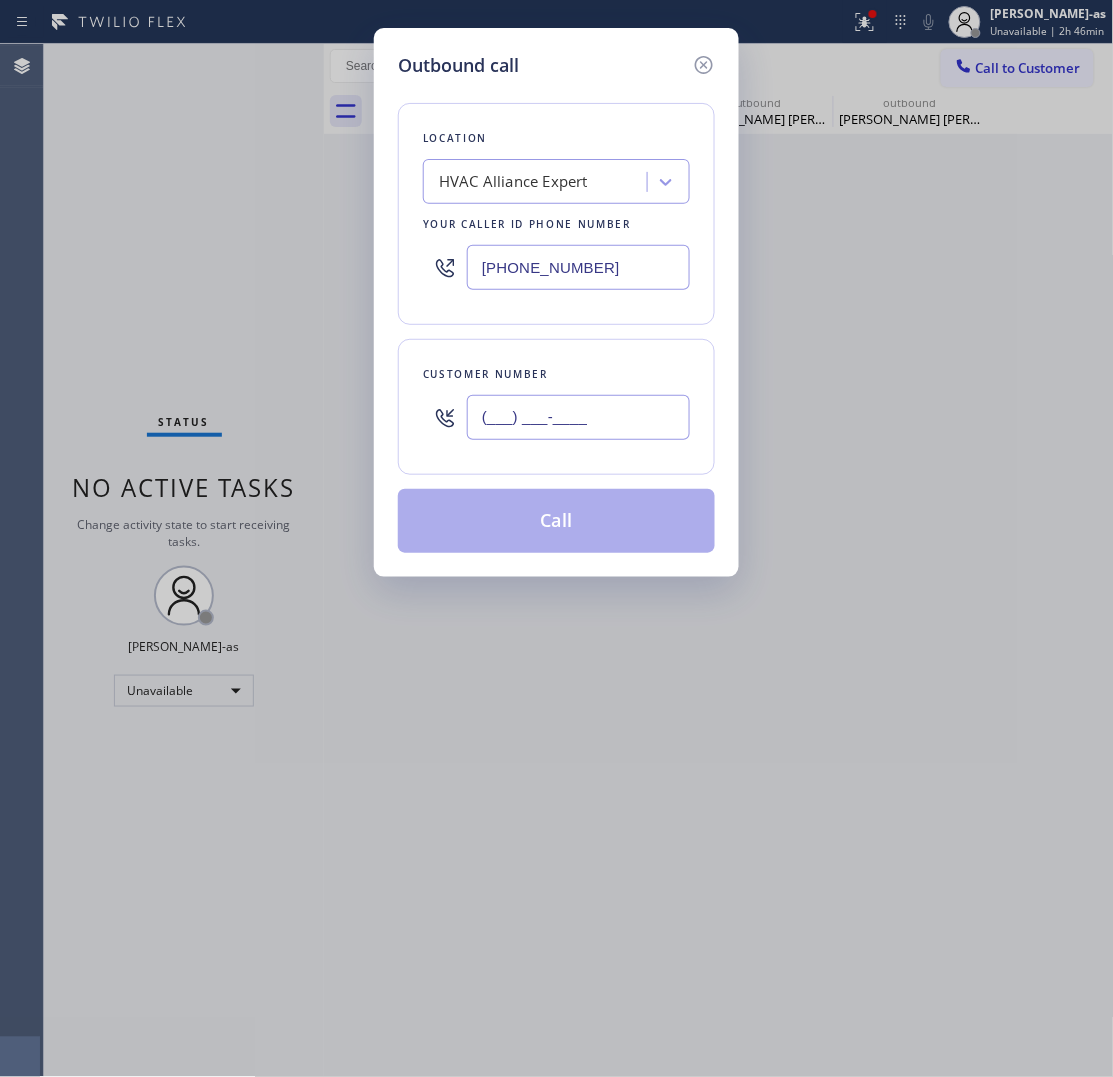click on "(___) ___-____" at bounding box center (578, 417) 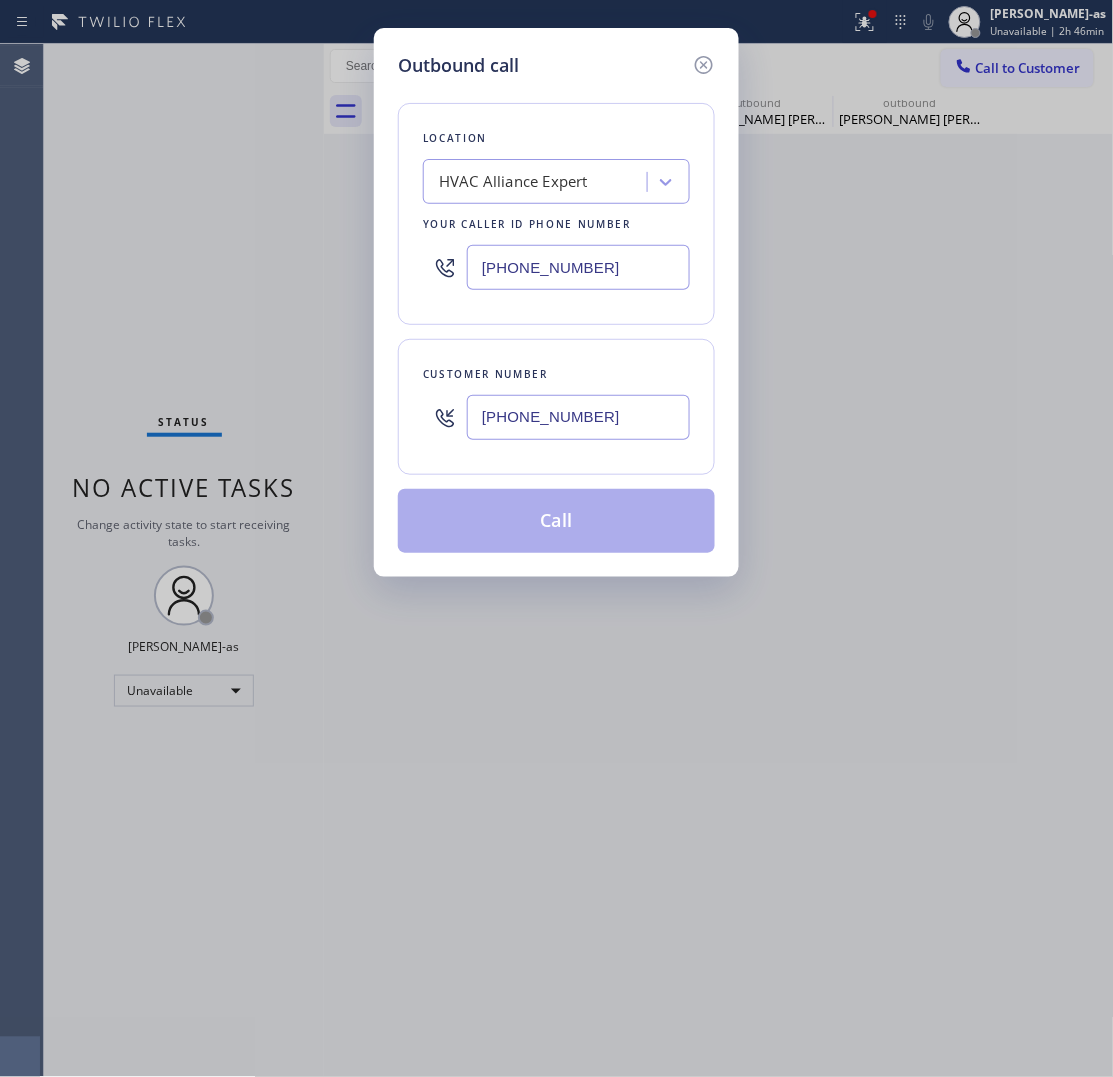 type on "[PHONE_NUMBER]" 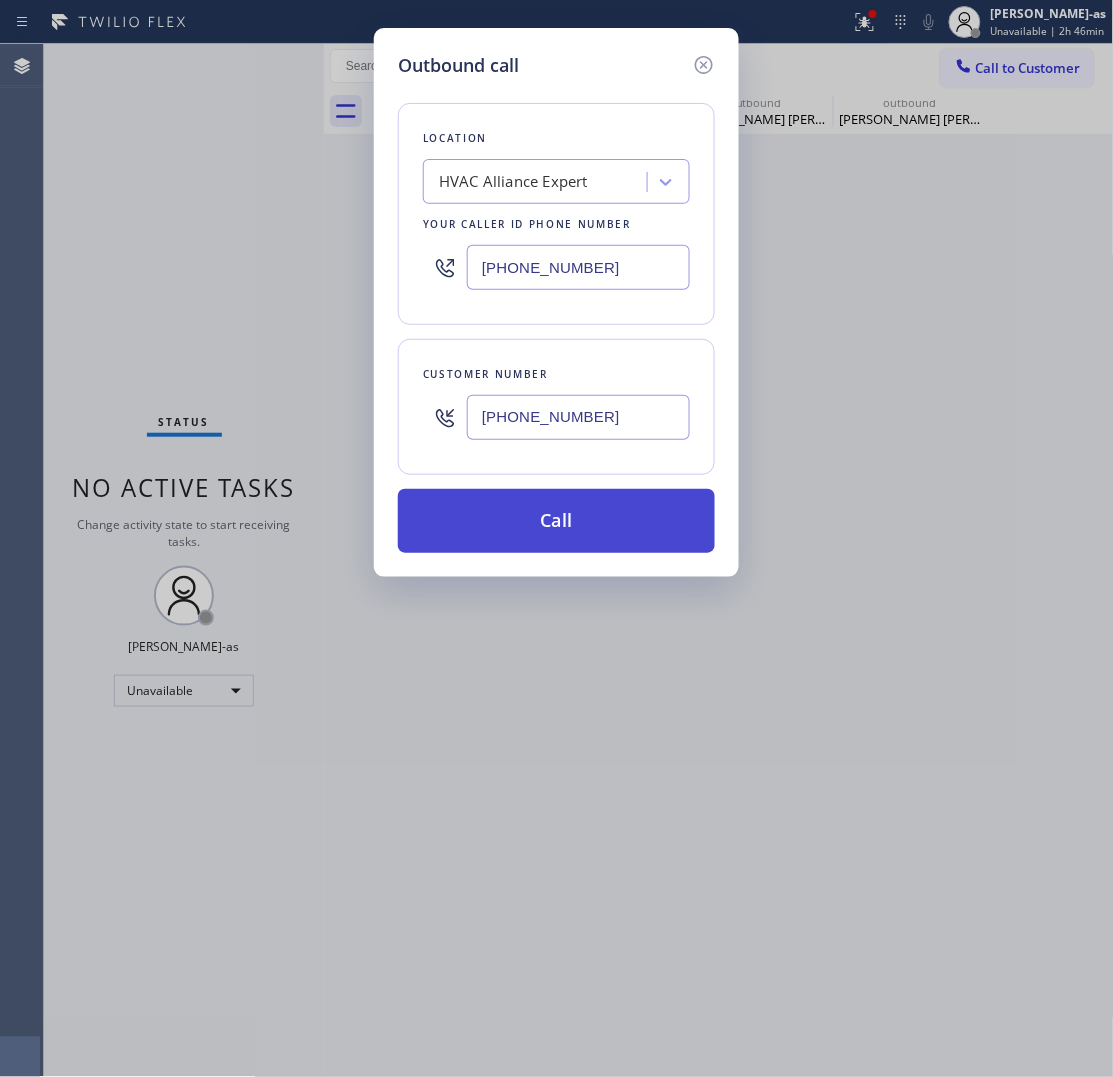 click on "Call" at bounding box center [556, 521] 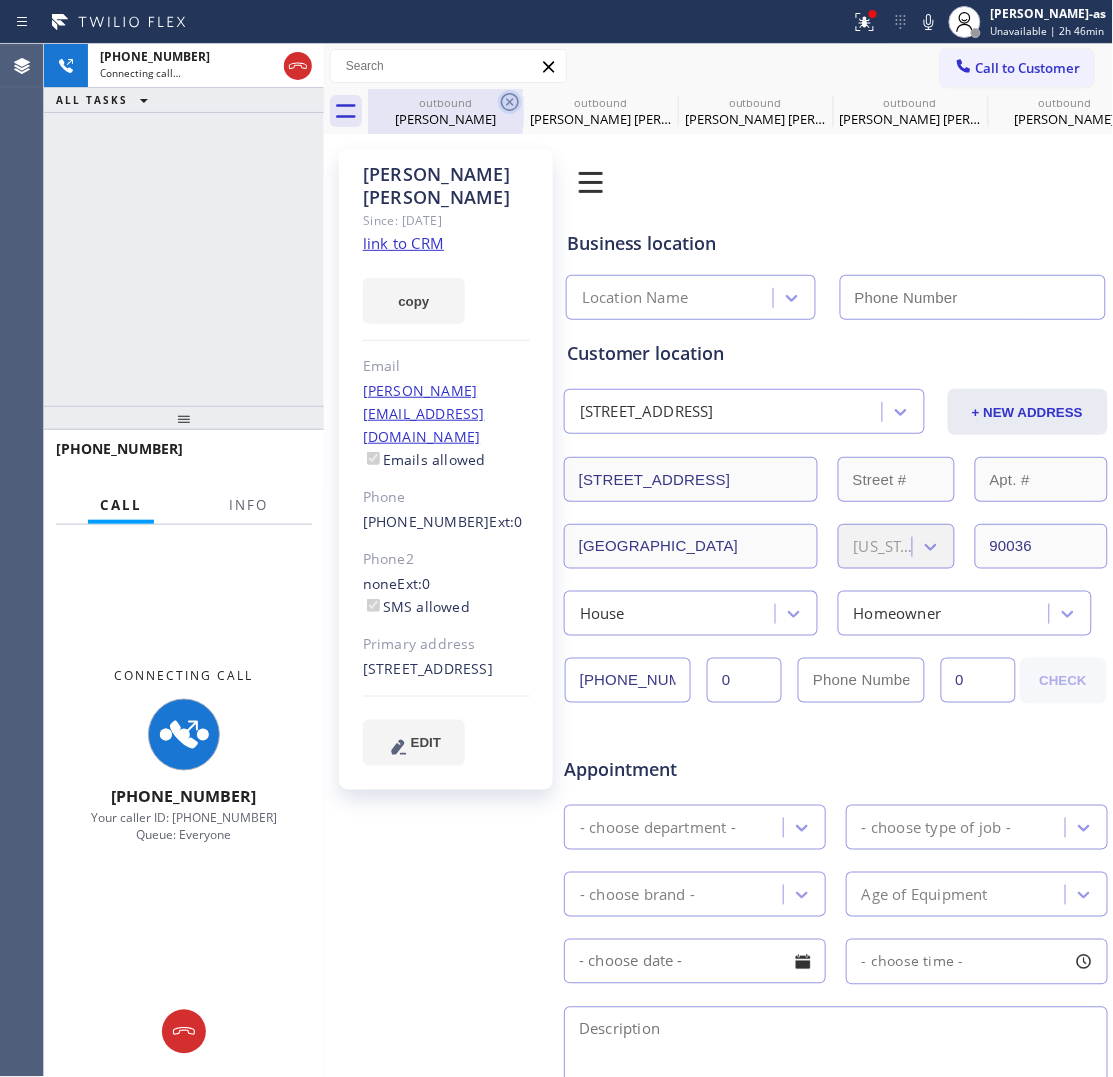 click on "outbound" at bounding box center [445, 102] 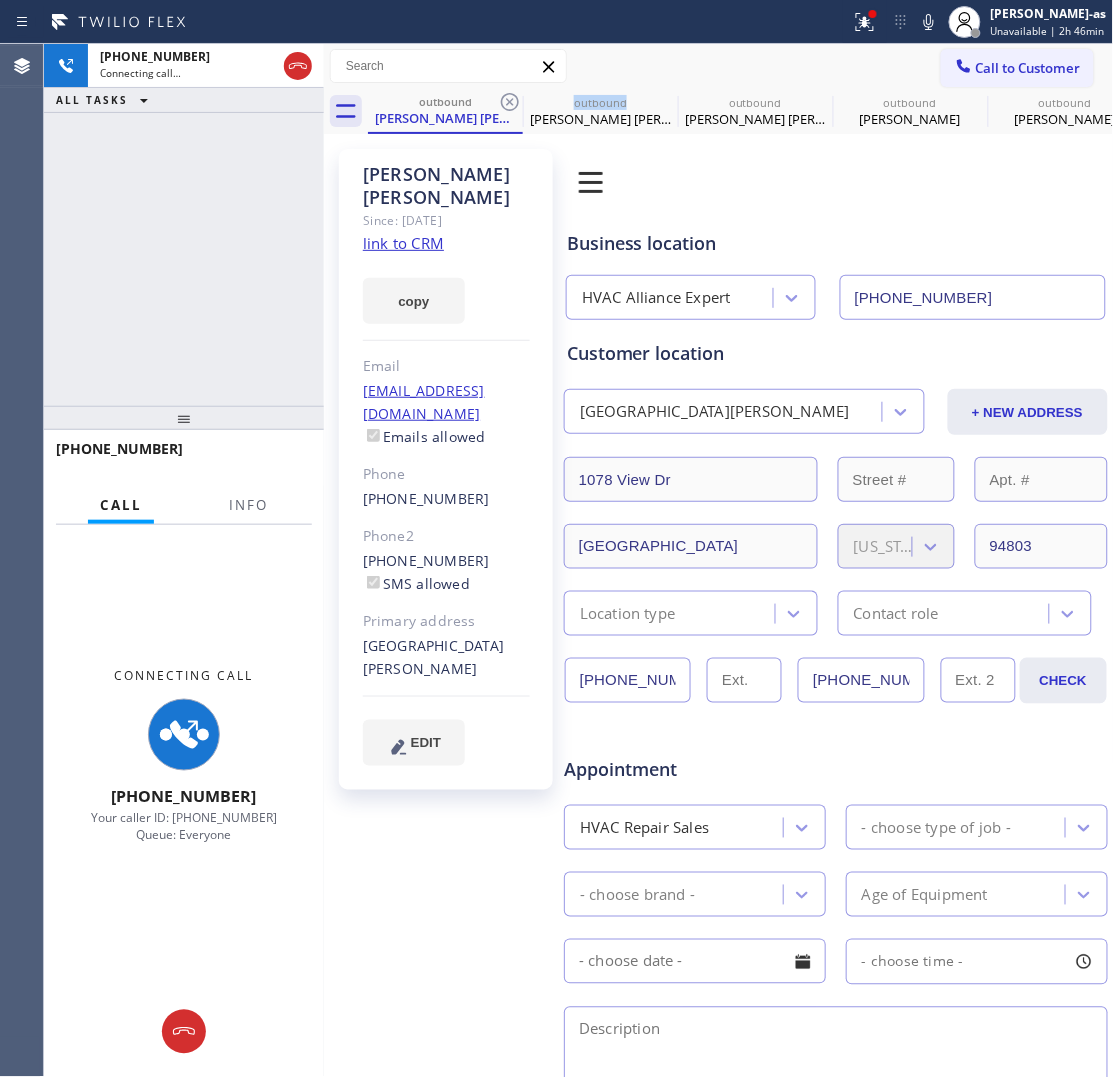 click 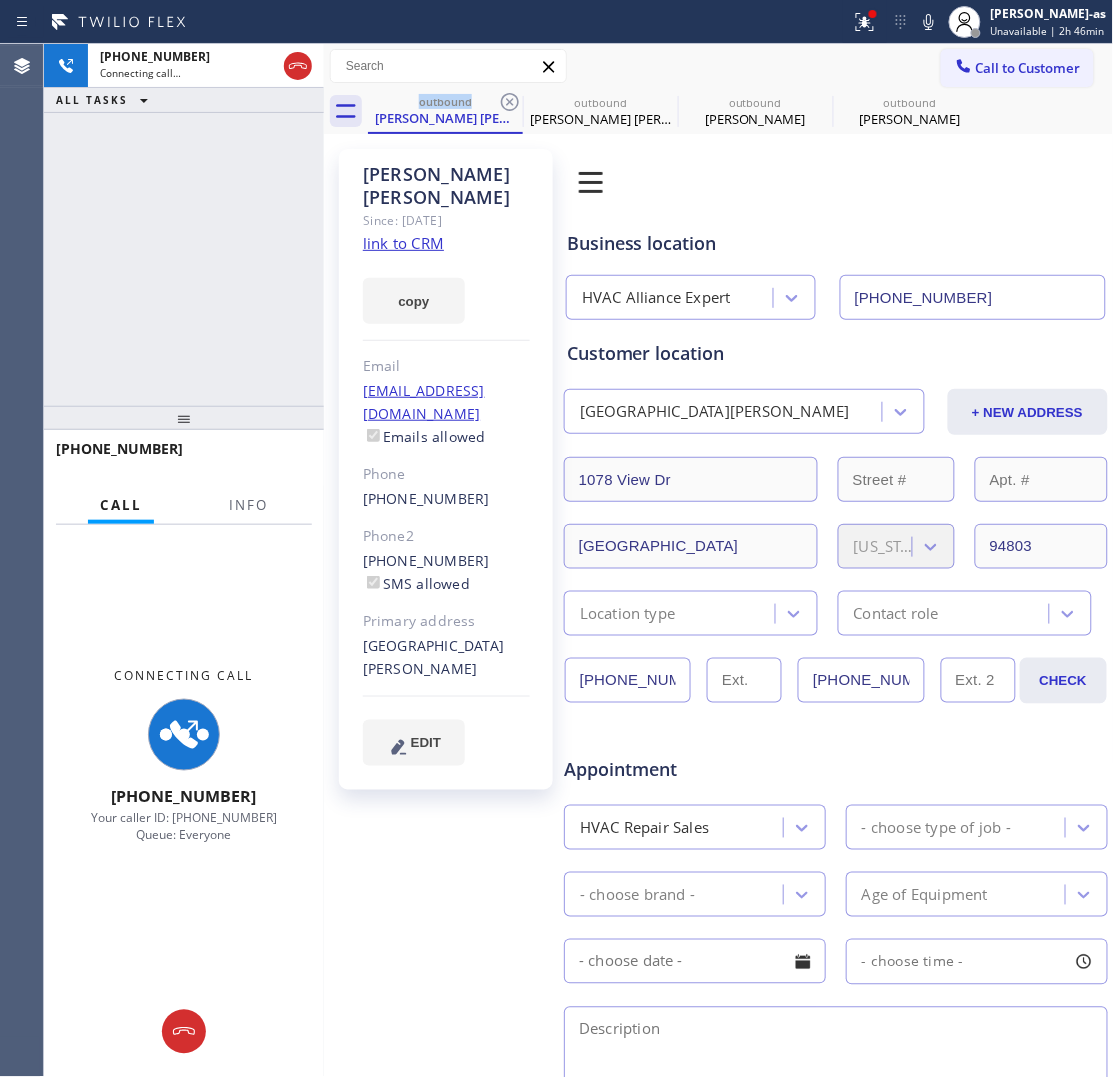type on "[PHONE_NUMBER]" 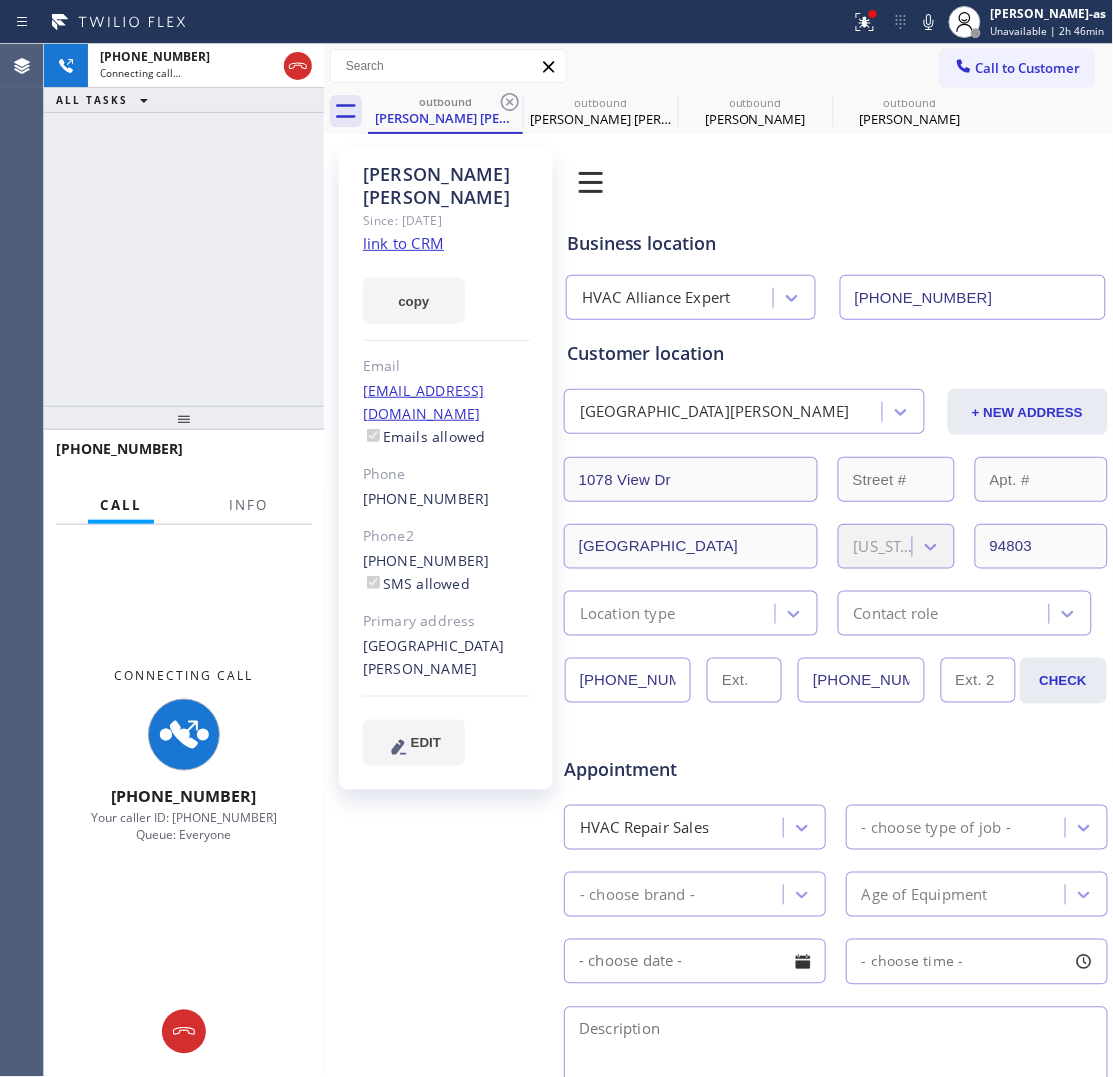 click 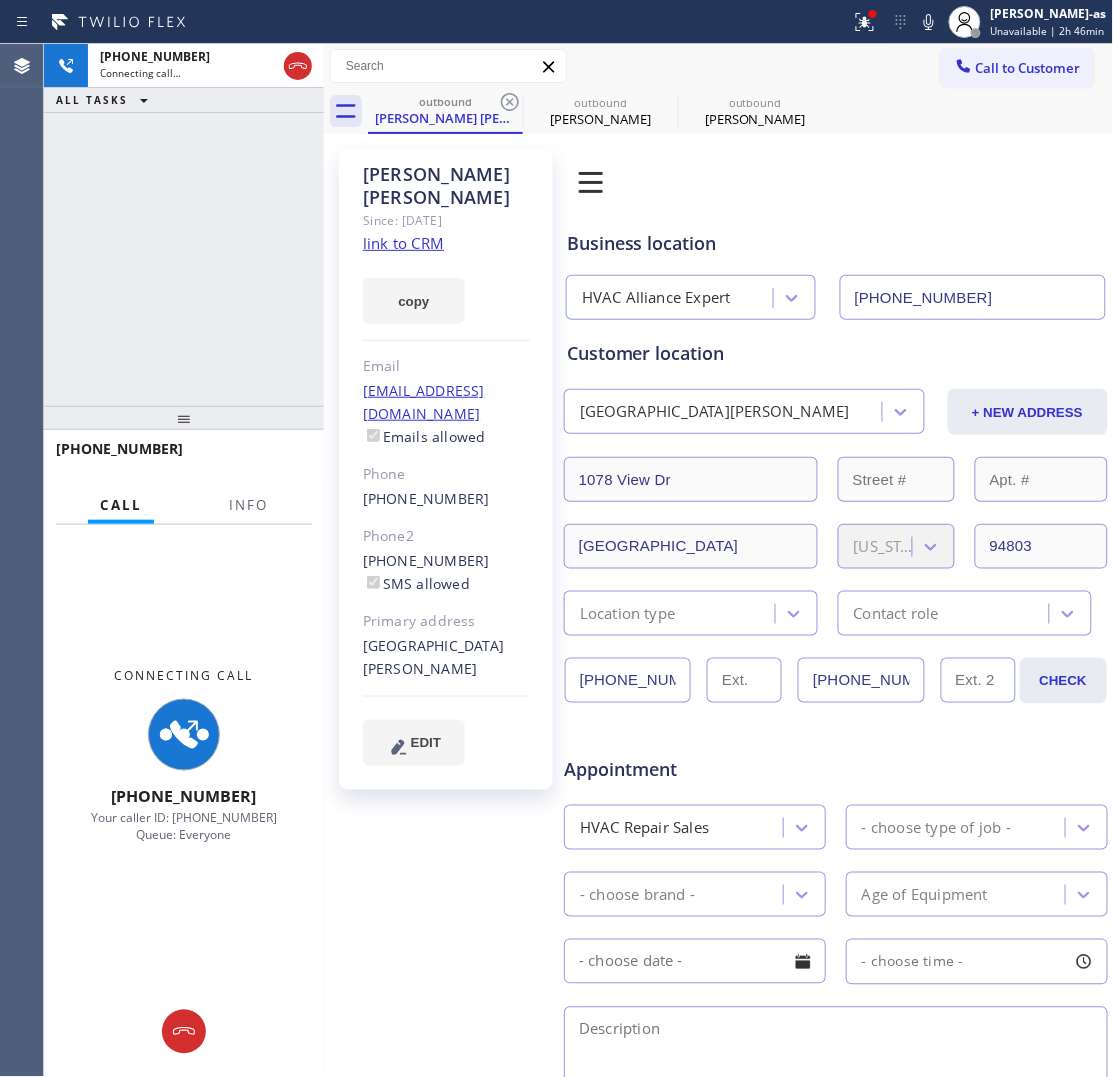 click 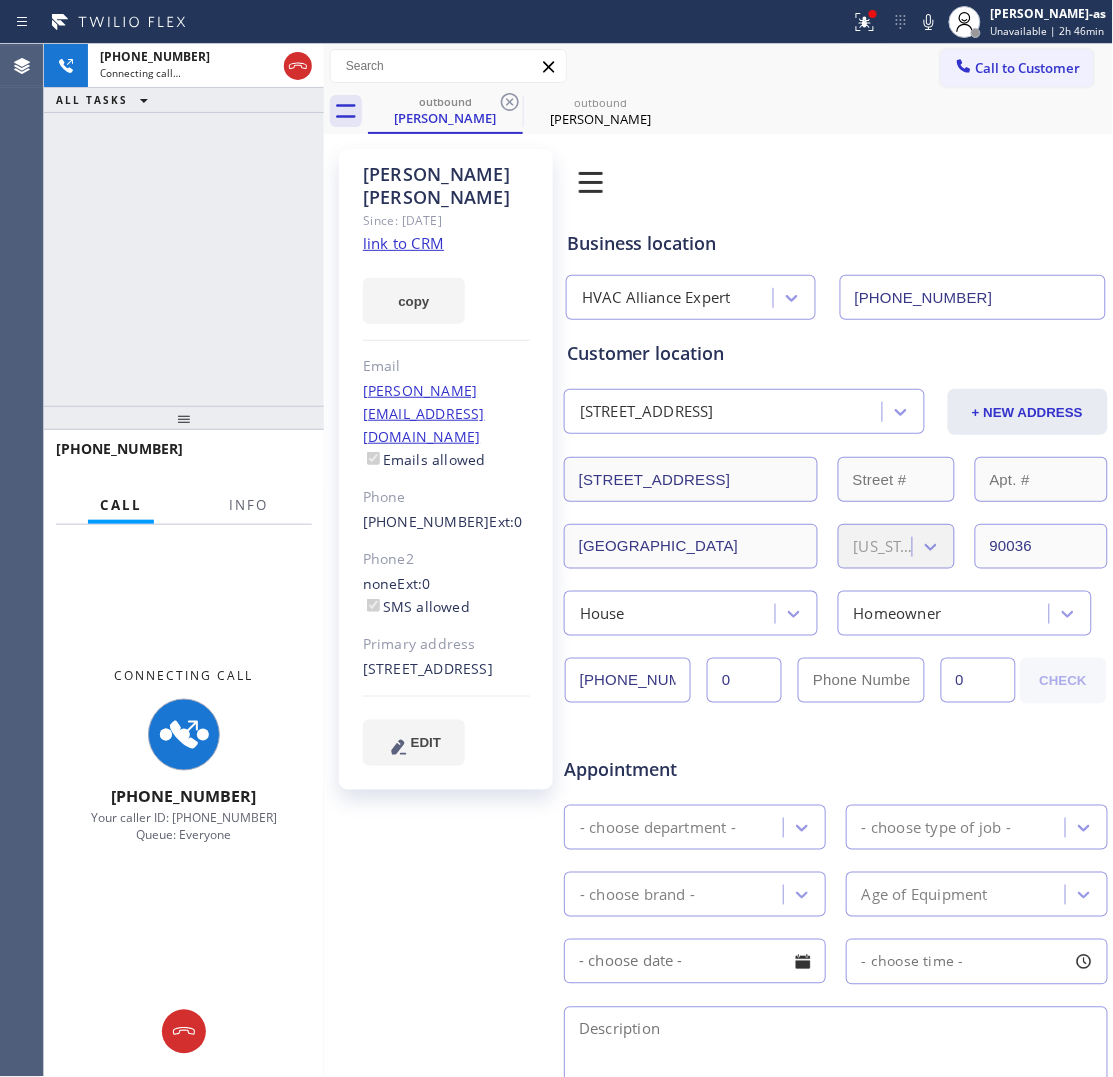 click on "link to CRM" 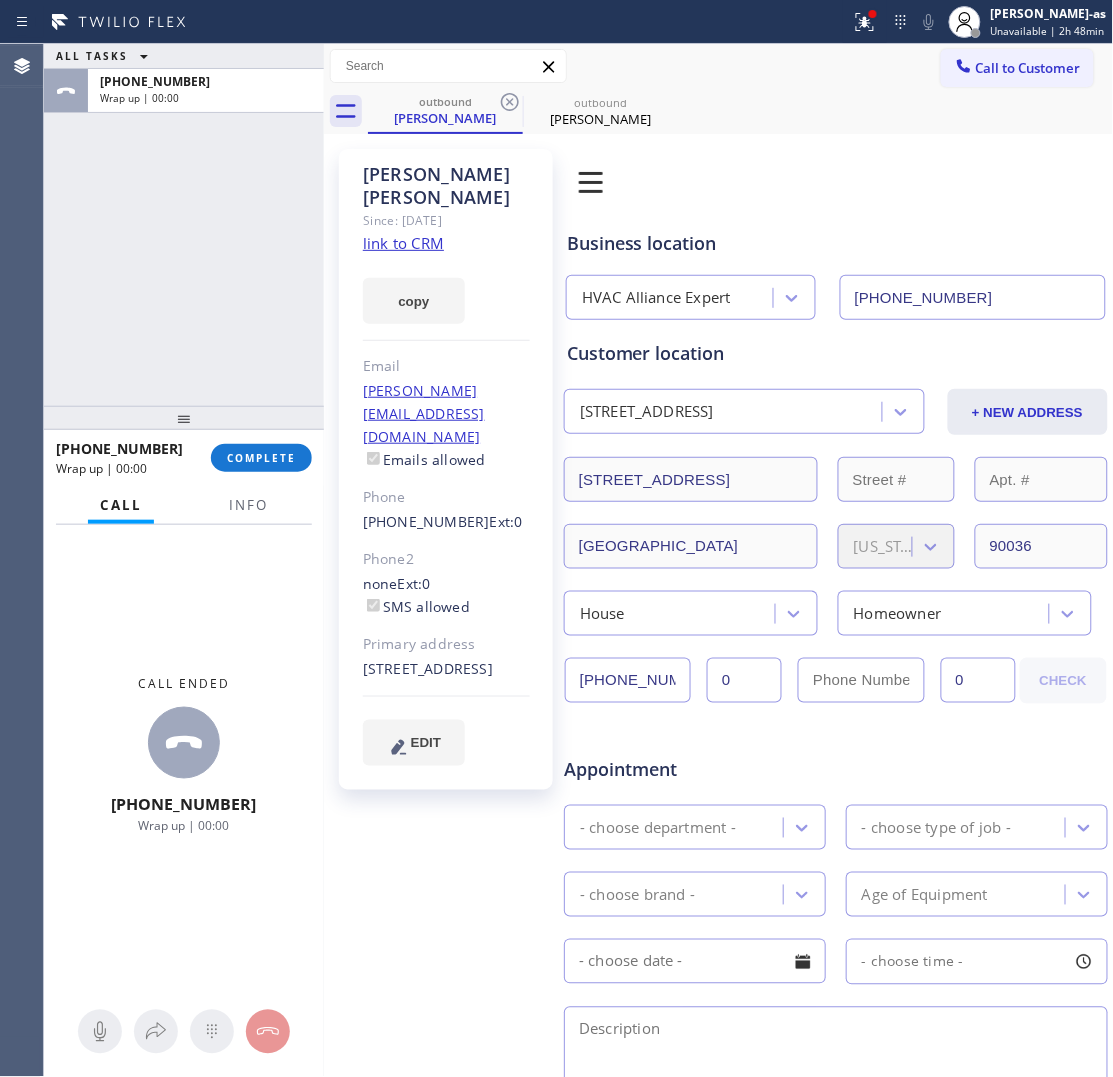 click on "ALL TASKS ALL TASKS ACTIVE TASKS TASKS IN WRAP UP [PHONE_NUMBER] Wrap up | 00:00" at bounding box center (184, 225) 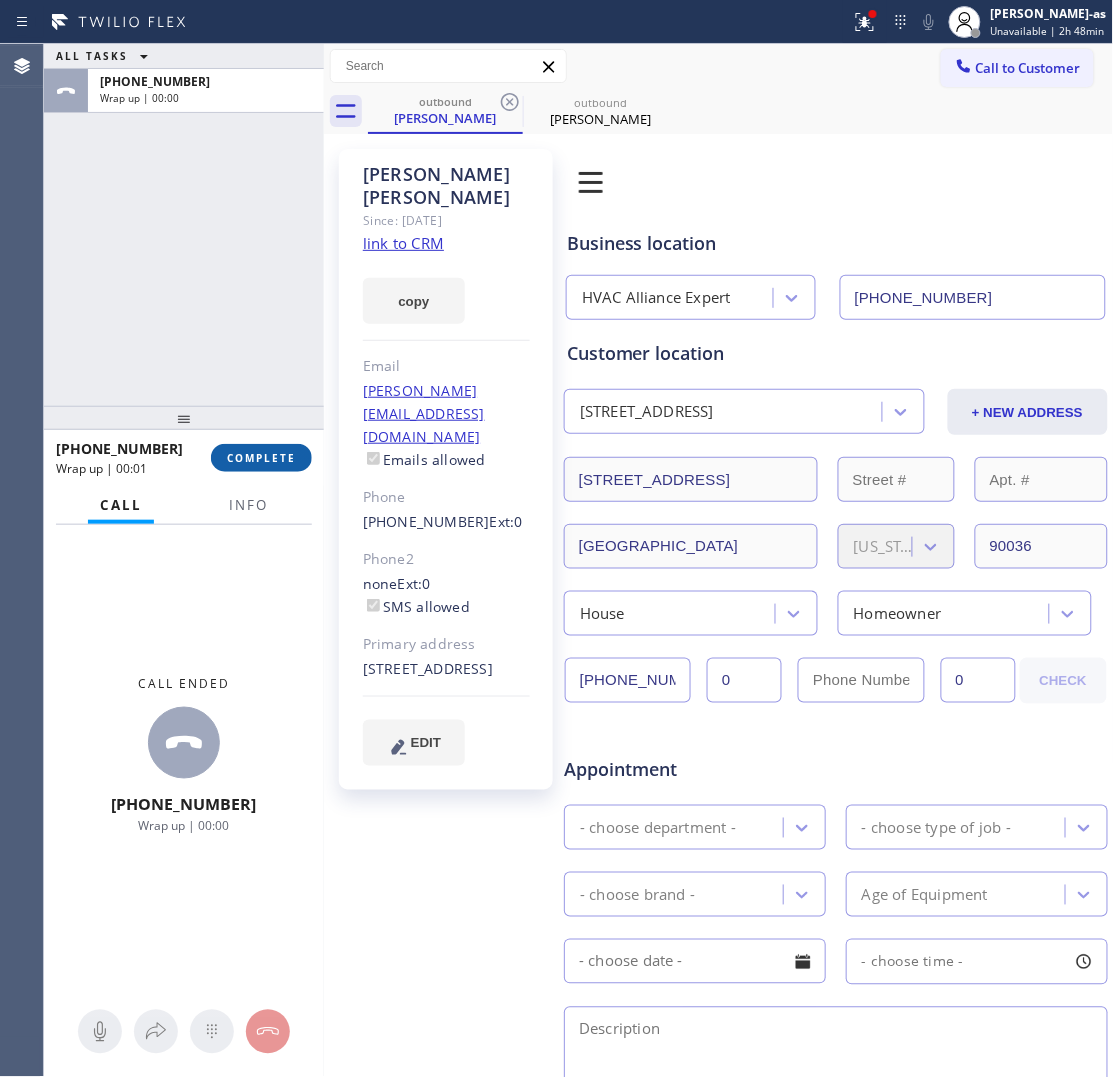 click on "COMPLETE" at bounding box center (261, 458) 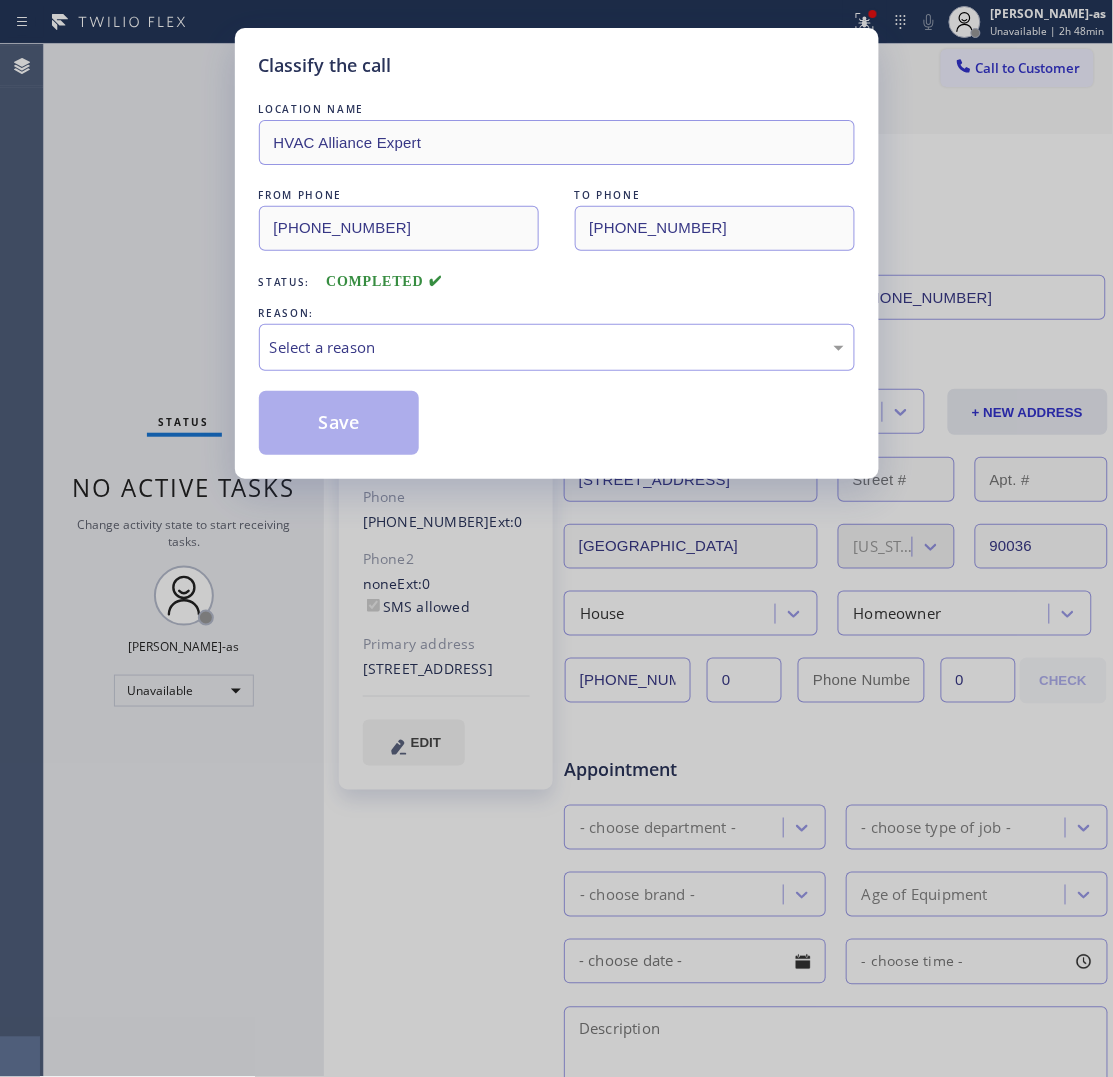 click on "Classify the call LOCATION NAME HVAC Alliance Expert FROM PHONE [PHONE_NUMBER] TO PHONE [PHONE_NUMBER] Status: COMPLETED REASON: Select a reason Save" at bounding box center (556, 538) 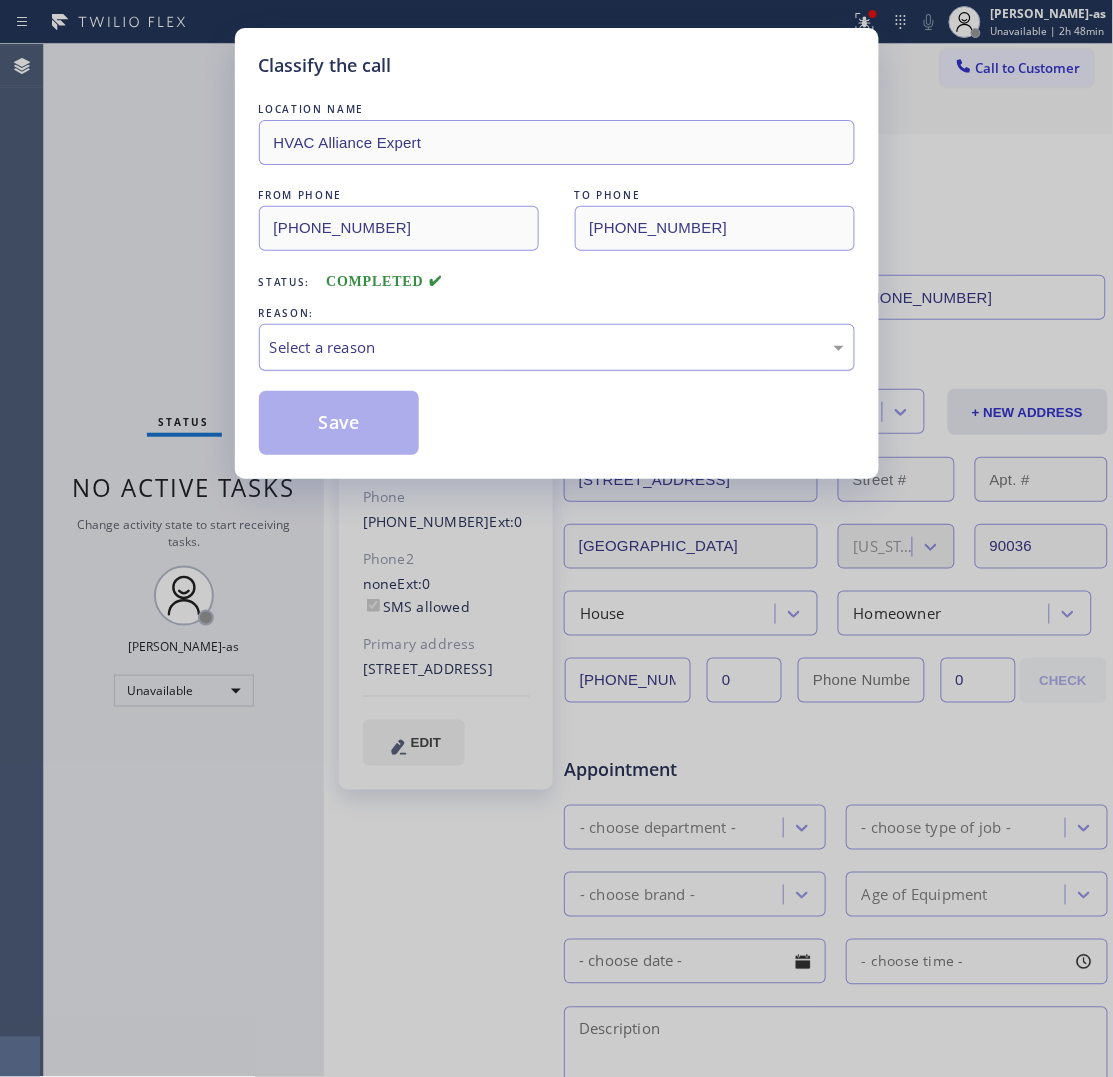 click on "Select a reason" at bounding box center [557, 347] 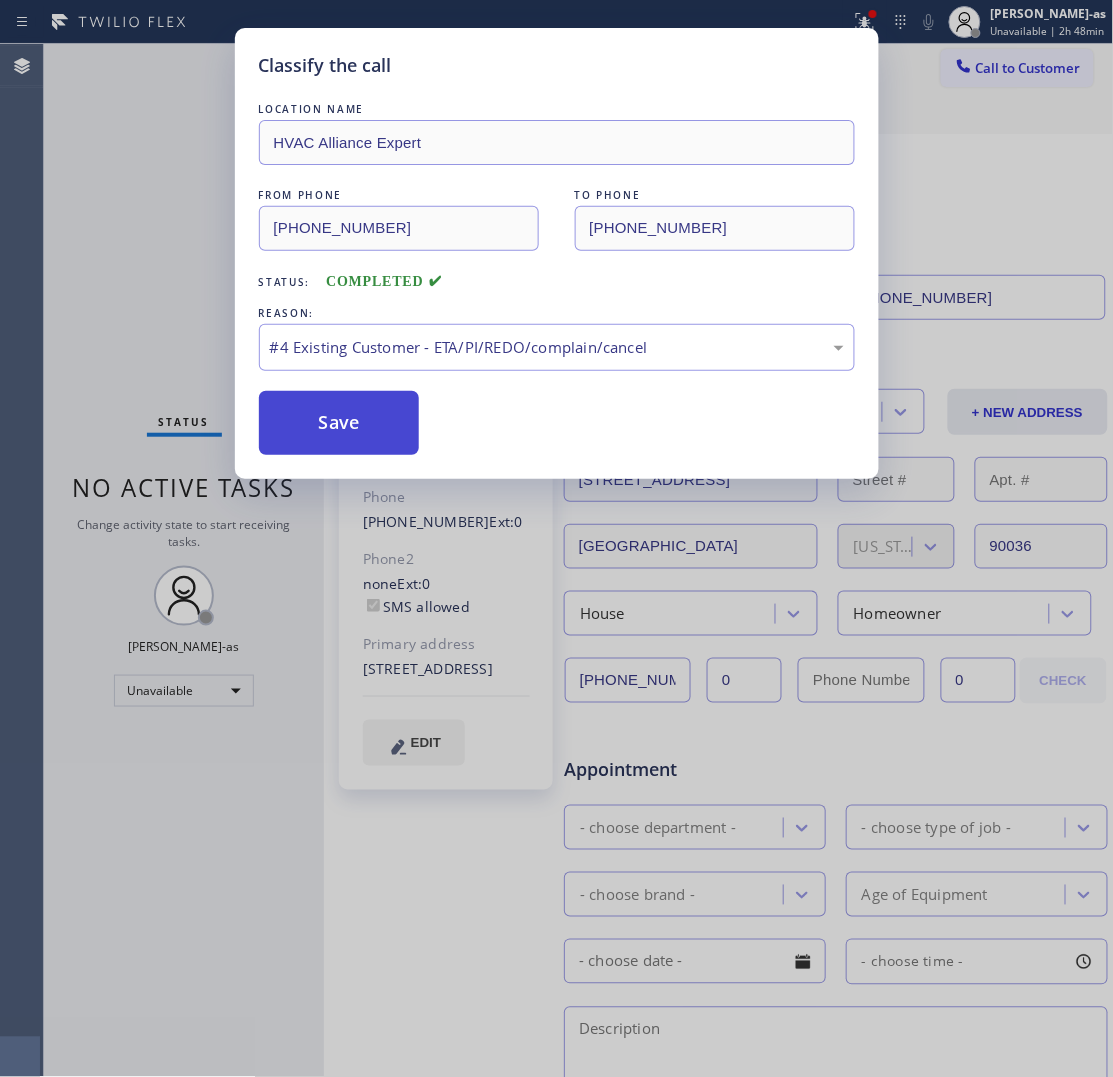 drag, startPoint x: 381, startPoint y: 438, endPoint x: 361, endPoint y: 418, distance: 28.284271 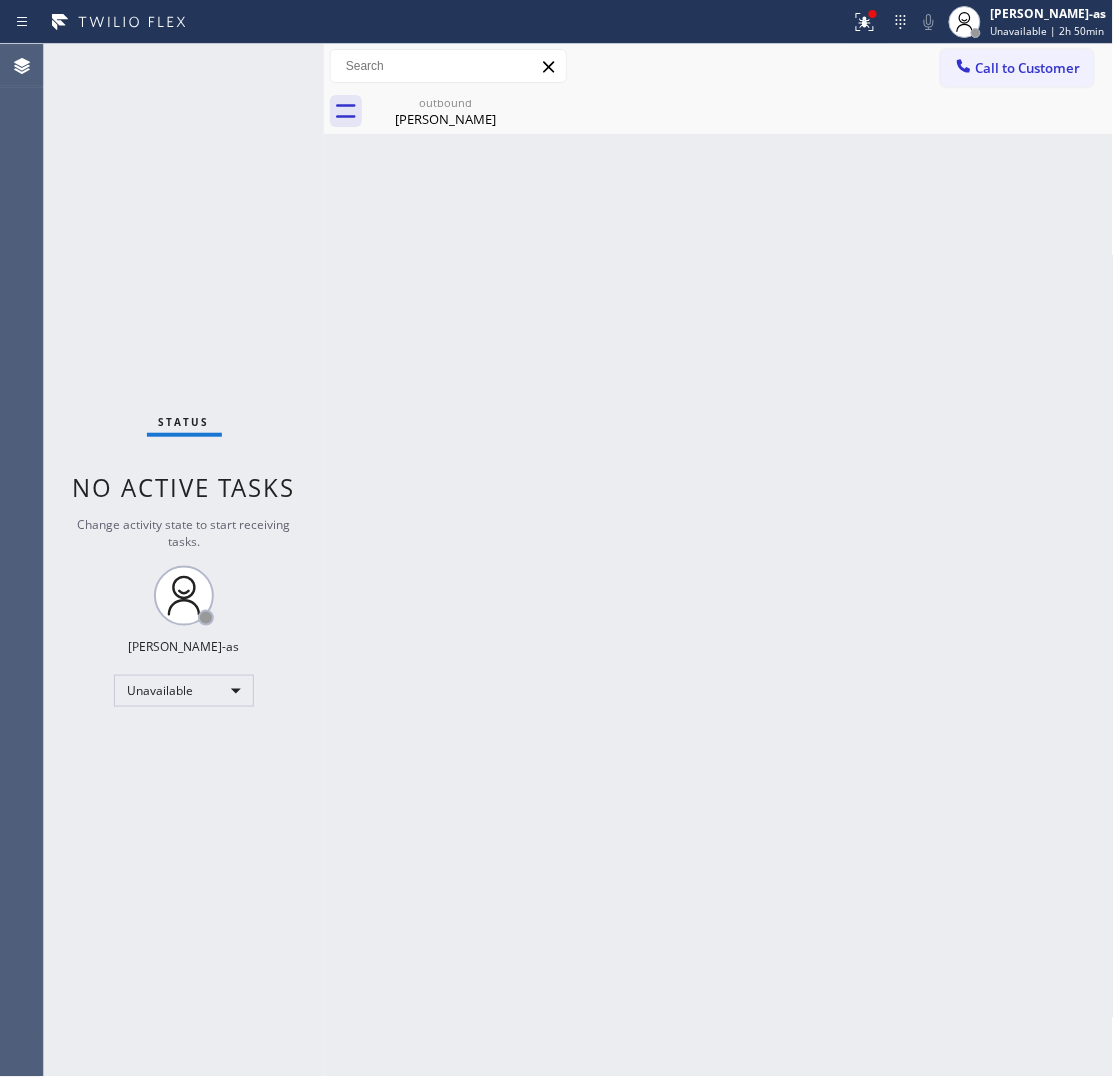 click on "Status   No active tasks     Change activity state to start receiving tasks.   [PERSON_NAME]-as Unavailable" at bounding box center (184, 560) 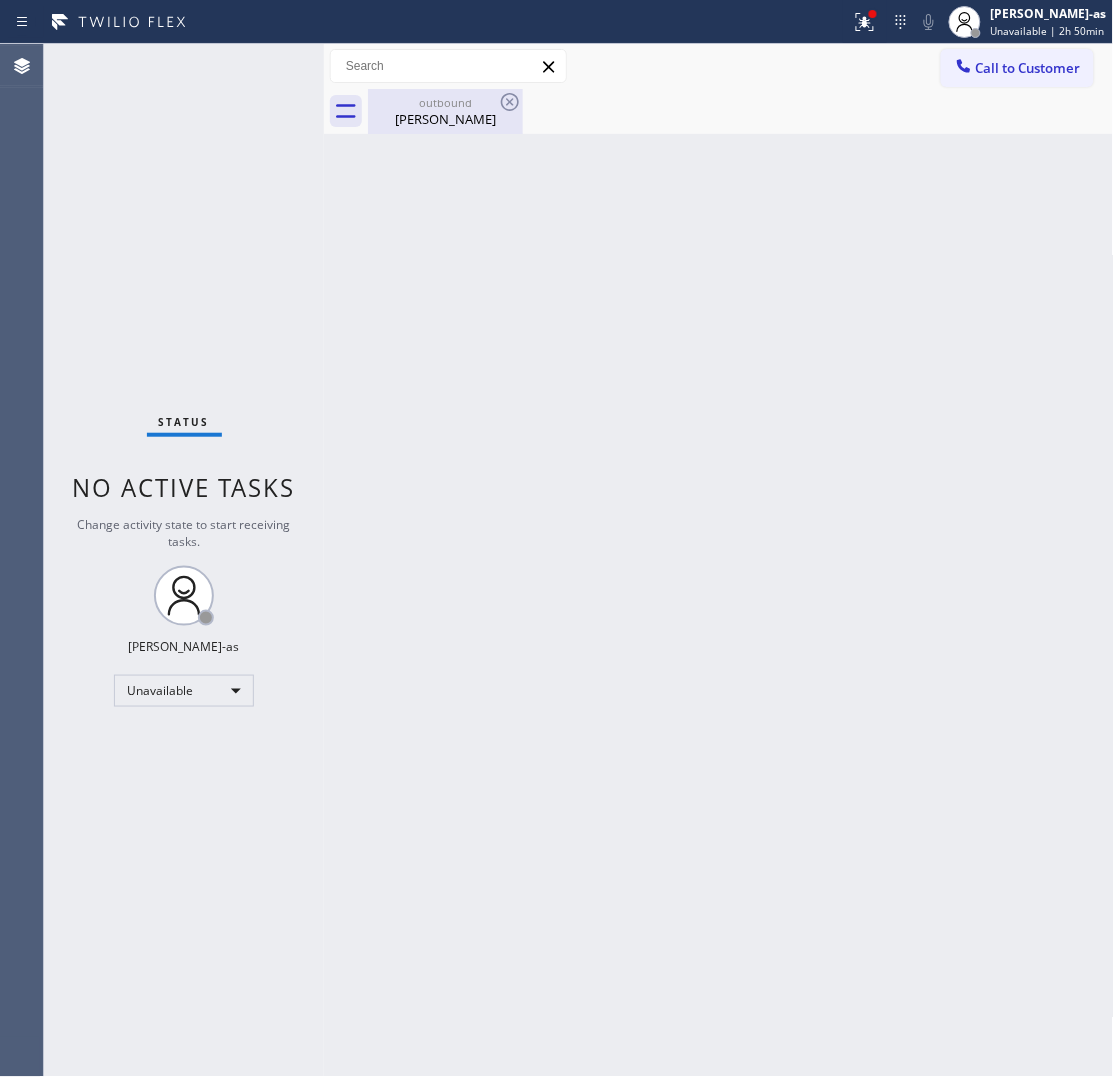 click on "[PERSON_NAME]" at bounding box center [445, 119] 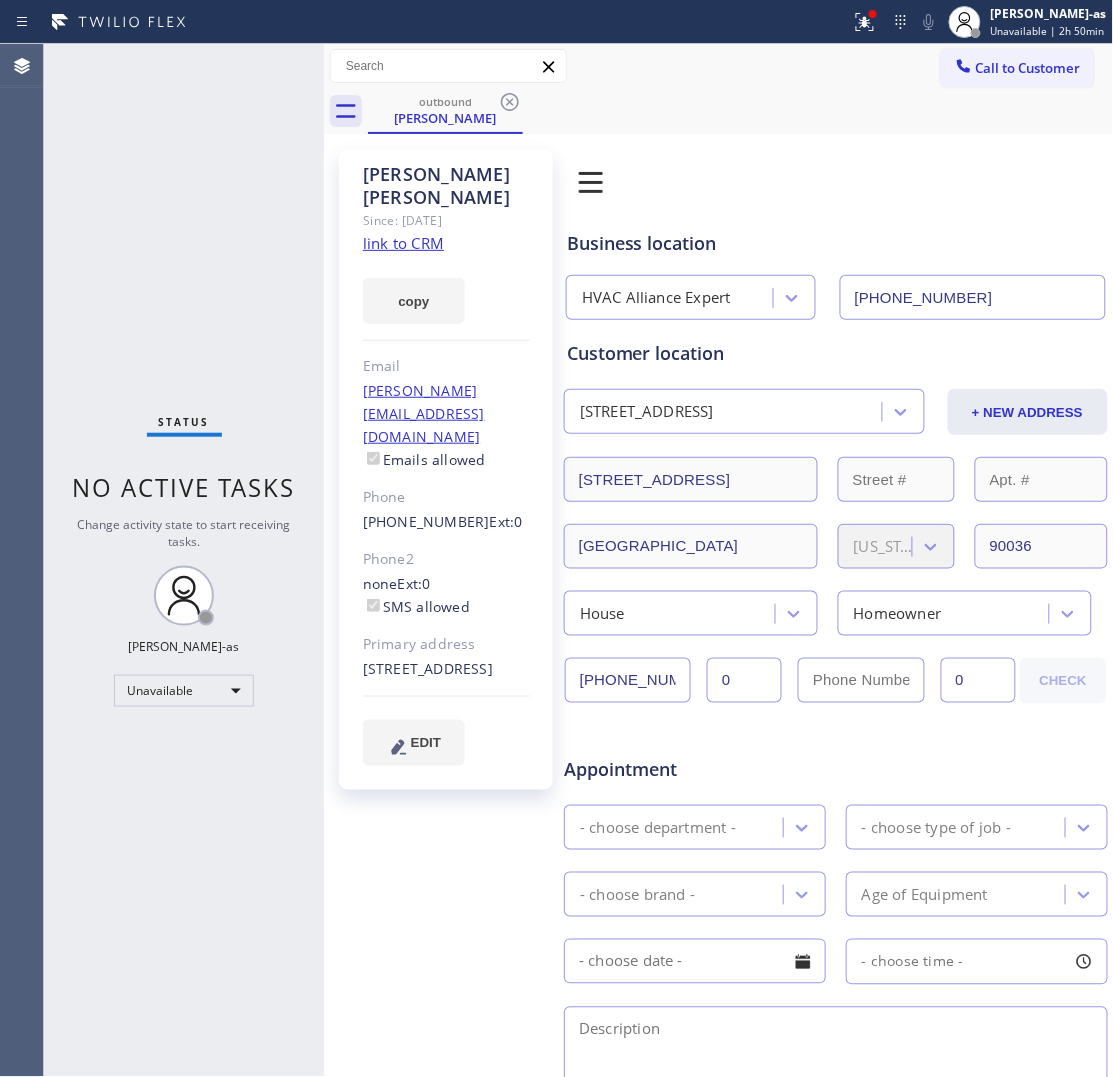 click 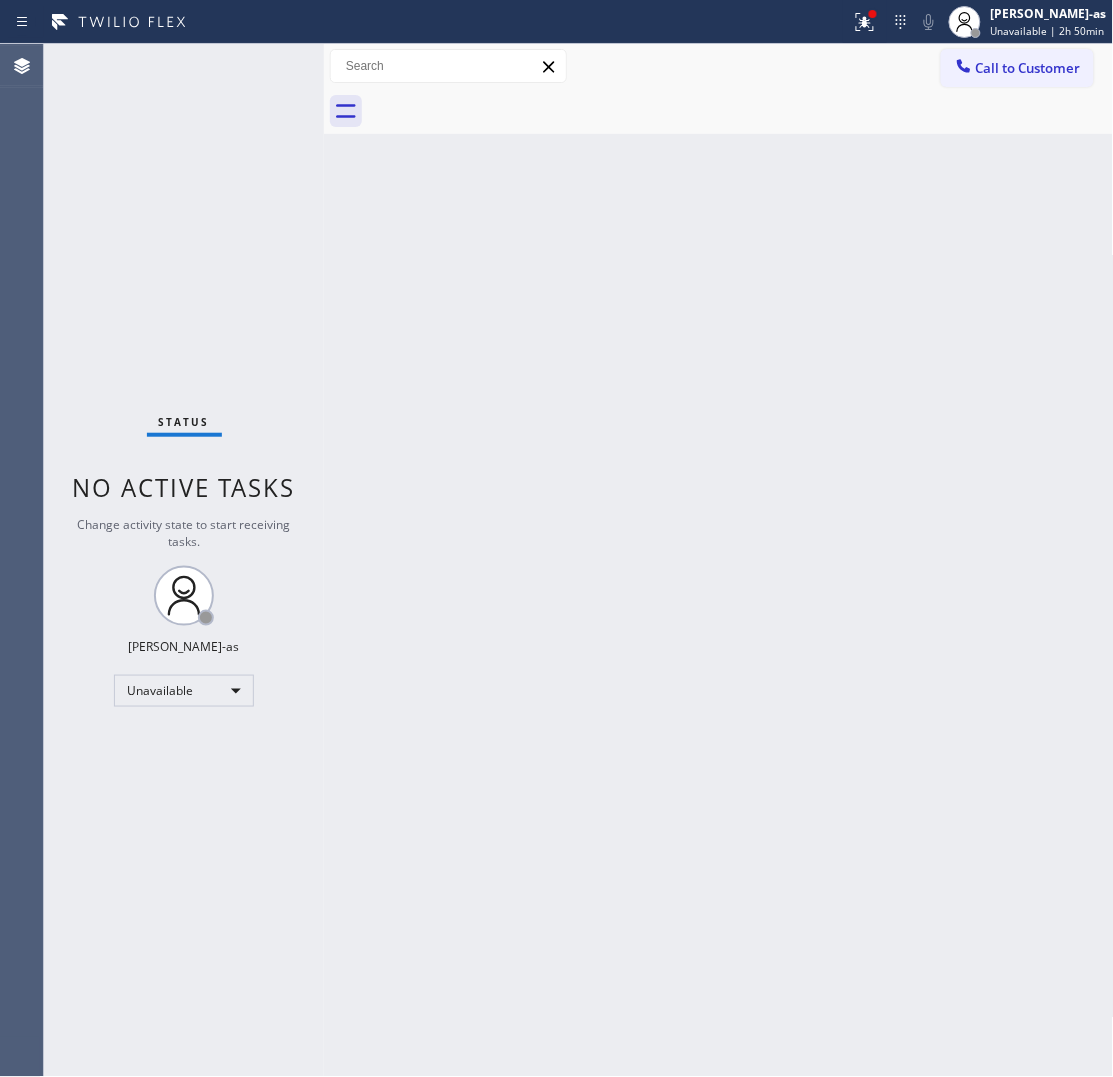 click on "Call to Customer" at bounding box center [1028, 68] 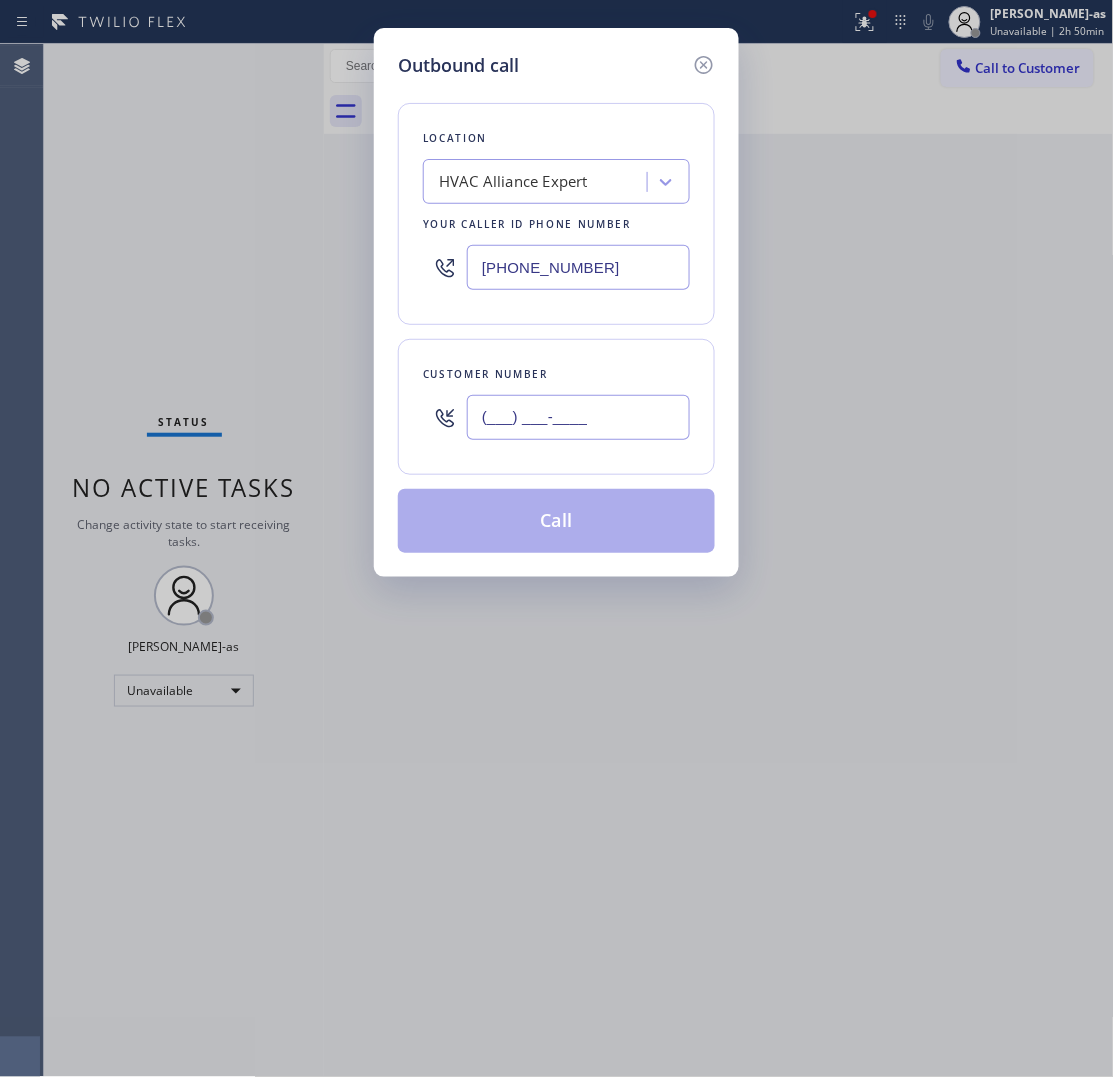 click on "(___) ___-____" at bounding box center [578, 417] 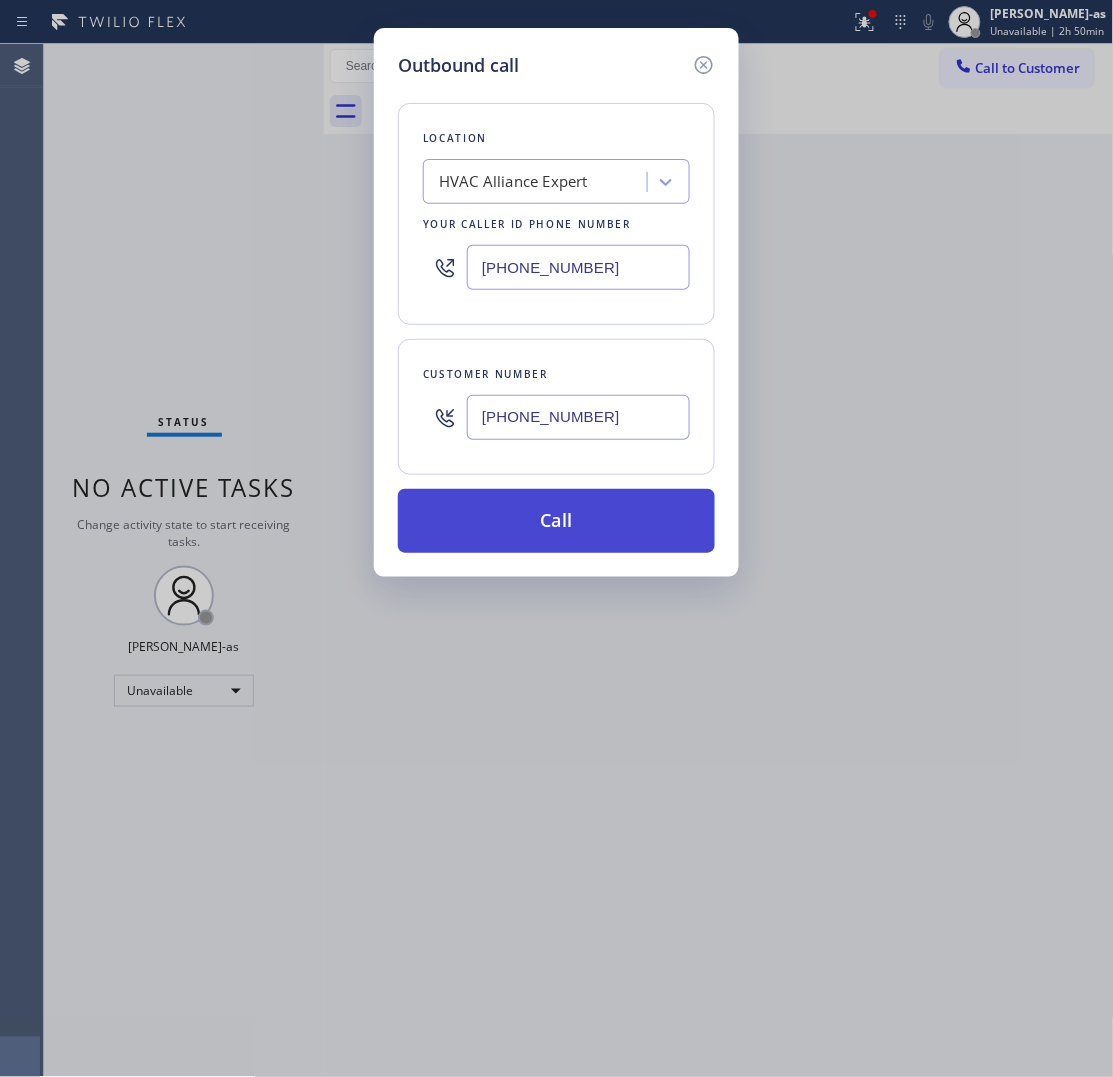 type on "[PHONE_NUMBER]" 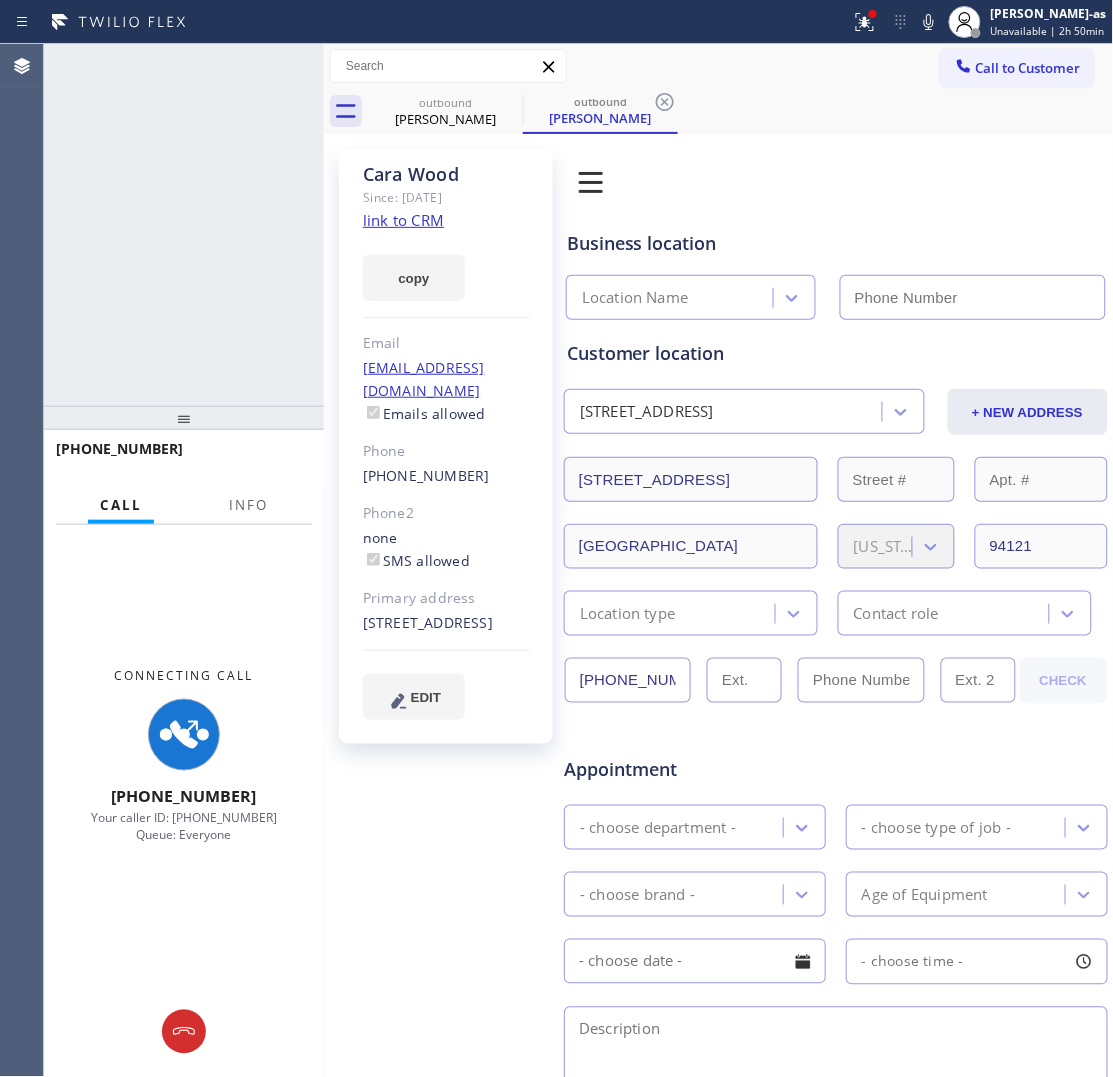 type on "[PHONE_NUMBER]" 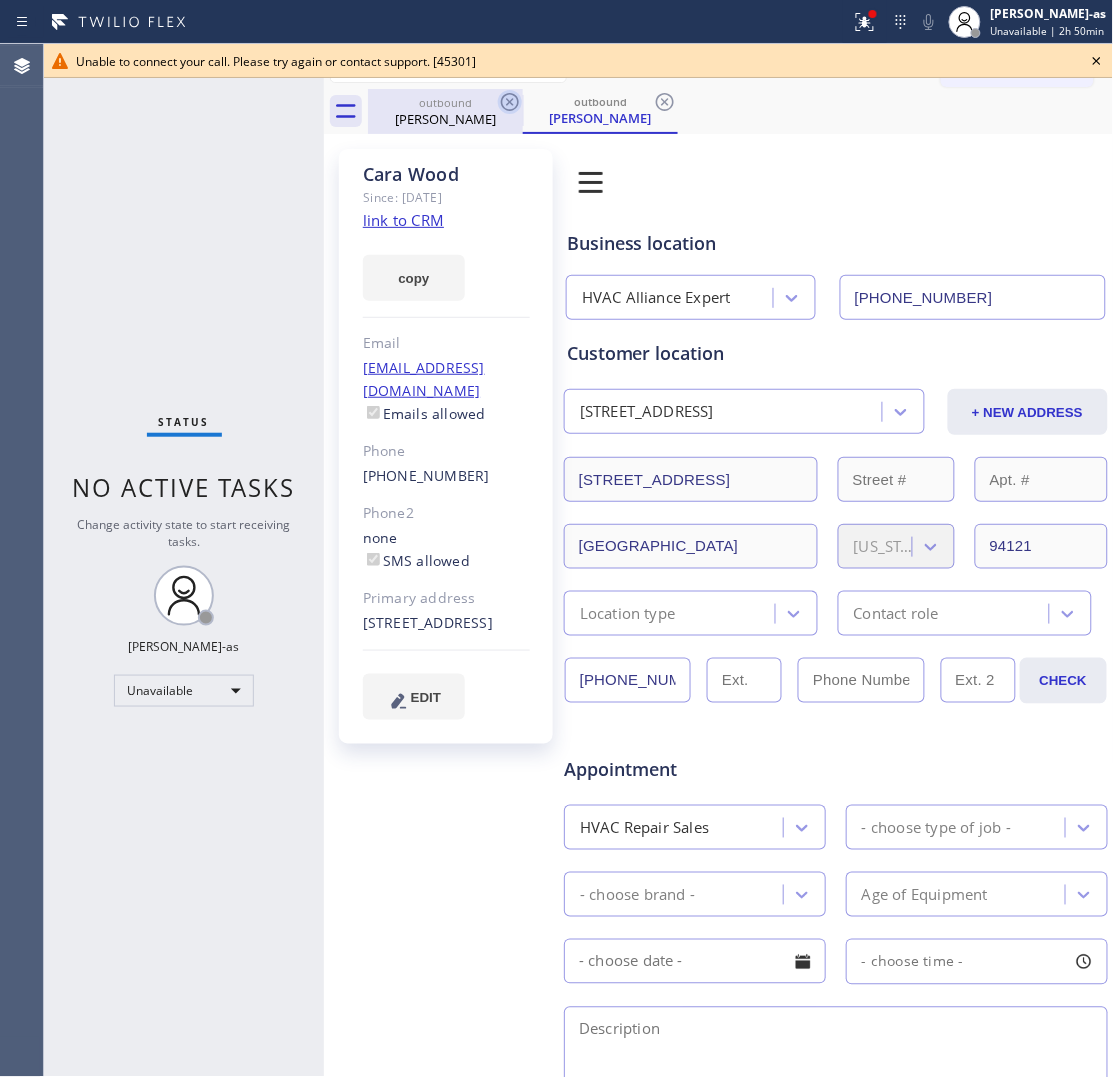click on "outbound" at bounding box center (445, 102) 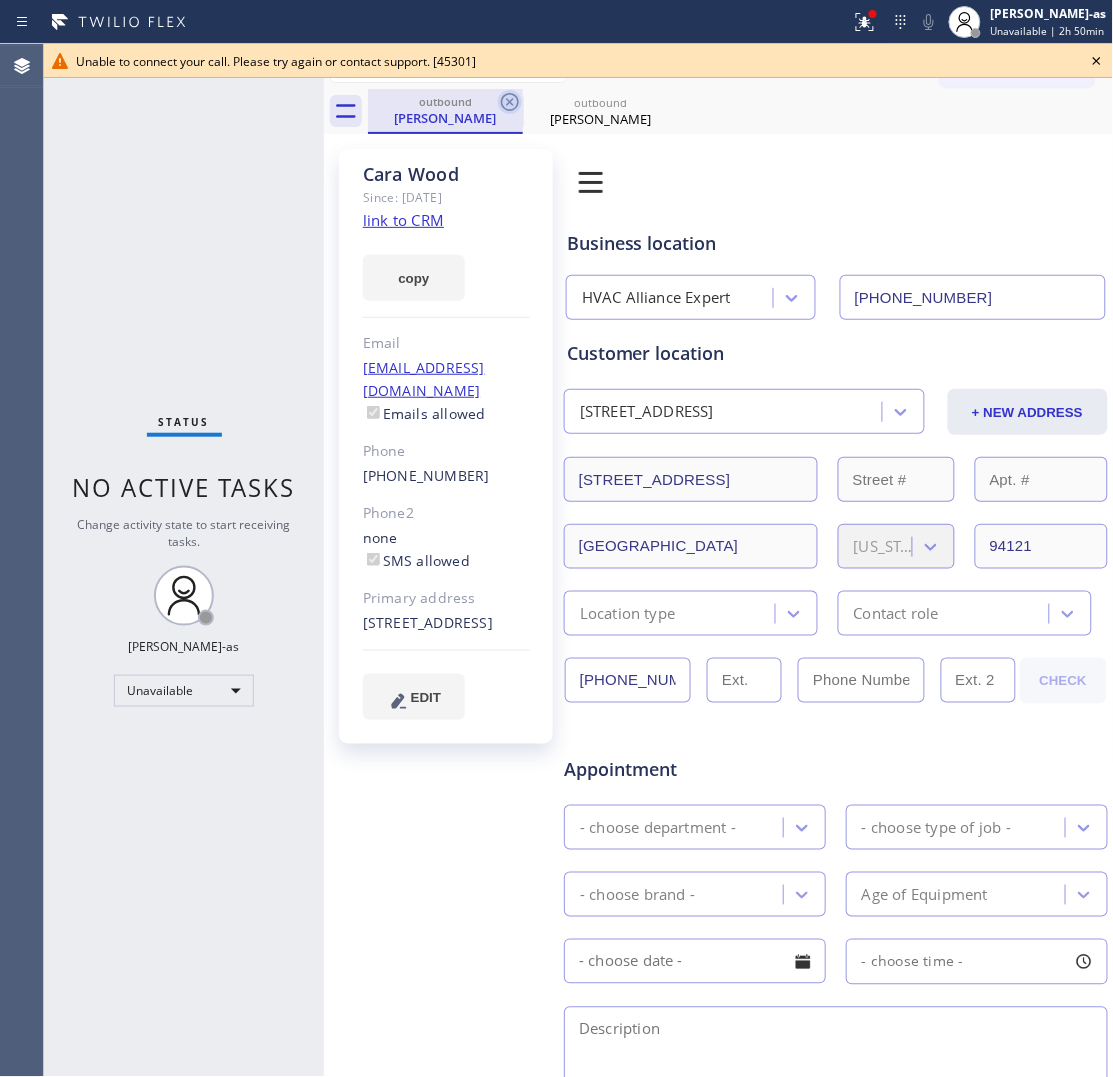 click 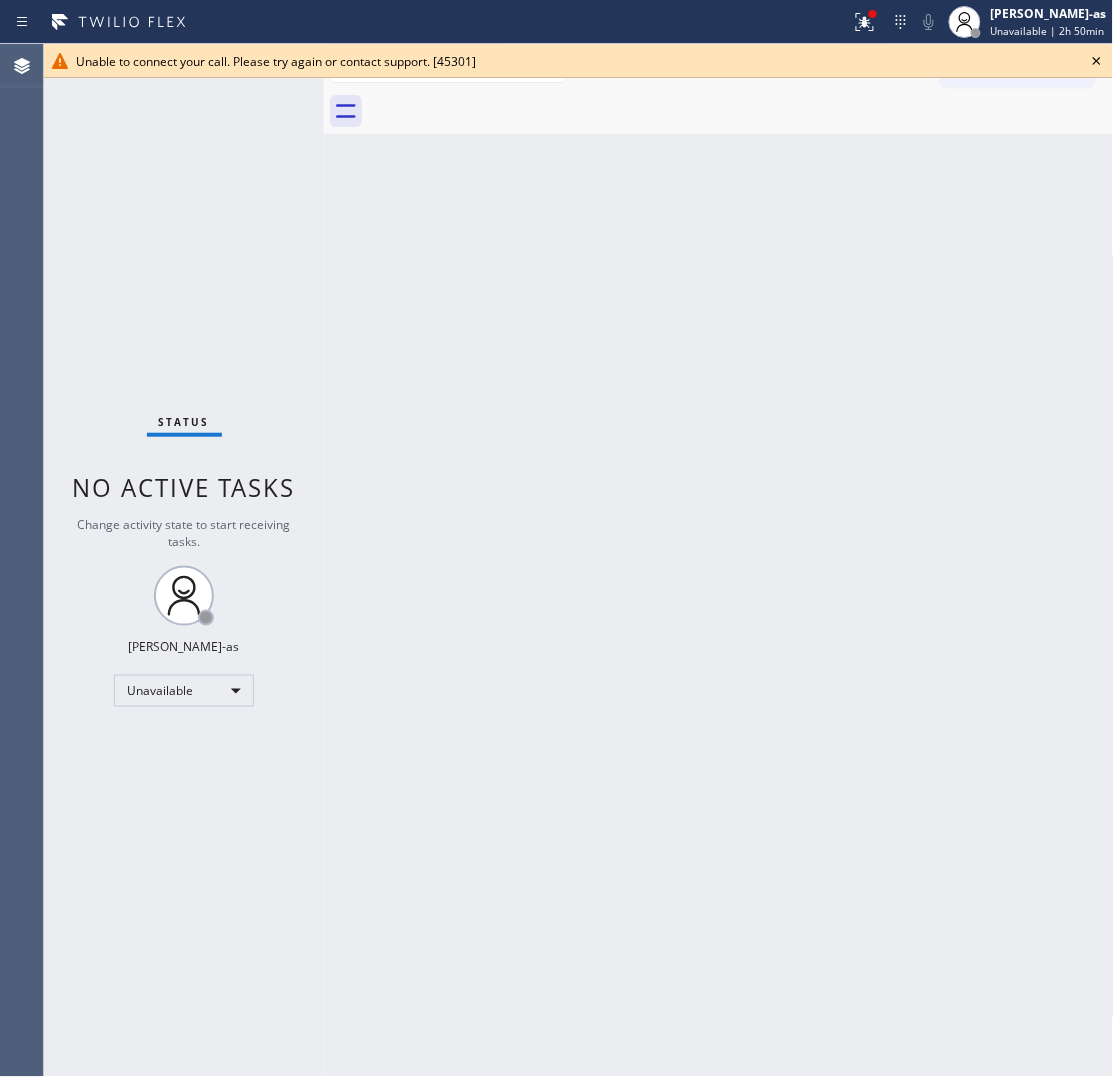 click 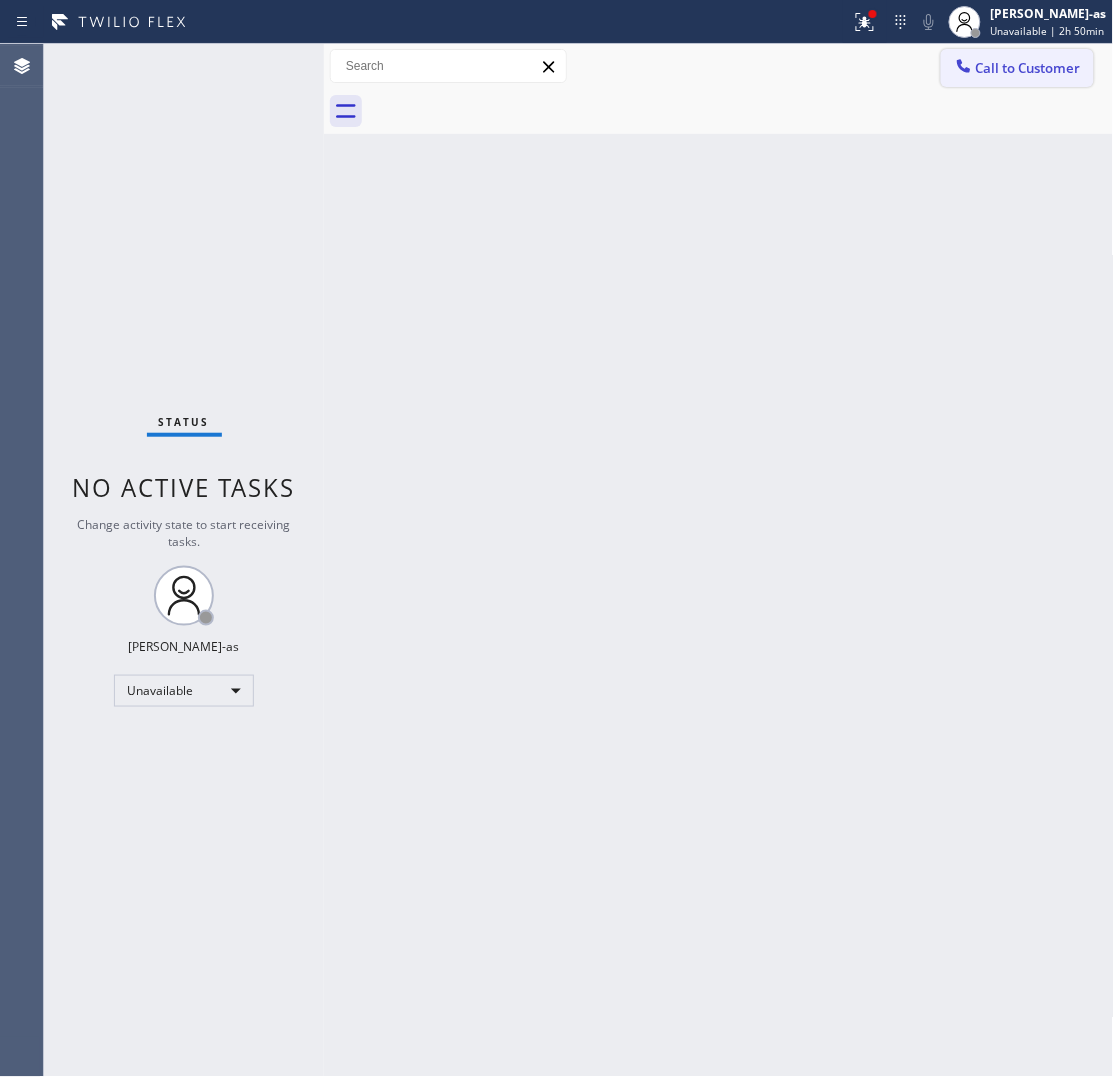 click on "Call to Customer" at bounding box center [1028, 68] 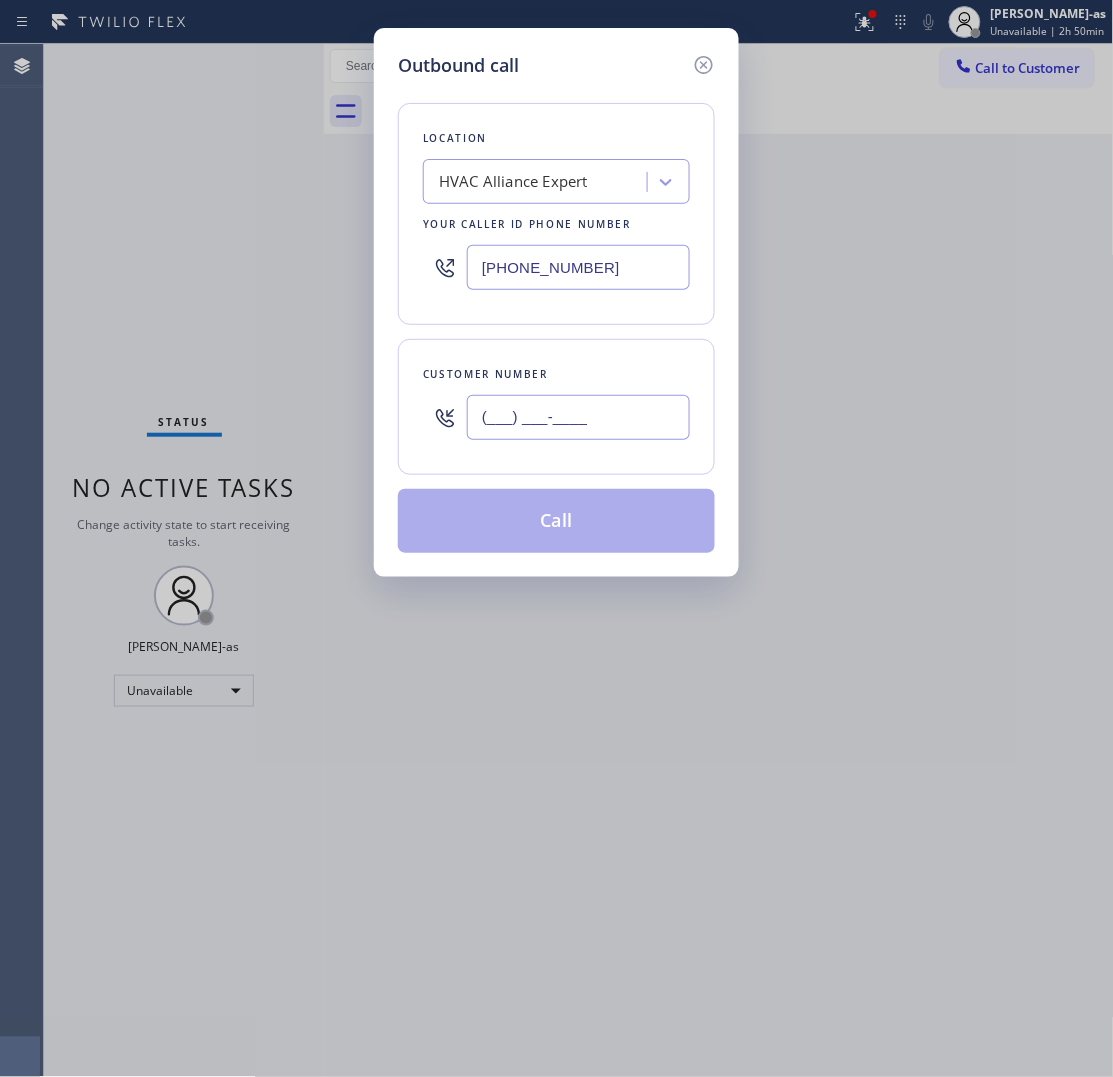 click on "(___) ___-____" at bounding box center (578, 417) 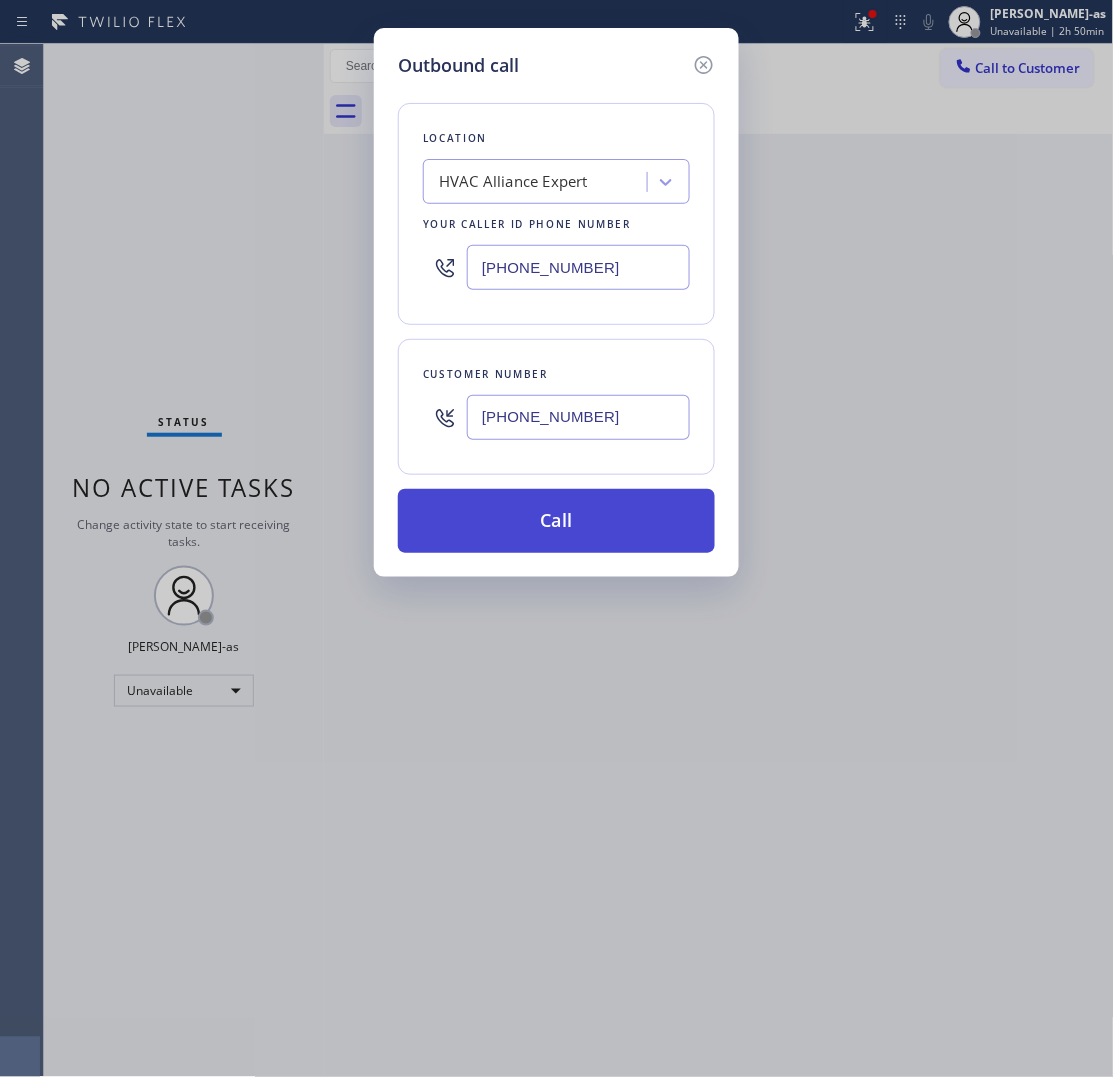 type on "[PHONE_NUMBER]" 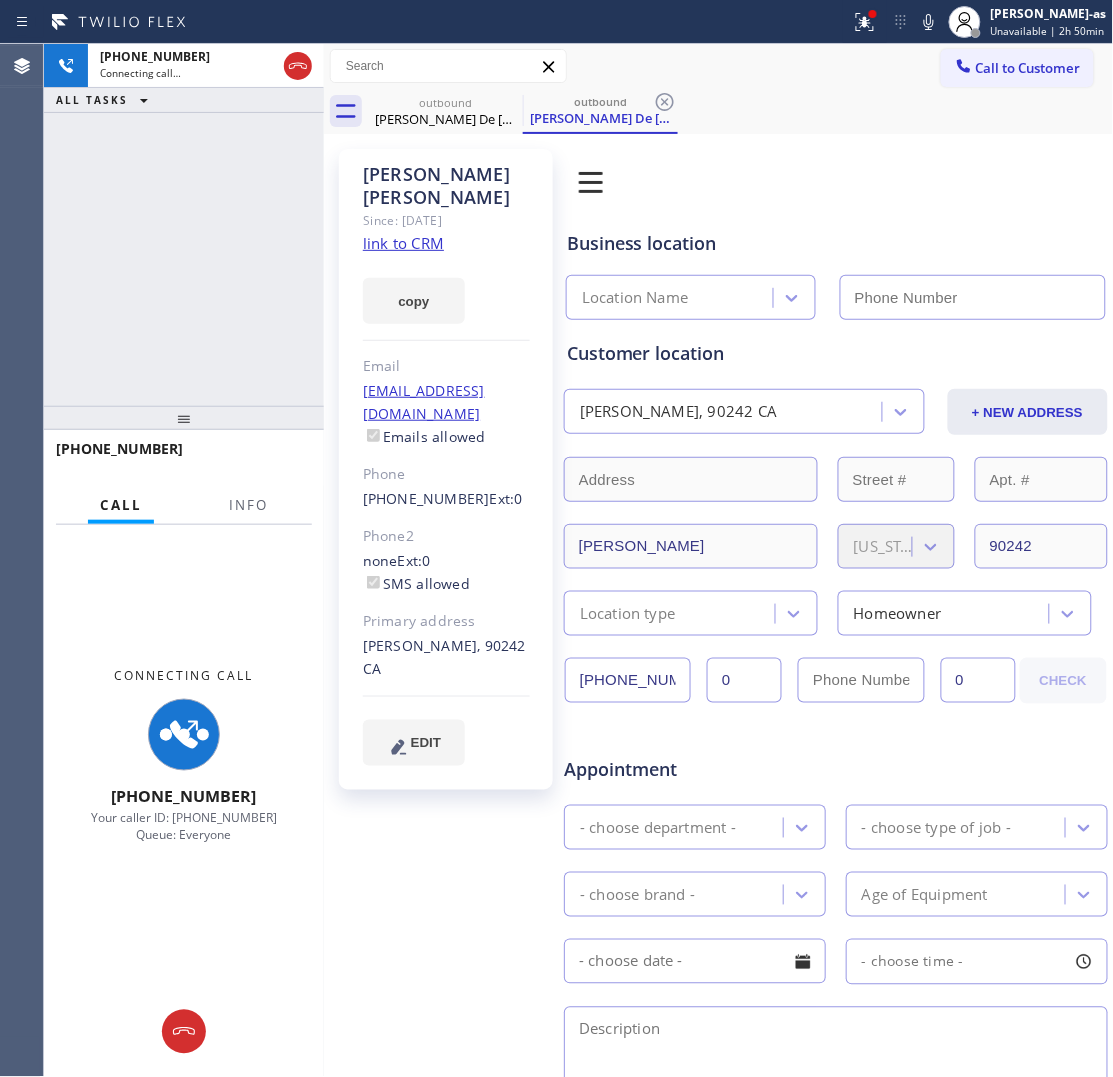 type on "[PHONE_NUMBER]" 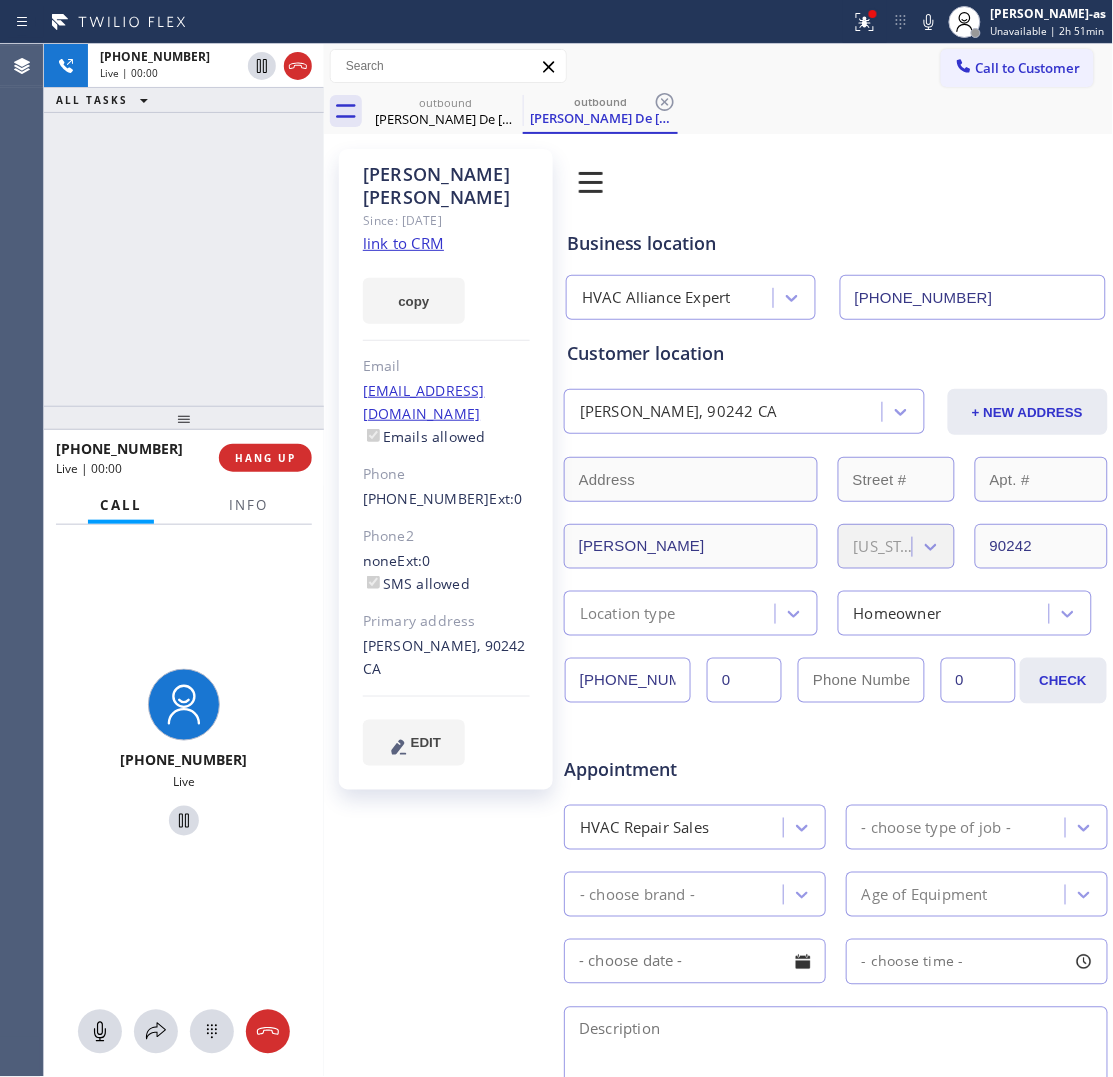 click on "[PHONE_NUMBER] Live | 00:00 ALL TASKS ALL TASKS ACTIVE TASKS TASKS IN WRAP UP" at bounding box center [184, 225] 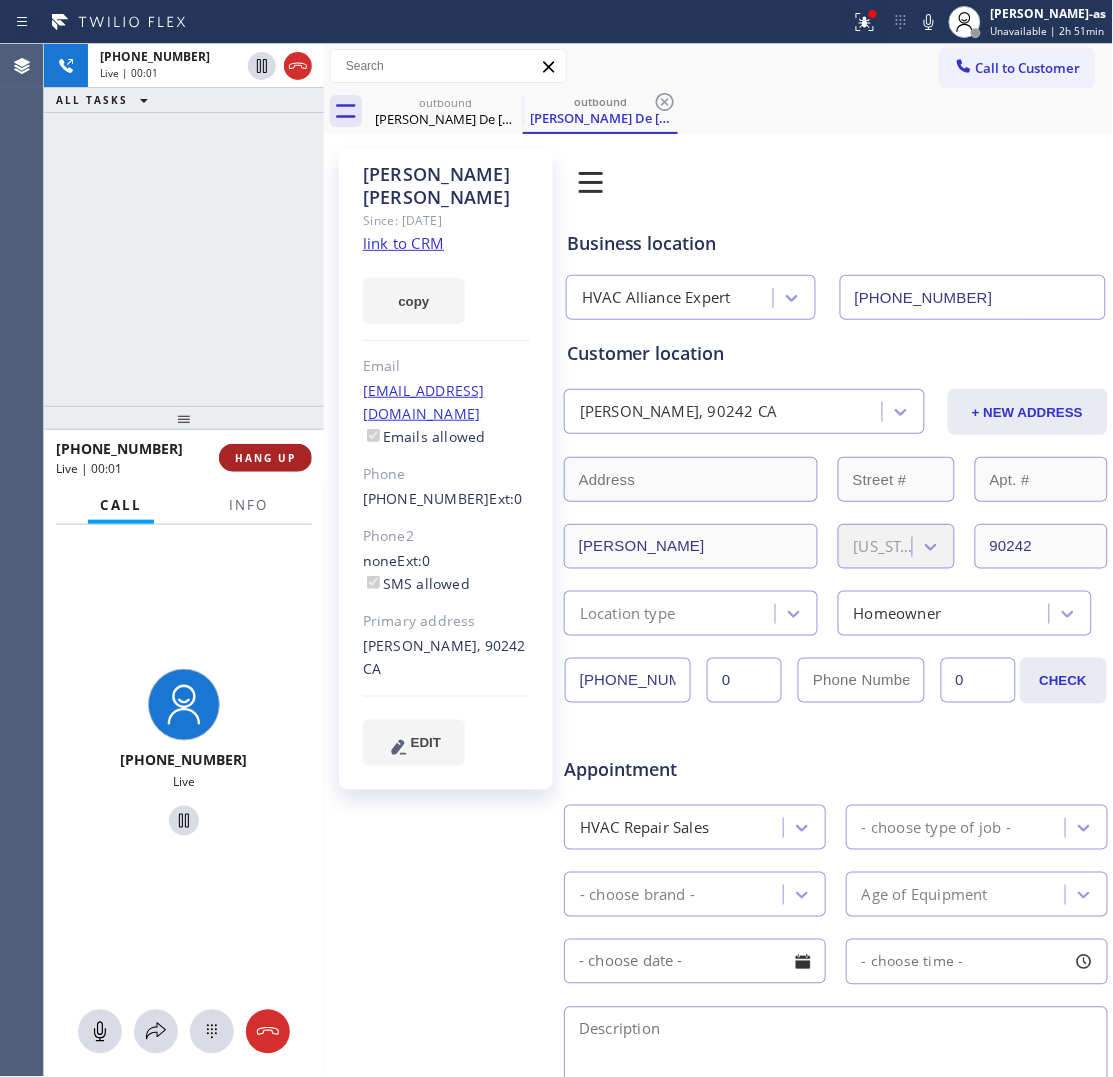 click on "HANG UP" at bounding box center (265, 458) 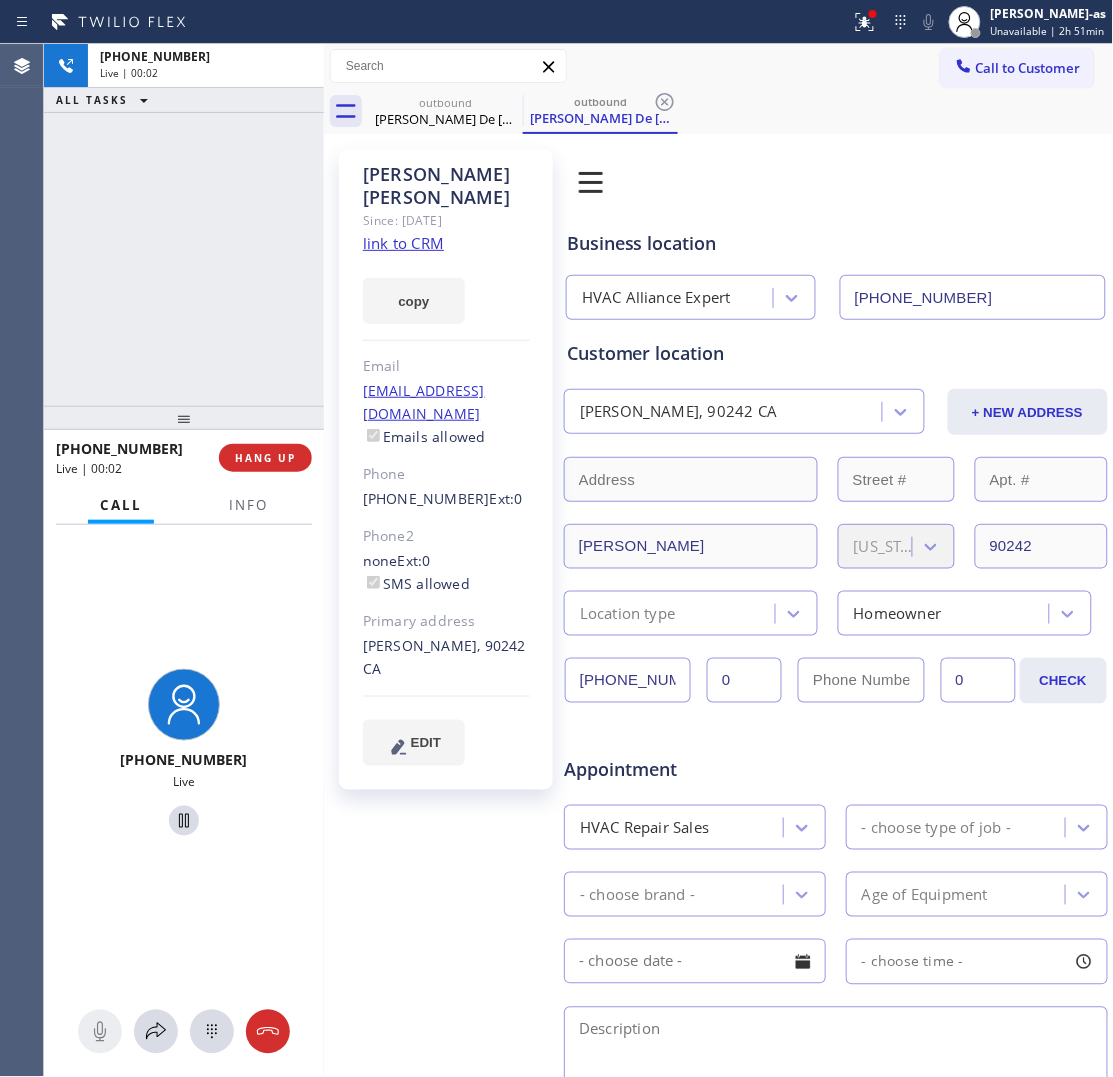 click on "[PHONE_NUMBER] Live | 00:02 ALL TASKS ALL TASKS ACTIVE TASKS TASKS IN WRAP UP" at bounding box center [184, 225] 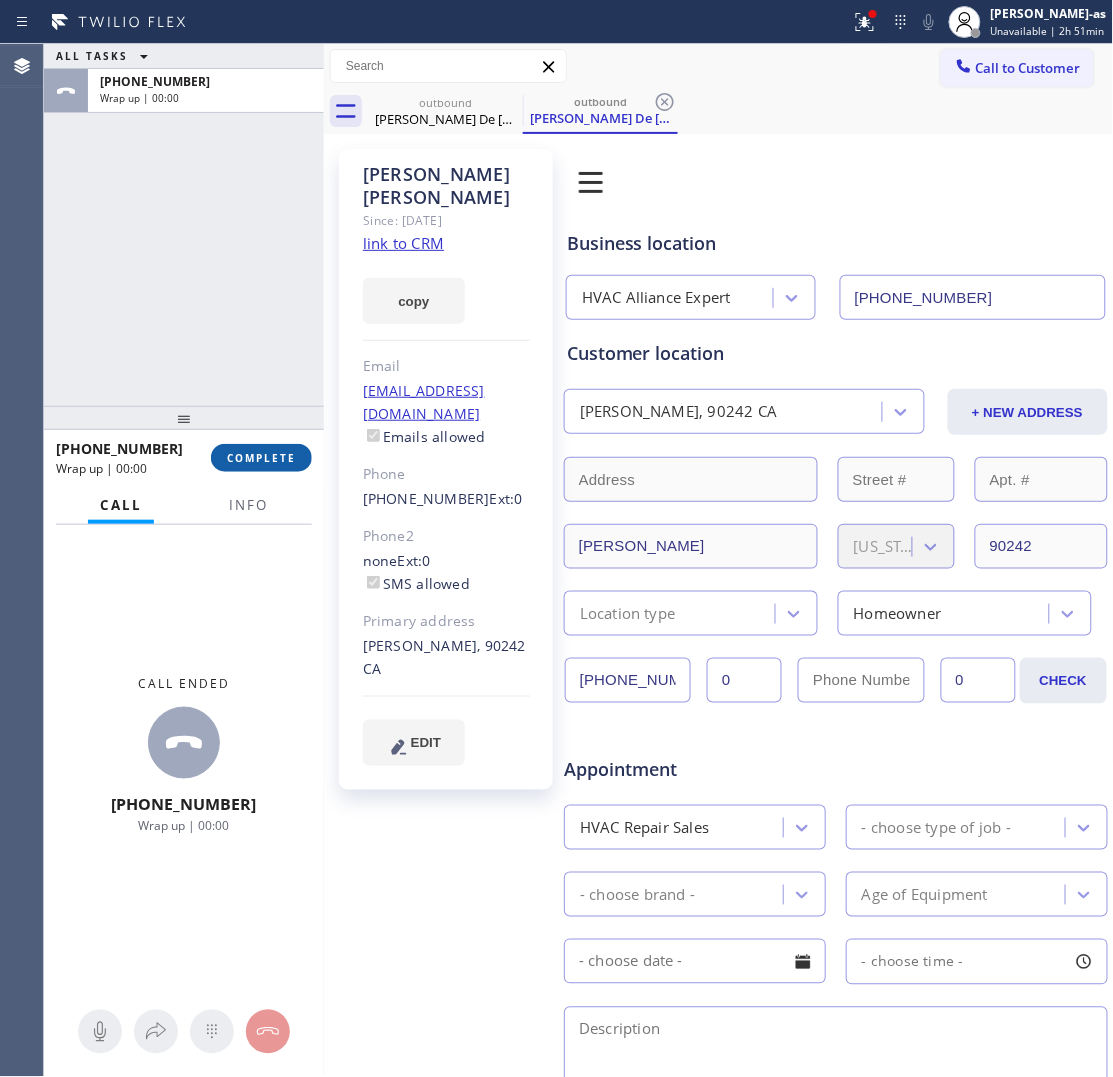 click on "COMPLETE" at bounding box center [261, 458] 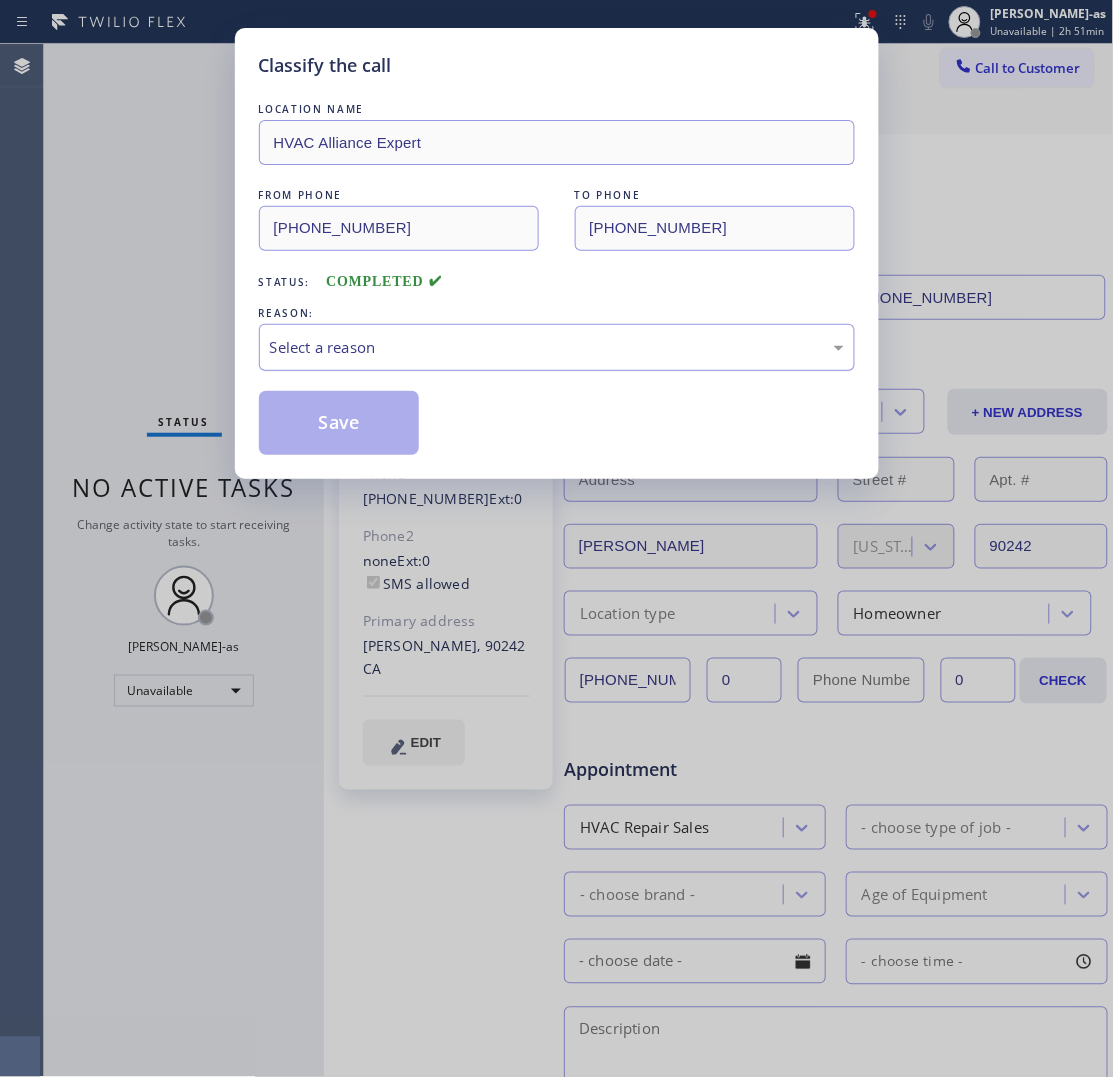 click on "Select a reason" at bounding box center (557, 347) 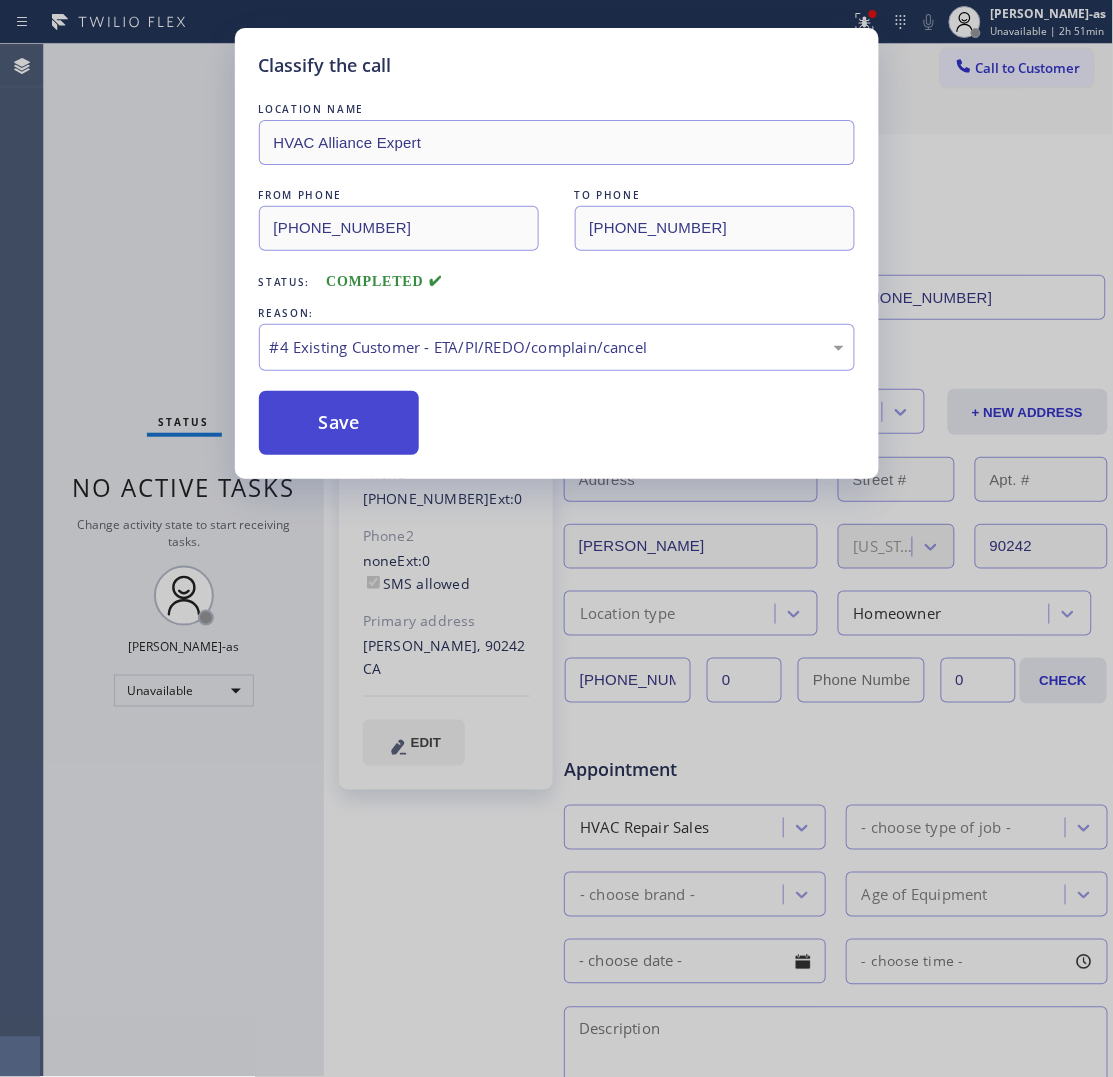 click on "Save" at bounding box center (339, 423) 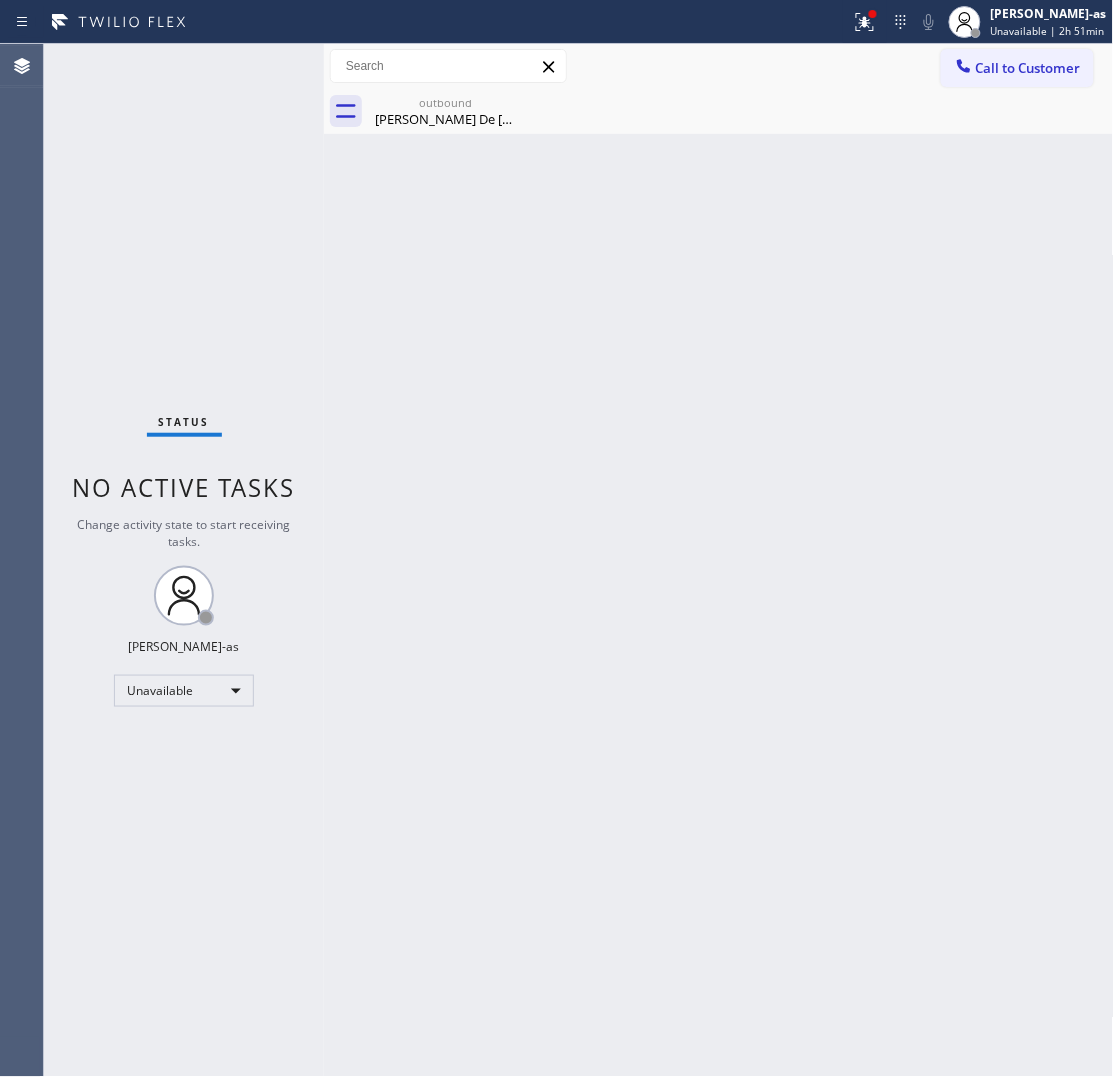 drag, startPoint x: 127, startPoint y: 191, endPoint x: 436, endPoint y: 131, distance: 314.77133 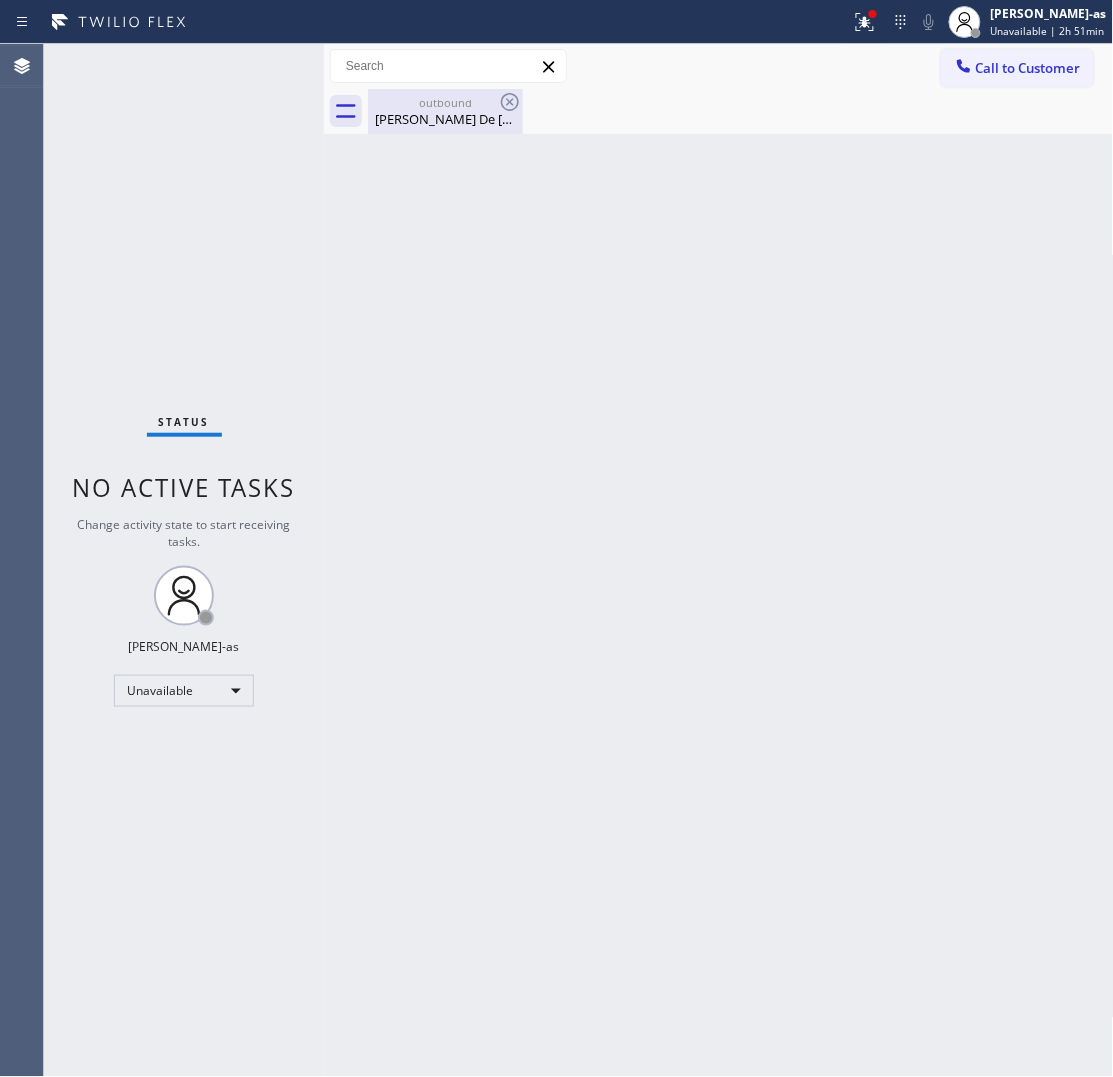 click on "Status   No active tasks     Change activity state to start receiving tasks.   [PERSON_NAME]-as Unavailable" at bounding box center [184, 560] 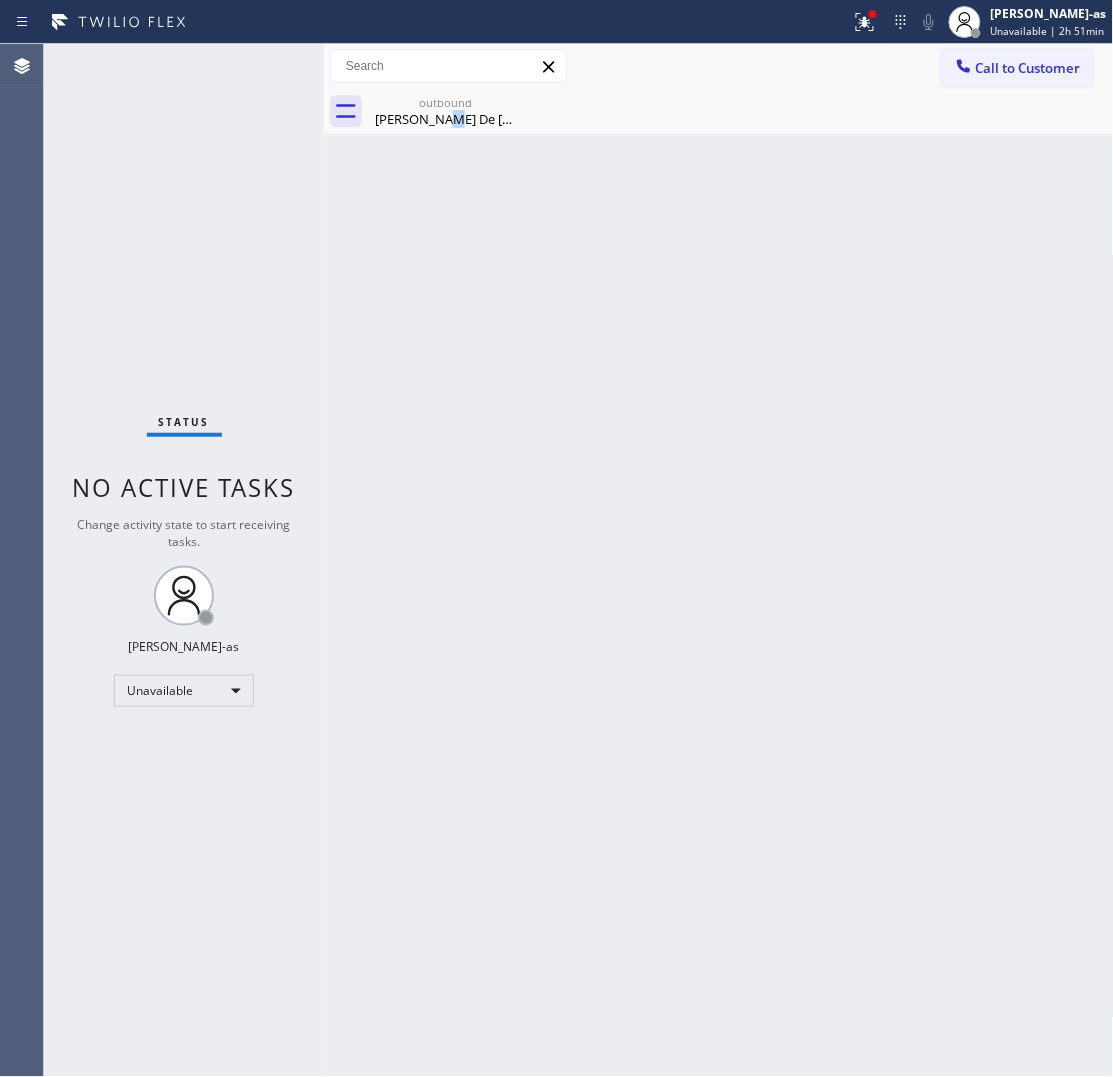 click on "[PERSON_NAME] De [PERSON_NAME]" at bounding box center [445, 119] 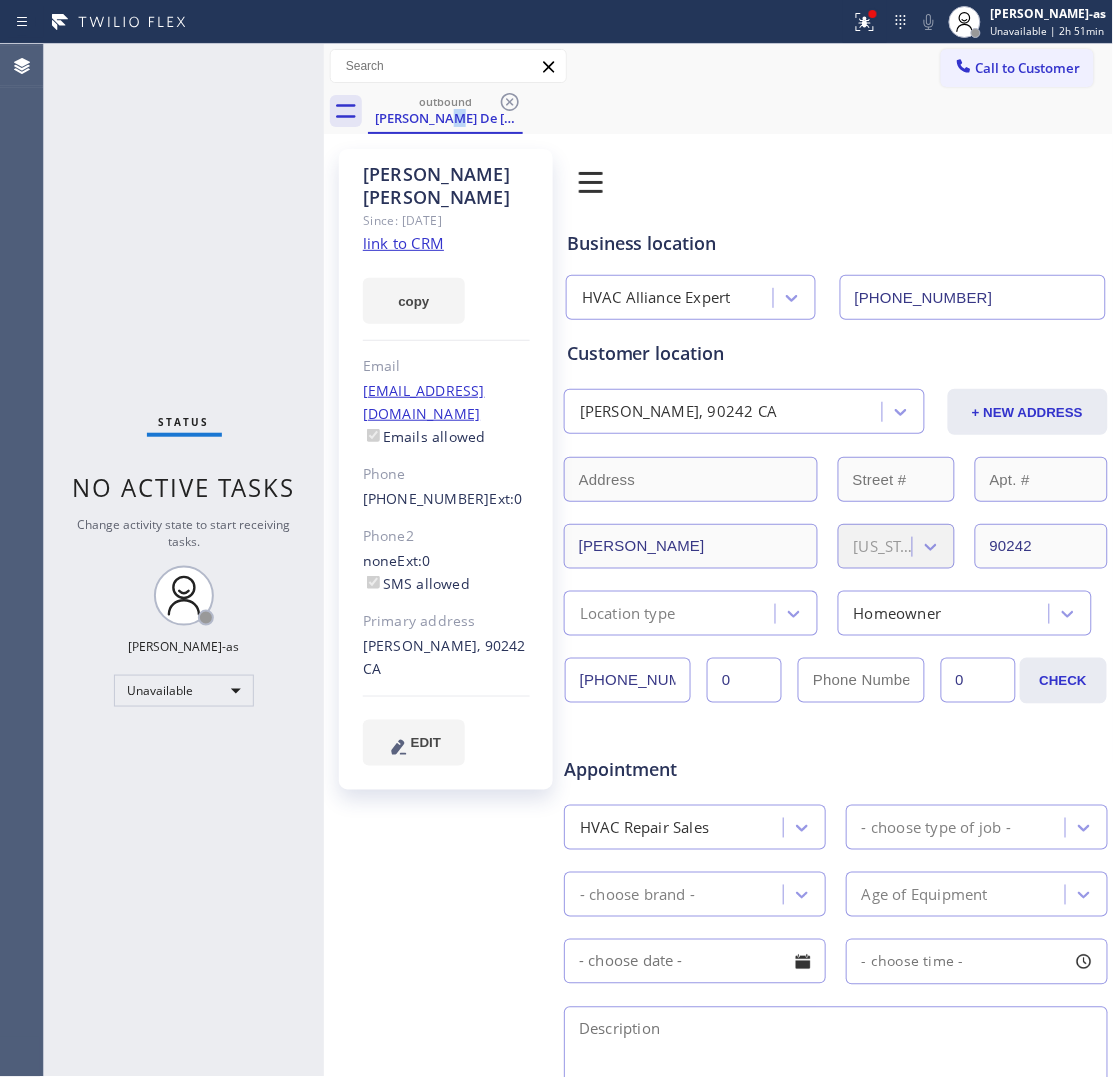 click on "link to CRM" 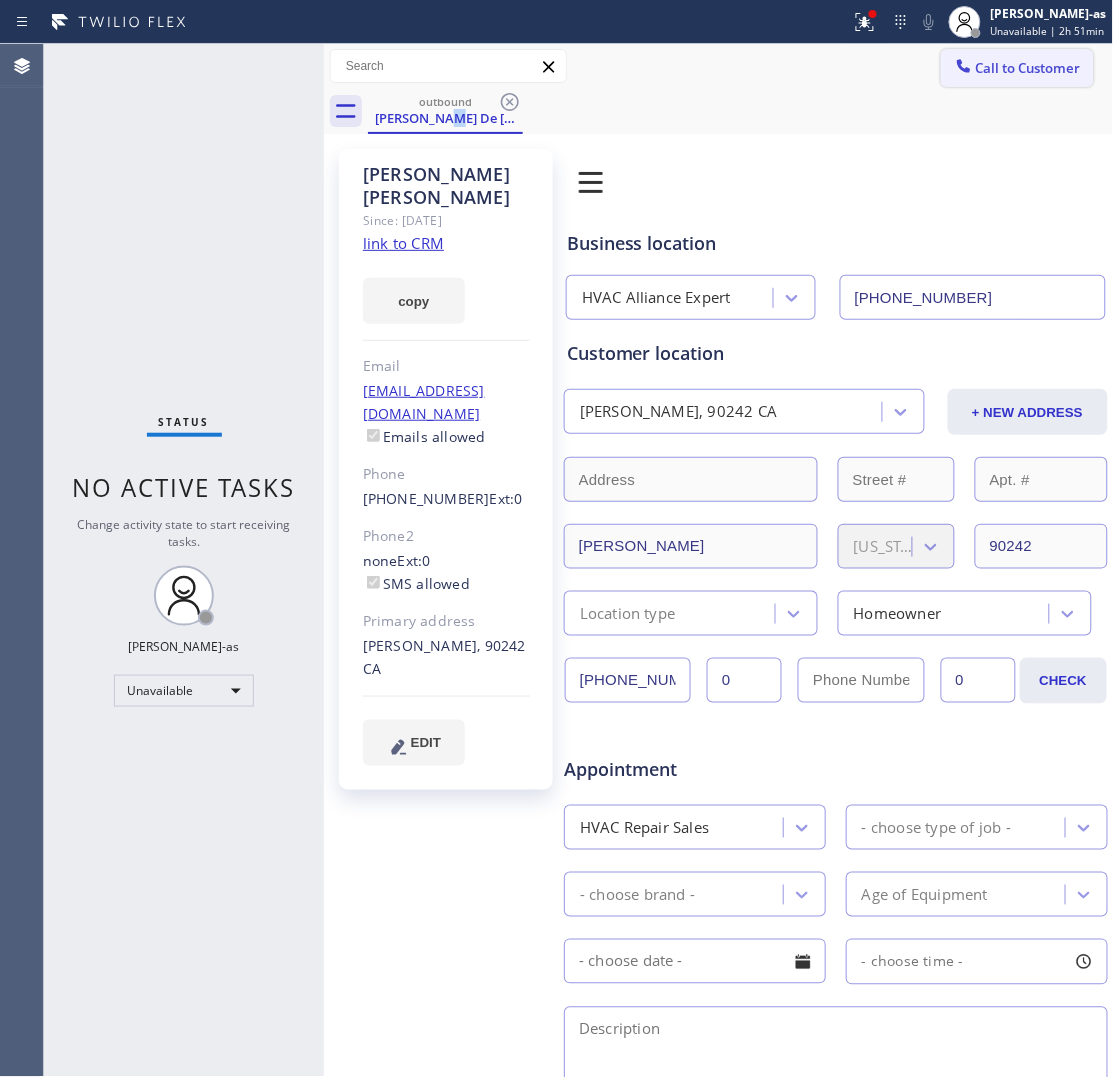 click on "Call to Customer" at bounding box center [1028, 68] 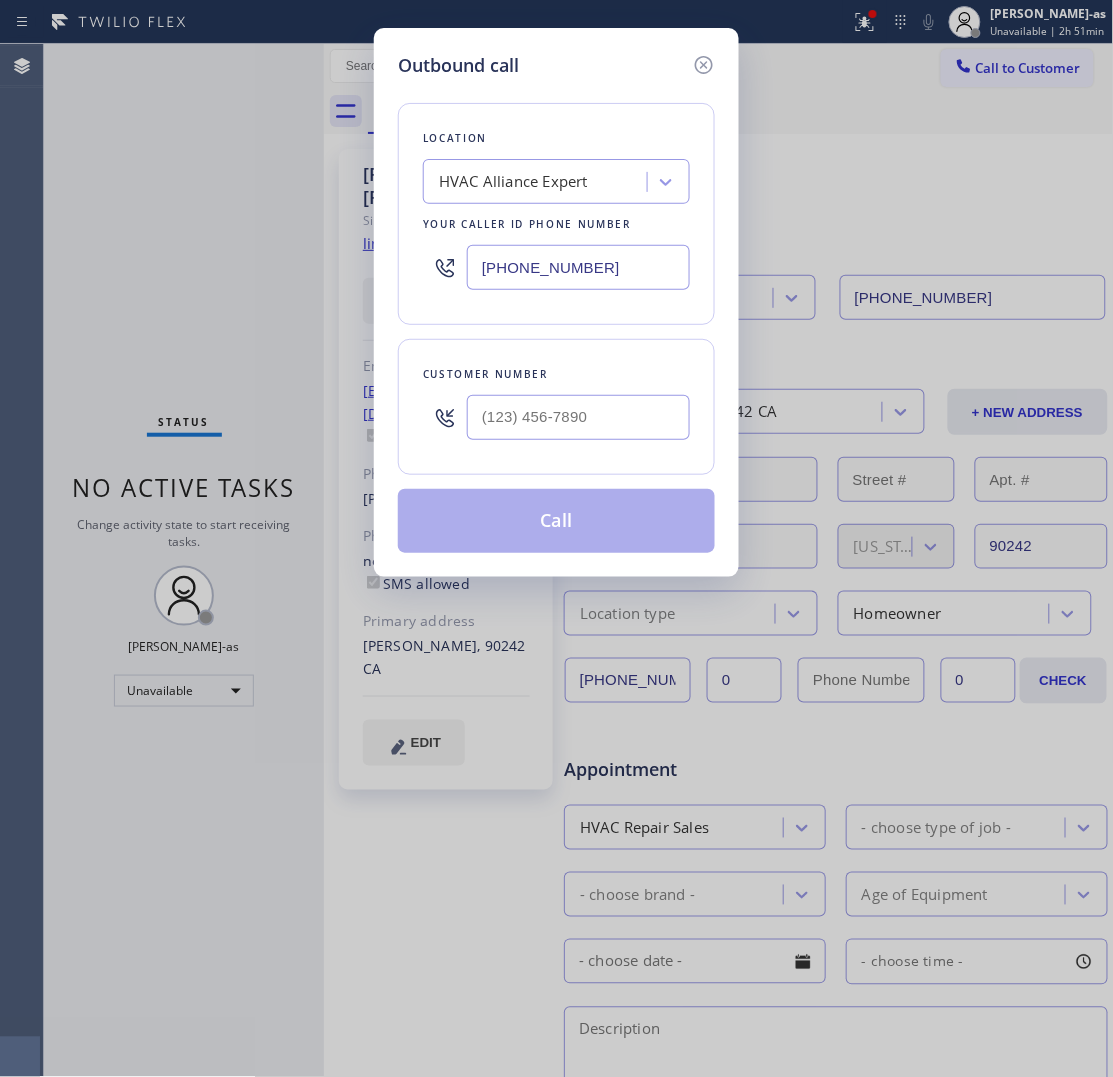 click on "Customer number" at bounding box center [556, 374] 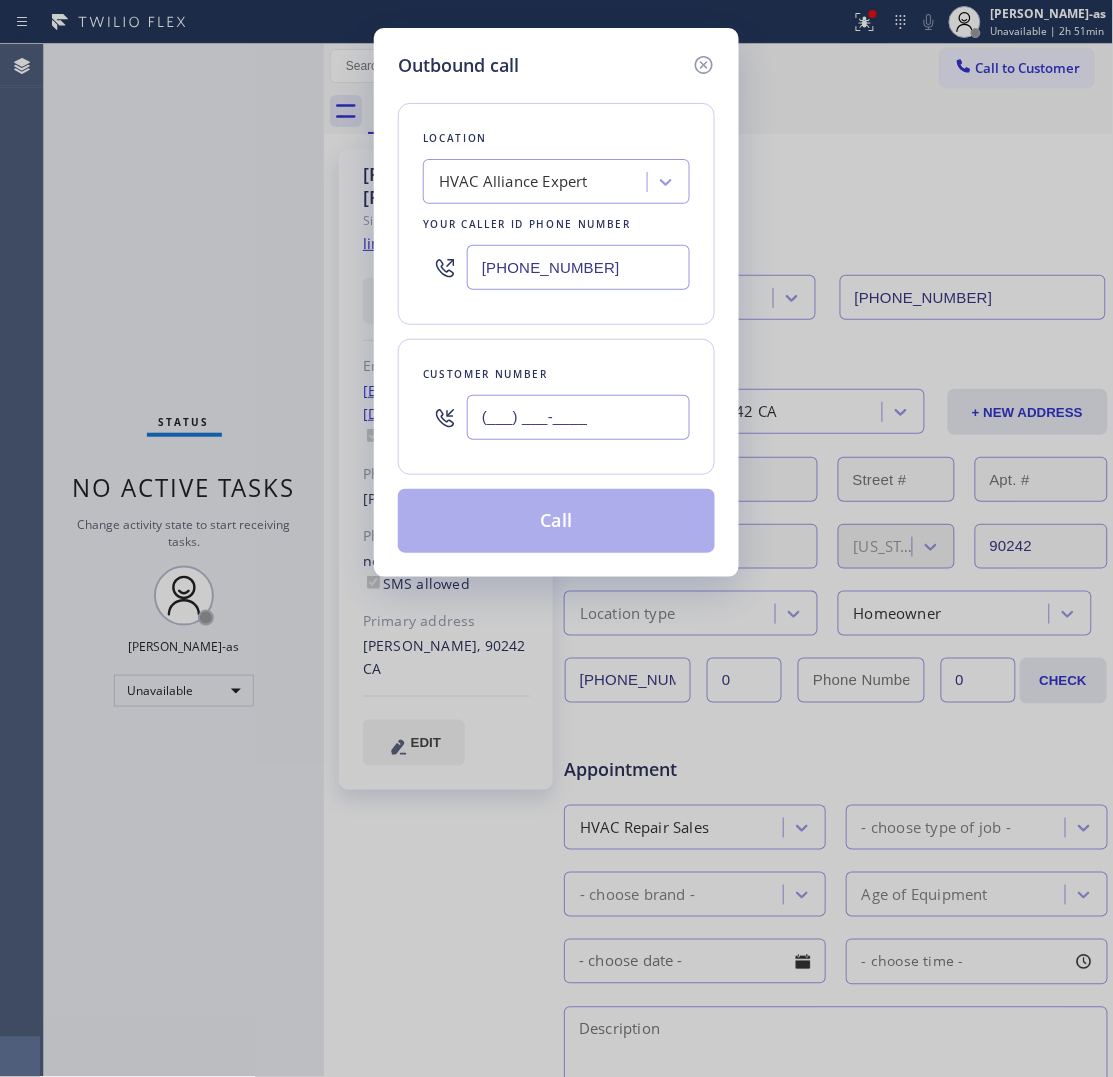 click on "(___) ___-____" at bounding box center [578, 417] 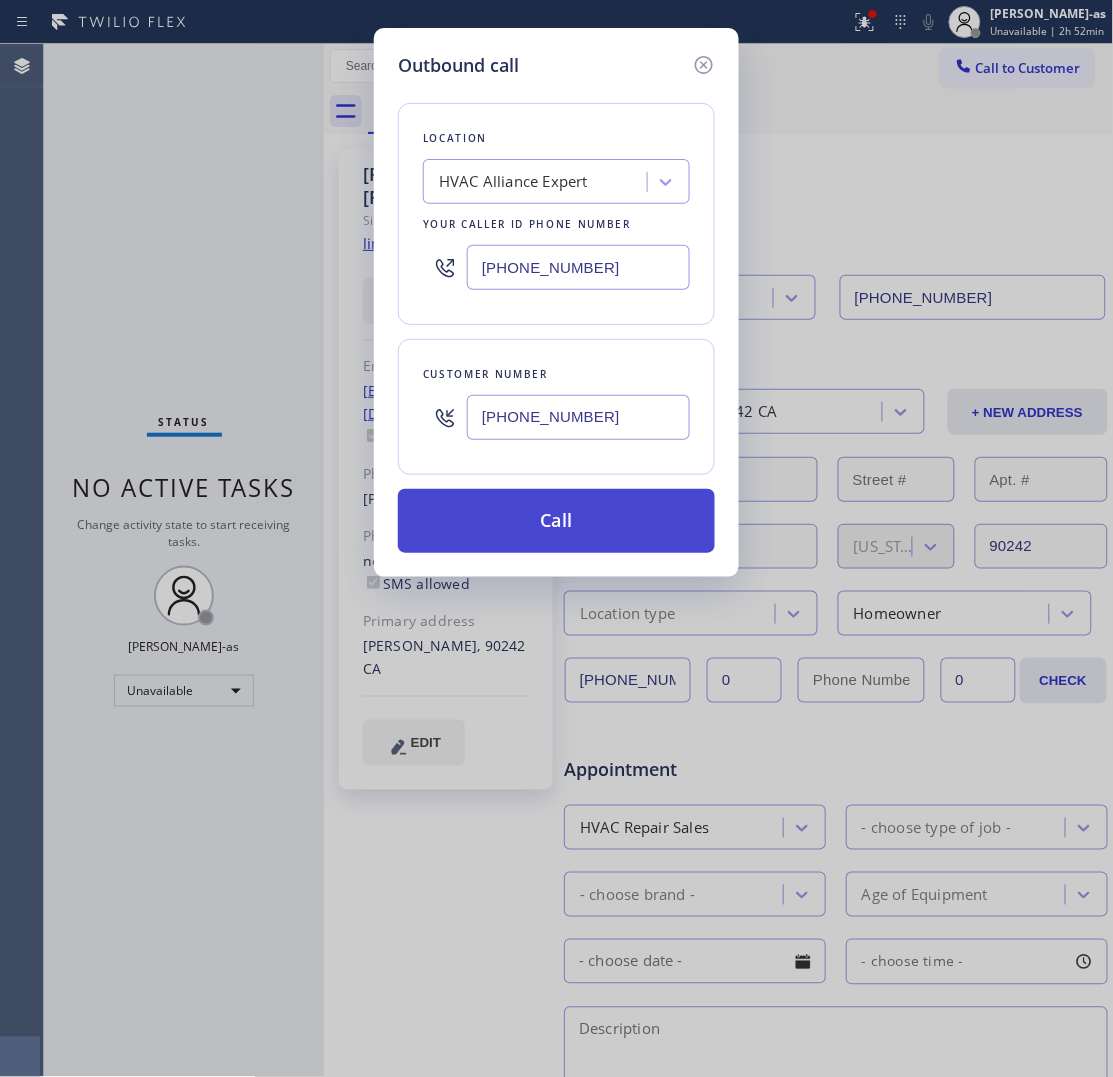 type on "[PHONE_NUMBER]" 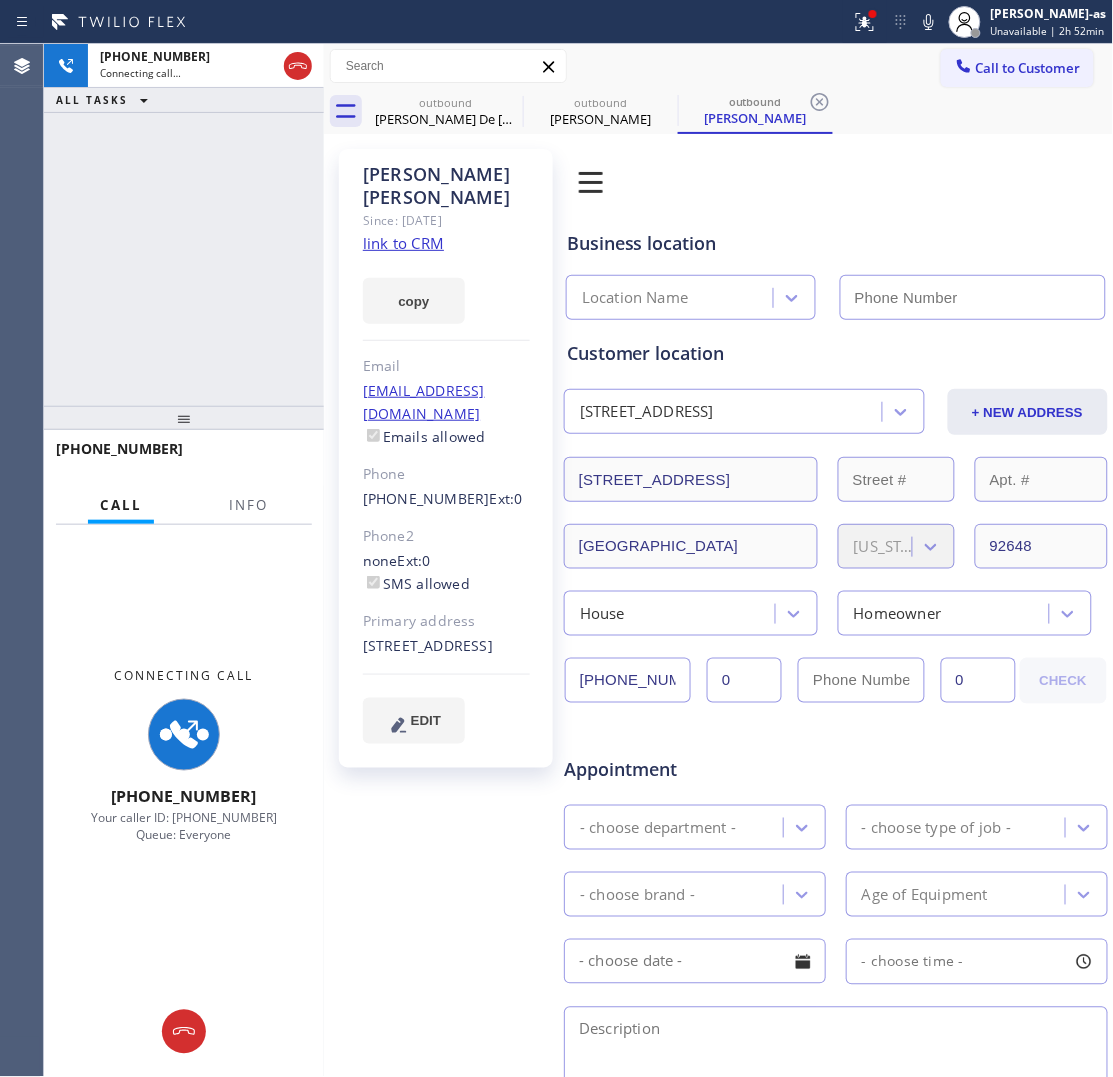 type on "[PHONE_NUMBER]" 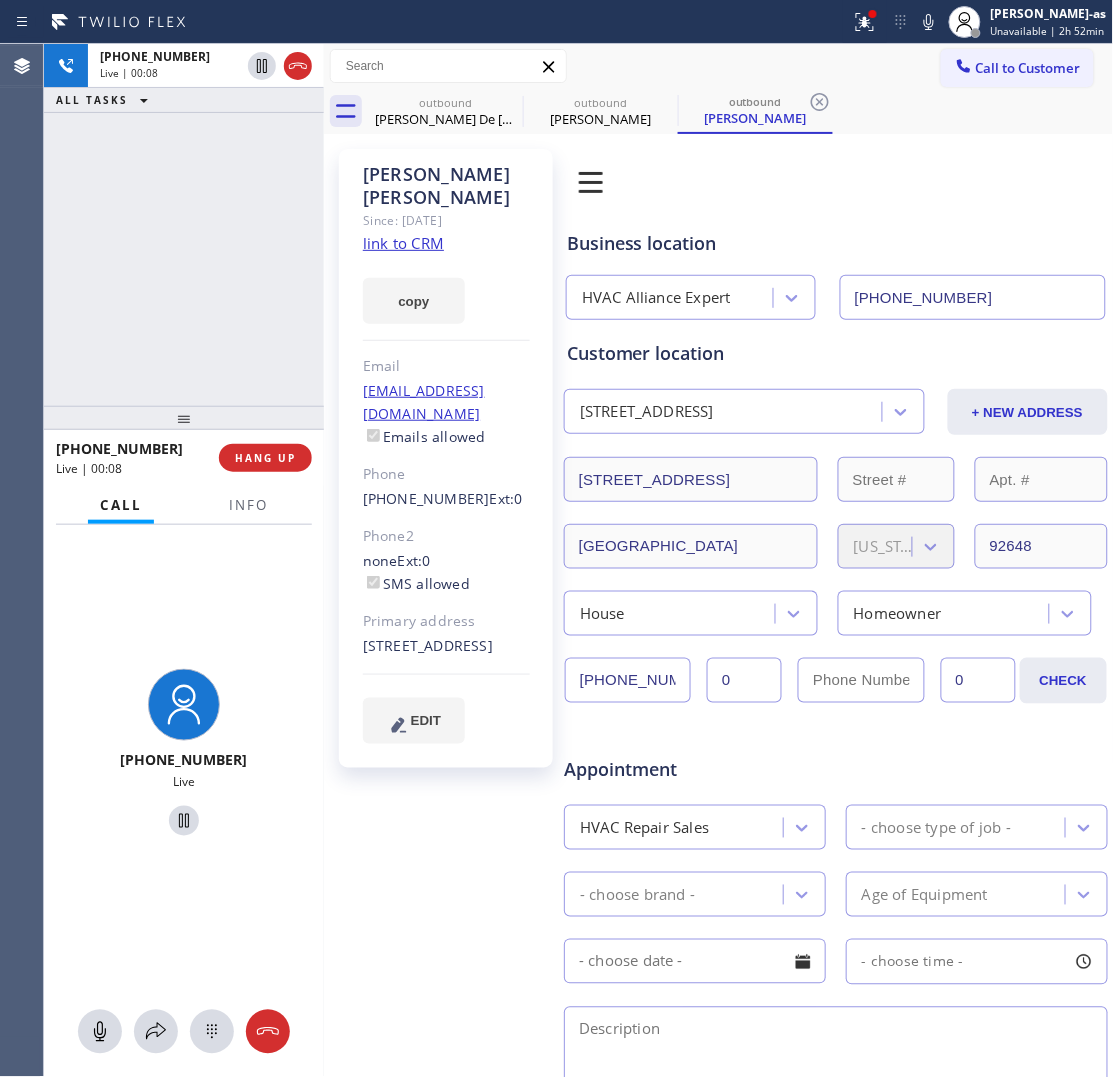 click on "[PHONE_NUMBER] Live | 00:08 ALL TASKS ALL TASKS ACTIVE TASKS TASKS IN WRAP UP" at bounding box center (184, 225) 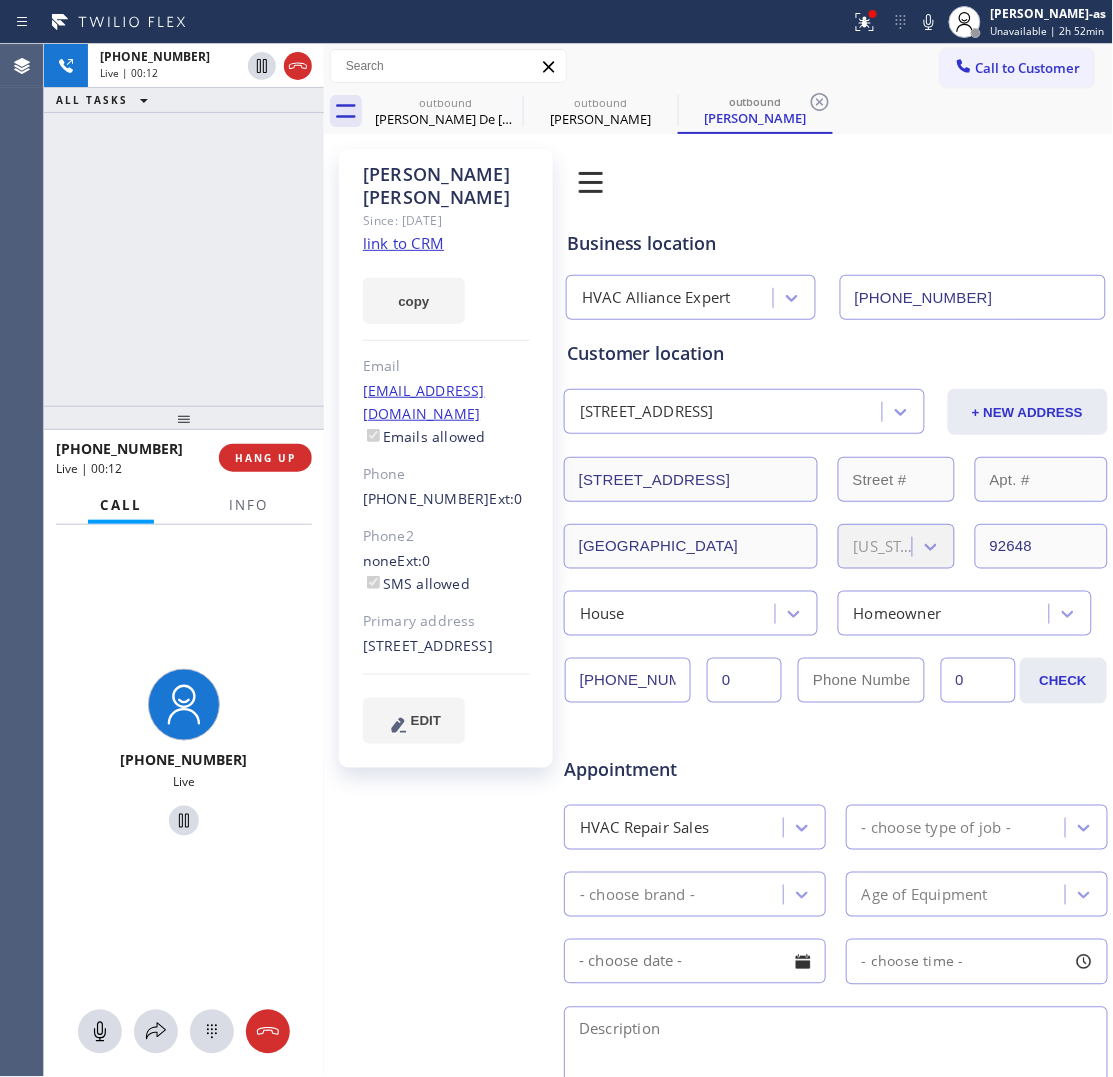 click on "[PERSON_NAME] Since: [DATE] link to CRM copy Email [EMAIL_ADDRESS][DOMAIN_NAME]  Emails allowed Phone [PHONE_NUMBER]  Ext:  0 Phone2 none  Ext:  0  SMS allowed Primary address  [STREET_ADDRESS] EDIT" at bounding box center [446, 458] 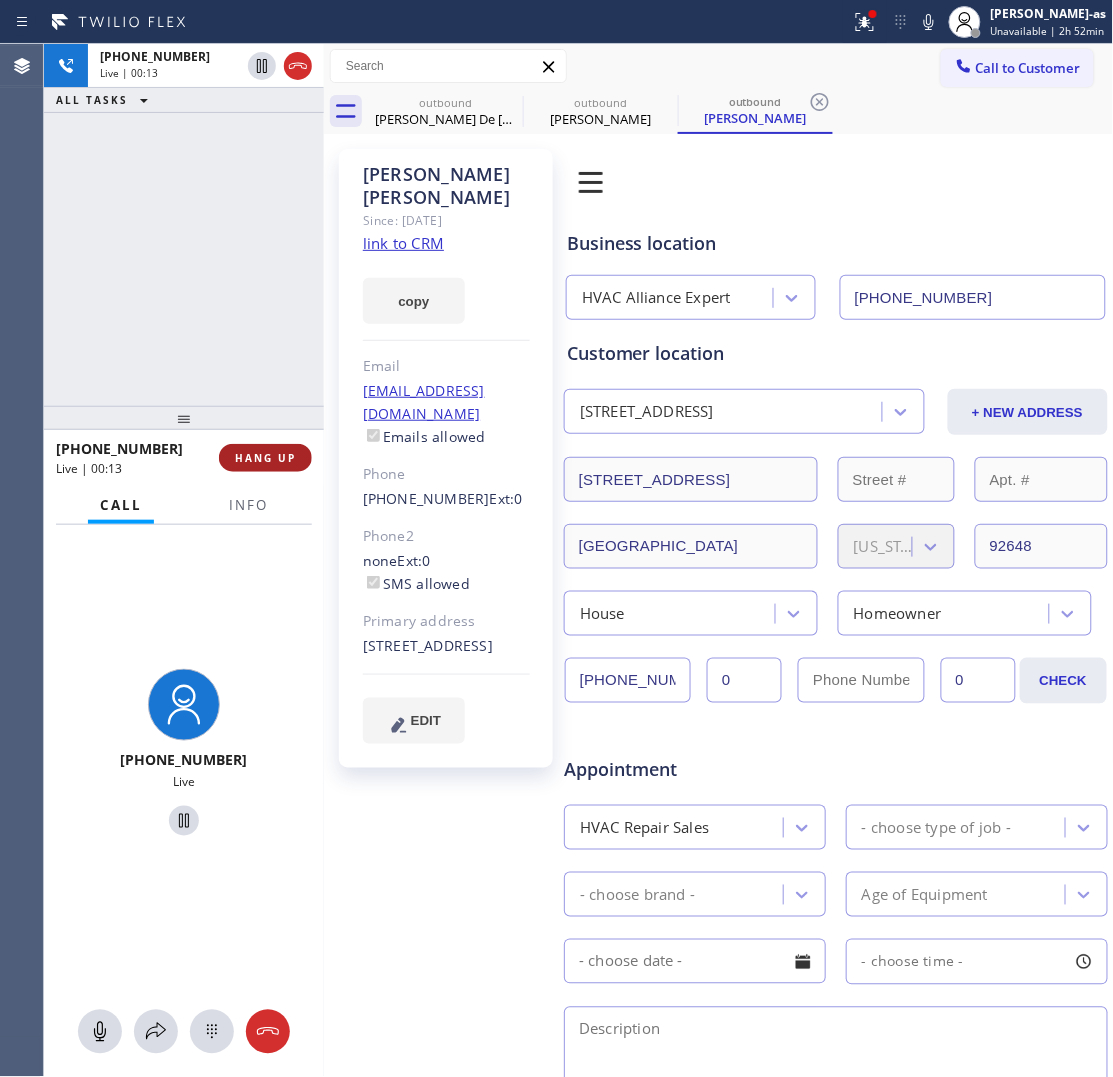 click on "HANG UP" at bounding box center (265, 458) 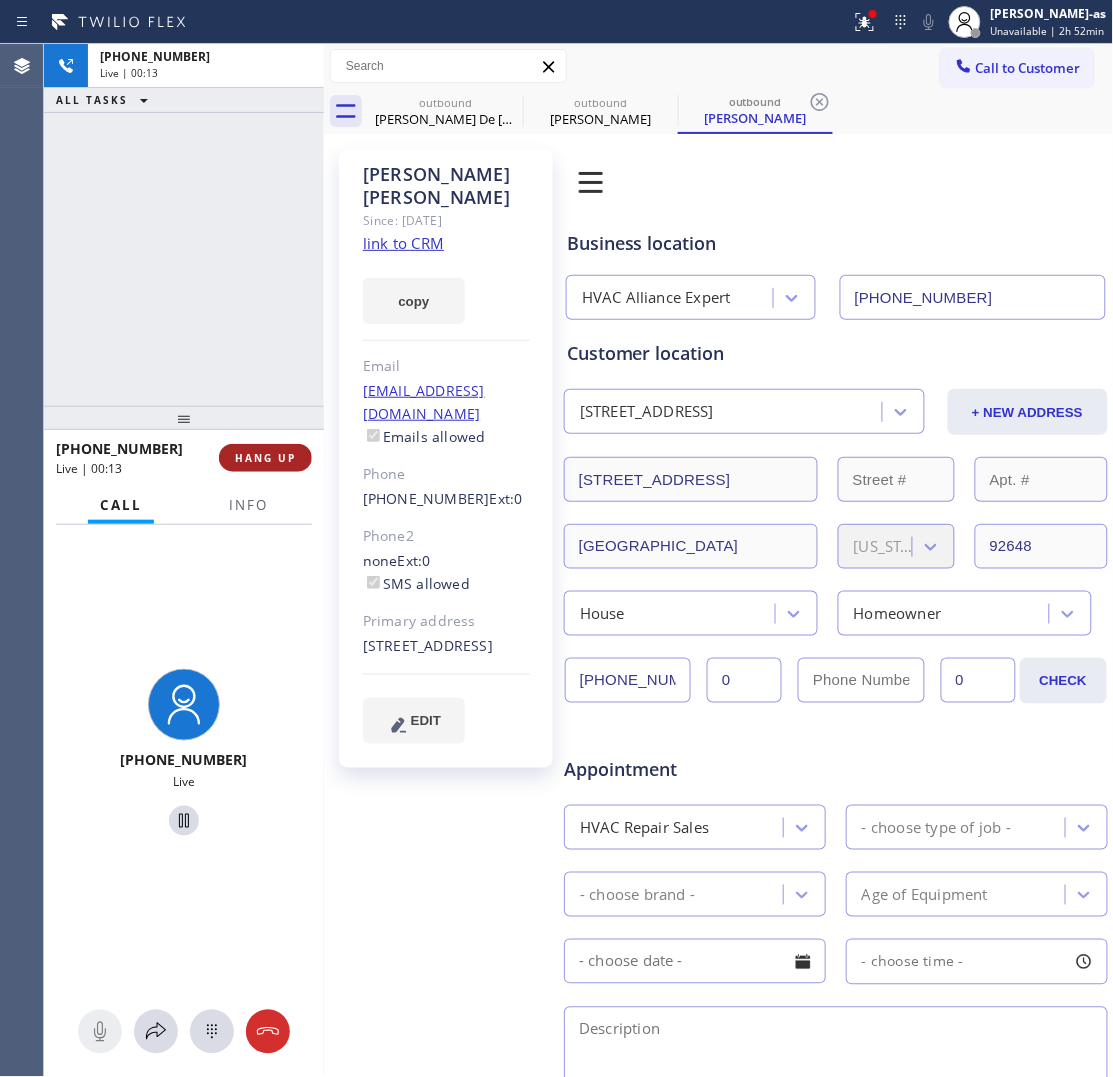 click on "HANG UP" at bounding box center (265, 458) 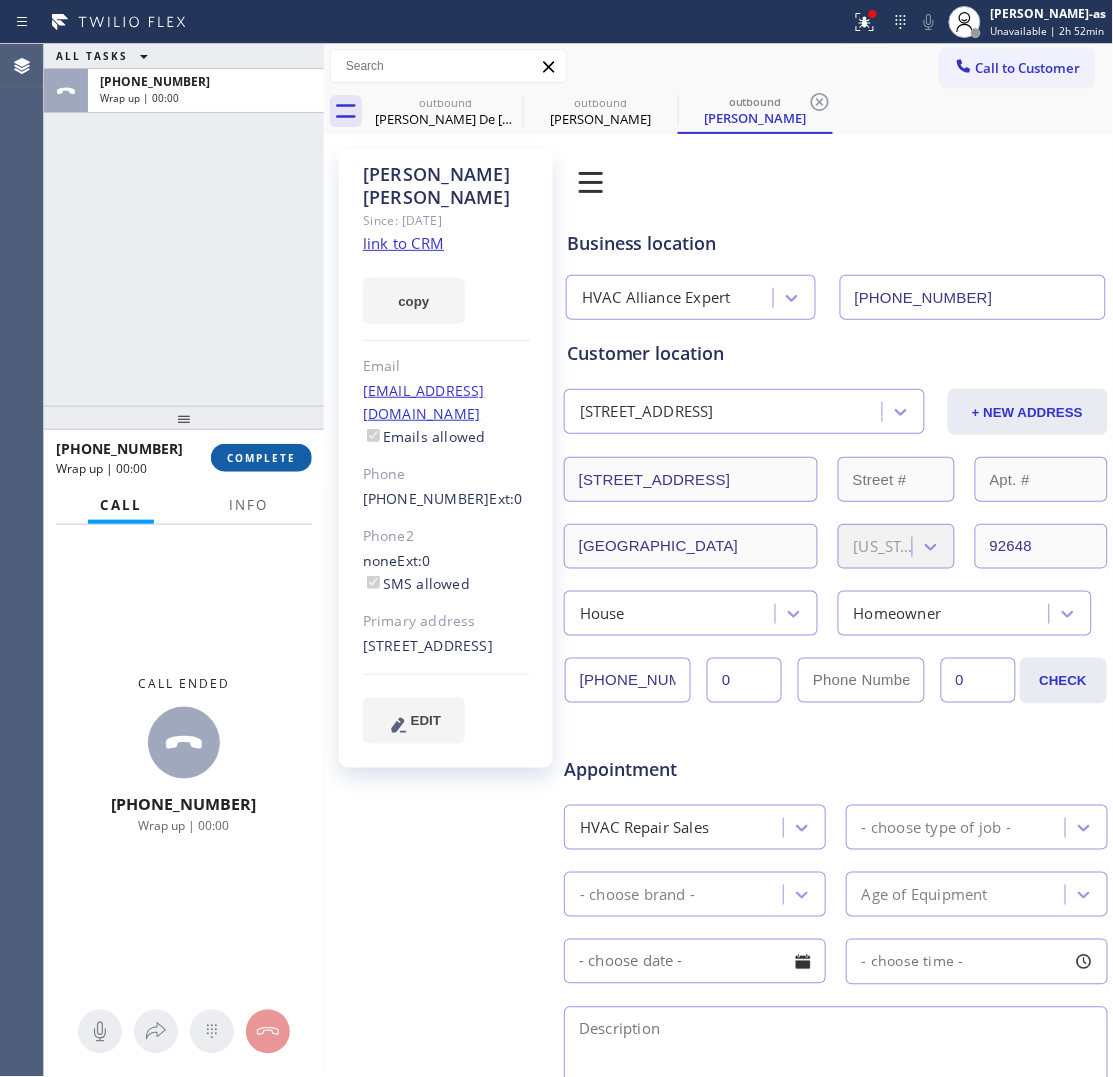 click on "COMPLETE" at bounding box center (261, 458) 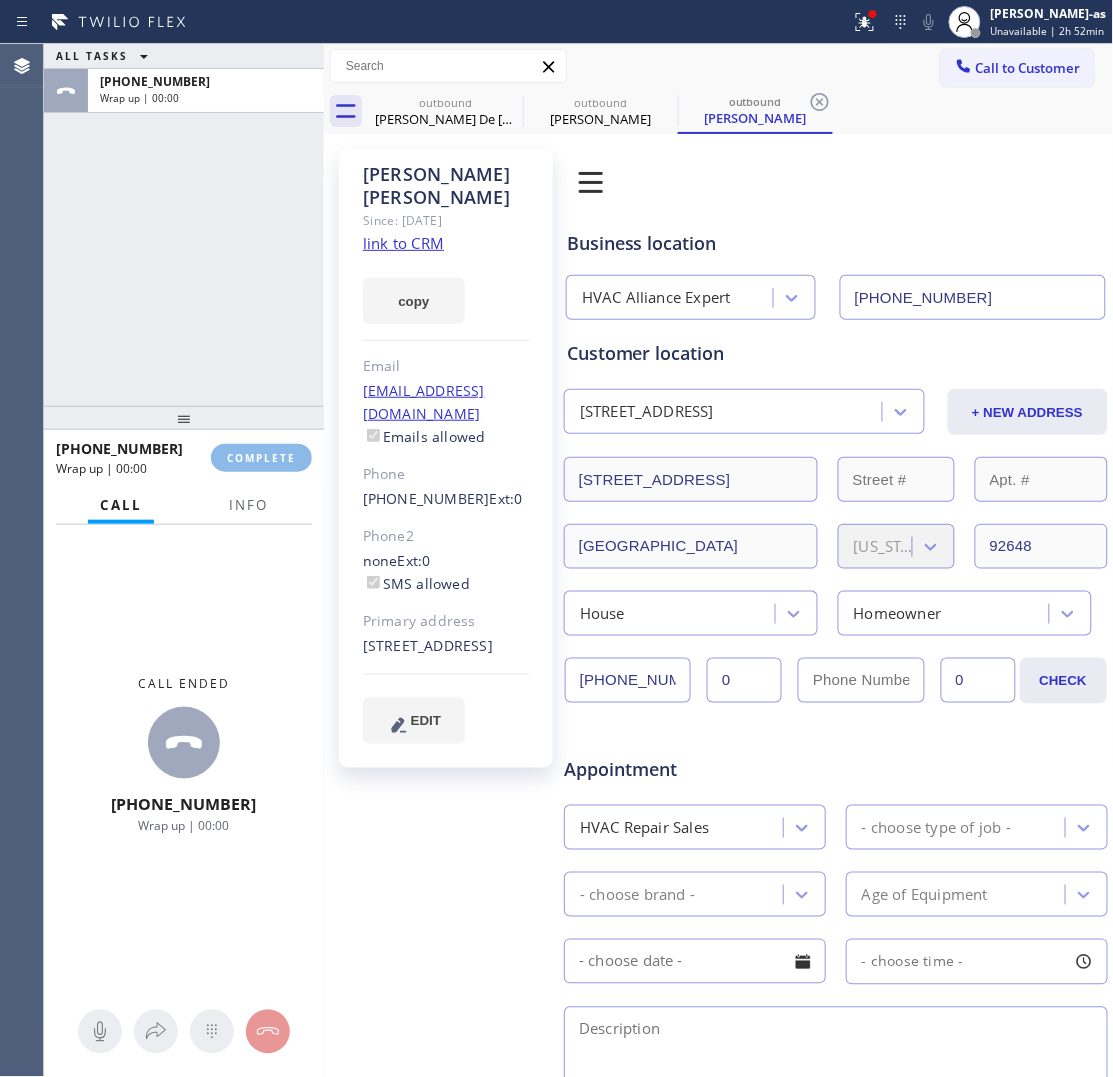 click on "[PHONE_NUMBER] Wrap up | 00:00 COMPLETE" at bounding box center (184, 458) 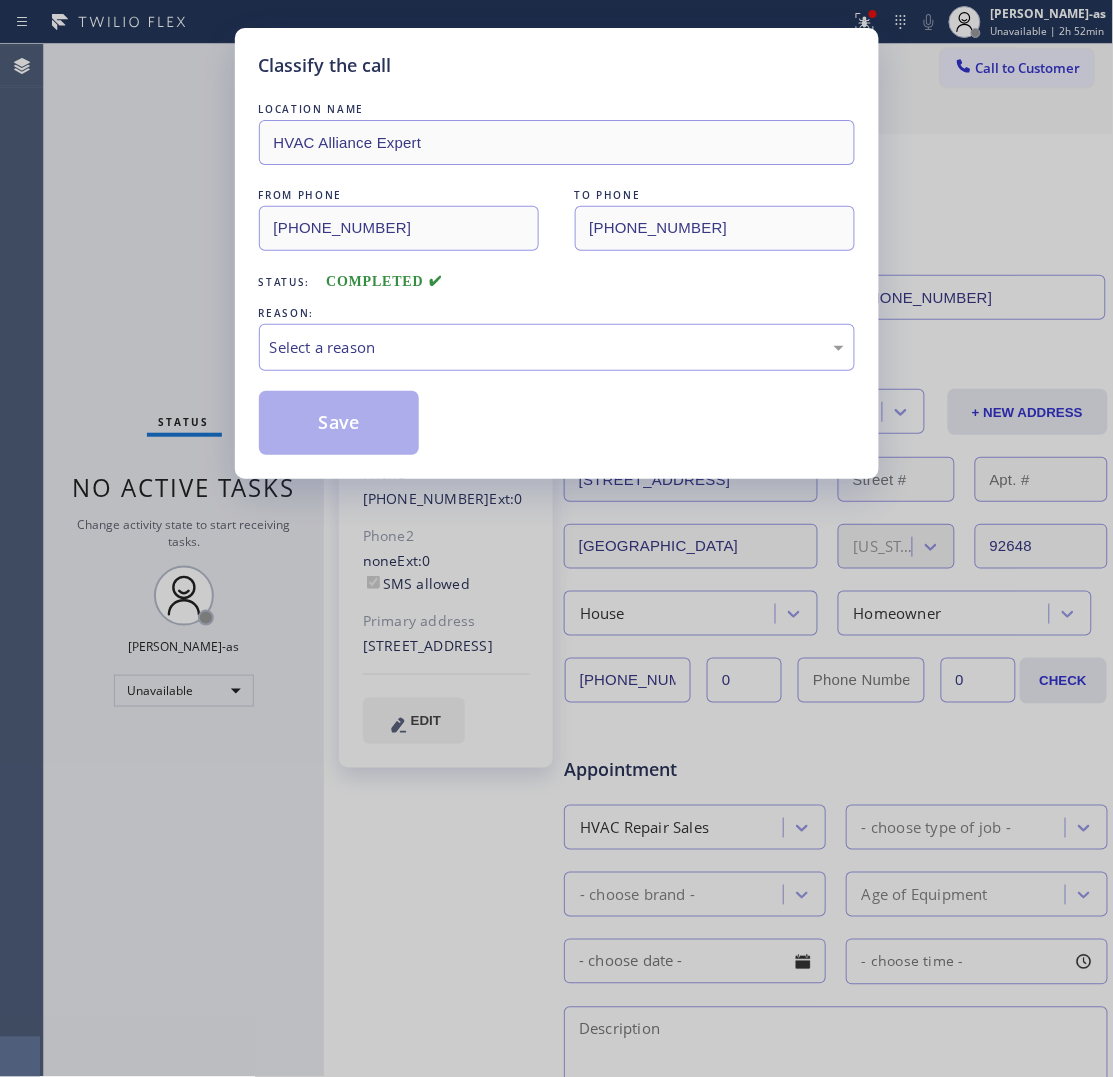 drag, startPoint x: 405, startPoint y: 323, endPoint x: 426, endPoint y: 377, distance: 57.939625 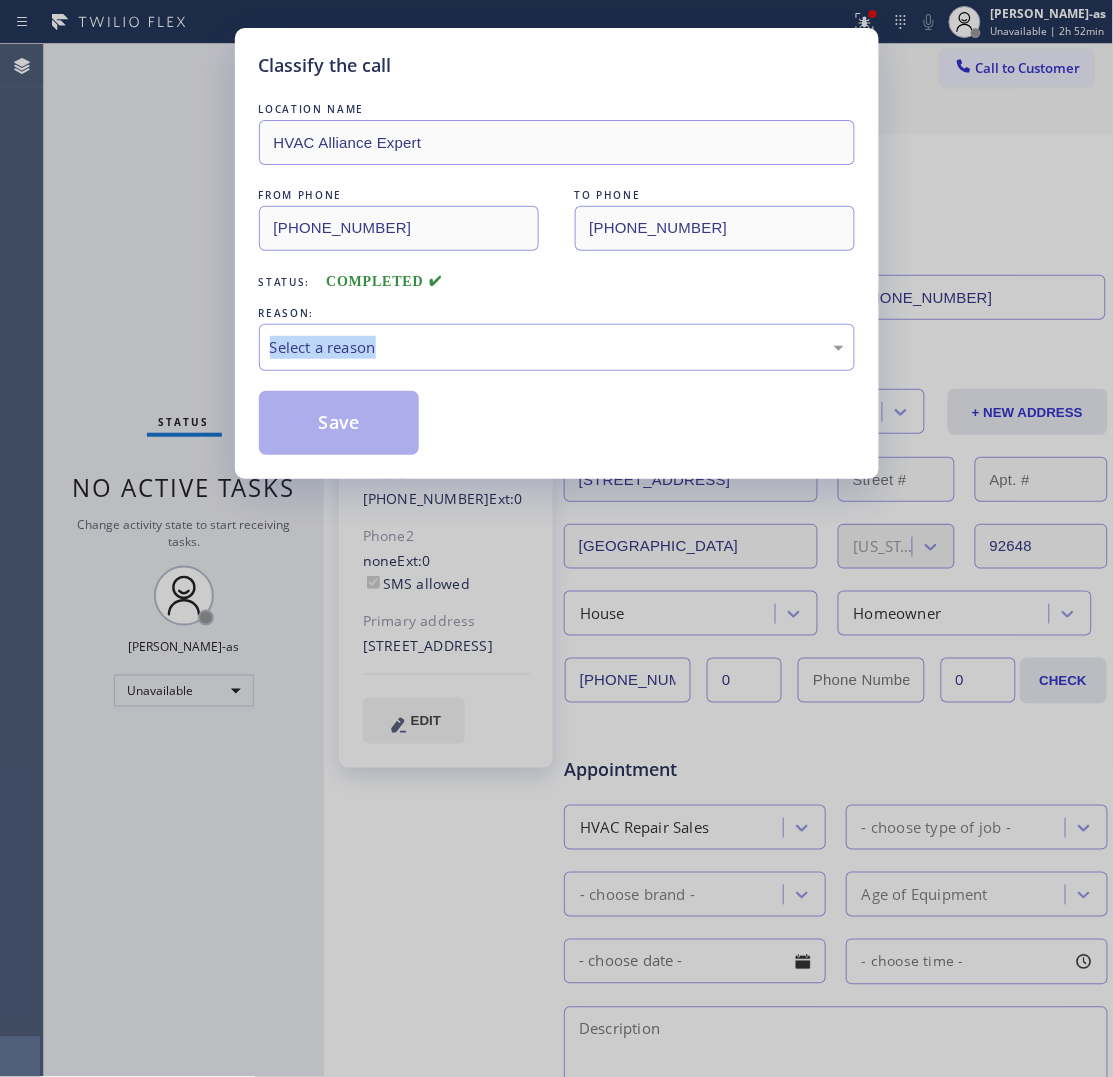 drag, startPoint x: 513, startPoint y: 295, endPoint x: 543, endPoint y: 351, distance: 63.529522 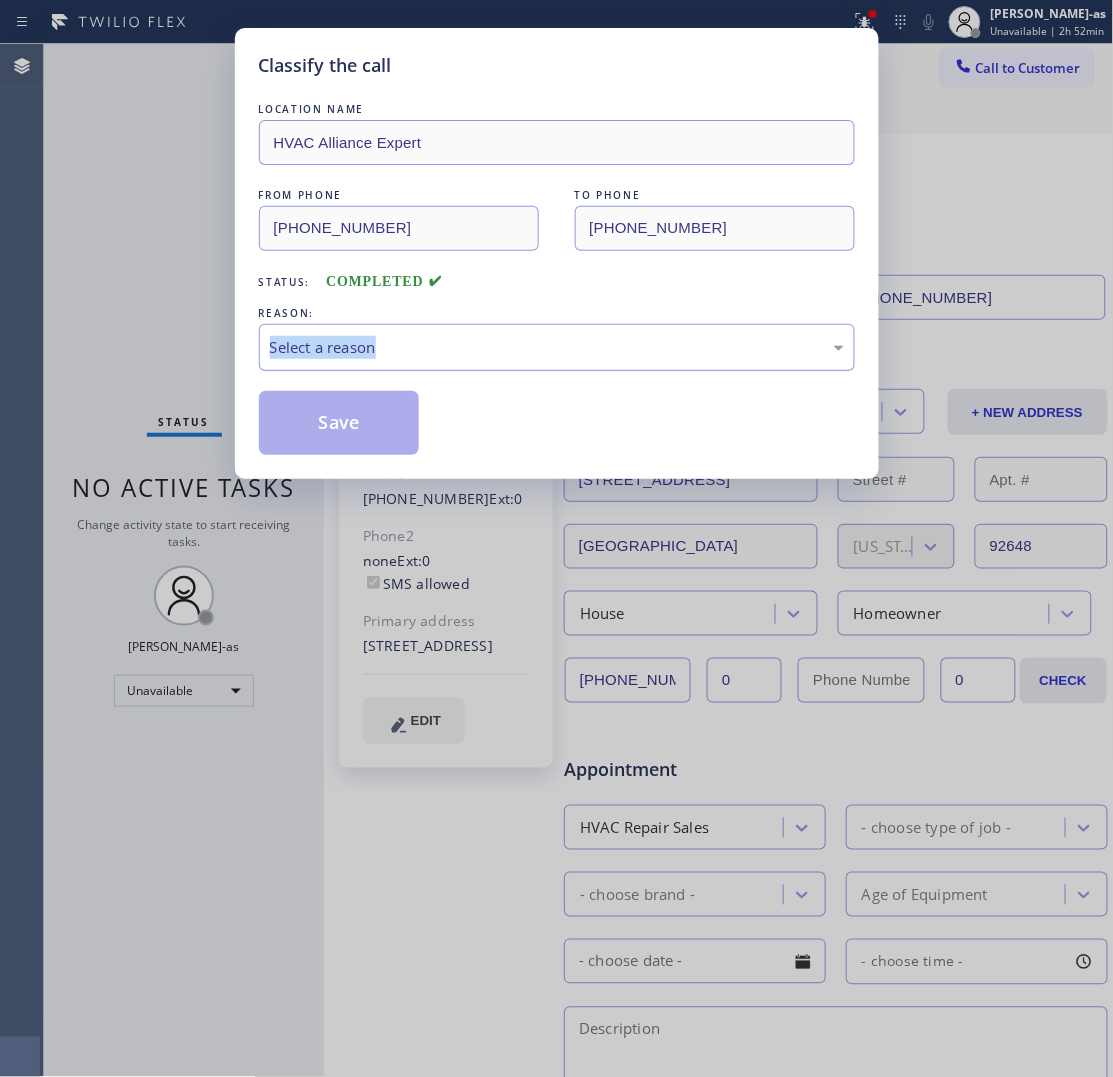 click on "Select a reason" at bounding box center [557, 347] 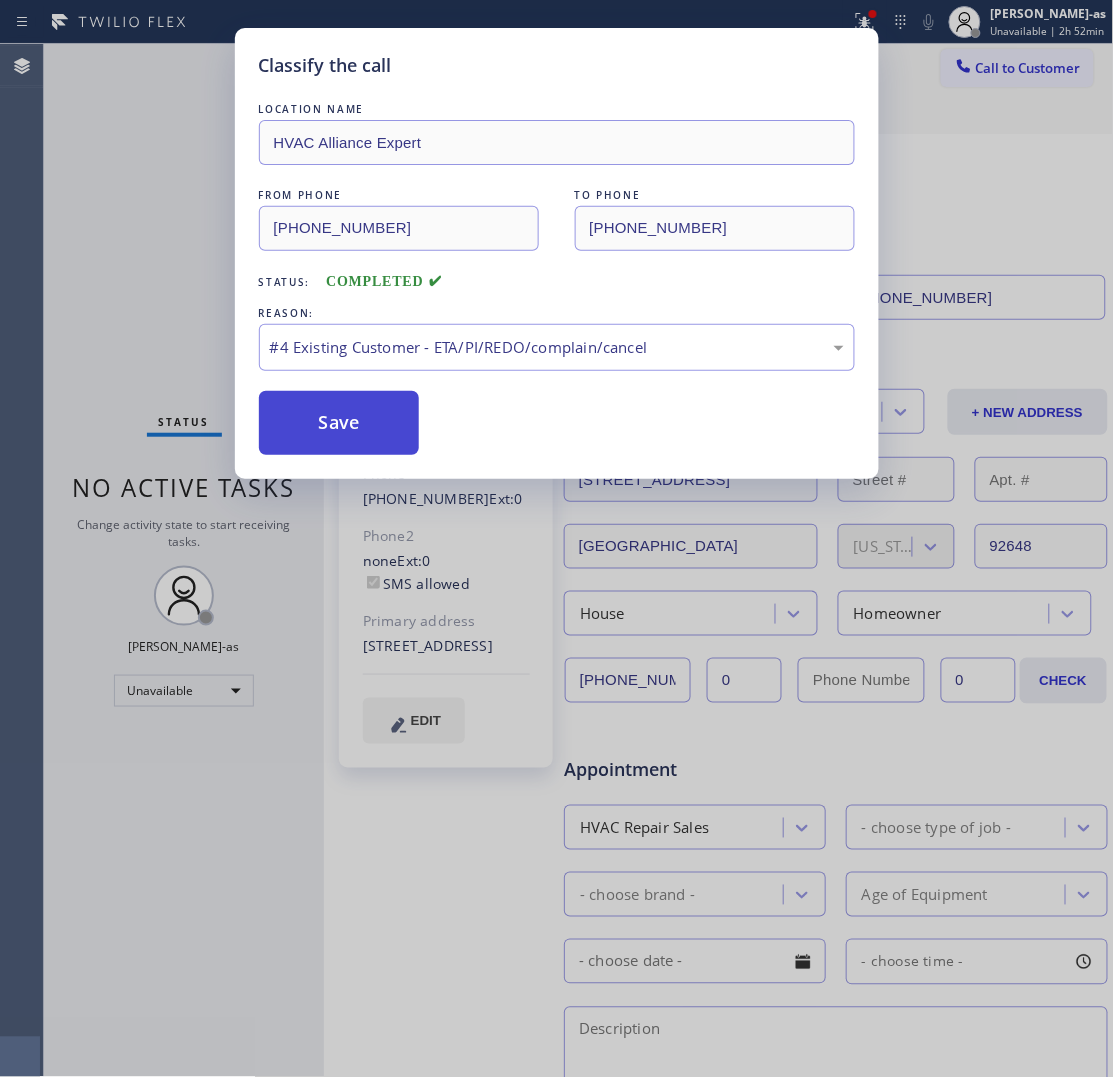 click on "Save" at bounding box center [339, 423] 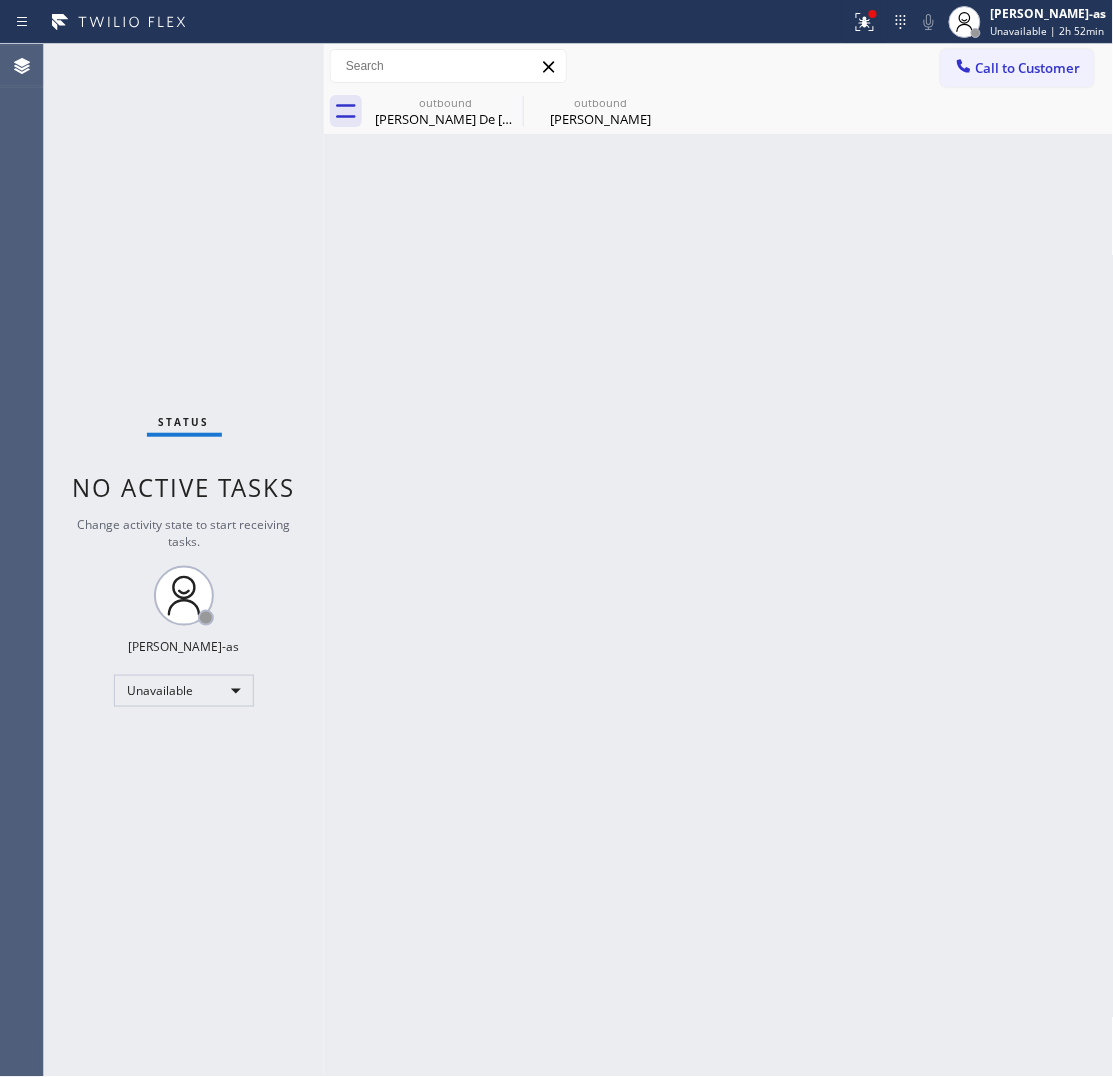 drag, startPoint x: 166, startPoint y: 266, endPoint x: 181, endPoint y: 267, distance: 15.033297 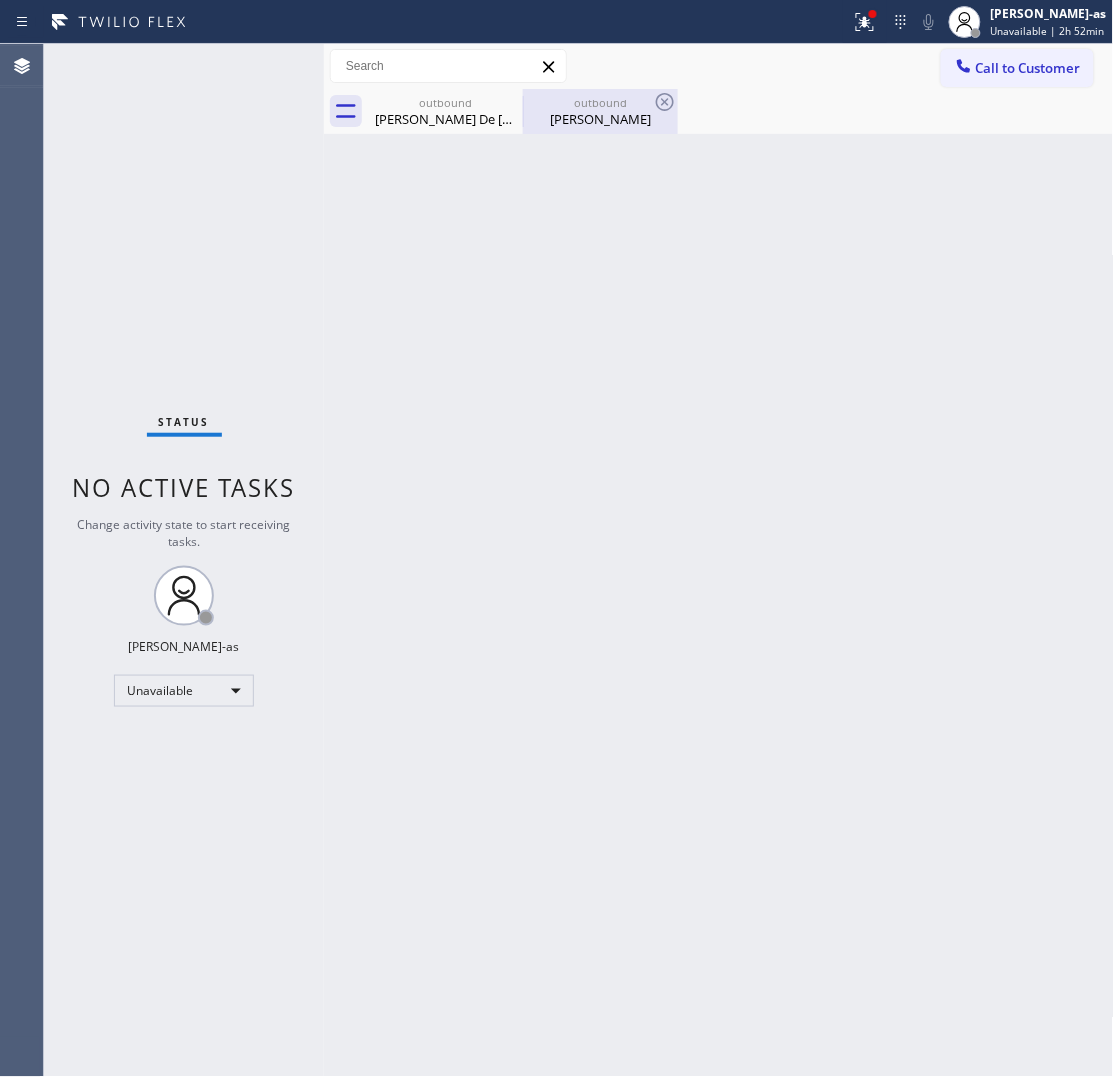 click on "[PERSON_NAME]" at bounding box center (600, 119) 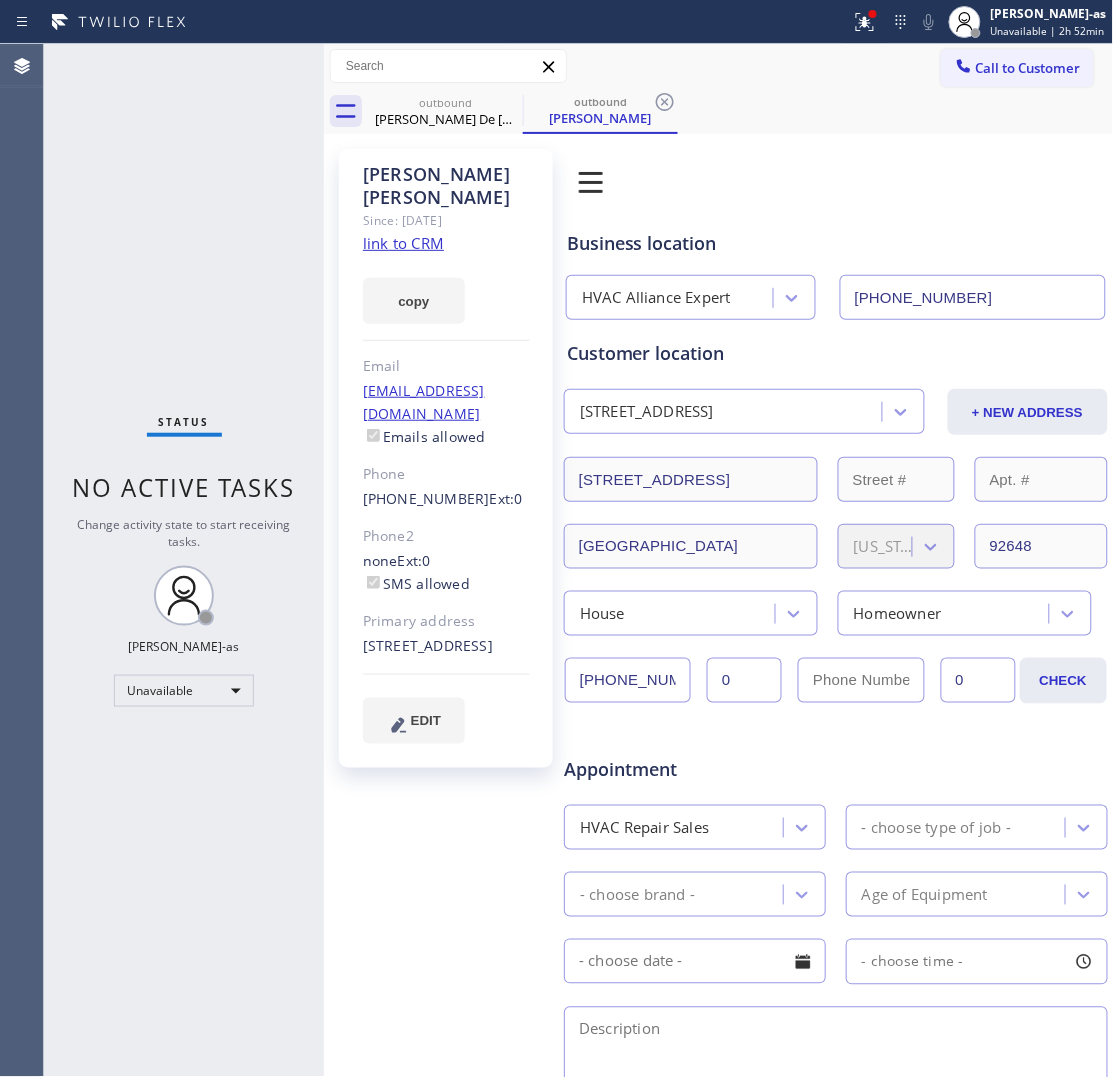click on "copy" at bounding box center (446, 289) 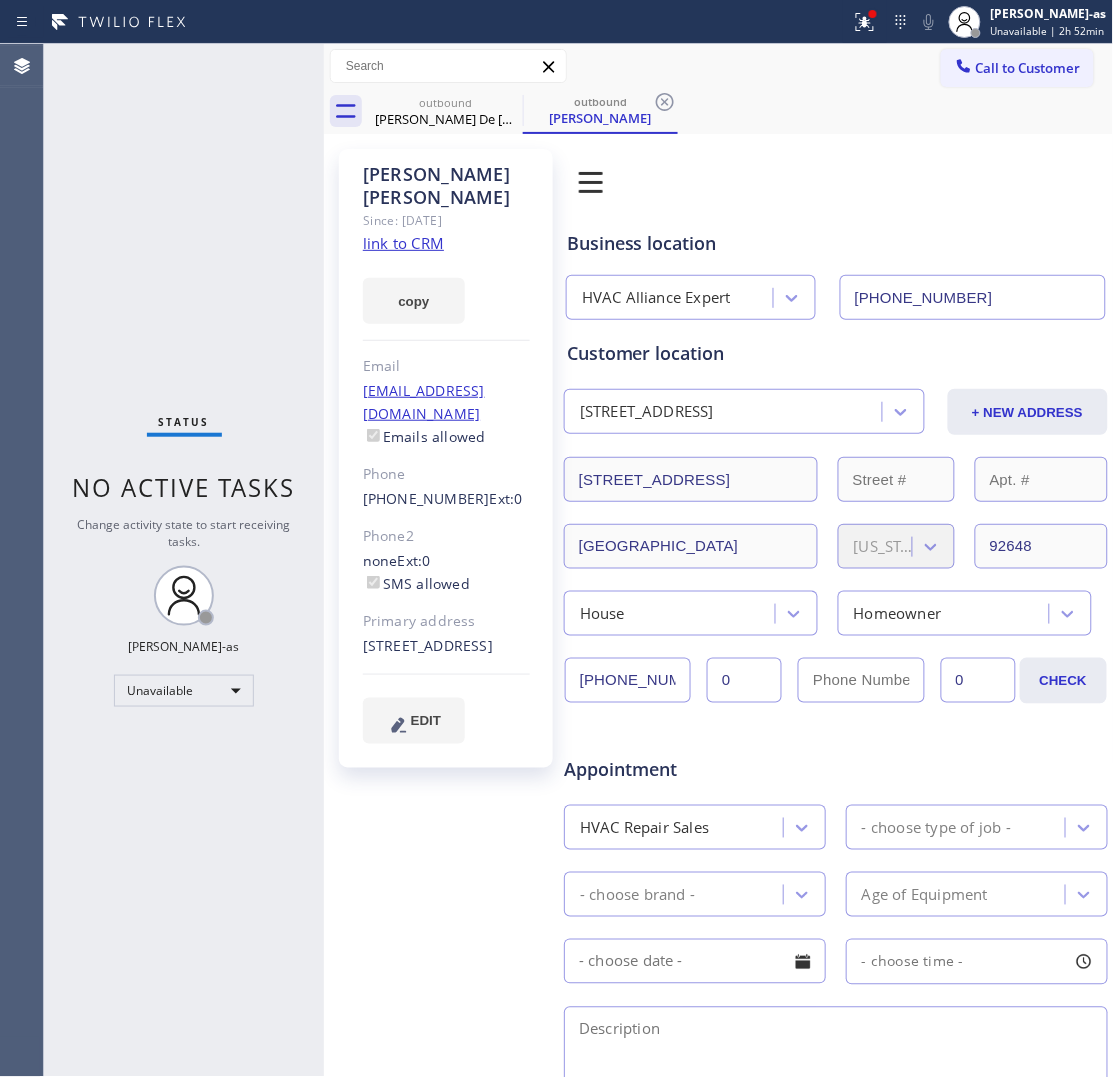 click on "link to CRM" 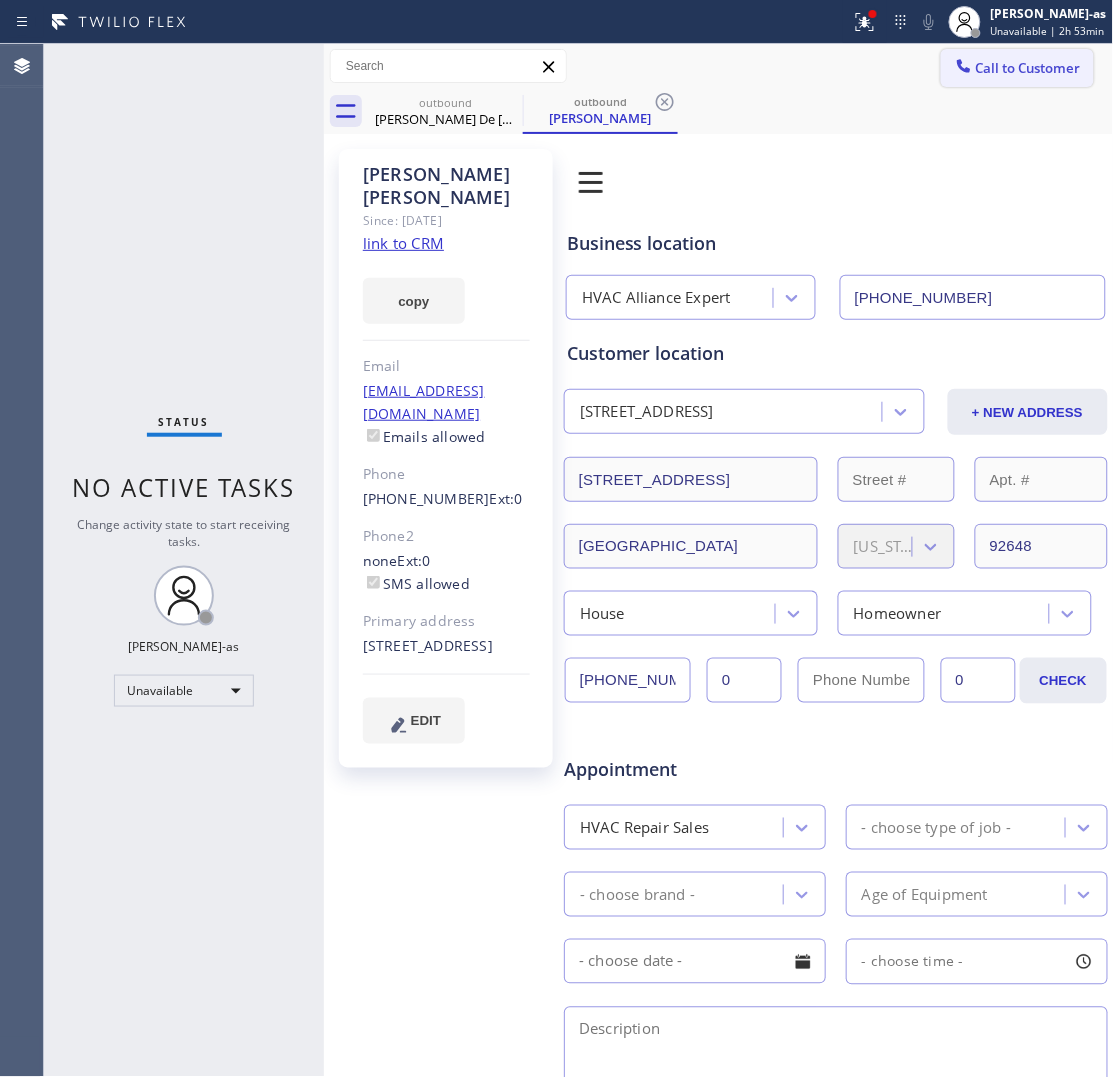 click on "Call to Customer" at bounding box center [1017, 68] 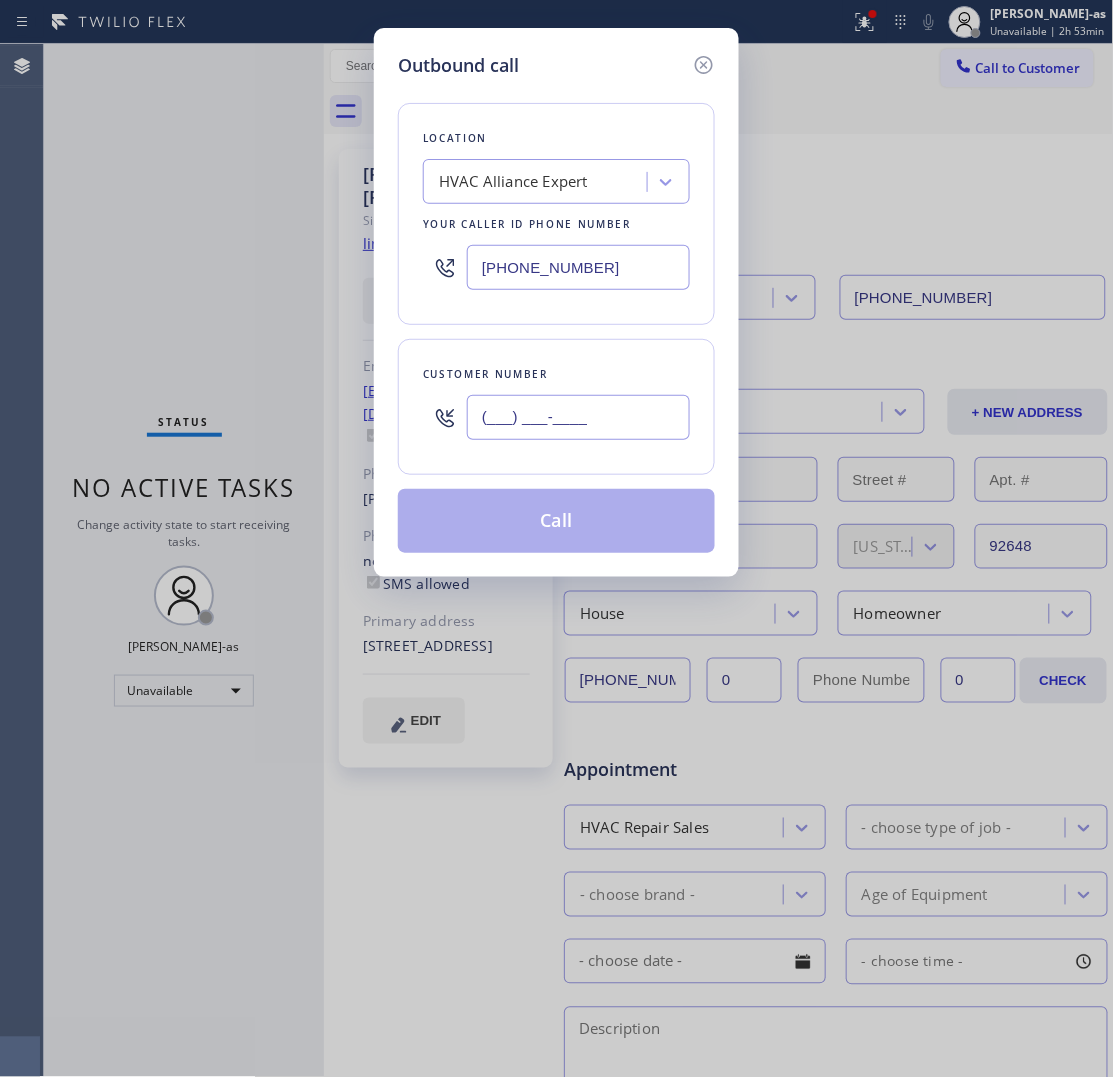 click on "(___) ___-____" at bounding box center [578, 417] 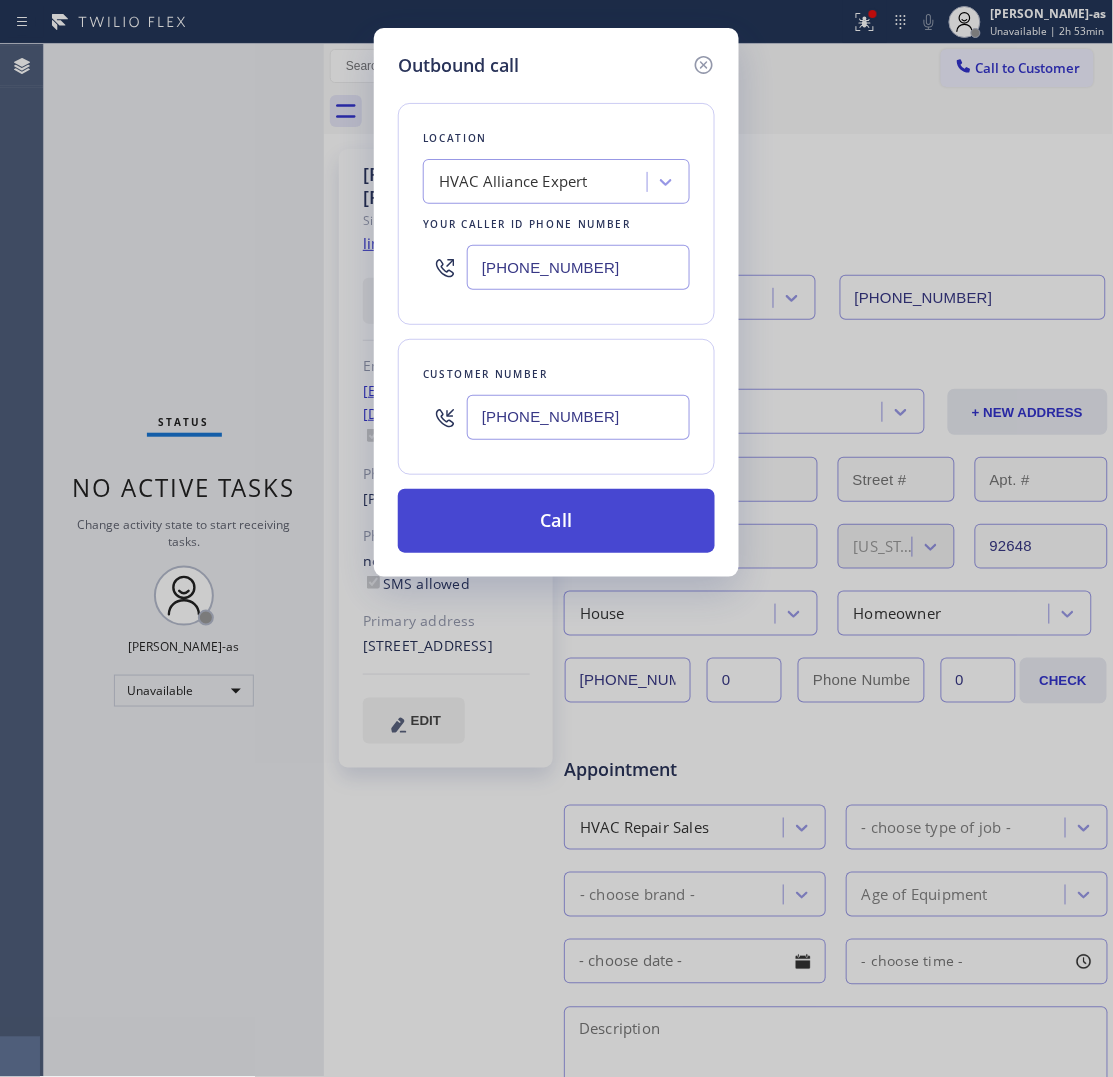 type on "[PHONE_NUMBER]" 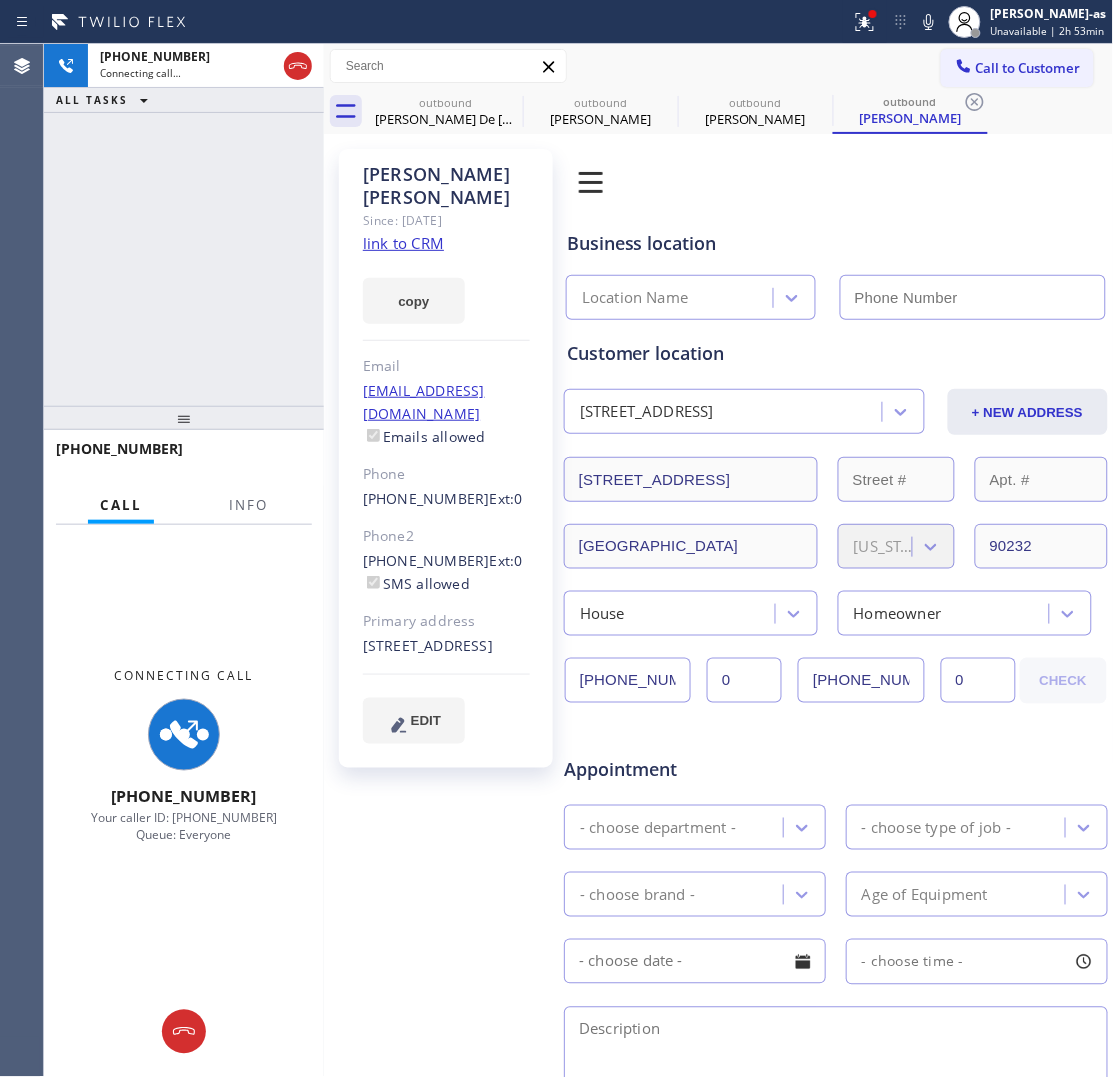type on "[PHONE_NUMBER]" 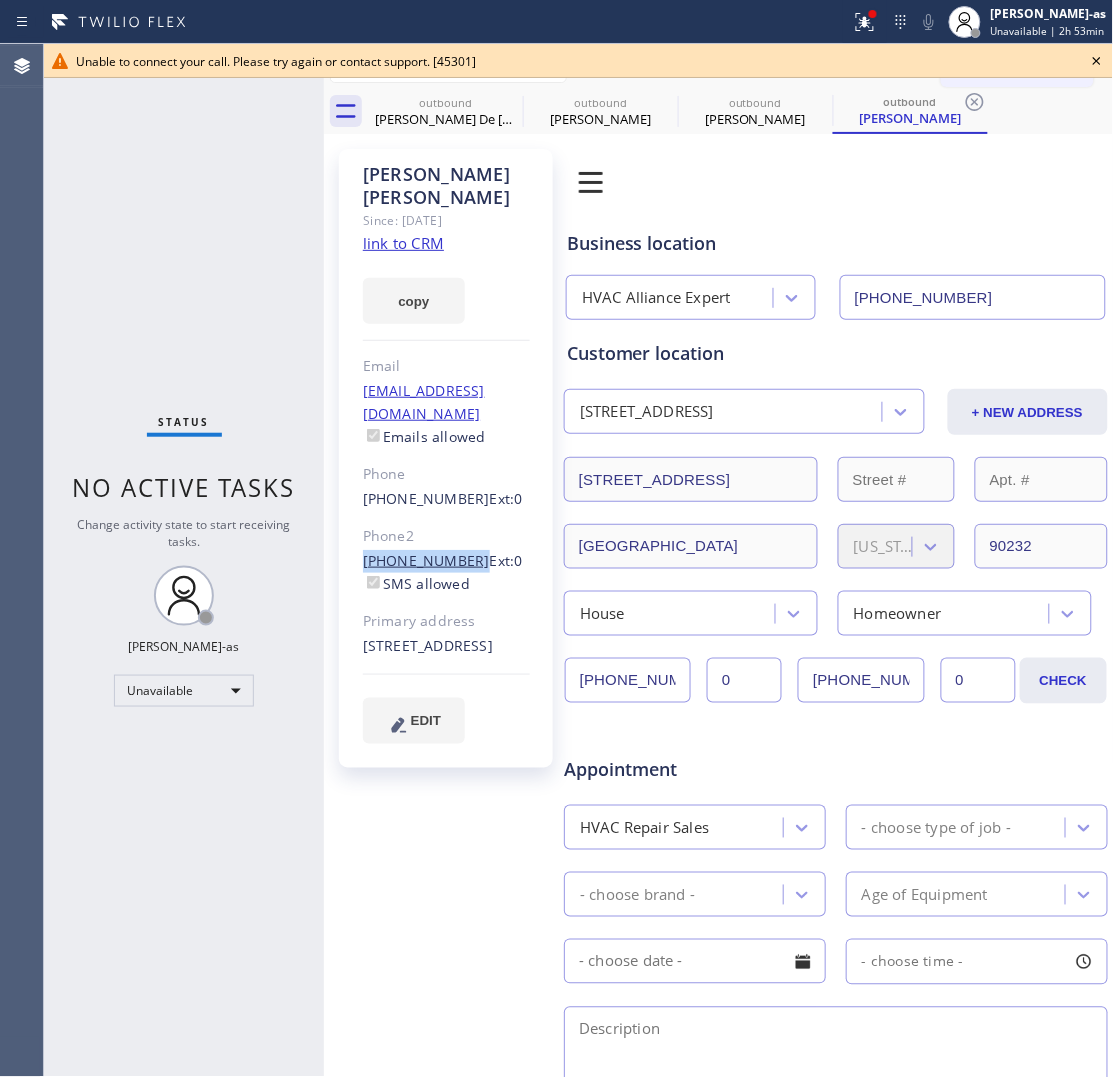 drag, startPoint x: 392, startPoint y: 508, endPoint x: 460, endPoint y: 522, distance: 69.426216 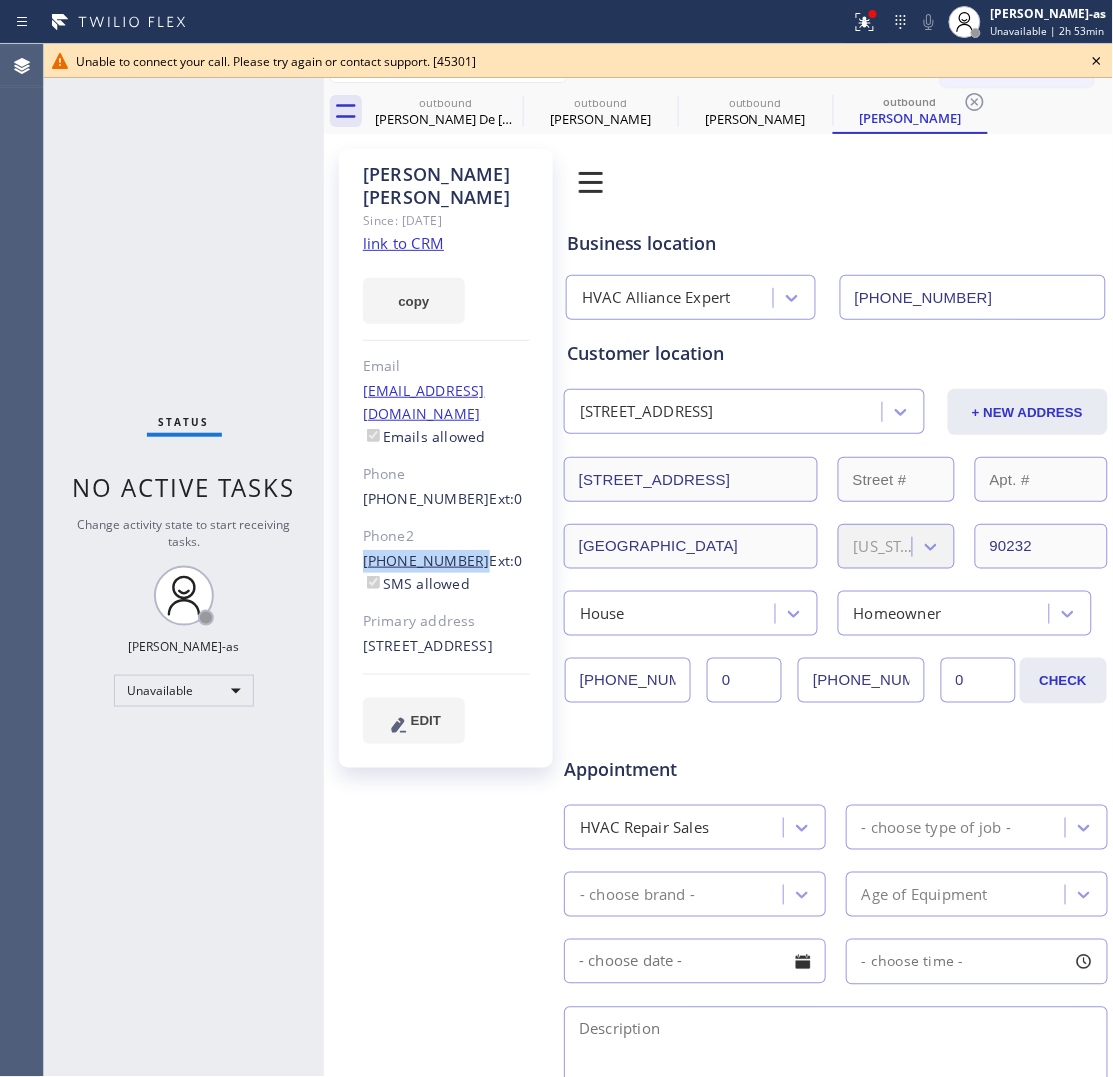 click on "[PERSON_NAME] Since: [DATE] link to CRM copy Email [EMAIL_ADDRESS][DOMAIN_NAME]  Emails allowed Phone [PHONE_NUMBER]  Ext:  0 Phone2 [PHONE_NUMBER]  Ext:  0  SMS allowed Primary address  [STREET_ADDRESS] EDIT Outbound call Location HVAC Alliance Expert Your caller id phone number [PHONE_NUMBER] Customer number Call Benefits" at bounding box center (446, 801) 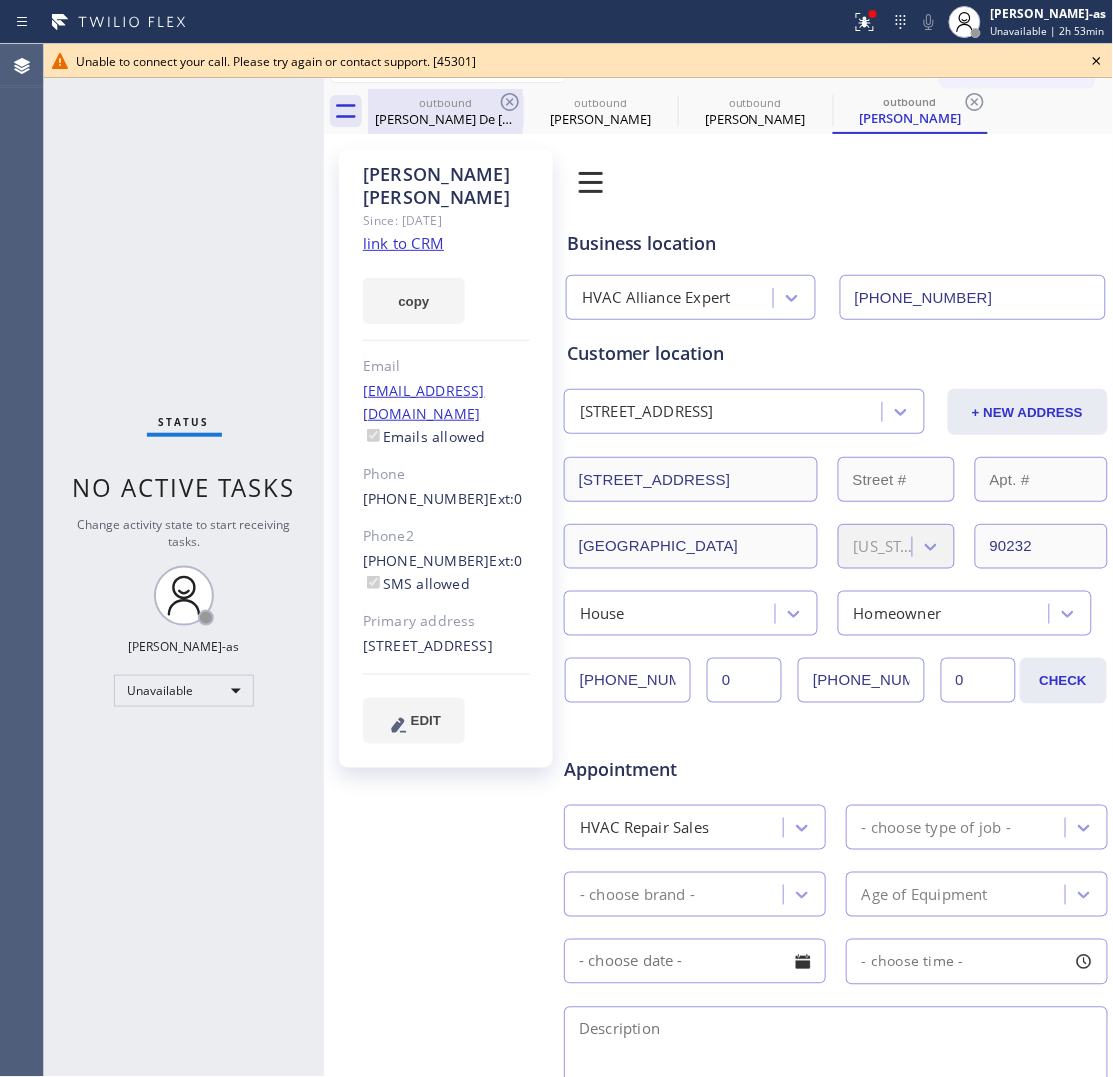 drag, startPoint x: 443, startPoint y: 85, endPoint x: 491, endPoint y: 88, distance: 48.09366 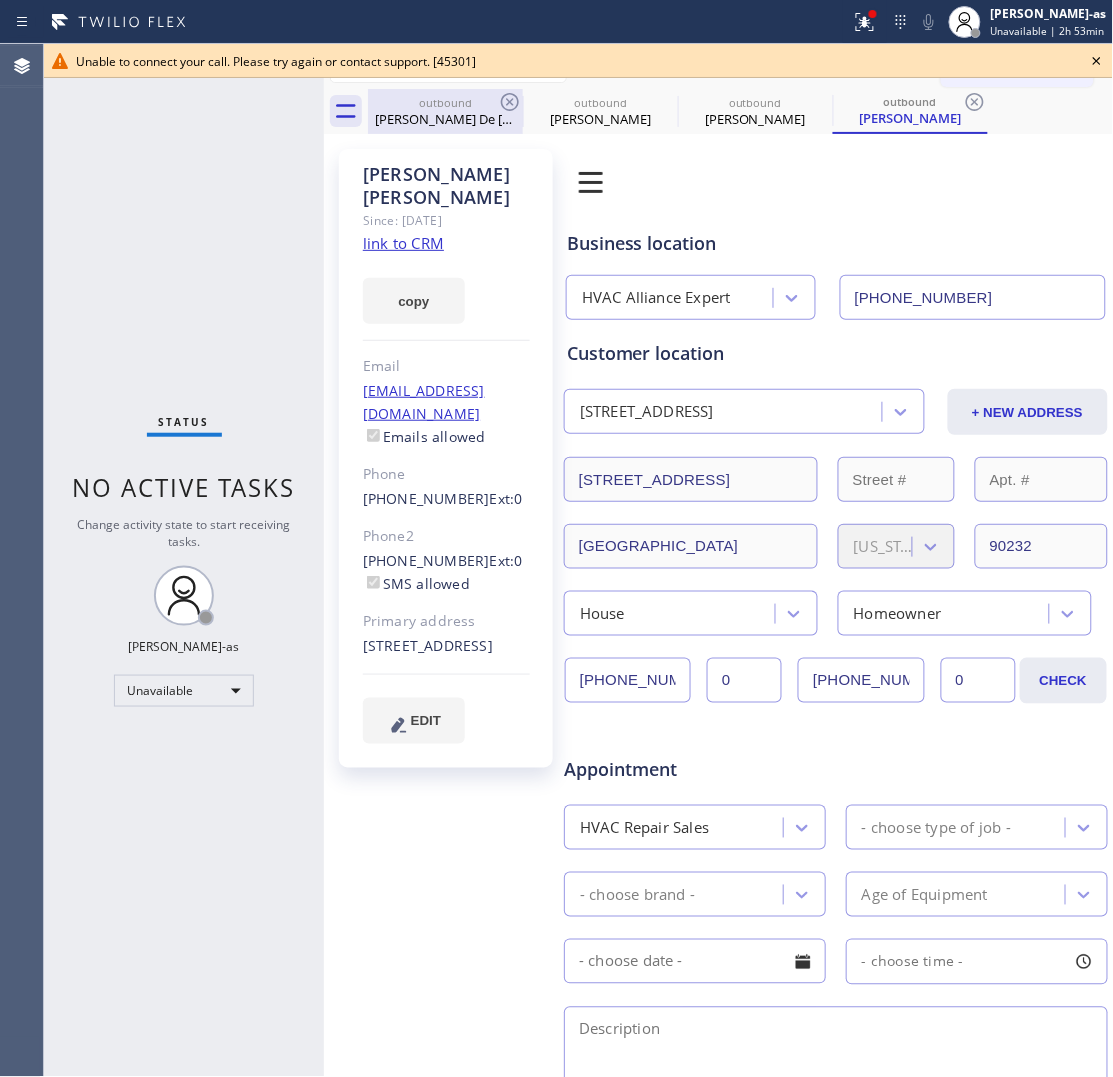click on "Call to Customer Outbound call Location HVAC Alliance Expert Your caller id phone number [PHONE_NUMBER] Customer number Call Outbound call Technician Search Technician Your caller id phone number Your caller id phone number Call" at bounding box center [719, 66] 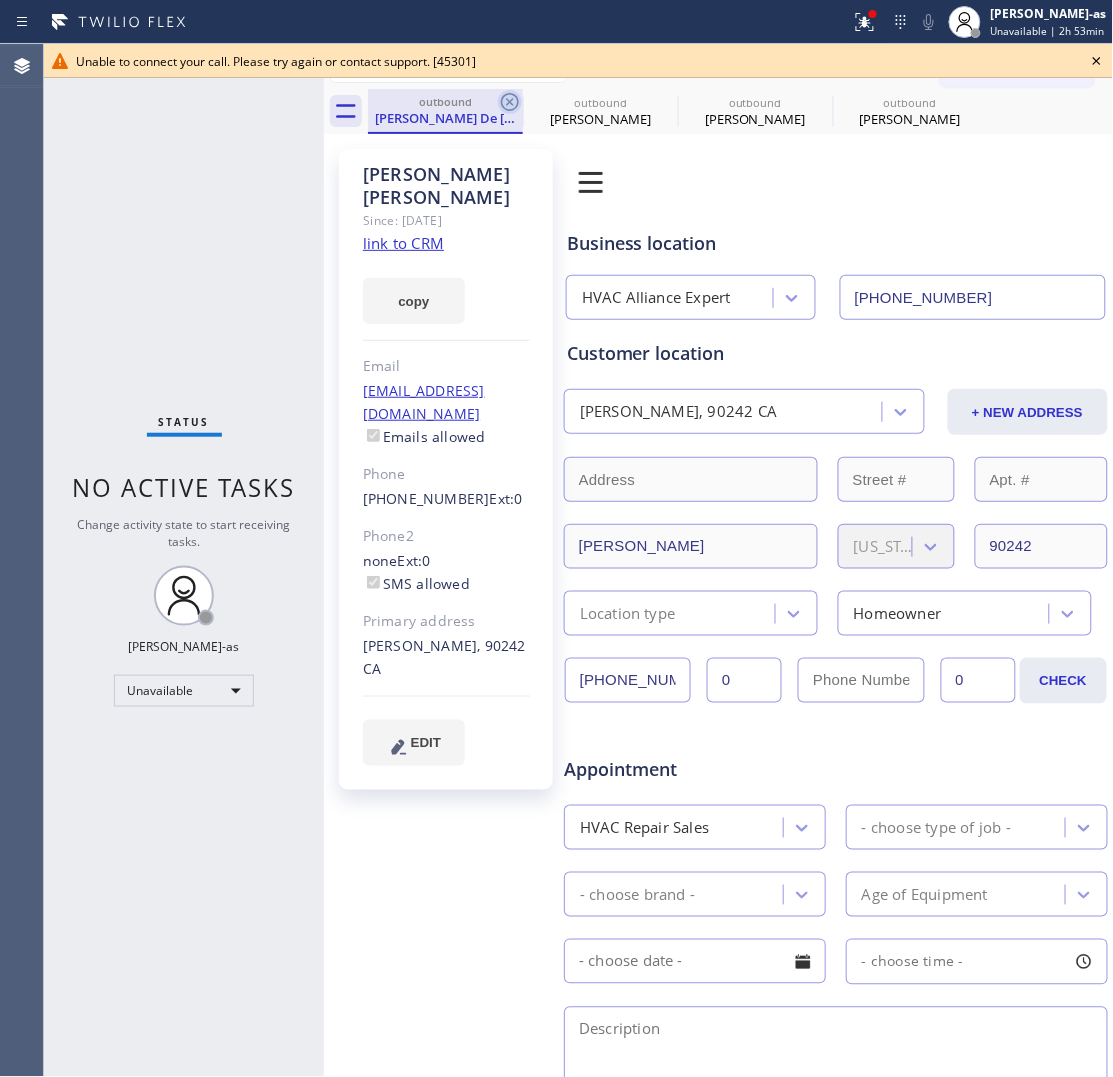 click 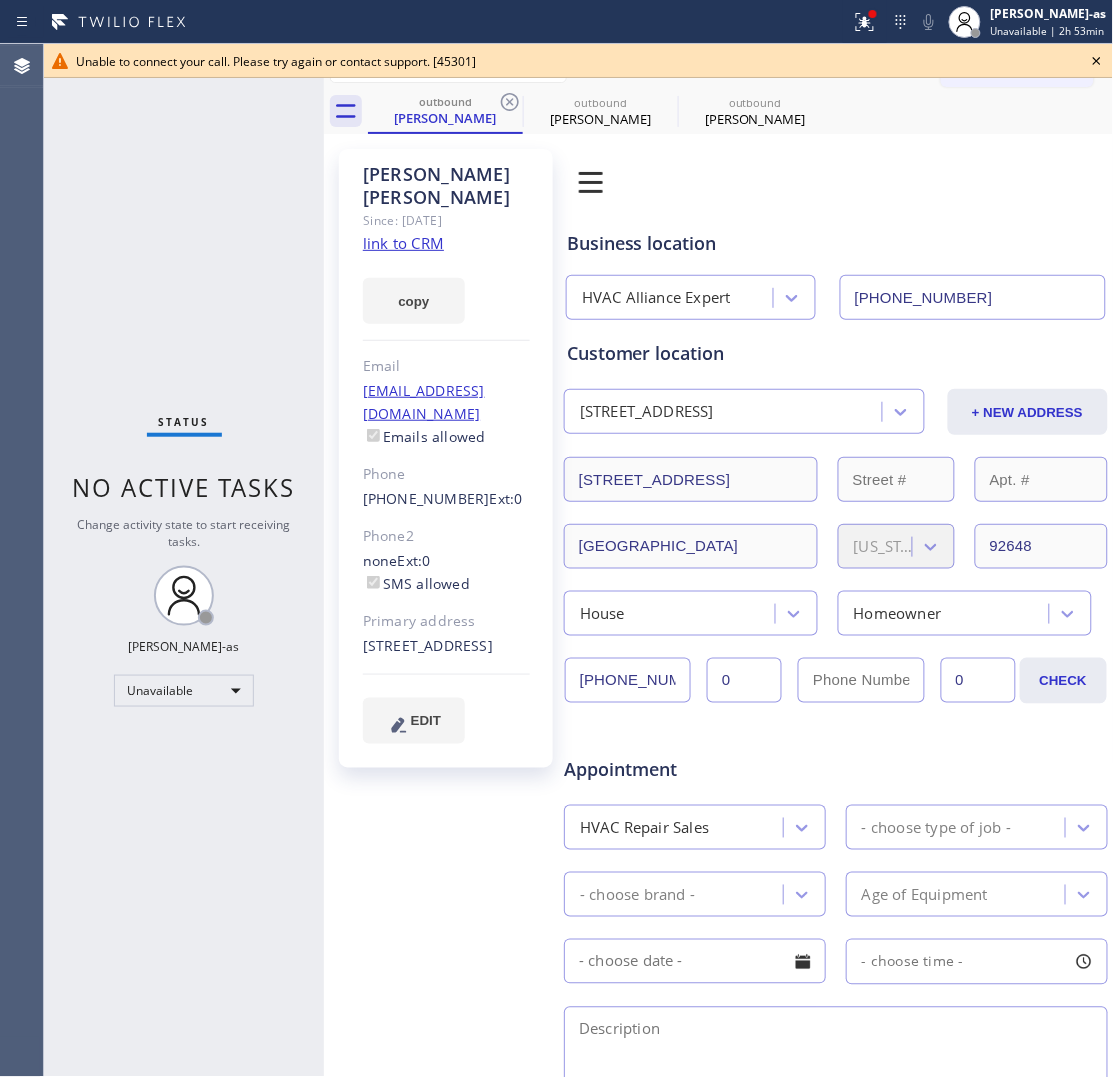 click 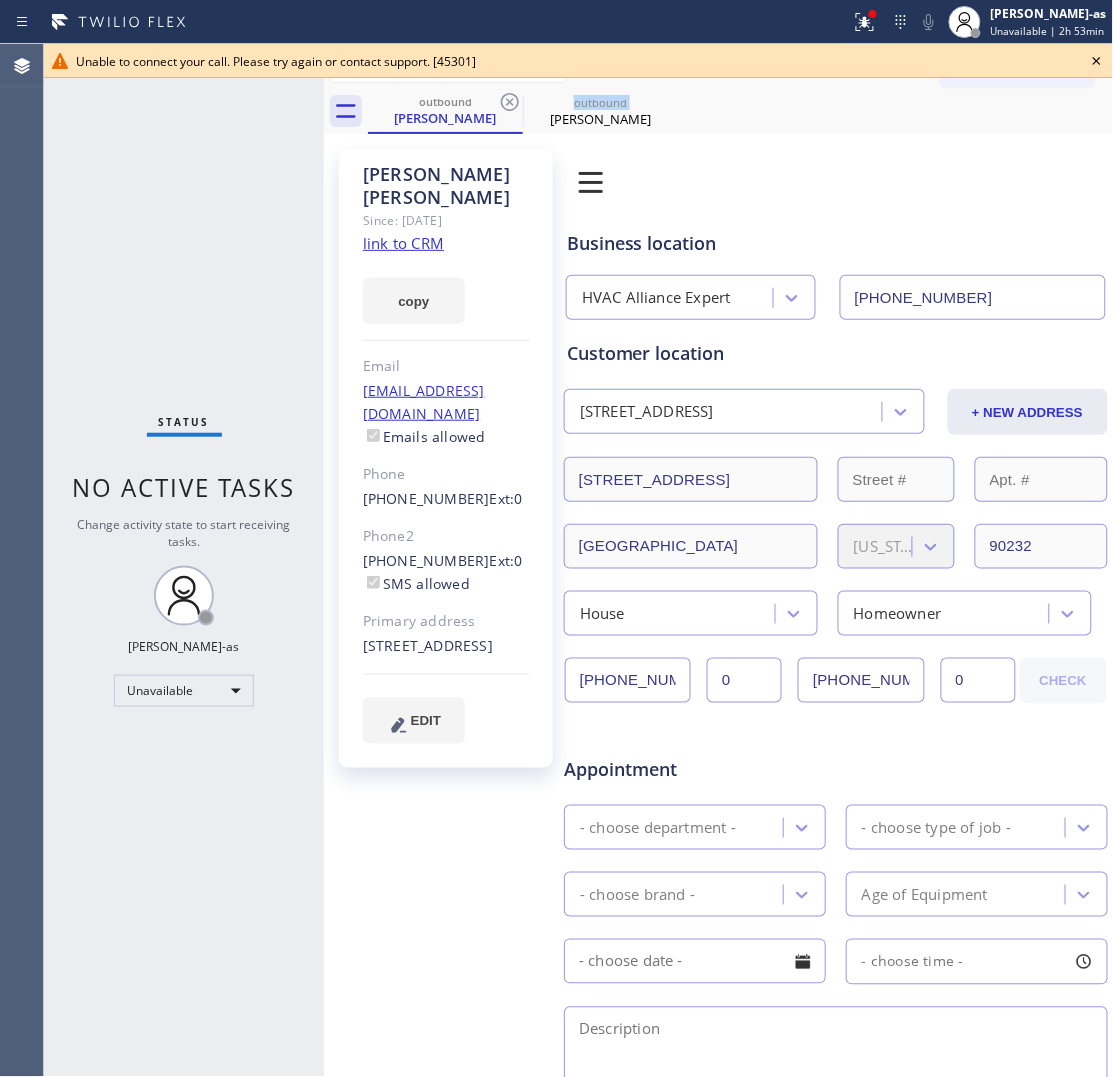 click 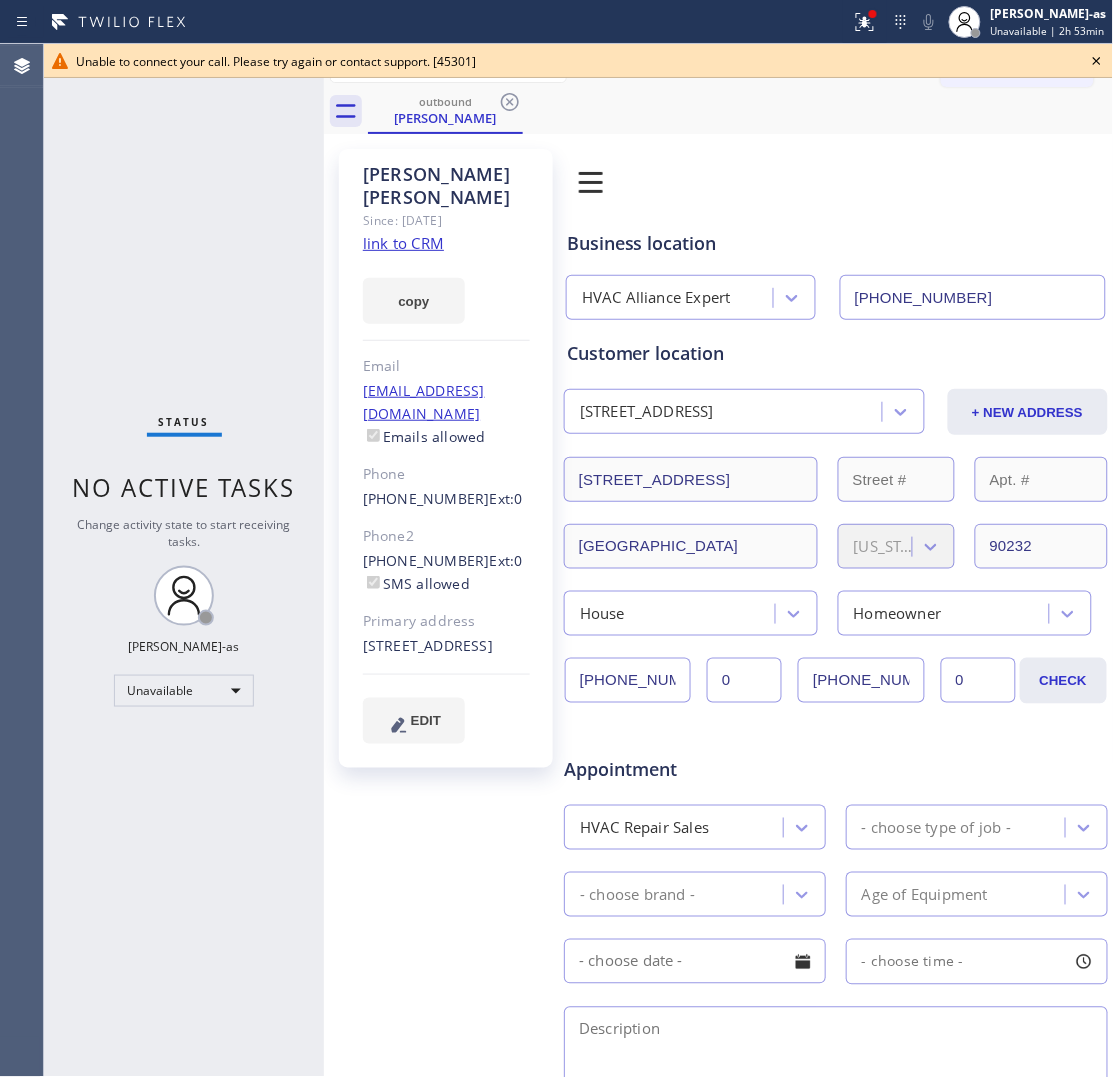 click 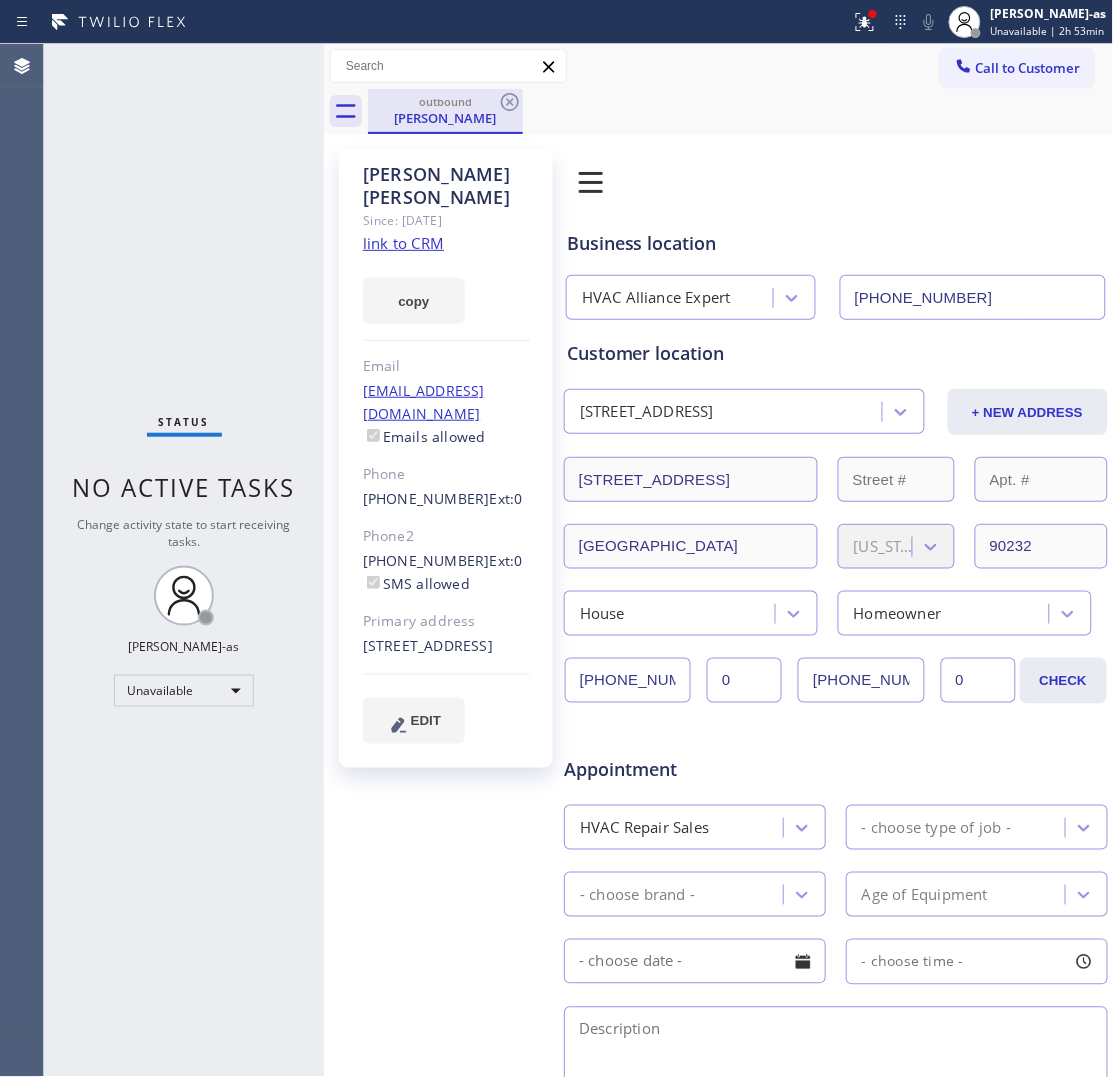 click on "[PERSON_NAME]" at bounding box center [445, 118] 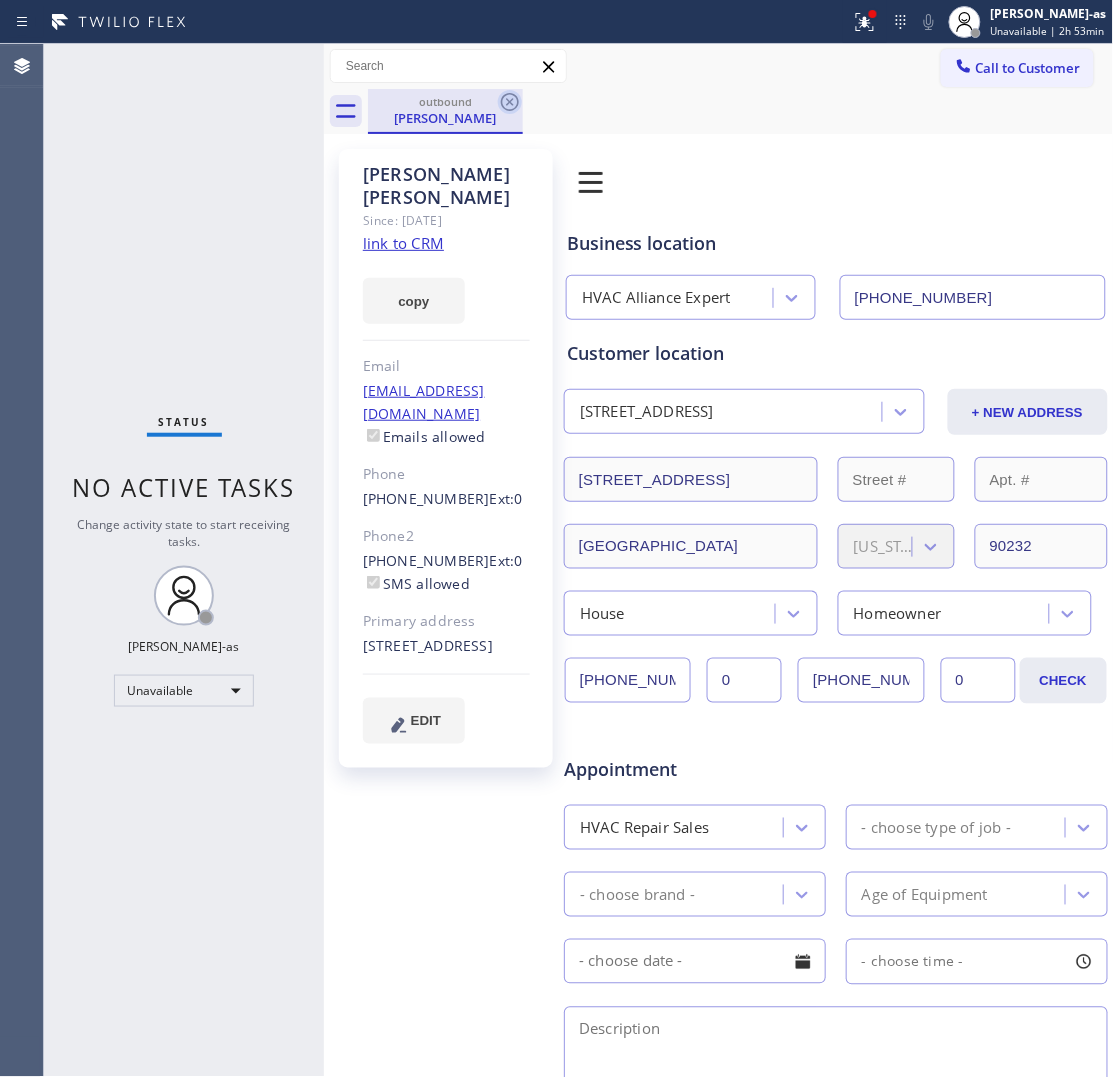 click 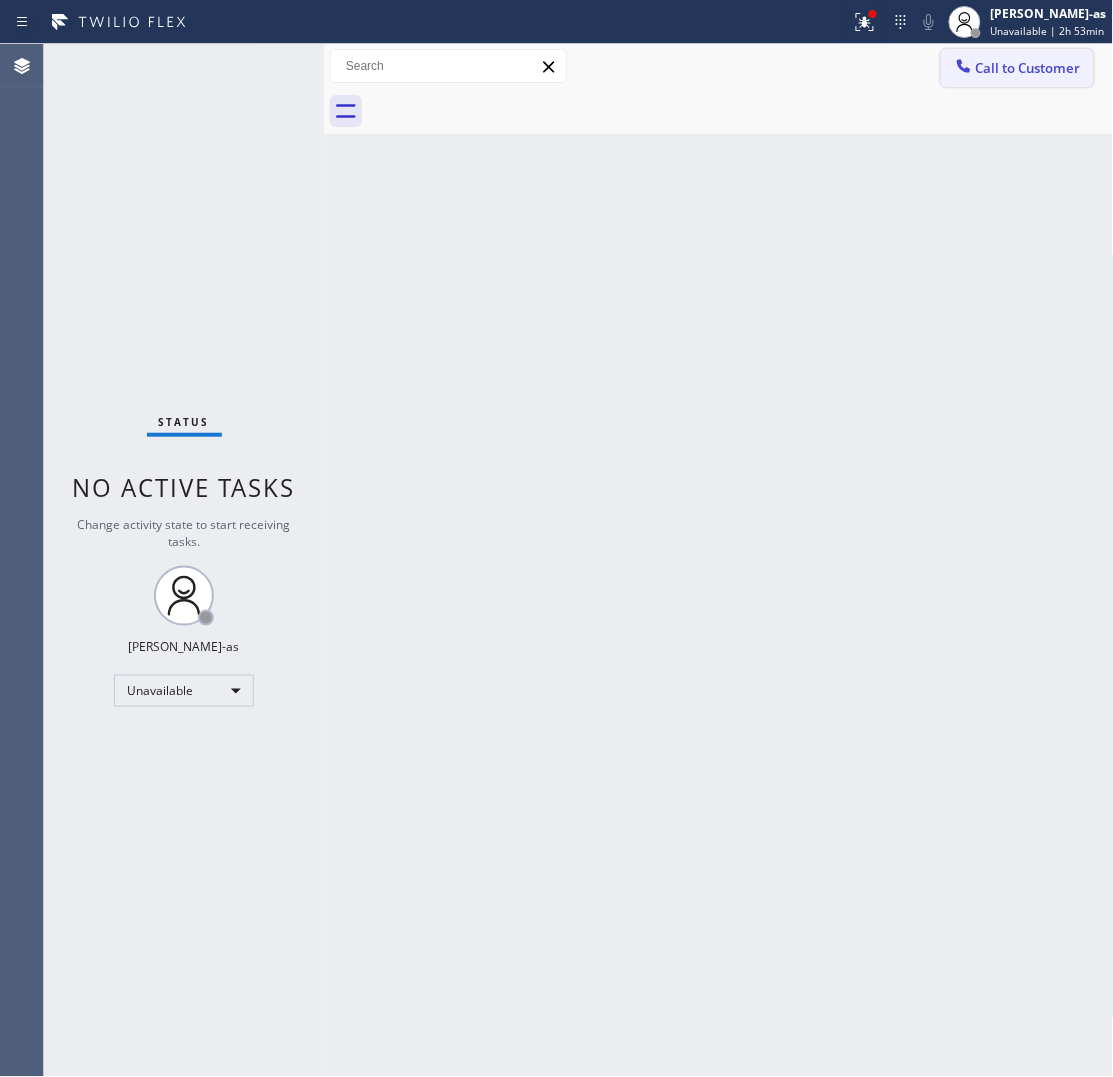 click on "Call to Customer" at bounding box center (1028, 68) 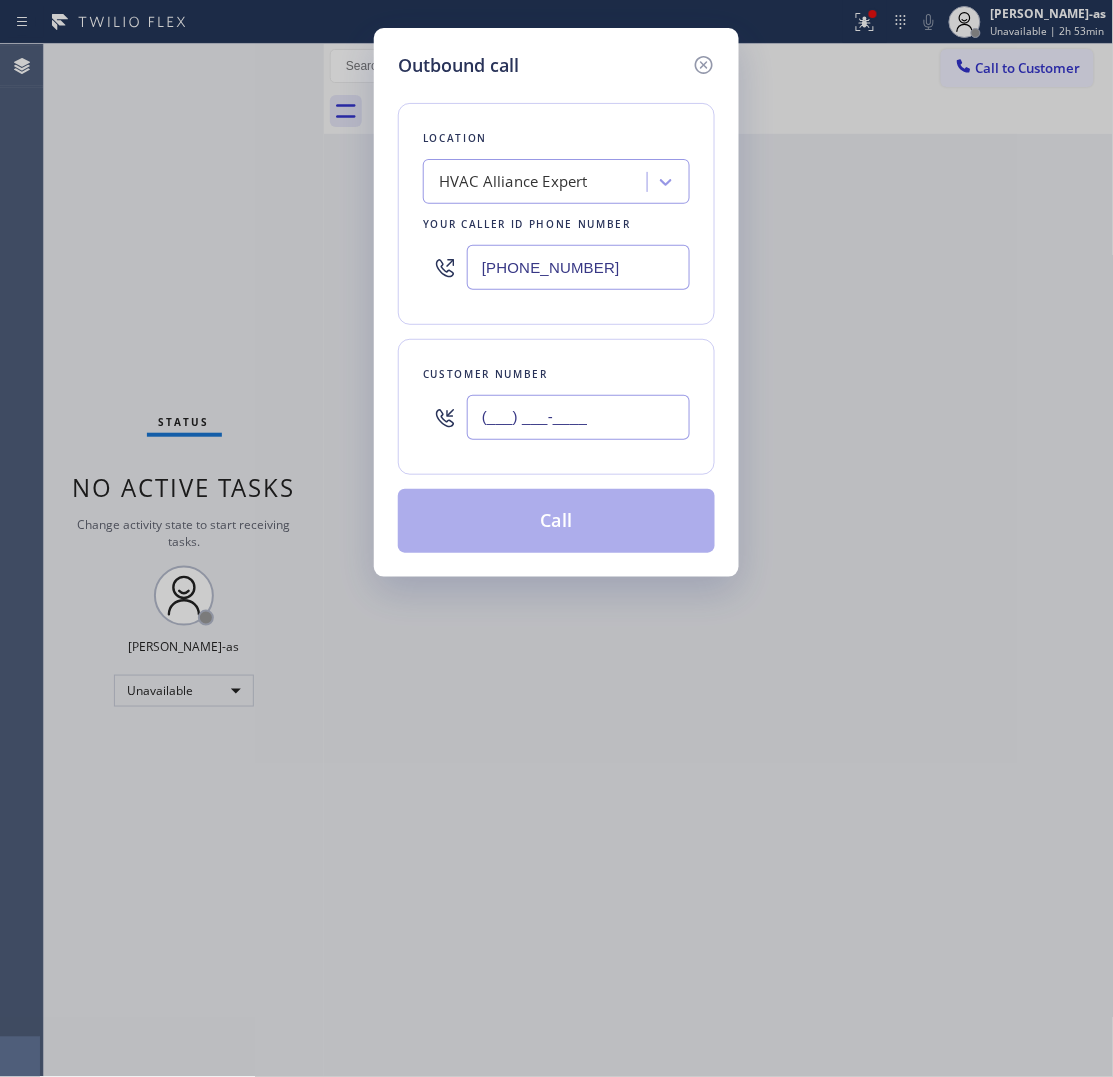 click on "(___) ___-____" at bounding box center [578, 417] 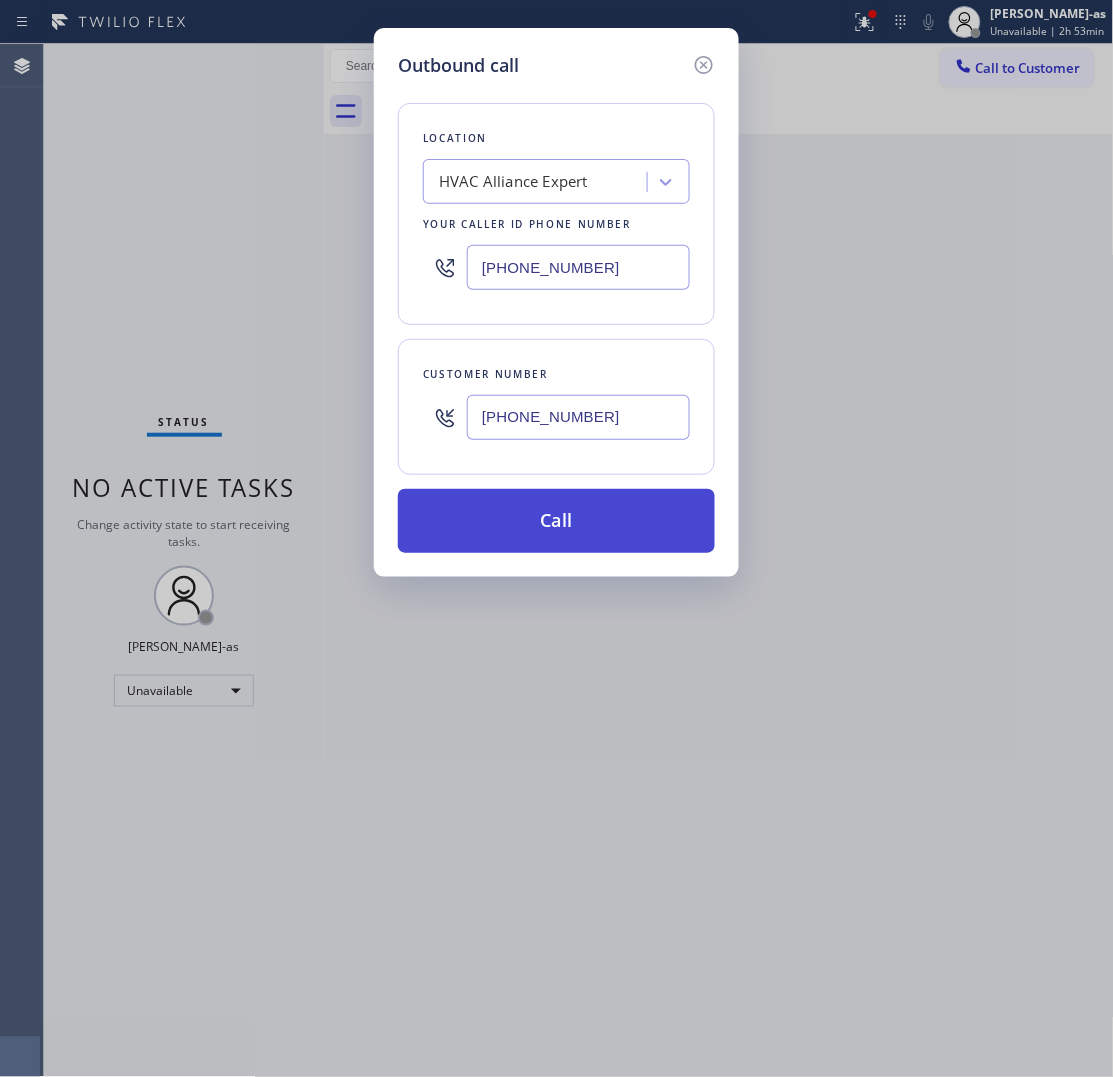 type on "[PHONE_NUMBER]" 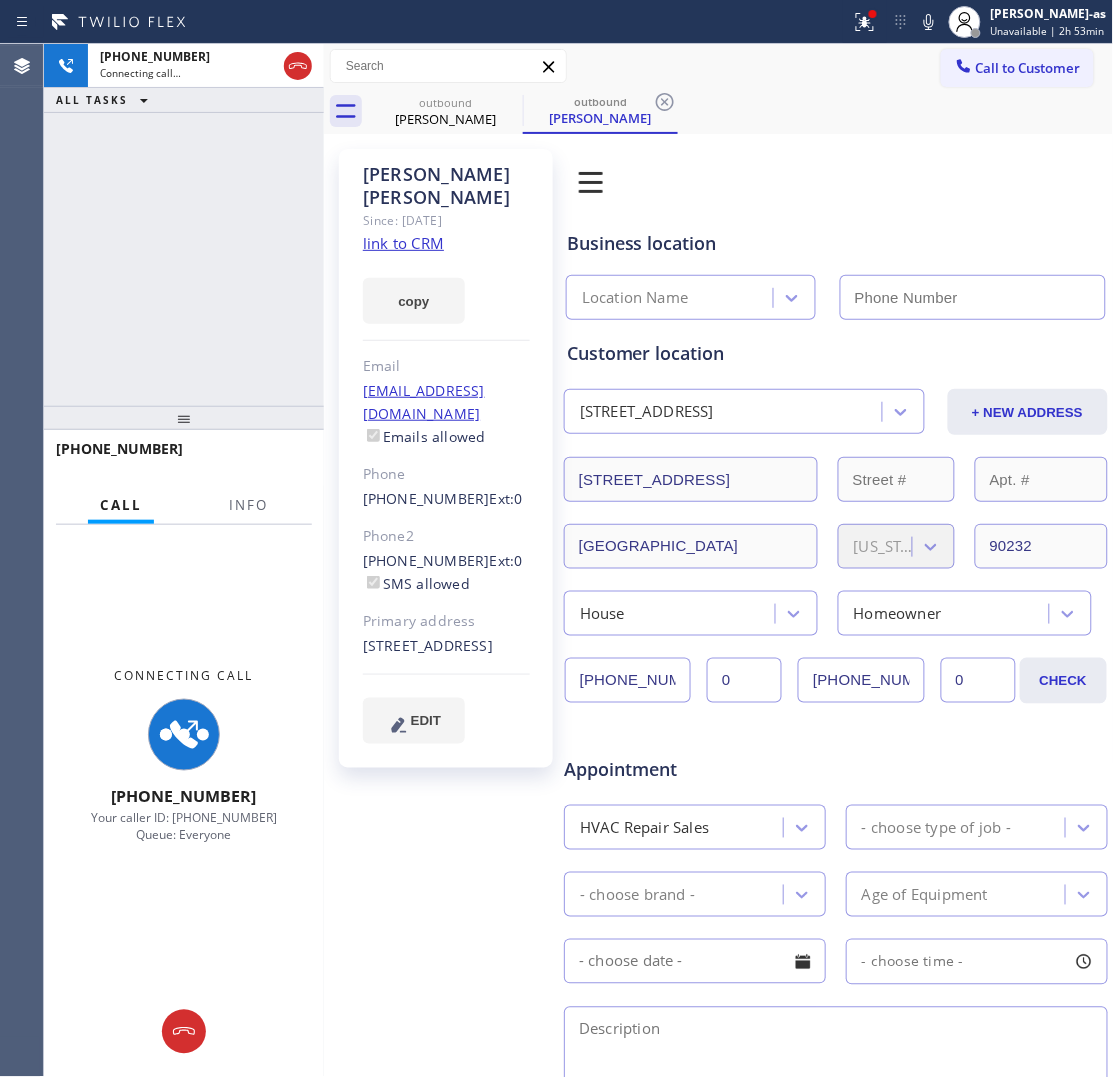 type on "[PHONE_NUMBER]" 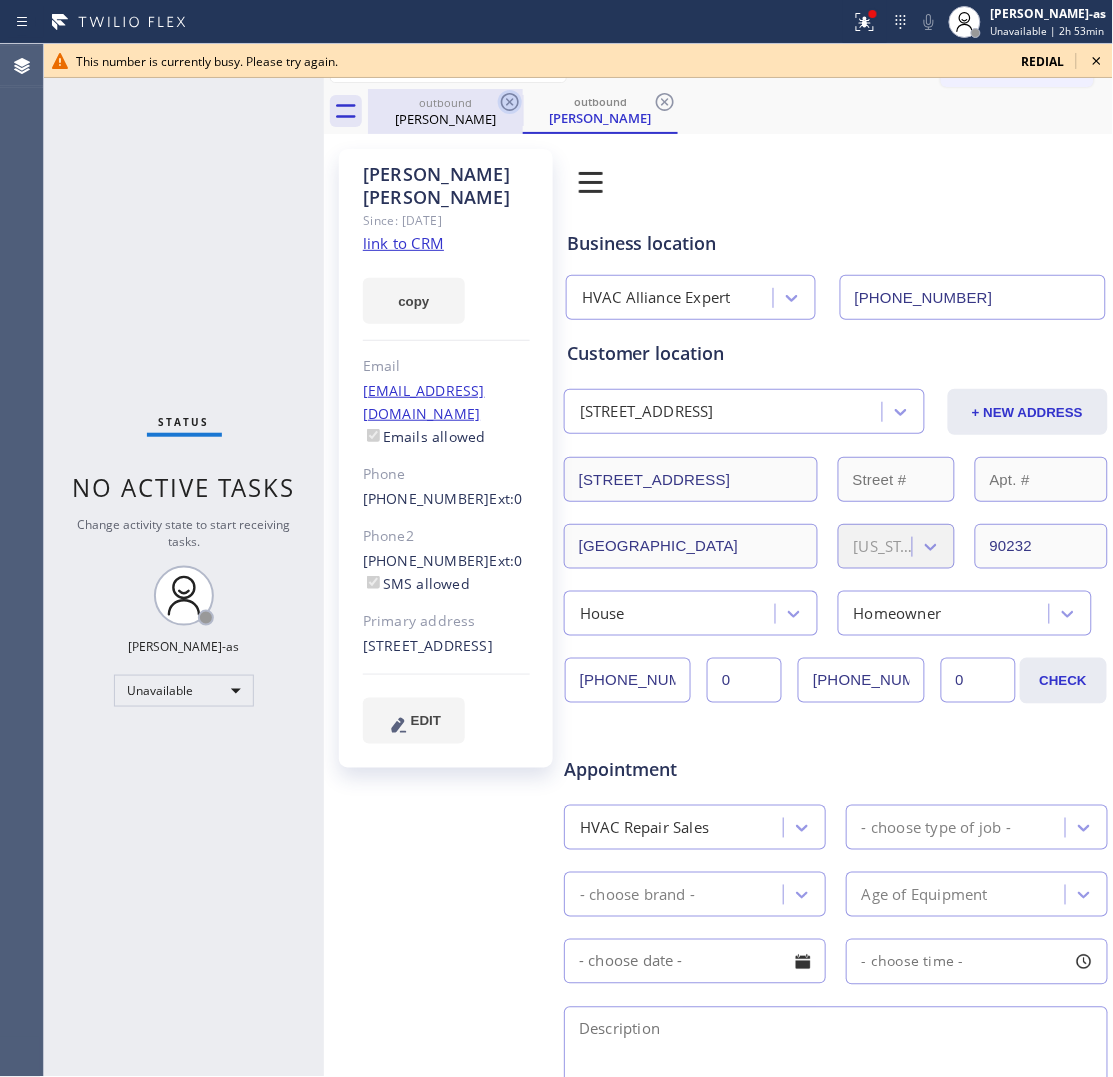 click on "[PERSON_NAME]" at bounding box center [445, 119] 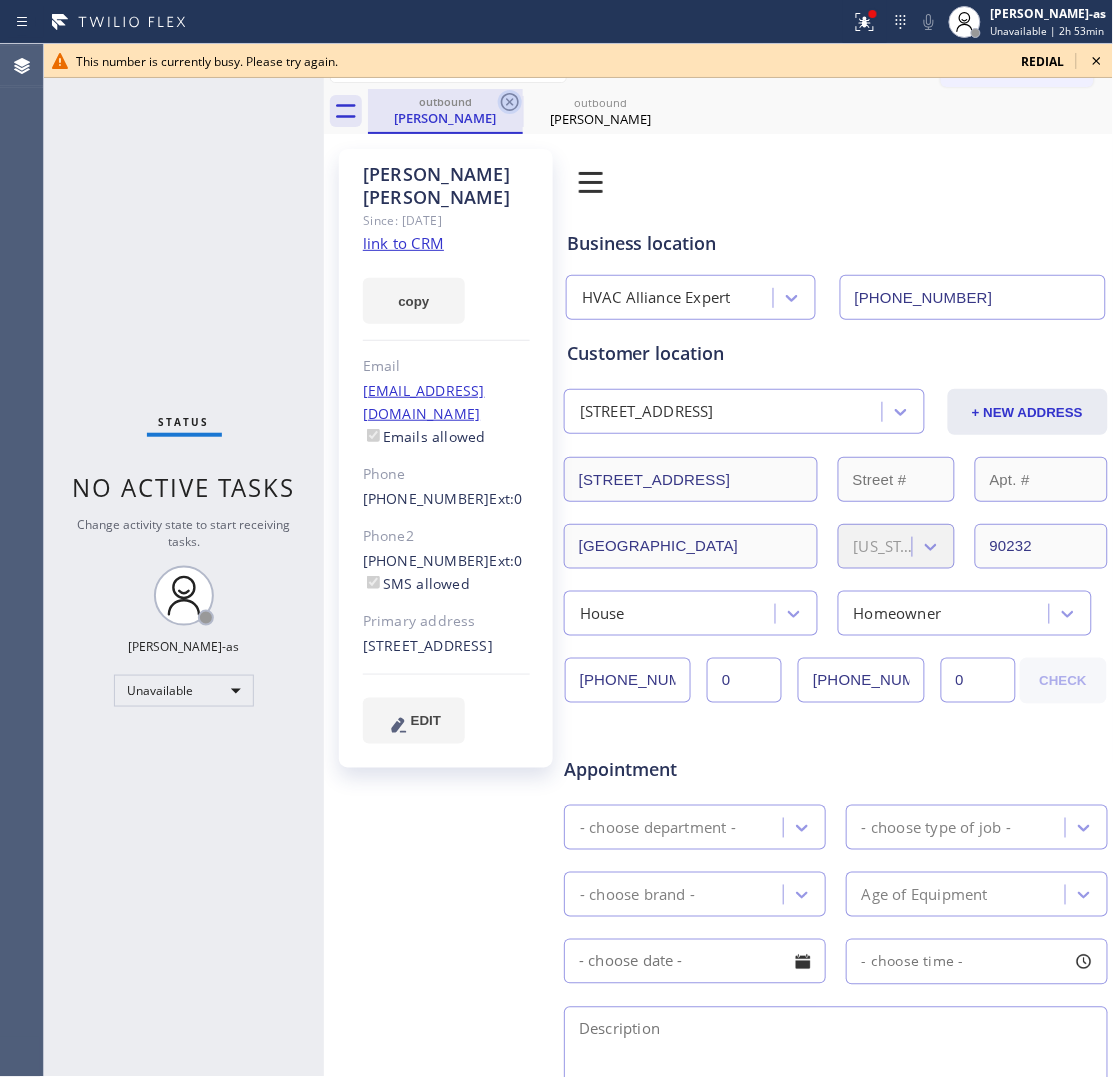 click 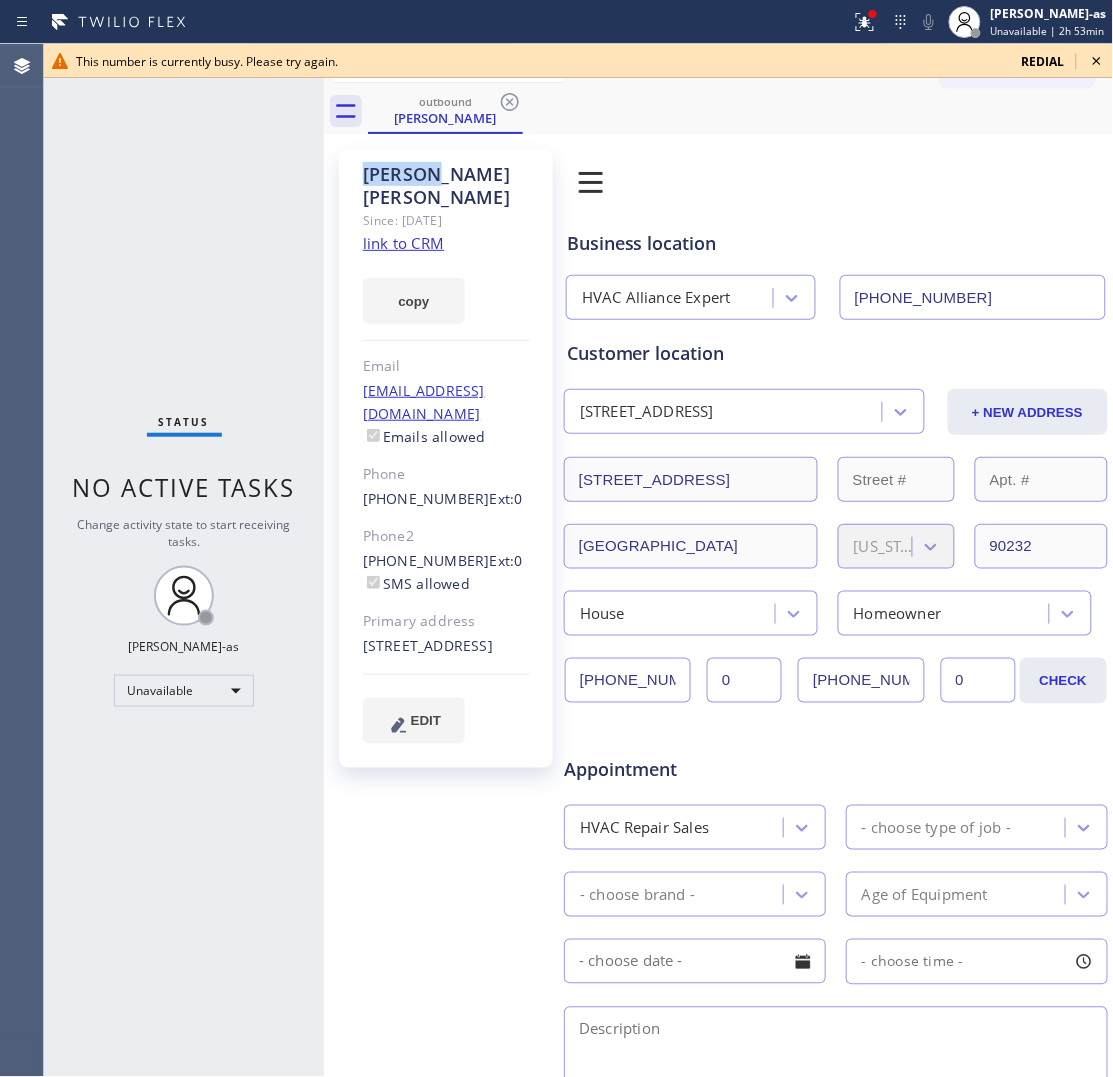 click 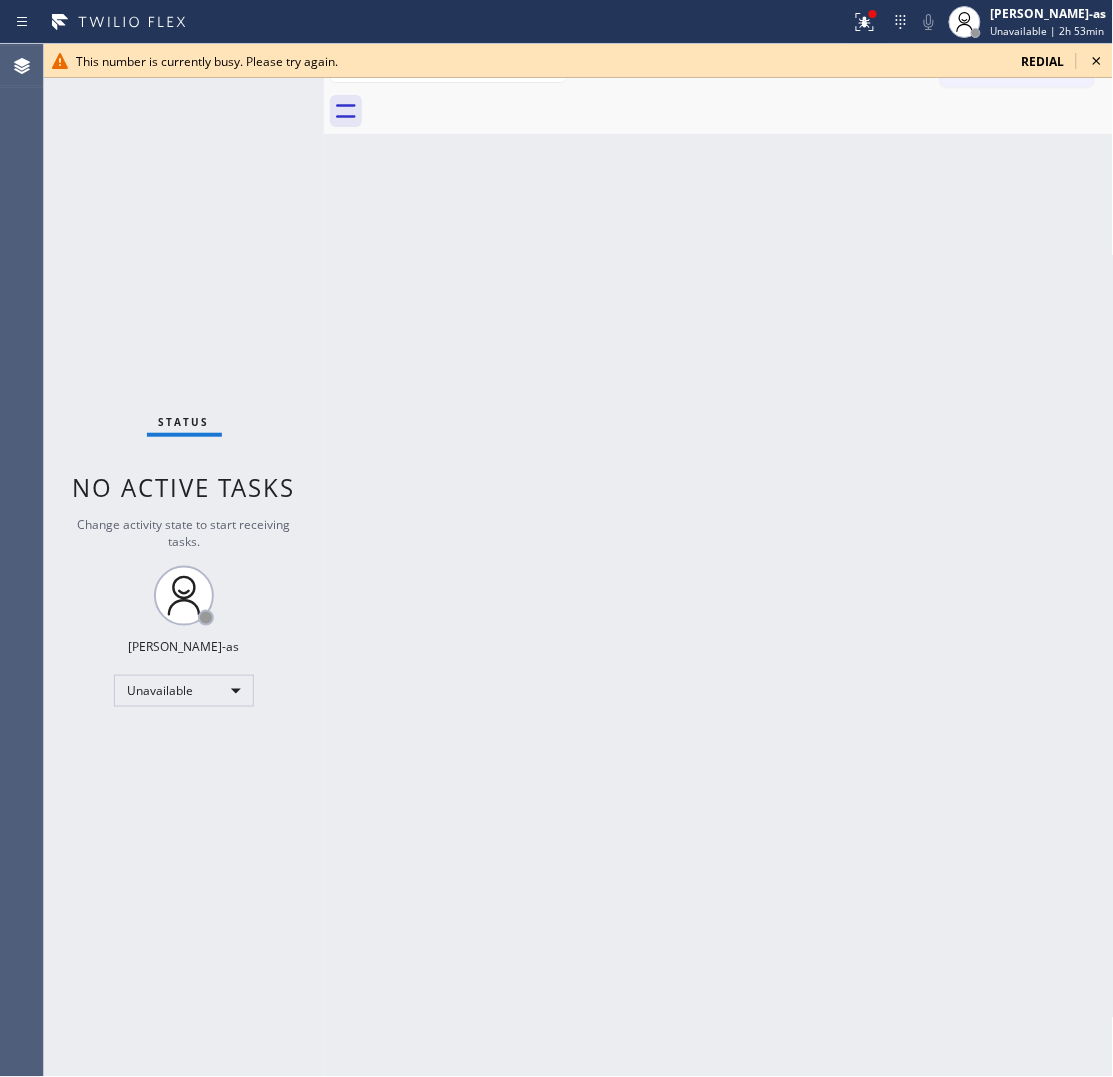 click 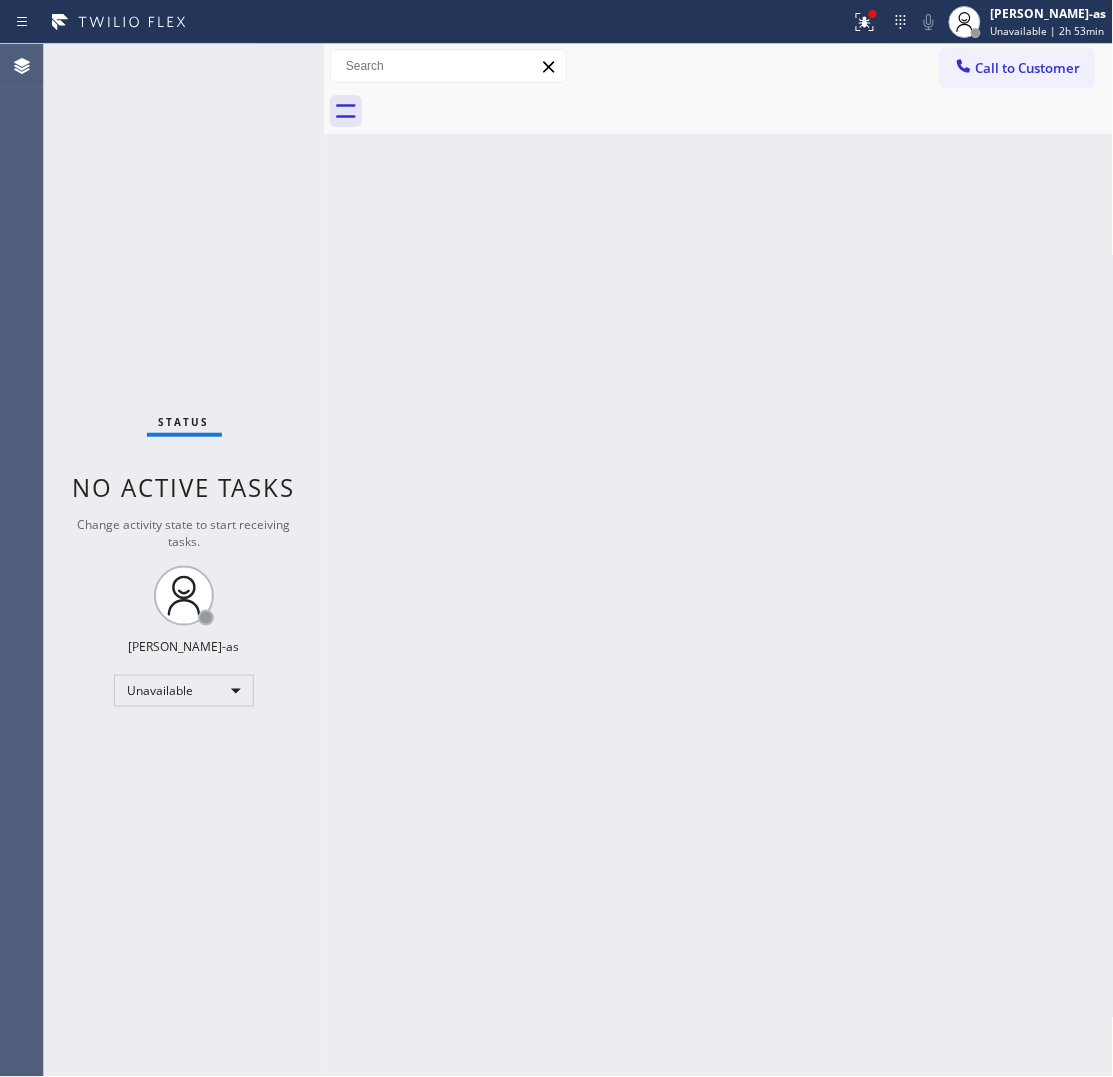 click on "Call to Customer" at bounding box center [1028, 68] 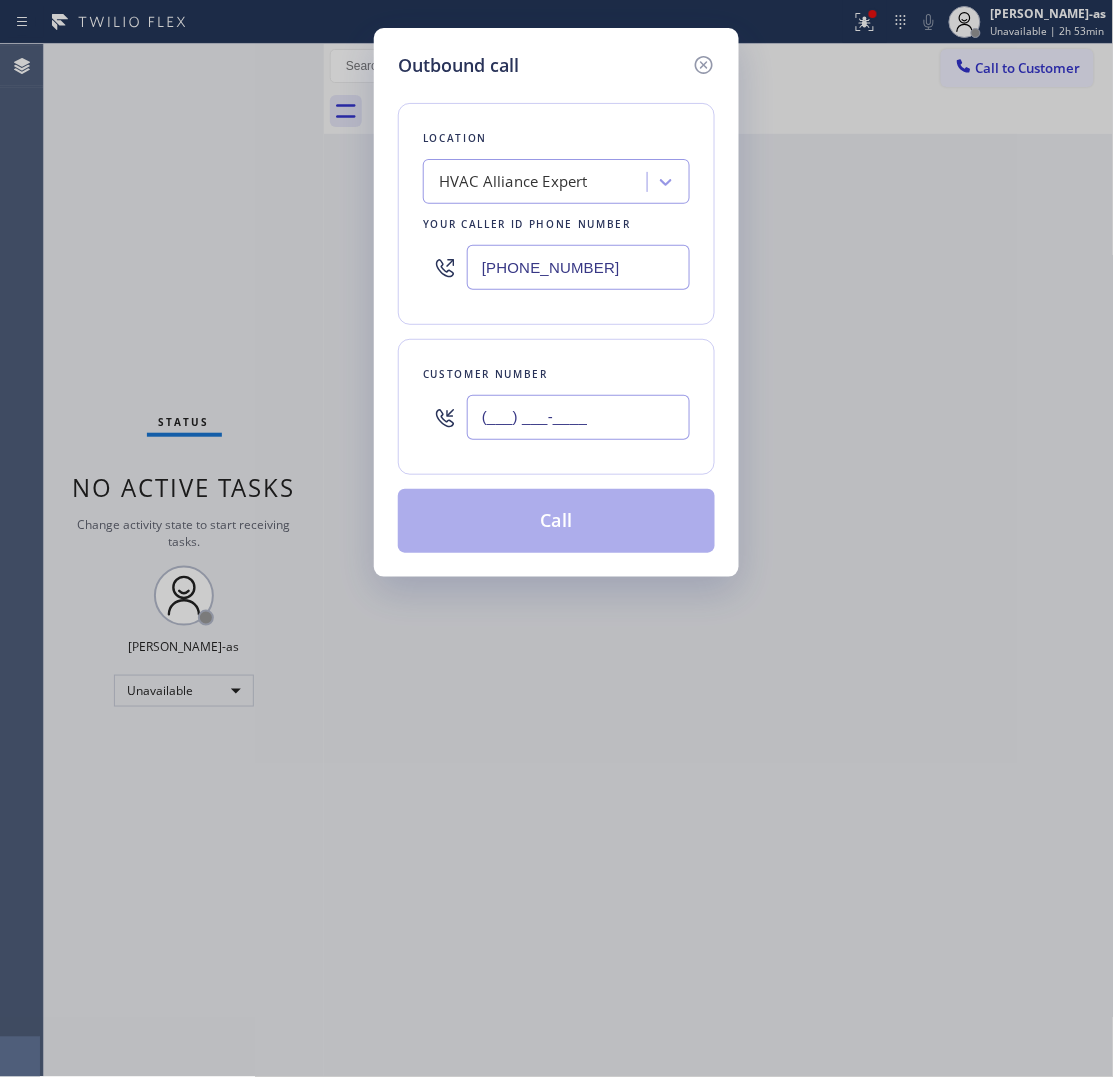 click on "(___) ___-____" at bounding box center (578, 417) 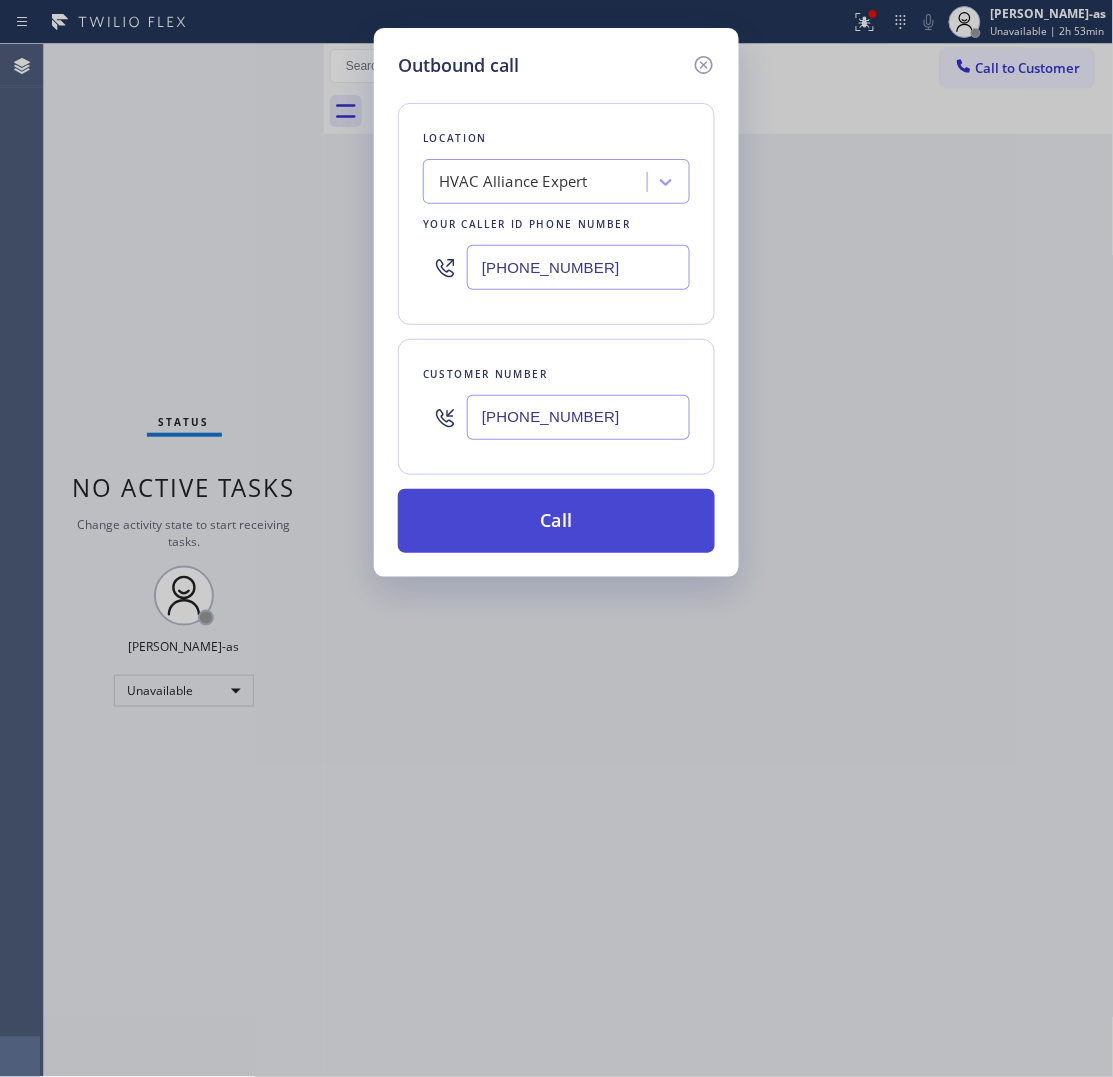 type on "[PHONE_NUMBER]" 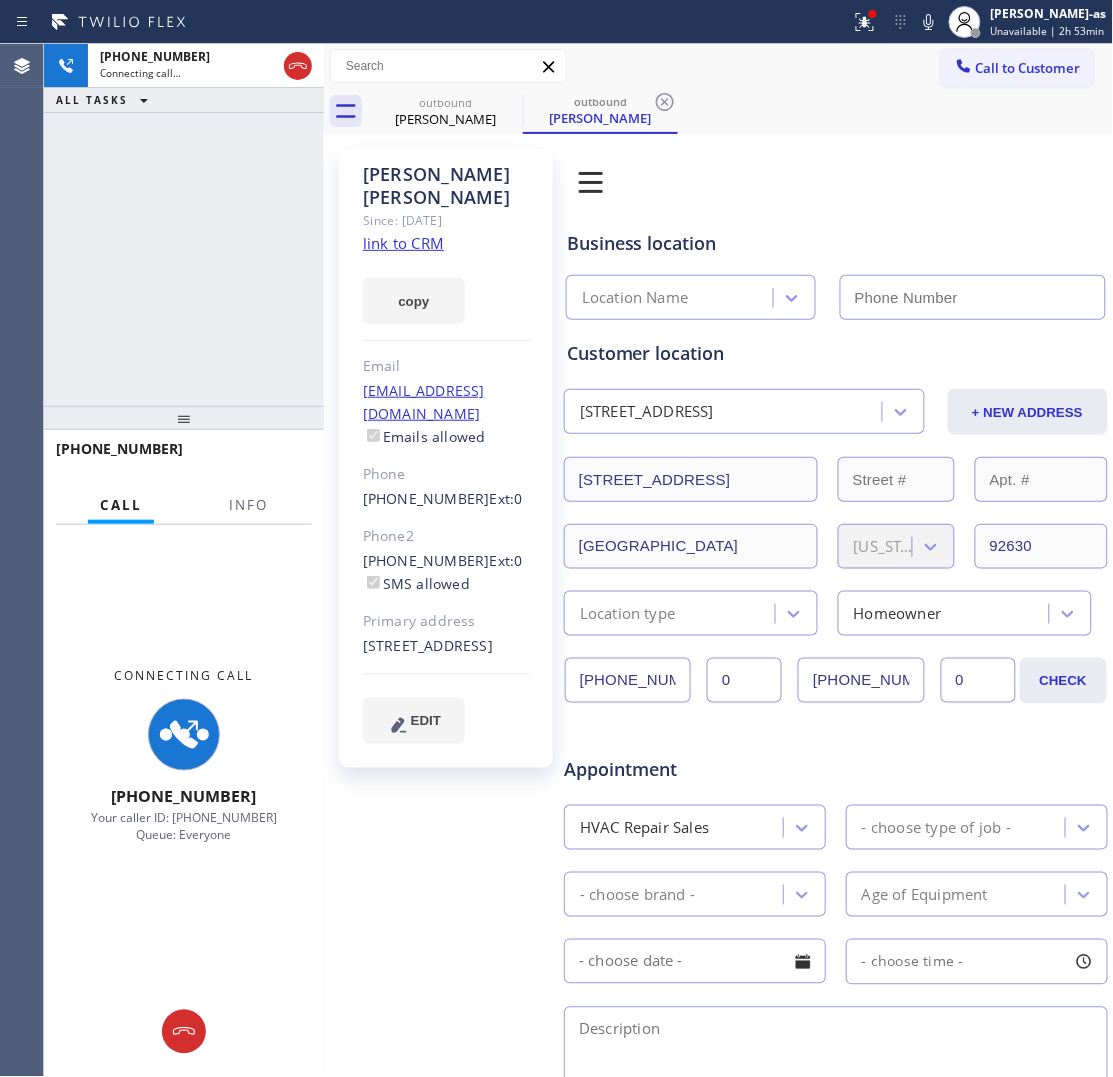 type on "[PHONE_NUMBER]" 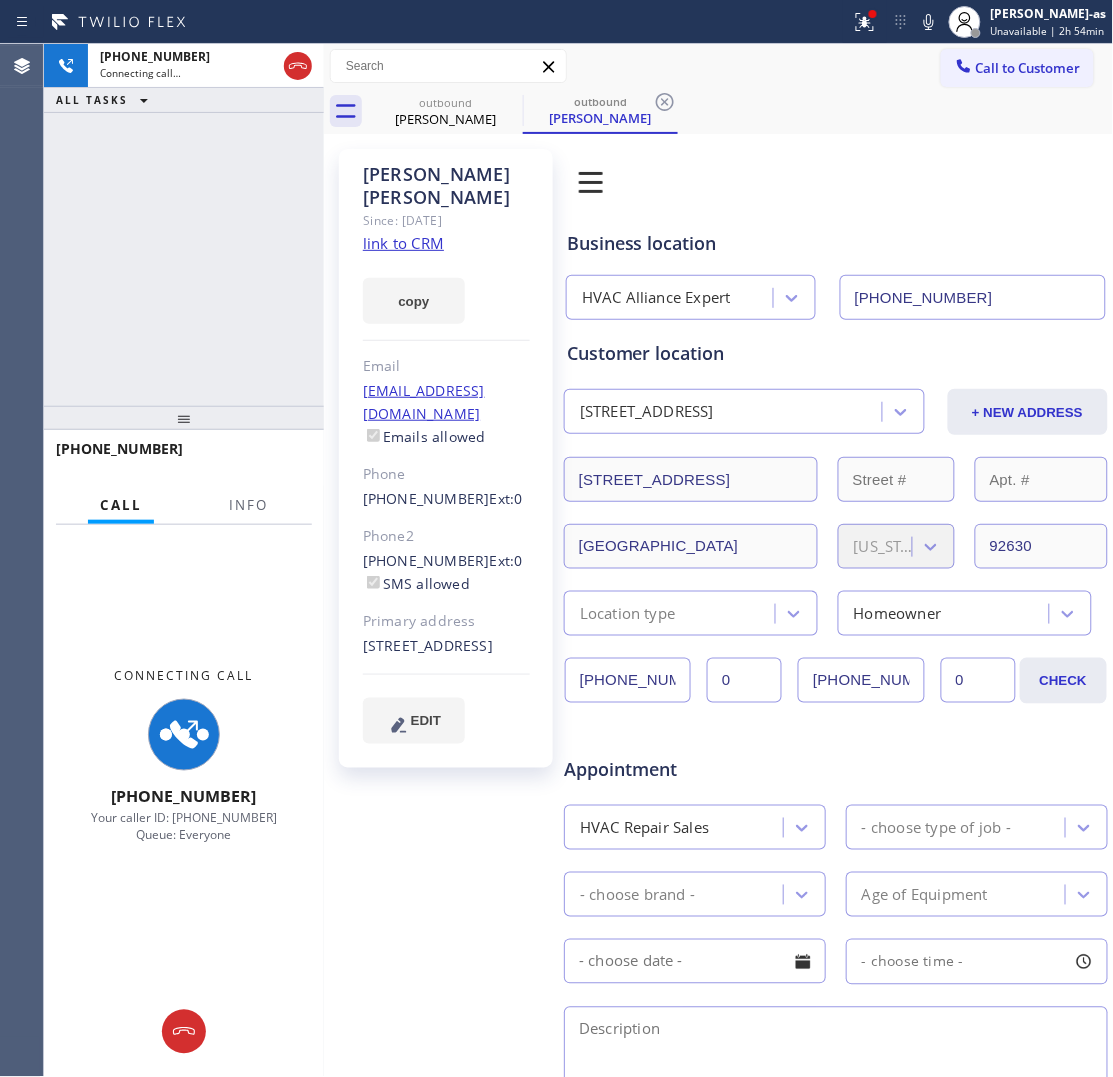 click on "link to CRM" 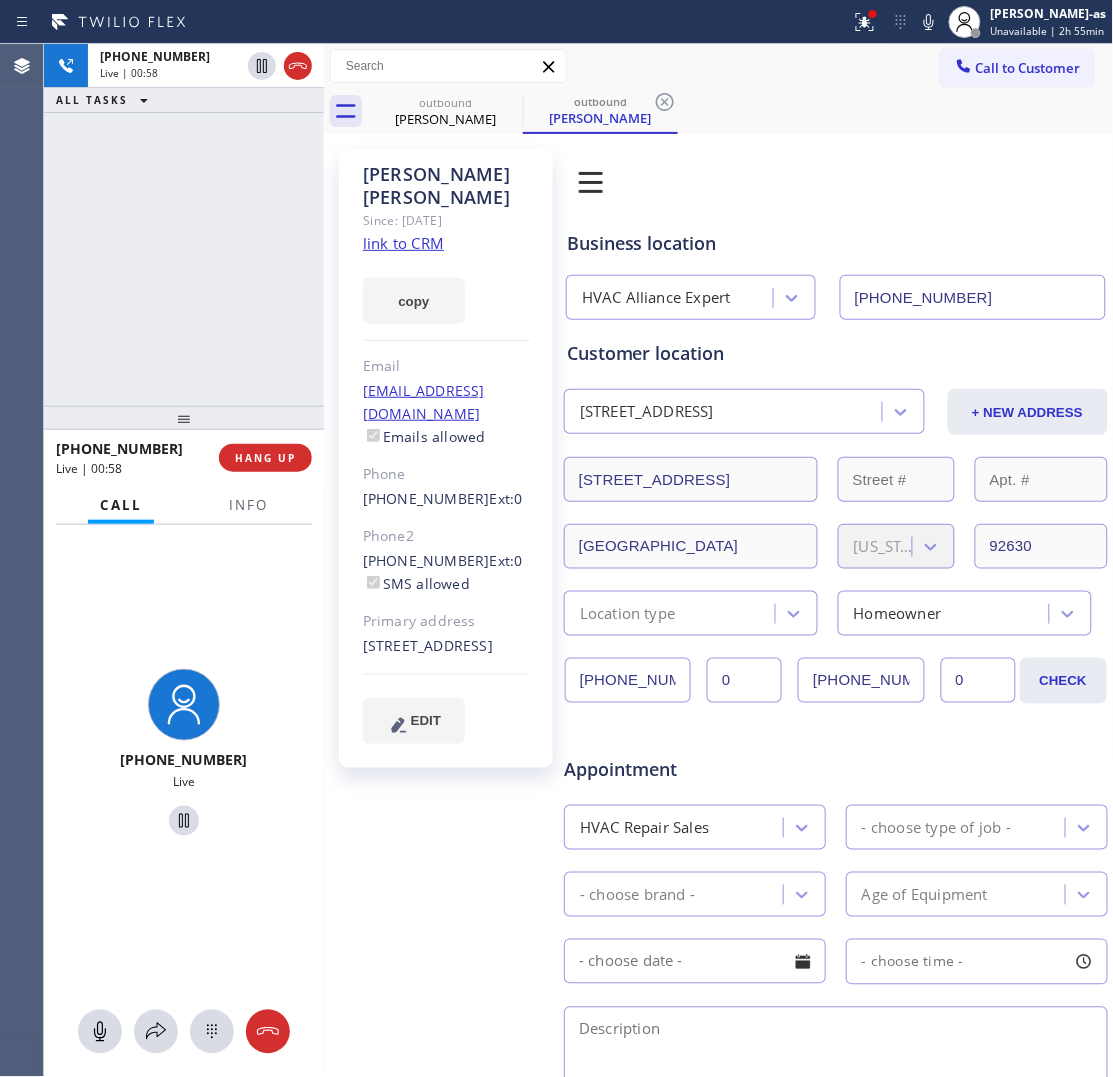 drag, startPoint x: 317, startPoint y: 367, endPoint x: 310, endPoint y: 358, distance: 11.401754 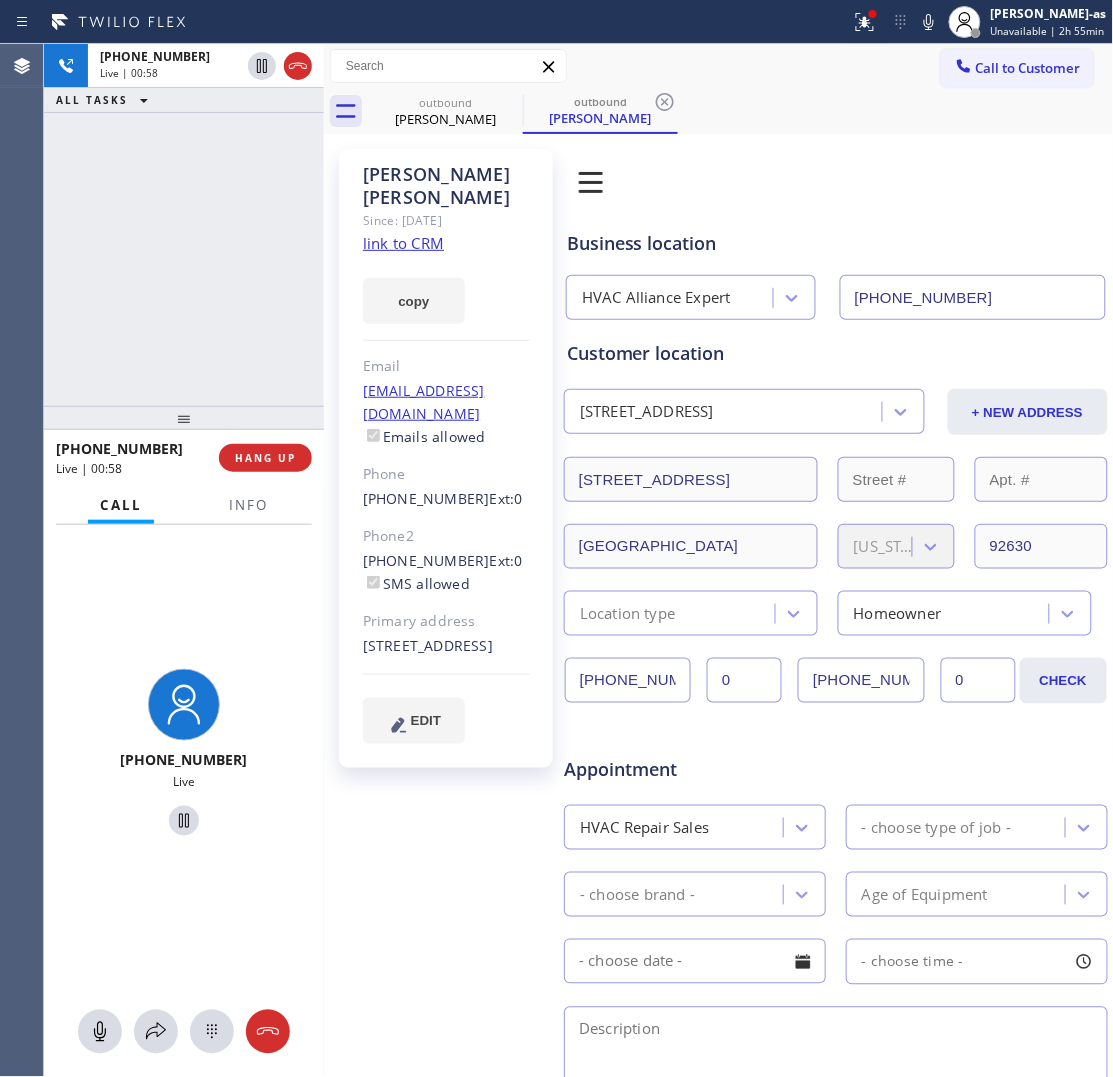 drag, startPoint x: 152, startPoint y: 261, endPoint x: 223, endPoint y: 242, distance: 73.4983 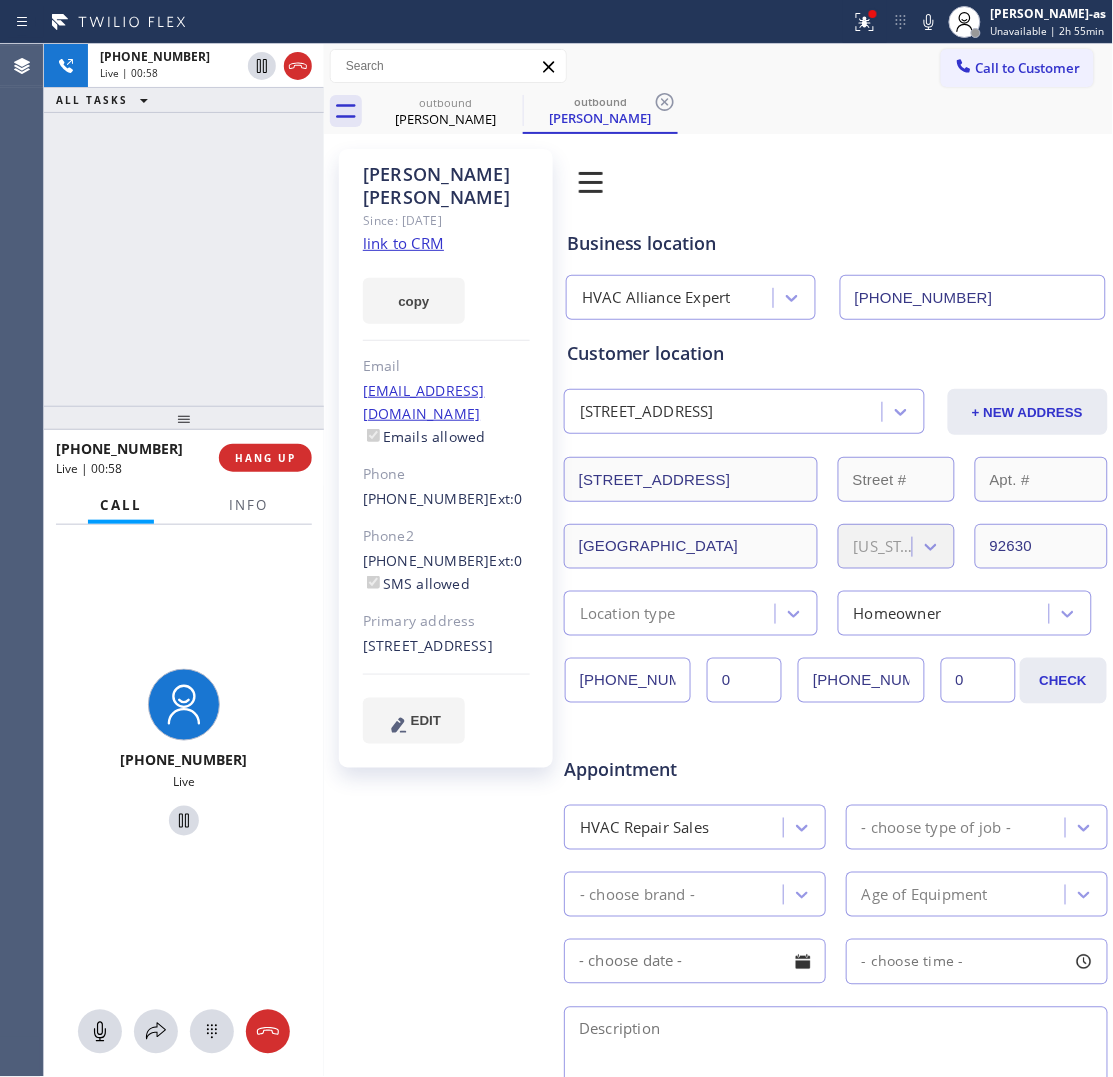 click on "[PHONE_NUMBER] Live | 00:58 ALL TASKS ALL TASKS ACTIVE TASKS TASKS IN WRAP UP" at bounding box center [184, 225] 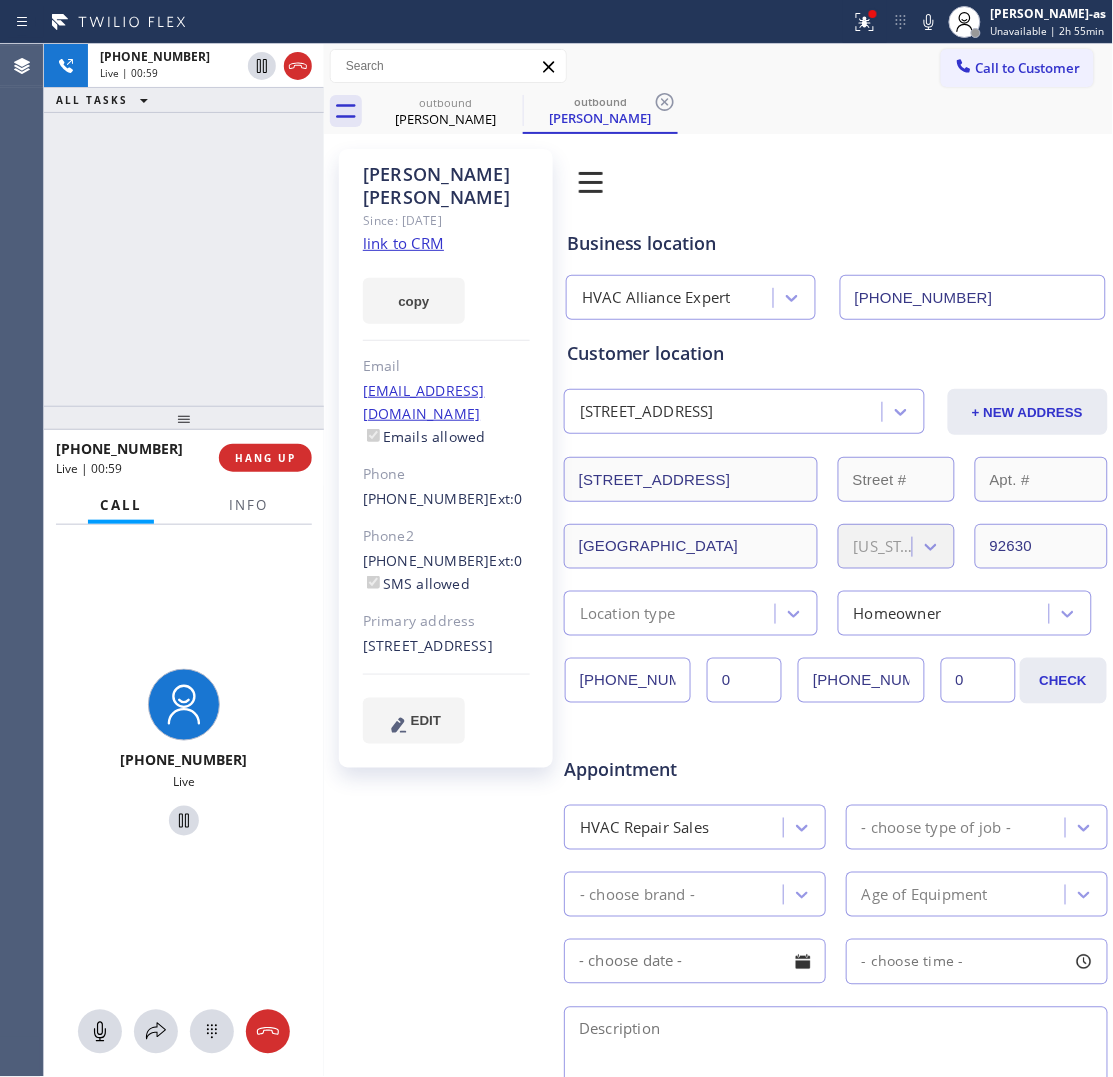 drag, startPoint x: 415, startPoint y: 860, endPoint x: 416, endPoint y: 821, distance: 39.012817 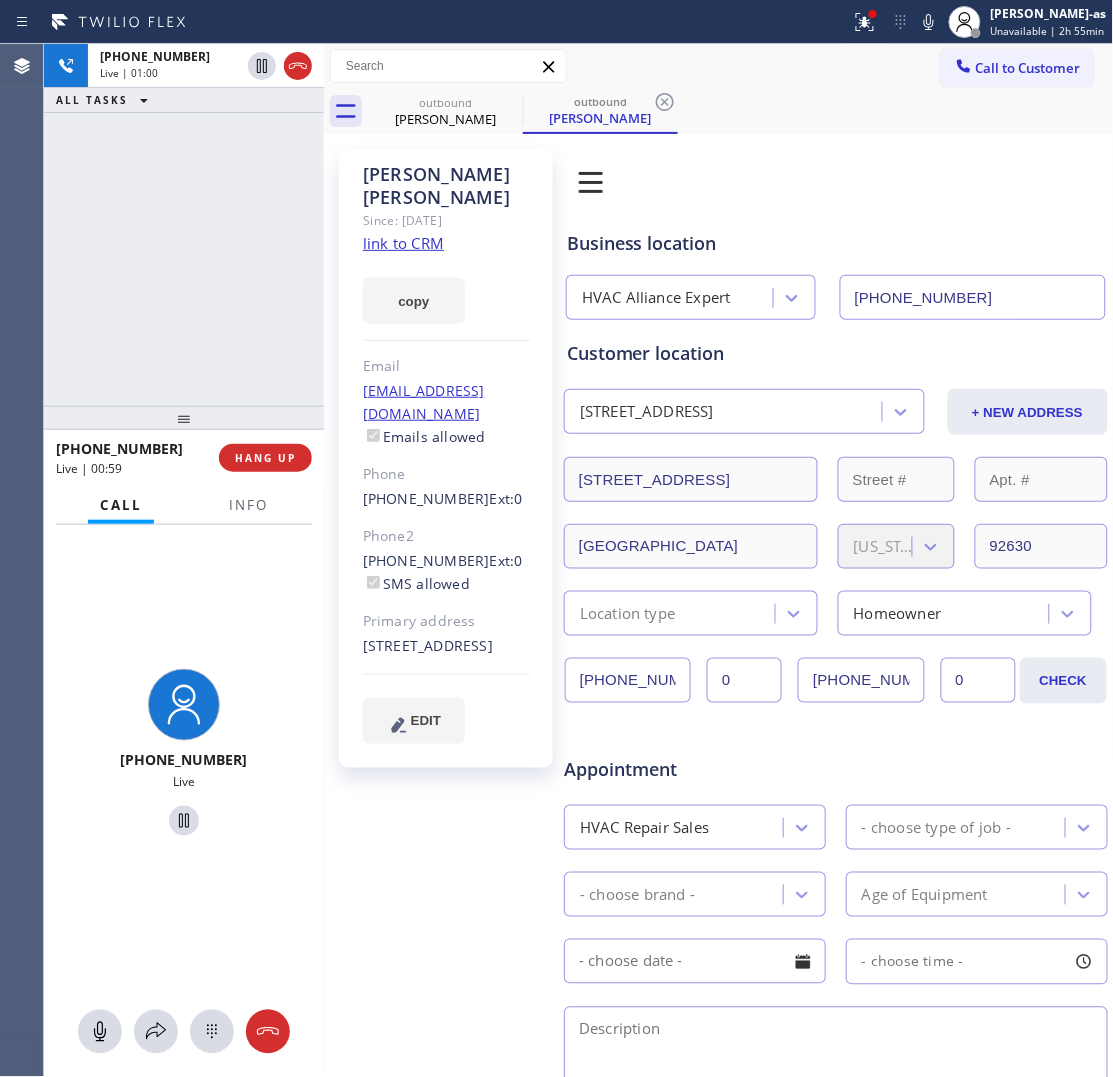 click on "[PHONE_NUMBER] Live | 01:00 ALL TASKS ALL TASKS ACTIVE TASKS TASKS IN WRAP UP" at bounding box center [184, 225] 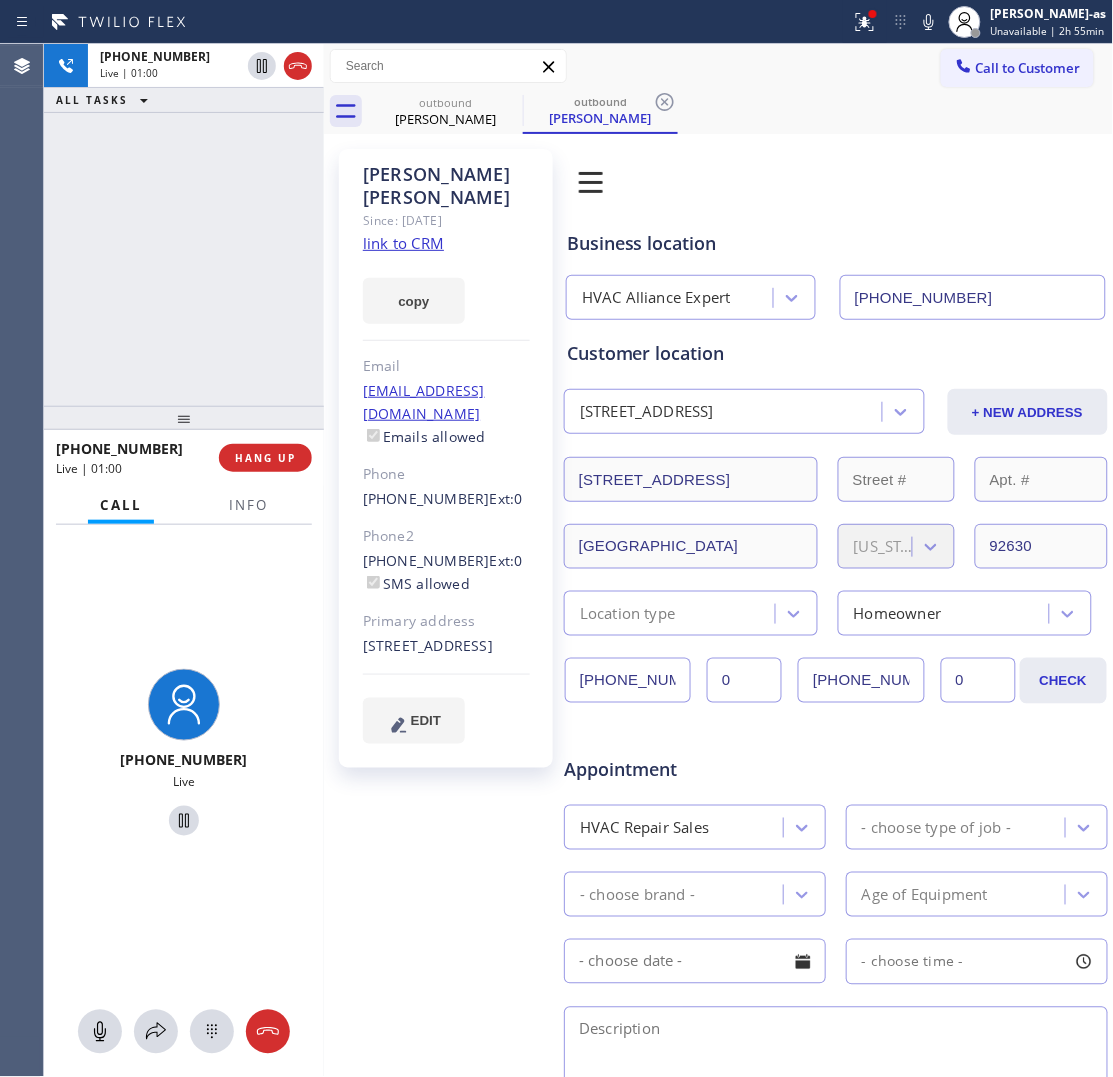 click on "[PHONE_NUMBER] Live | 01:00 ALL TASKS ALL TASKS ACTIVE TASKS TASKS IN WRAP UP" at bounding box center (184, 225) 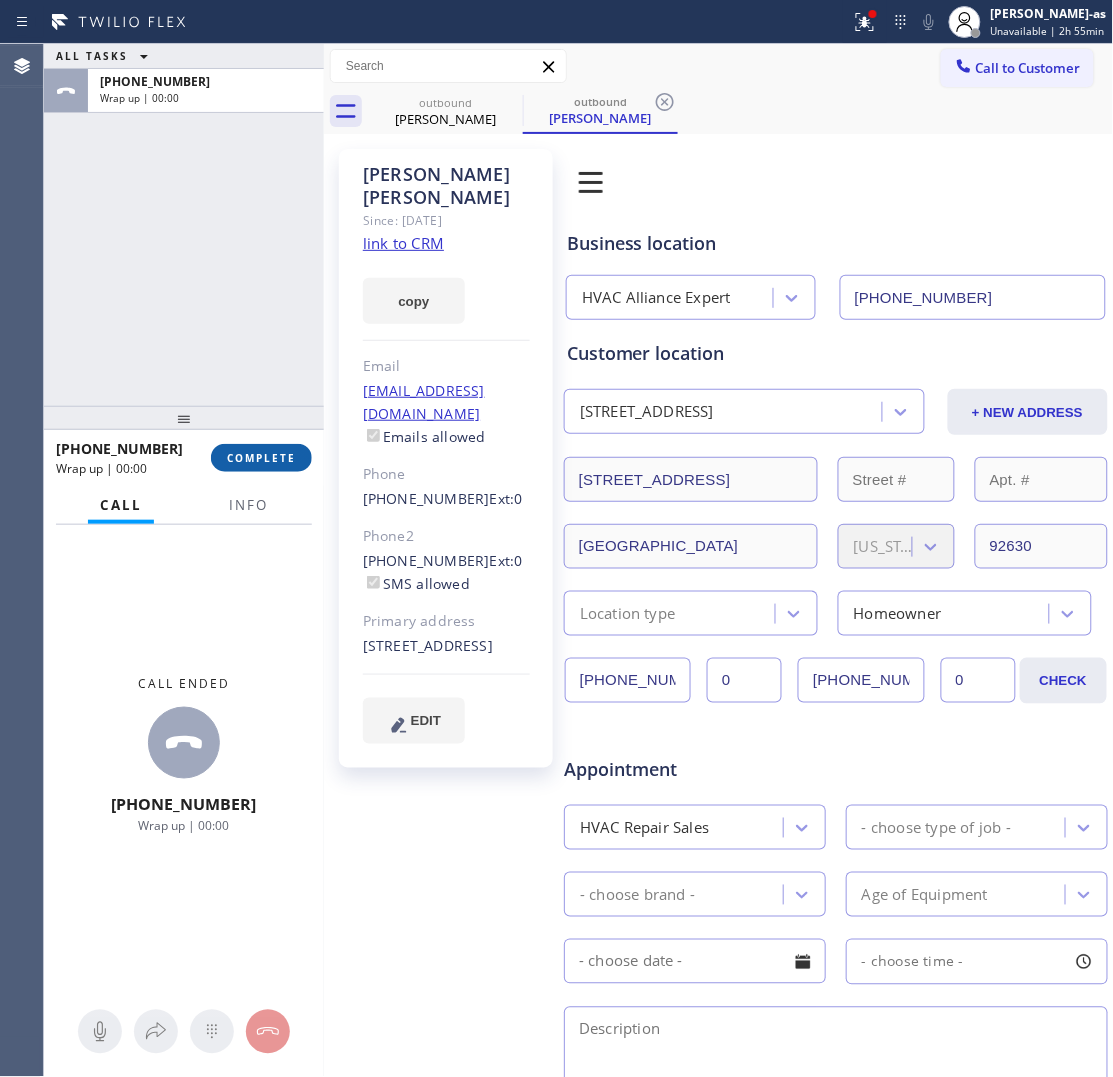 click on "COMPLETE" at bounding box center [261, 458] 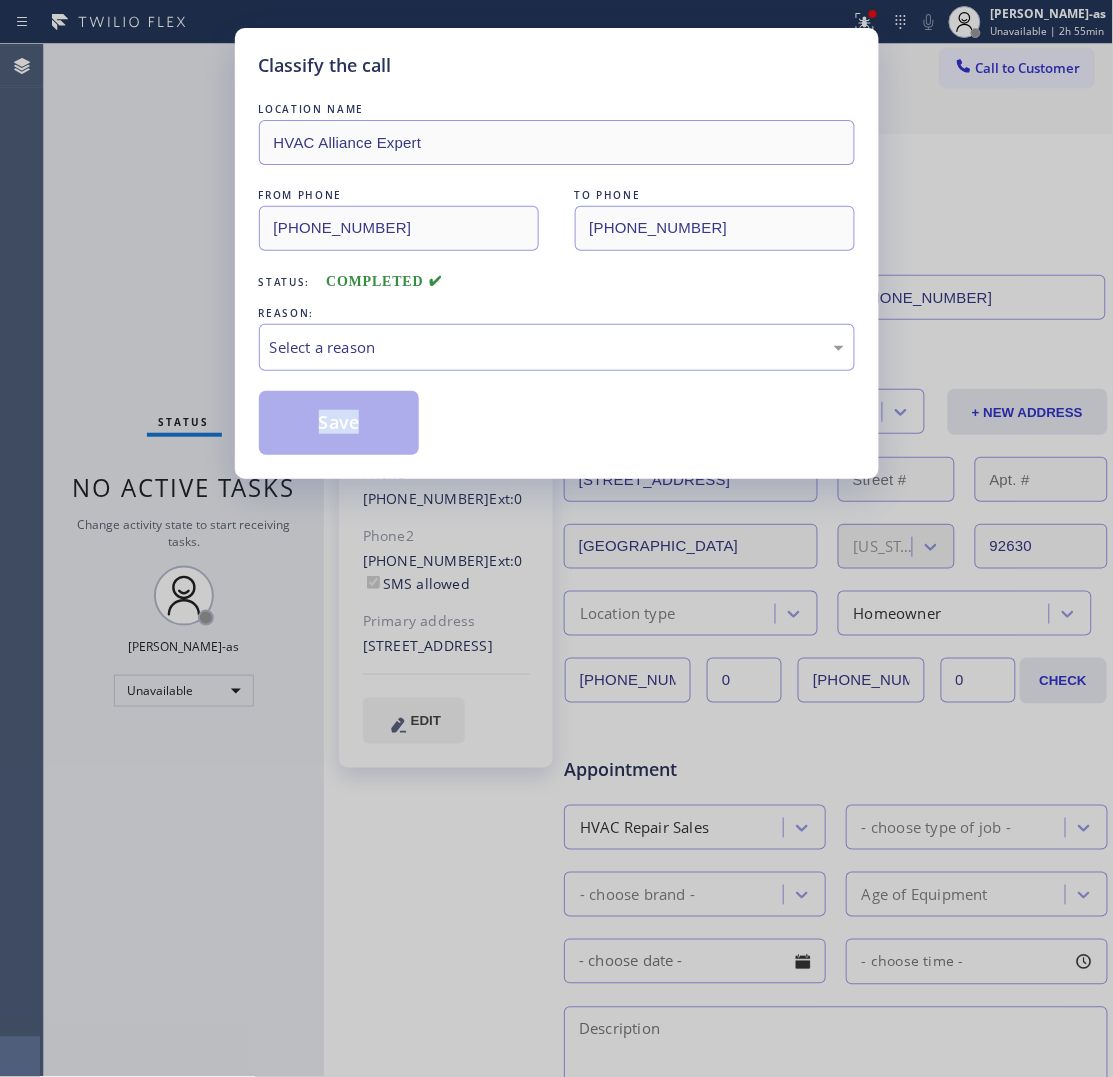 click on "Classify the call LOCATION NAME HVAC Alliance Expert FROM PHONE [PHONE_NUMBER] TO PHONE [PHONE_NUMBER] Status: COMPLETED REASON: Select a reason Save" at bounding box center (557, 253) 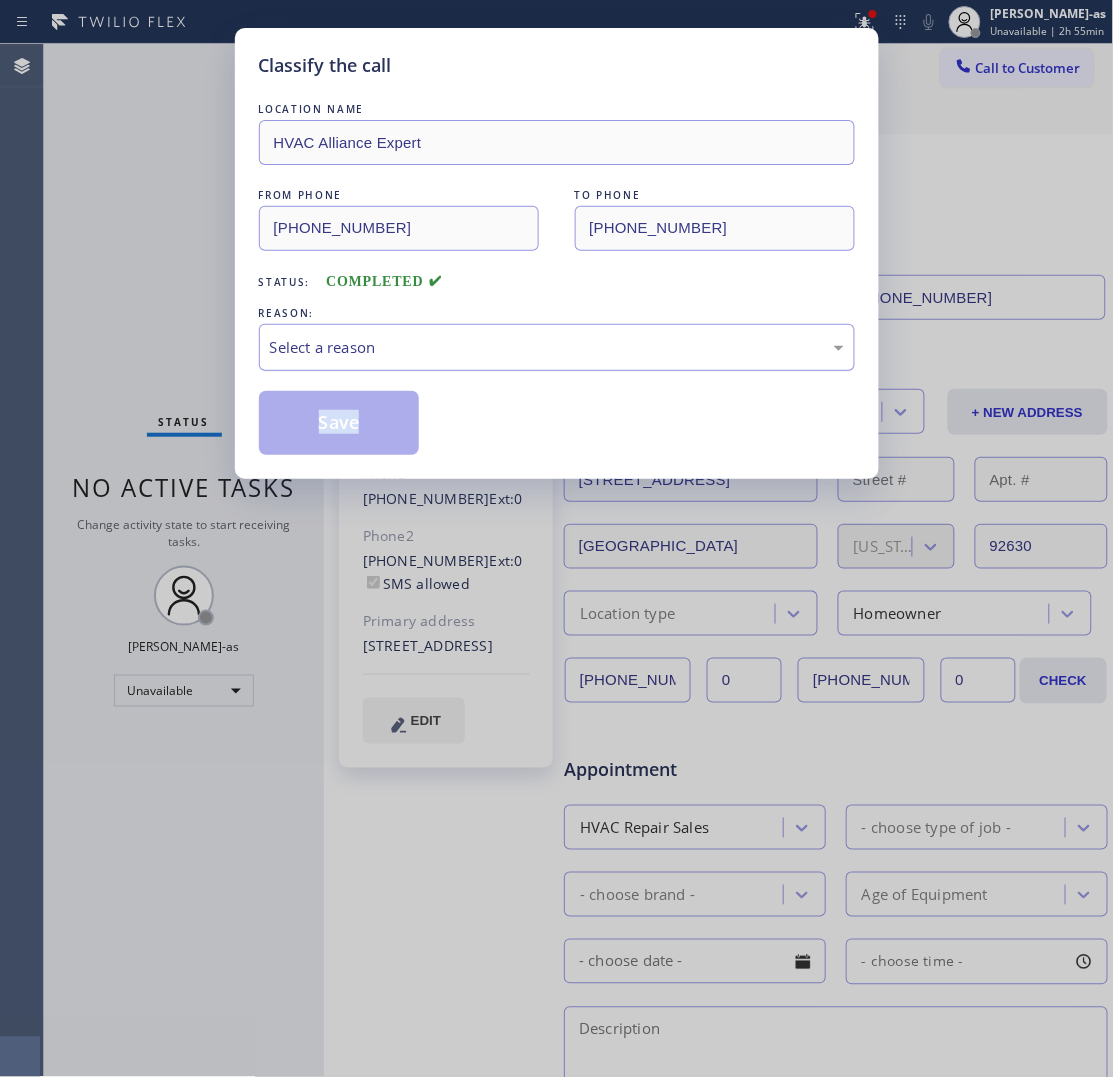 click on "Select a reason" at bounding box center (557, 347) 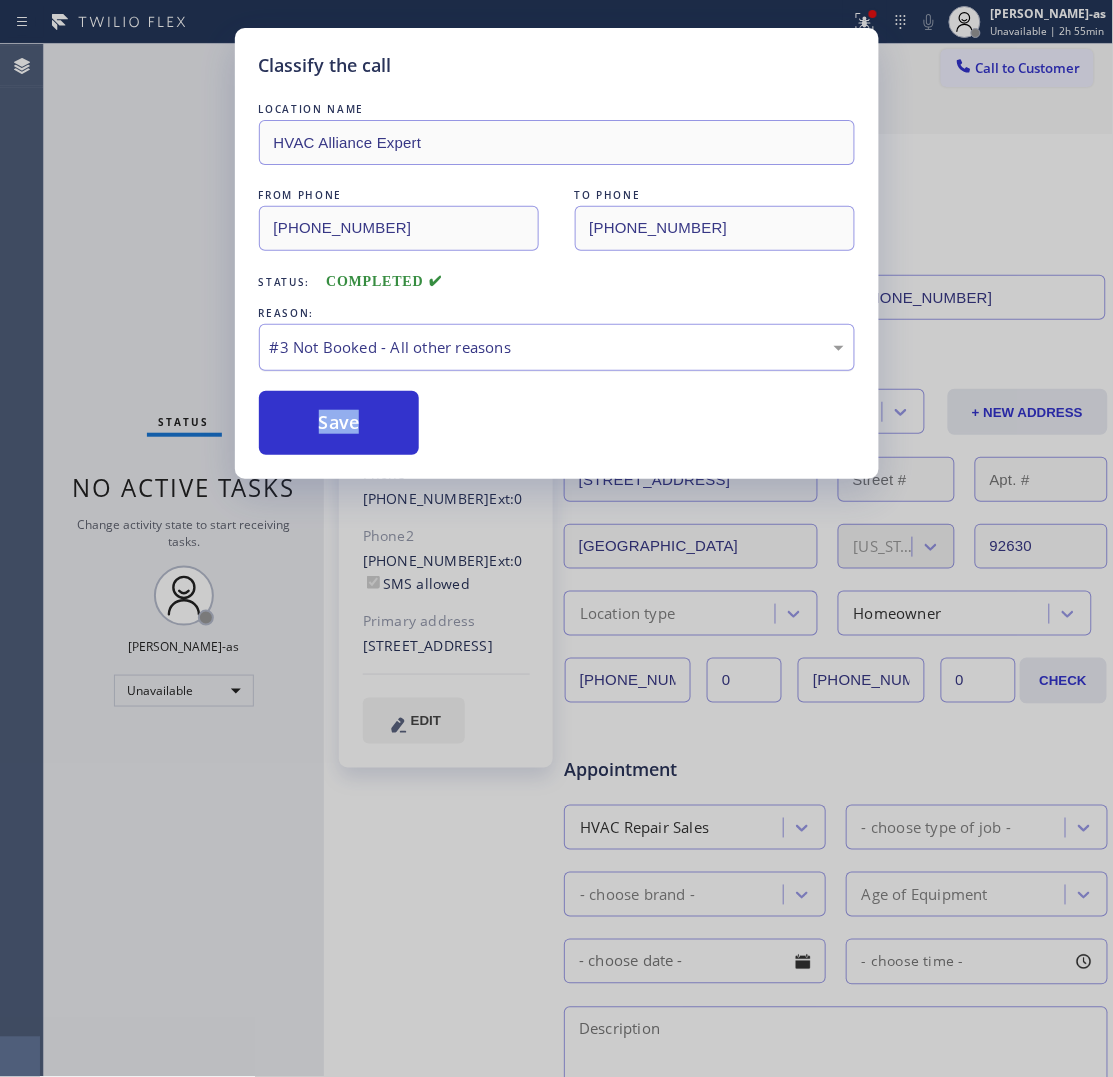 click on "#3 Not Booked - All other reasons" at bounding box center (557, 347) 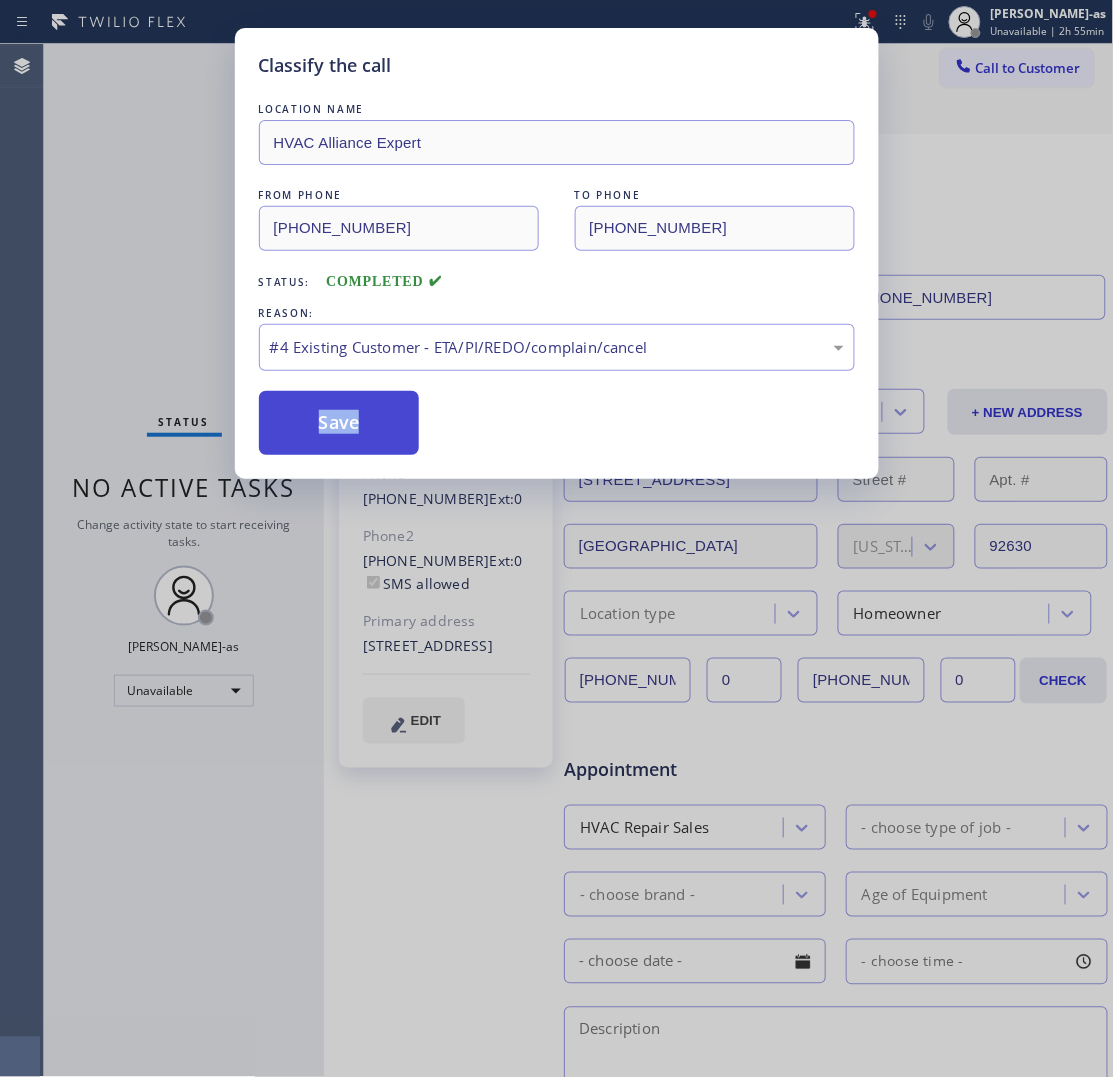 drag, startPoint x: 402, startPoint y: 423, endPoint x: 396, endPoint y: 435, distance: 13.416408 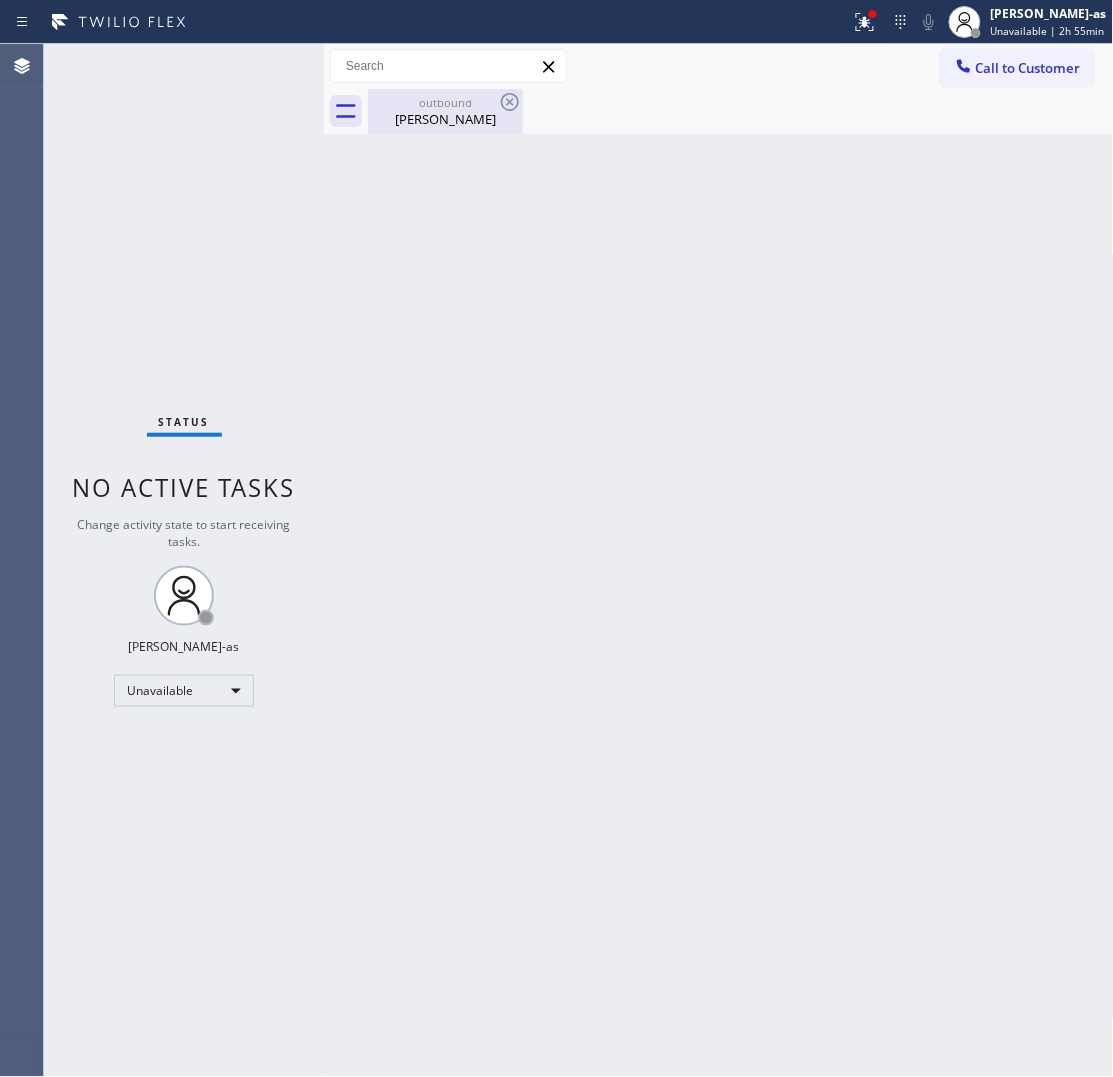 drag, startPoint x: 438, startPoint y: 117, endPoint x: 496, endPoint y: 111, distance: 58.30952 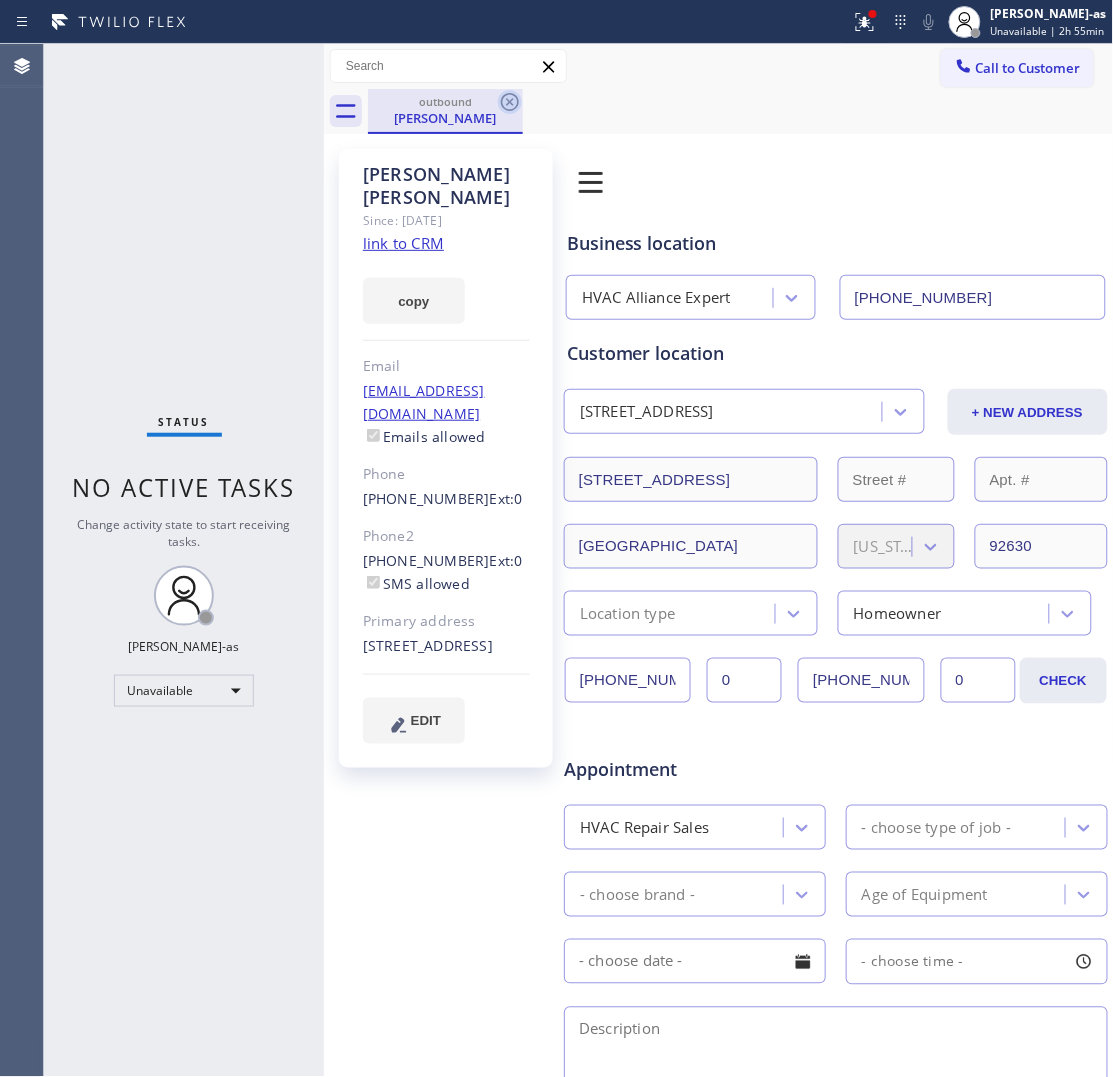 click 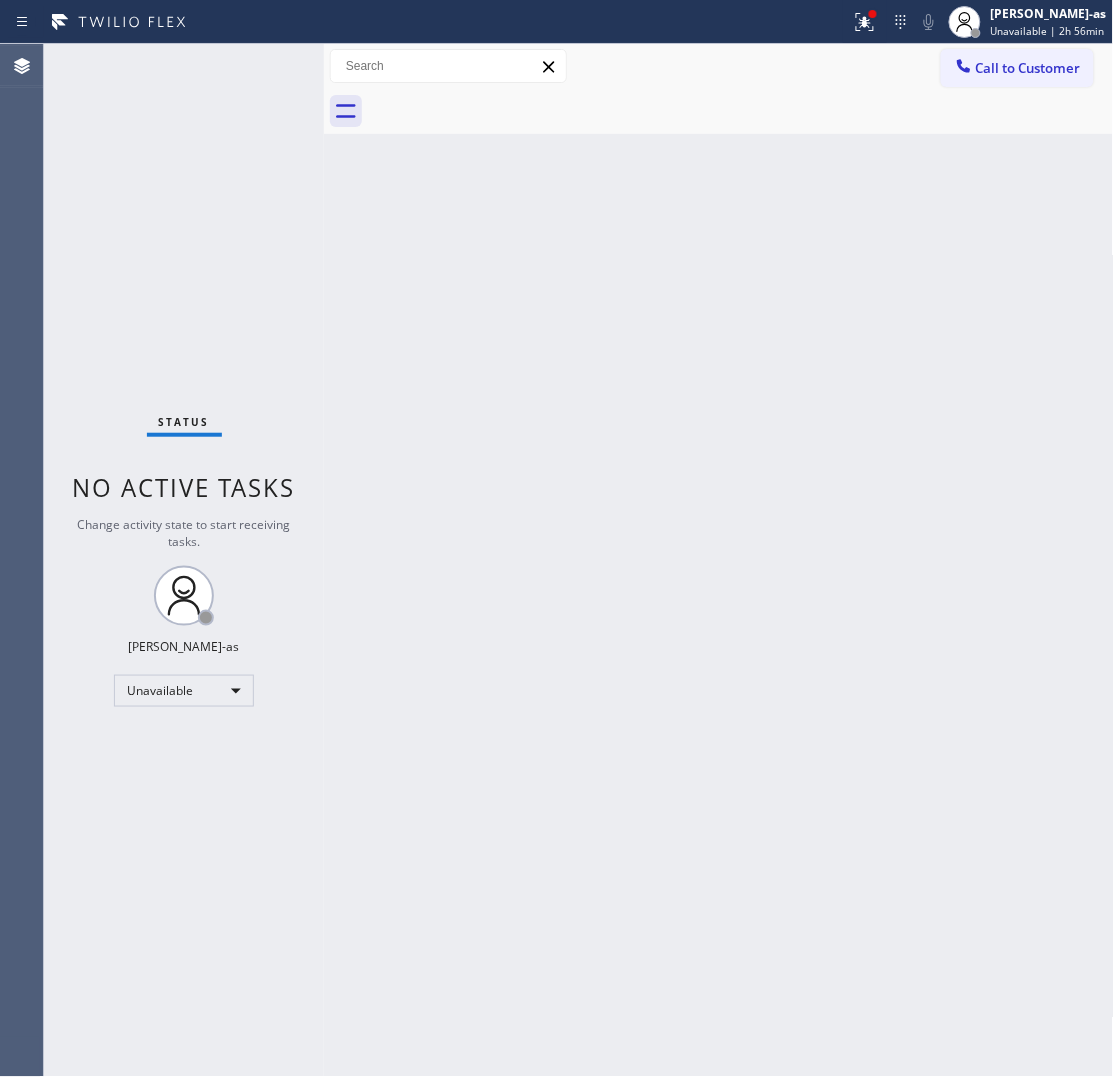 drag, startPoint x: 242, startPoint y: 241, endPoint x: 385, endPoint y: 188, distance: 152.50574 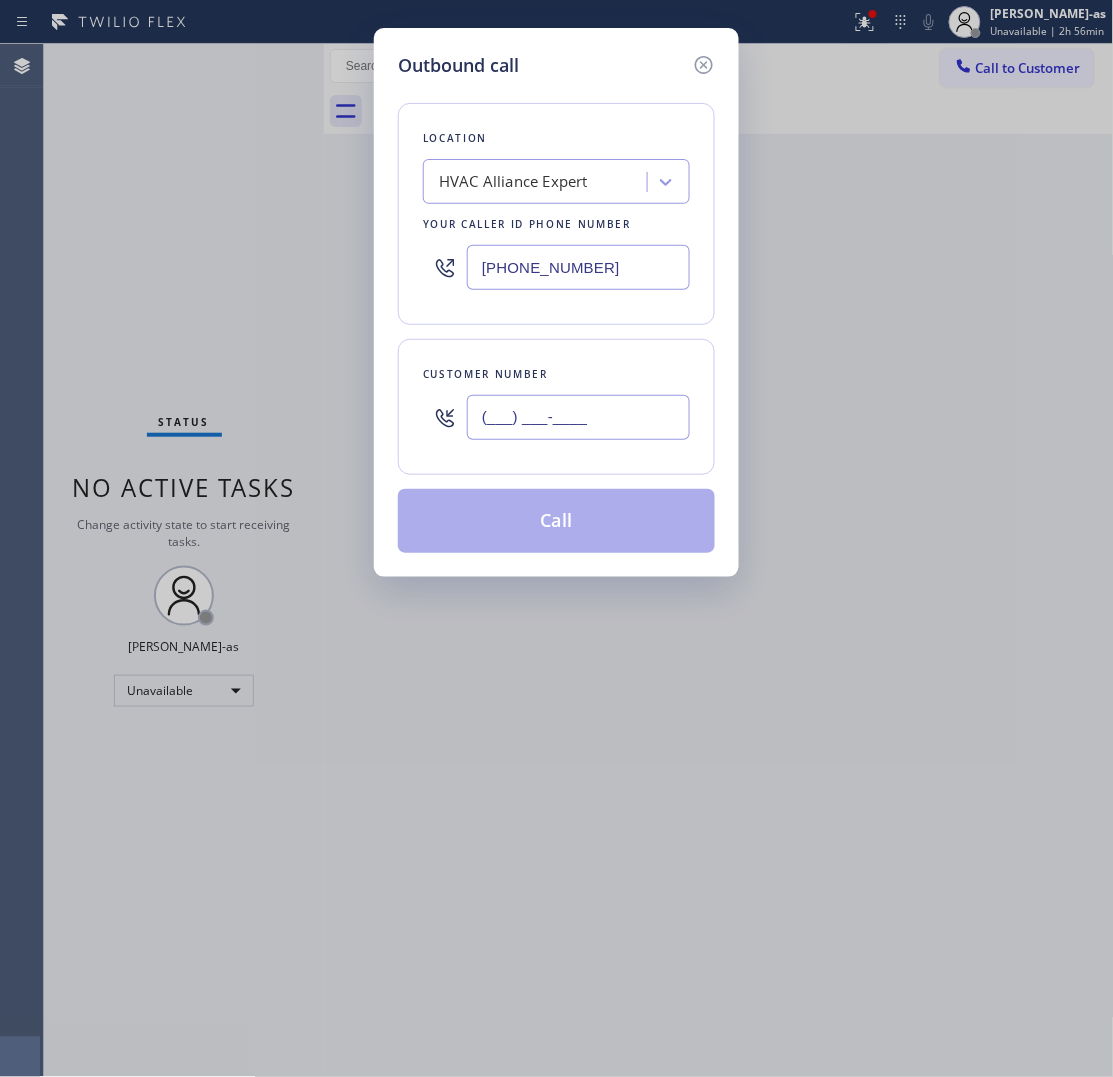 click on "(___) ___-____" at bounding box center [578, 417] 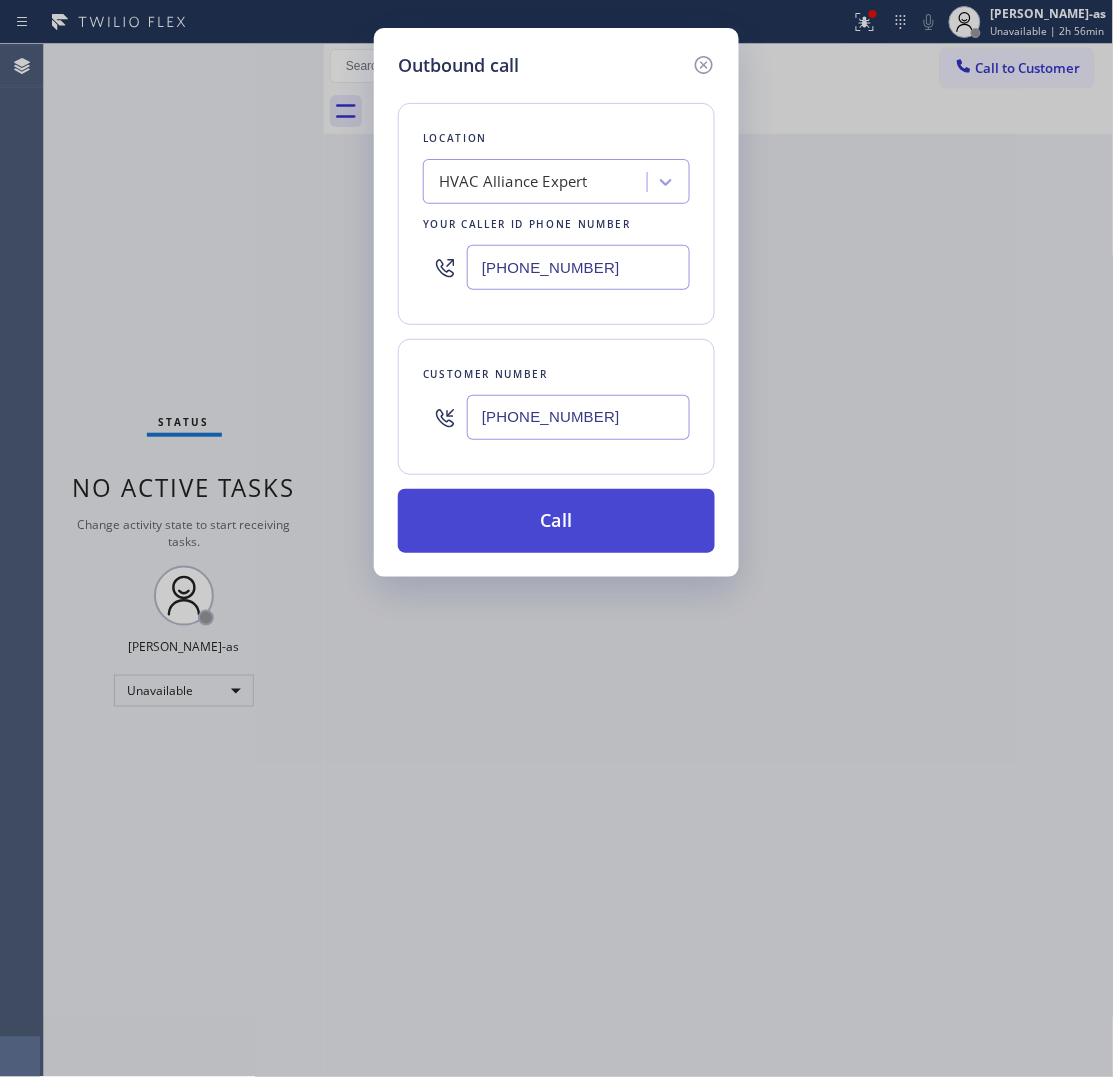 type on "[PHONE_NUMBER]" 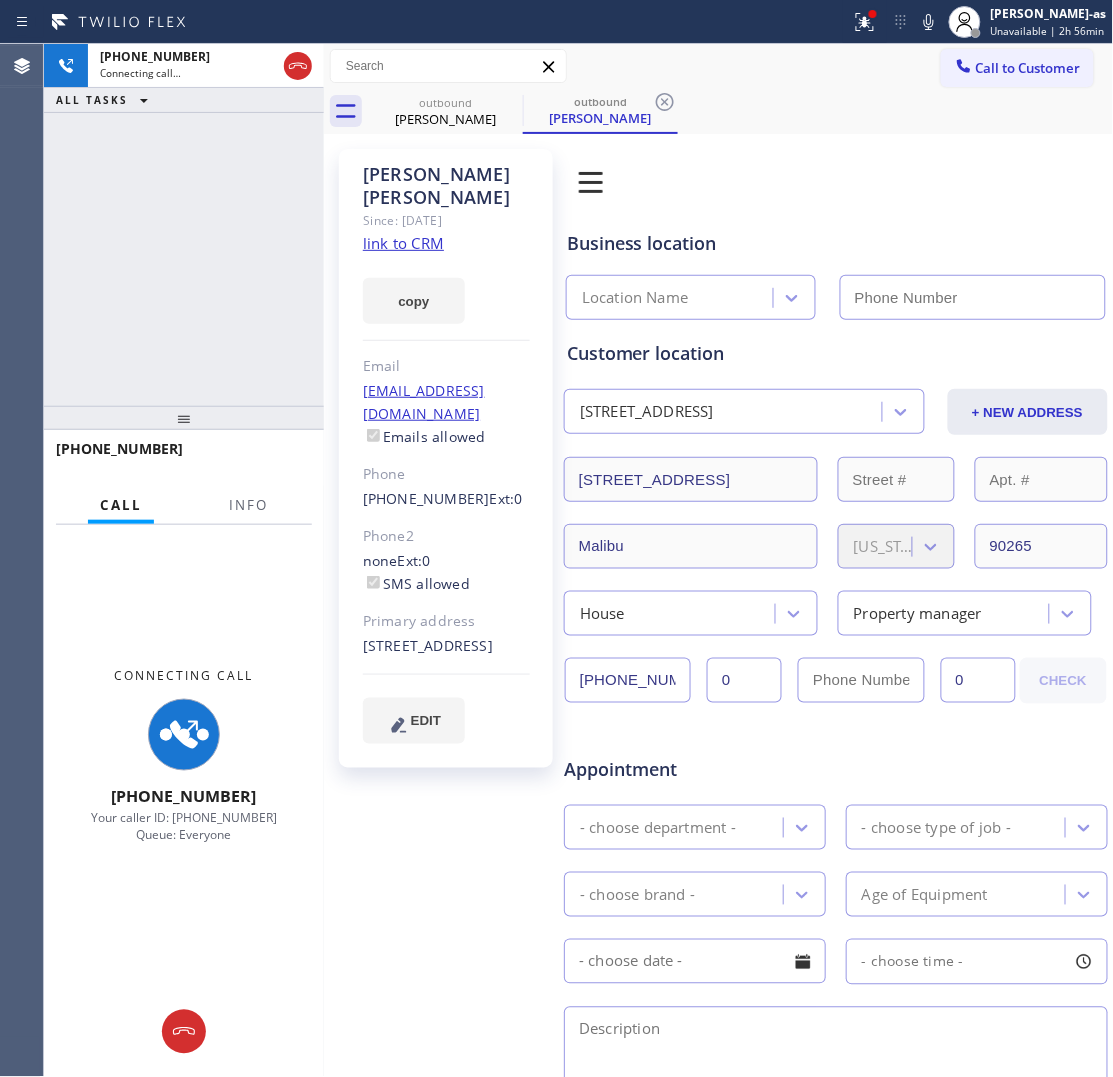 type on "[PHONE_NUMBER]" 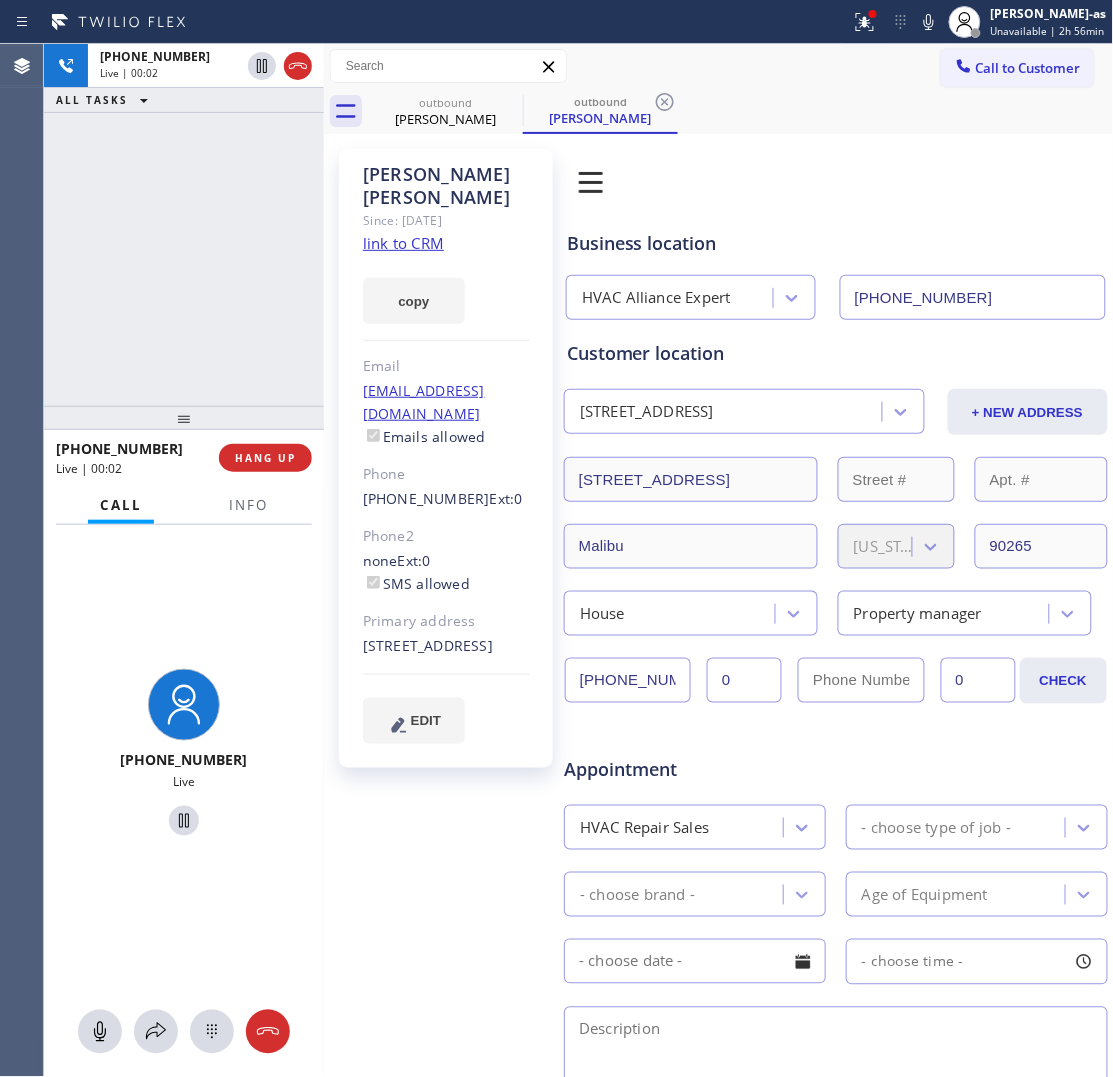 drag, startPoint x: 258, startPoint y: 278, endPoint x: 228, endPoint y: 563, distance: 286.5746 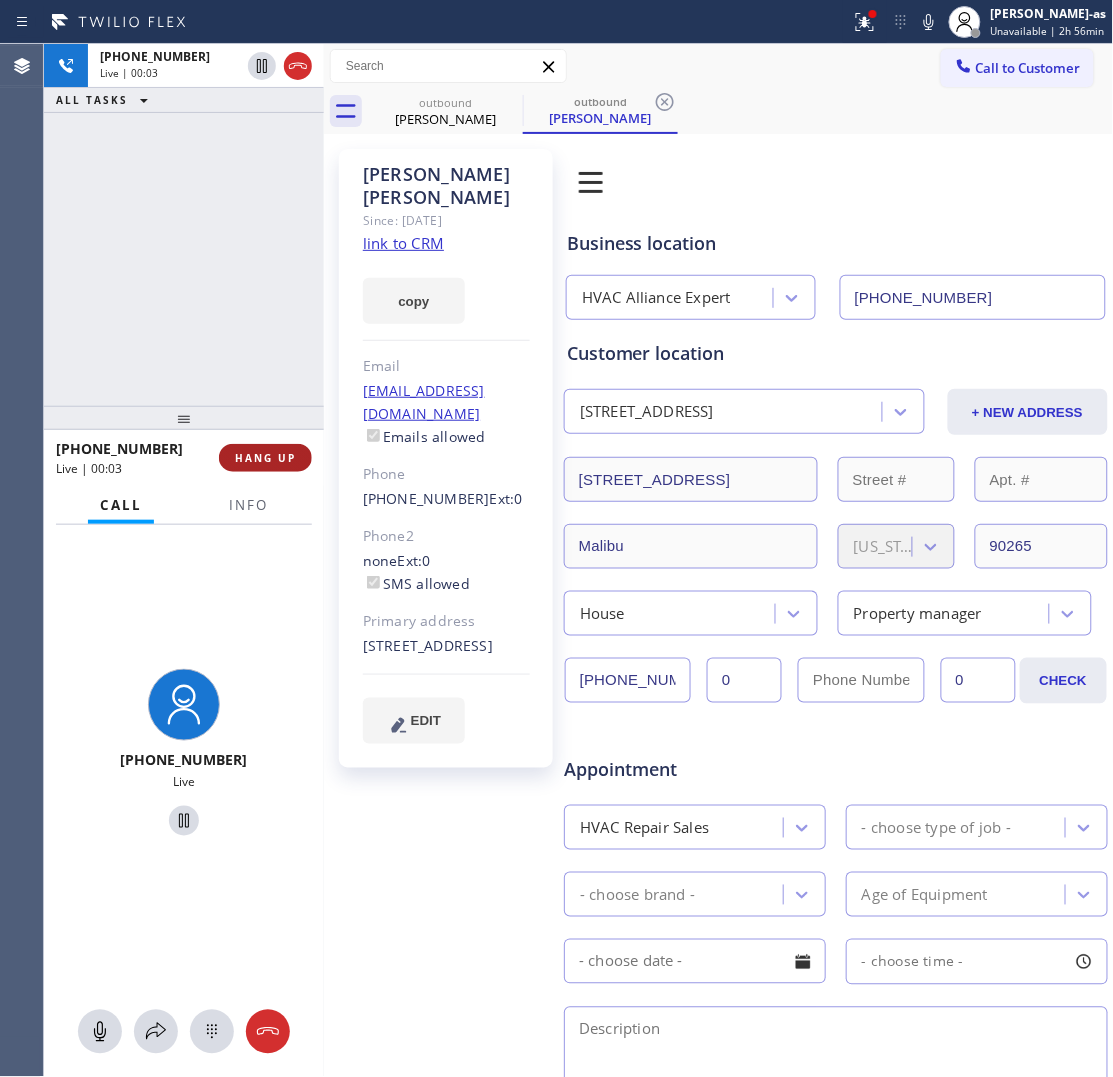 click on "HANG UP" at bounding box center [265, 458] 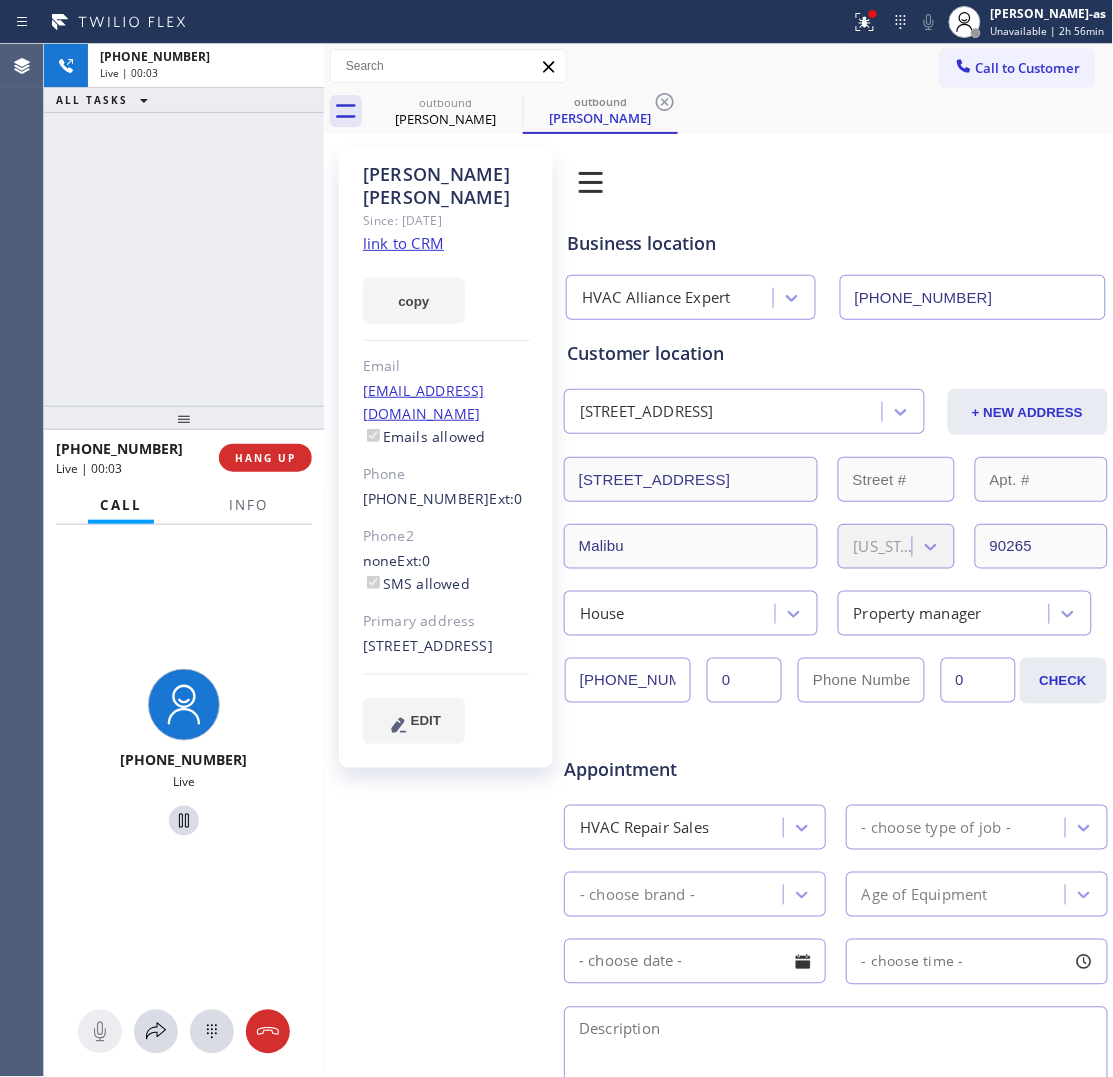click on "[PHONE_NUMBER] Live | 00:03 ALL TASKS ALL TASKS ACTIVE TASKS TASKS IN WRAP UP" at bounding box center (184, 225) 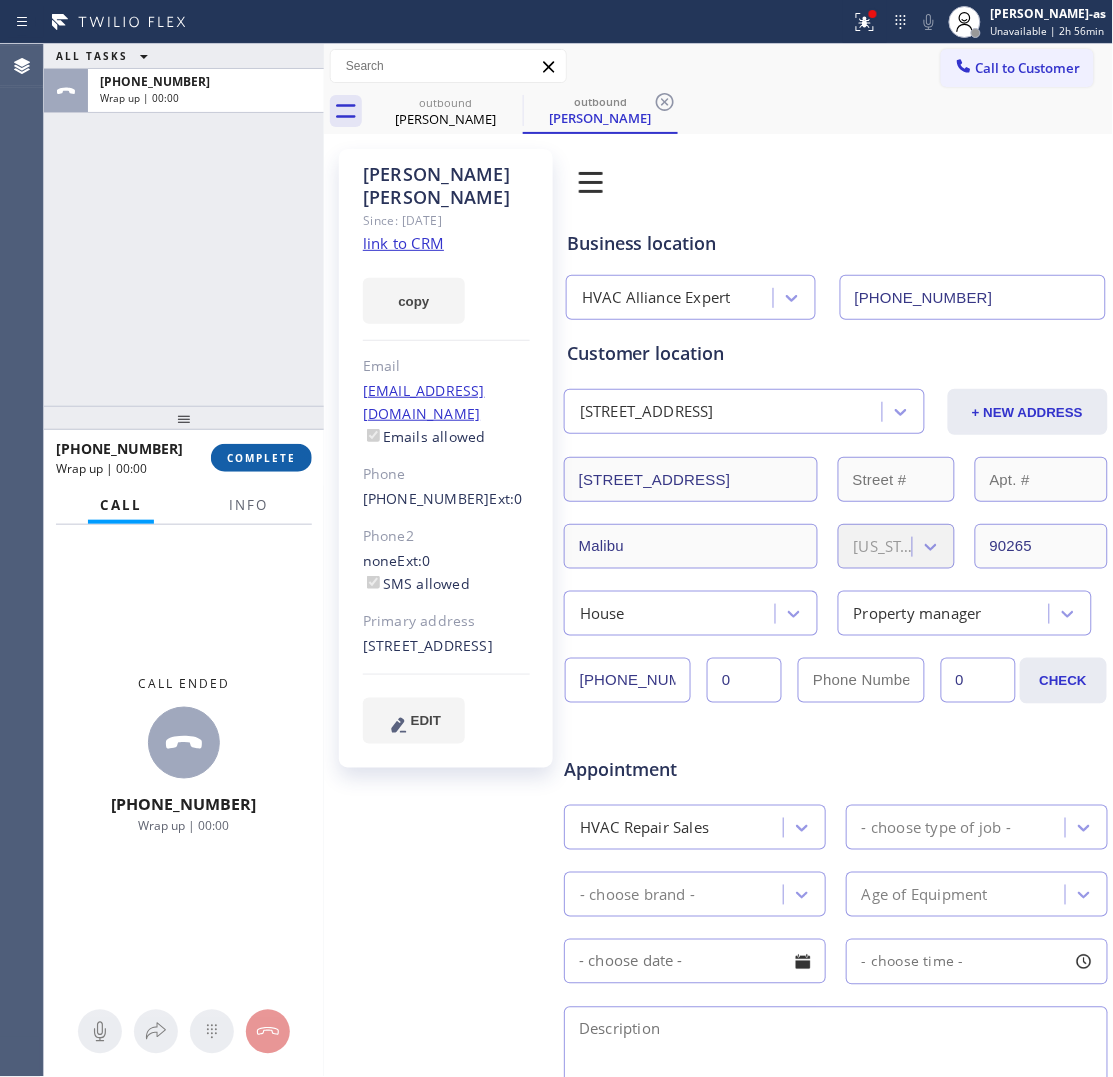 drag, startPoint x: 278, startPoint y: 448, endPoint x: 267, endPoint y: 446, distance: 11.18034 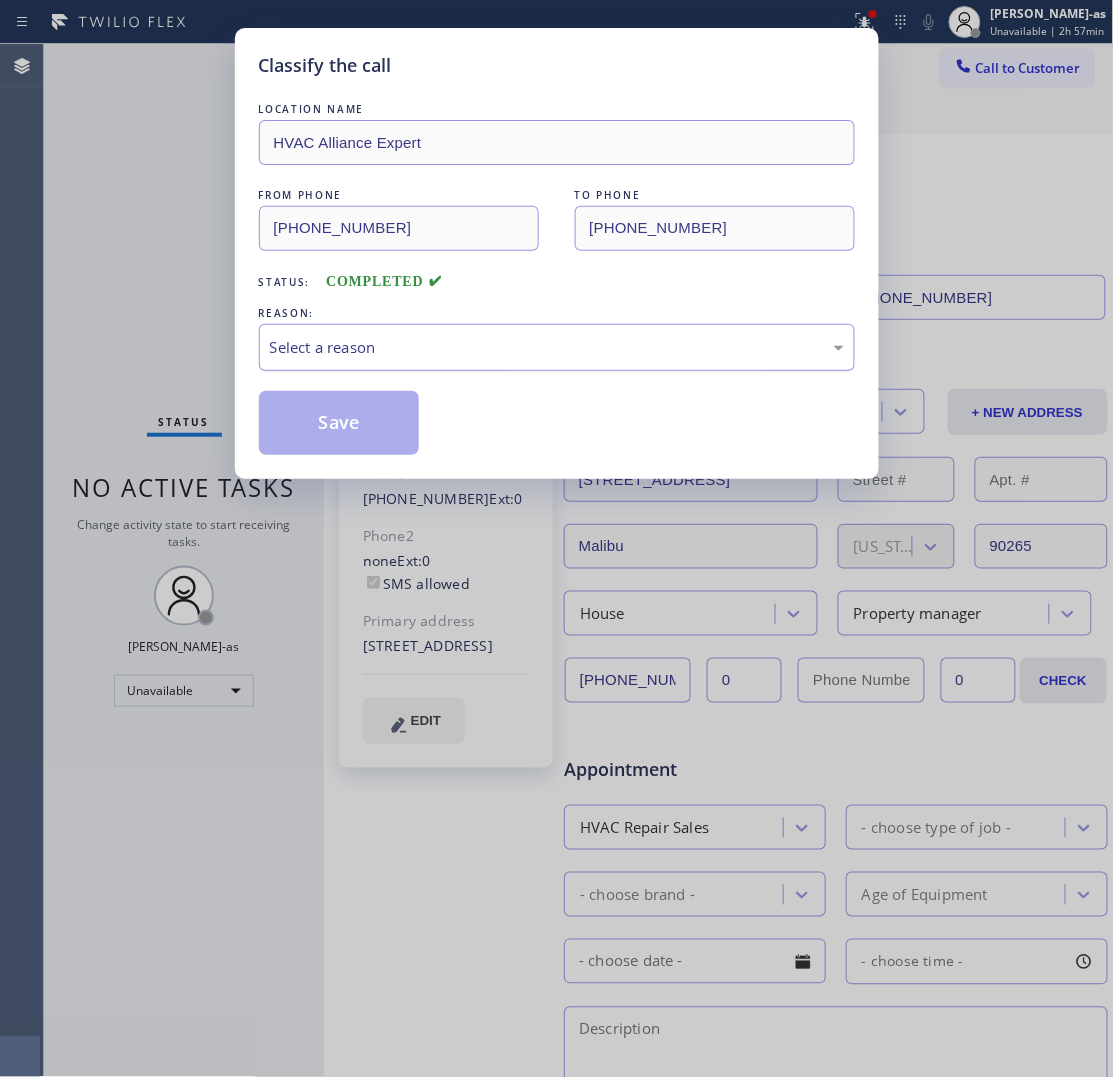 click on "Select a reason" at bounding box center [557, 347] 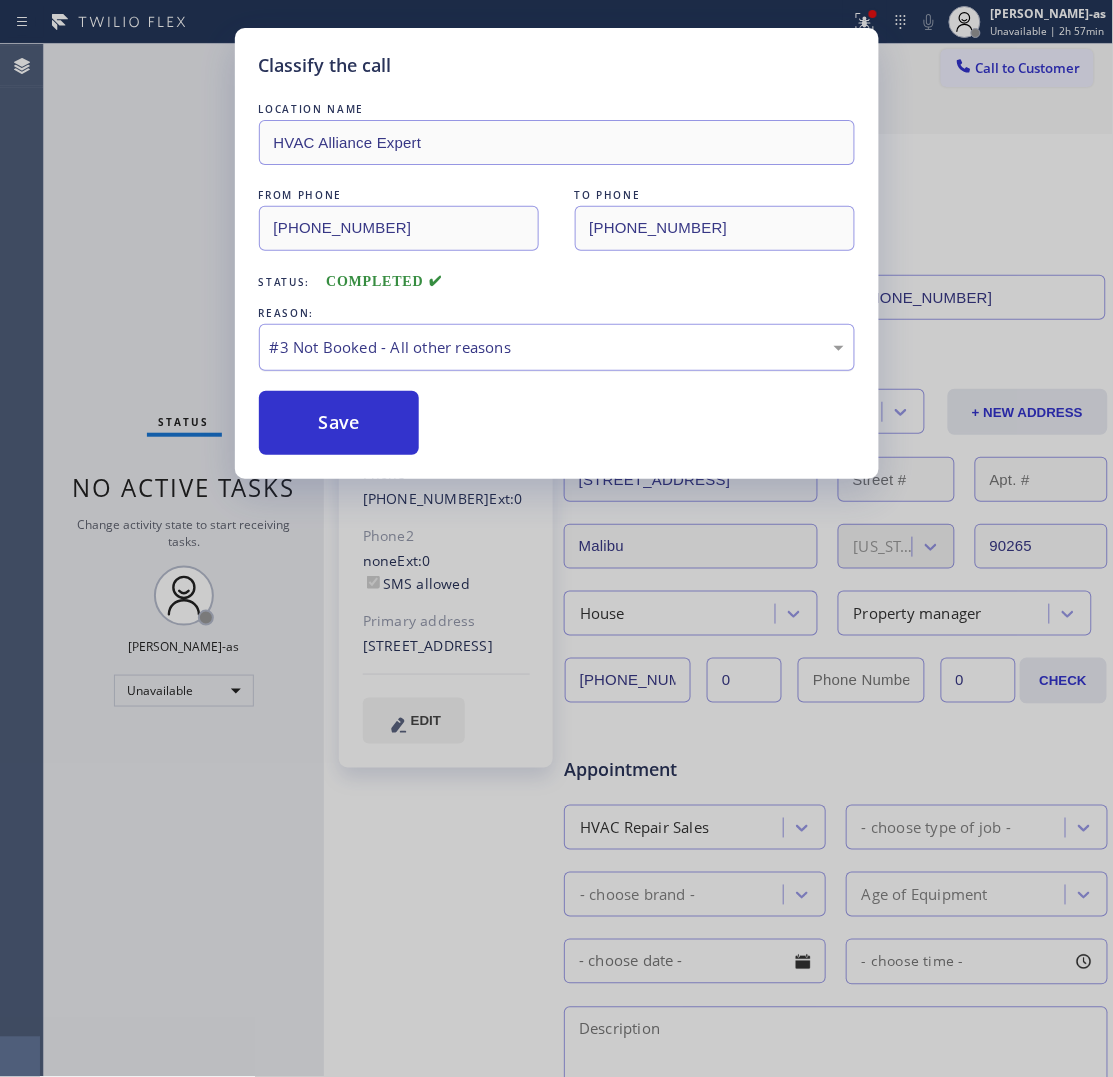 drag, startPoint x: 496, startPoint y: 350, endPoint x: 550, endPoint y: 351, distance: 54.00926 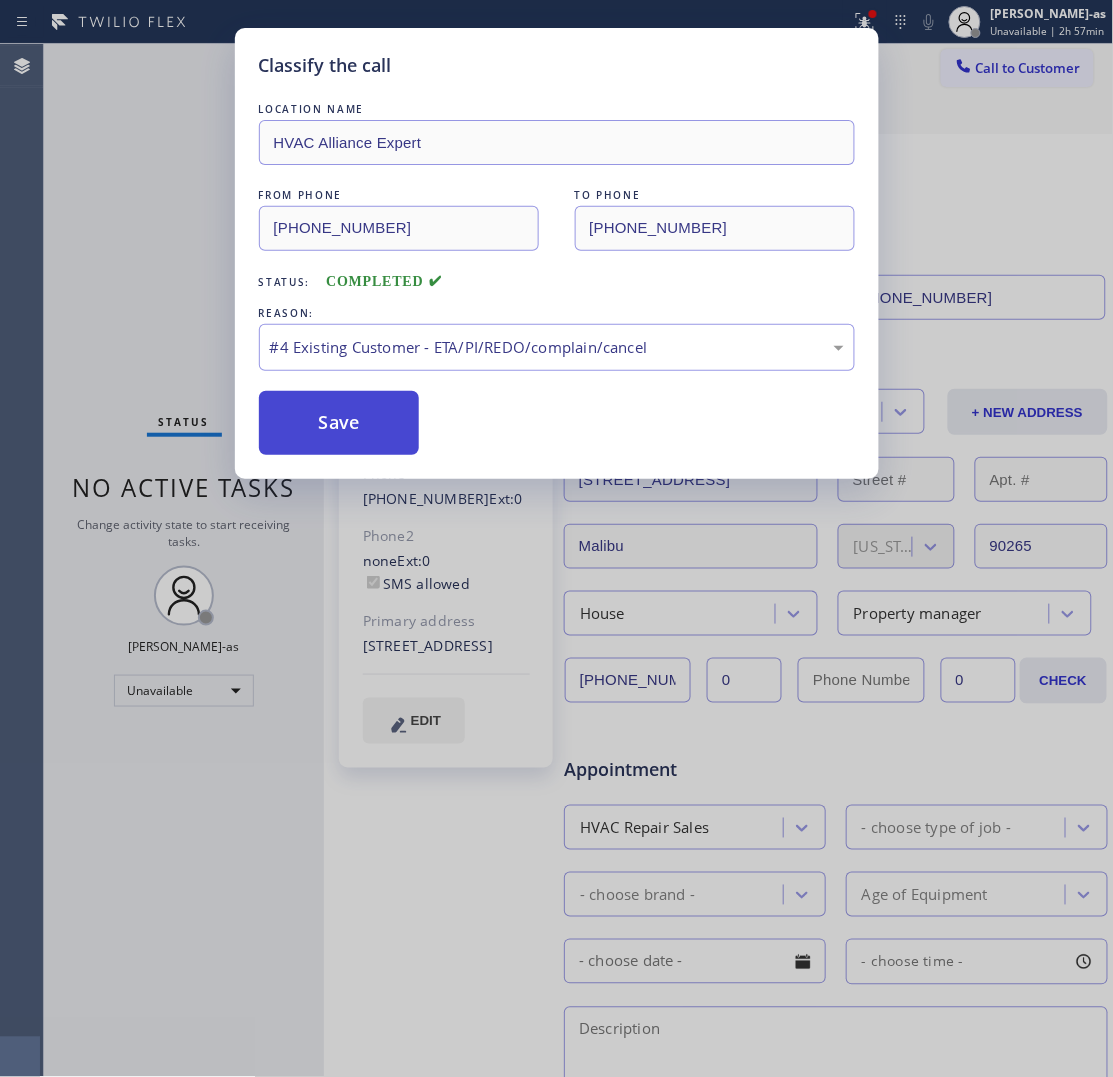 click on "Save" at bounding box center (339, 423) 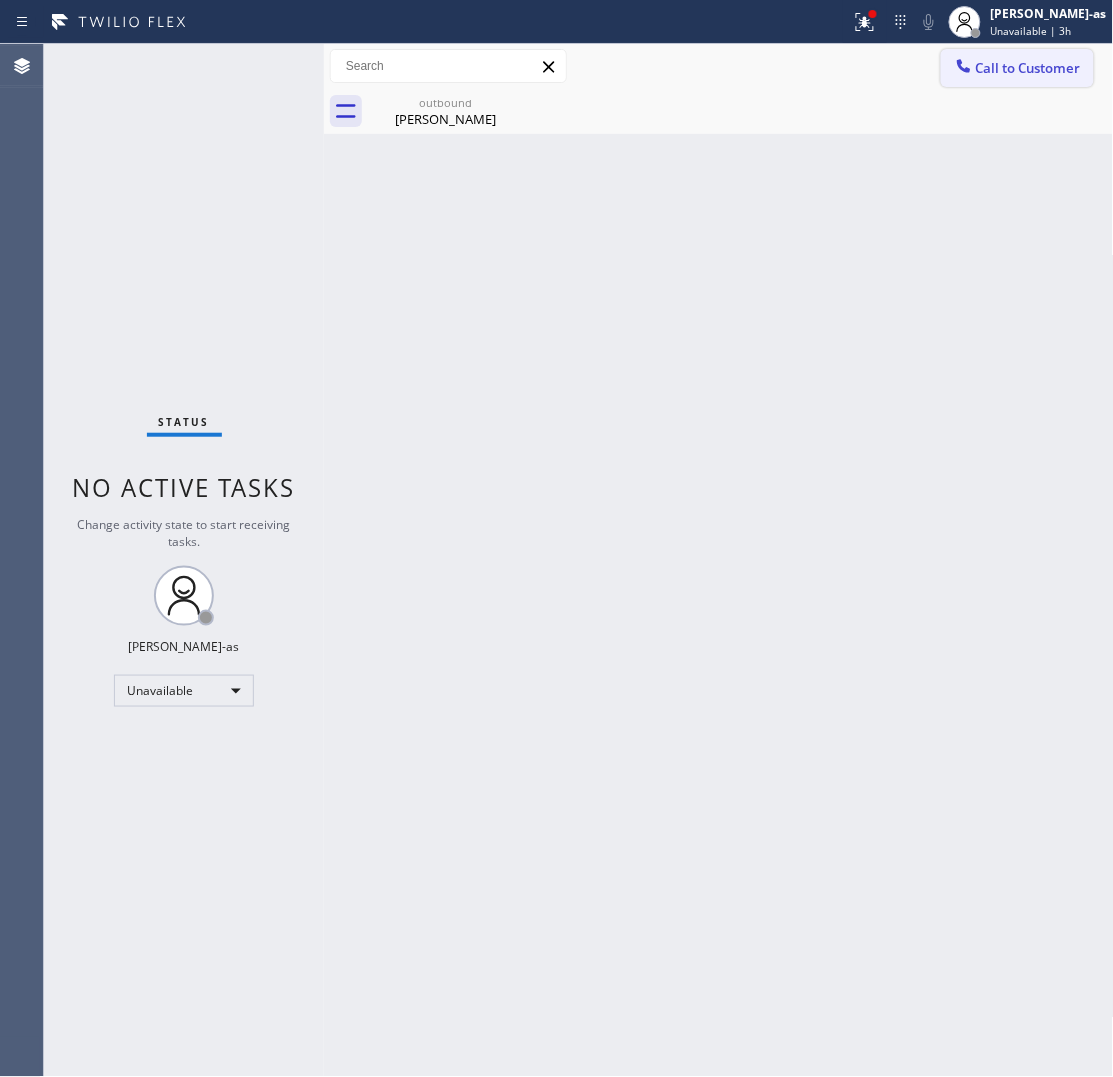 click on "Call to Customer" at bounding box center [1017, 68] 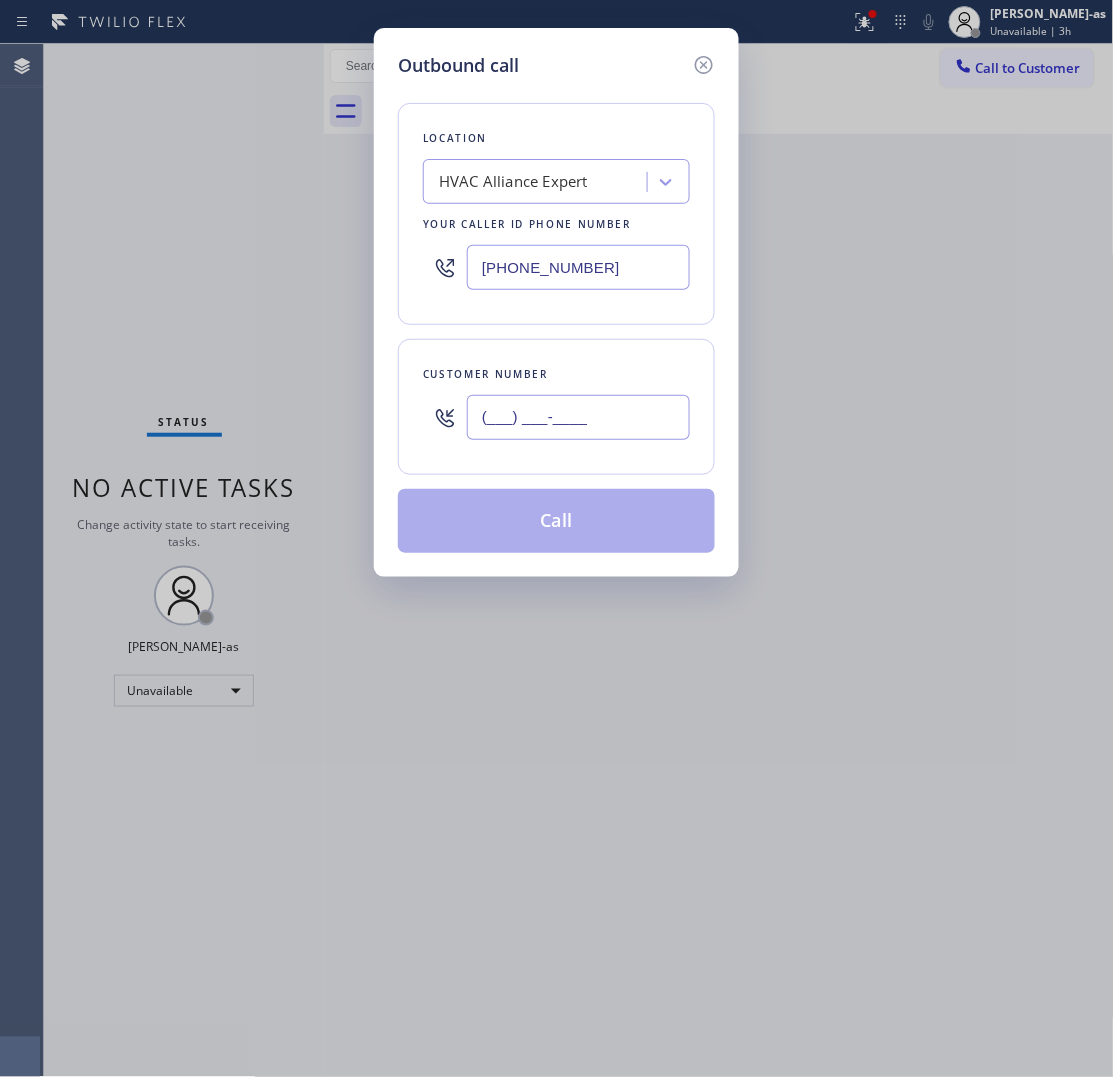click on "(___) ___-____" at bounding box center [578, 417] 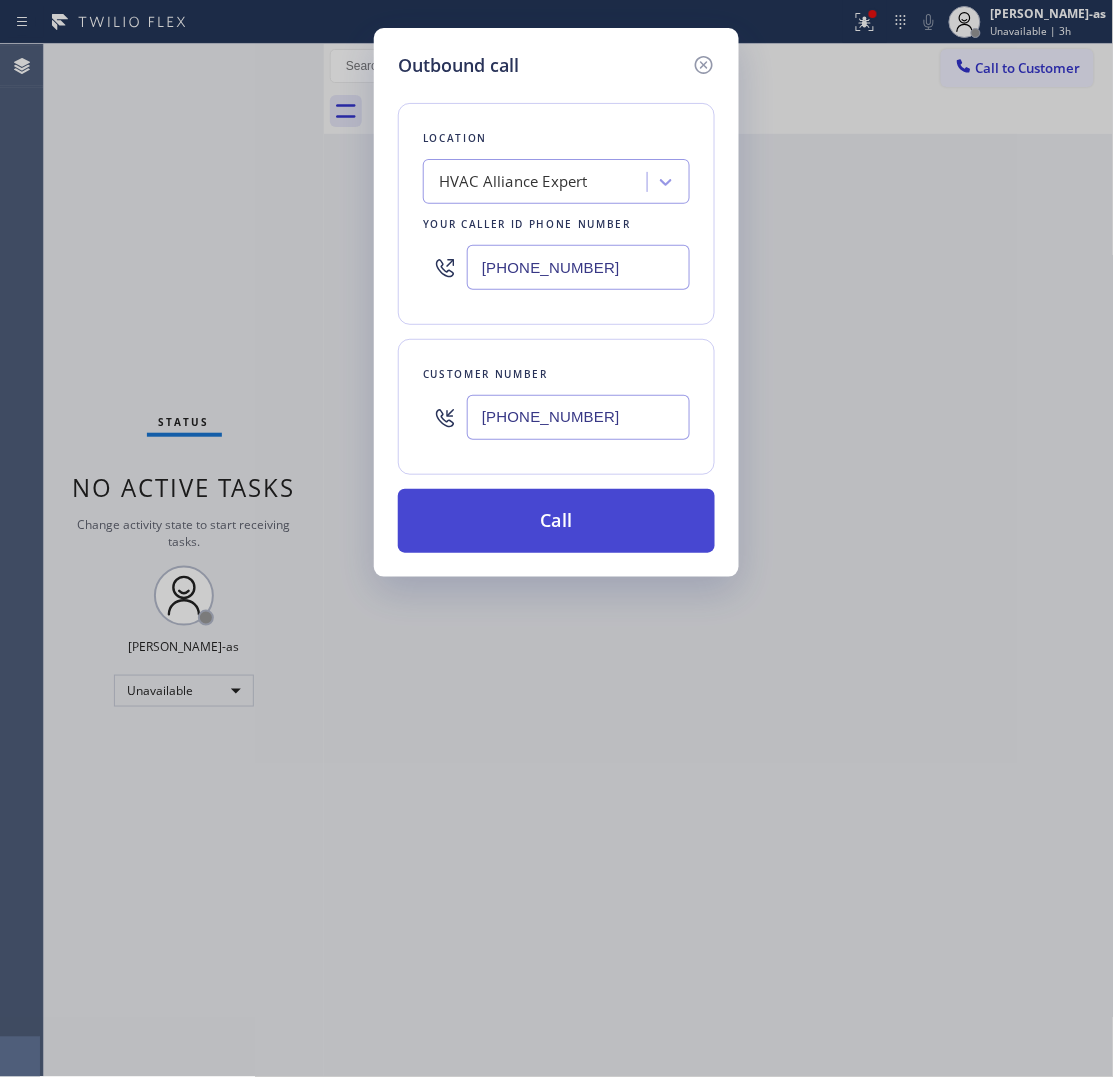 type on "[PHONE_NUMBER]" 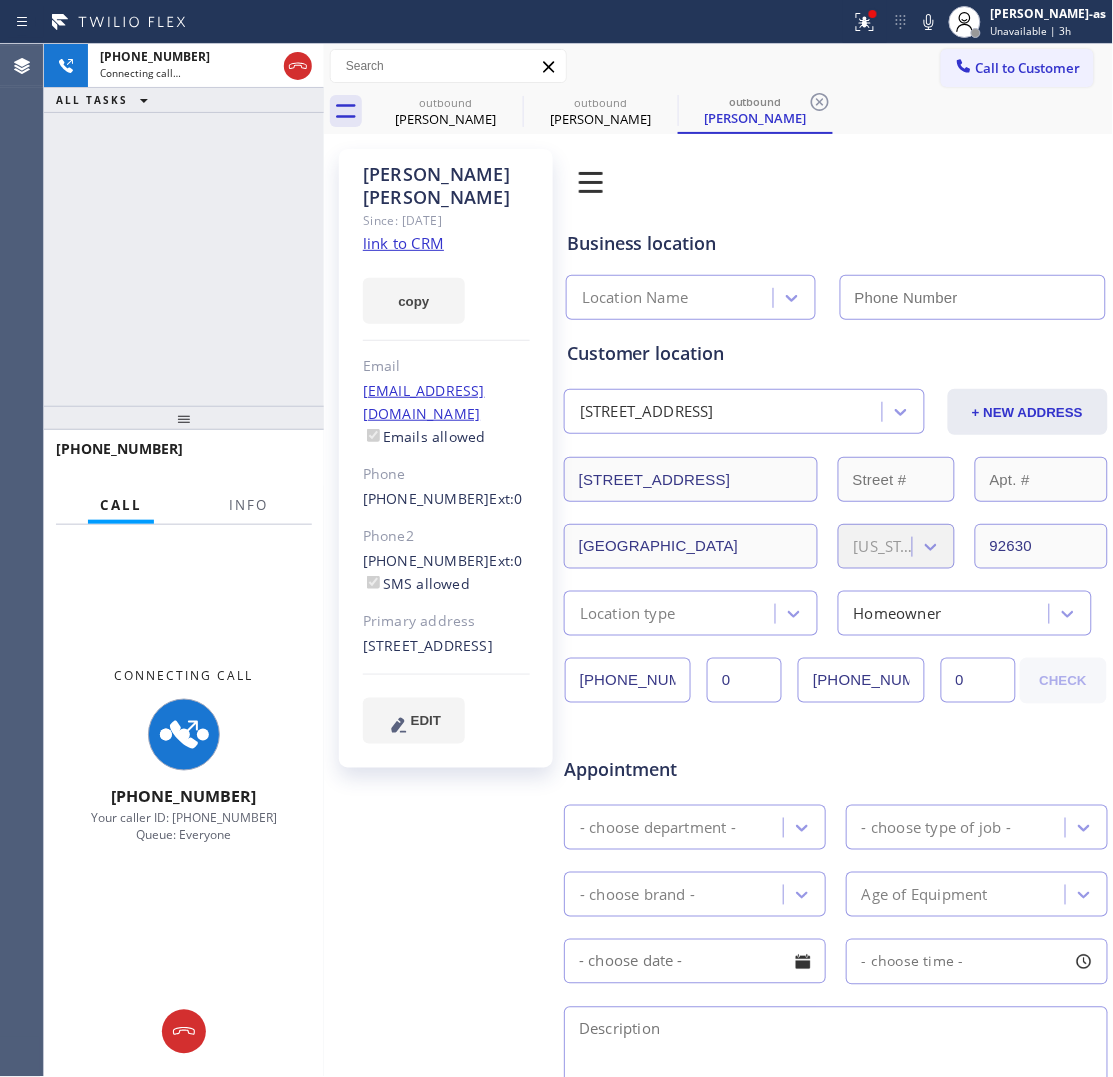 type on "[PHONE_NUMBER]" 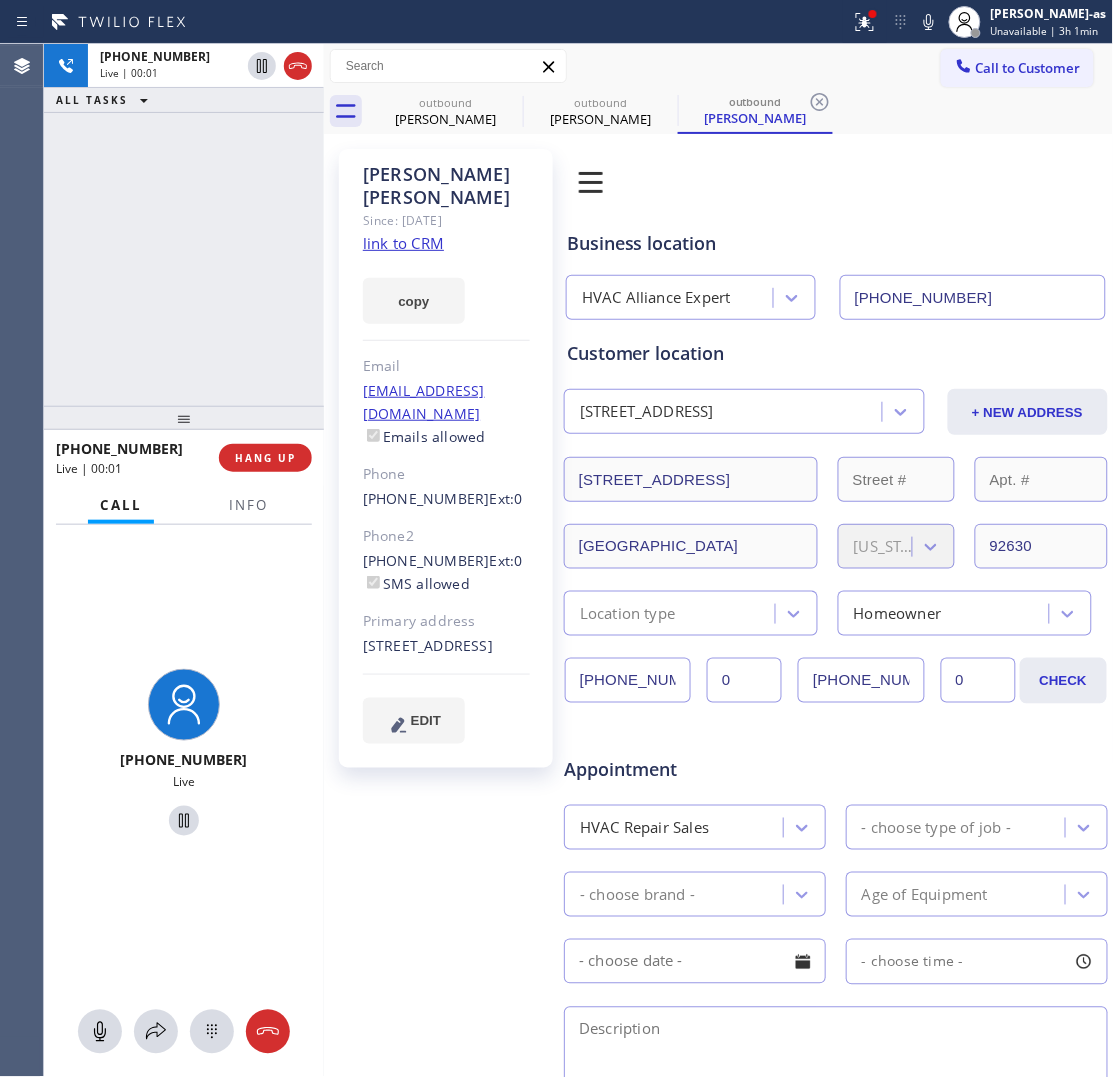 click on "[PHONE_NUMBER] Live | 00:01 ALL TASKS ALL TASKS ACTIVE TASKS TASKS IN WRAP UP" at bounding box center (184, 225) 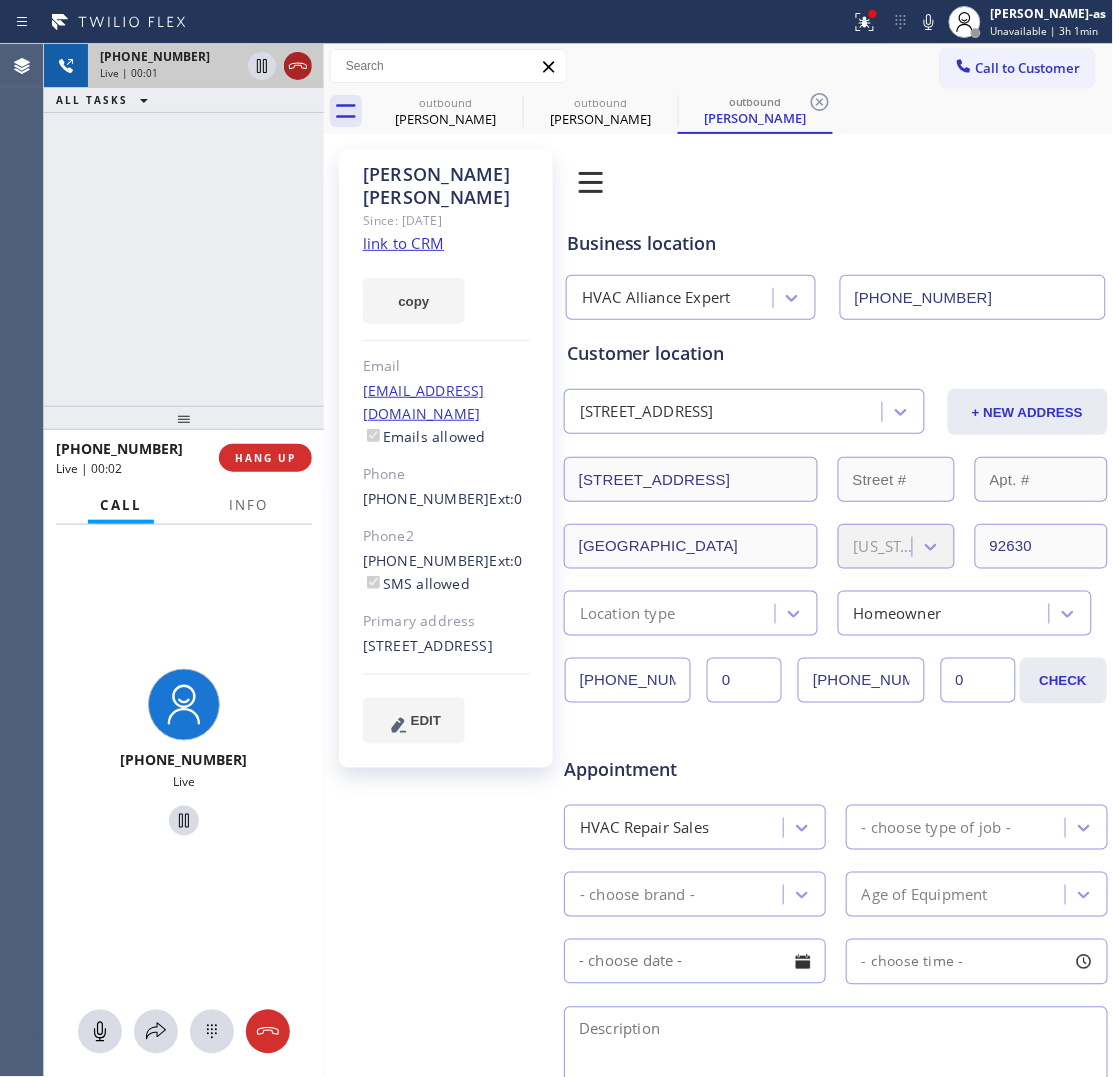 drag, startPoint x: 295, startPoint y: 58, endPoint x: 288, endPoint y: 72, distance: 15.652476 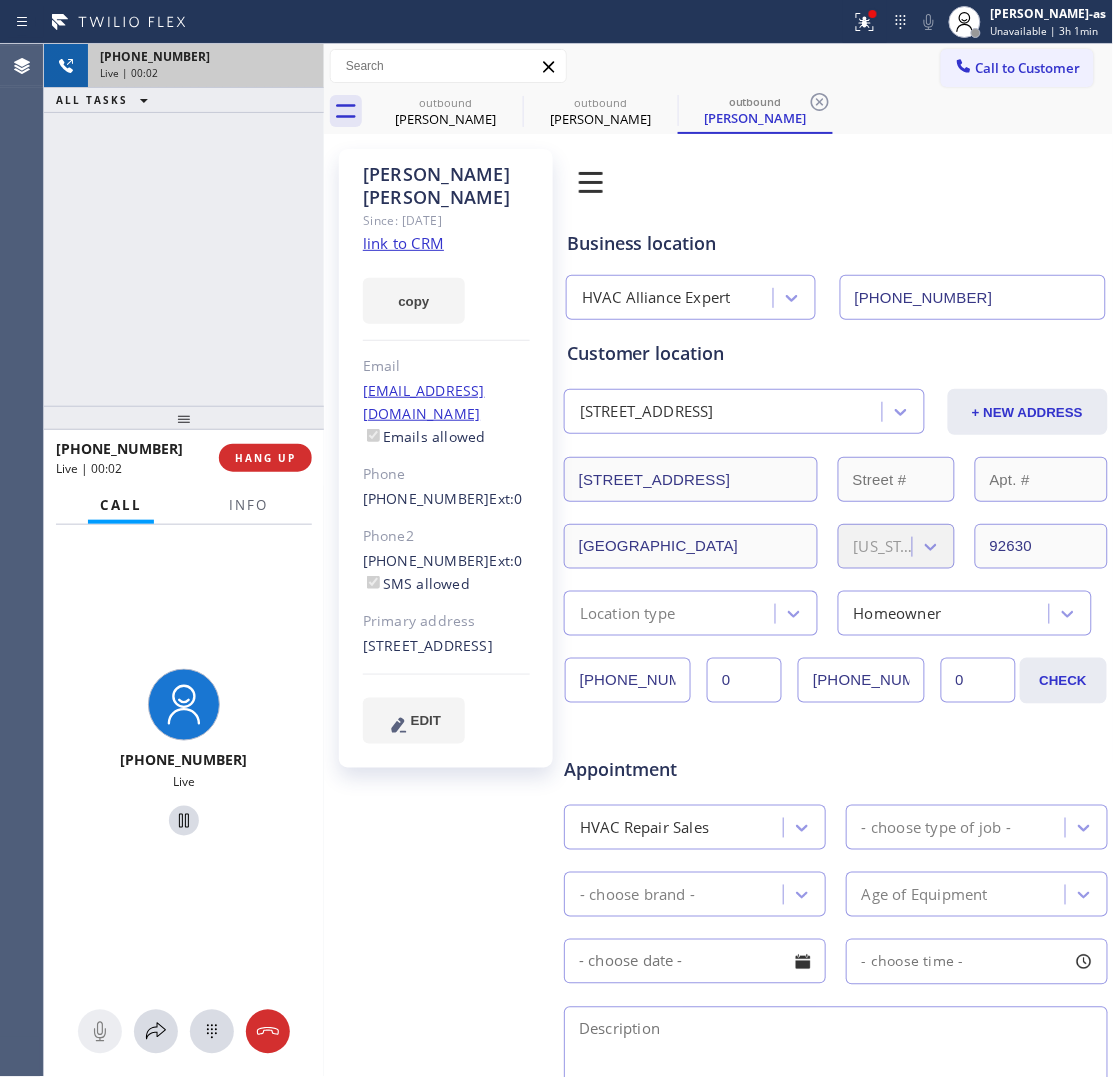 click on "[PHONE_NUMBER] Live | 00:02 ALL TASKS ALL TASKS ACTIVE TASKS TASKS IN WRAP UP" at bounding box center [184, 225] 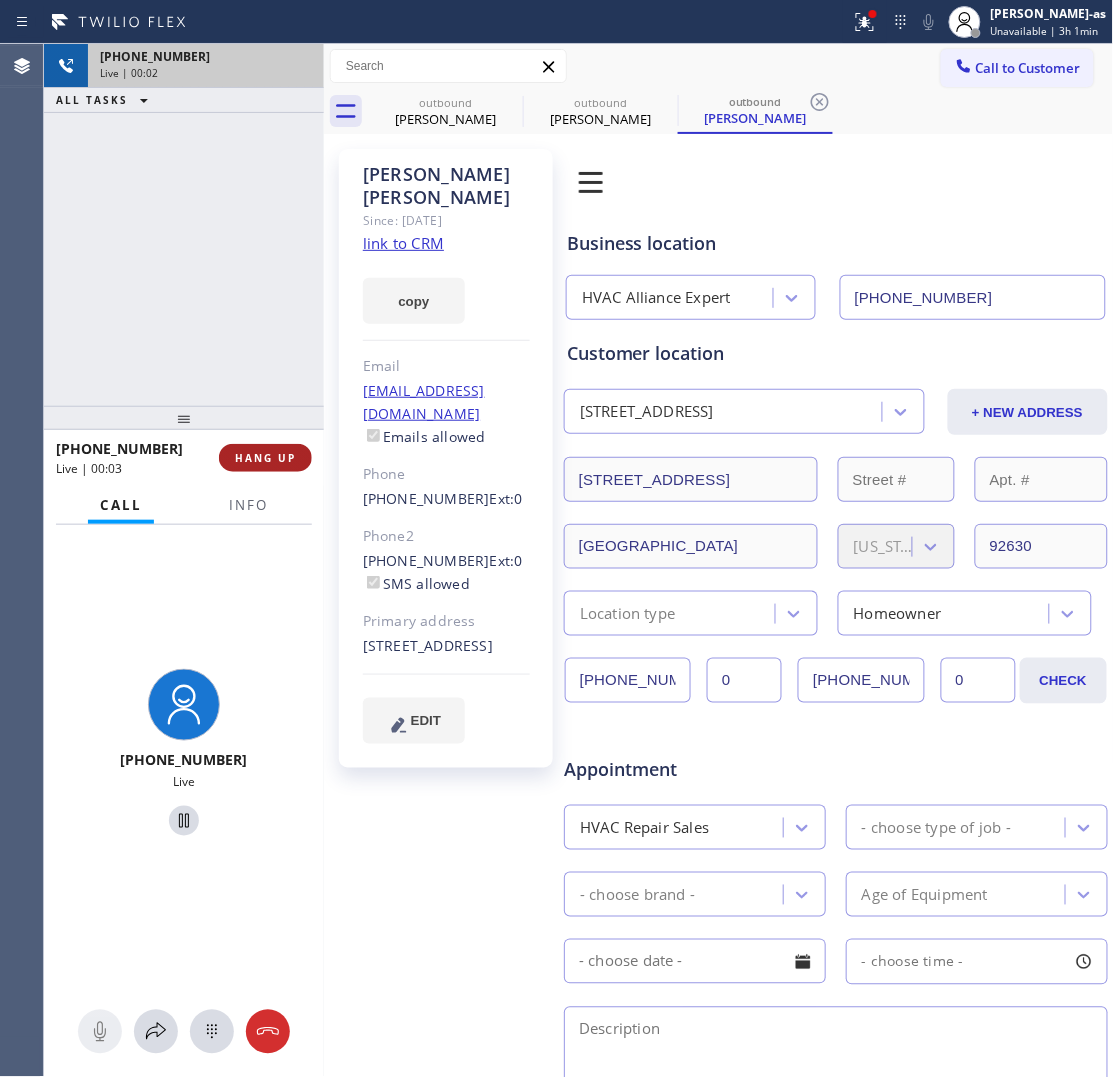 click on "HANG UP" at bounding box center (265, 458) 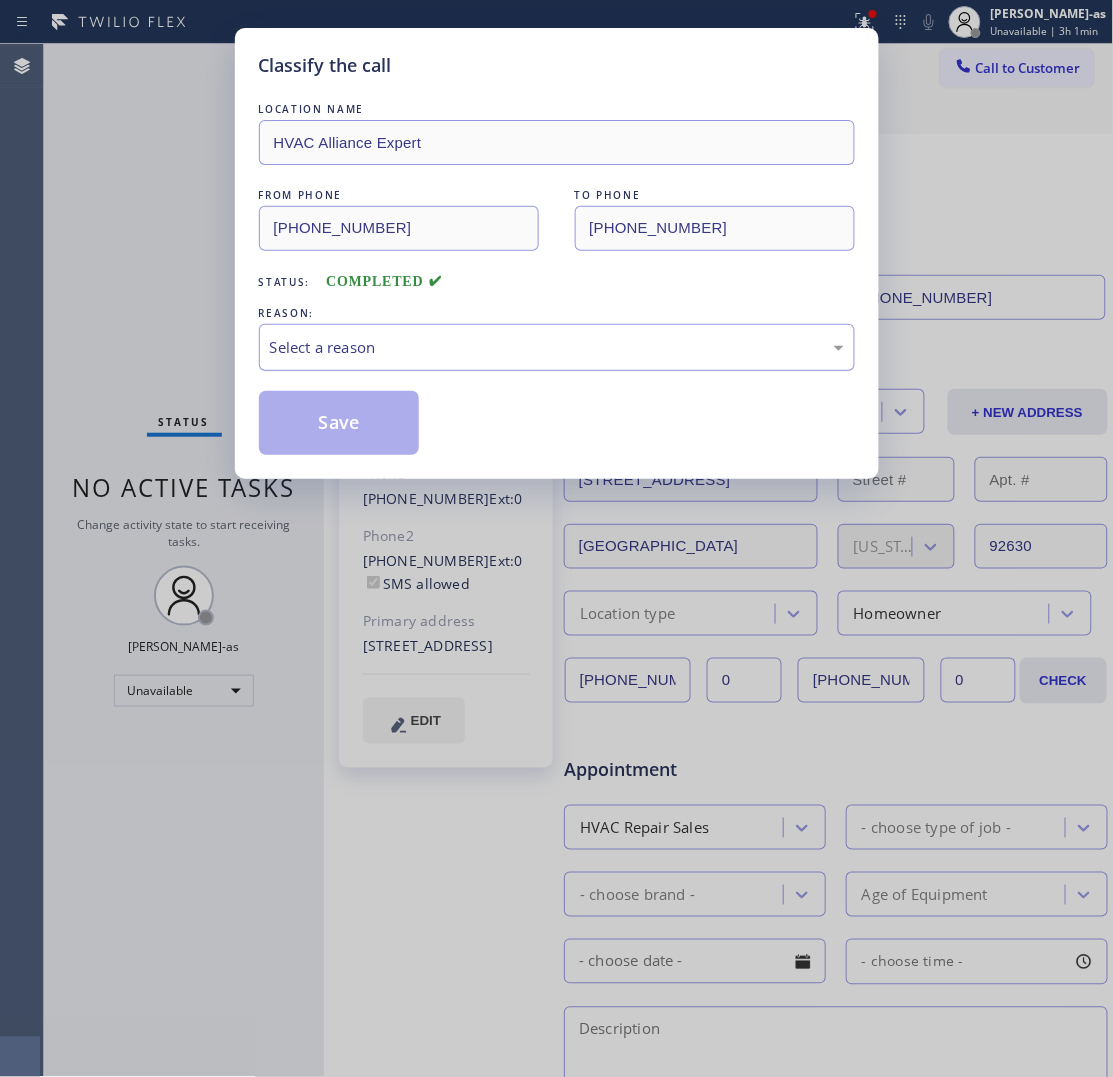 click on "Select a reason" at bounding box center [557, 347] 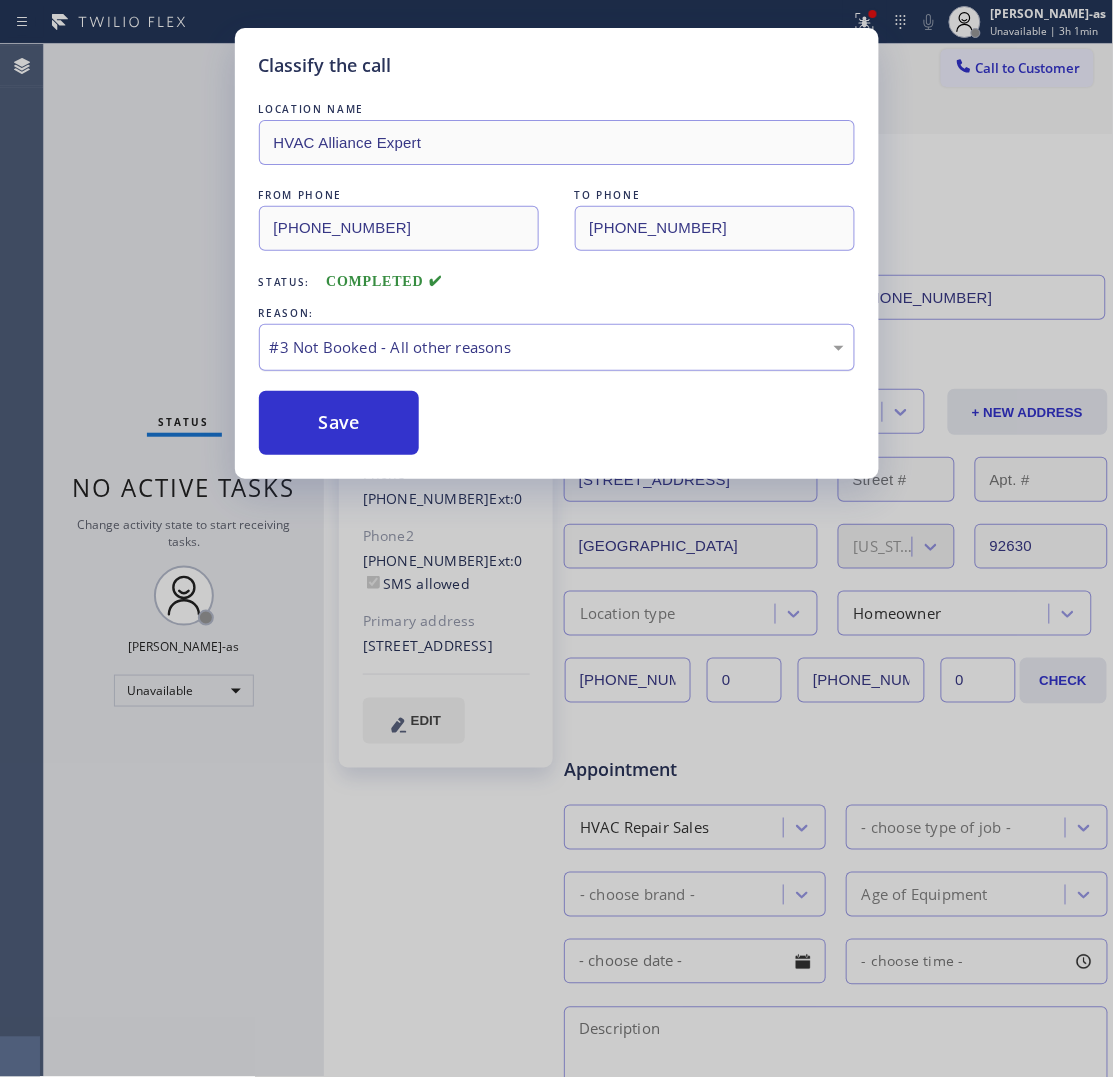 click on "#3 Not Booked - All other reasons" at bounding box center [557, 347] 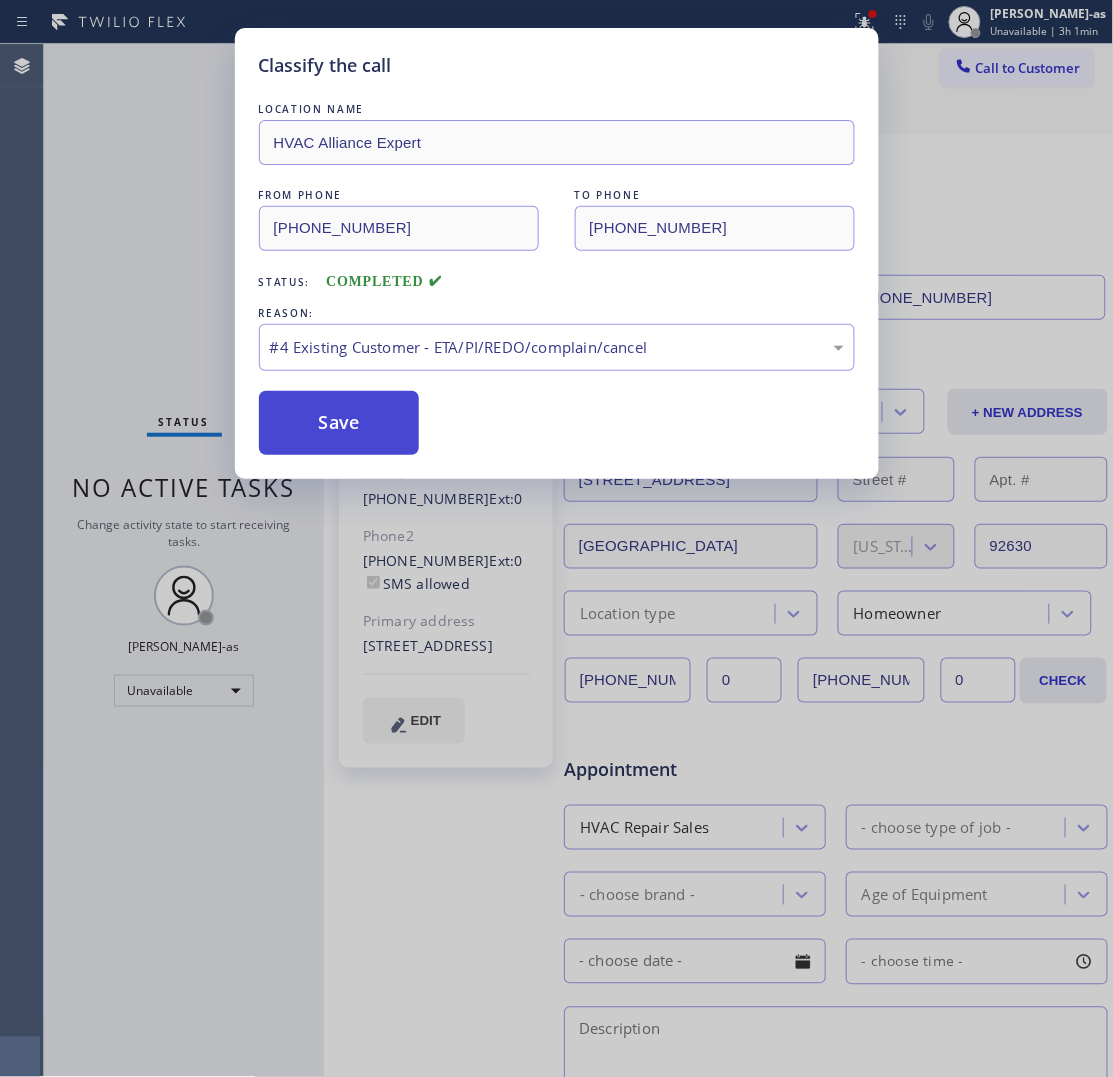 click on "Save" at bounding box center (339, 423) 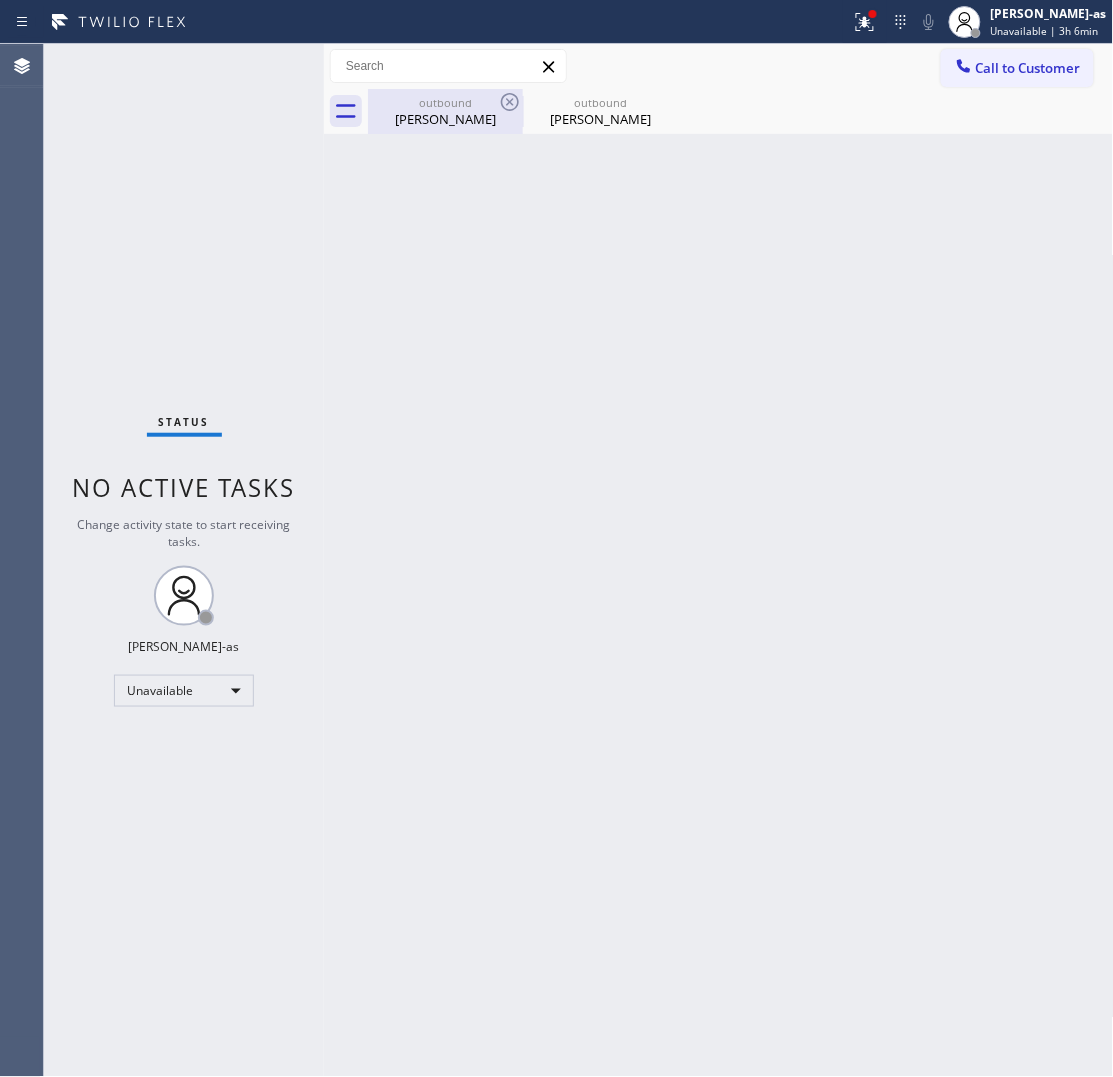 click on "[PERSON_NAME]" at bounding box center (445, 119) 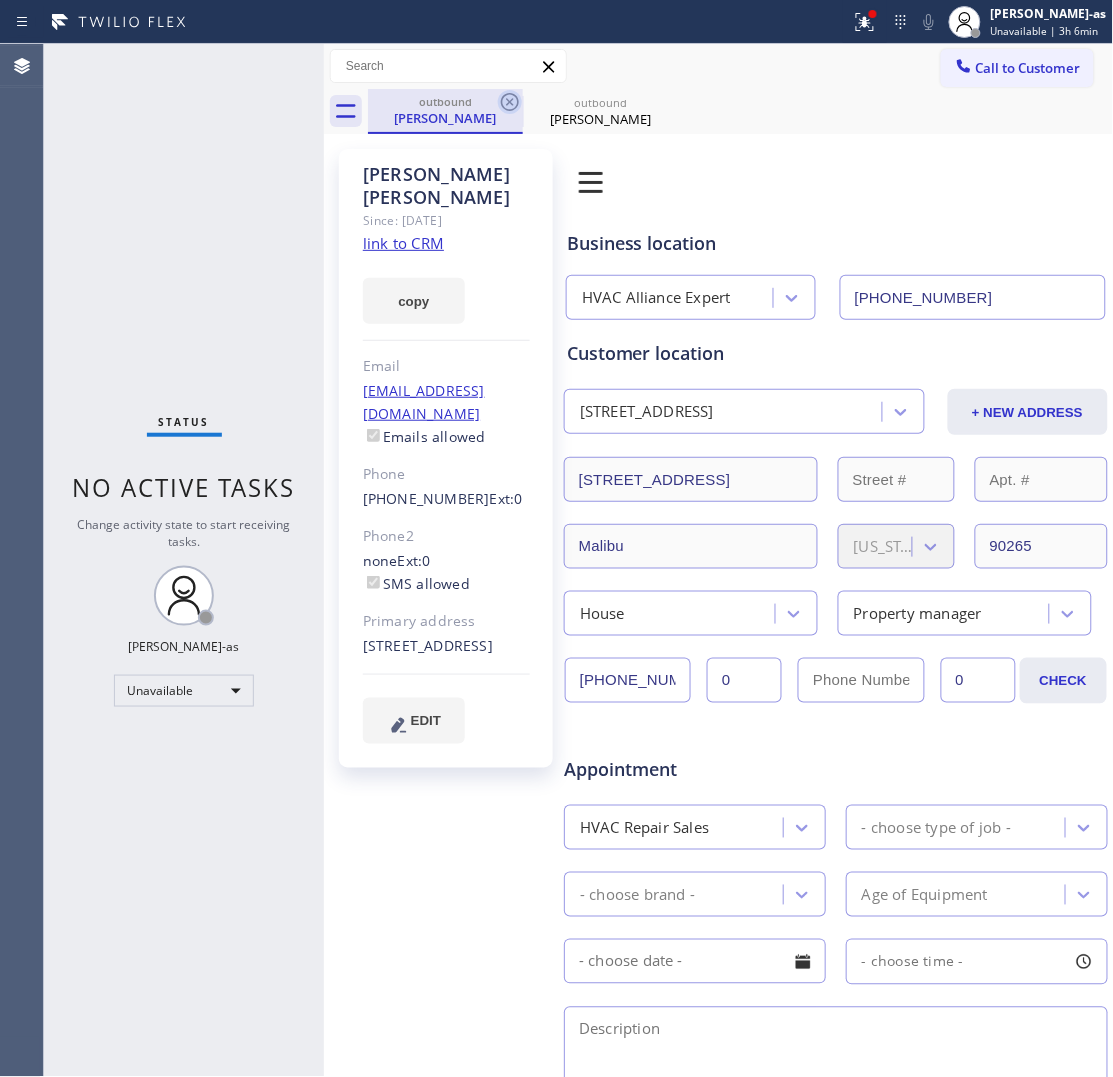 click 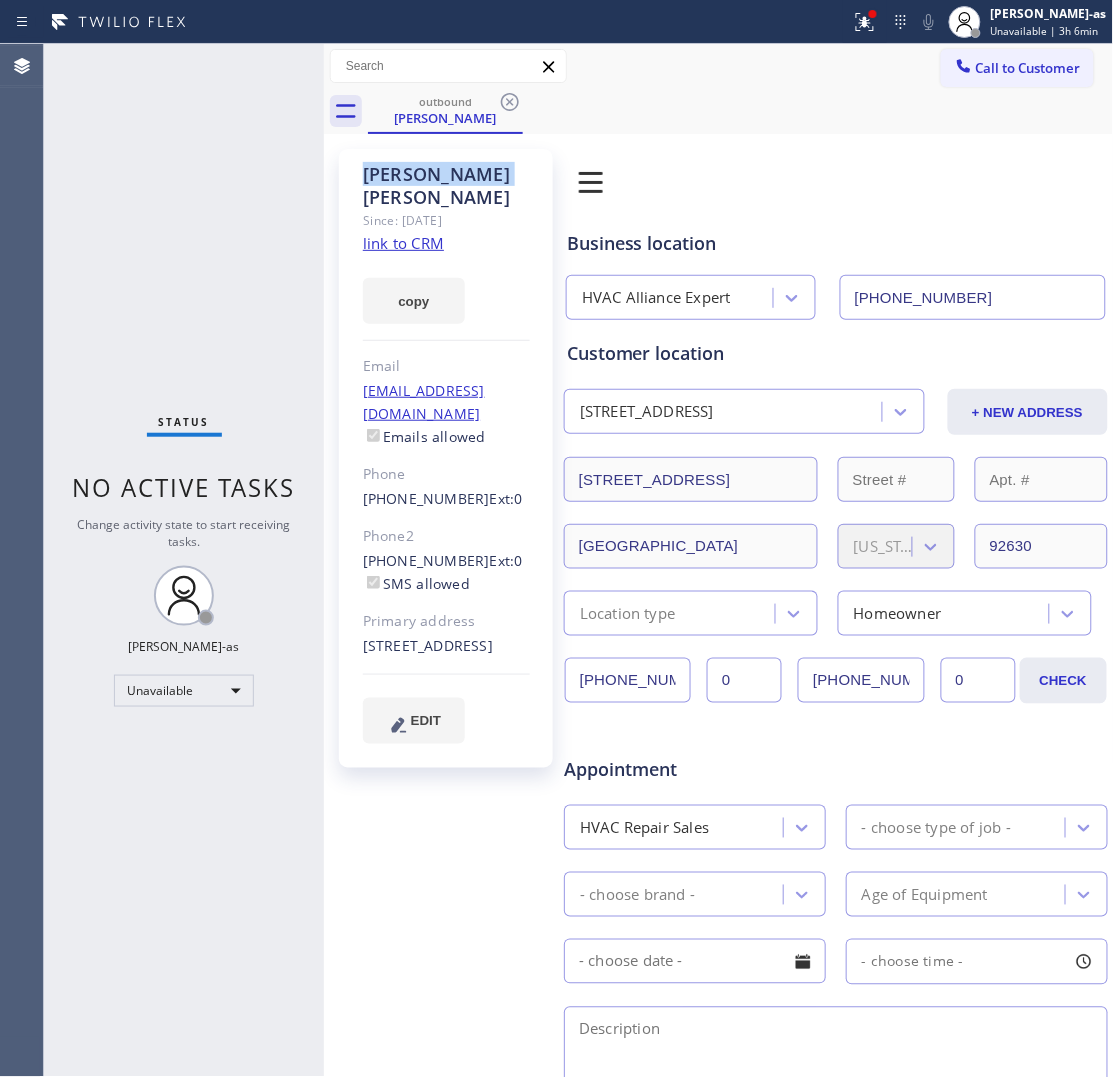 click 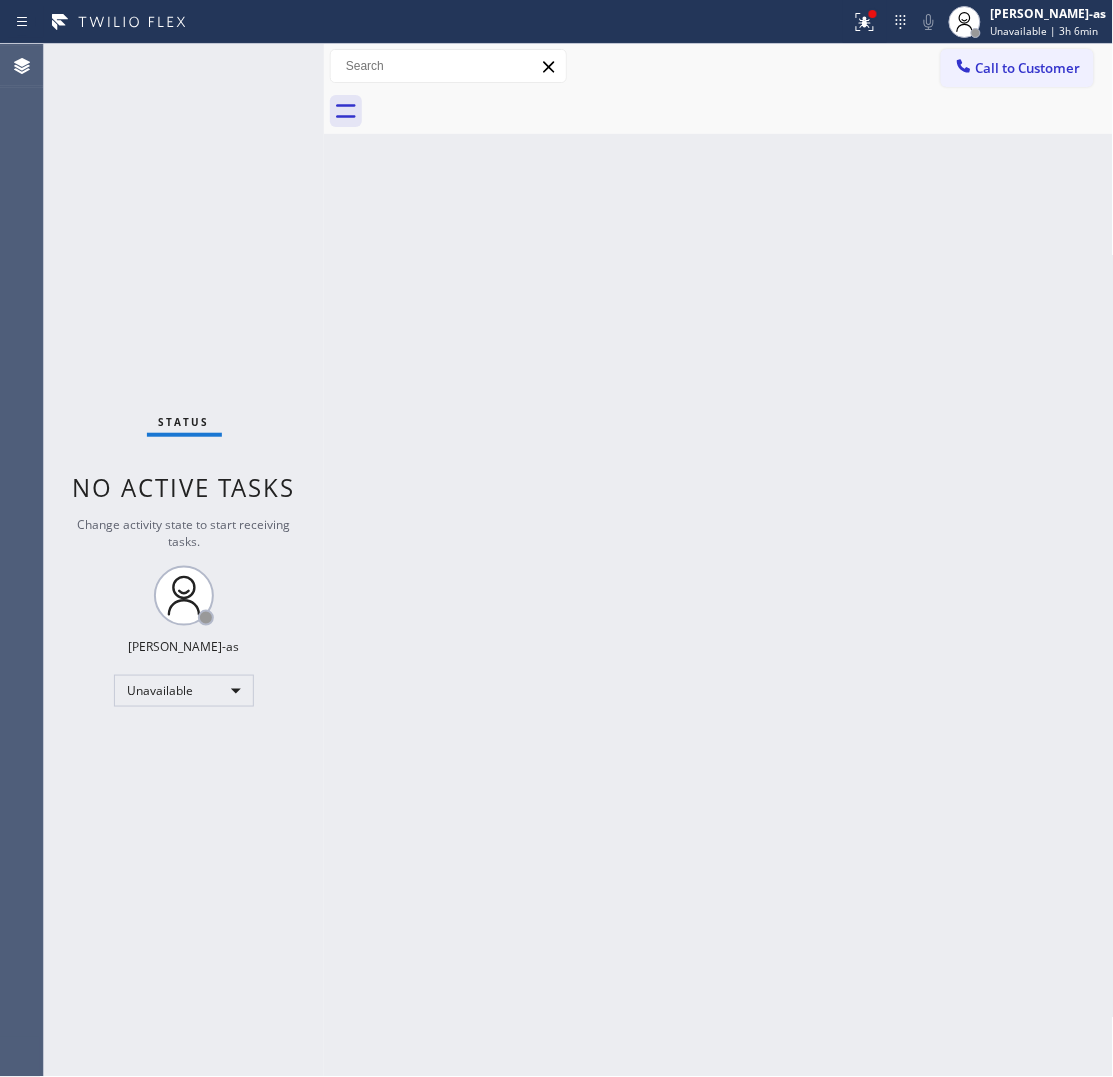 click at bounding box center [741, 111] 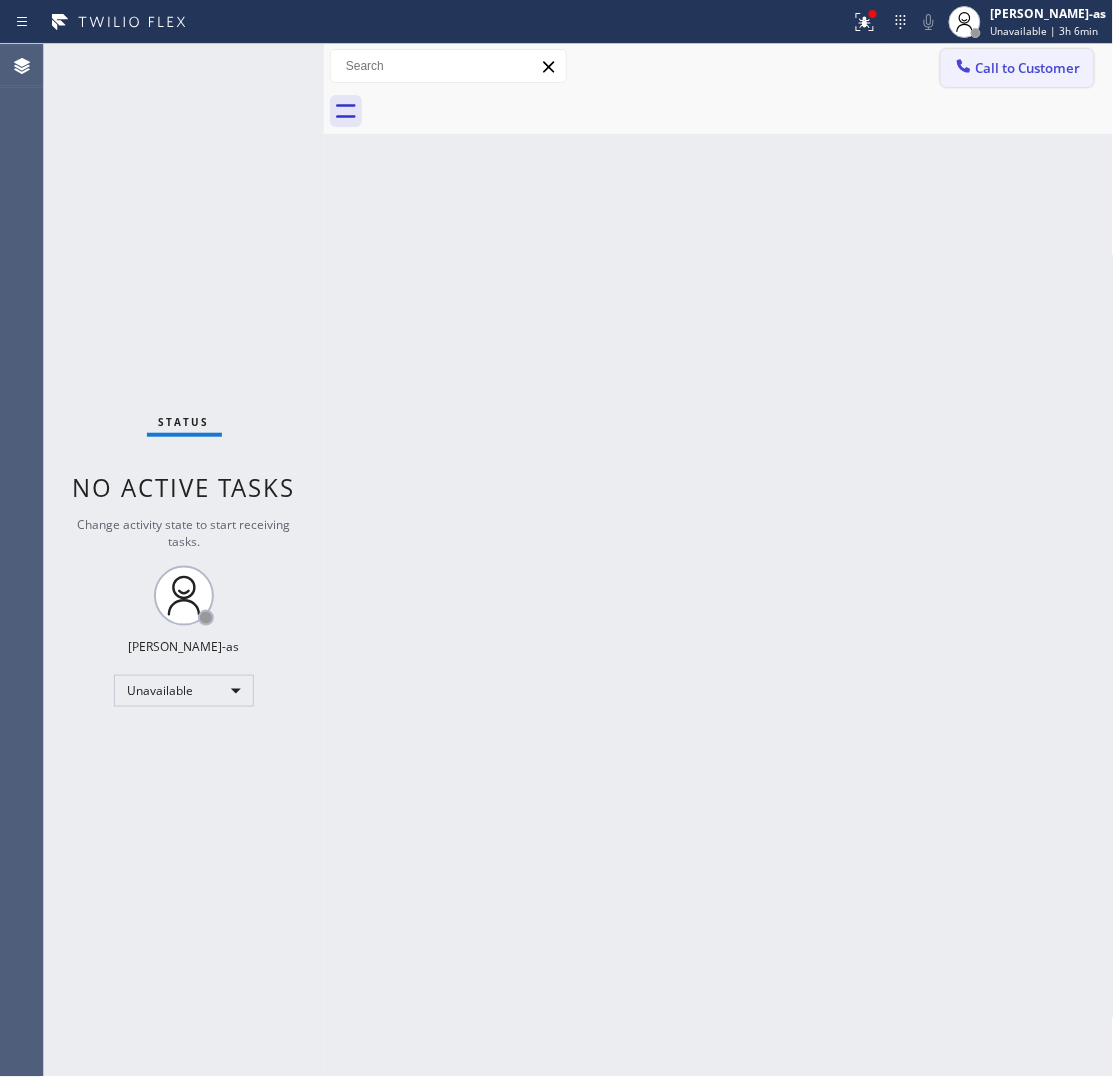 click on "Call to Customer" at bounding box center [1028, 68] 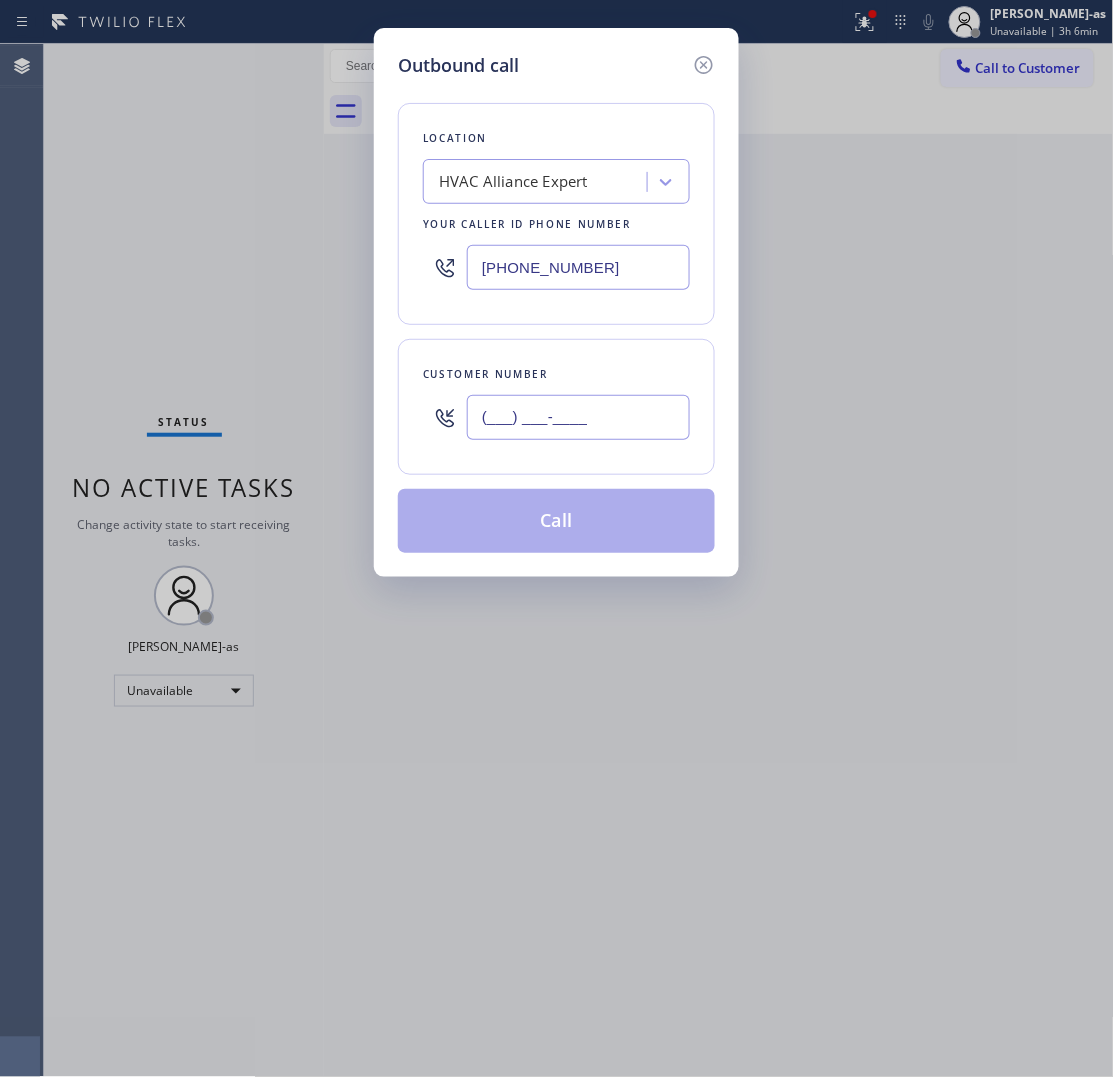 click on "(___) ___-____" at bounding box center (578, 417) 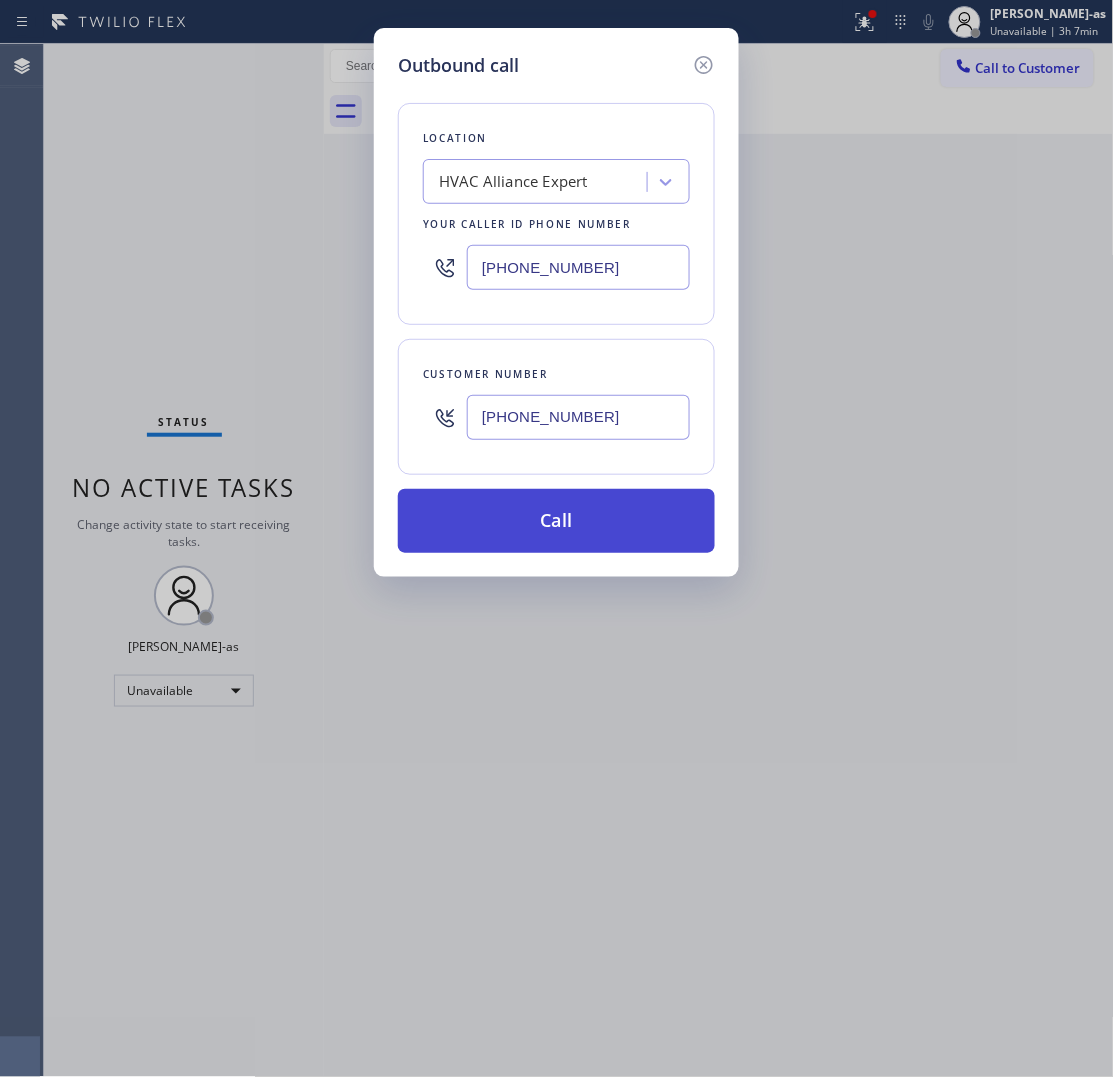 type on "[PHONE_NUMBER]" 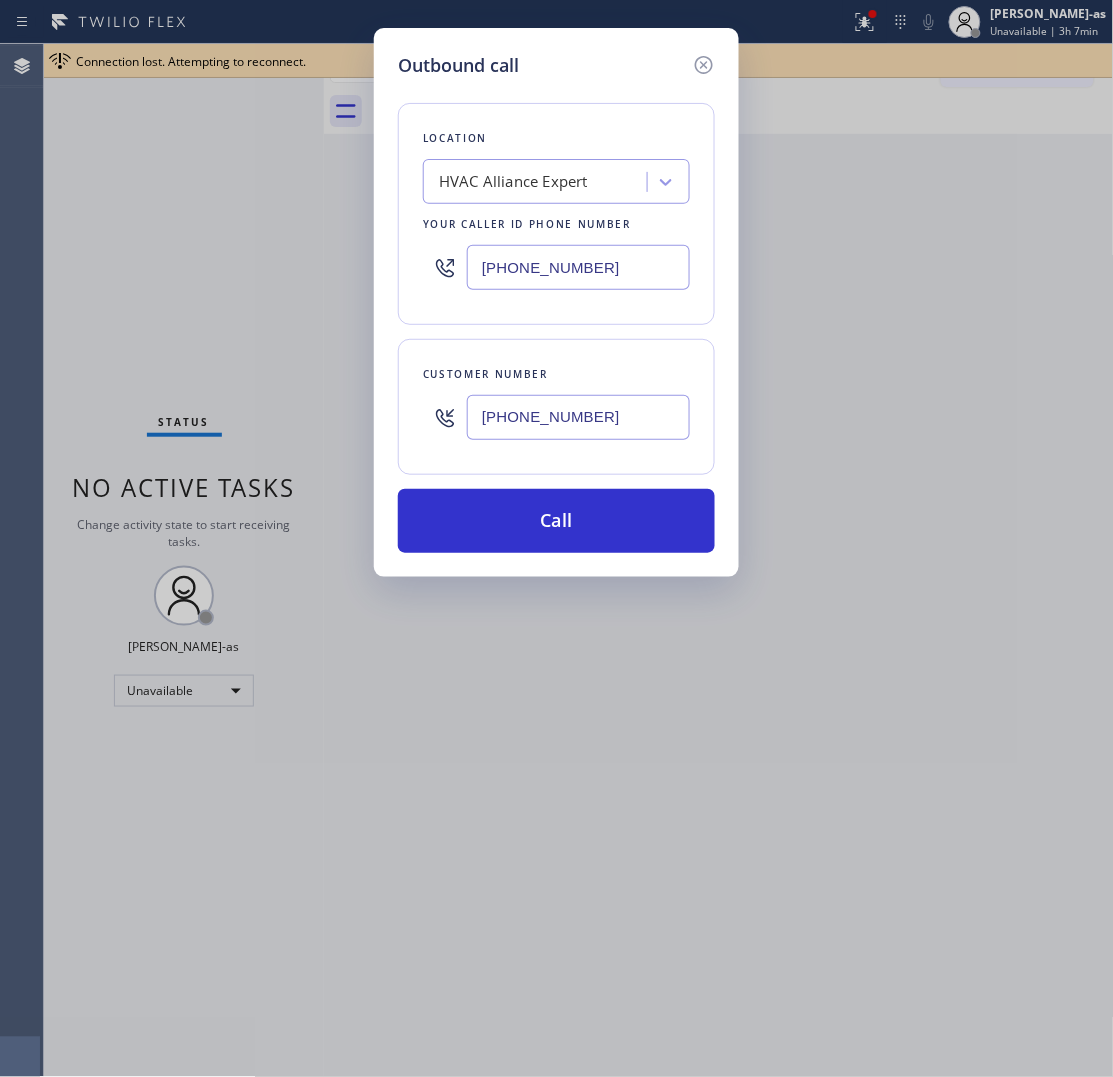 drag, startPoint x: 568, startPoint y: 525, endPoint x: 931, endPoint y: 83, distance: 571.95544 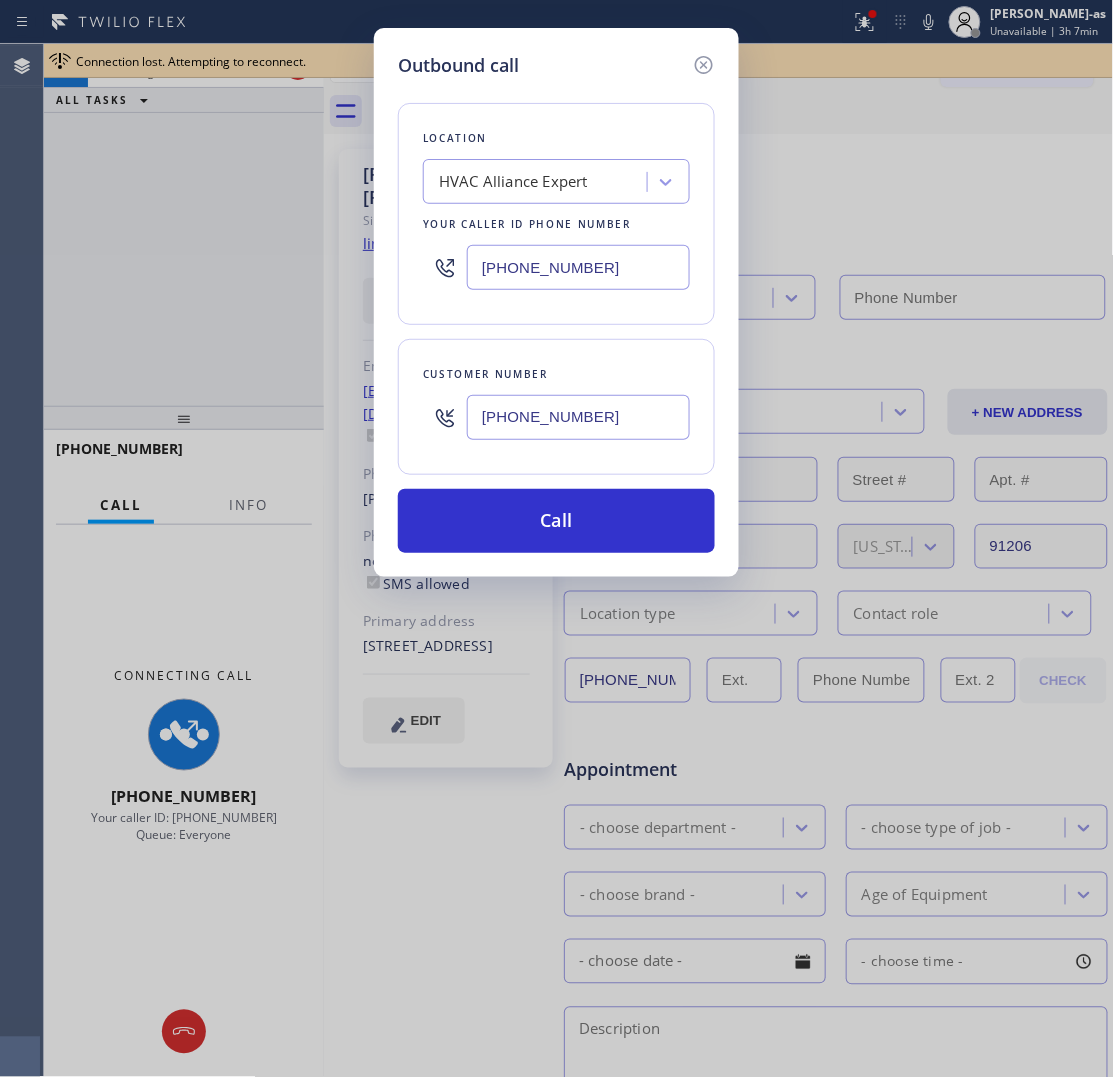 click 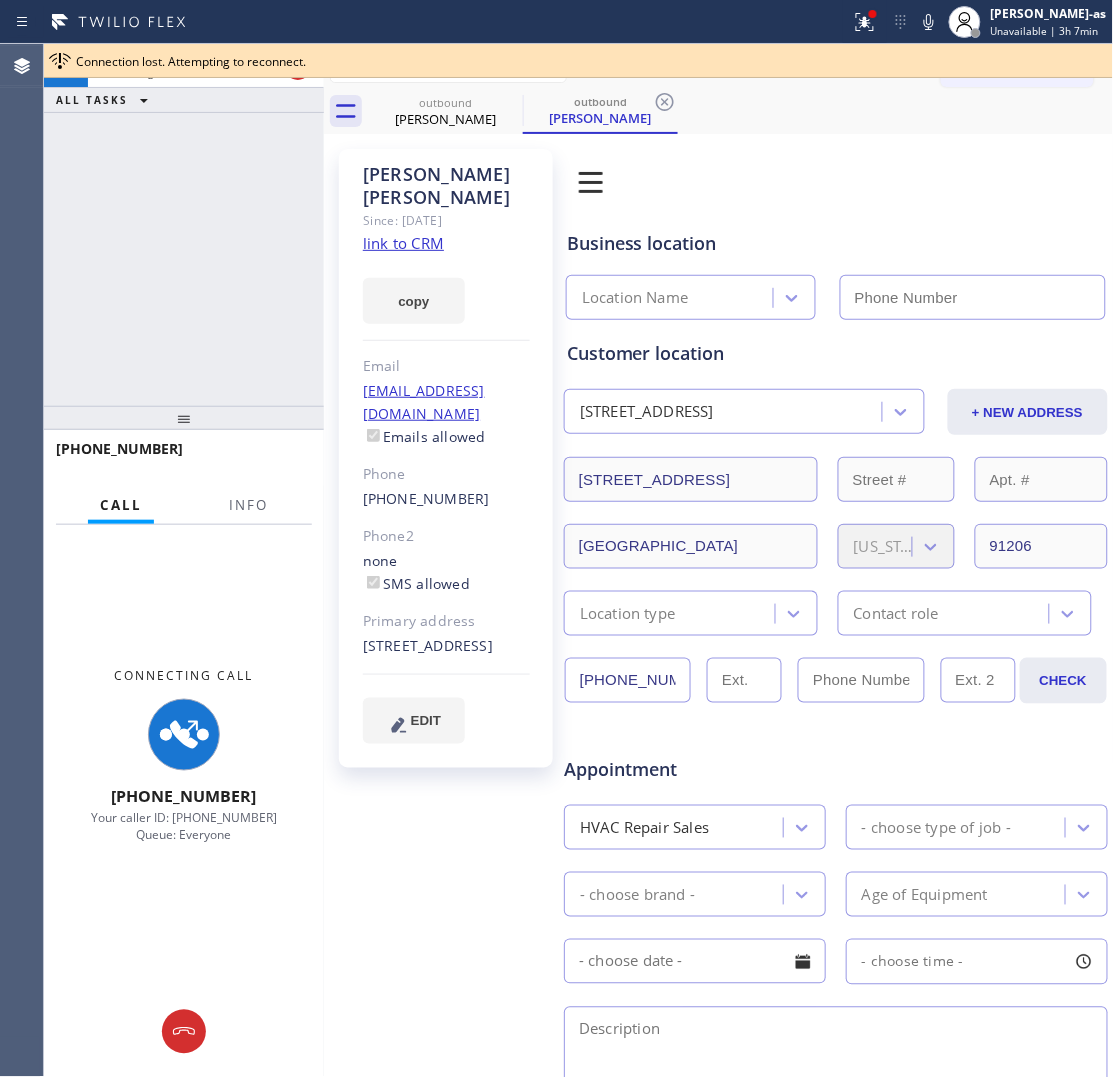 type on "[PHONE_NUMBER]" 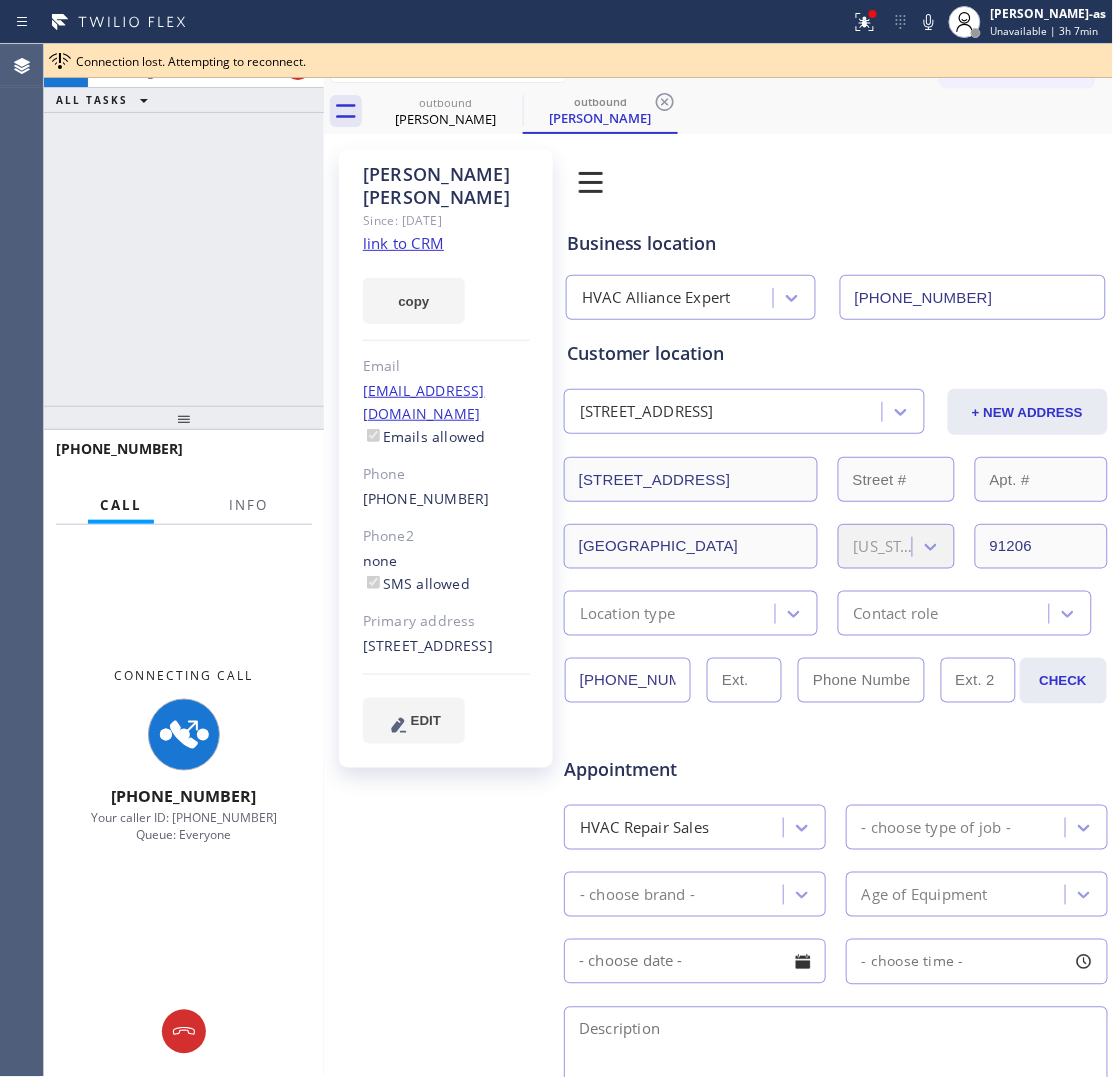 drag, startPoint x: 170, startPoint y: 378, endPoint x: 258, endPoint y: 333, distance: 98.83825 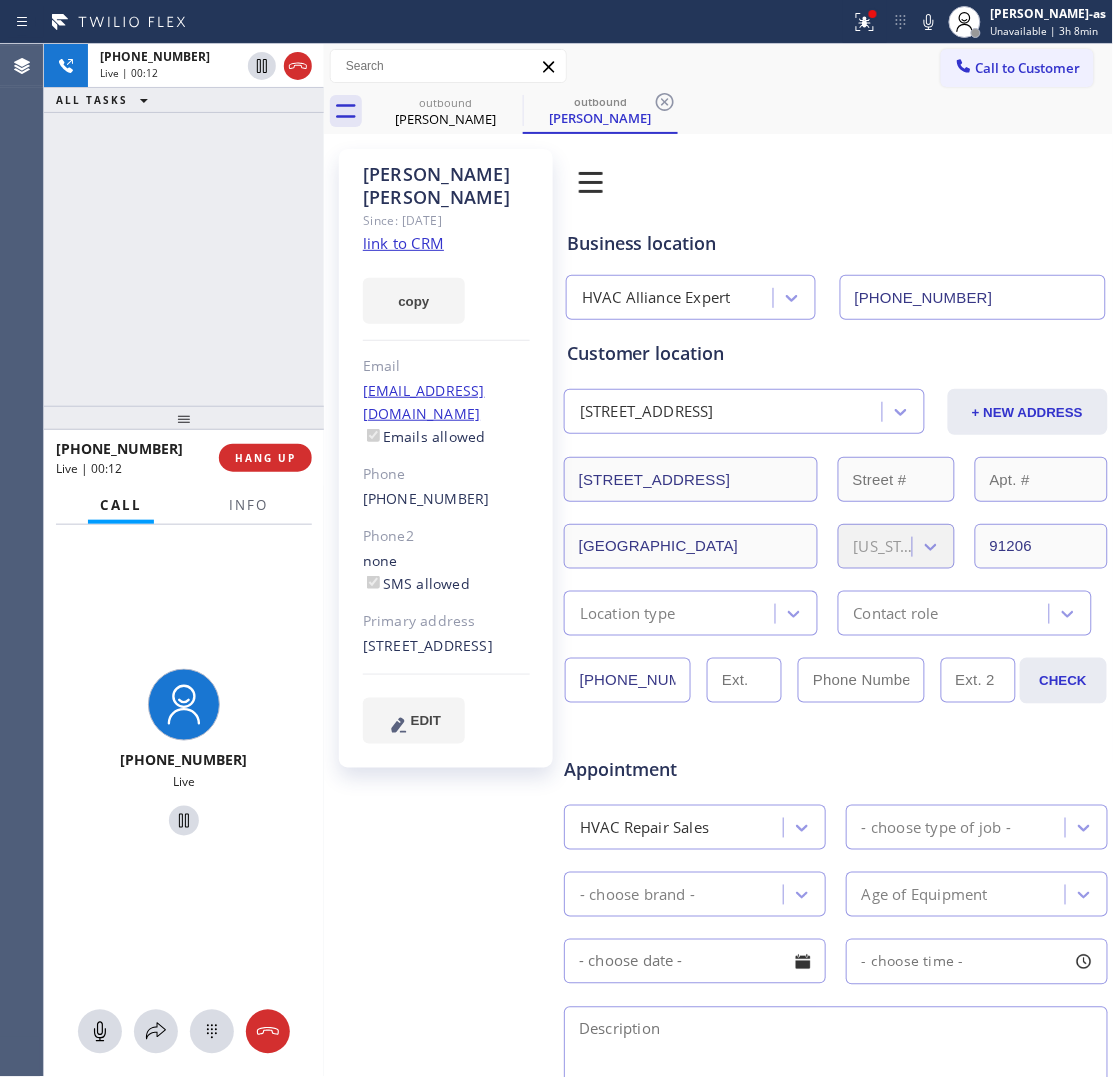 drag, startPoint x: 203, startPoint y: 328, endPoint x: 370, endPoint y: 497, distance: 237.59209 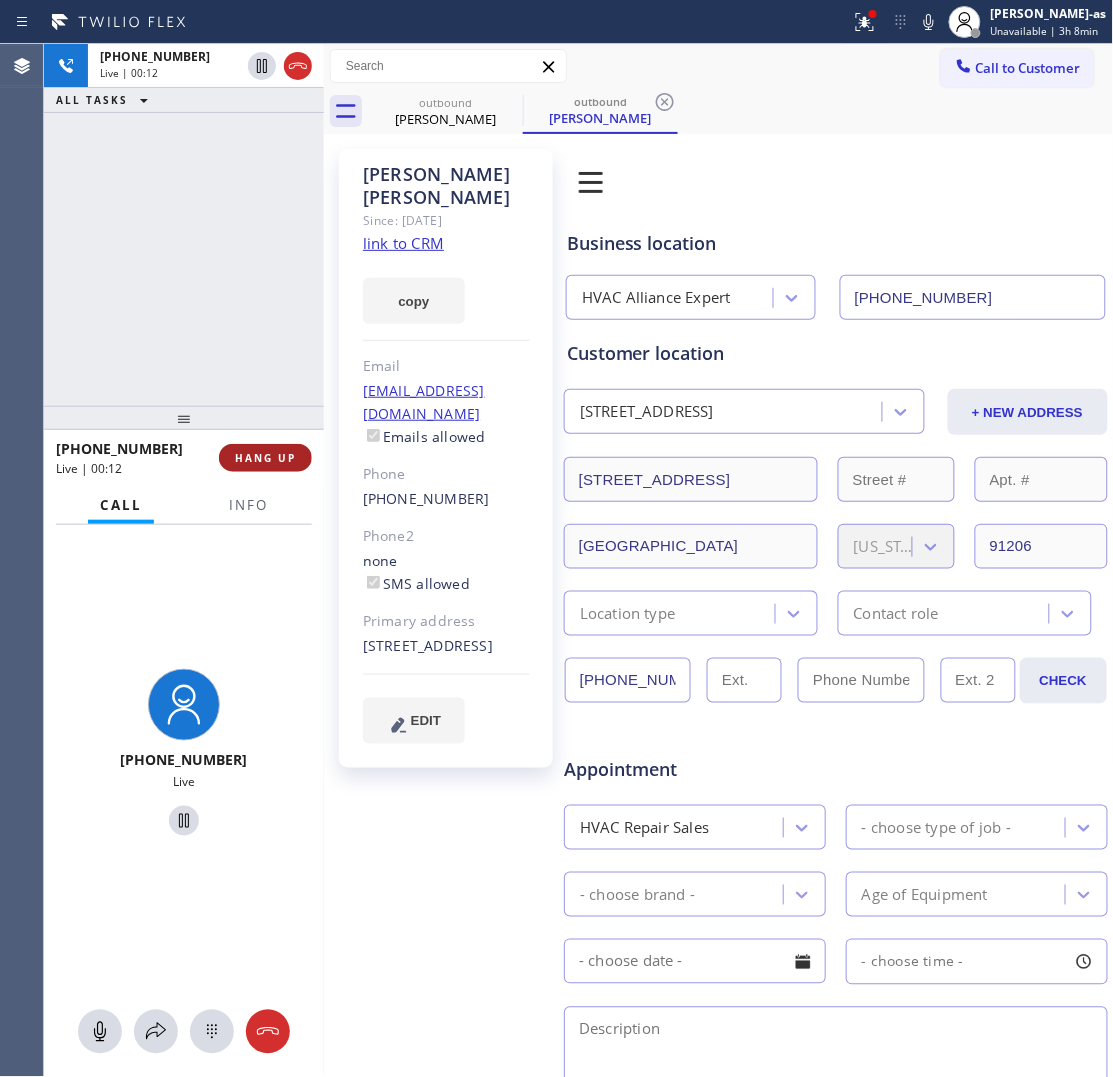 click on "HANG UP" at bounding box center [265, 458] 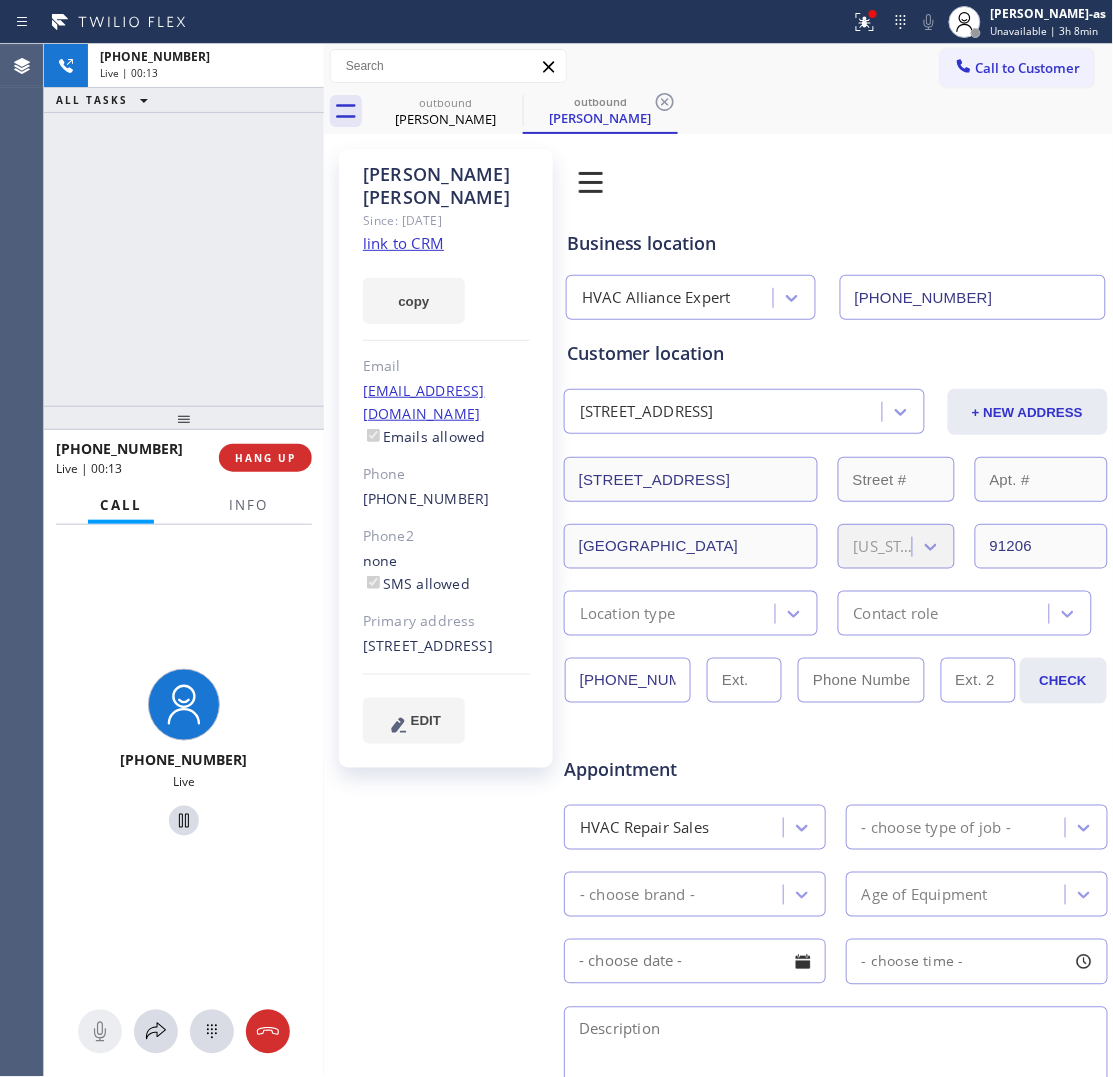 click on "[PHONE_NUMBER] Live | 00:13 ALL TASKS ALL TASKS ACTIVE TASKS TASKS IN WRAP UP" at bounding box center [184, 225] 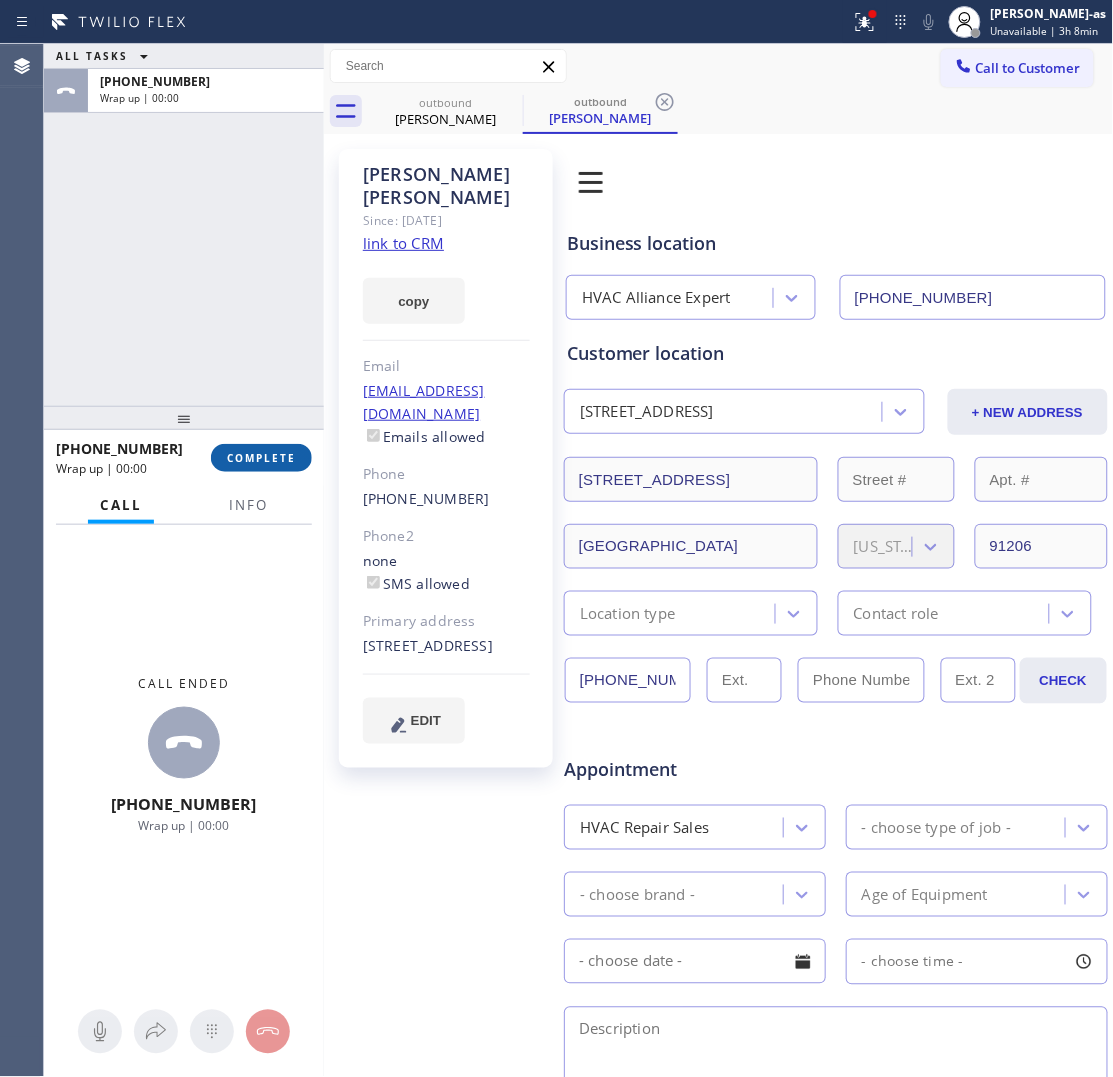 click on "COMPLETE" at bounding box center [261, 458] 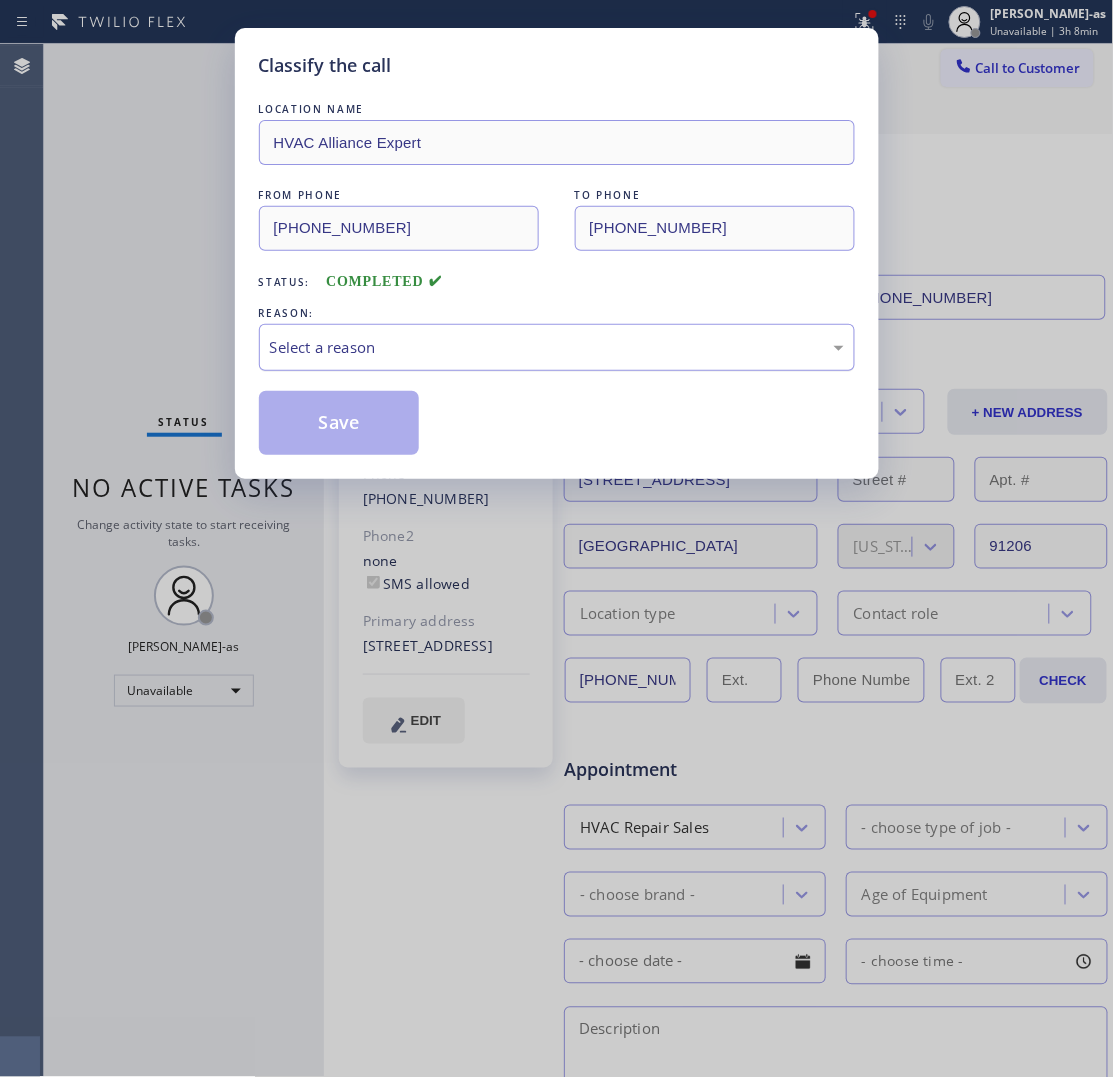 click on "Select a reason" at bounding box center (557, 347) 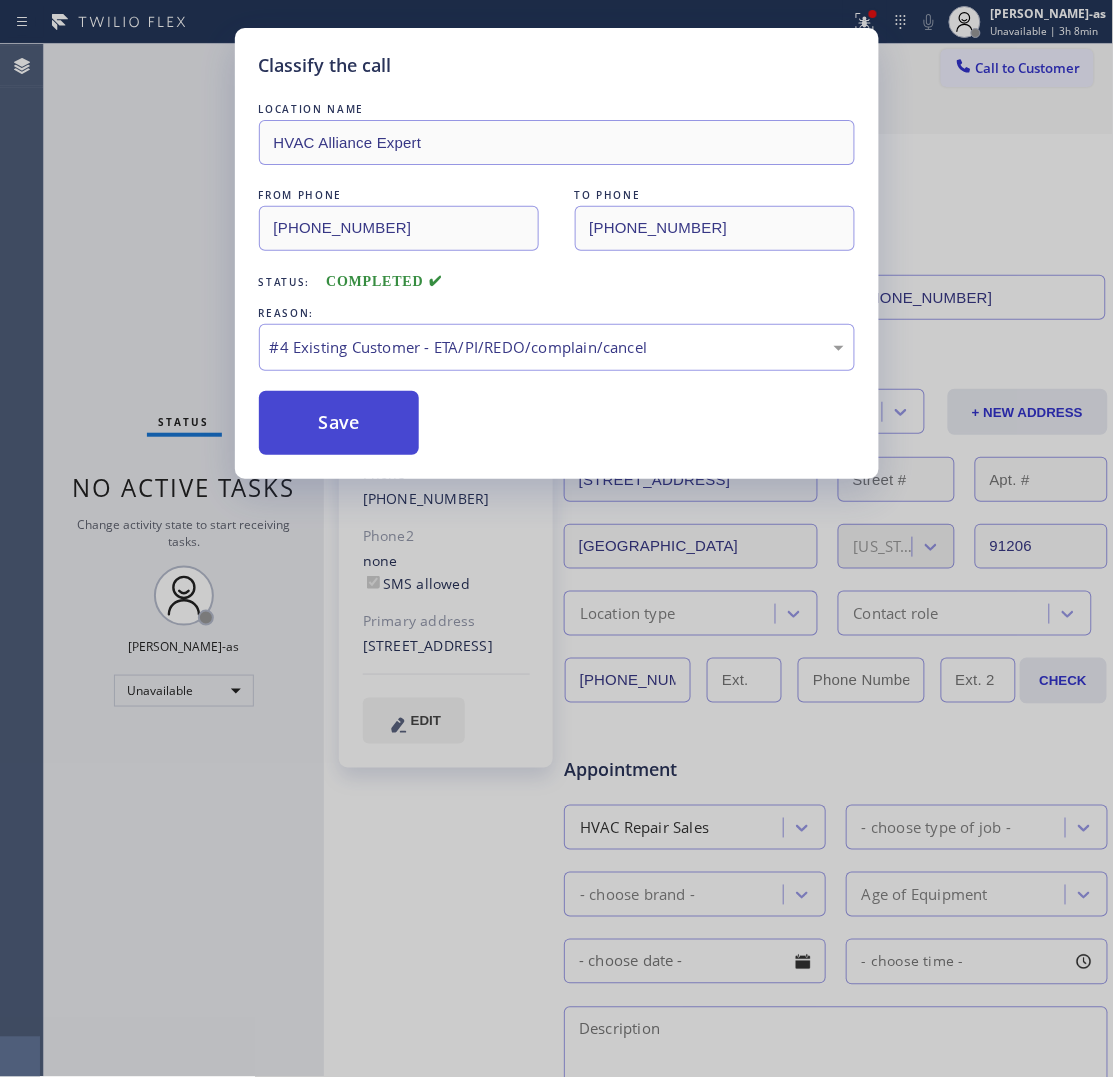 click on "Save" at bounding box center [339, 423] 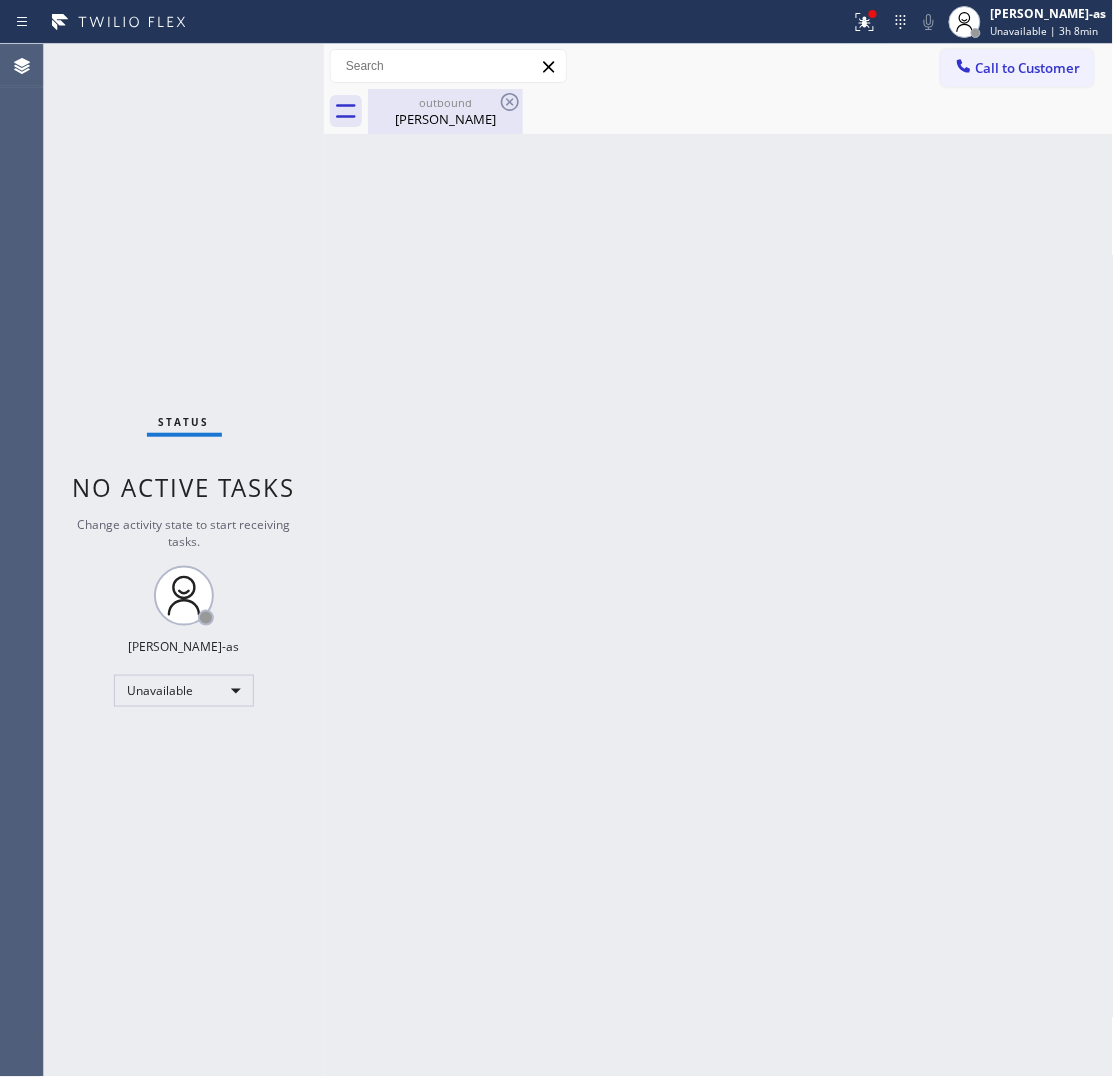 click on "[PERSON_NAME]" at bounding box center [445, 119] 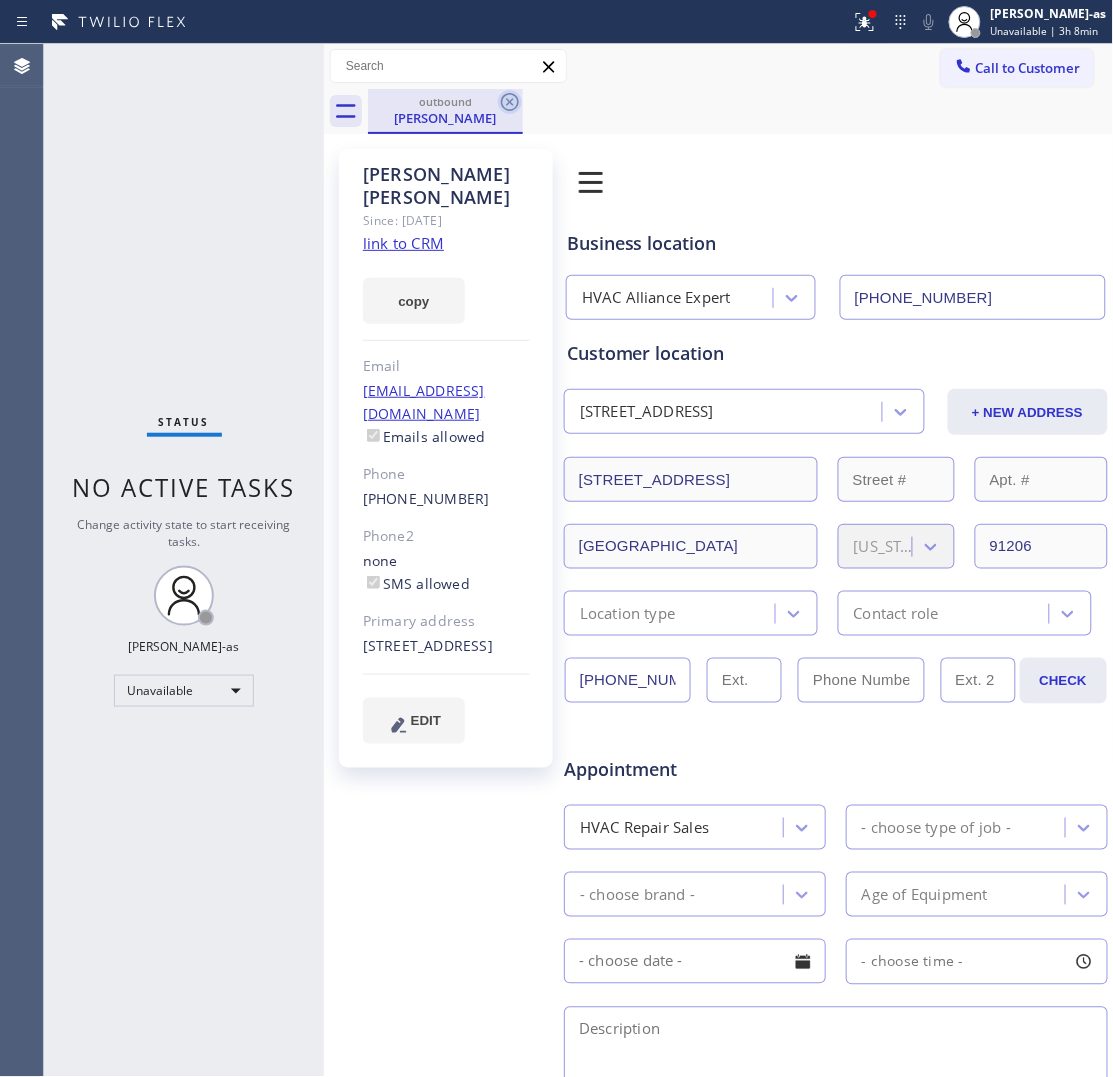 click 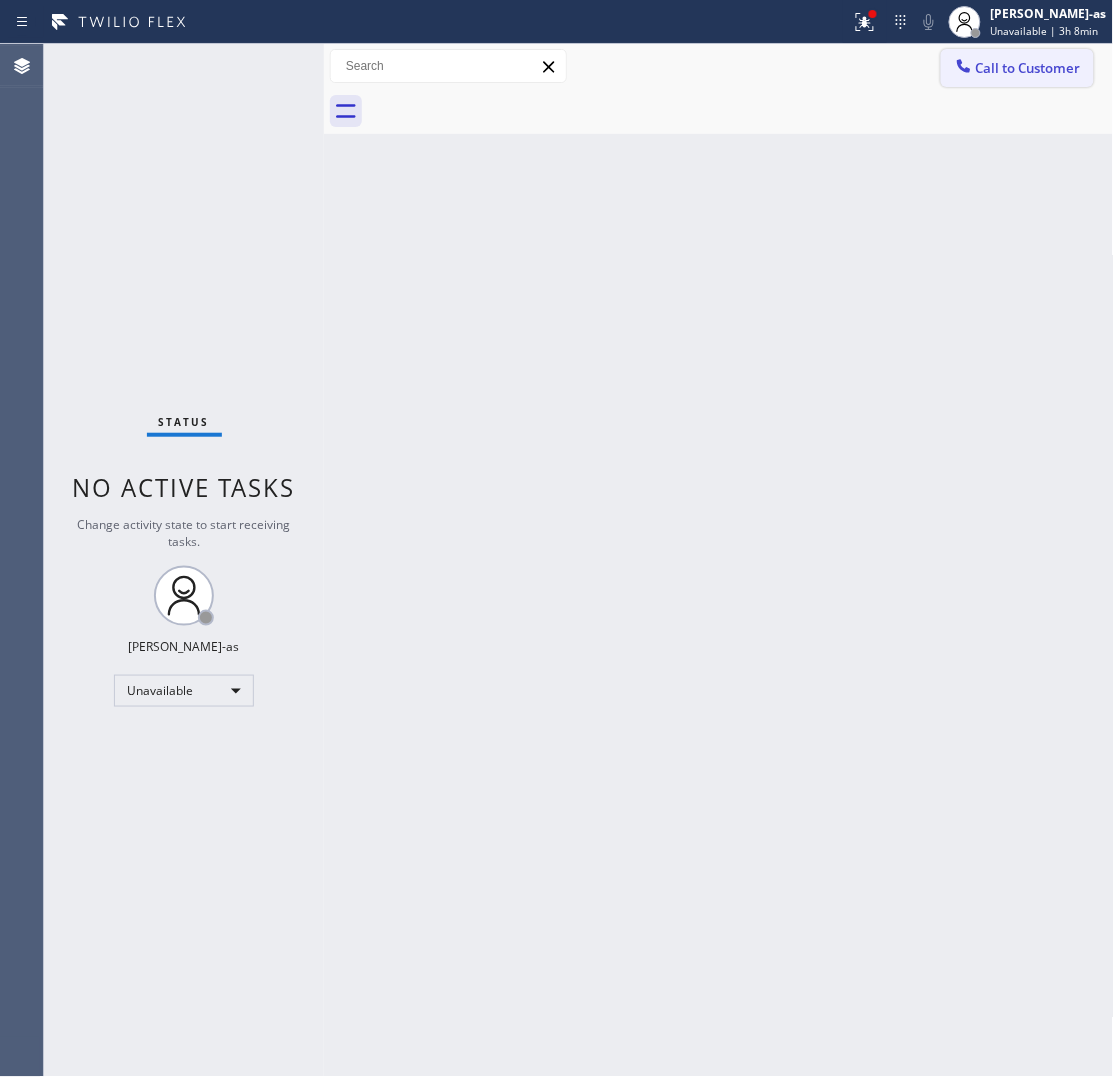 click on "Call to Customer" at bounding box center [1017, 68] 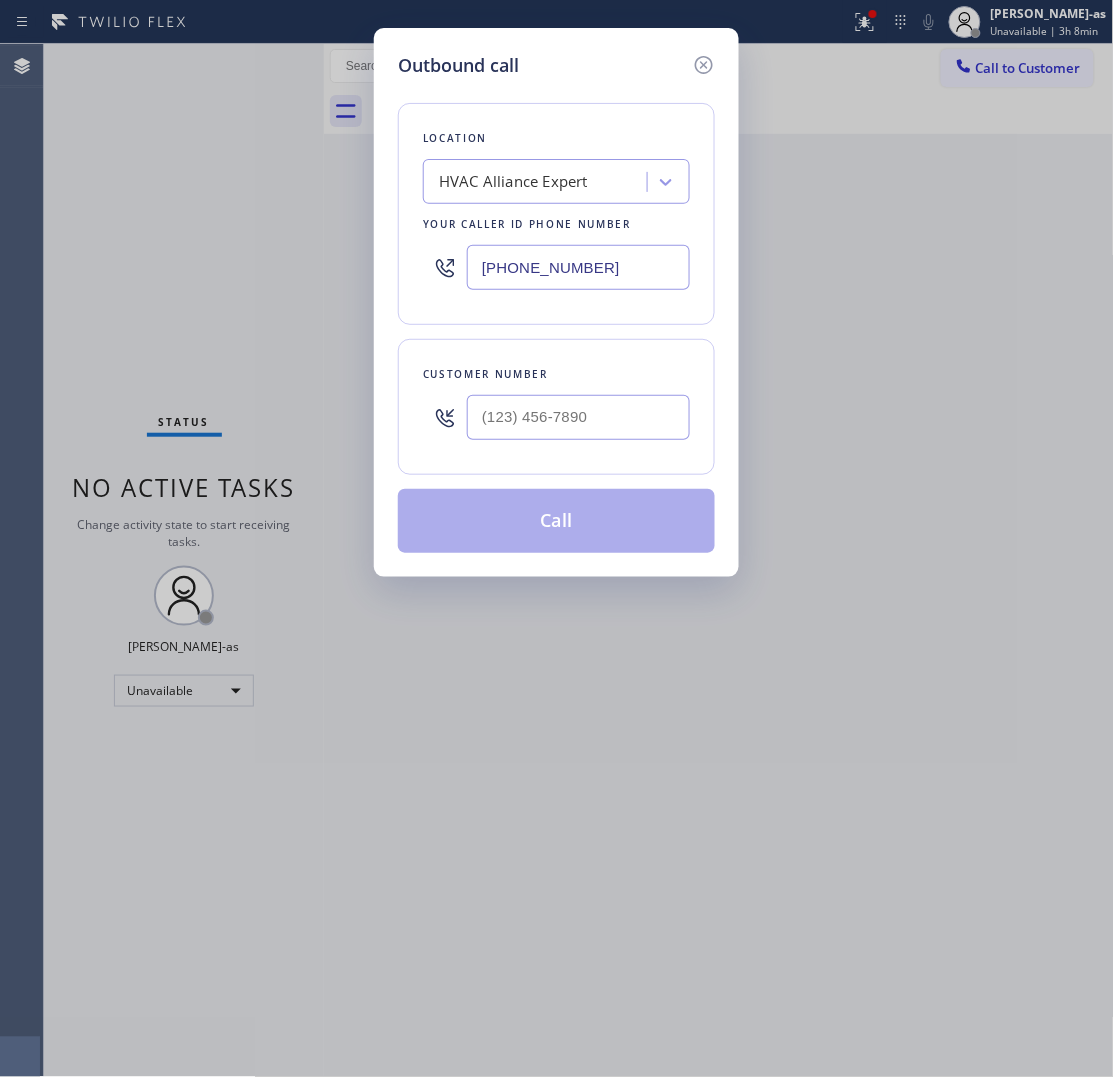 click at bounding box center (578, 417) 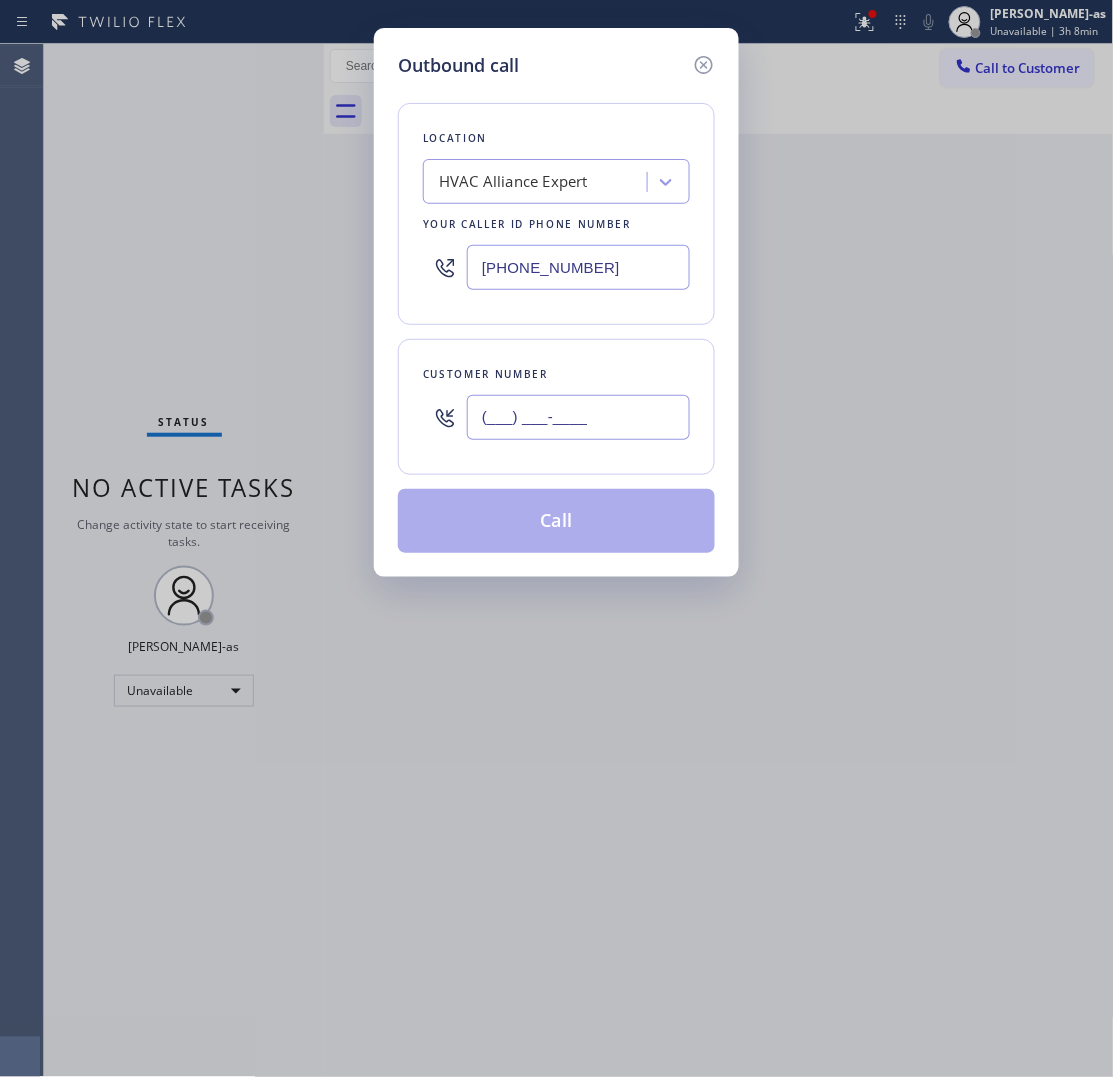 click on "(___) ___-____" at bounding box center [578, 417] 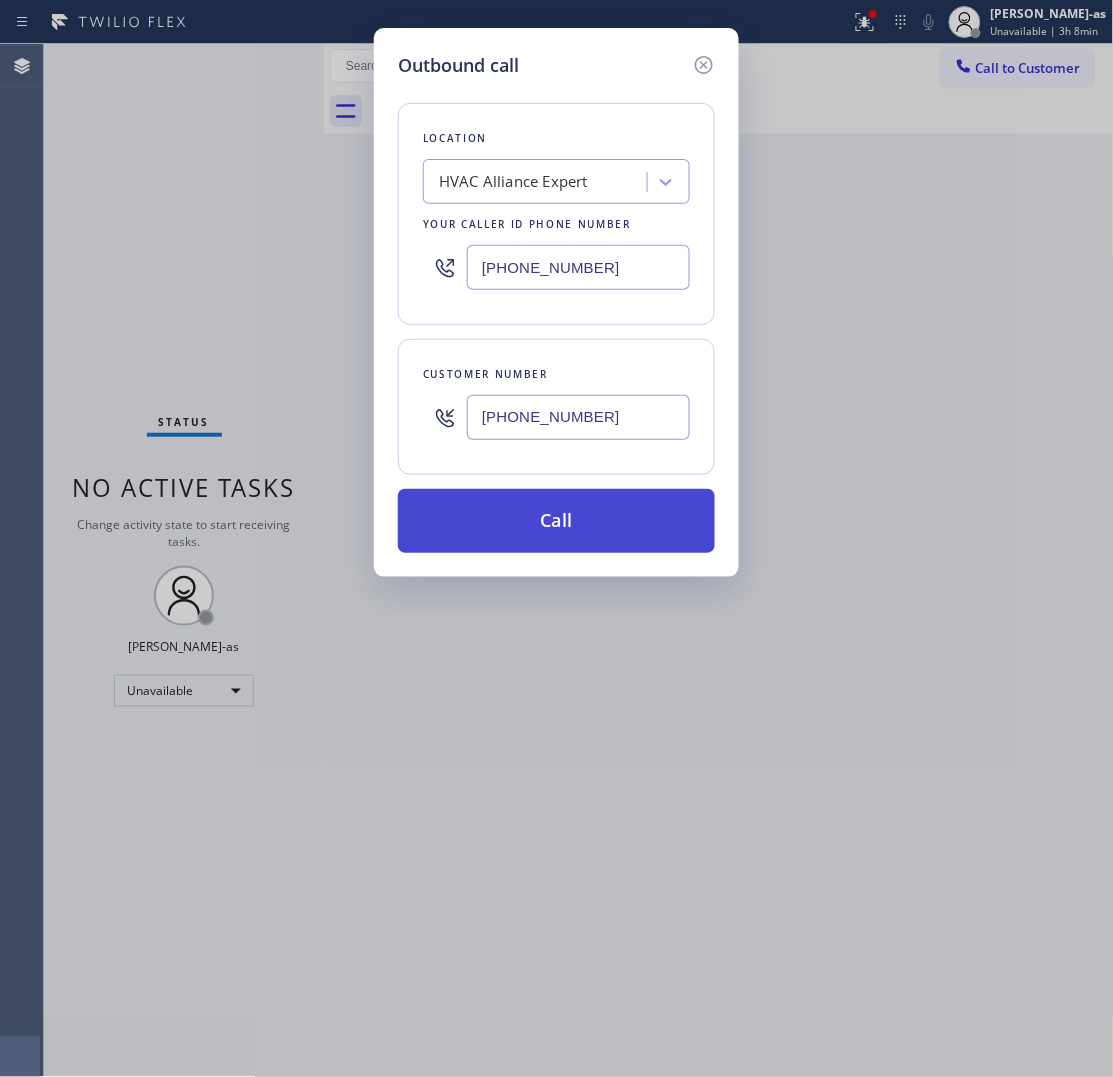 type on "[PHONE_NUMBER]" 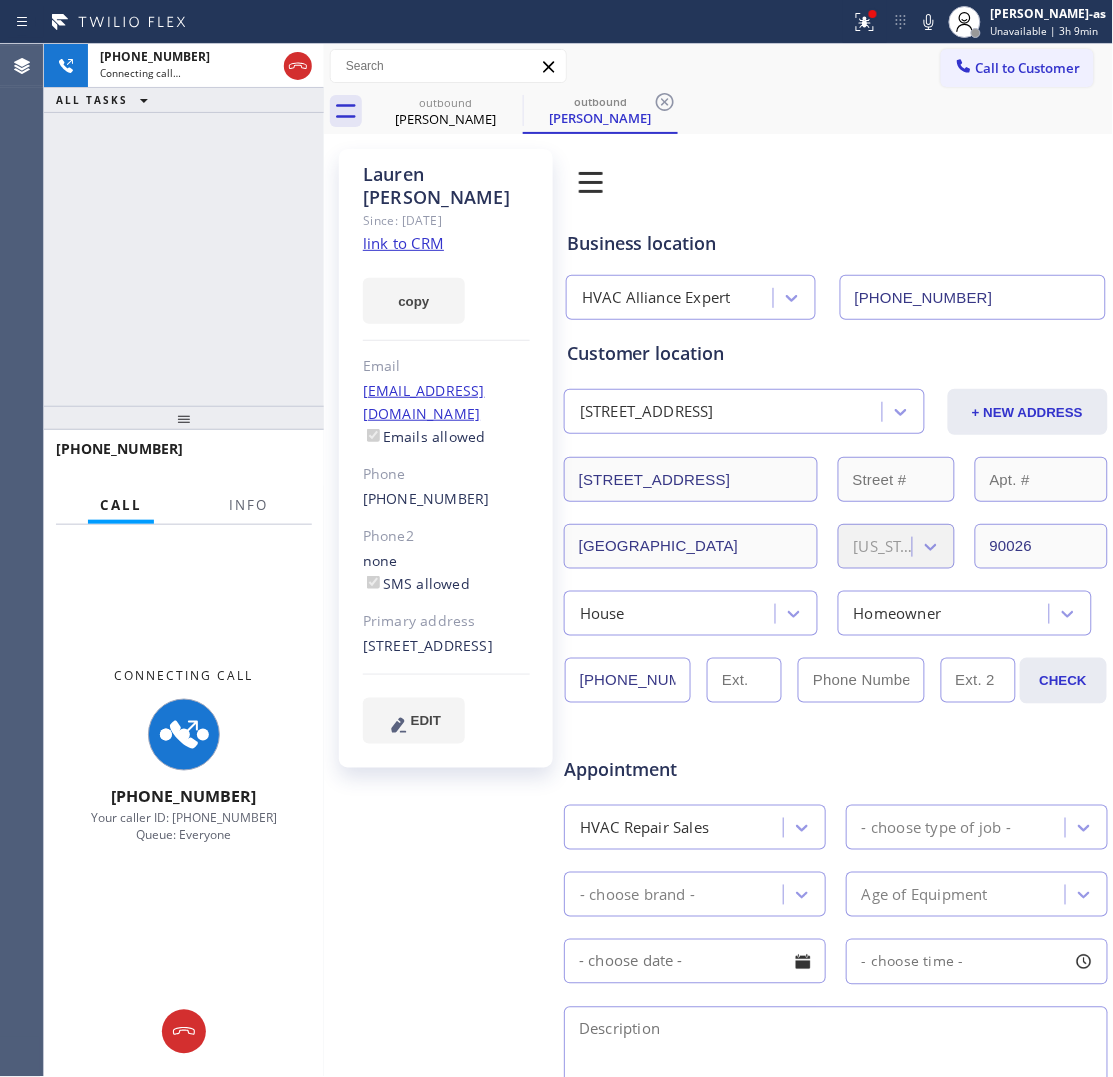 type on "[PHONE_NUMBER]" 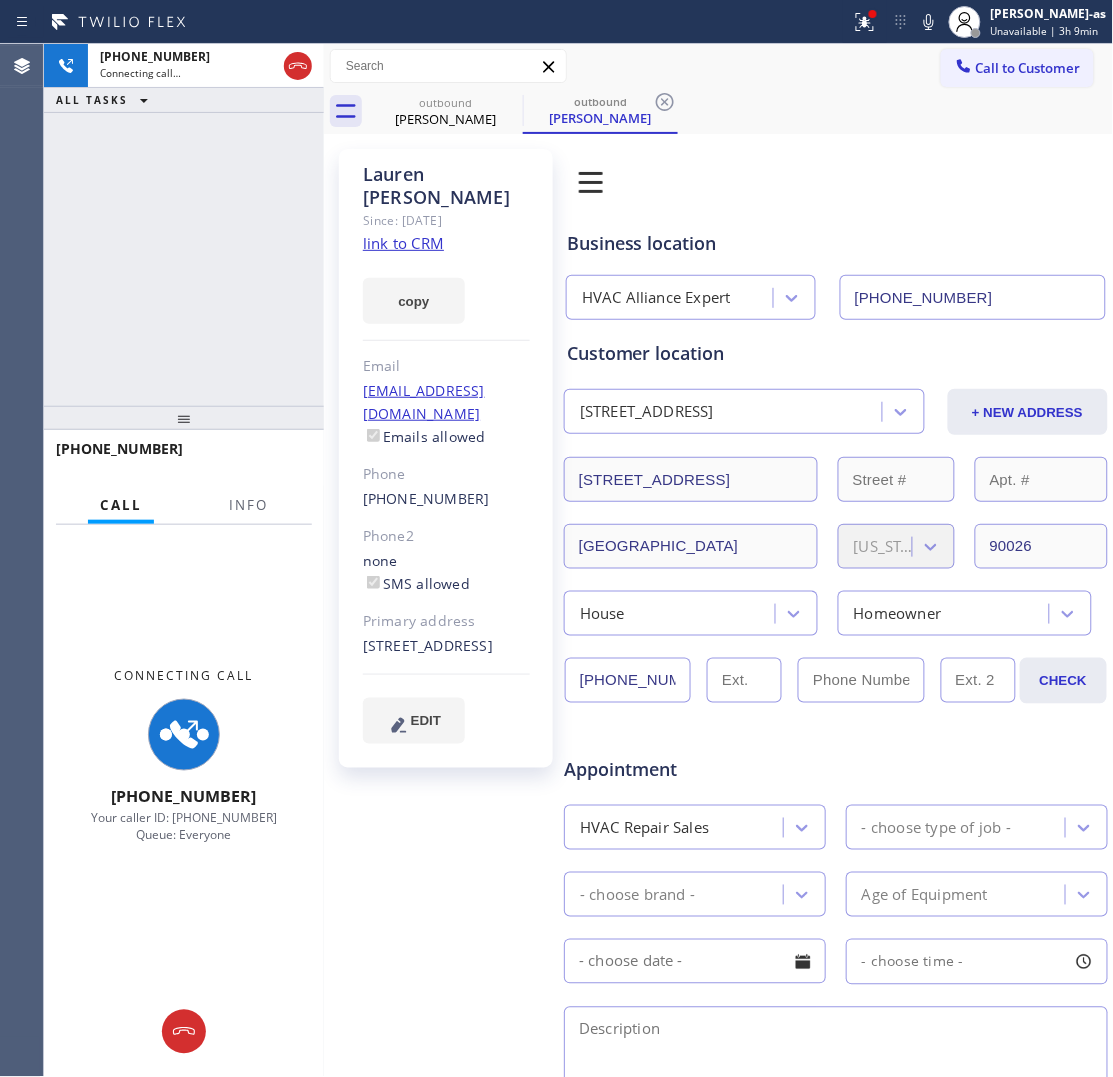 click on "link to CRM" 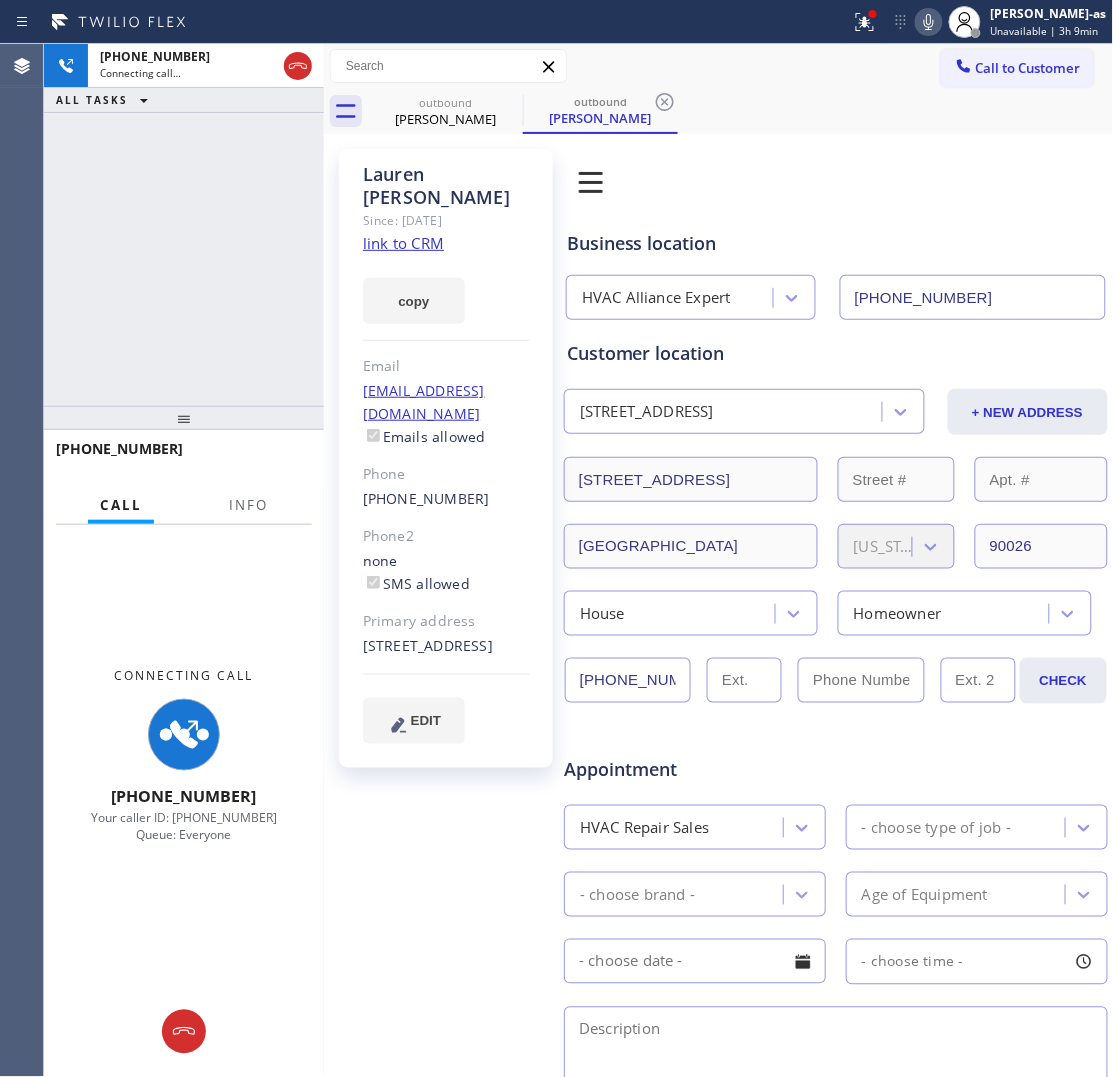 click 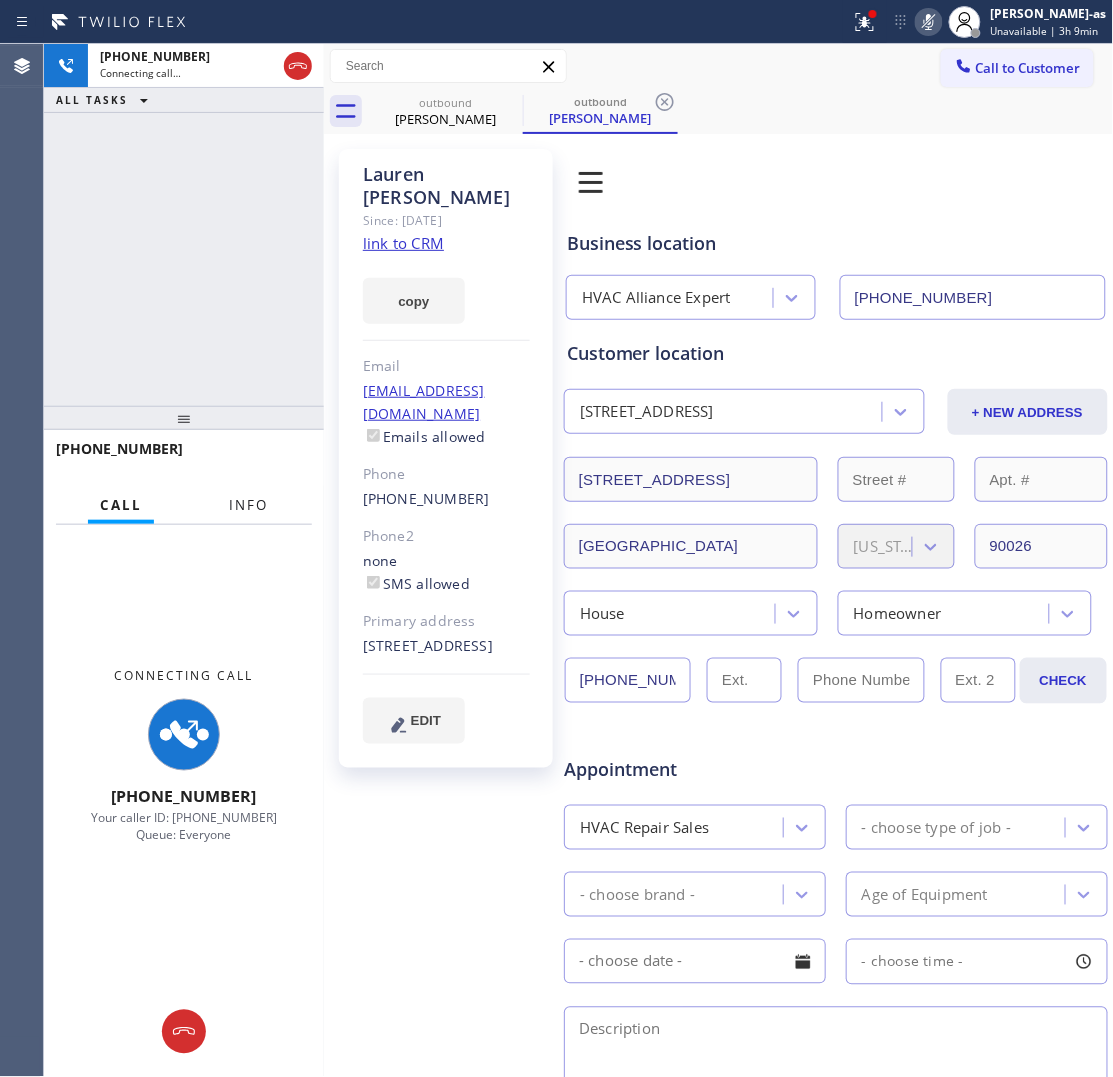 drag, startPoint x: 247, startPoint y: 518, endPoint x: 322, endPoint y: 311, distance: 220.16812 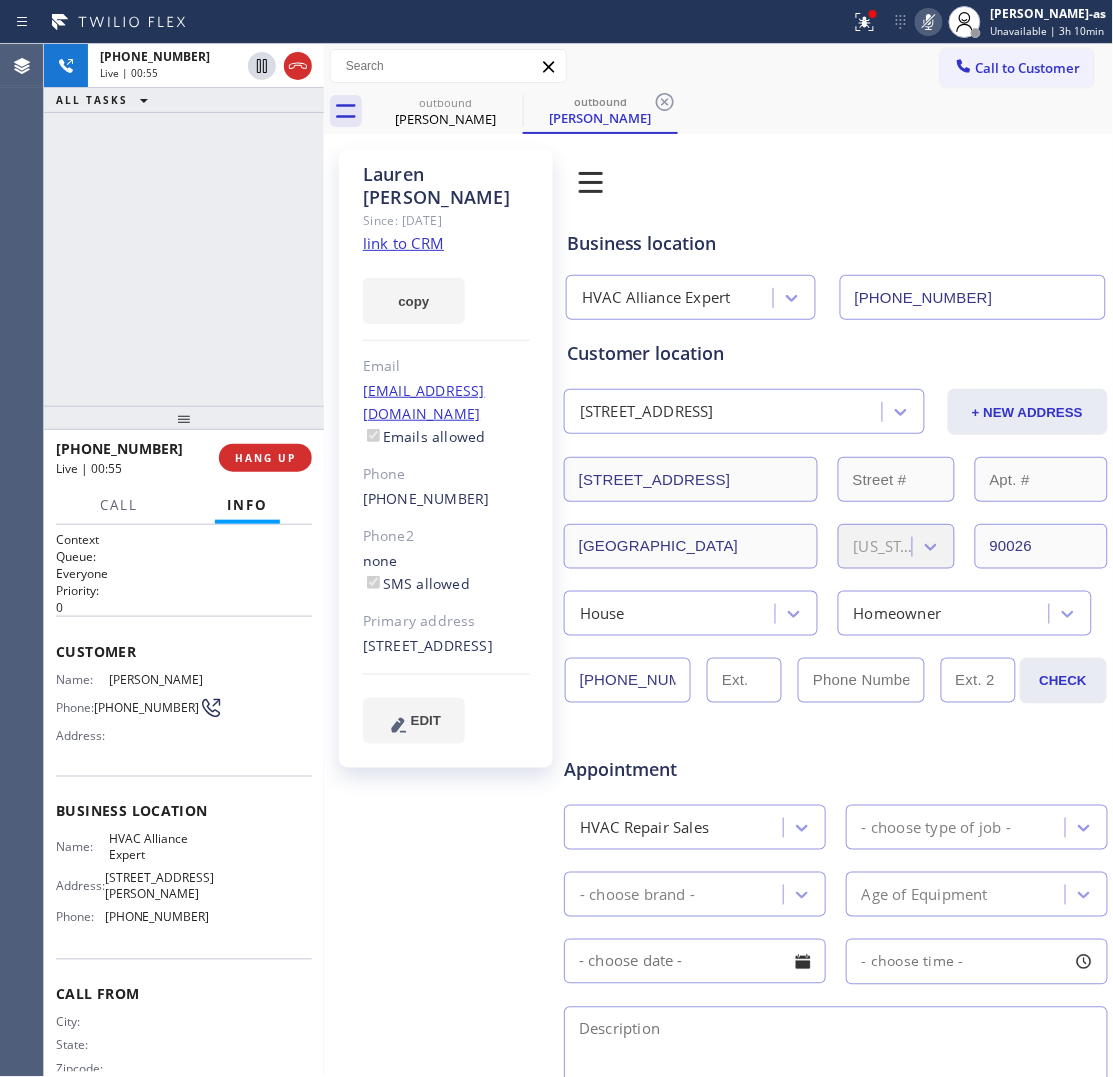 drag, startPoint x: 152, startPoint y: 235, endPoint x: 170, endPoint y: 232, distance: 18.248287 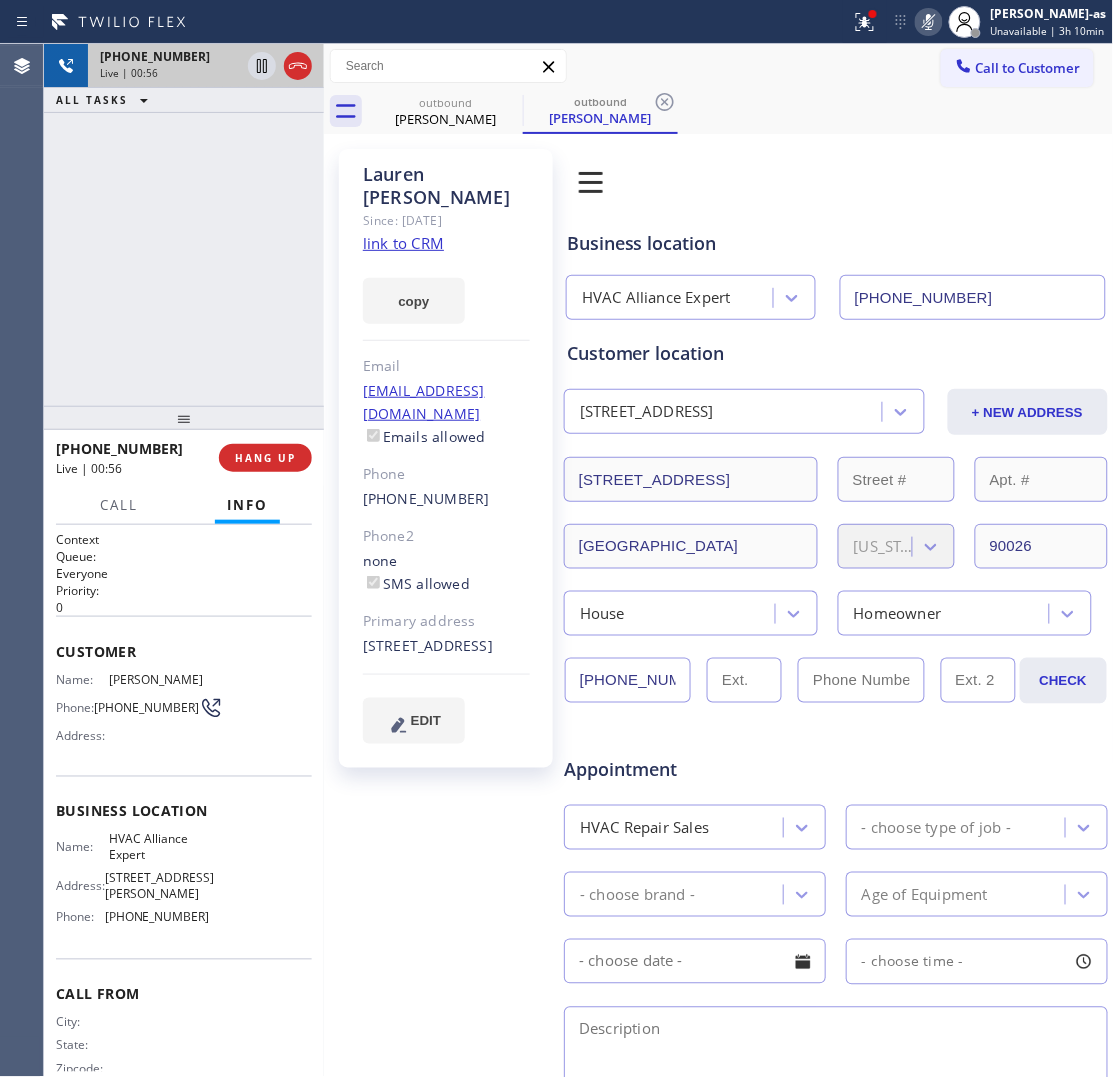 click at bounding box center (280, 66) 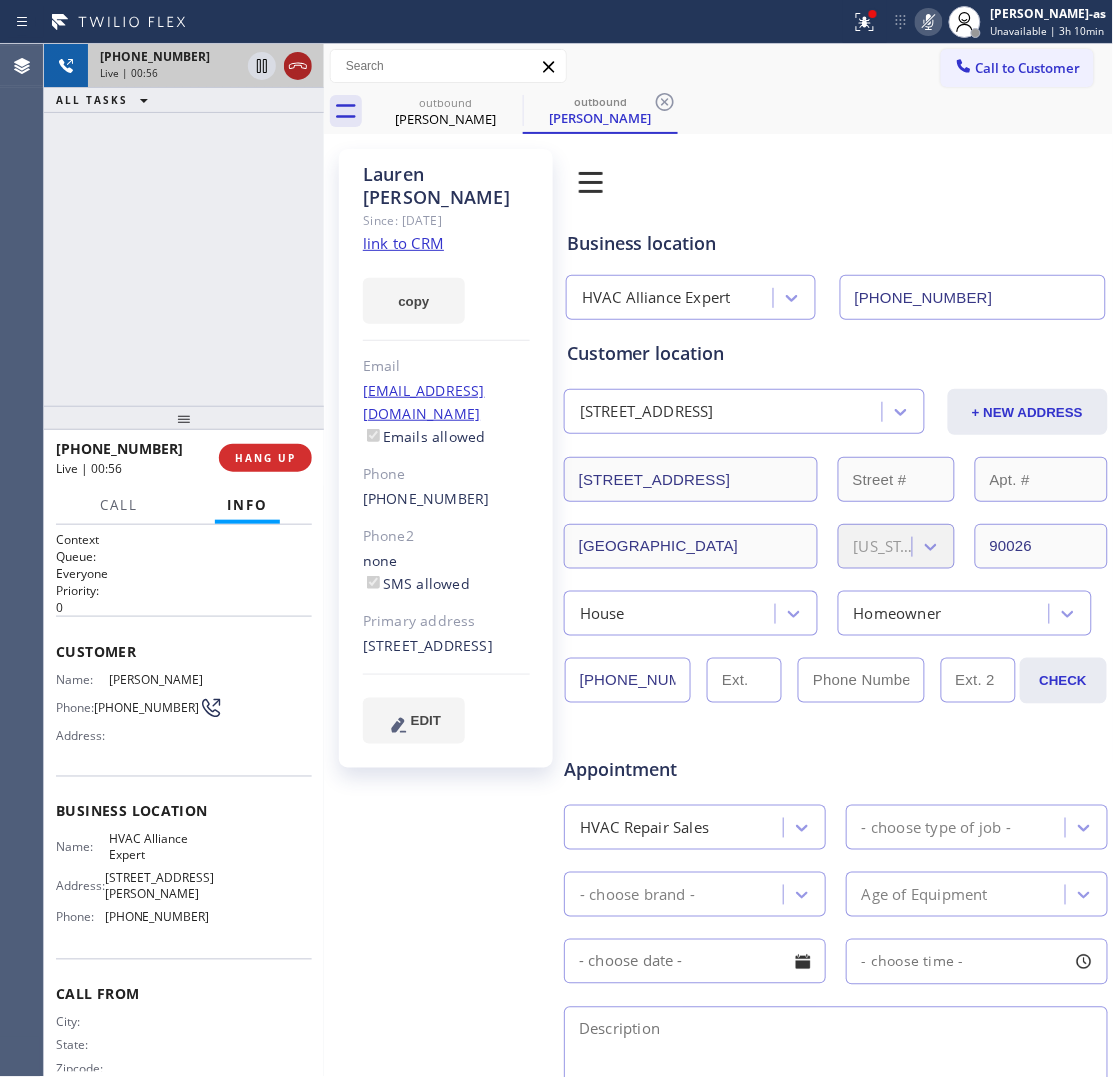click 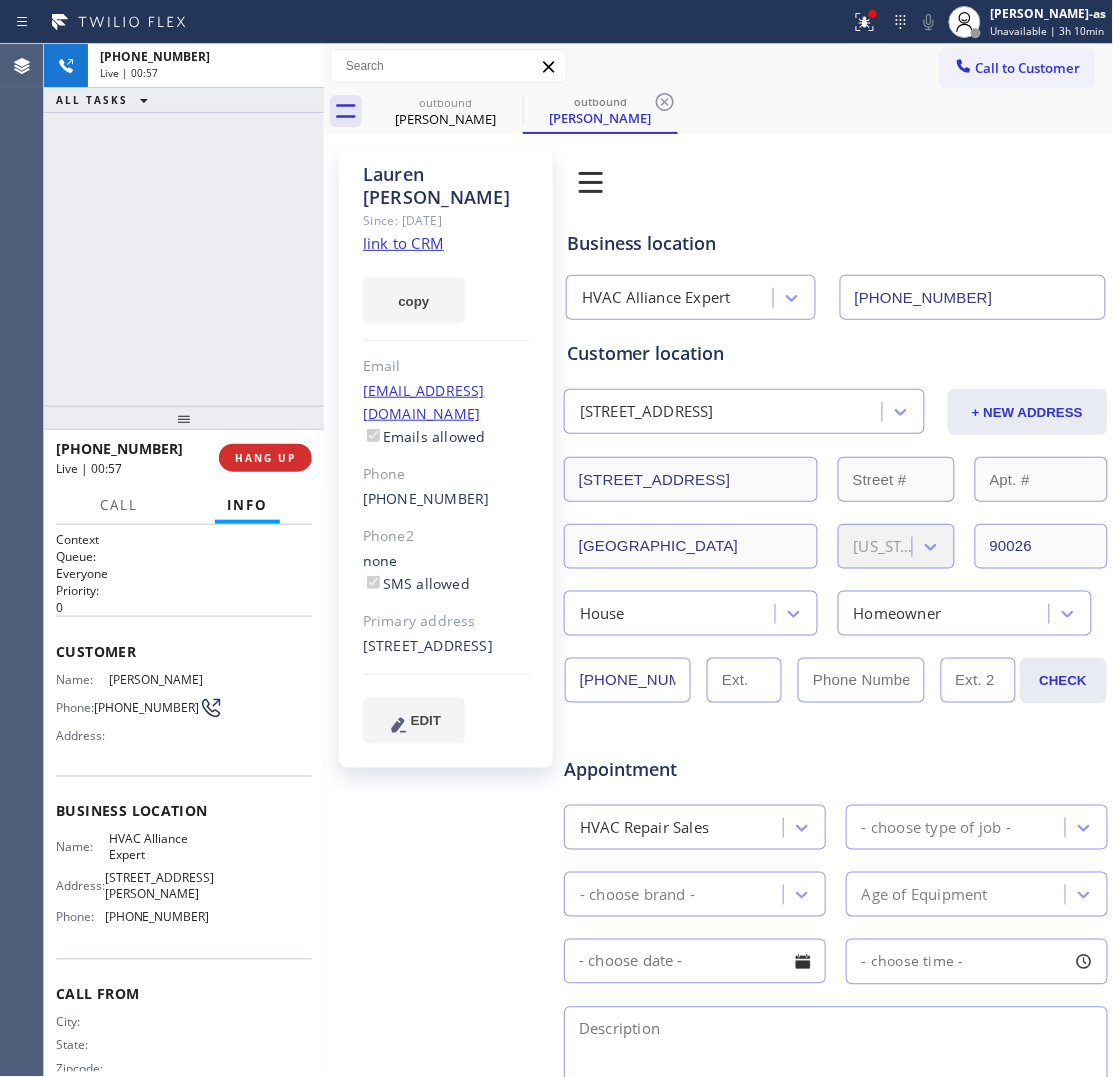 click on "[PHONE_NUMBER] Live | 00:57 ALL TASKS ALL TASKS ACTIVE TASKS TASKS IN WRAP UP" at bounding box center (184, 225) 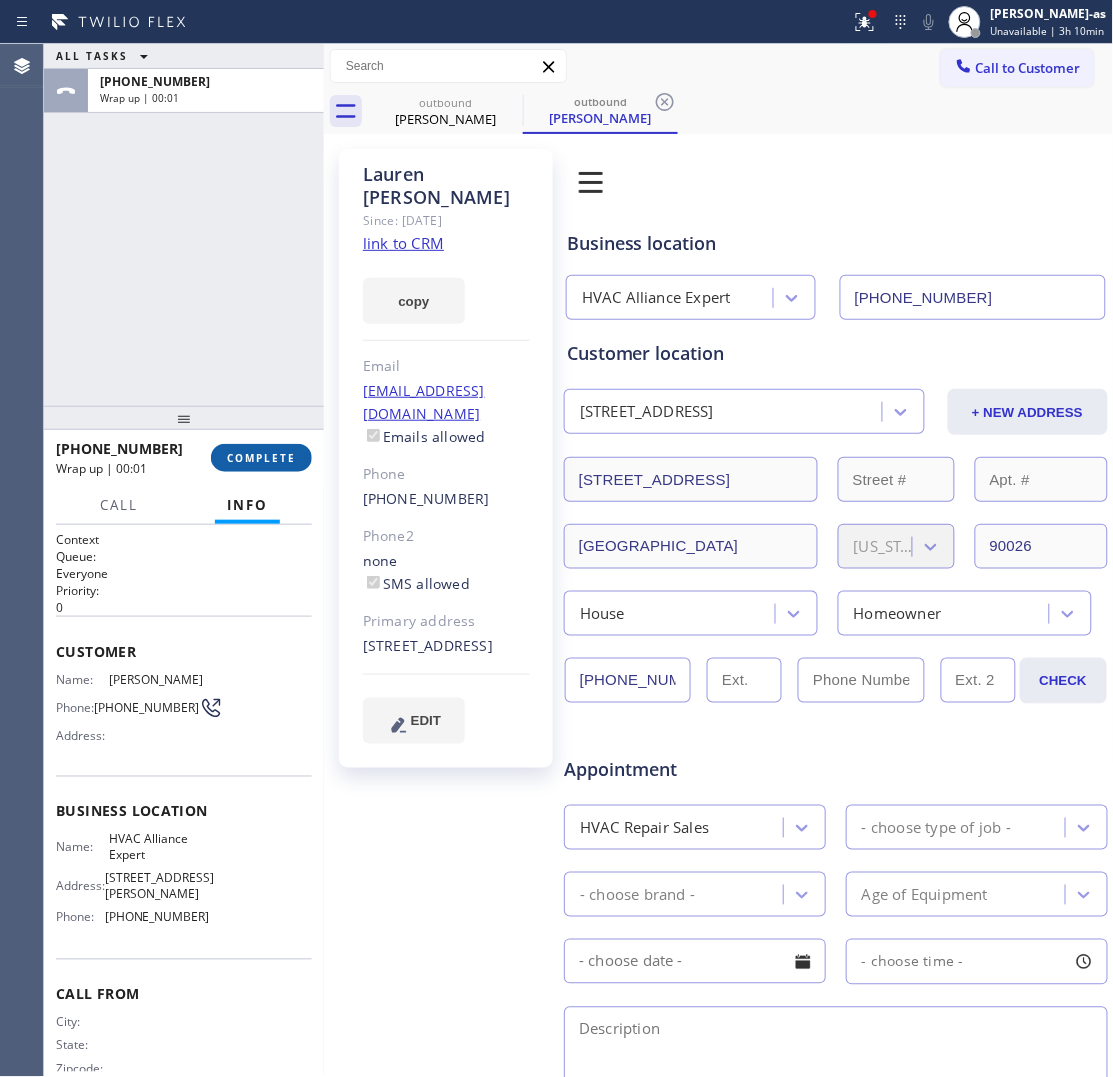 click on "COMPLETE" at bounding box center [261, 458] 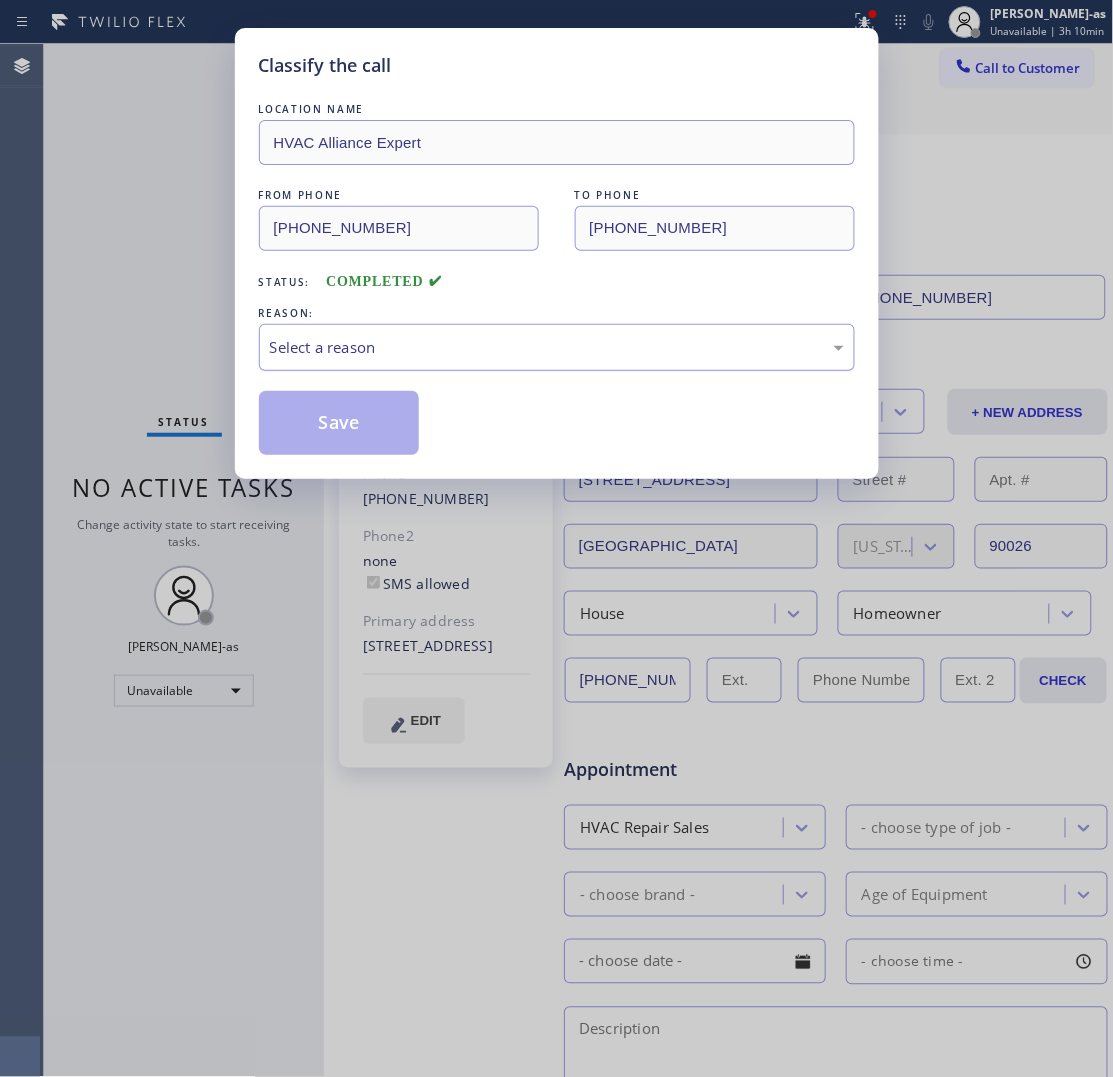 drag, startPoint x: 363, startPoint y: 333, endPoint x: 486, endPoint y: 365, distance: 127.09445 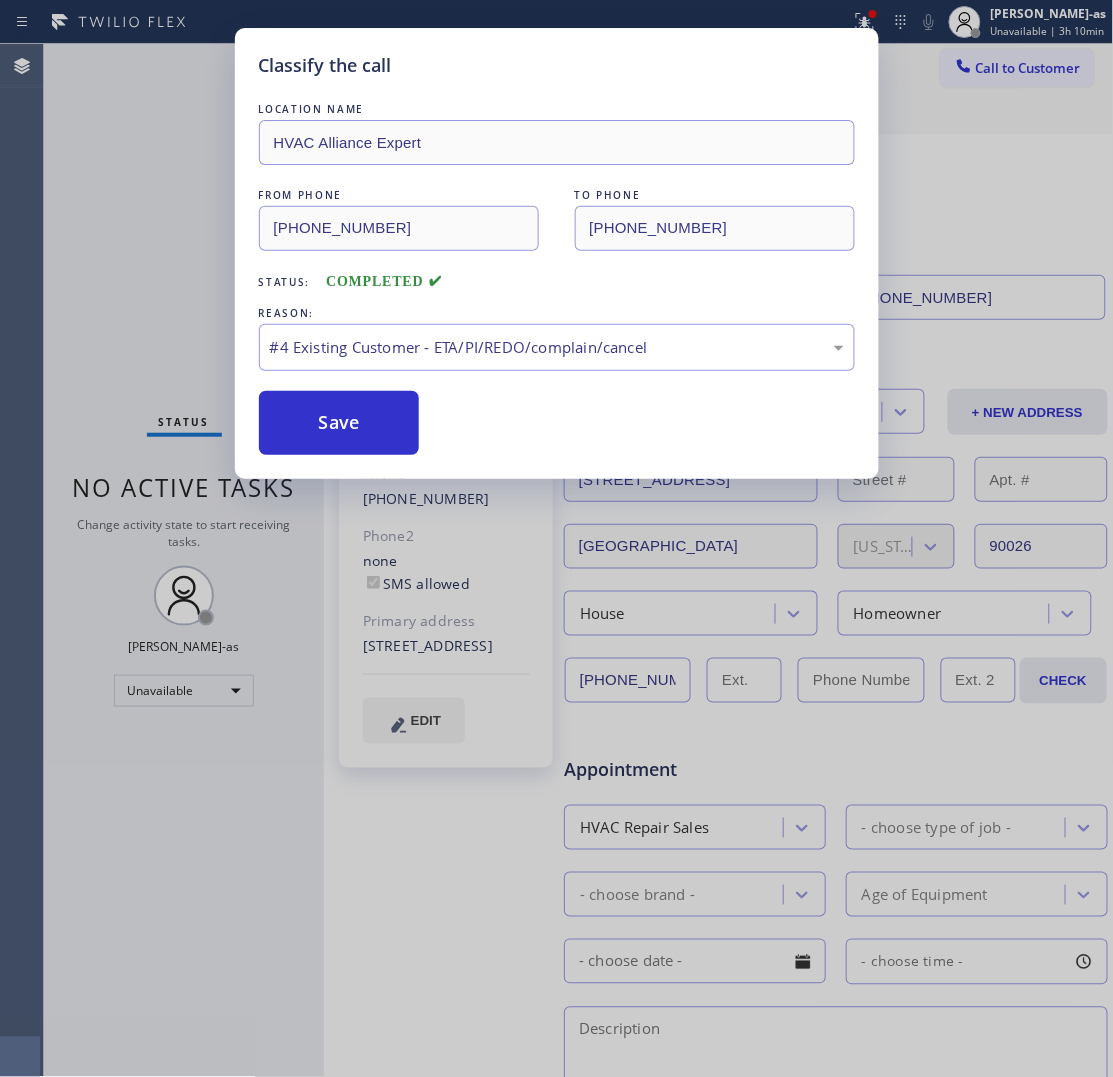 drag, startPoint x: 320, startPoint y: 406, endPoint x: 320, endPoint y: 523, distance: 117 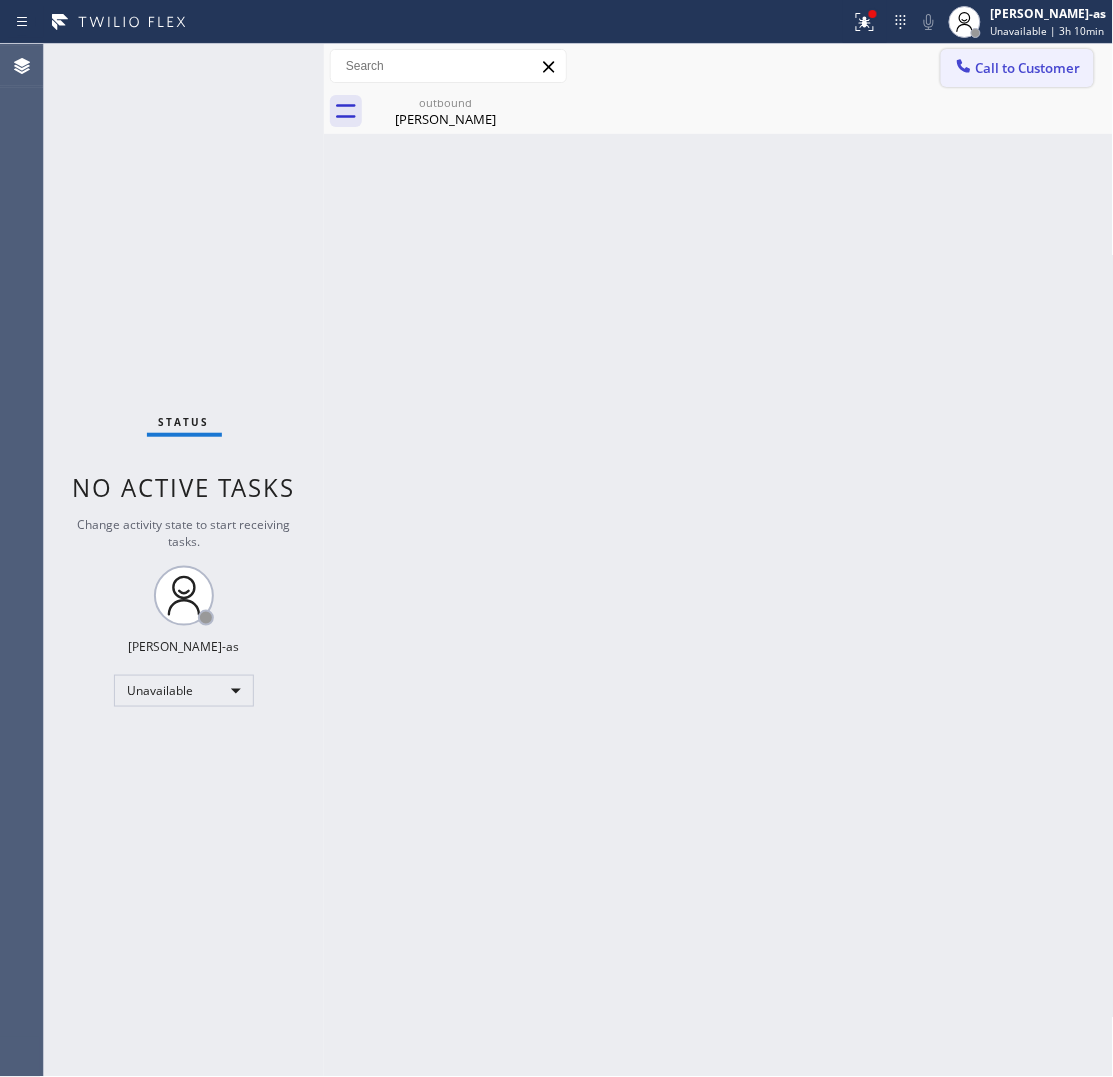 click on "Call to Customer" at bounding box center [1017, 68] 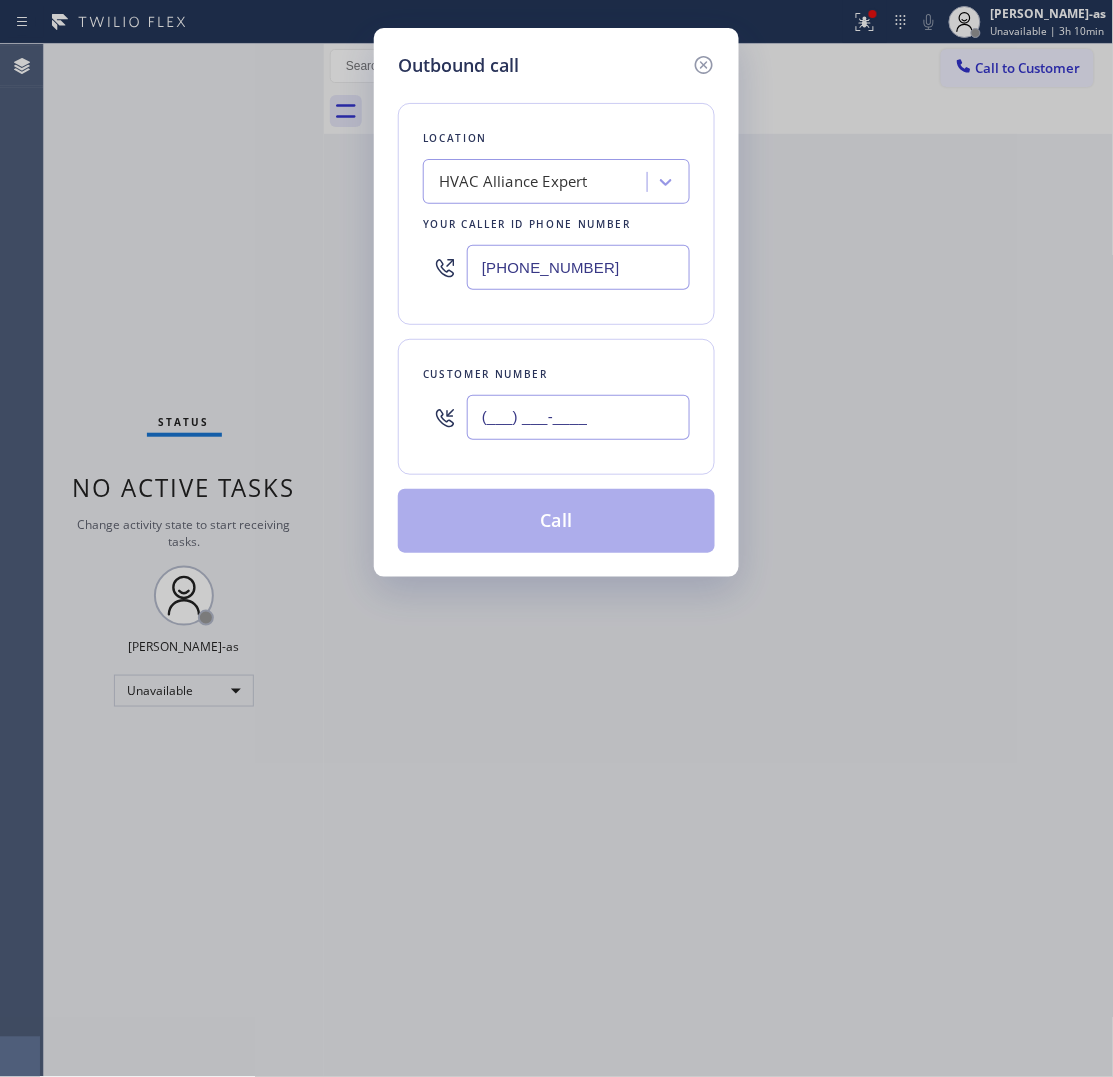 click on "(___) ___-____" at bounding box center [578, 417] 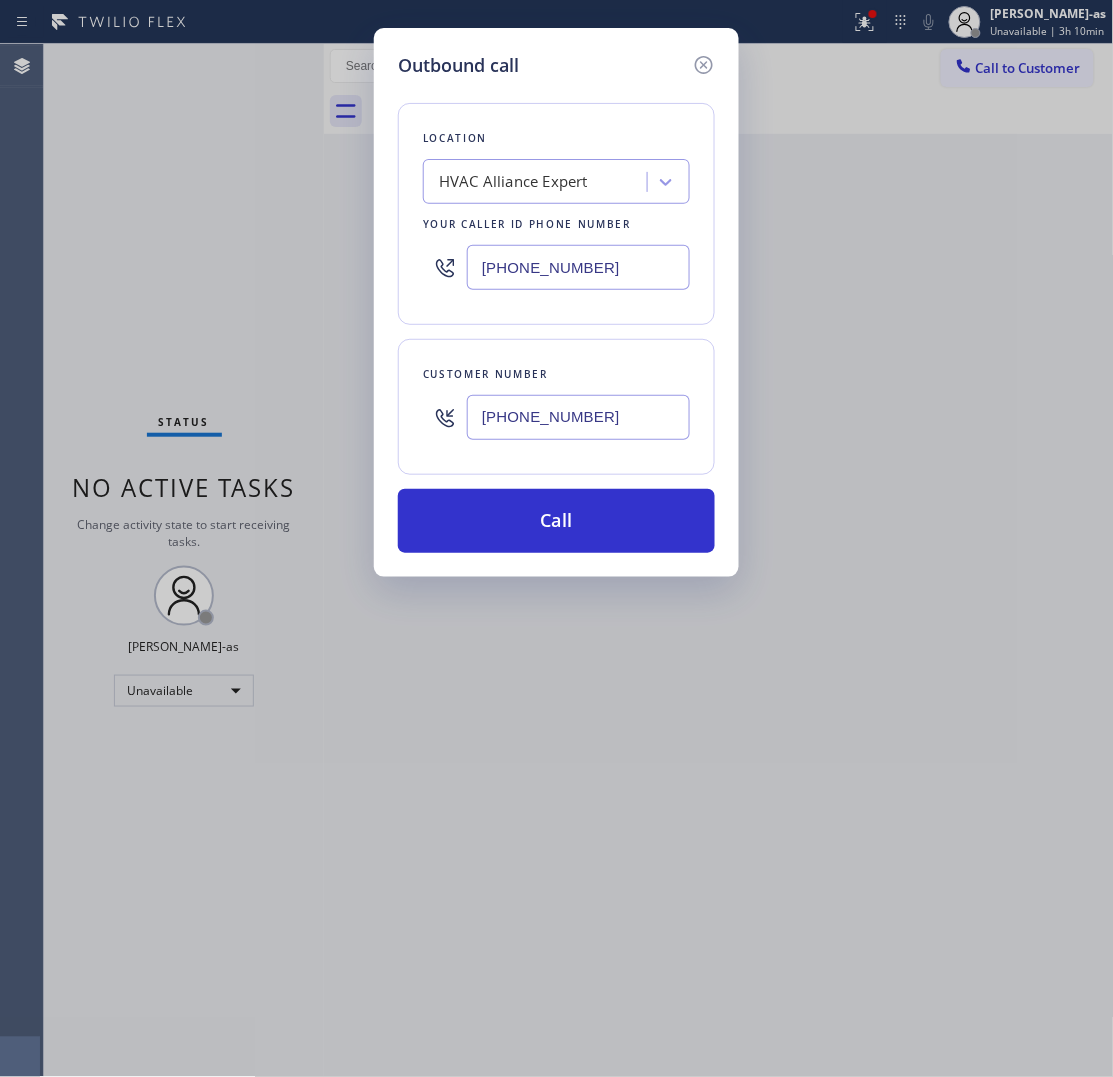 type on "[PHONE_NUMBER]" 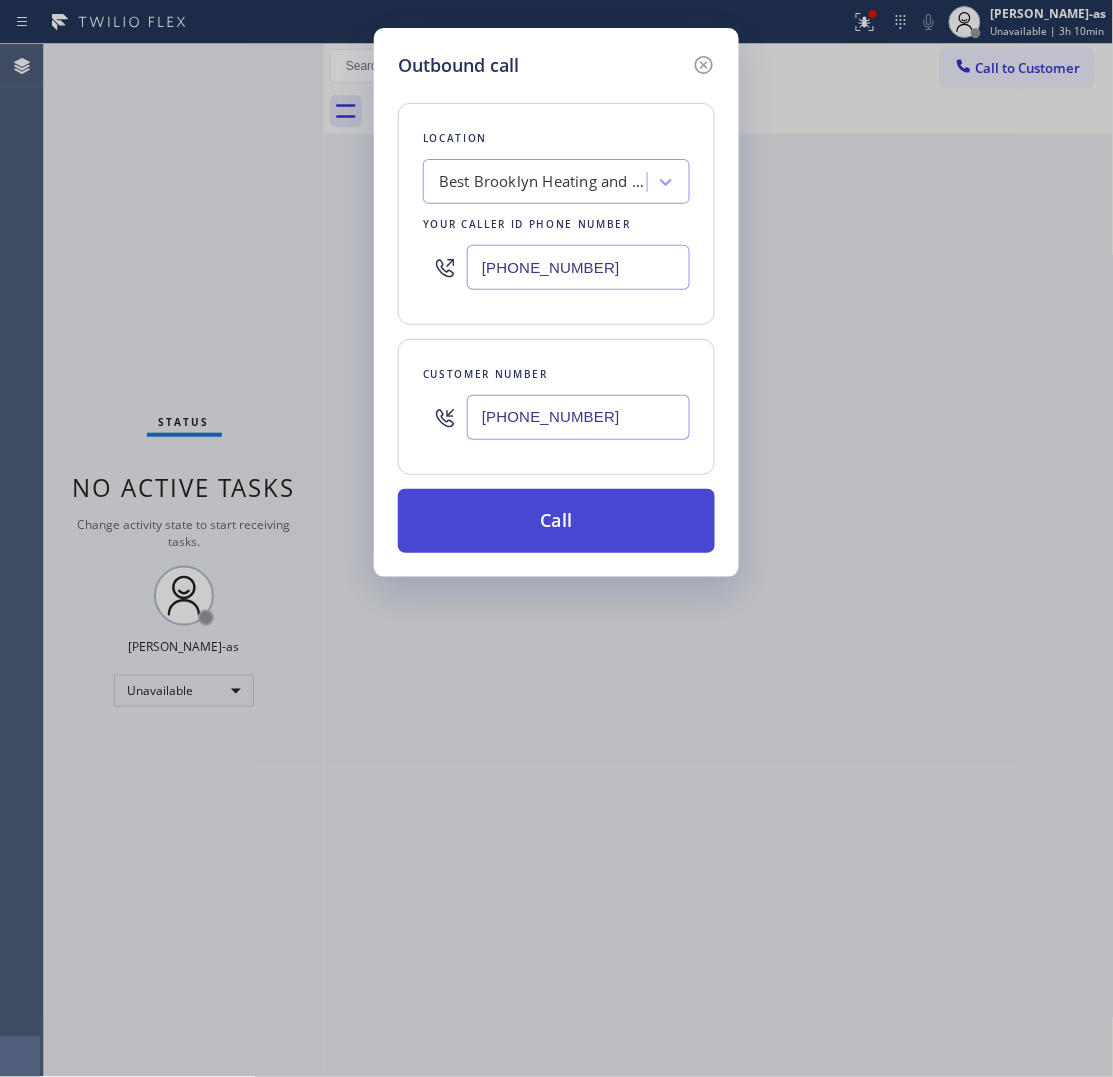 type on "[PHONE_NUMBER]" 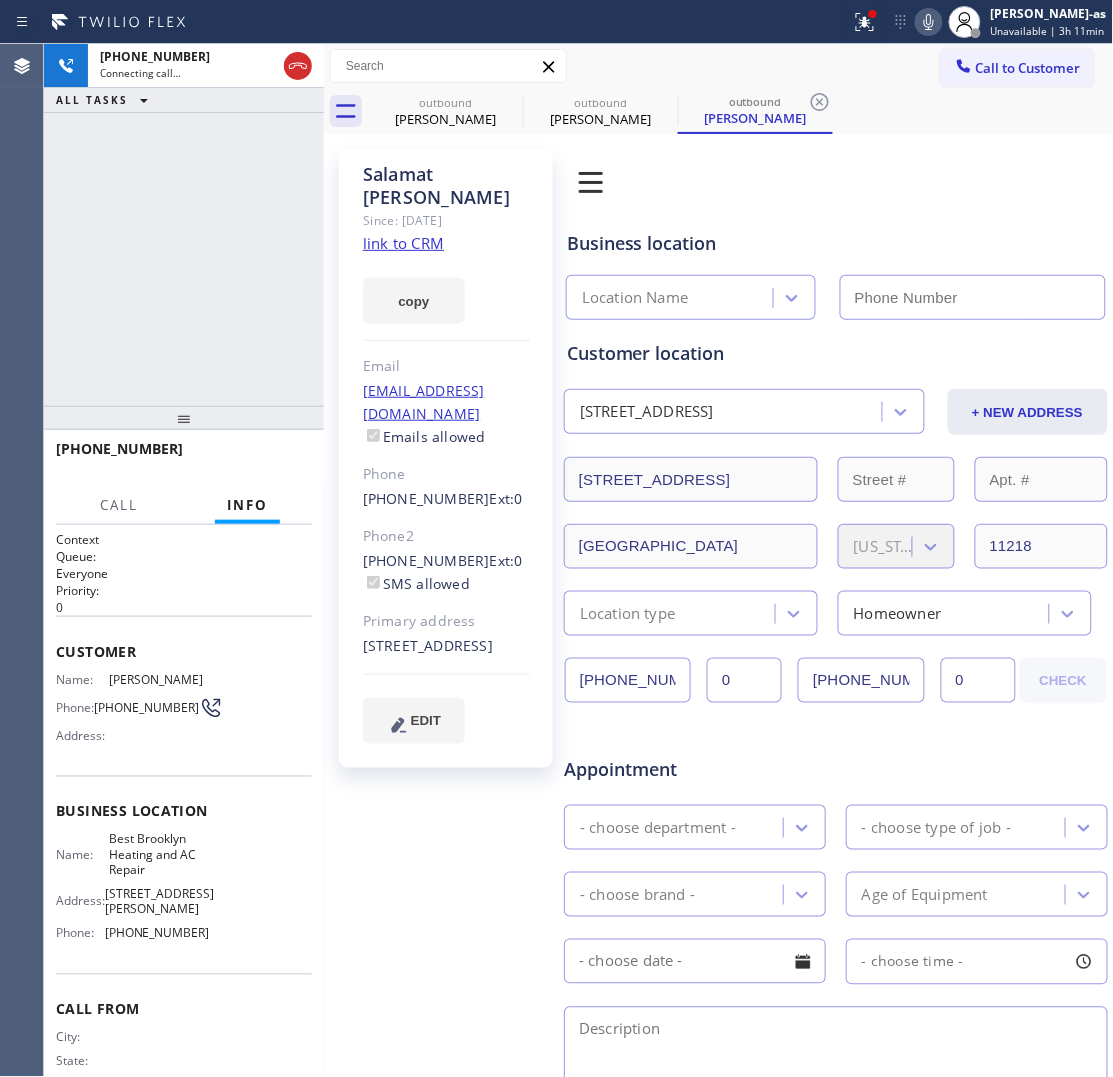 click on "link to CRM" 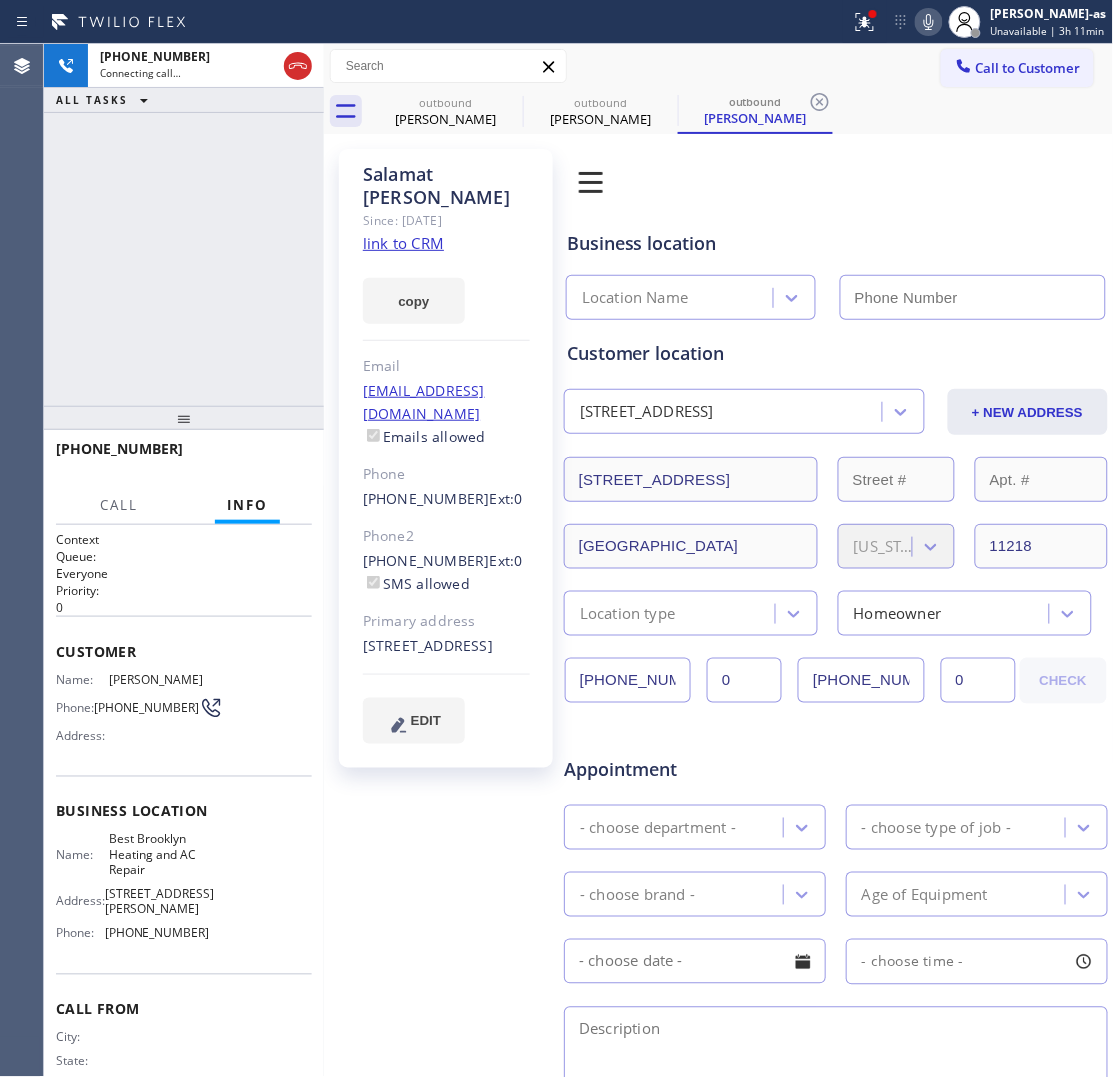 type on "[PHONE_NUMBER]" 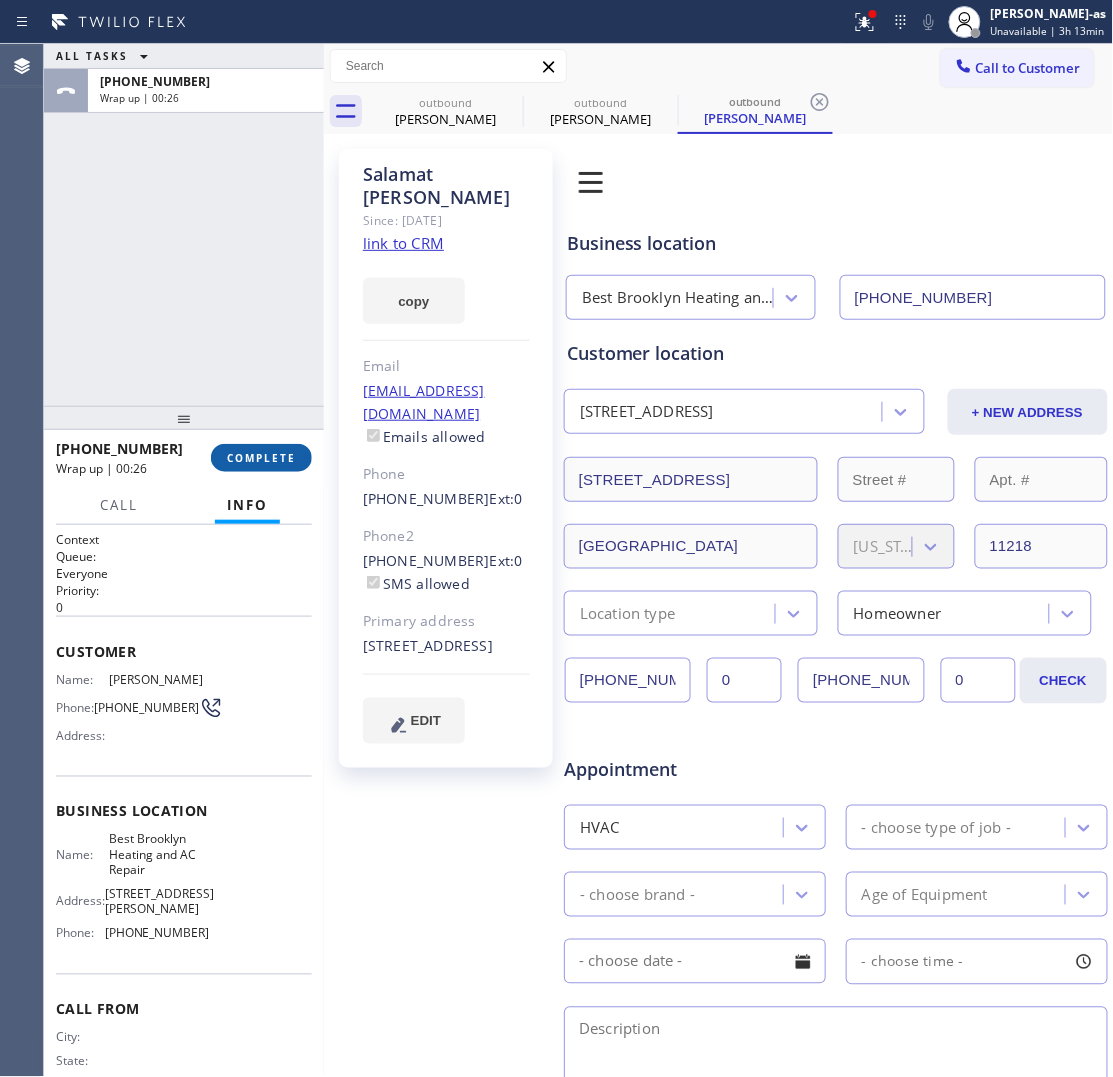 click on "COMPLETE" at bounding box center (261, 458) 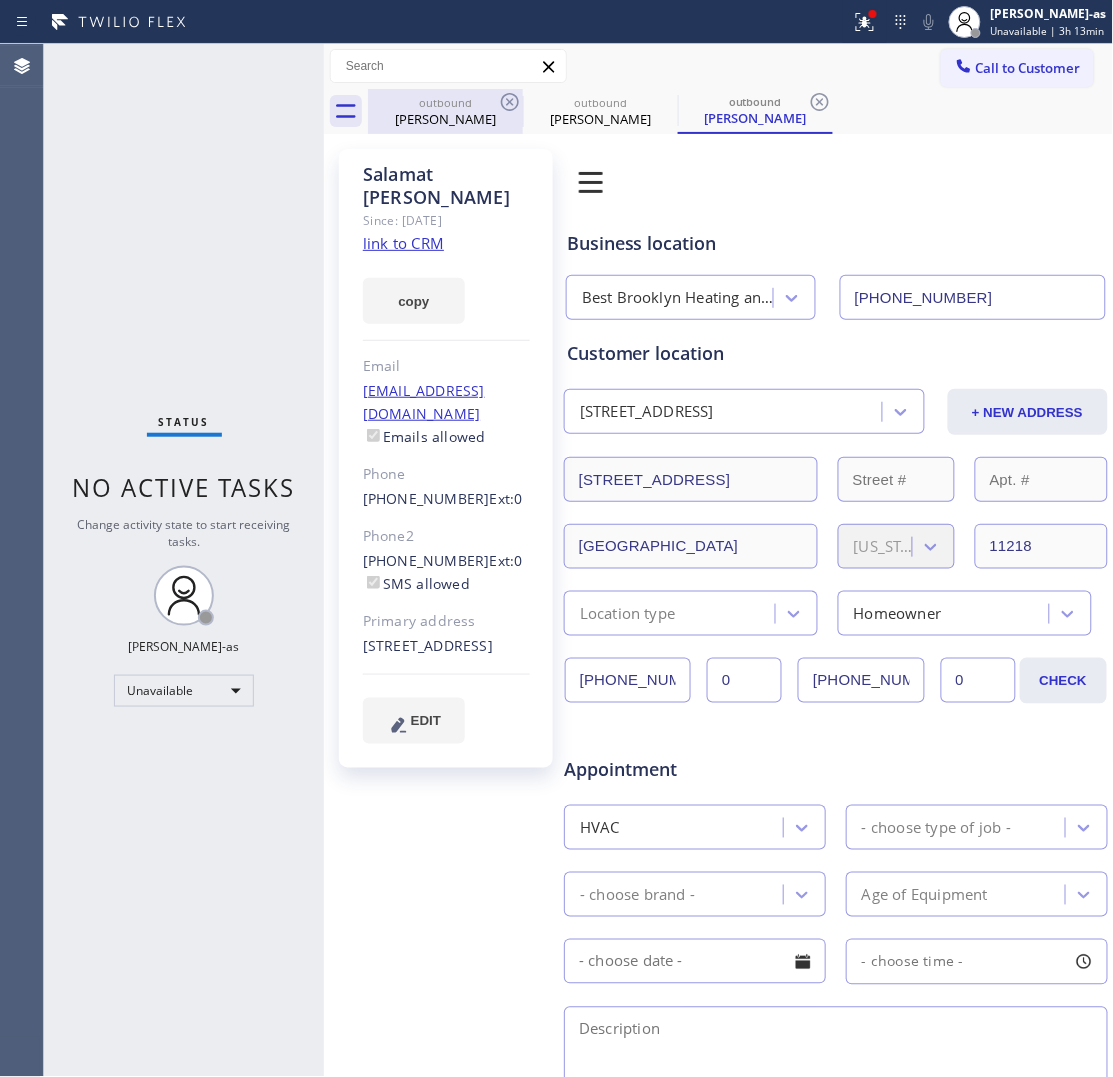 click on "[PERSON_NAME]" at bounding box center [445, 119] 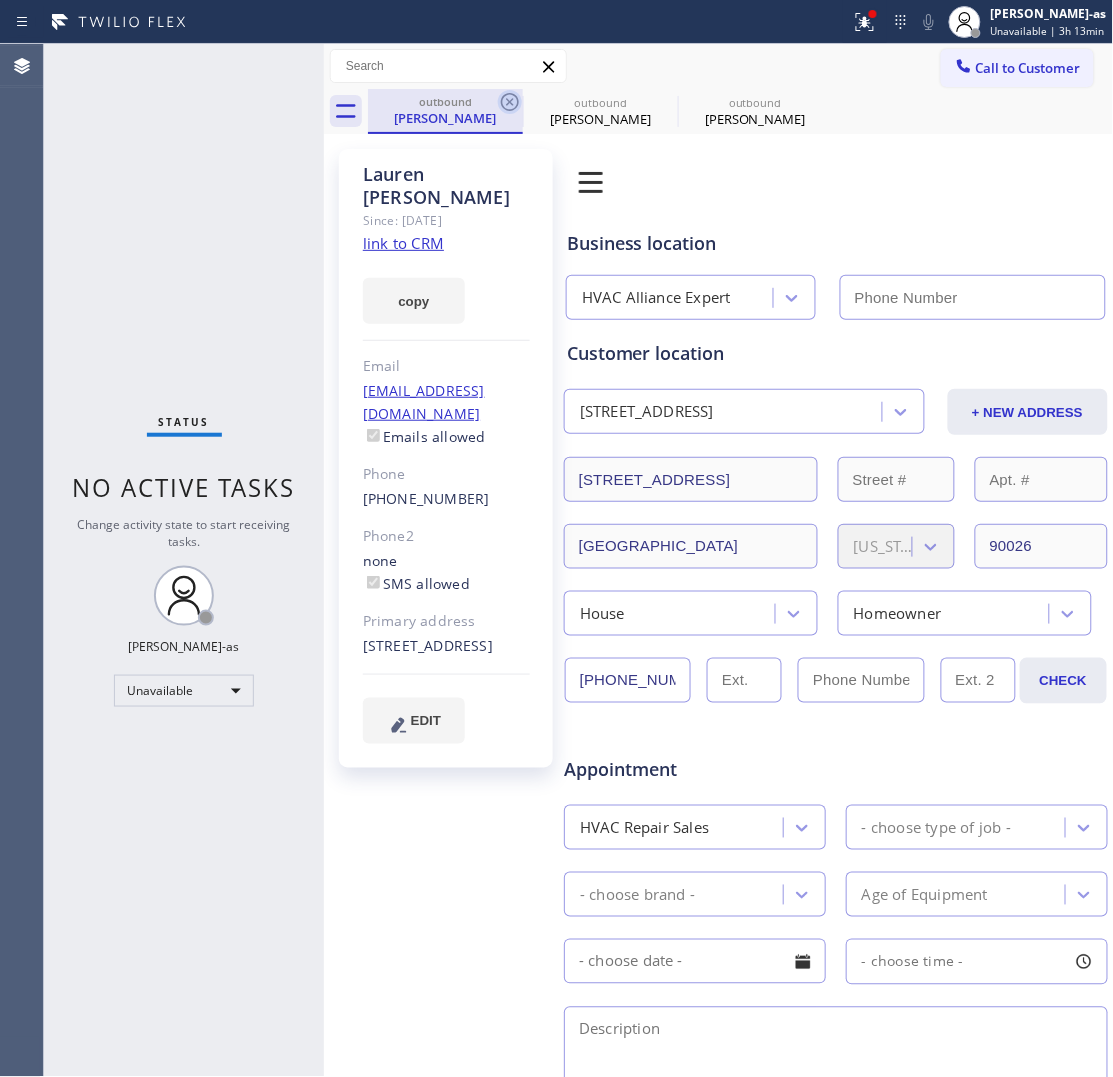 type on "[PHONE_NUMBER]" 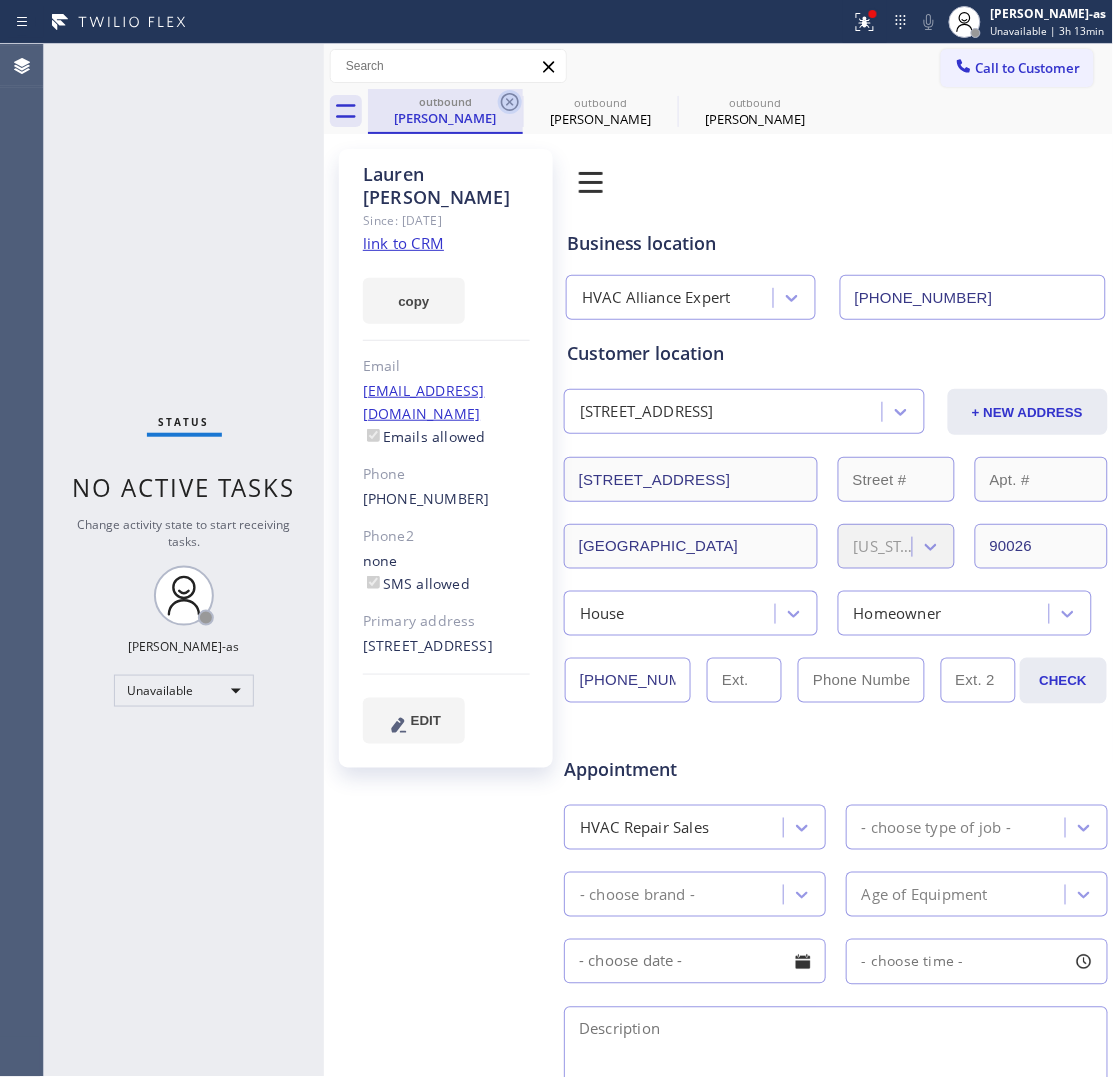 click 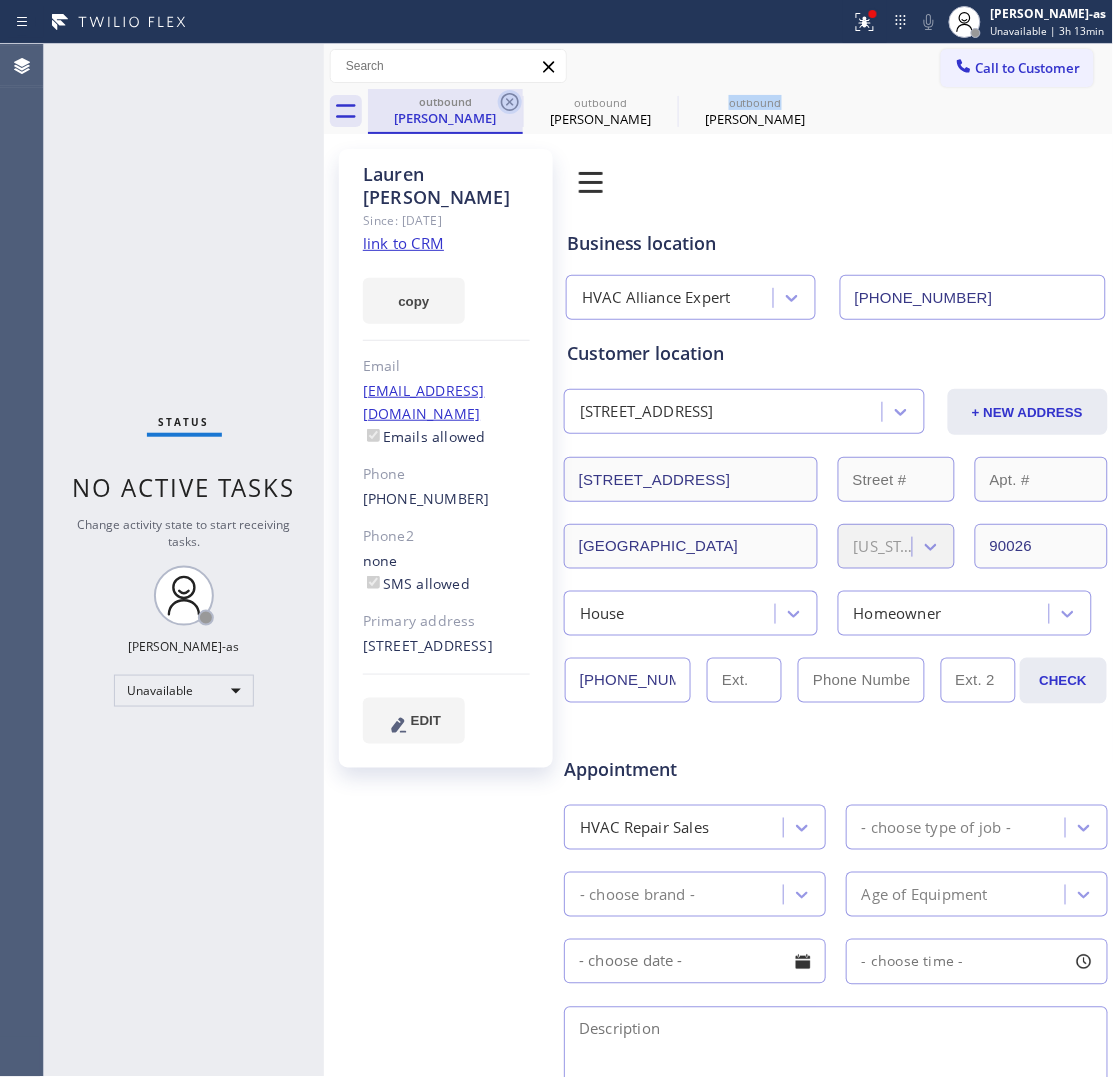 click 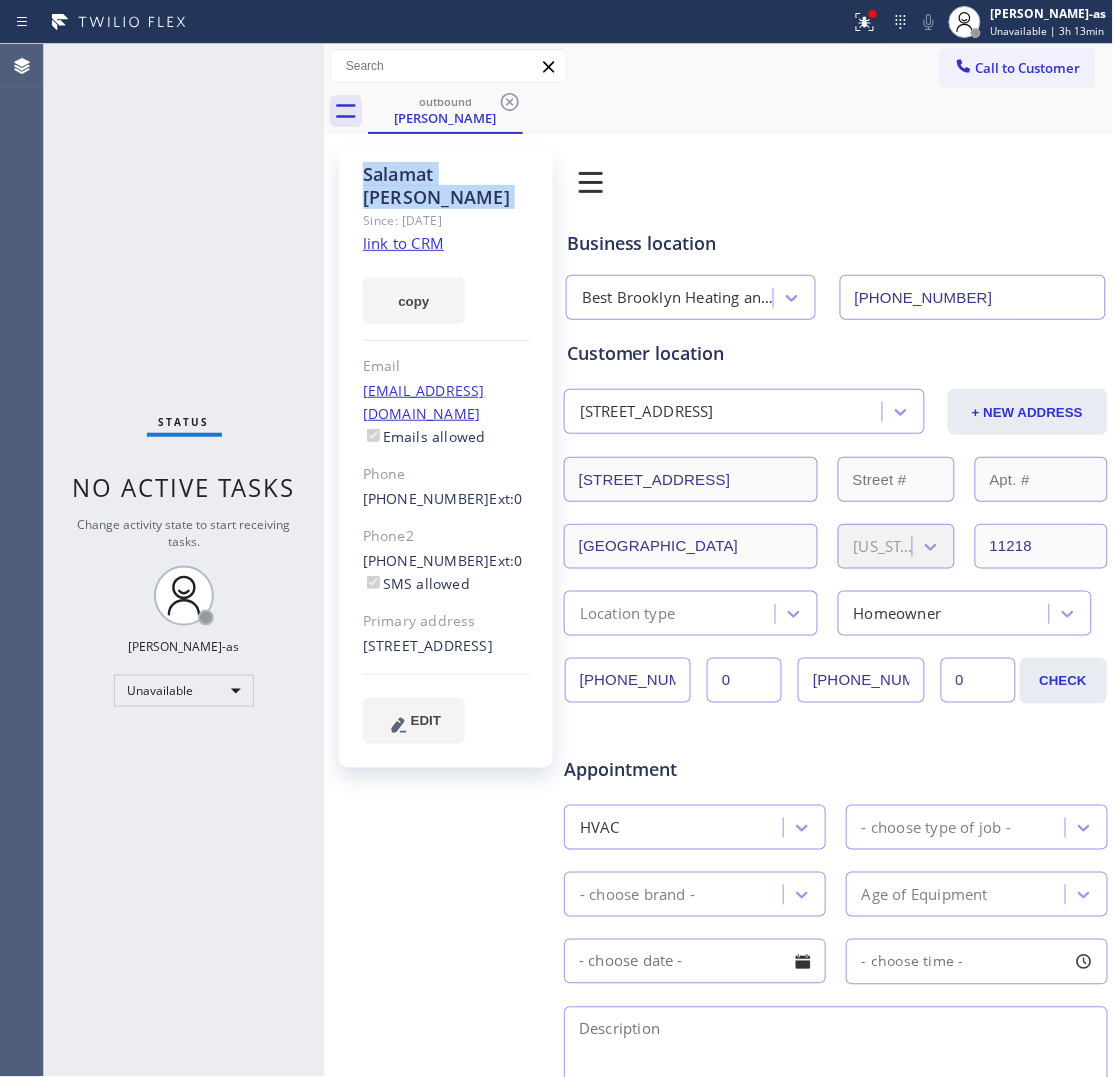 click 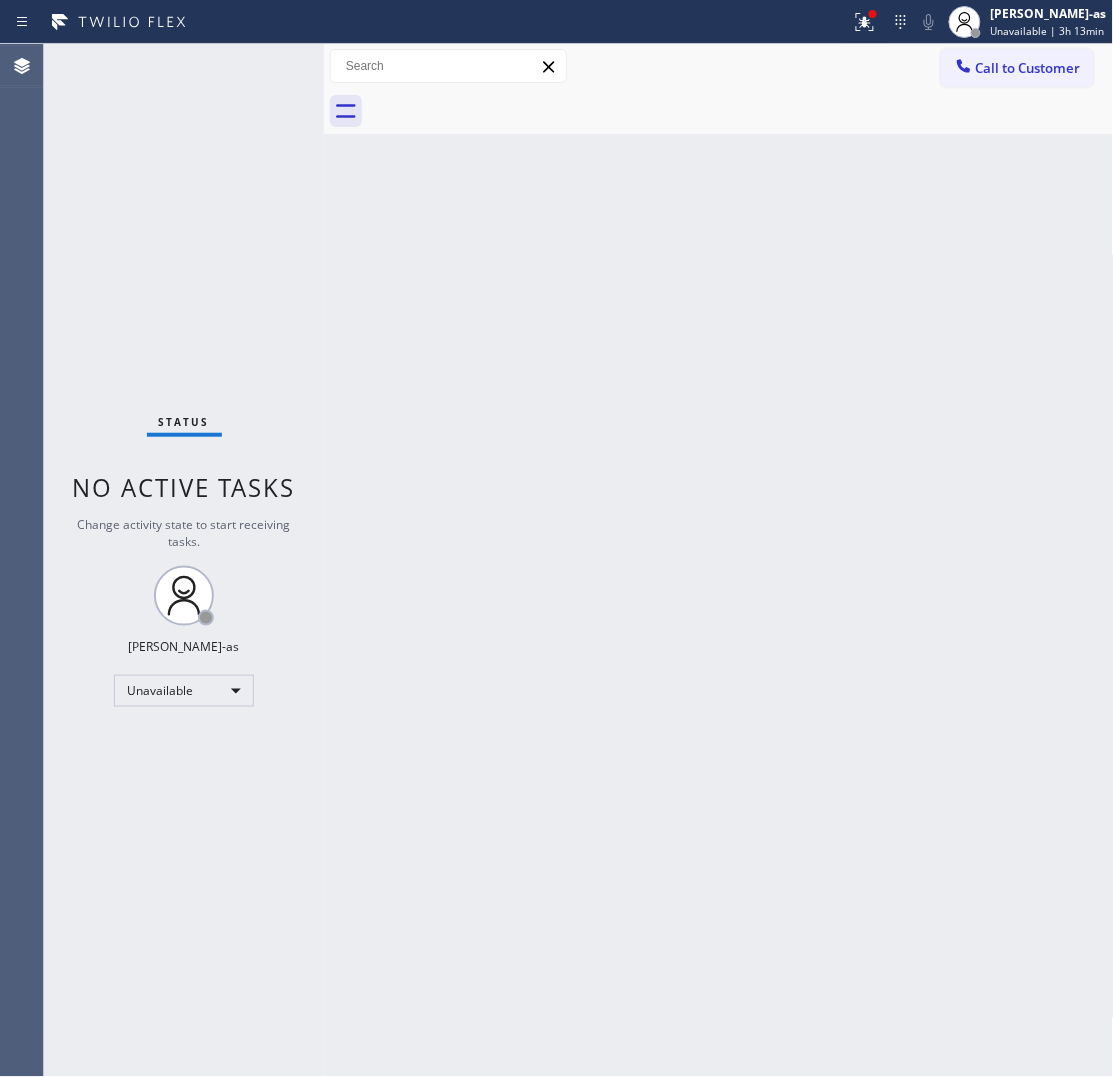click at bounding box center [741, 111] 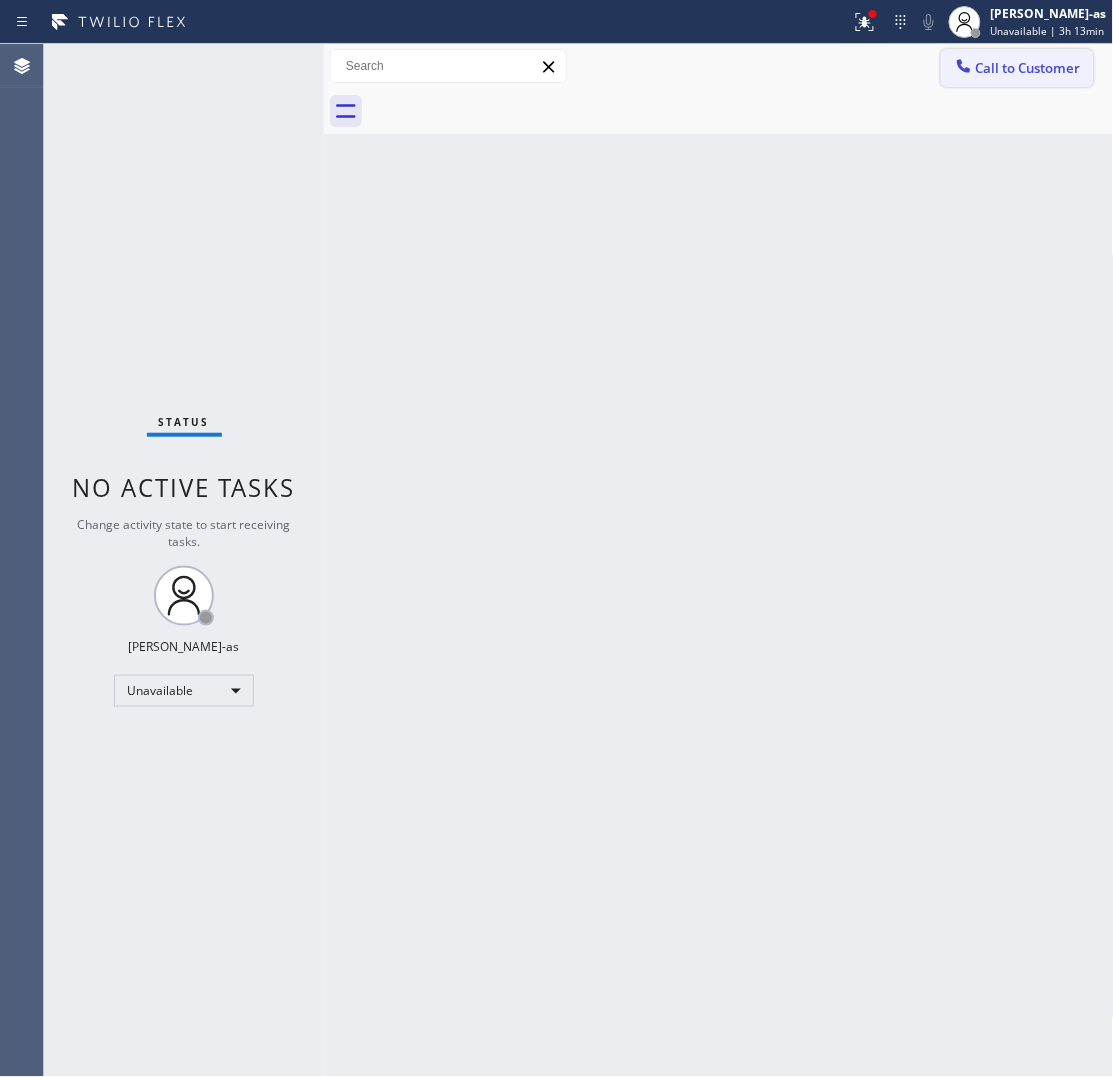 click on "Call to Customer" at bounding box center (1028, 68) 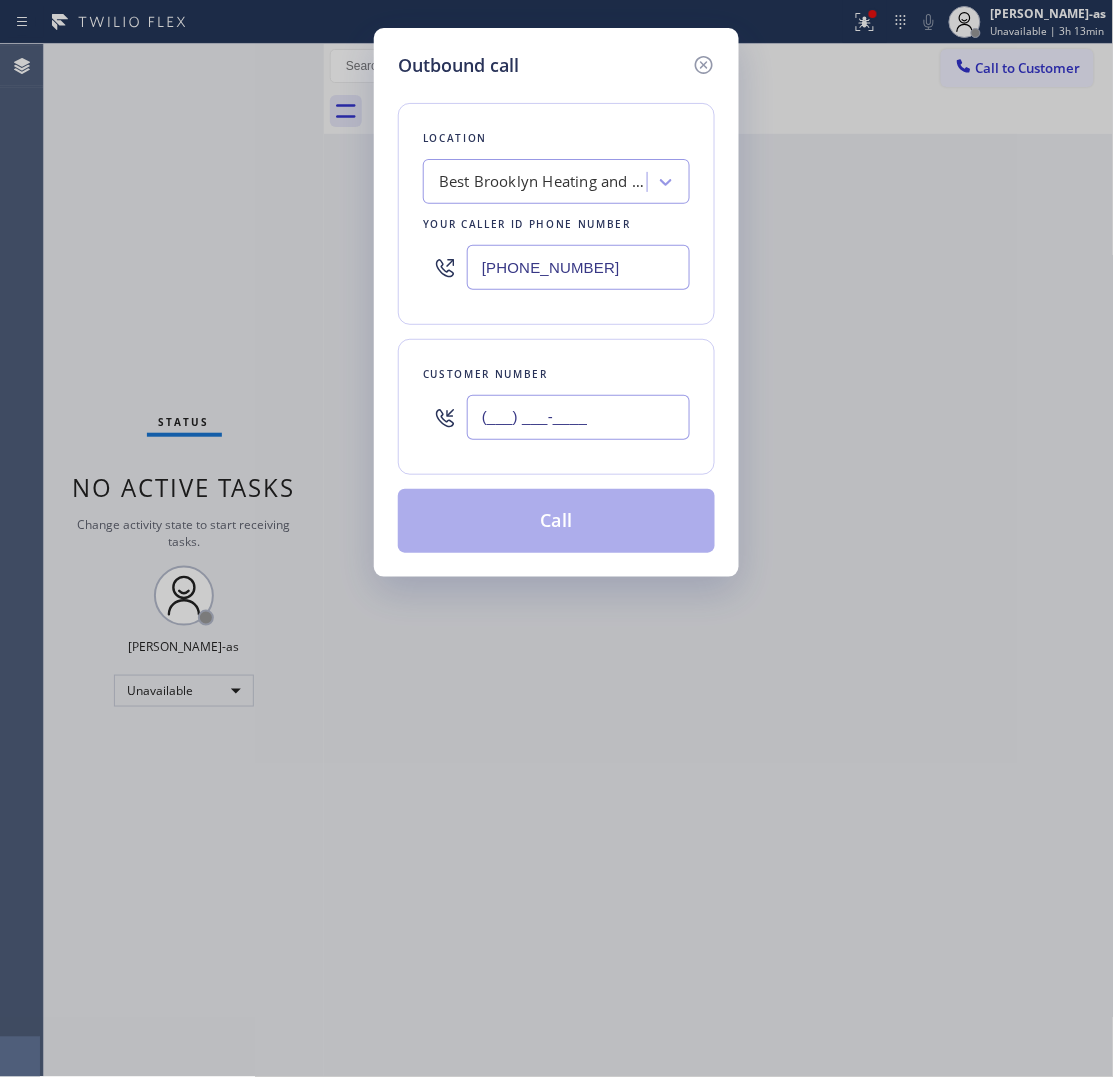 click on "(___) ___-____" at bounding box center (578, 417) 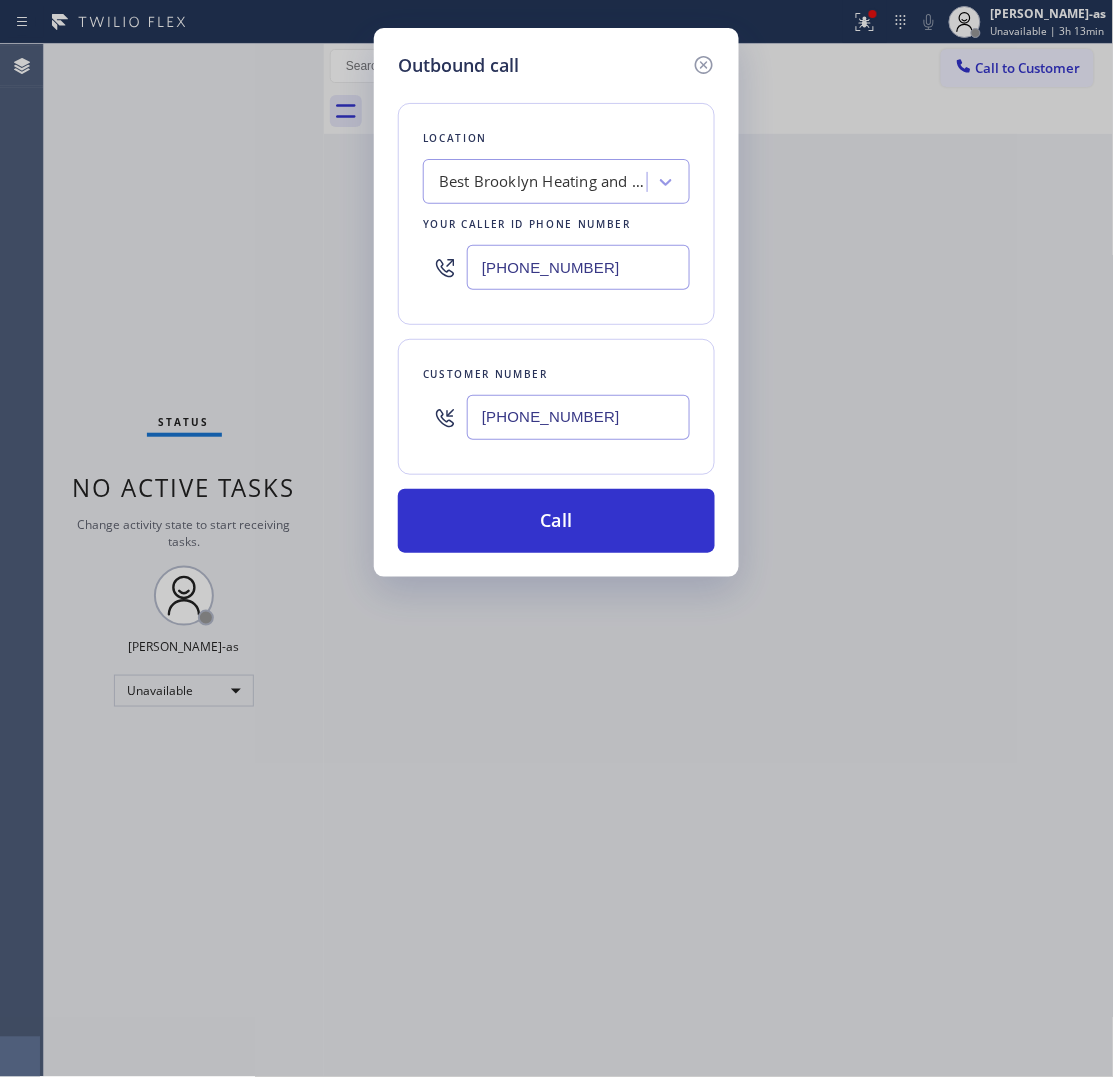 type on "[PHONE_NUMBER]" 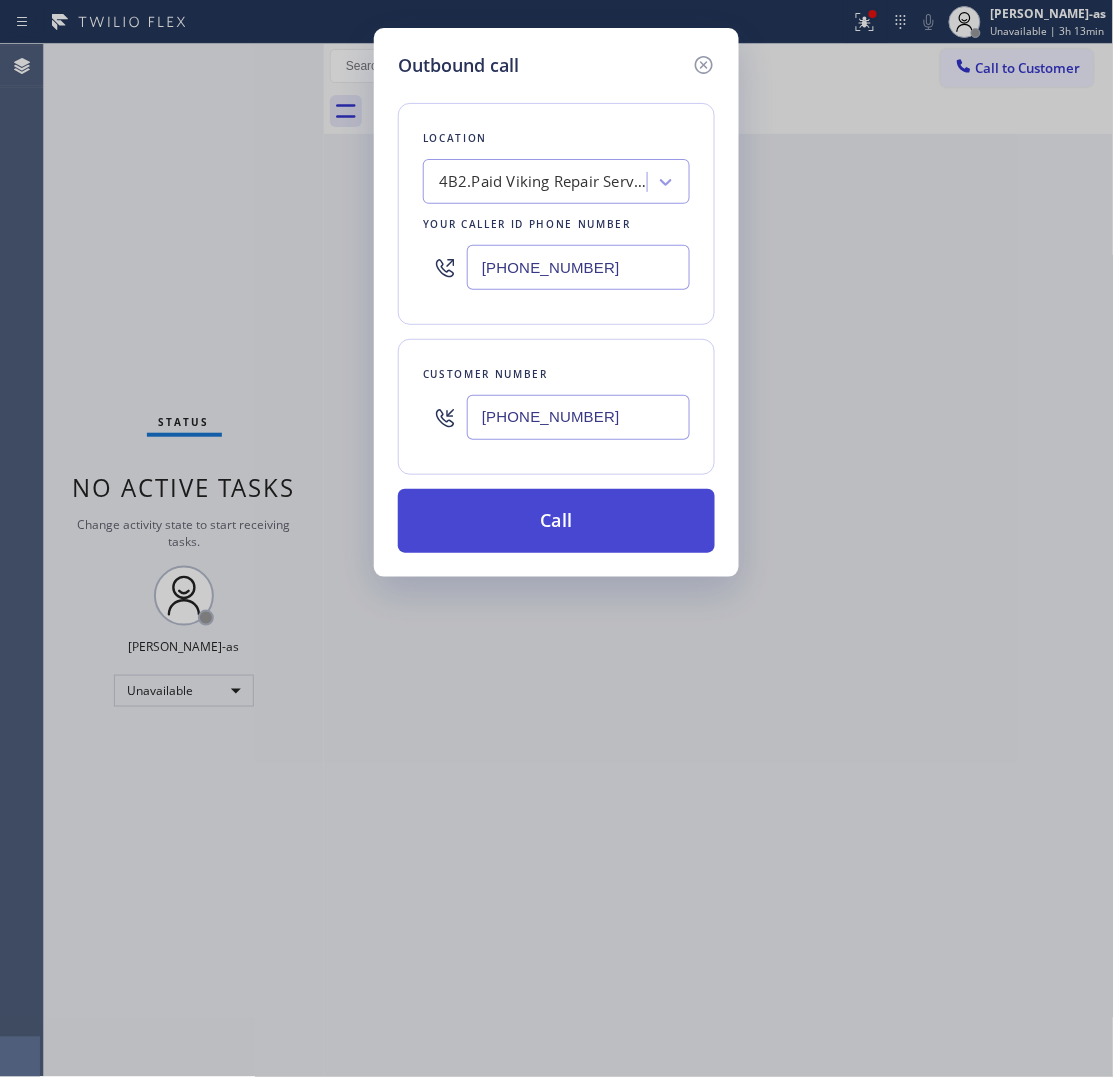 type on "[PHONE_NUMBER]" 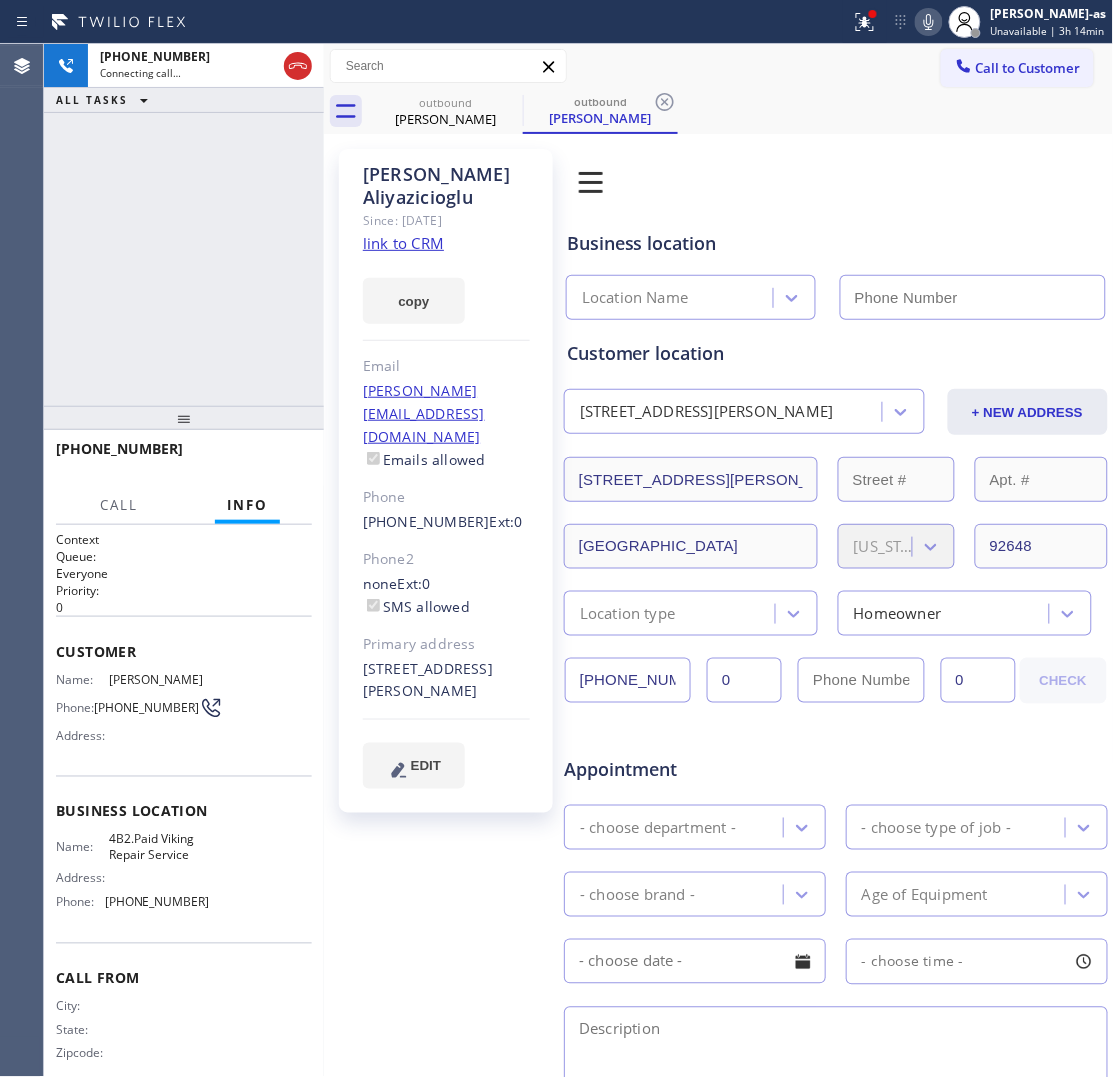 type on "[PHONE_NUMBER]" 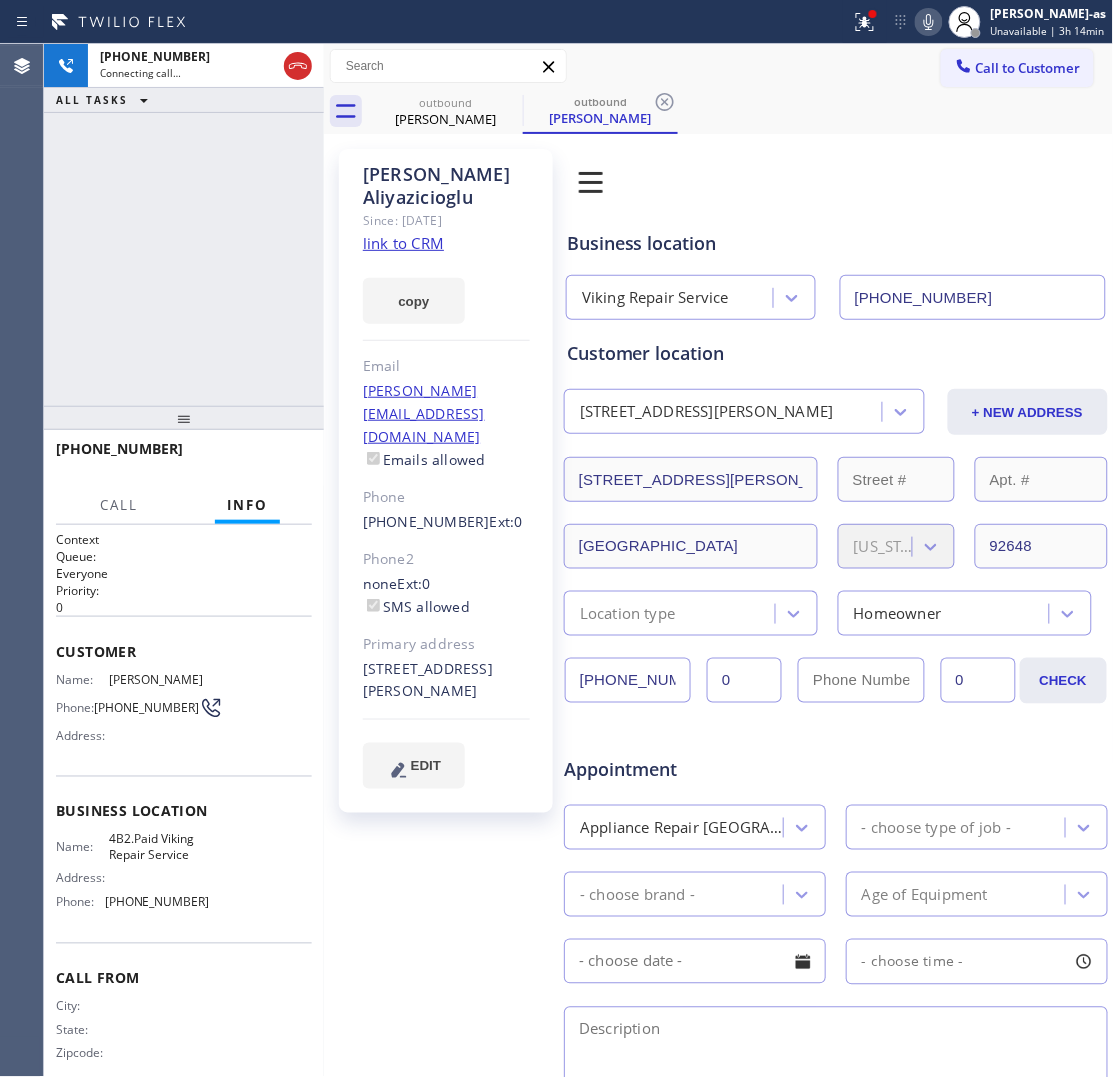 click on "link to CRM" 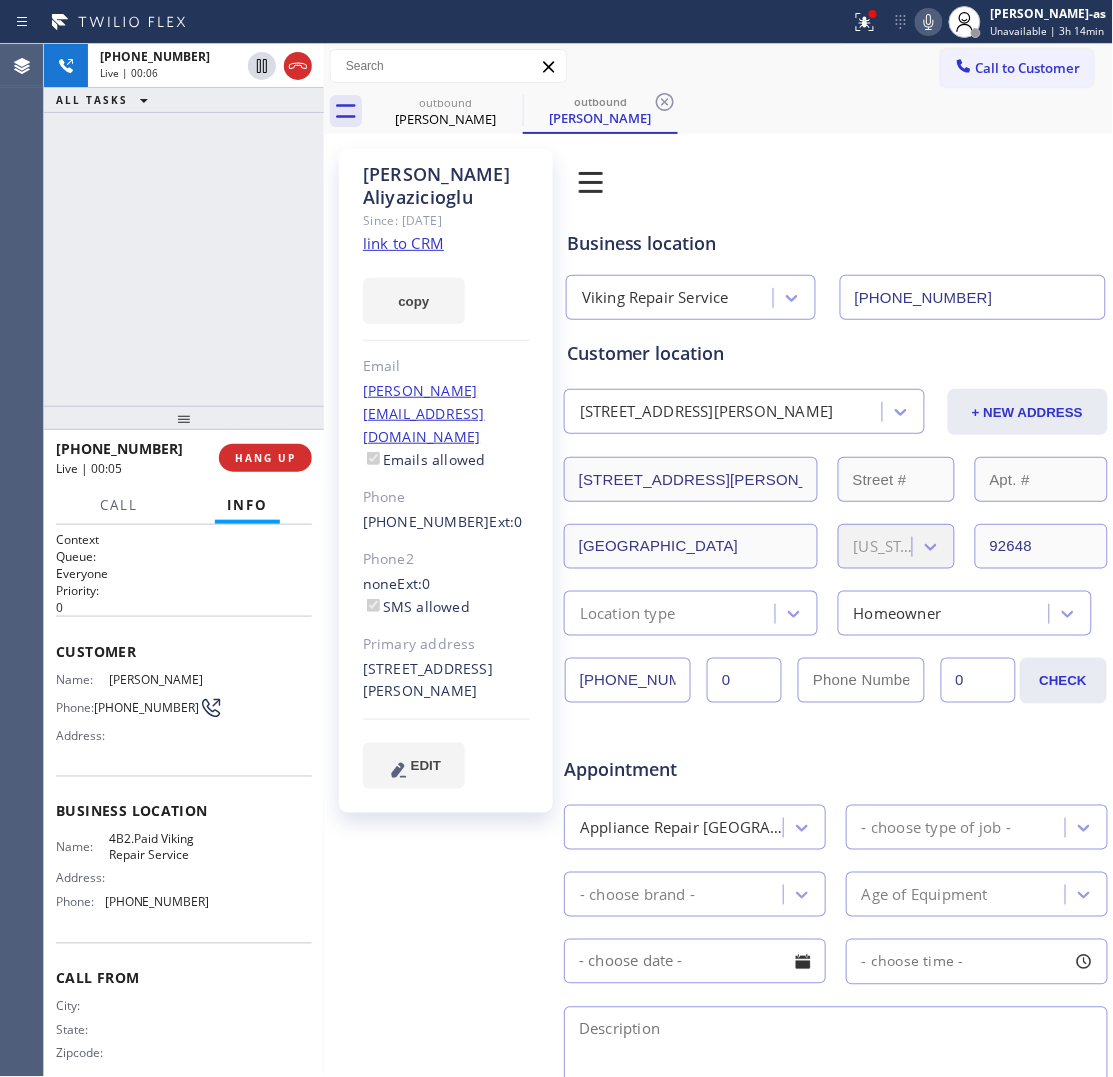 drag, startPoint x: 46, startPoint y: 117, endPoint x: 133, endPoint y: 97, distance: 89.26926 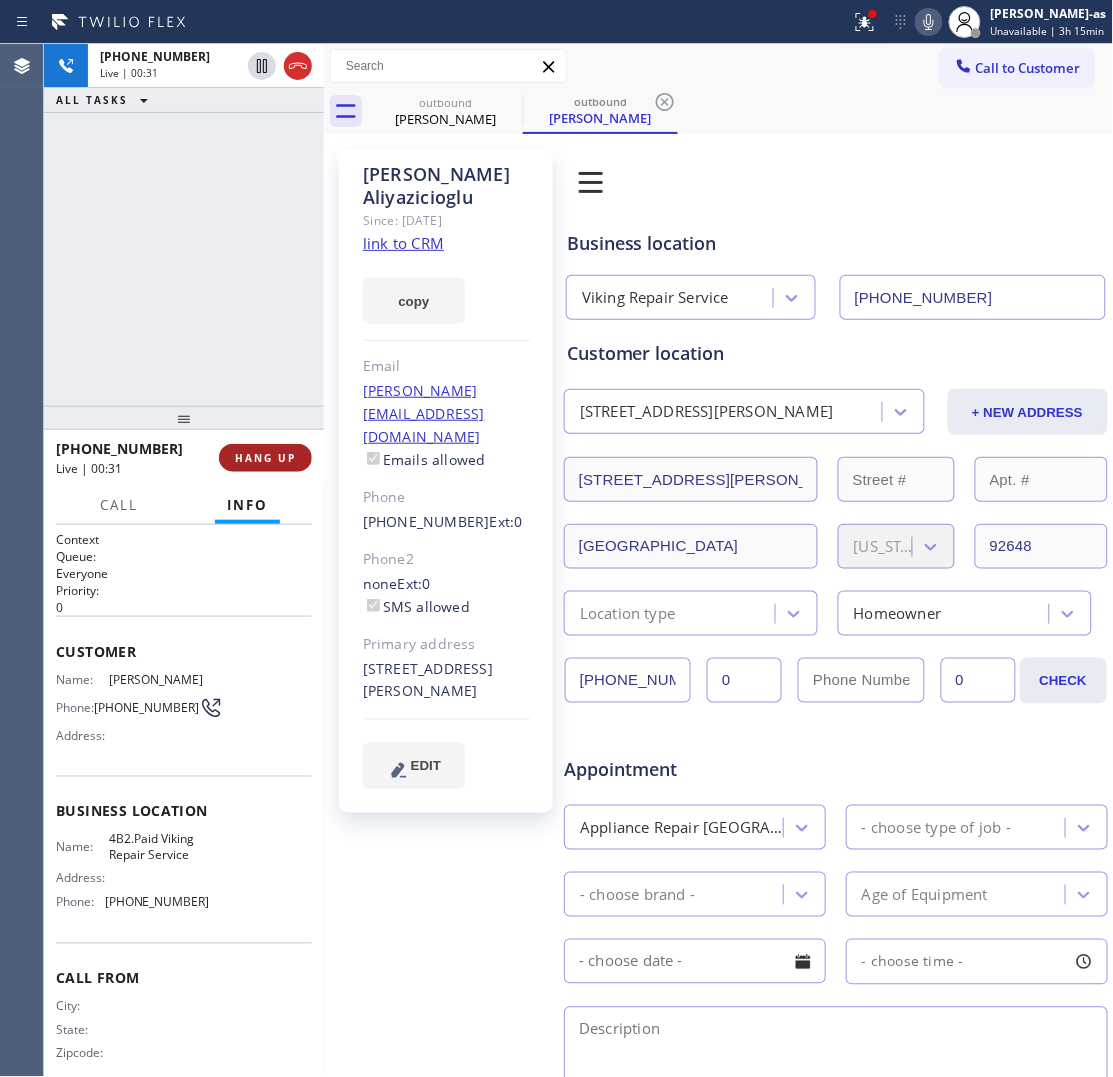 click on "HANG UP" at bounding box center [265, 458] 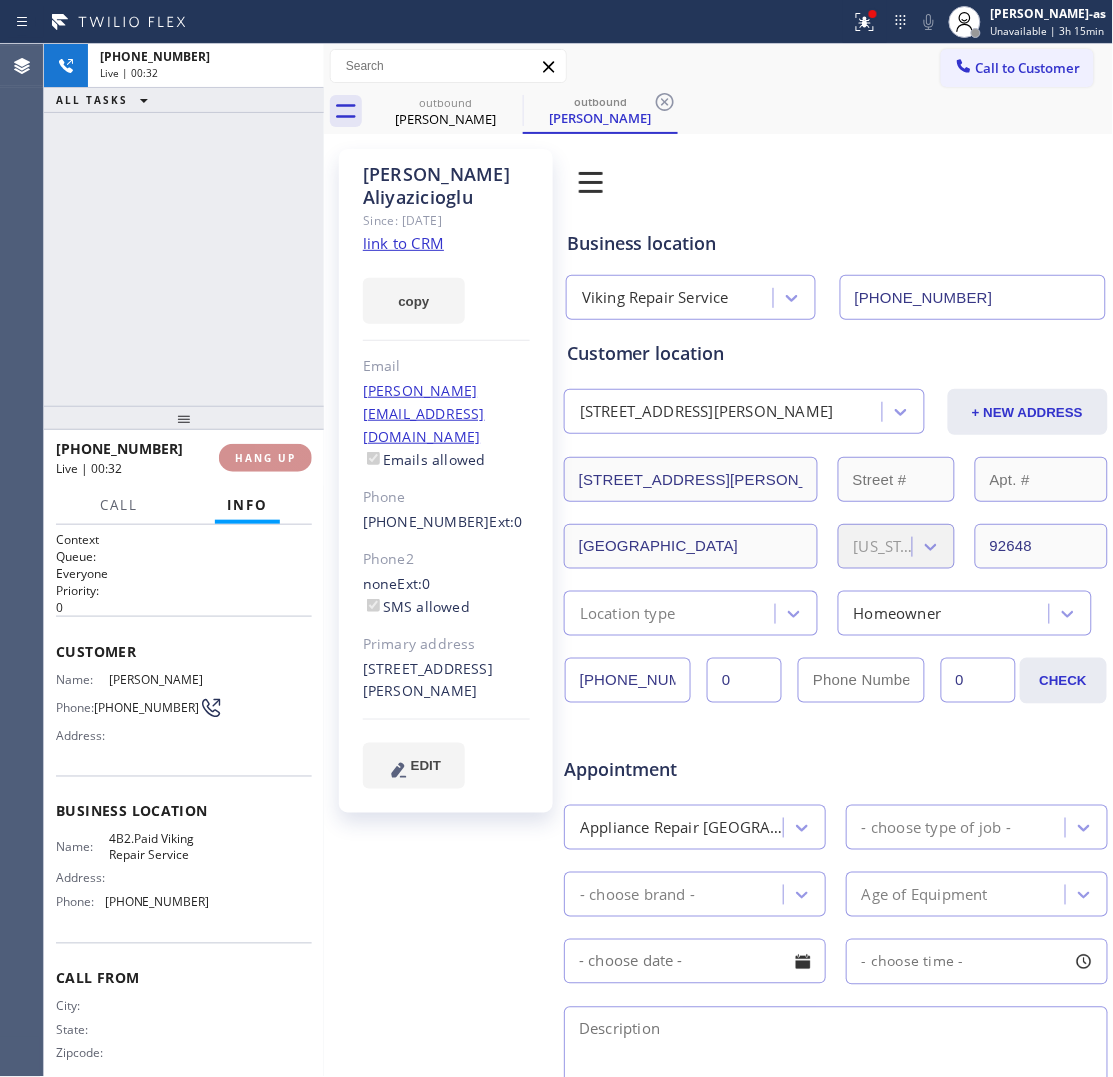 click on "HANG UP" at bounding box center (265, 458) 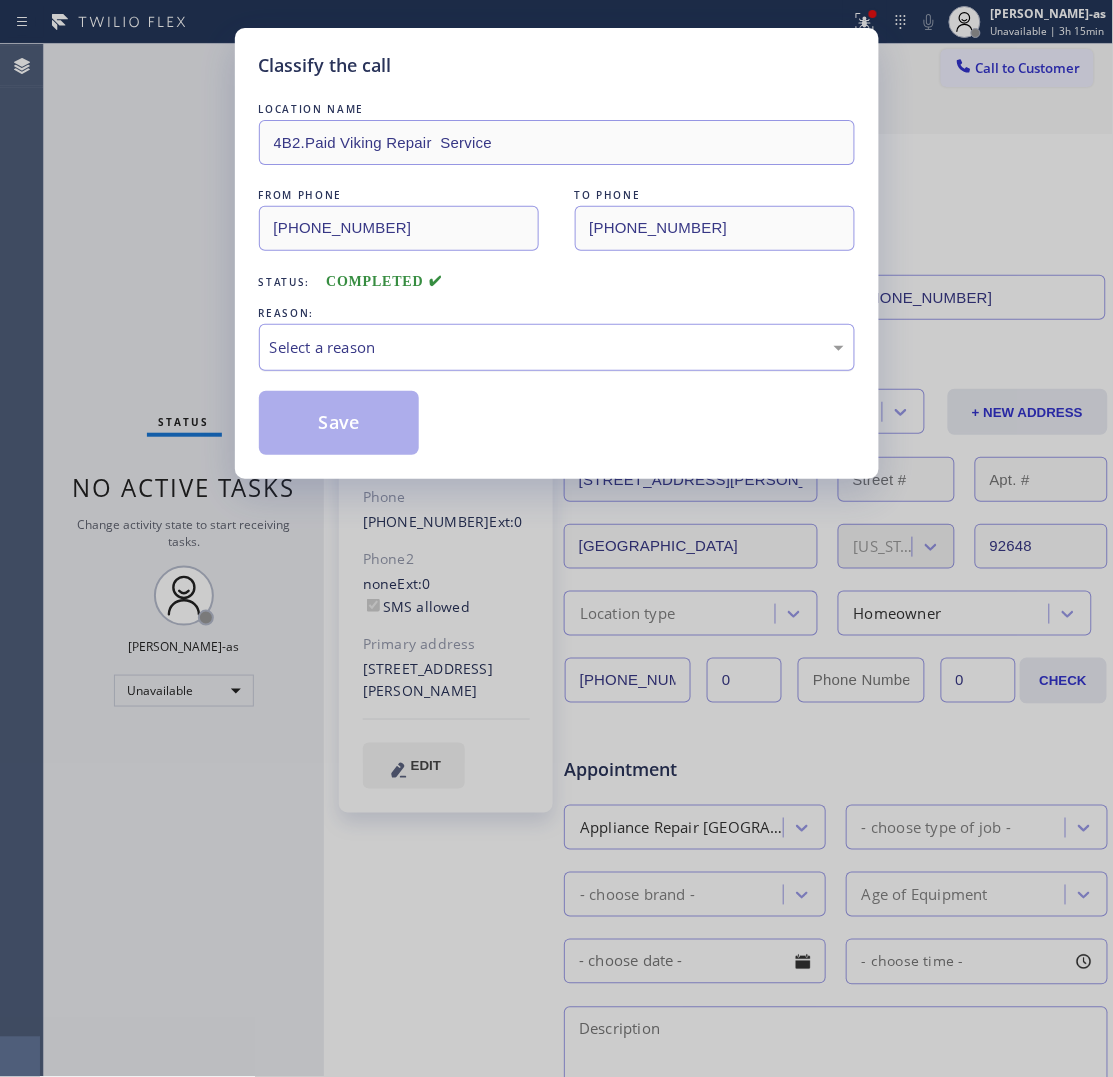 drag, startPoint x: 367, startPoint y: 352, endPoint x: 375, endPoint y: 370, distance: 19.697716 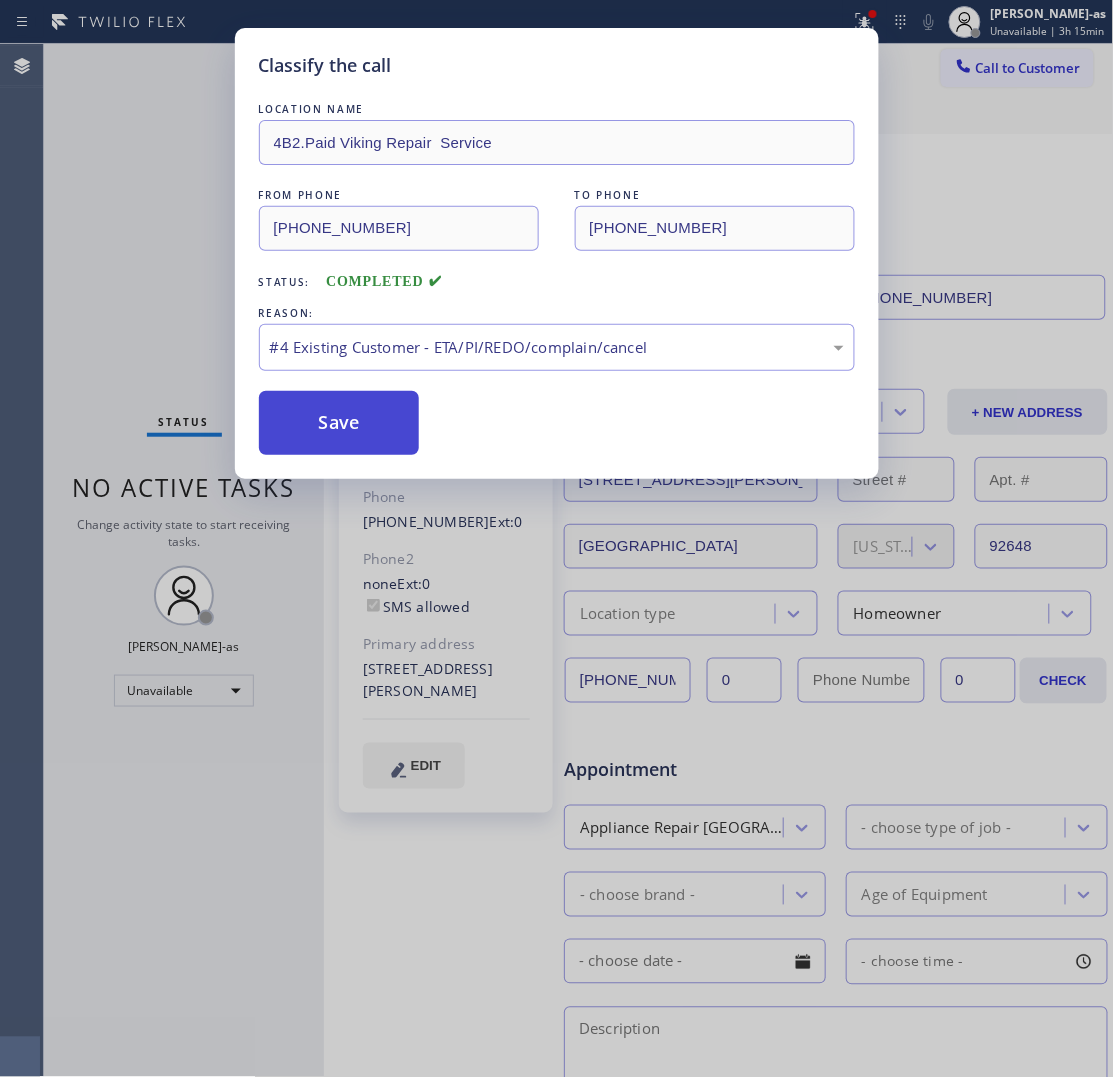 click on "Save" at bounding box center (339, 423) 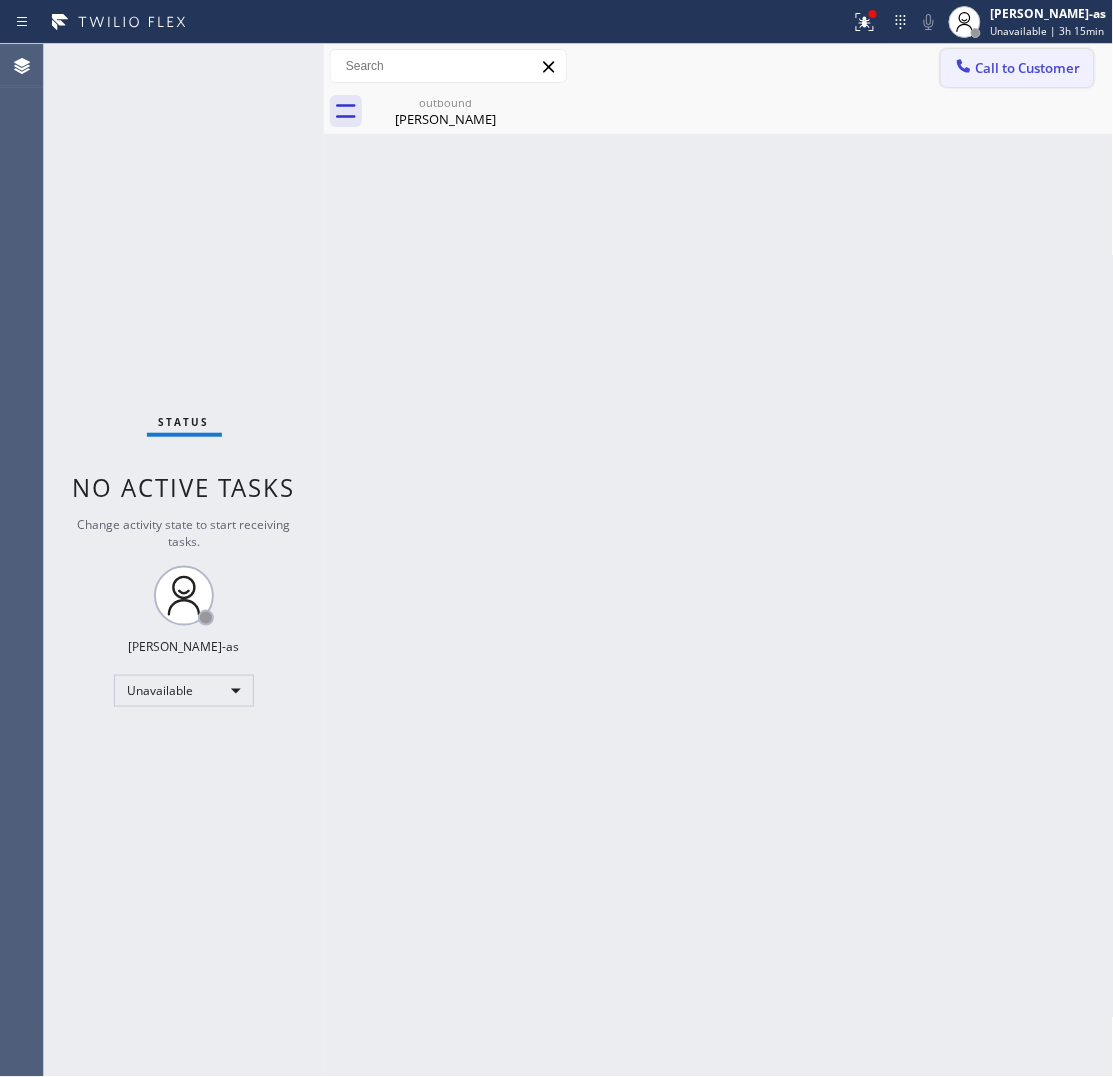 click on "Call to Customer" at bounding box center (1028, 68) 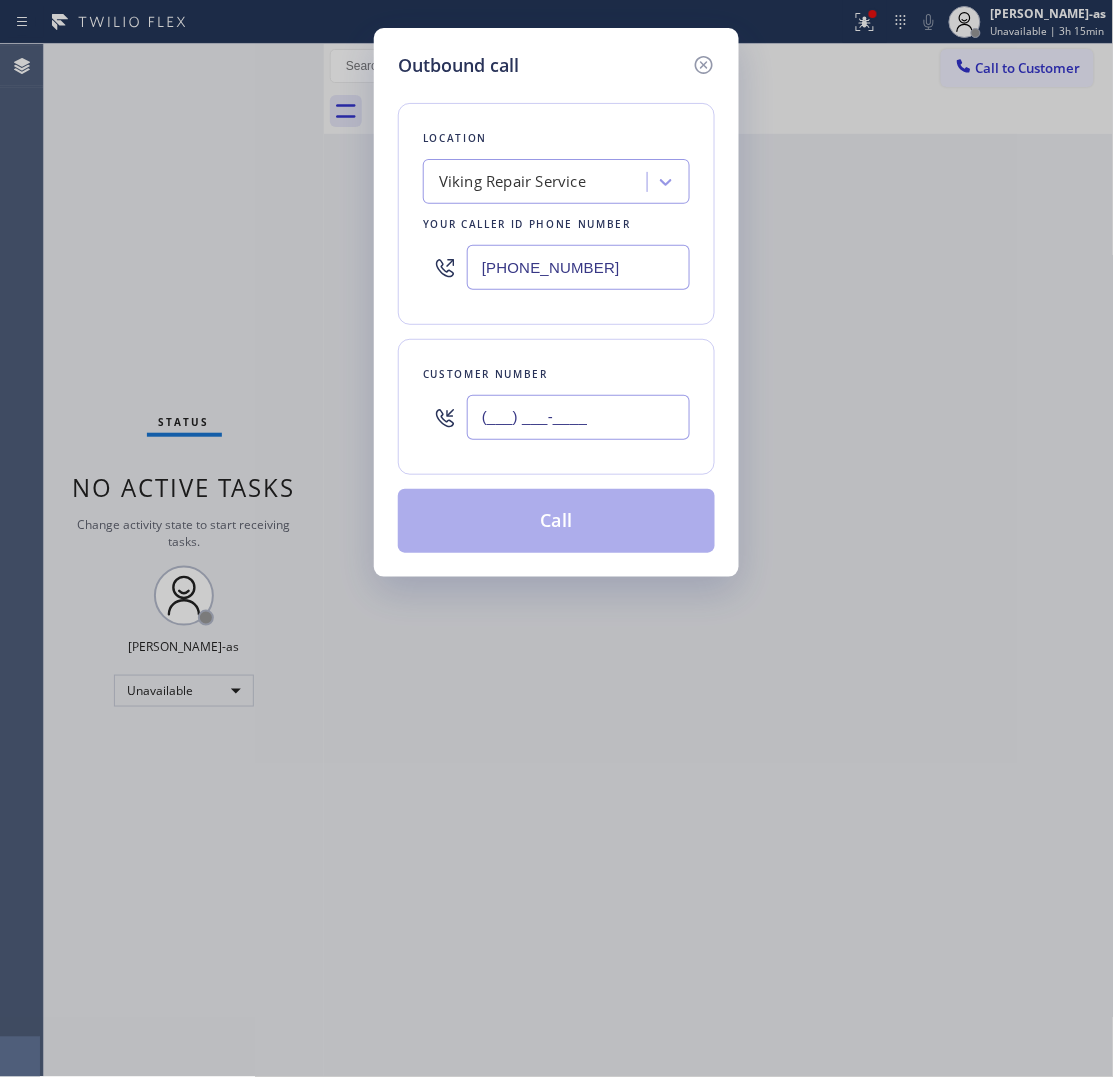 click on "(___) ___-____" at bounding box center [578, 417] 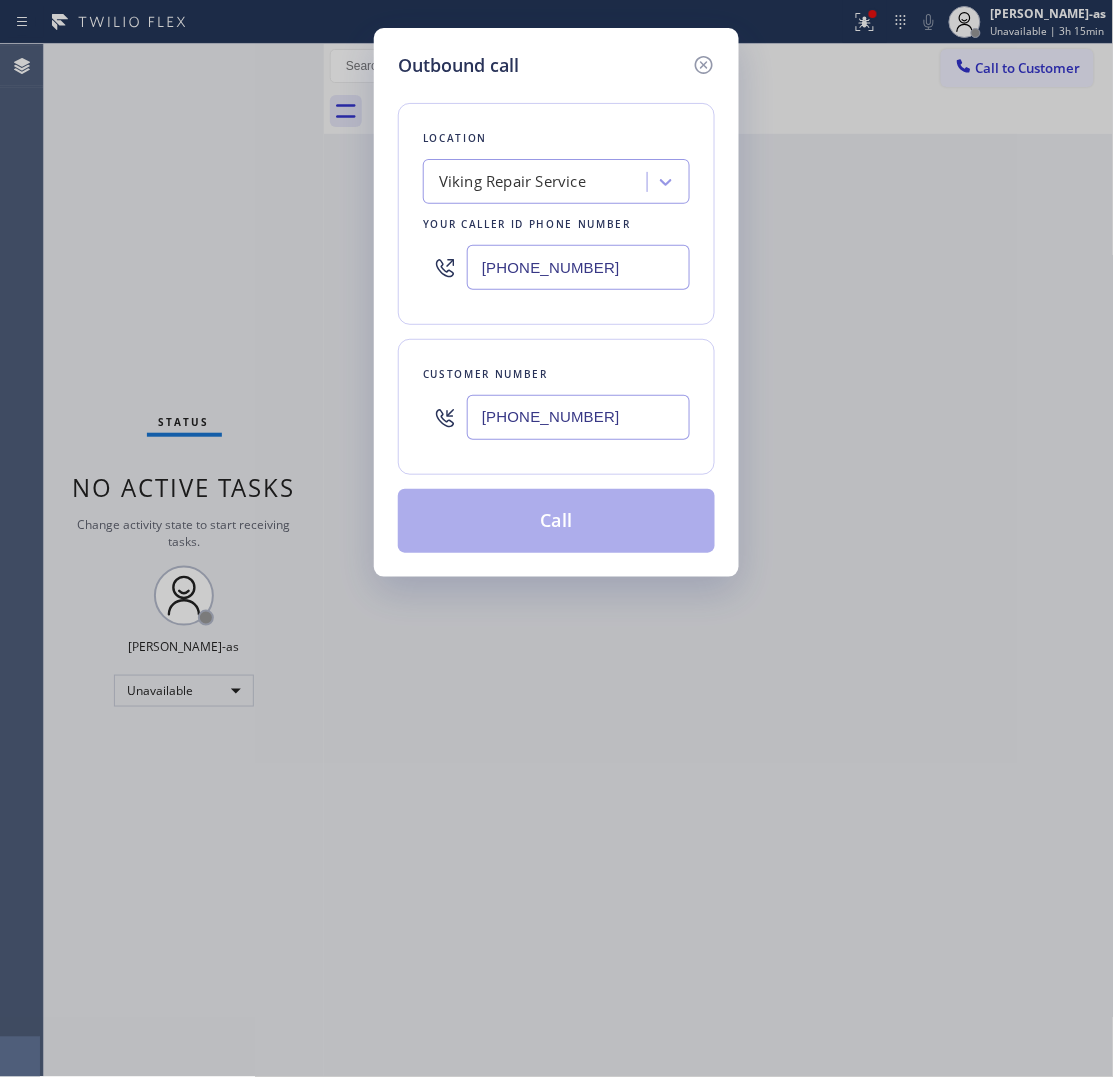 type on "[PHONE_NUMBER]" 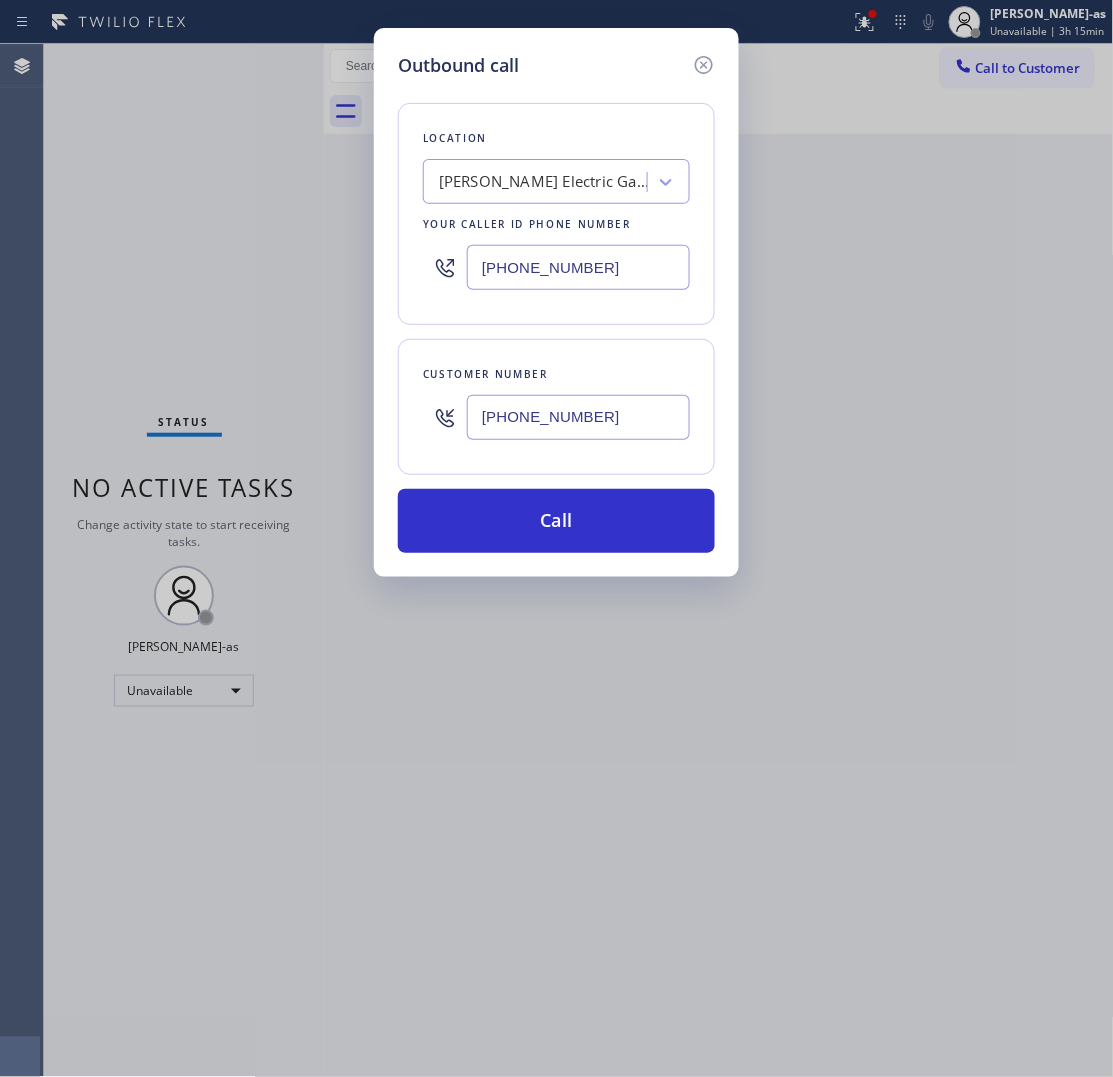 paste 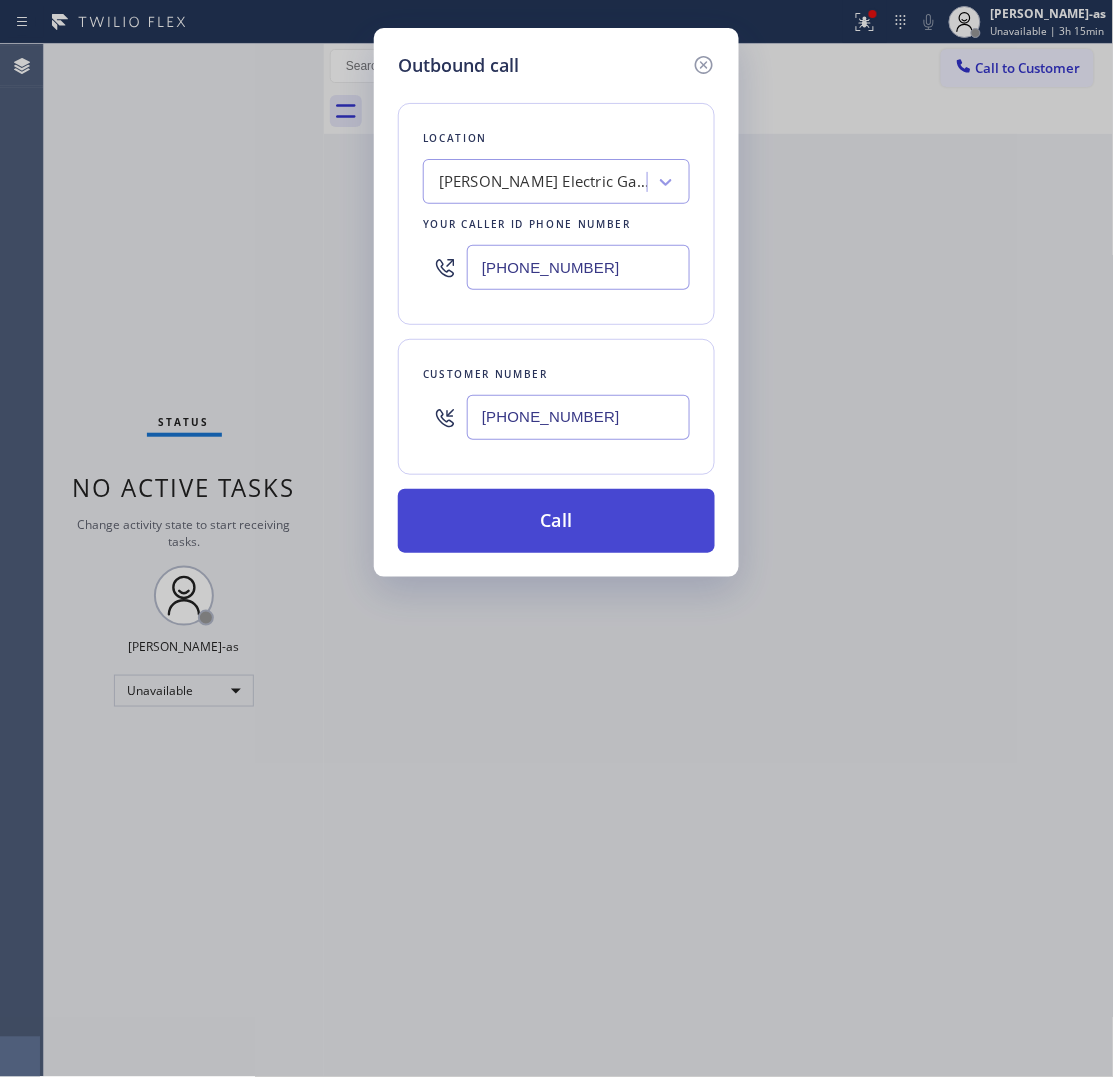 type on "[PHONE_NUMBER]" 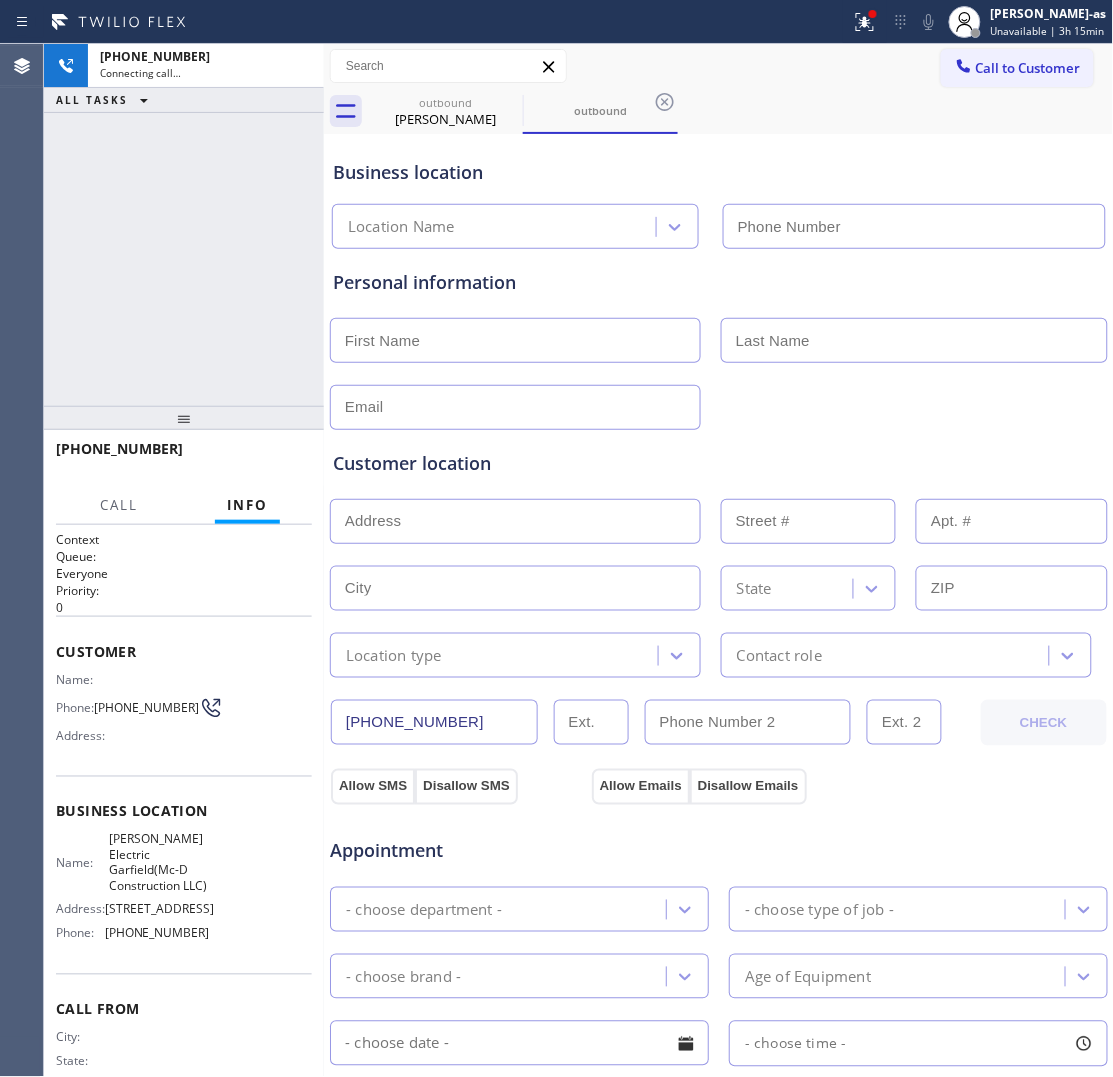 type on "[PHONE_NUMBER]" 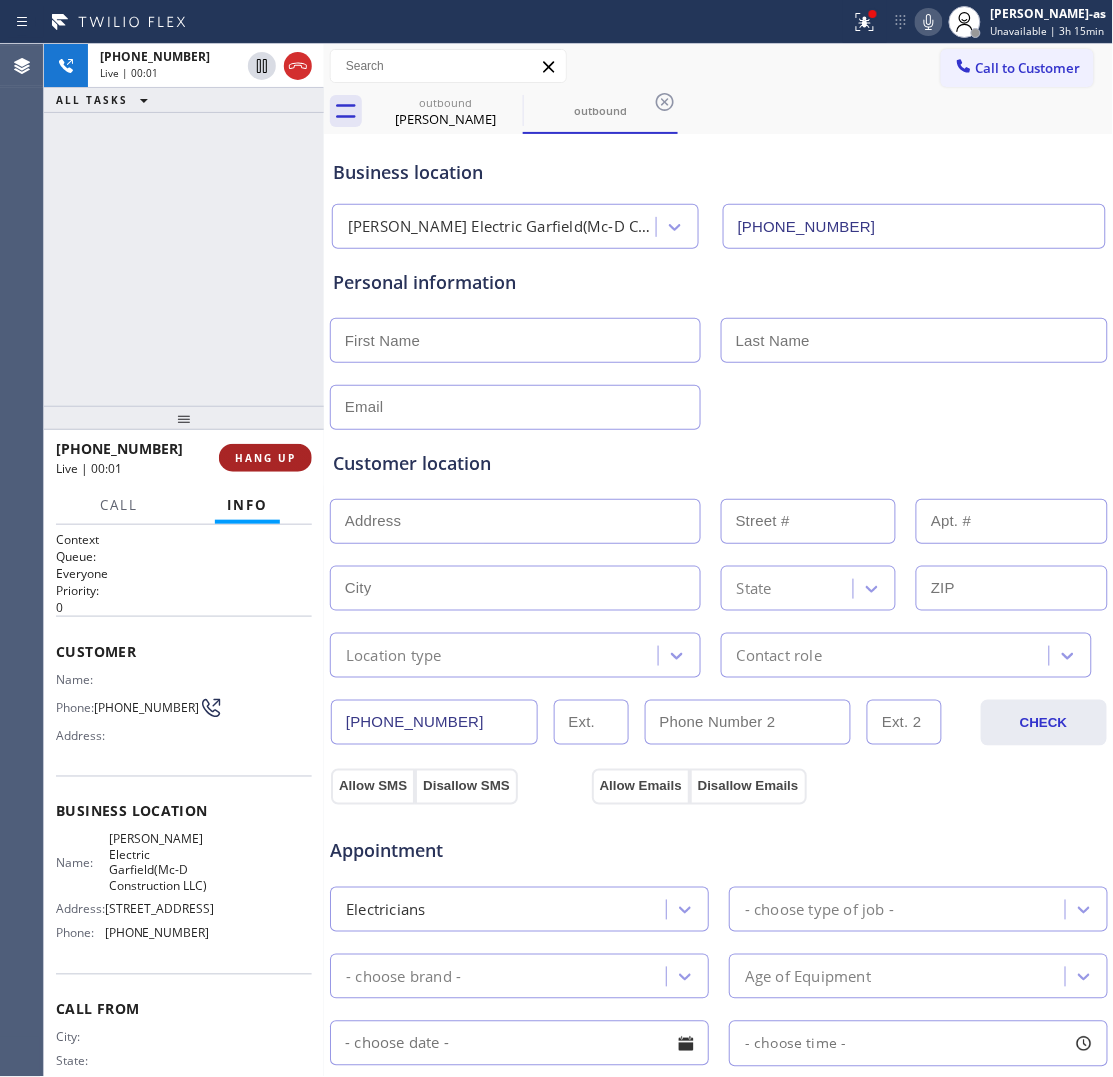 click on "HANG UP" at bounding box center [265, 458] 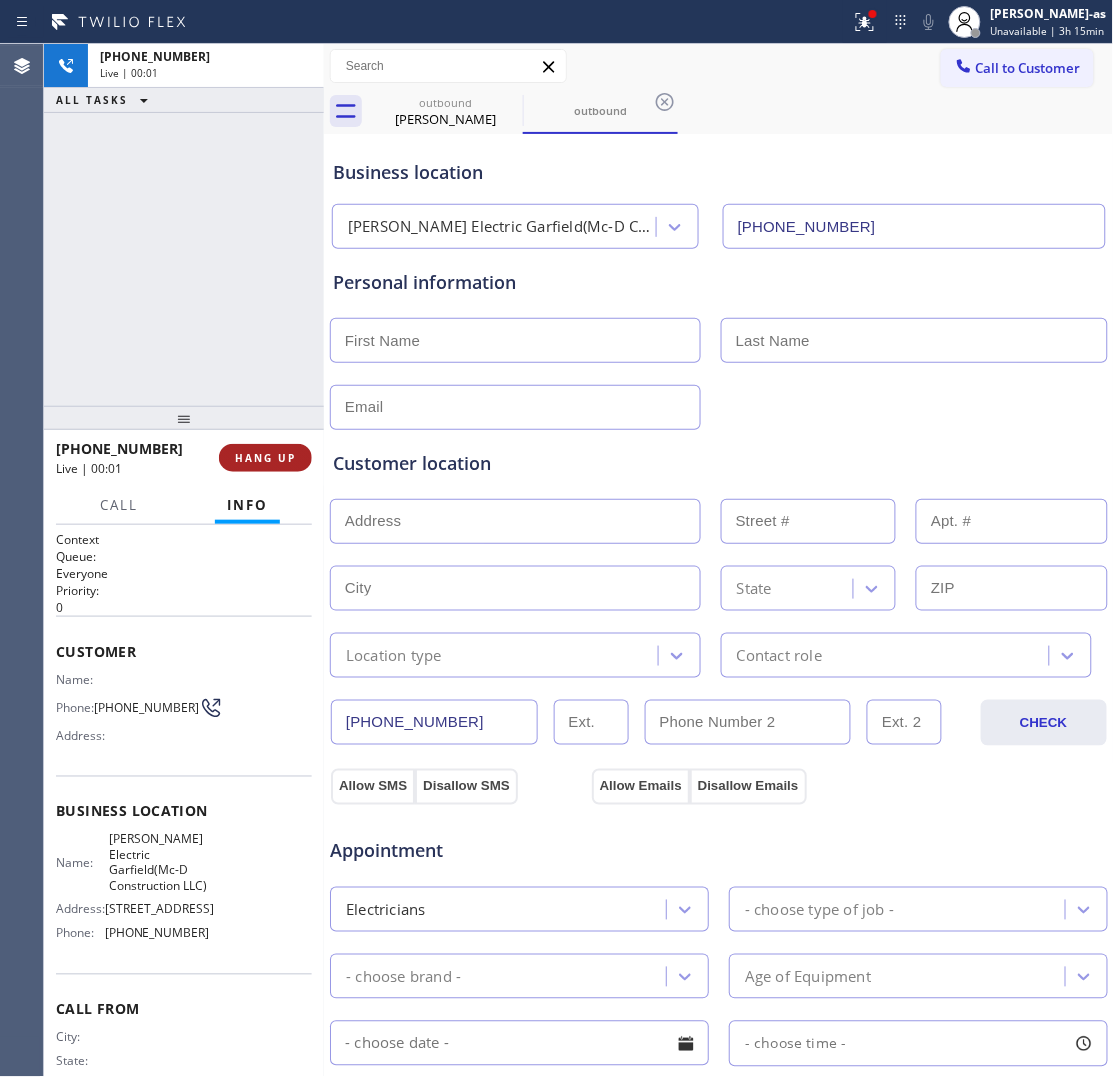 click on "HANG UP" at bounding box center (265, 458) 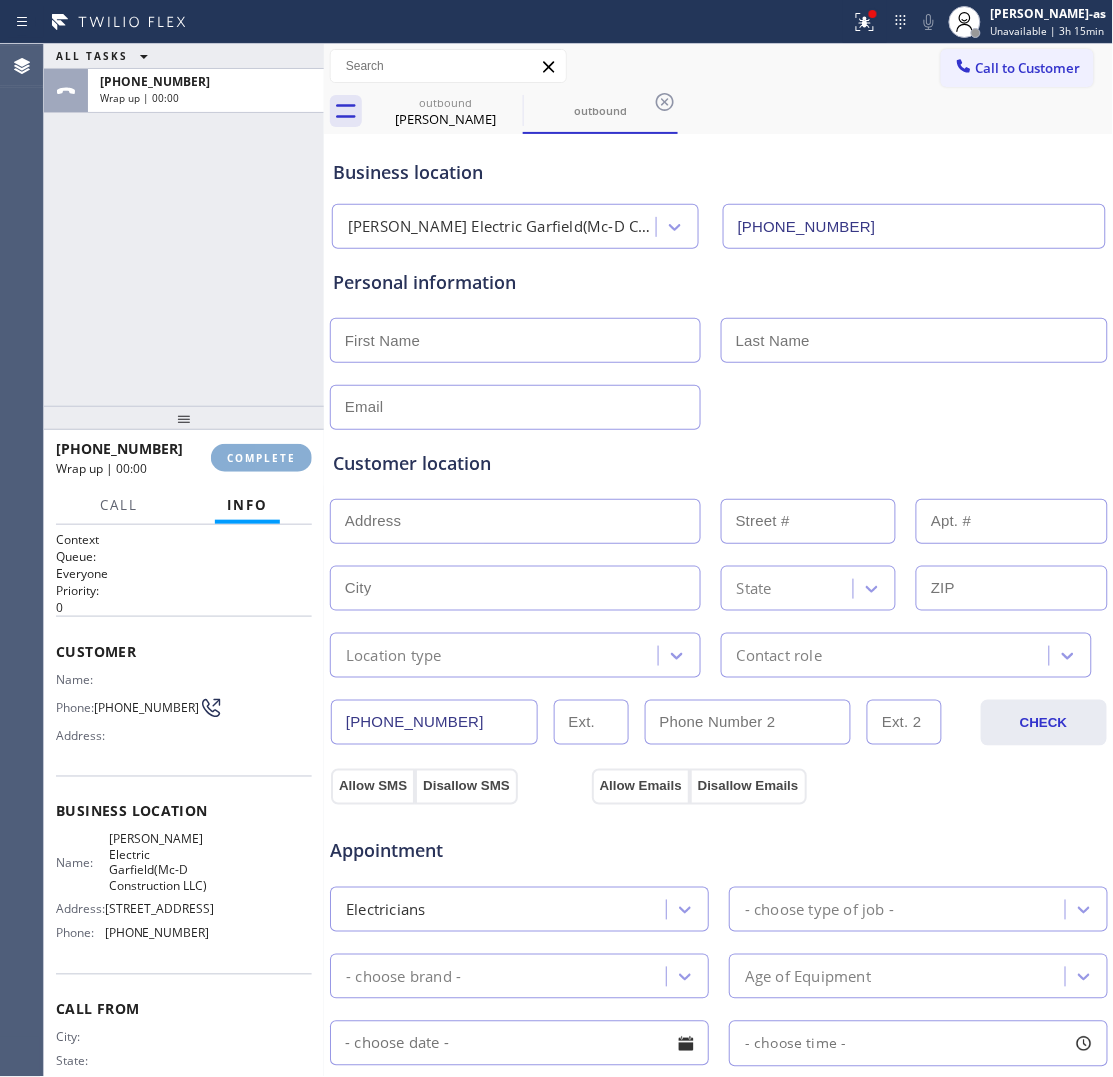 click on "COMPLETE" at bounding box center (261, 458) 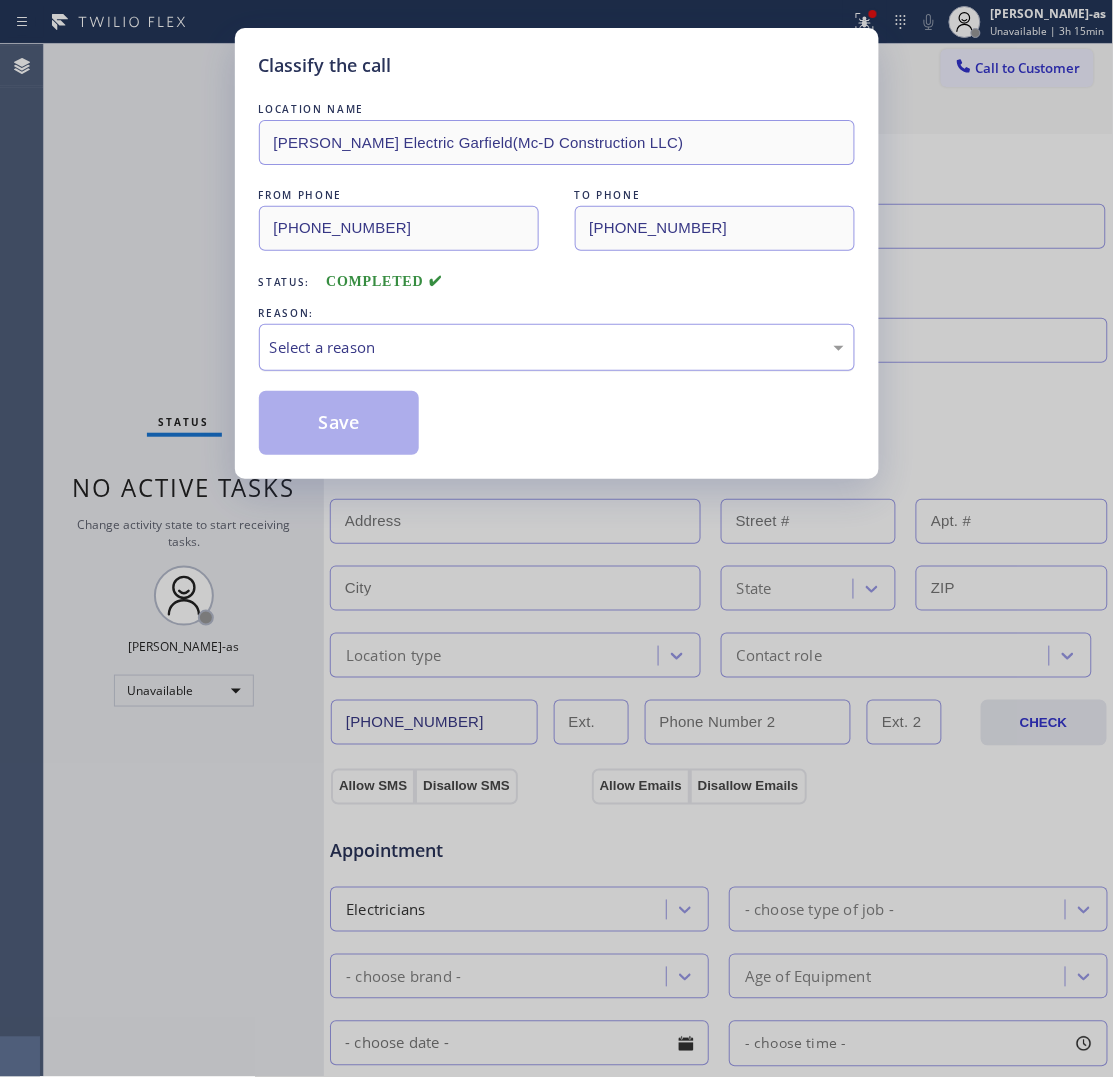 click on "Select a reason" at bounding box center [557, 347] 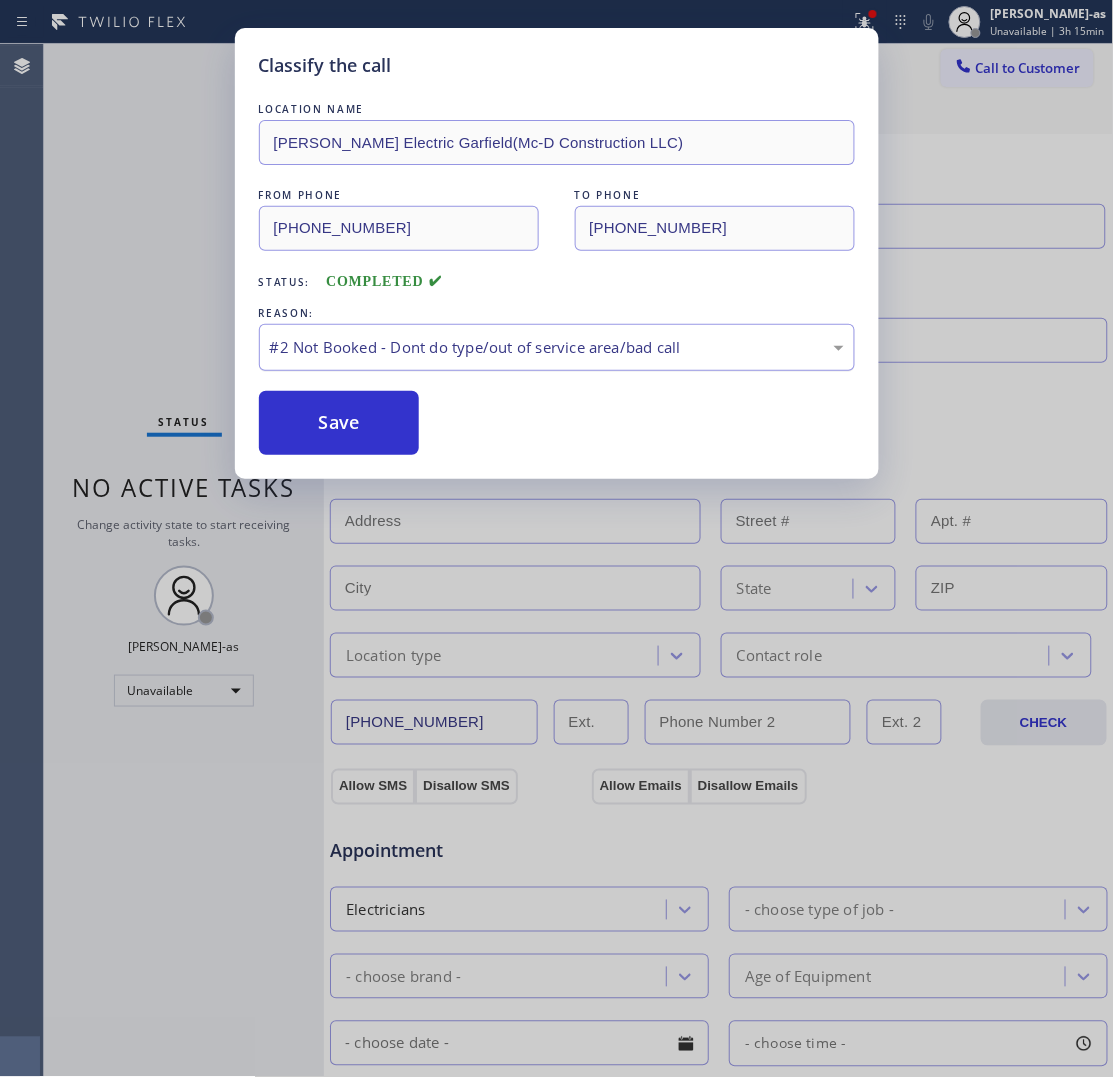 click on "#2 Not Booked - Dont do type/out of service area/bad call" at bounding box center (557, 347) 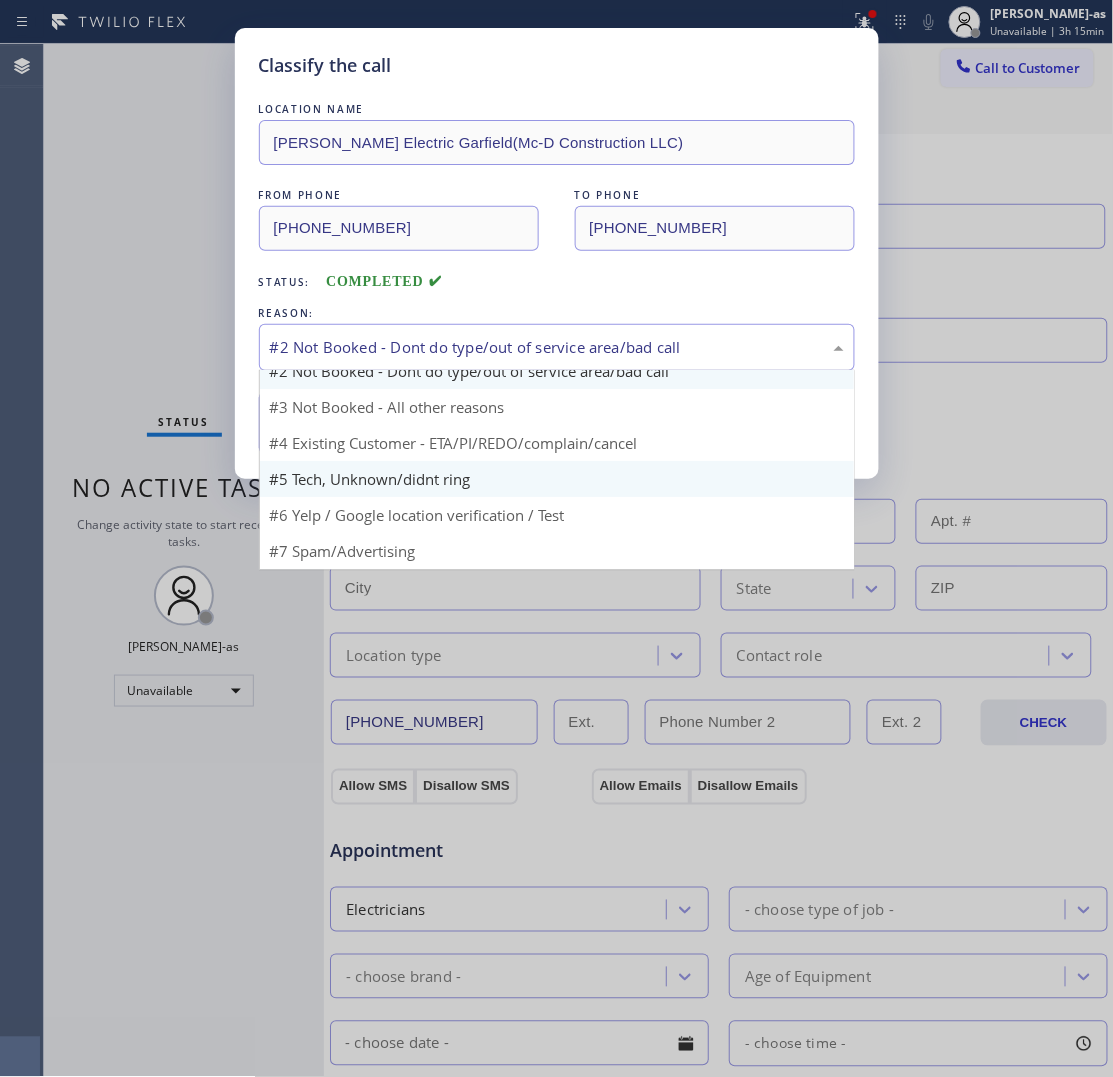 scroll, scrollTop: 62, scrollLeft: 0, axis: vertical 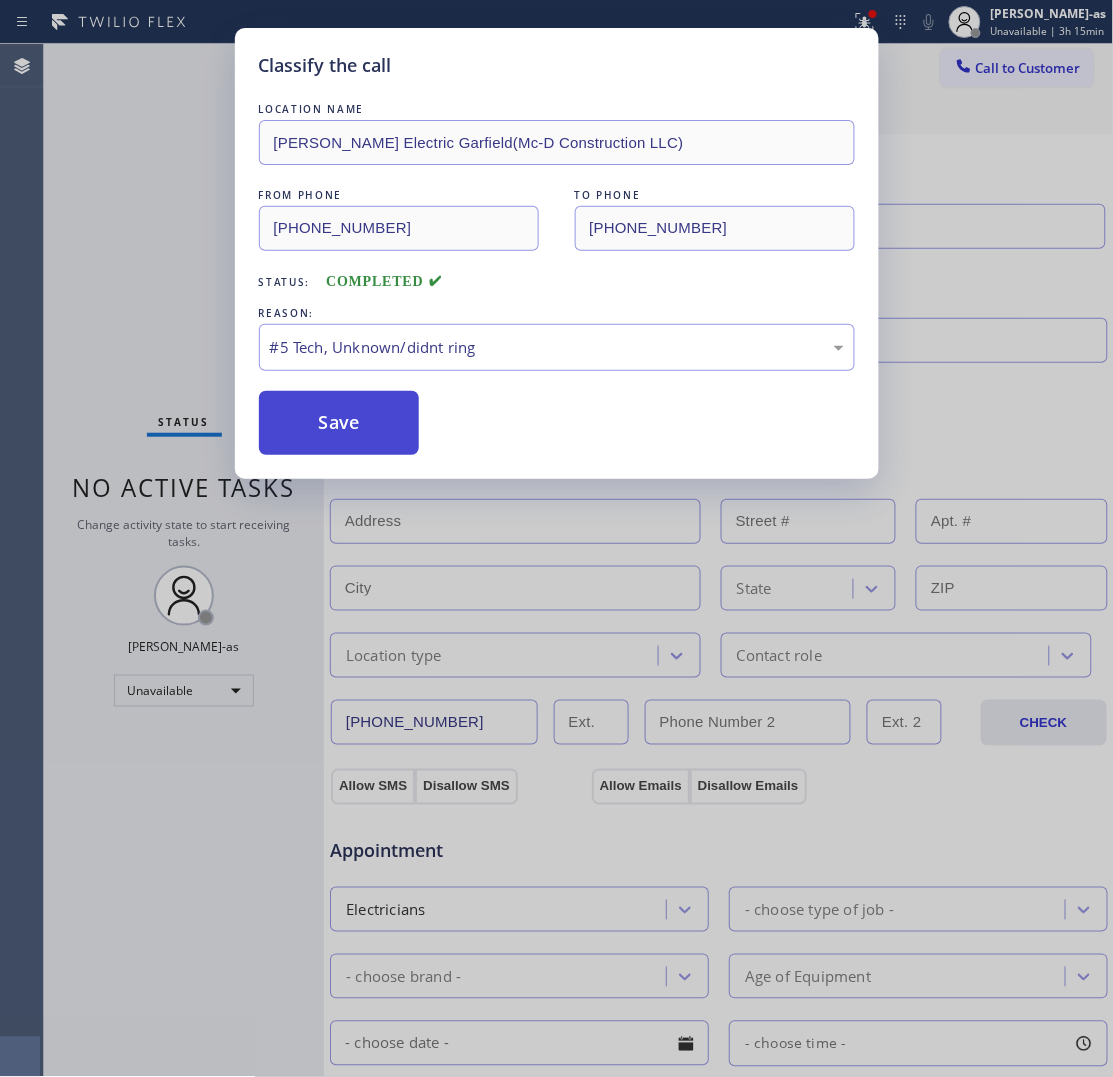 click on "Save" at bounding box center [339, 423] 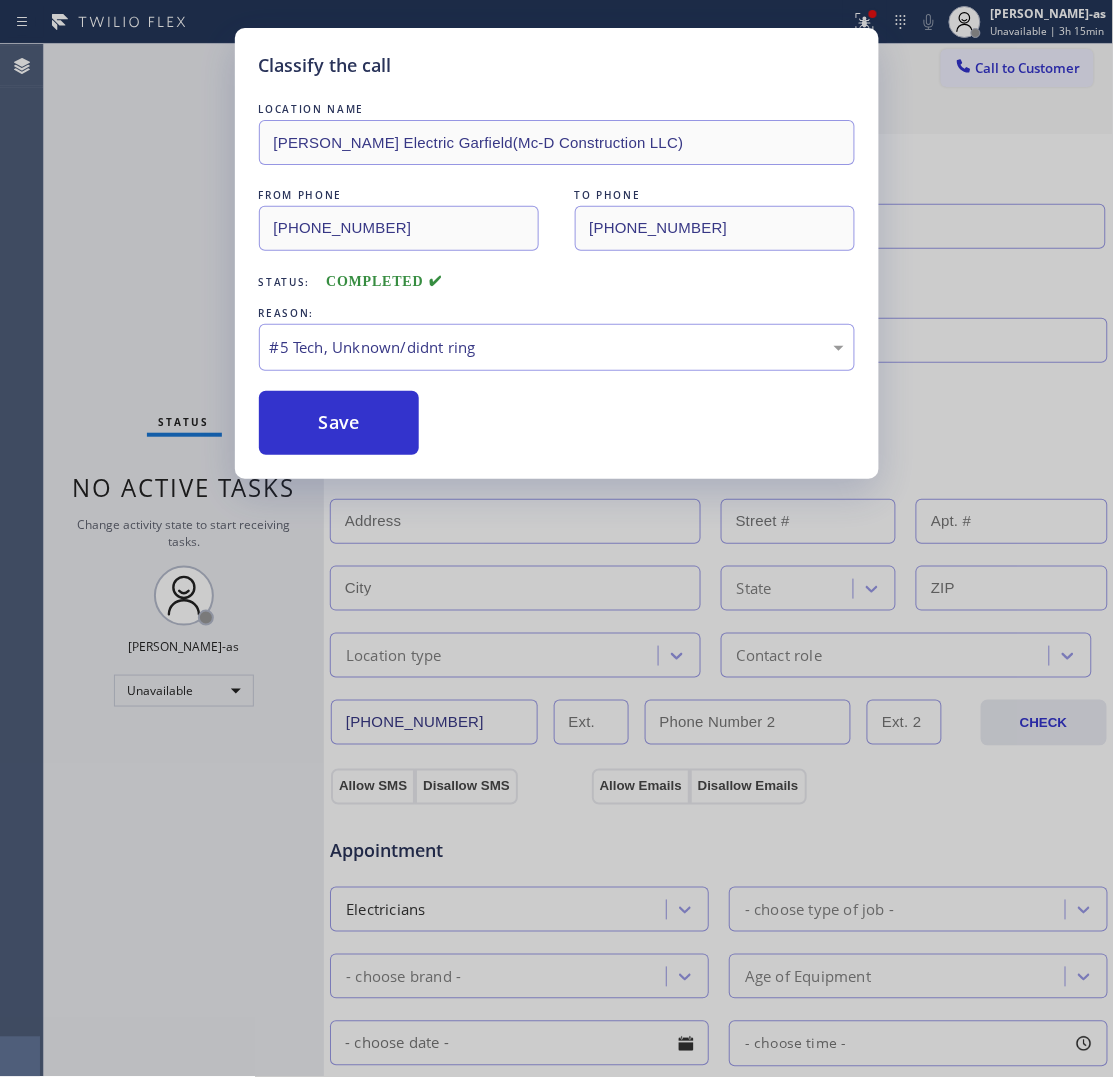 type on "[PHONE_NUMBER]" 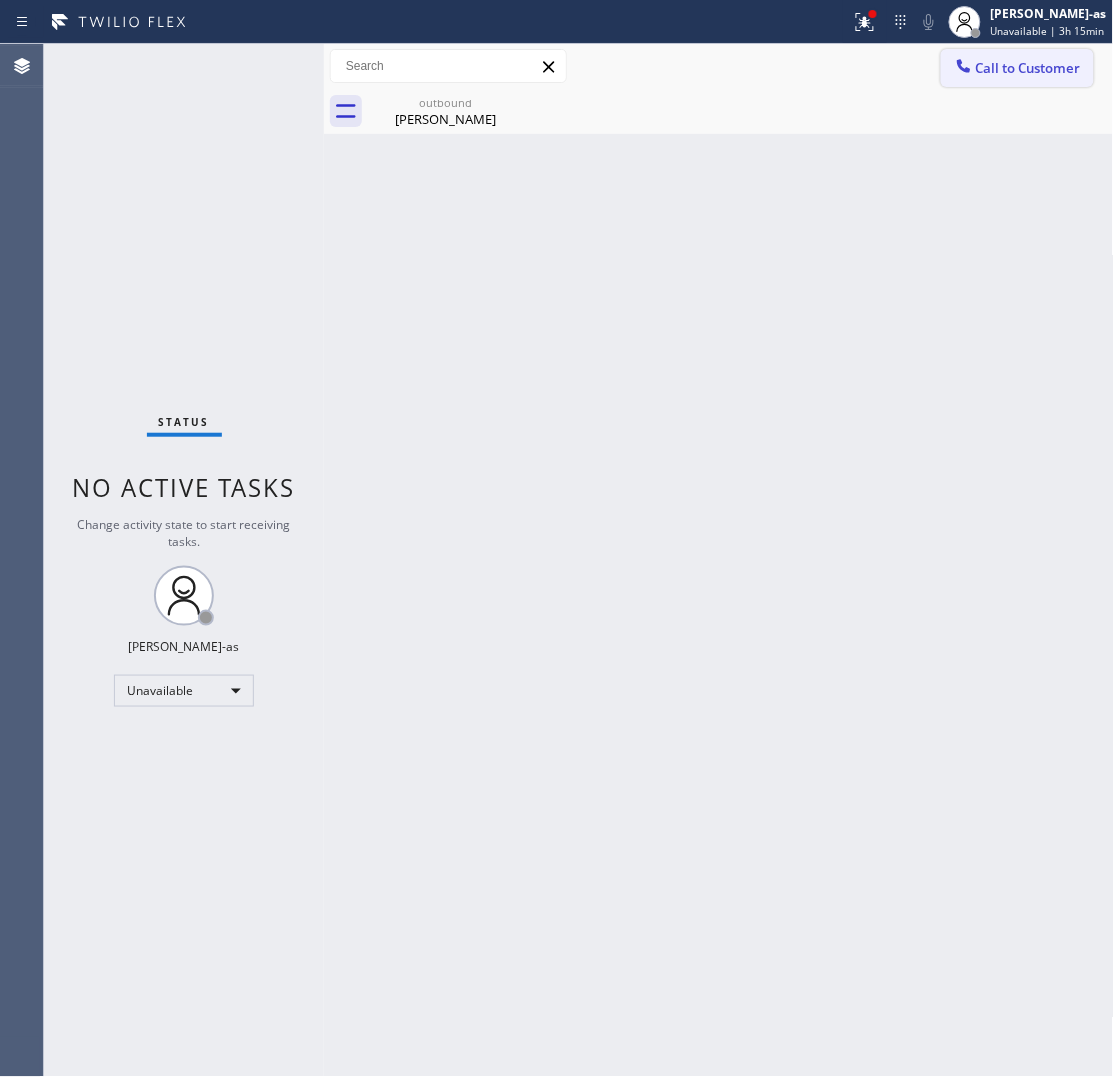 click on "Call to Customer" at bounding box center [1017, 68] 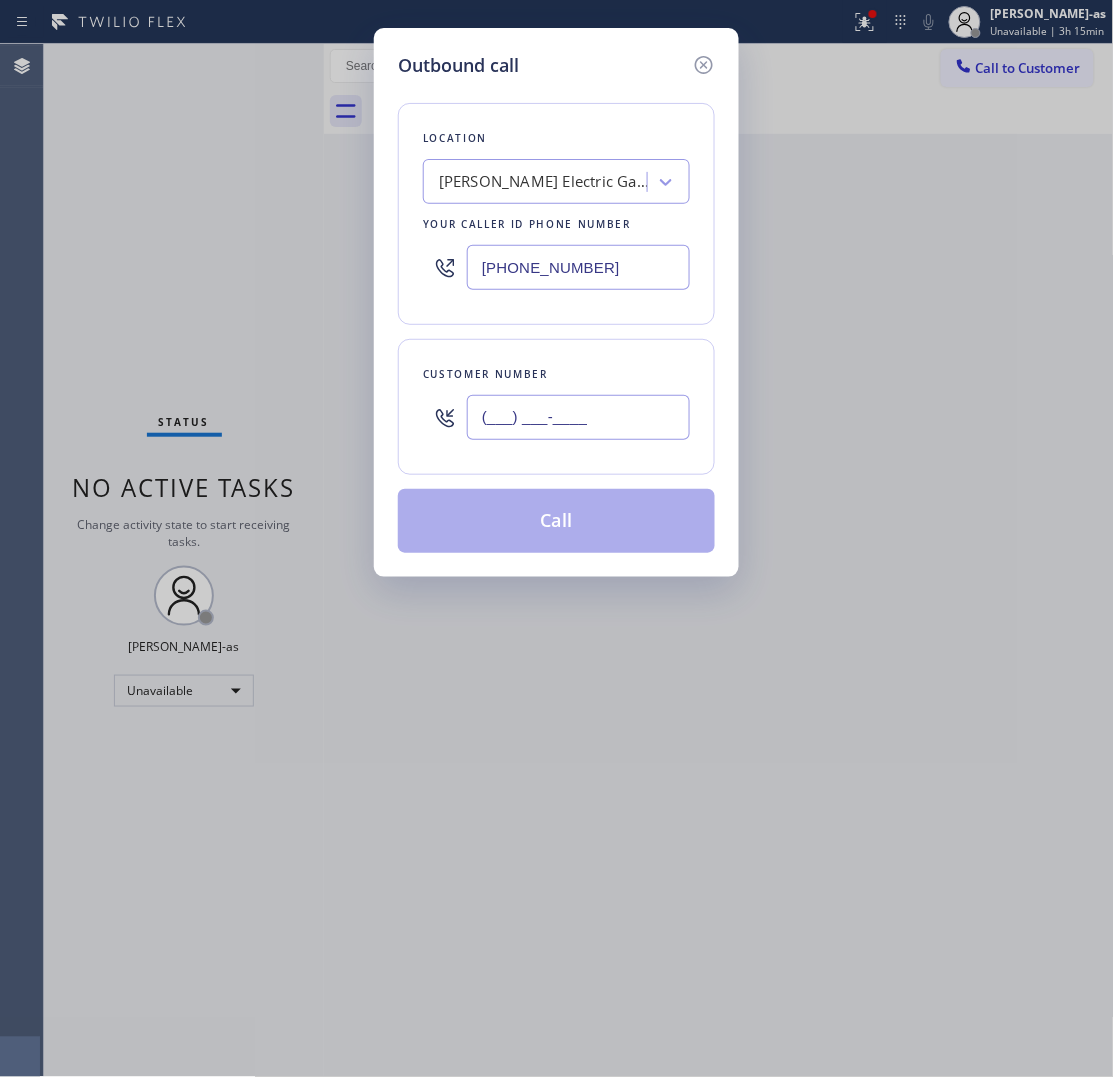 click on "(___) ___-____" at bounding box center [578, 417] 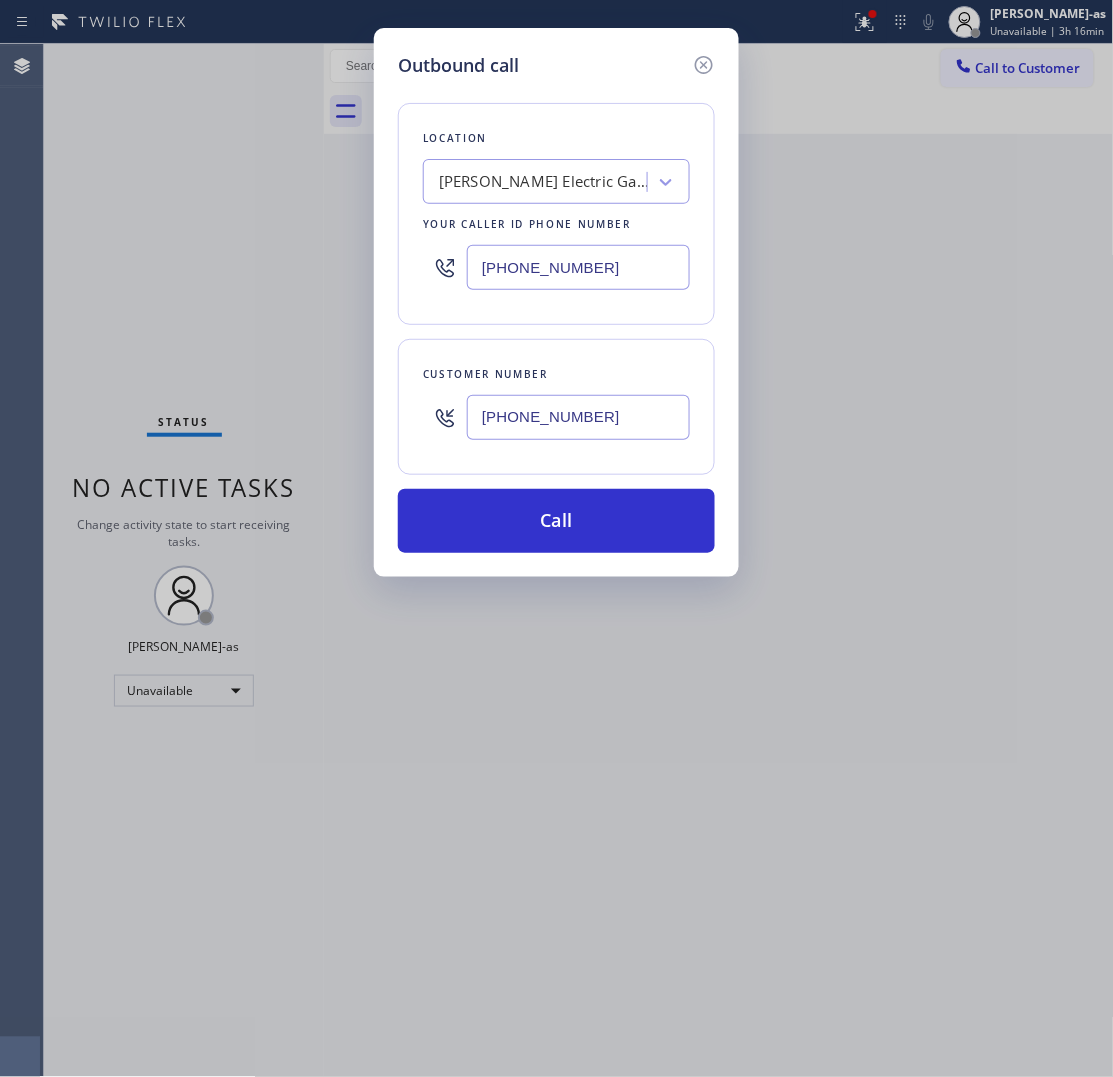 type on "[PHONE_NUMBER]" 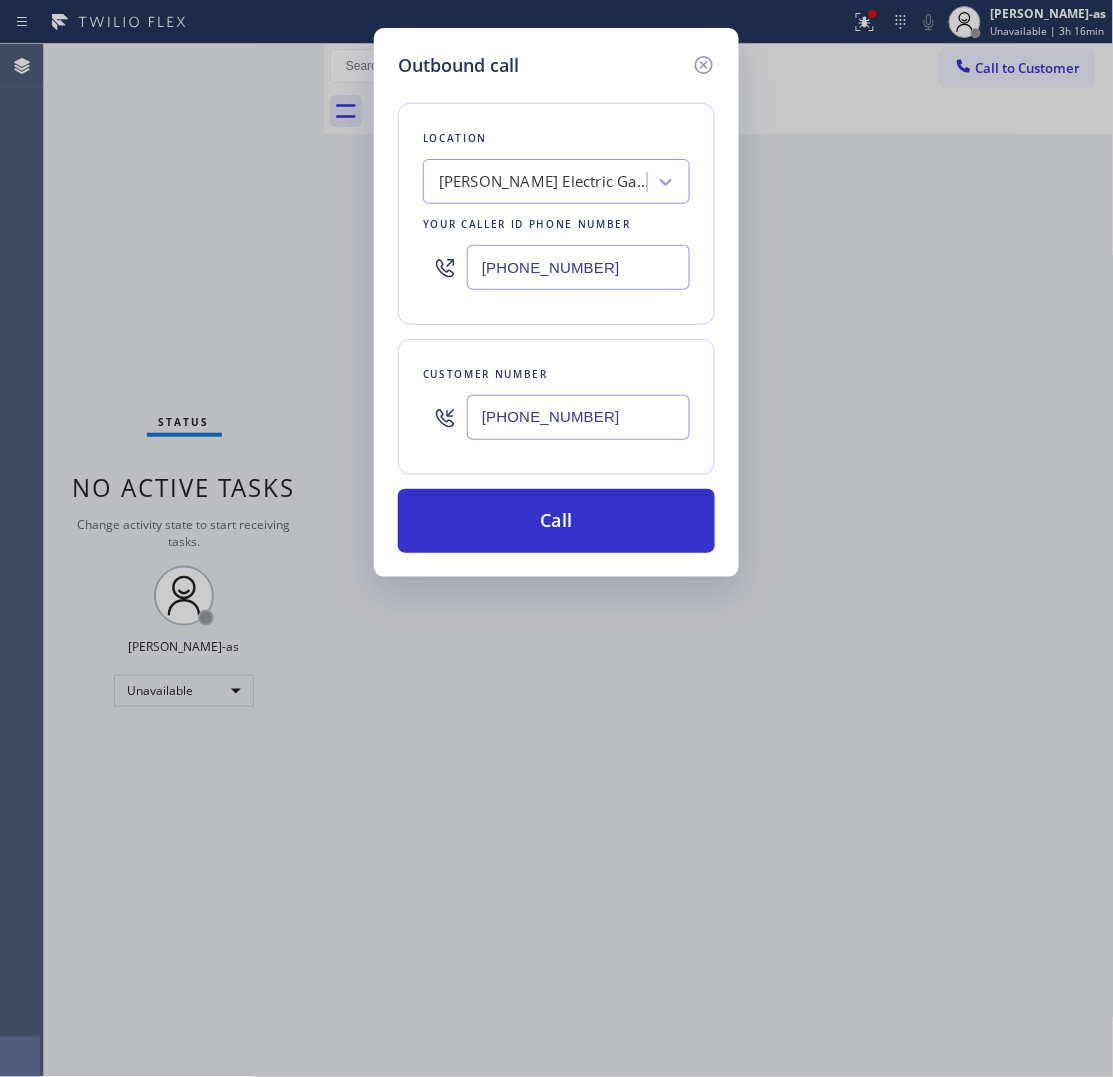 click on "Location [PERSON_NAME] Electric Garfield(Mc-D Construction LLC) Your caller id phone number [PHONE_NUMBER] Customer number [PHONE_NUMBER] Call" at bounding box center [556, 316] 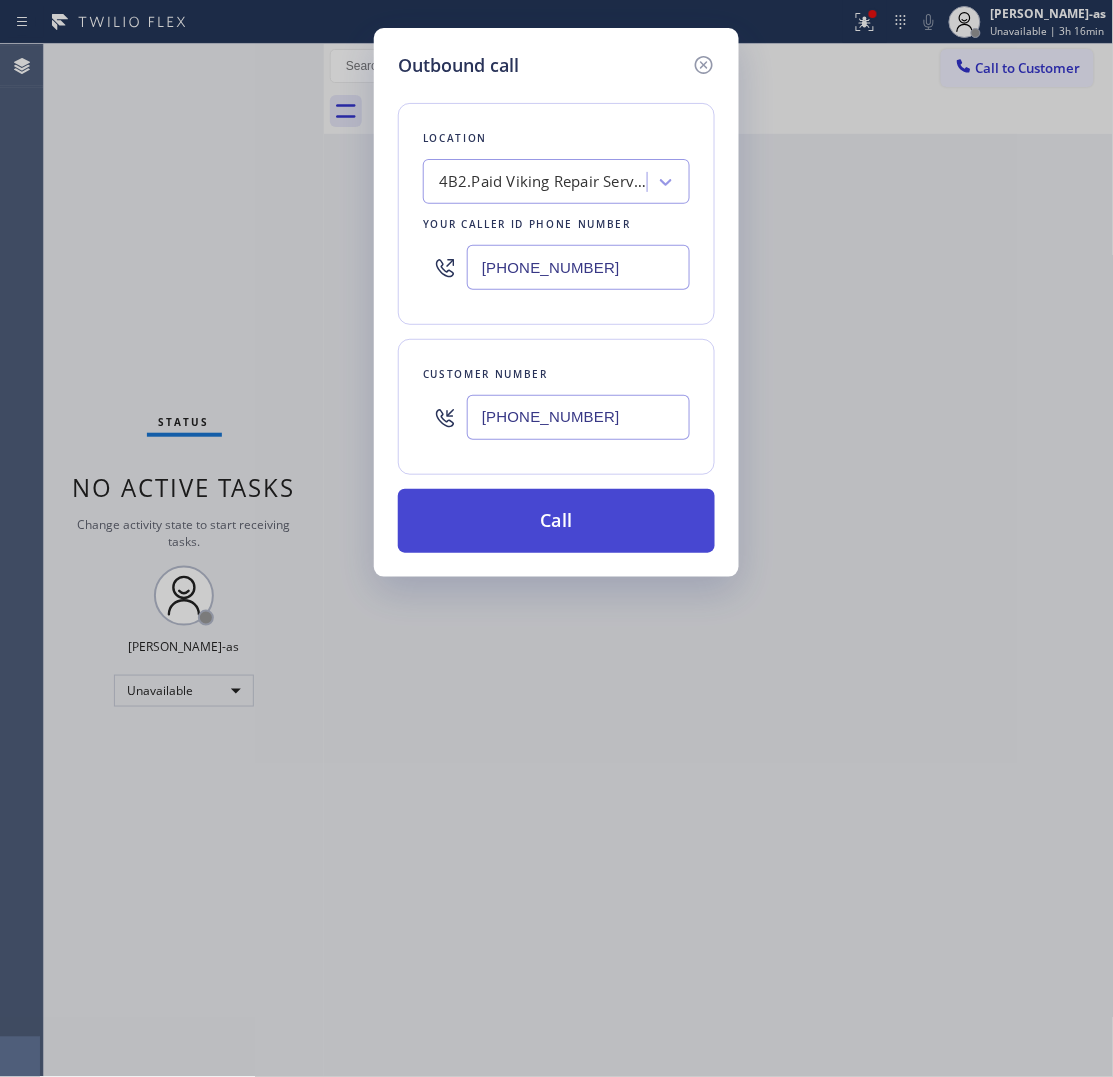 type on "[PHONE_NUMBER]" 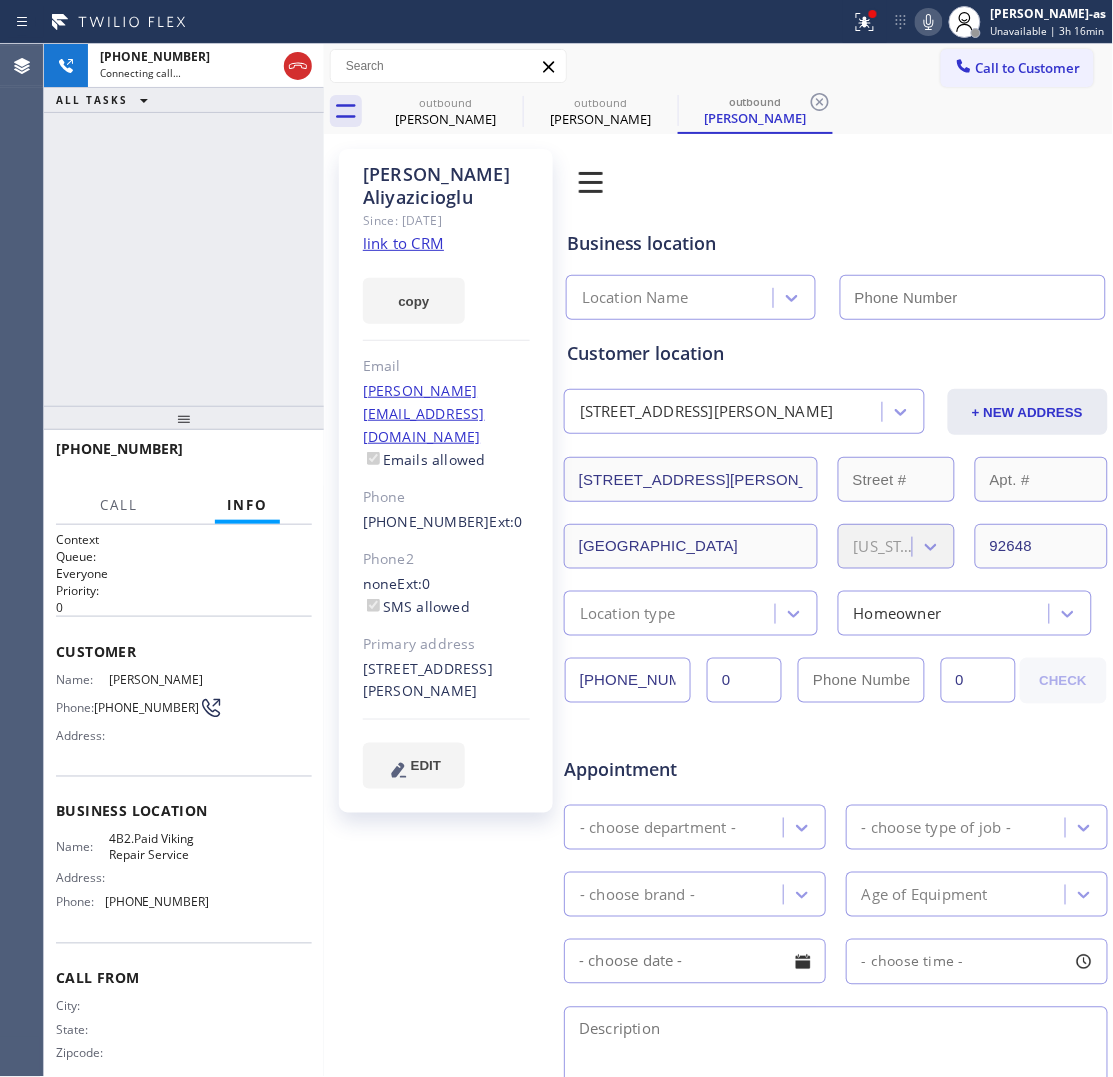 type on "[PHONE_NUMBER]" 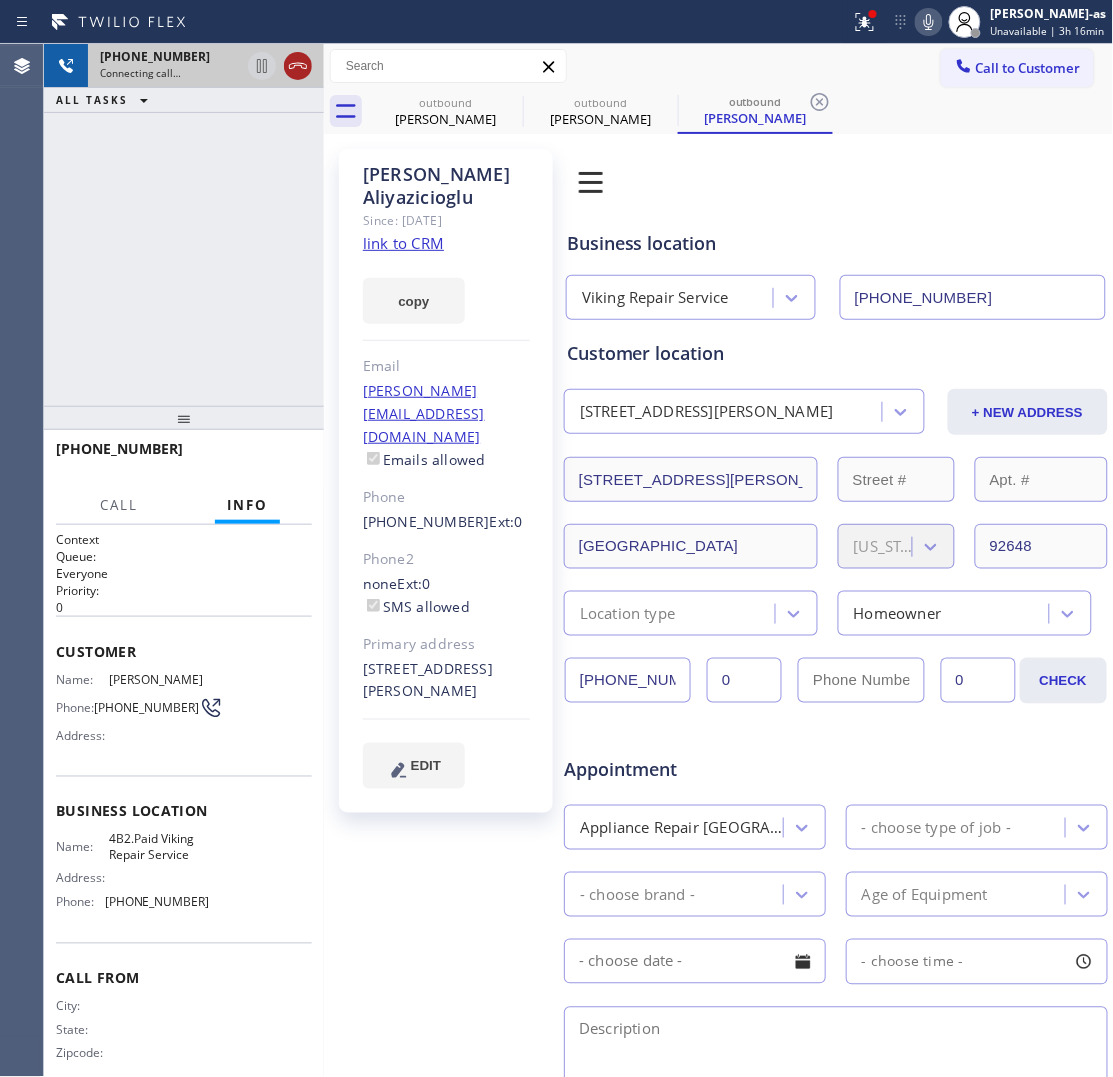 click 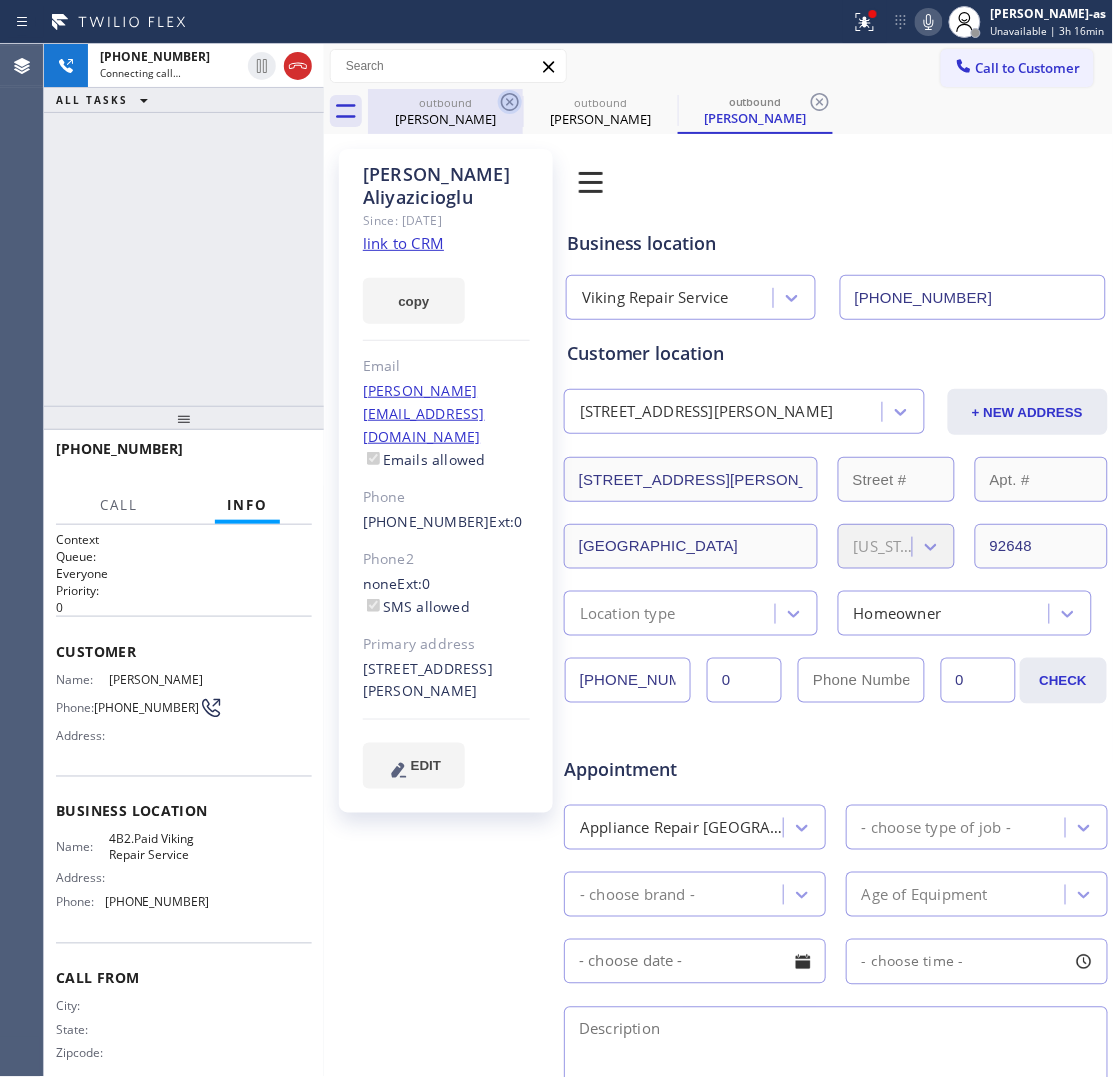 click on "[PERSON_NAME]" at bounding box center [445, 119] 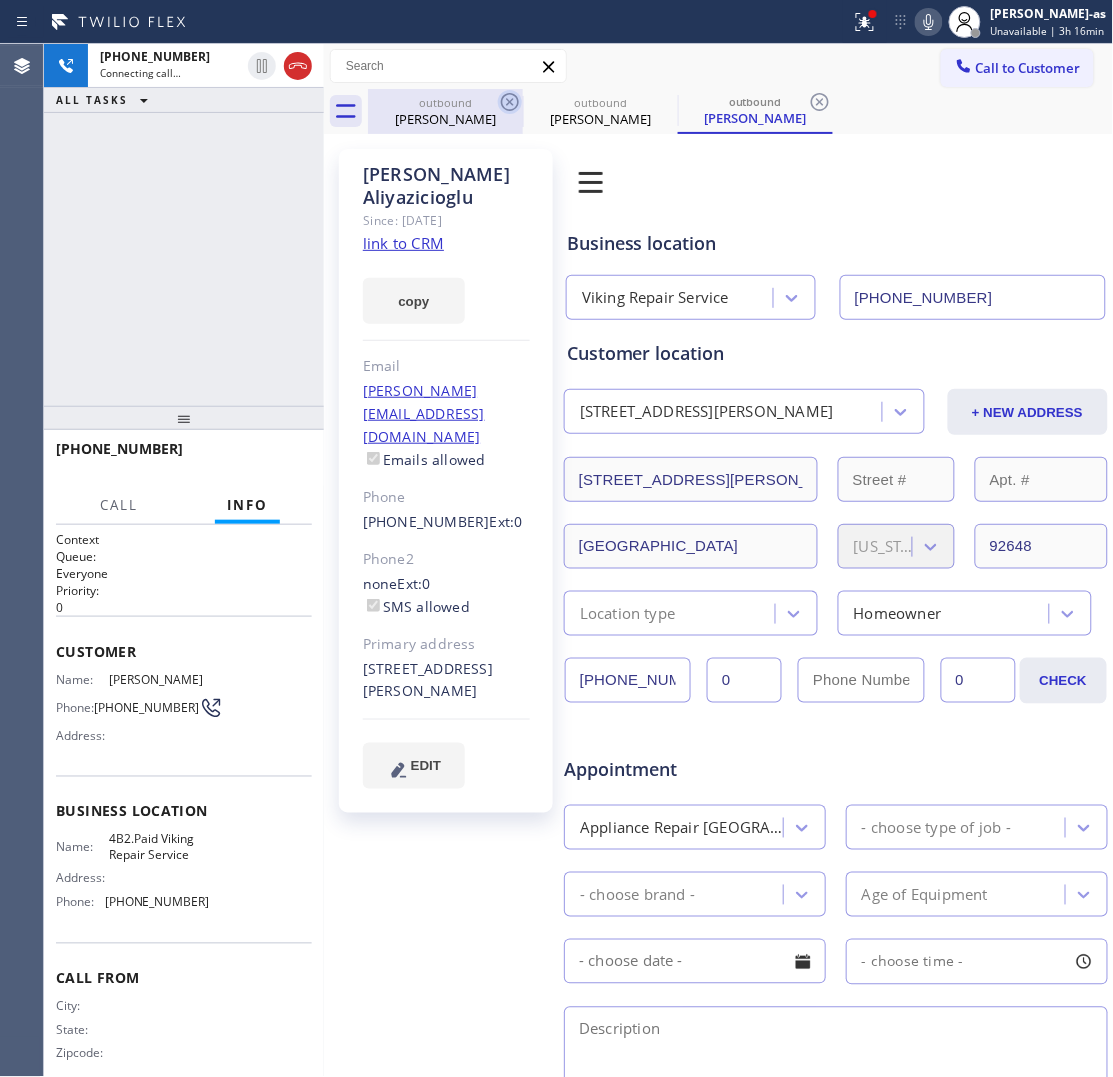 click 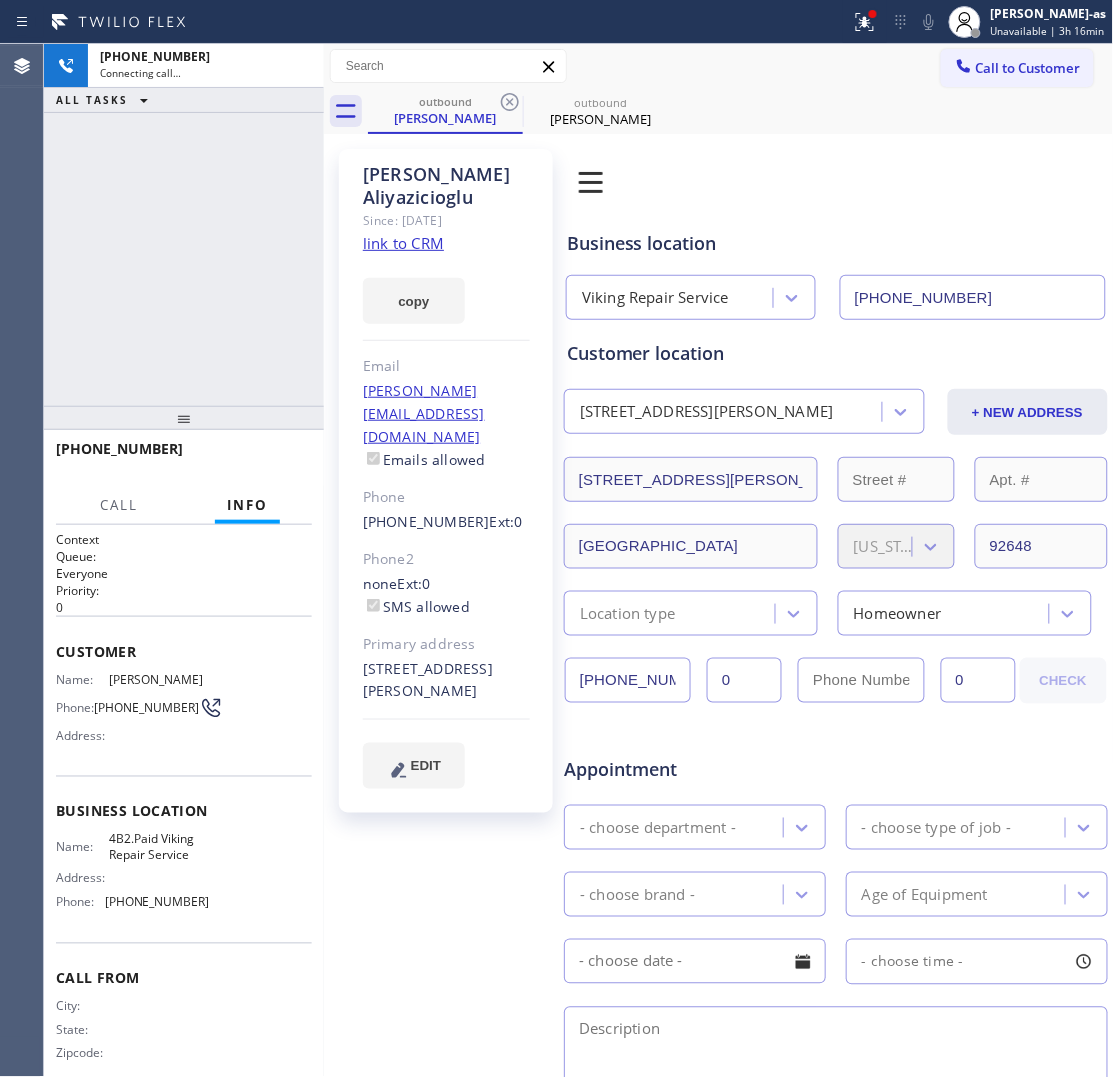 click 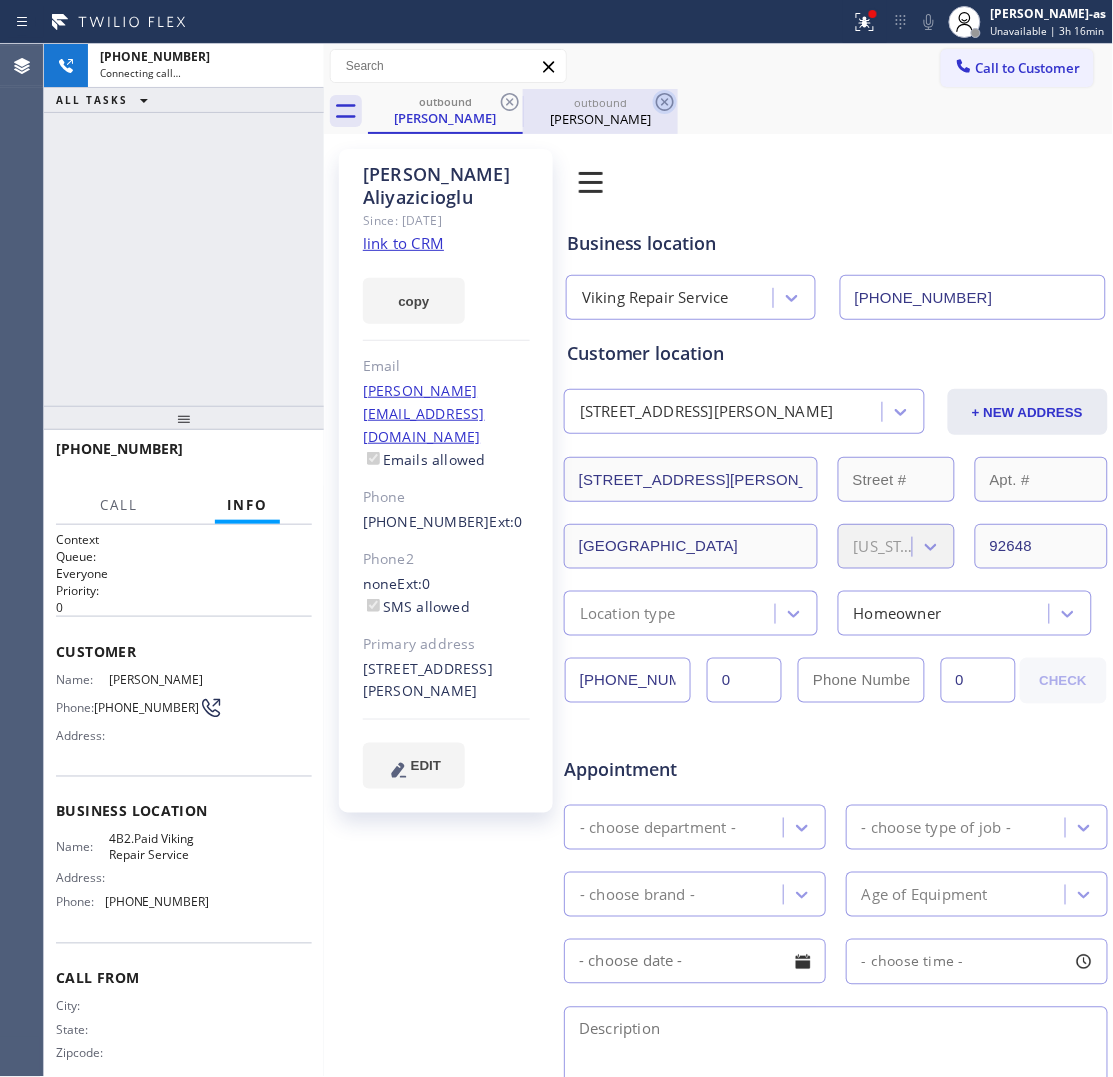 click 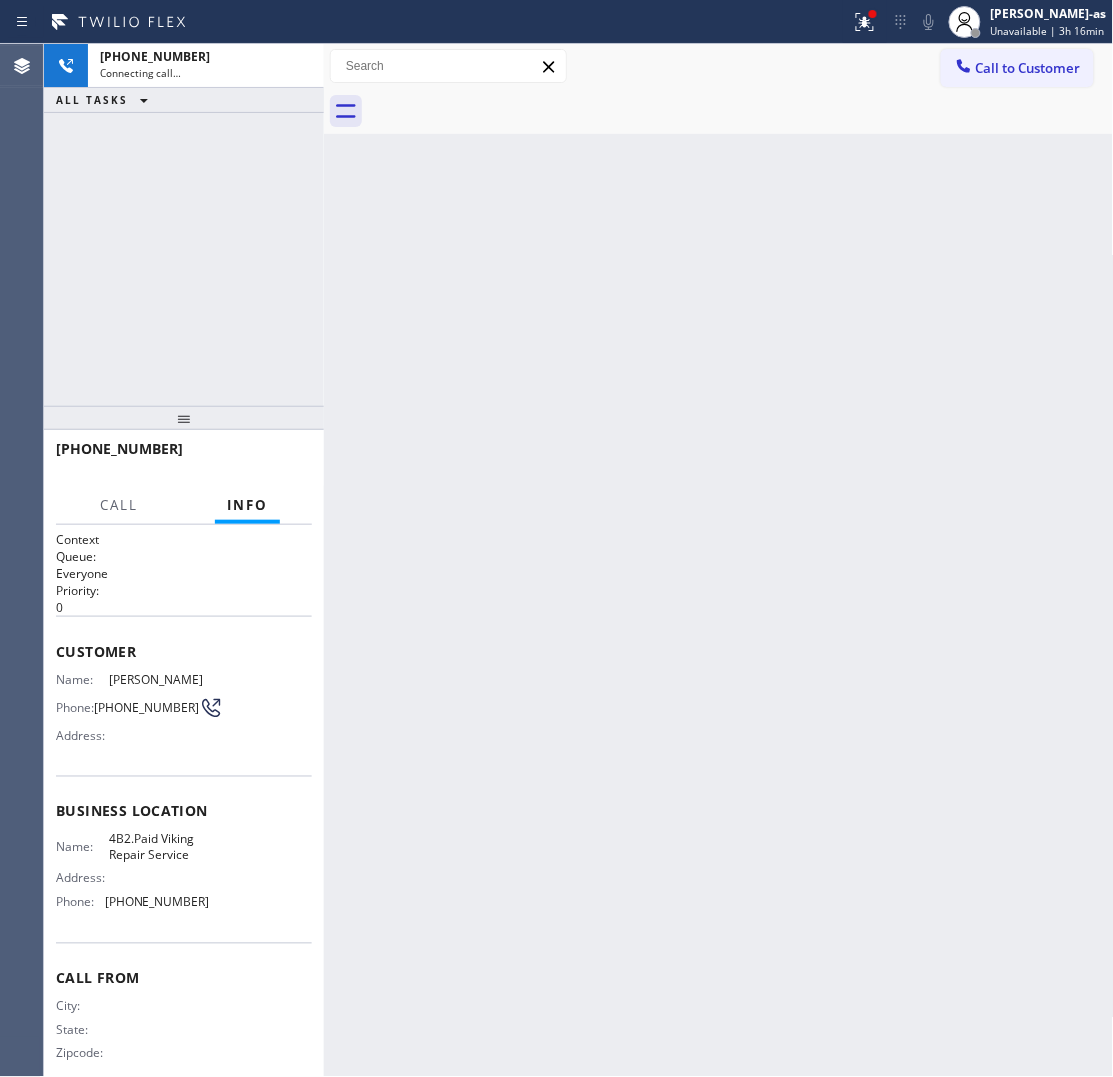 click at bounding box center (741, 111) 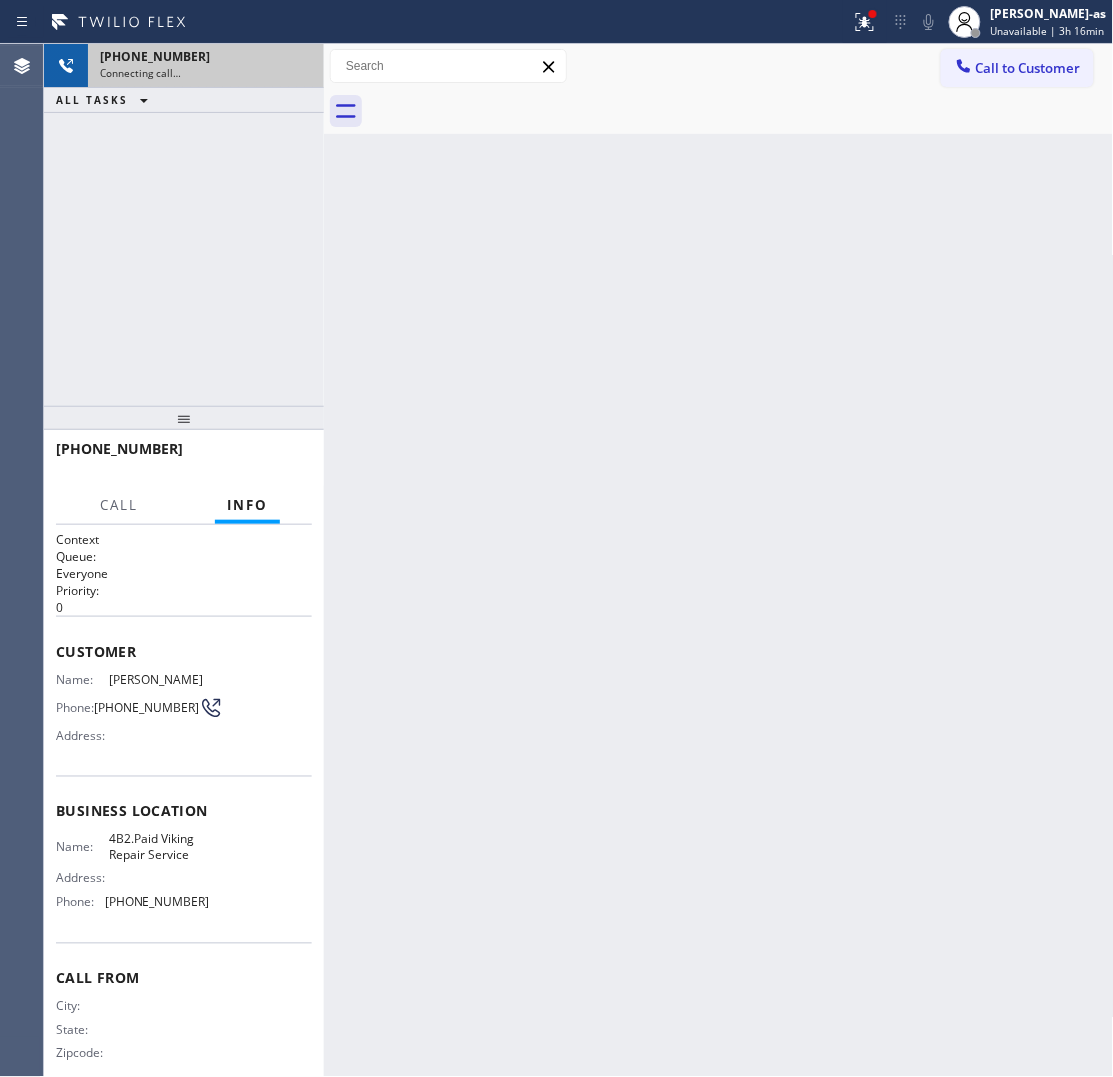 click on "[PHONE_NUMBER]" at bounding box center [155, 56] 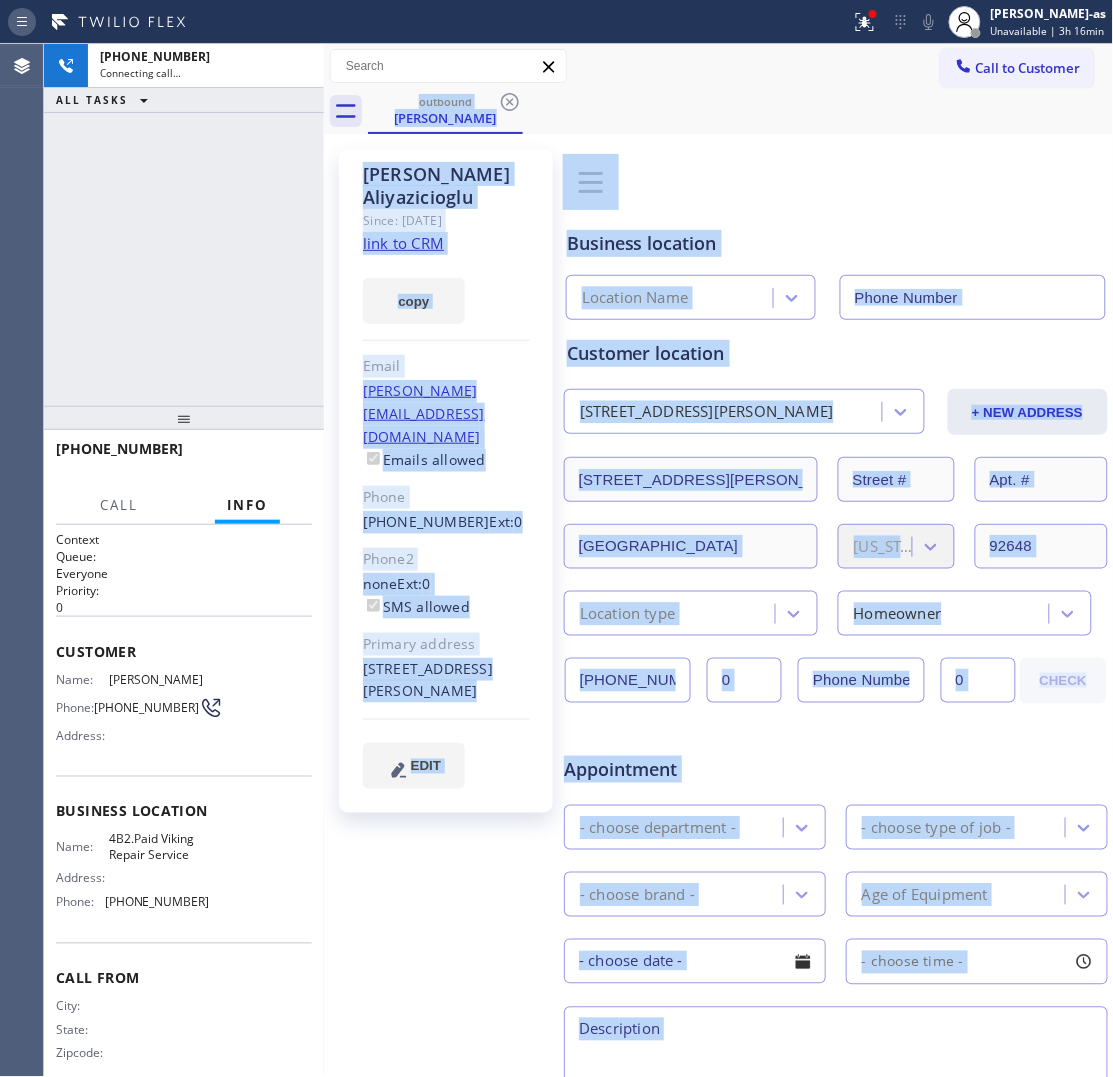 type on "[PHONE_NUMBER]" 